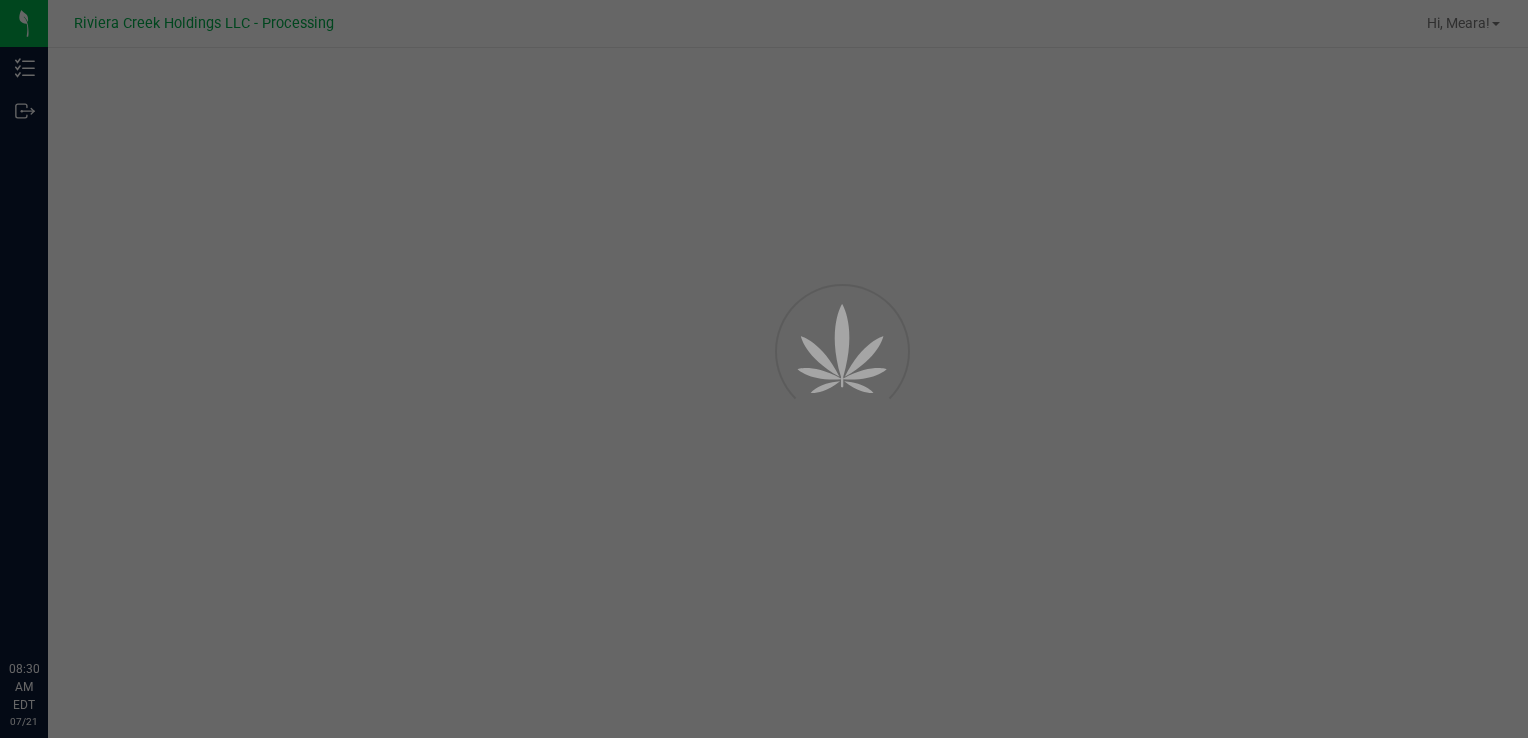 scroll, scrollTop: 0, scrollLeft: 0, axis: both 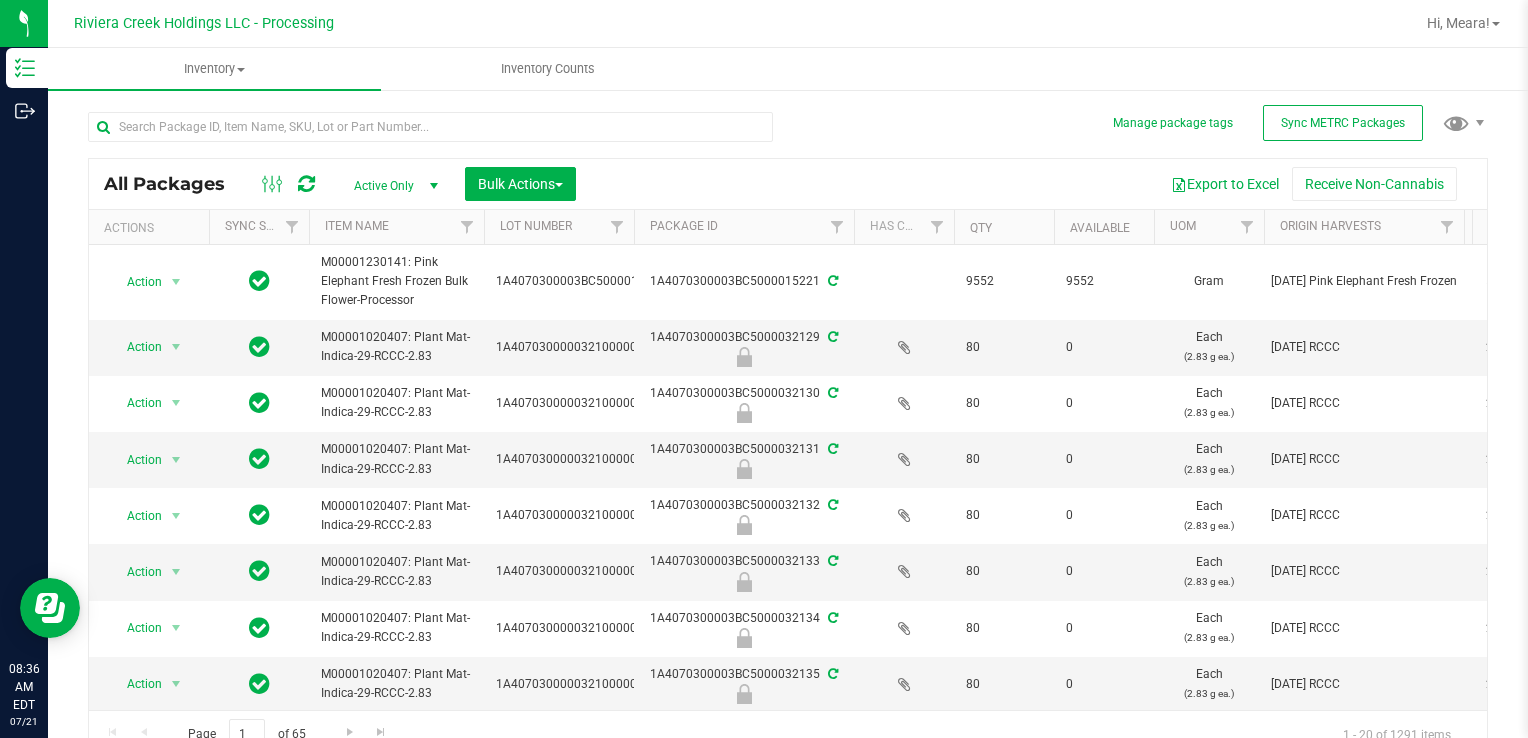 drag, startPoint x: 870, startPoint y: 149, endPoint x: 831, endPoint y: 78, distance: 81.00617 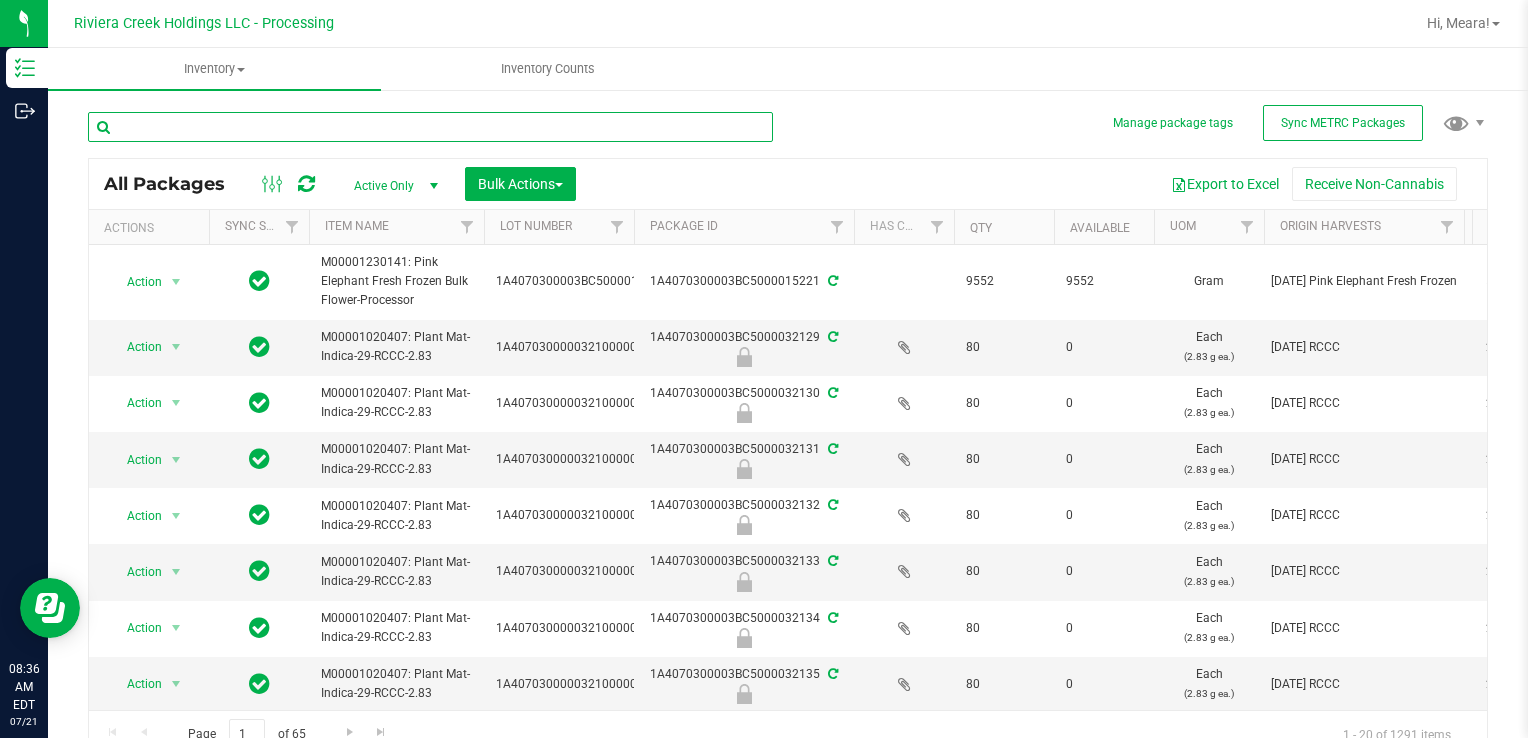 click at bounding box center (430, 127) 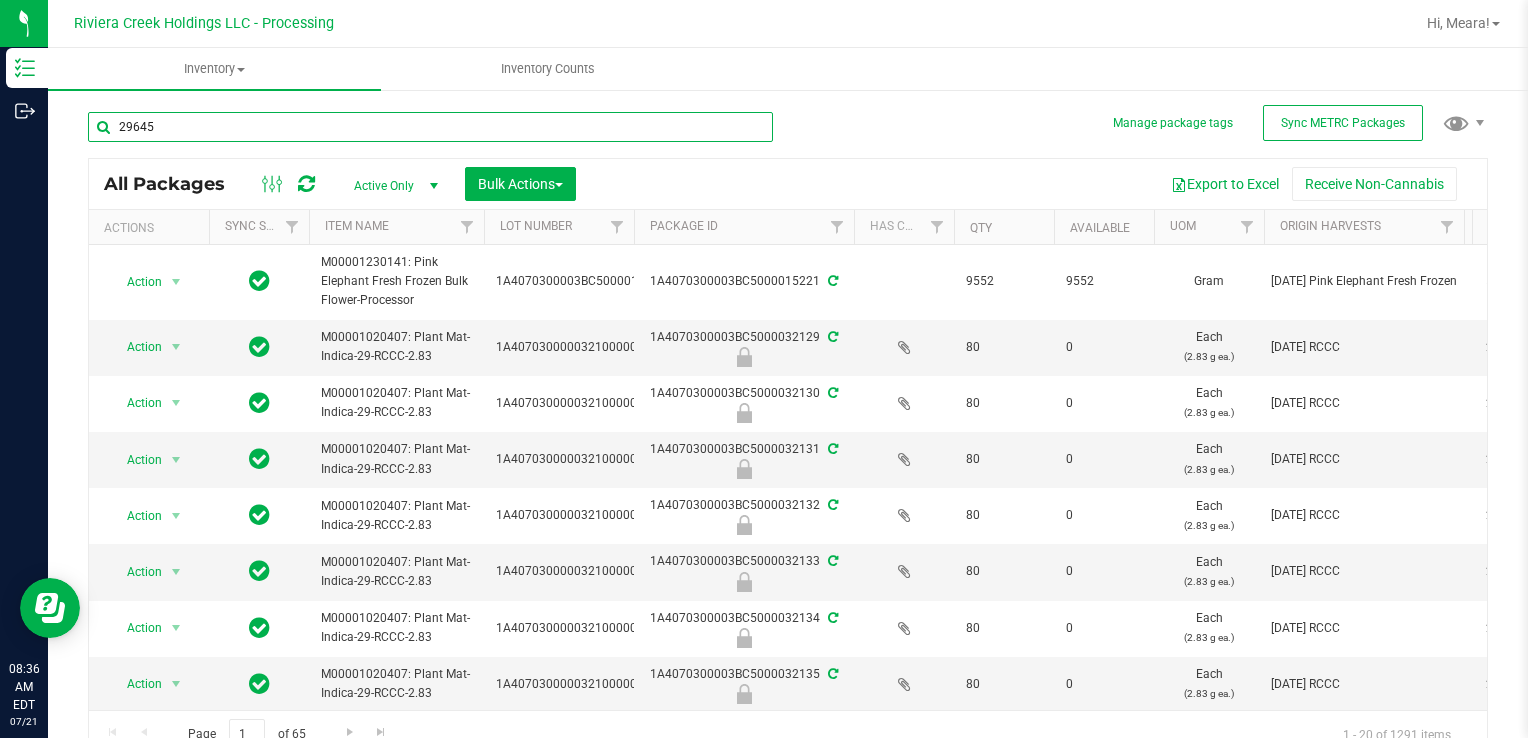 type on "29645" 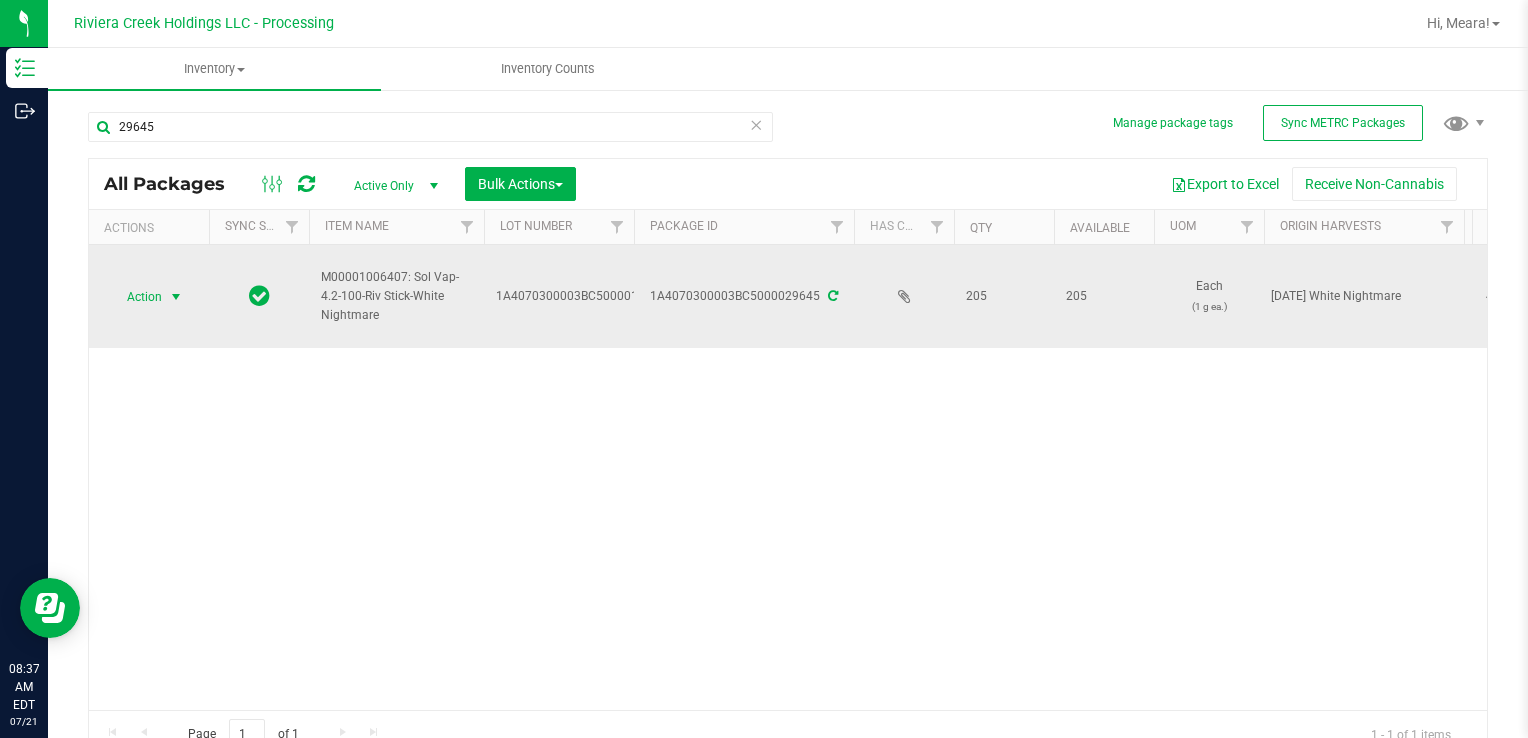 click on "Action" at bounding box center (136, 297) 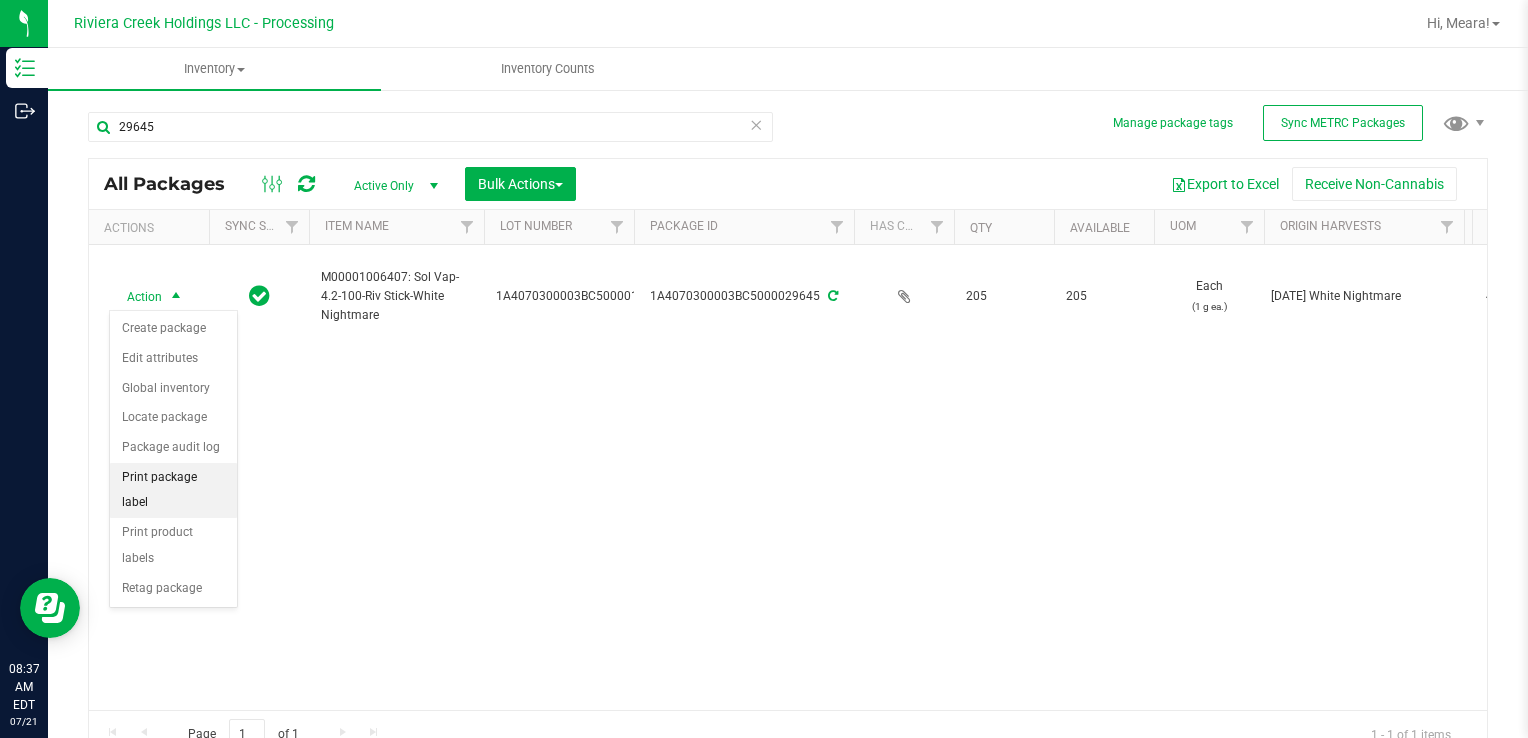 drag, startPoint x: 190, startPoint y: 486, endPoint x: 198, endPoint y: 473, distance: 15.264338 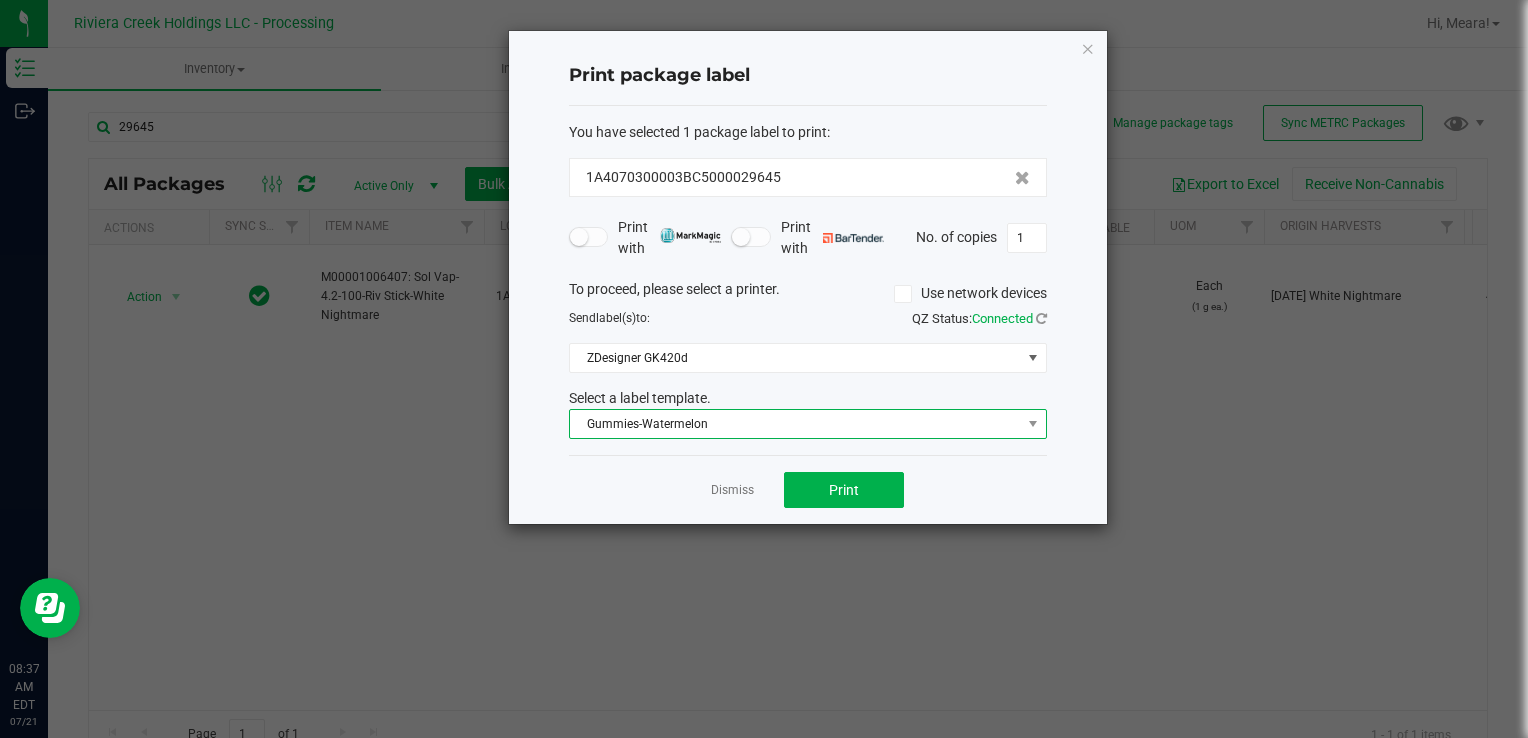 click on "Gummies-Watermelon" at bounding box center (795, 424) 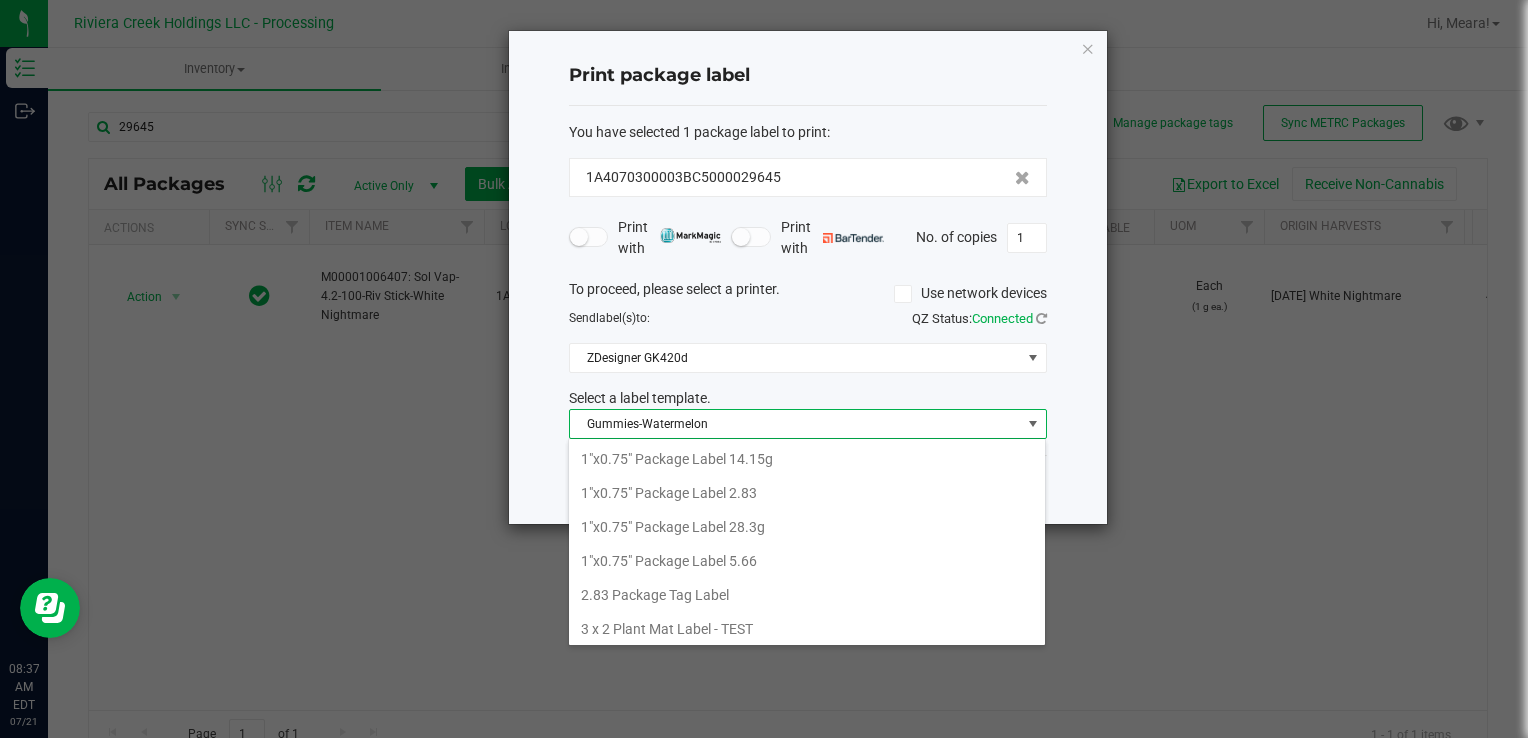scroll, scrollTop: 472, scrollLeft: 0, axis: vertical 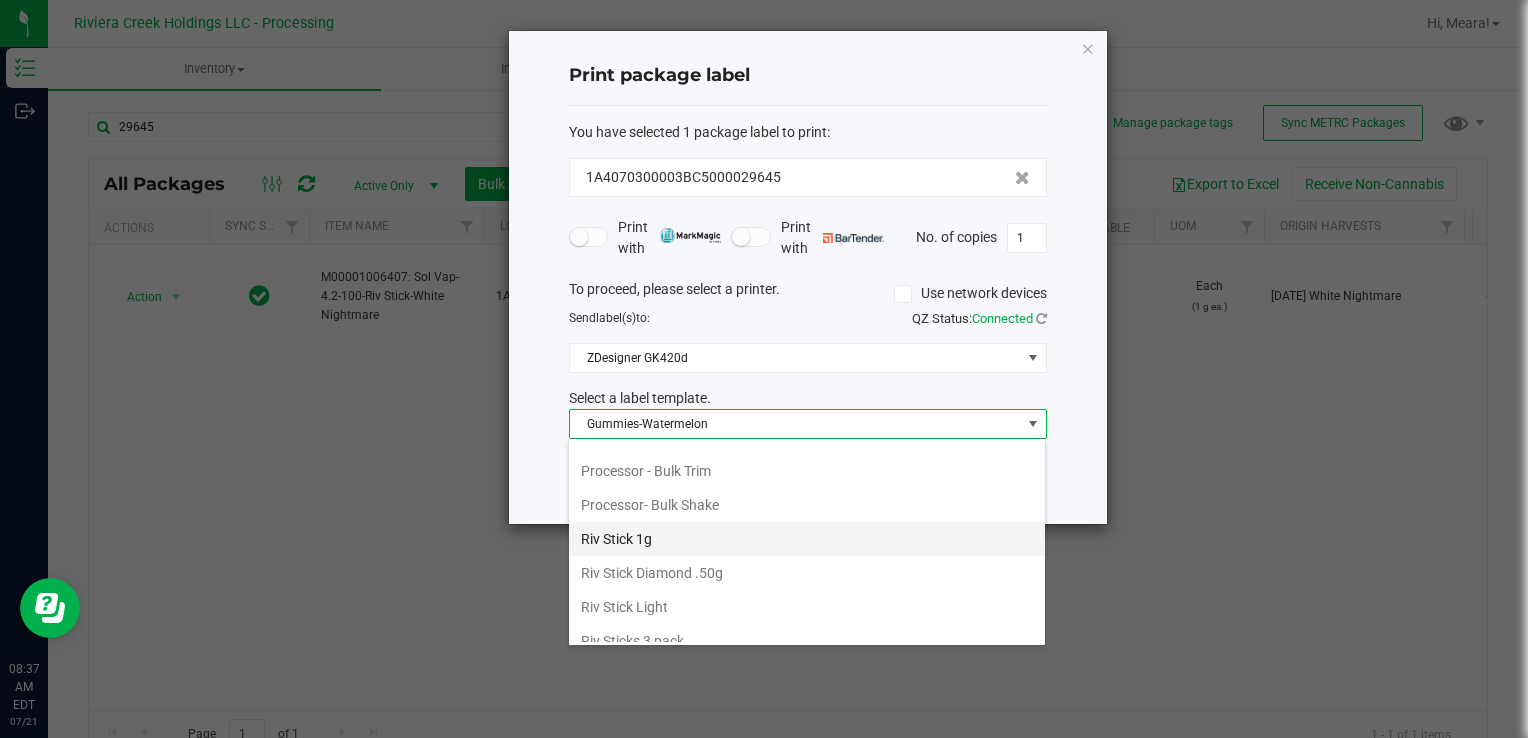 click on "Riv Stick 1g" at bounding box center [807, 539] 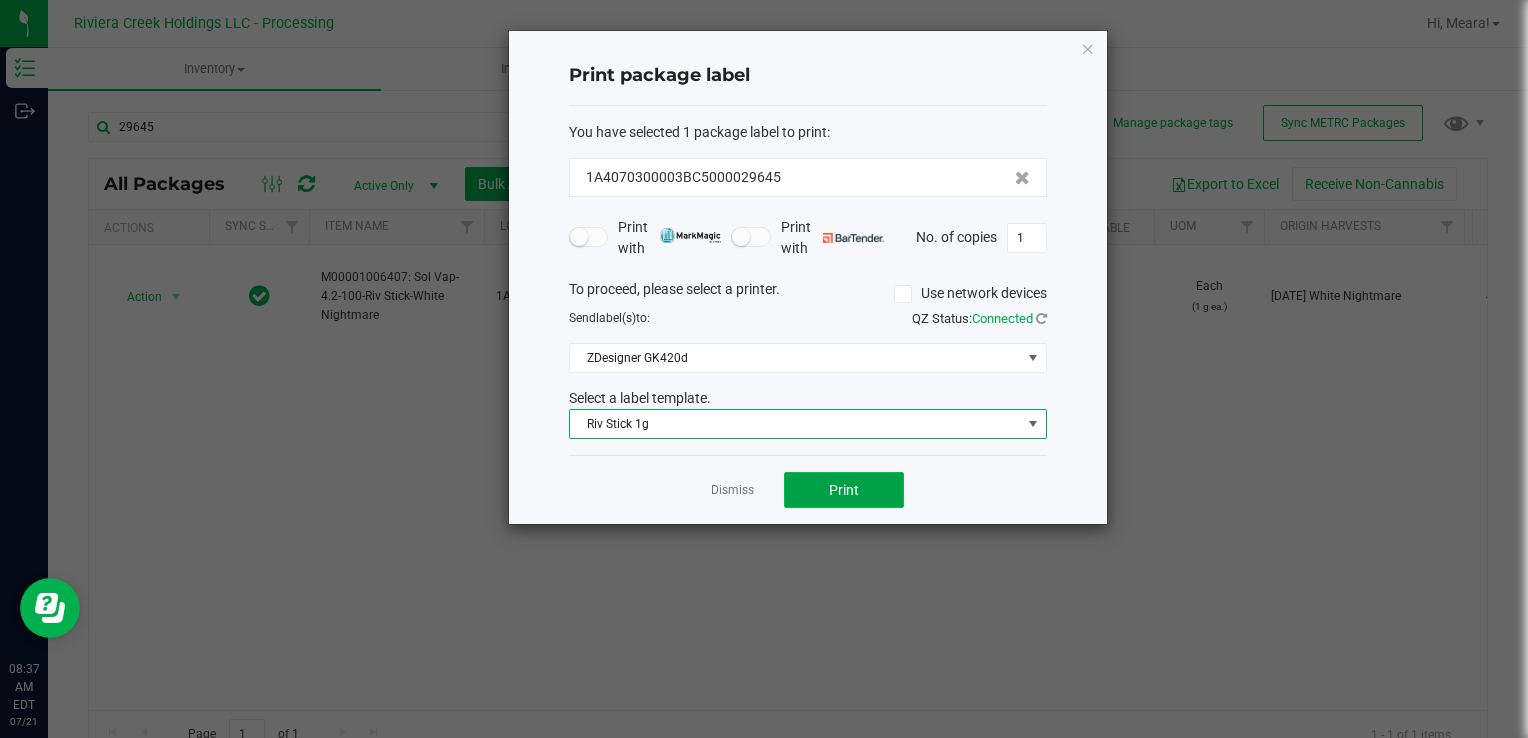 click on "Print" 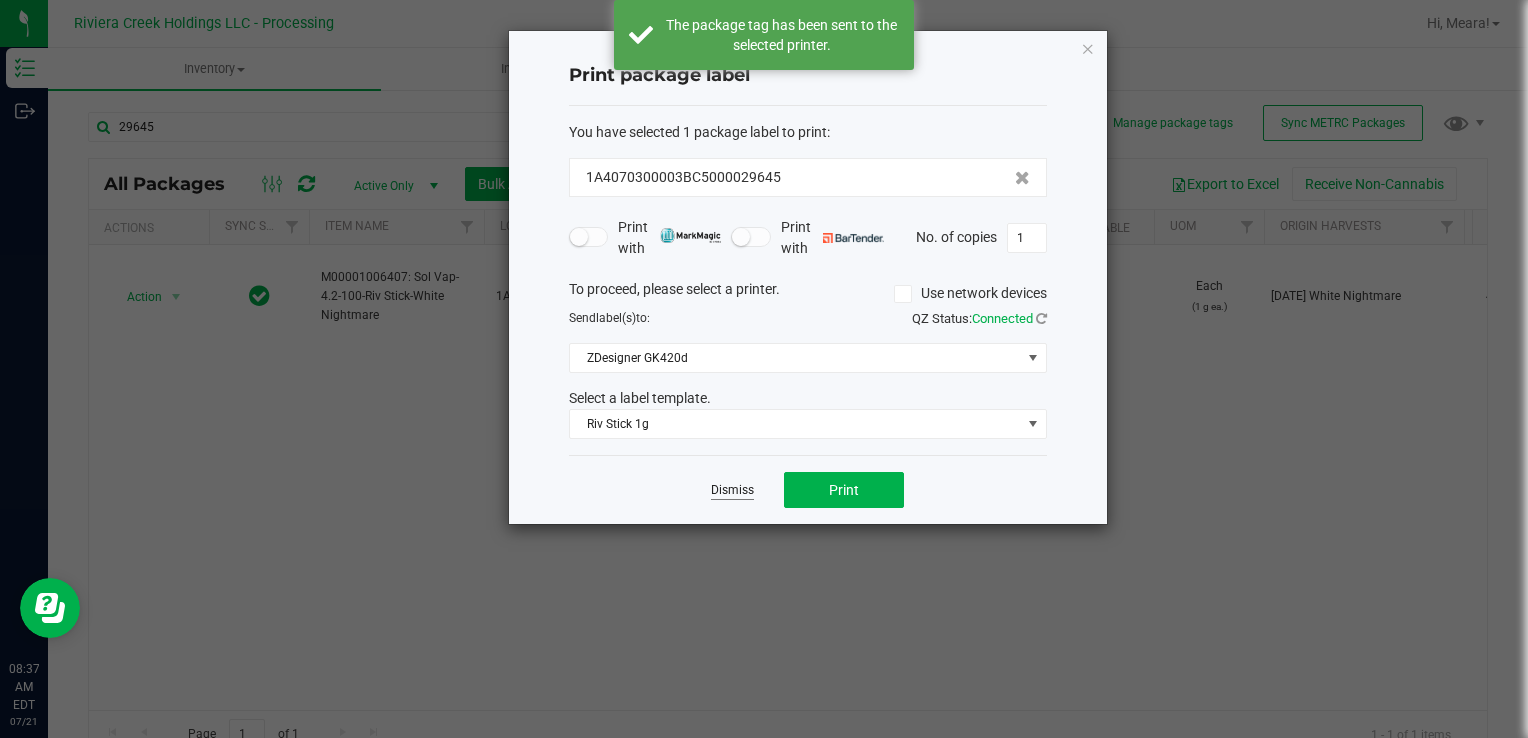 click on "Dismiss" 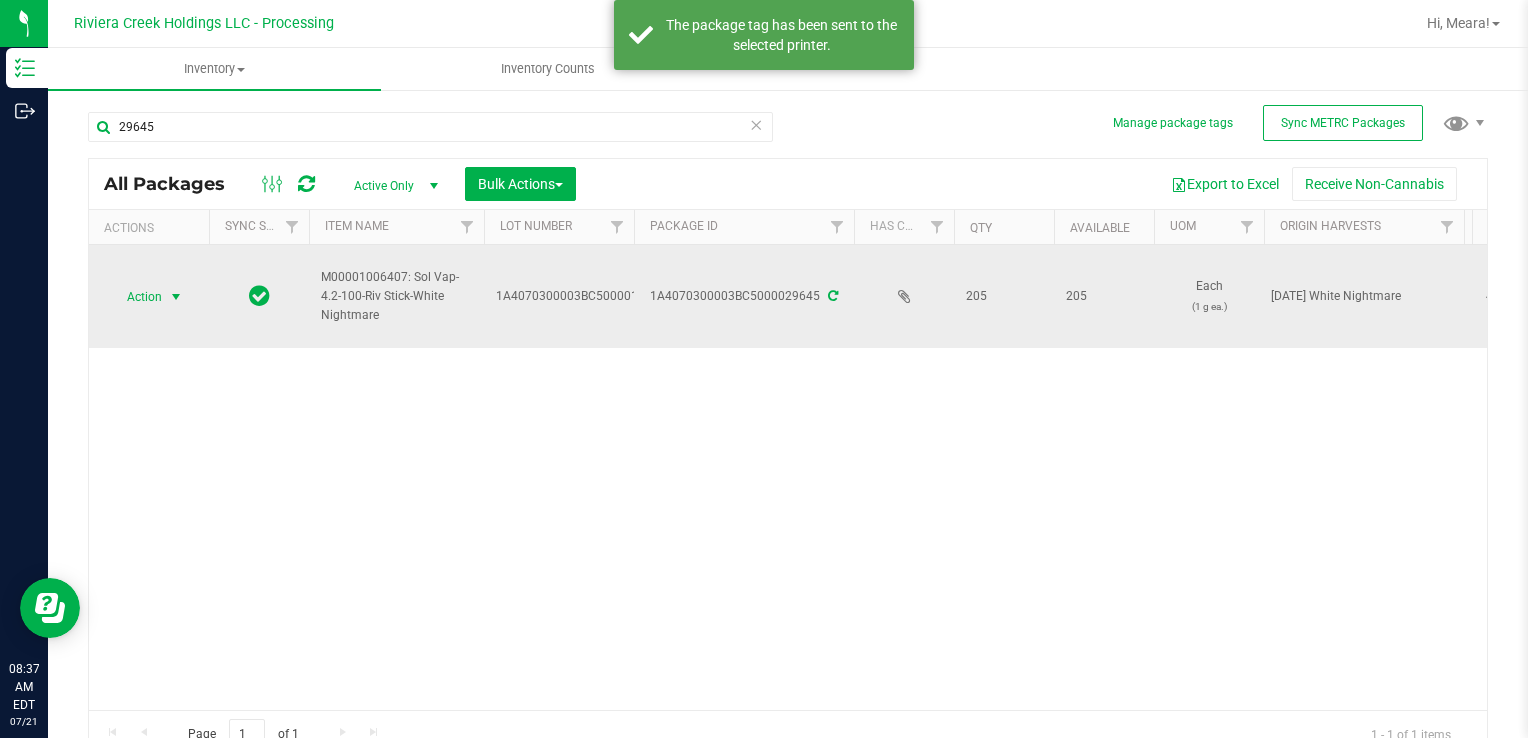 click on "Action" at bounding box center (136, 297) 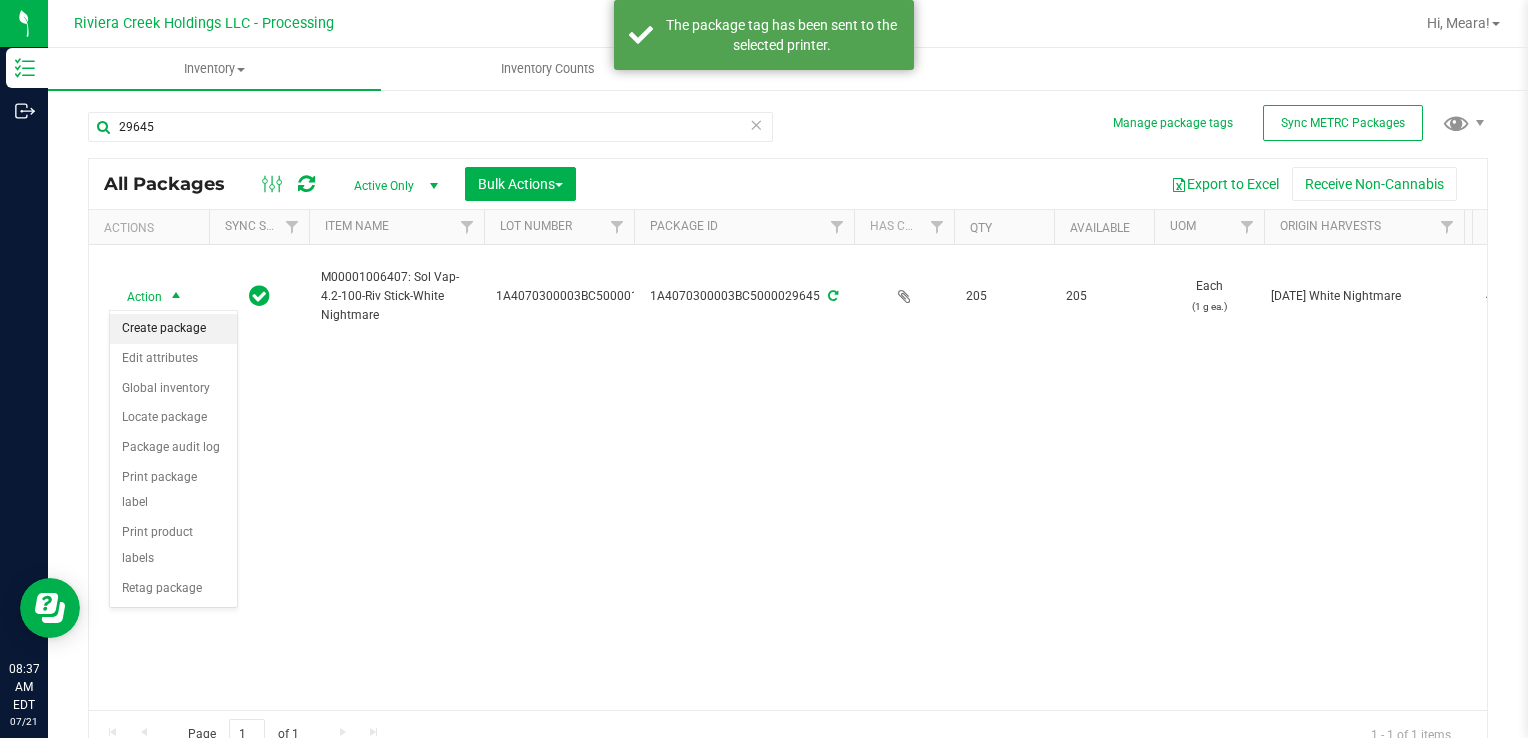 click on "Create package" at bounding box center (173, 329) 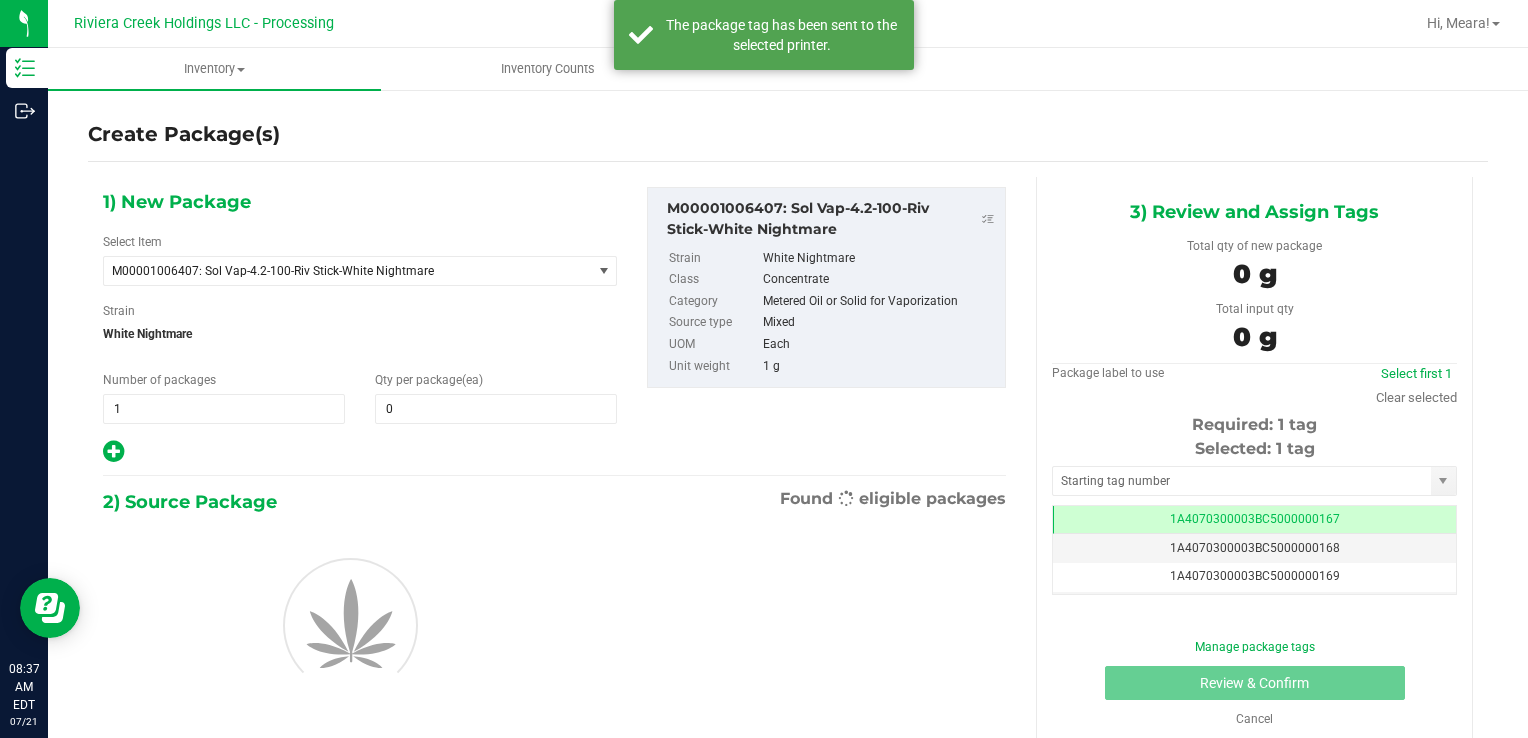 scroll, scrollTop: 0, scrollLeft: 0, axis: both 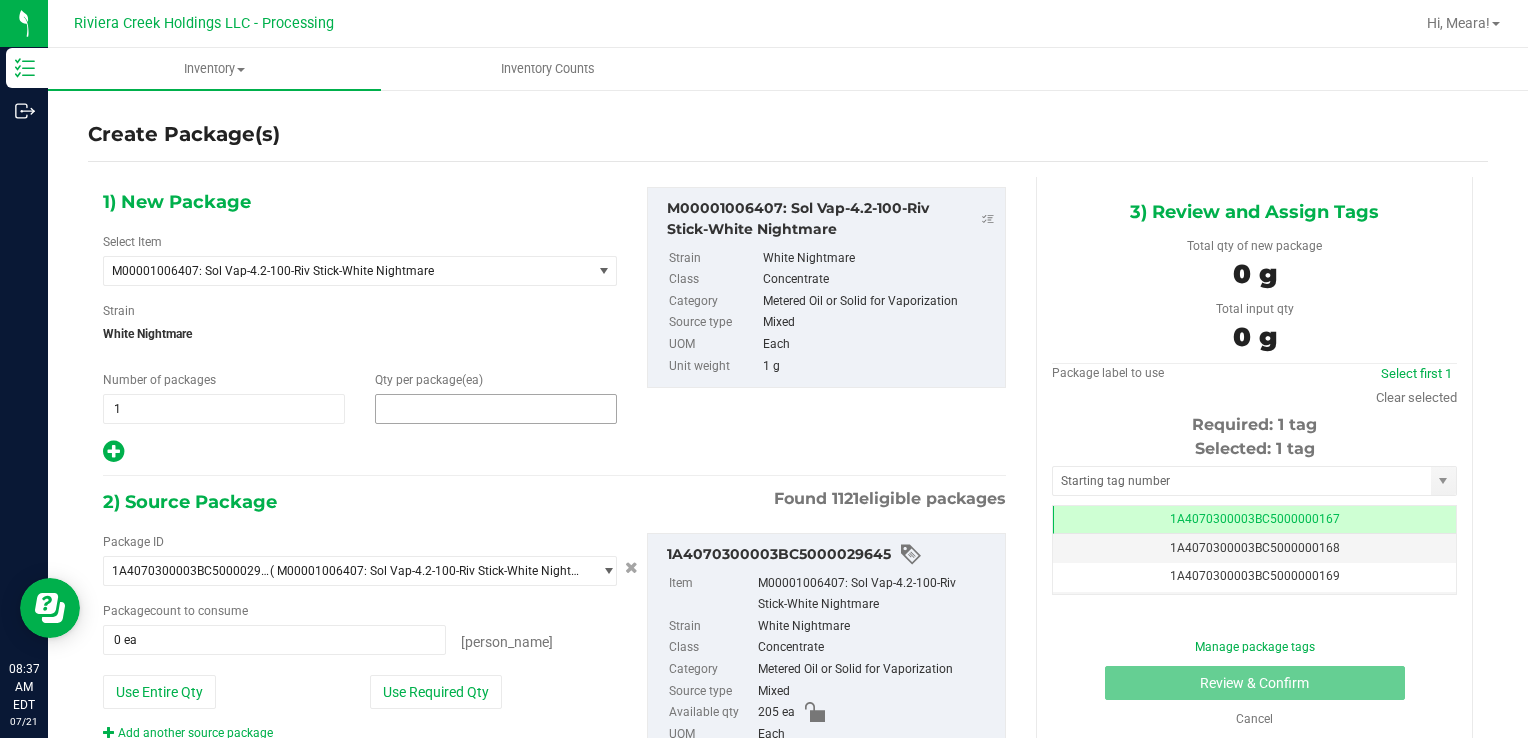 click at bounding box center (496, 409) 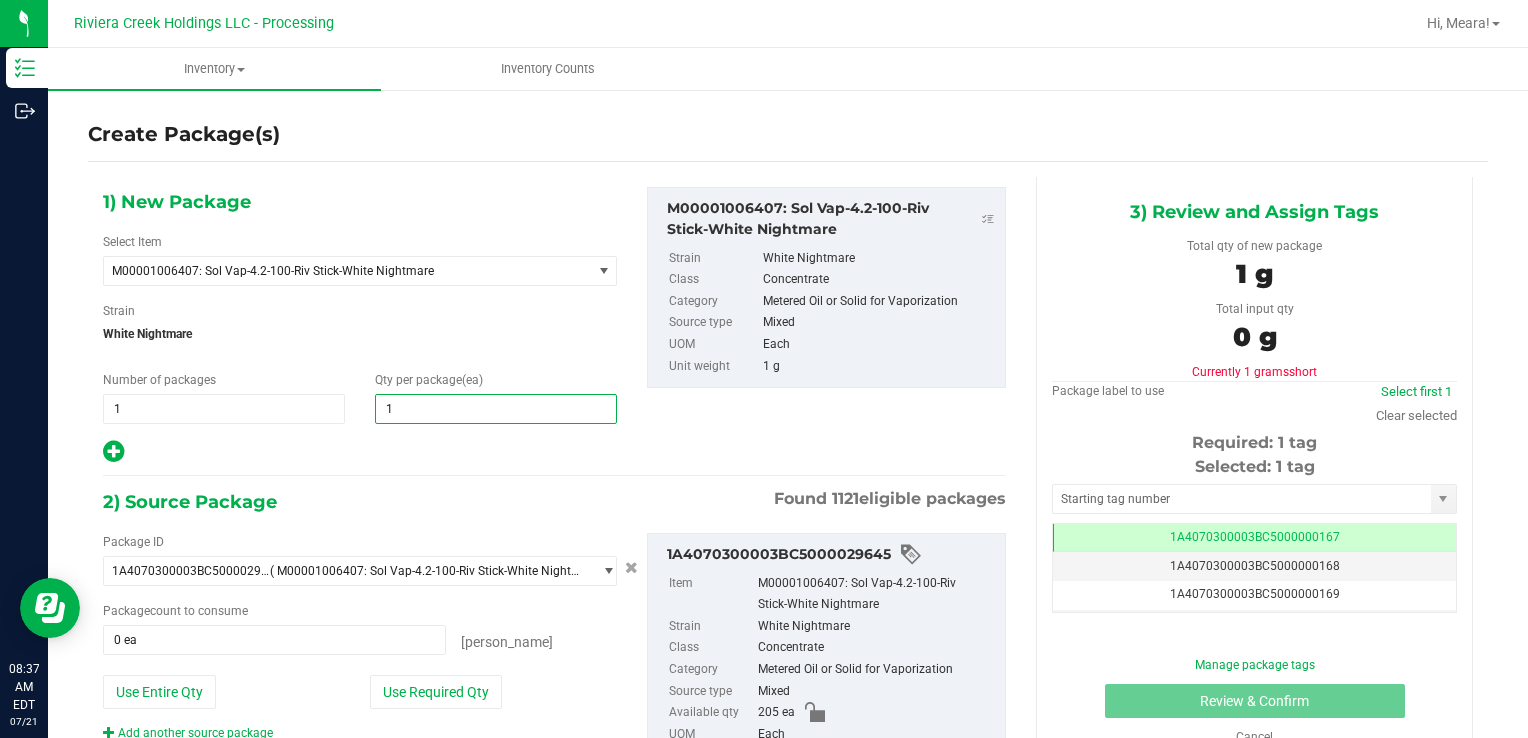 type on "10" 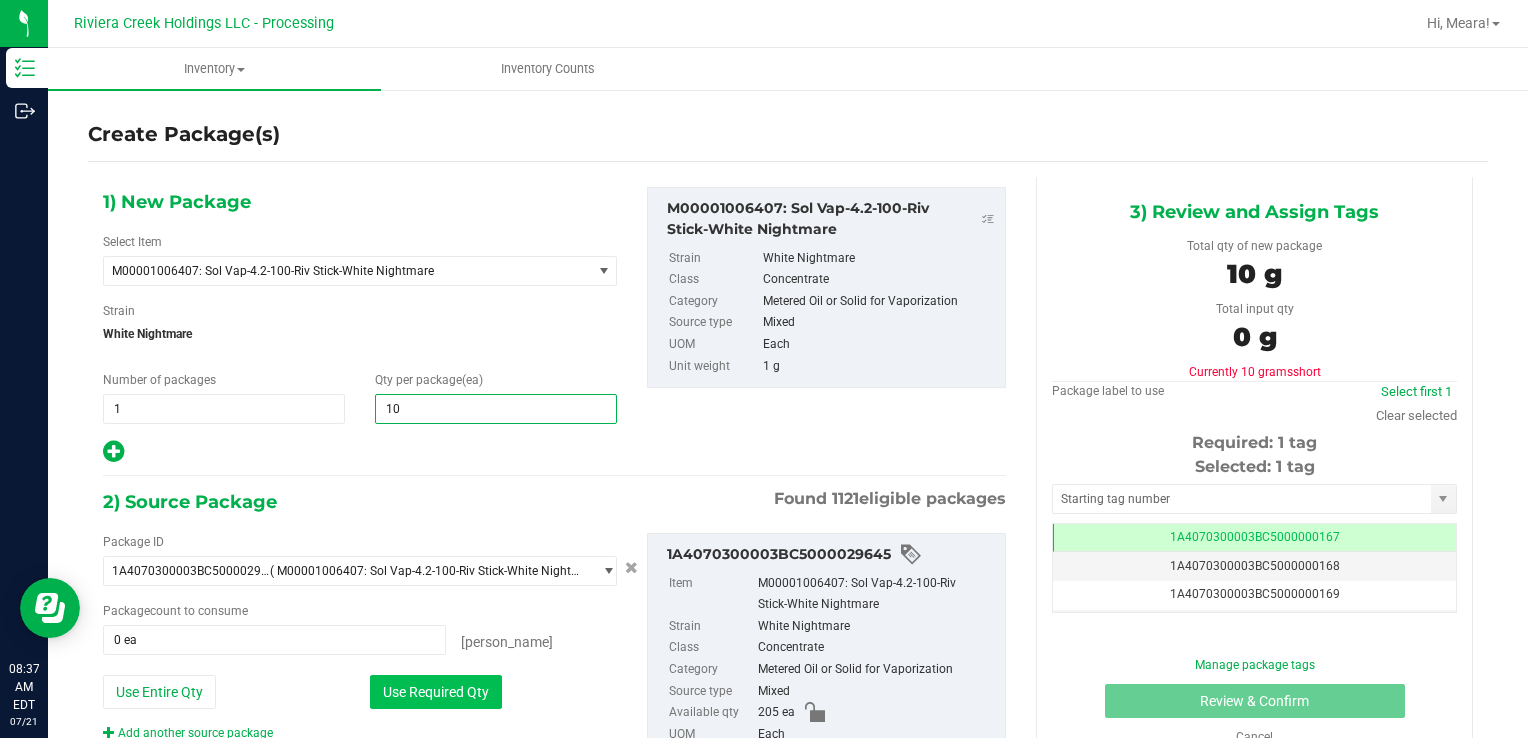 type on "10" 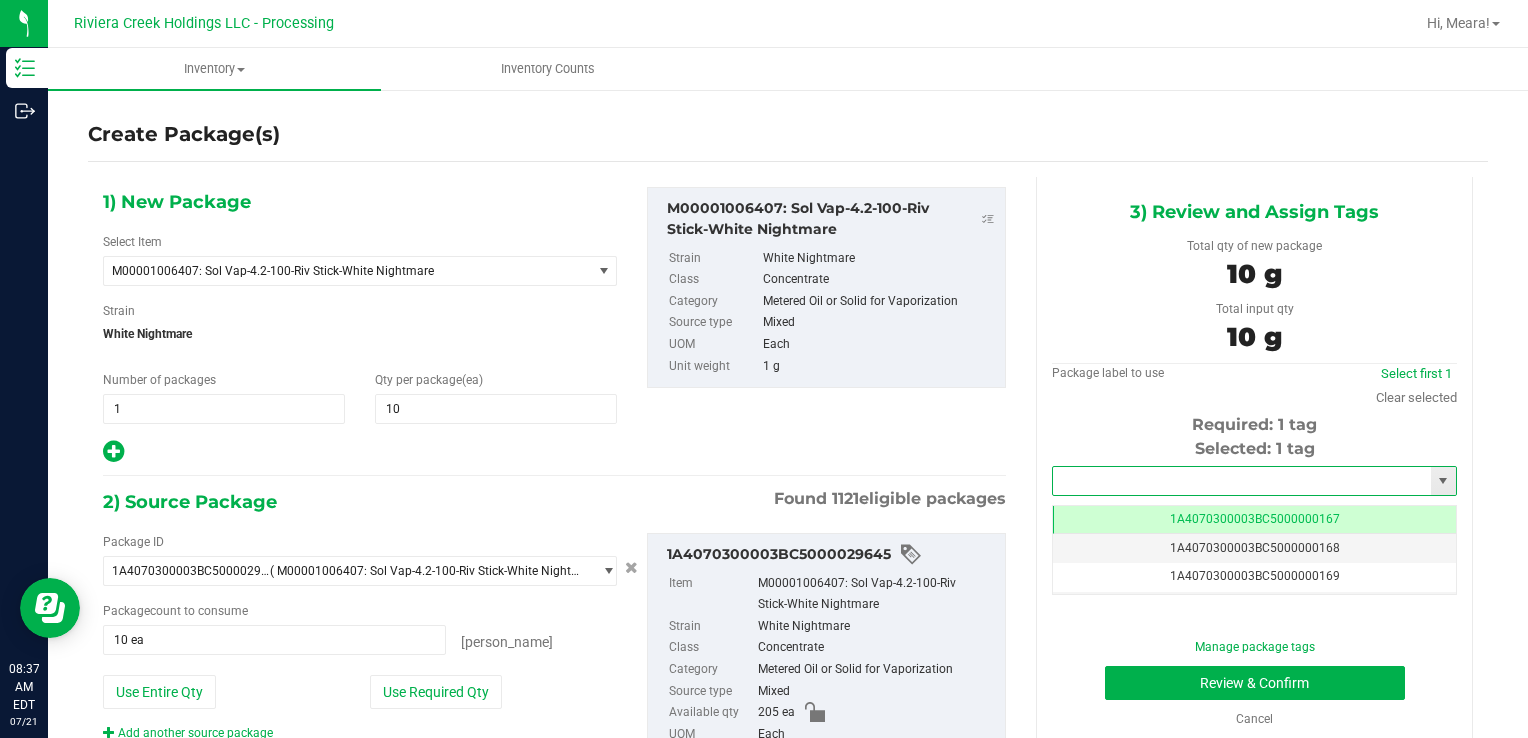 click at bounding box center (1242, 481) 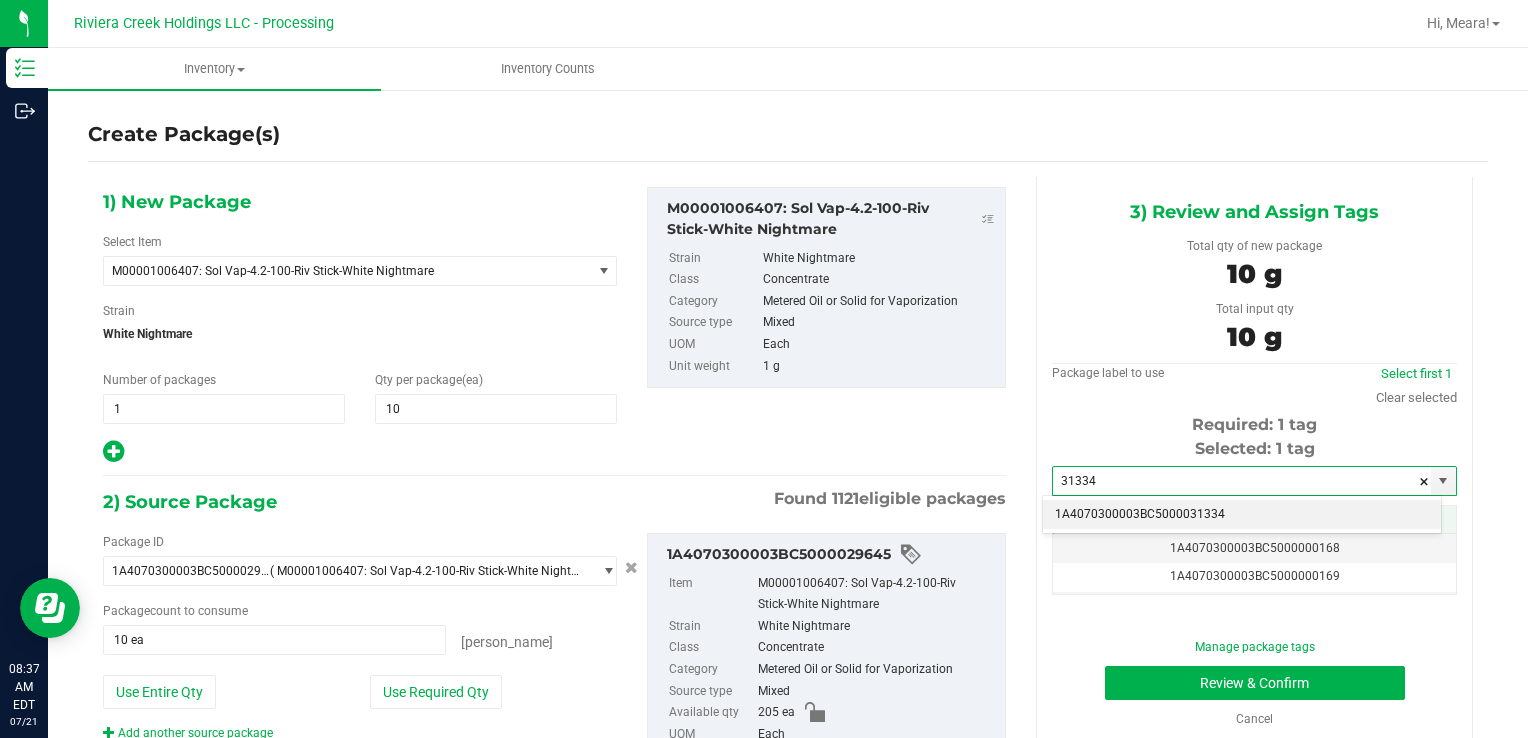 click on "1A4070300003BC5000031334" at bounding box center [1242, 515] 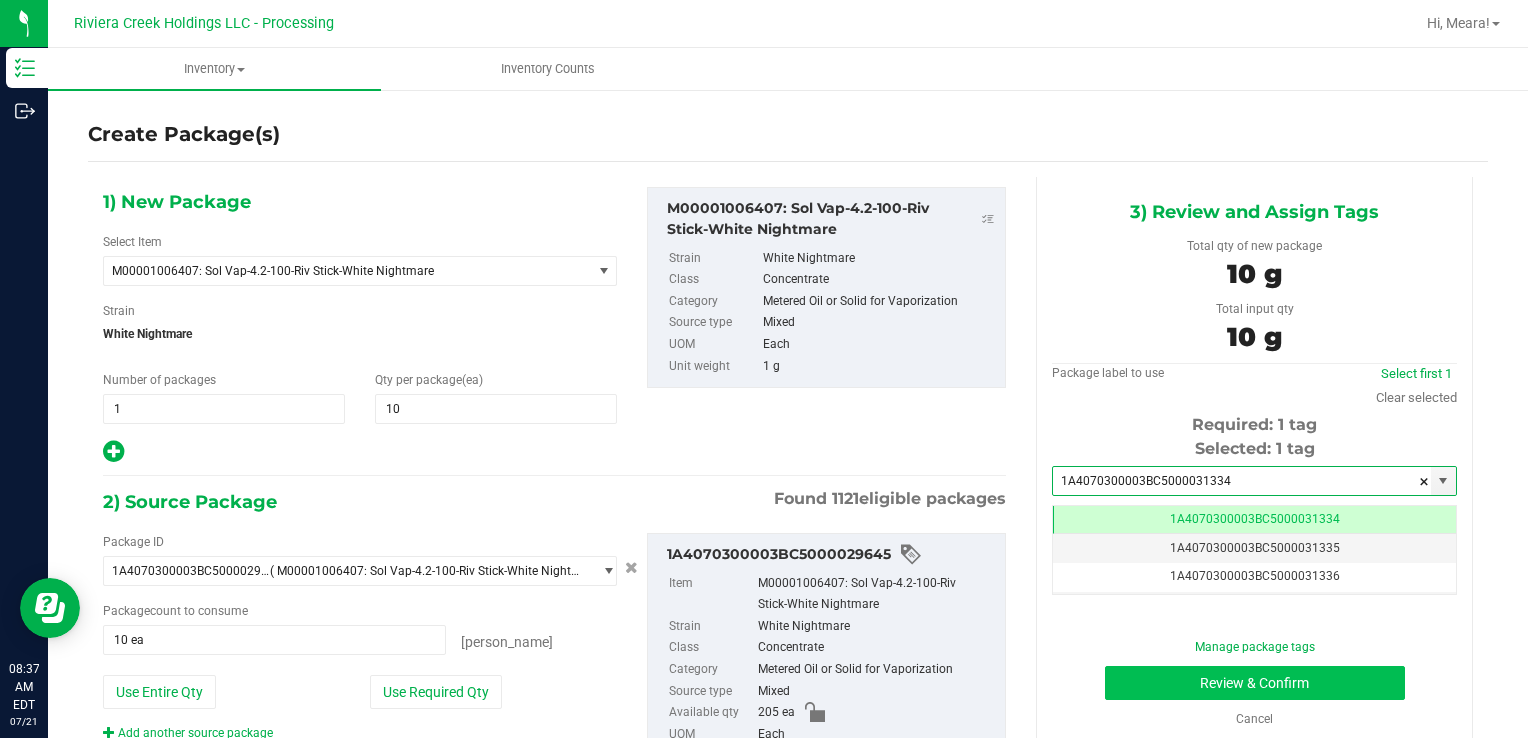 type on "1A4070300003BC5000031334" 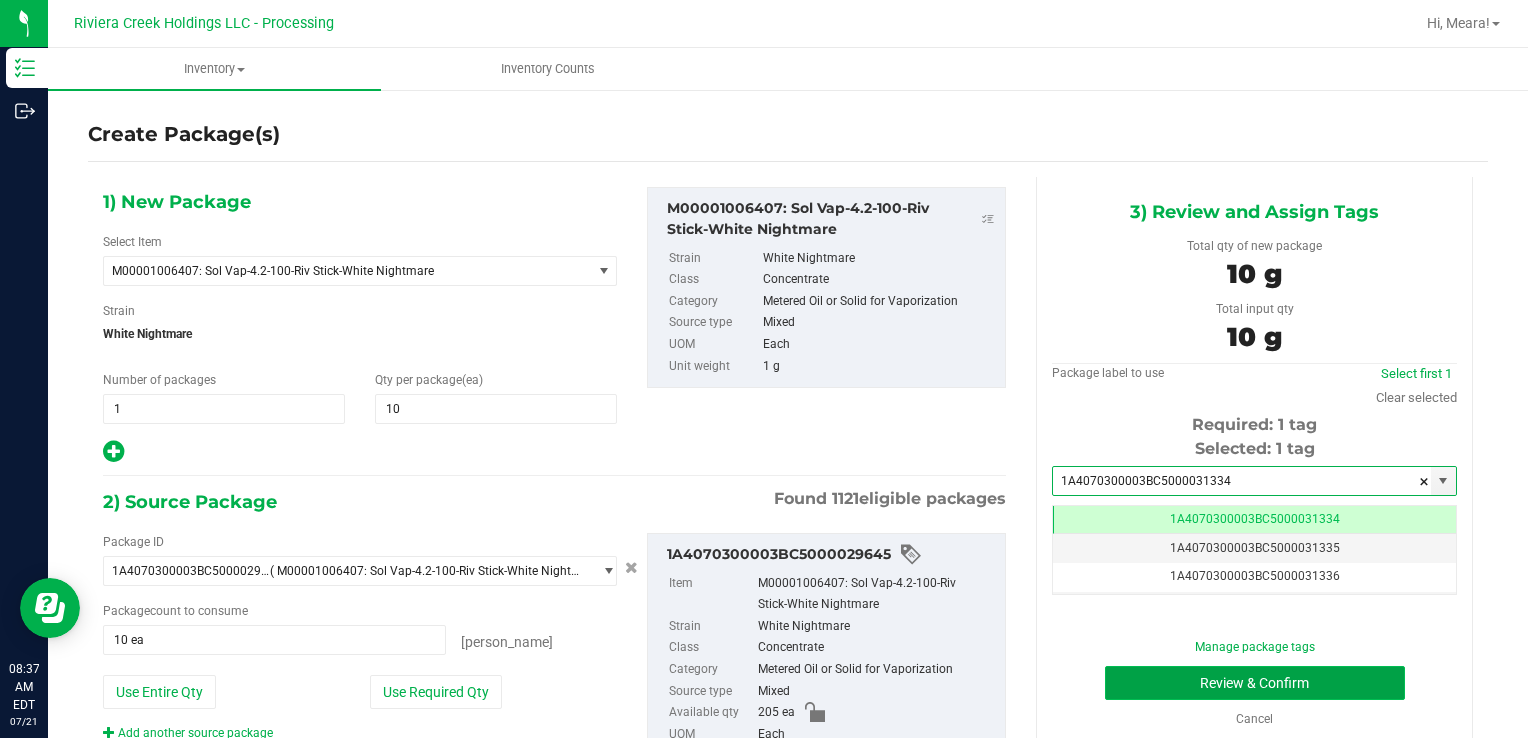 click on "Review & Confirm" at bounding box center (1255, 683) 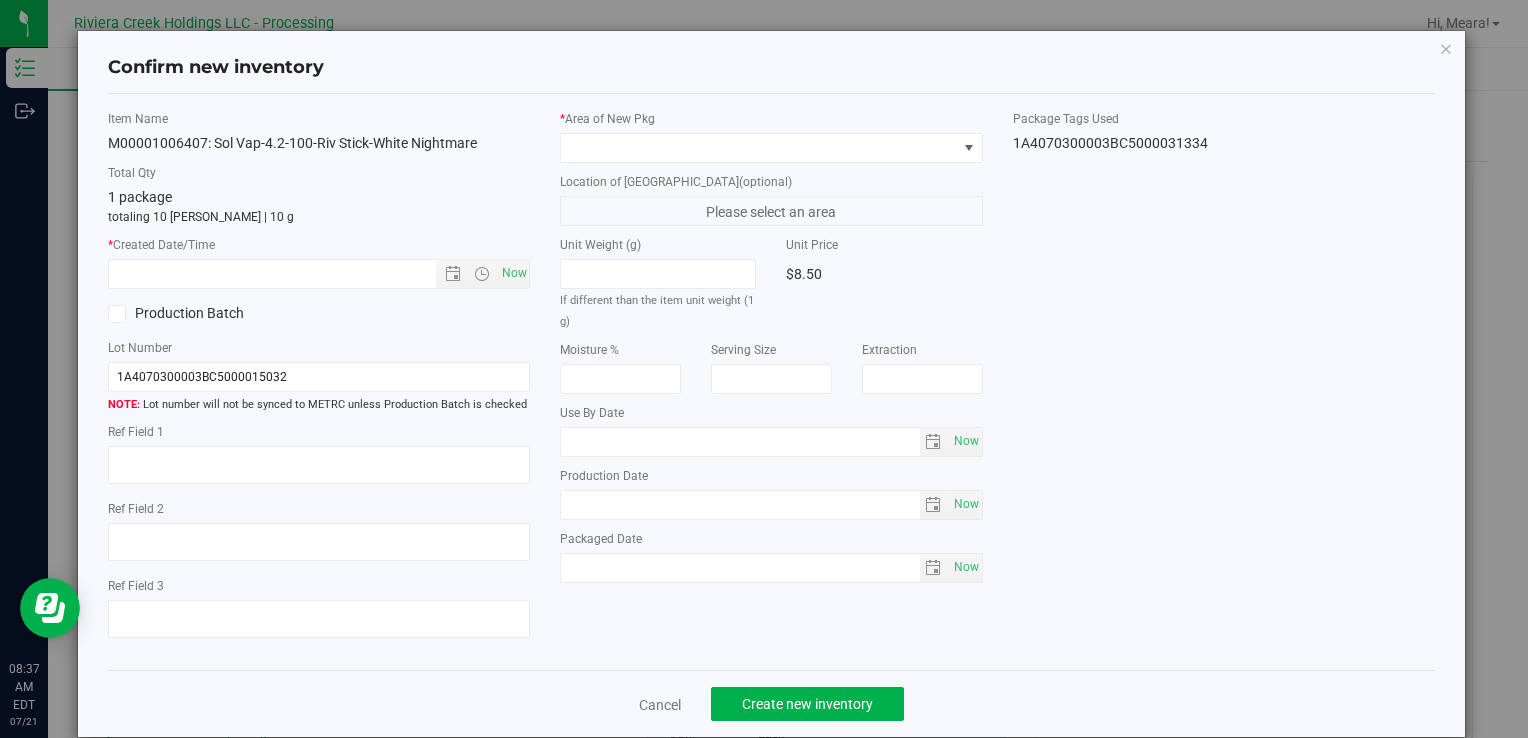type on "[DATE]" 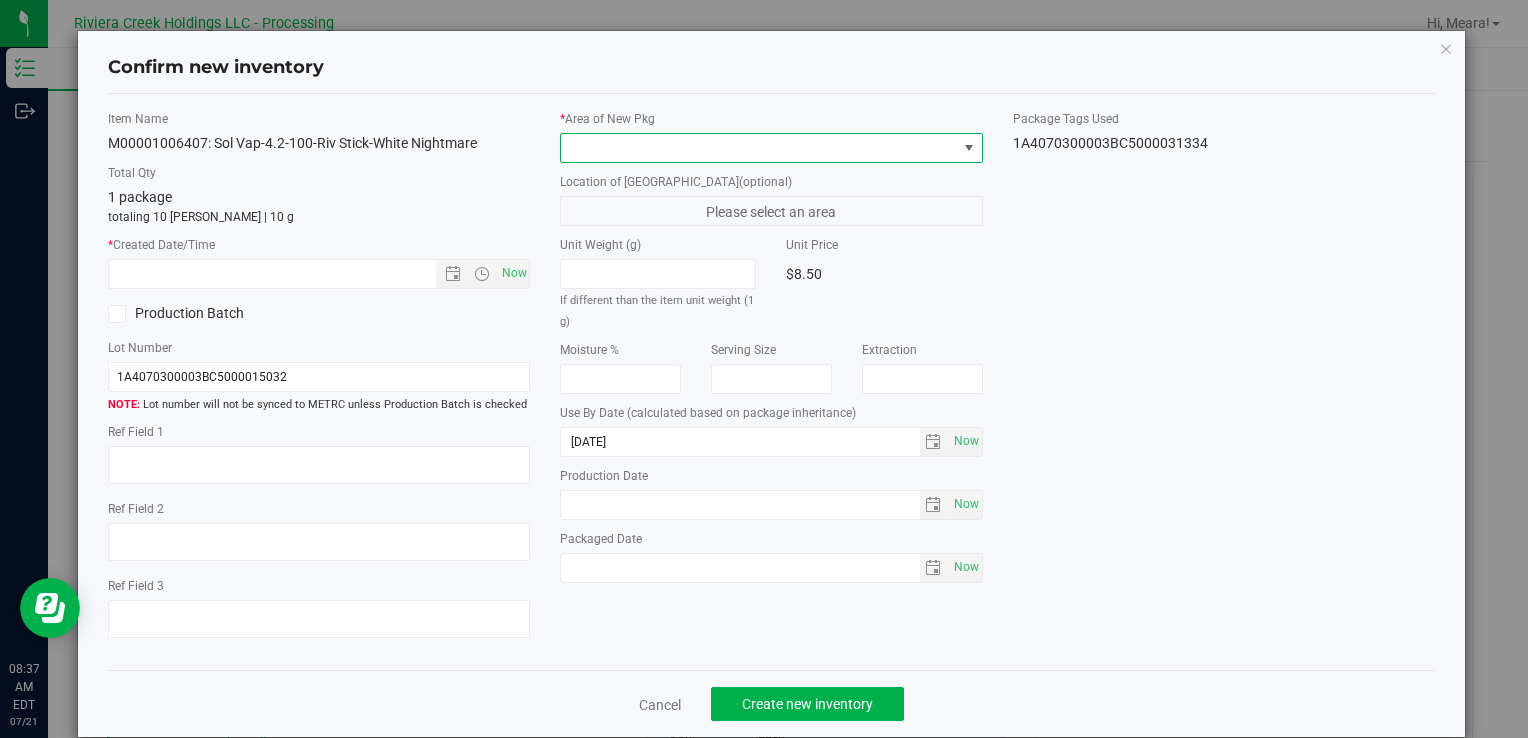 click at bounding box center [758, 148] 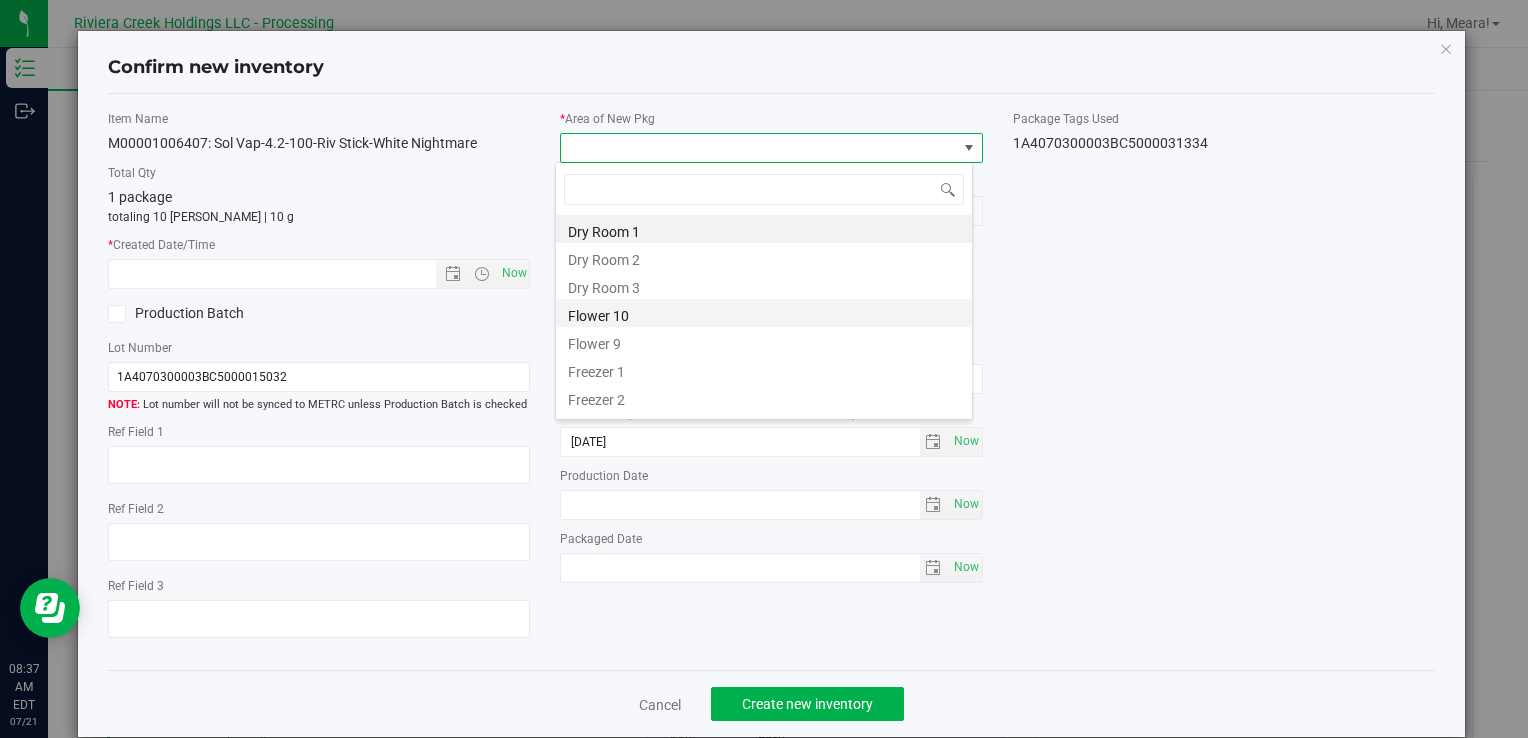 click on "Flower 10" at bounding box center [764, 313] 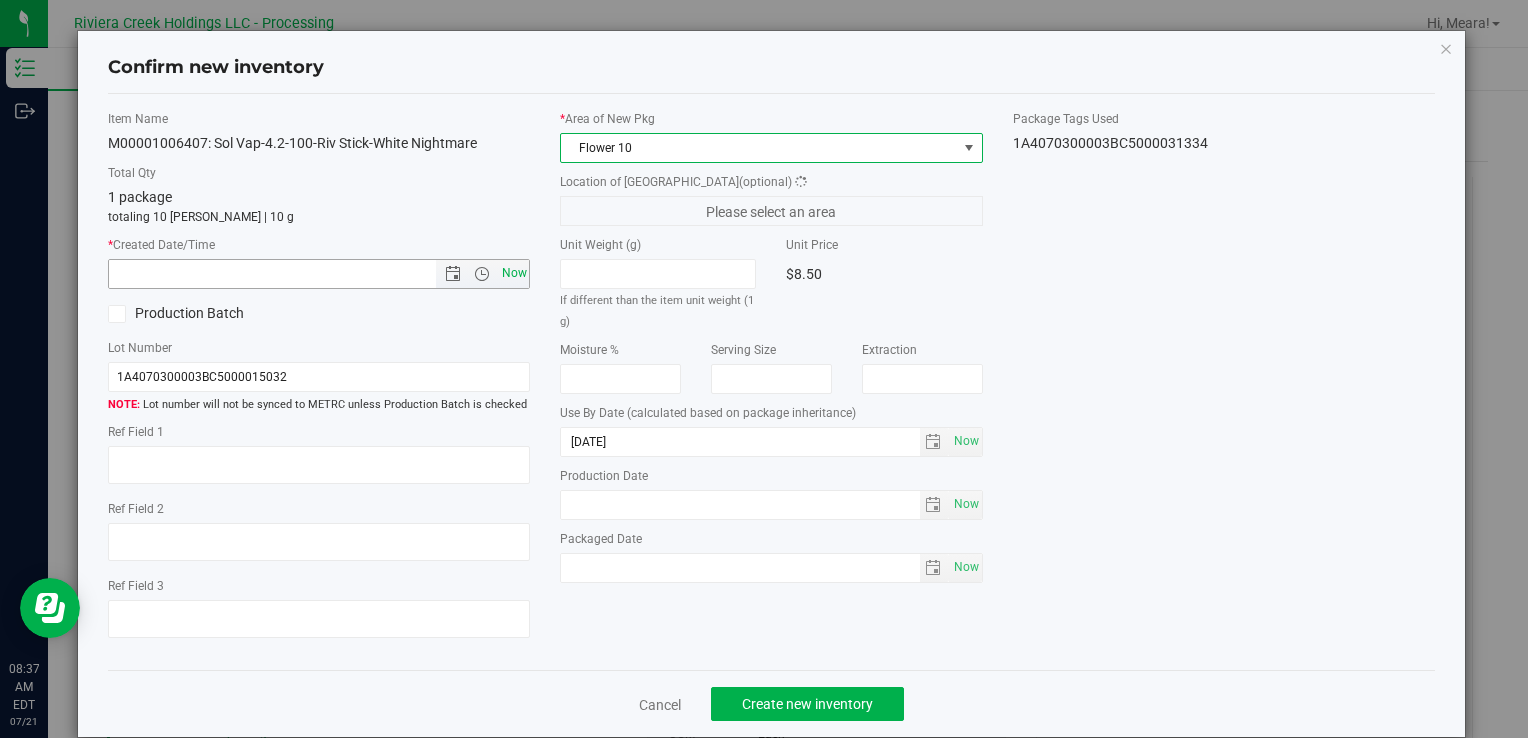 click on "Now" at bounding box center [514, 273] 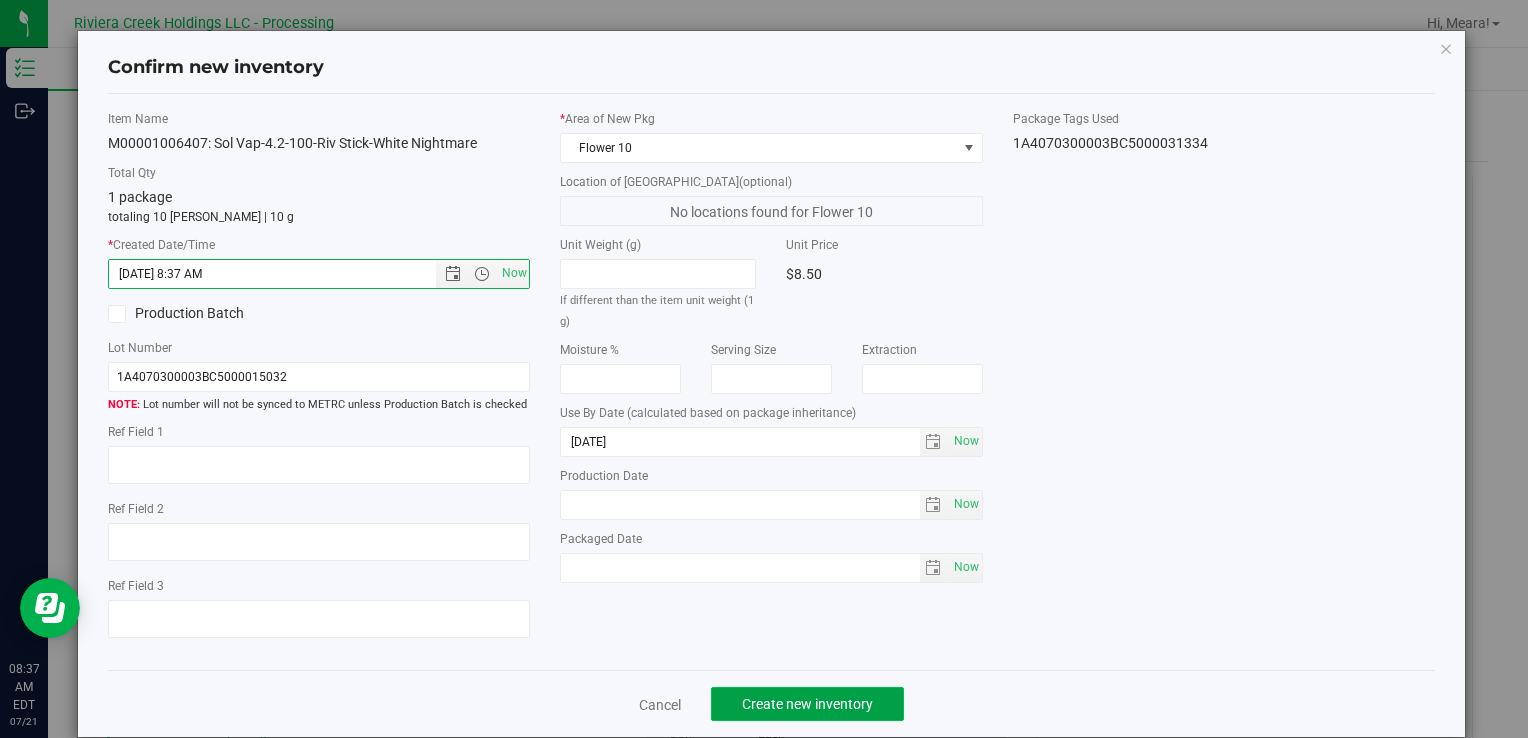 click on "Create new inventory" 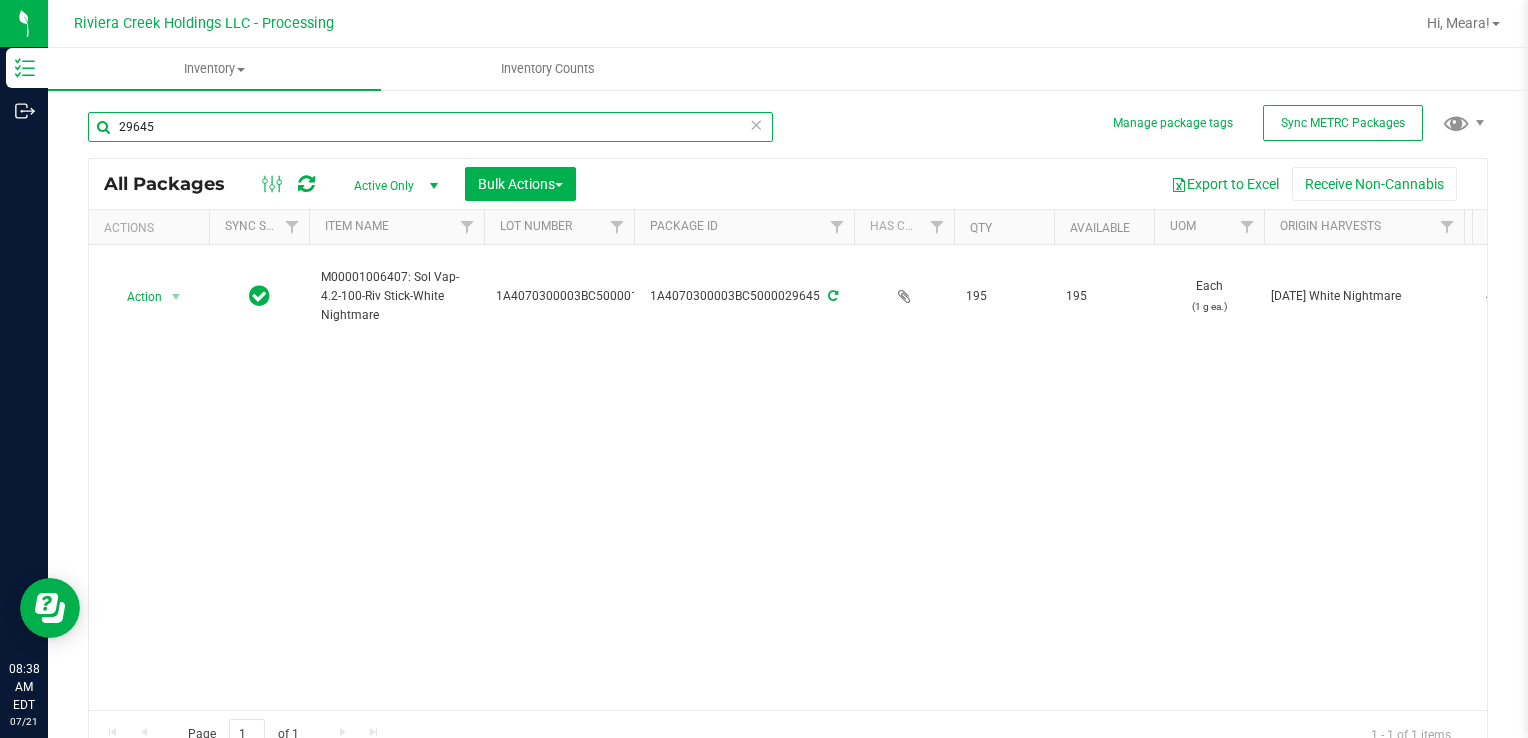 drag, startPoint x: 168, startPoint y: 138, endPoint x: 158, endPoint y: 134, distance: 10.770329 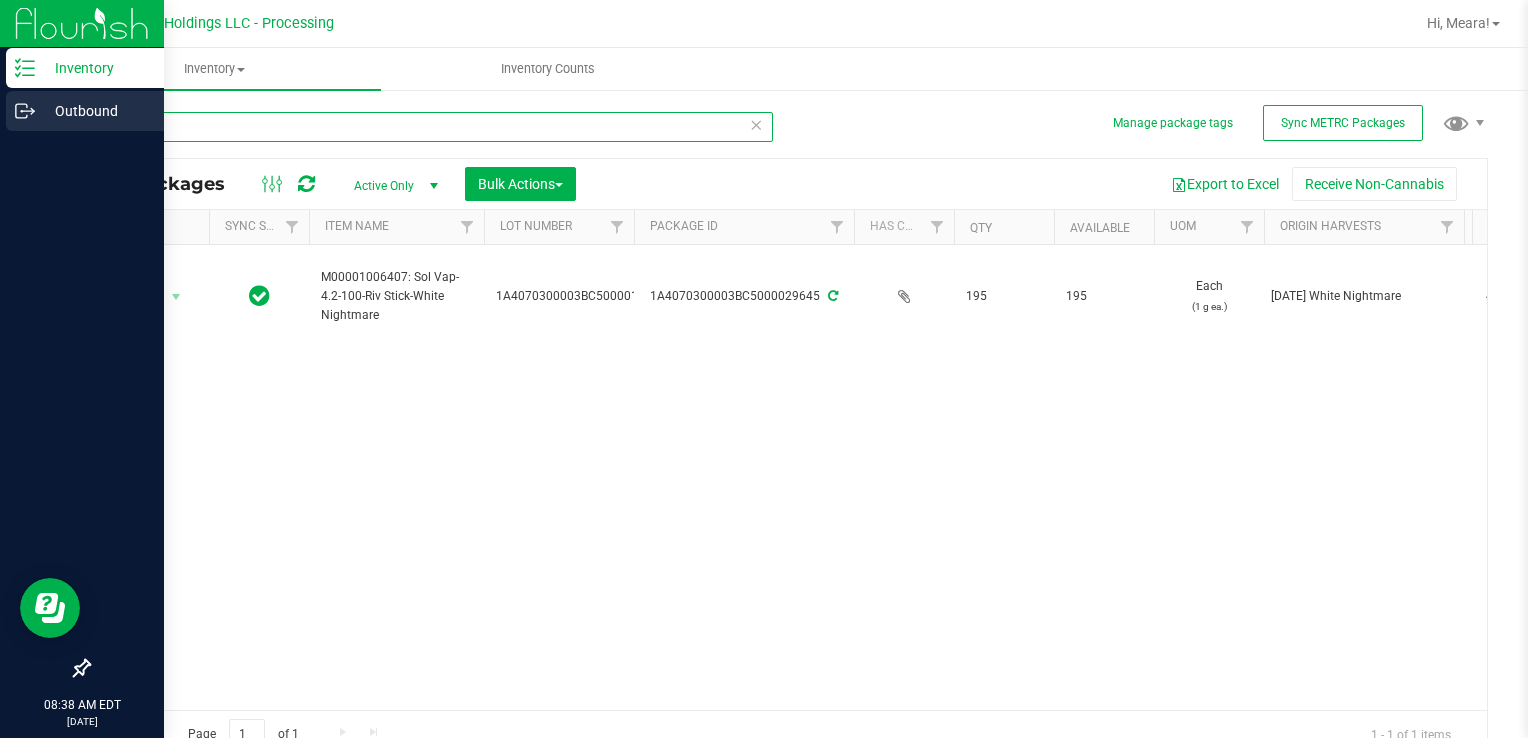 drag, startPoint x: 158, startPoint y: 134, endPoint x: 17, endPoint y: 118, distance: 141.90489 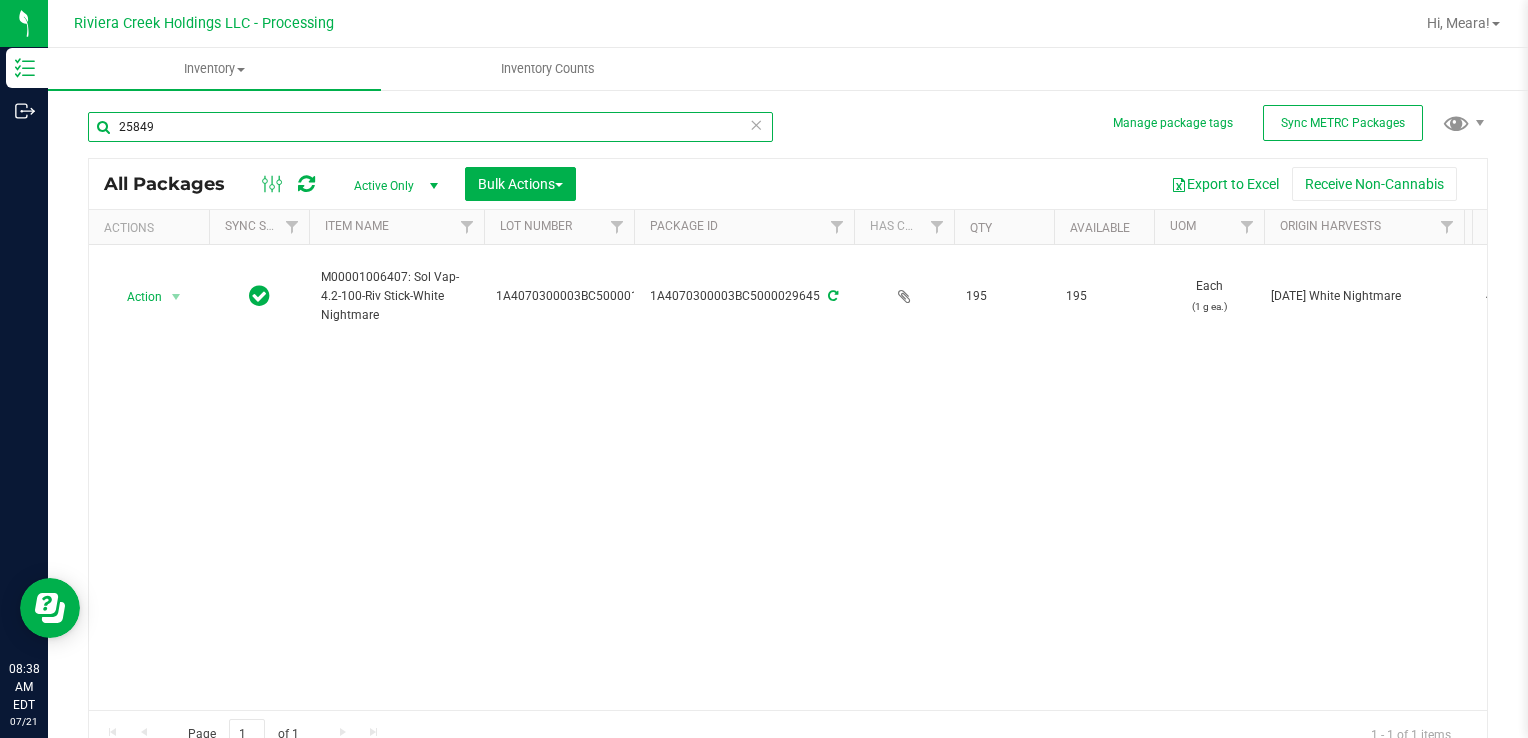 type on "25849" 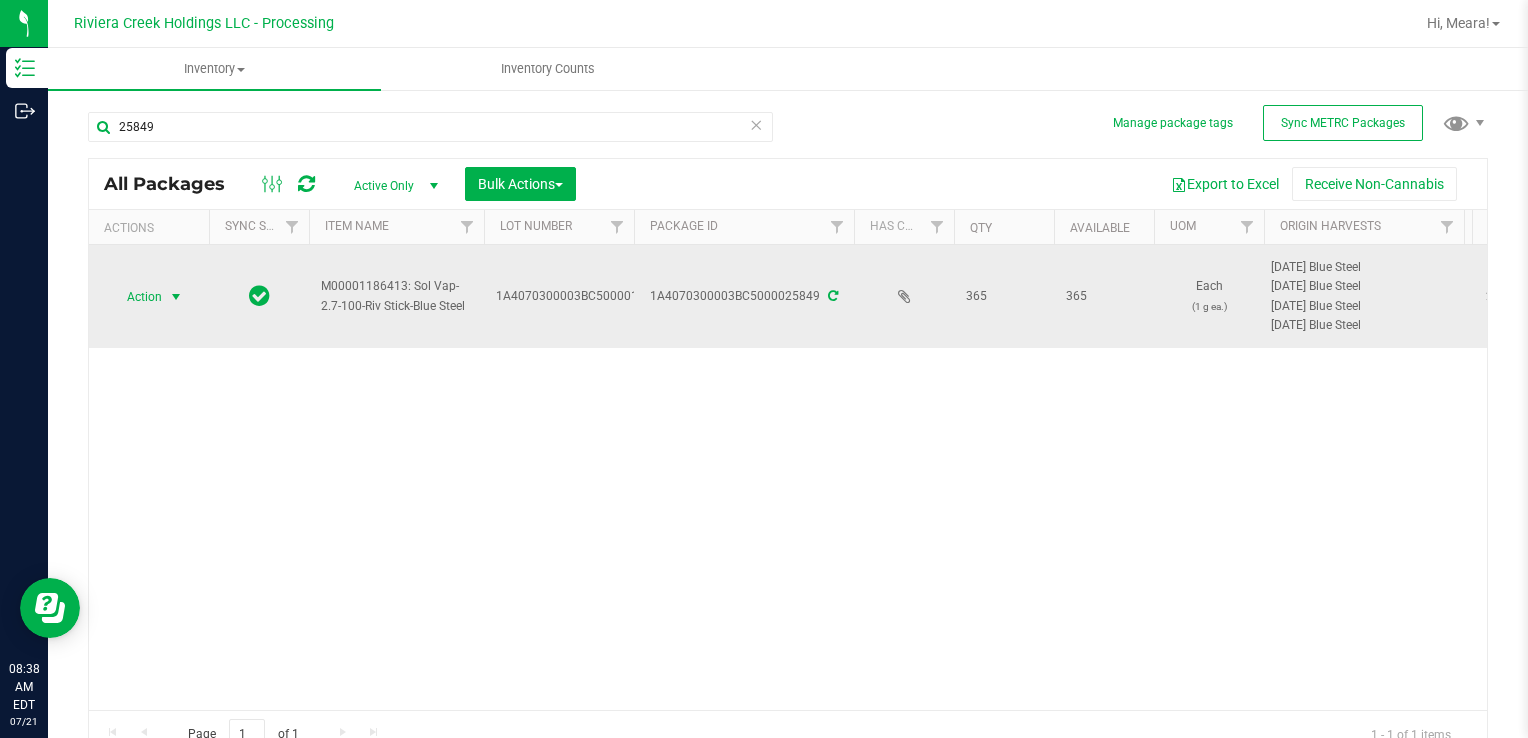 click on "Action" at bounding box center [136, 297] 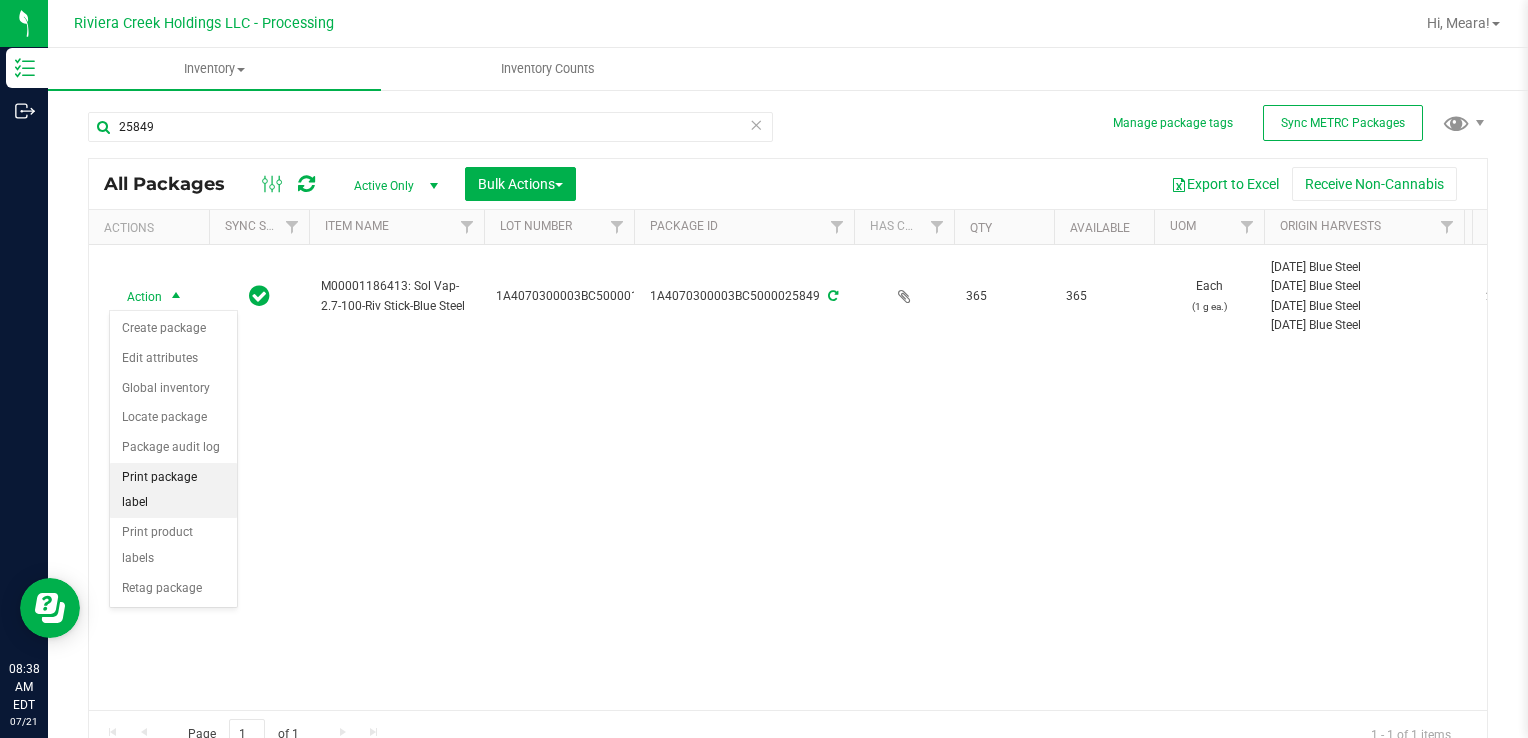 click on "Print package label" at bounding box center (173, 490) 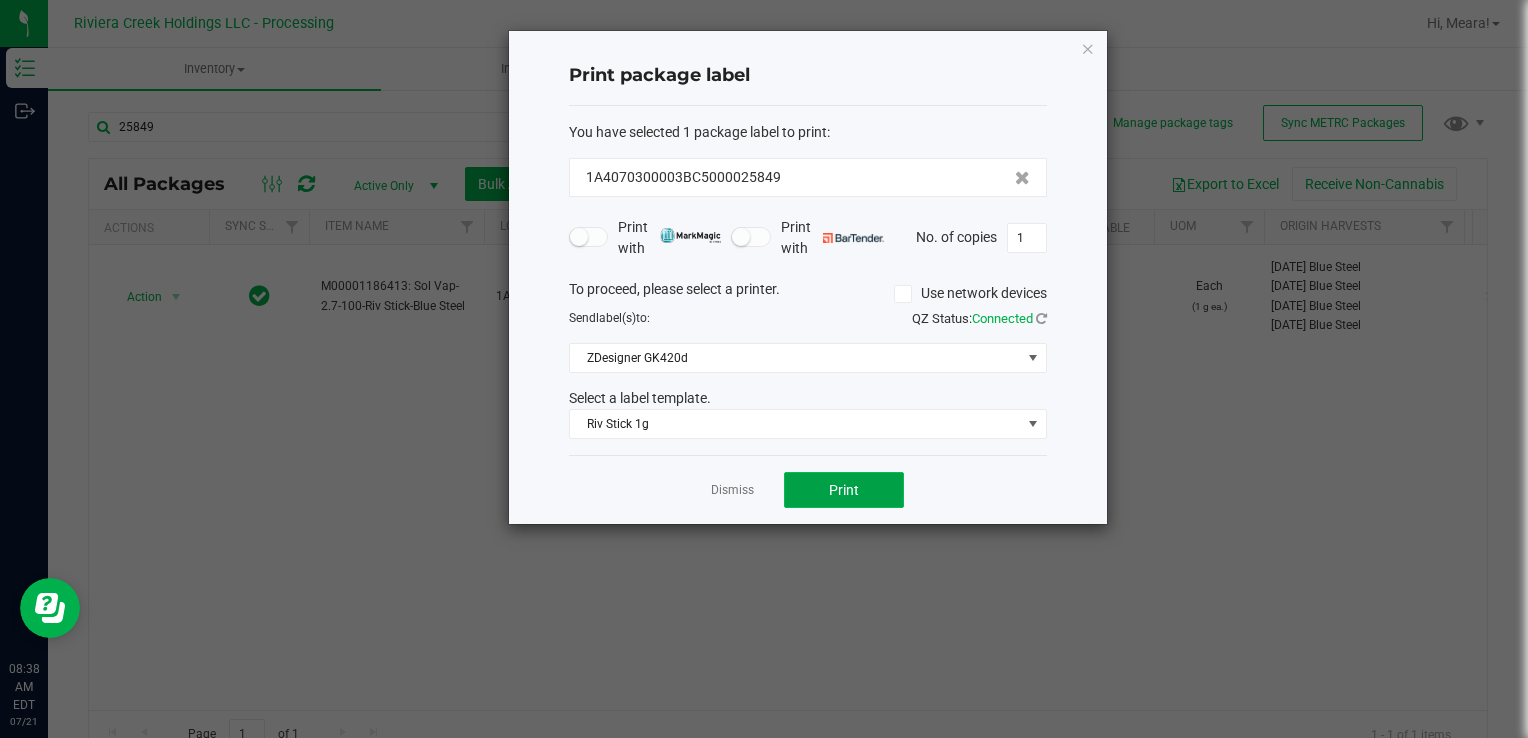 click on "Print" 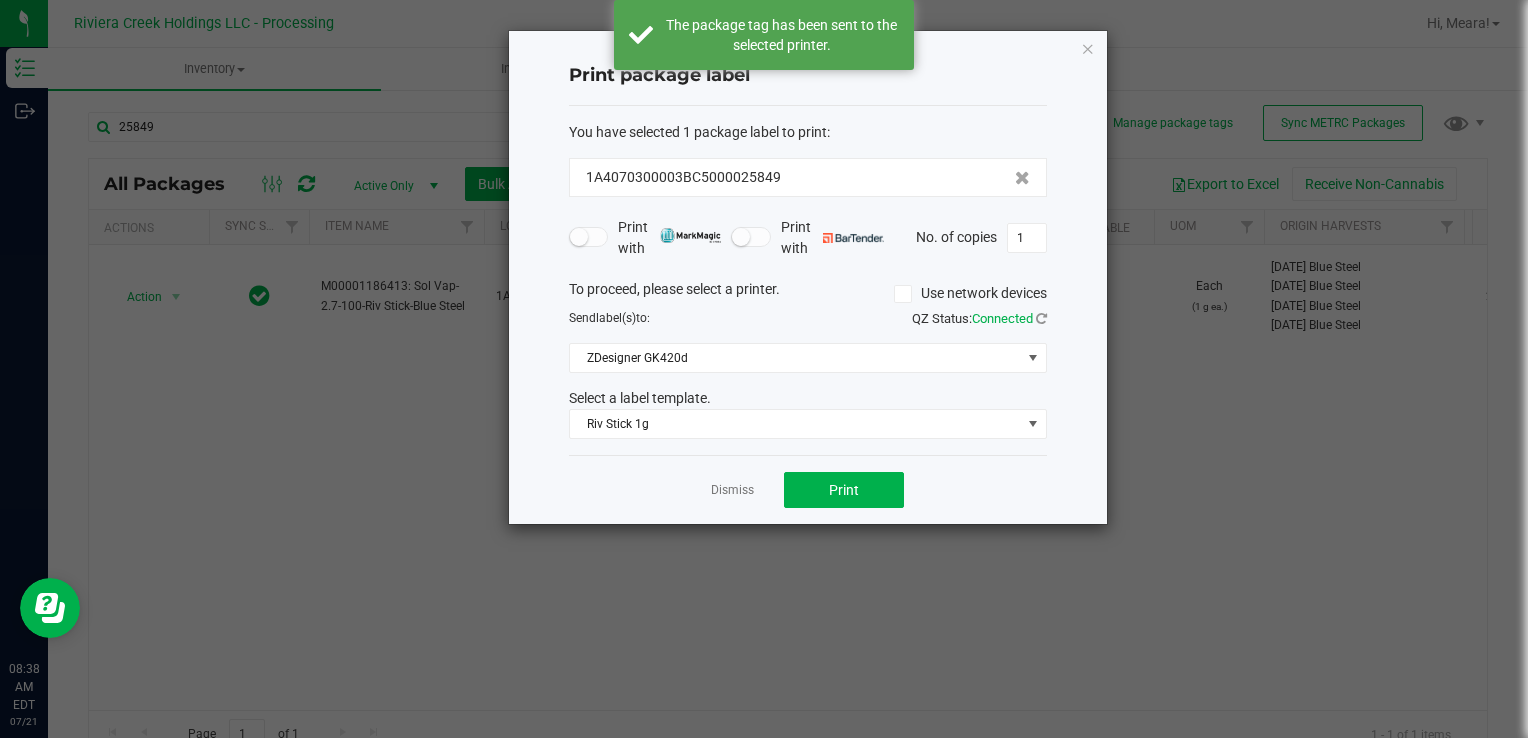 drag, startPoint x: 725, startPoint y: 492, endPoint x: 715, endPoint y: 486, distance: 11.661903 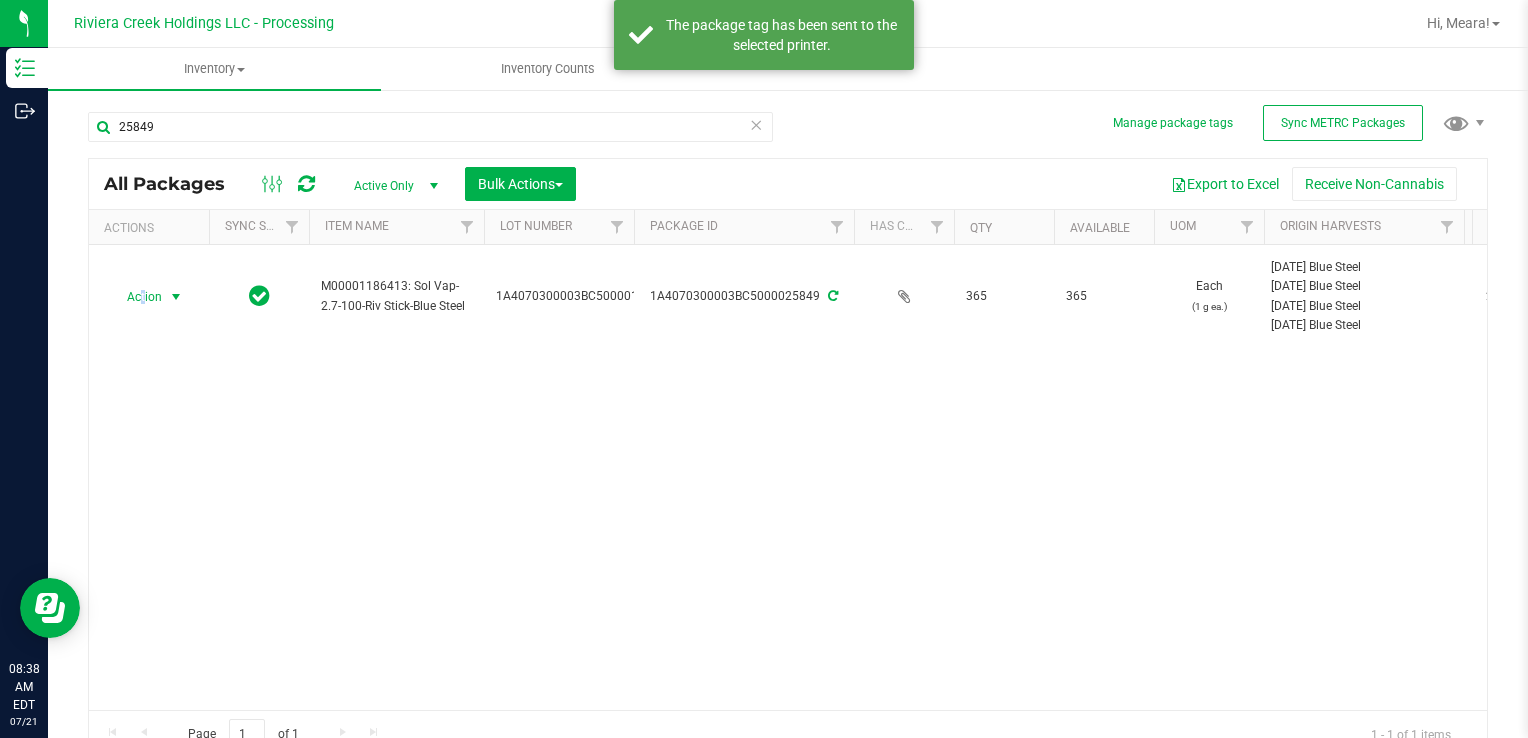drag, startPoint x: 144, startPoint y: 304, endPoint x: 152, endPoint y: 323, distance: 20.615528 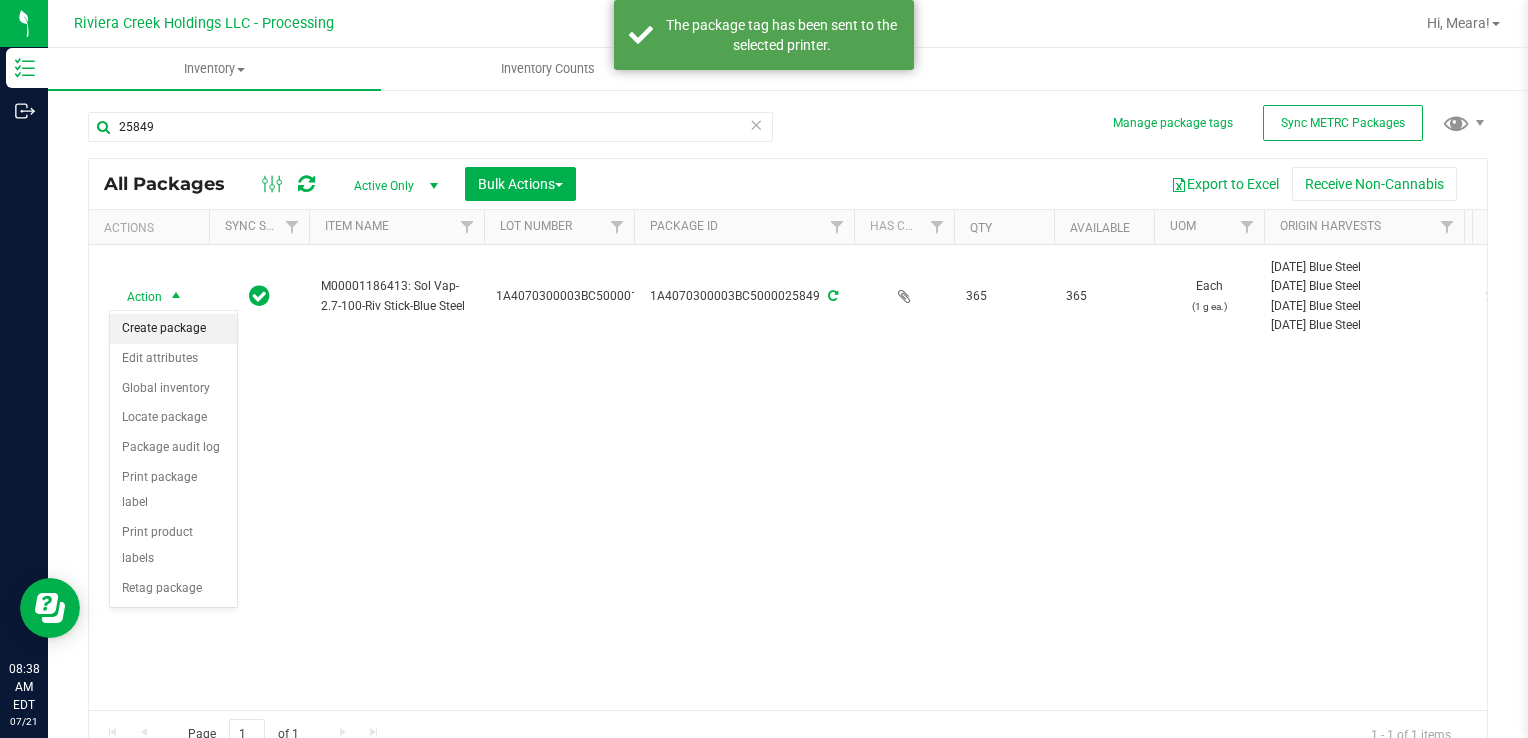 click on "Create package" at bounding box center (173, 329) 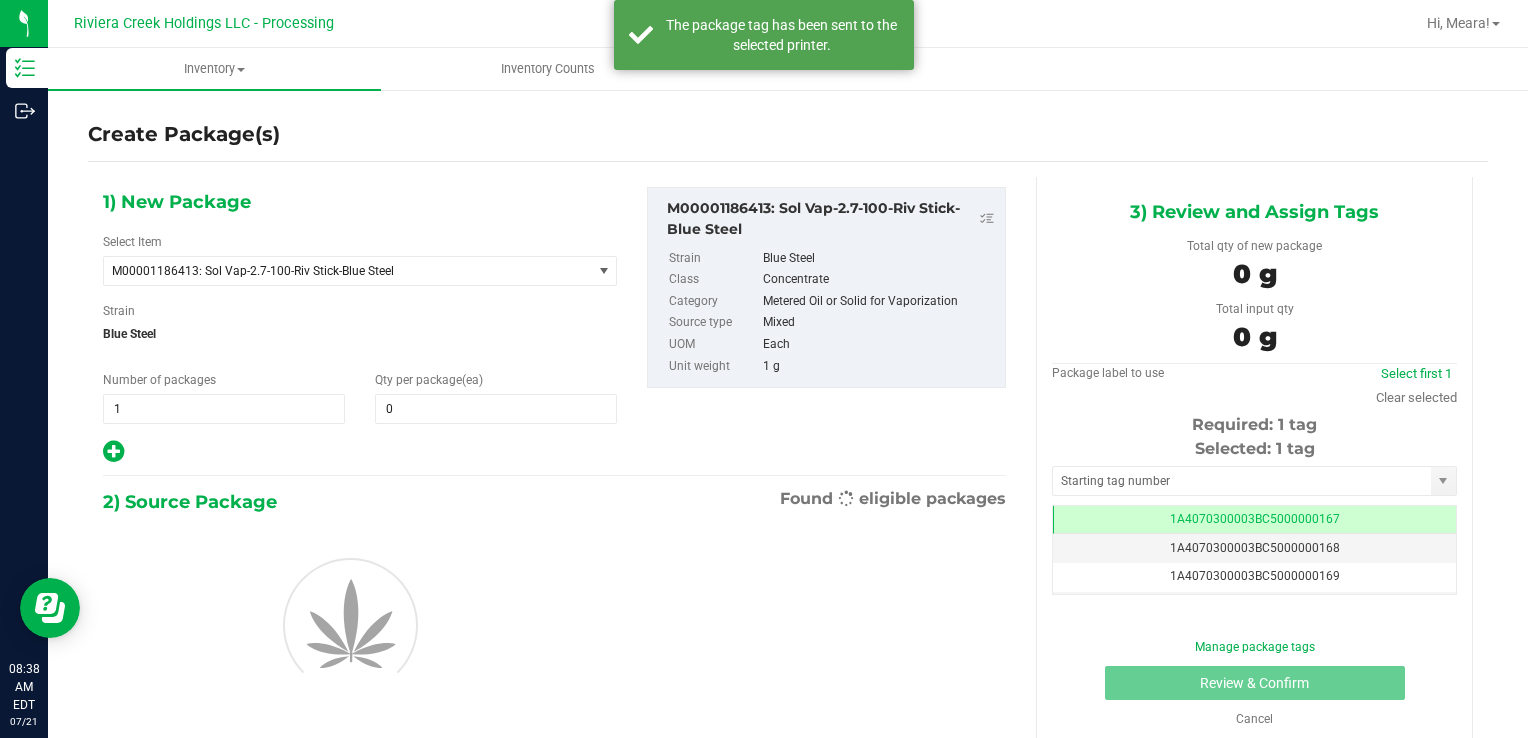 scroll, scrollTop: 0, scrollLeft: 0, axis: both 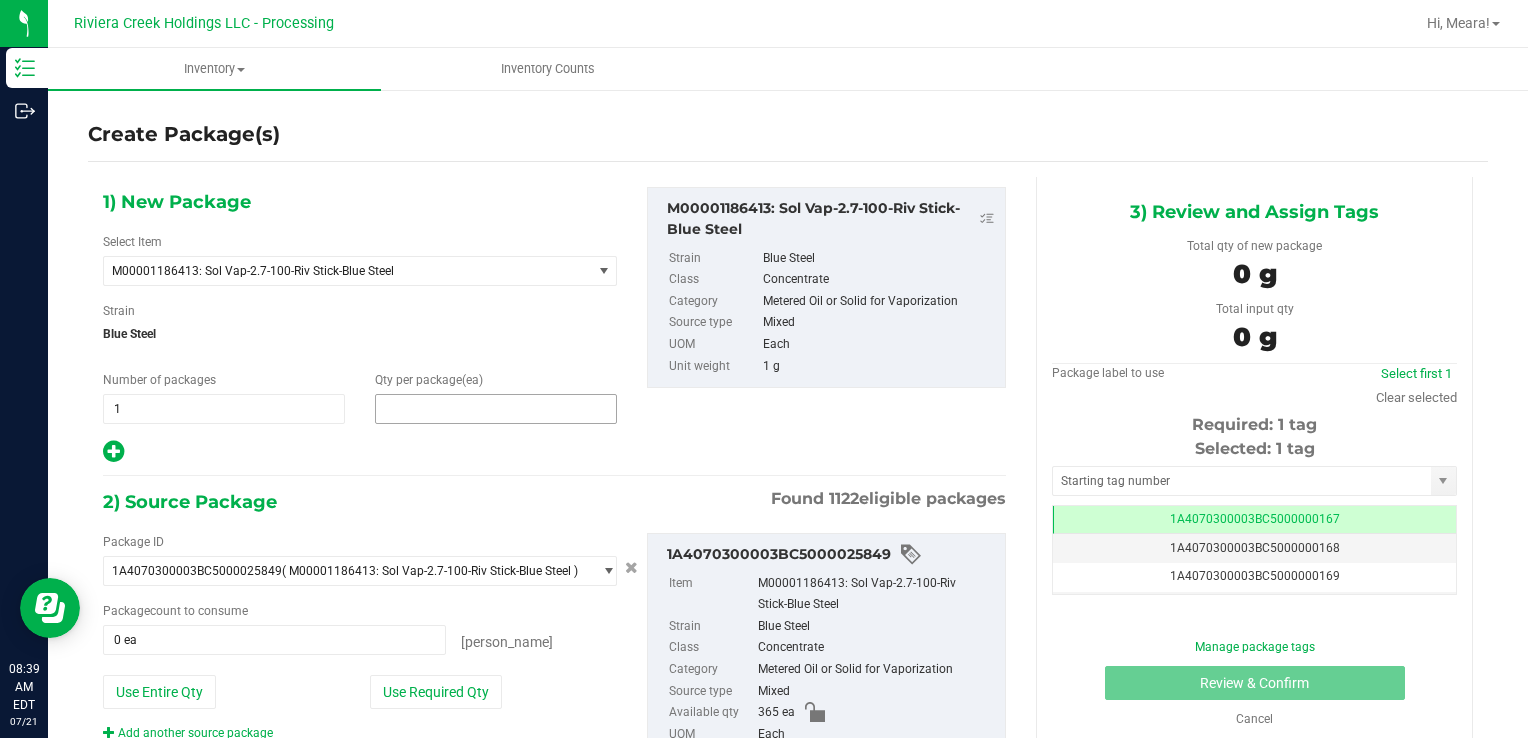 click at bounding box center [496, 409] 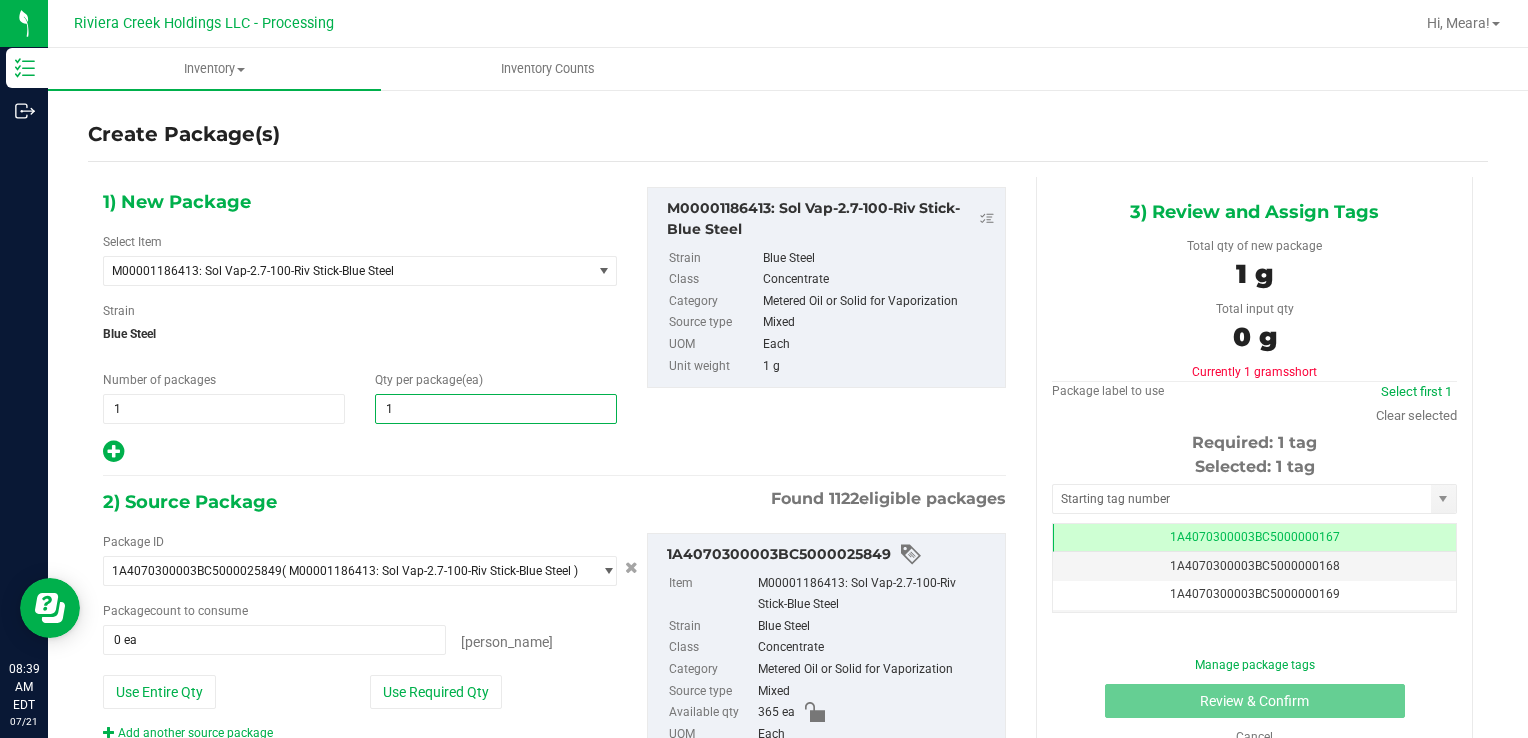 type on "10" 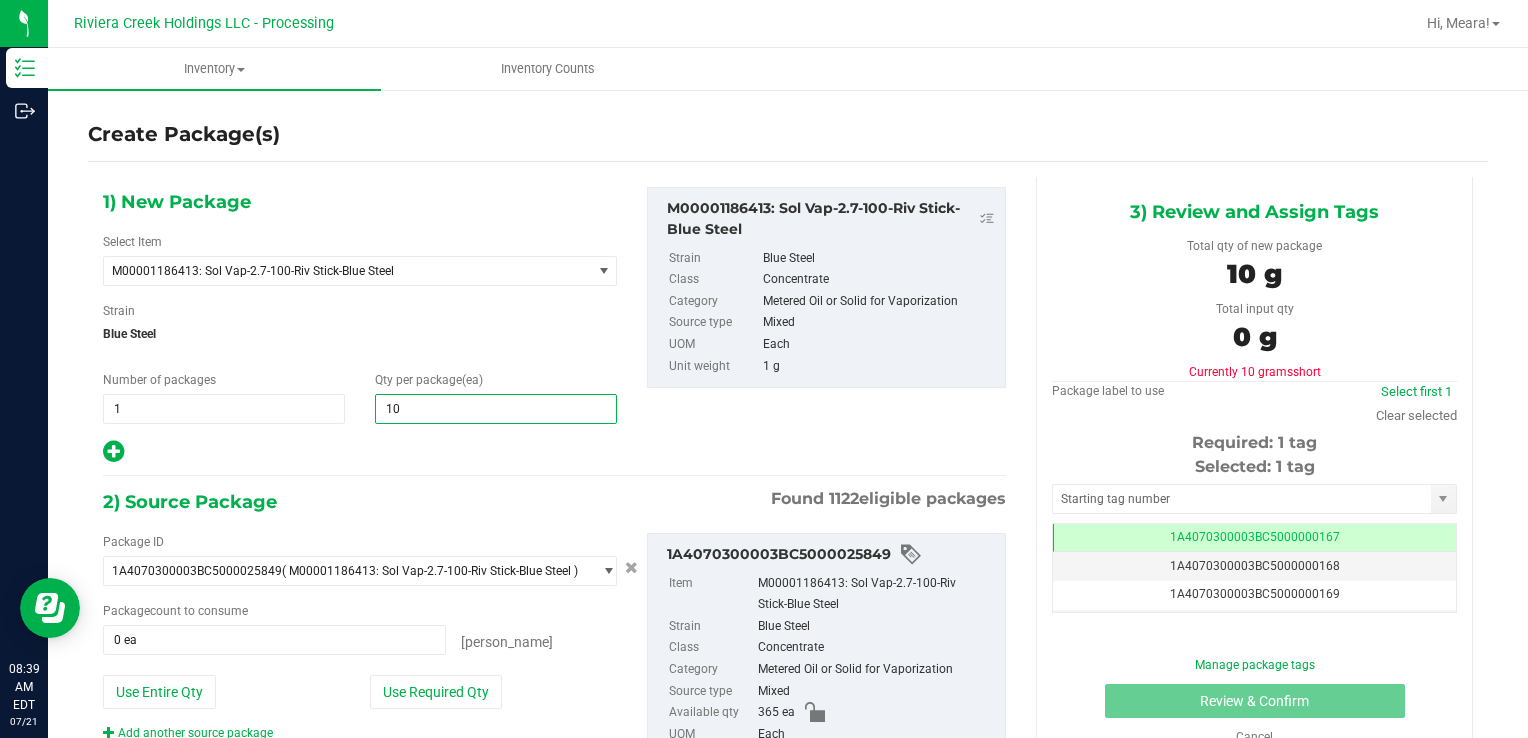 type on "10" 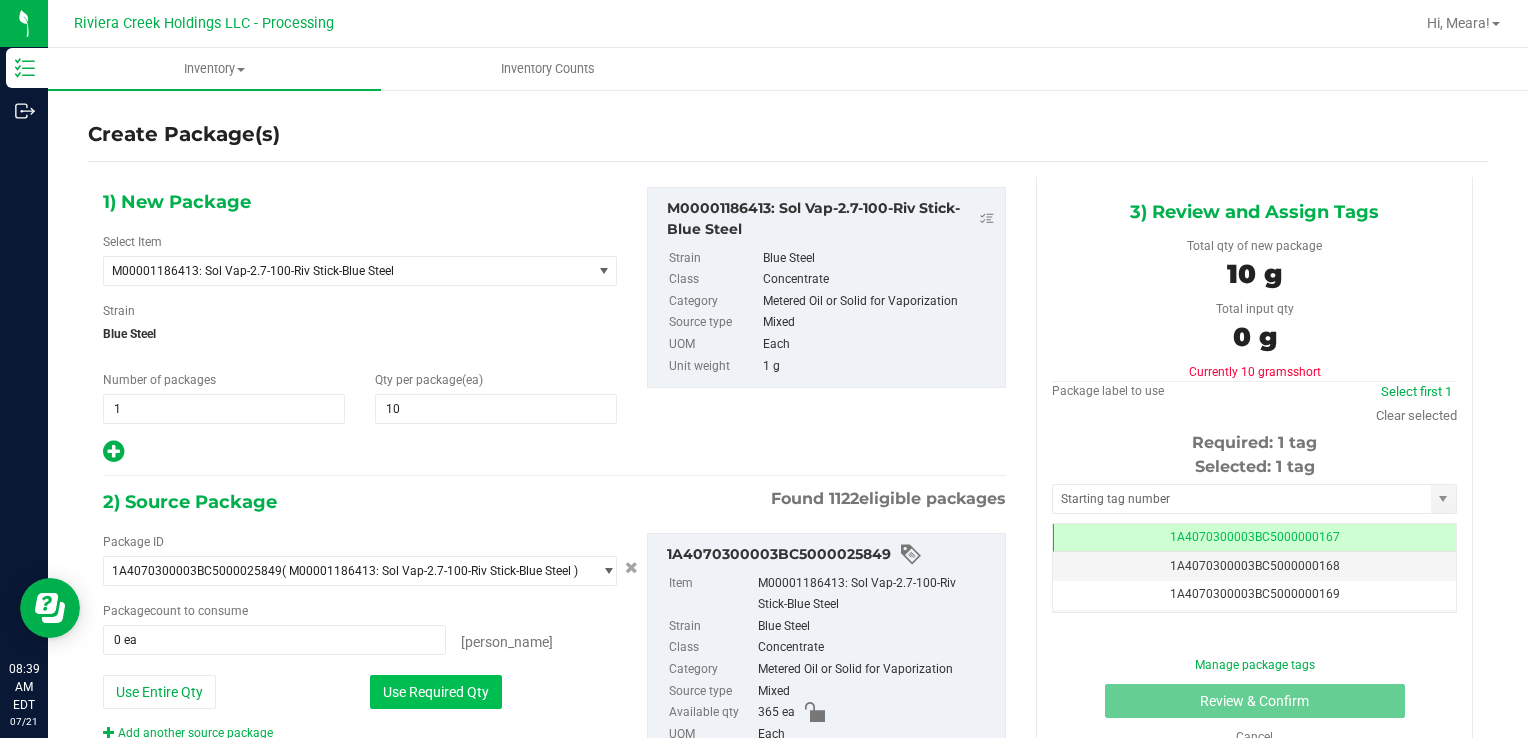 drag, startPoint x: 469, startPoint y: 690, endPoint x: 533, endPoint y: 626, distance: 90.50967 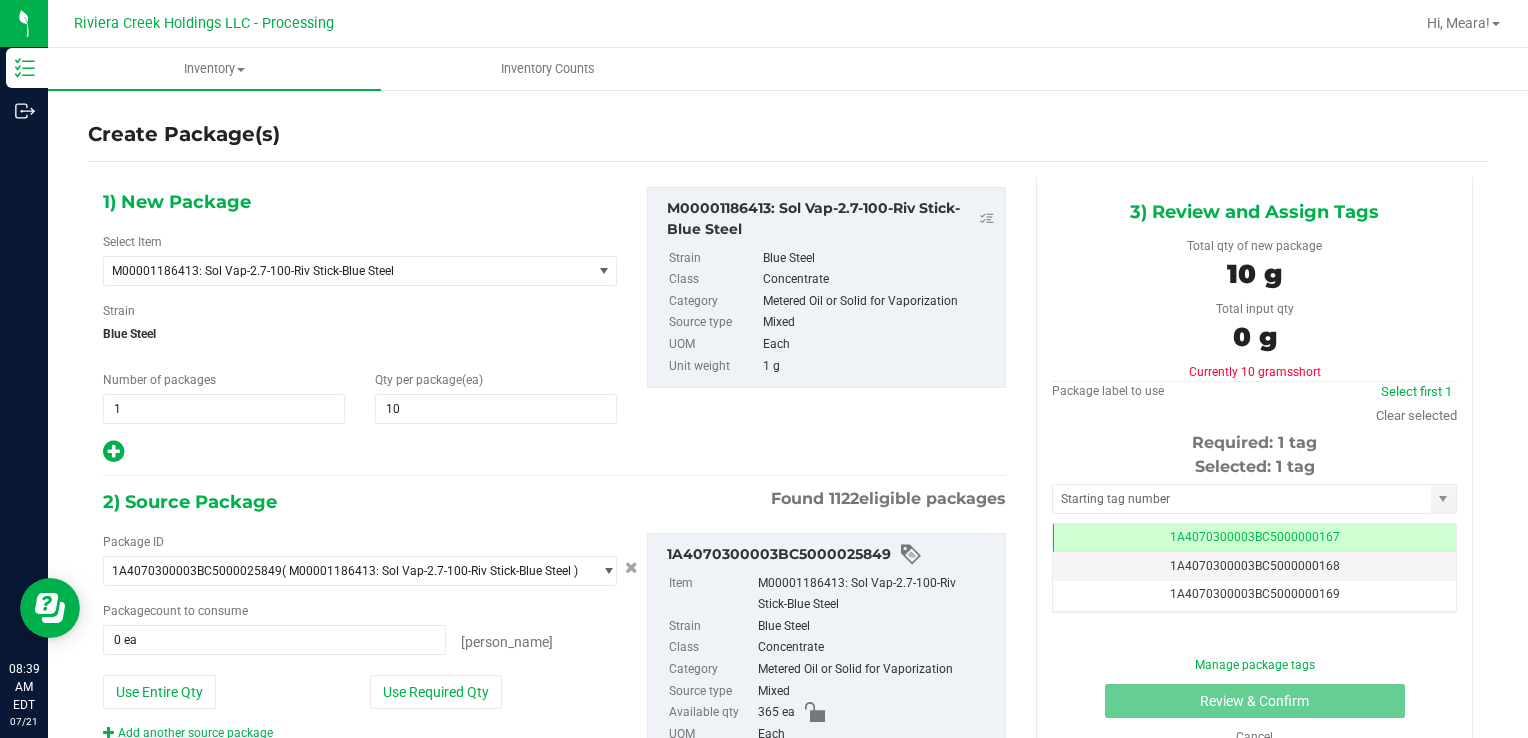 type on "10 ea" 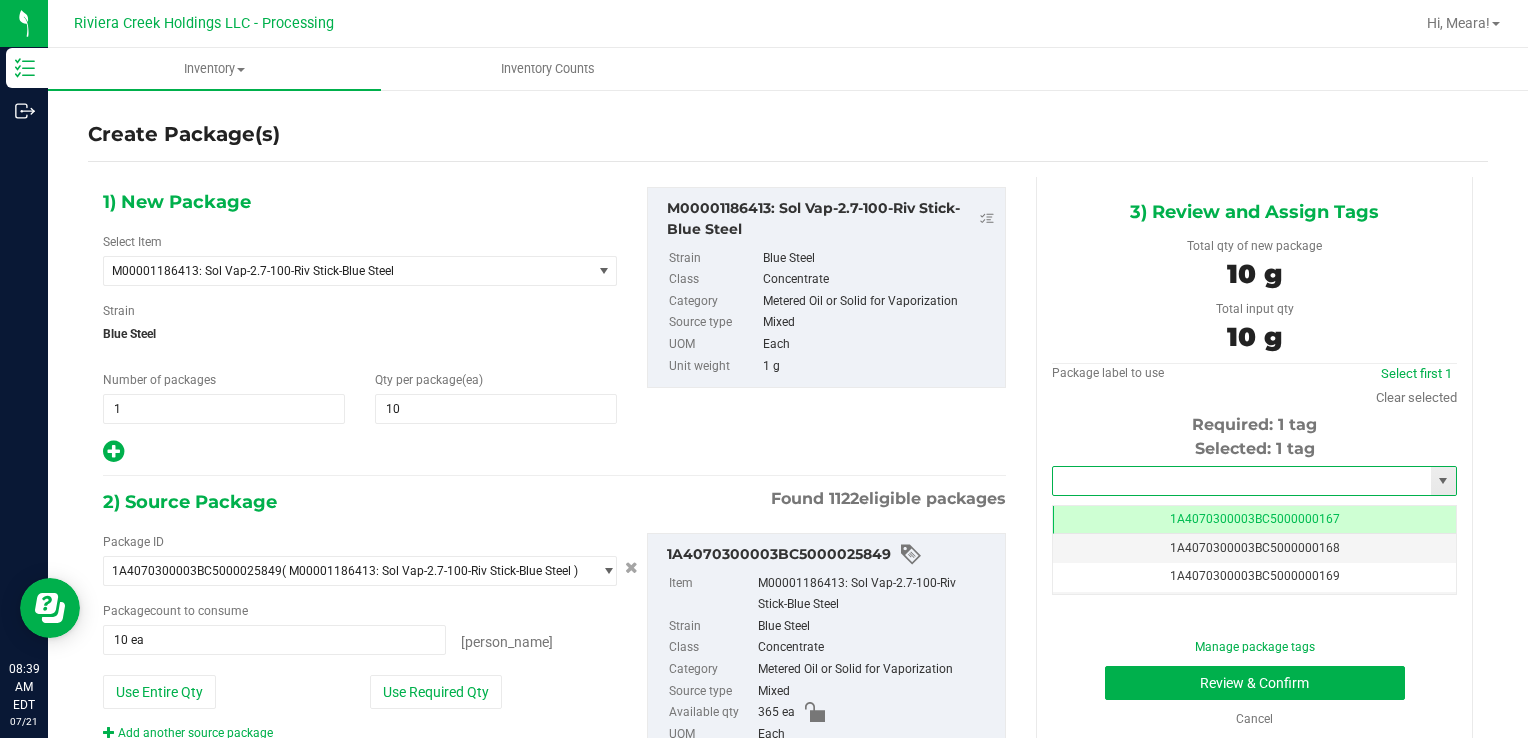 click at bounding box center (1242, 481) 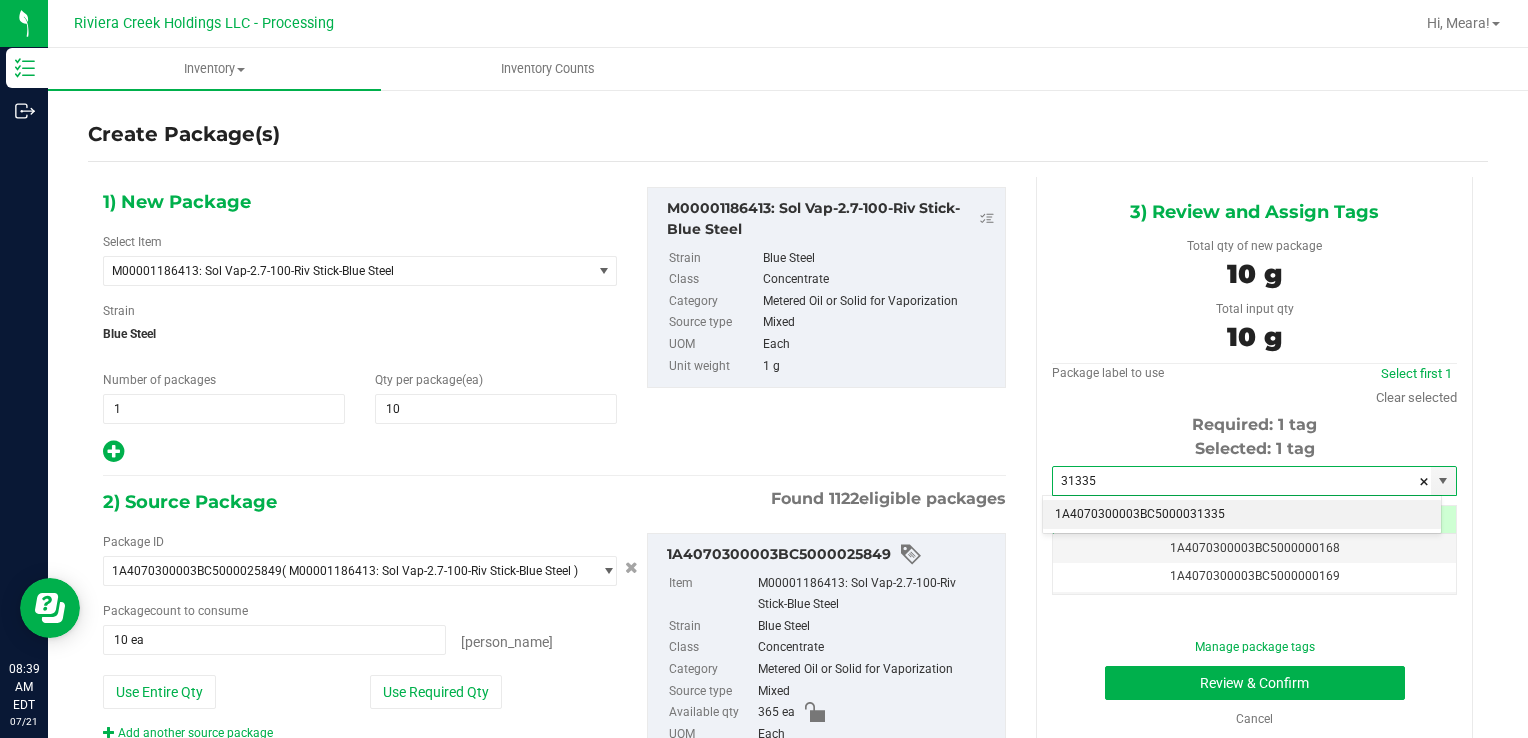 click on "1A4070300003BC5000031335" at bounding box center [1242, 515] 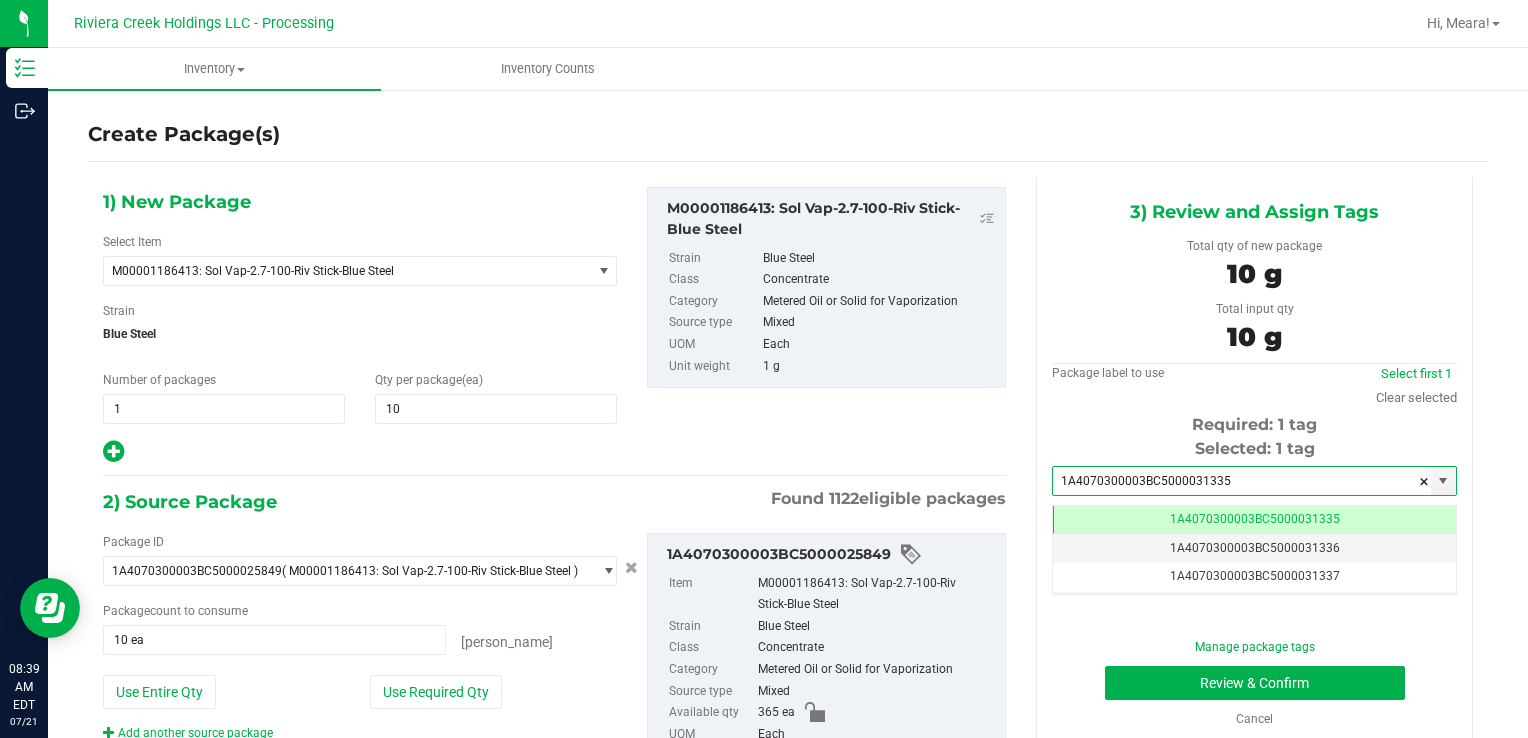 scroll, scrollTop: 0, scrollLeft: 0, axis: both 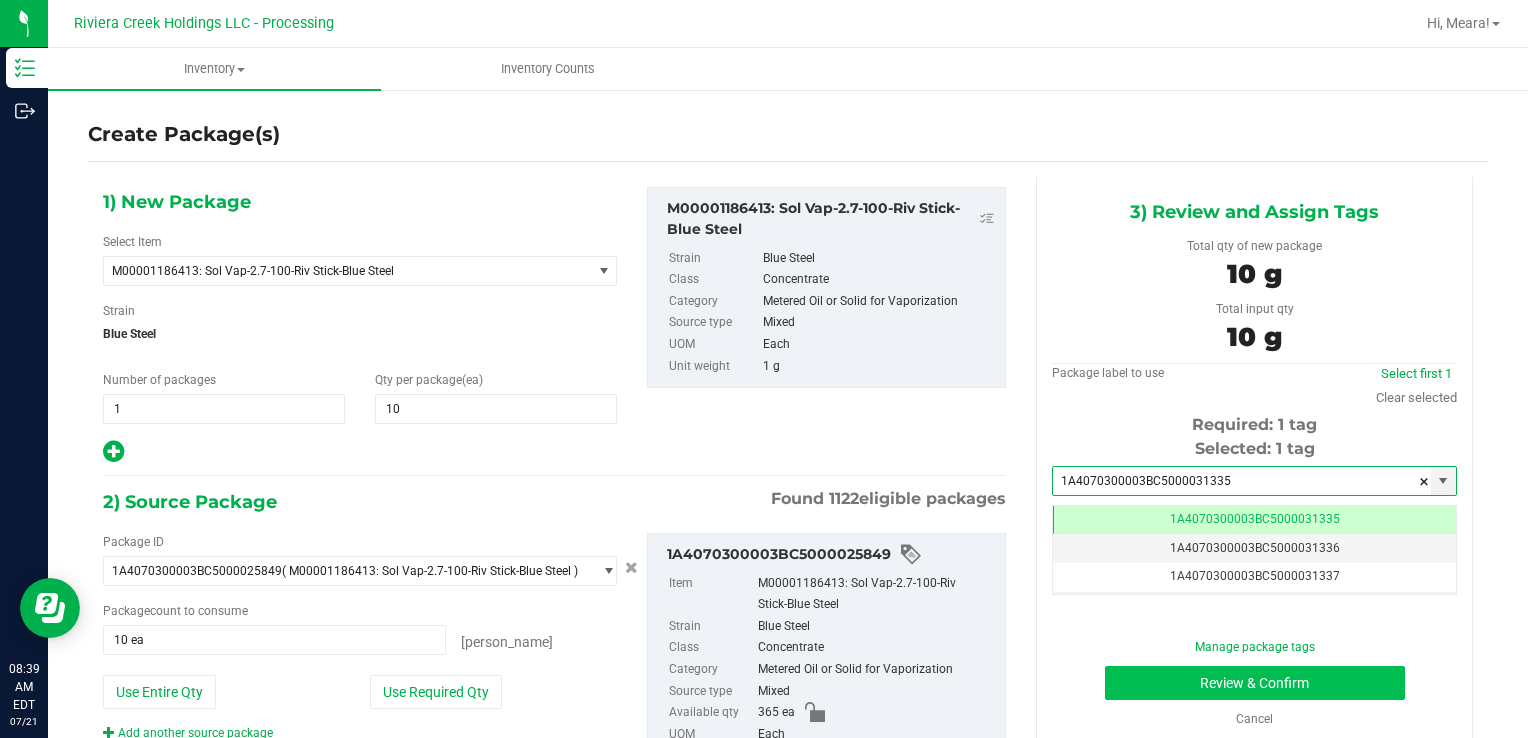 type on "1A4070300003BC5000031335" 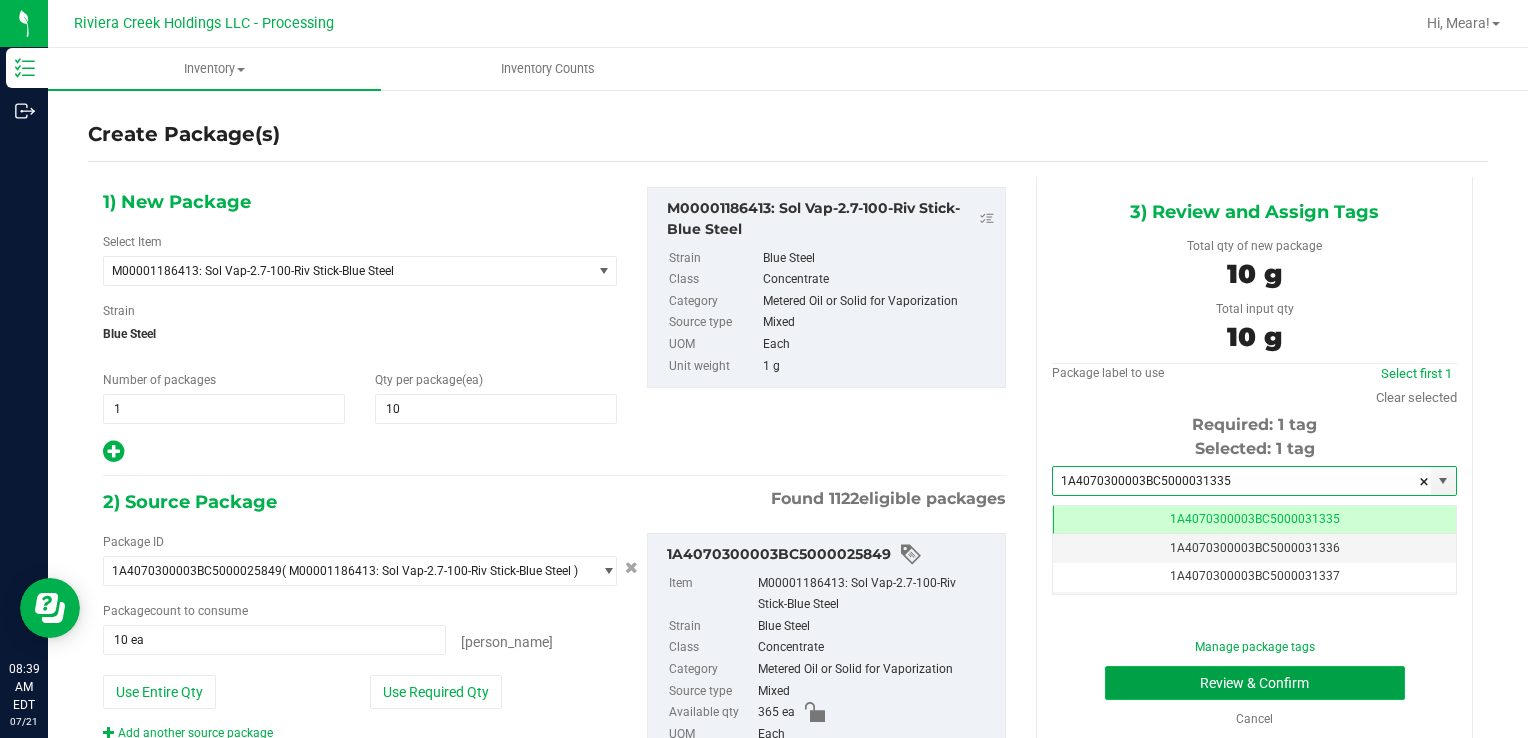 click on "Review & Confirm" at bounding box center [1255, 683] 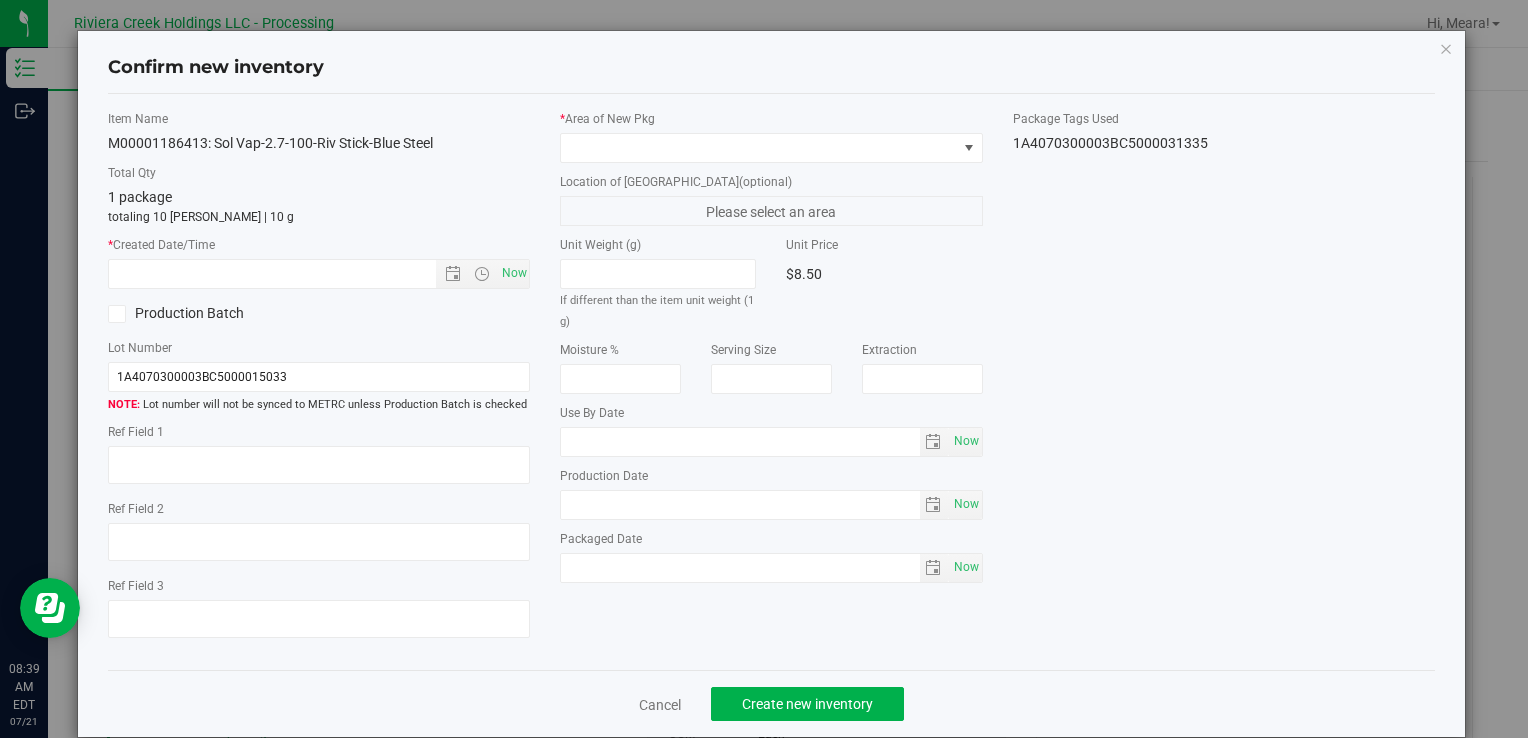 type on "[DATE]" 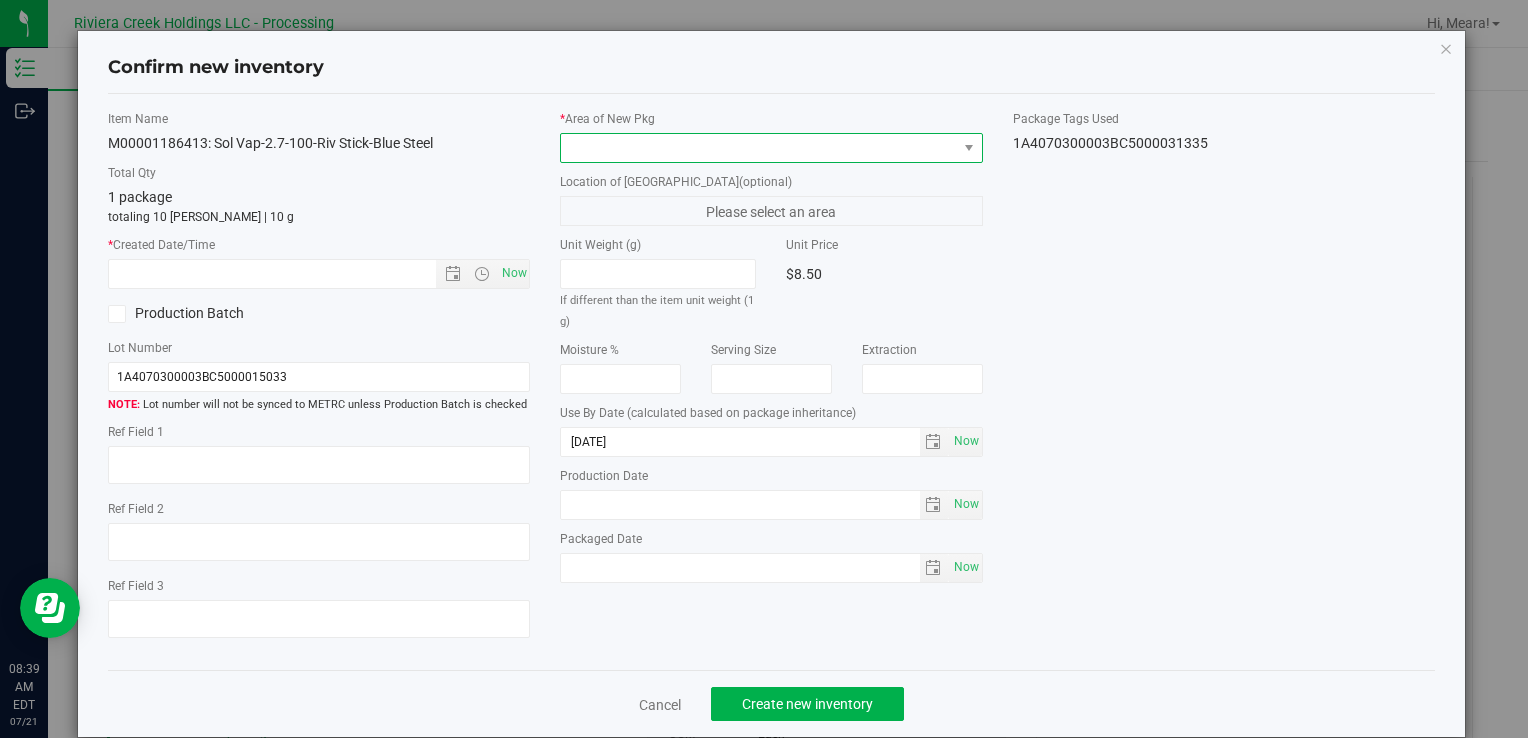 click at bounding box center (758, 148) 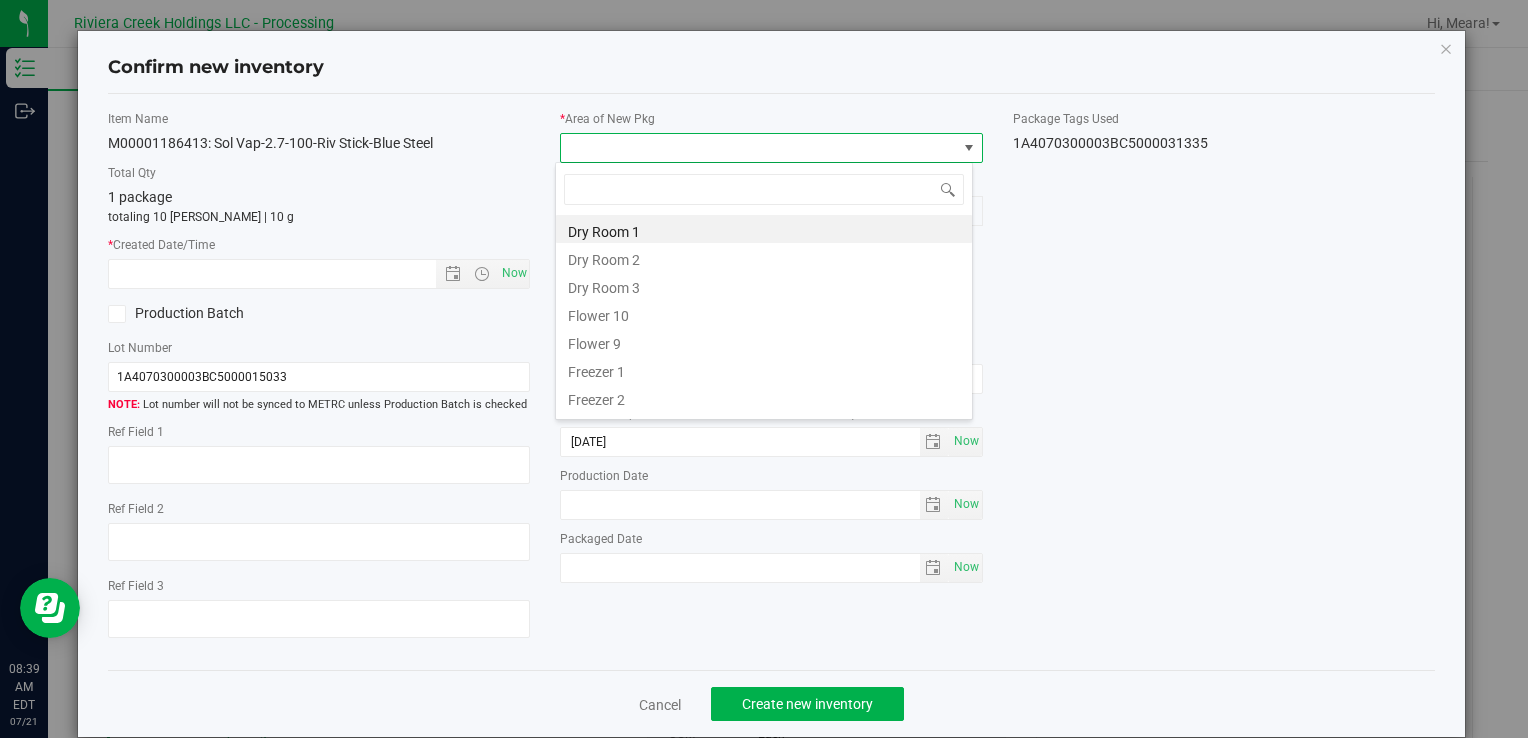 click on "Flower 10" at bounding box center [764, 313] 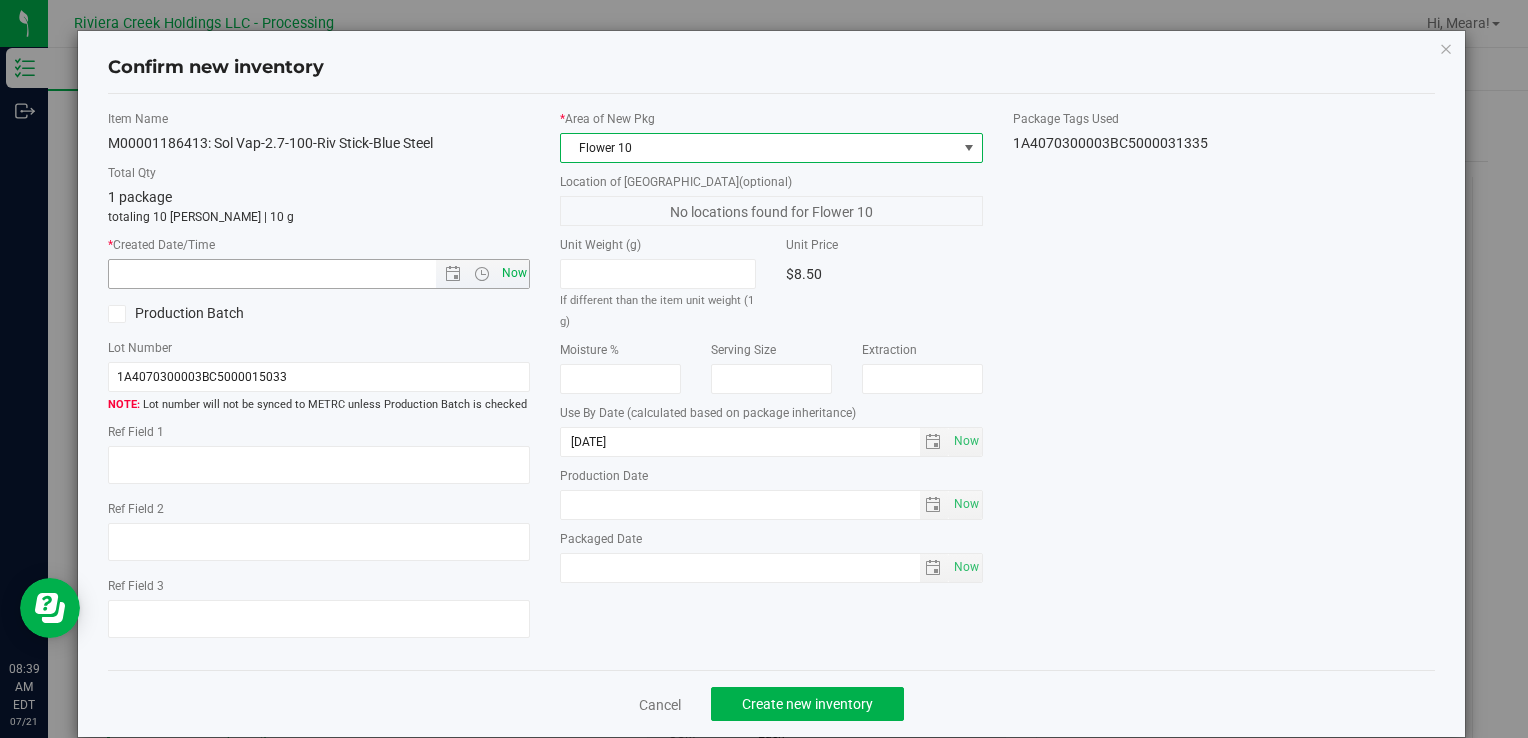 click on "Now" at bounding box center (514, 273) 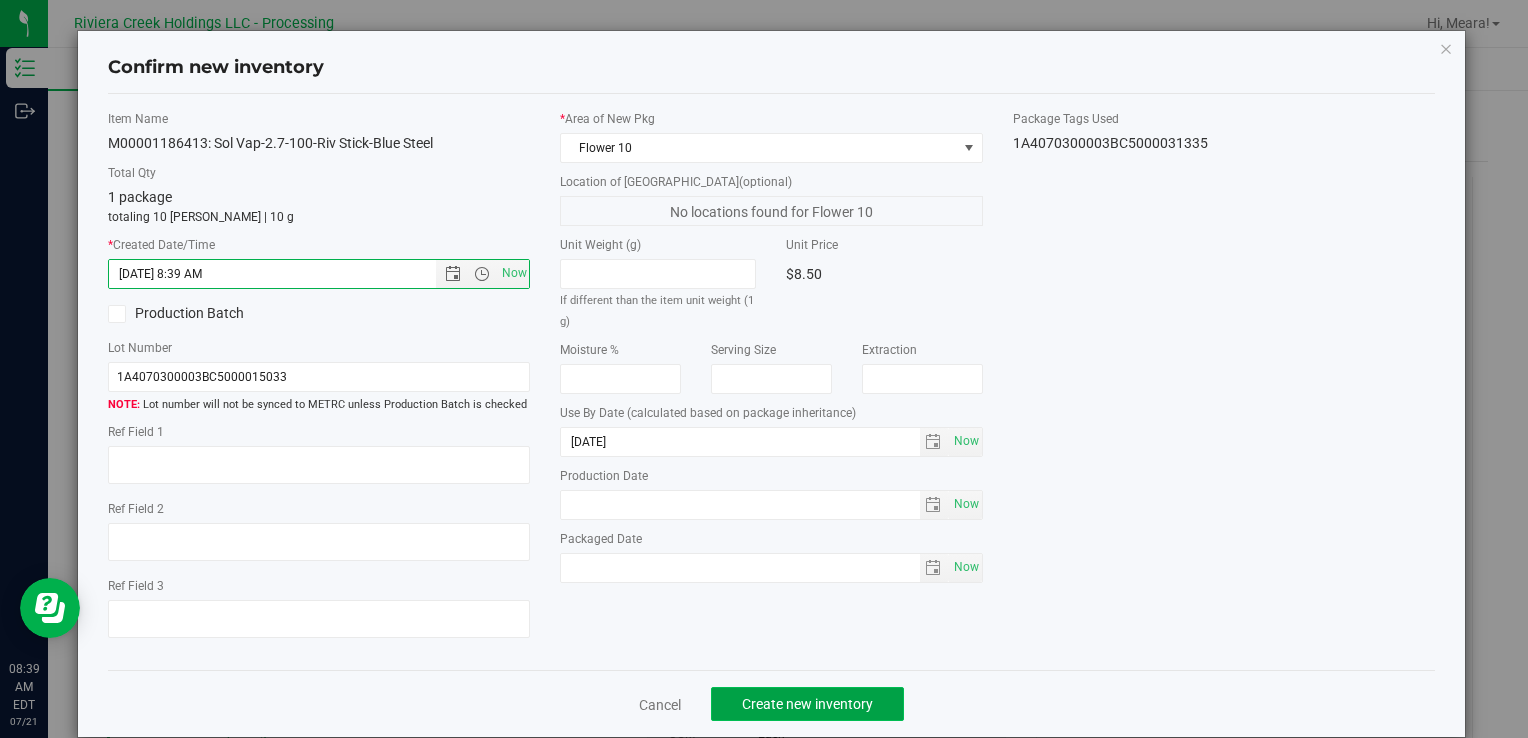 click on "Create new inventory" 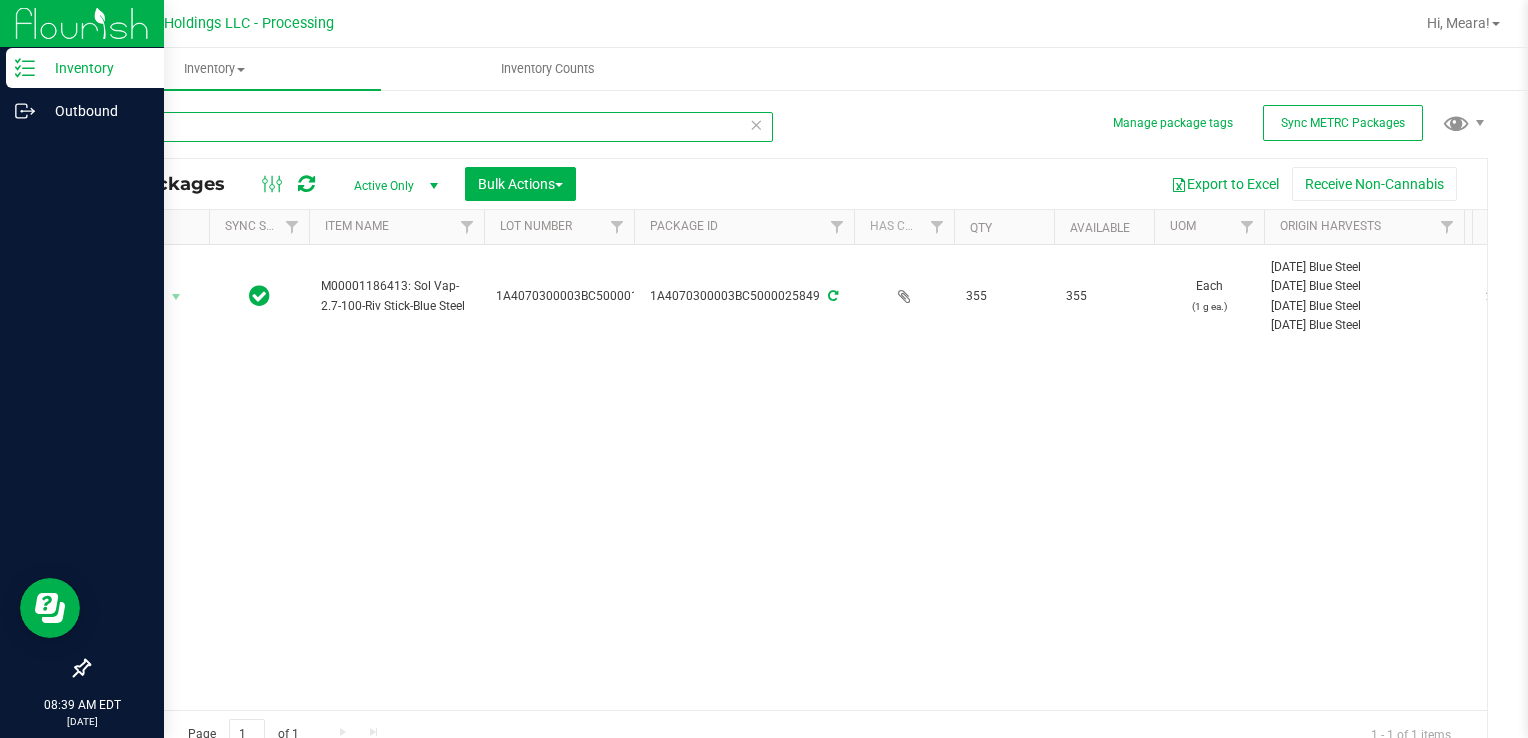 drag, startPoint x: 264, startPoint y: 128, endPoint x: 106, endPoint y: 162, distance: 161.61684 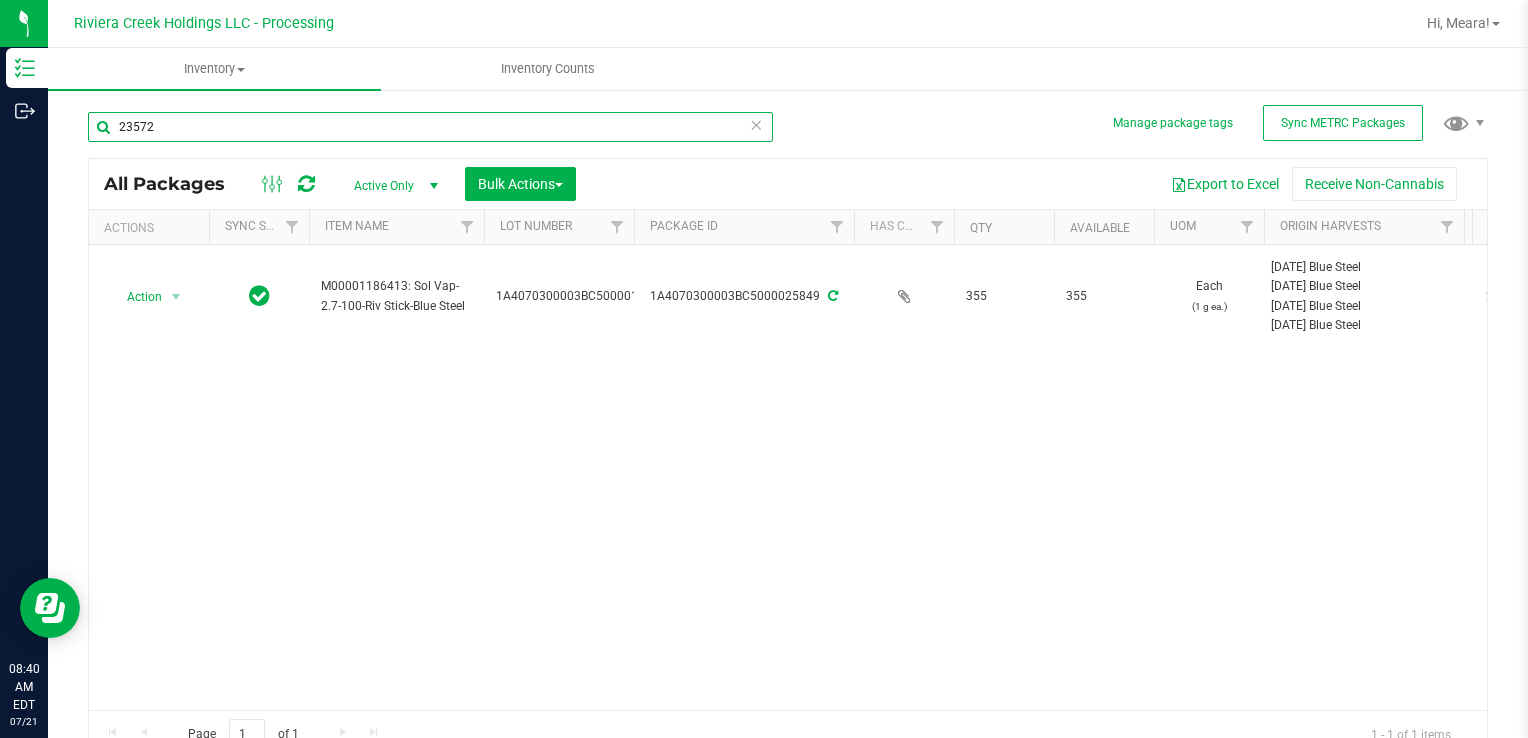 type on "23572" 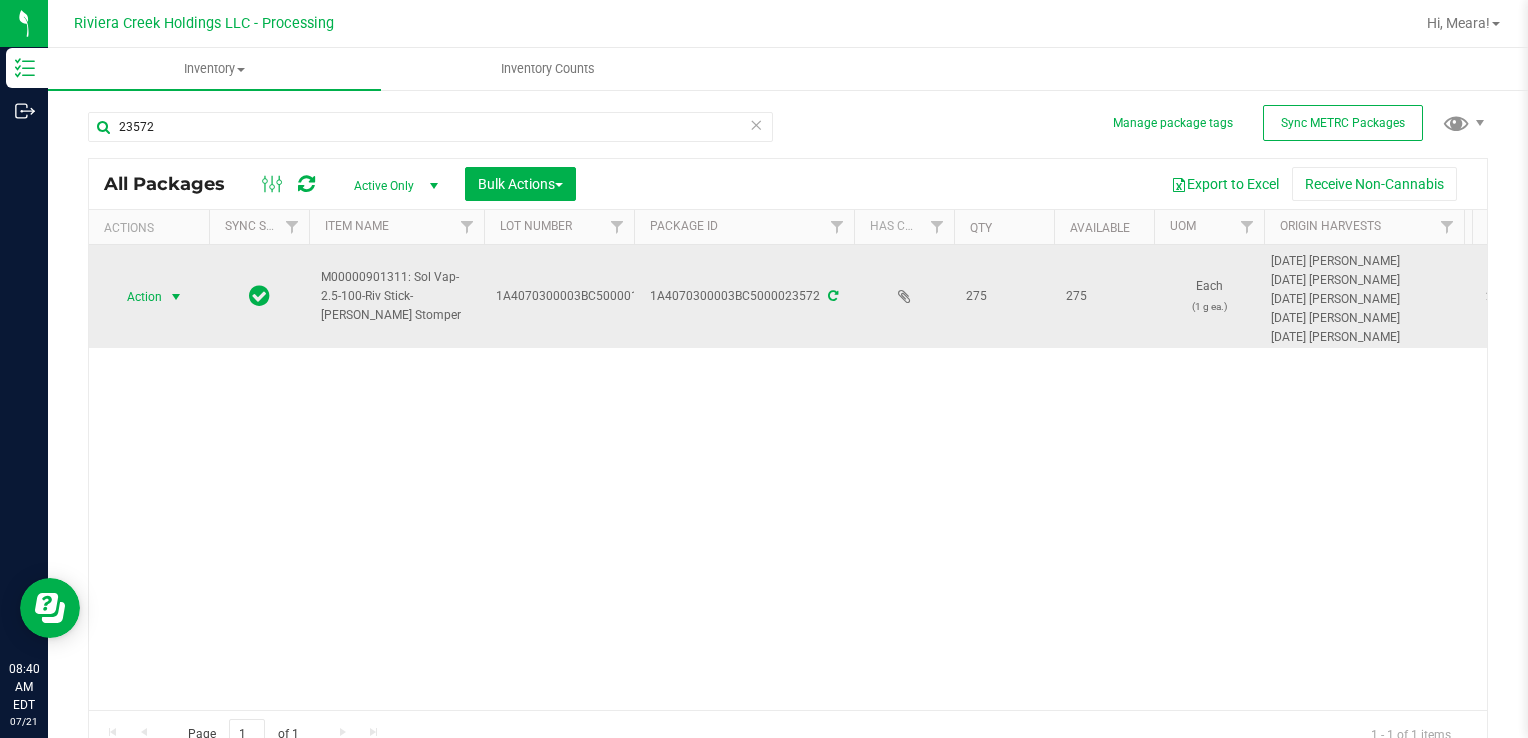 click on "Action" at bounding box center [136, 297] 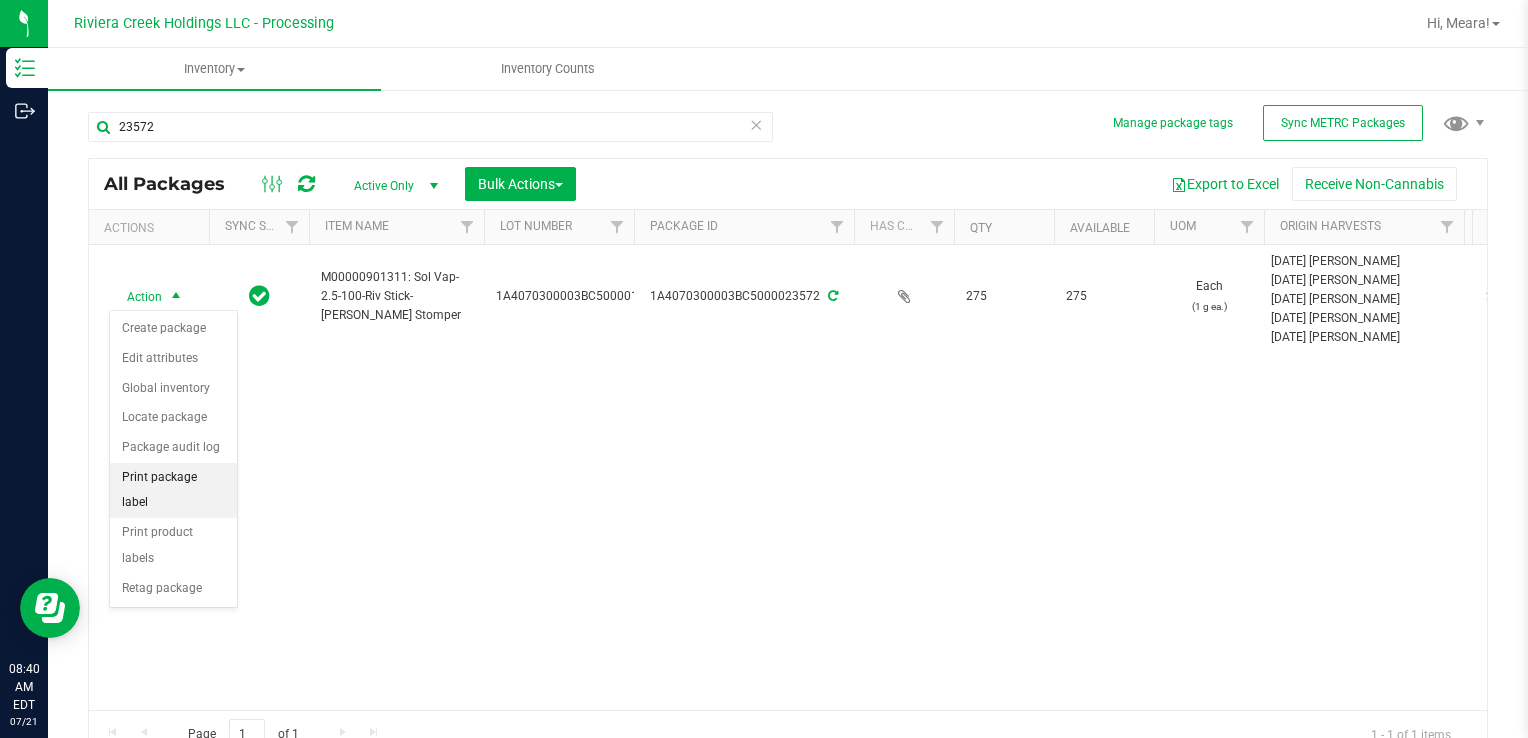 click on "Print package label" at bounding box center (173, 490) 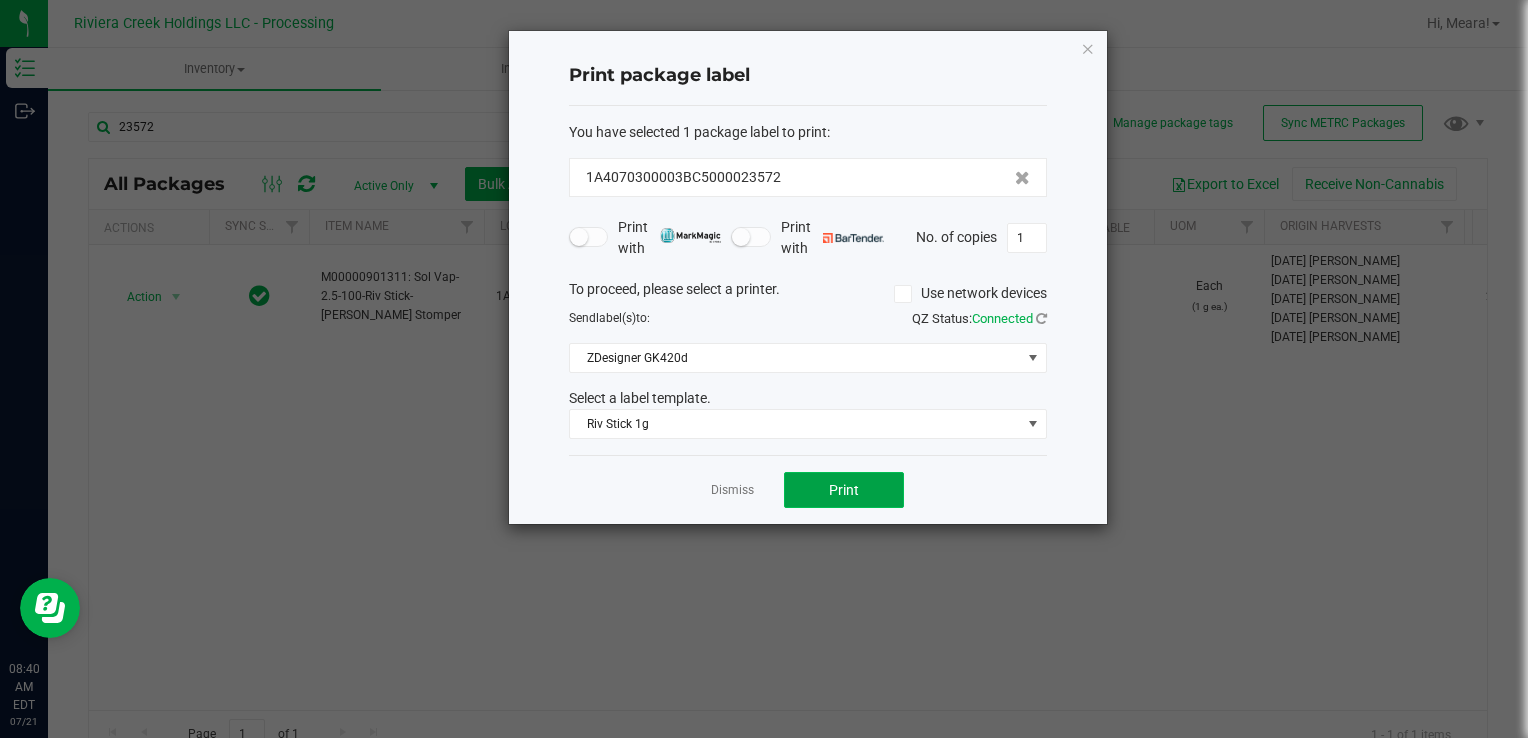 click on "Print" 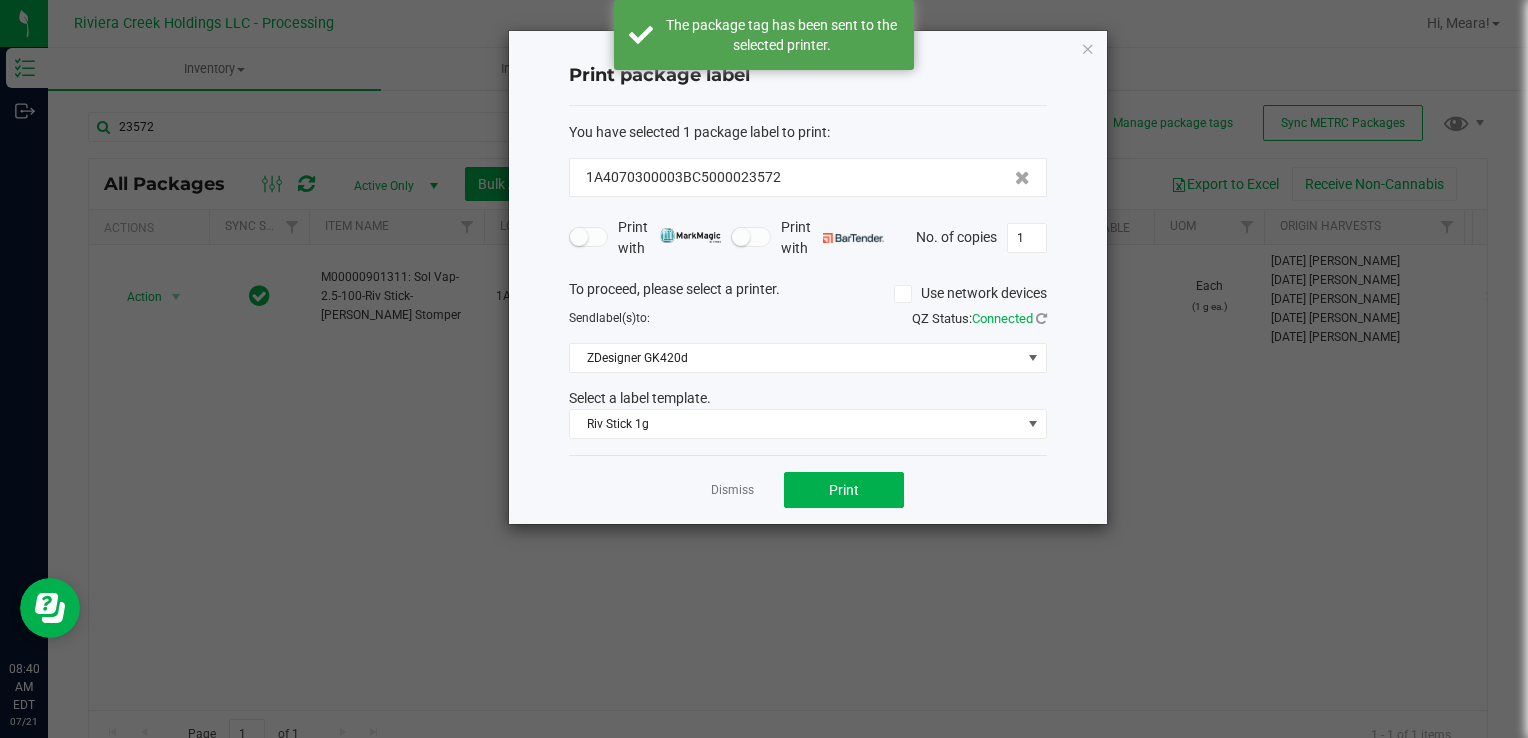 click on "Dismiss" 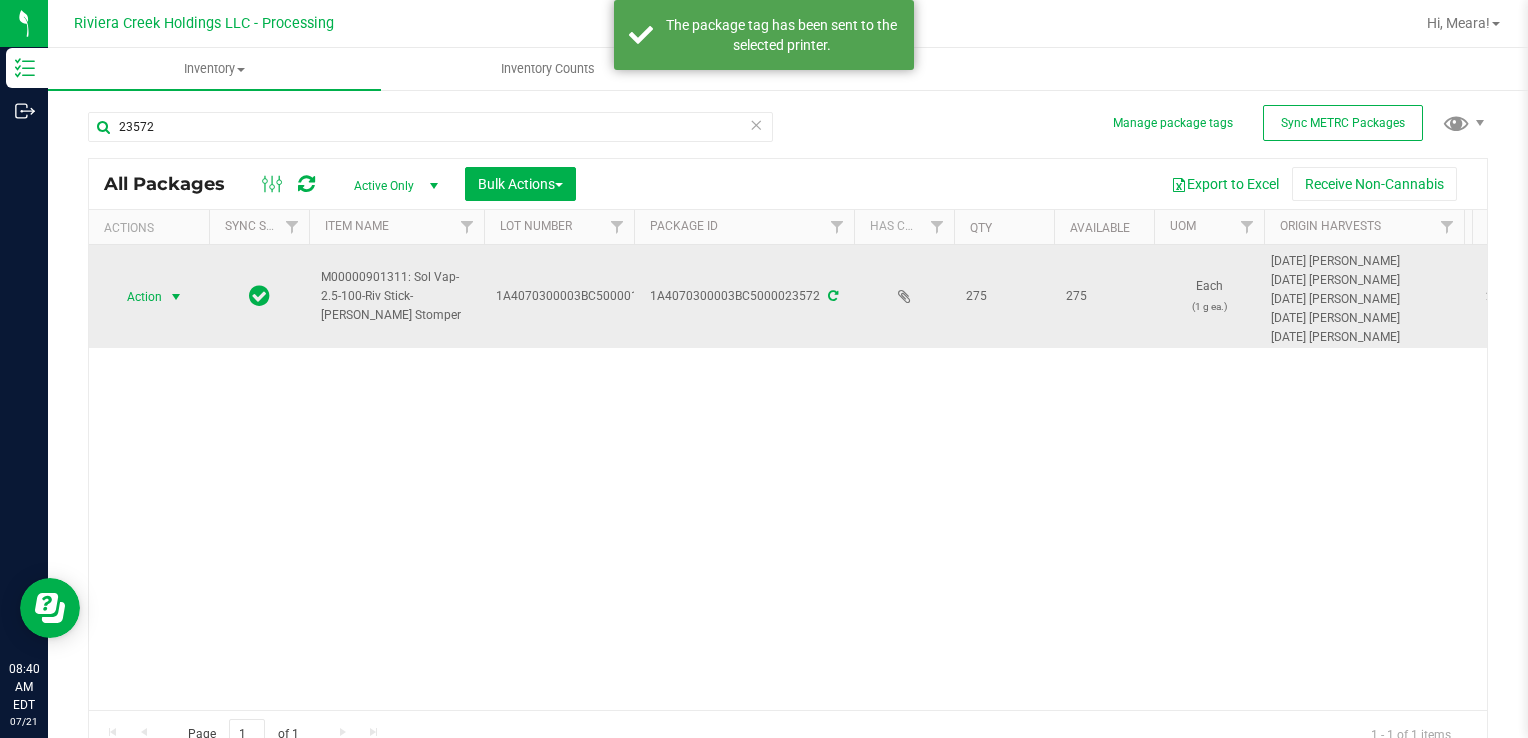 click at bounding box center [176, 297] 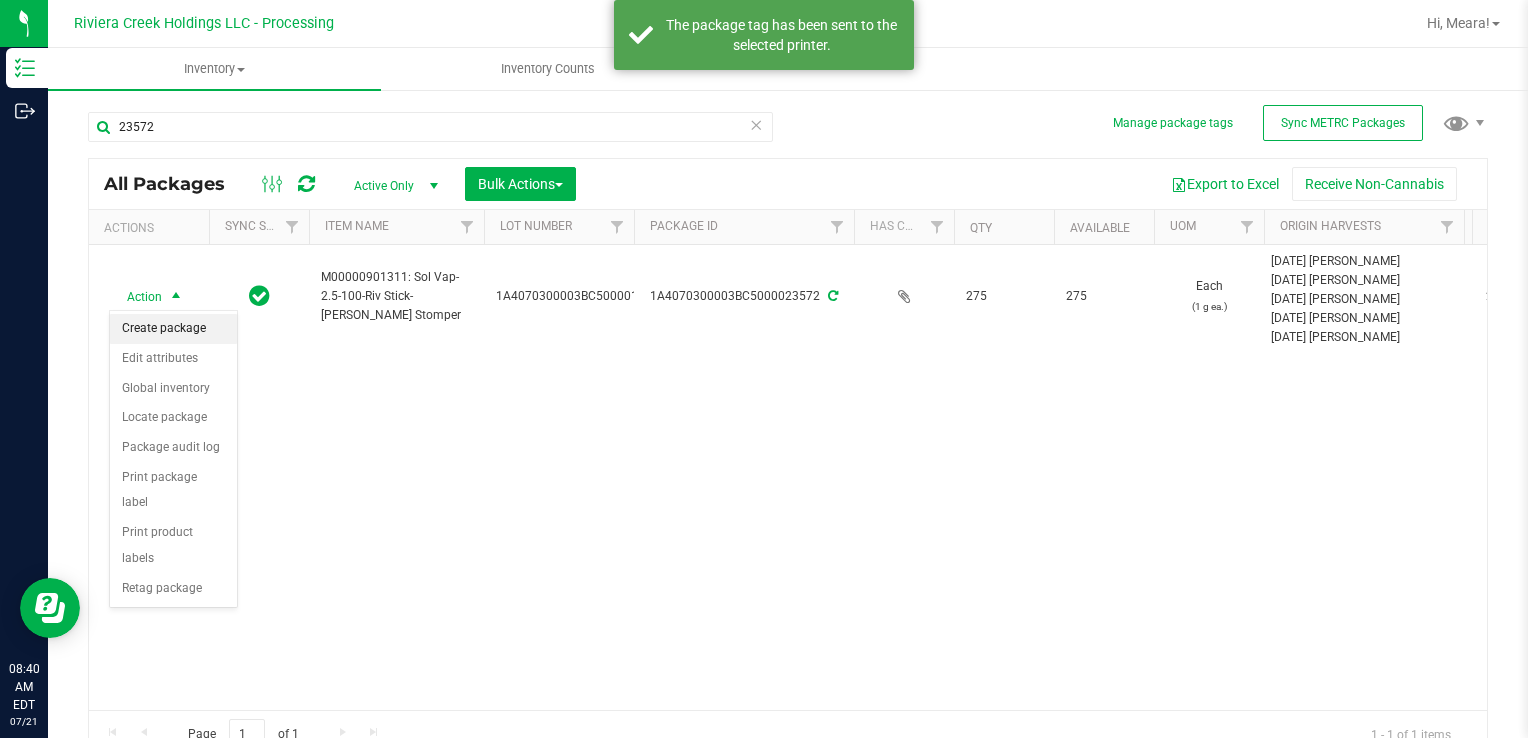 click on "Create package" at bounding box center [173, 329] 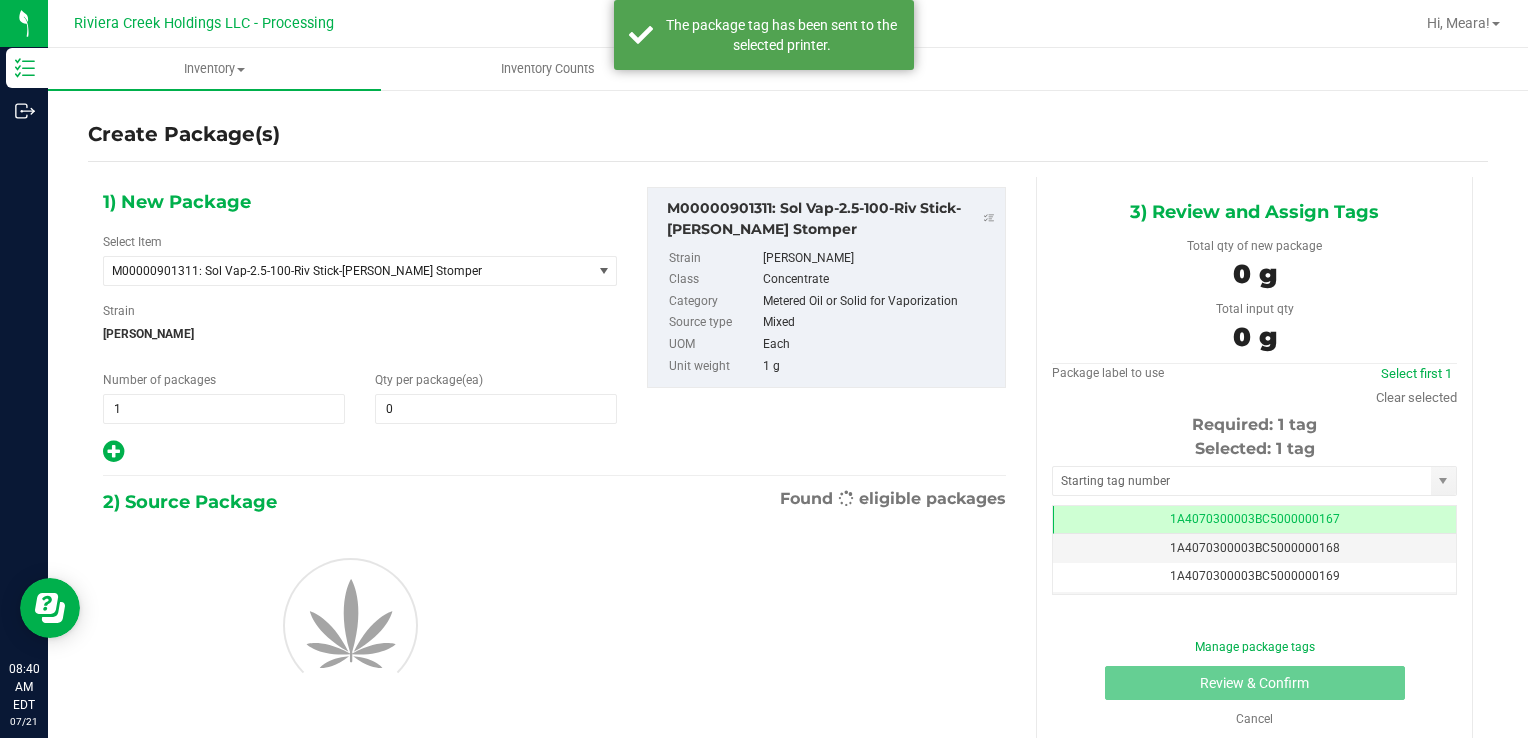 scroll, scrollTop: 0, scrollLeft: 0, axis: both 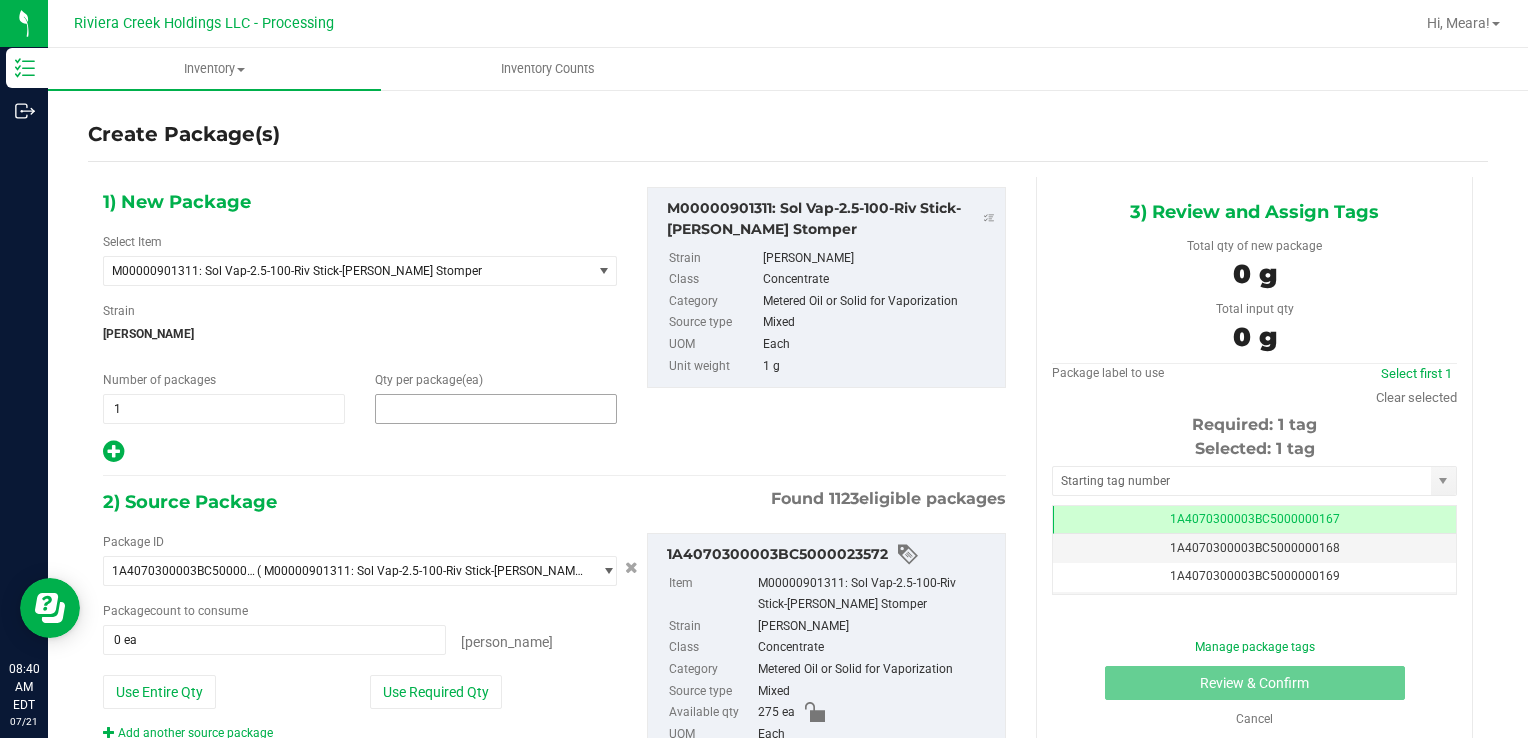 click at bounding box center (496, 409) 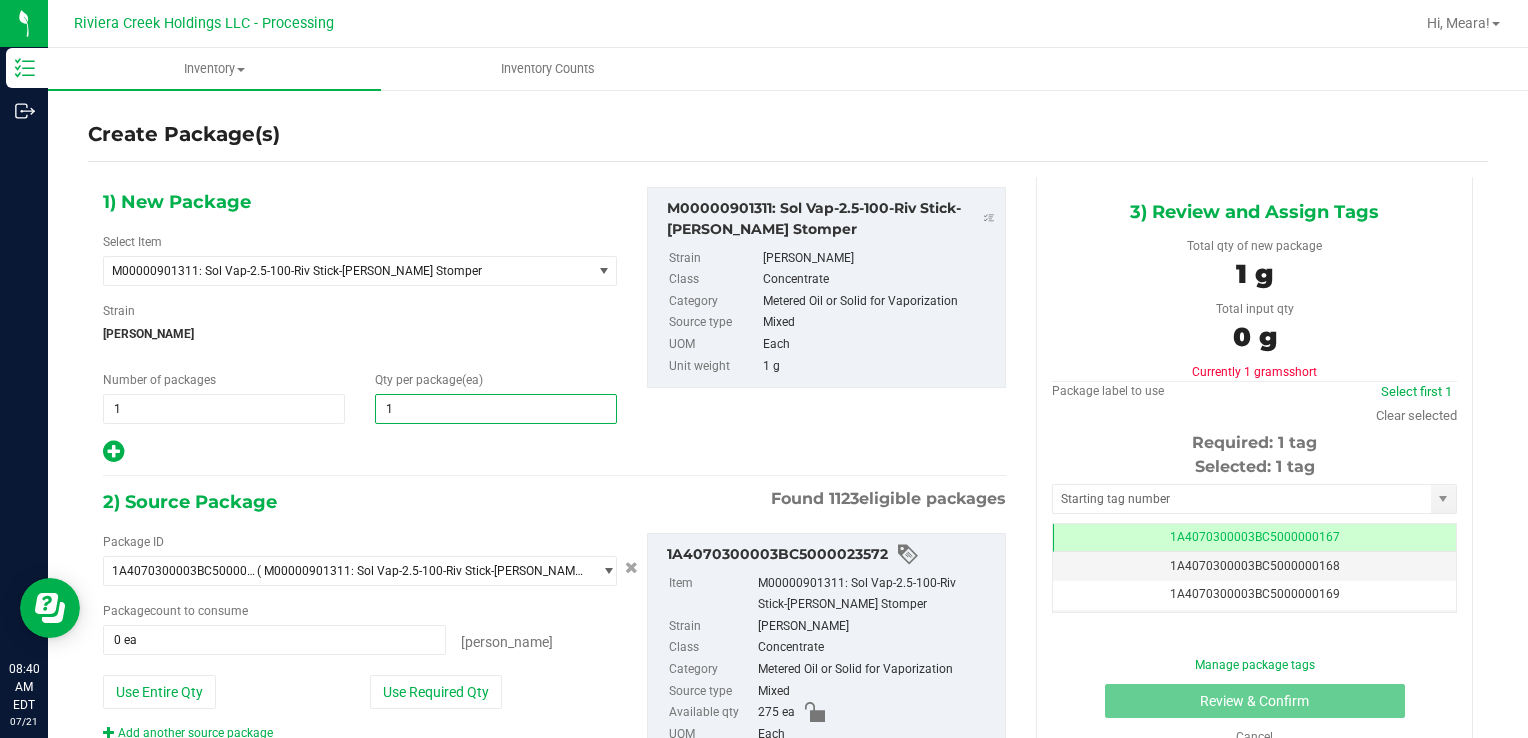 type on "10" 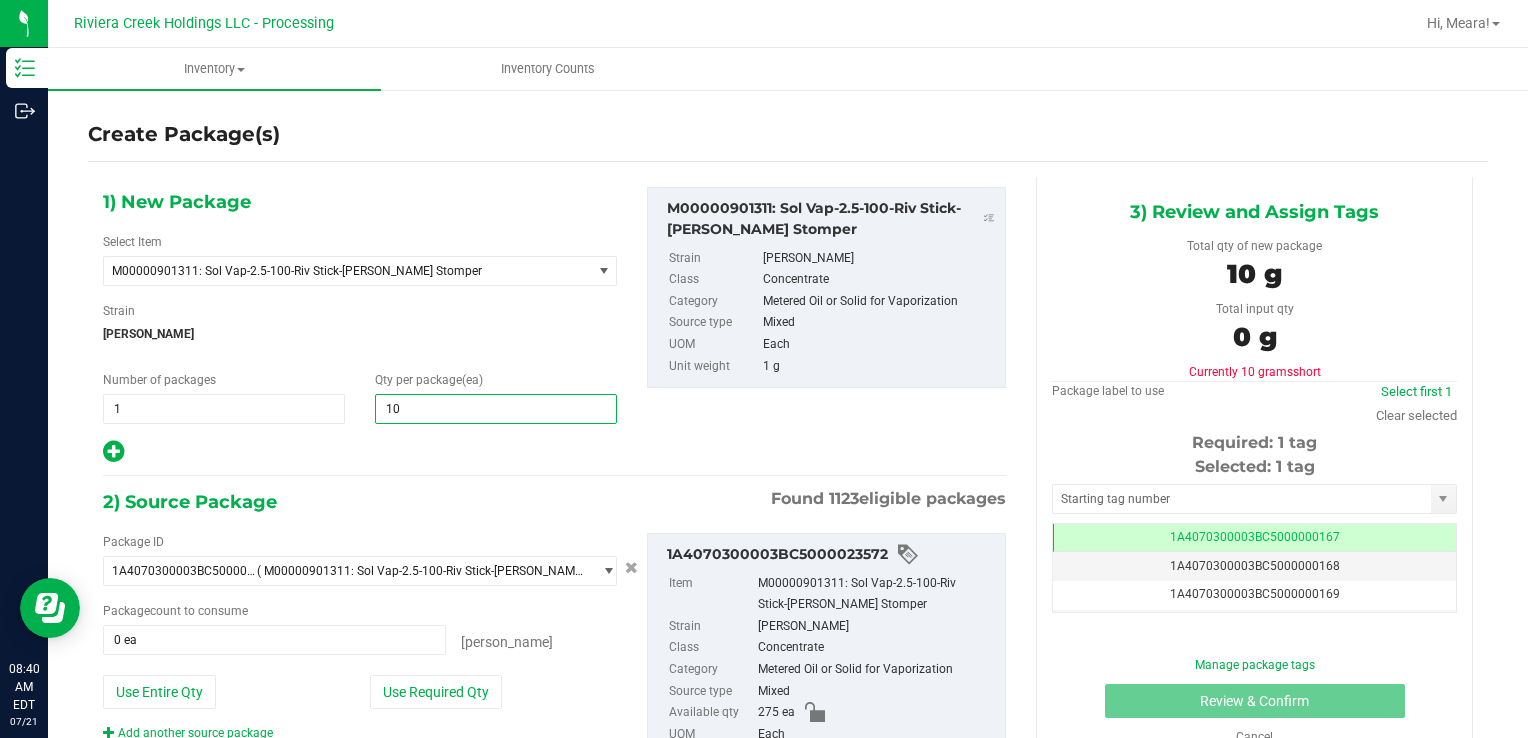 type on "10" 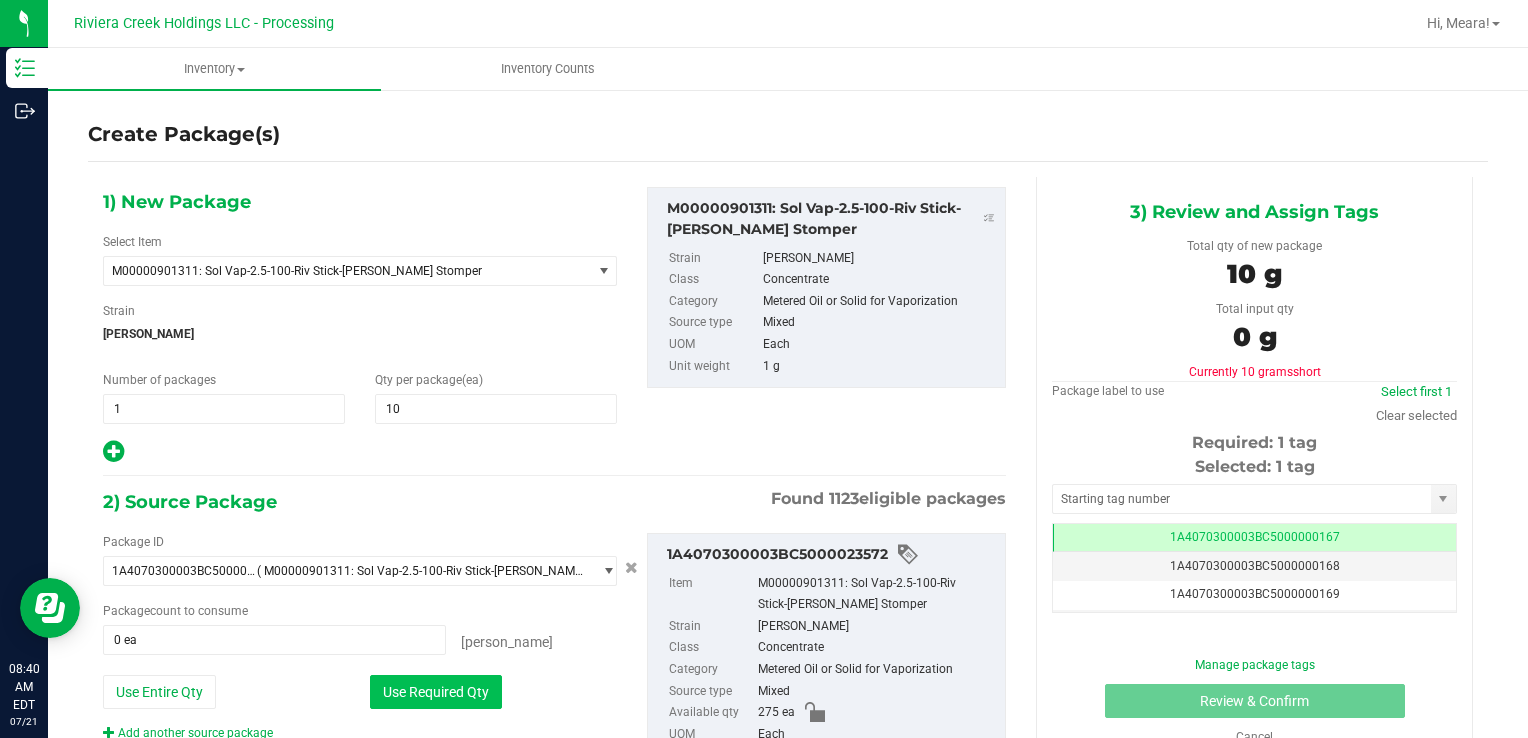 drag, startPoint x: 488, startPoint y: 684, endPoint x: 611, endPoint y: 595, distance: 151.82227 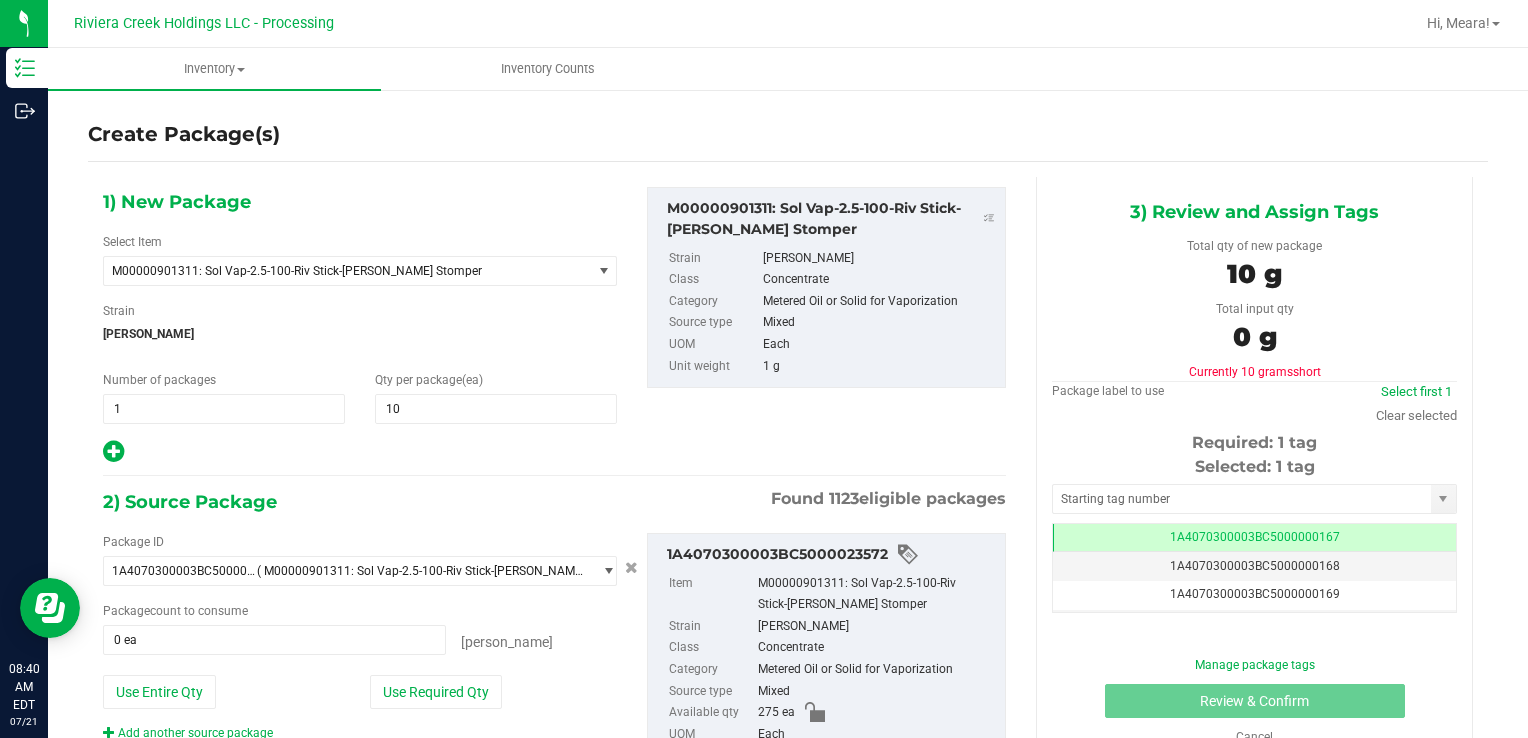 type on "10 ea" 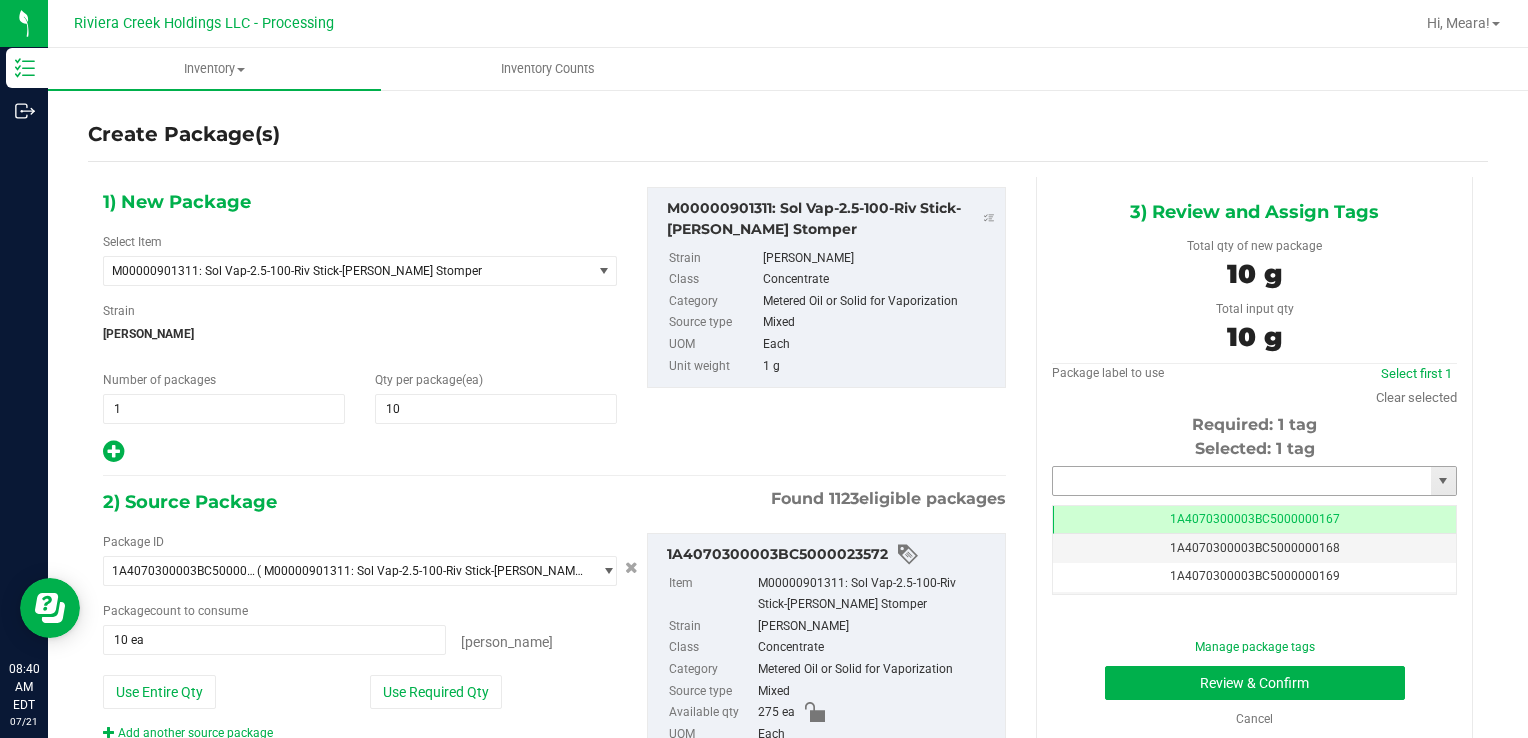 click at bounding box center (1242, 481) 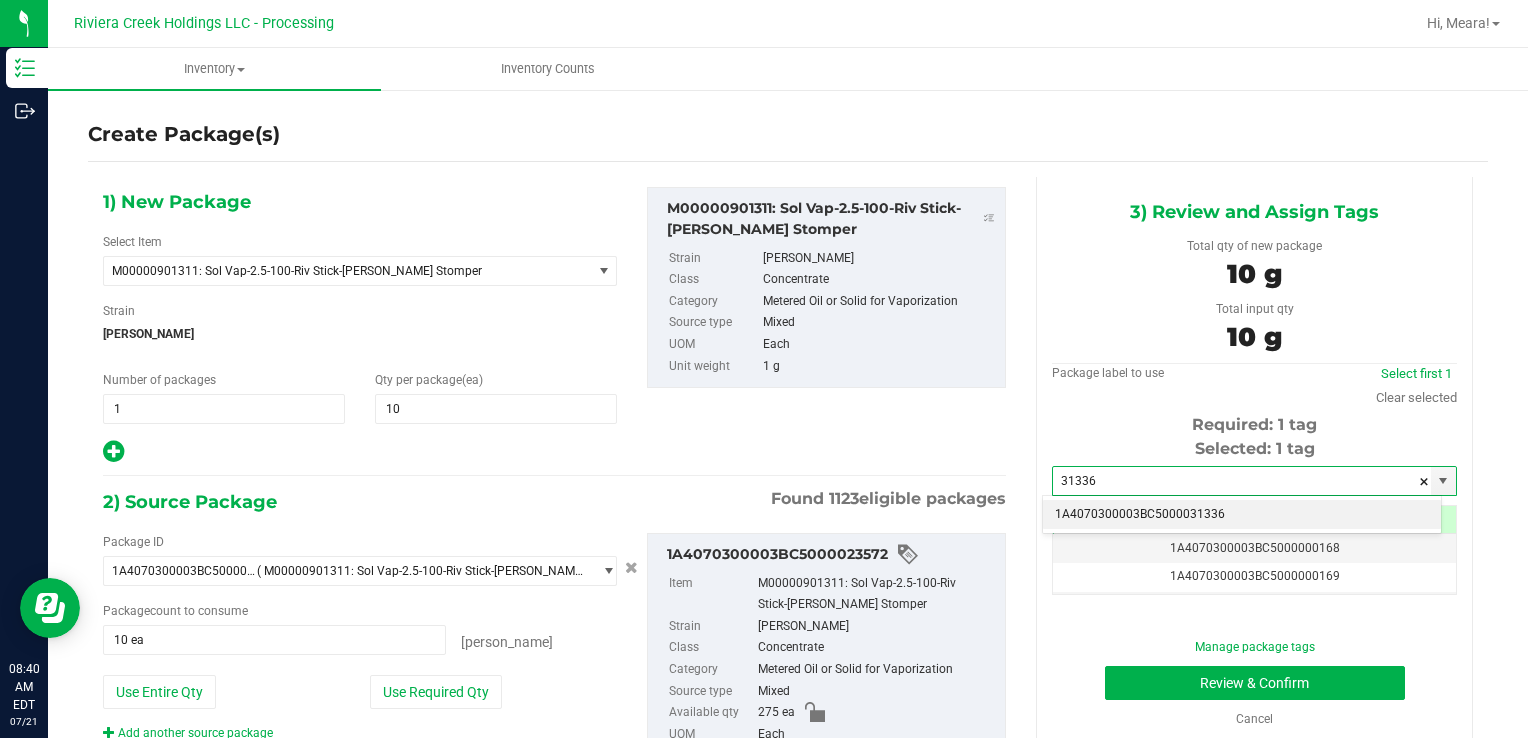 click on "1A4070300003BC5000031336" at bounding box center [1242, 515] 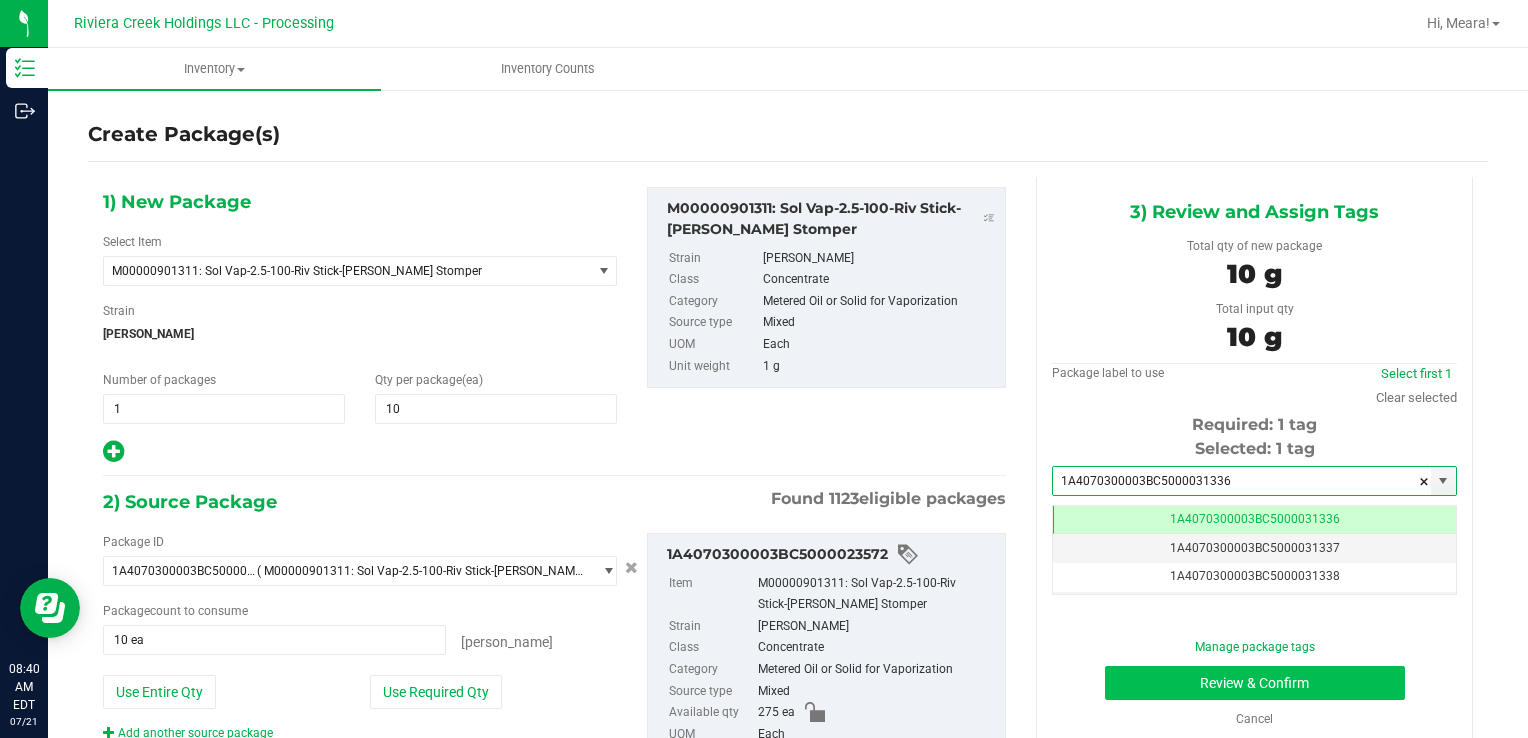 scroll, scrollTop: 0, scrollLeft: 0, axis: both 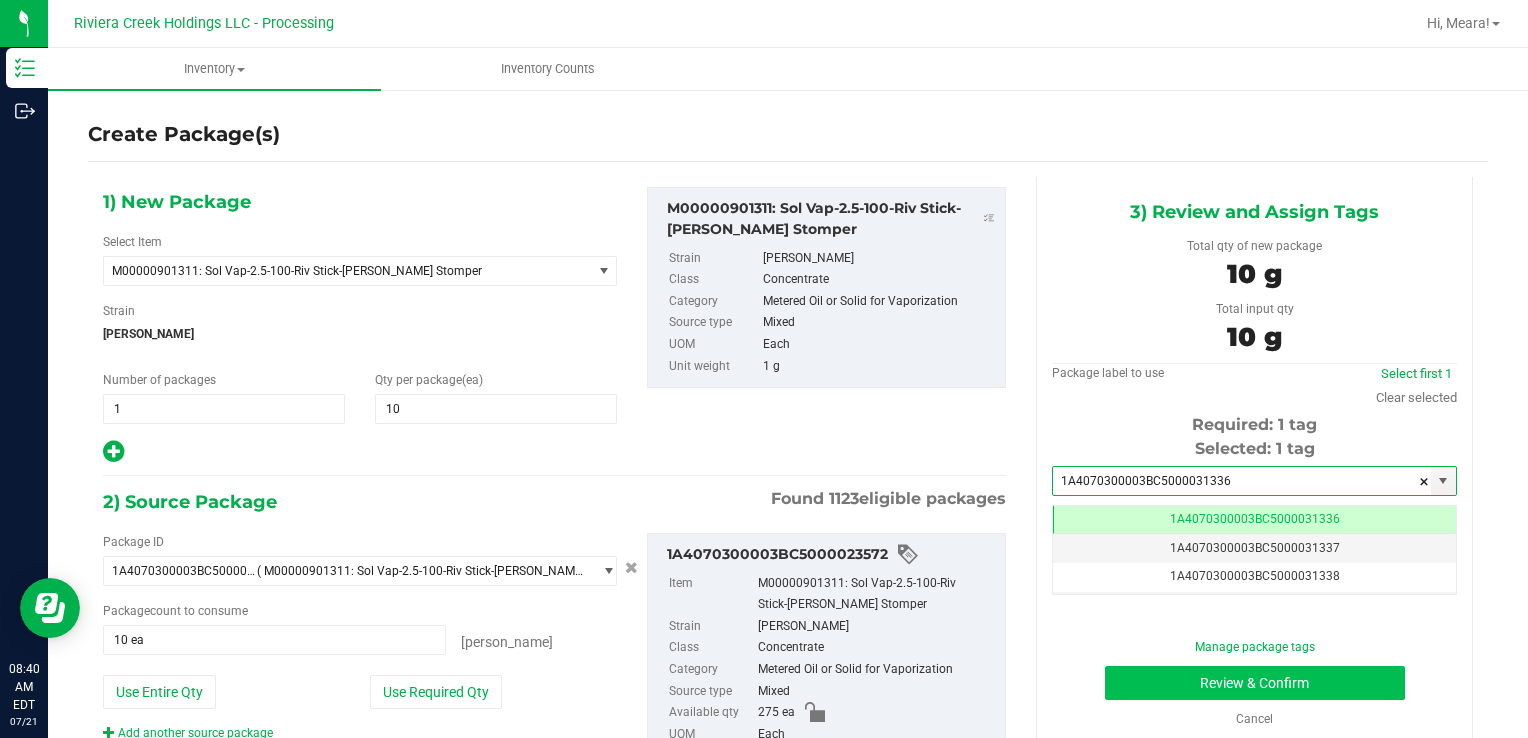 type on "1A4070300003BC5000031336" 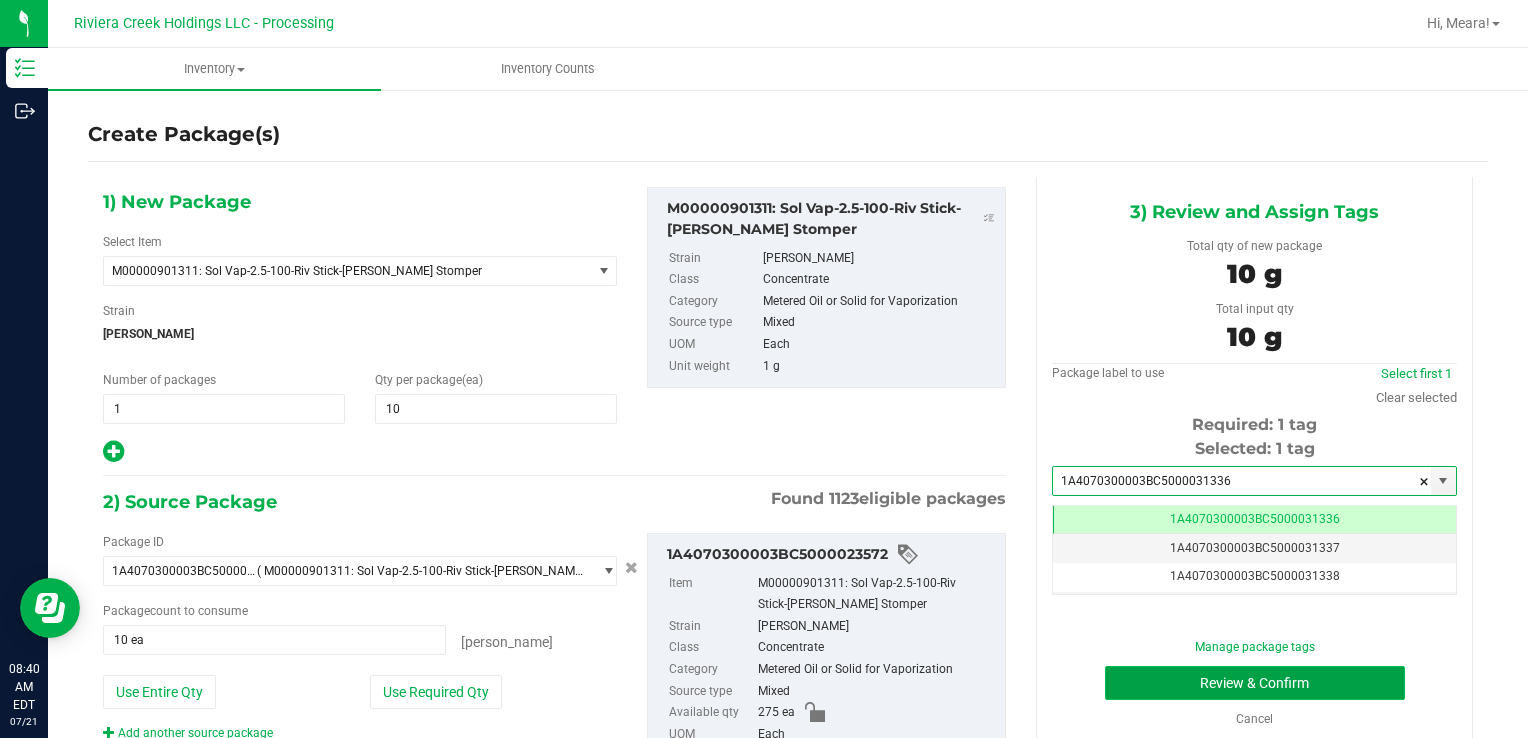 click on "Review & Confirm" at bounding box center [1255, 683] 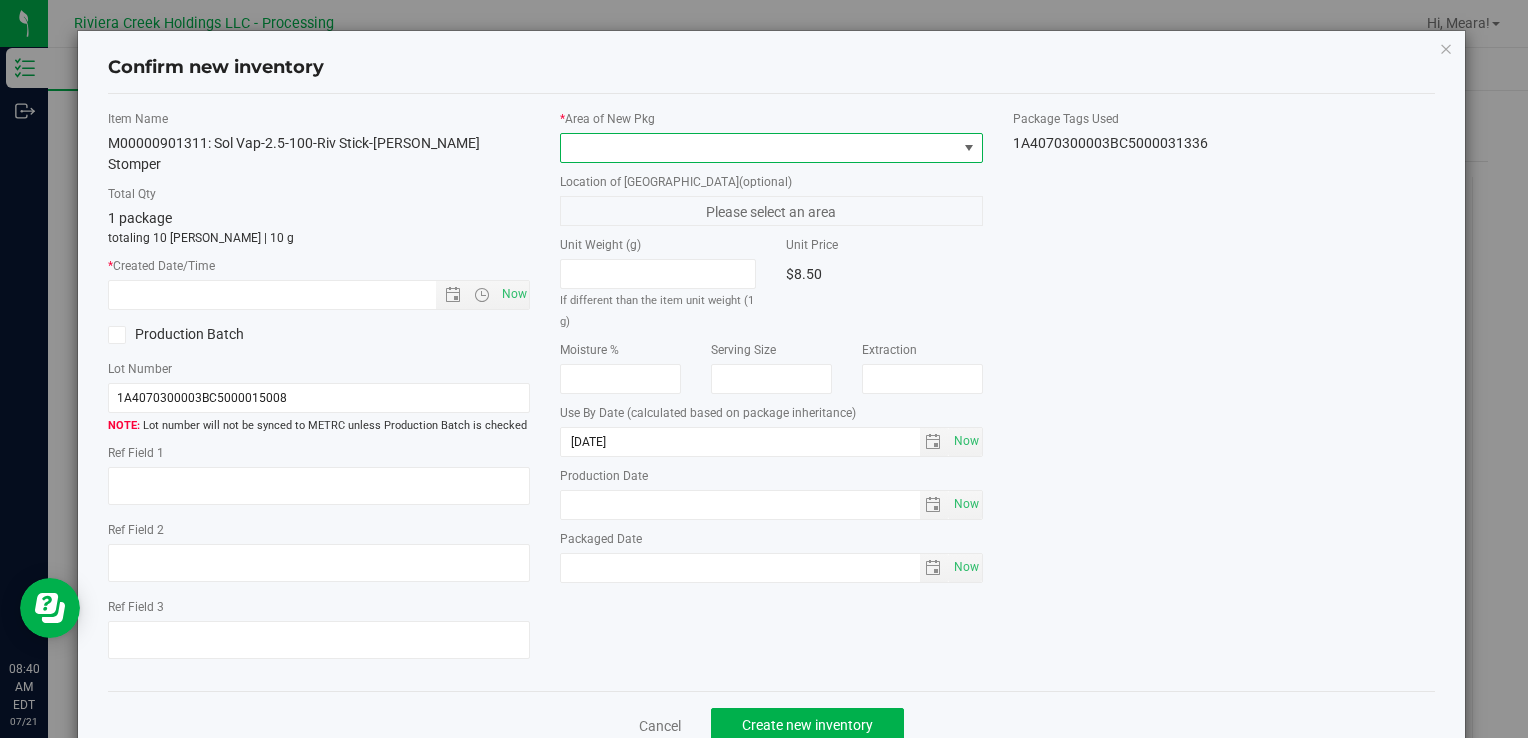 drag, startPoint x: 940, startPoint y: 133, endPoint x: 934, endPoint y: 143, distance: 11.661903 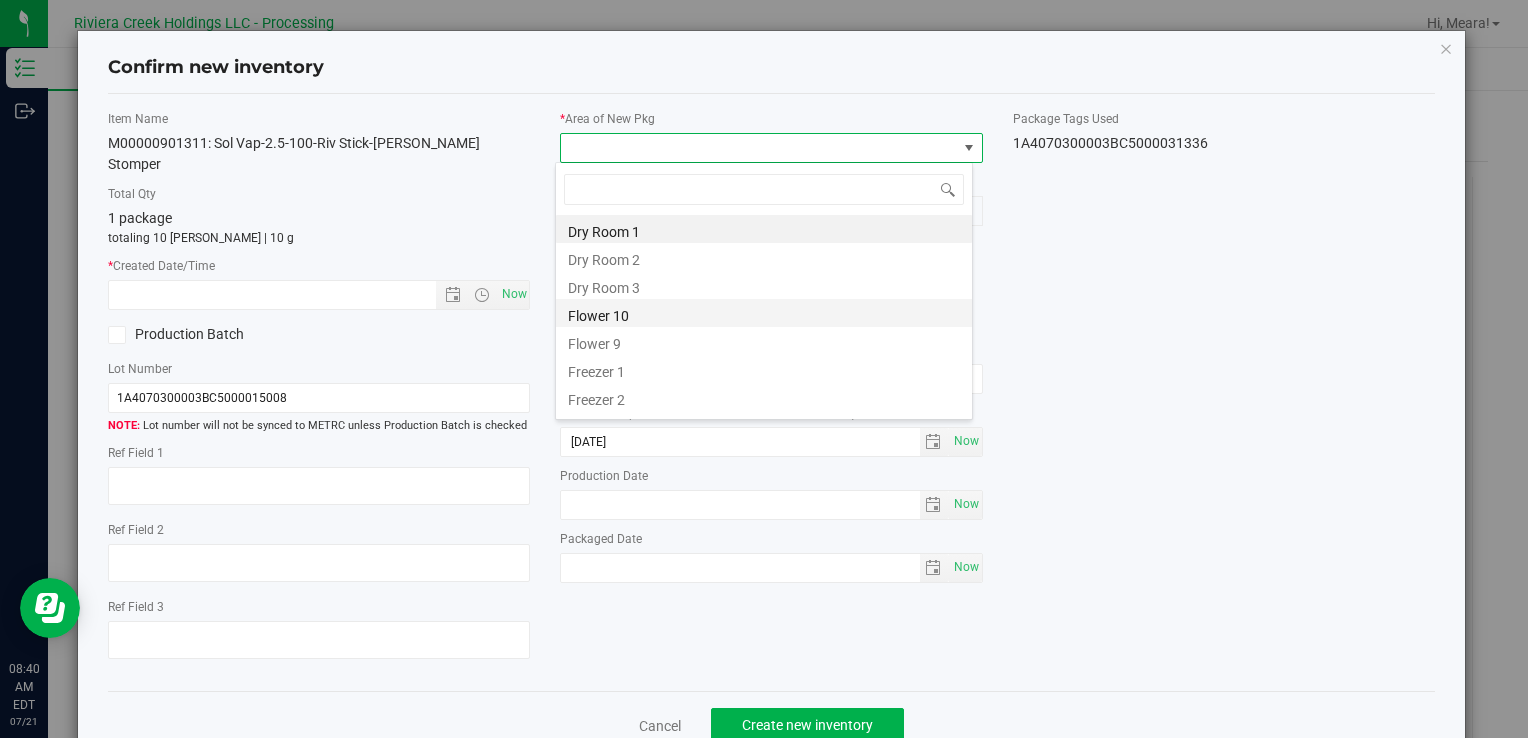 click on "Flower 10" at bounding box center [764, 313] 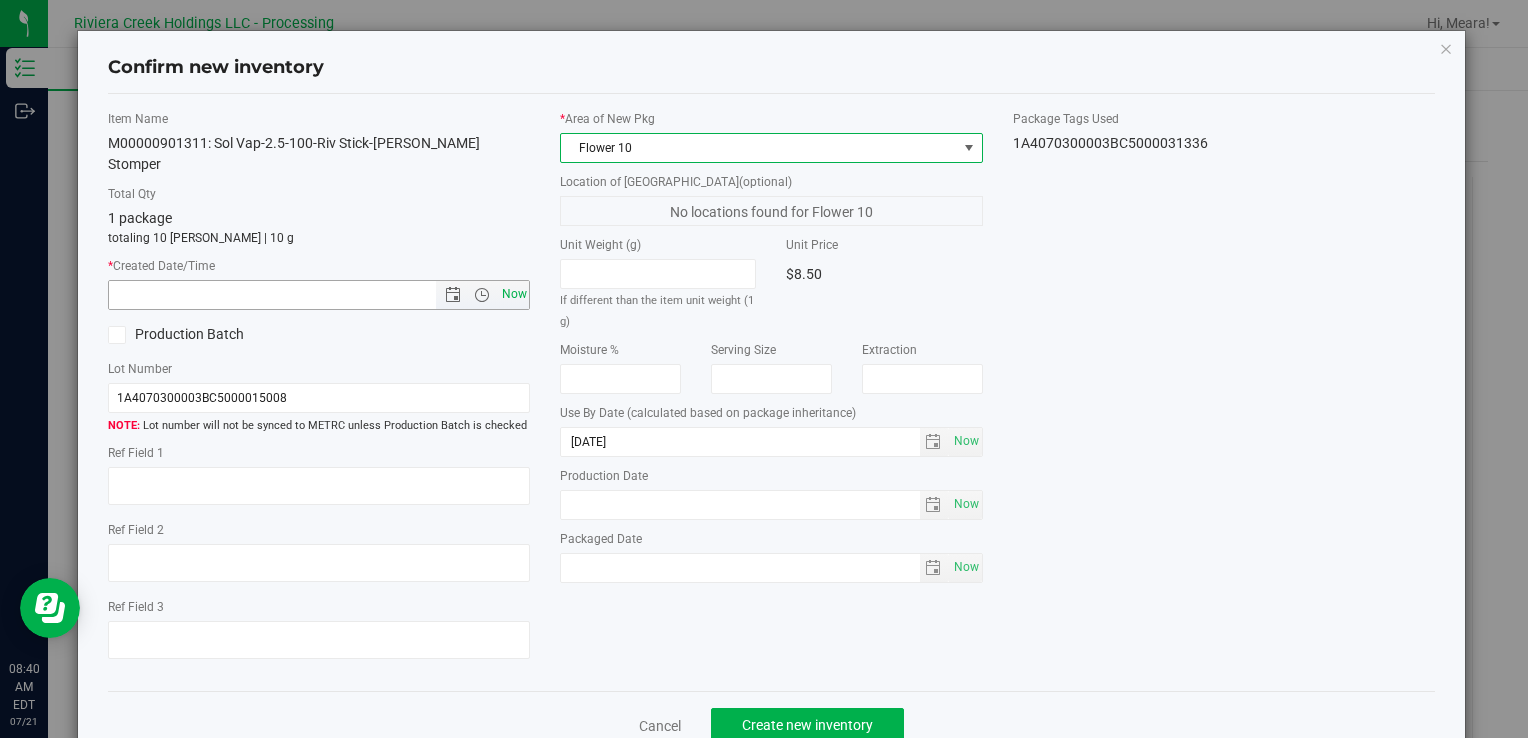 click on "Now" at bounding box center [514, 294] 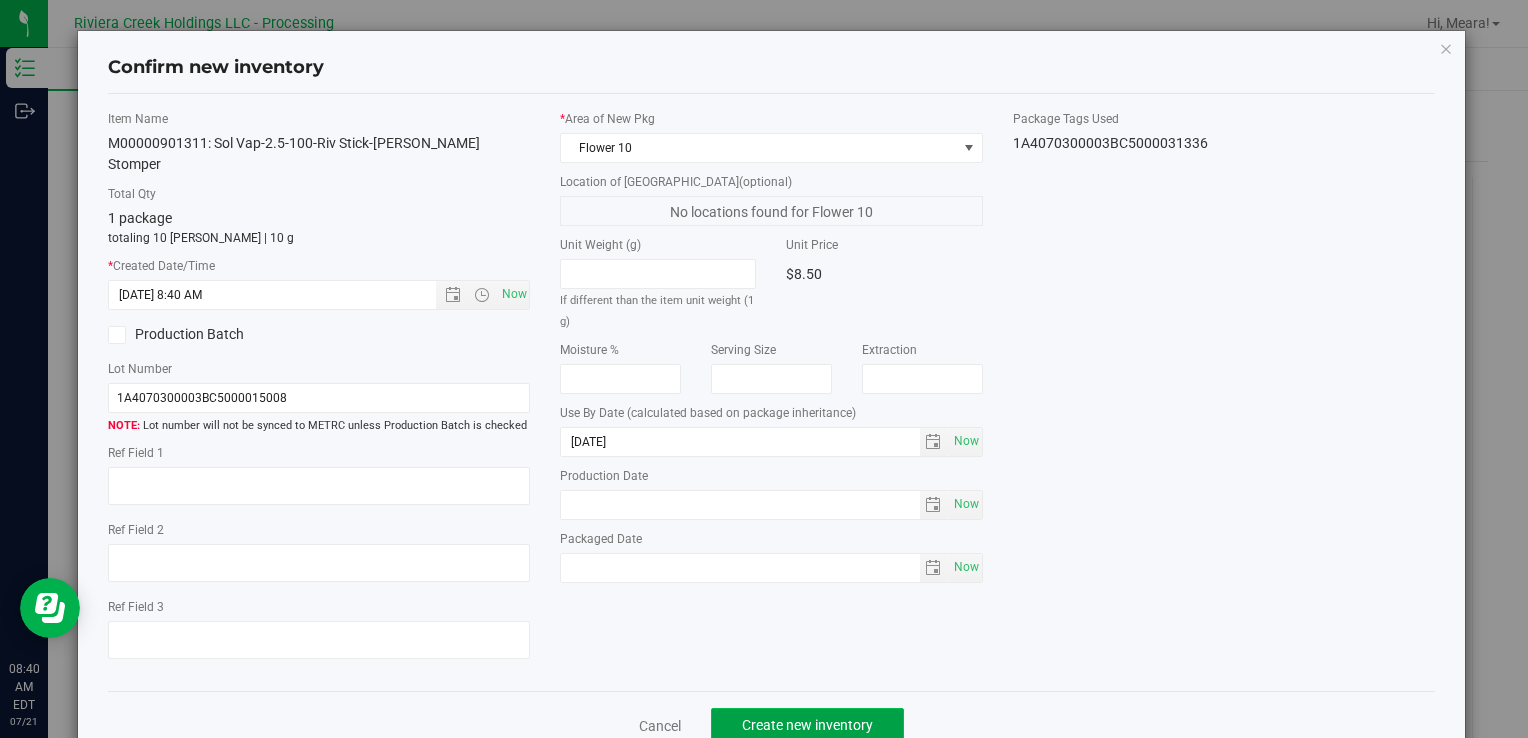 click on "Create new inventory" 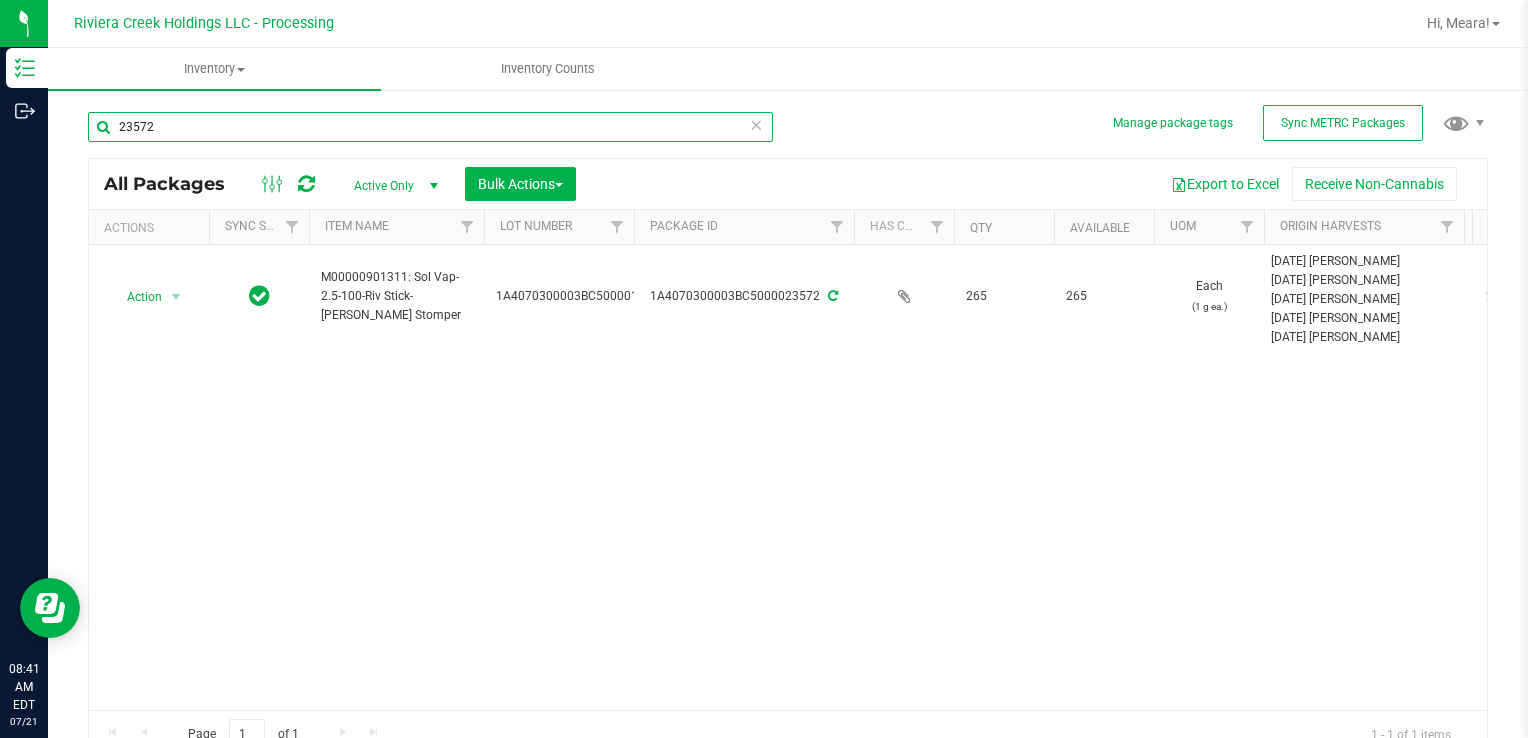 drag, startPoint x: 268, startPoint y: 131, endPoint x: 61, endPoint y: 139, distance: 207.15453 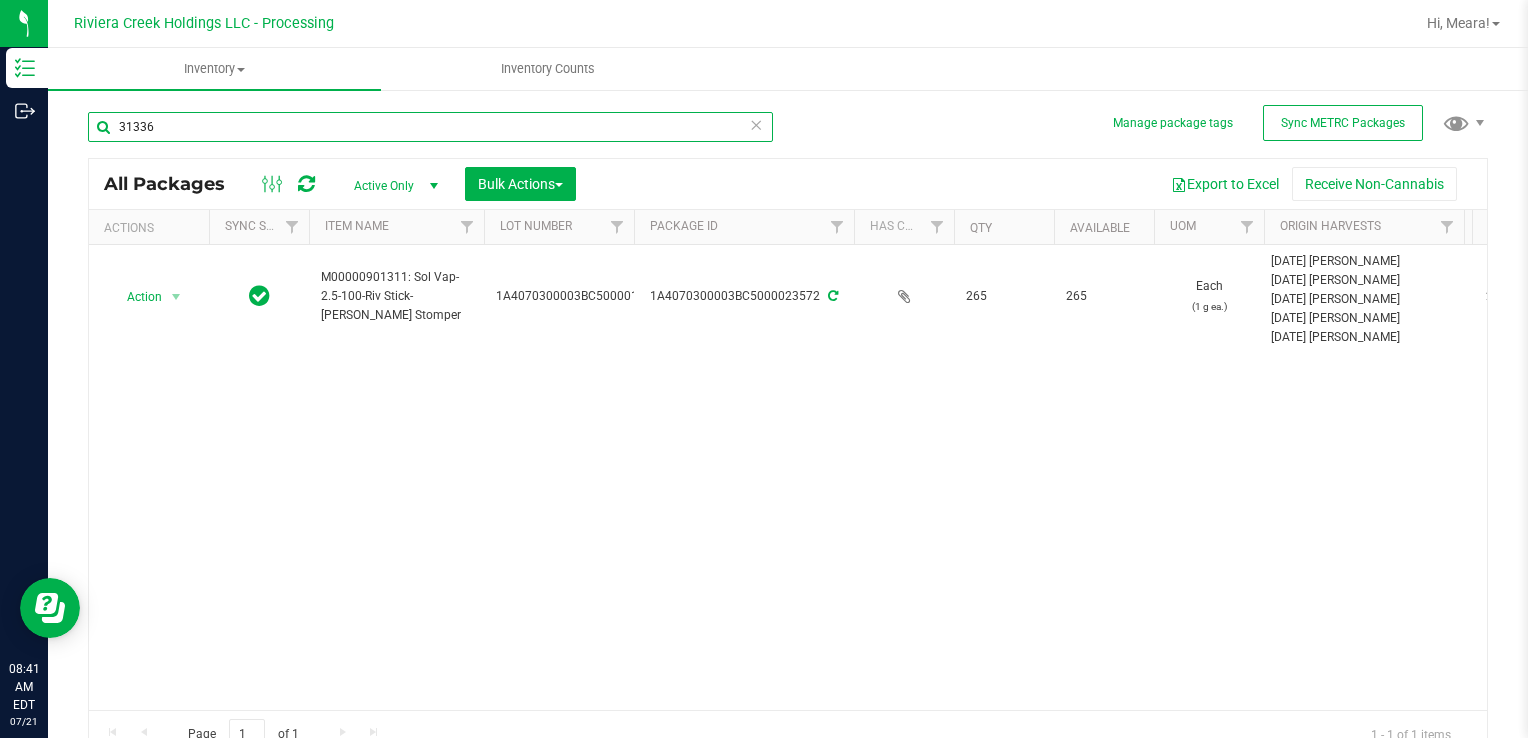 type on "31336" 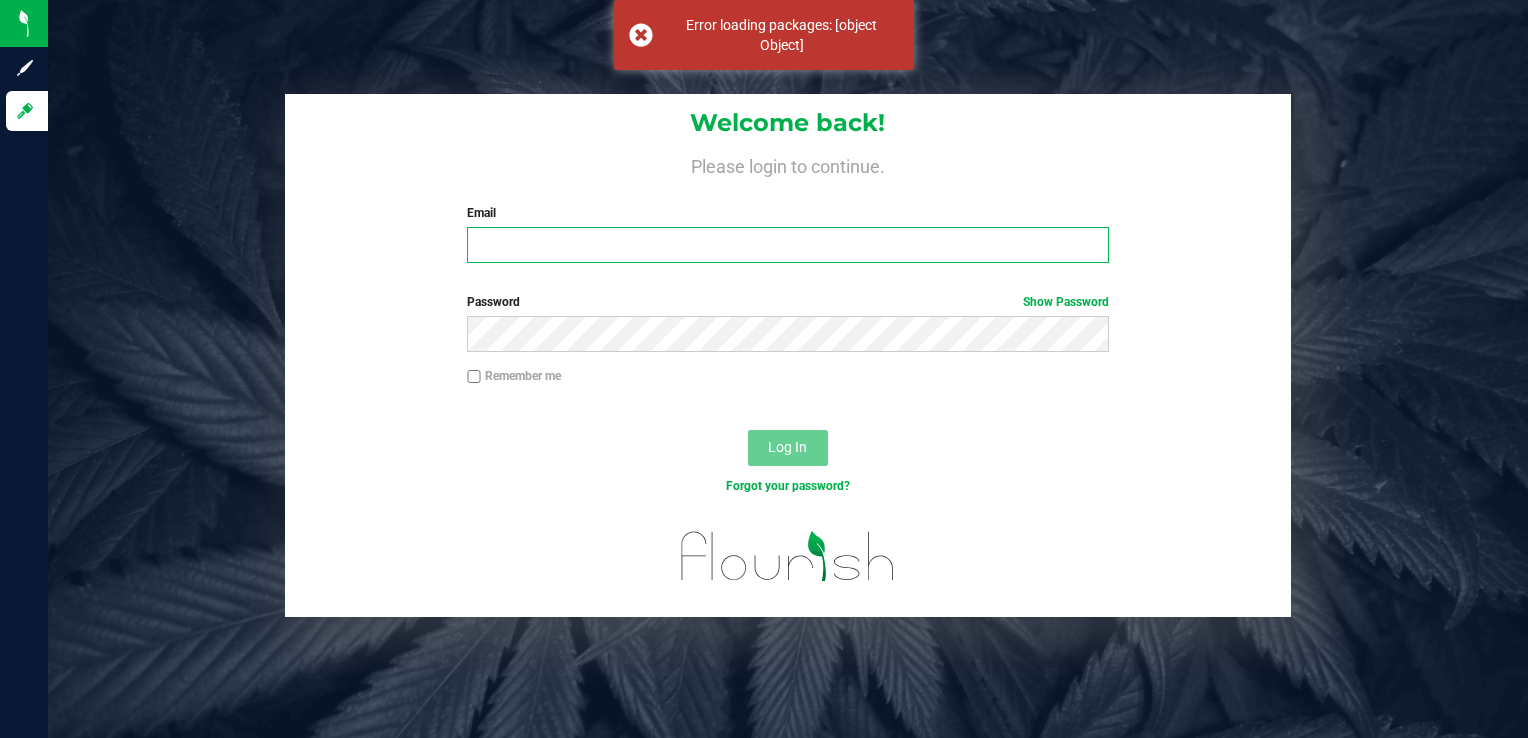 type on "[EMAIL_ADDRESS][DOMAIN_NAME]" 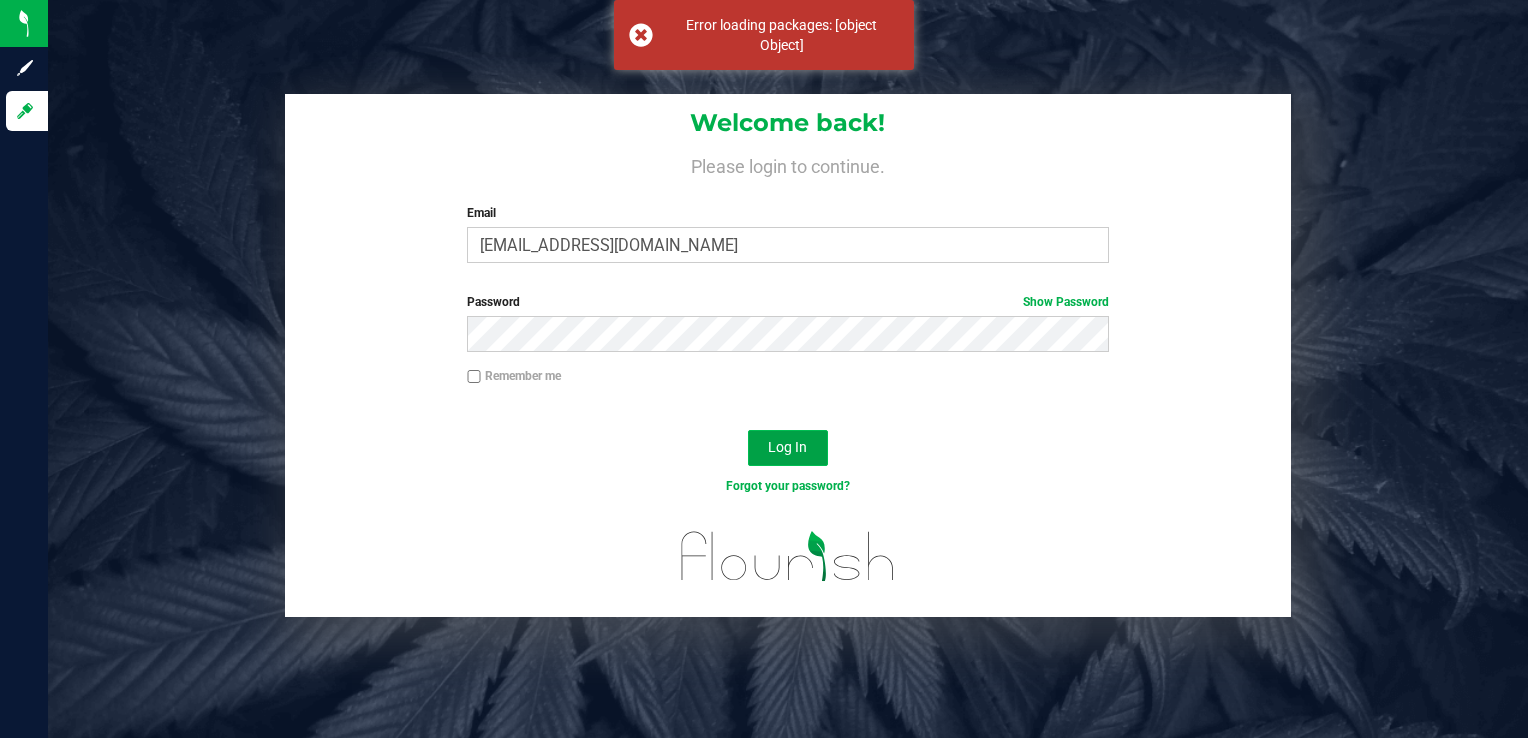 click on "Log In" at bounding box center (788, 448) 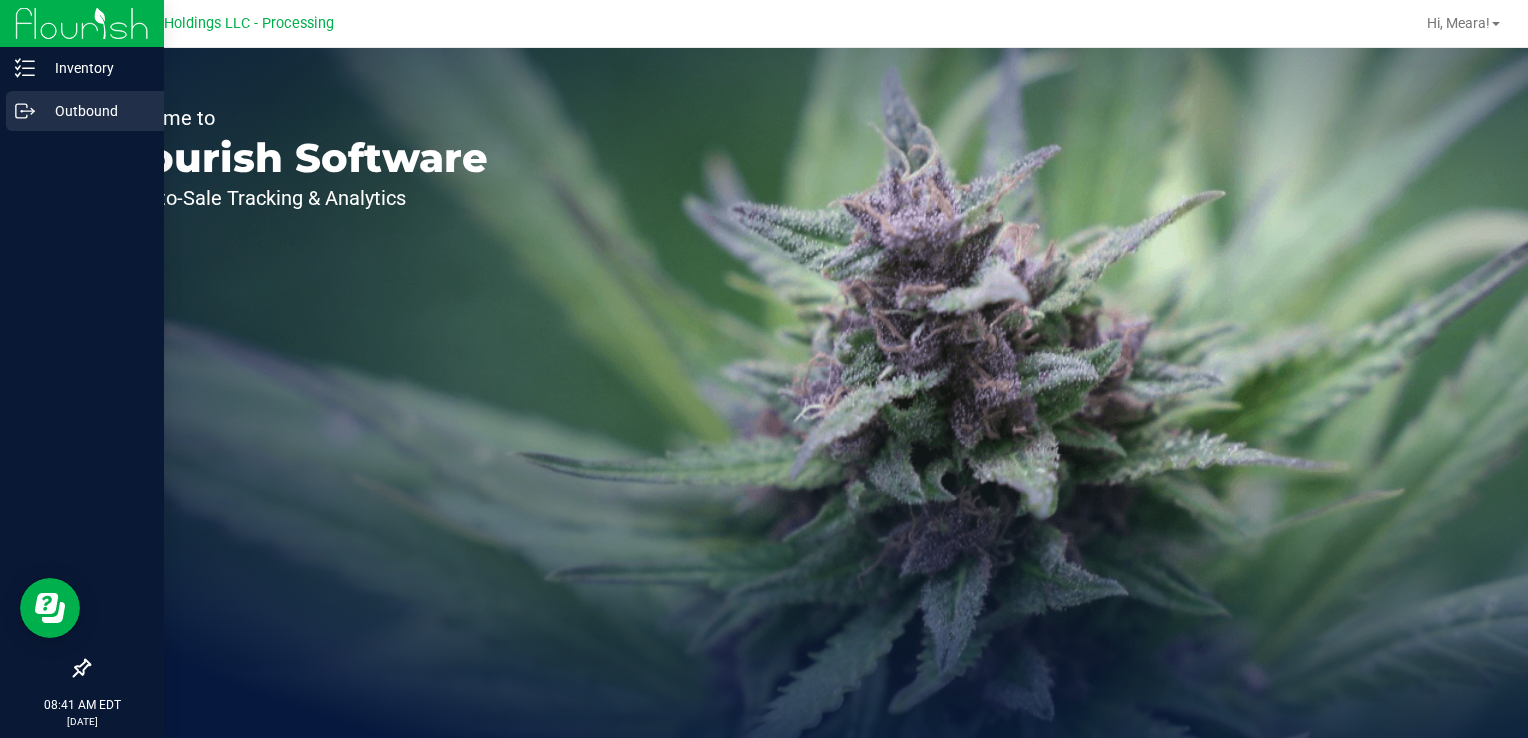 click on "Outbound" at bounding box center (95, 111) 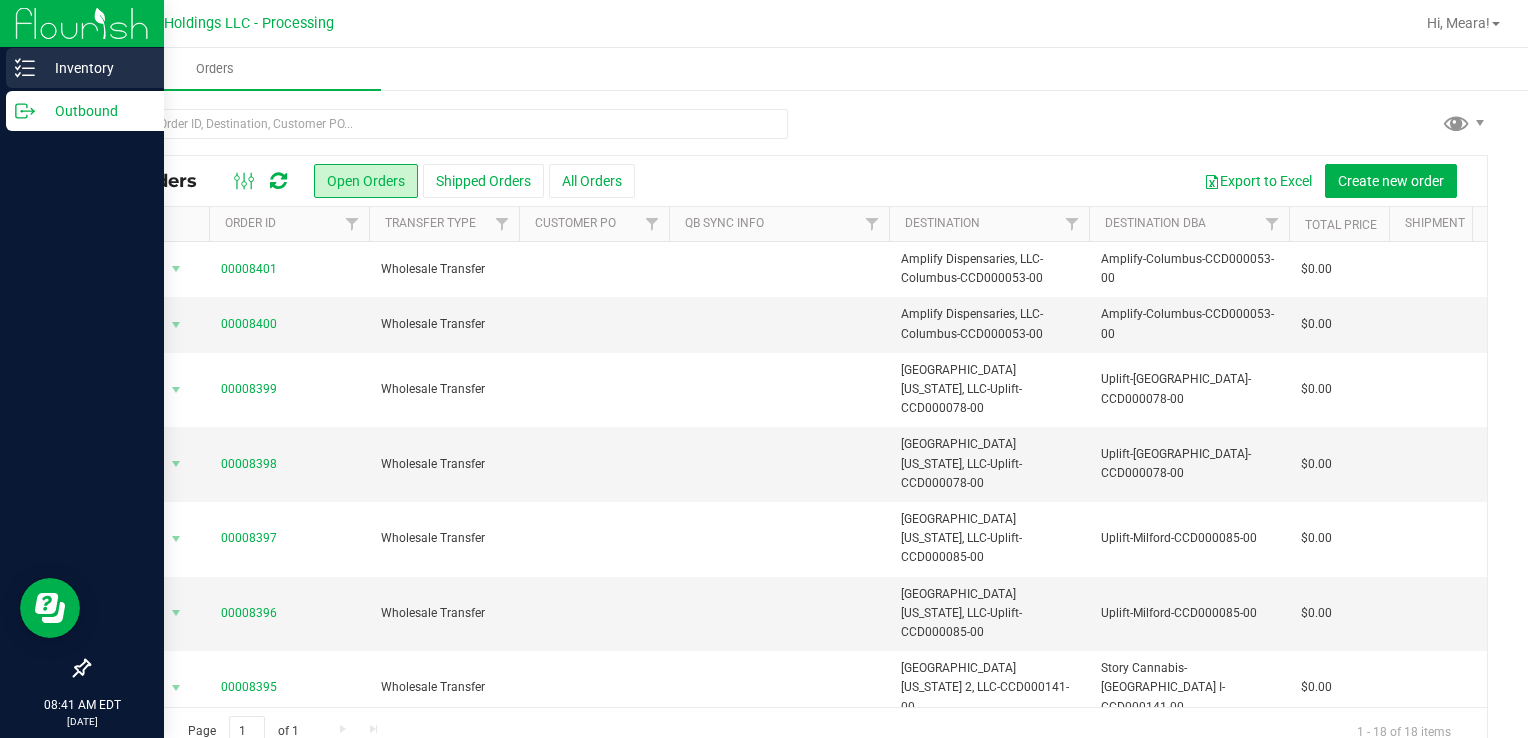 click on "Inventory" at bounding box center (95, 68) 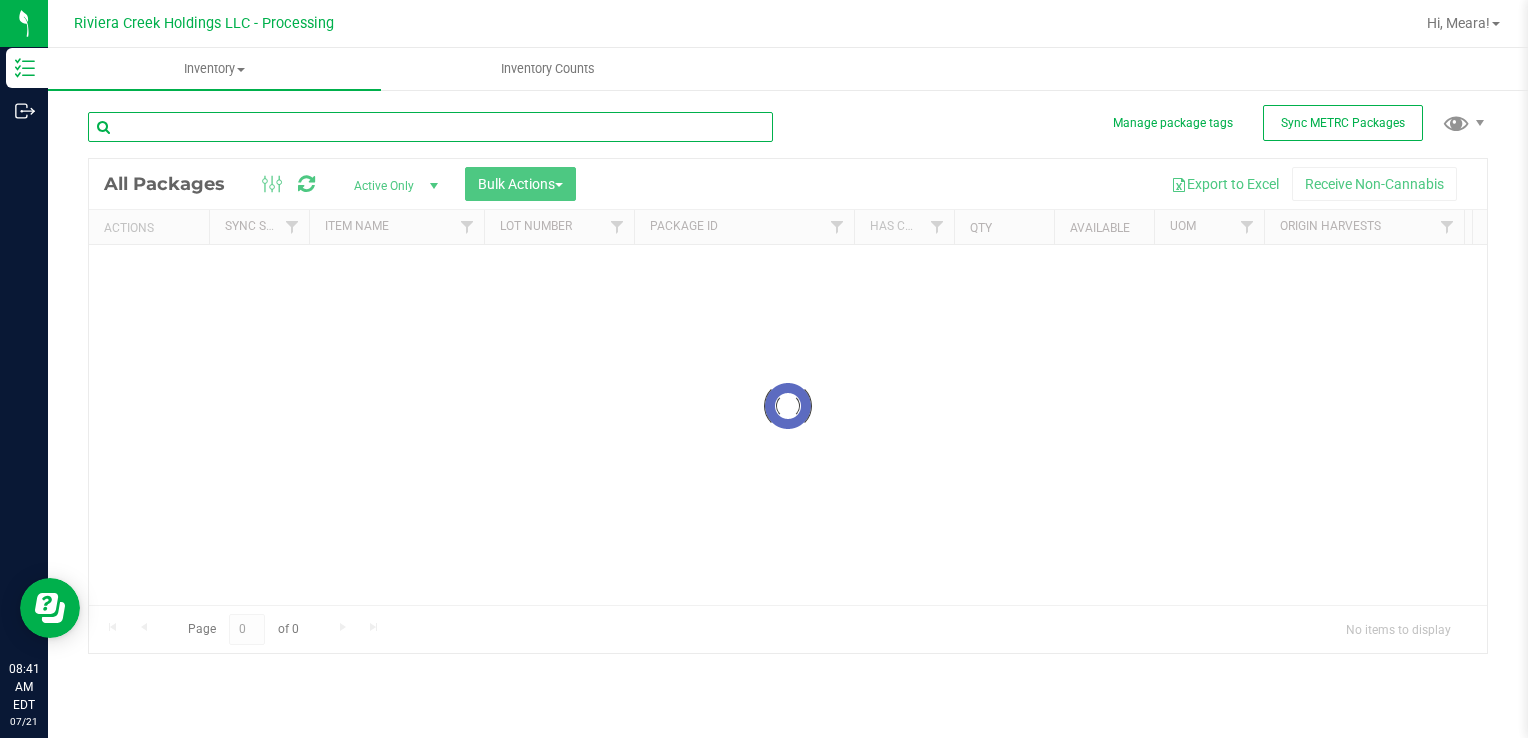 click at bounding box center (430, 127) 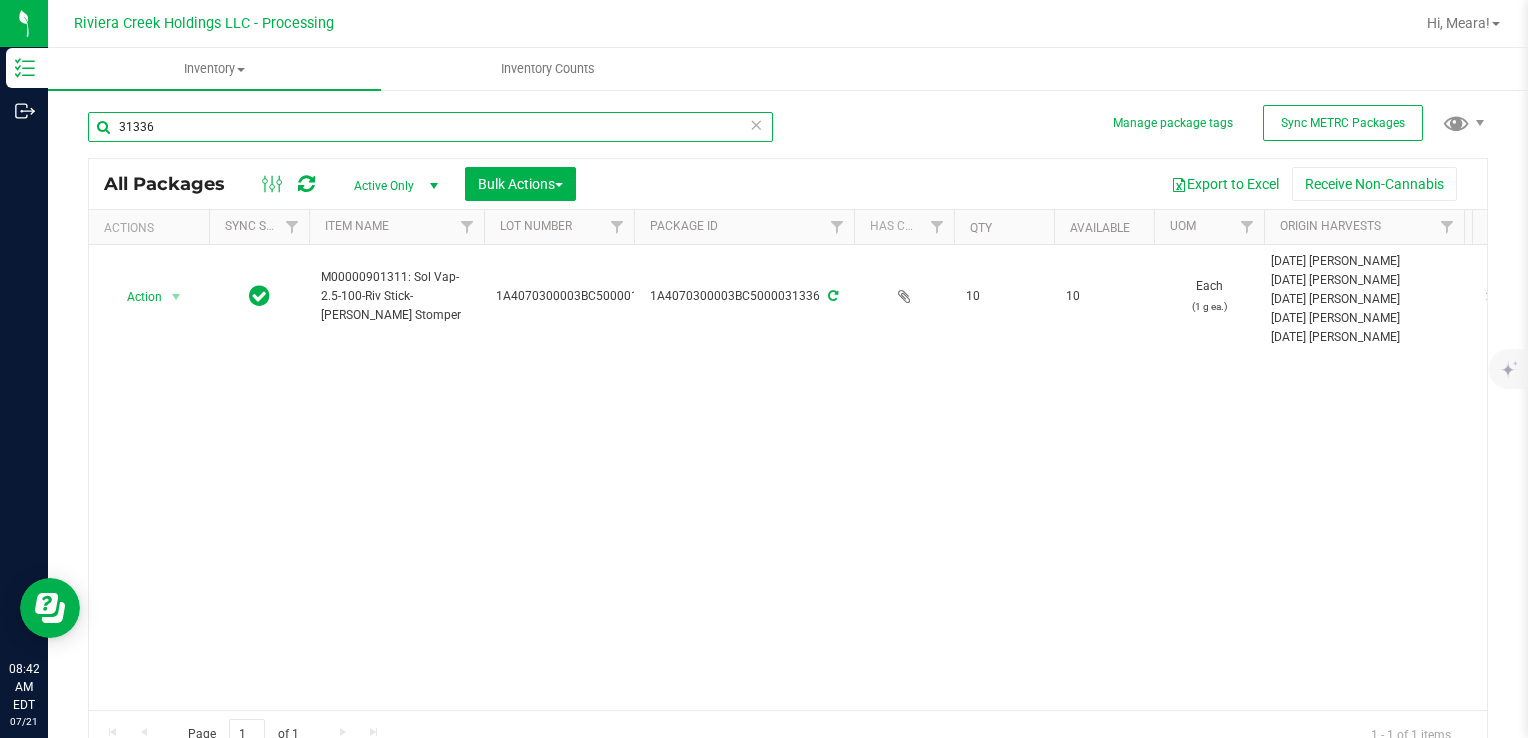 drag, startPoint x: 297, startPoint y: 128, endPoint x: 130, endPoint y: 147, distance: 168.07736 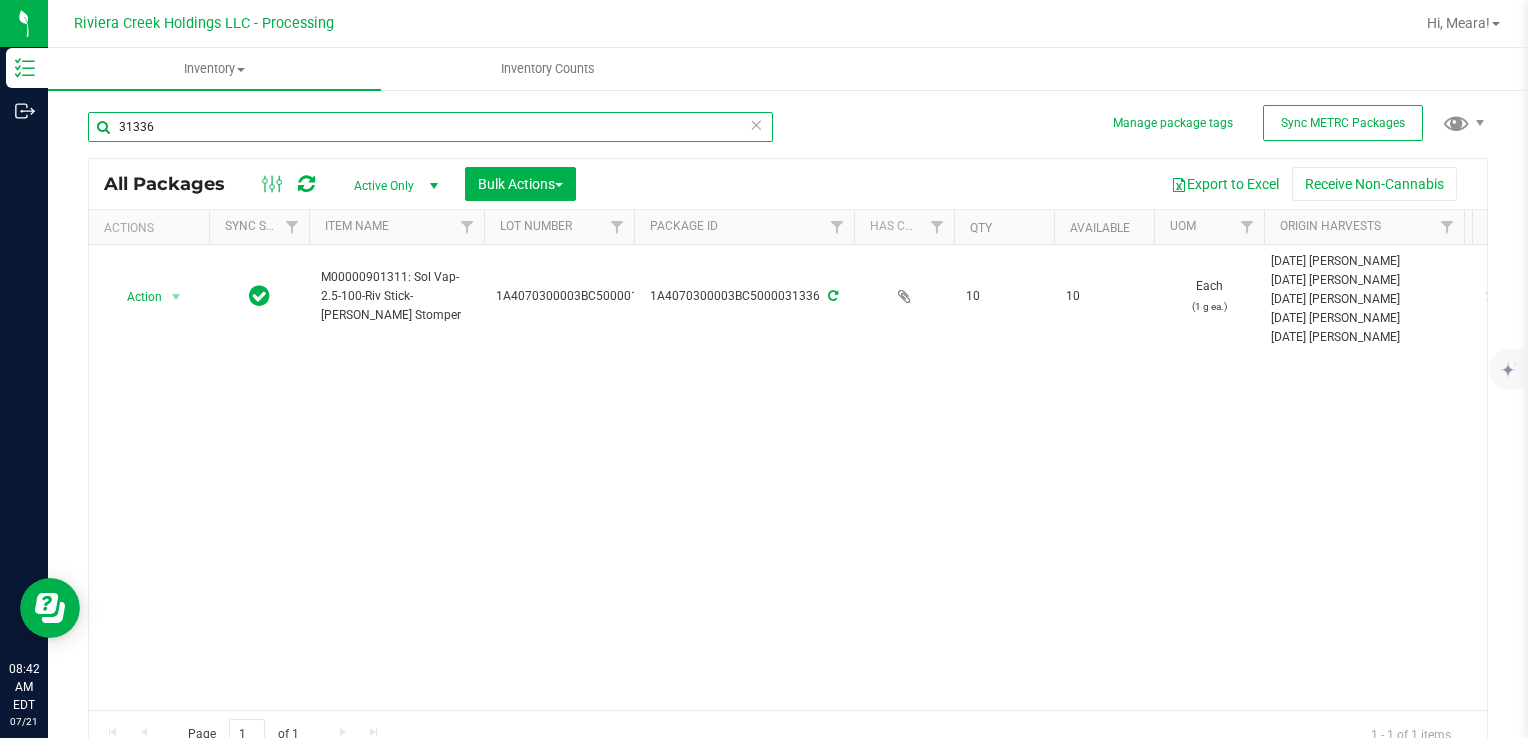 click on "Manage package tags
Sync METRC Packages
31336
All Packages
Active Only Active Only Lab Samples Locked All External Internal
Bulk Actions
Add to manufacturing run" at bounding box center (788, 393) 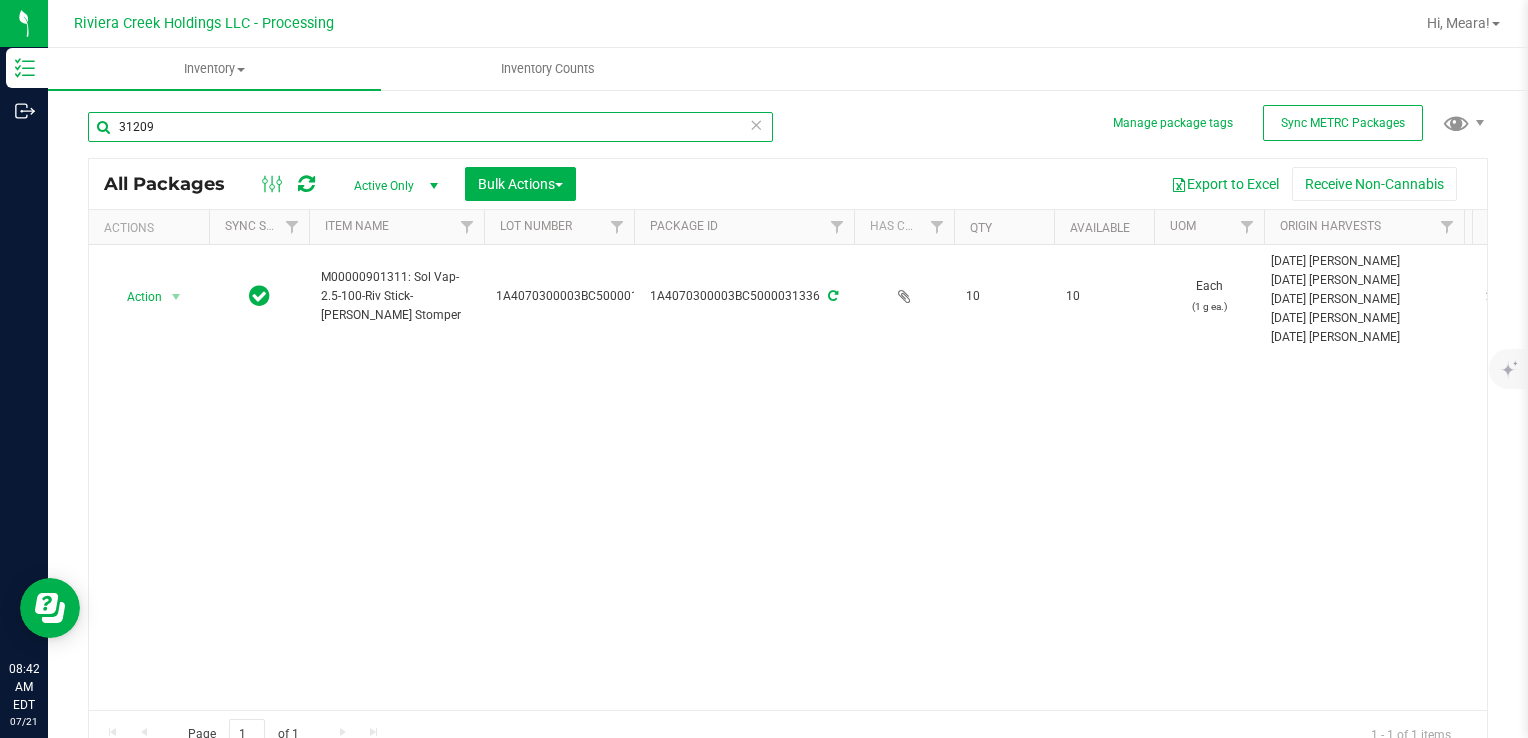 type on "31209" 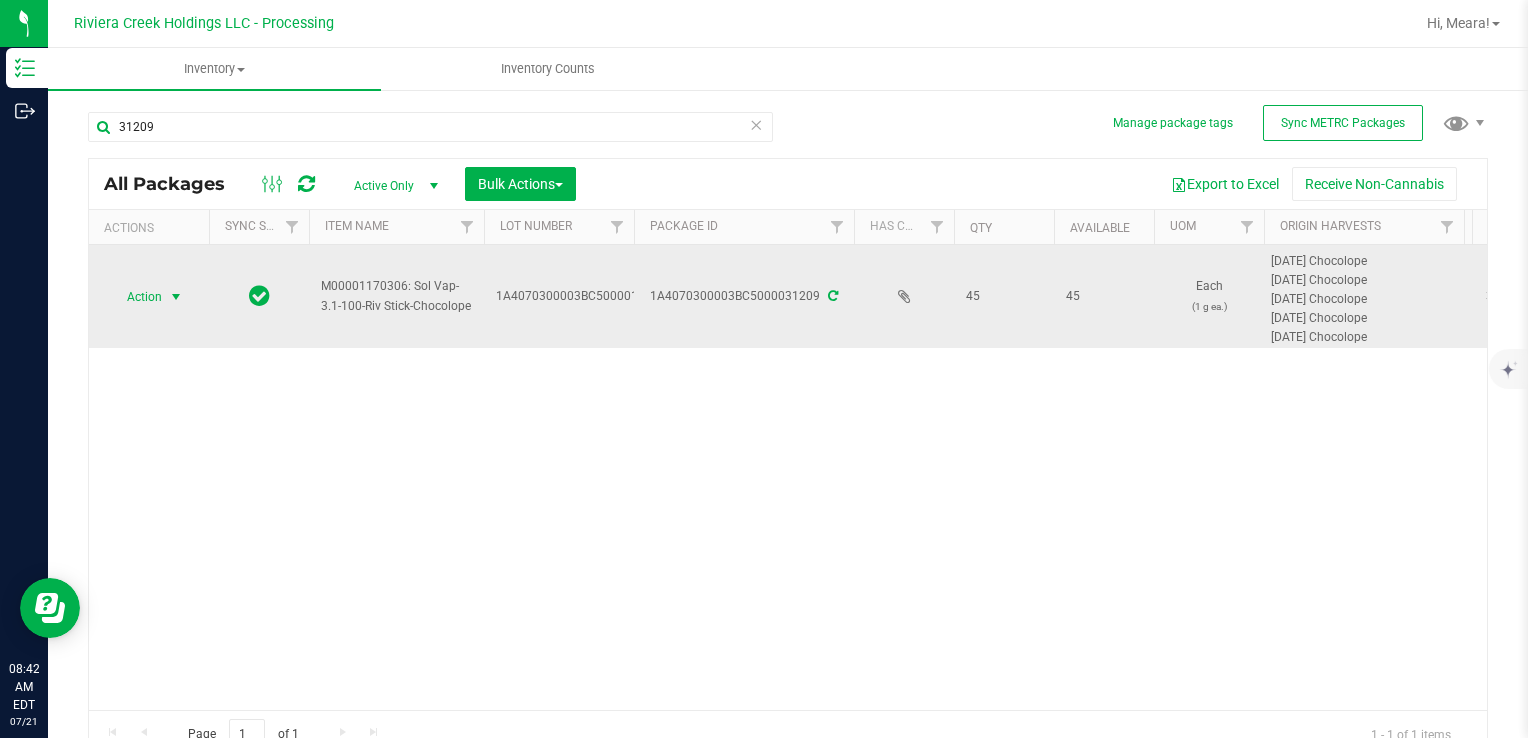 click on "Action" at bounding box center [136, 297] 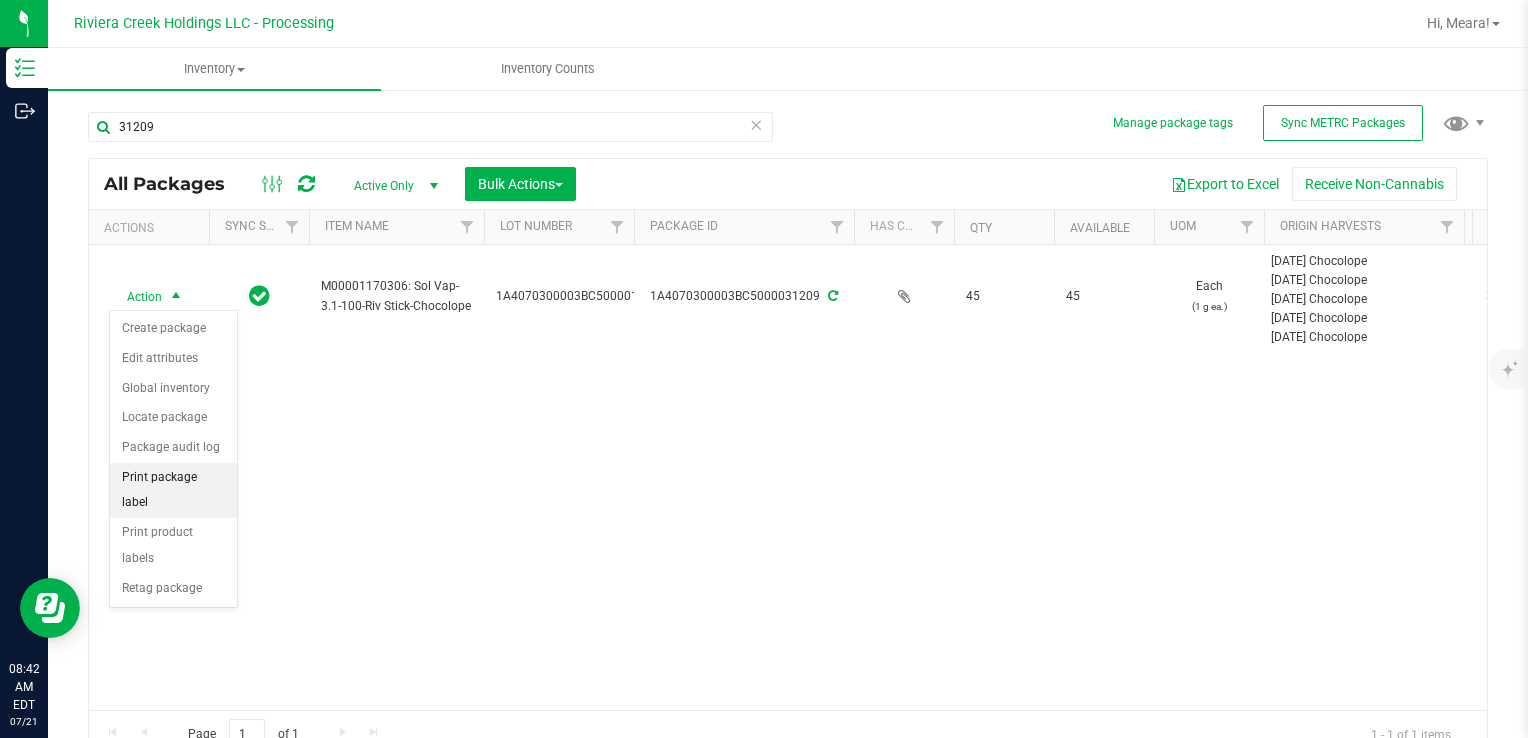 click on "Print package label" at bounding box center (173, 490) 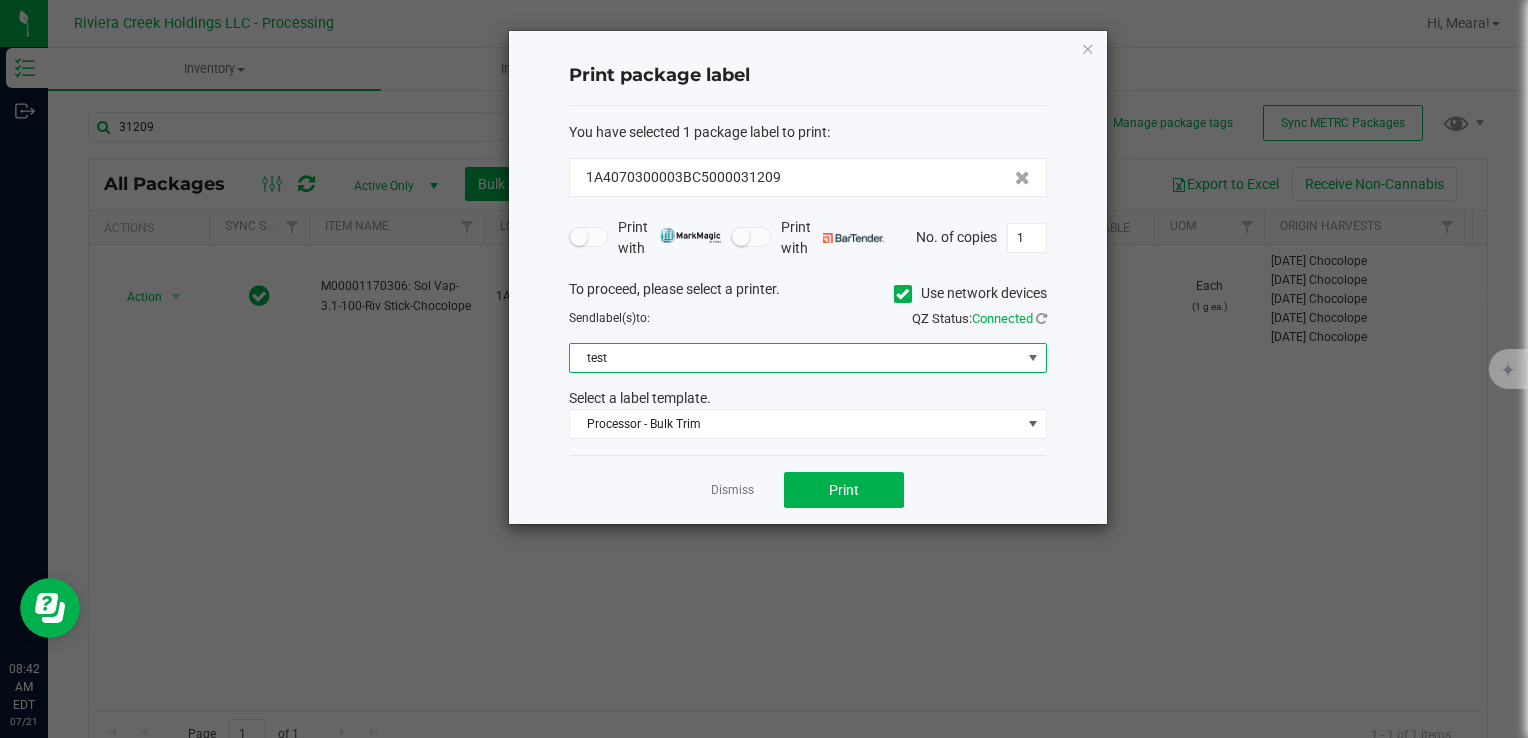 click on "test" at bounding box center [795, 358] 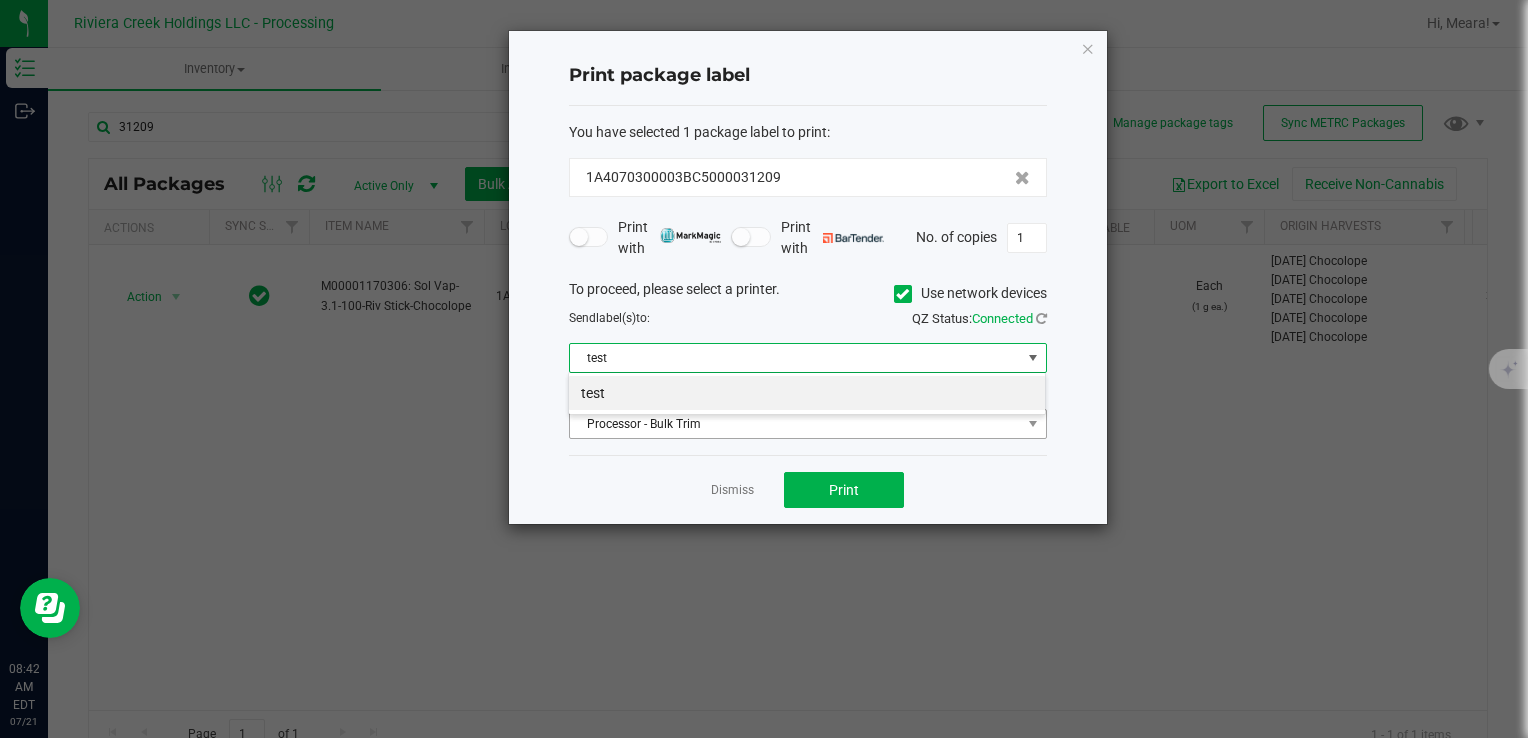 scroll, scrollTop: 99970, scrollLeft: 99521, axis: both 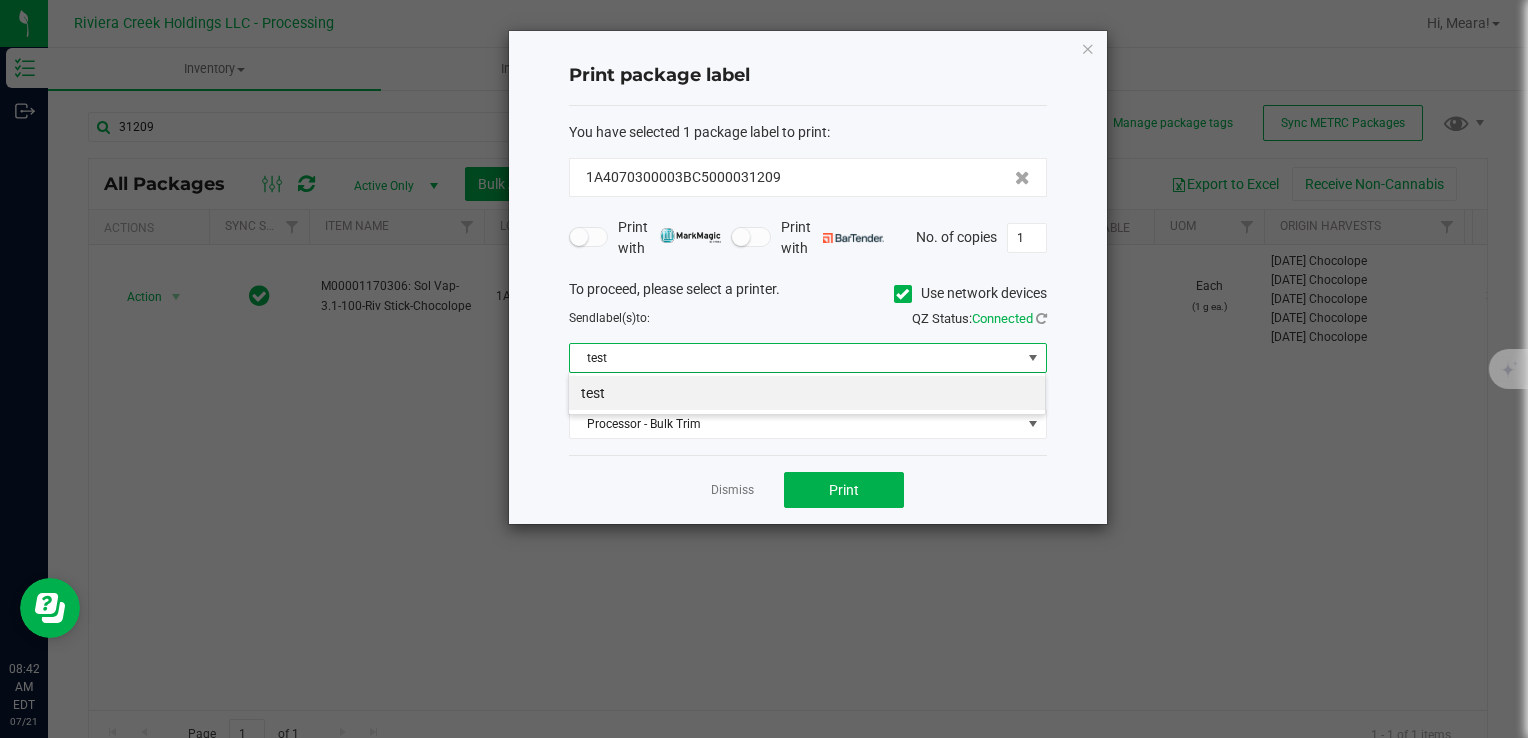 click on "test" at bounding box center [795, 358] 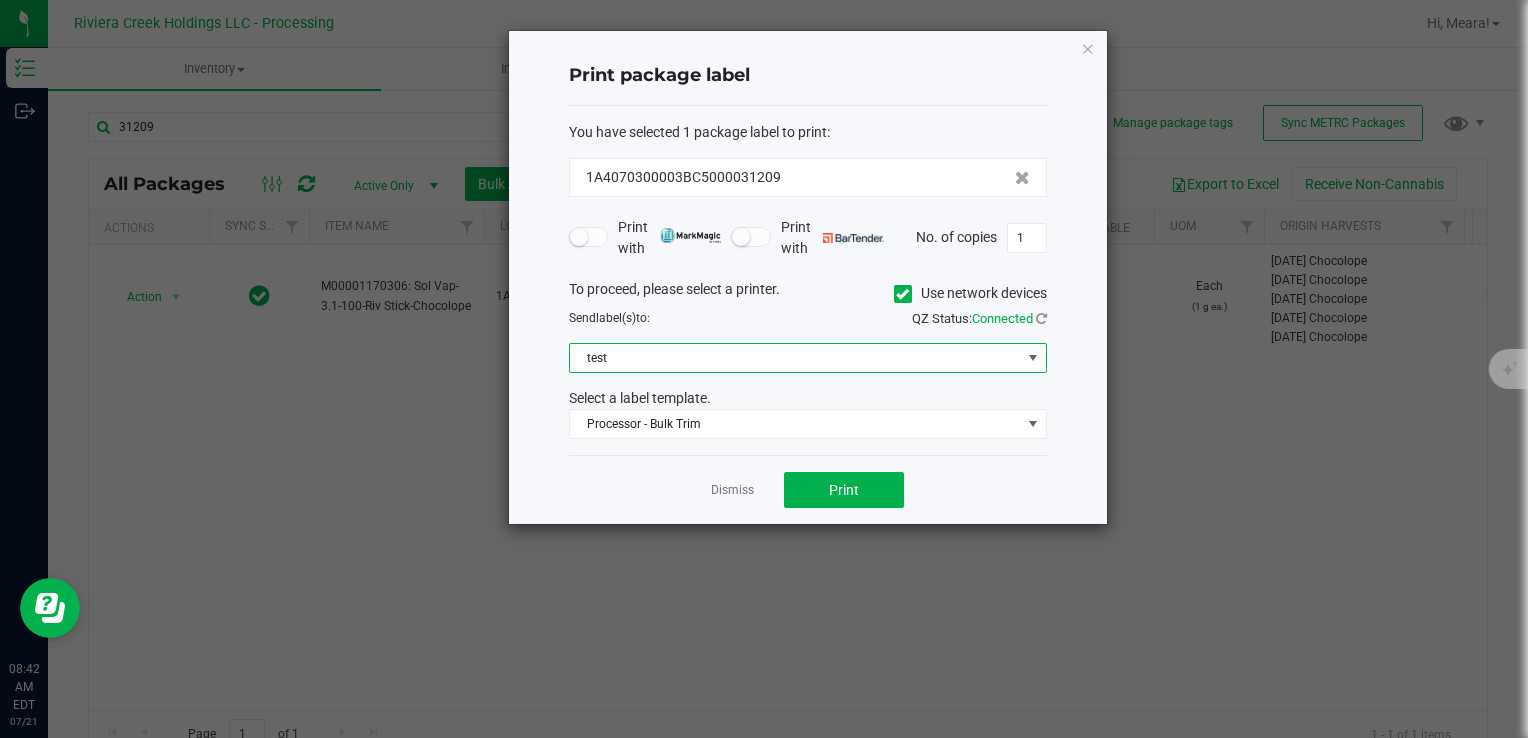 drag, startPoint x: 907, startPoint y: 291, endPoint x: 893, endPoint y: 322, distance: 34.0147 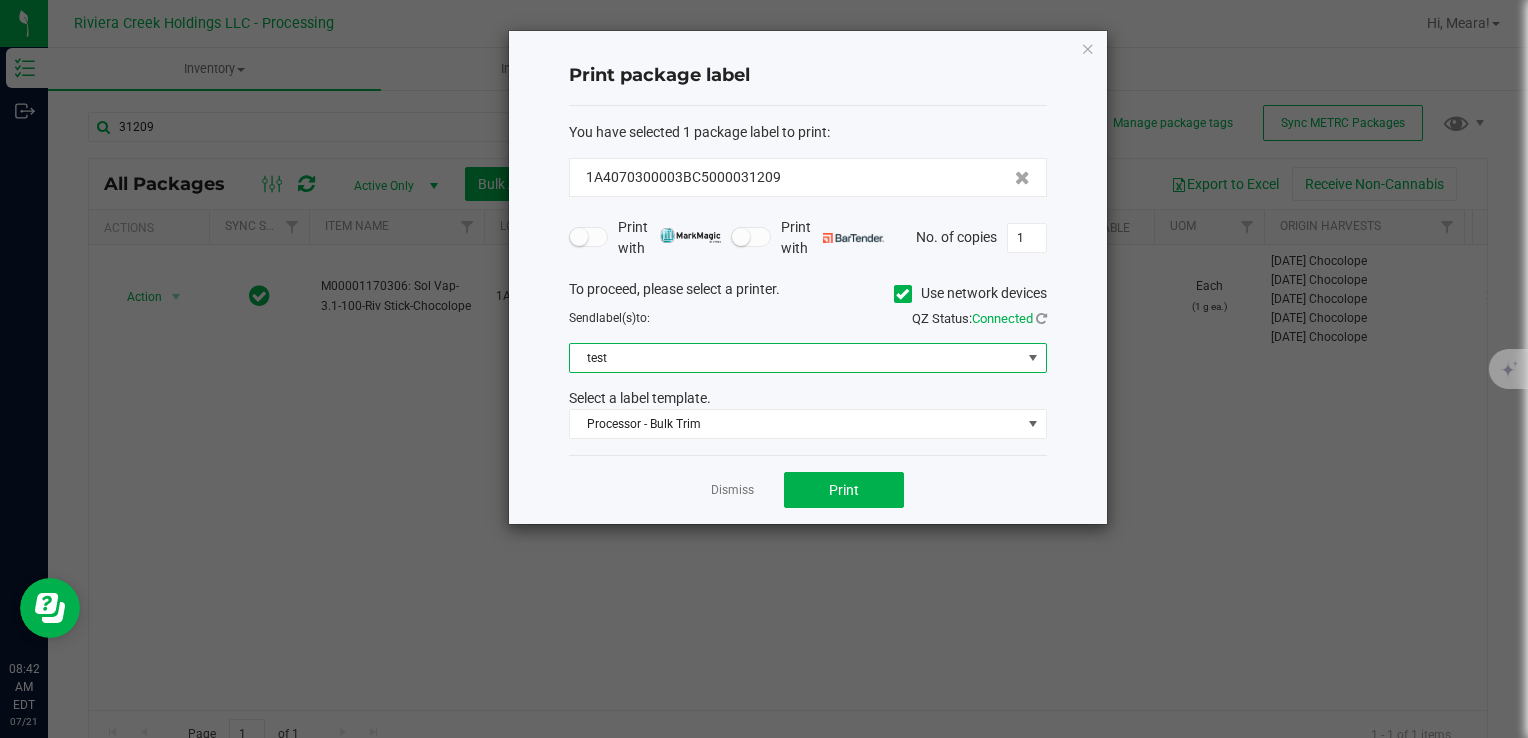 click 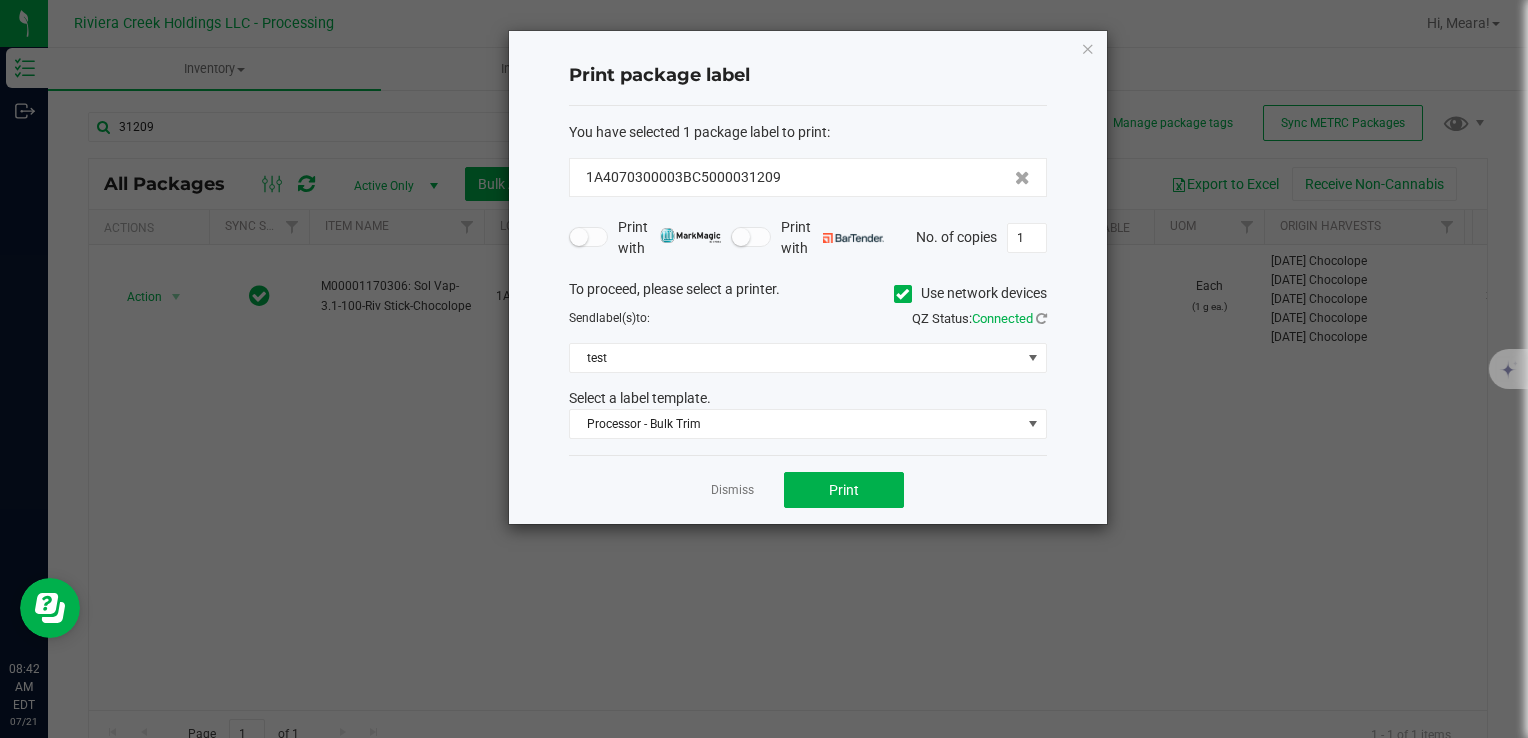 drag, startPoint x: 901, startPoint y: 298, endPoint x: 894, endPoint y: 306, distance: 10.630146 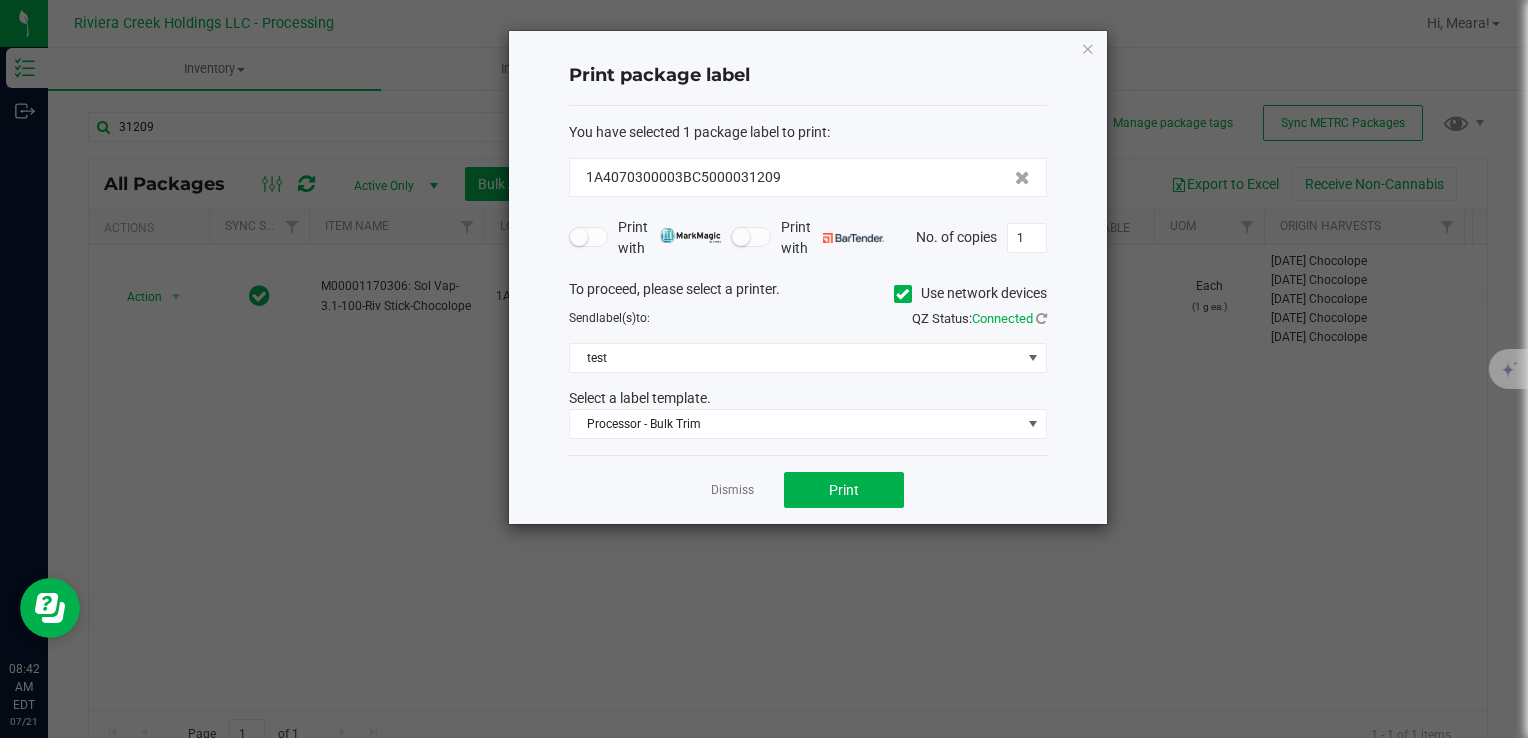 click 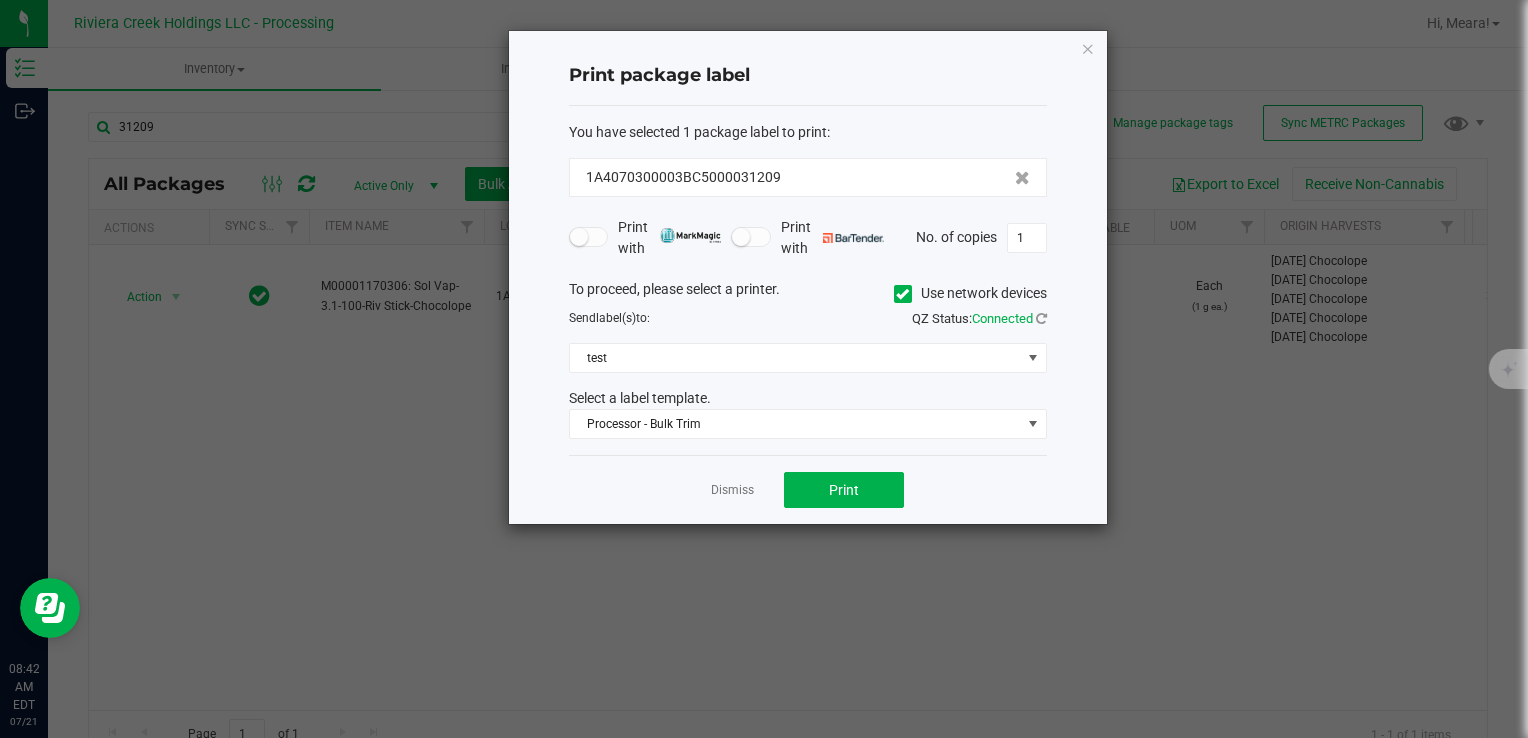 click on "Use network devices" 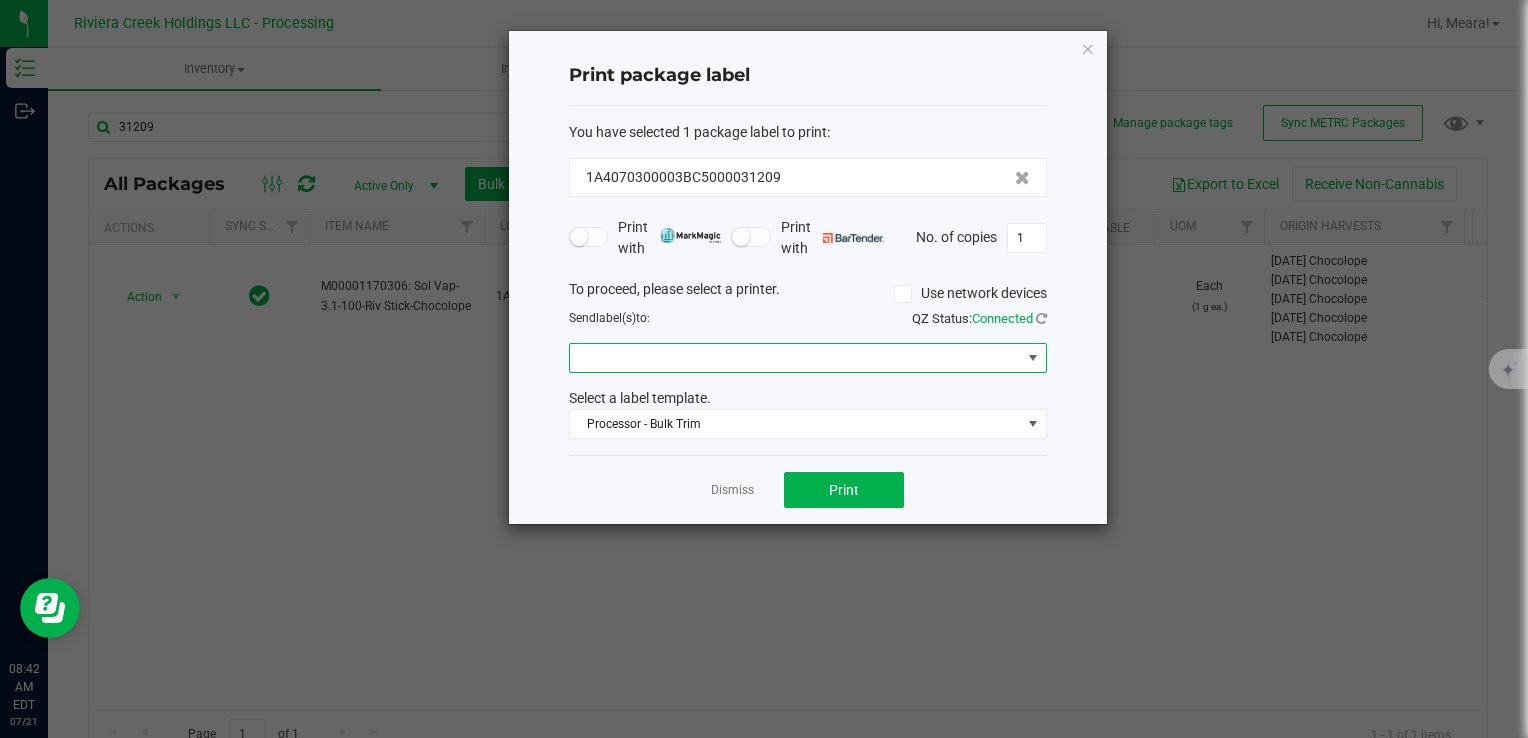 click at bounding box center (795, 358) 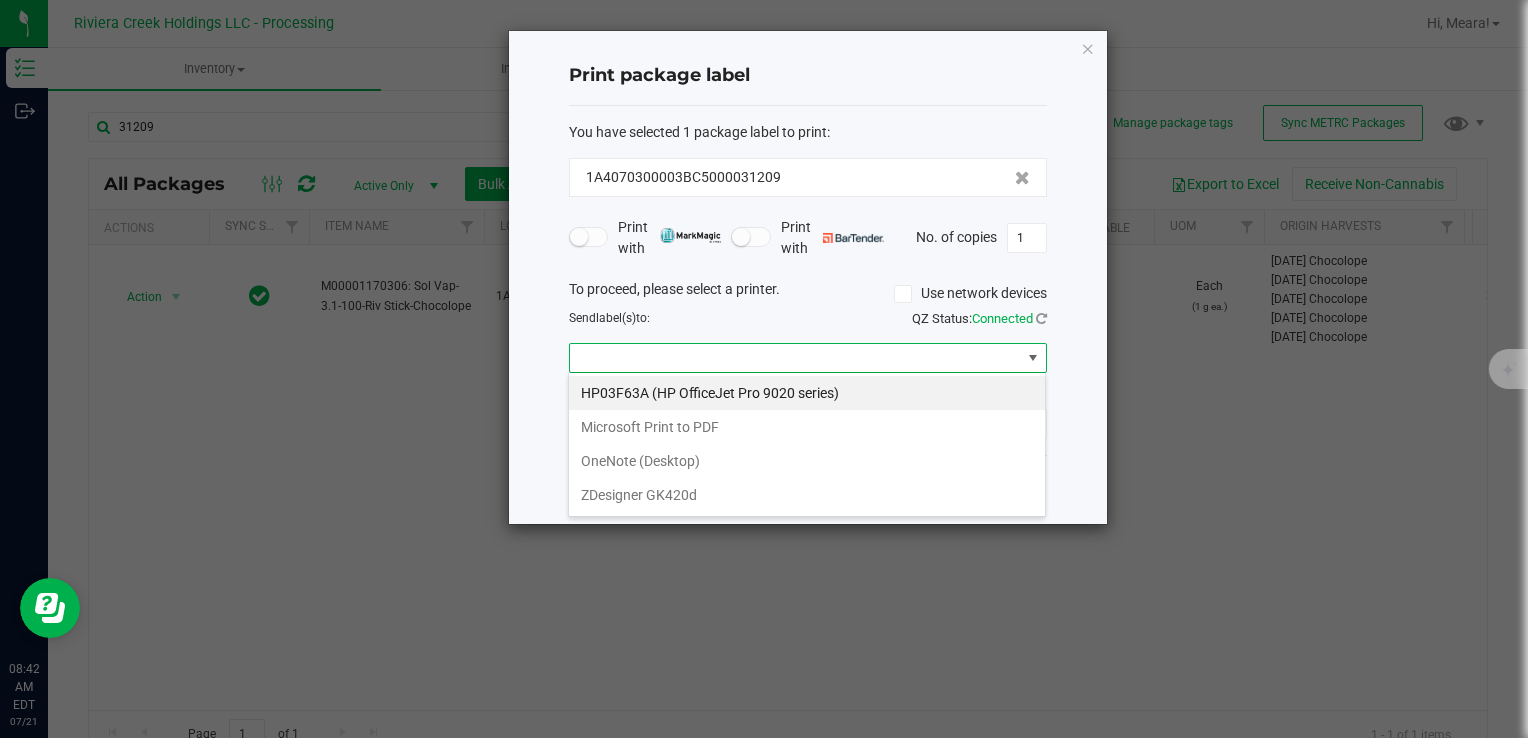 scroll, scrollTop: 99970, scrollLeft: 99521, axis: both 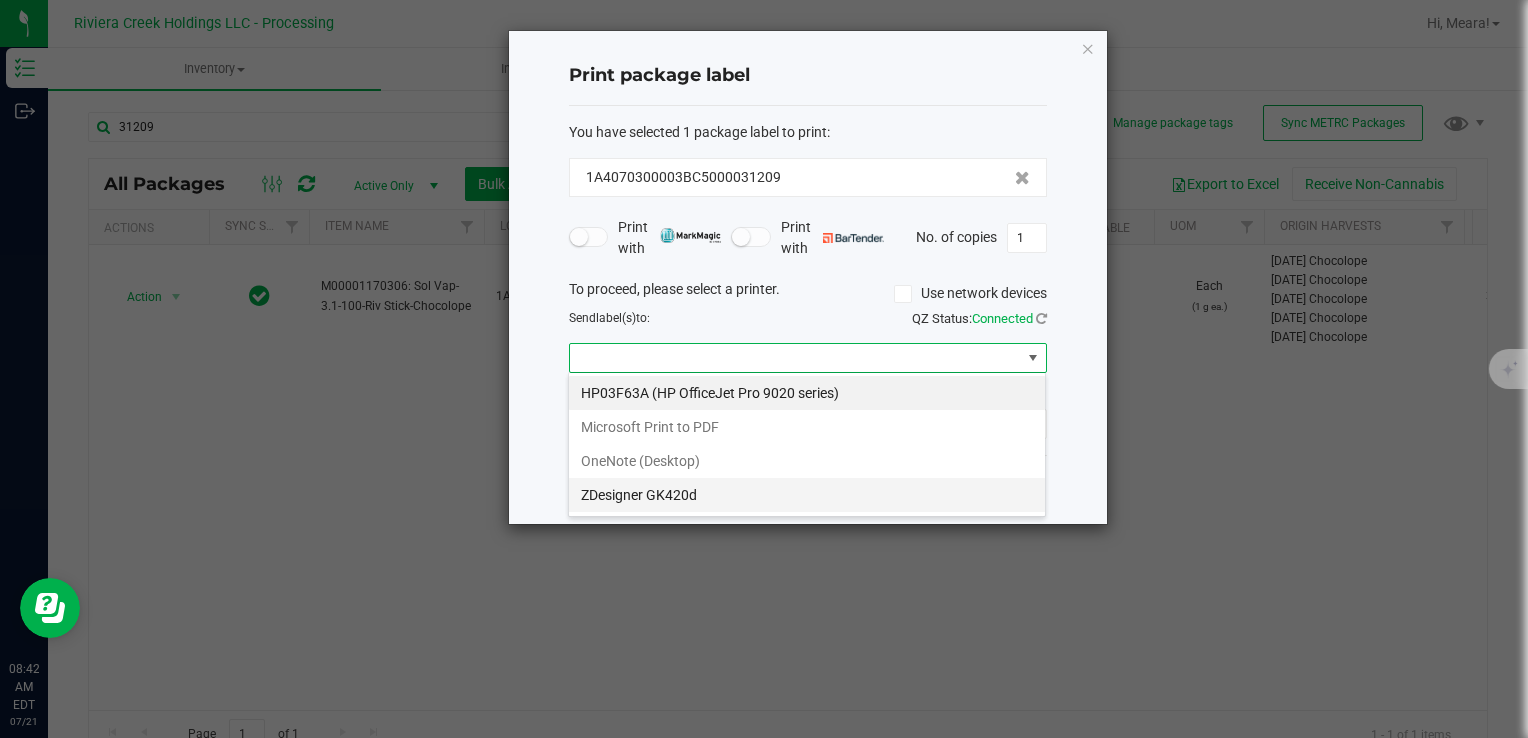 click on "ZDesigner GK420d" at bounding box center [807, 495] 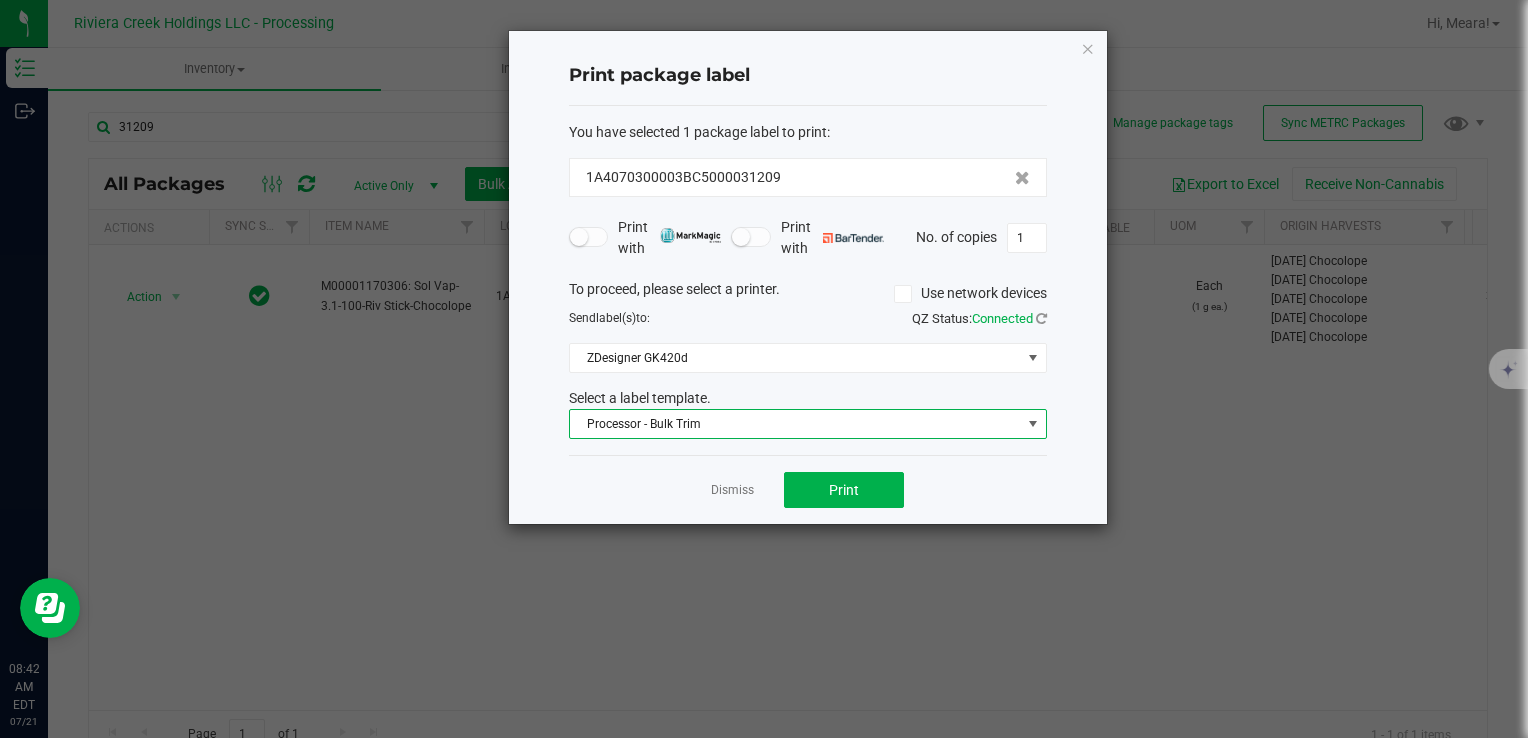 click on "Processor - Bulk Trim" at bounding box center [808, 424] 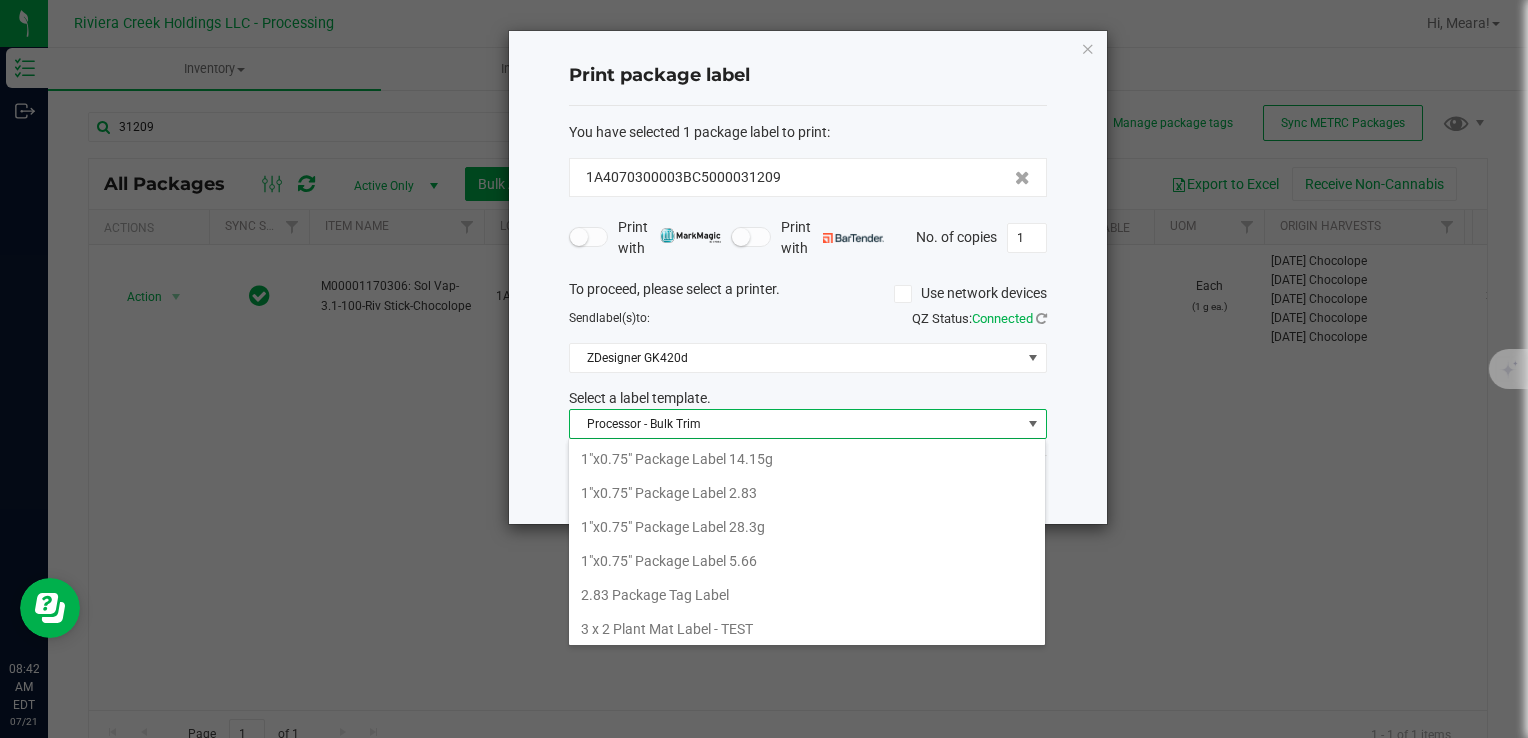 scroll, scrollTop: 708, scrollLeft: 0, axis: vertical 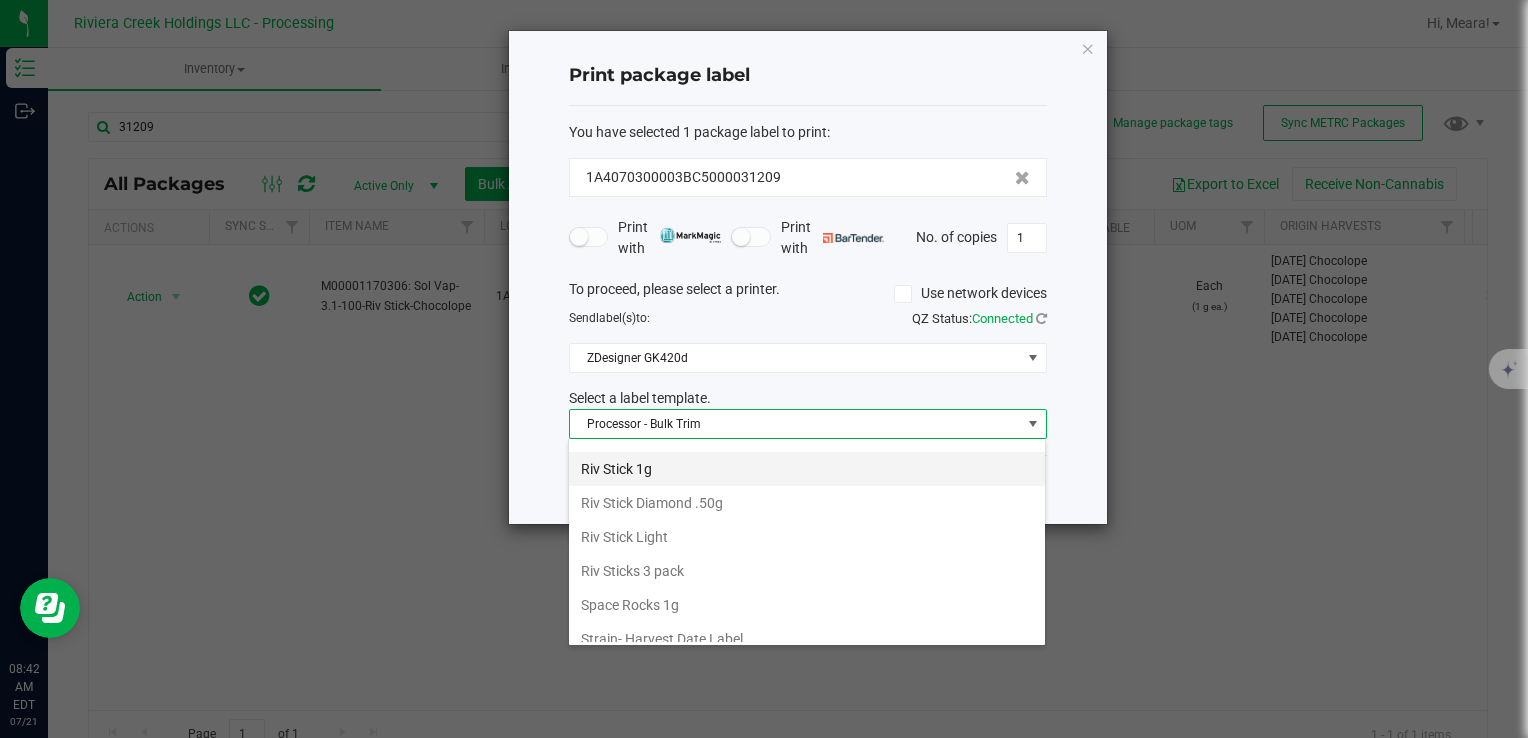 click on "Riv Stick 1g" at bounding box center (807, 469) 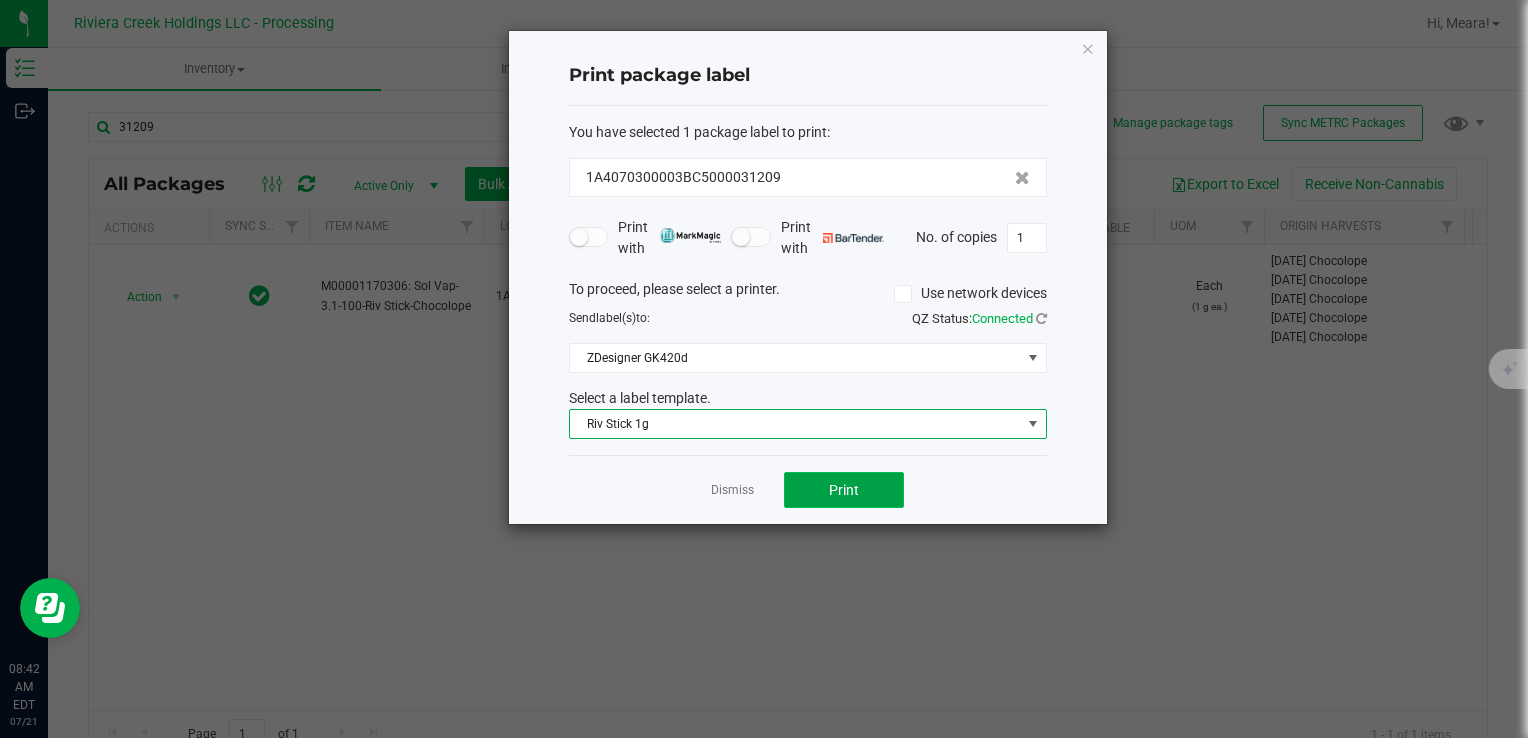 click on "Print" 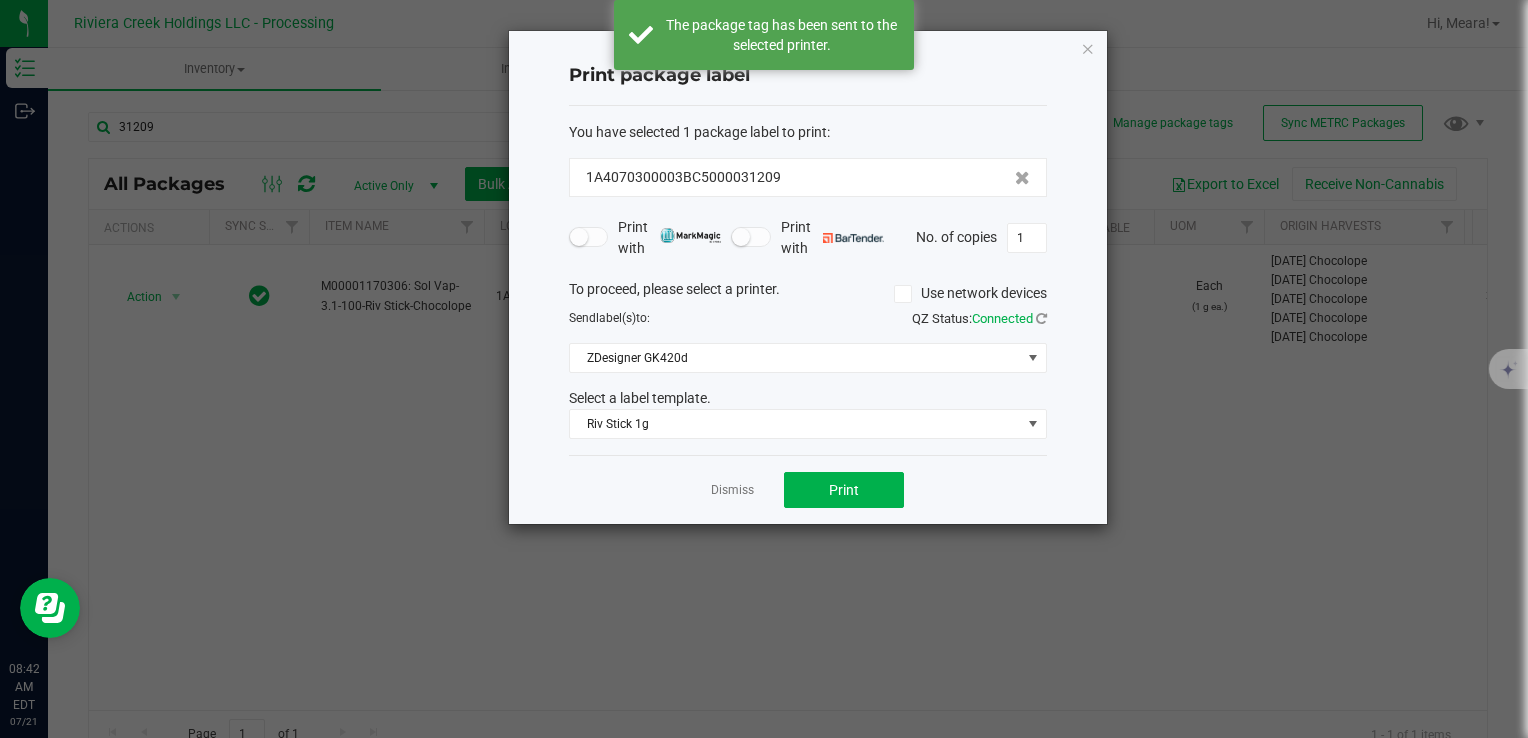 click on "Dismiss" 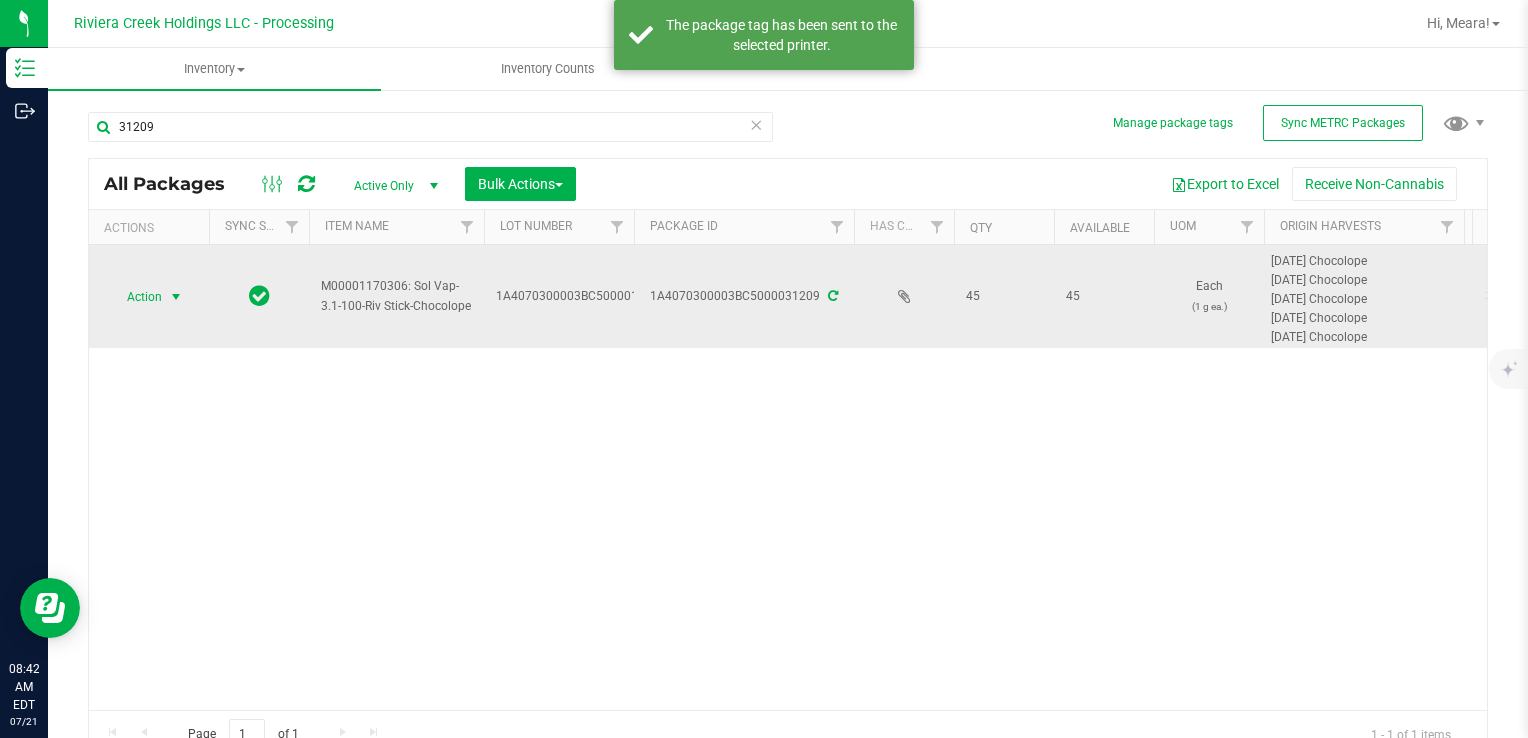 click on "Action" at bounding box center [136, 297] 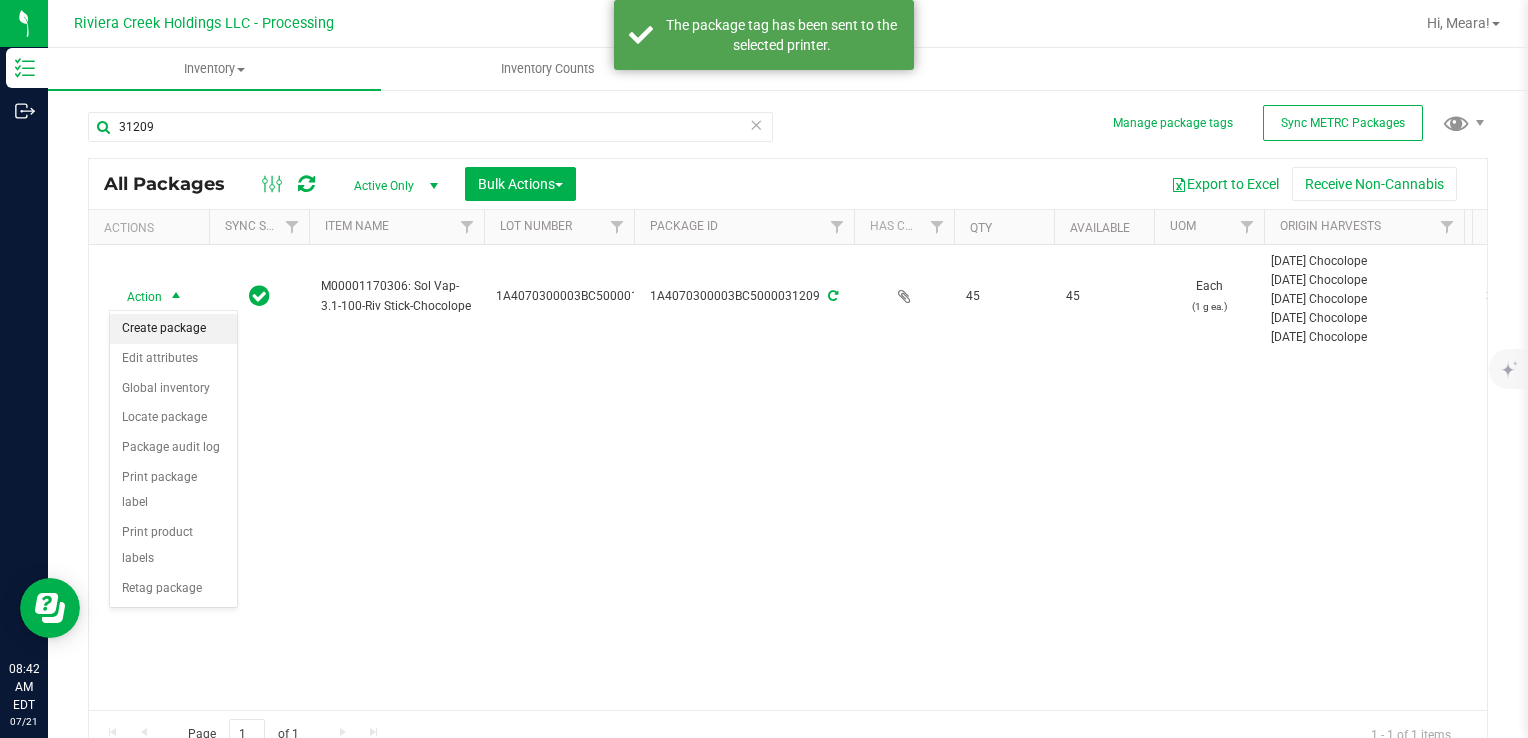 click on "Create package" at bounding box center (173, 329) 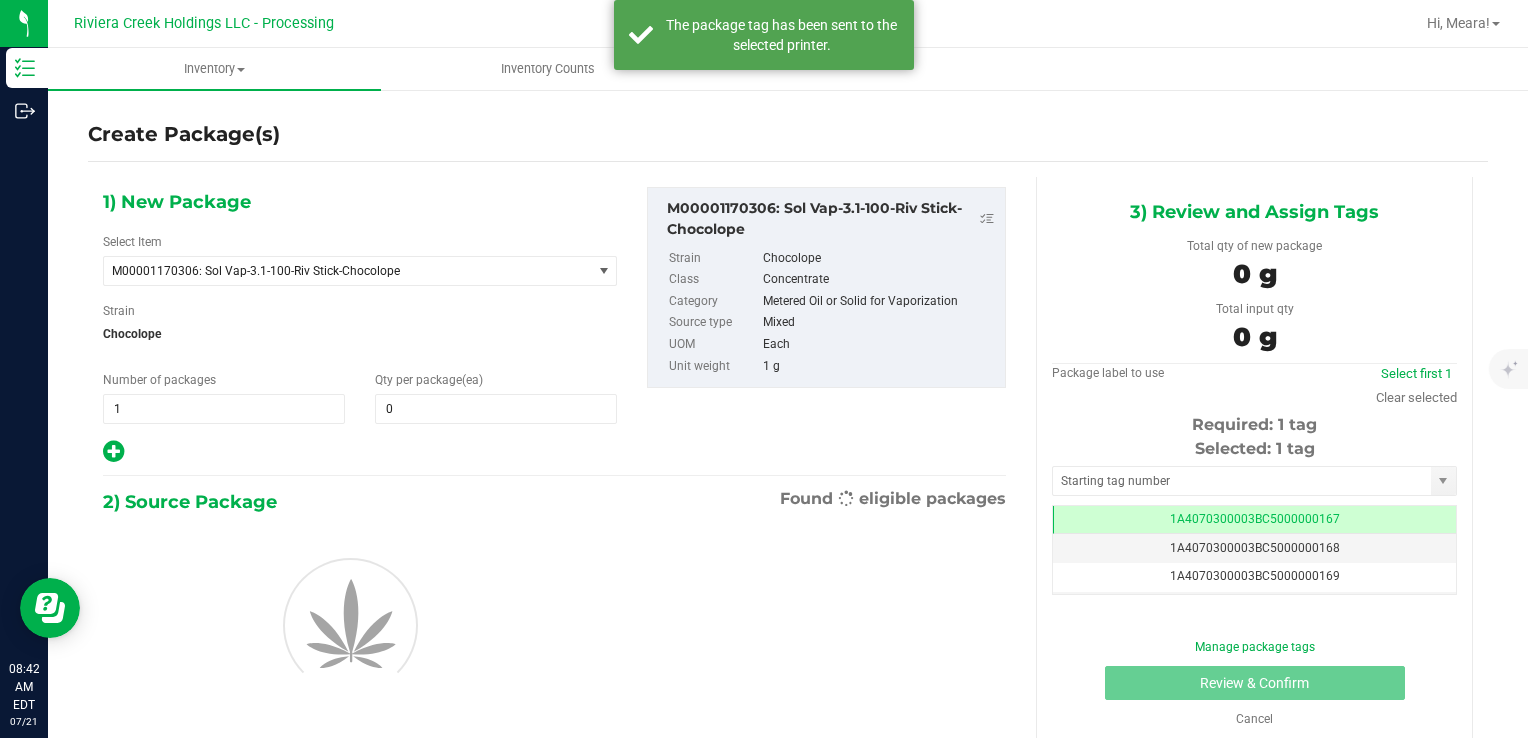 scroll, scrollTop: 0, scrollLeft: 0, axis: both 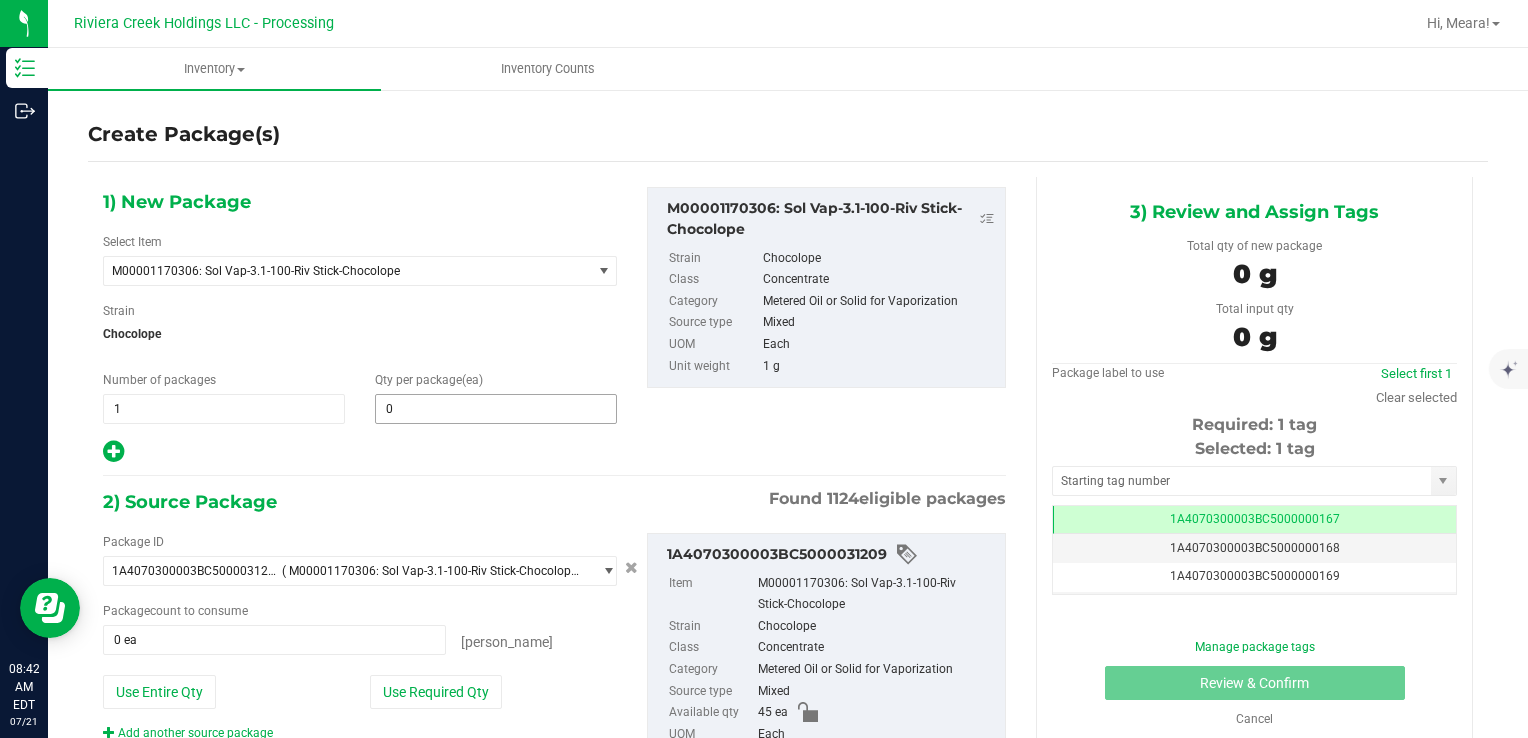 type 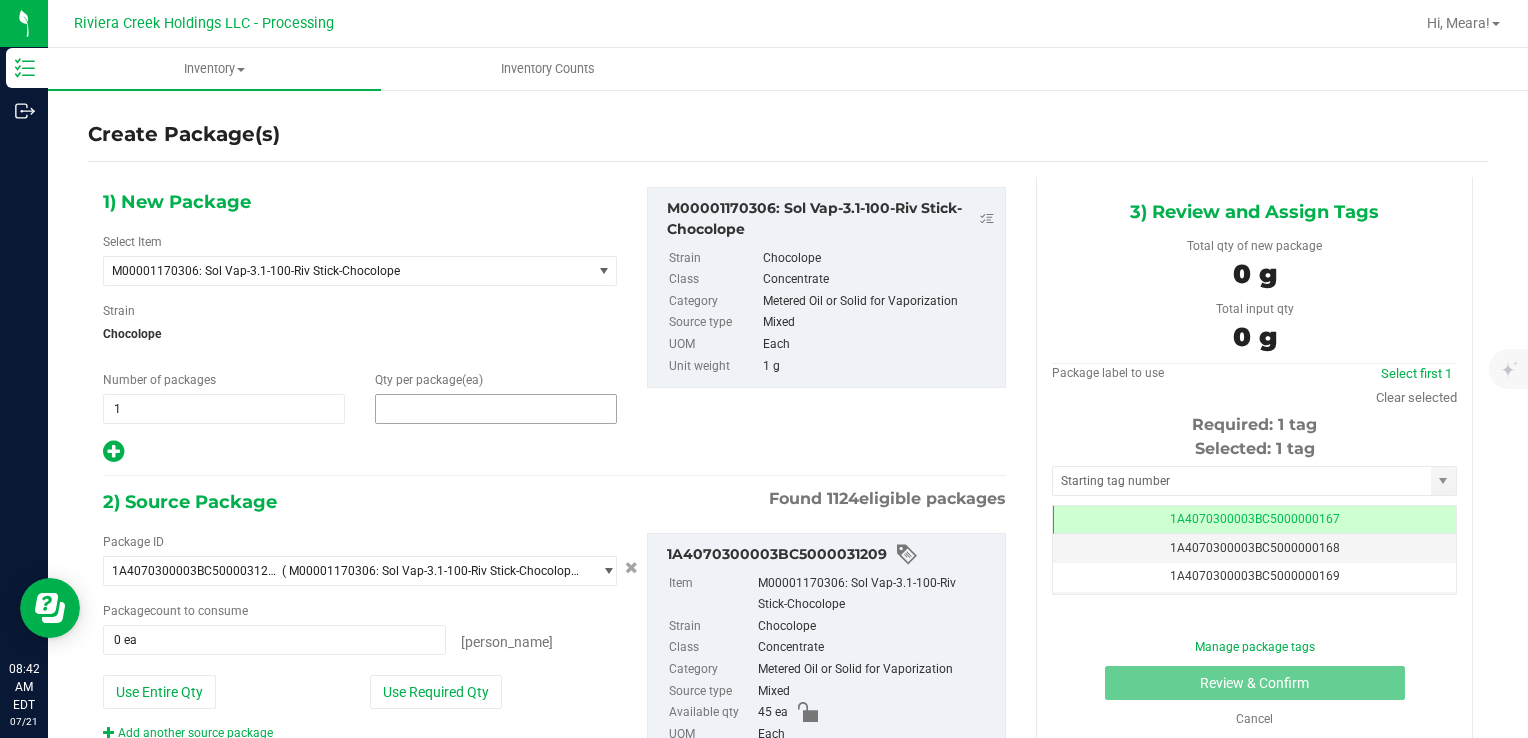 click at bounding box center (496, 409) 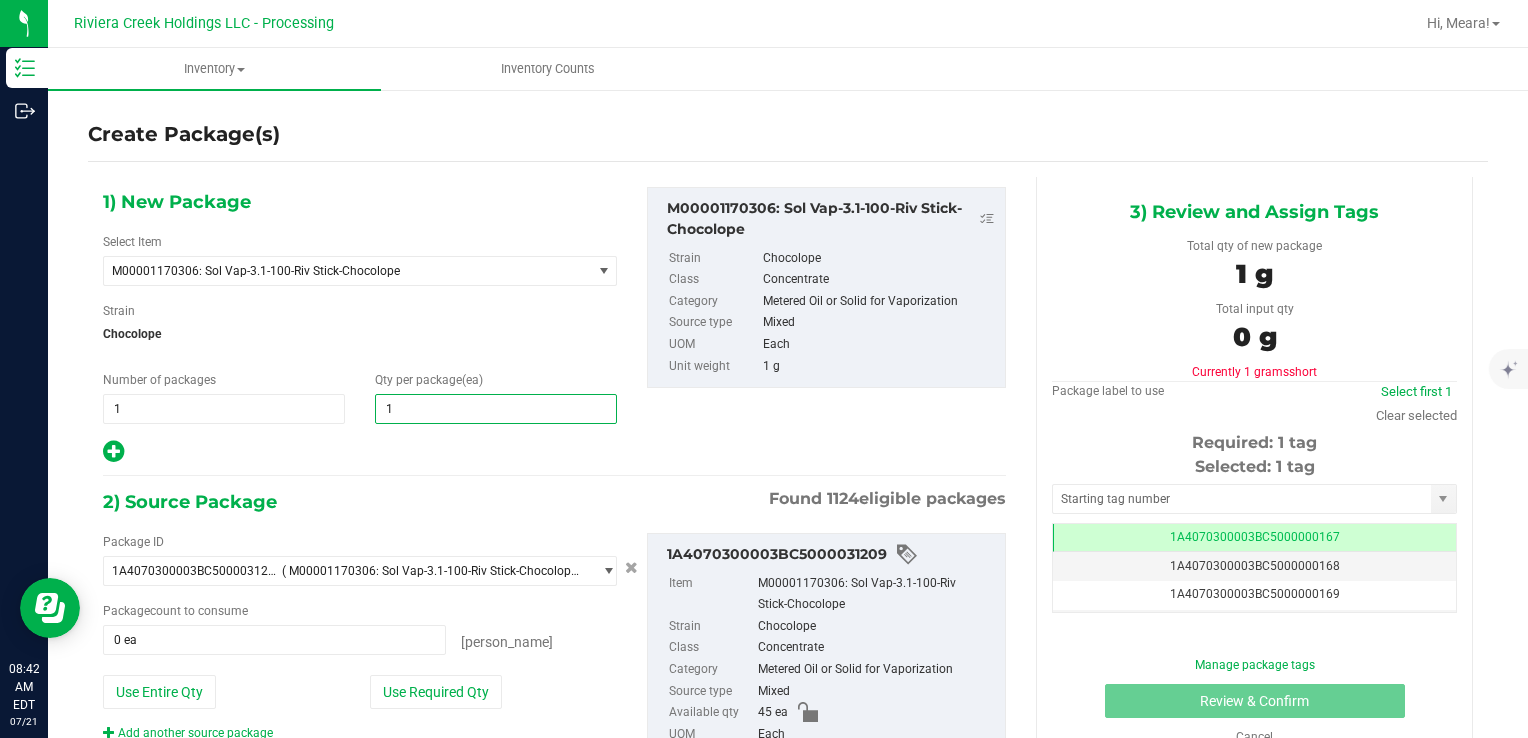 type on "10" 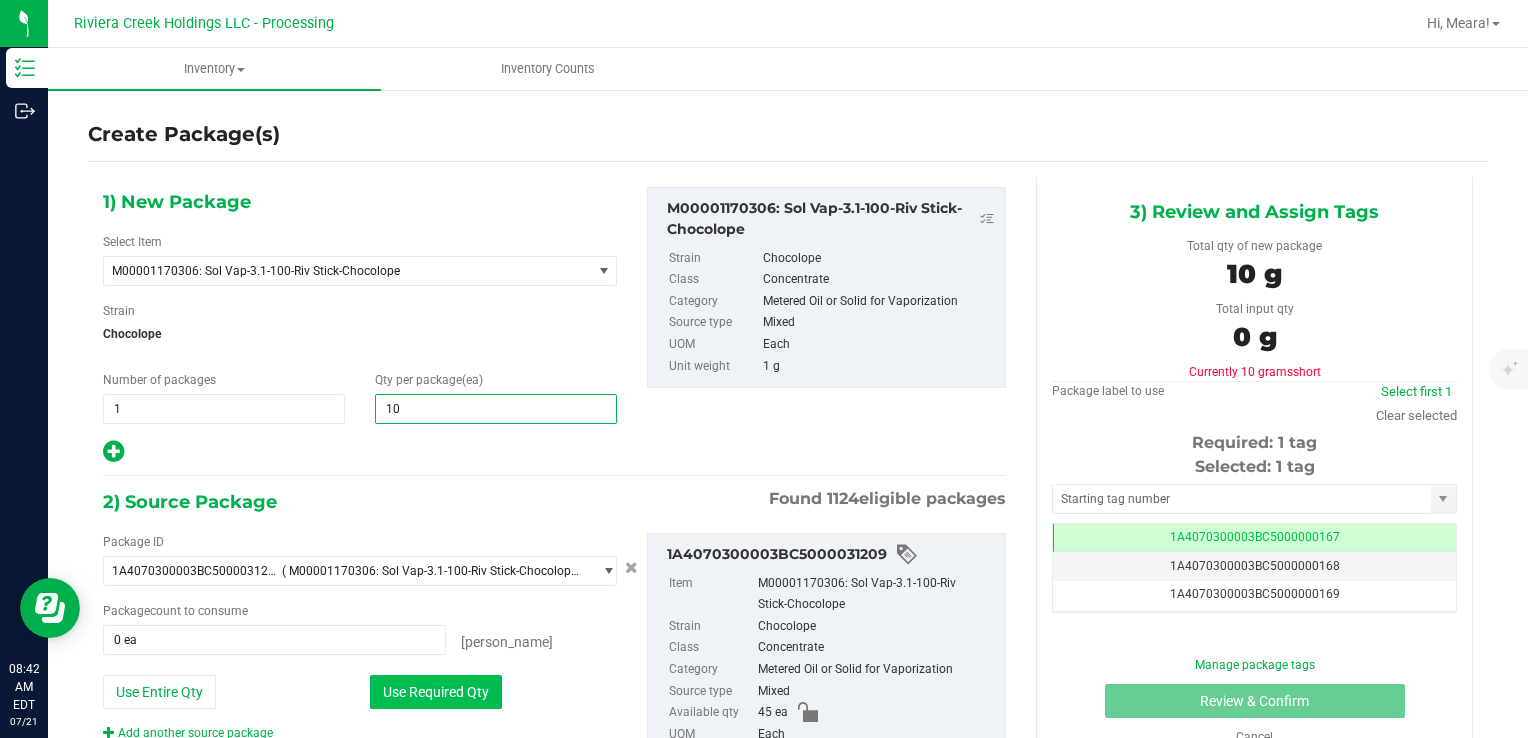 type on "10" 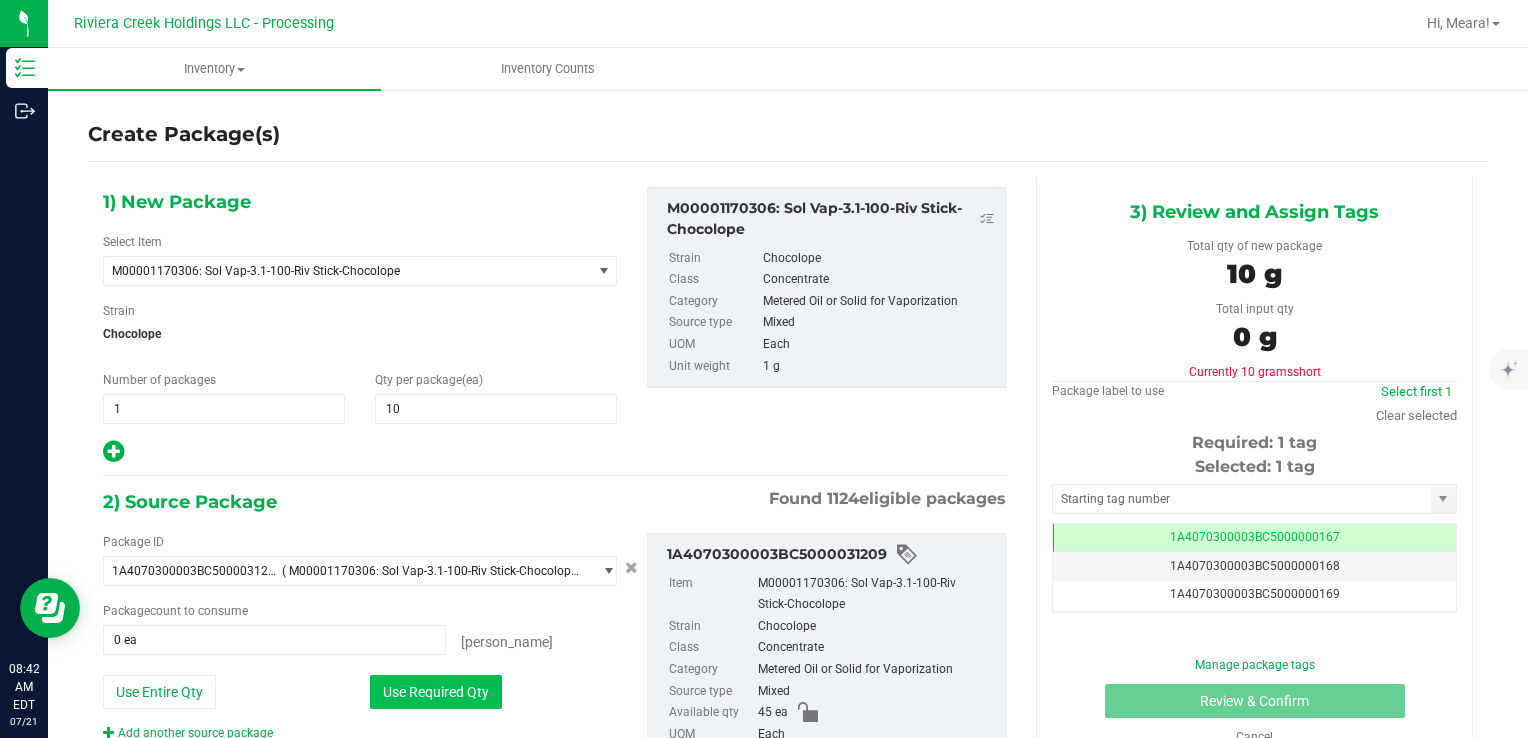 click on "Use Required Qty" at bounding box center (436, 692) 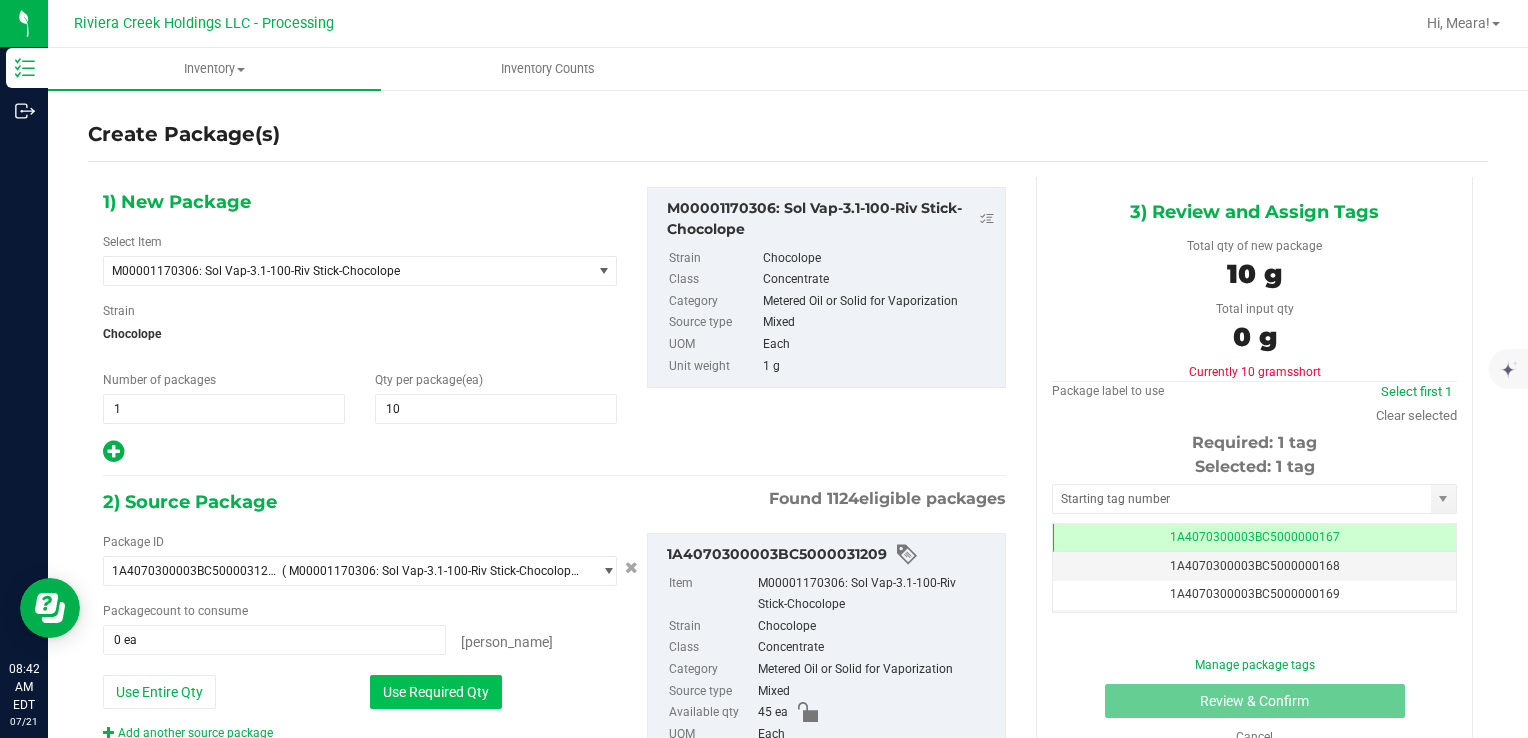 type on "10 ea" 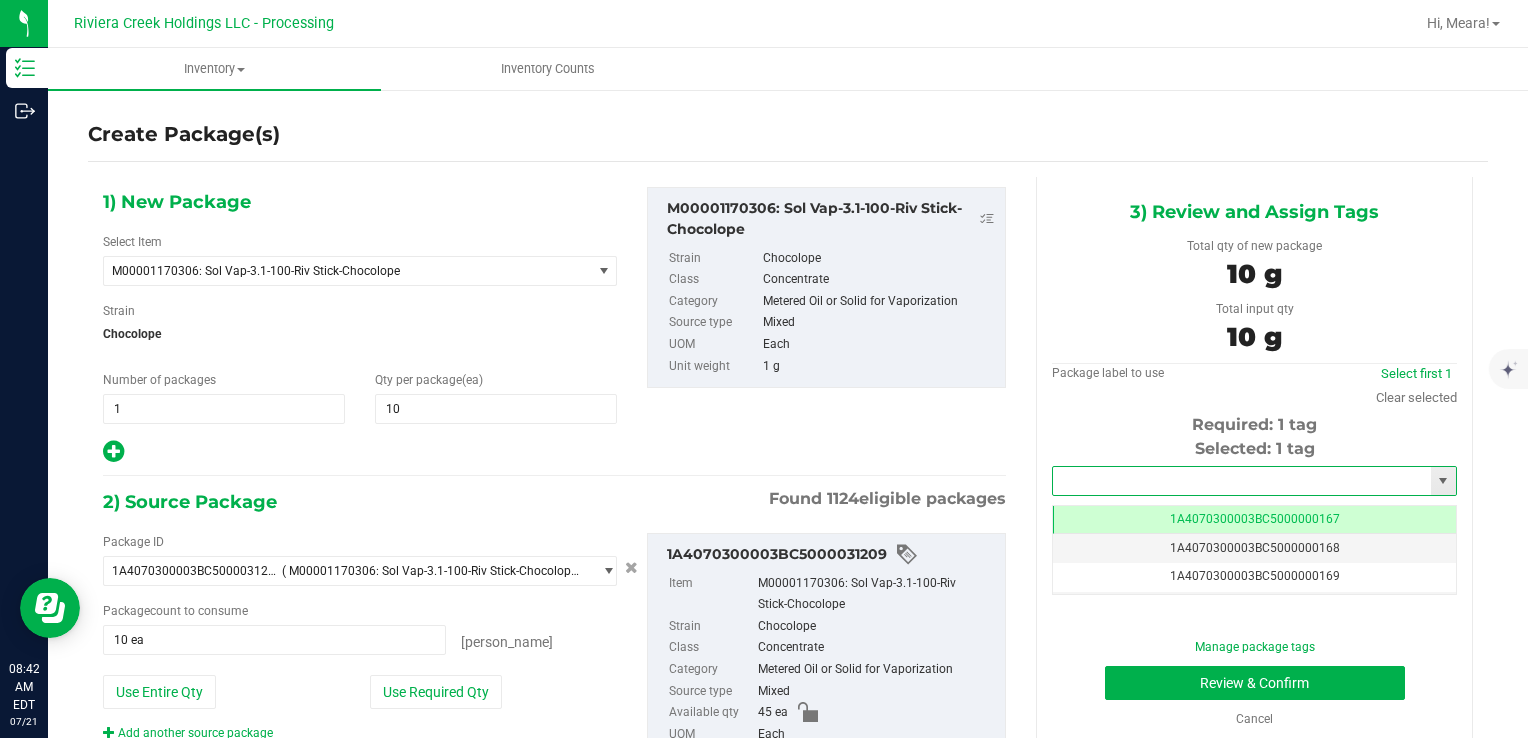 click at bounding box center [1242, 481] 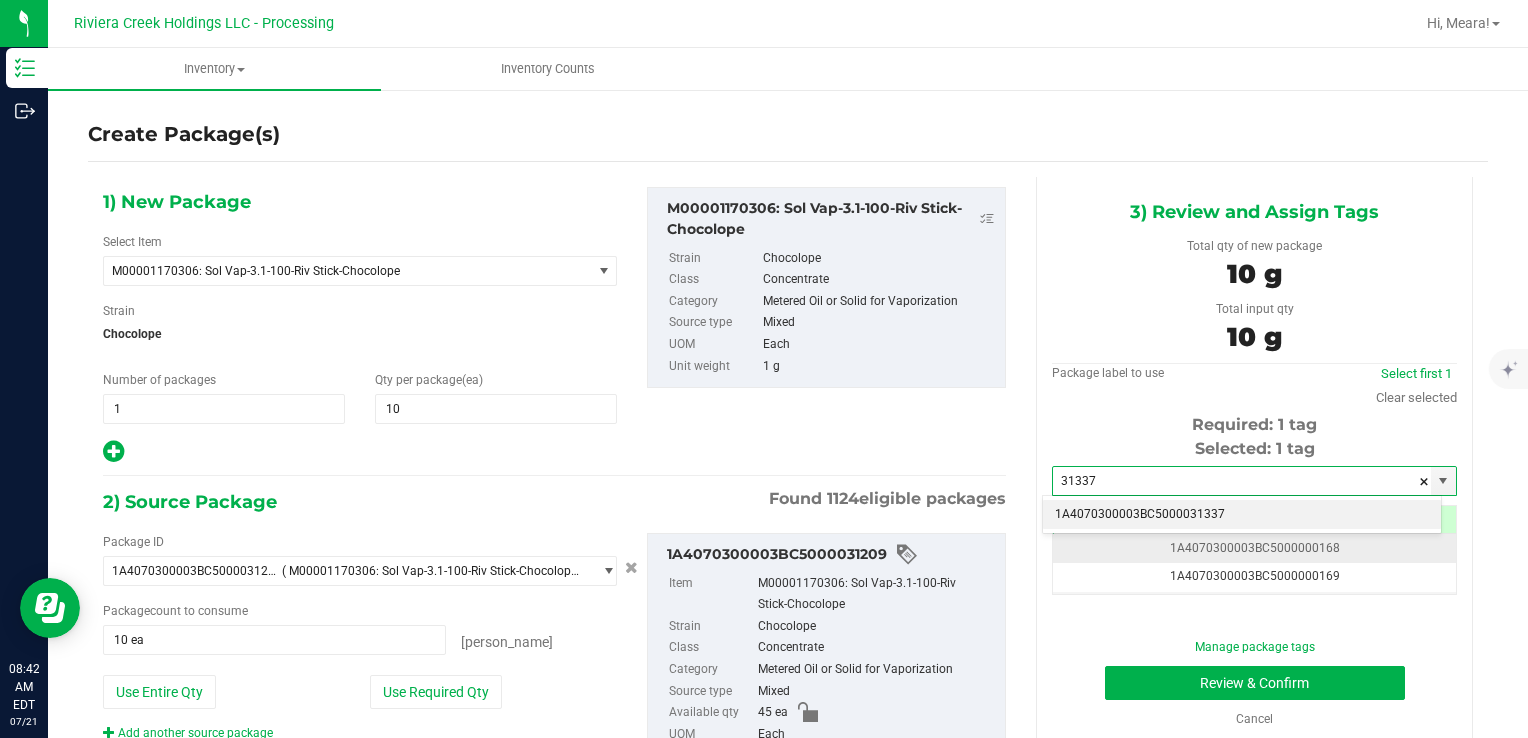 click on "1A4070300003BC5000031337 No matching tags" at bounding box center [1242, 514] 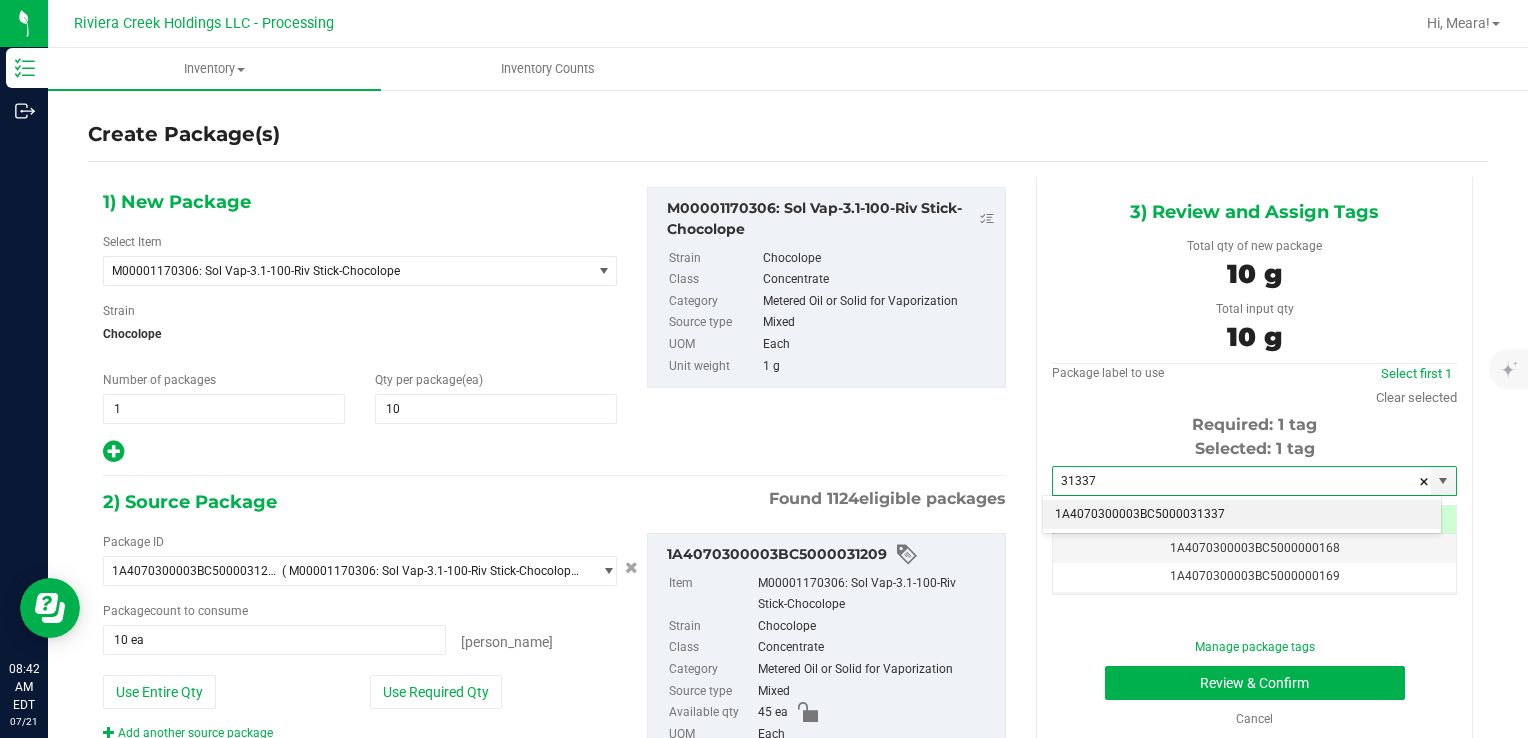 click on "1A4070300003BC5000031337" at bounding box center [1242, 515] 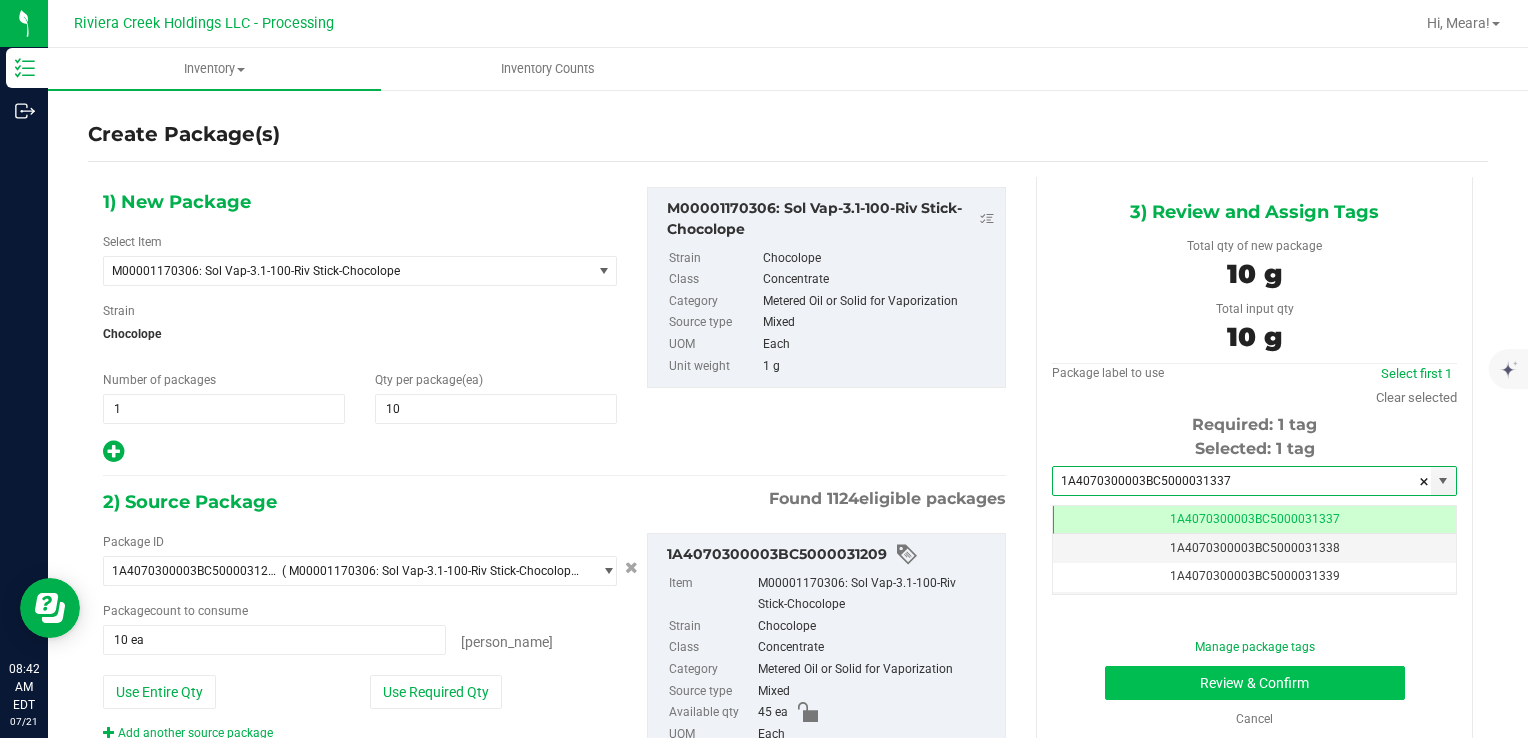 type on "1A4070300003BC5000031337" 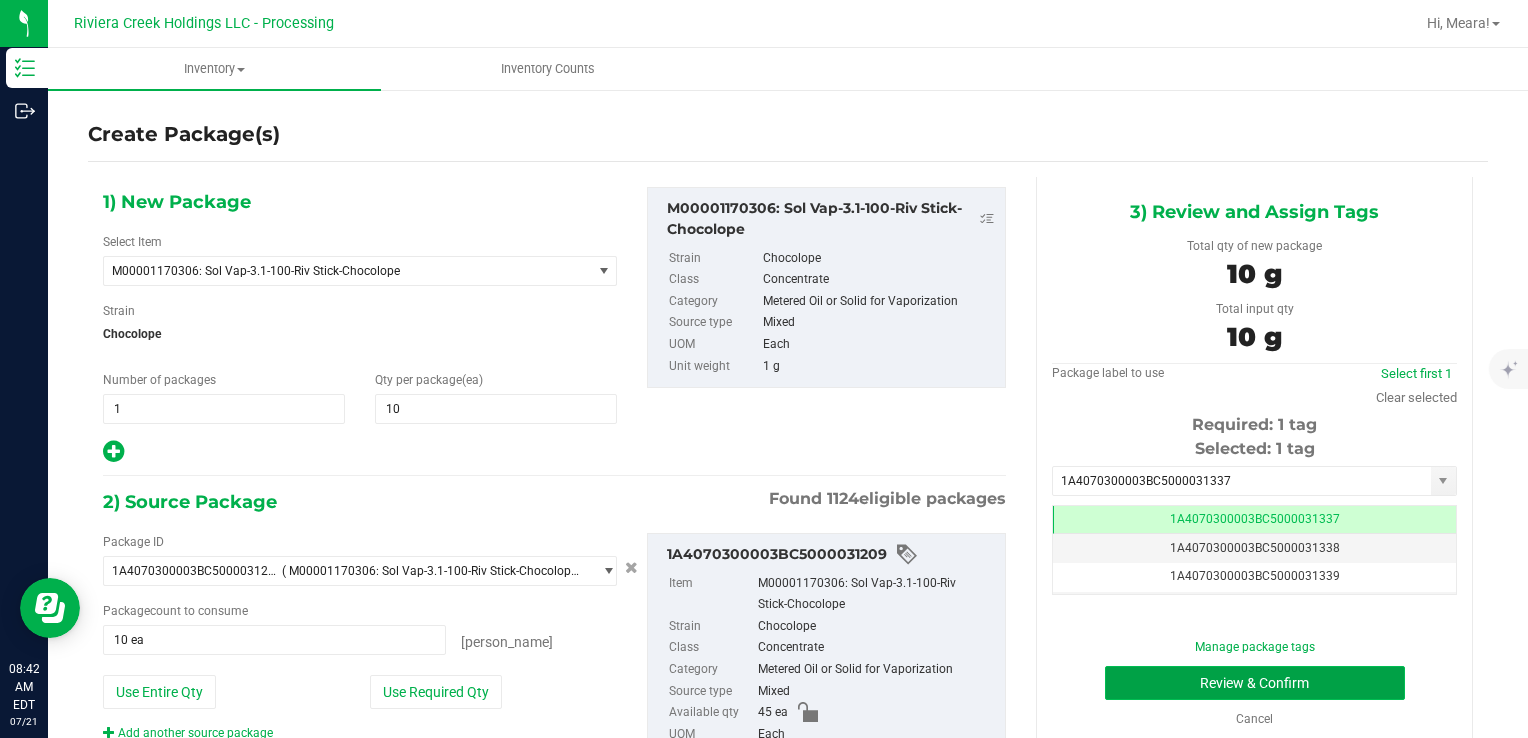 click on "Review & Confirm" at bounding box center (1255, 683) 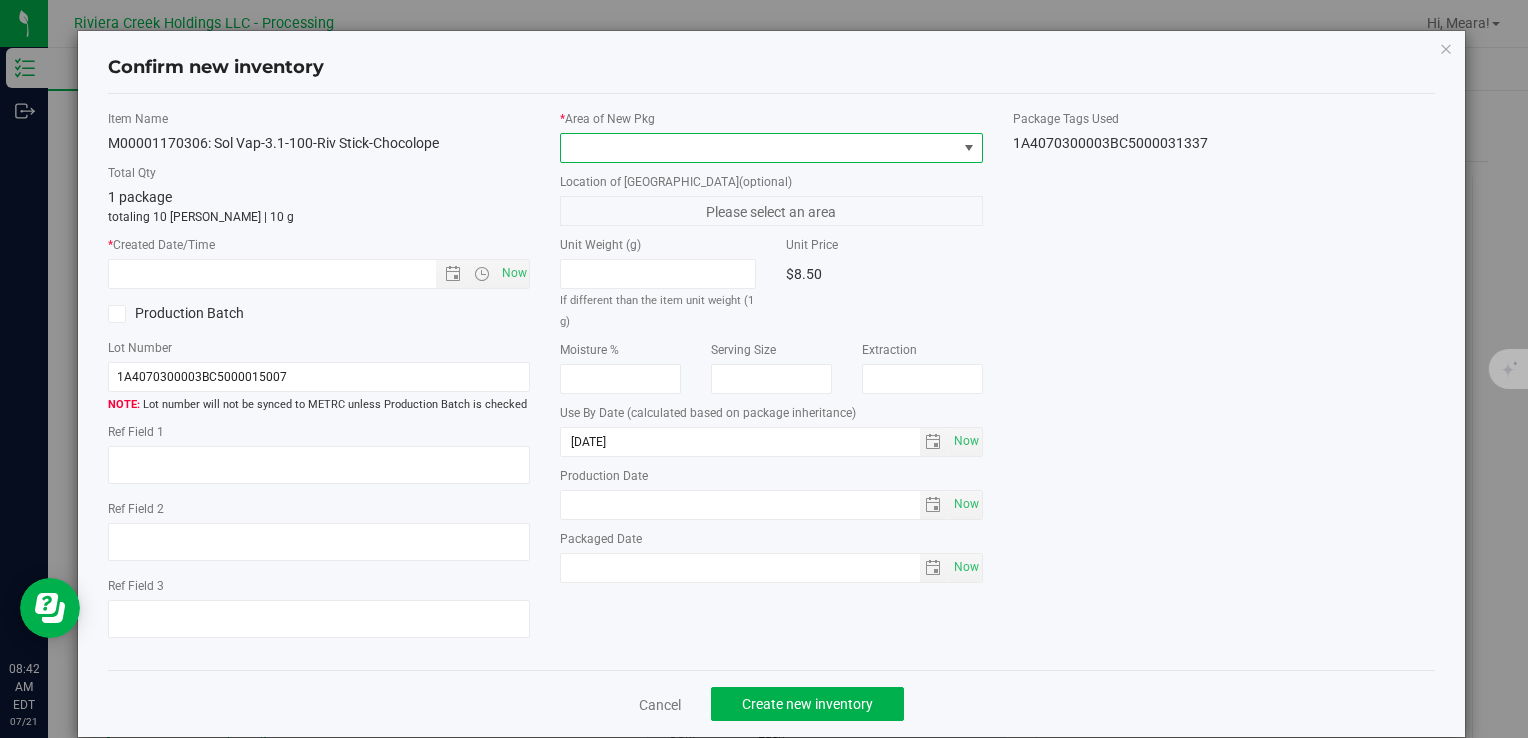 drag, startPoint x: 968, startPoint y: 142, endPoint x: 948, endPoint y: 160, distance: 26.907248 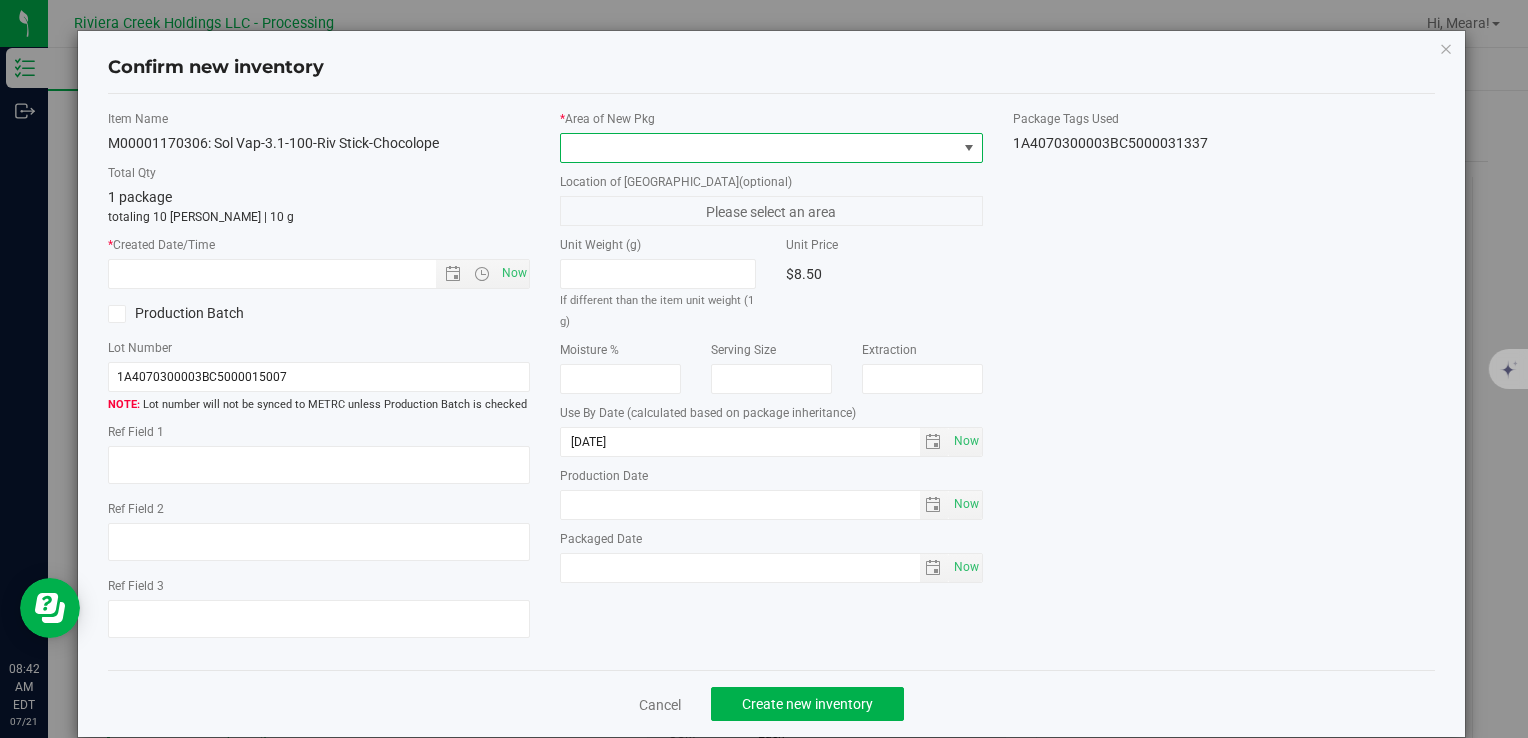 click at bounding box center (968, 148) 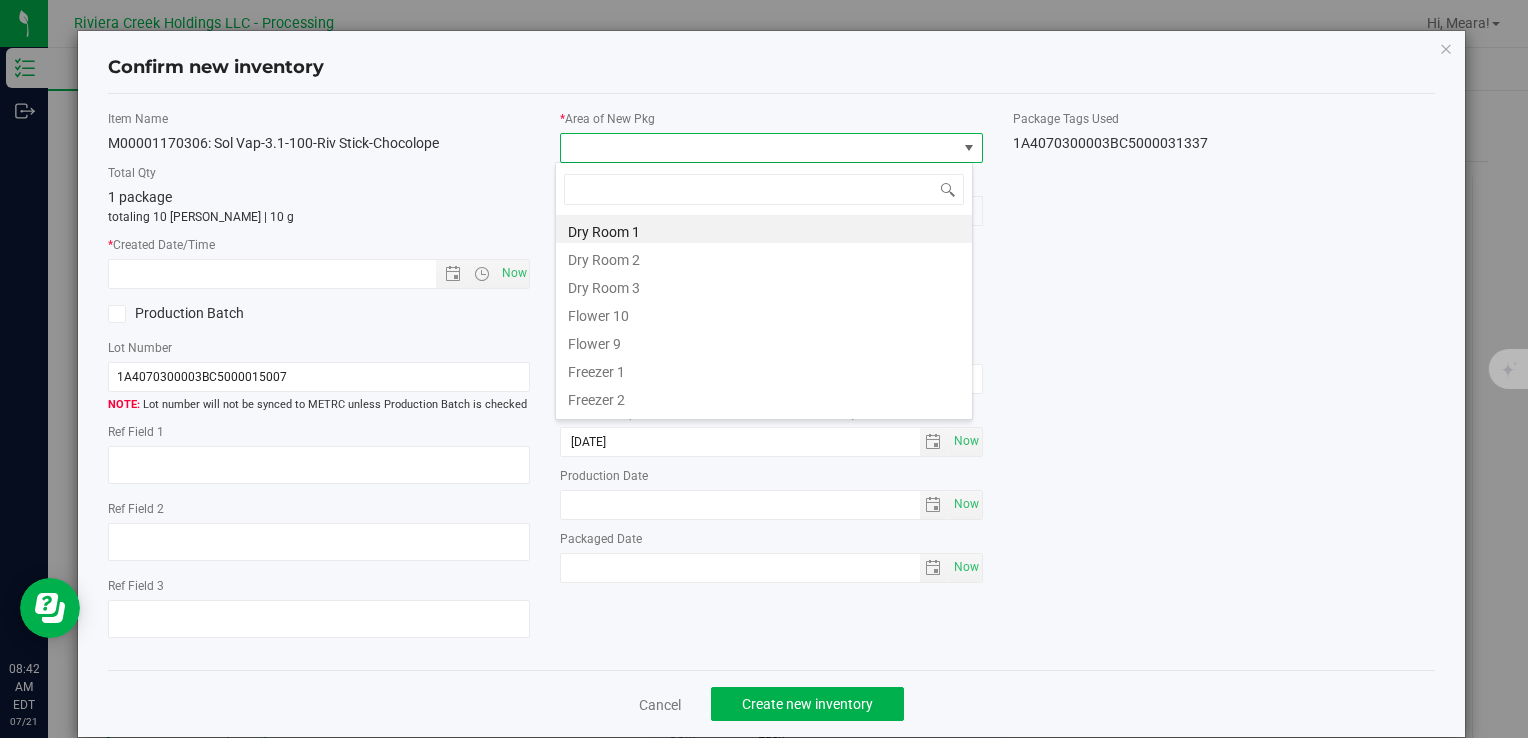 click on "Flower 10" at bounding box center [764, 313] 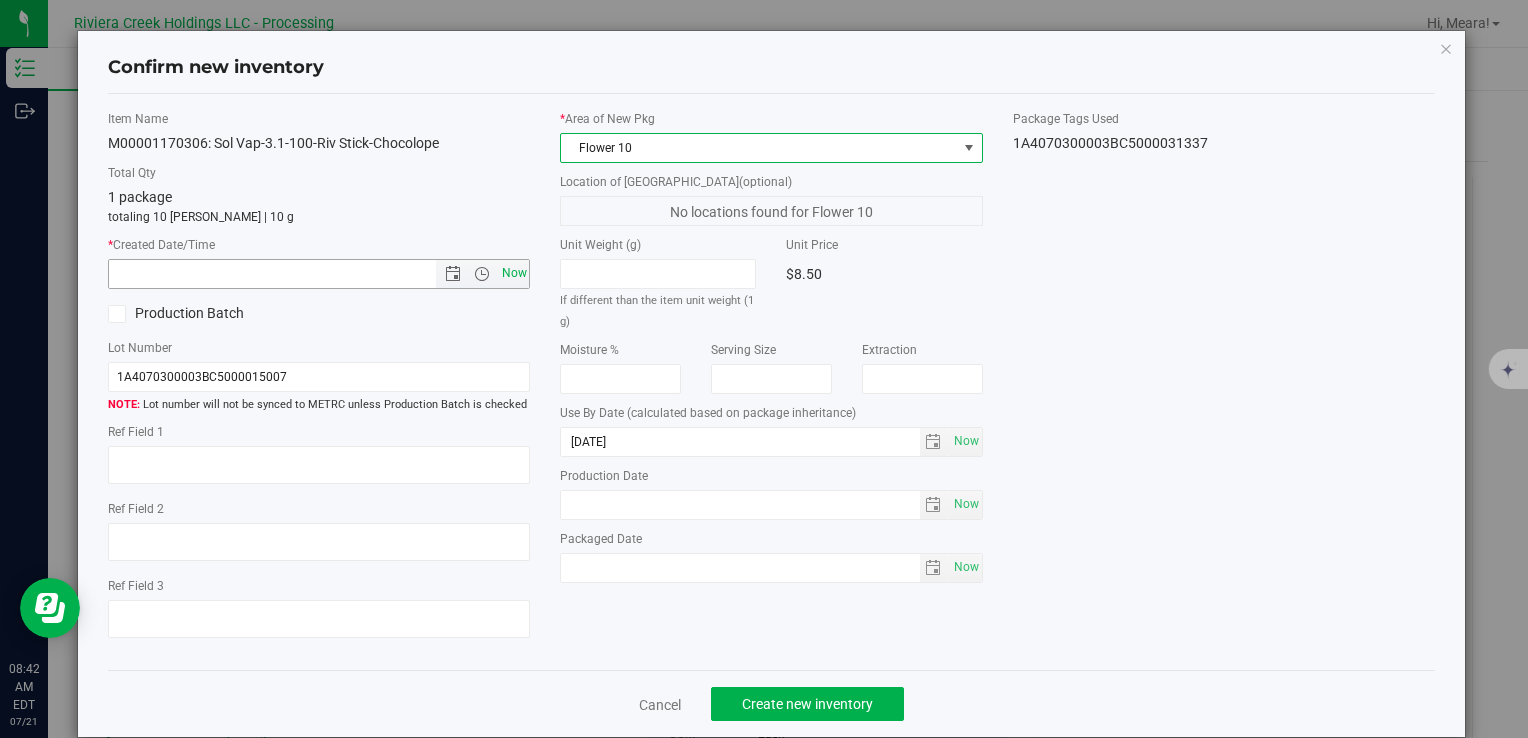 click on "Now" at bounding box center [514, 273] 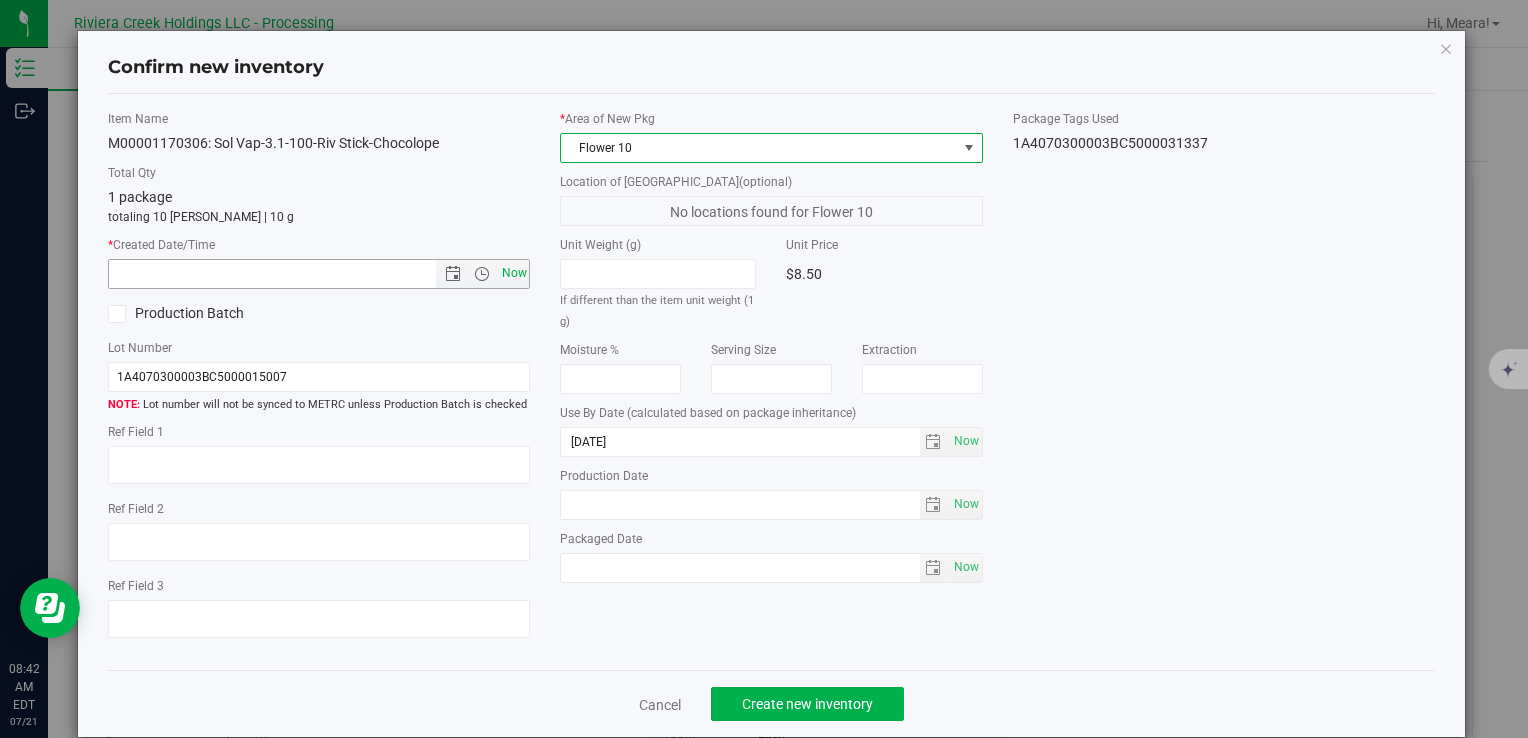 type on "7/21/2025 8:42 AM" 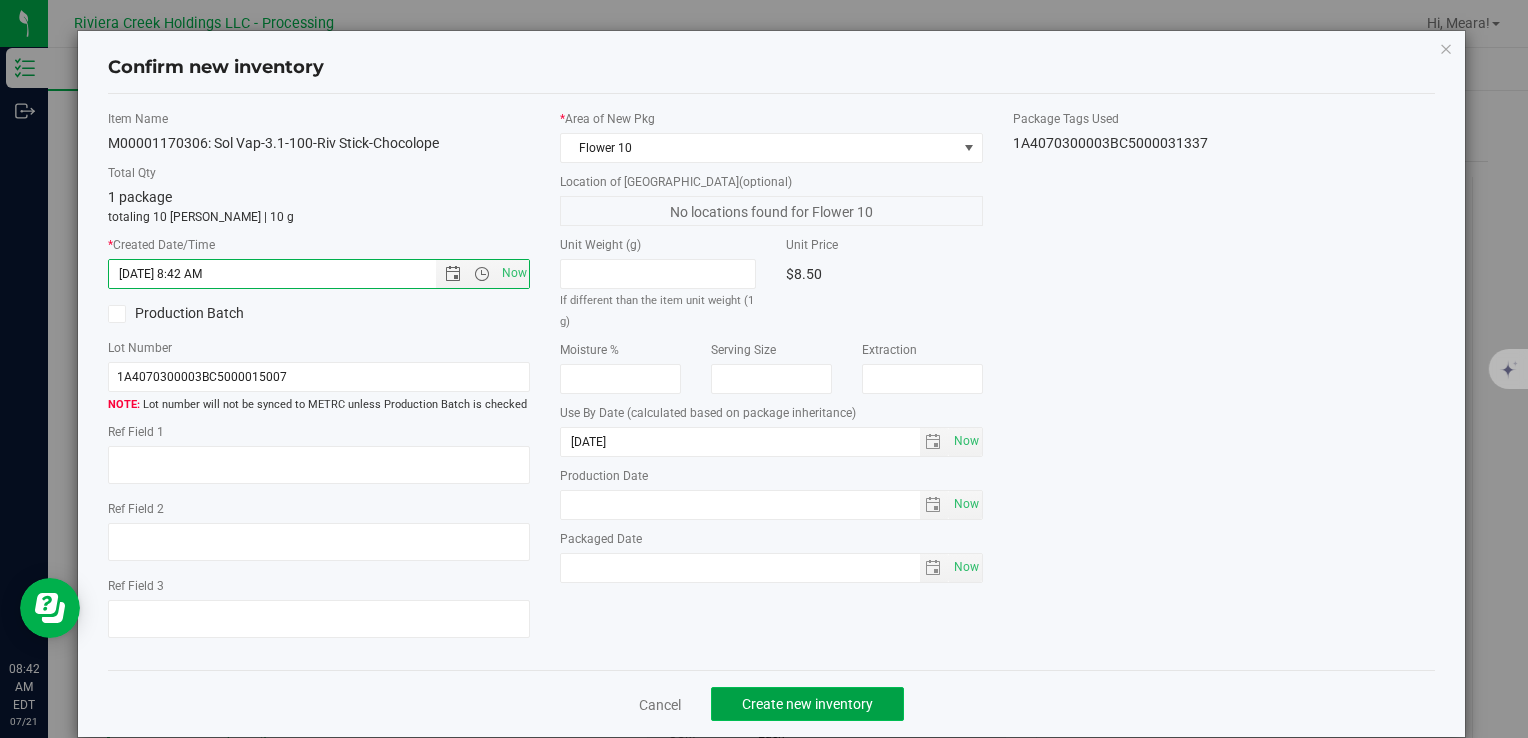 click on "Create new inventory" 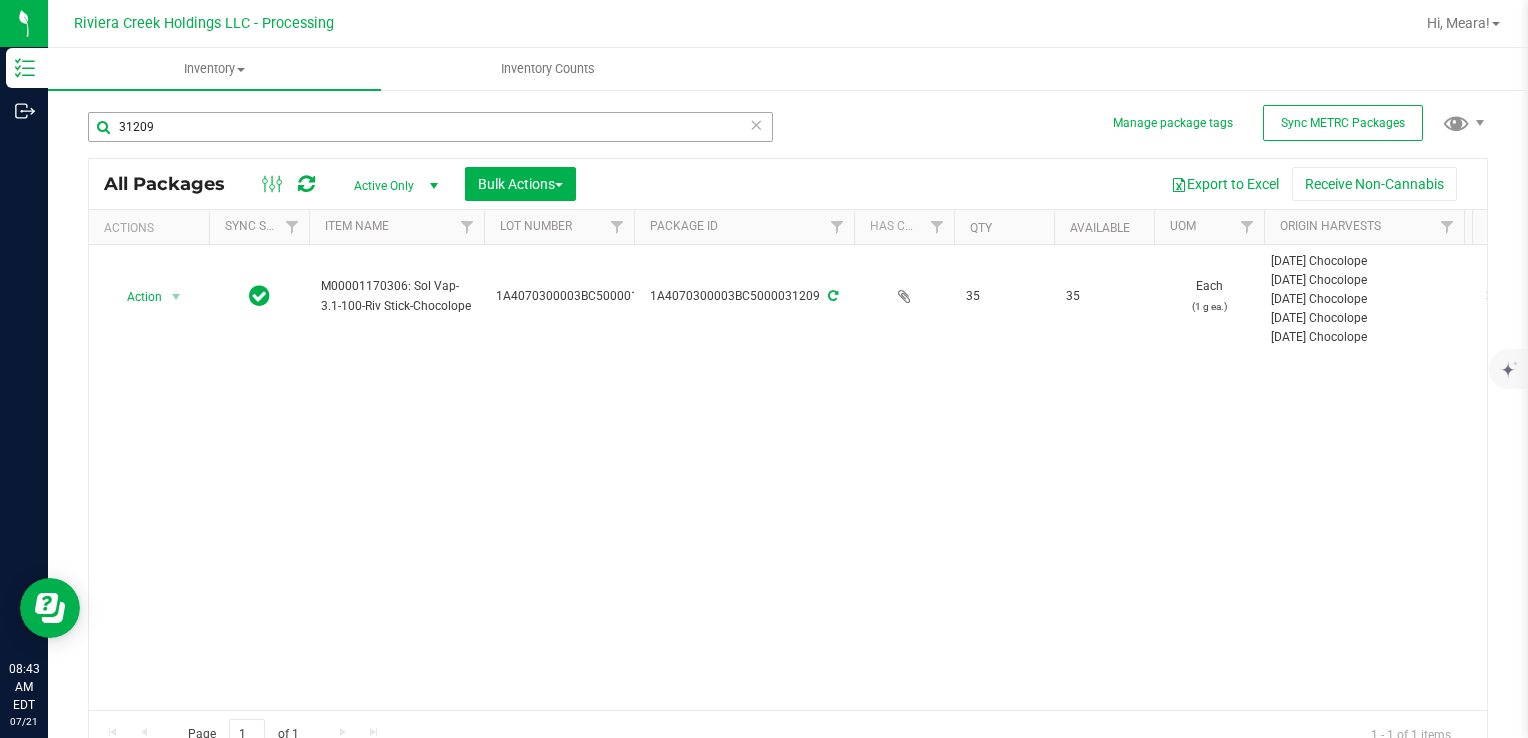 drag, startPoint x: 244, startPoint y: 99, endPoint x: 228, endPoint y: 115, distance: 22.627417 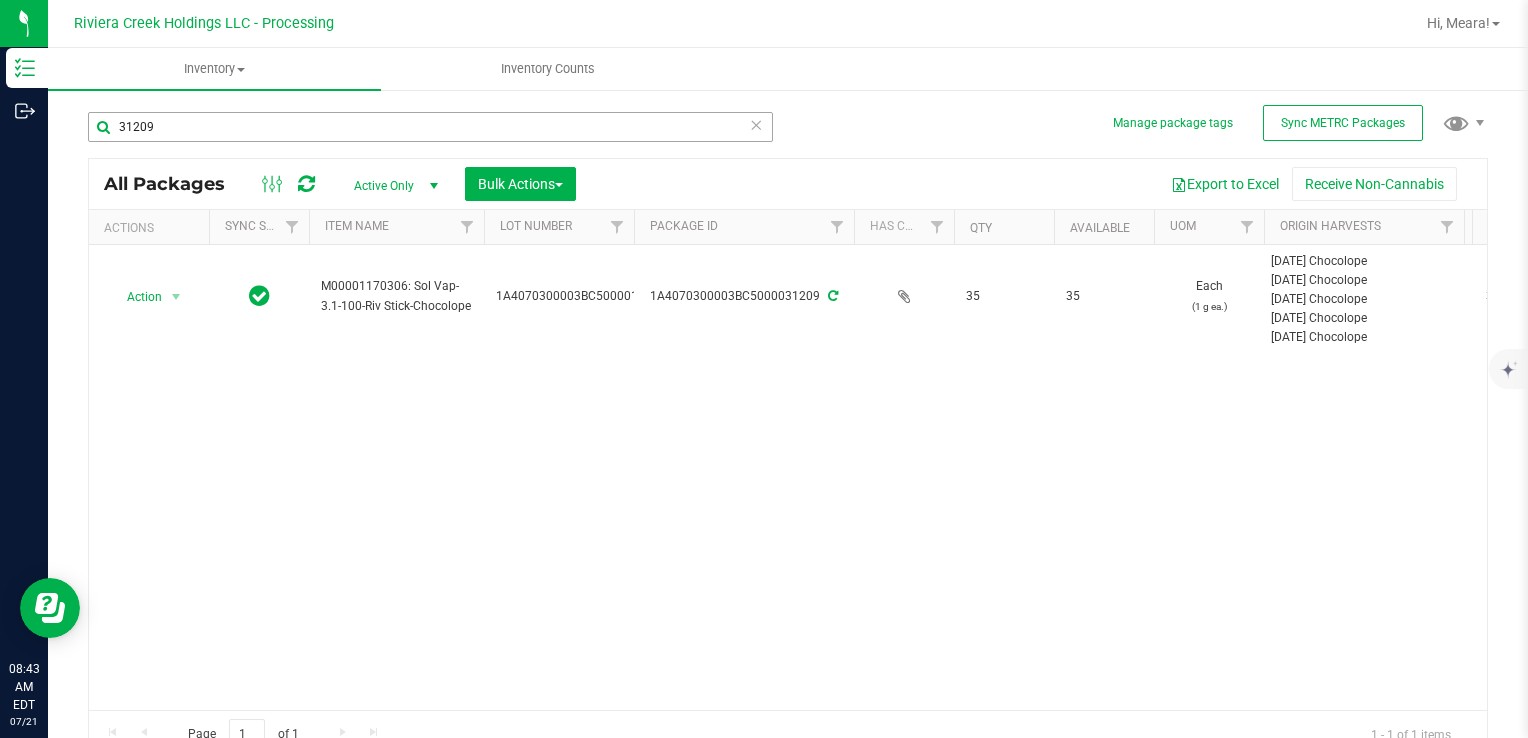 click on "31209" at bounding box center (438, 126) 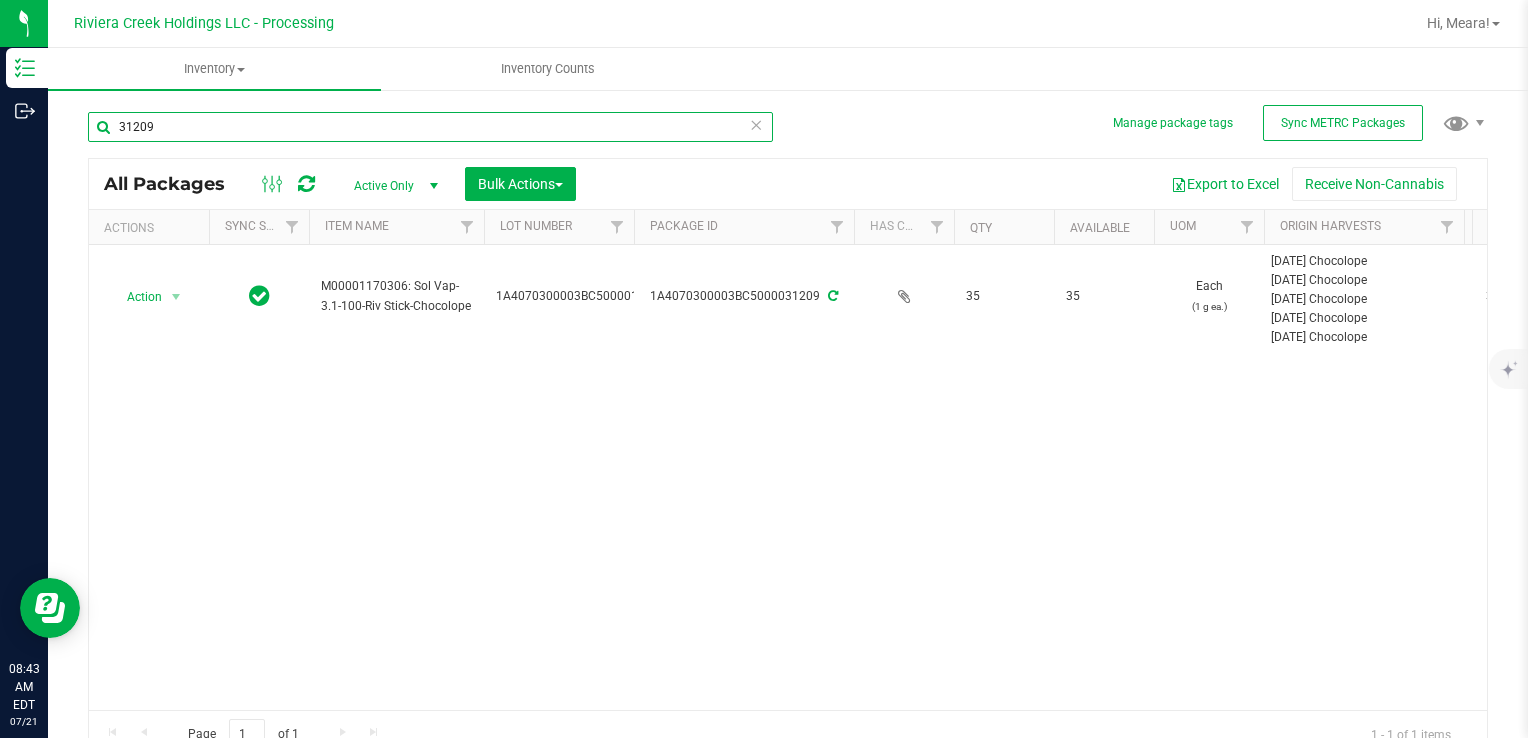 drag, startPoint x: 208, startPoint y: 126, endPoint x: 66, endPoint y: 118, distance: 142.22517 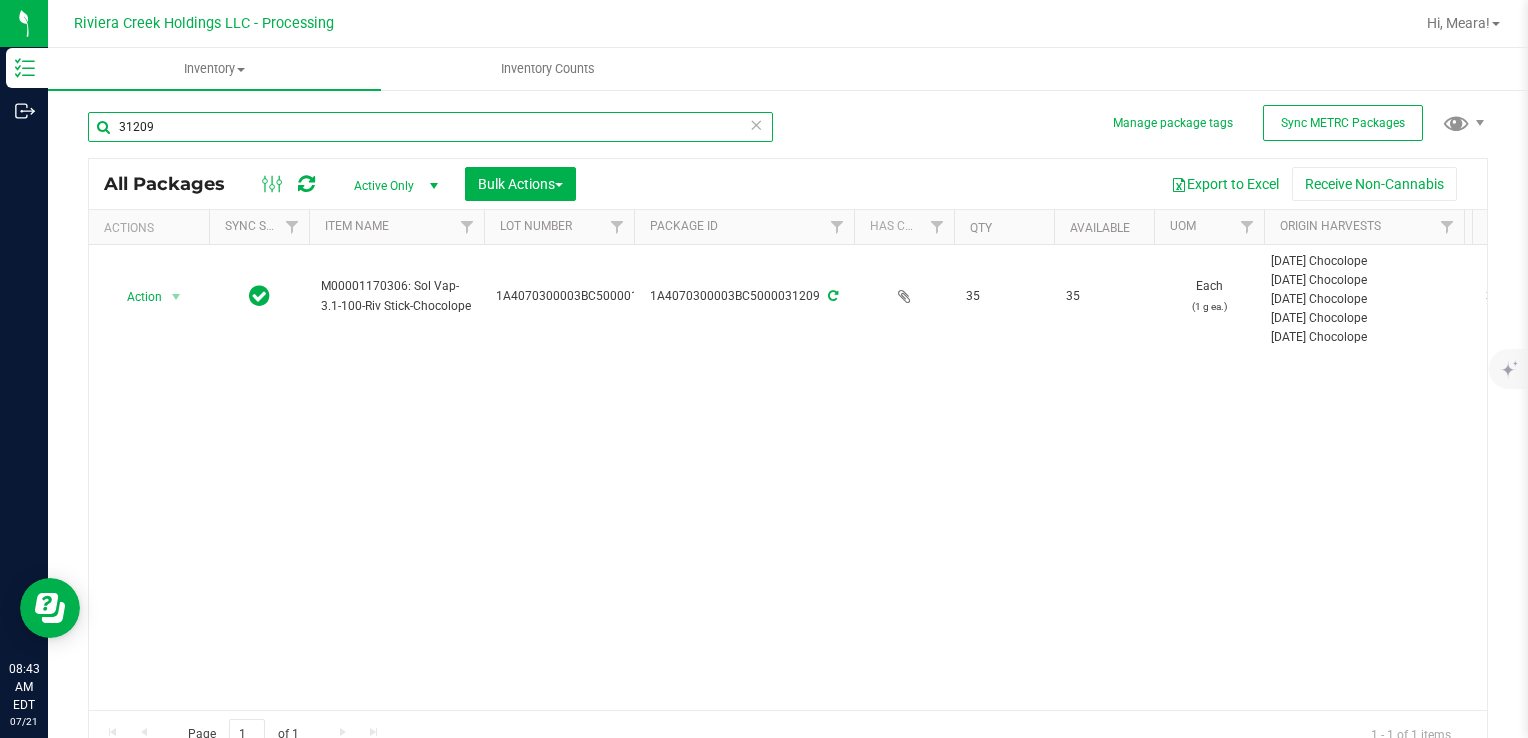 click on "Manage package tags
Sync METRC Packages
31209
All Packages
Active Only Active Only Lab Samples Locked All External Internal
Bulk Actions
Add to manufacturing run" at bounding box center [788, 393] 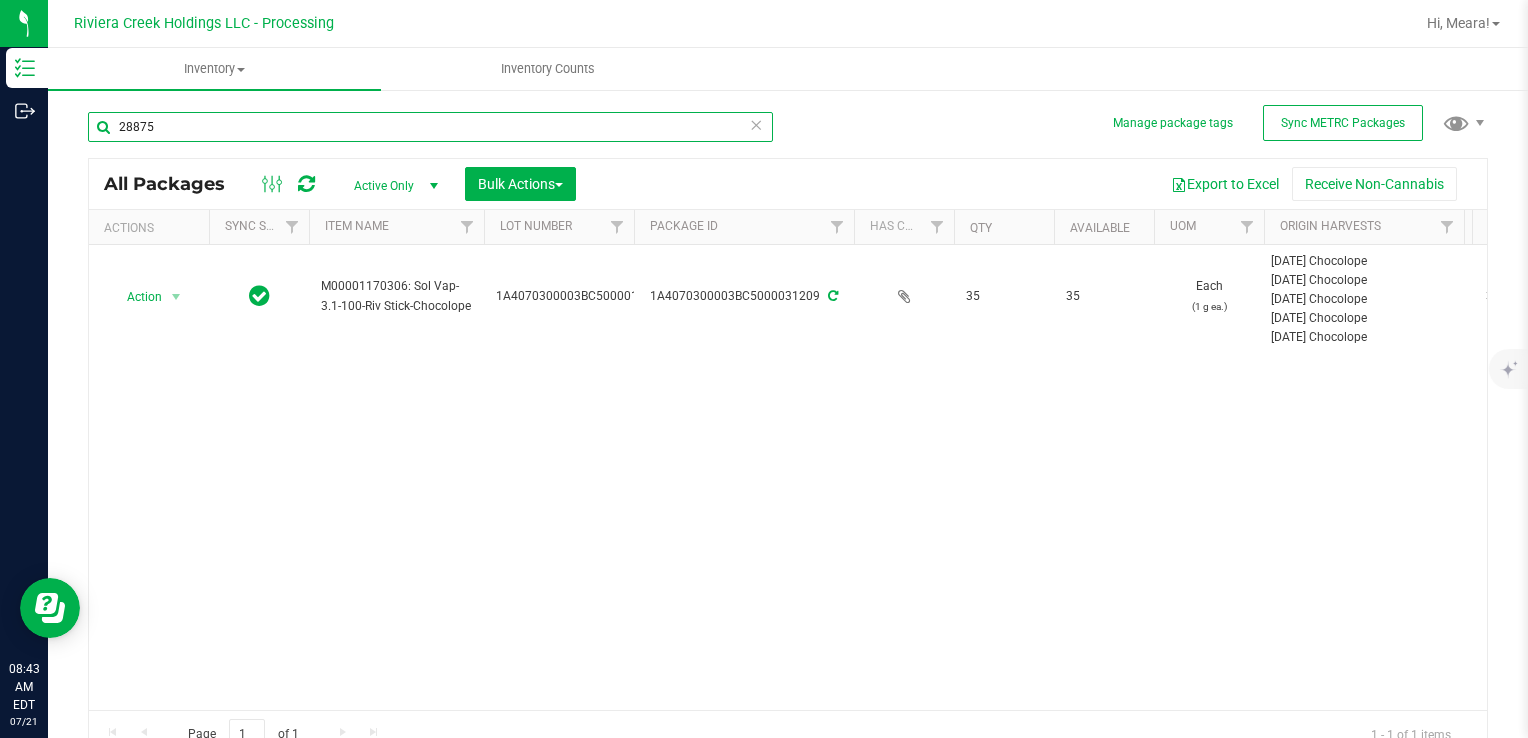 type on "28875" 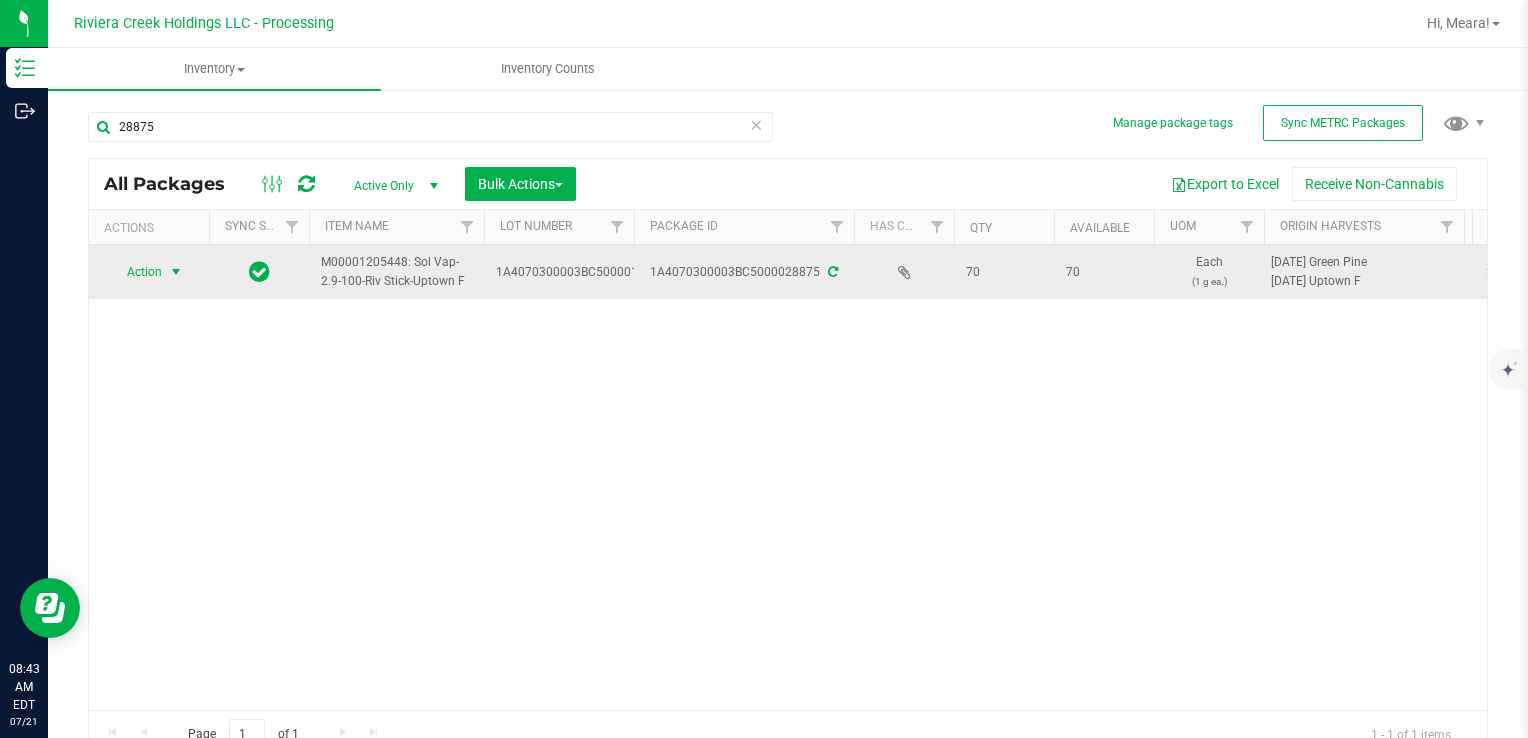 click on "Action" at bounding box center [136, 272] 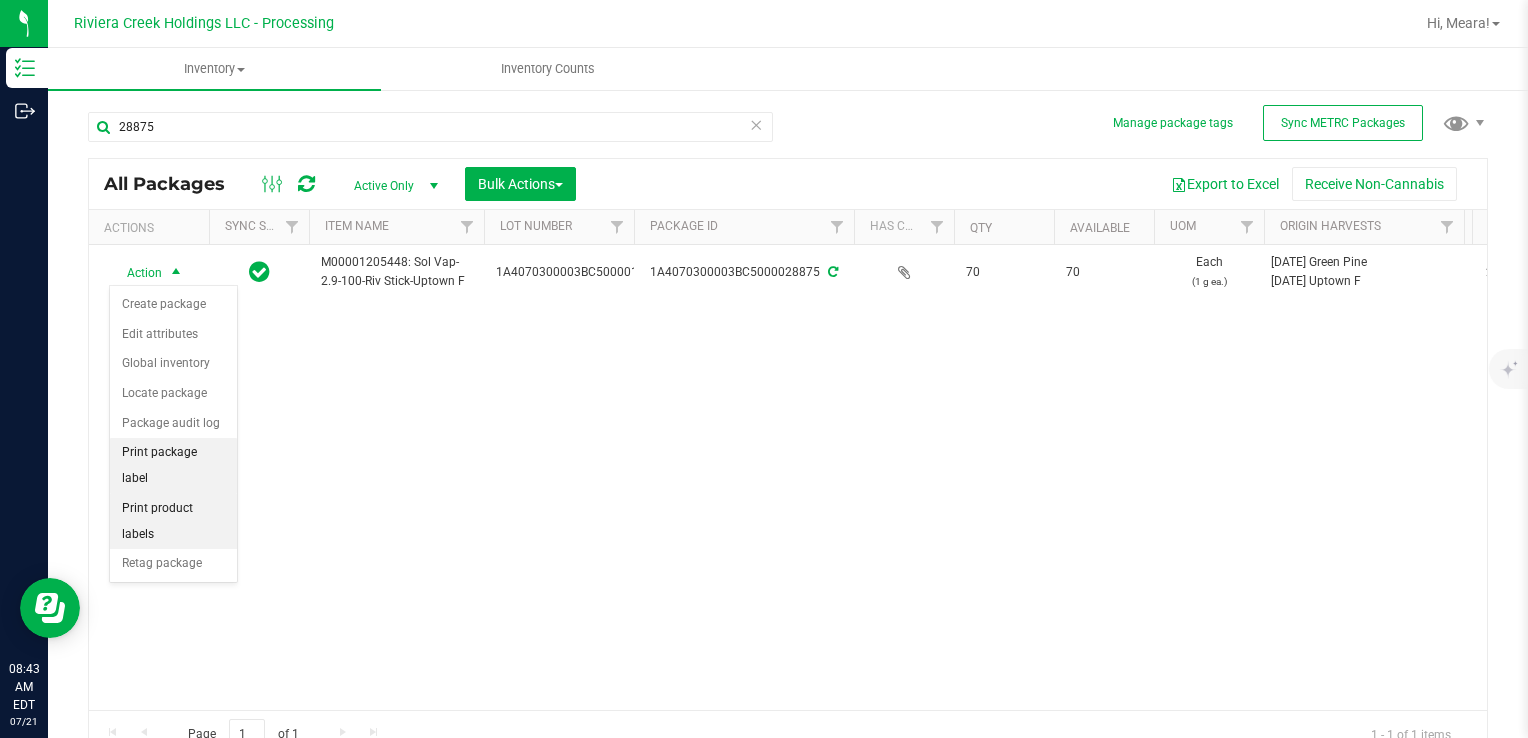 click on "Print package label" at bounding box center [173, 465] 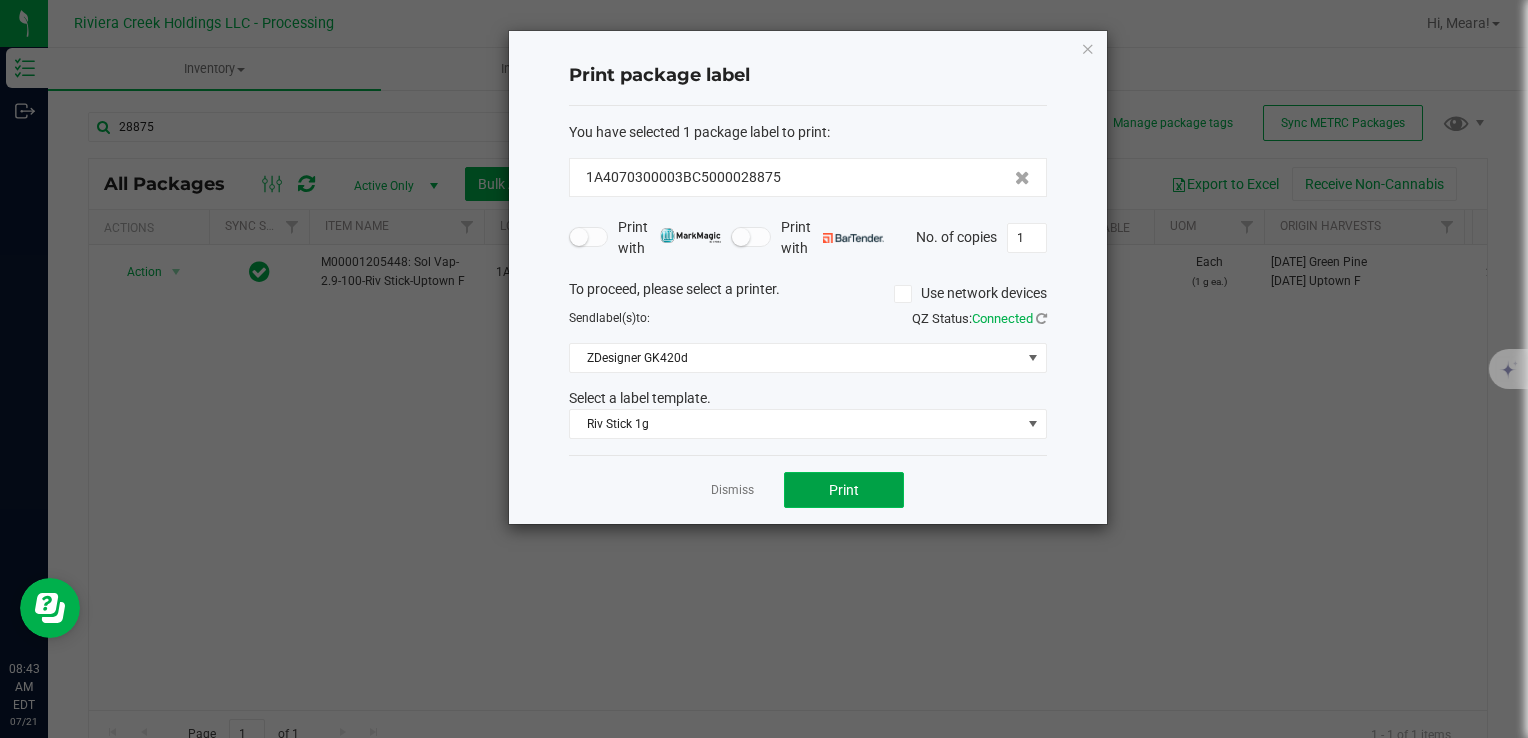 click on "Print" 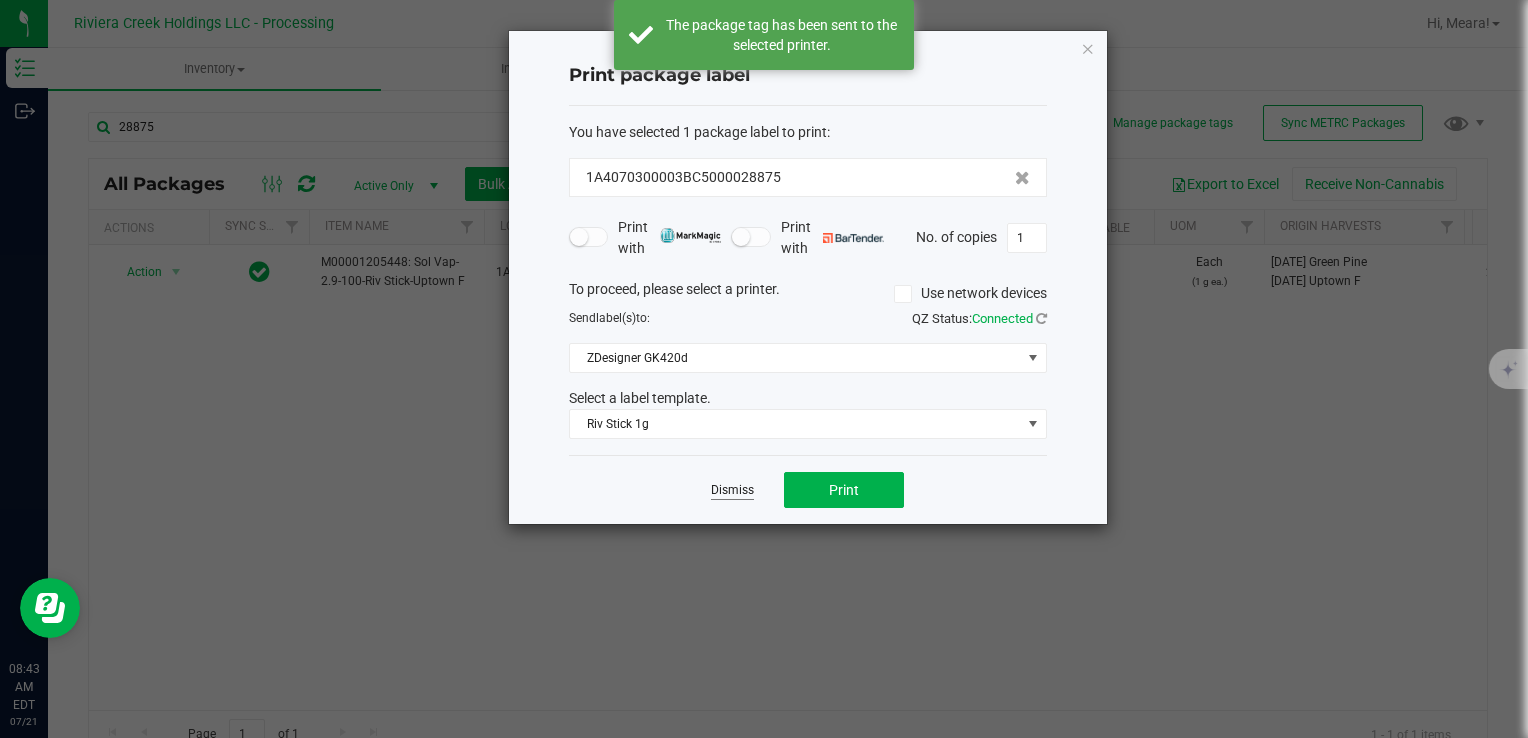 click on "Dismiss" 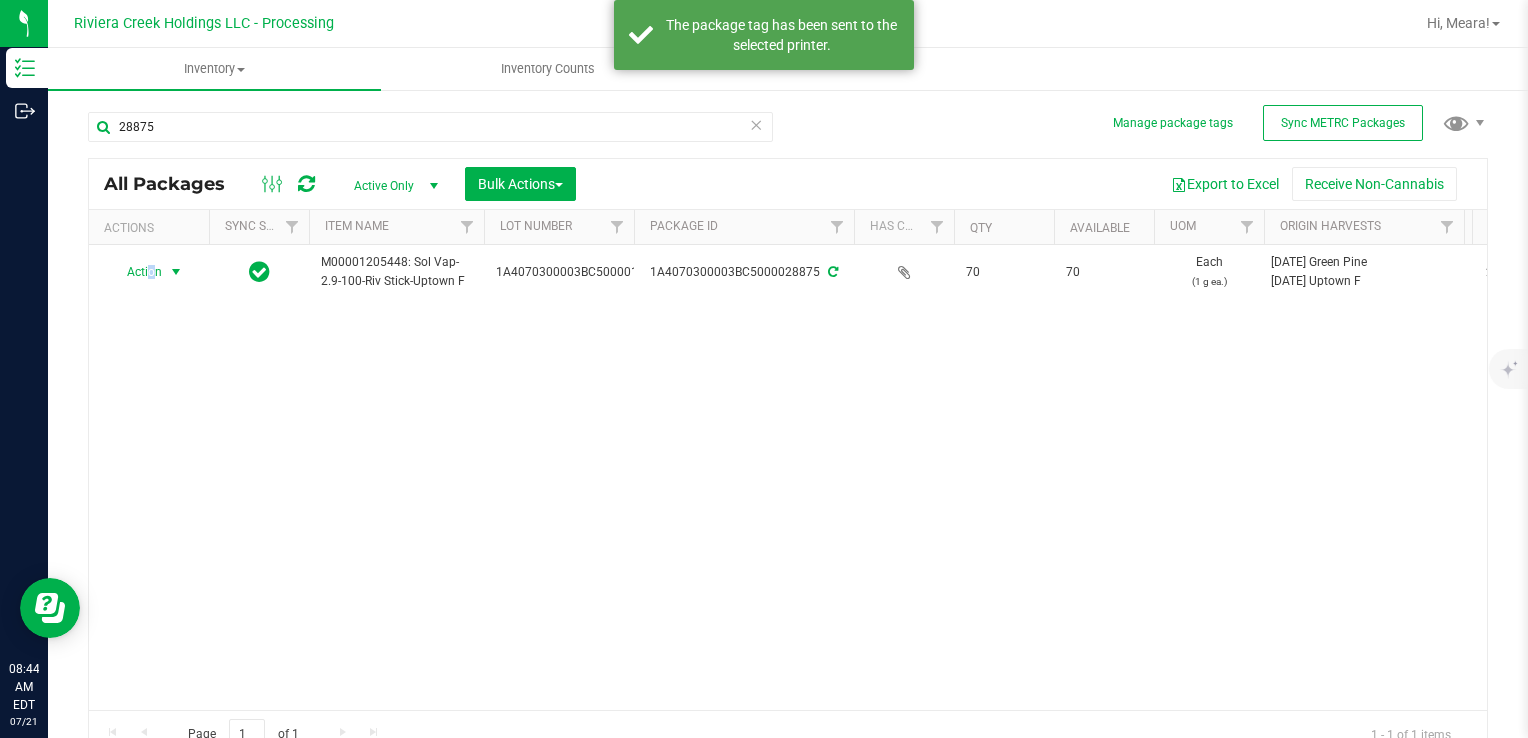 click on "Action" at bounding box center (136, 272) 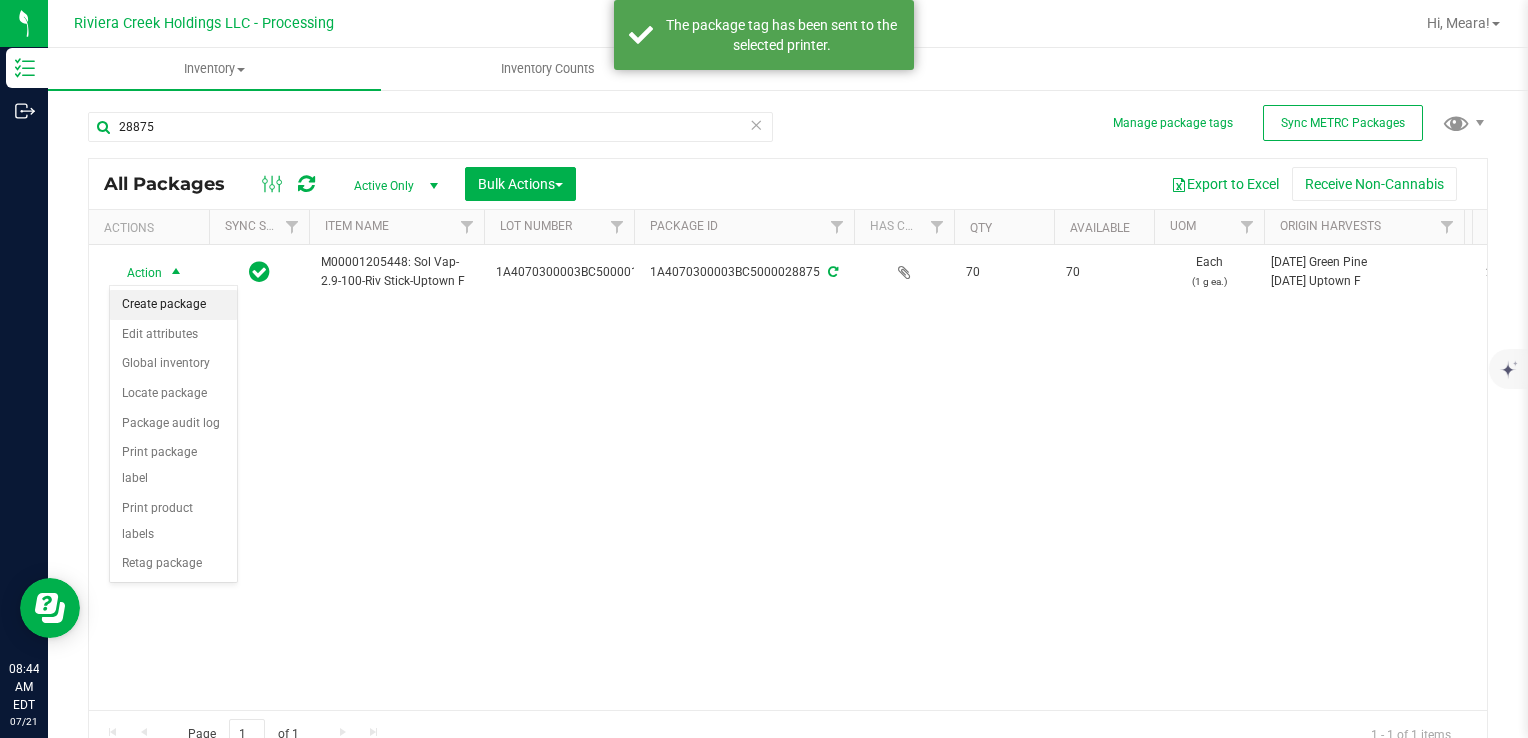 click on "Create package" at bounding box center [173, 305] 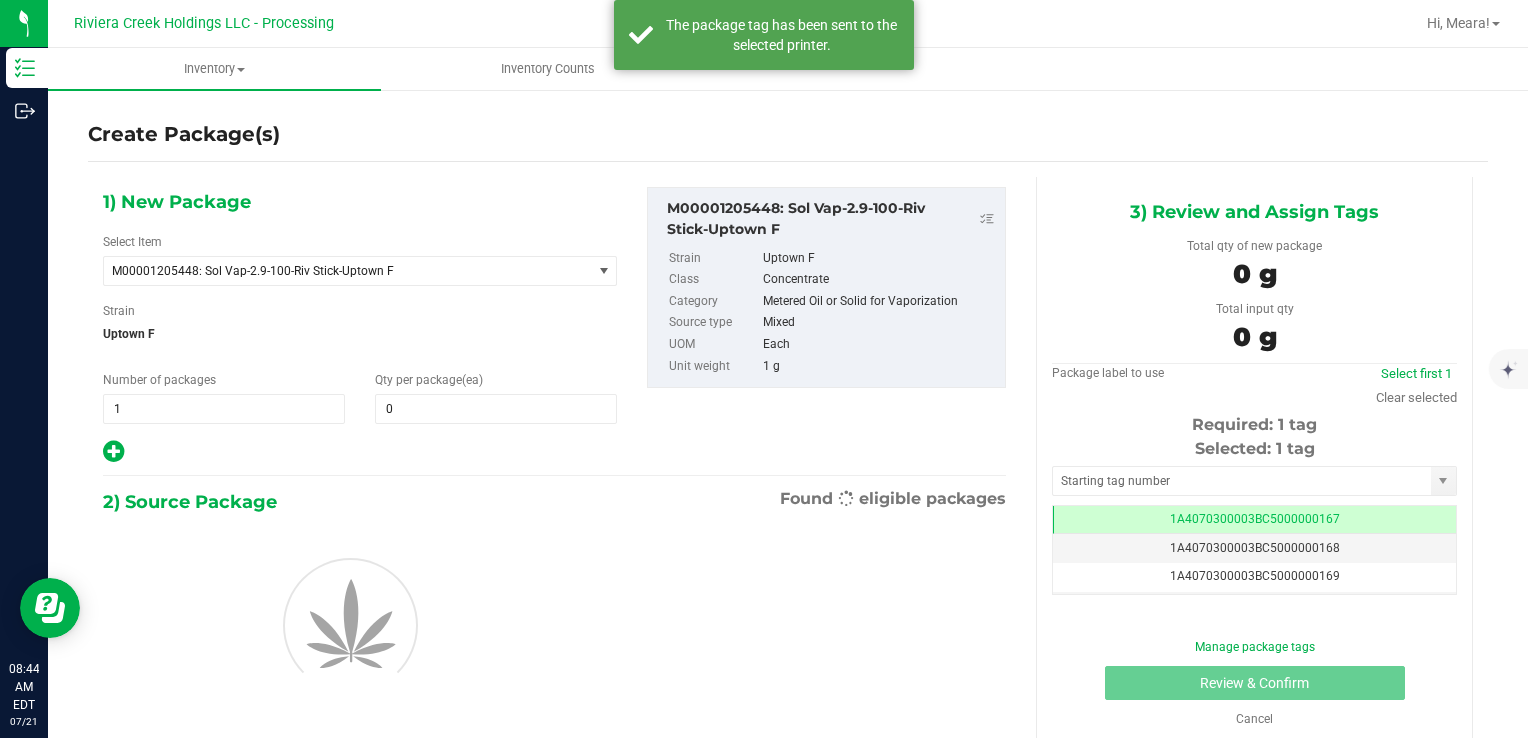scroll, scrollTop: 0, scrollLeft: 0, axis: both 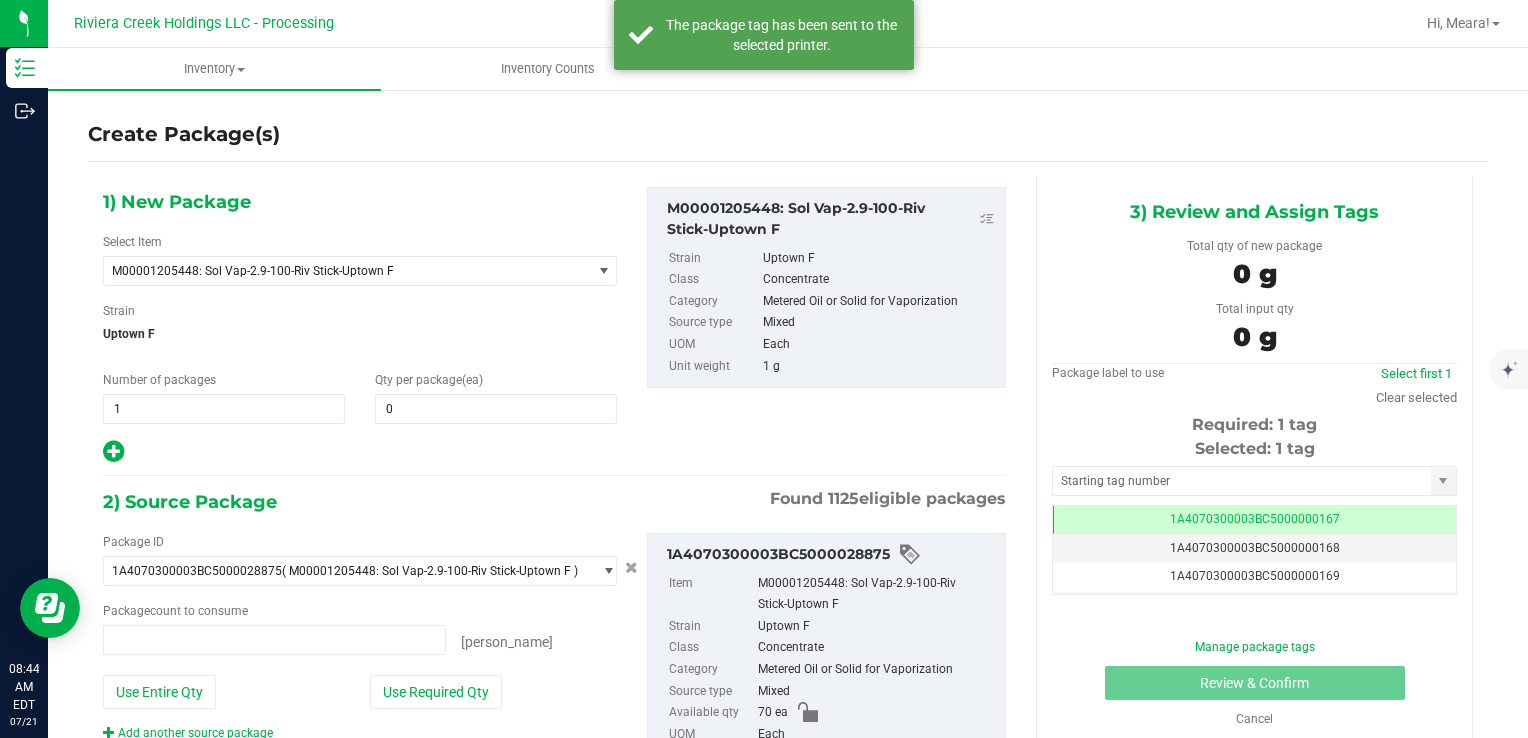 type on "0 ea" 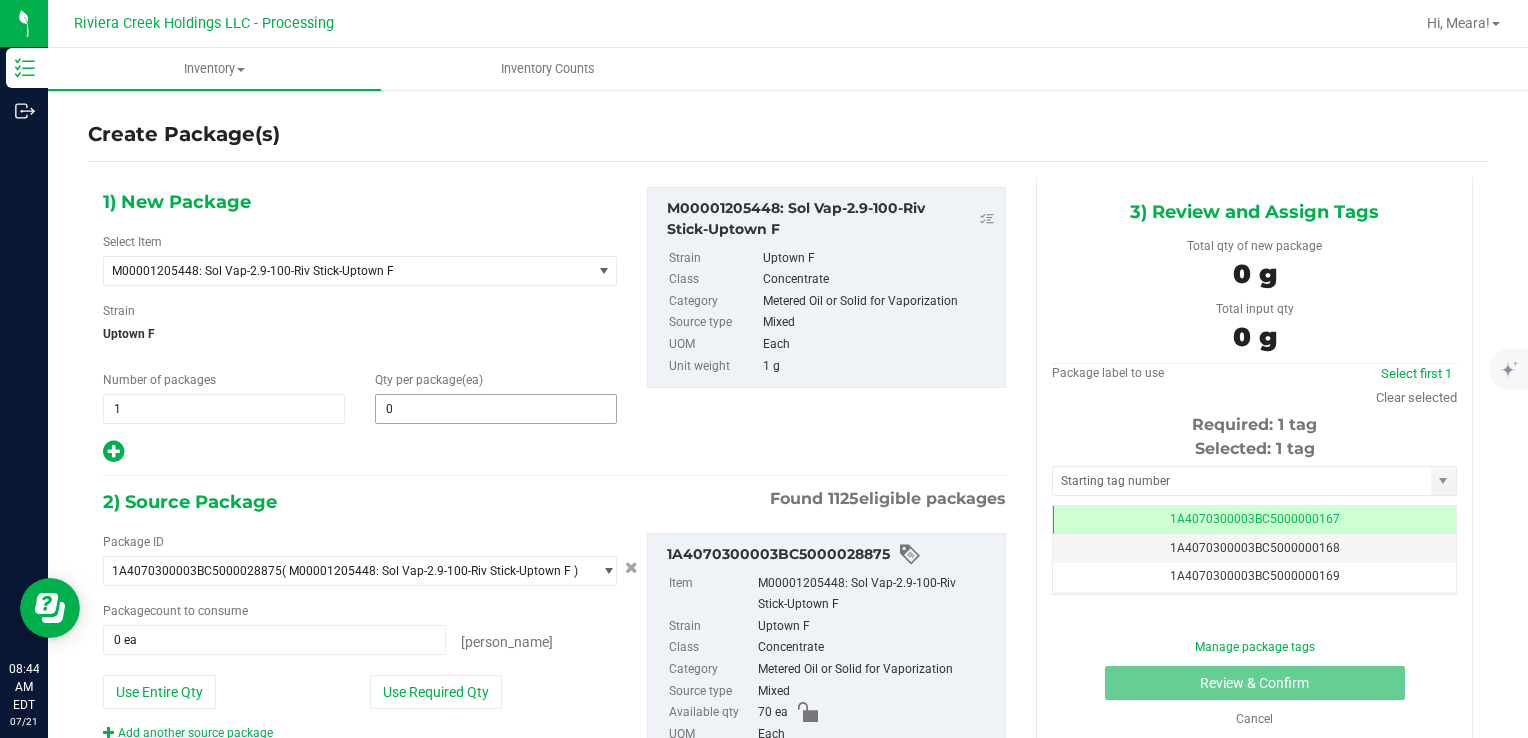 type 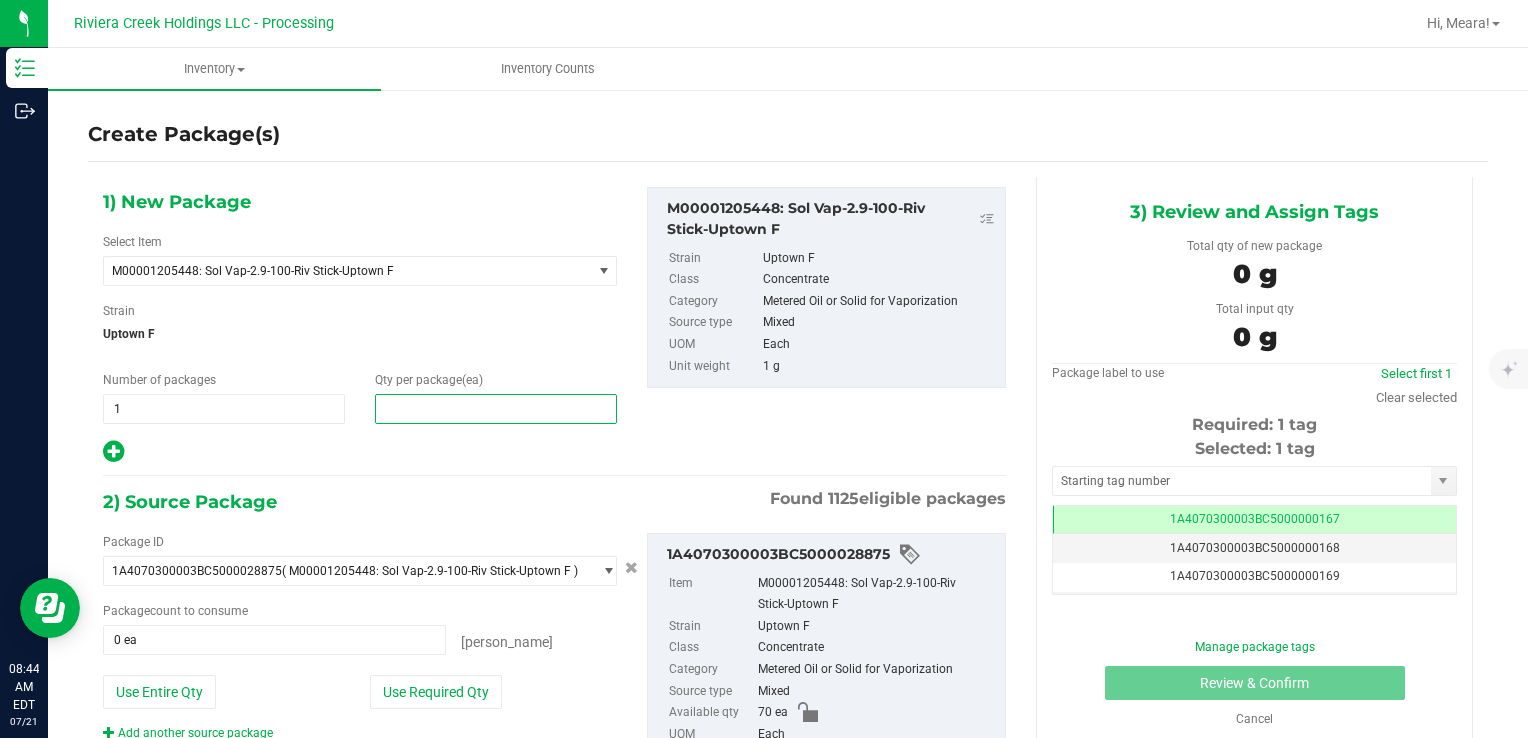 click at bounding box center (496, 409) 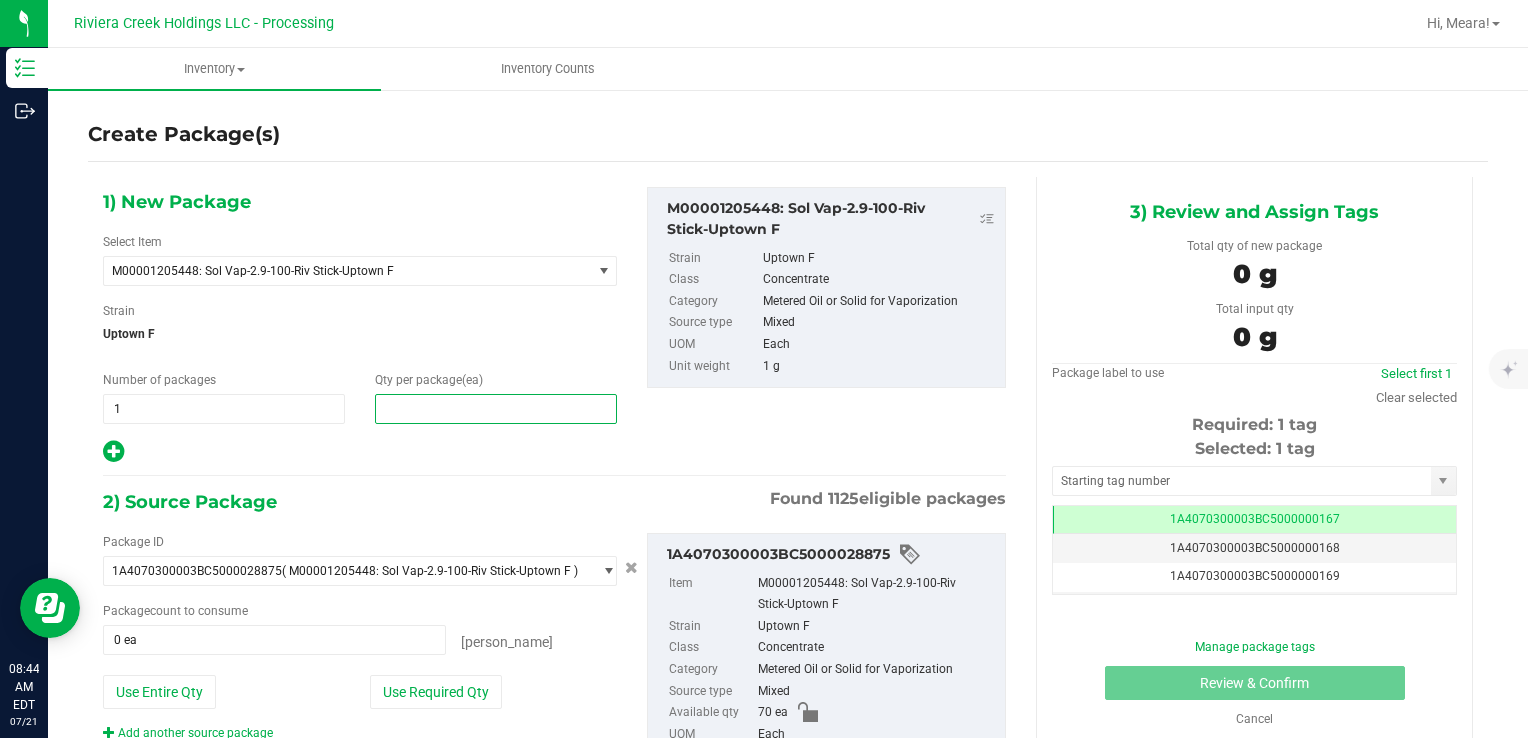 click at bounding box center [496, 409] 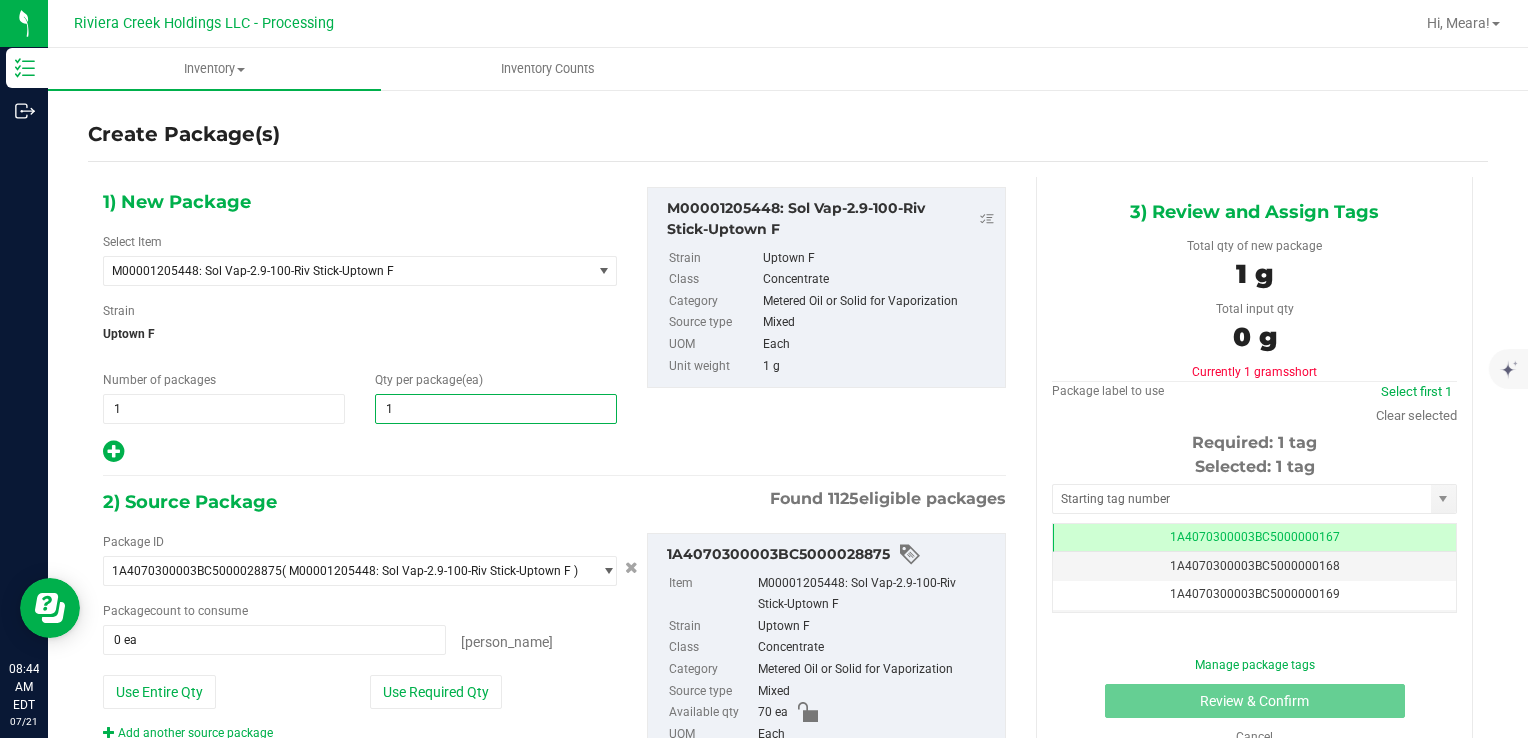 type on "10" 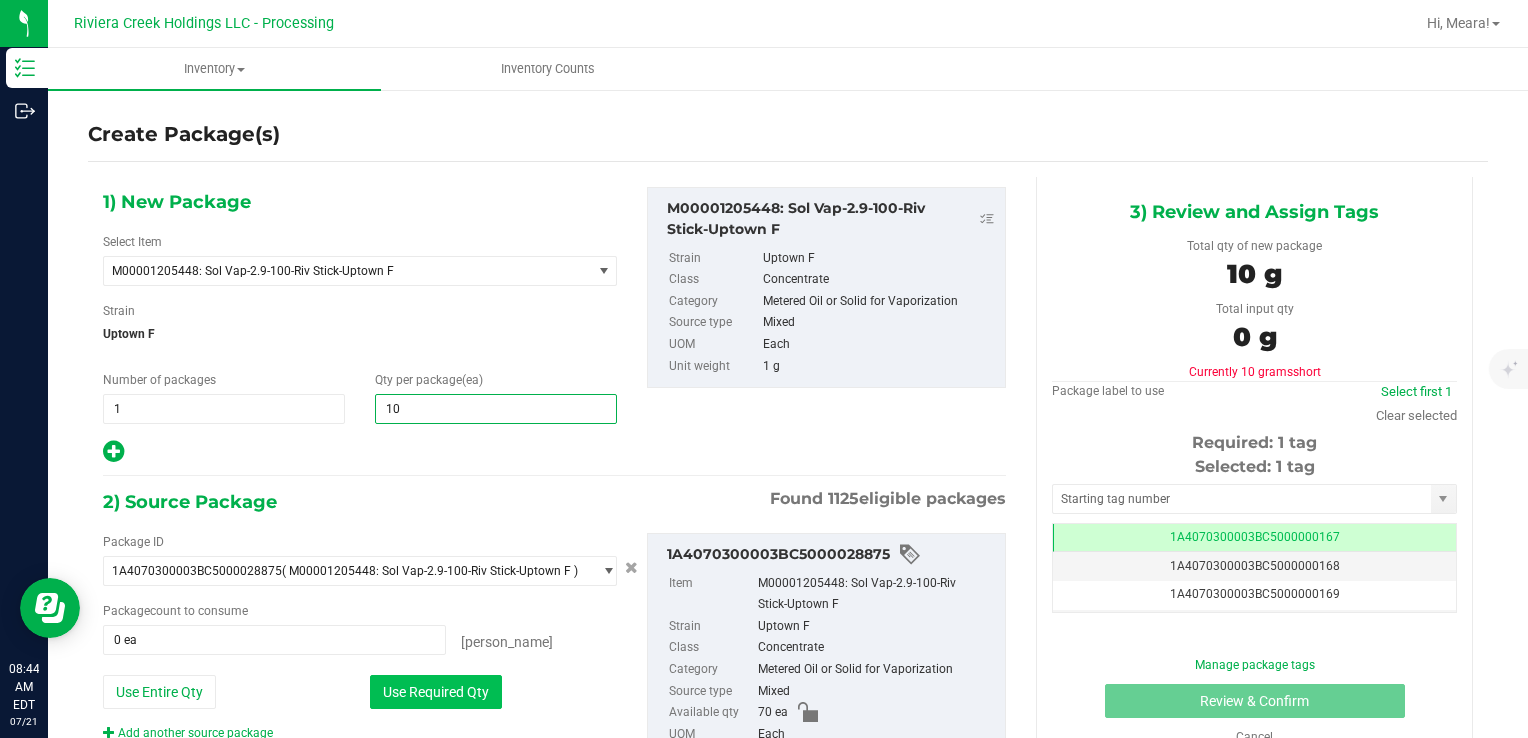 type on "10" 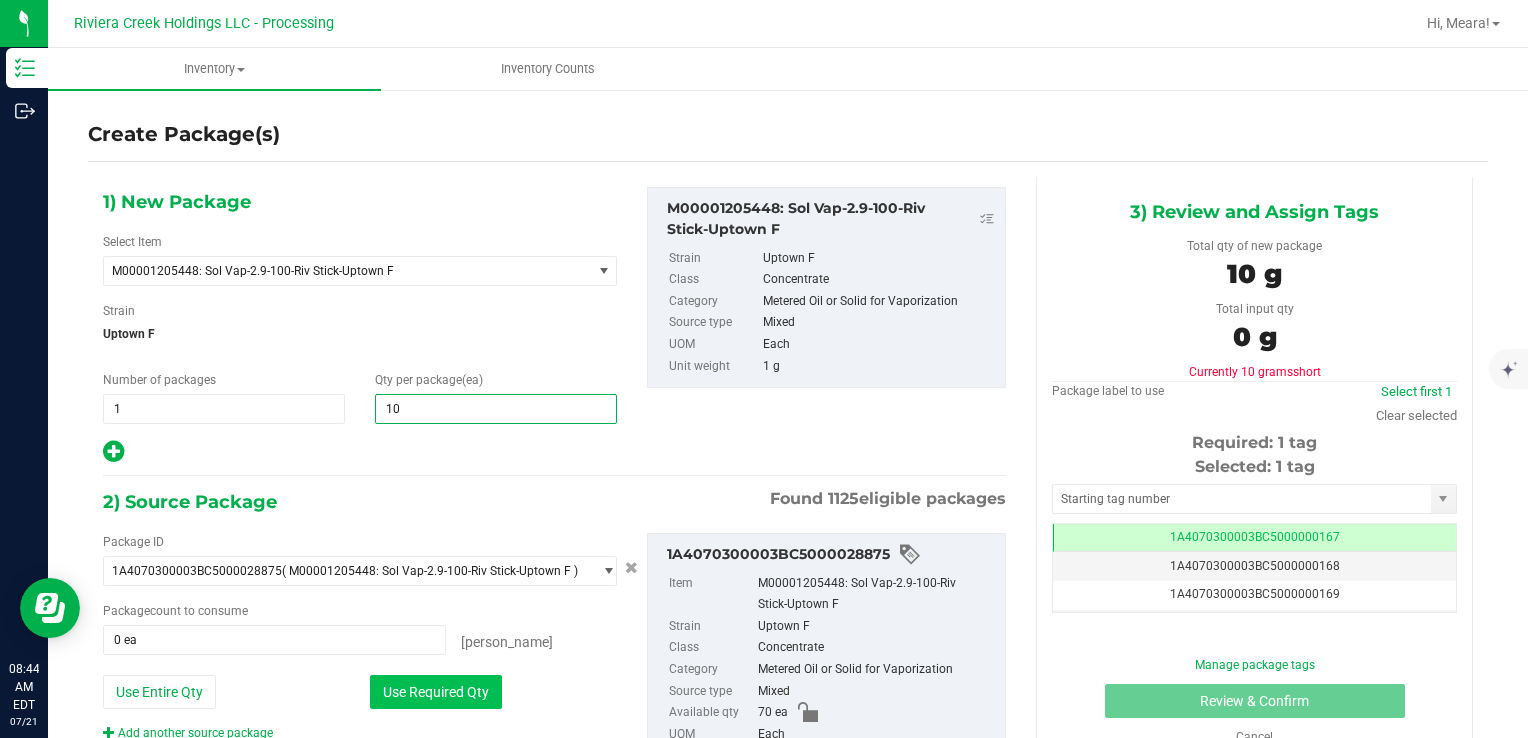 click on "Use Required Qty" at bounding box center [436, 692] 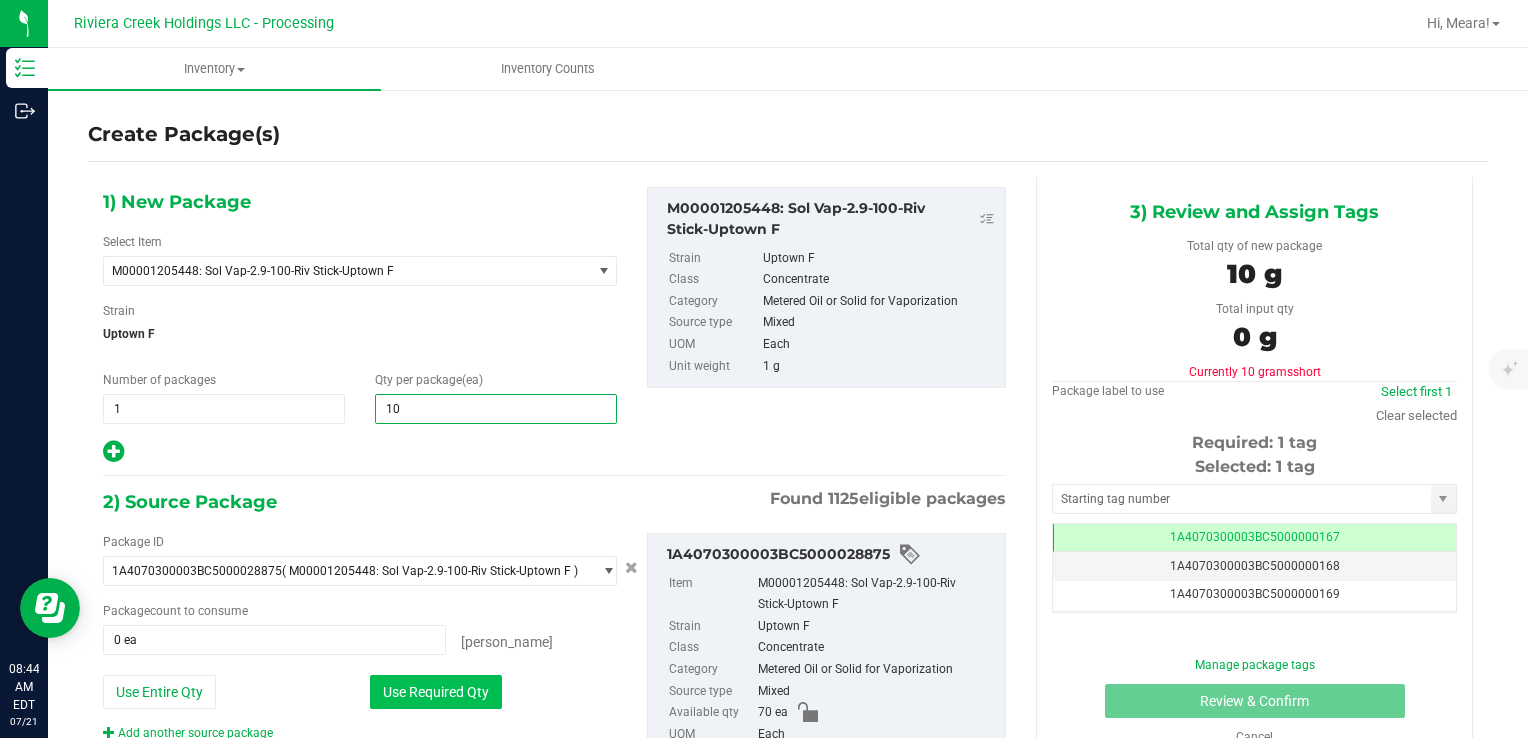 type on "10 ea" 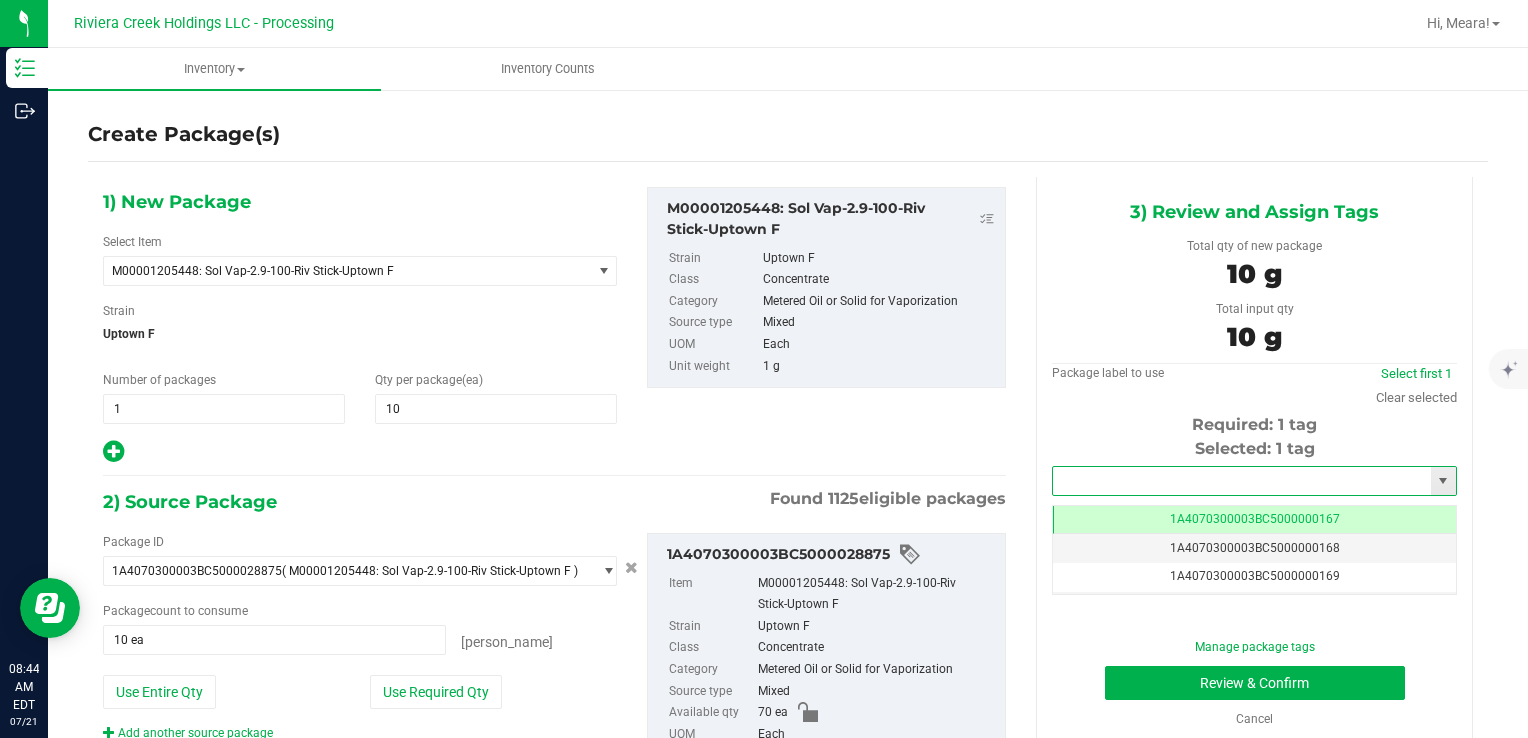 click at bounding box center (1242, 481) 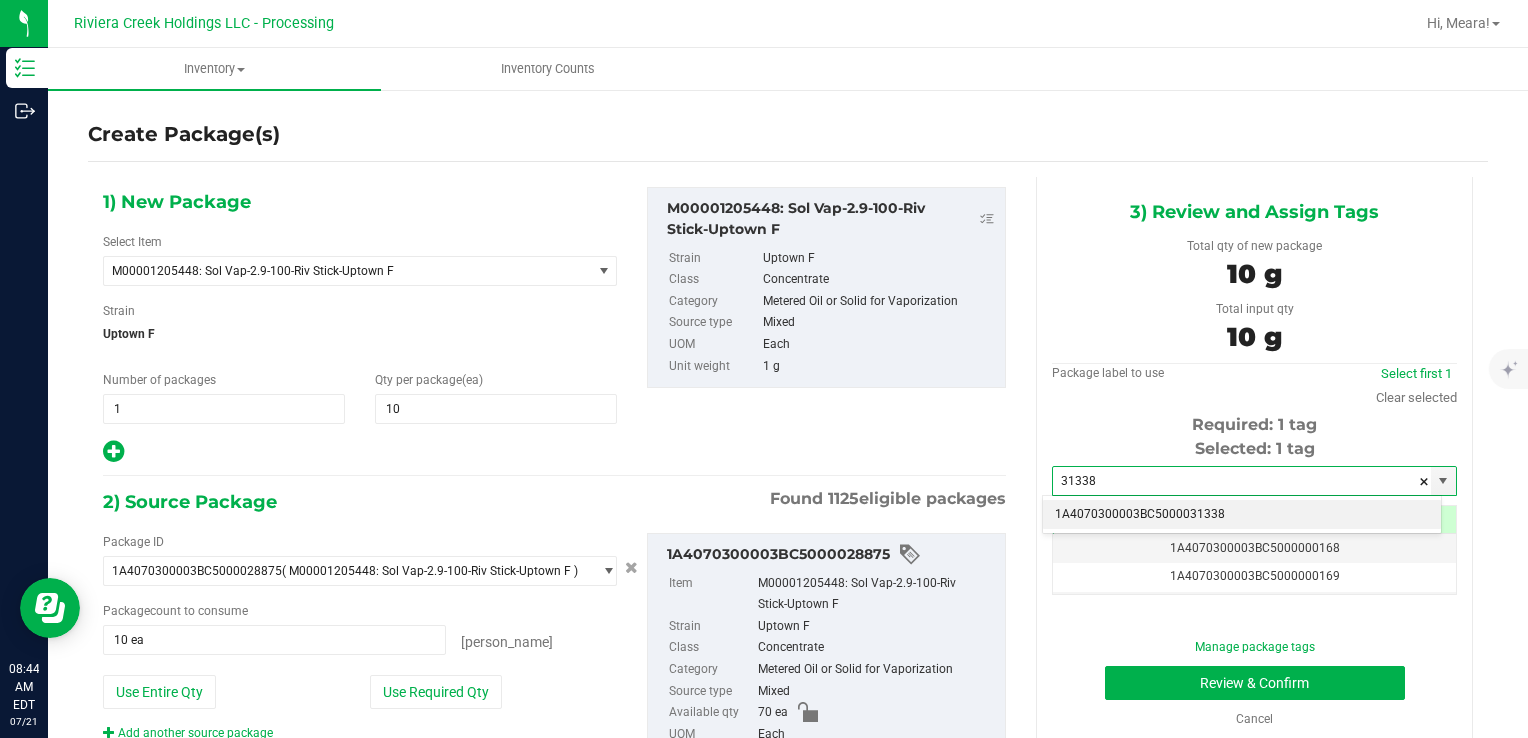 click on "1A4070300003BC5000031338" at bounding box center (1242, 515) 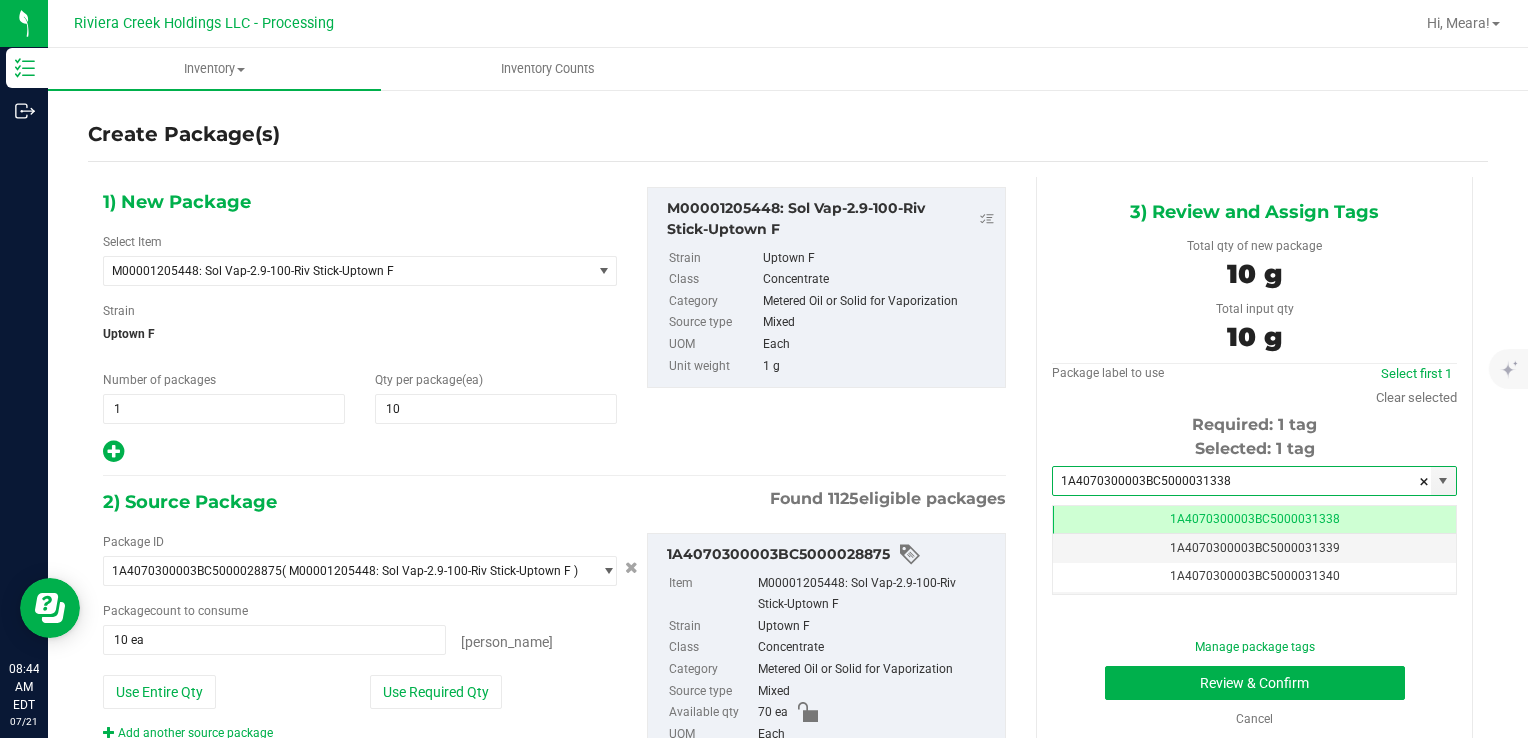 scroll, scrollTop: 0, scrollLeft: 0, axis: both 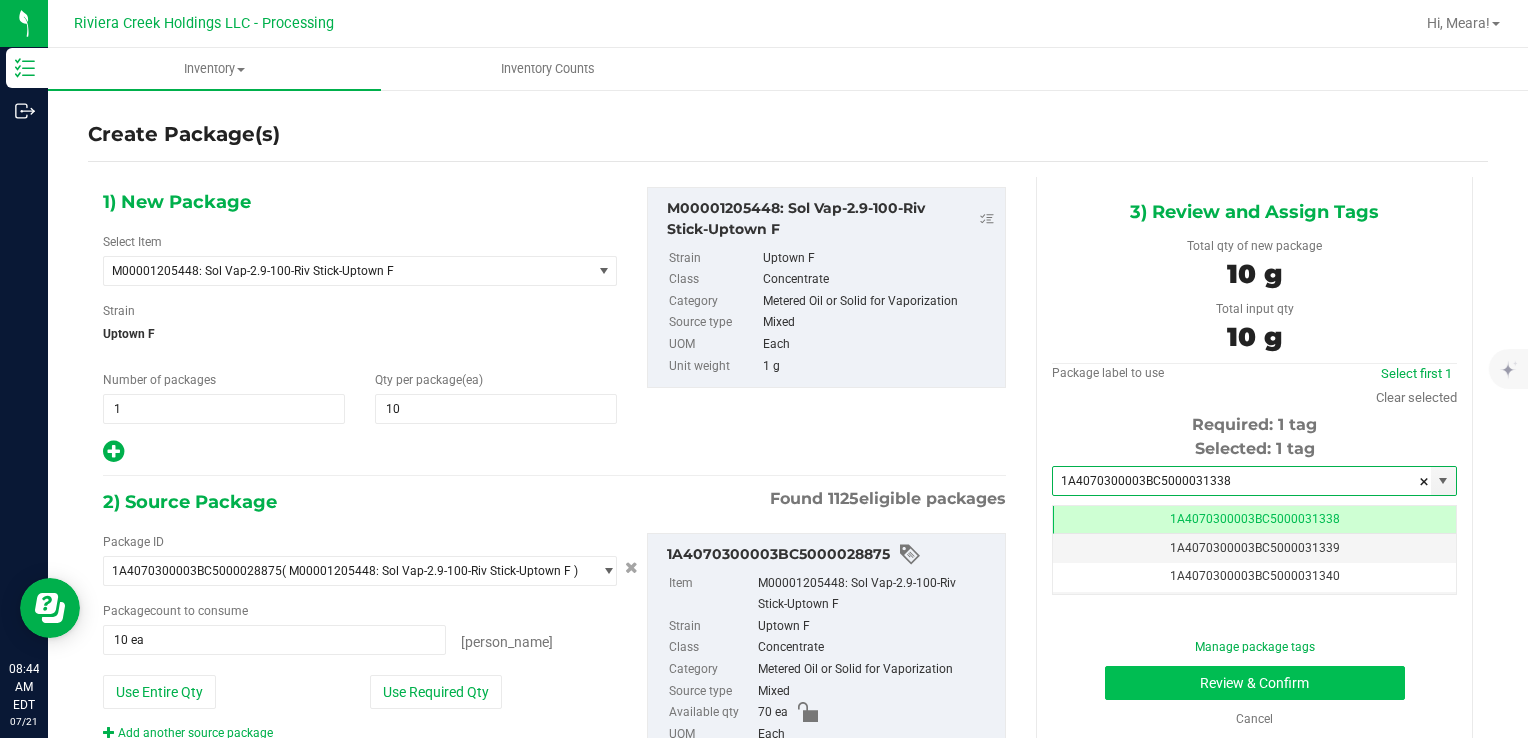 type on "1A4070300003BC5000031338" 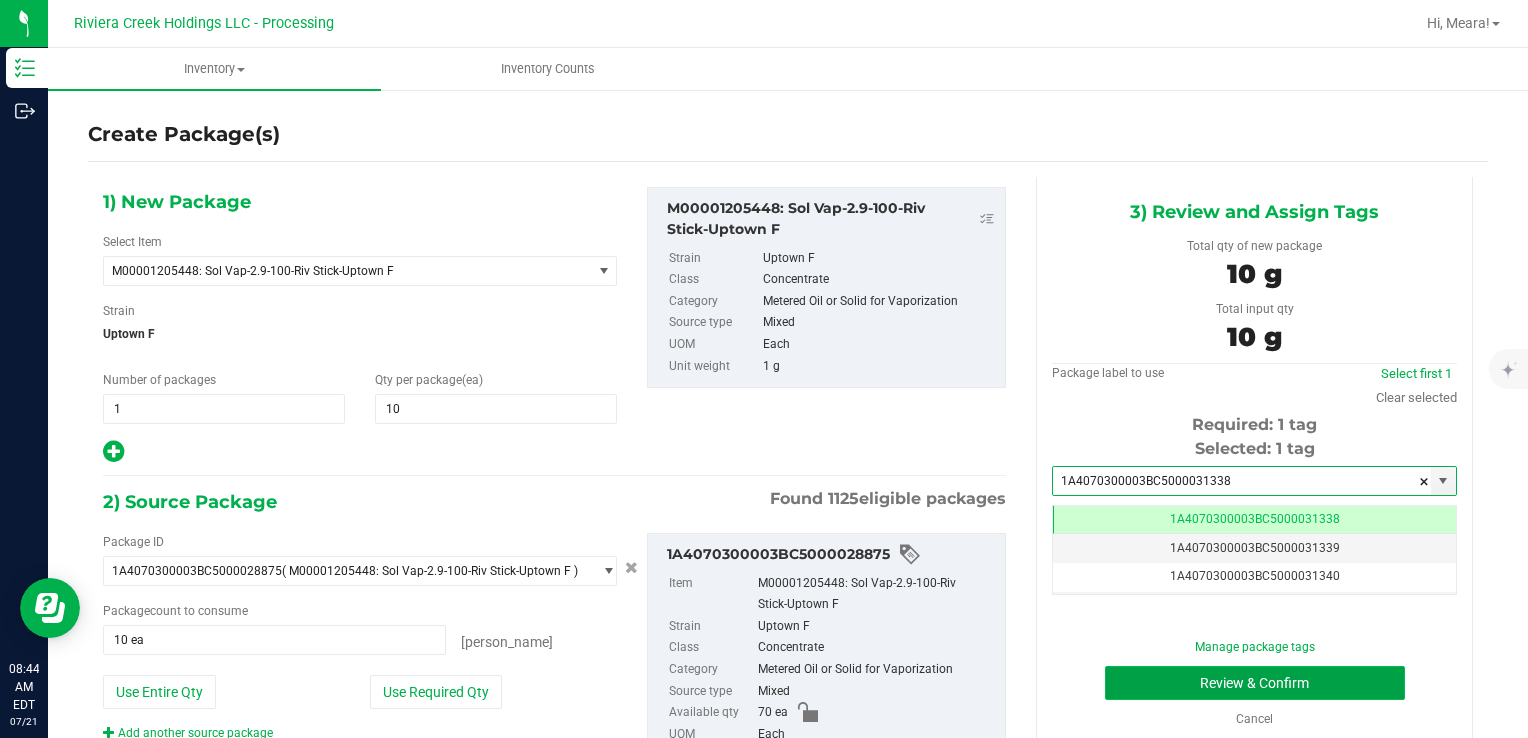 click on "Review & Confirm" at bounding box center (1255, 683) 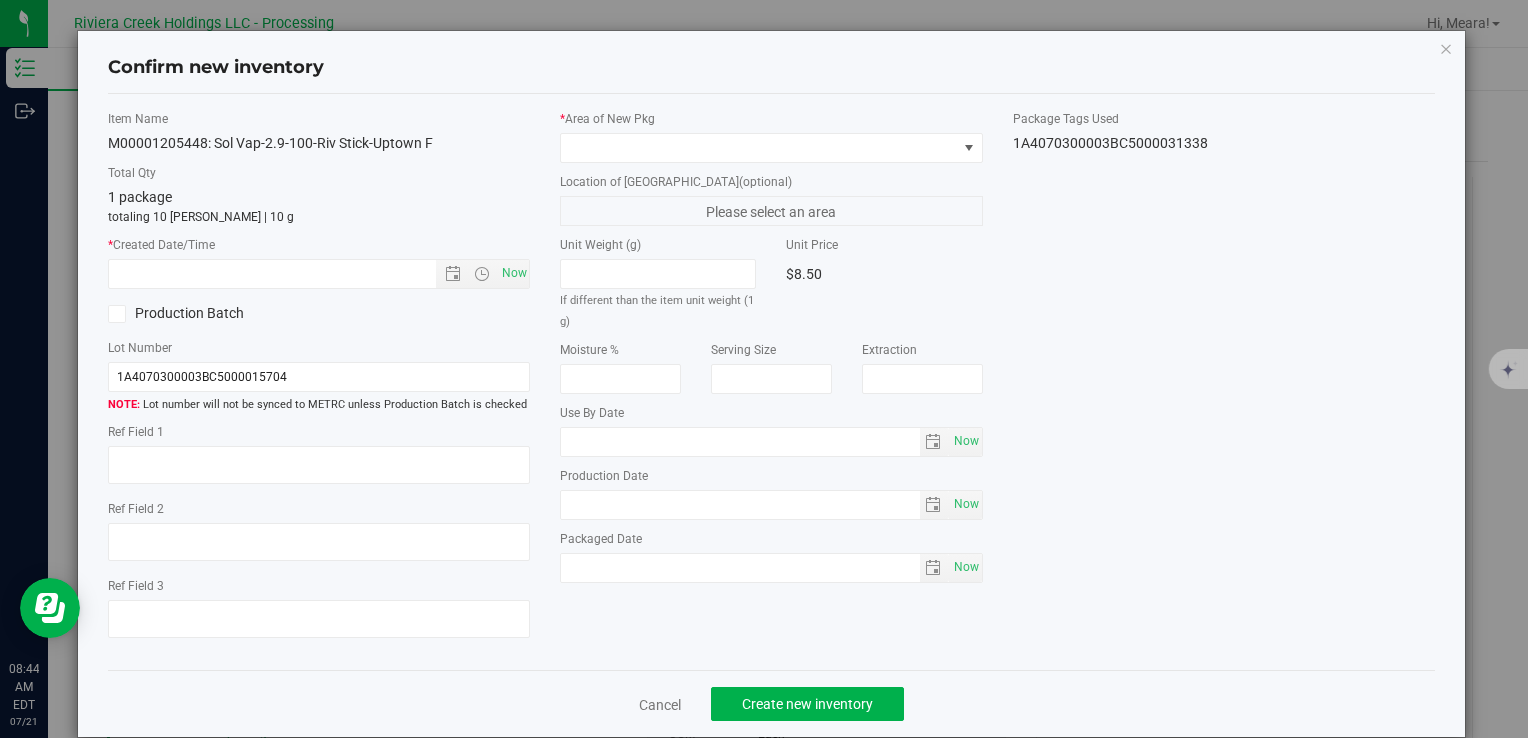 type on "2026-04-21" 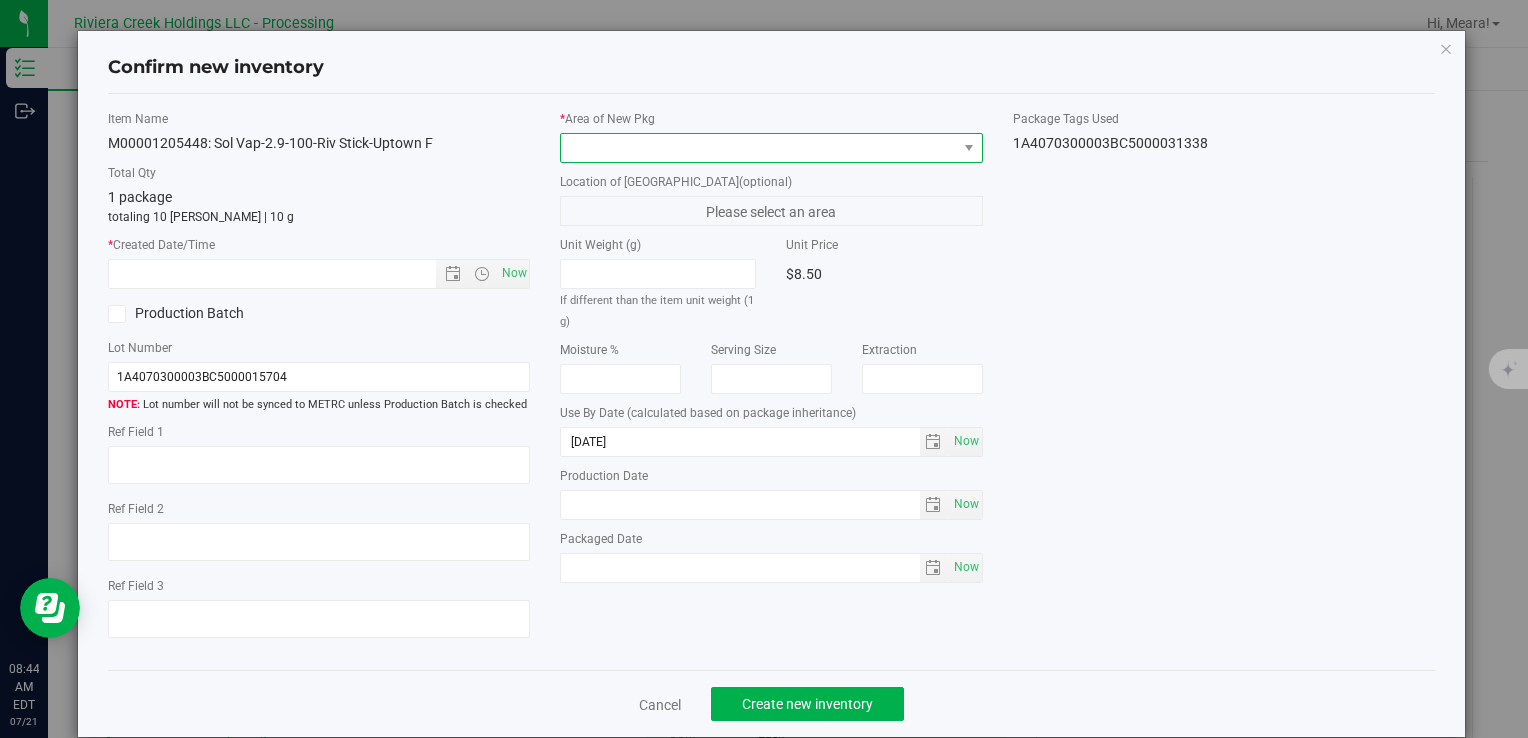 click at bounding box center [758, 148] 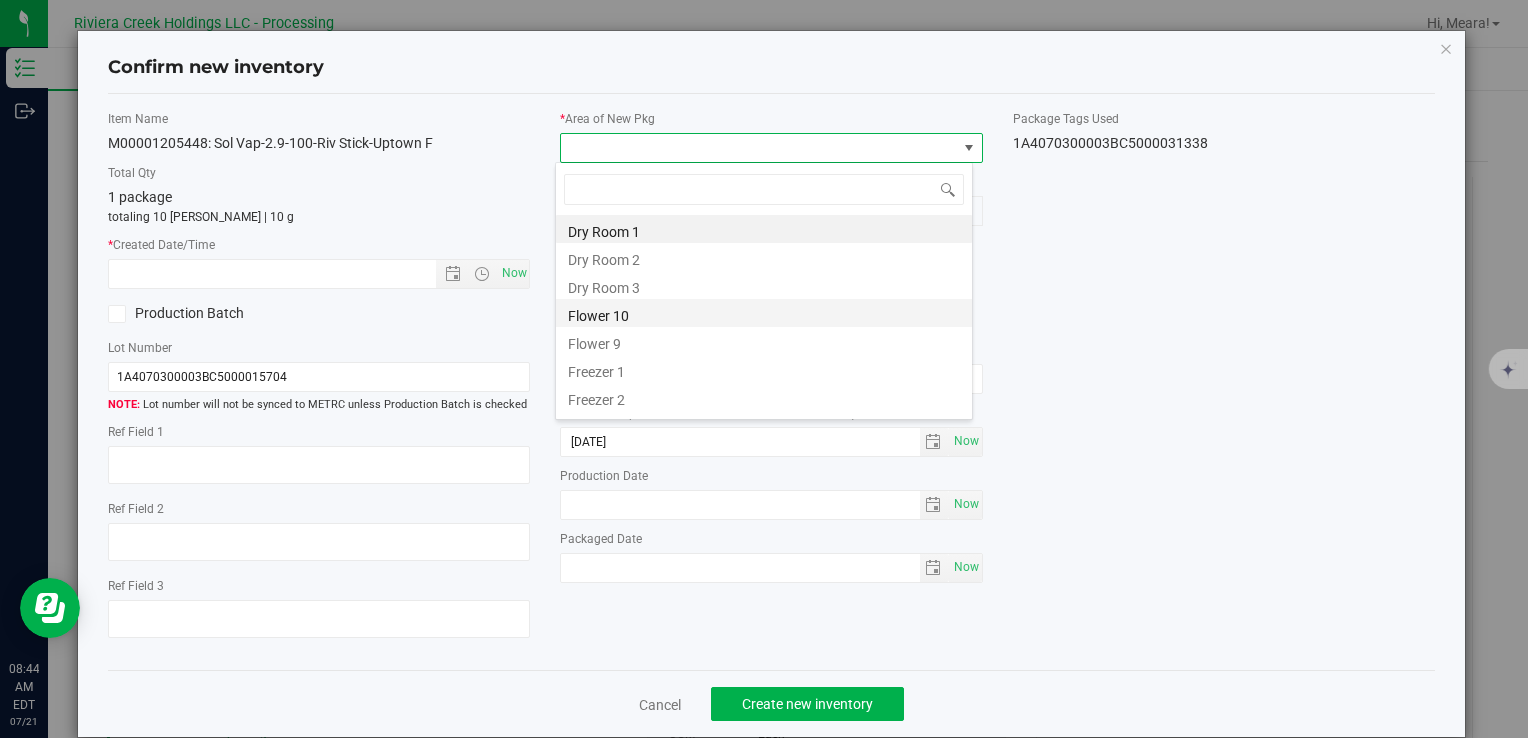 click on "Flower 10" at bounding box center (764, 313) 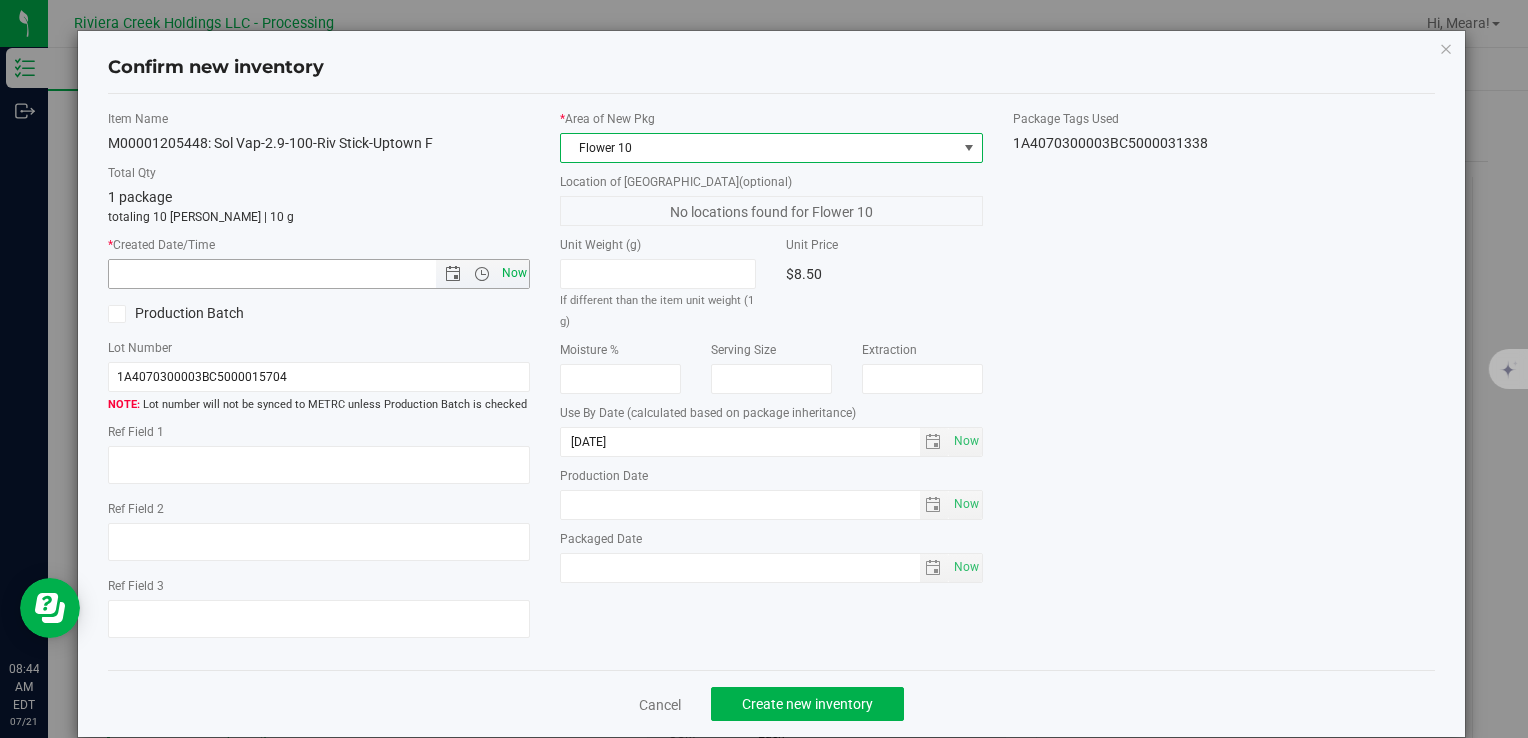 click on "Now" at bounding box center [514, 273] 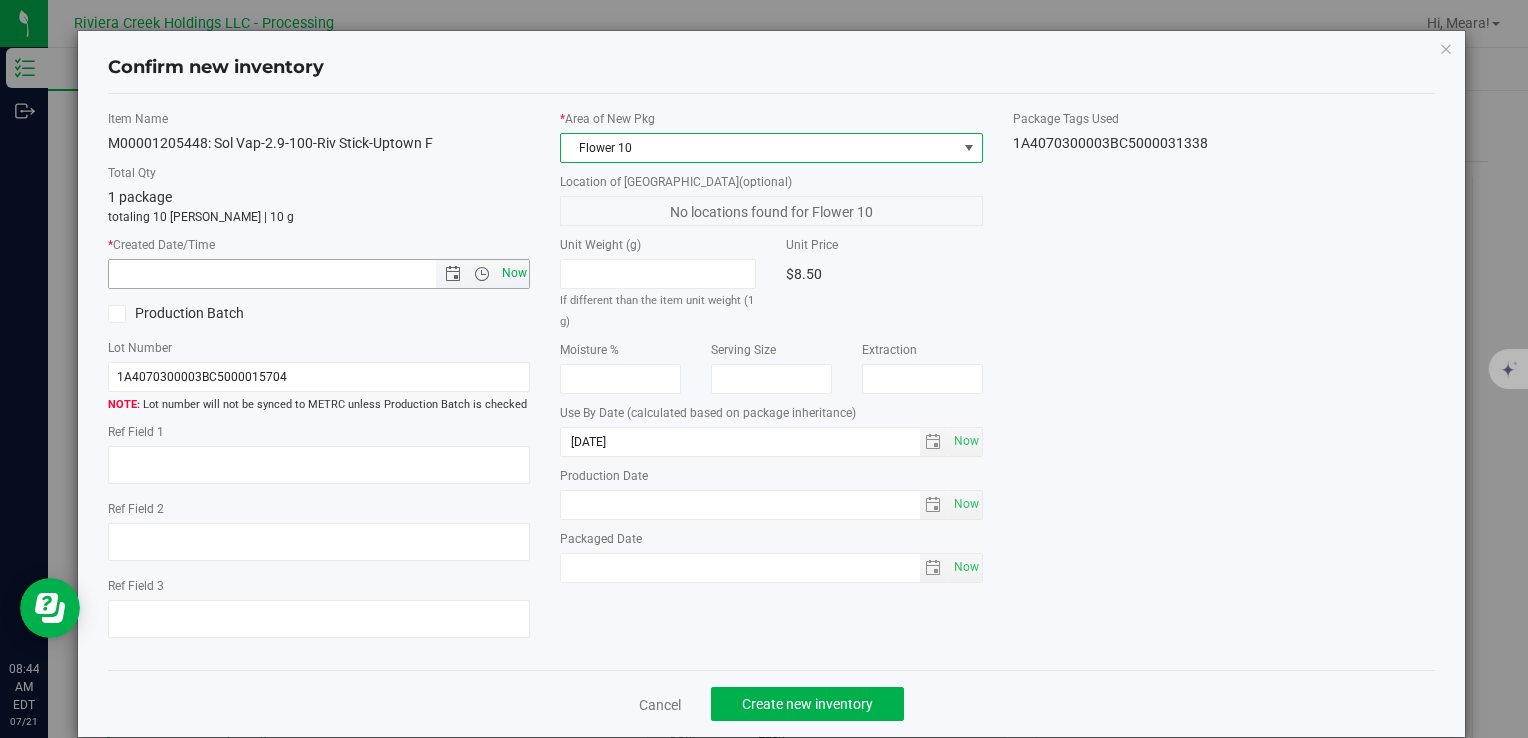 type on "7/21/2025 8:44 AM" 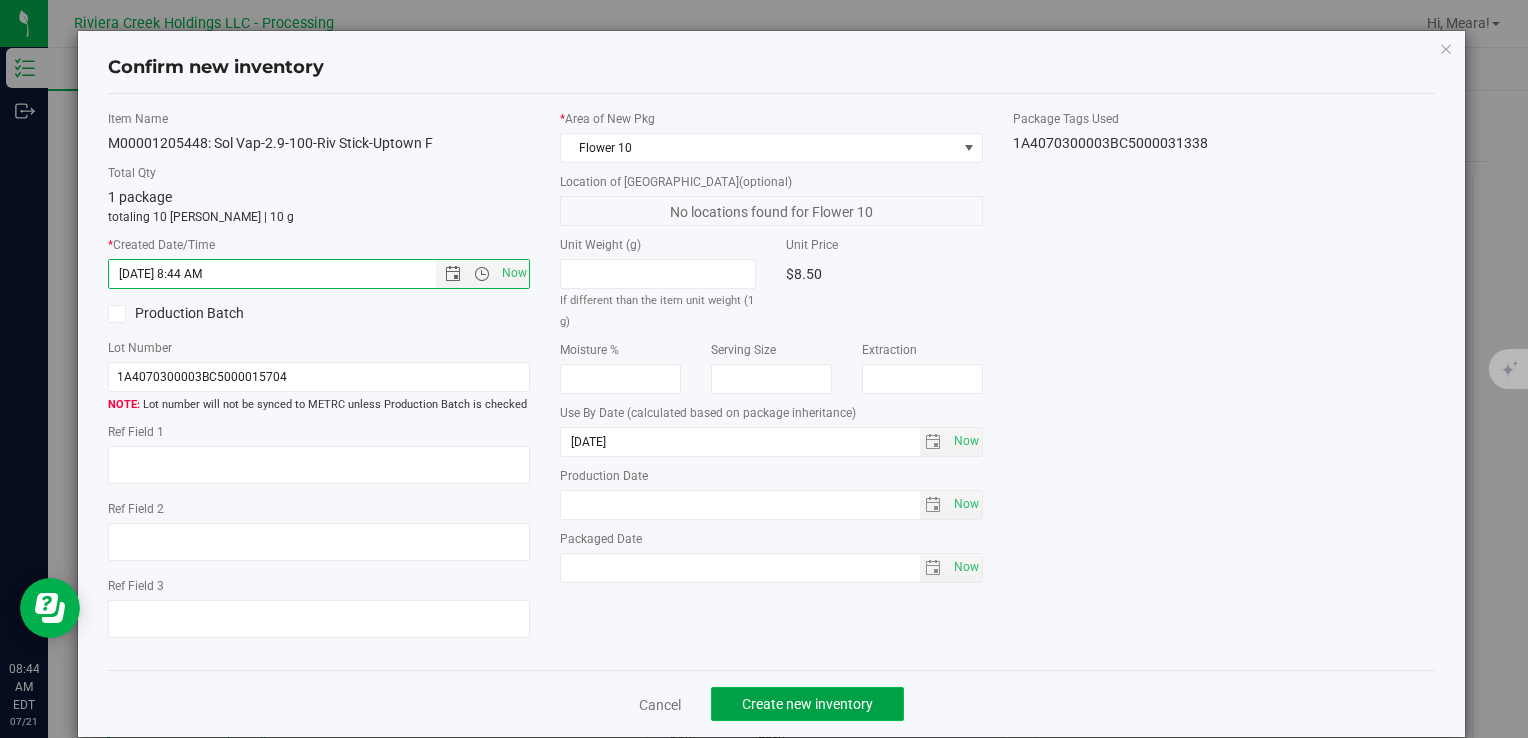 click on "Create new inventory" 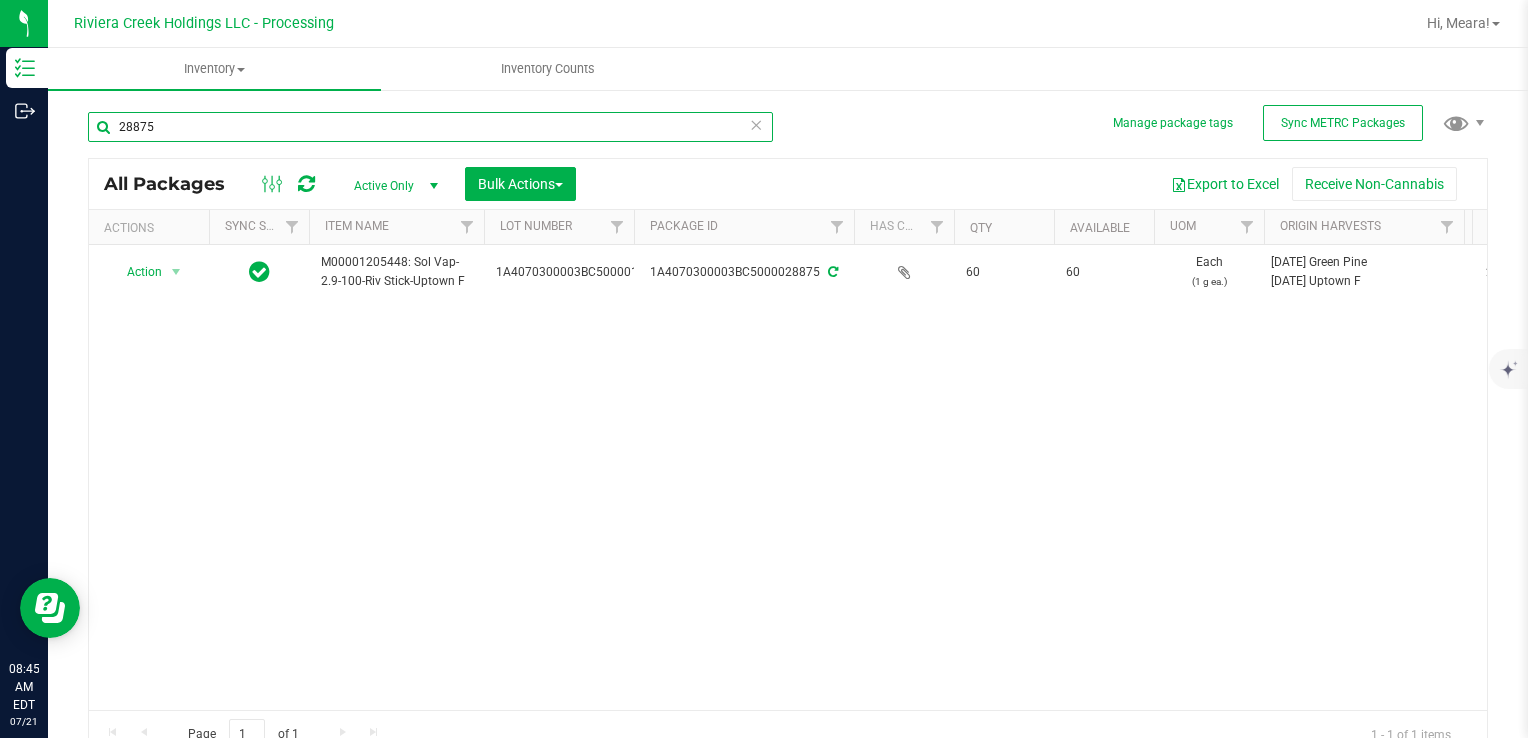 drag, startPoint x: 243, startPoint y: 131, endPoint x: 82, endPoint y: 125, distance: 161.11176 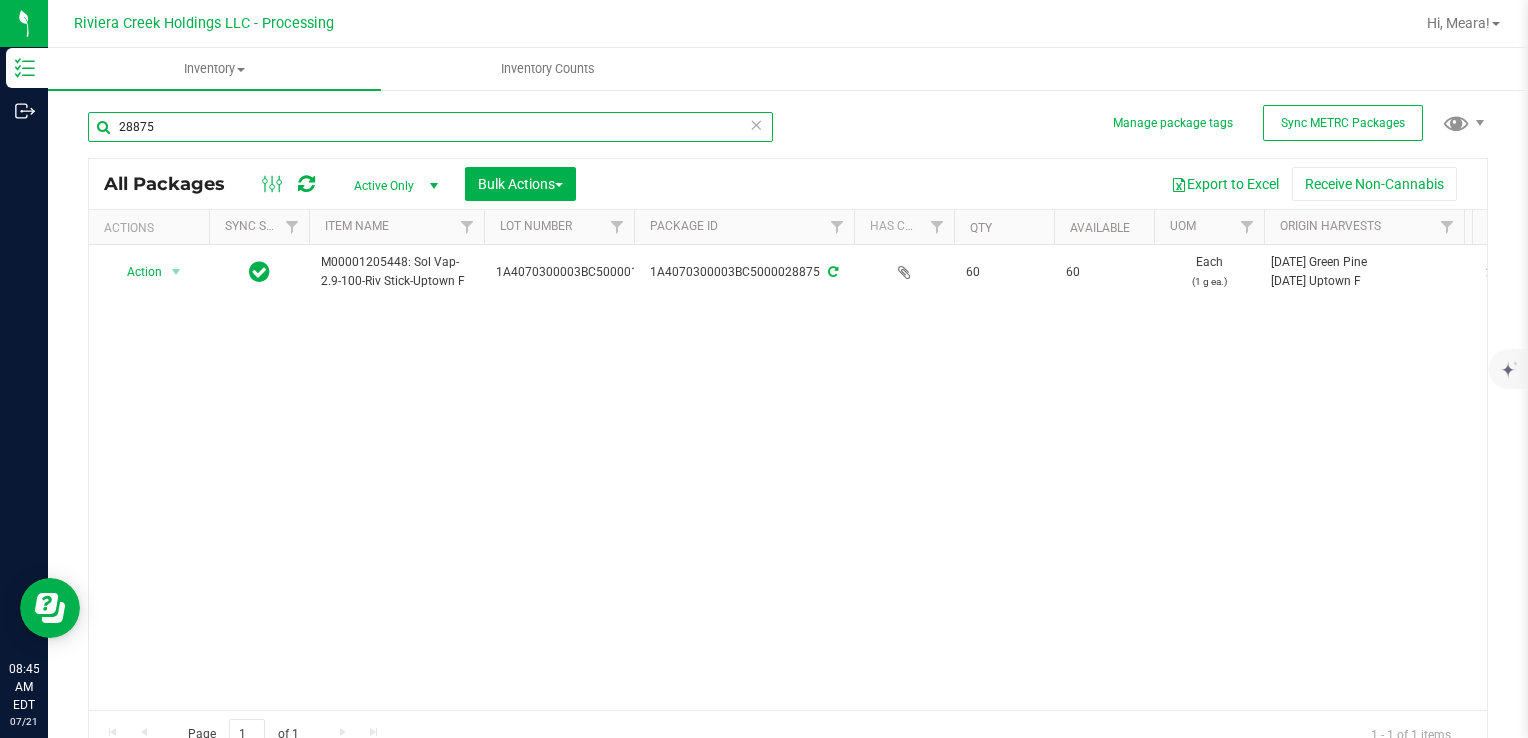 click on "Manage package tags
Sync METRC Packages
28875
All Packages
Active Only Active Only Lab Samples Locked All External Internal
Bulk Actions
Add to manufacturing run" at bounding box center [788, 393] 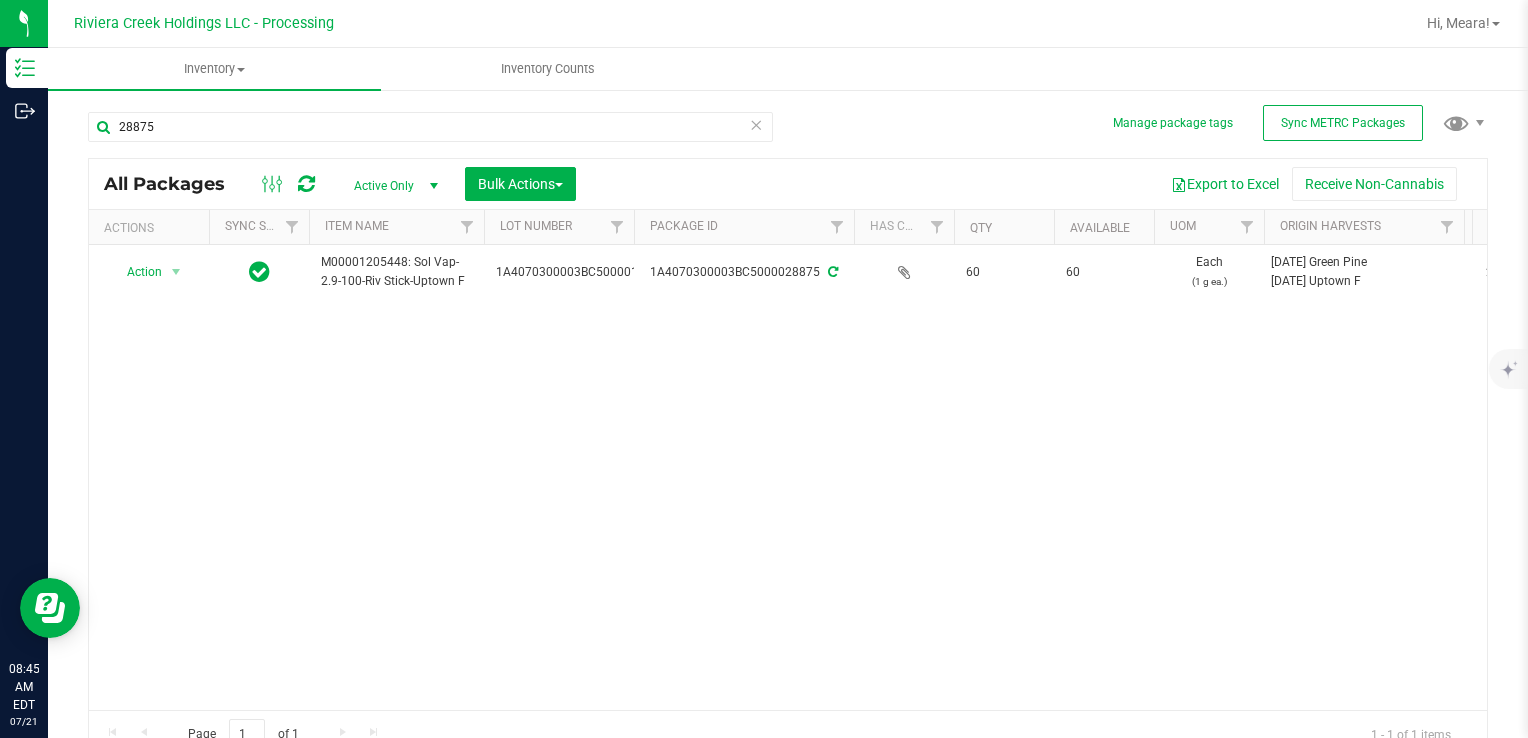 click on "Manage package tags
Sync METRC Packages
28875
All Packages
Active Only Active Only Lab Samples Locked All External Internal
Bulk Actions
Add to manufacturing run" at bounding box center [788, 393] 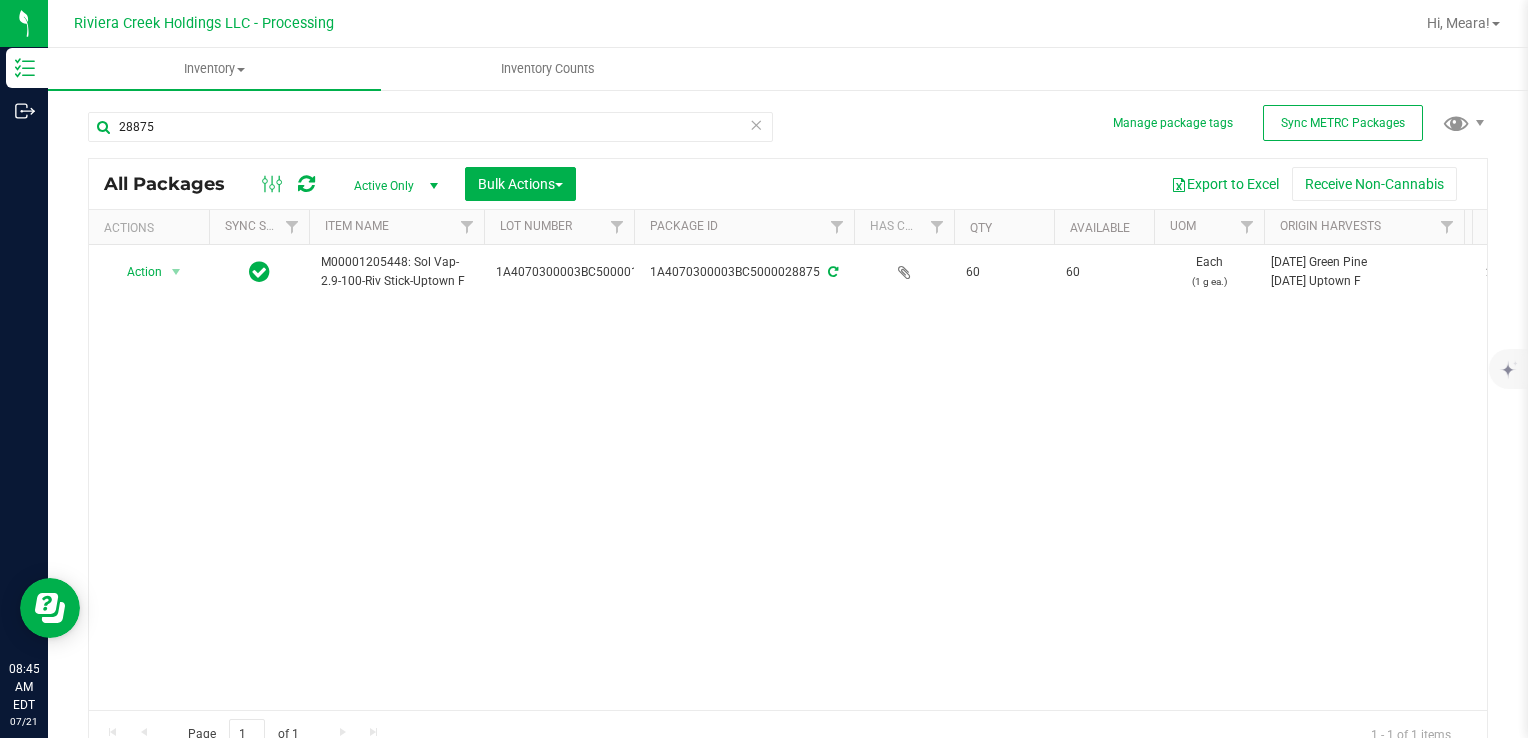 click on "28875" at bounding box center [438, 126] 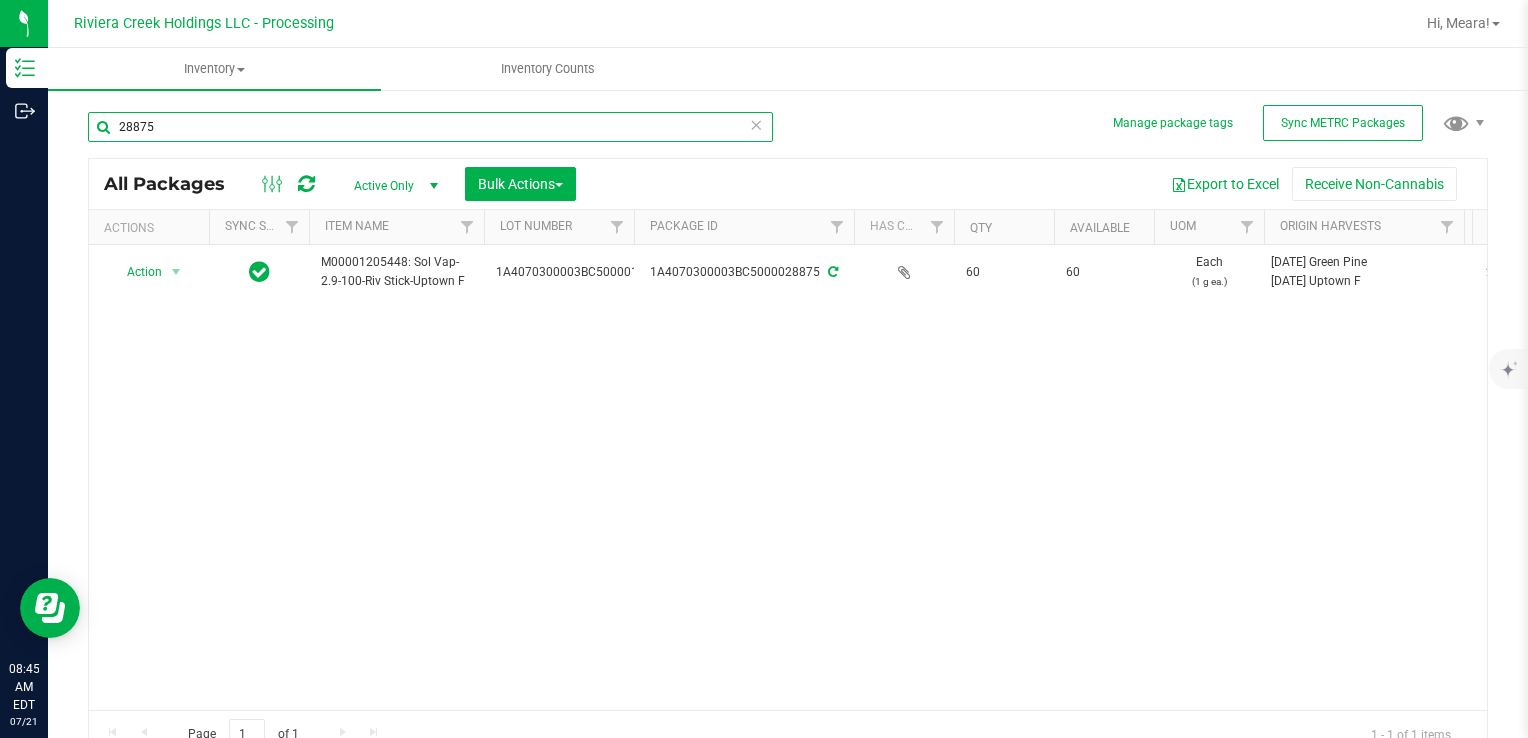 drag, startPoint x: 551, startPoint y: 118, endPoint x: 527, endPoint y: 120, distance: 24.083189 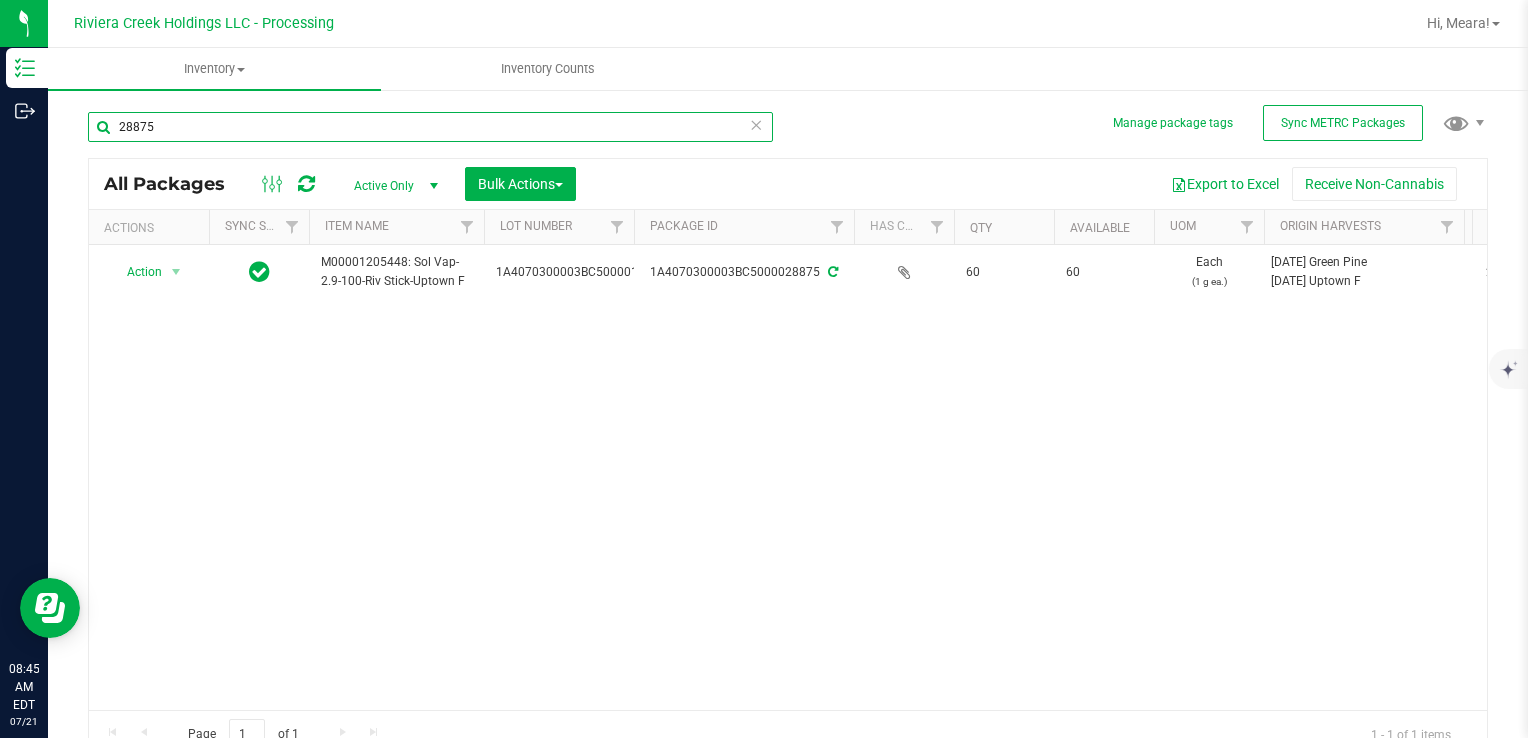 click on "28875" at bounding box center (430, 127) 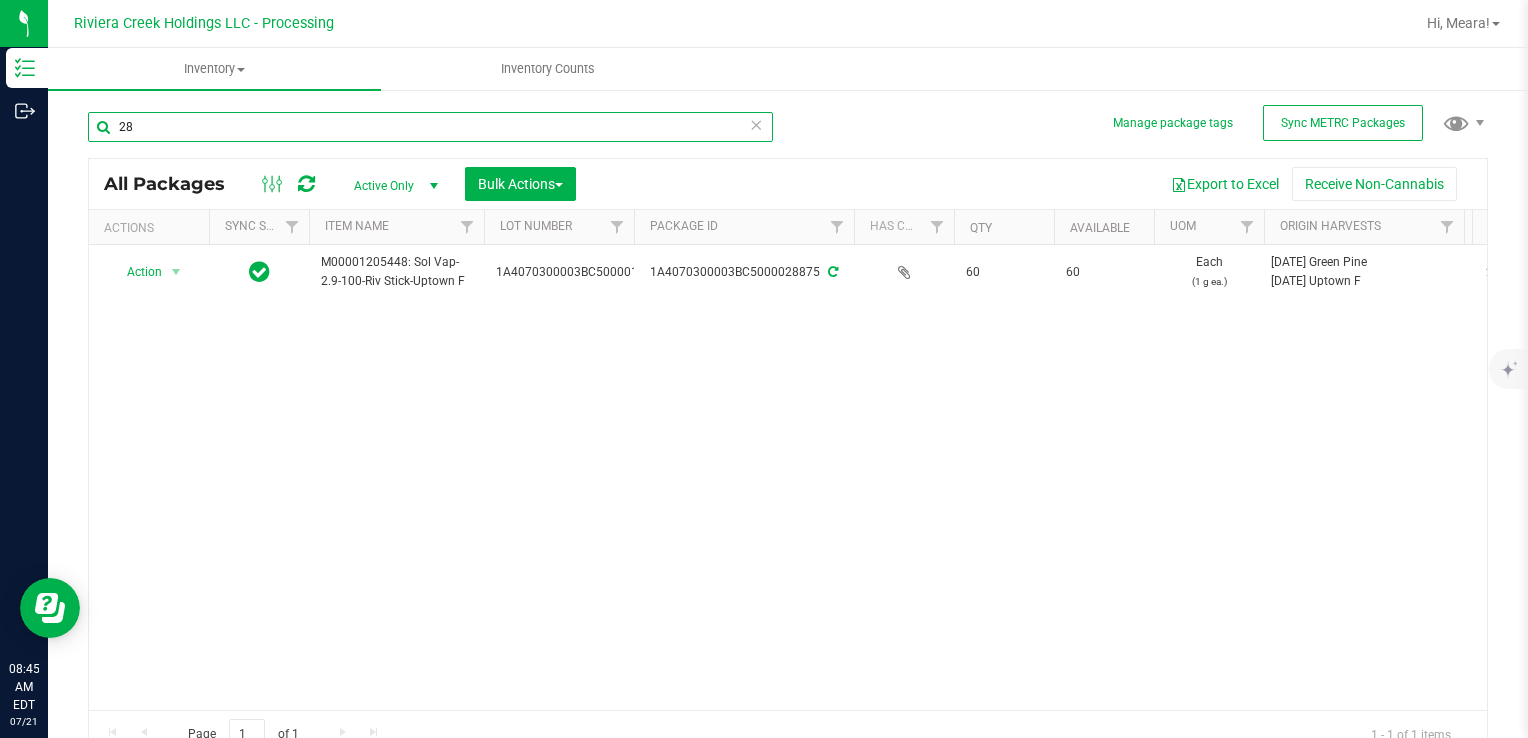 type on "2" 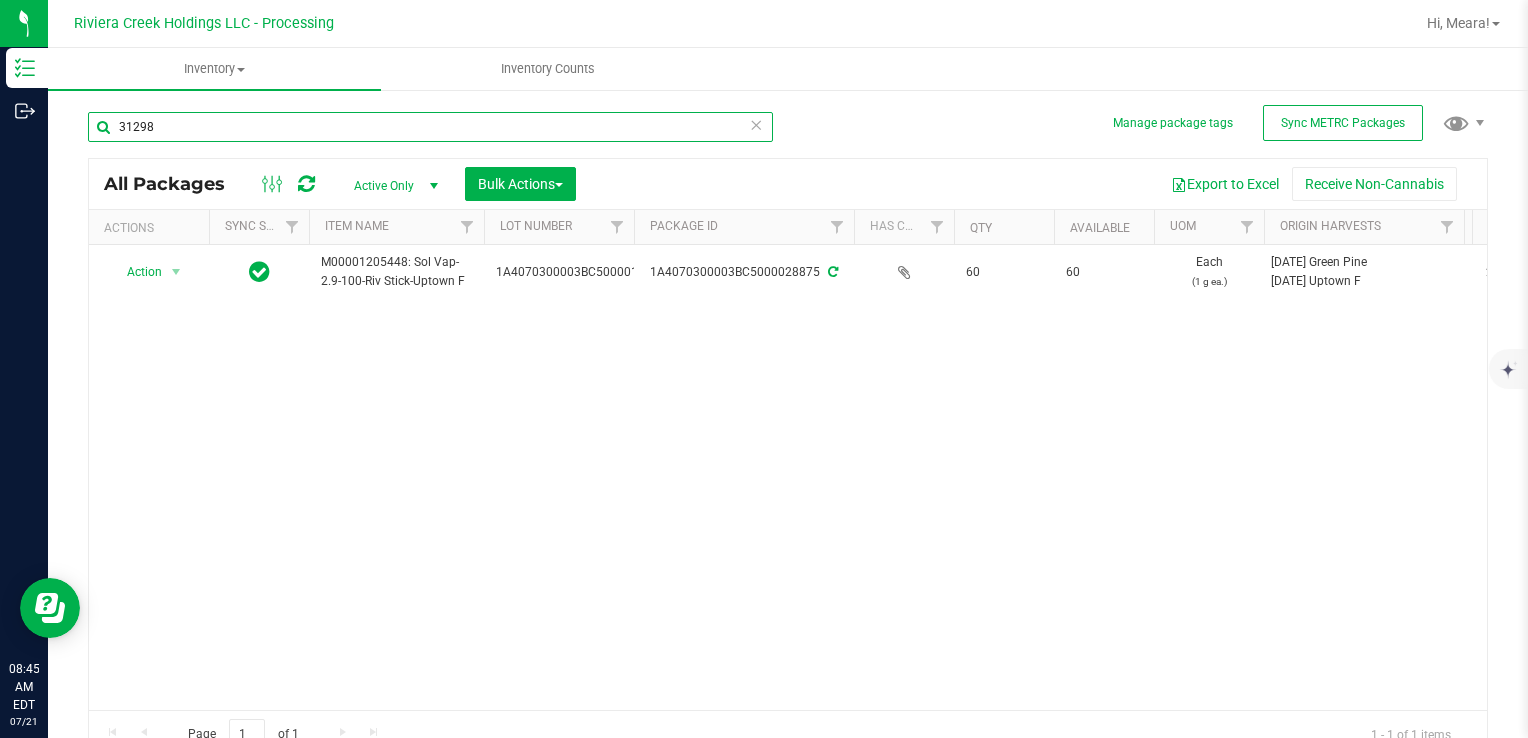 type on "31298" 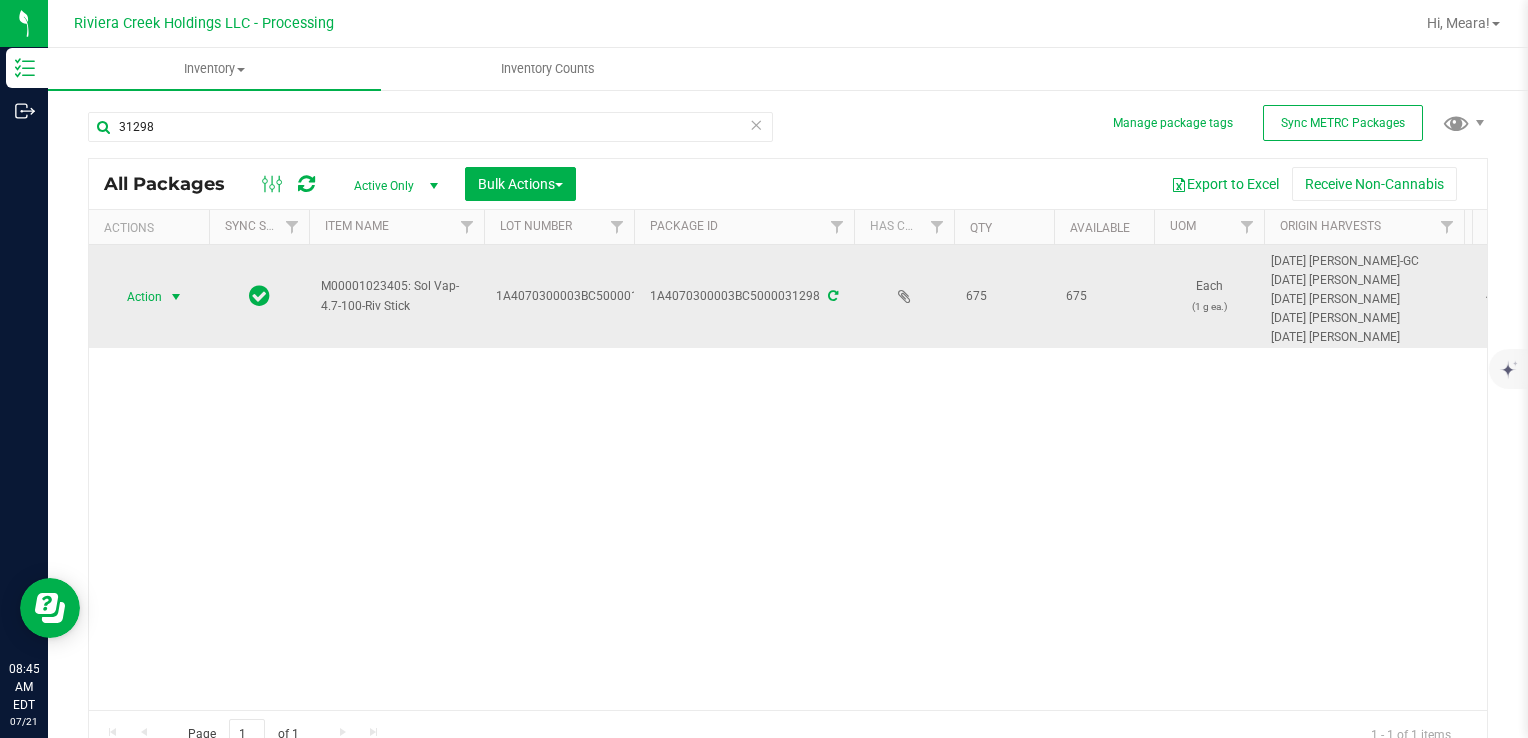 click on "Action" at bounding box center [136, 297] 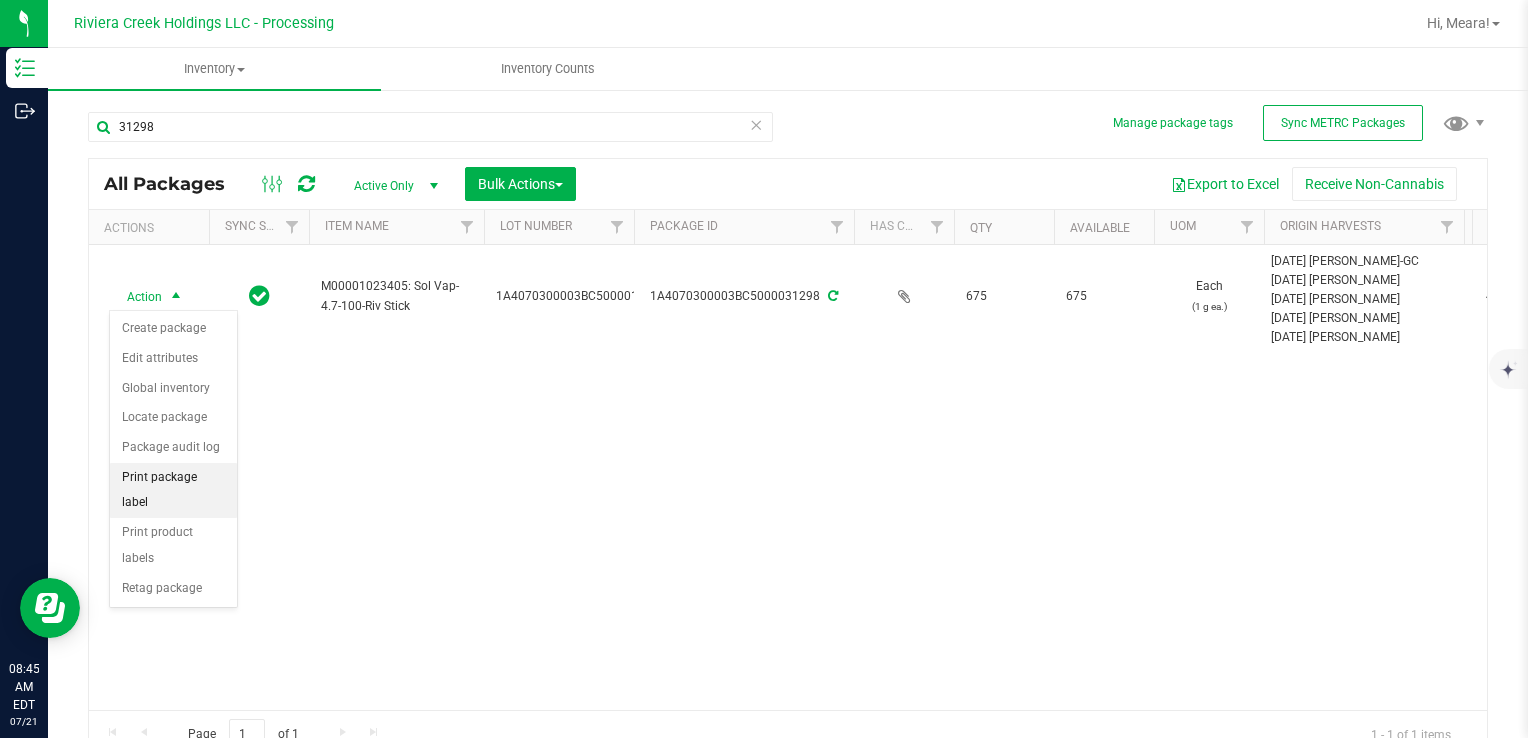 click on "Print package label" at bounding box center (173, 490) 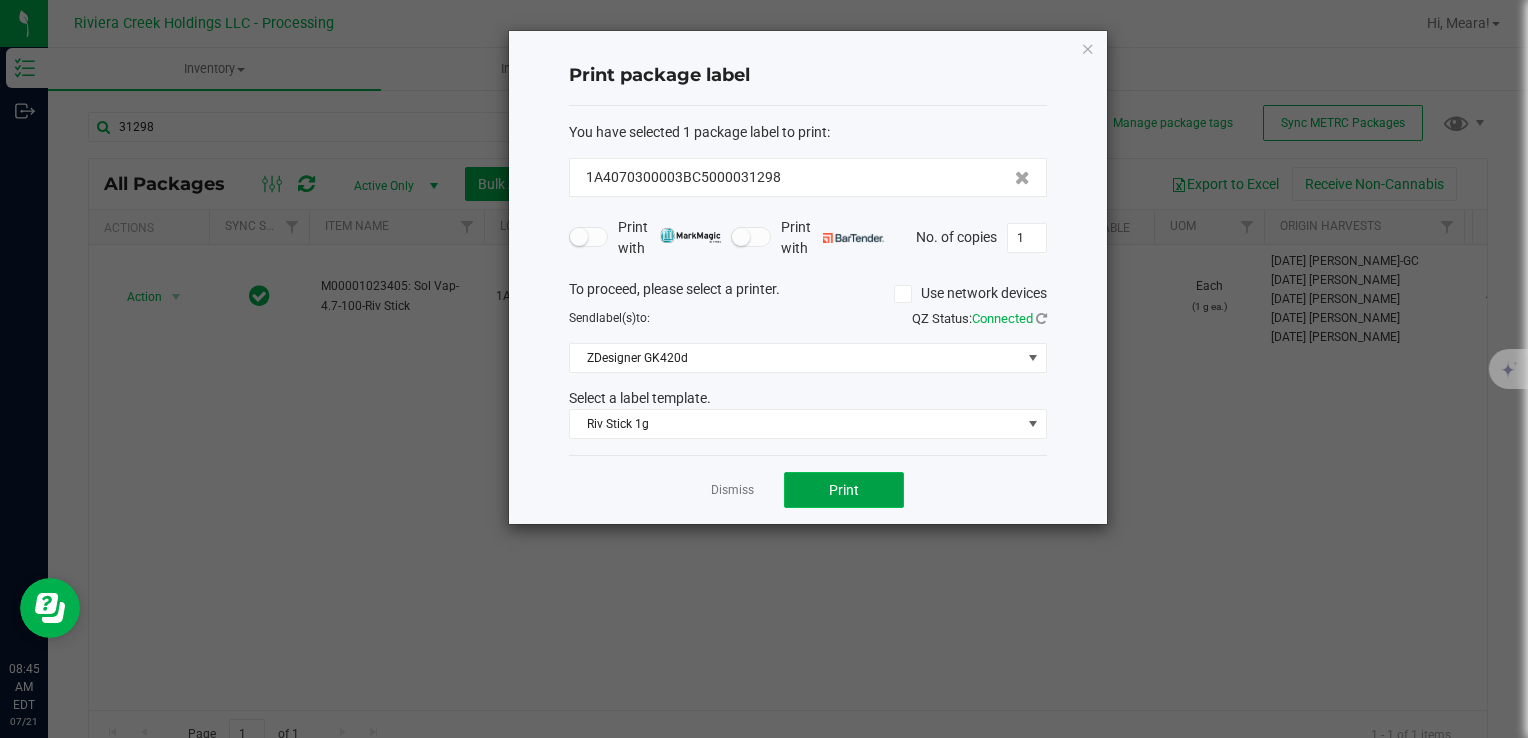 click on "Print" 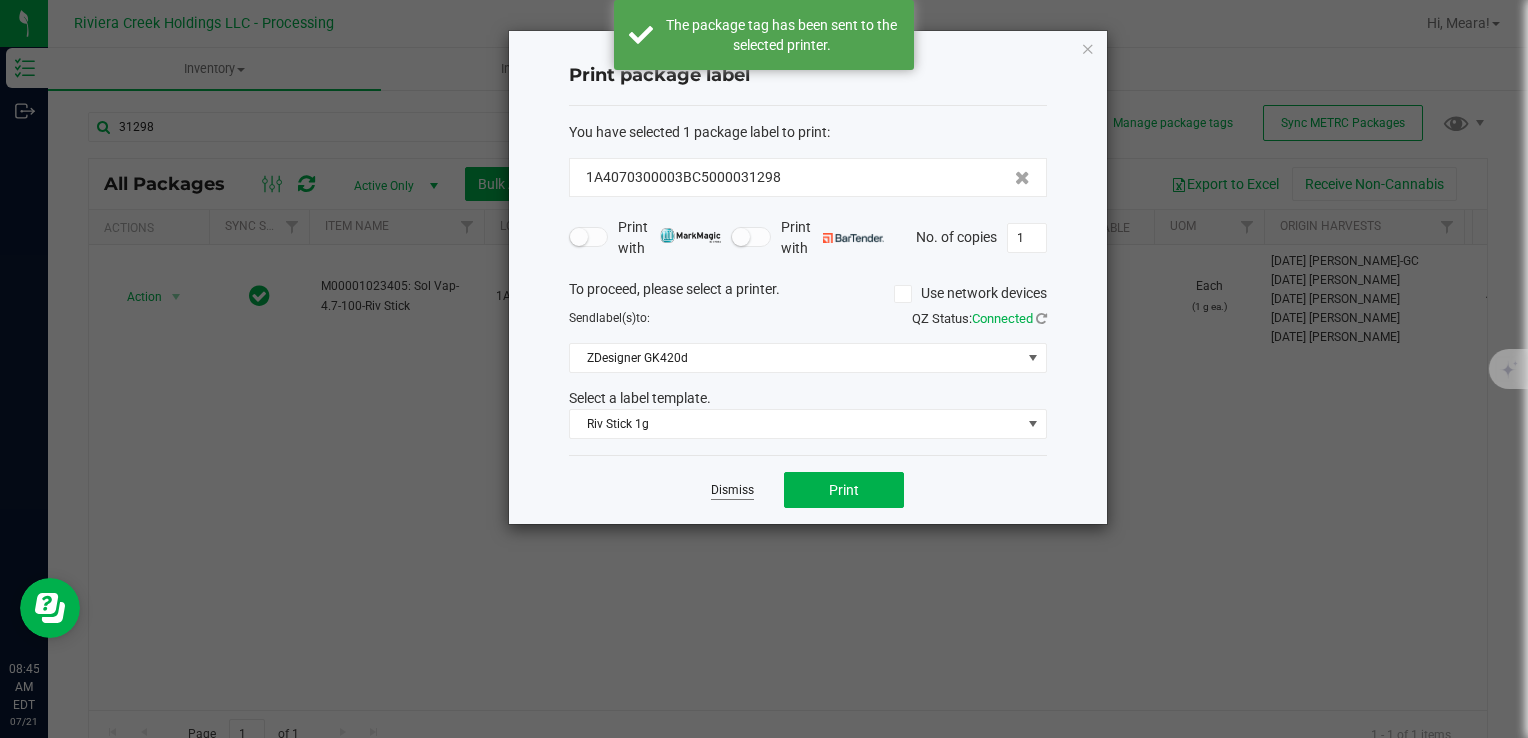 click on "Dismiss" 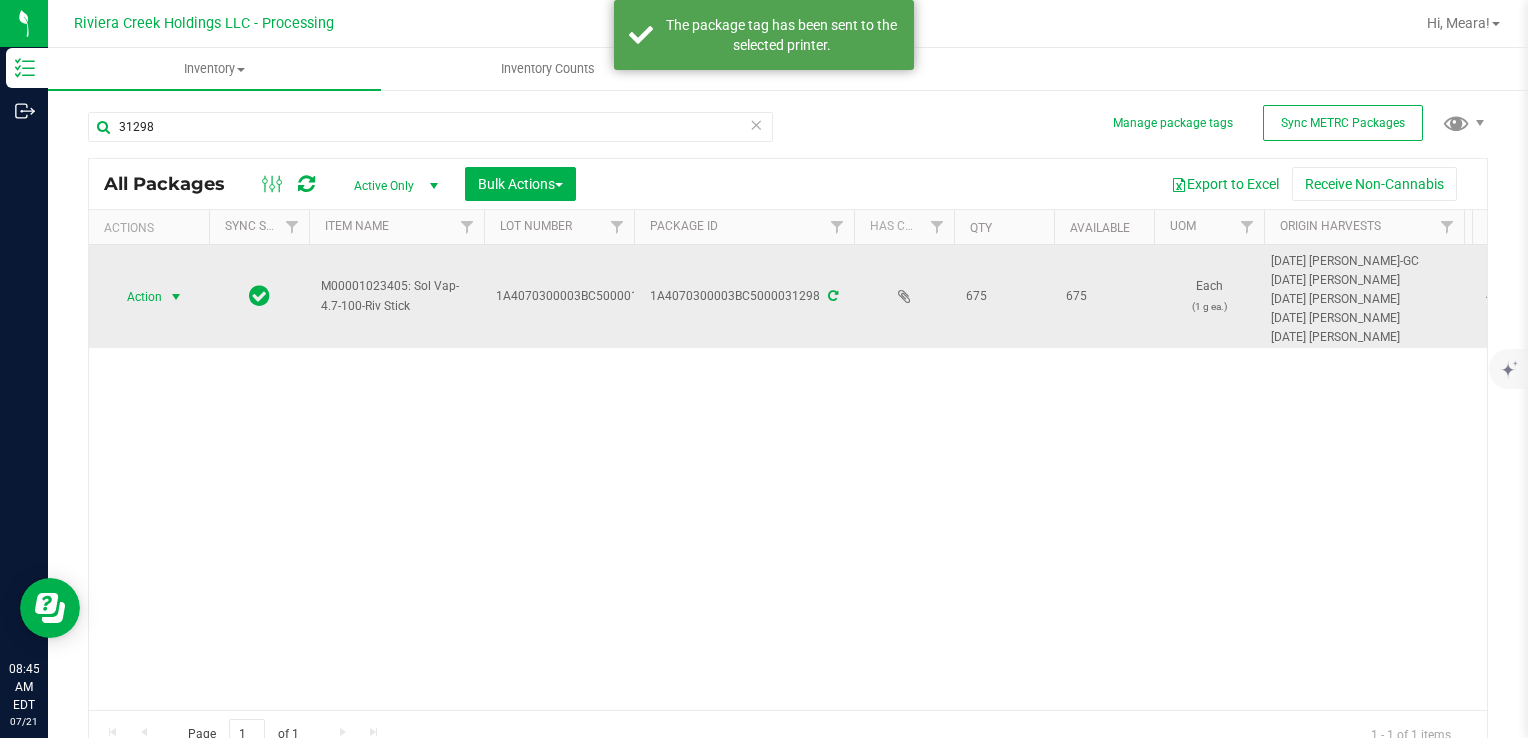 click on "Action" at bounding box center (136, 297) 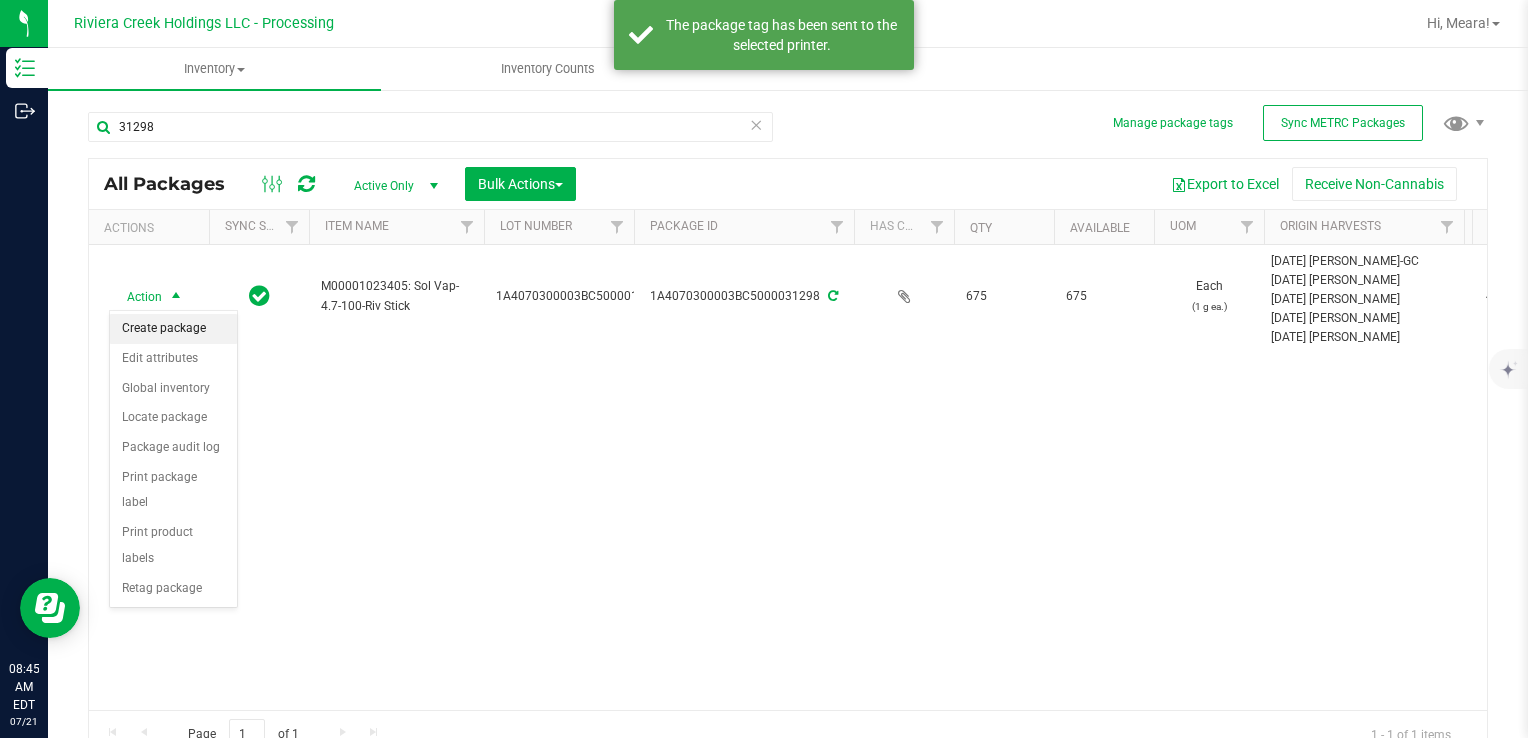 click on "Create package" at bounding box center (173, 329) 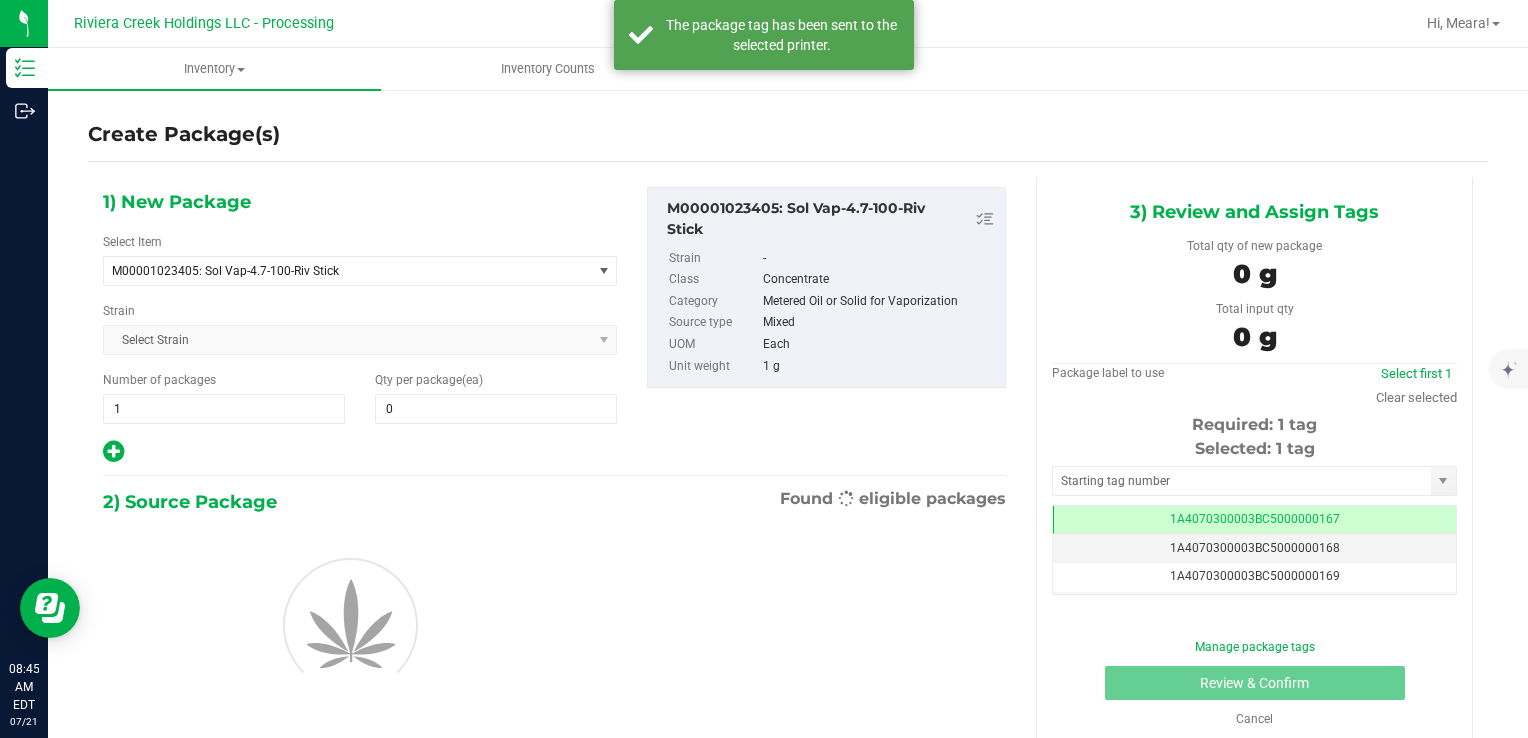 scroll, scrollTop: 0, scrollLeft: 0, axis: both 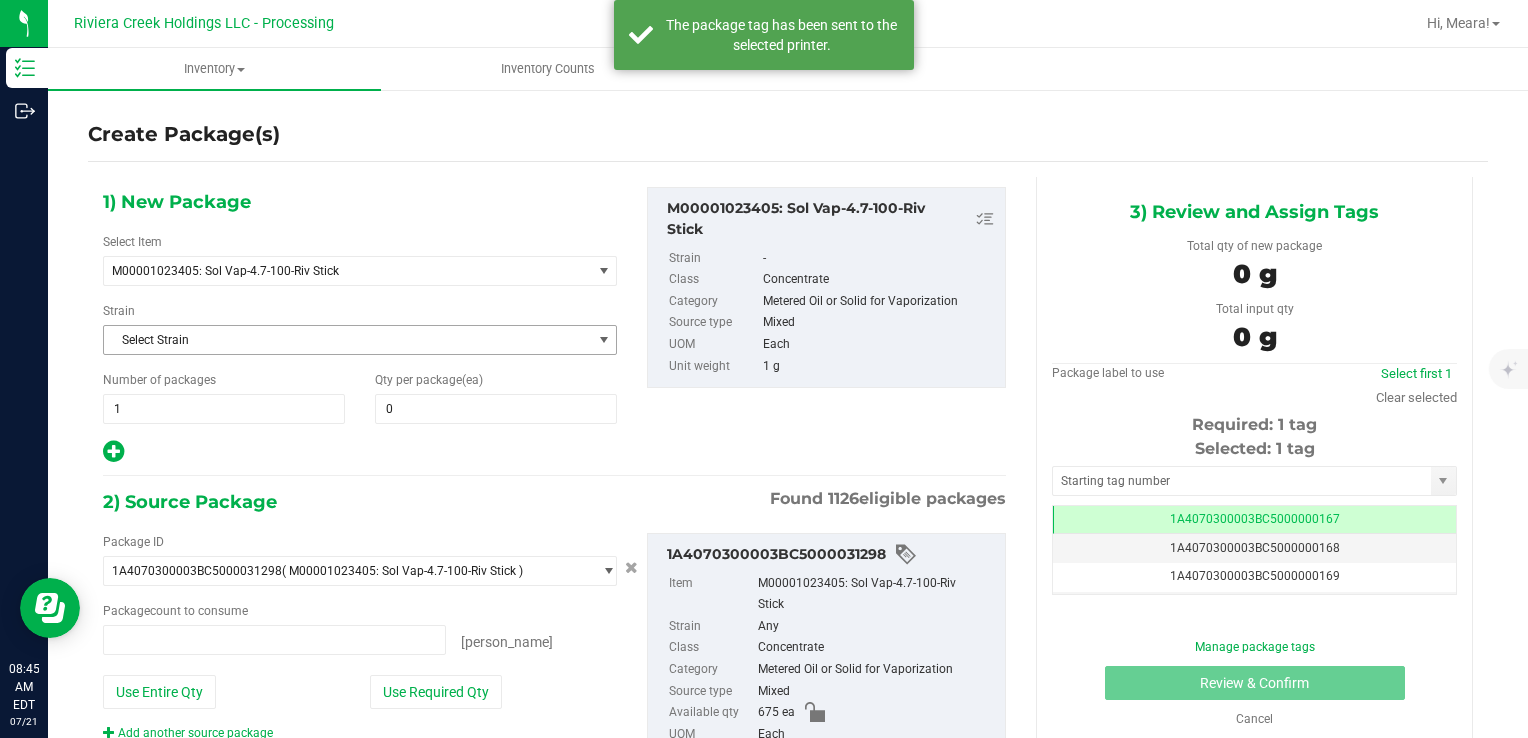 type on "0 ea" 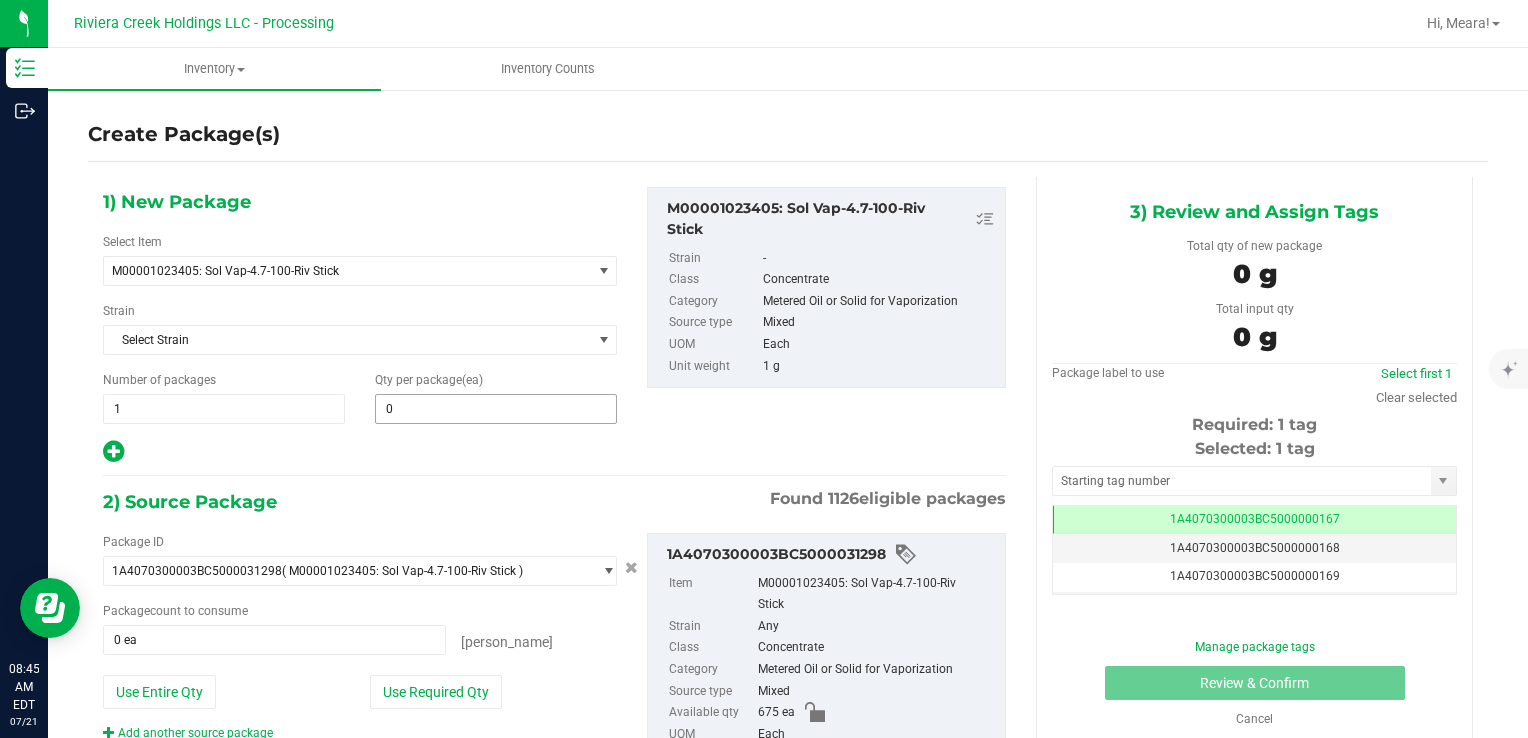 type 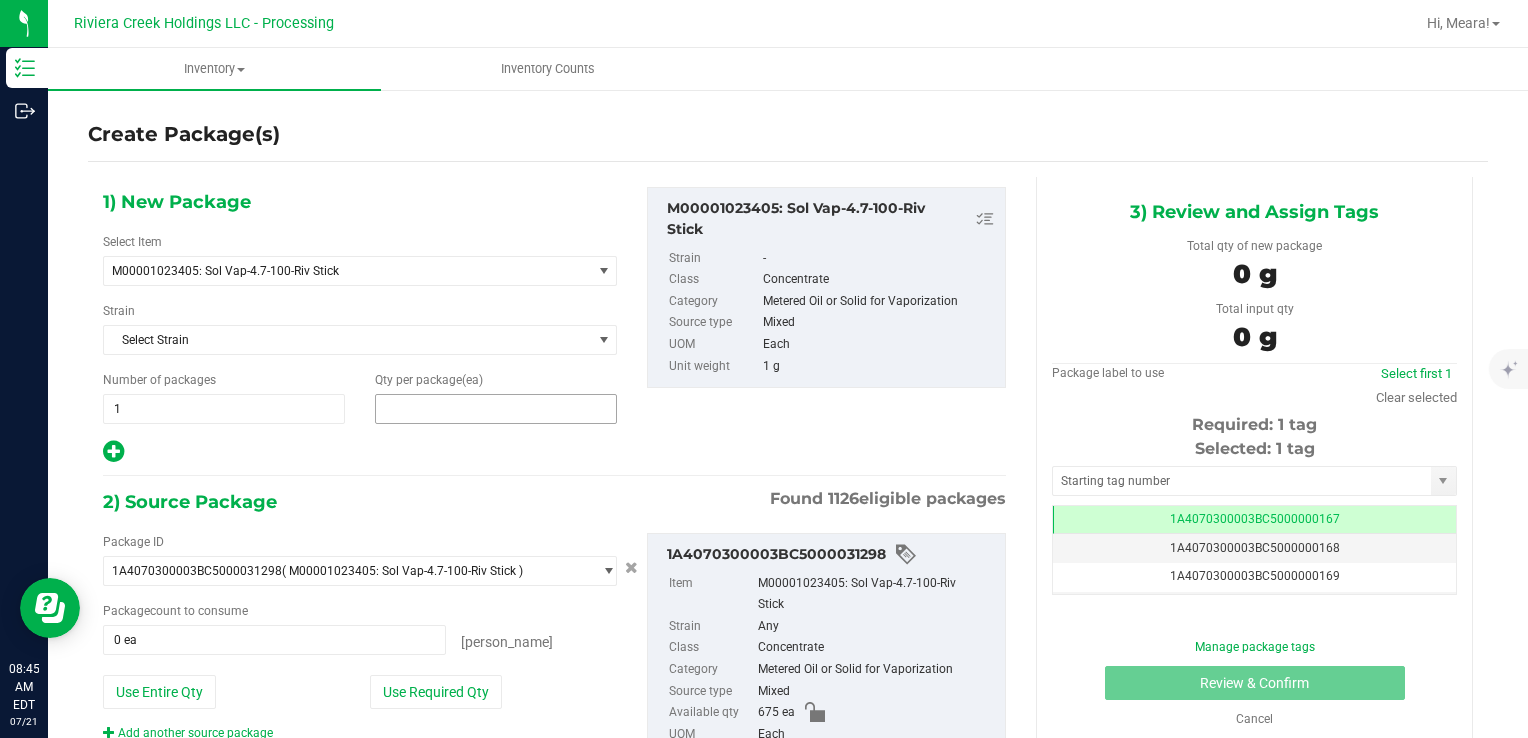 click at bounding box center (496, 409) 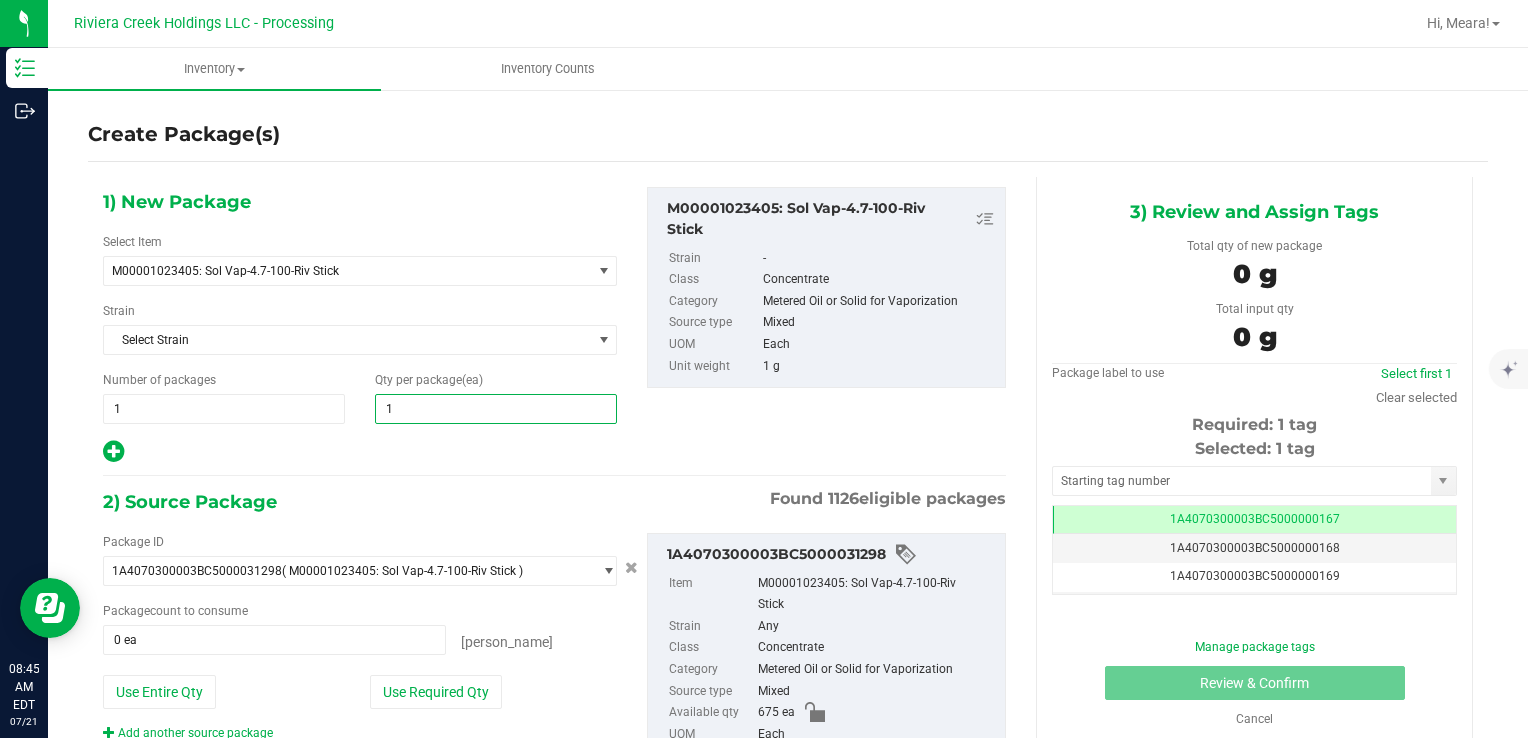 type on "10" 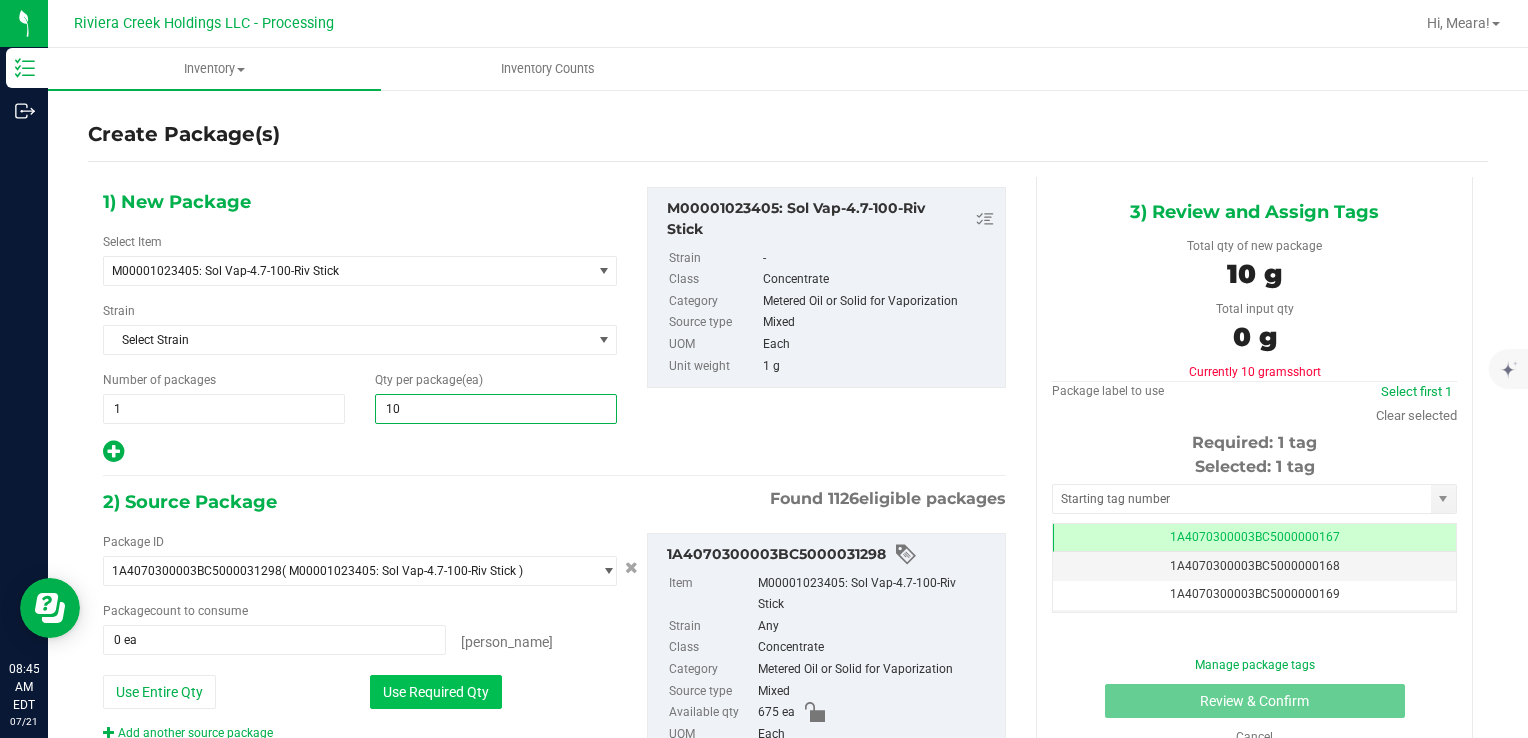 type on "10" 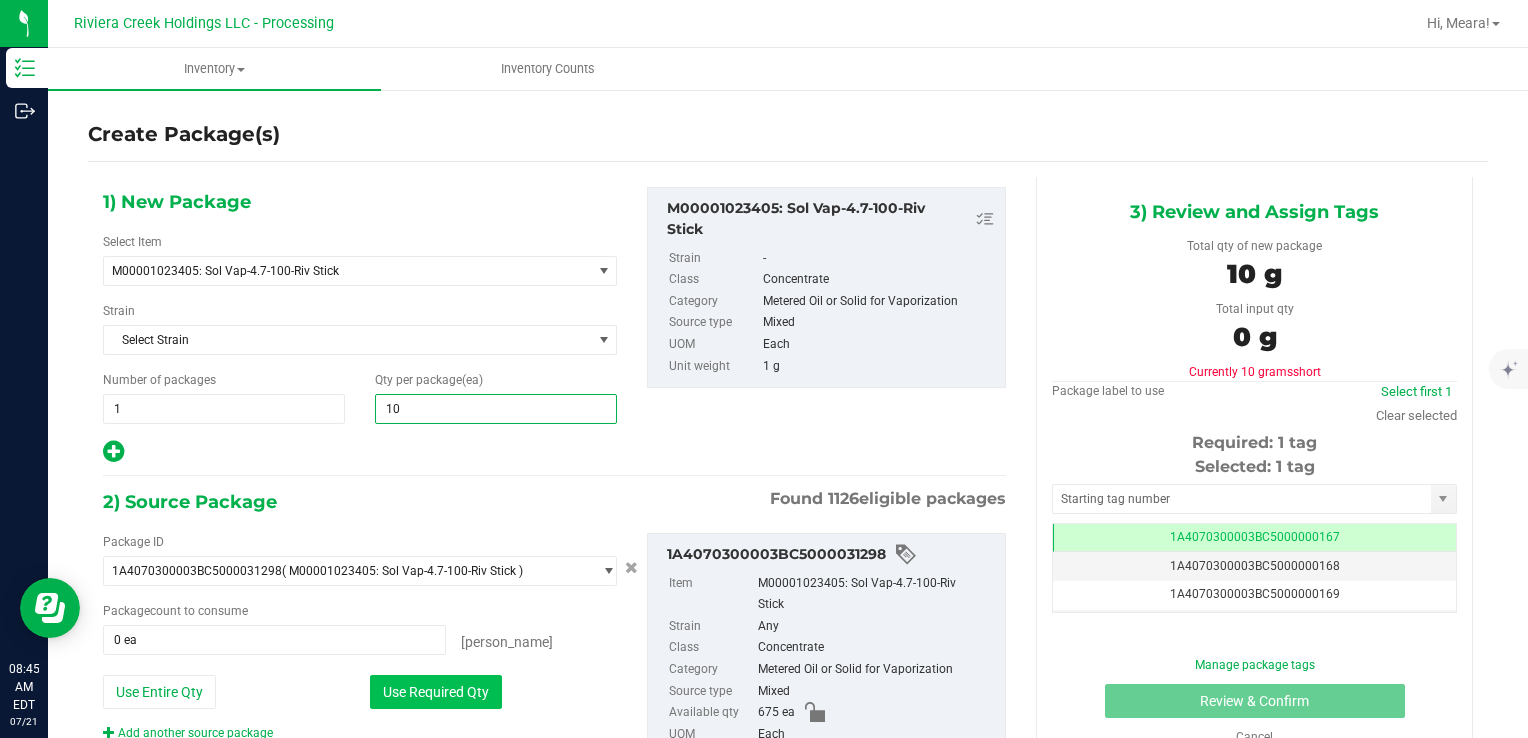 click on "Use Required Qty" at bounding box center (436, 692) 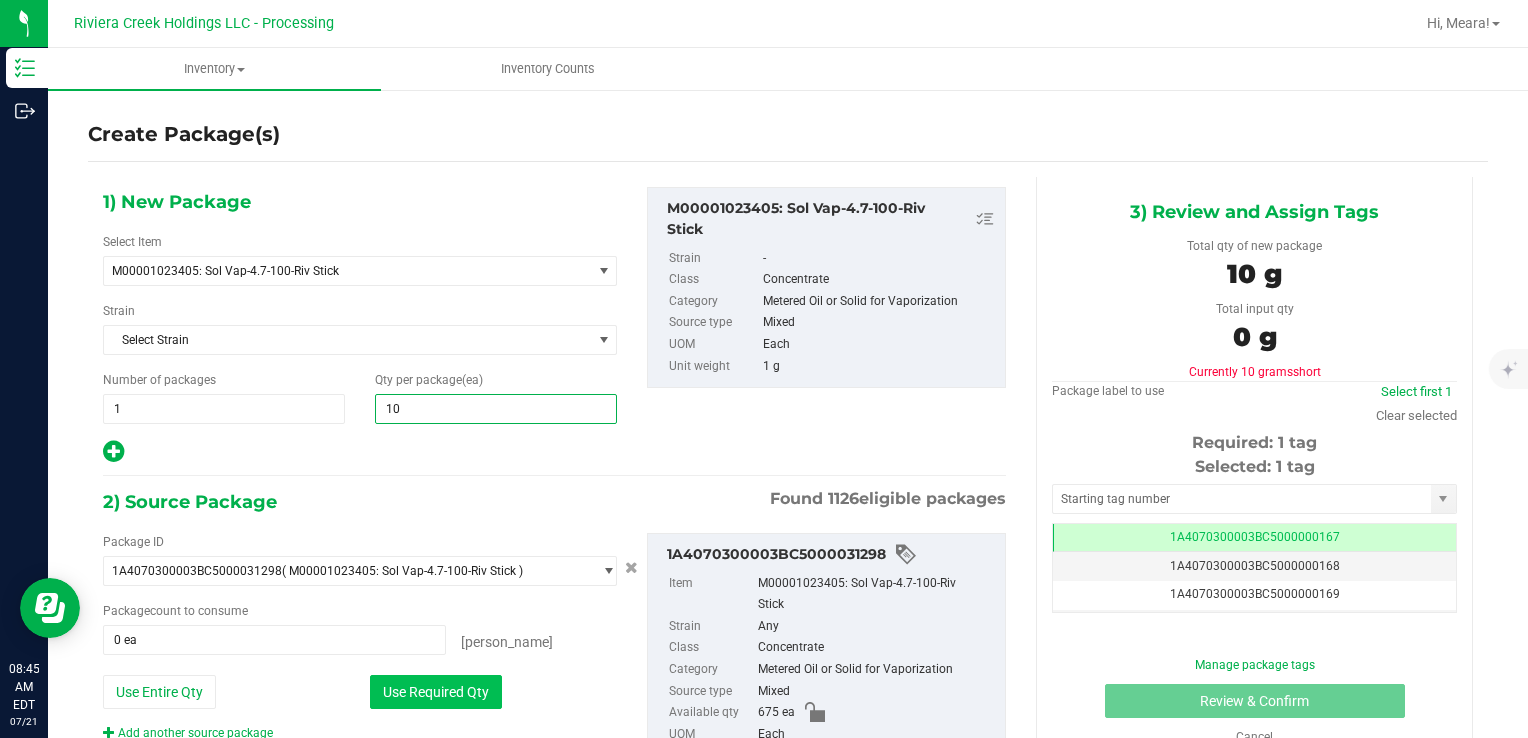 type on "10 ea" 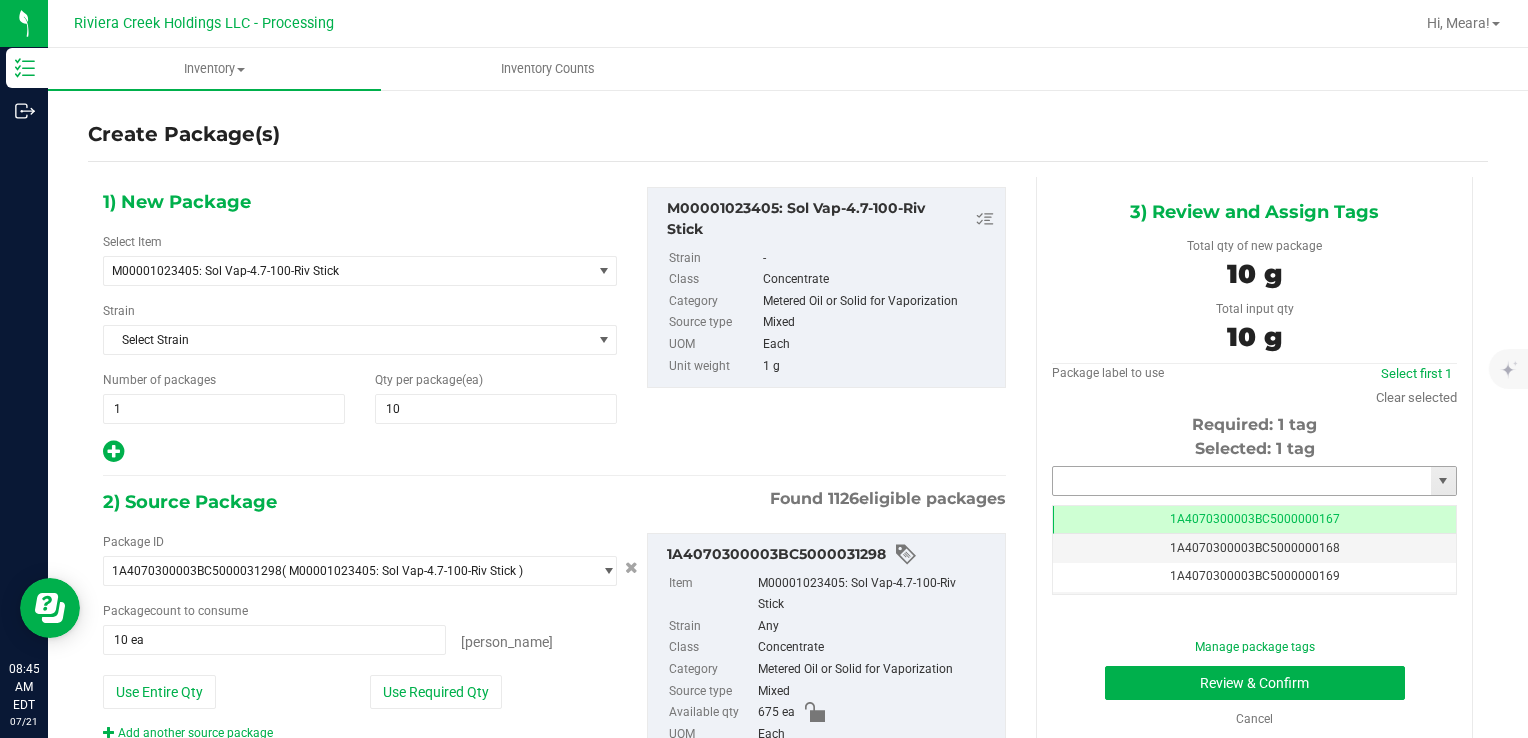 drag, startPoint x: 1093, startPoint y: 488, endPoint x: 1095, endPoint y: 466, distance: 22.090721 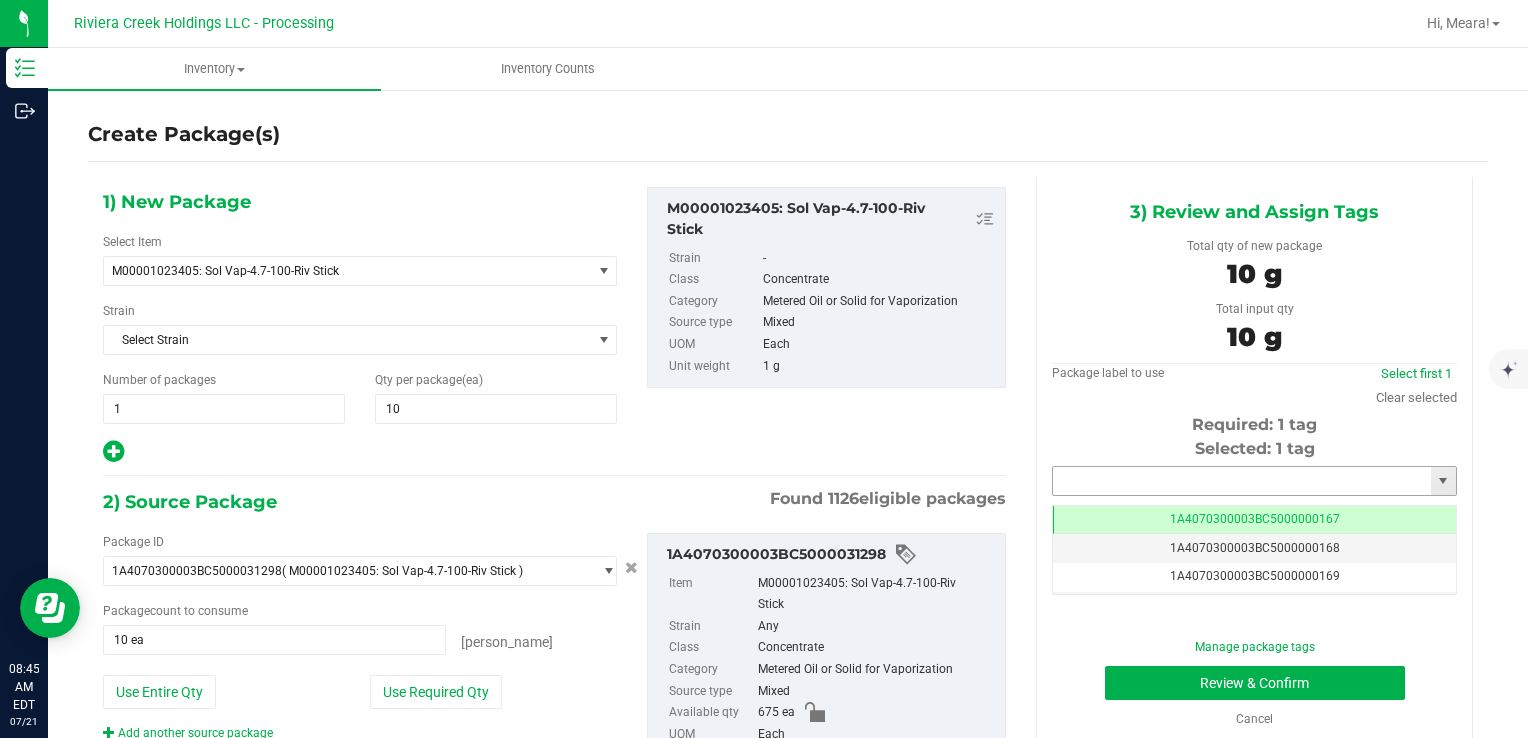 click at bounding box center (1242, 481) 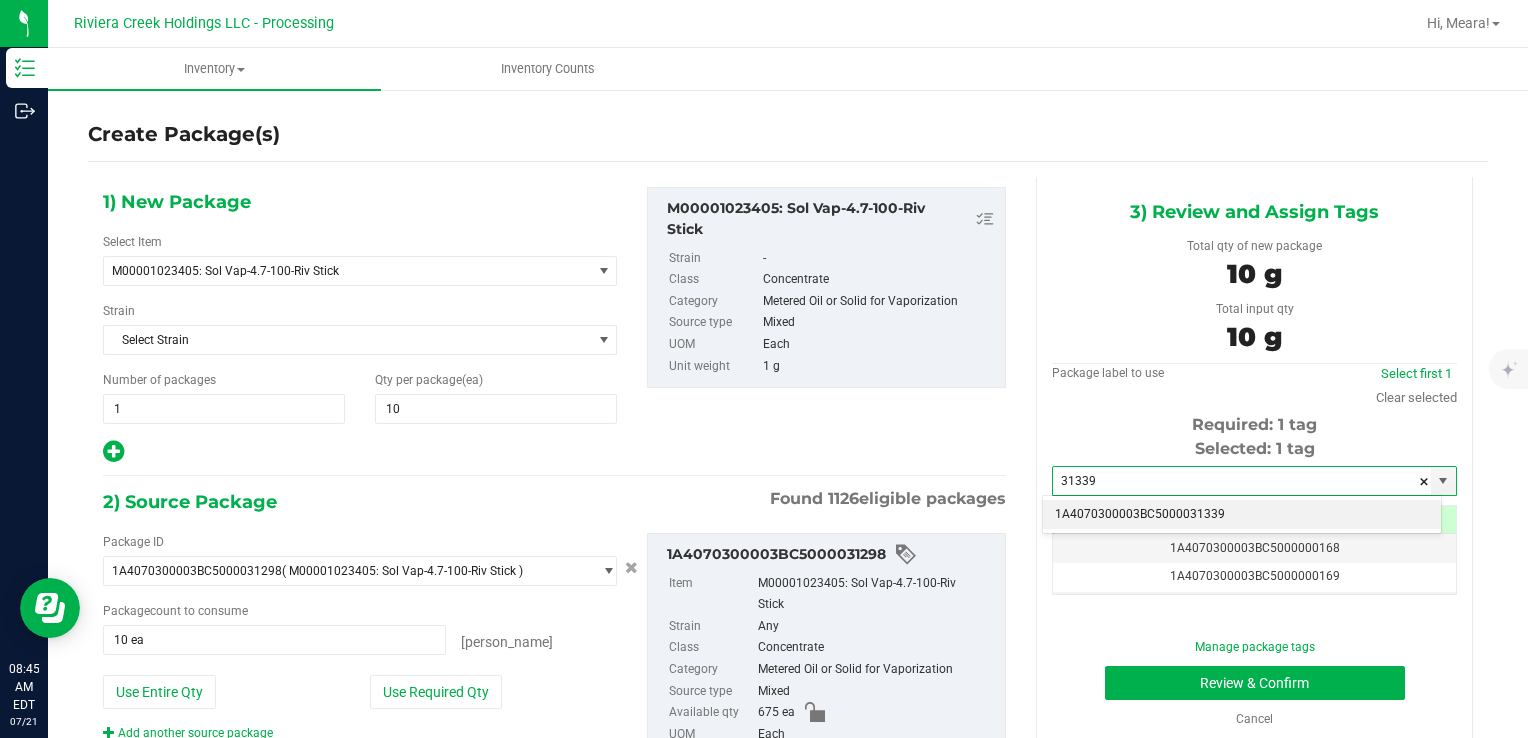 click on "1A4070300003BC5000031339" at bounding box center [1242, 515] 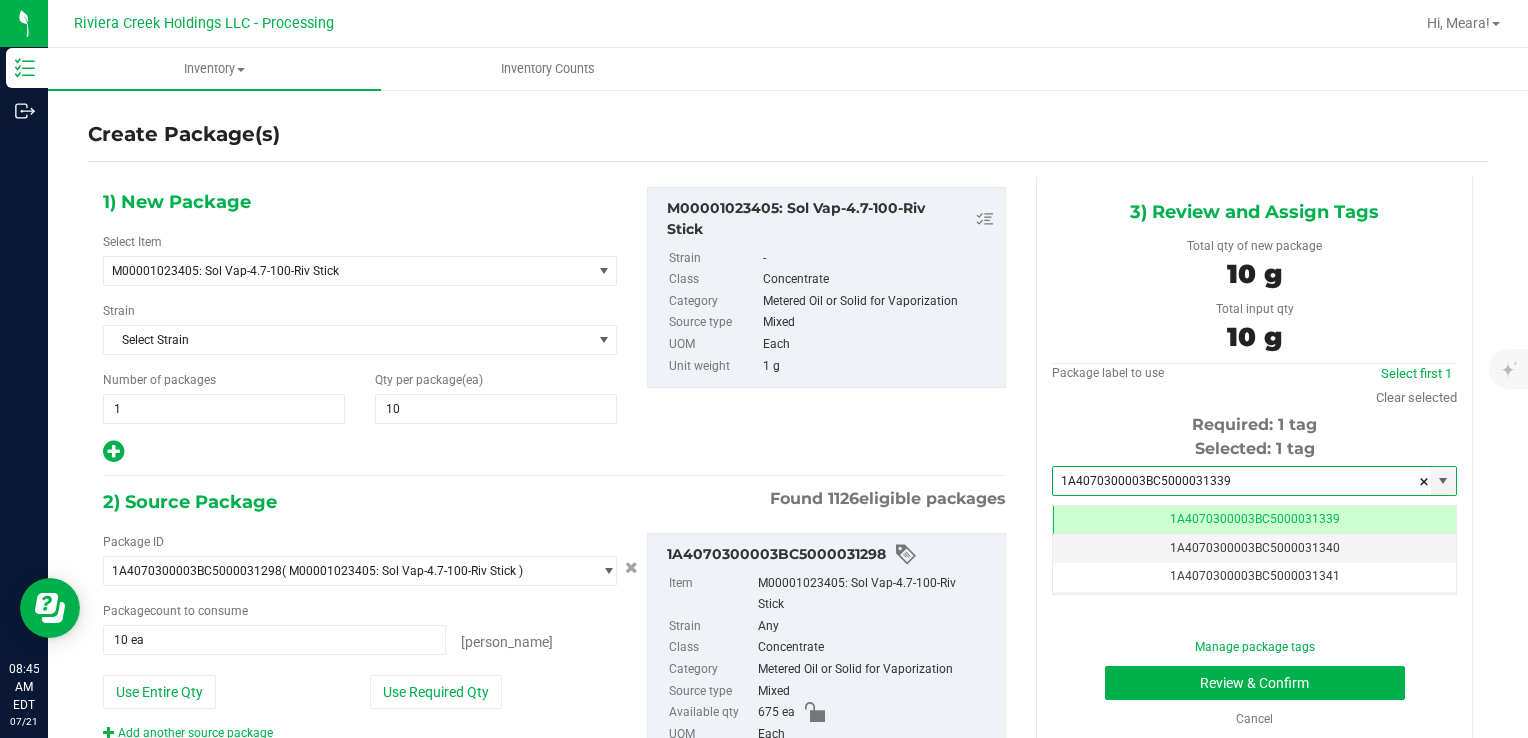 scroll, scrollTop: 0, scrollLeft: 0, axis: both 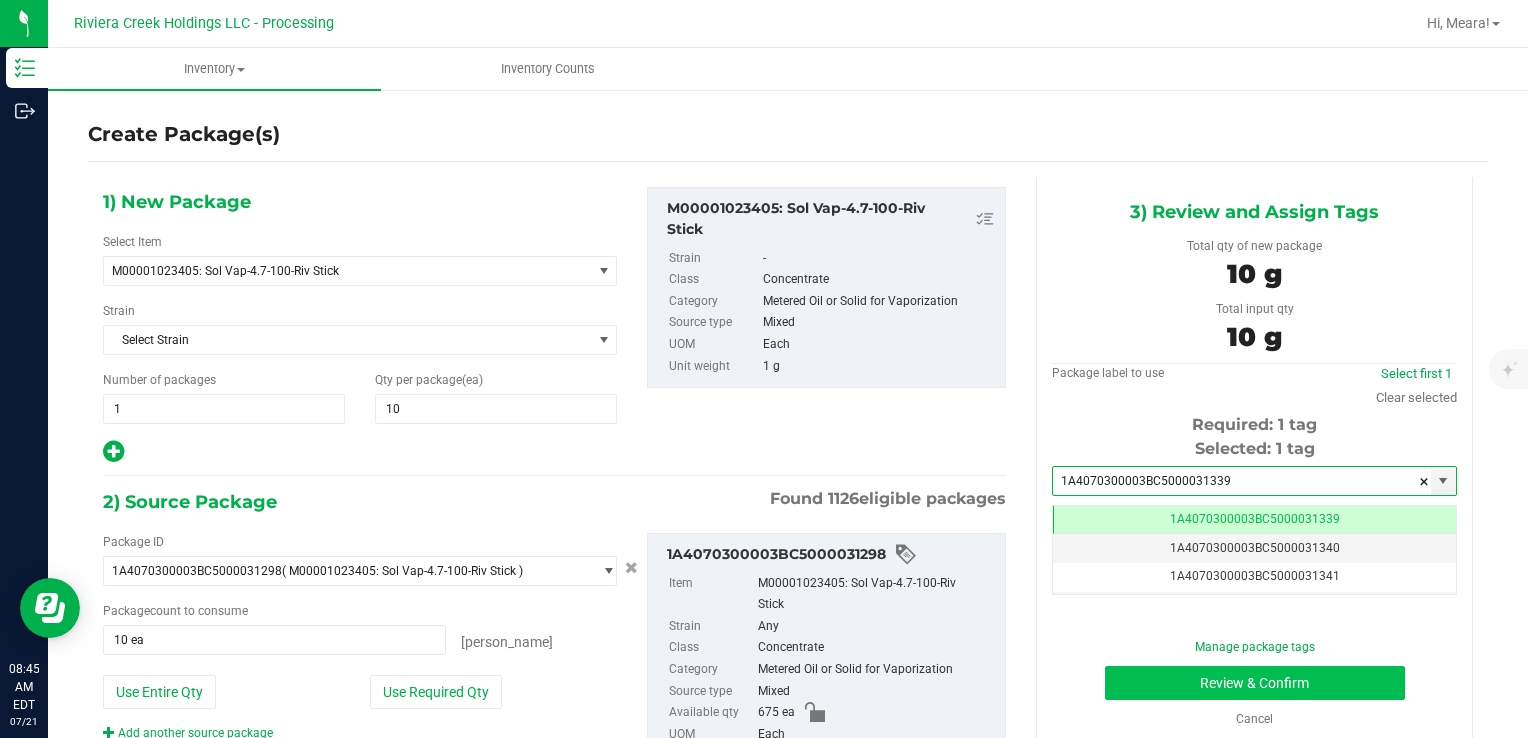 type on "1A4070300003BC5000031339" 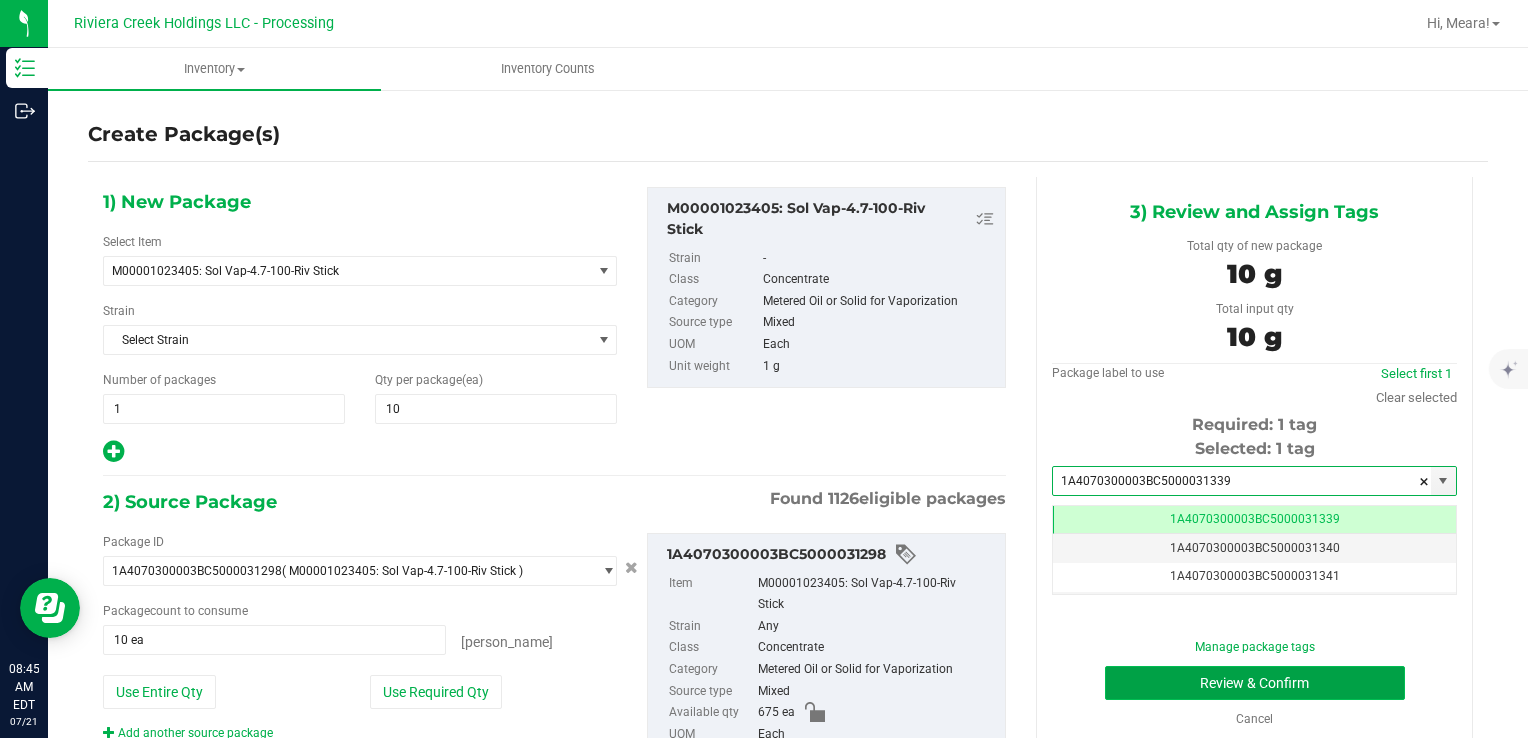 click on "Review & Confirm" at bounding box center (1255, 683) 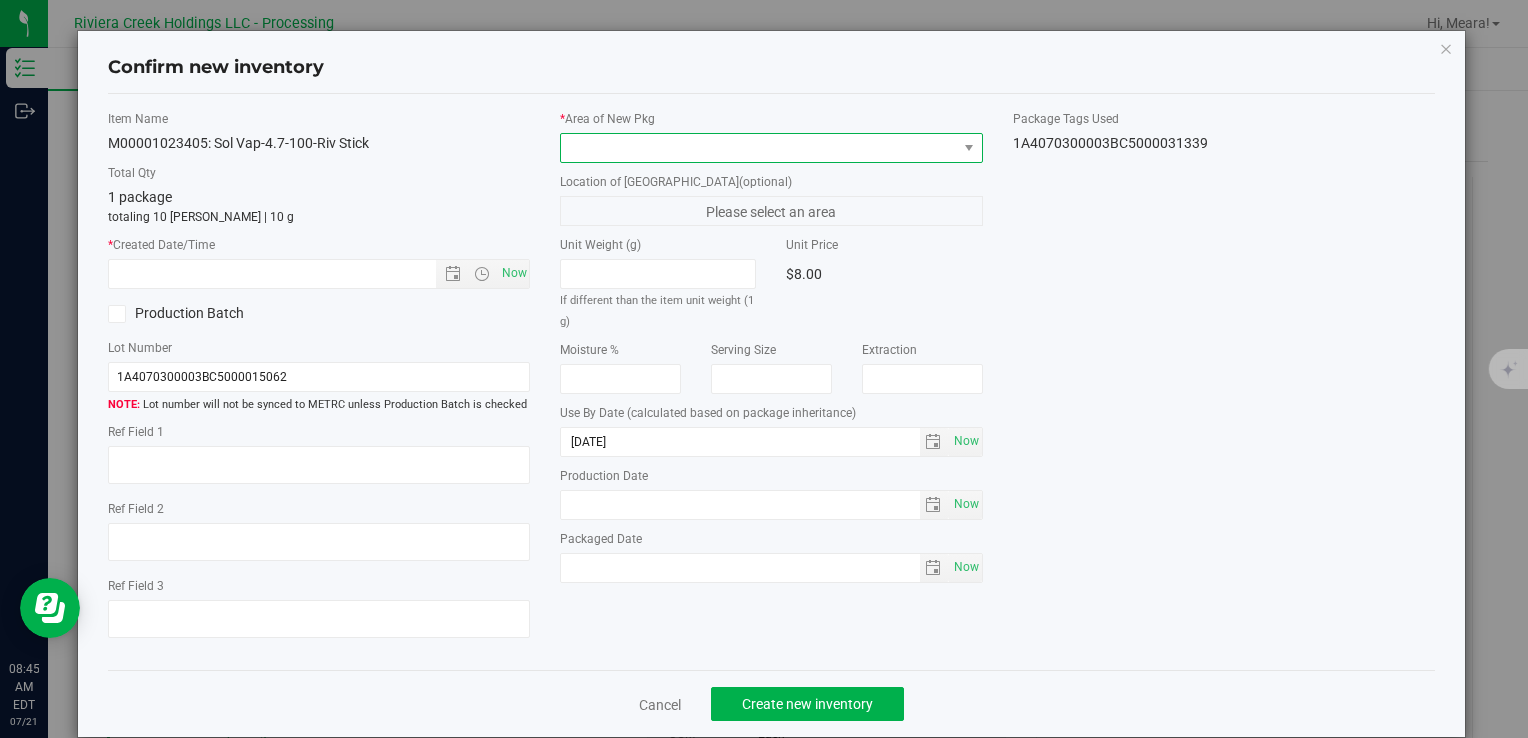 click at bounding box center [758, 148] 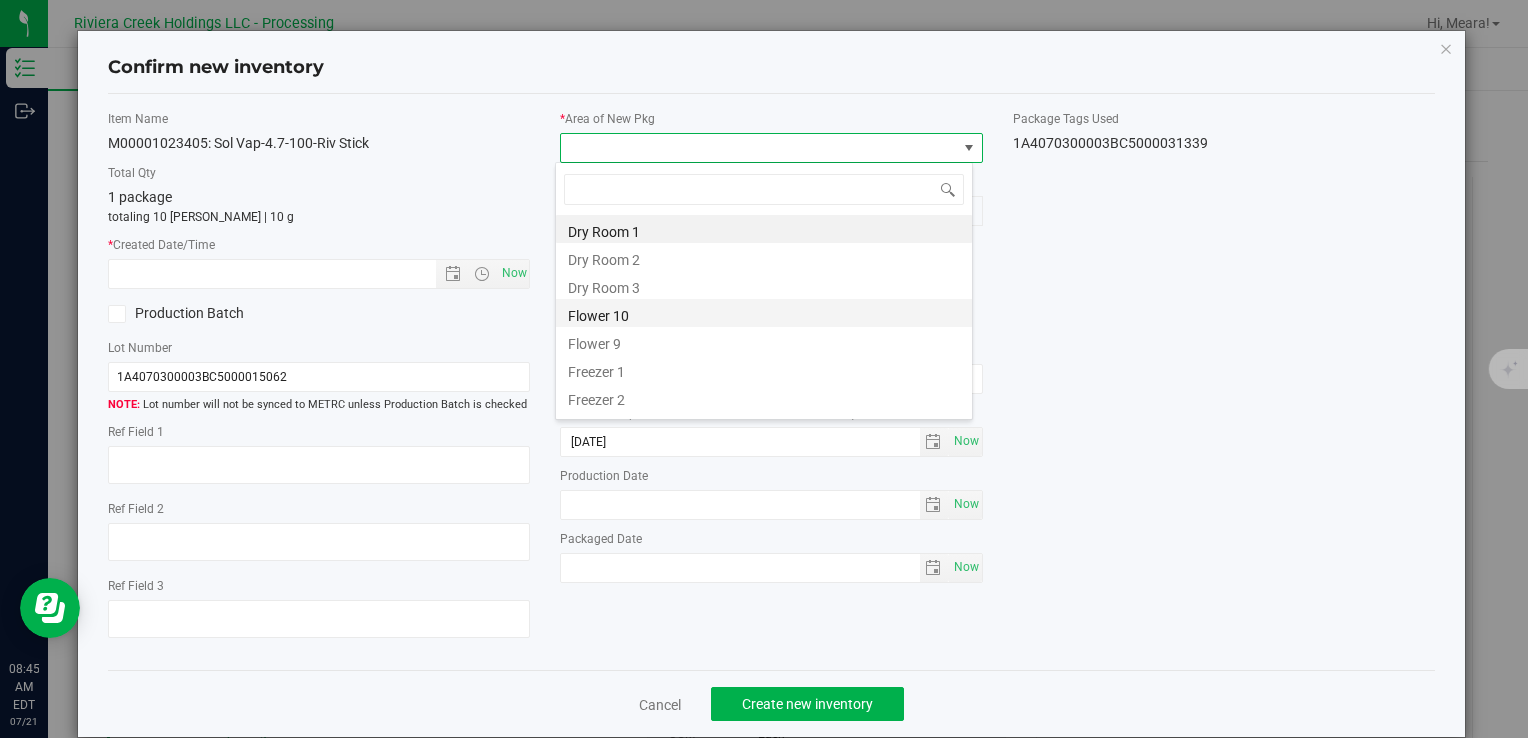 click on "Flower 10" at bounding box center (764, 313) 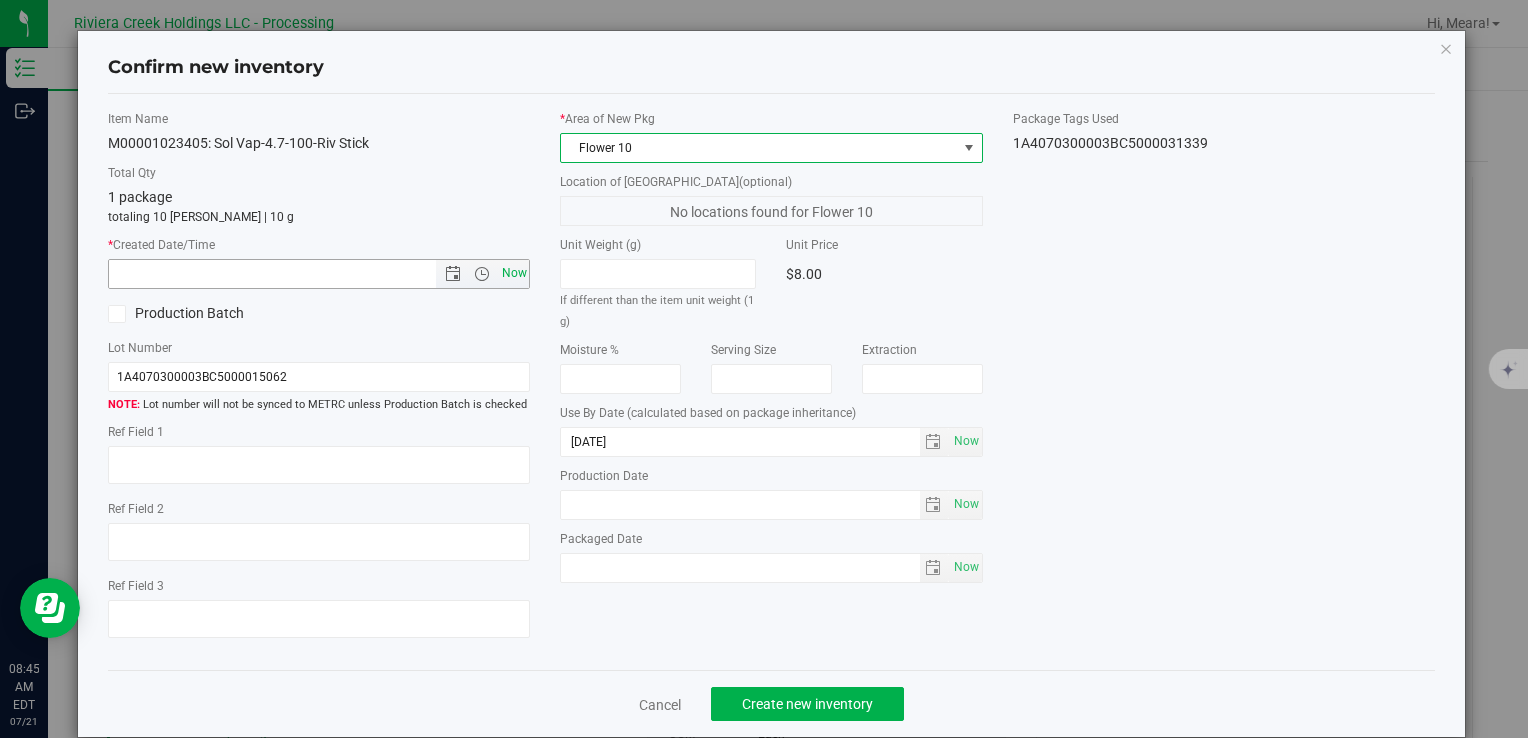 click on "Now" at bounding box center (514, 273) 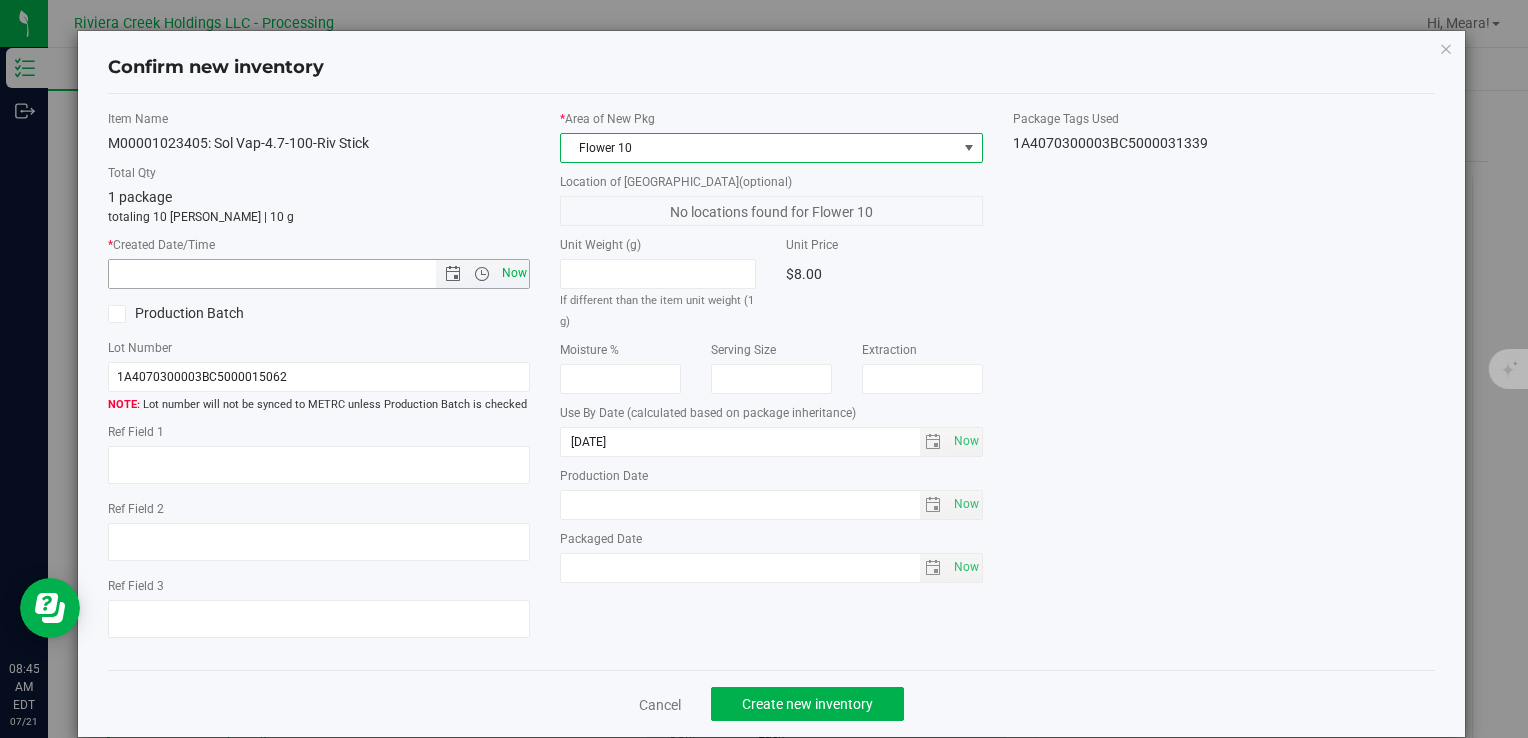 type on "7/21/2025 8:45 AM" 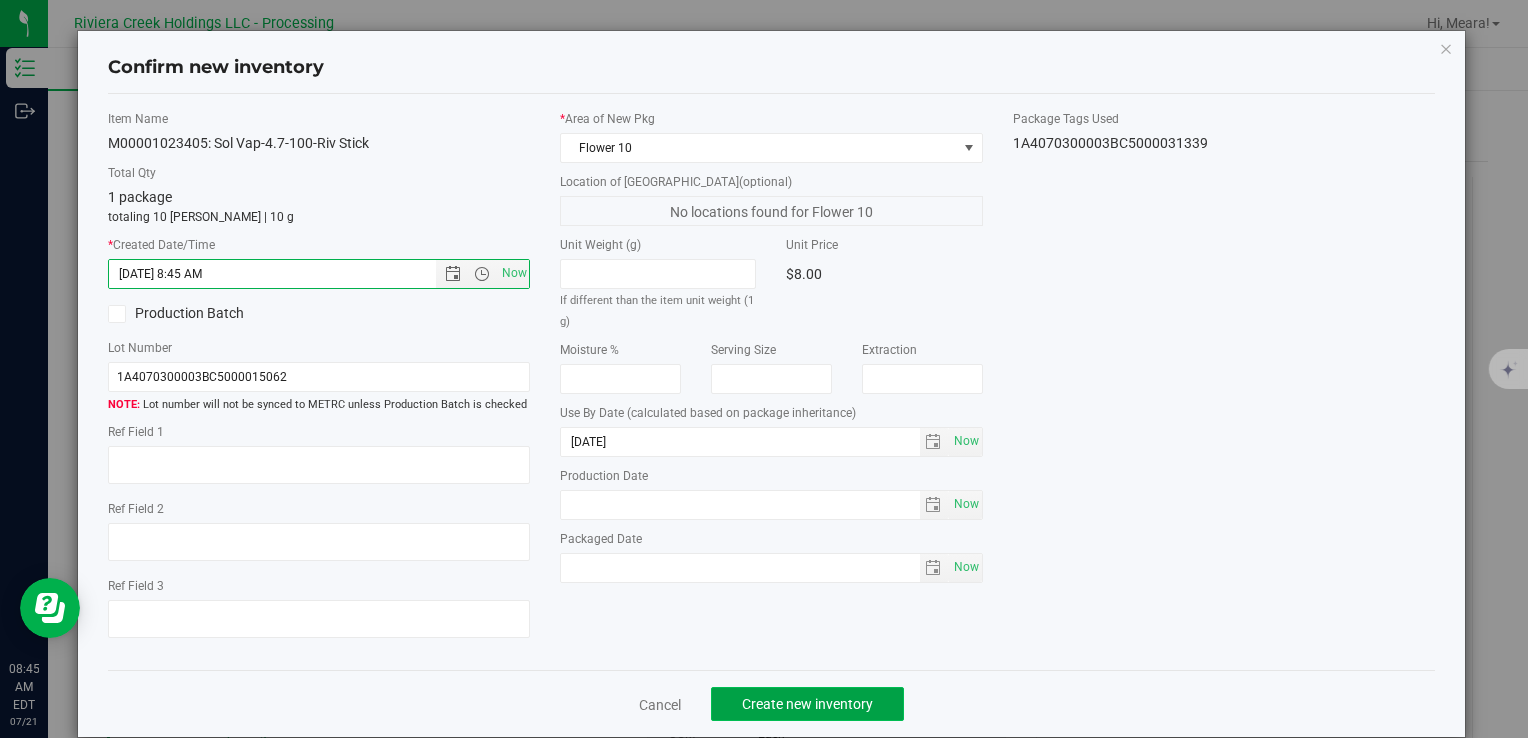 click on "Create new inventory" 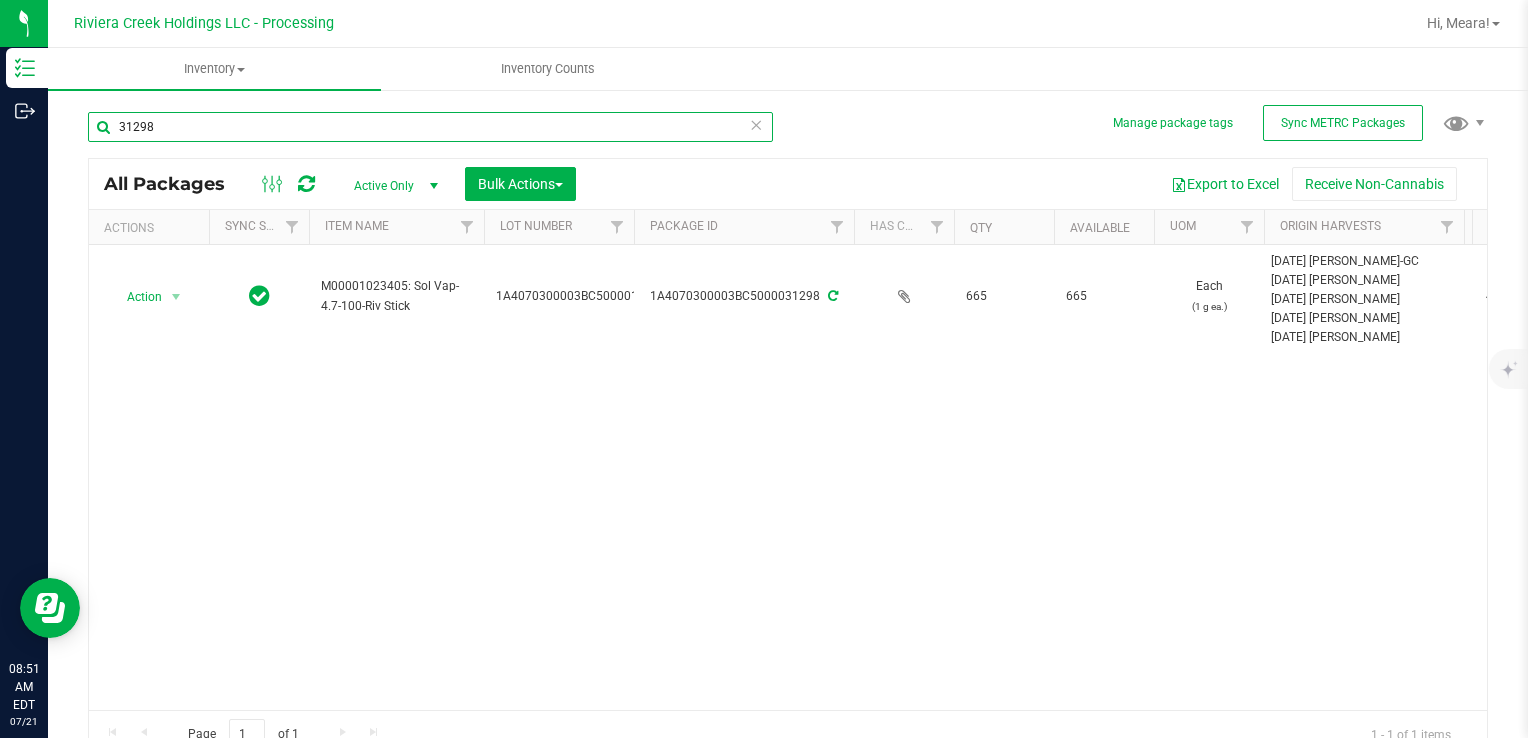 drag, startPoint x: 219, startPoint y: 126, endPoint x: 109, endPoint y: 129, distance: 110.0409 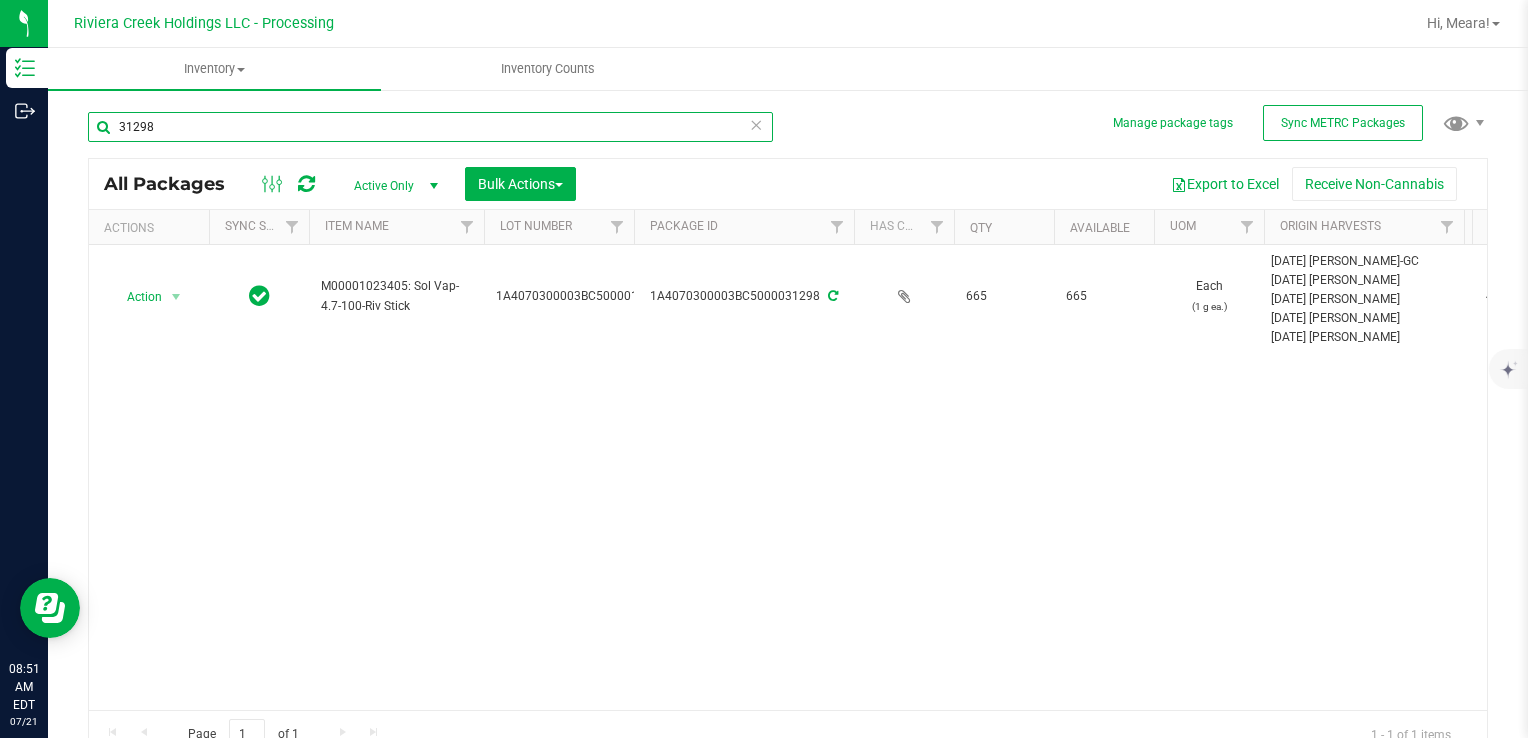 click on "31298" at bounding box center [430, 127] 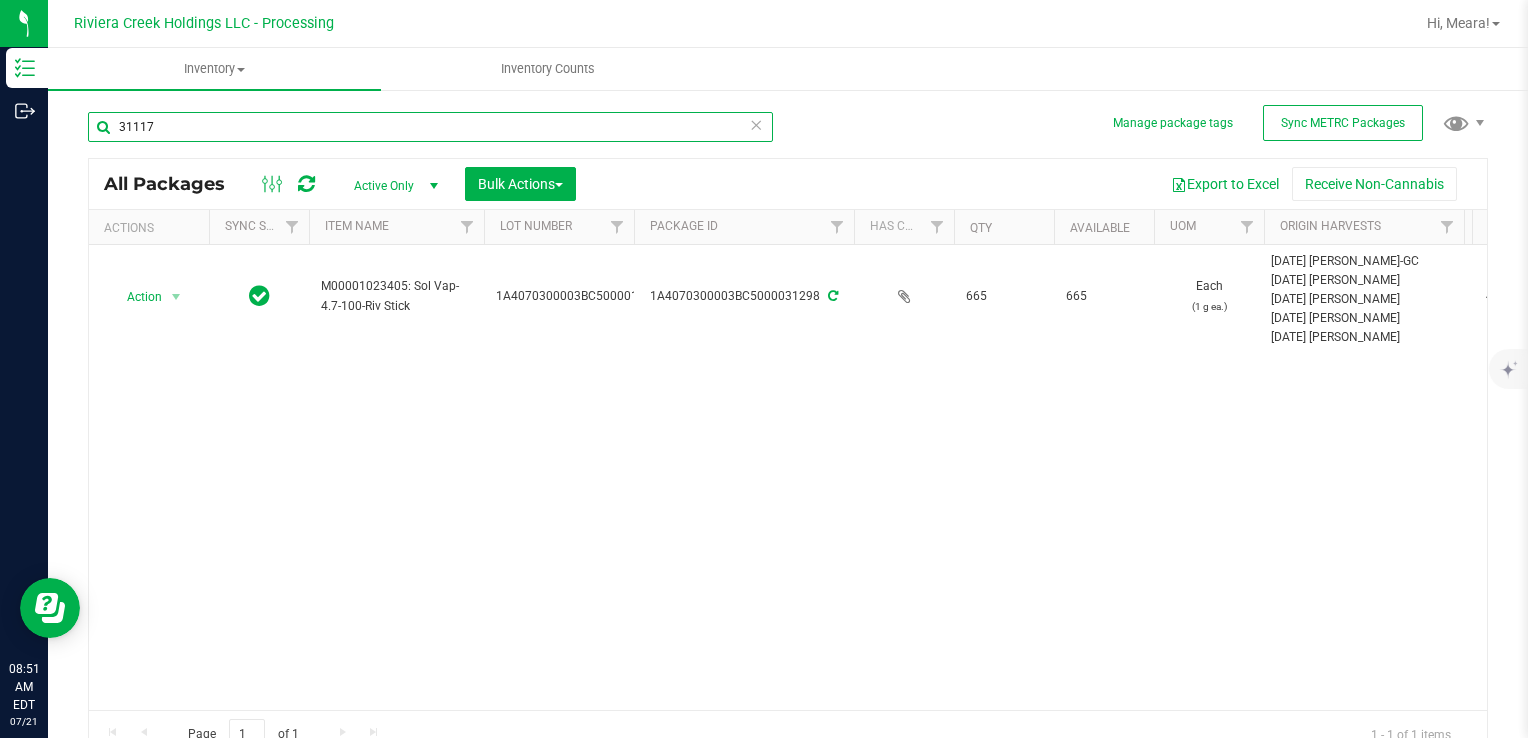 type on "31117" 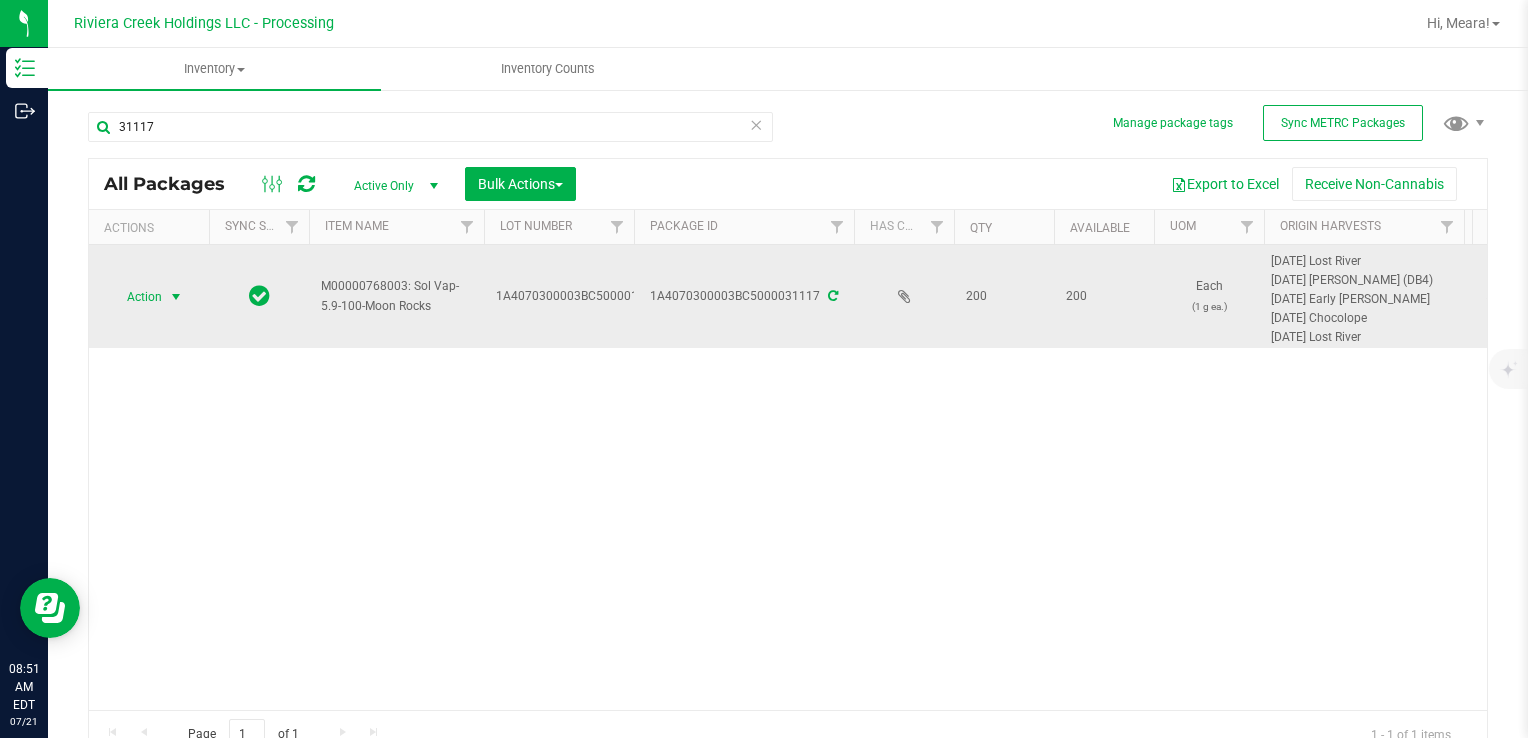 click at bounding box center [176, 297] 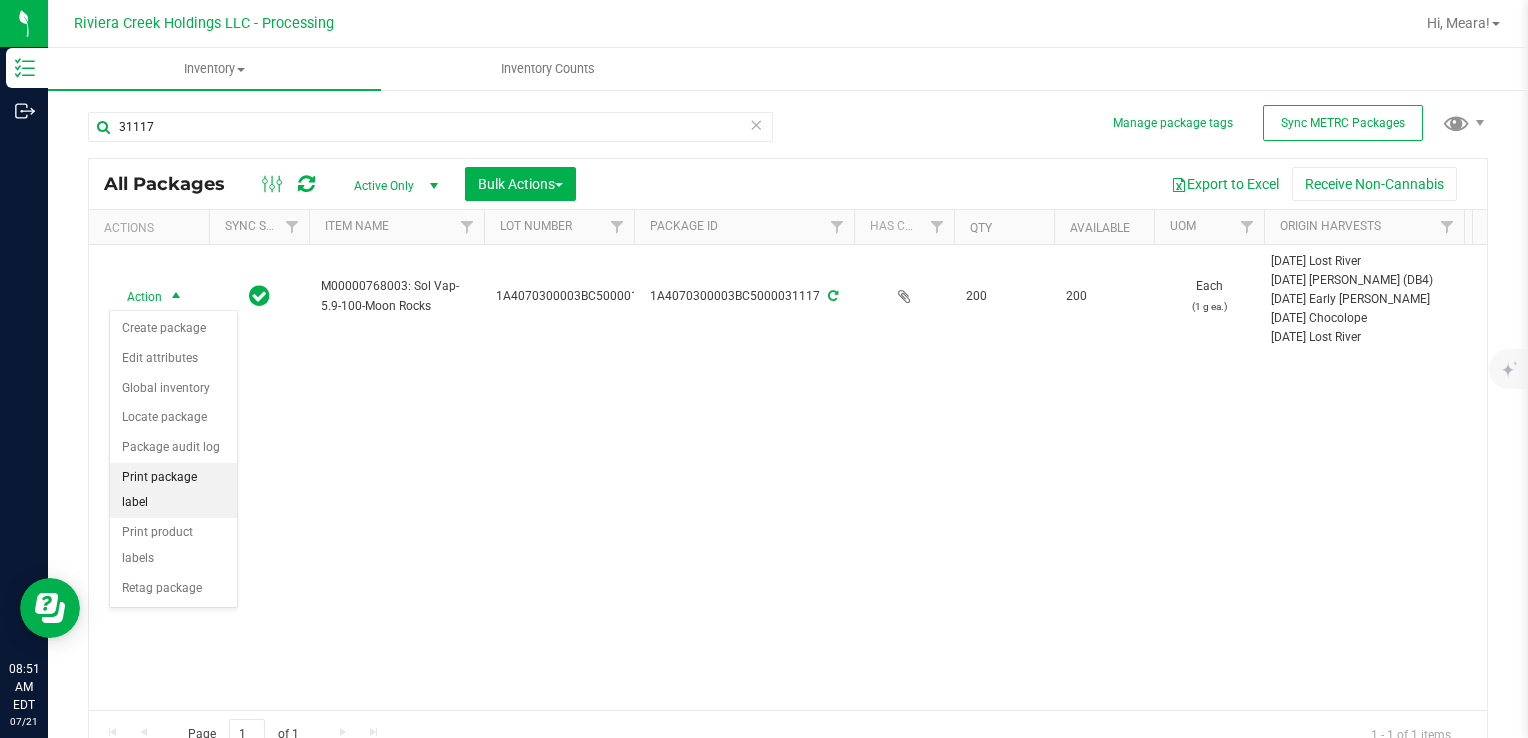 click on "Print package label" at bounding box center [173, 490] 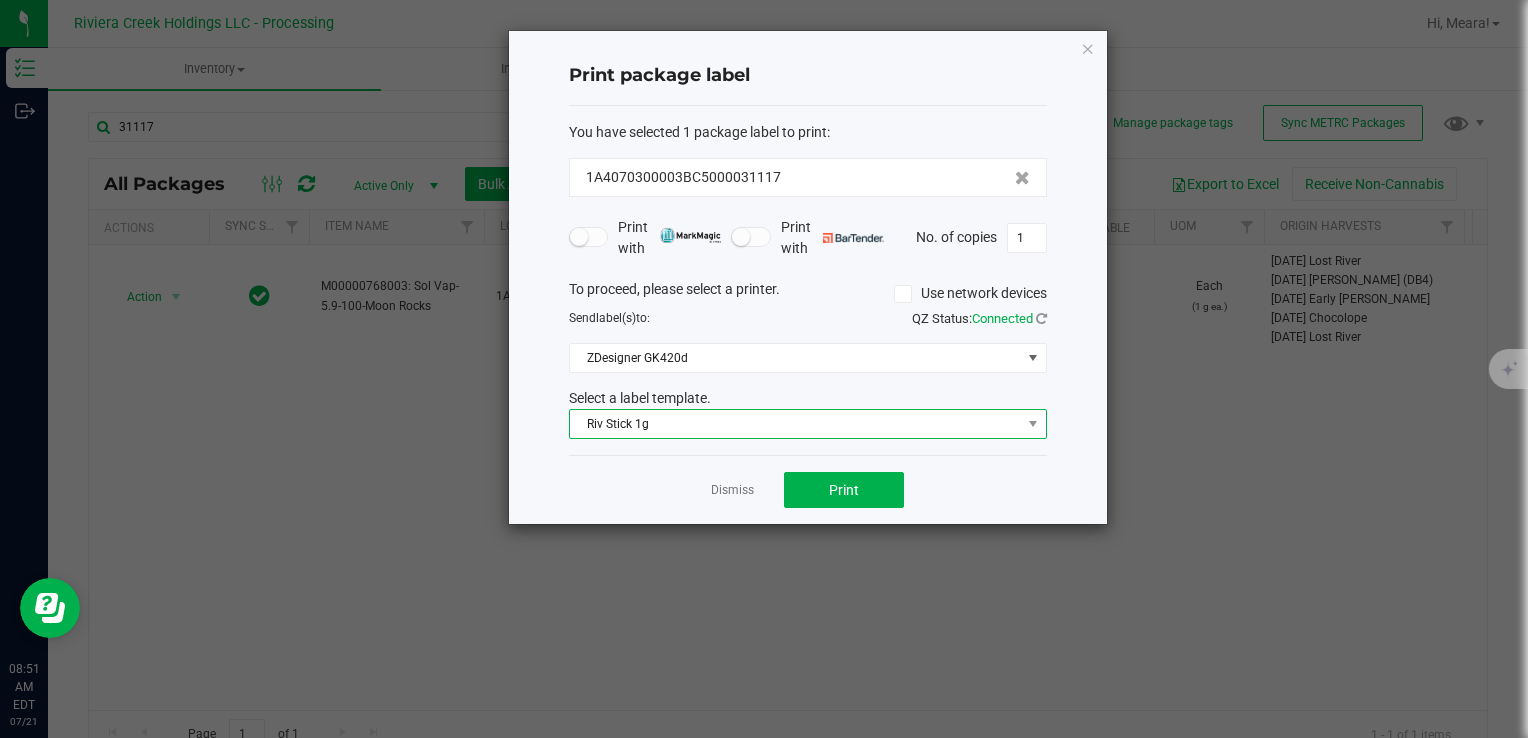 click on "Riv Stick 1g" at bounding box center [795, 424] 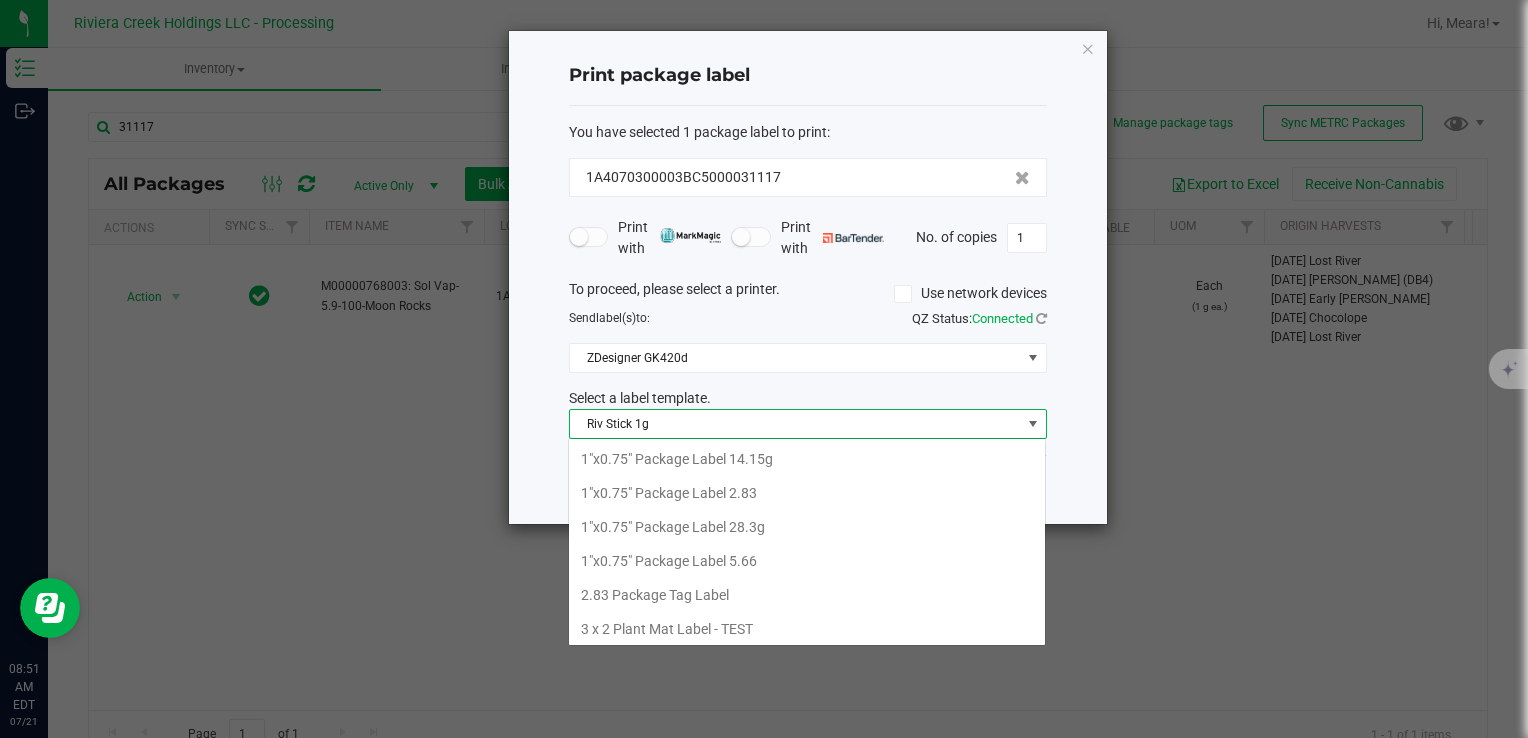 scroll, scrollTop: 99970, scrollLeft: 99521, axis: both 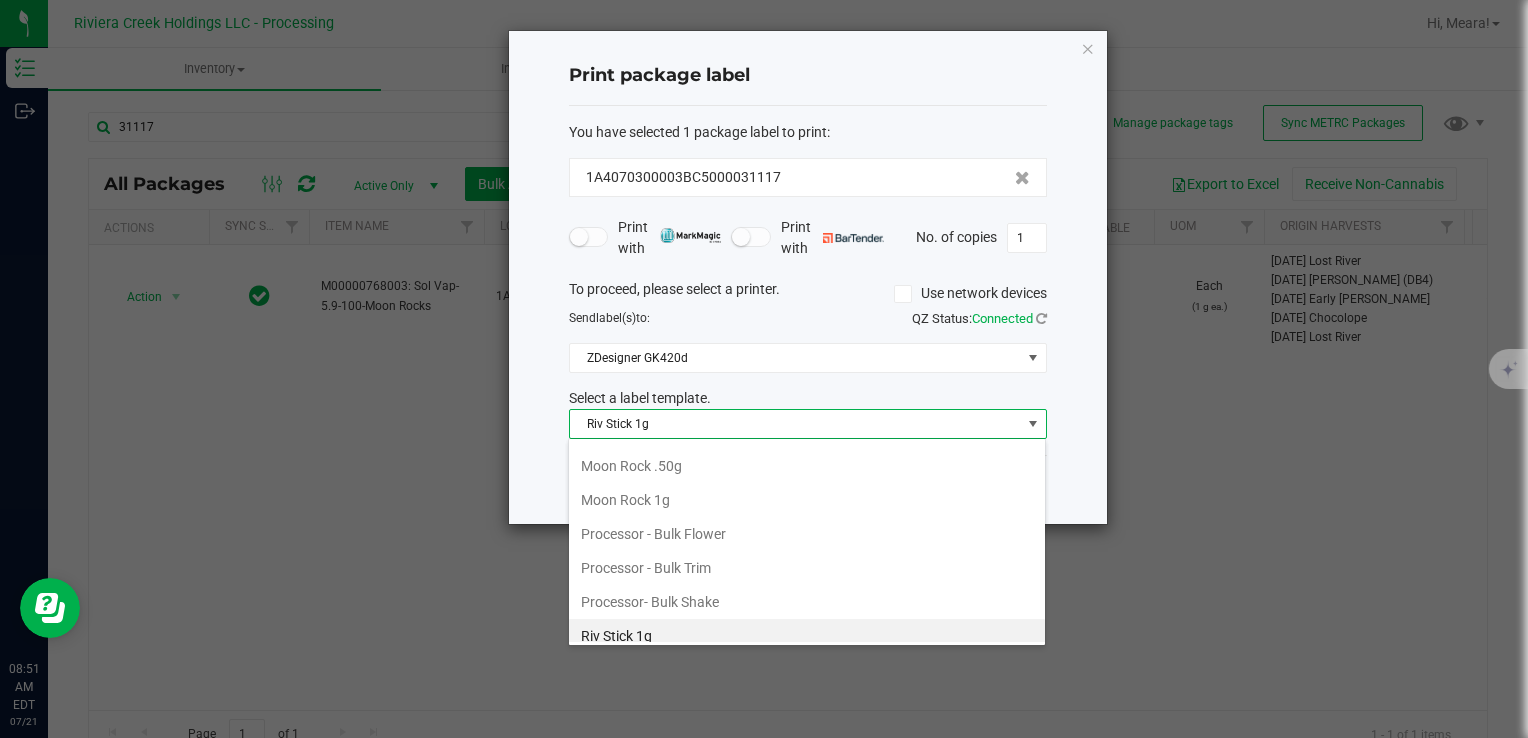 click on "Moon Rock 1g" at bounding box center (807, 500) 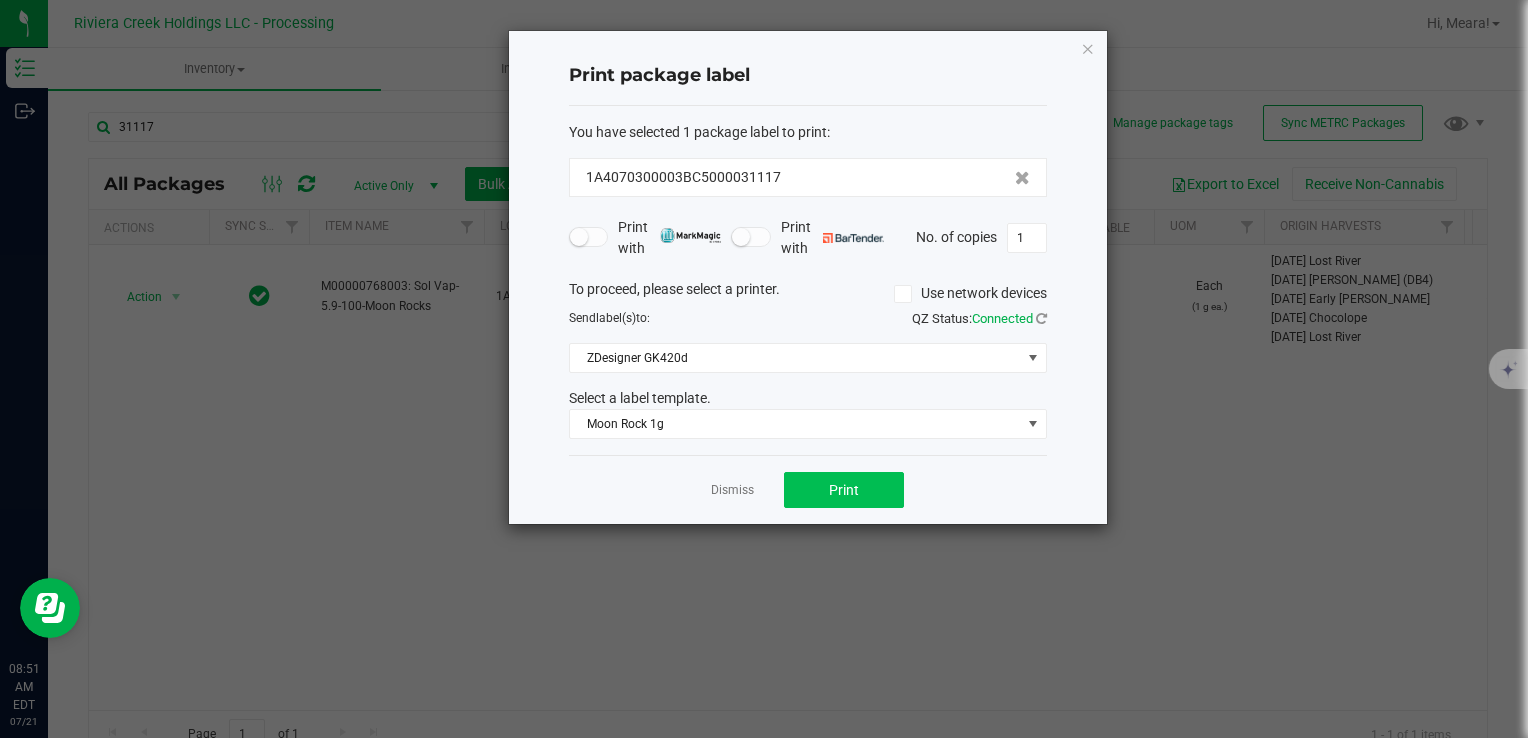 drag, startPoint x: 859, startPoint y: 462, endPoint x: 854, endPoint y: 474, distance: 13 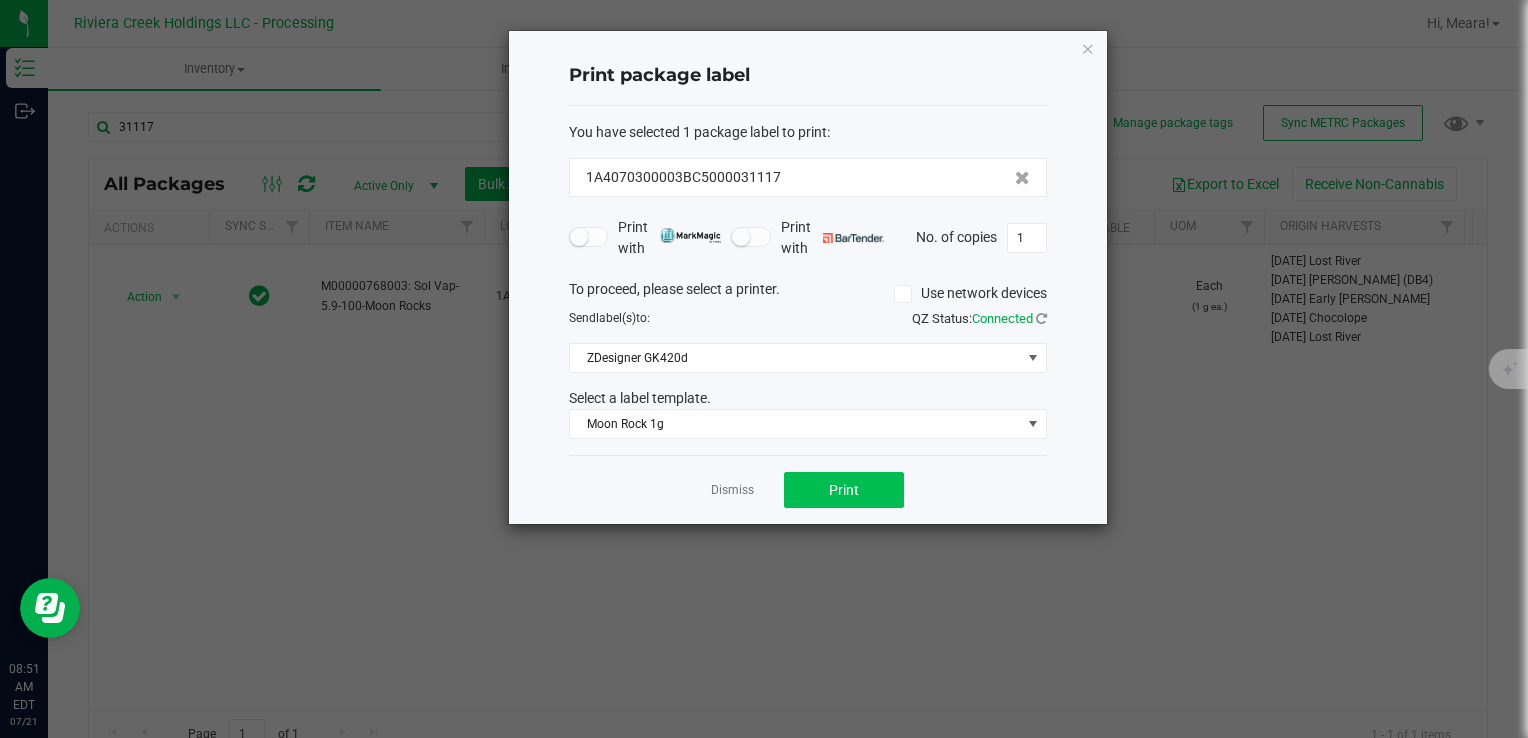 click on "Dismiss   Print" 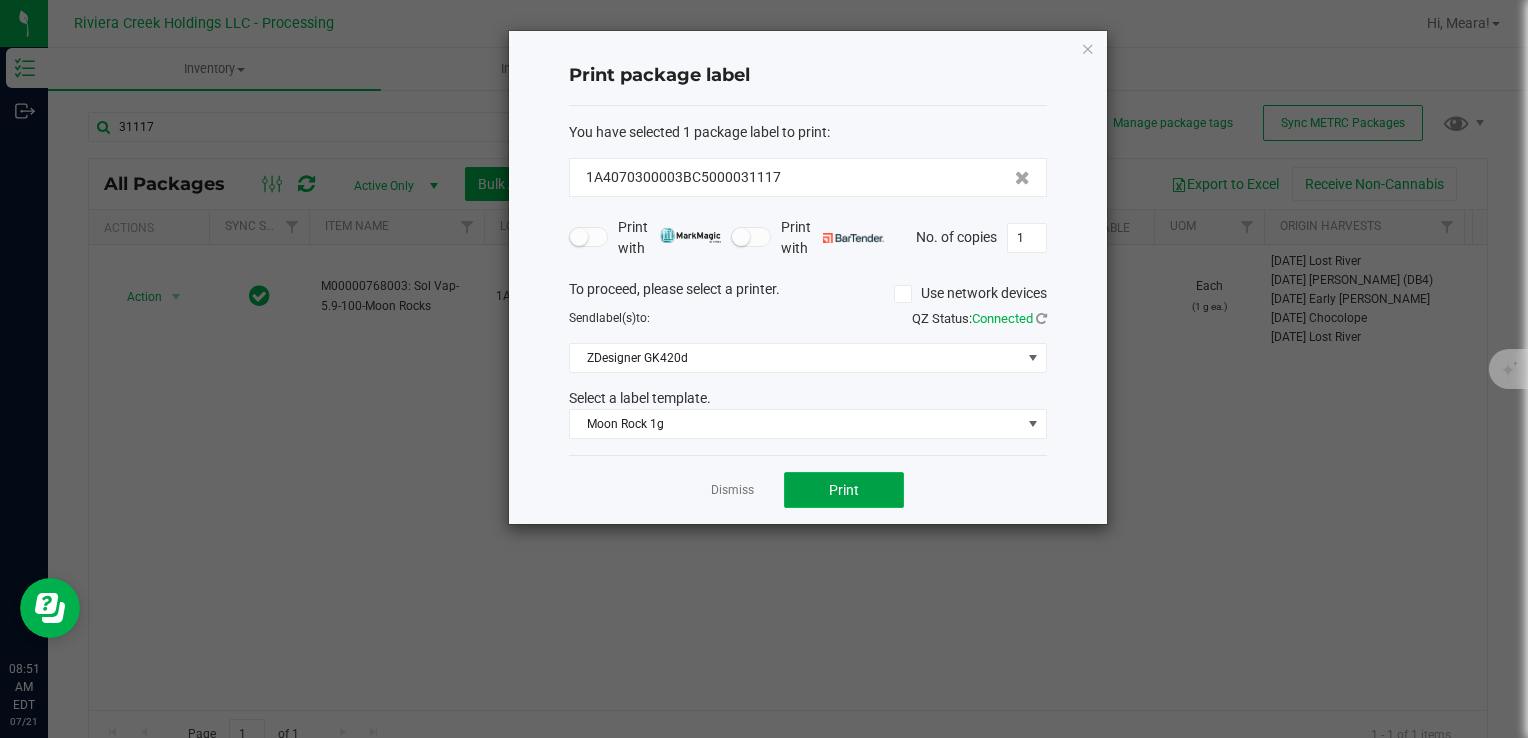 click on "Print" 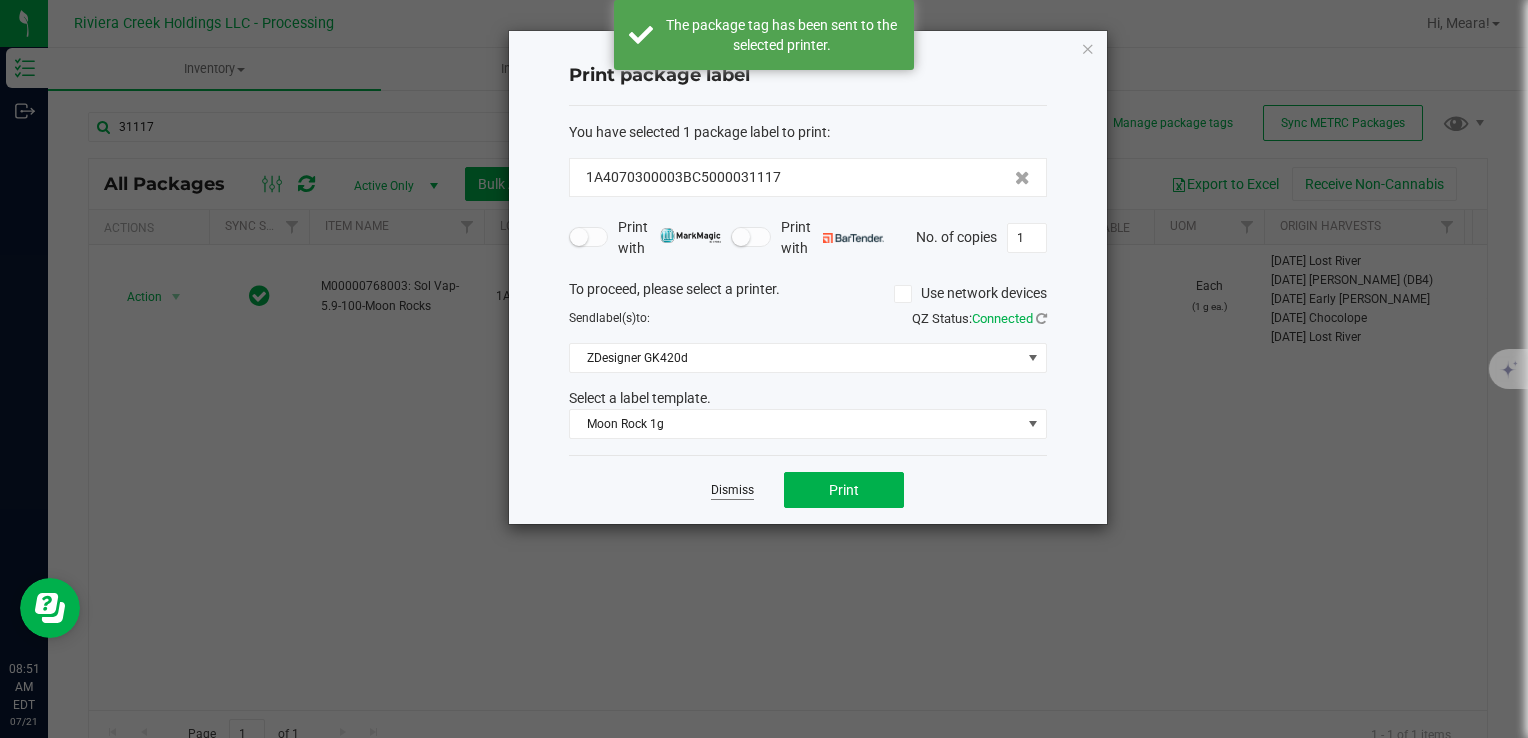 click on "Dismiss" 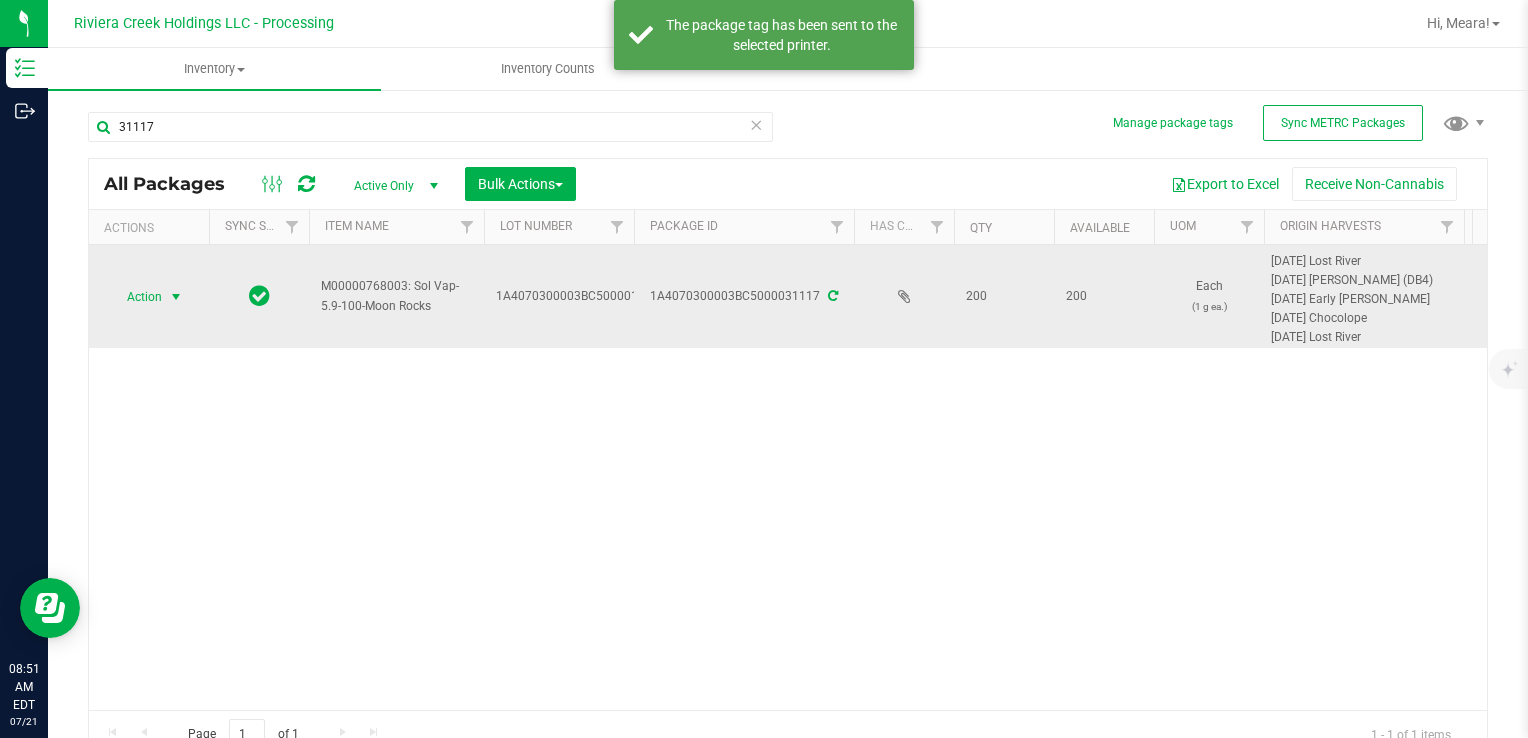 click on "Action" at bounding box center (136, 297) 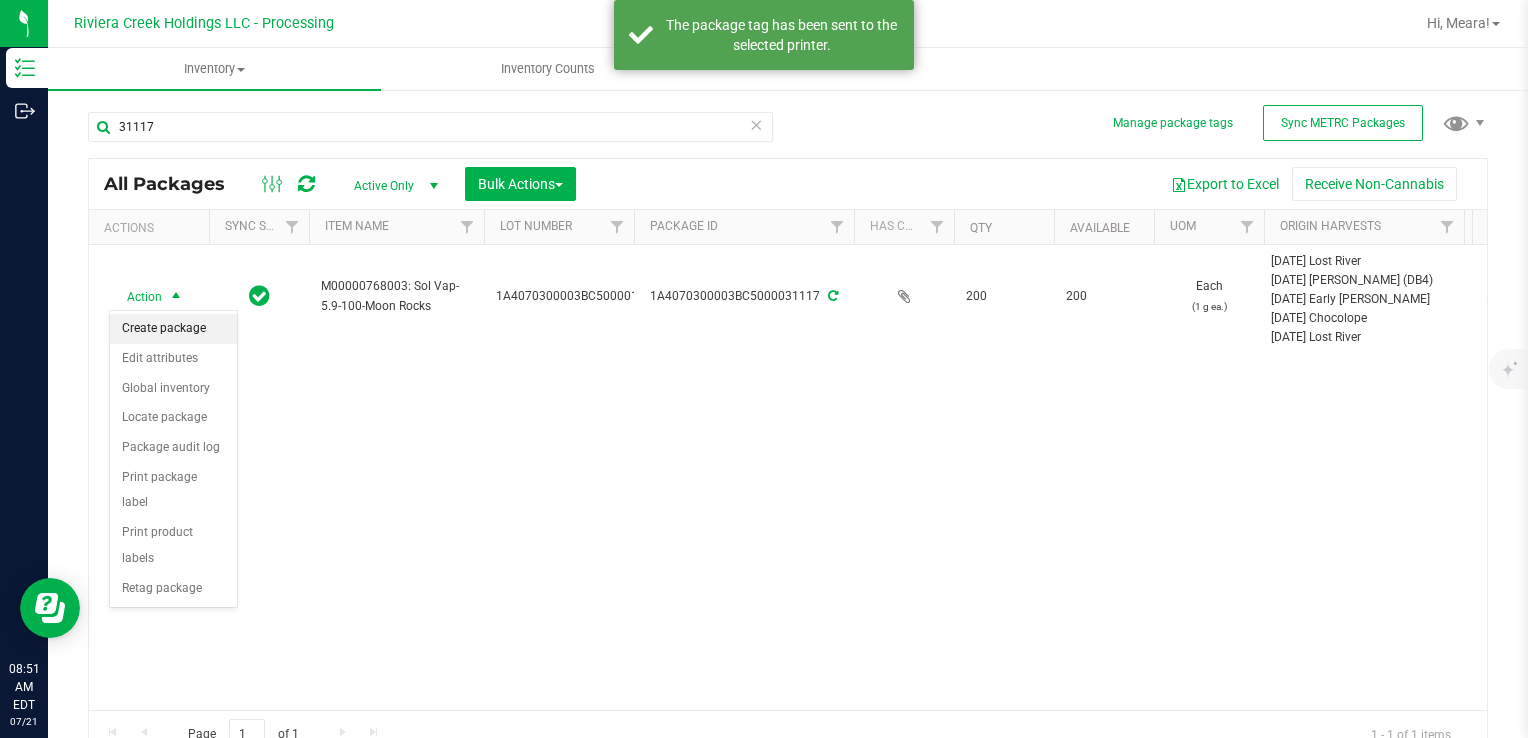 drag, startPoint x: 168, startPoint y: 310, endPoint x: 172, endPoint y: 322, distance: 12.649111 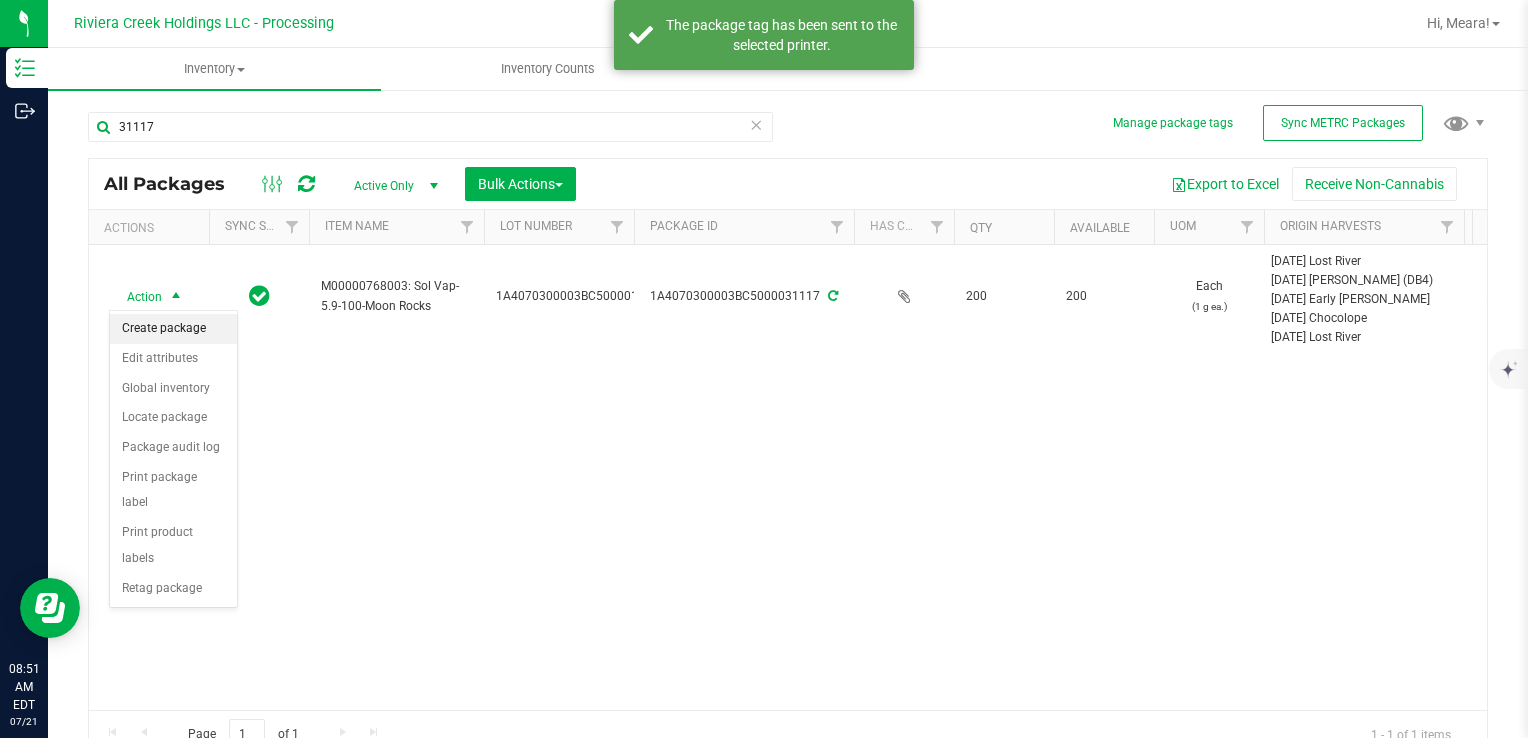 click on "Action Create package Edit attributes Global inventory Locate package Package audit log Print package label Print product labels Retag package No data found." at bounding box center (173, 459) 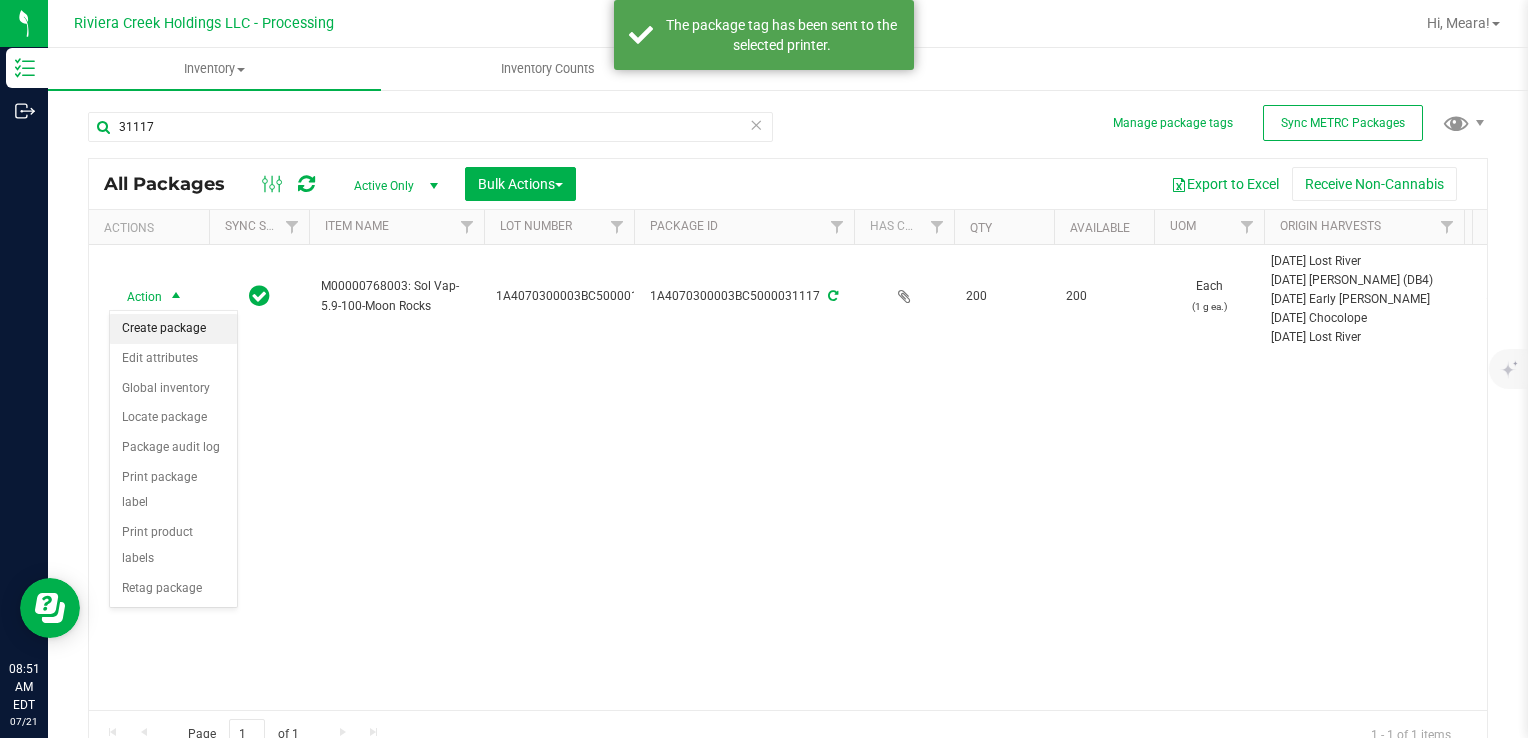 click on "Create package" at bounding box center [173, 329] 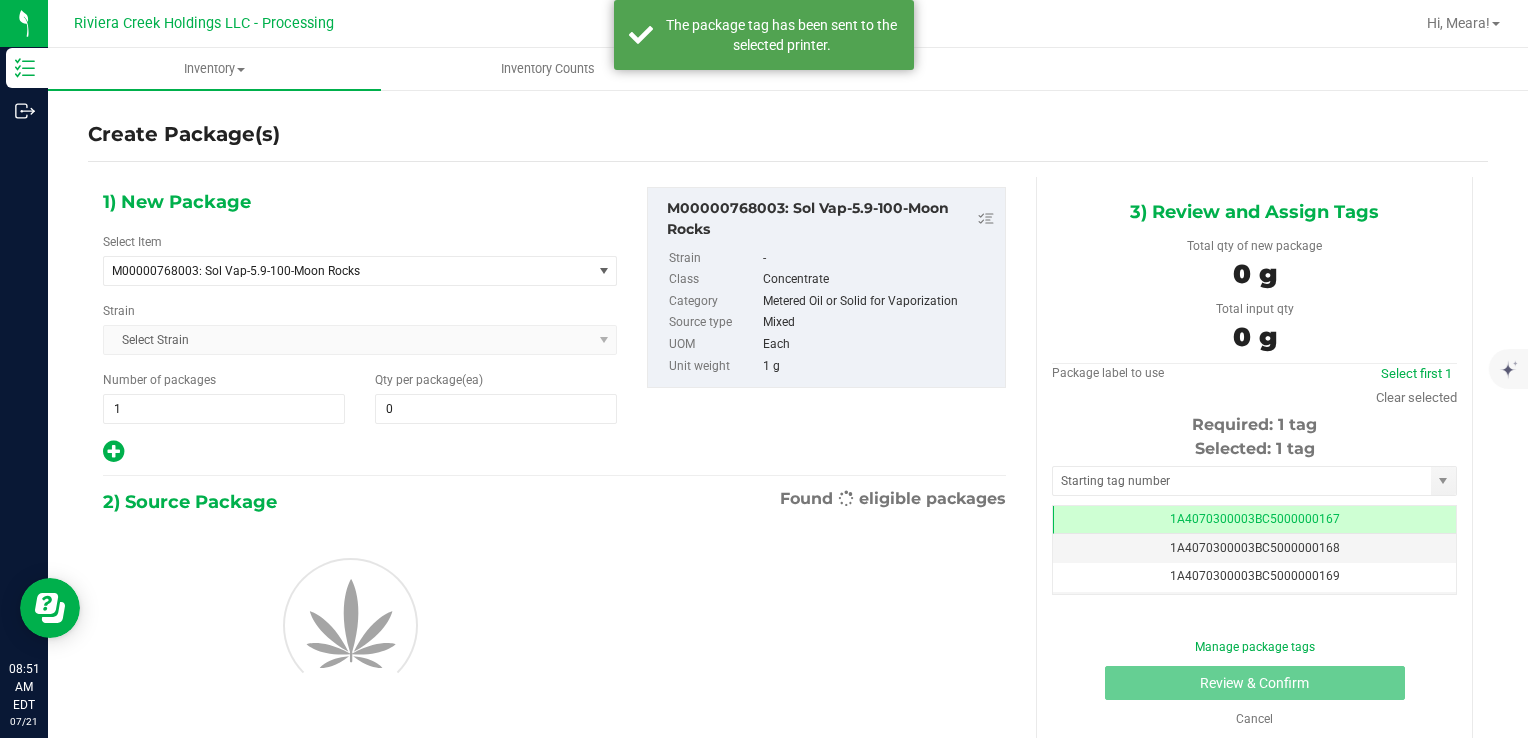 scroll, scrollTop: 0, scrollLeft: 0, axis: both 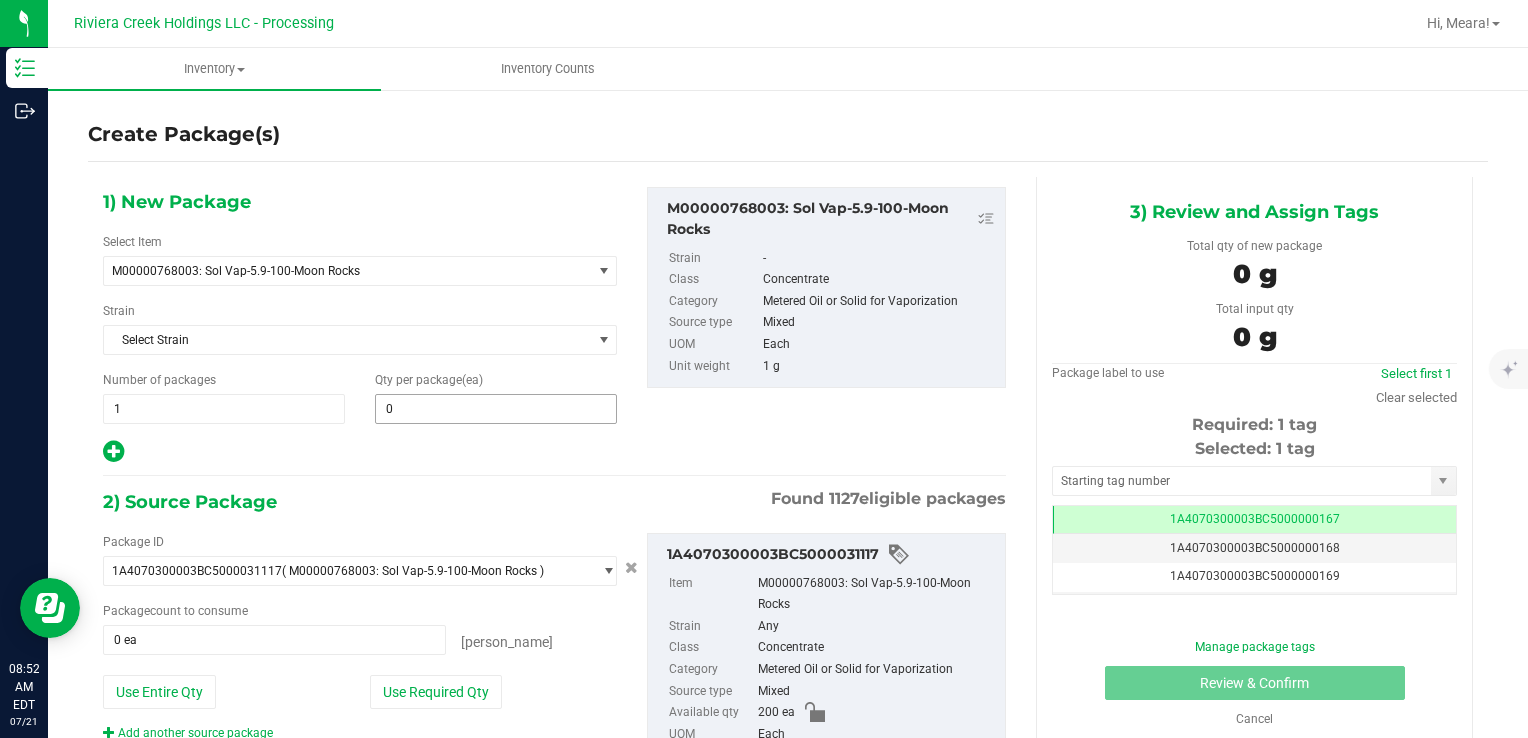 type 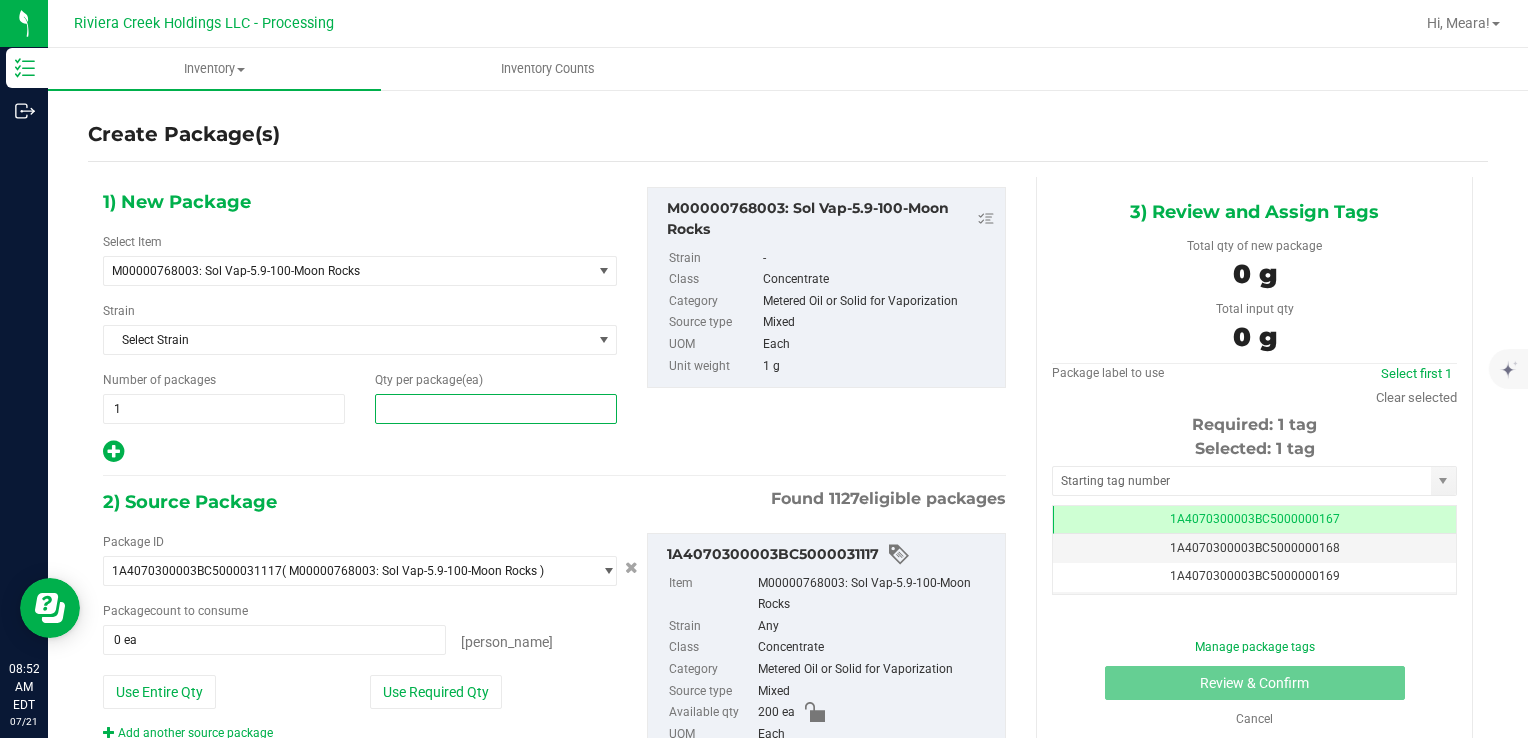 drag, startPoint x: 427, startPoint y: 398, endPoint x: 431, endPoint y: 414, distance: 16.492422 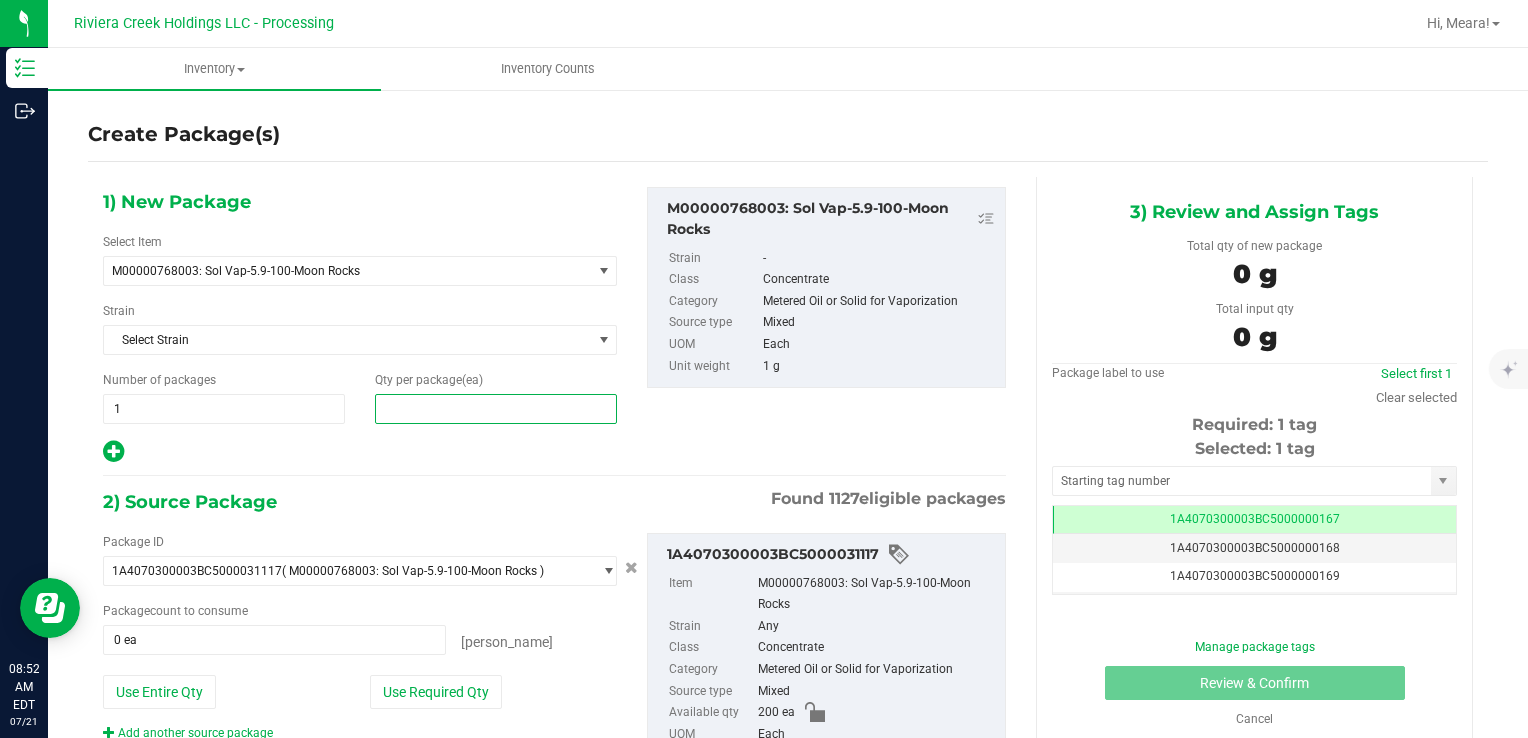 click at bounding box center [496, 409] 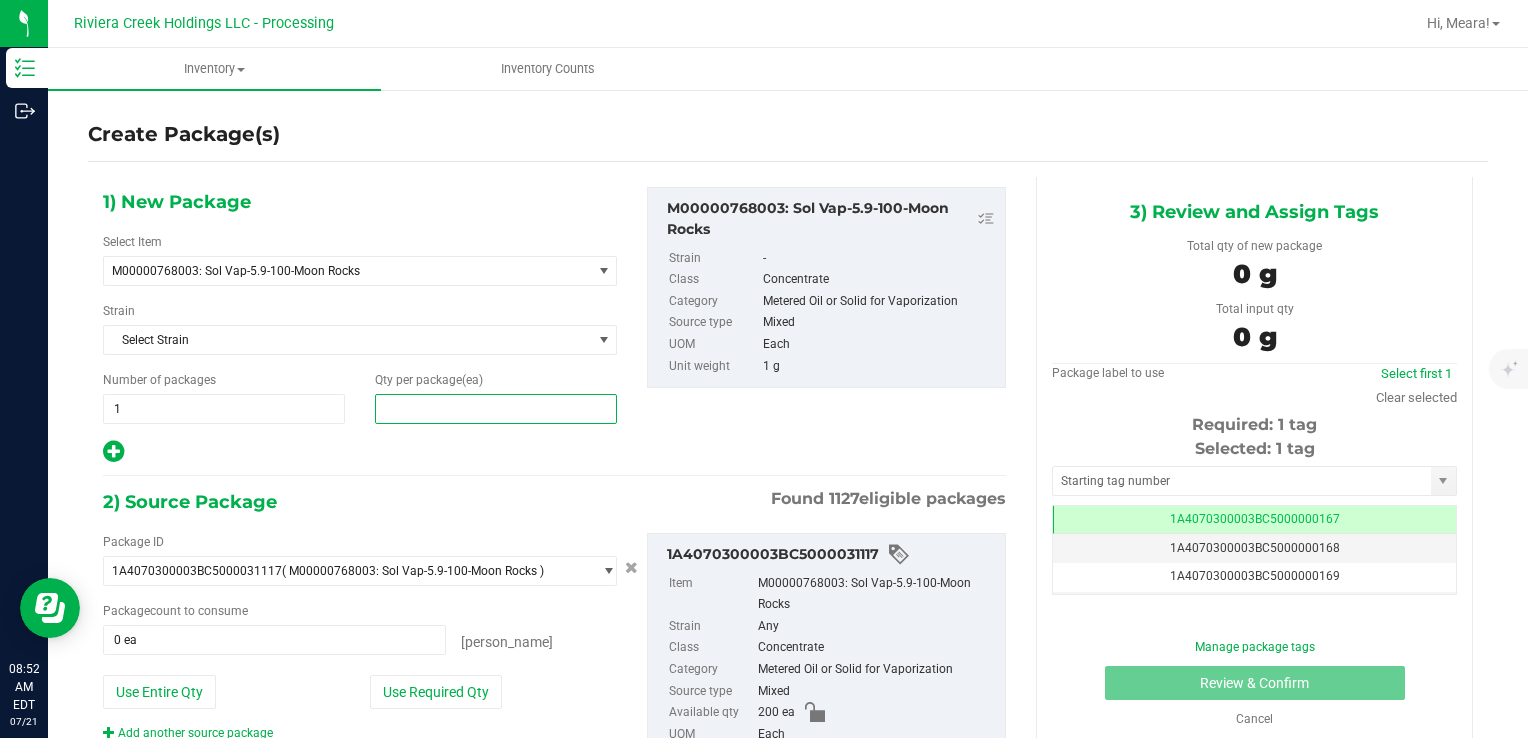 type on "5" 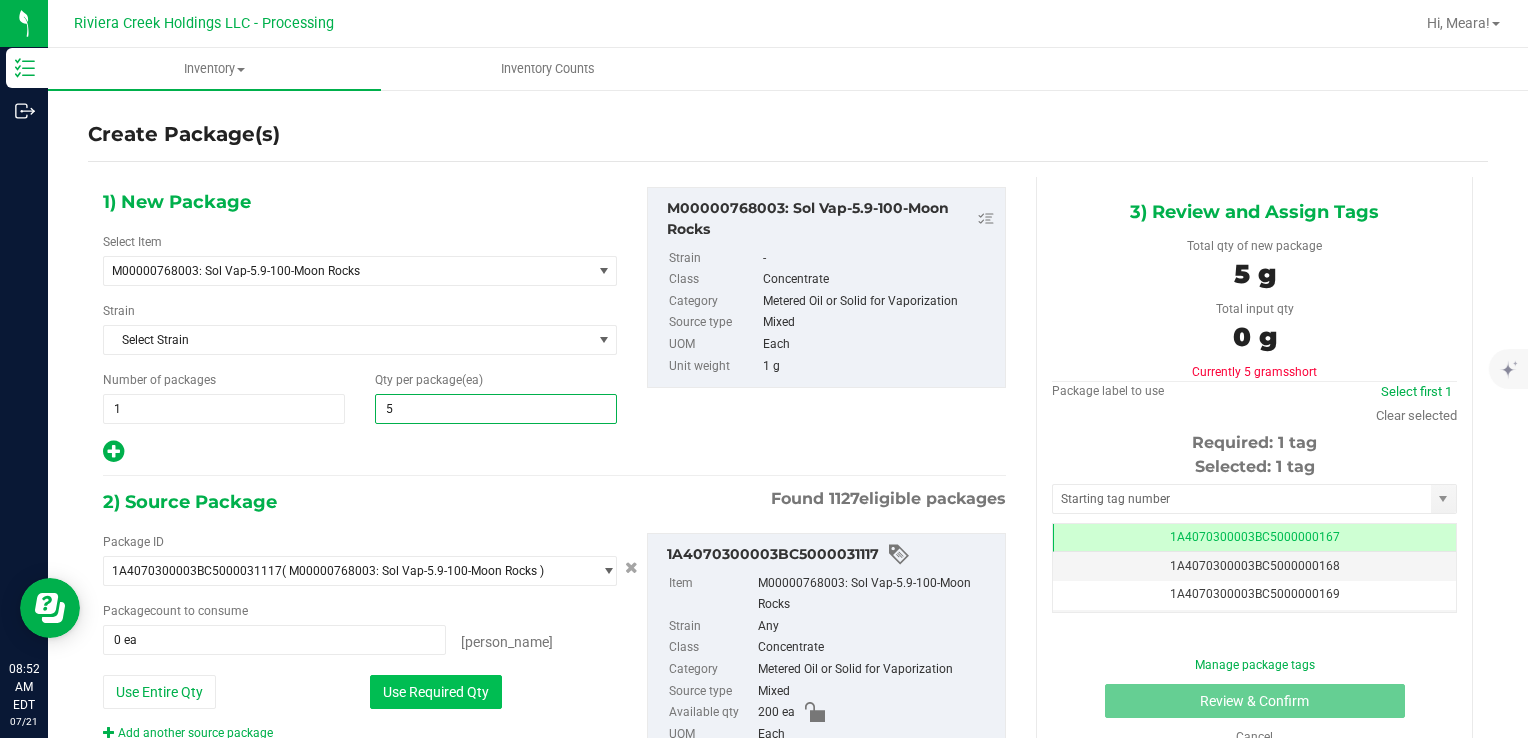 type on "5" 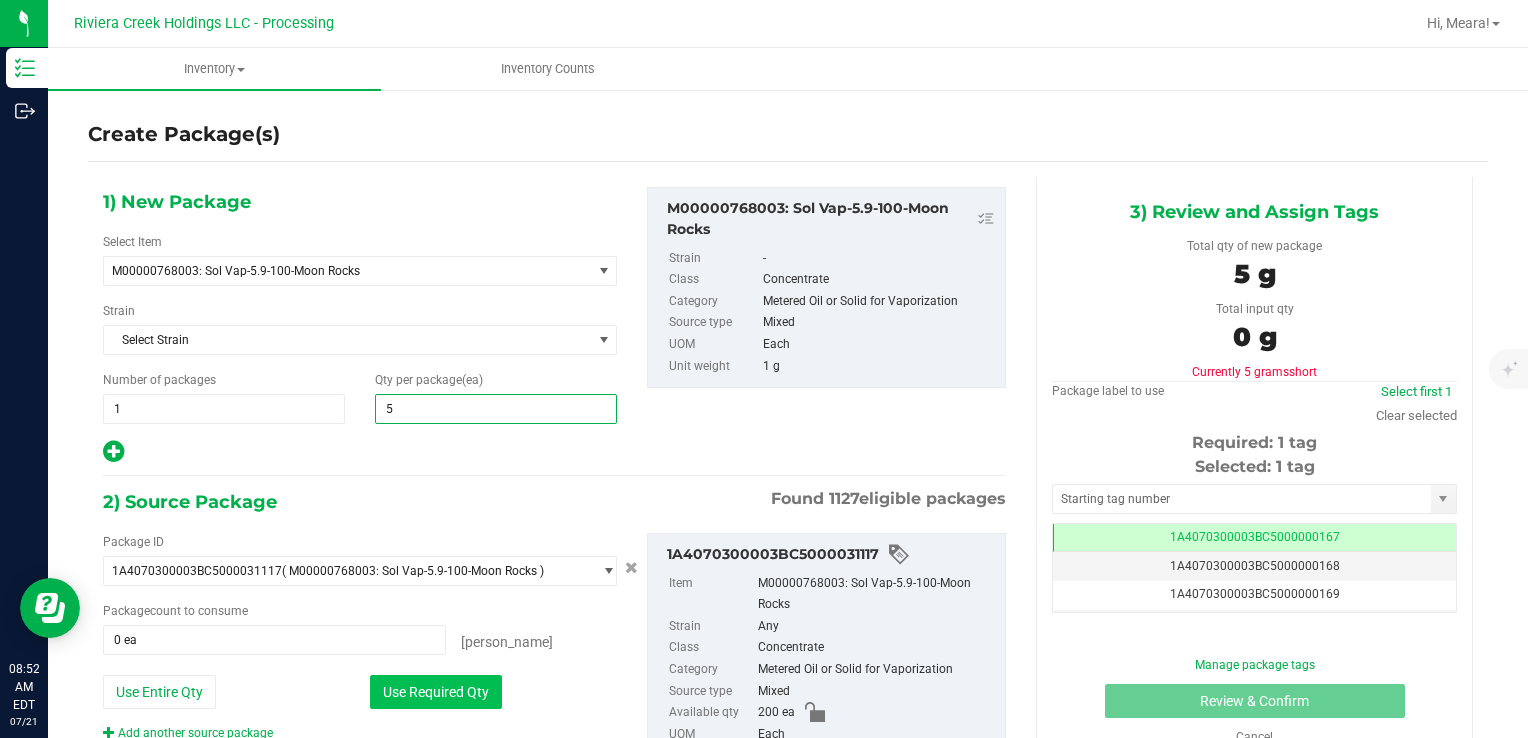 click on "Use Required Qty" at bounding box center (436, 692) 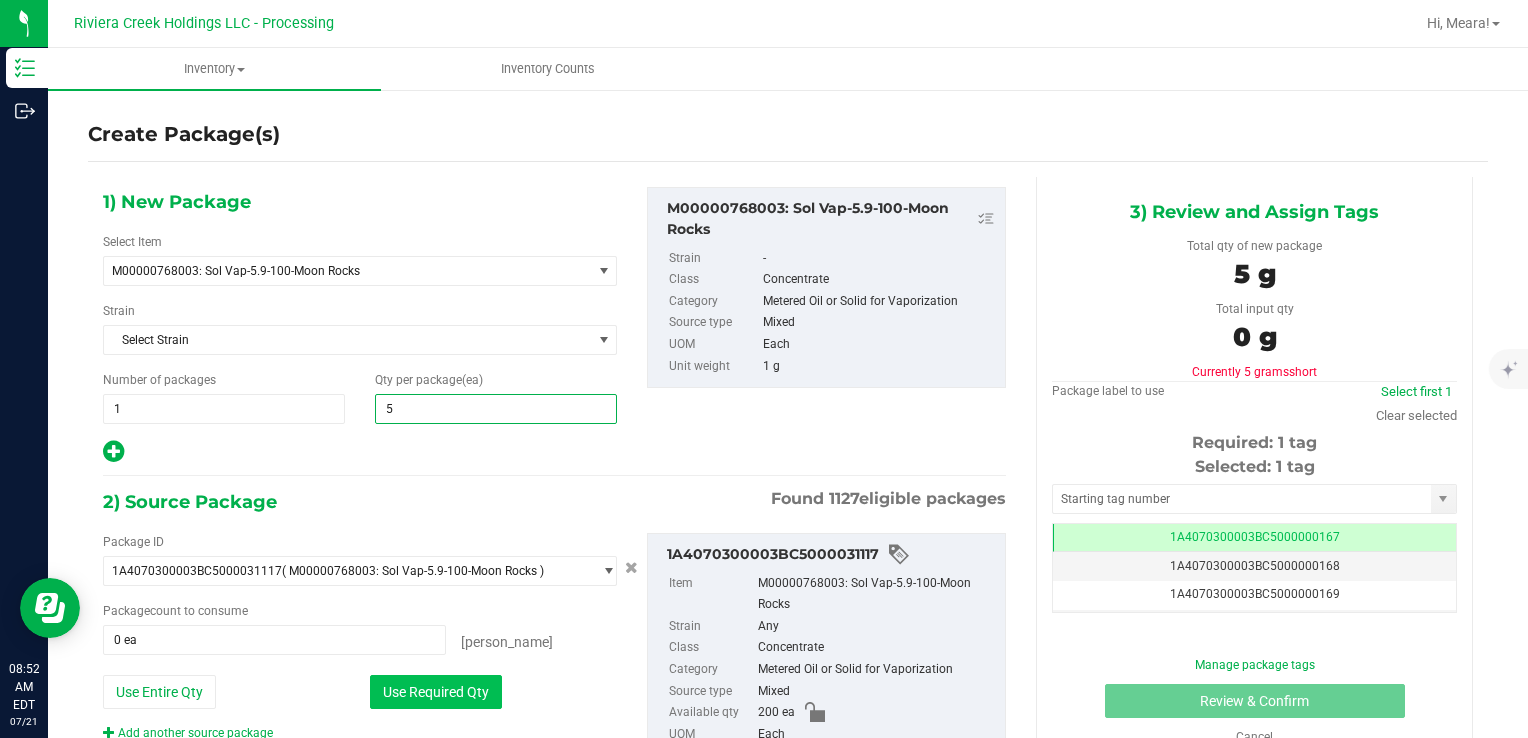 type on "5 ea" 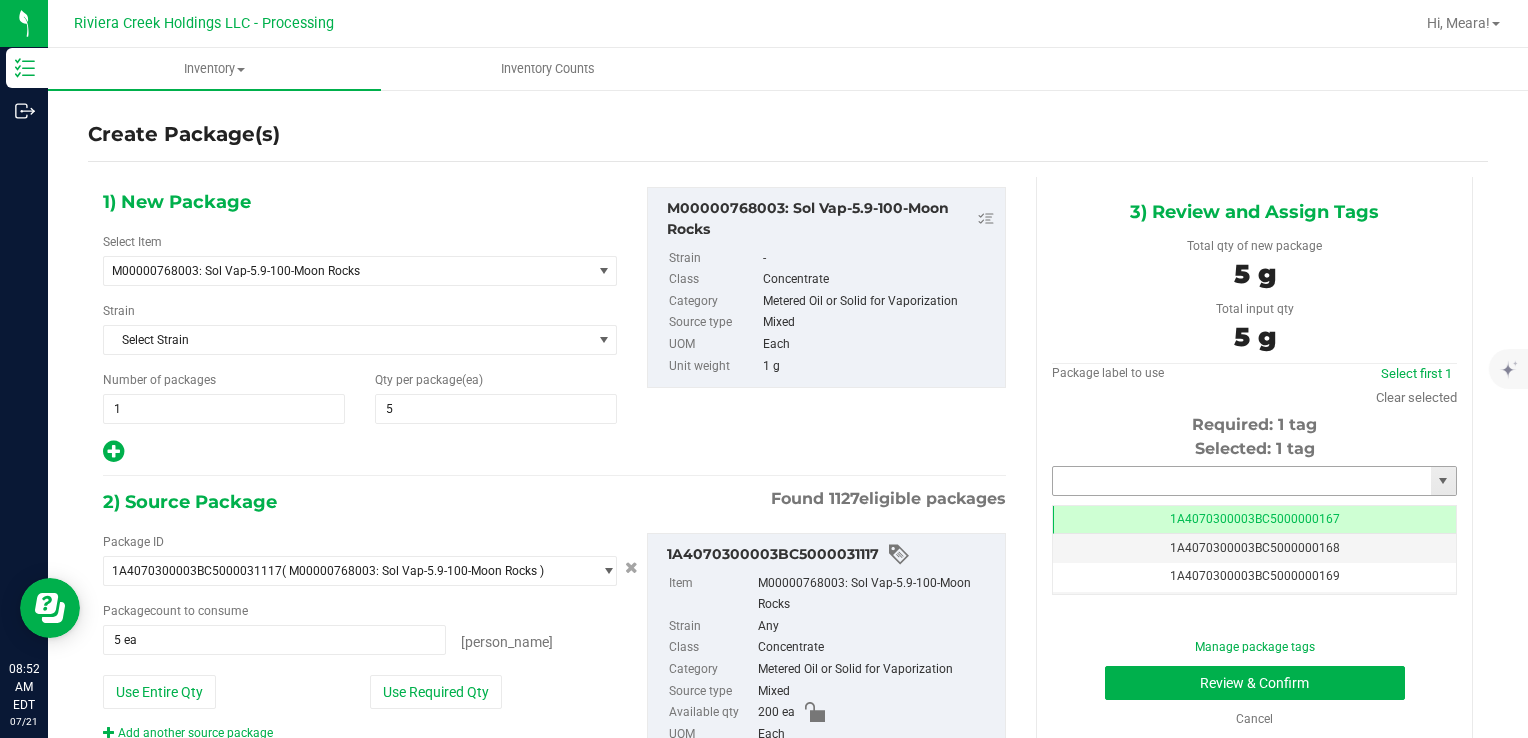 click at bounding box center [1242, 481] 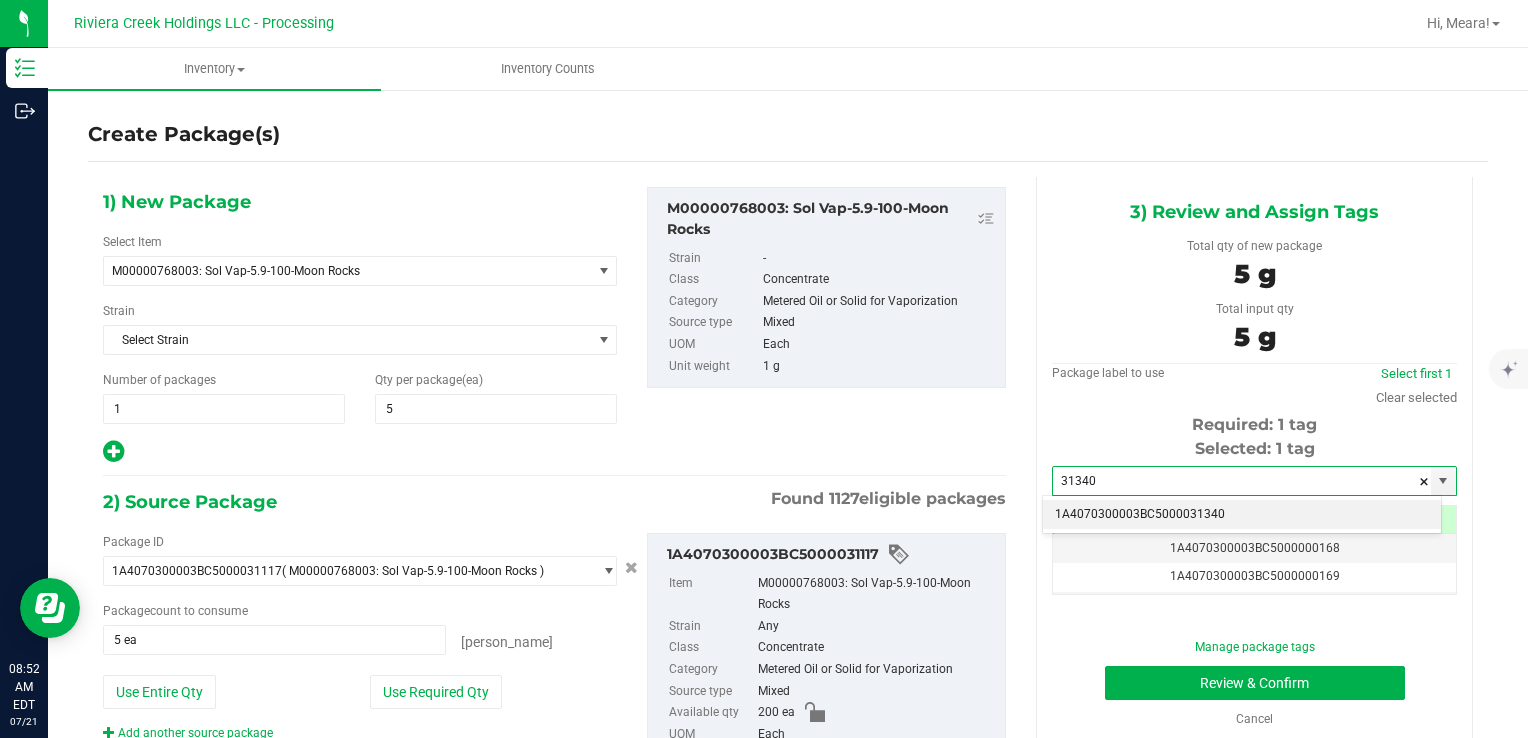 click on "1A4070300003BC5000031340" at bounding box center [1242, 515] 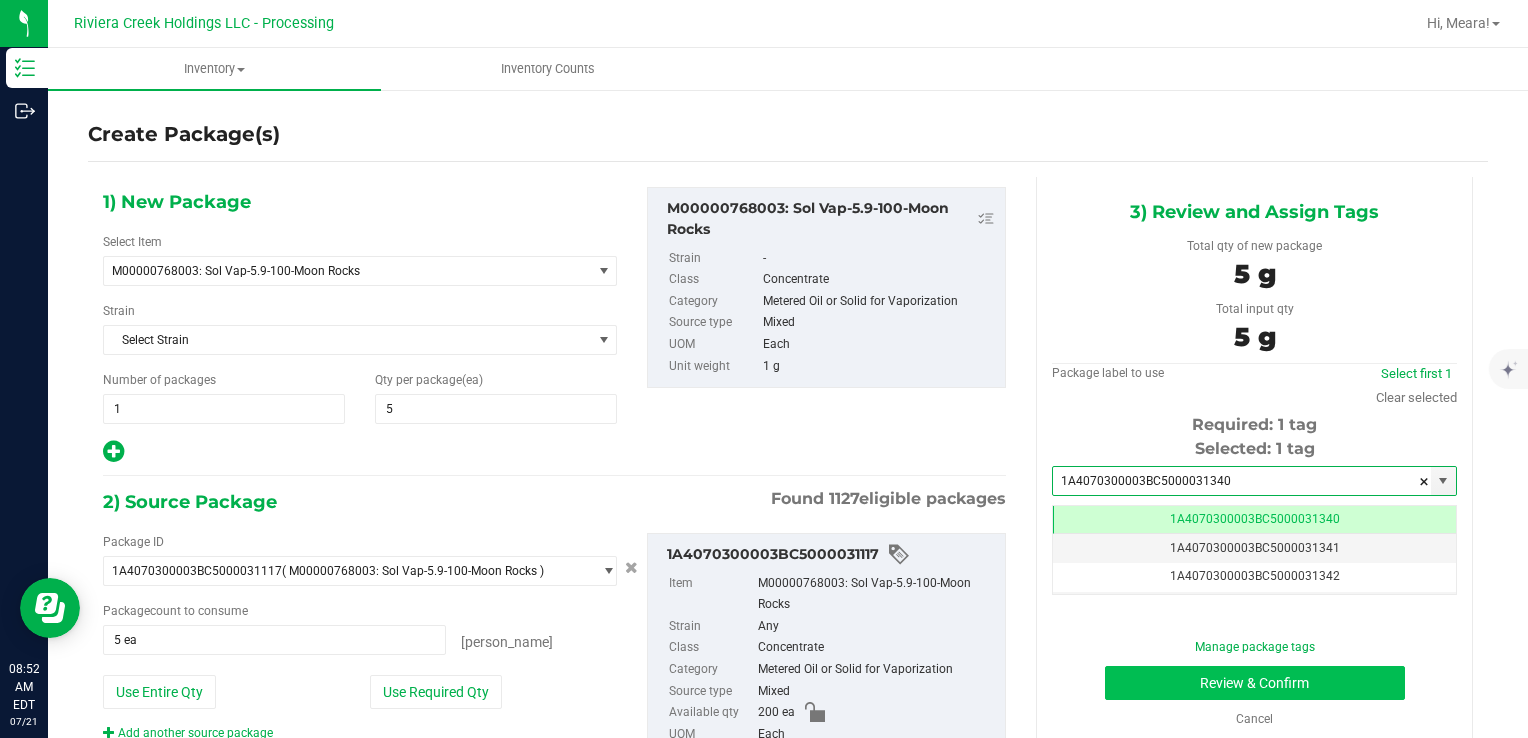 scroll, scrollTop: 0, scrollLeft: 0, axis: both 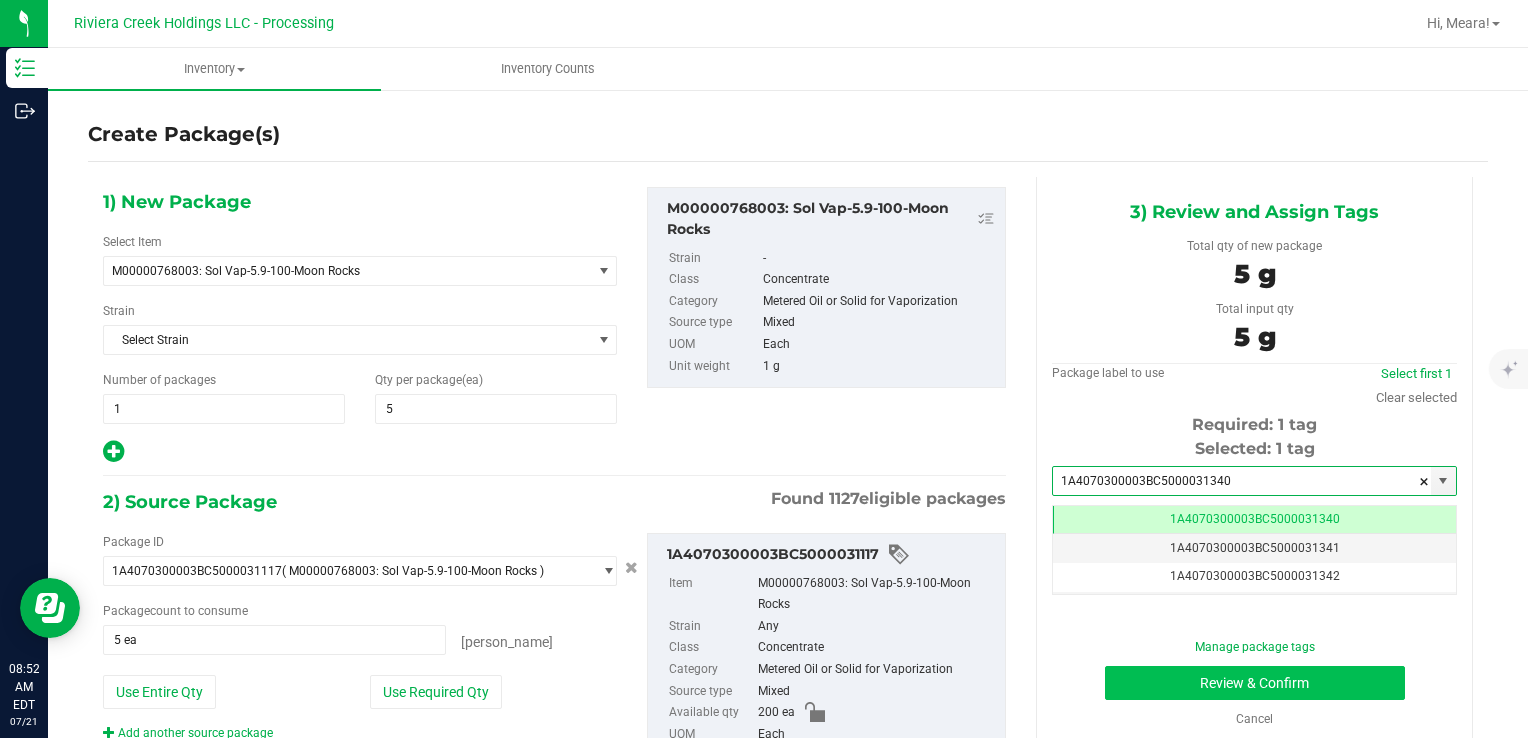 type on "1A4070300003BC5000031340" 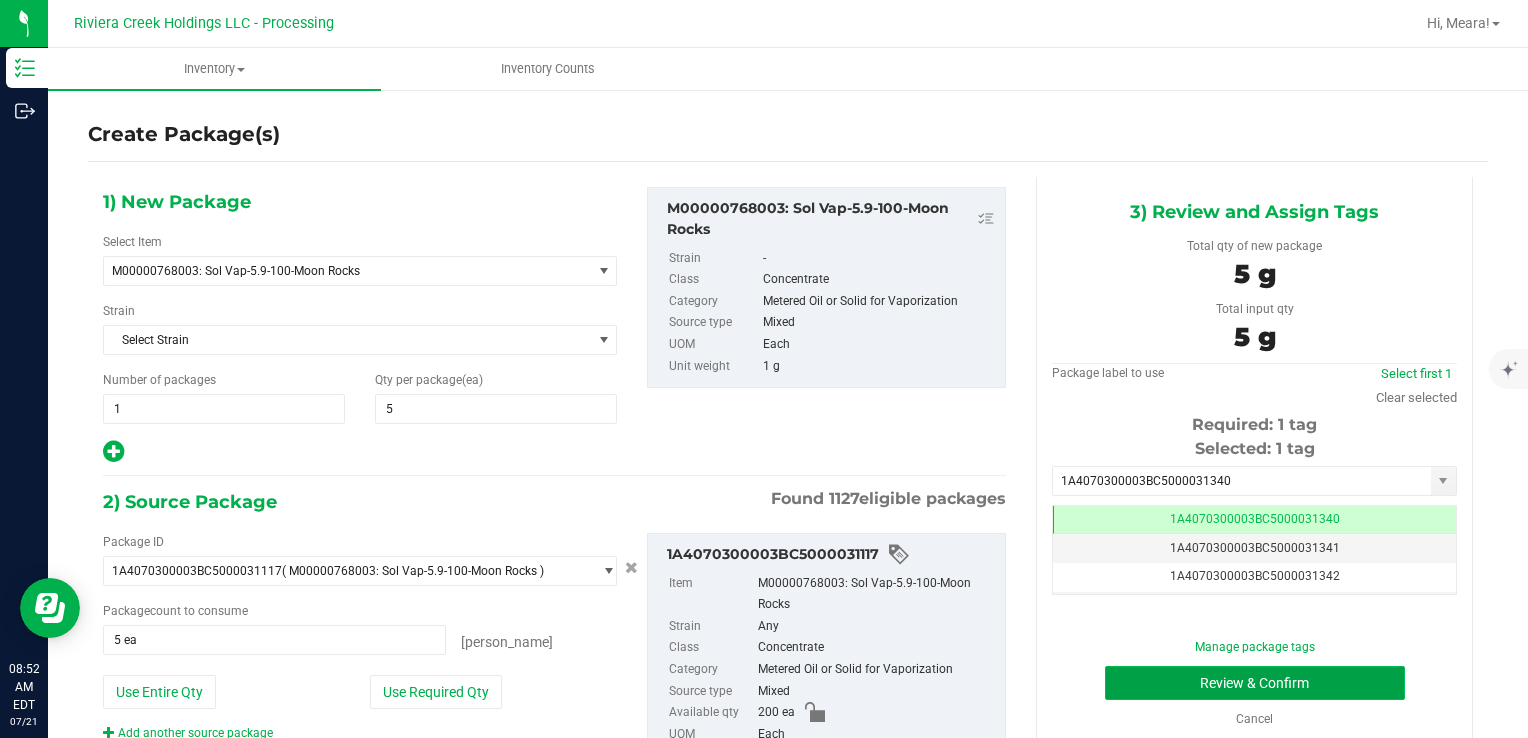 click on "Review & Confirm" at bounding box center [1255, 683] 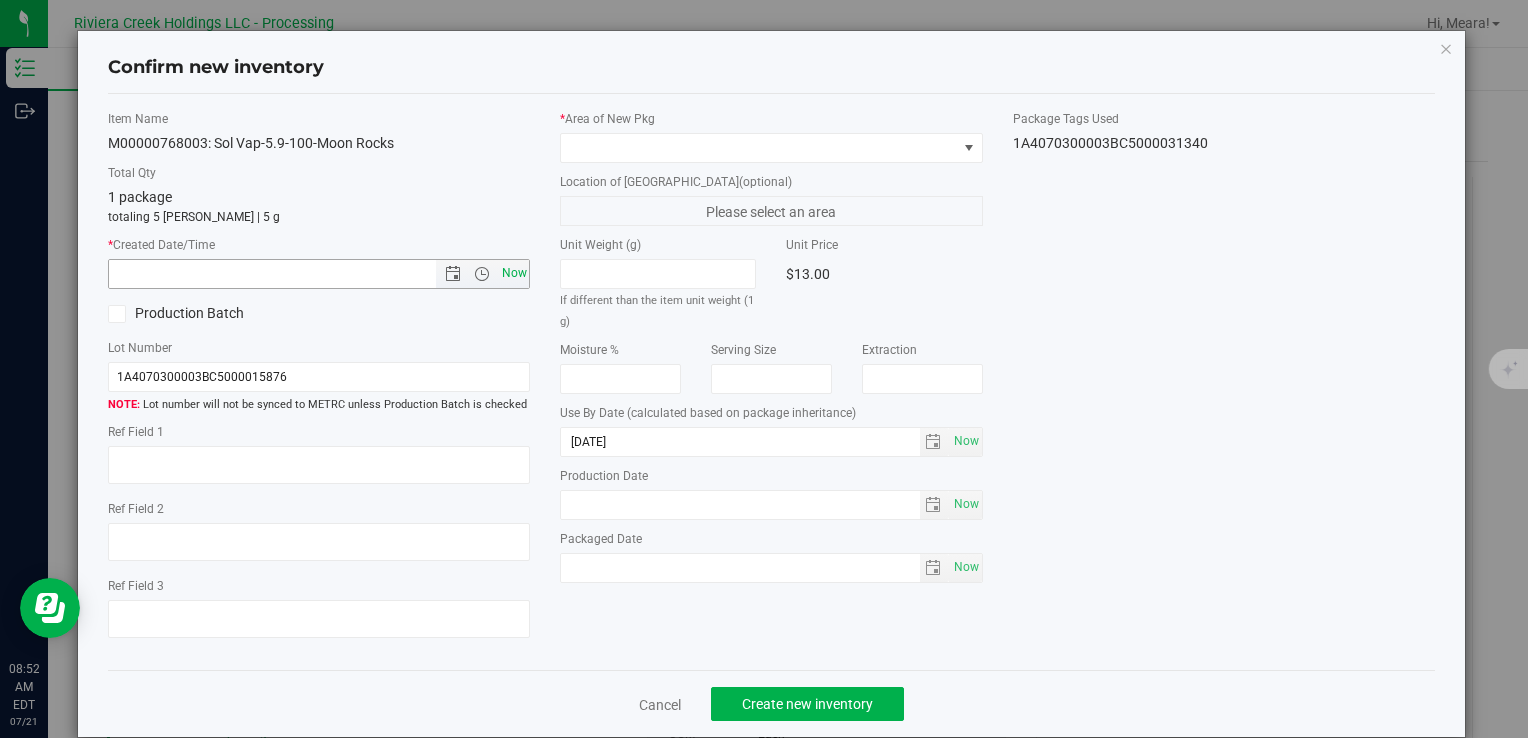 click on "Now" at bounding box center (514, 273) 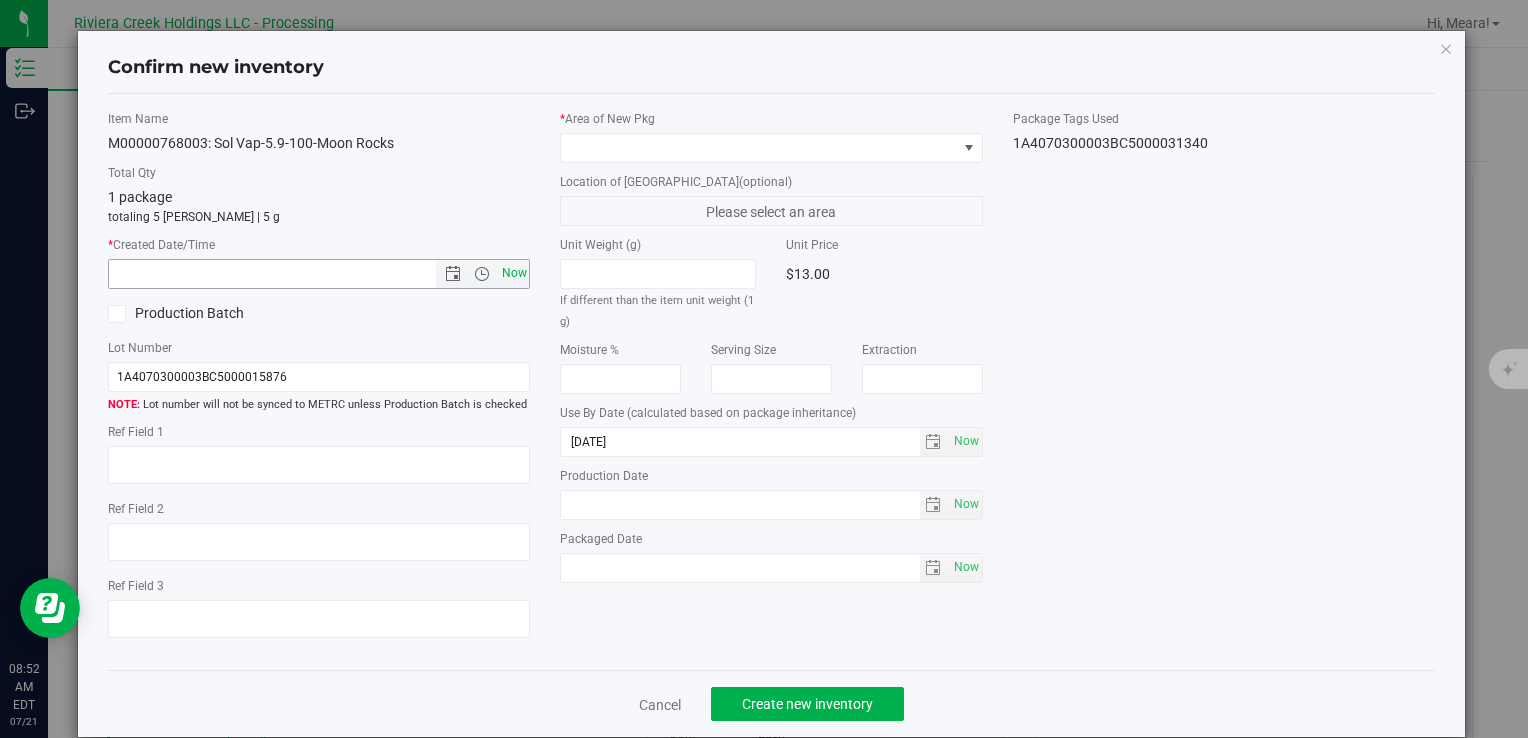type on "7/21/2025 8:52 AM" 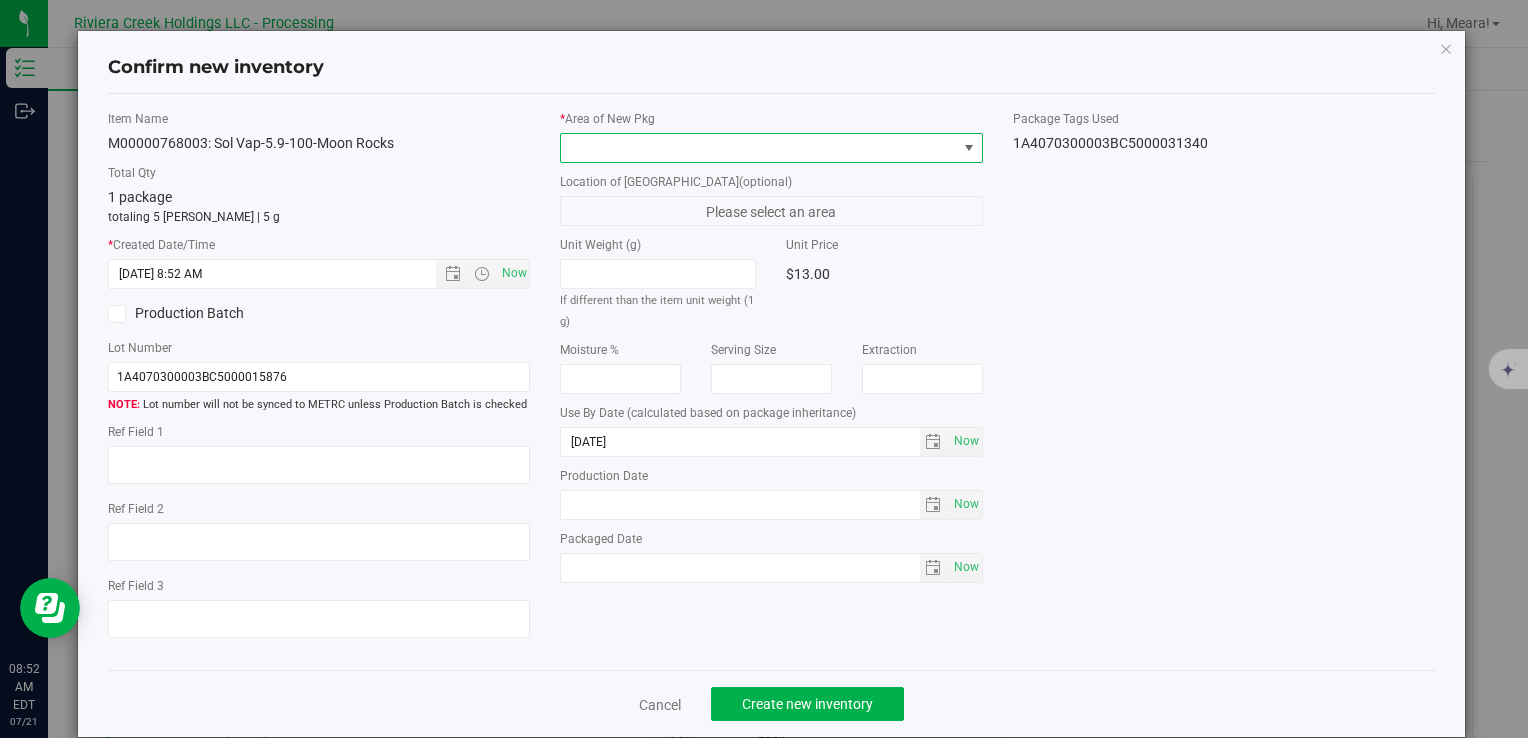click at bounding box center [758, 148] 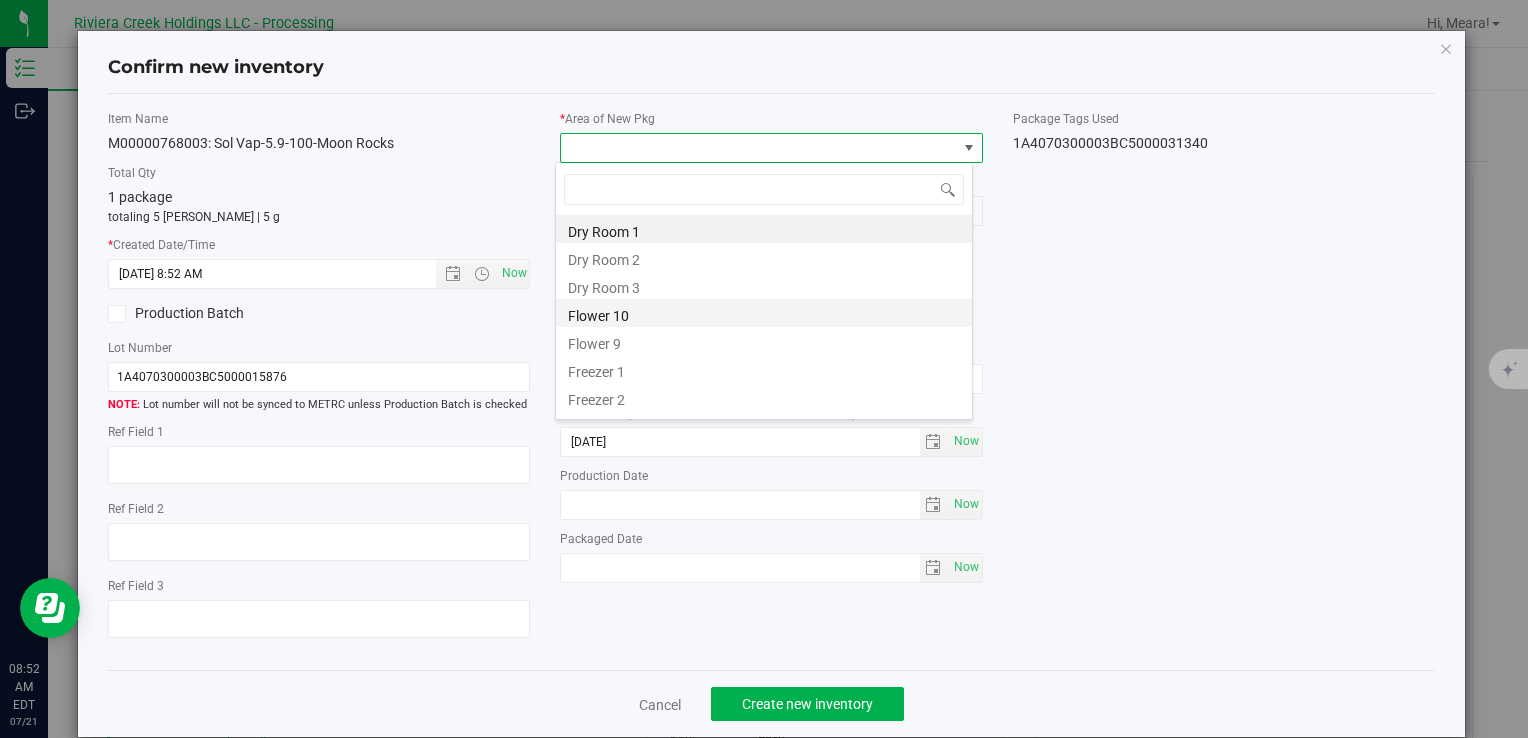 click on "Flower 10" at bounding box center [764, 313] 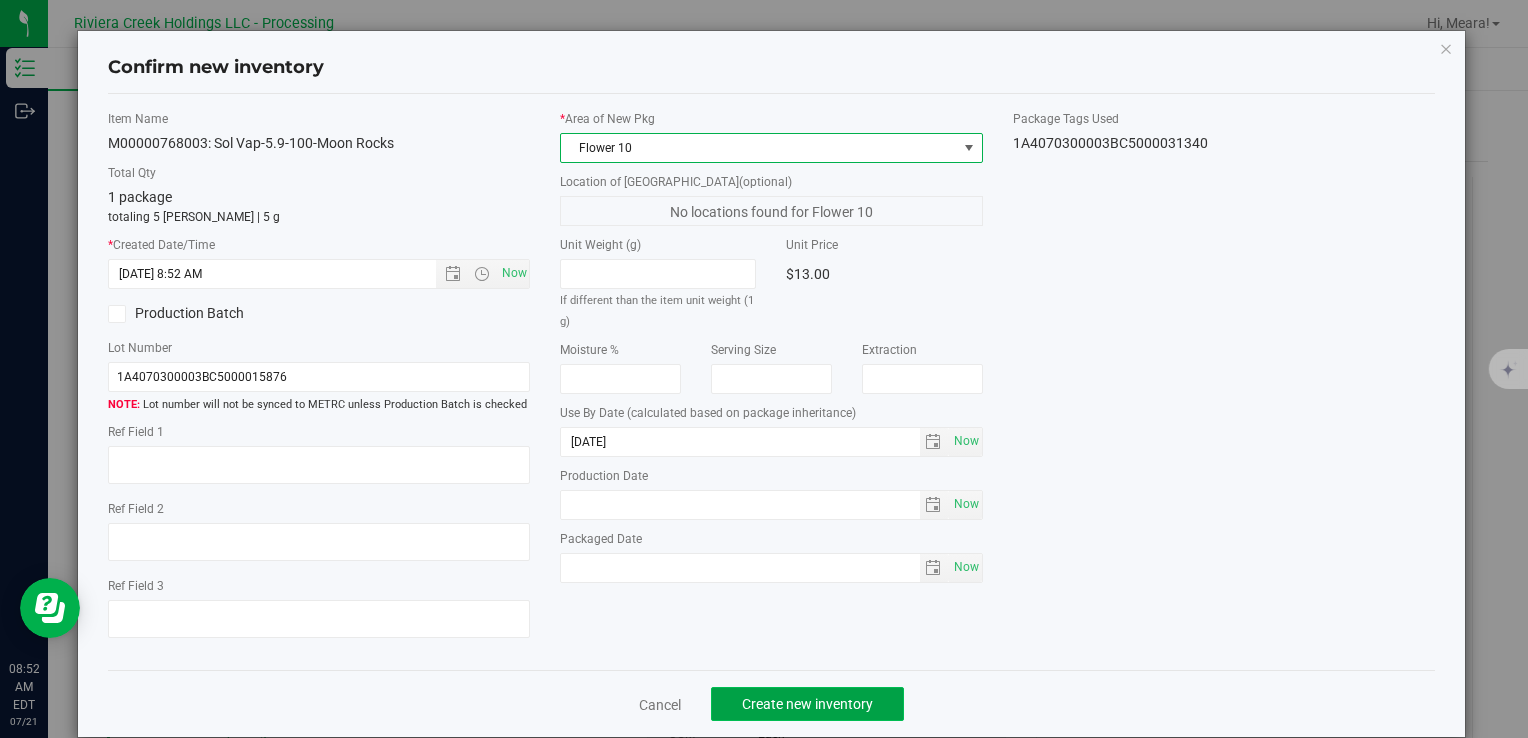 click on "Create new inventory" 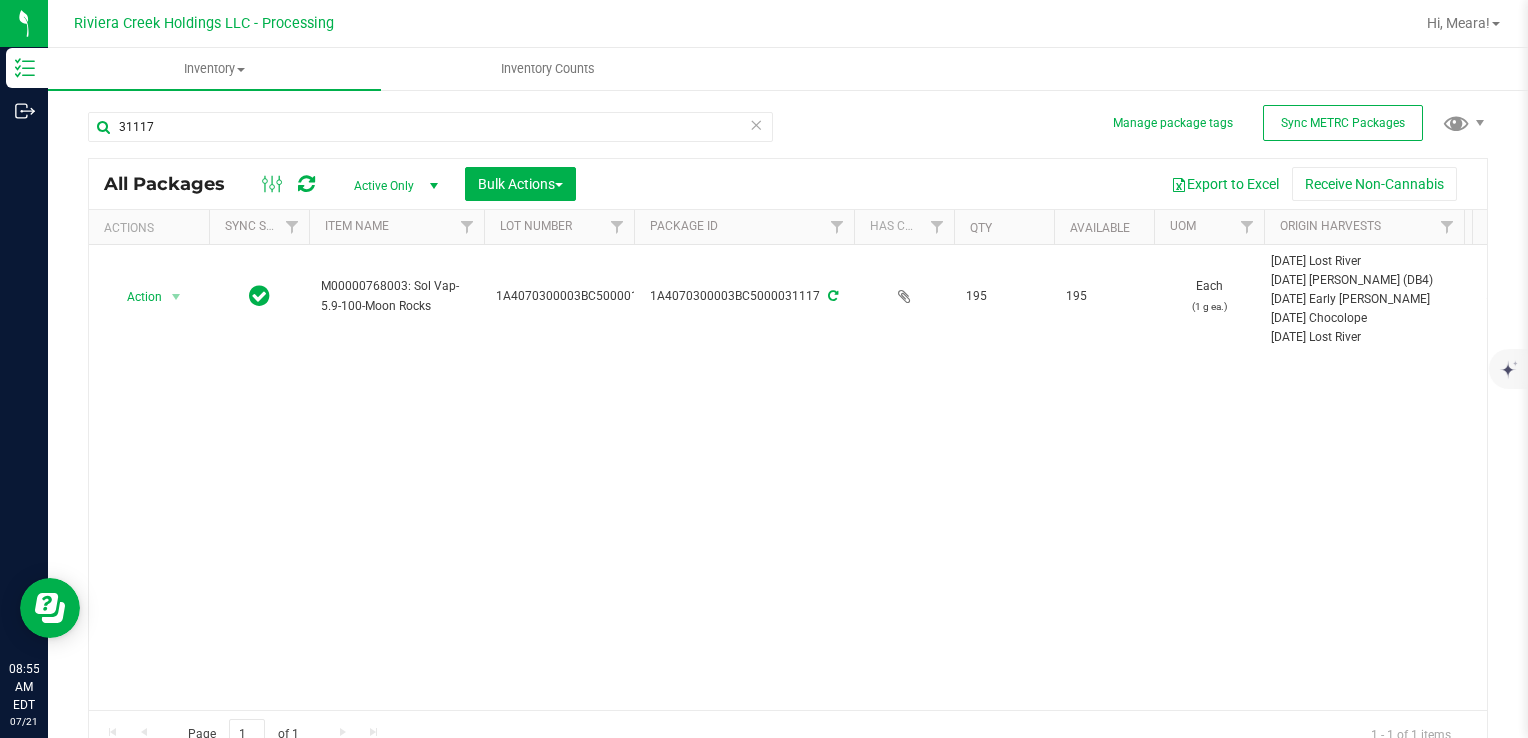 drag, startPoint x: 270, startPoint y: 144, endPoint x: 127, endPoint y: 153, distance: 143.28294 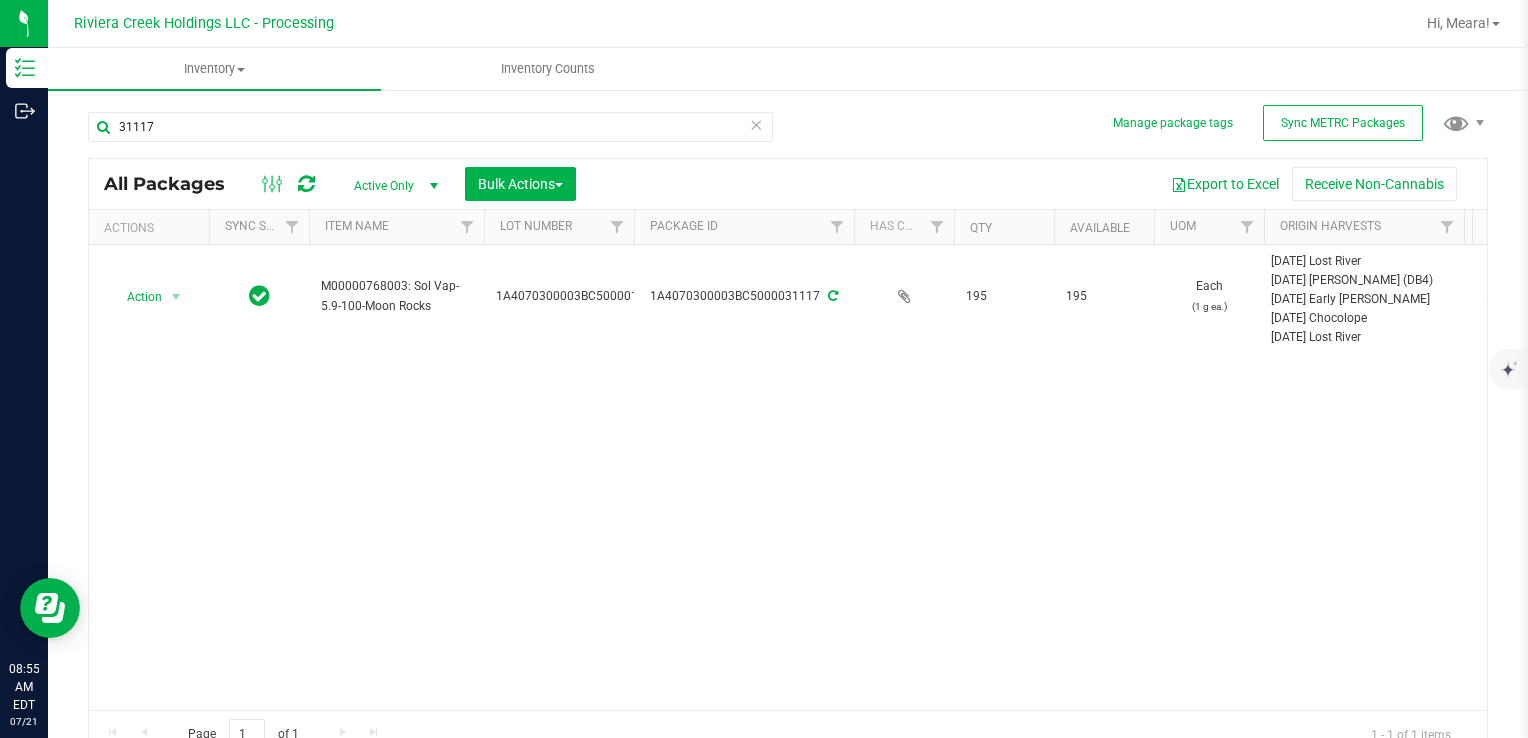 click on "31117" at bounding box center [430, 135] 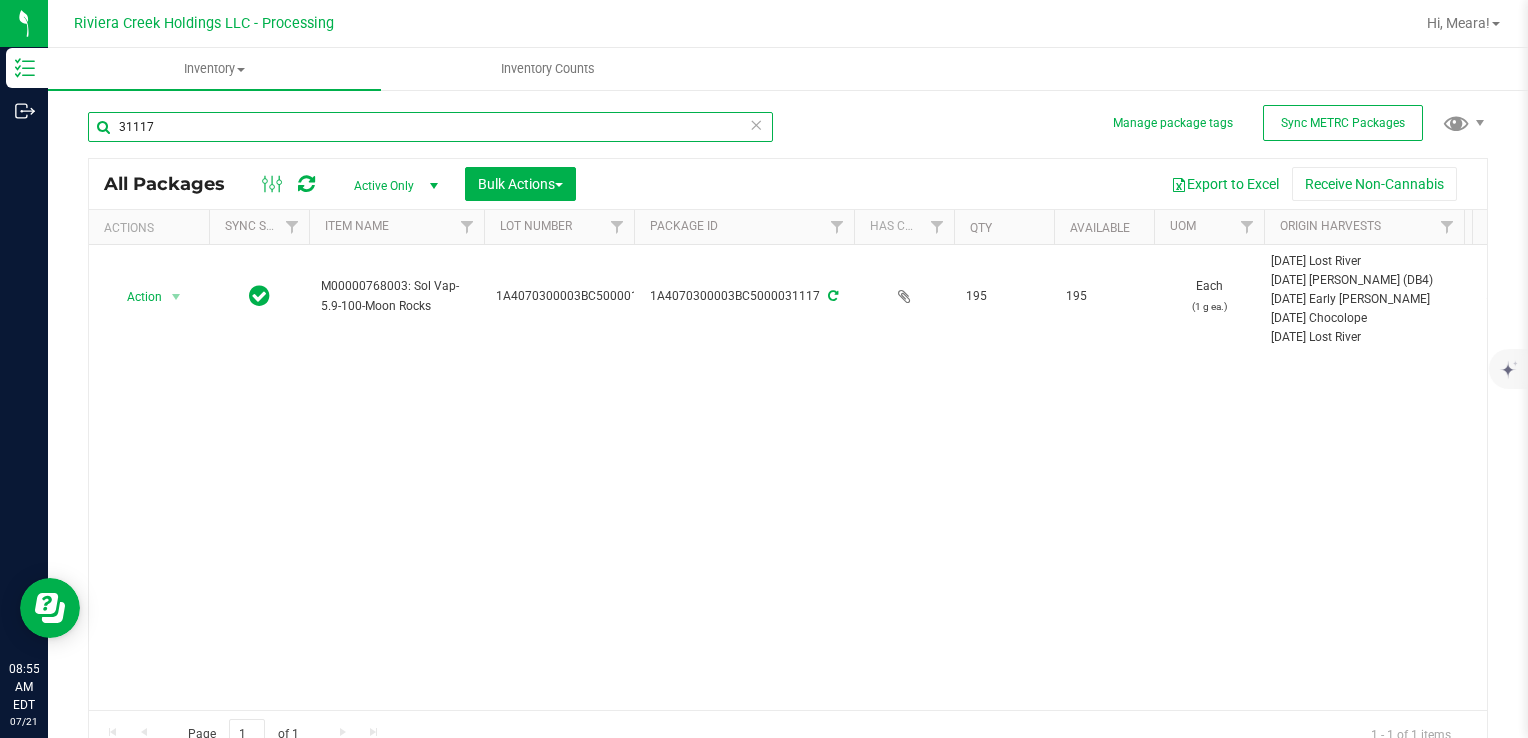 drag, startPoint x: 153, startPoint y: 129, endPoint x: 61, endPoint y: 140, distance: 92.65527 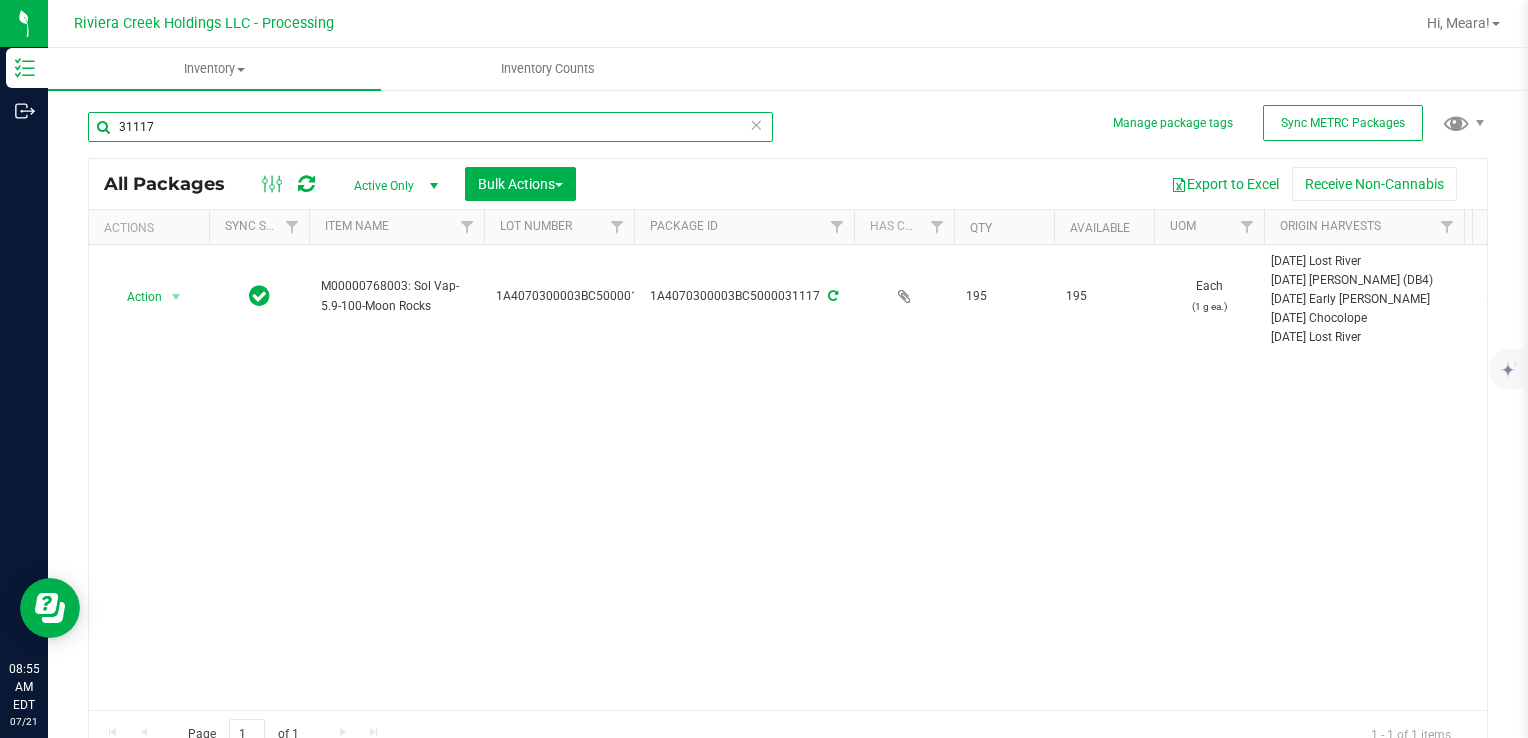 click on "Manage package tags
Sync METRC Packages
31117
All Packages
Active Only Active Only Lab Samples Locked All External Internal
Bulk Actions
Add to manufacturing run" at bounding box center [788, 393] 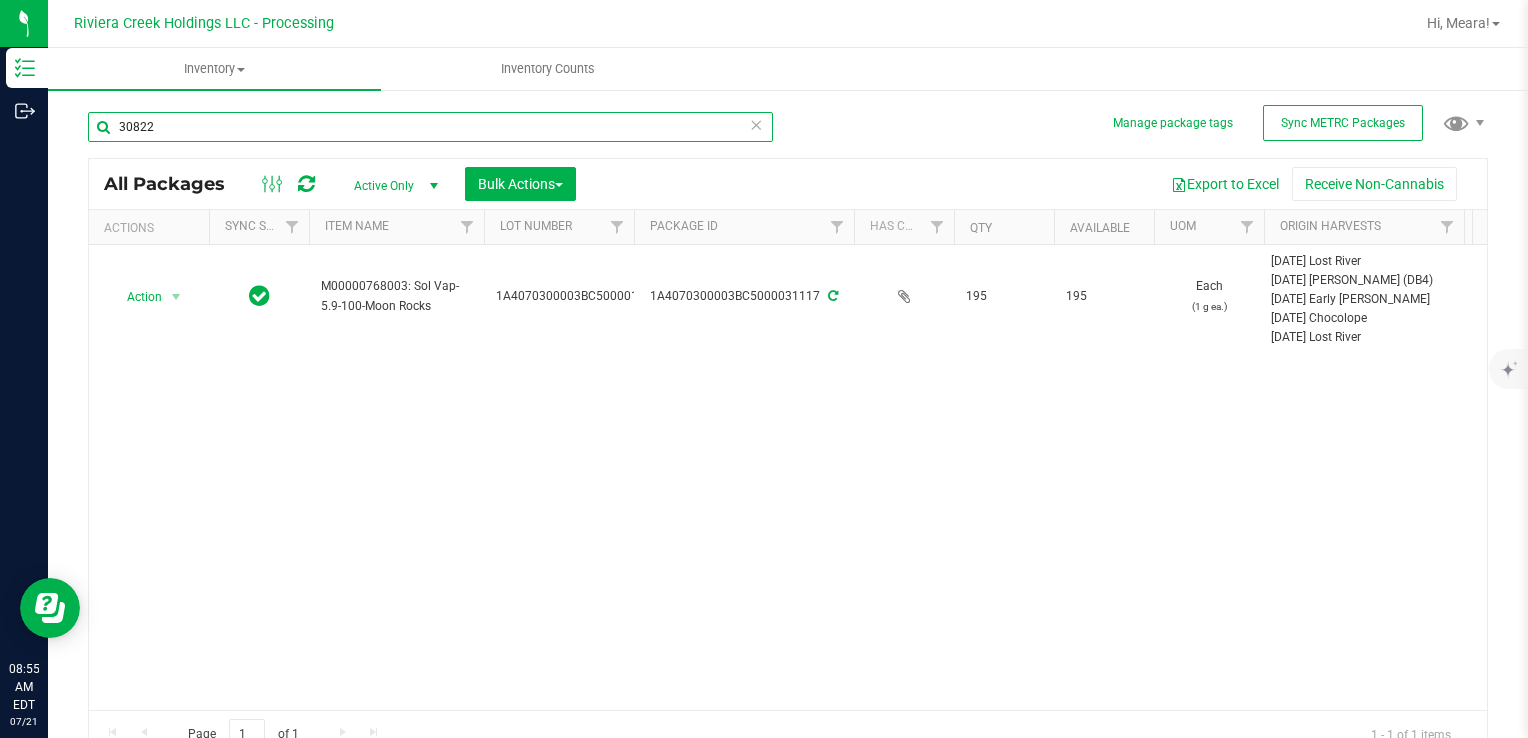 type on "30822" 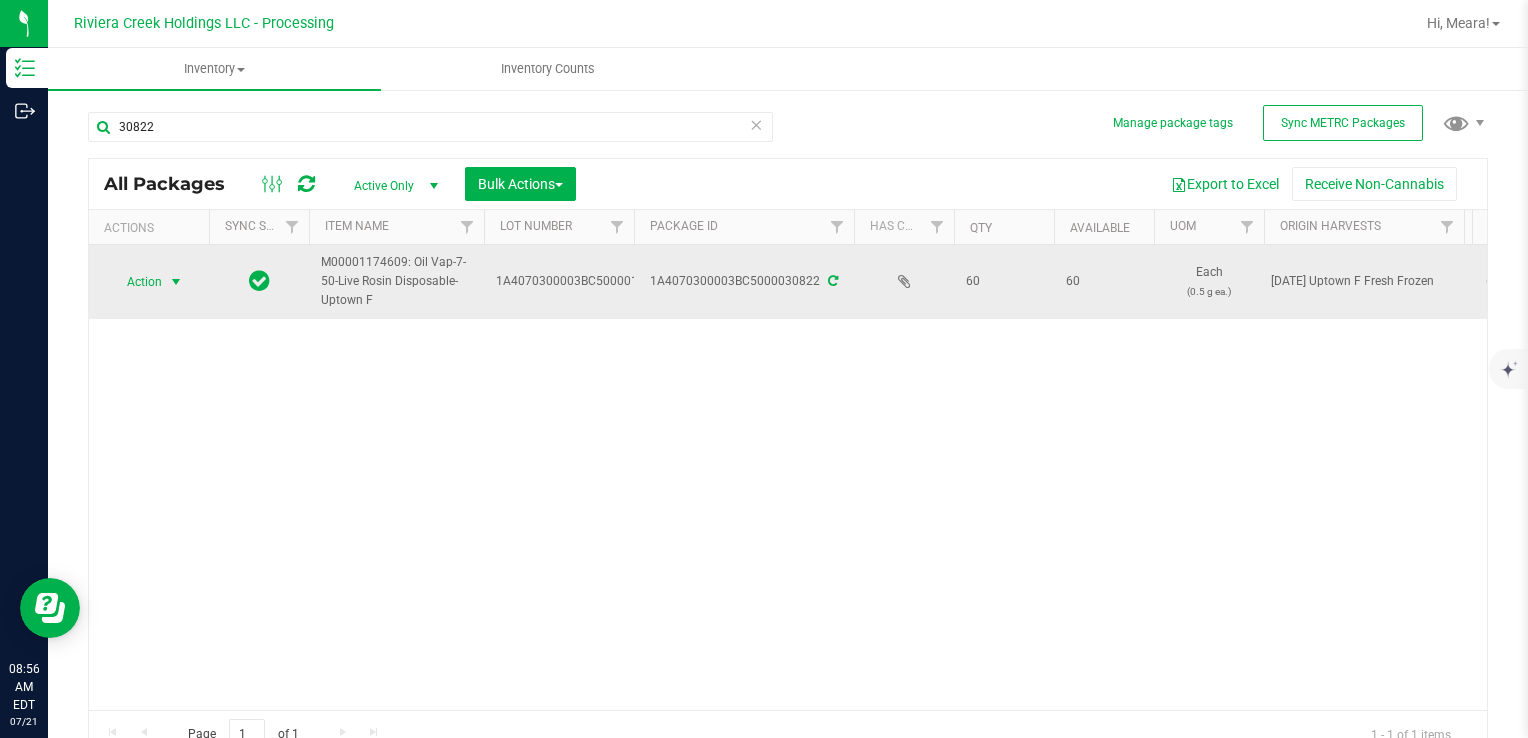 click at bounding box center (176, 282) 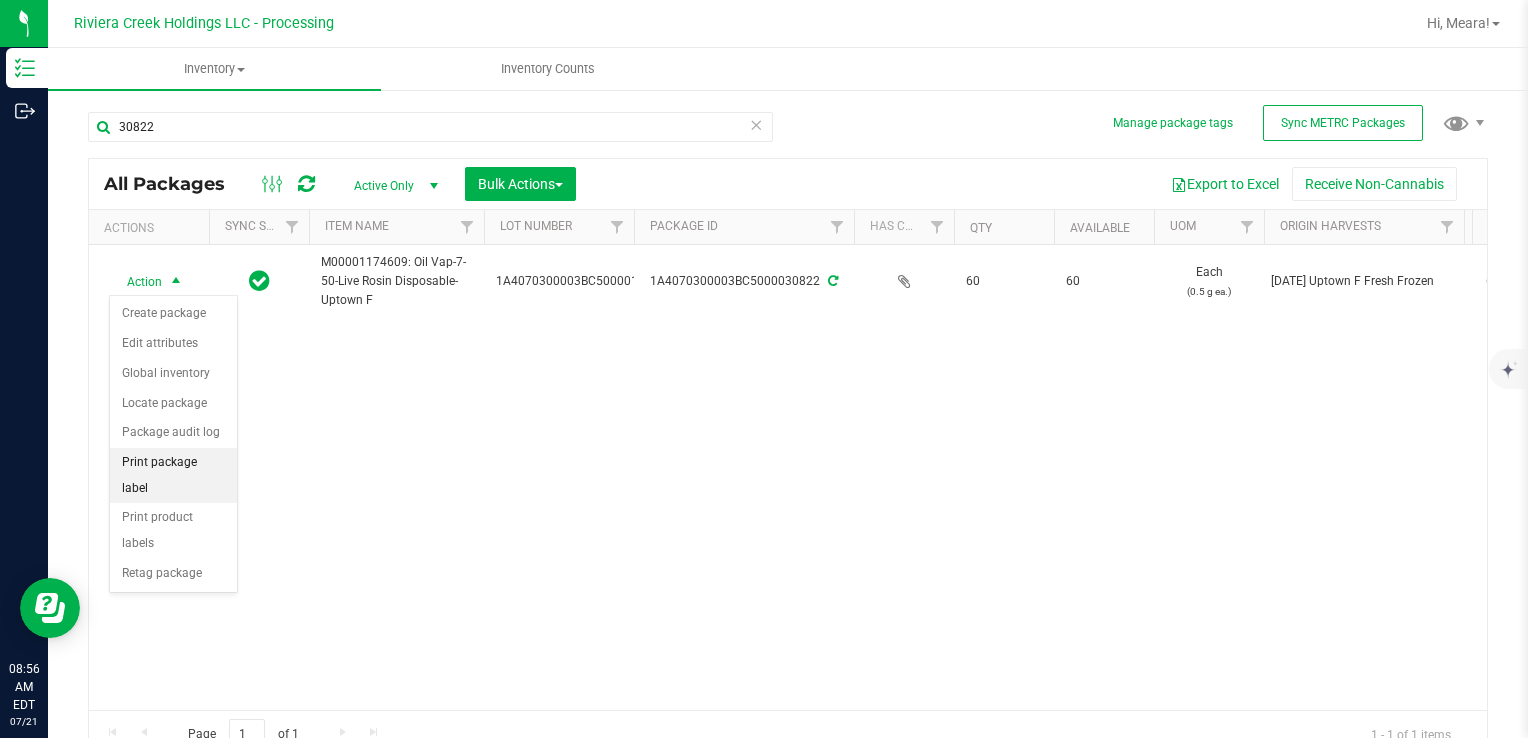 click on "Print package label" at bounding box center [173, 475] 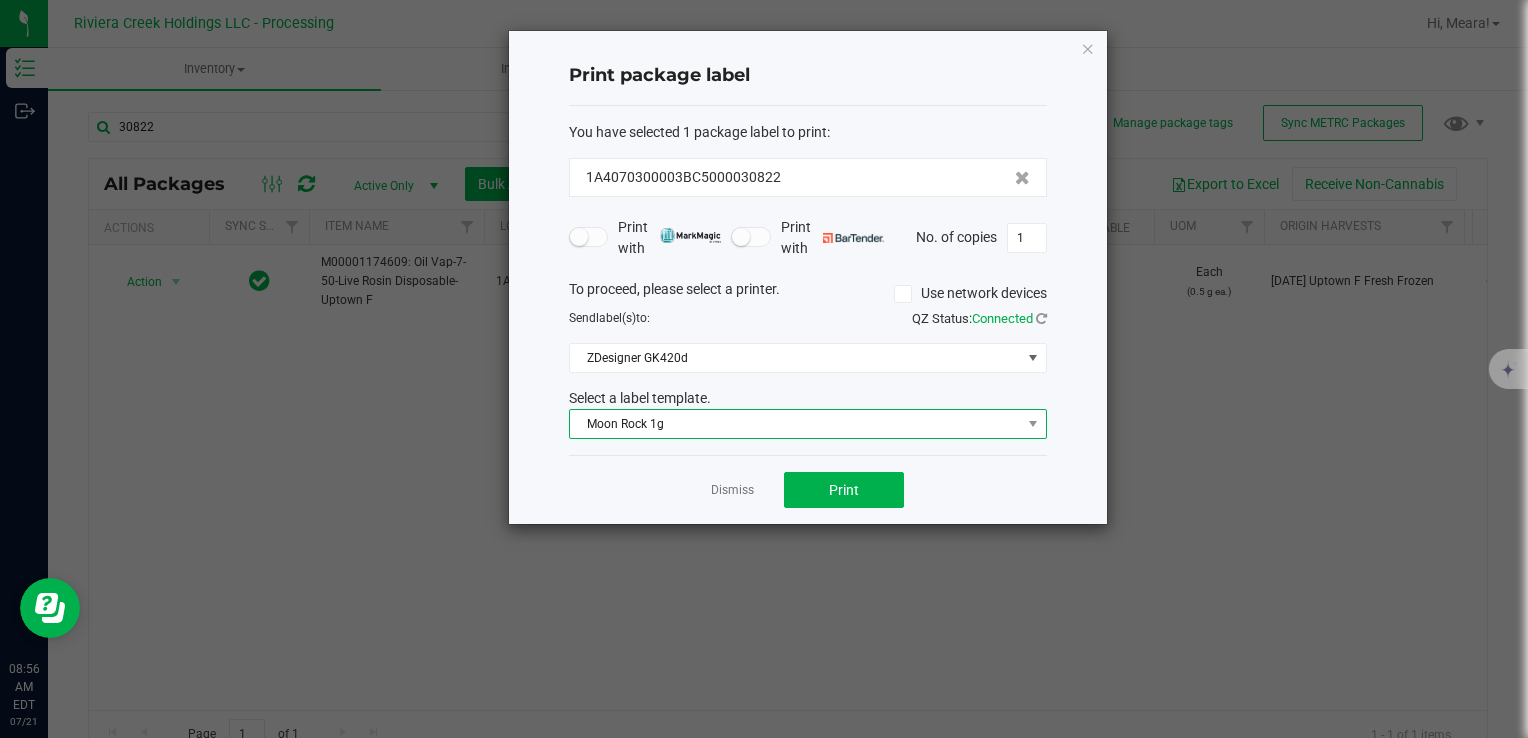 click on "Moon Rock 1g" at bounding box center [795, 424] 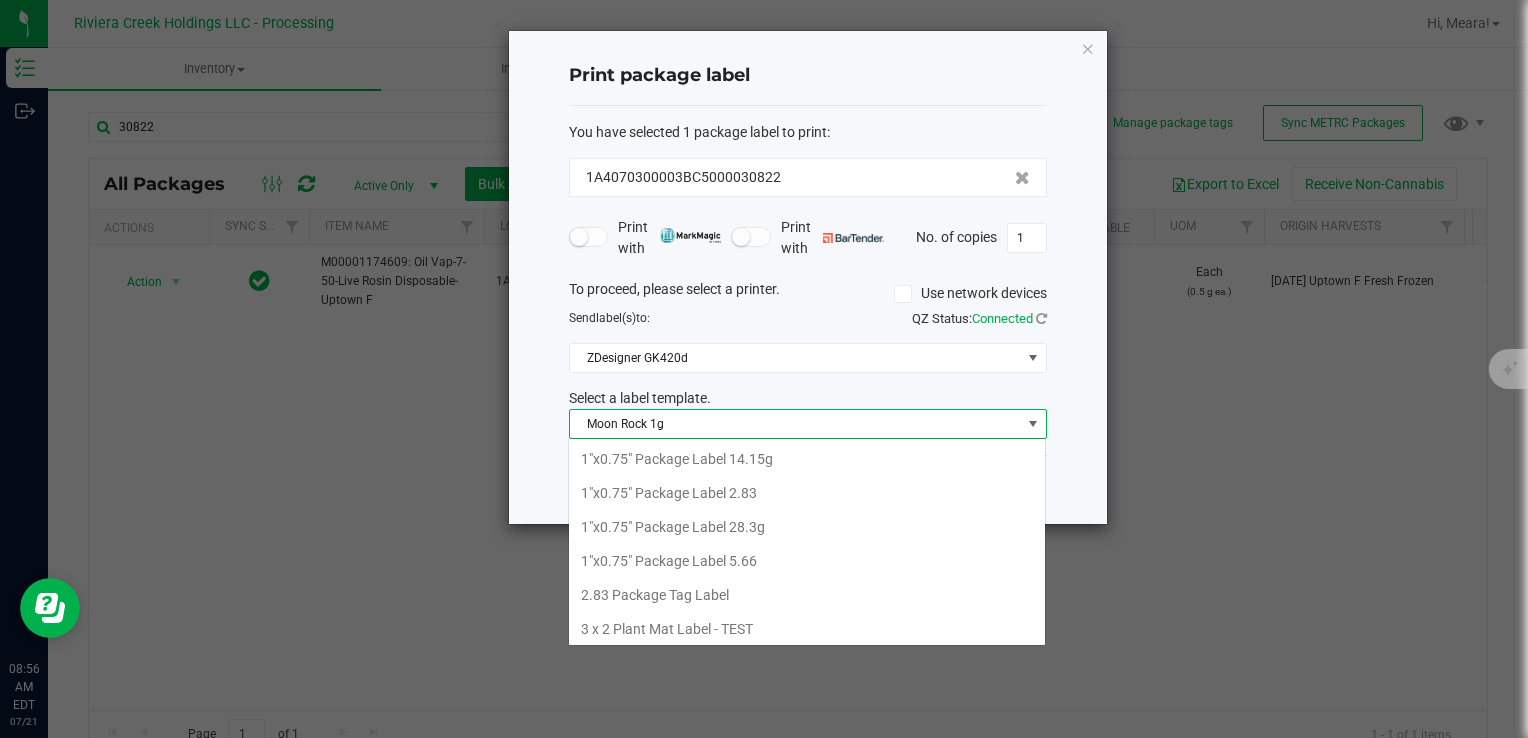 scroll, scrollTop: 640, scrollLeft: 0, axis: vertical 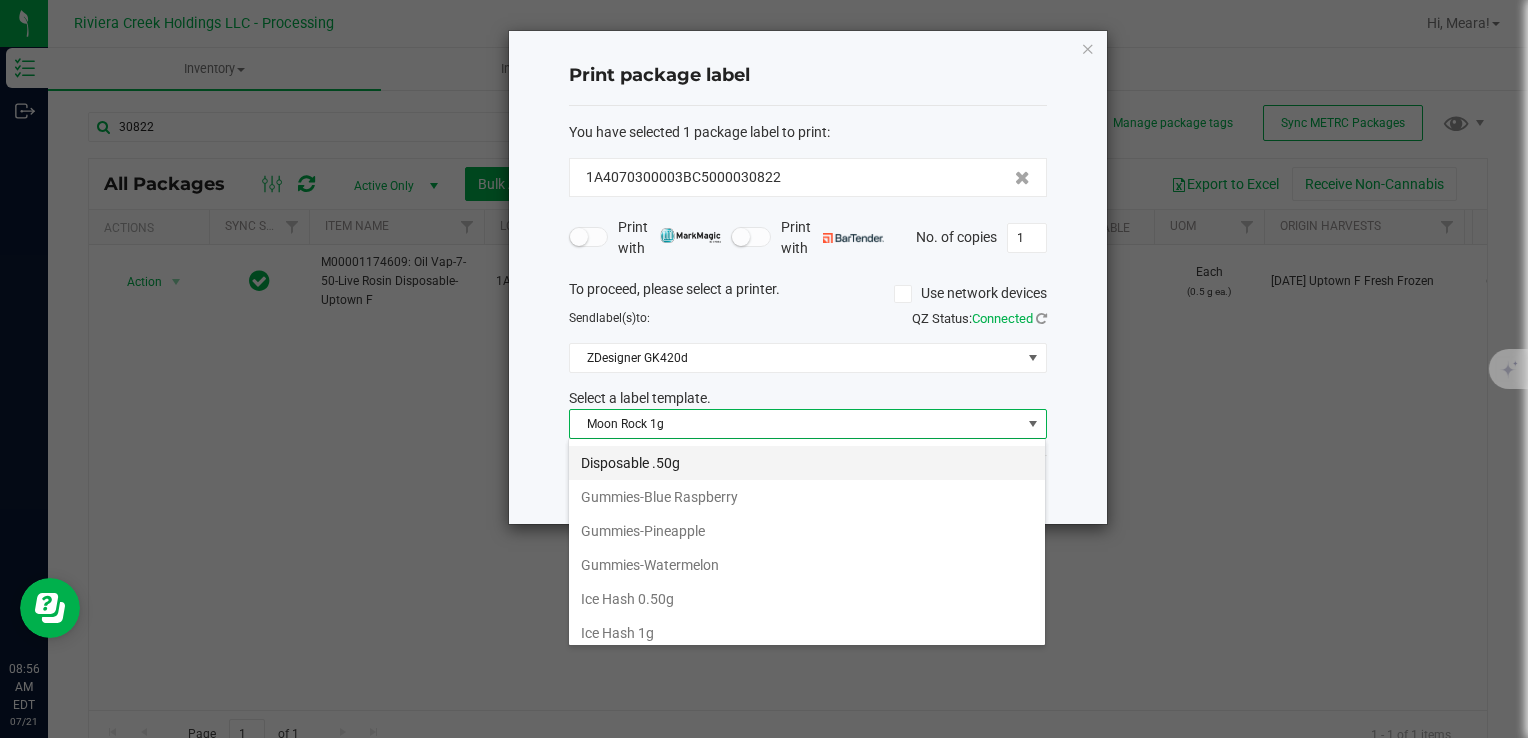 click on "Disposable .50g" at bounding box center [807, 463] 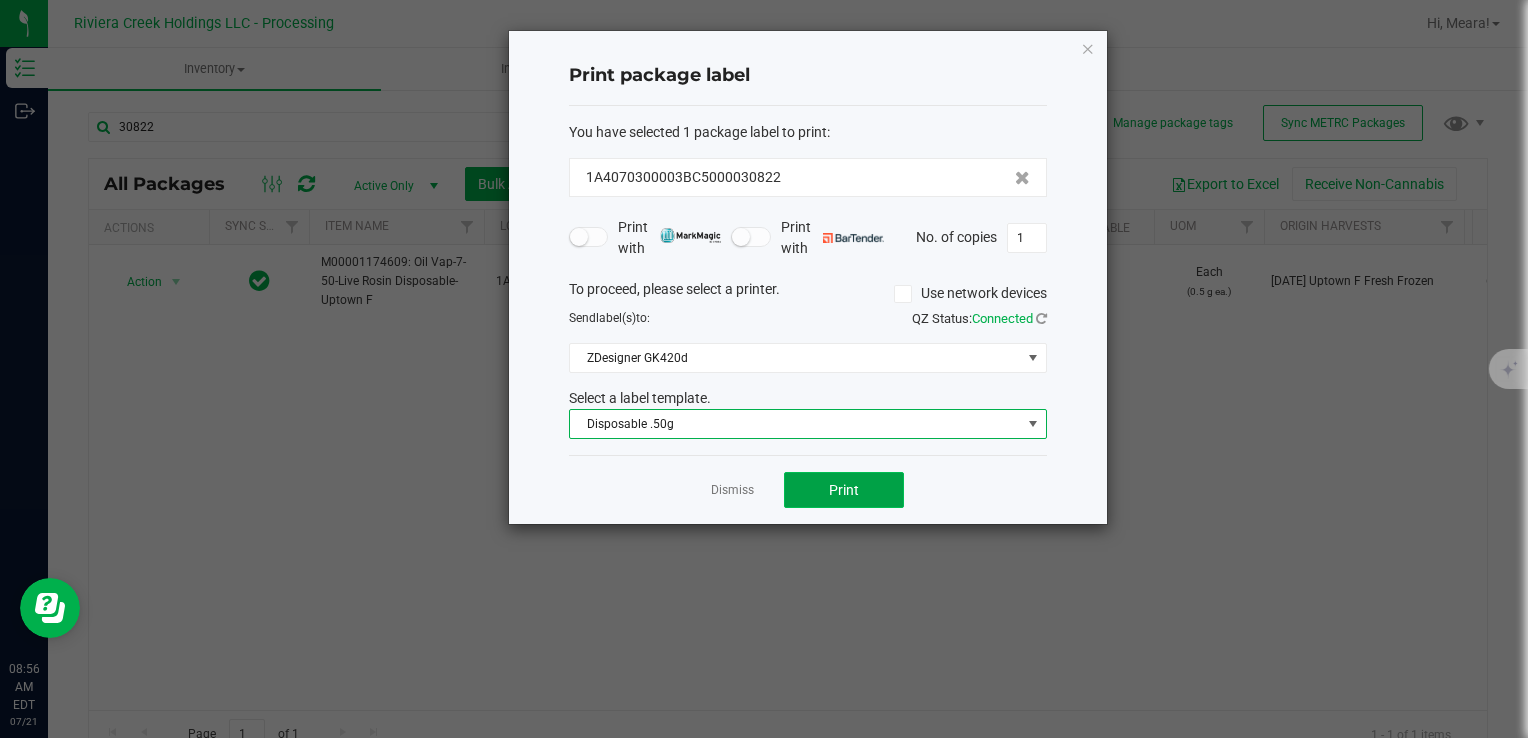 click on "Print" 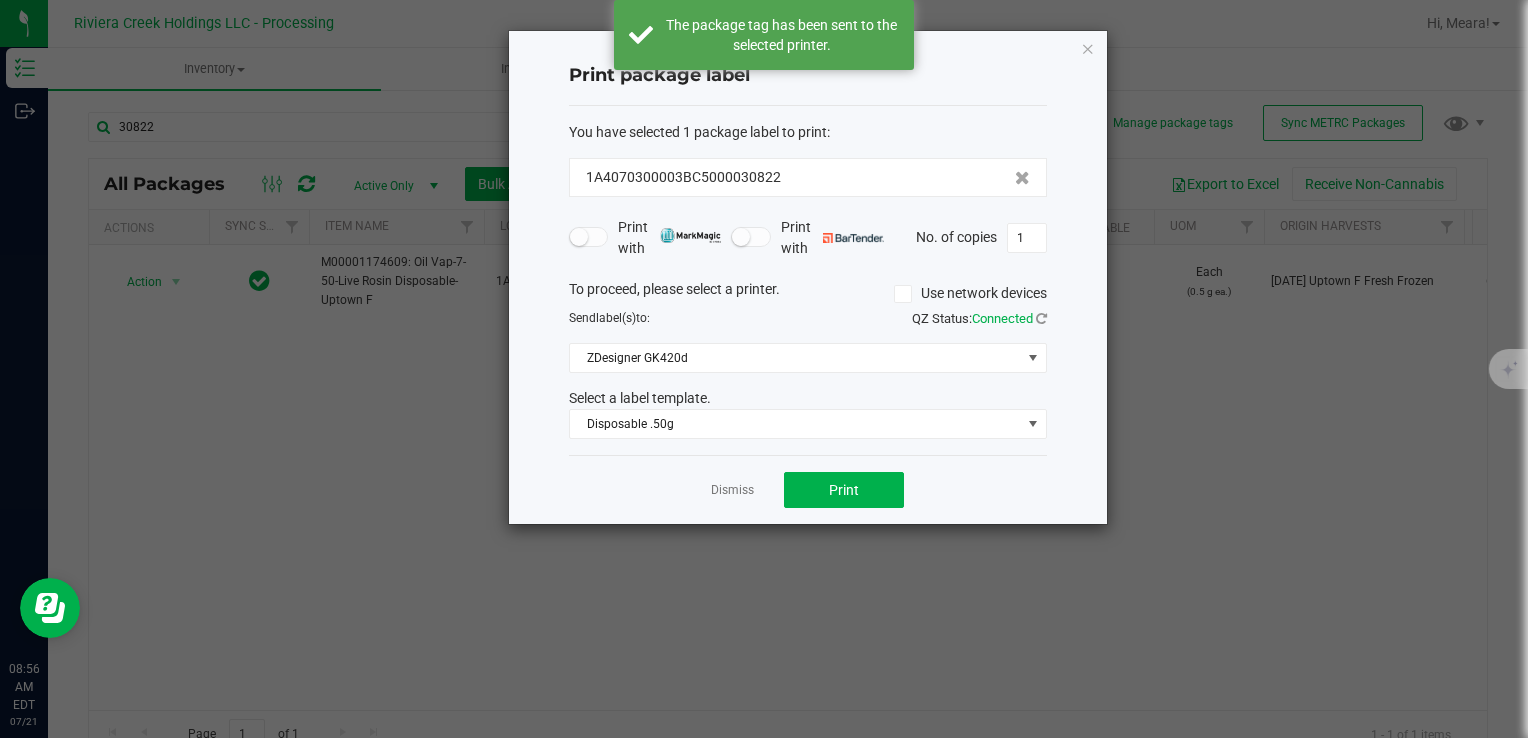 click on "Dismiss" 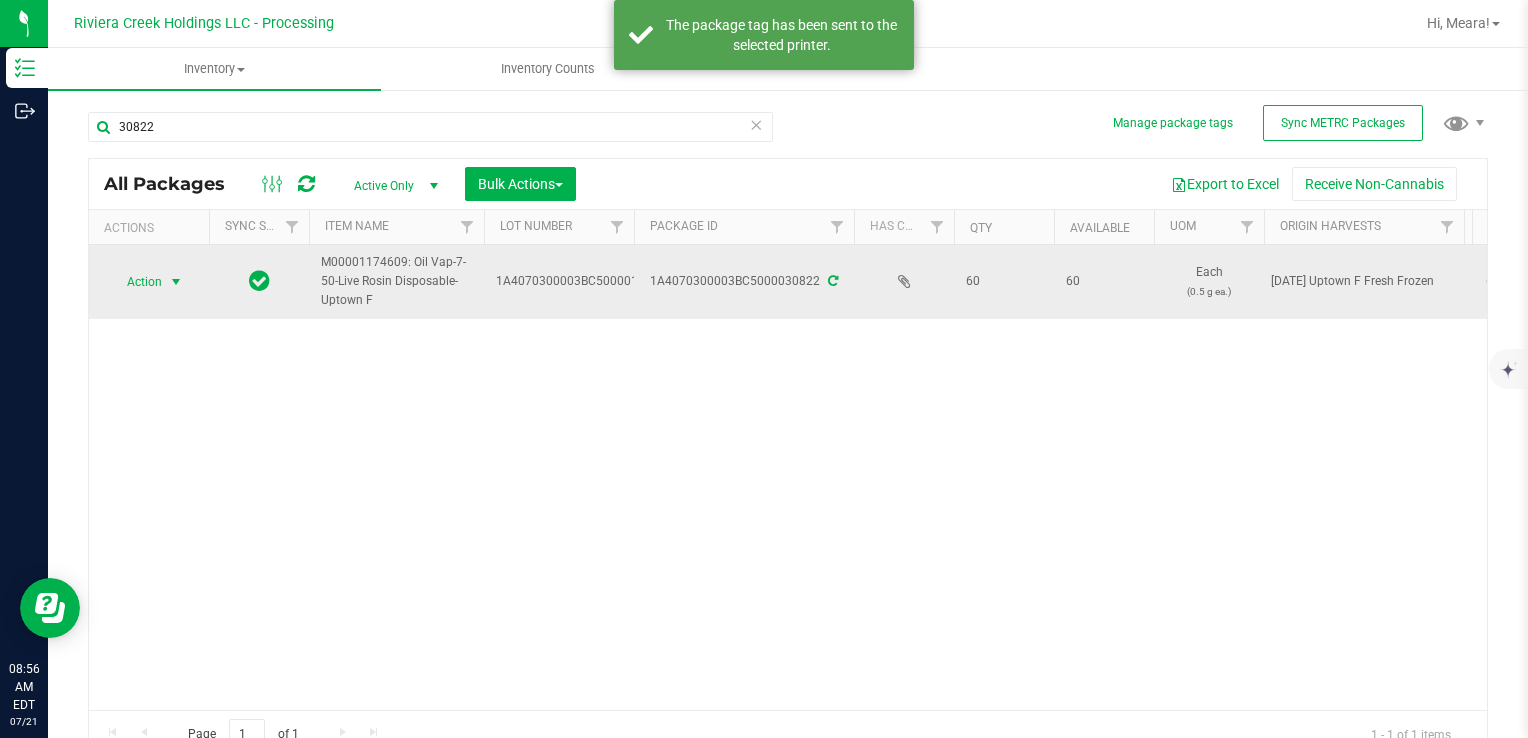 click on "Action" at bounding box center [136, 282] 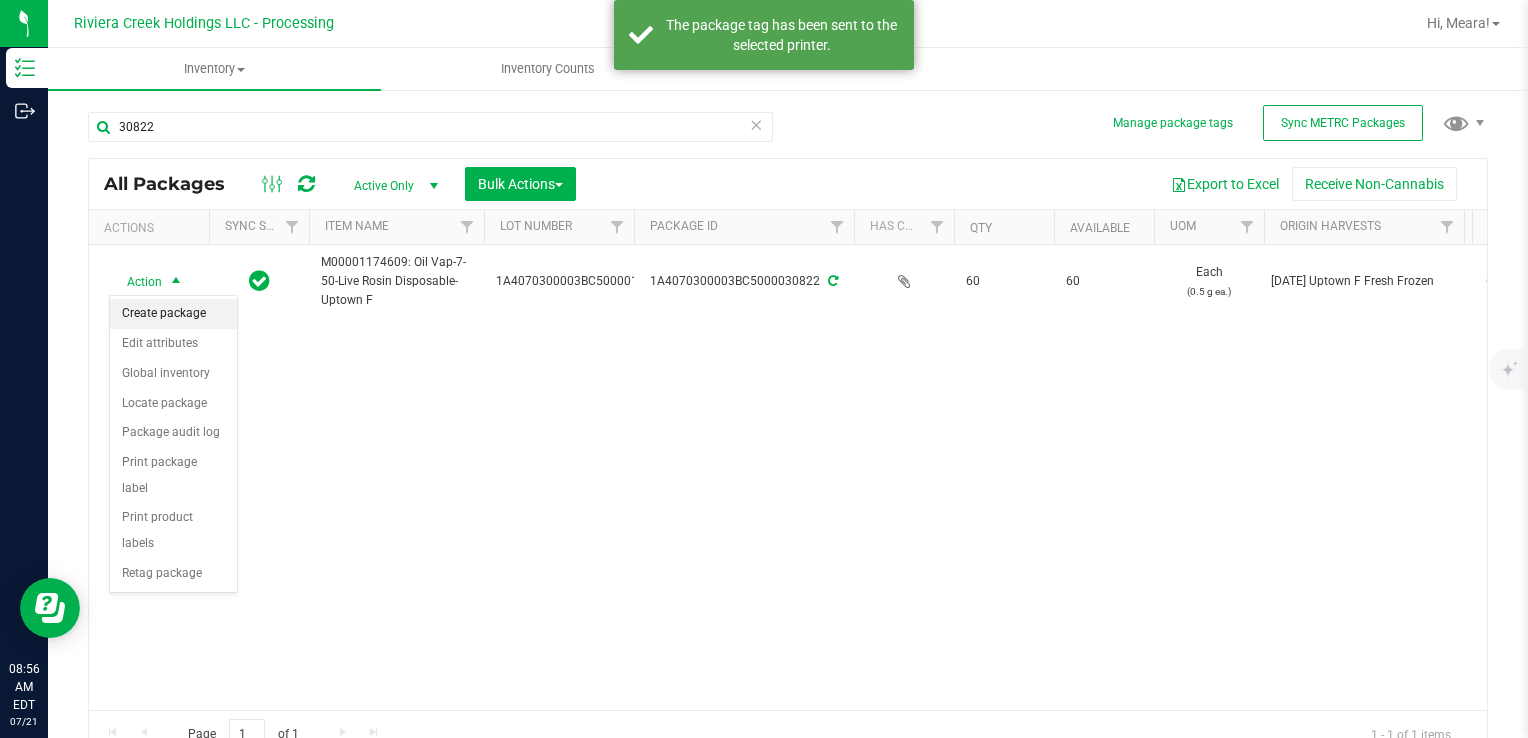 click on "Create package" at bounding box center (173, 314) 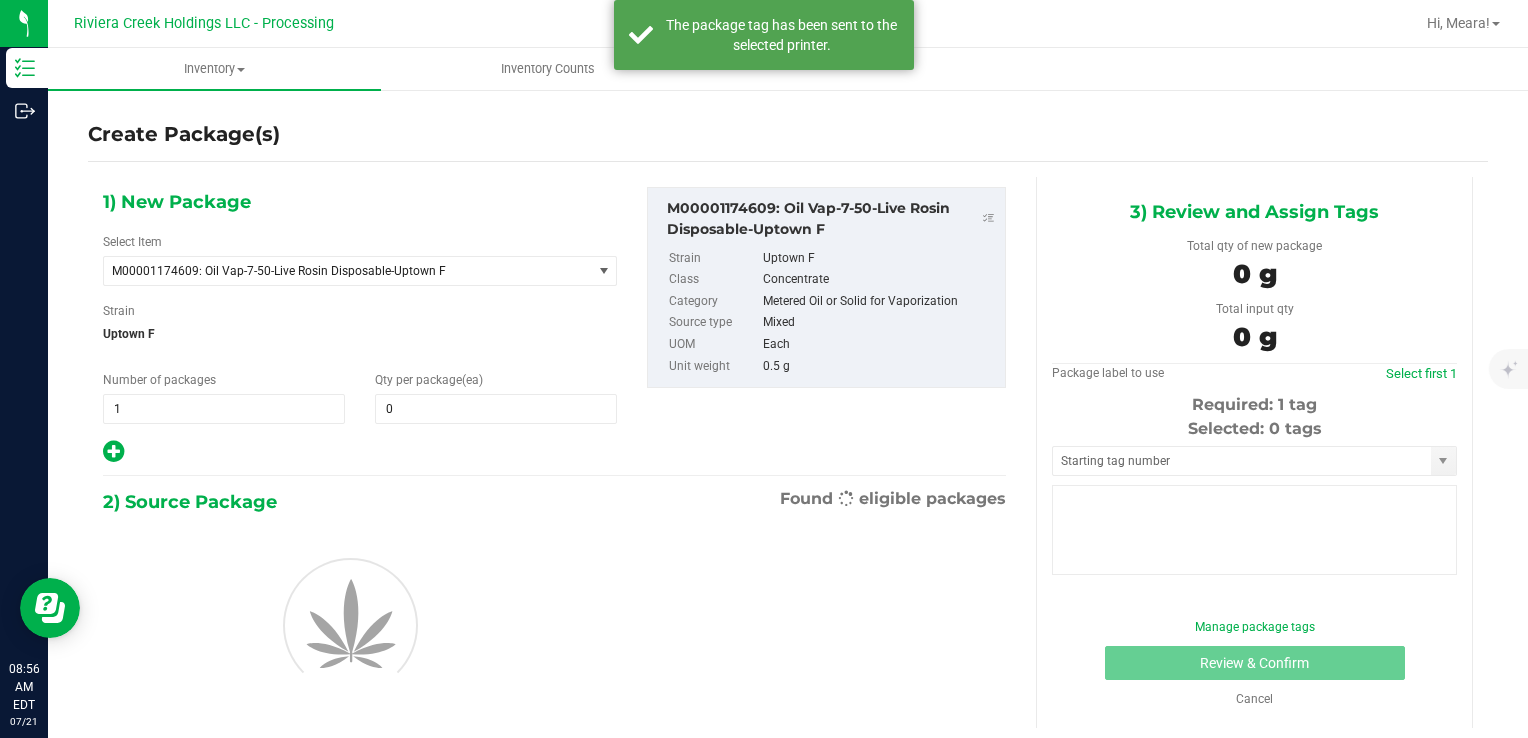 type on "0" 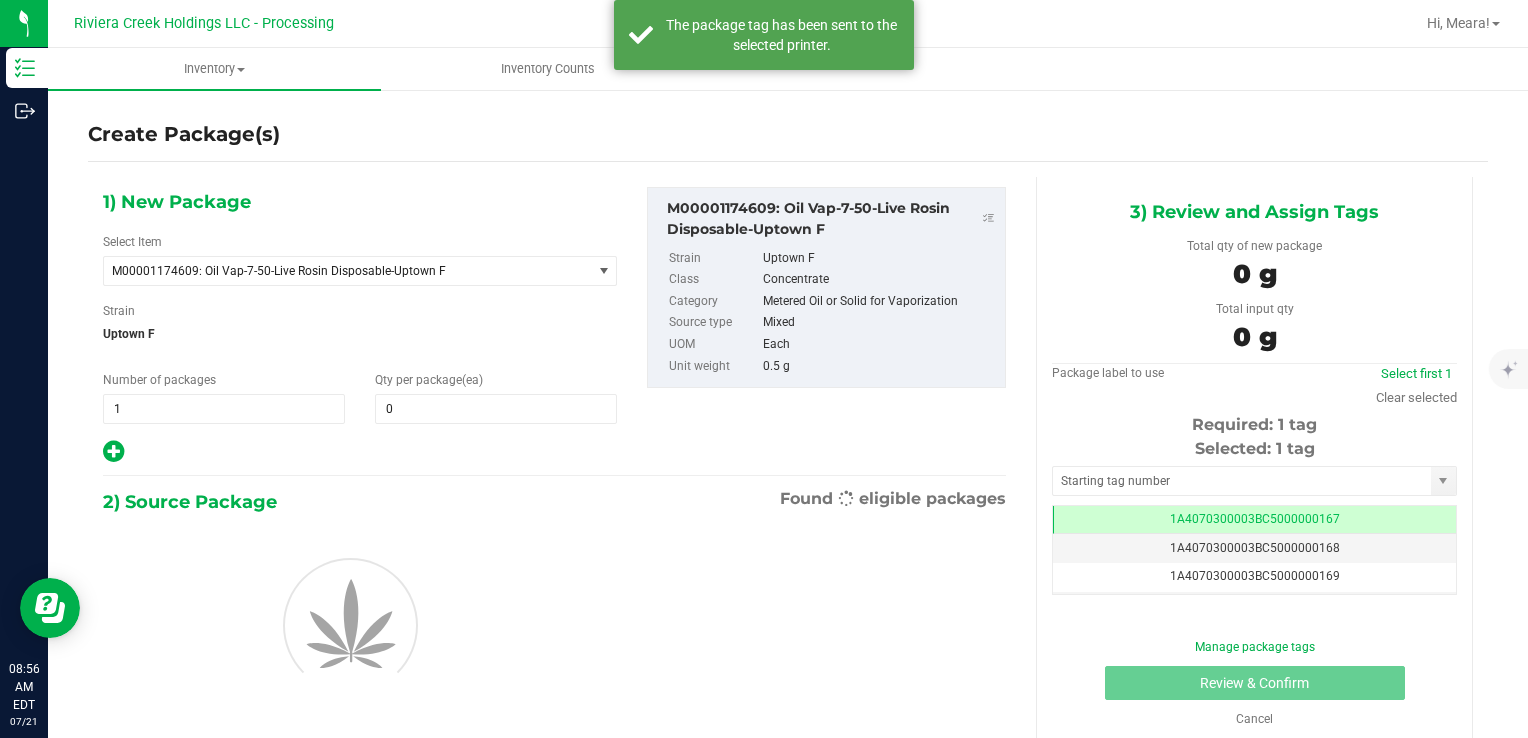 scroll, scrollTop: 0, scrollLeft: 0, axis: both 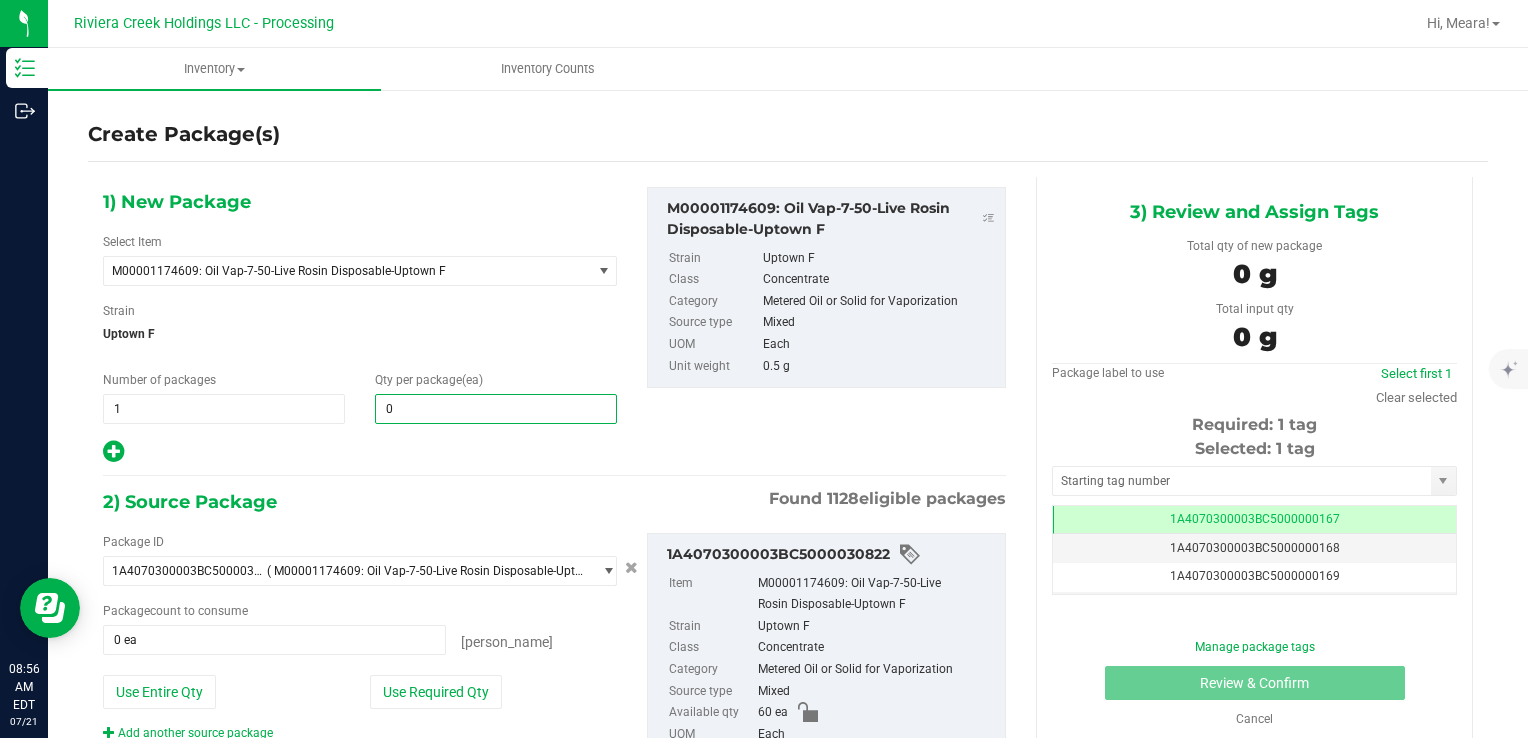 type 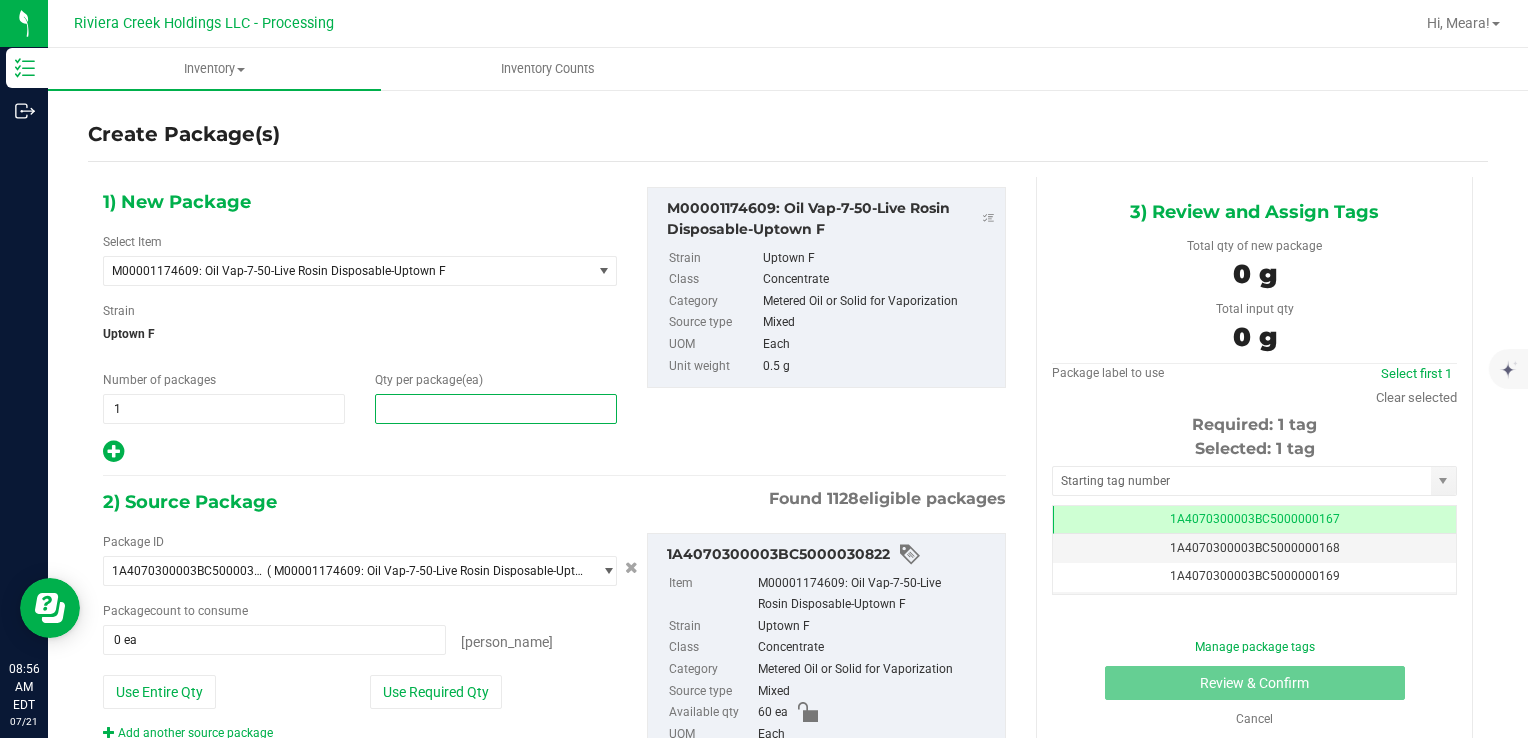 click at bounding box center [496, 409] 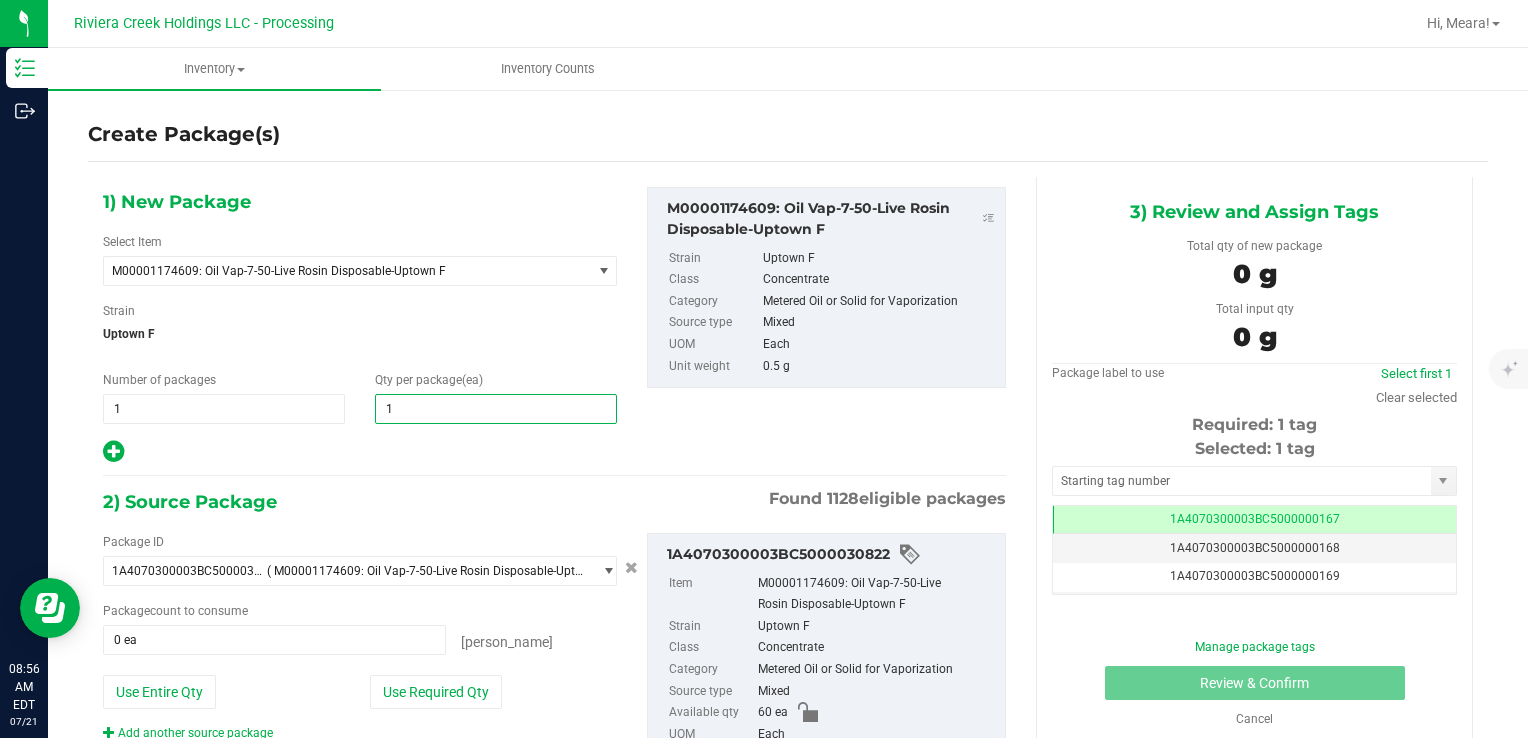 type on "10" 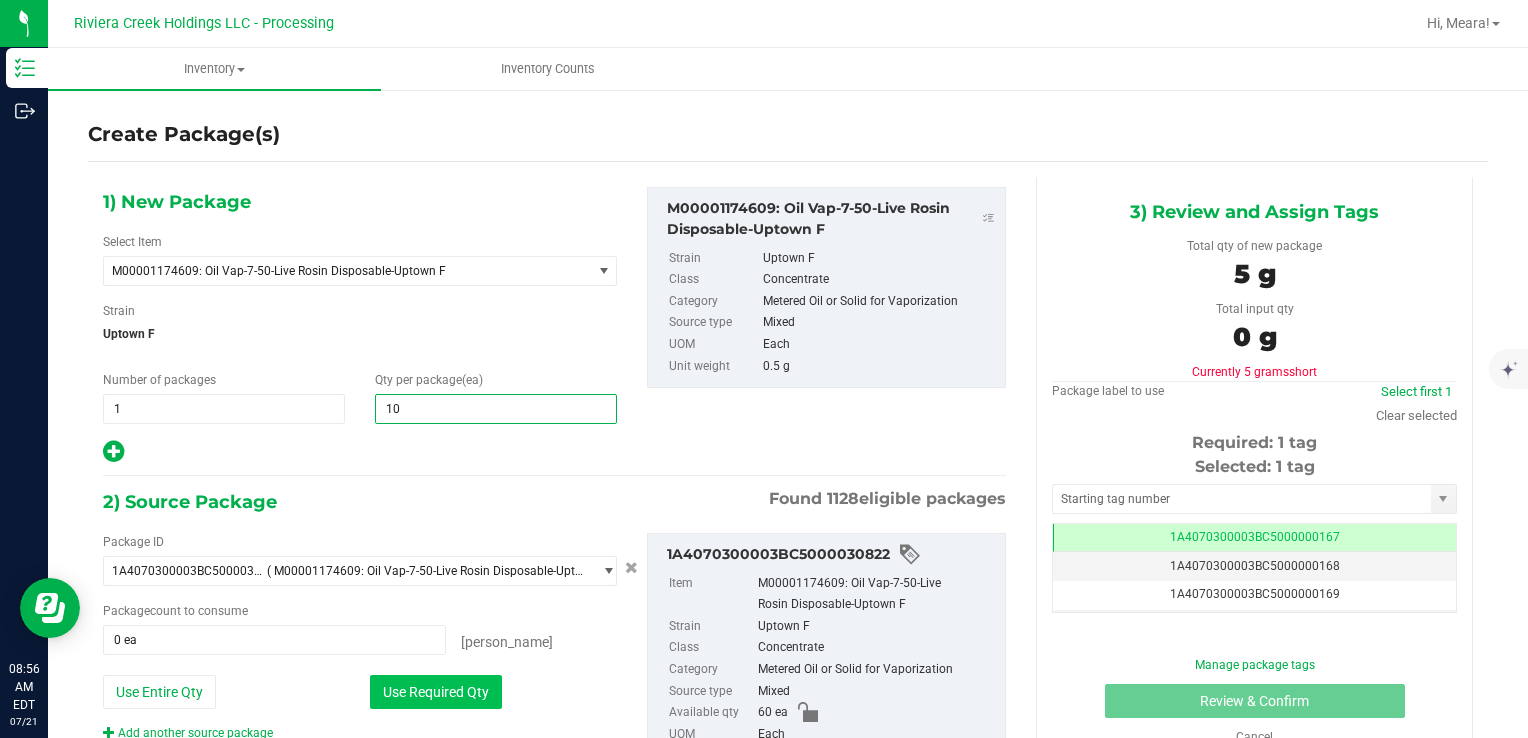 type on "10" 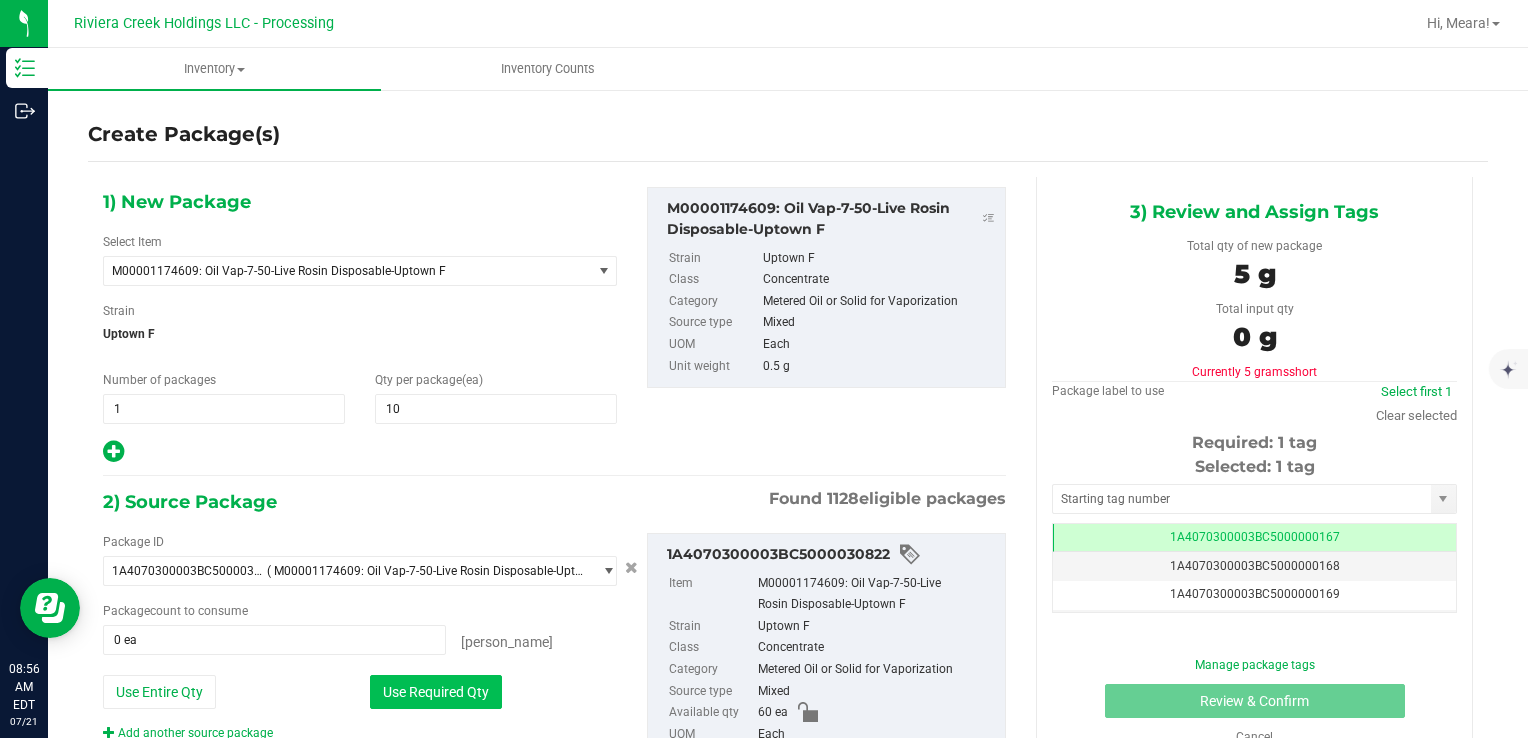 click on "Use Required Qty" at bounding box center (436, 692) 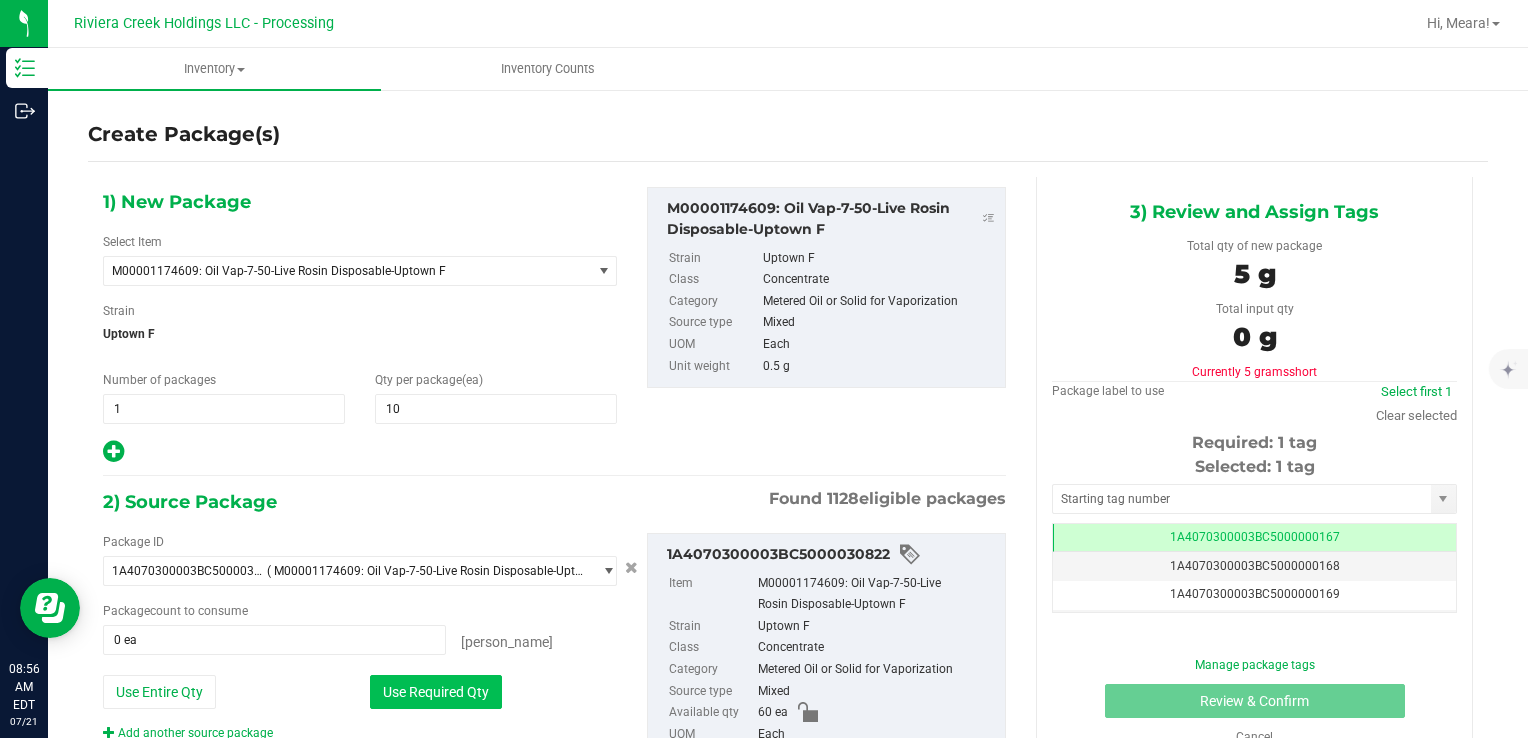 type on "10 ea" 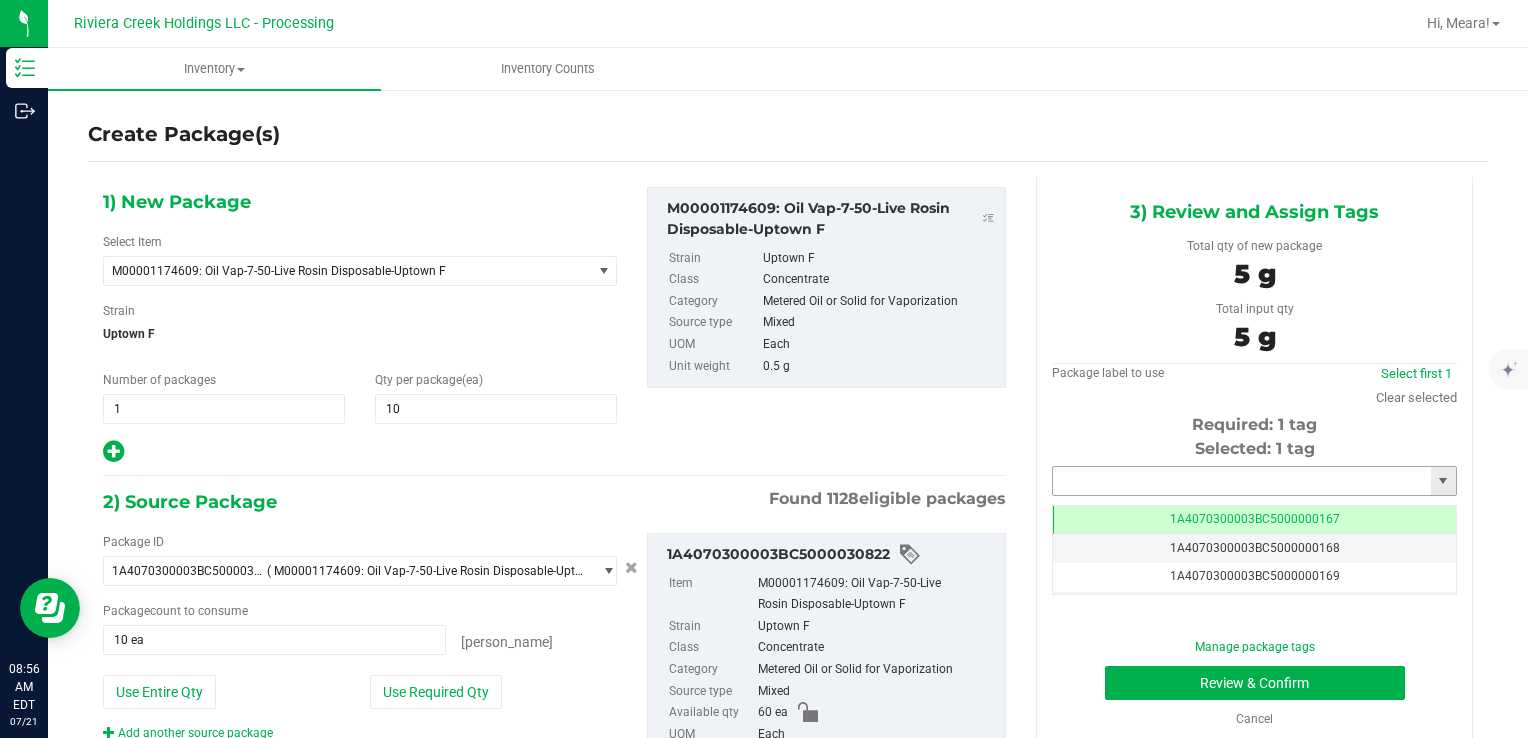 click at bounding box center [1242, 481] 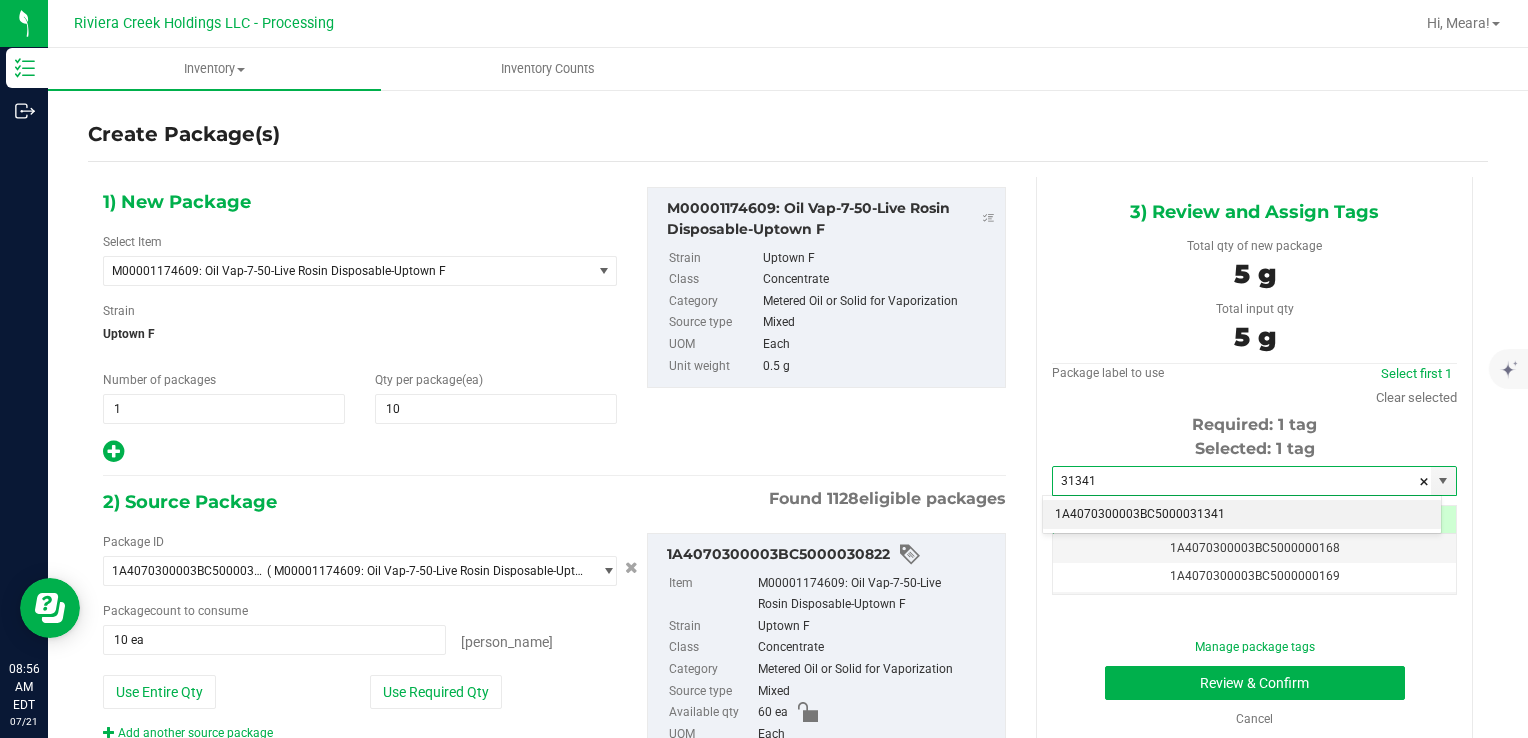 click on "1A4070300003BC5000031341" at bounding box center (1242, 515) 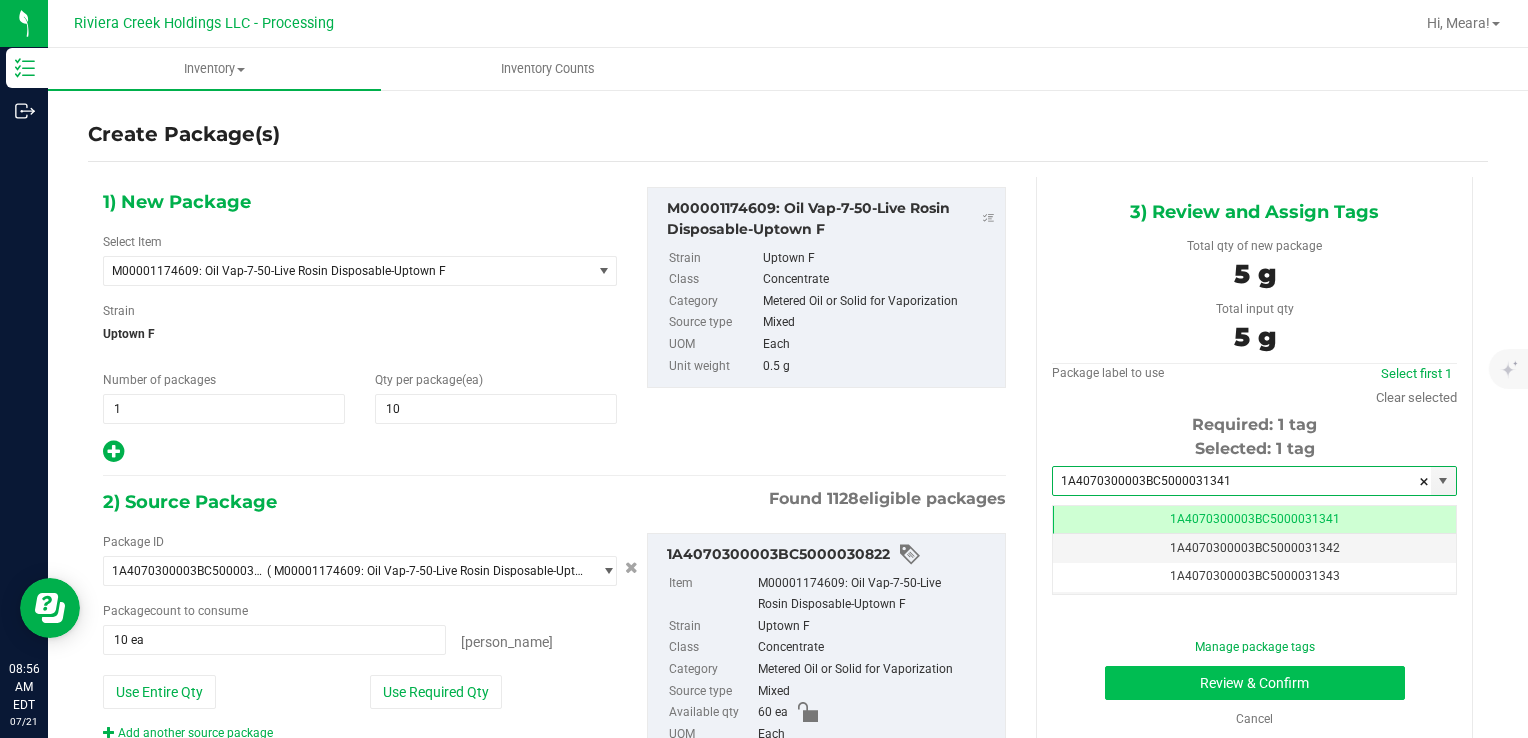 type on "1A4070300003BC5000031341" 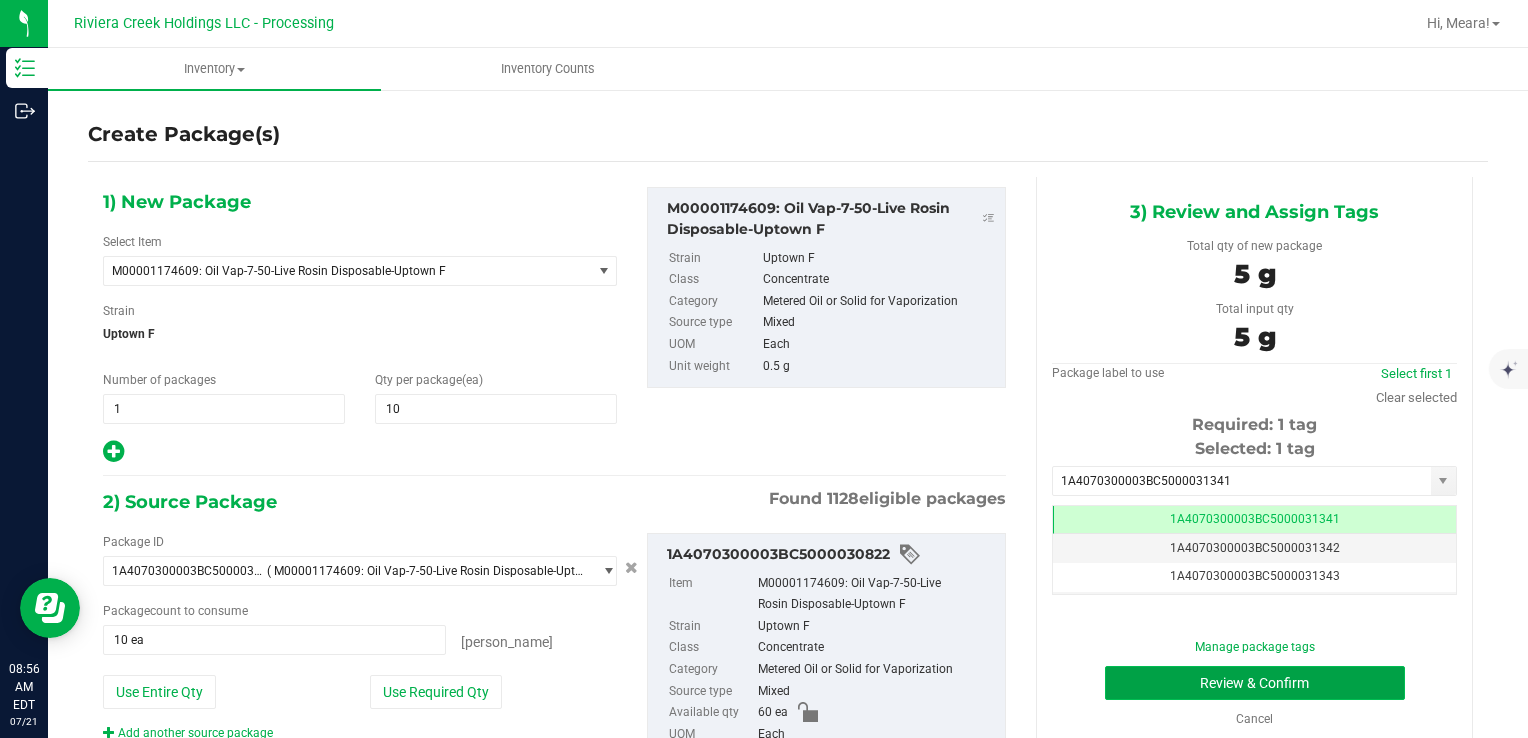 click on "Review & Confirm" at bounding box center (1255, 683) 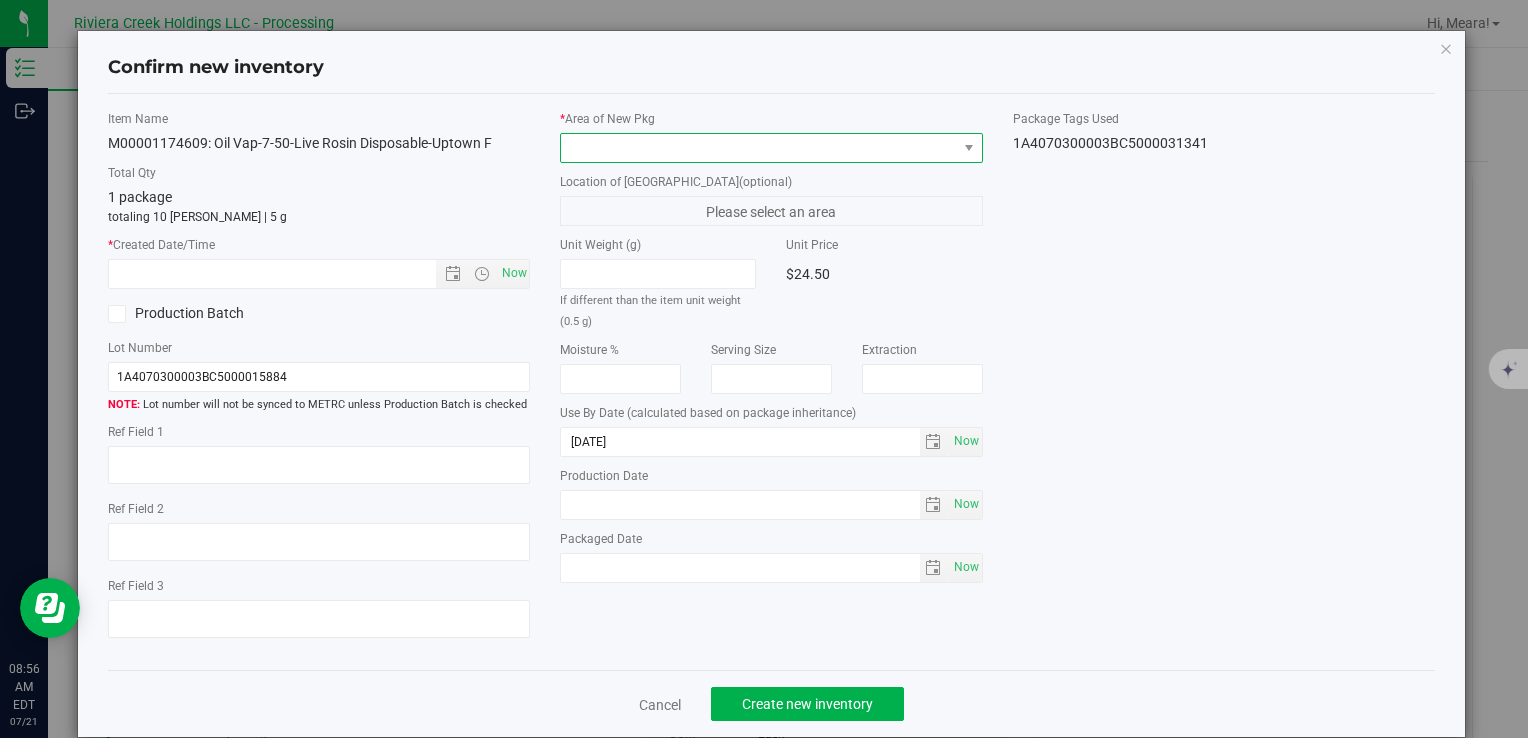 click at bounding box center (758, 148) 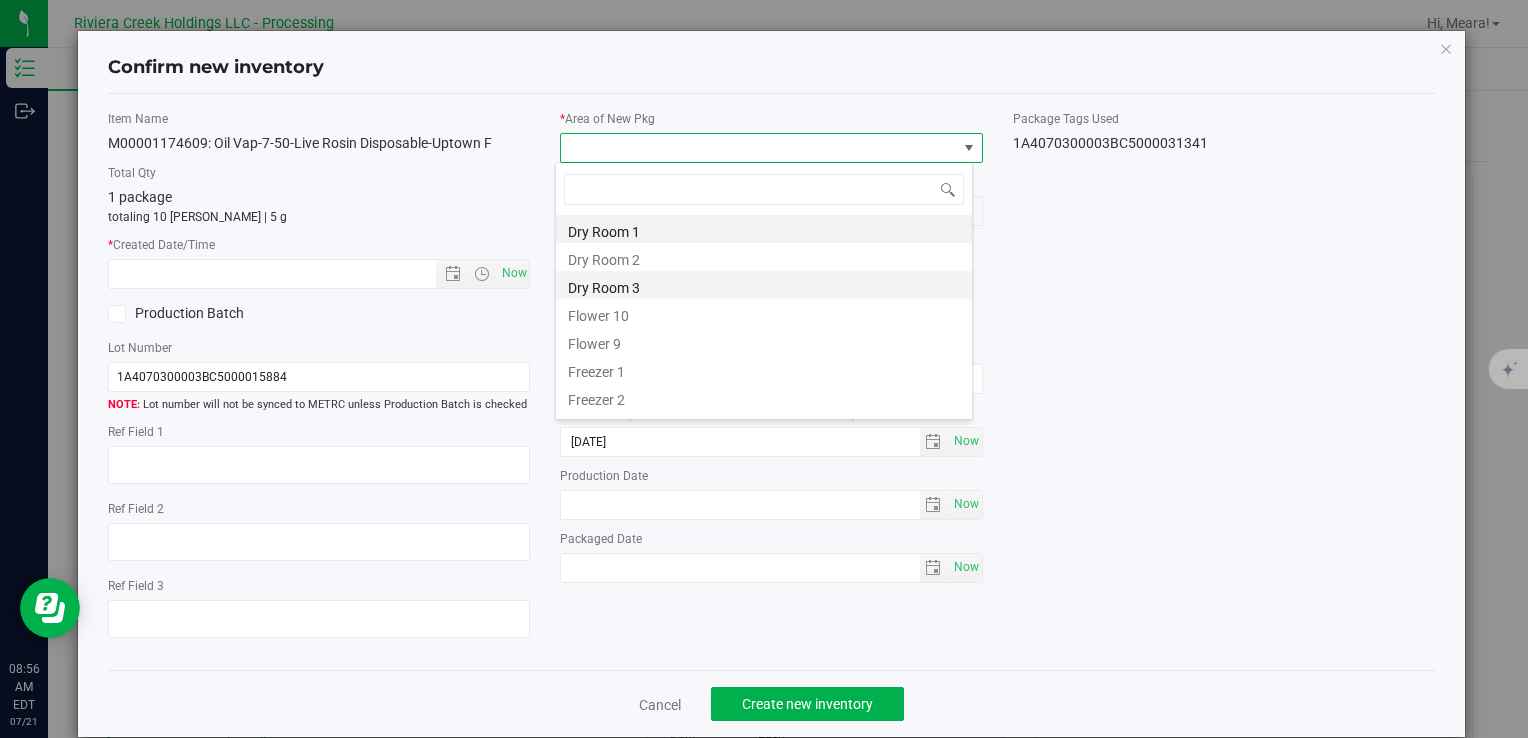 click on "Dry Room 3" at bounding box center [764, 285] 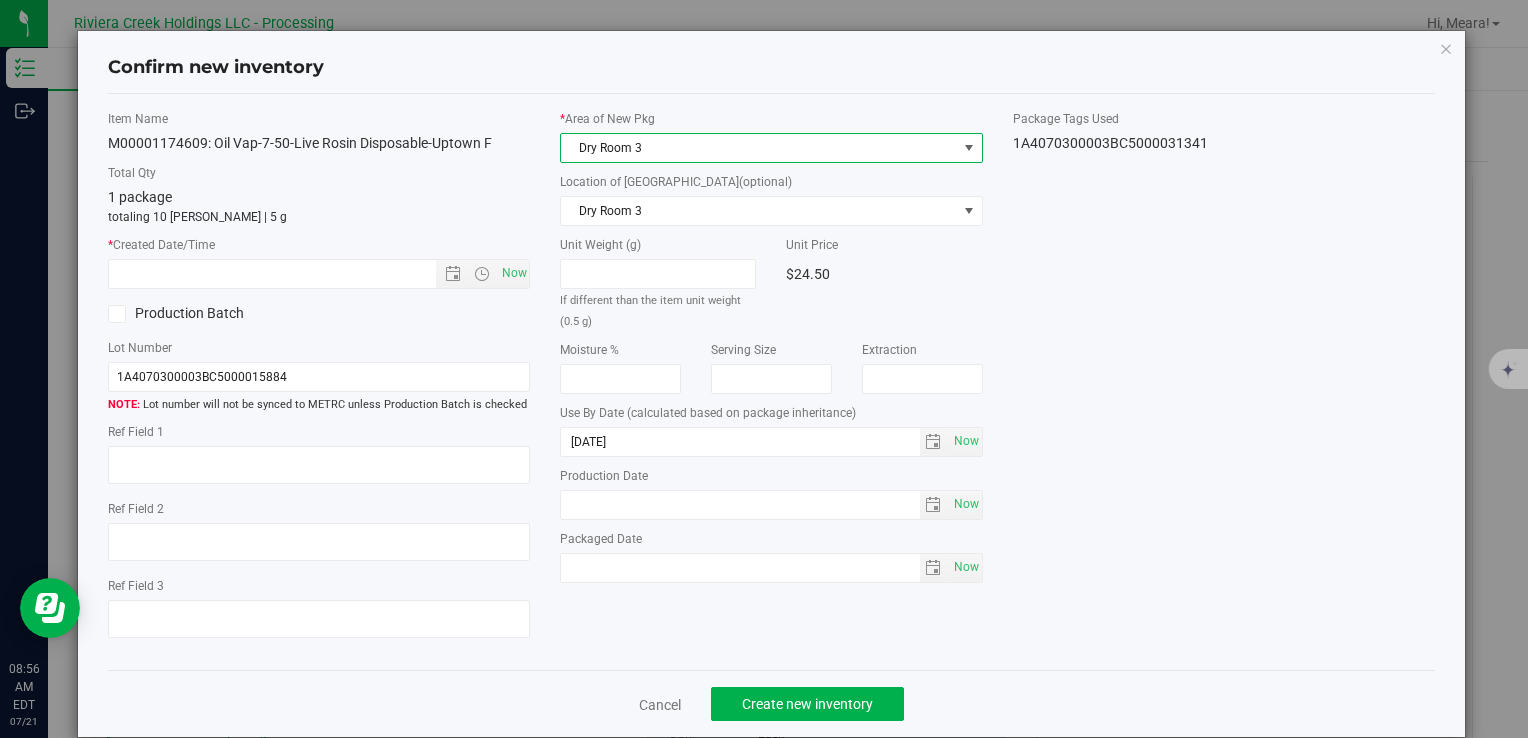 click on "Dry Room 3" at bounding box center [758, 148] 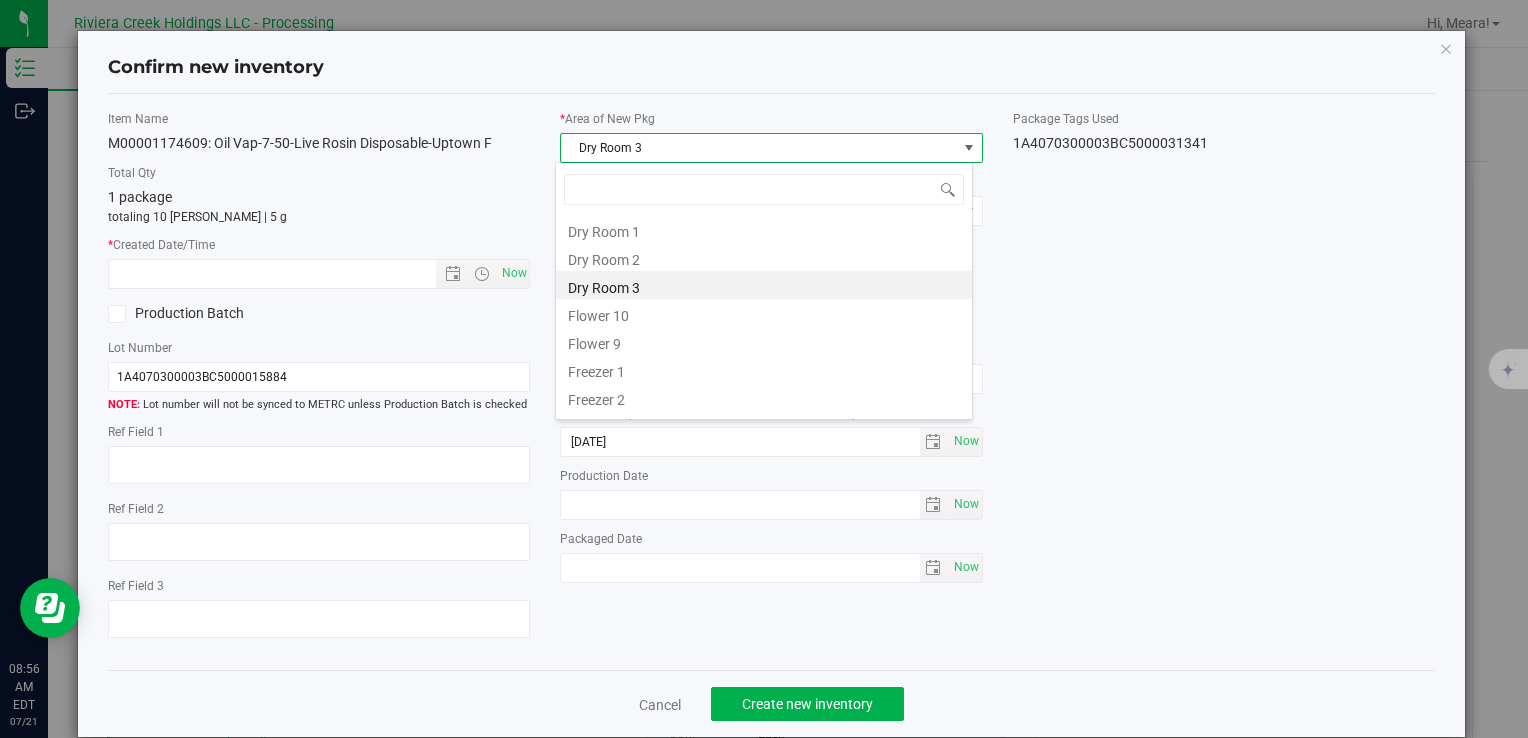 click on "Flower 10" at bounding box center (764, 313) 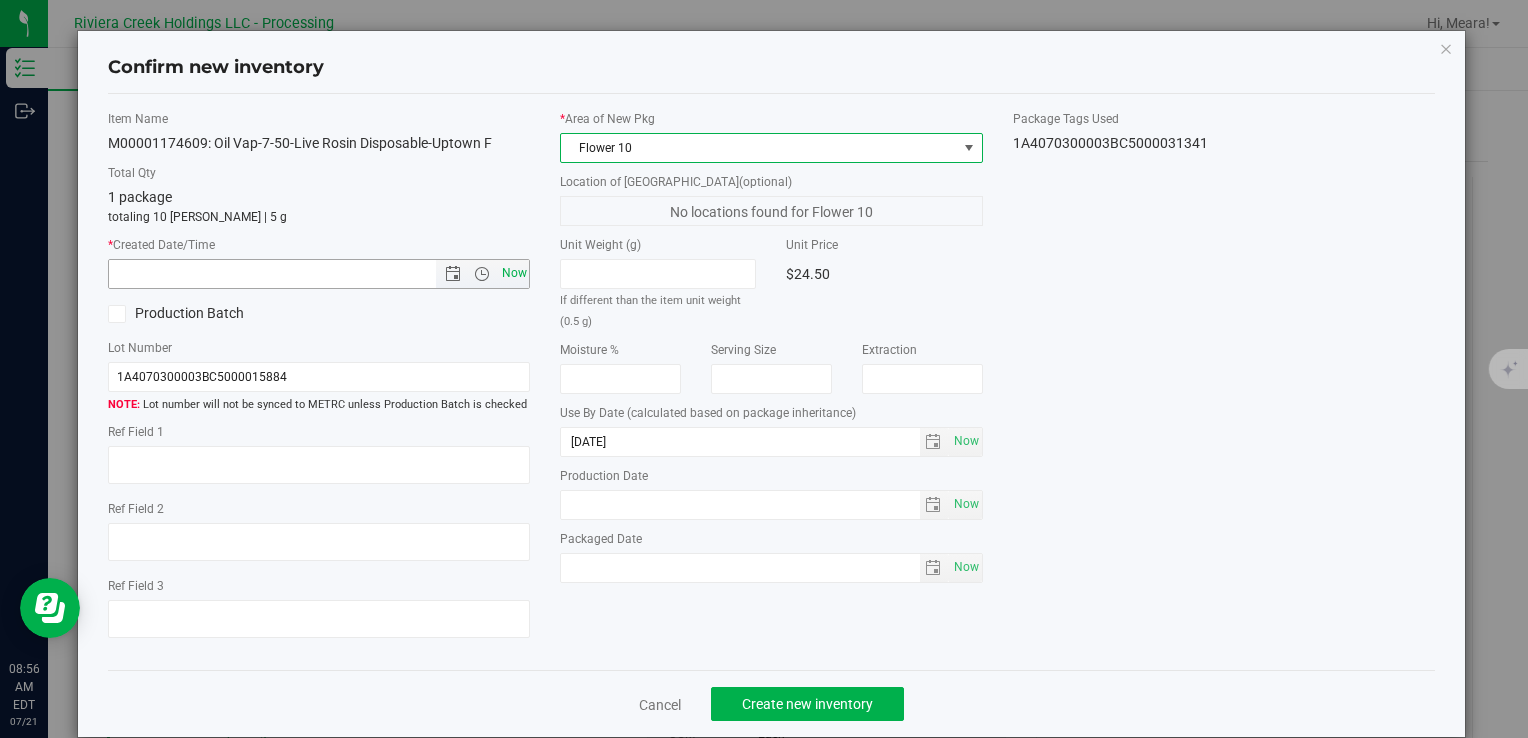 click on "Now" at bounding box center [514, 273] 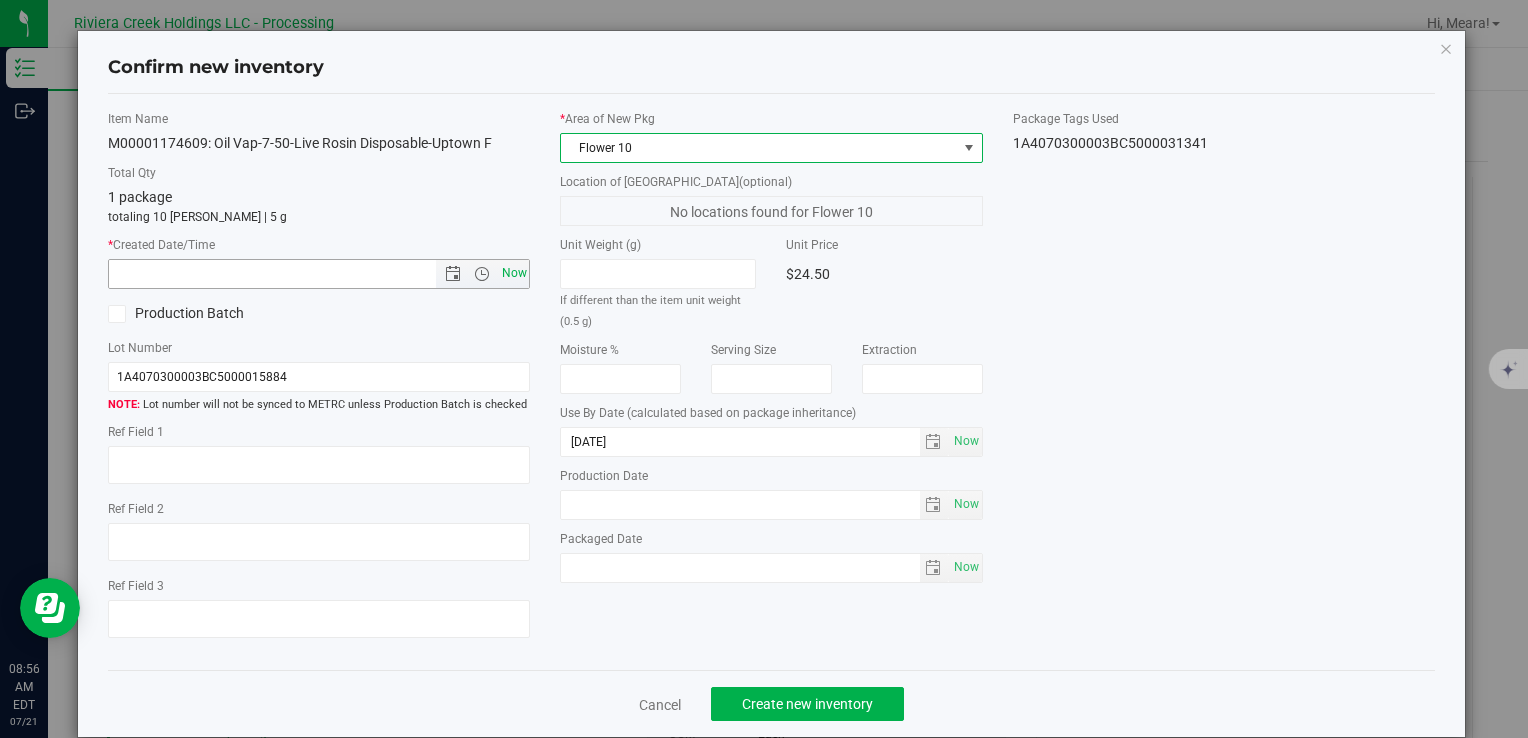type on "7/21/2025 8:56 AM" 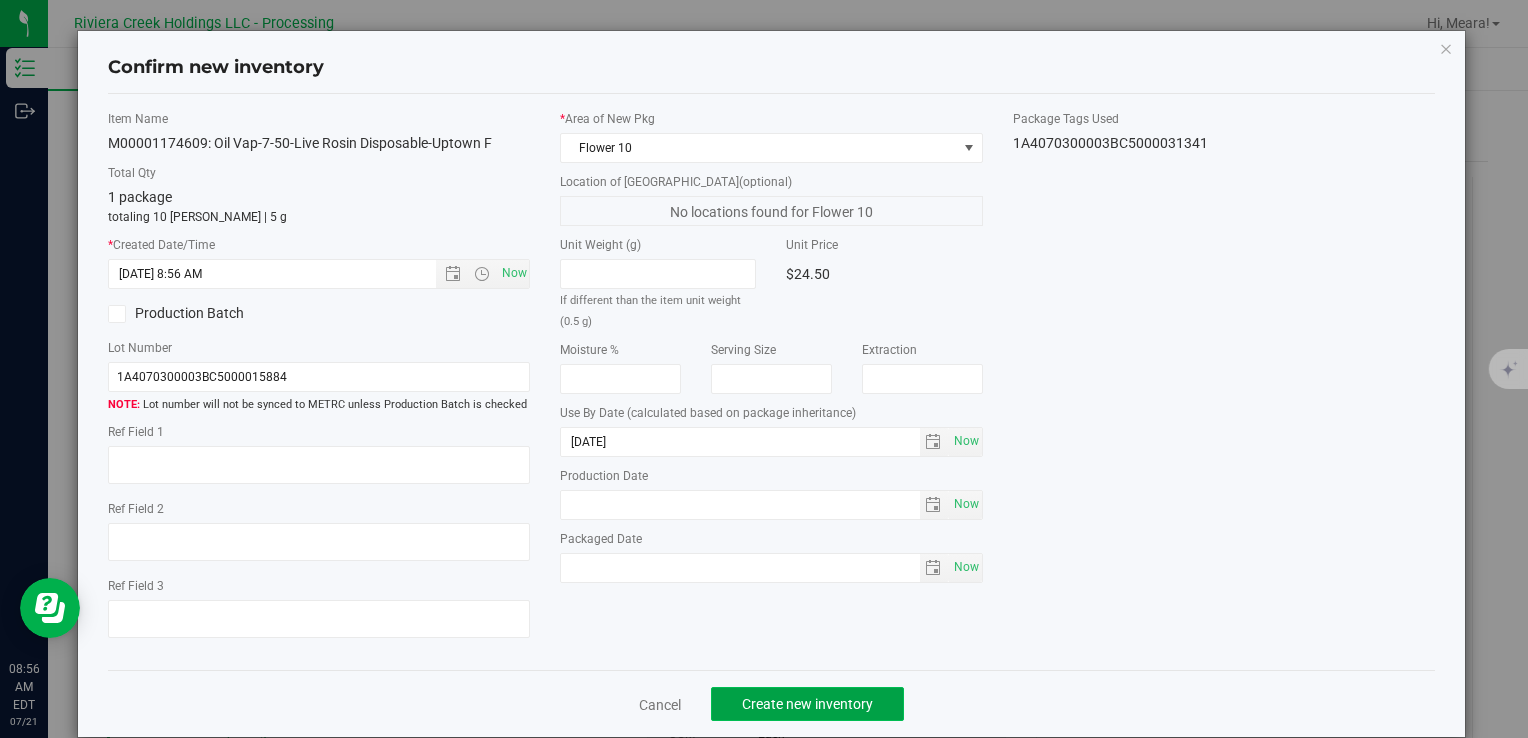 click on "Create new inventory" 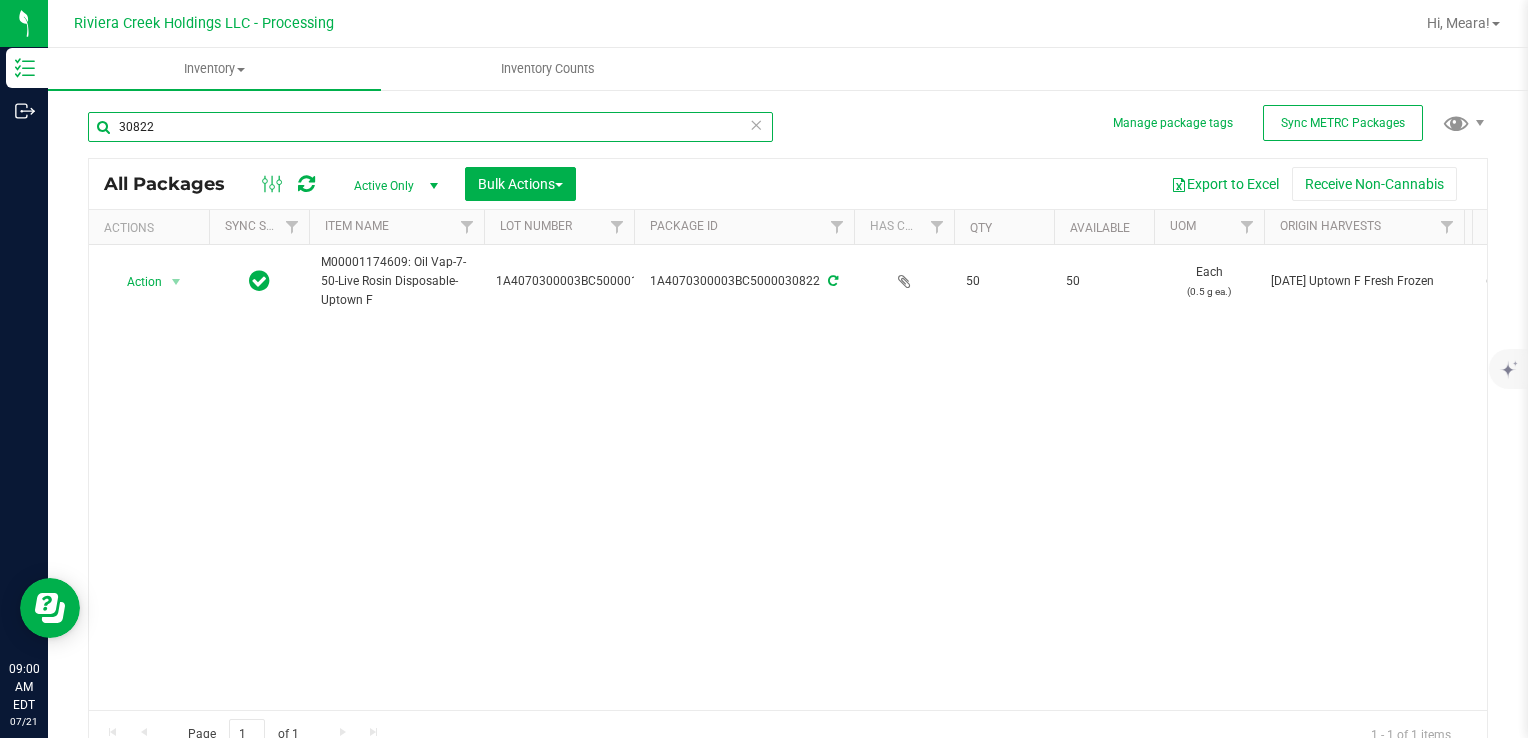 drag, startPoint x: 176, startPoint y: 130, endPoint x: 75, endPoint y: 129, distance: 101.00495 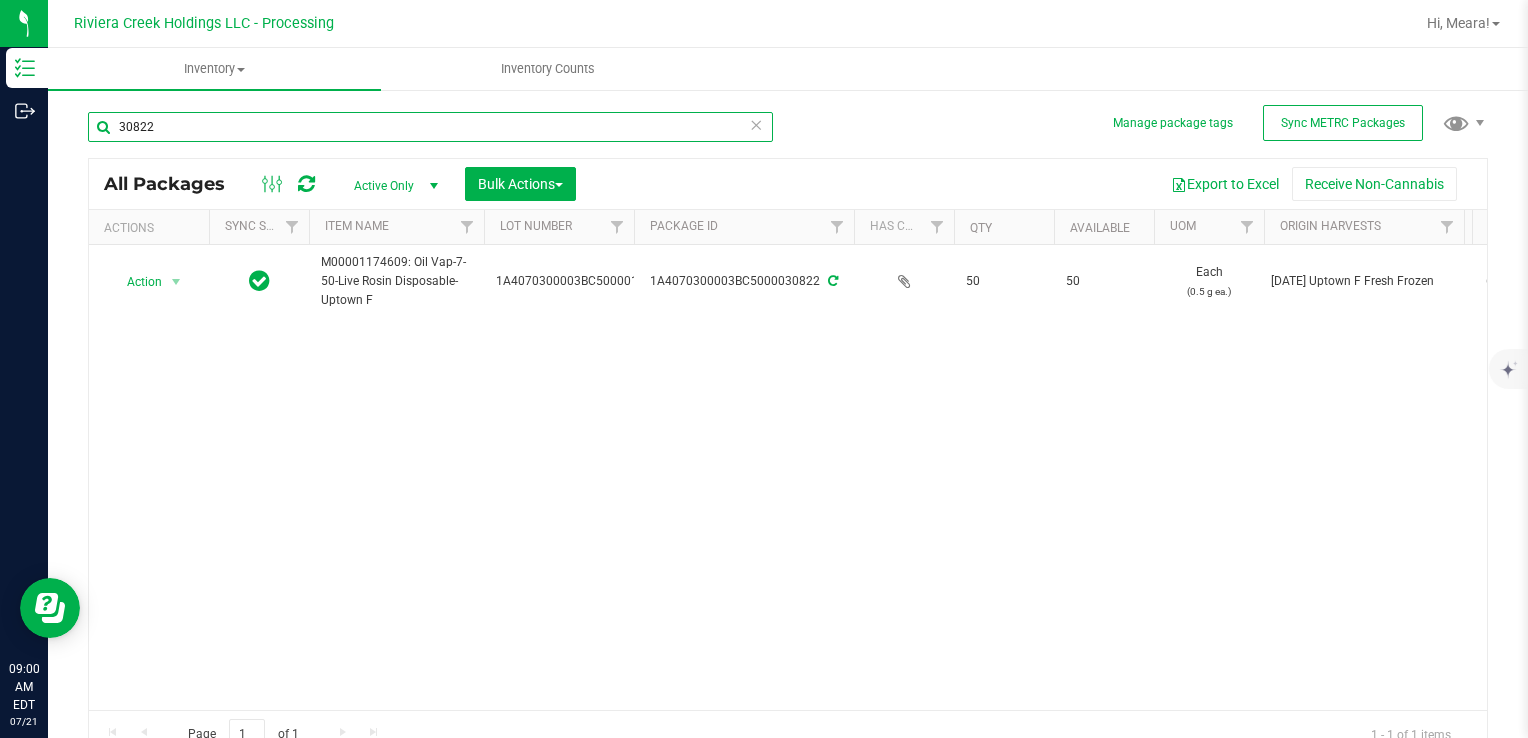 click on "Manage package tags
Sync METRC Packages
30822
All Packages
Active Only Active Only Lab Samples Locked All External Internal
Bulk Actions
Add to manufacturing run" at bounding box center [788, 393] 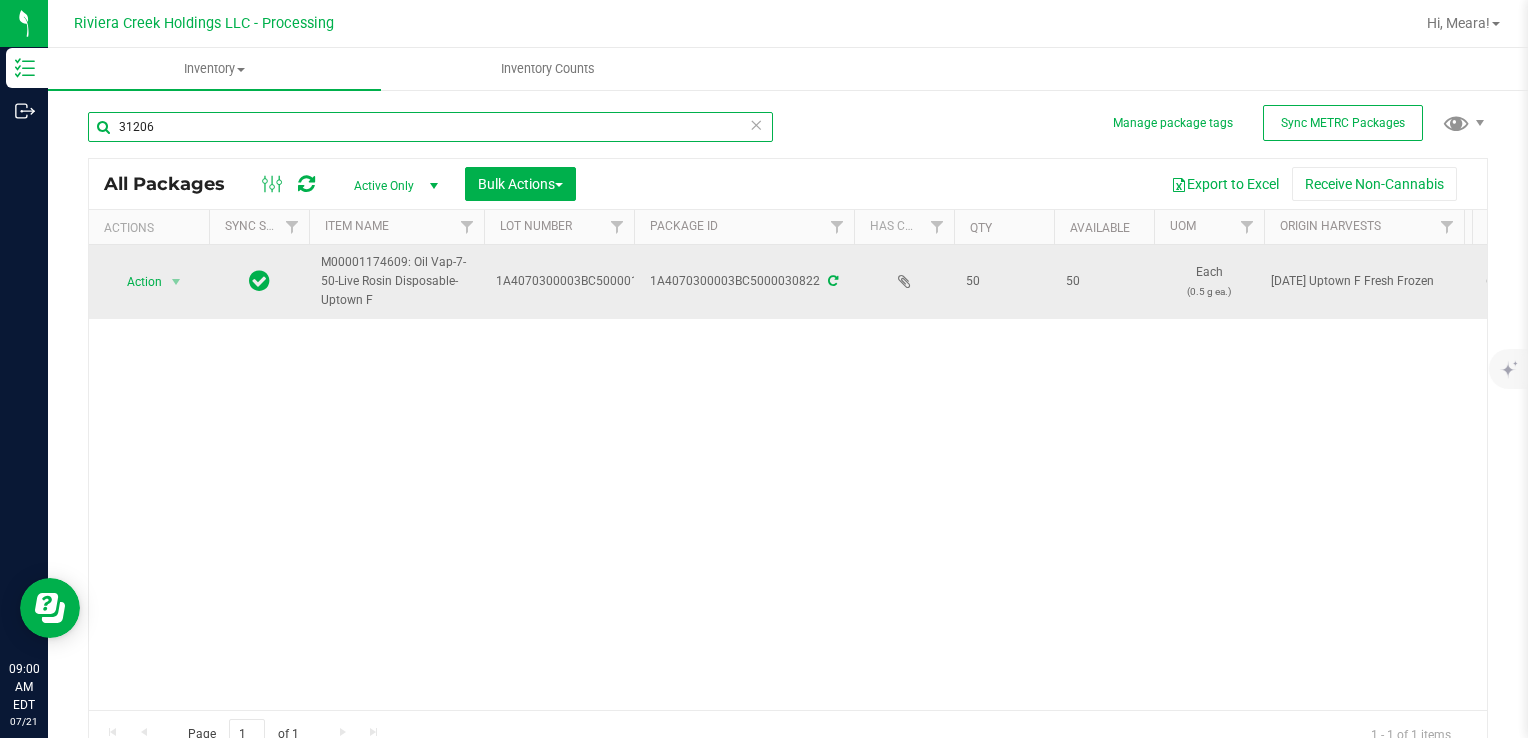 type on "31206" 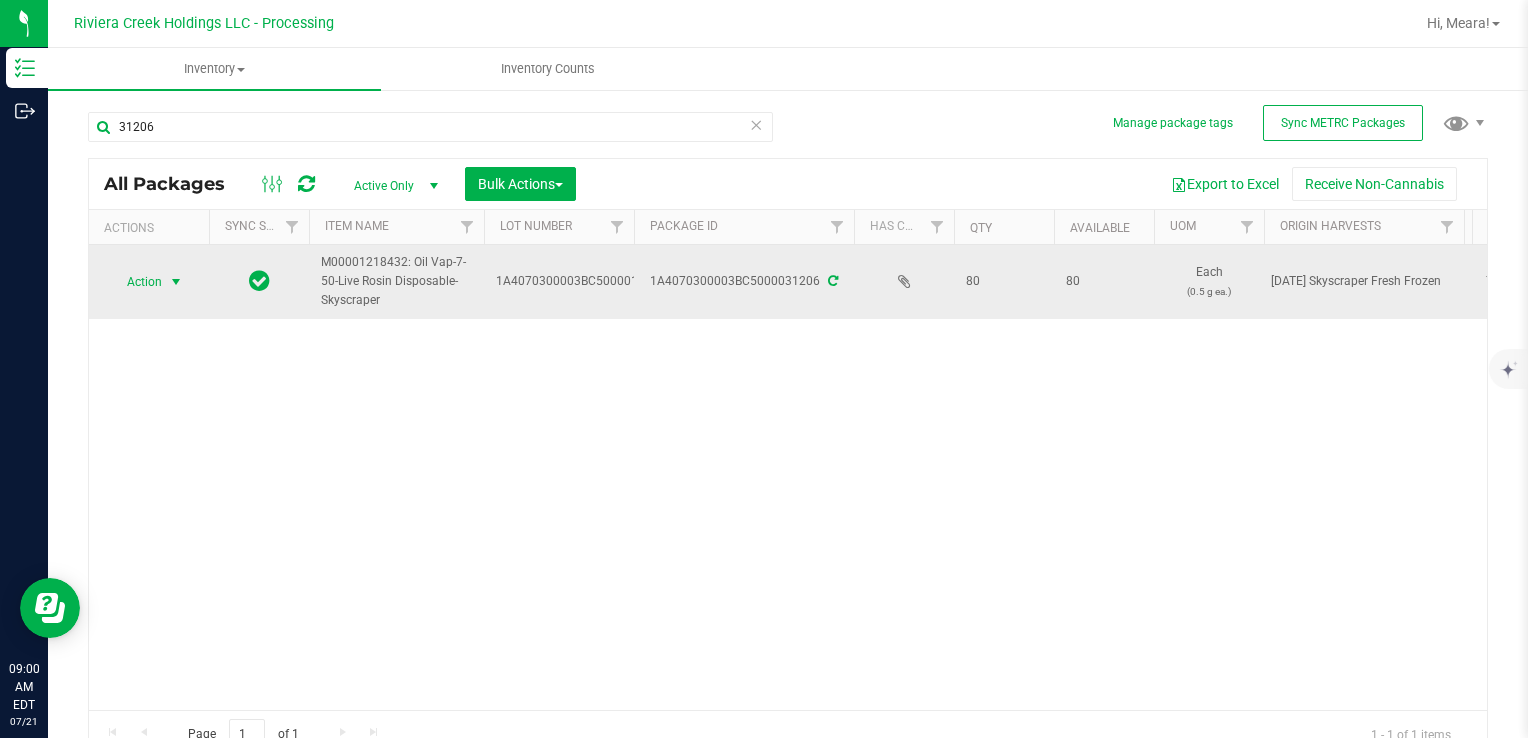 click at bounding box center (176, 282) 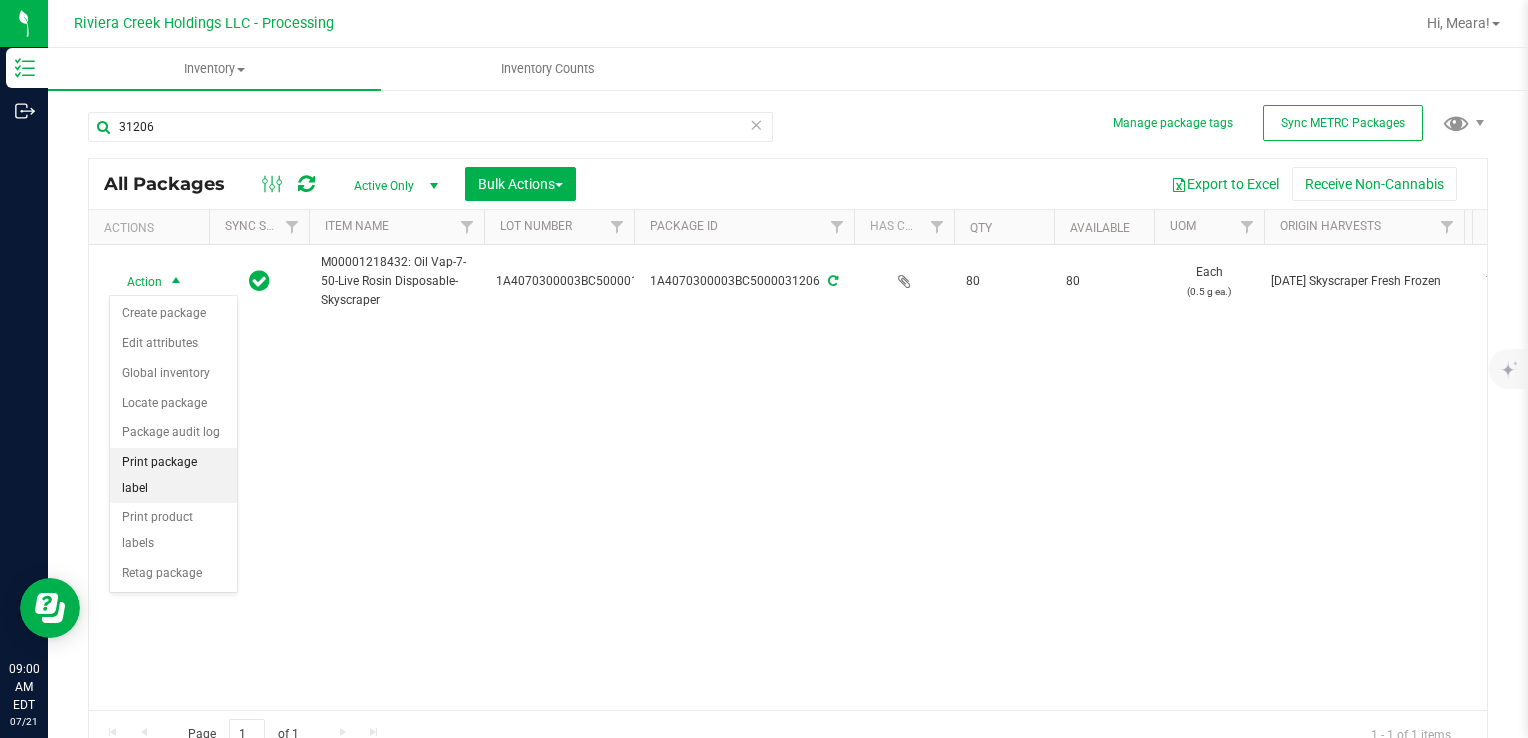 click on "Print package label" at bounding box center [173, 475] 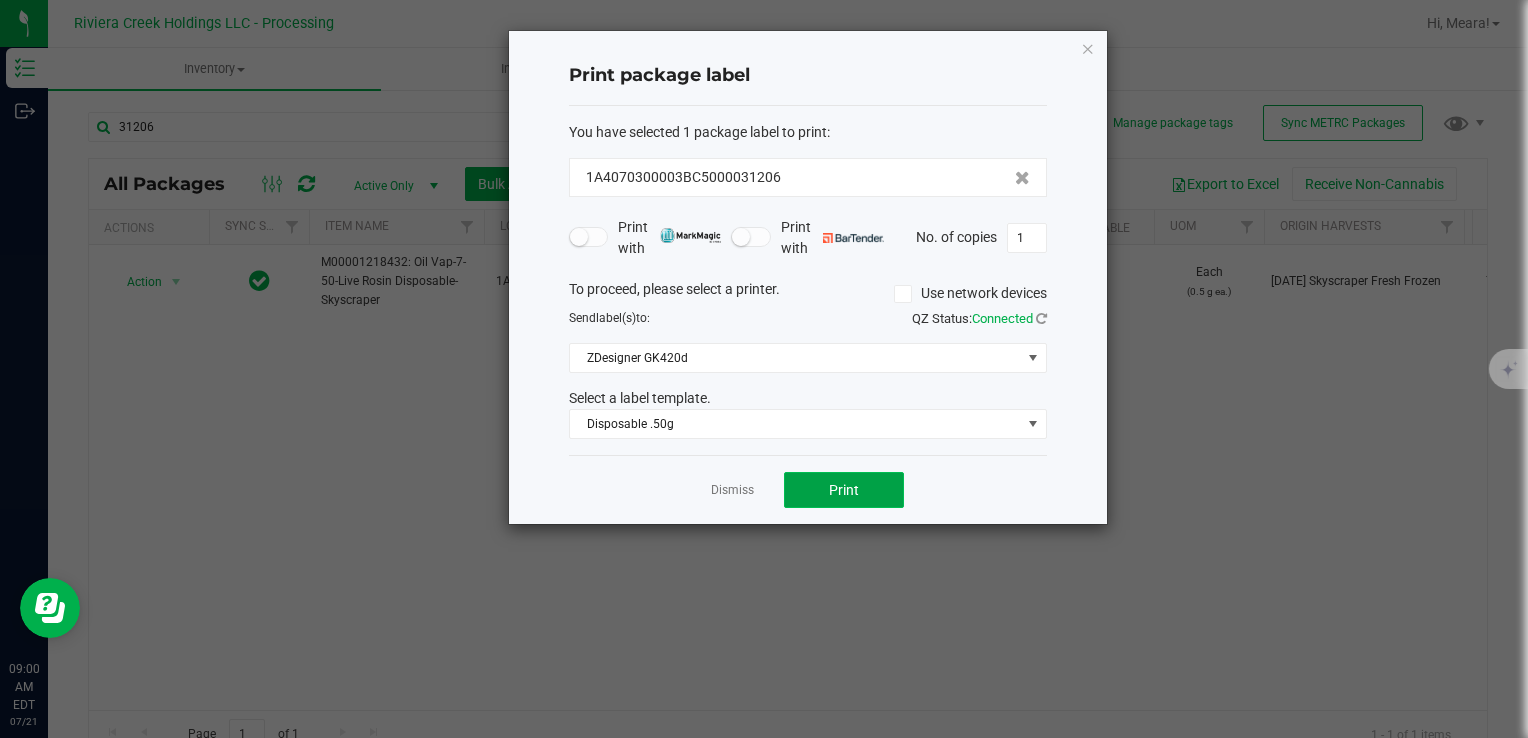 click on "Print" 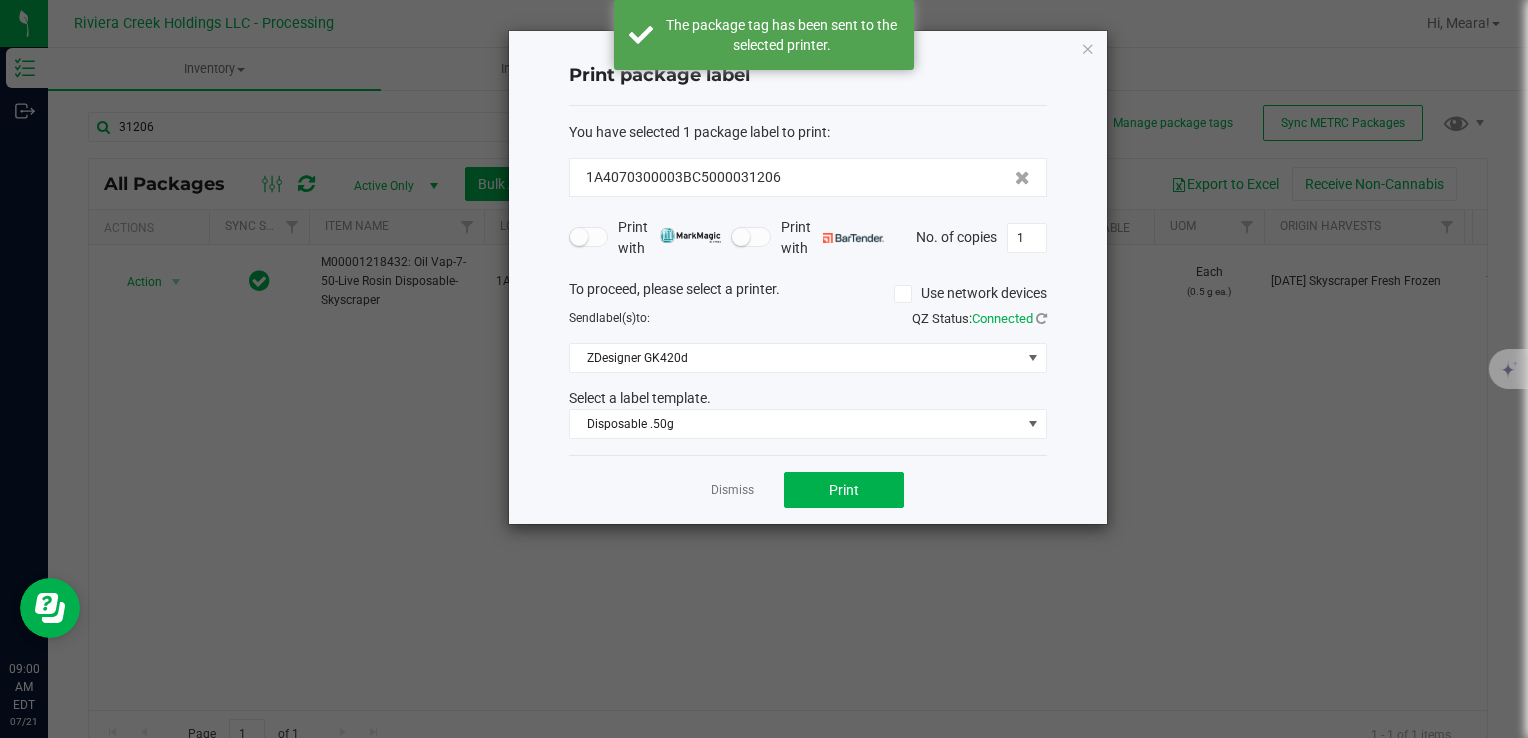 click on "Dismiss" 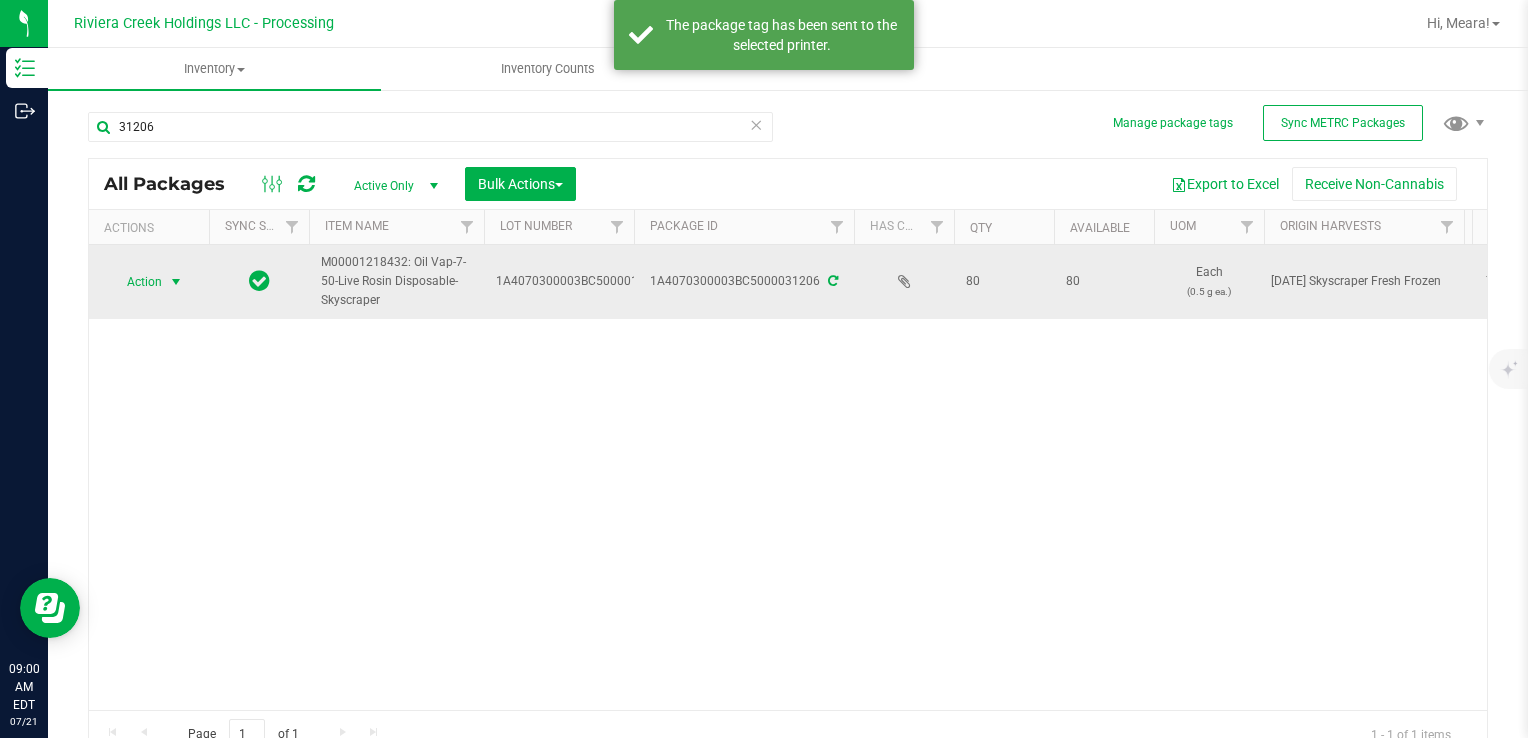 click on "Action" at bounding box center (136, 282) 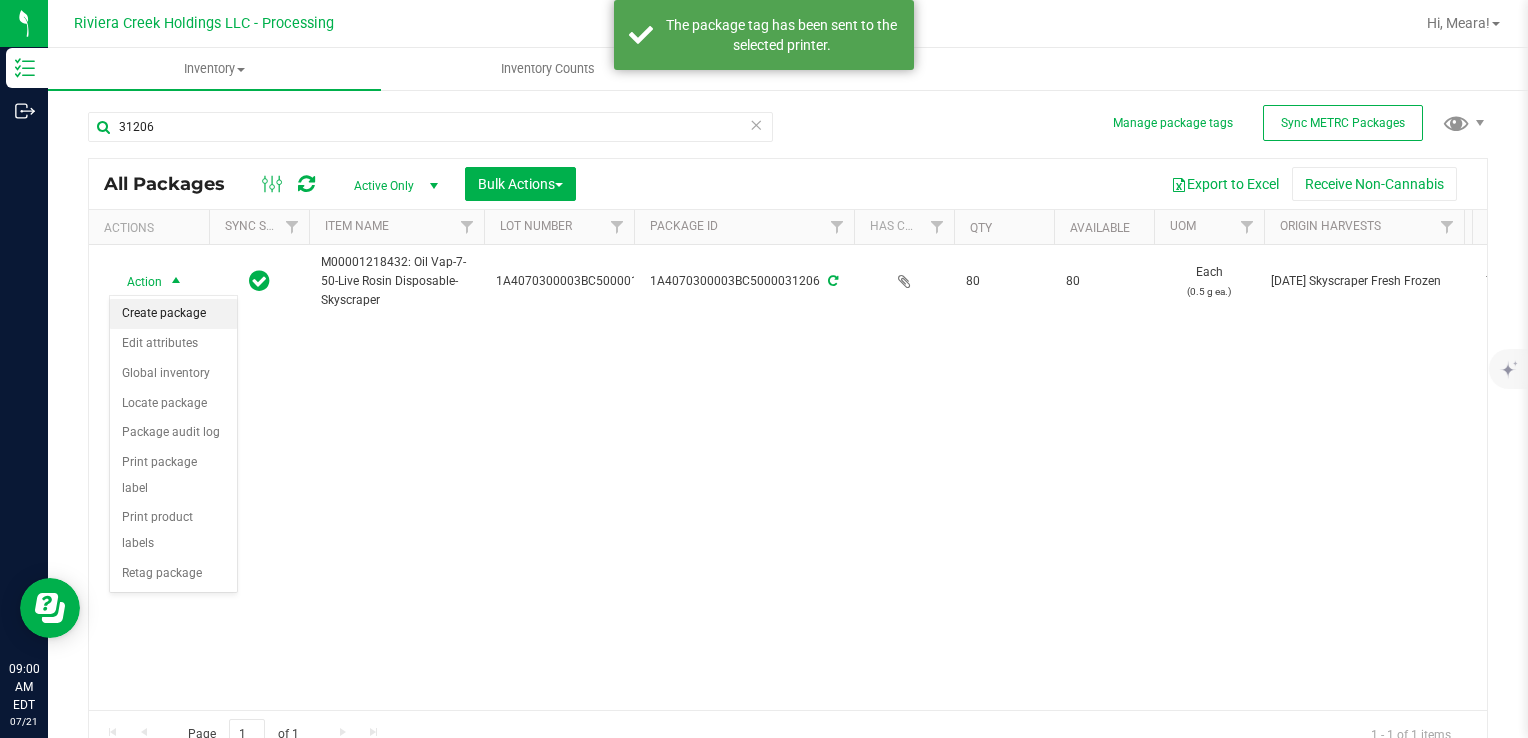 click on "Create package" at bounding box center (173, 314) 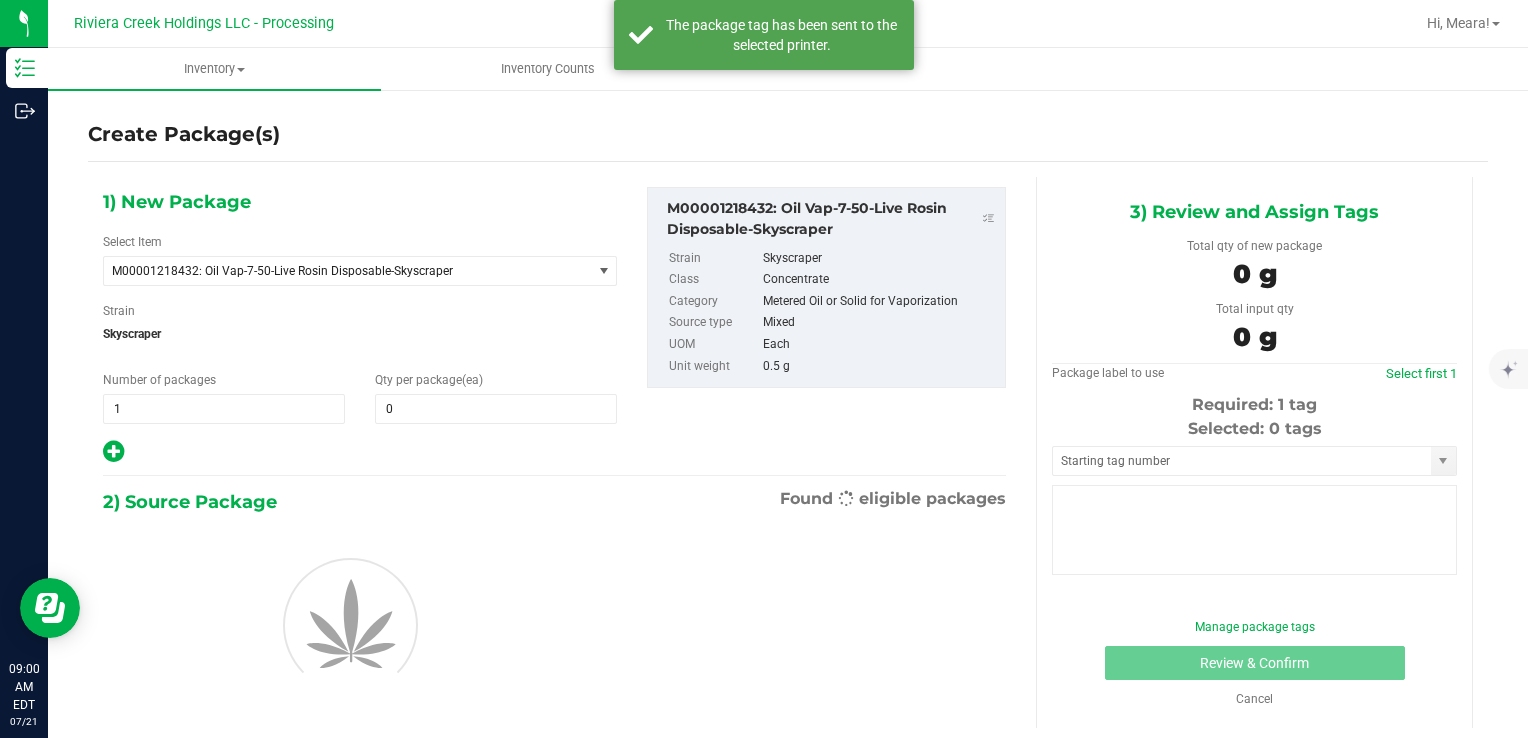 type on "0" 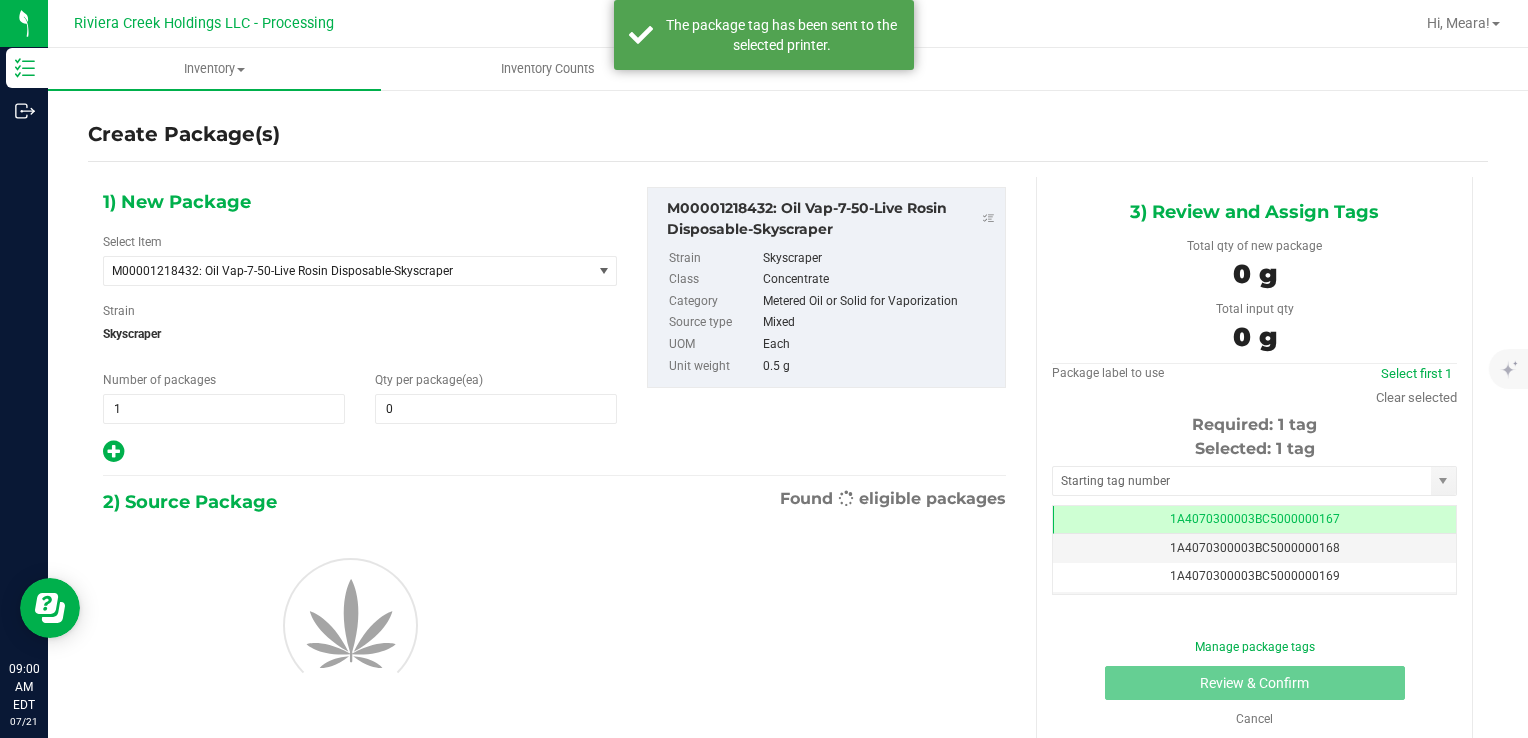 scroll, scrollTop: 0, scrollLeft: 0, axis: both 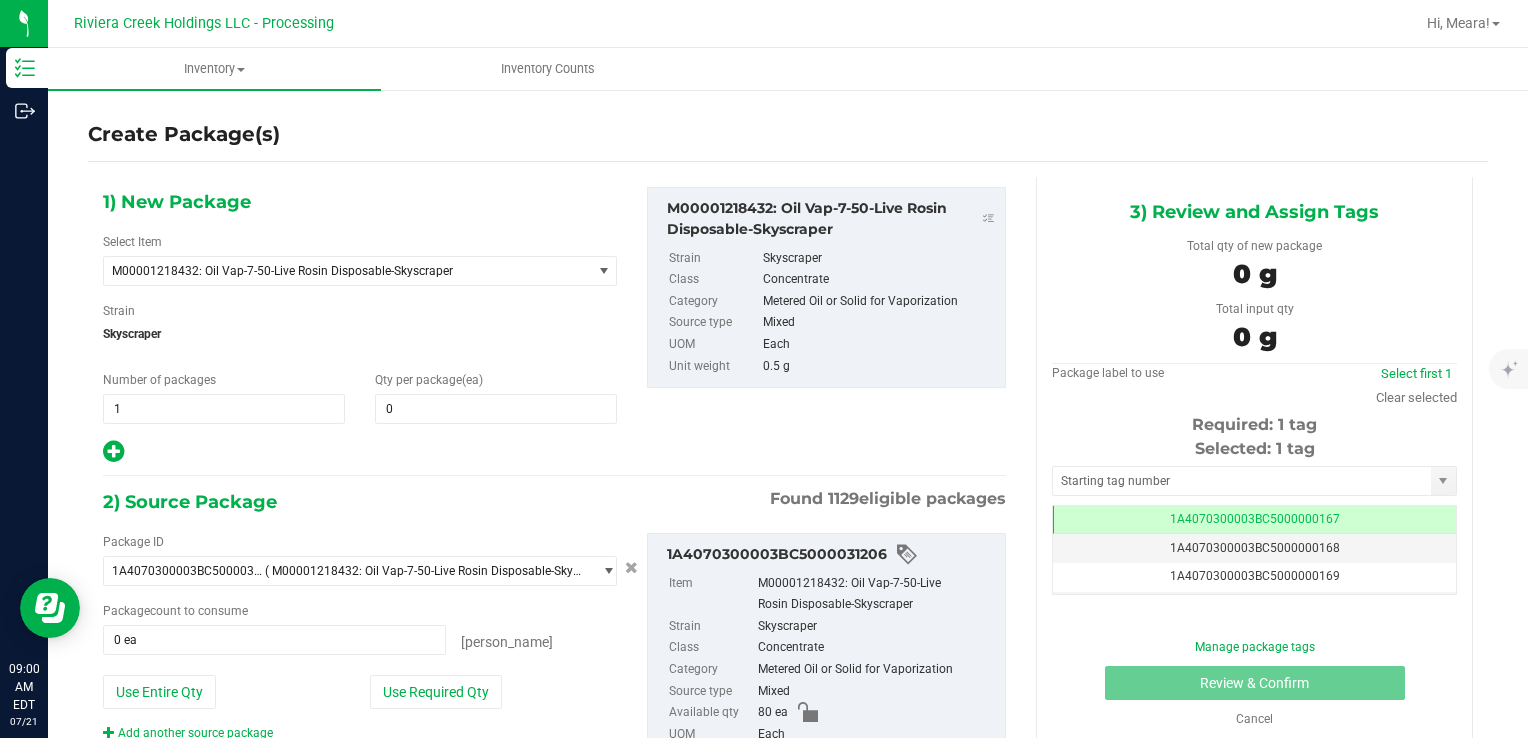 click on "Qty per package
(ea)
0 0" at bounding box center [496, 397] 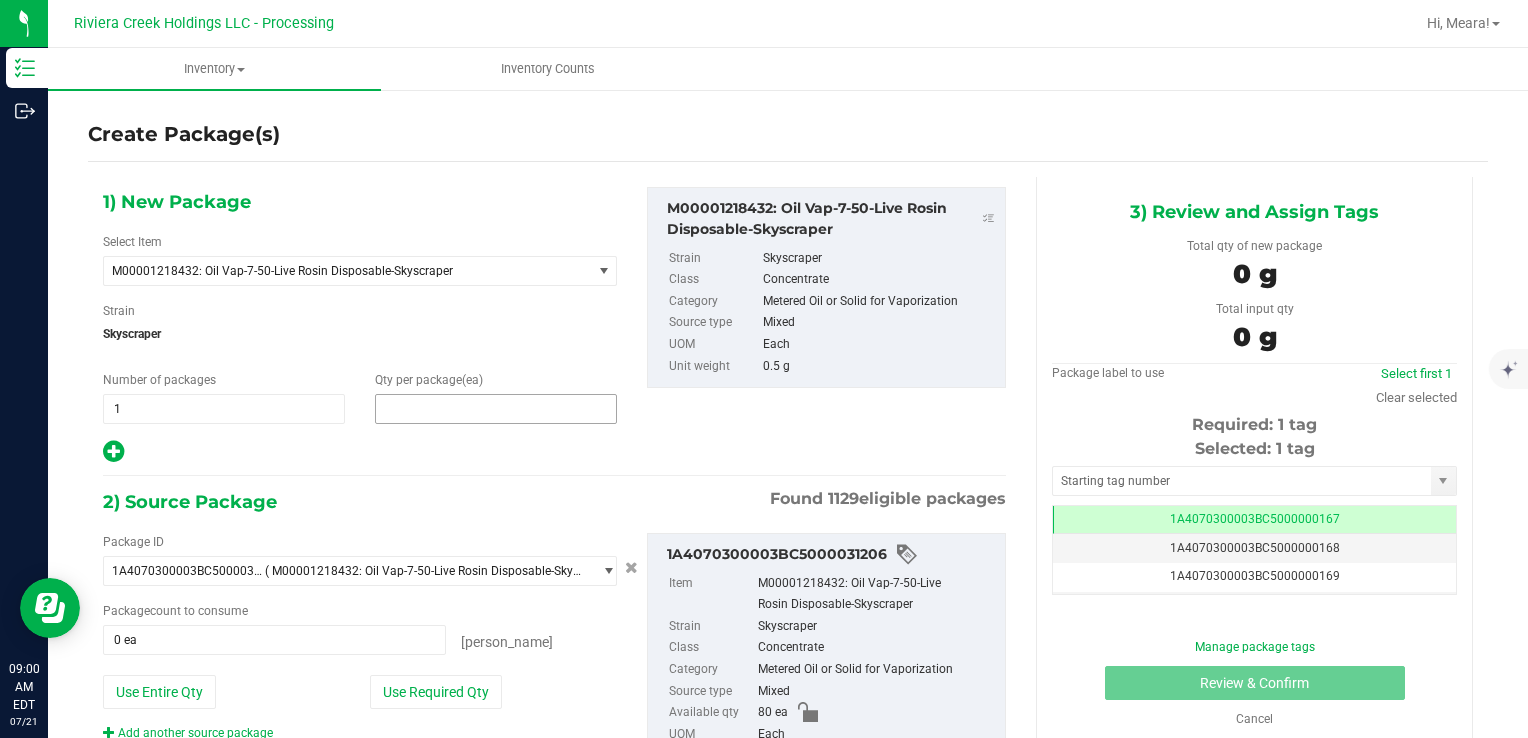 drag, startPoint x: 416, startPoint y: 386, endPoint x: 392, endPoint y: 405, distance: 30.610456 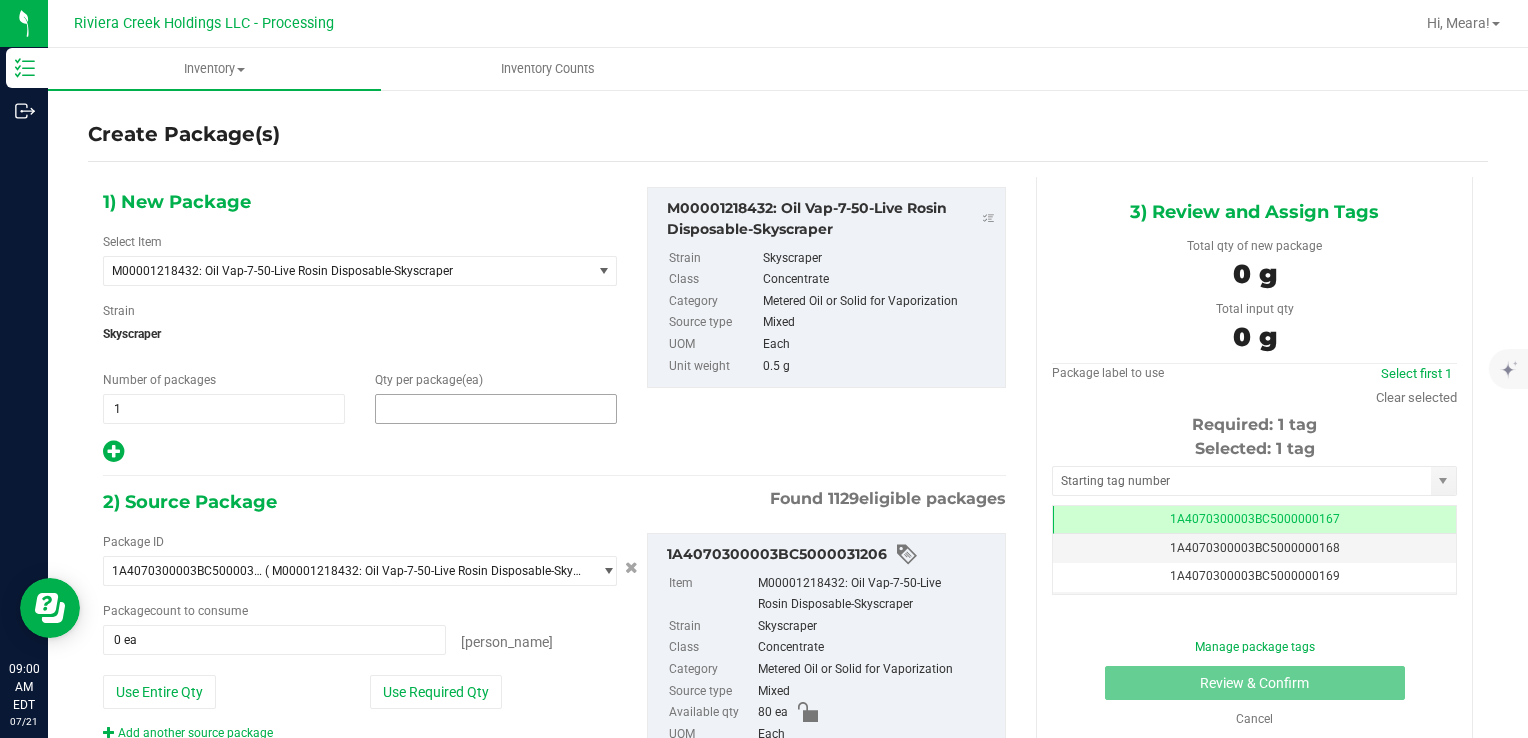 click at bounding box center (496, 409) 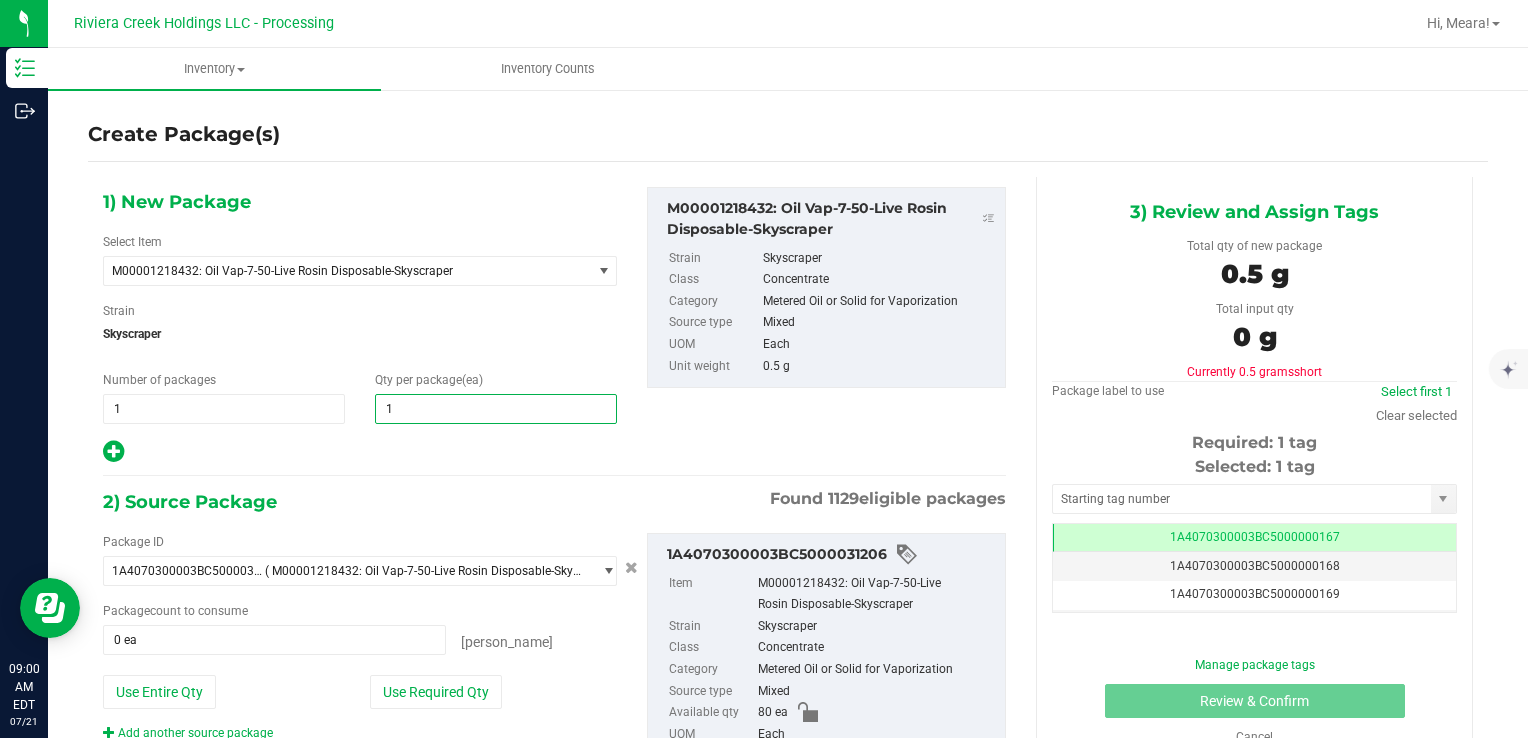type on "10" 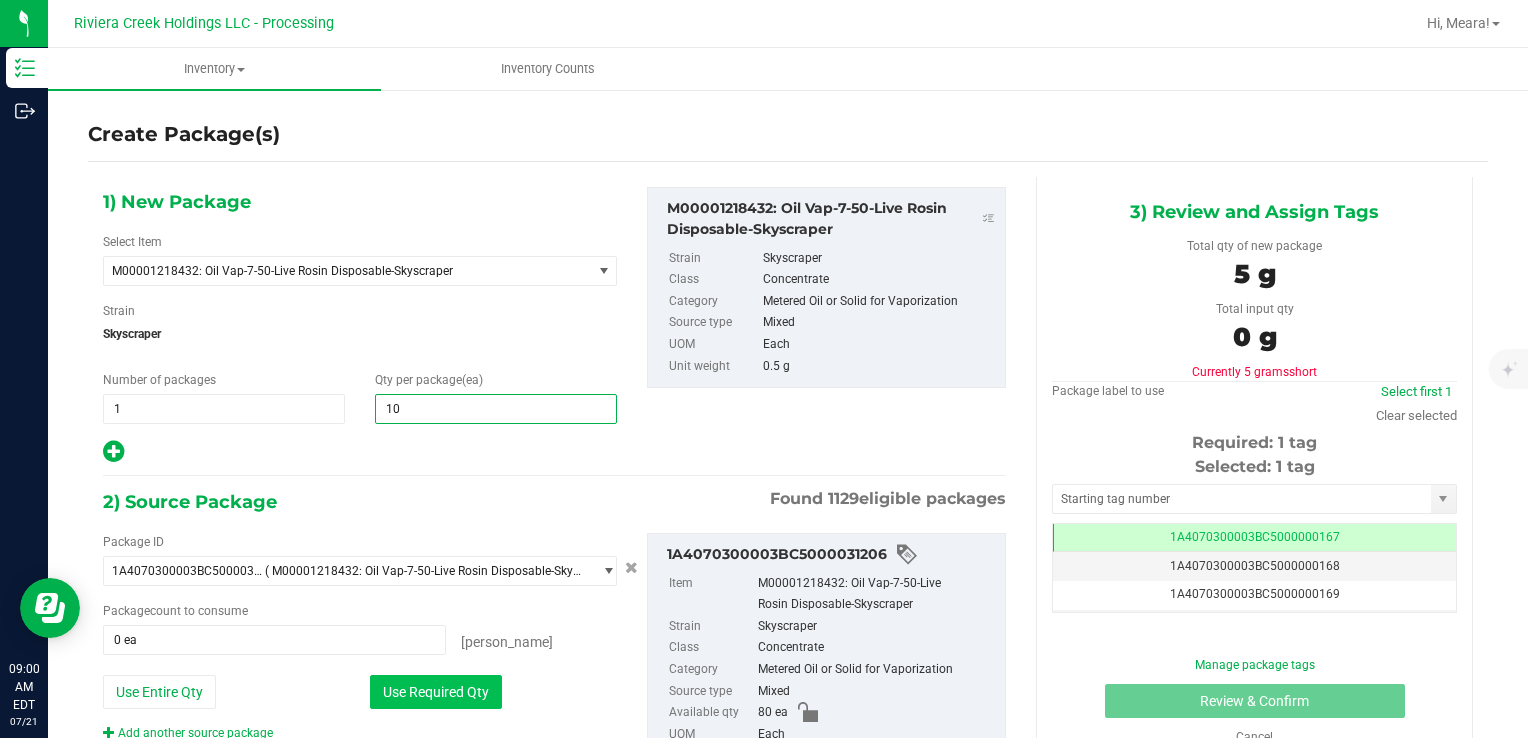 type on "10" 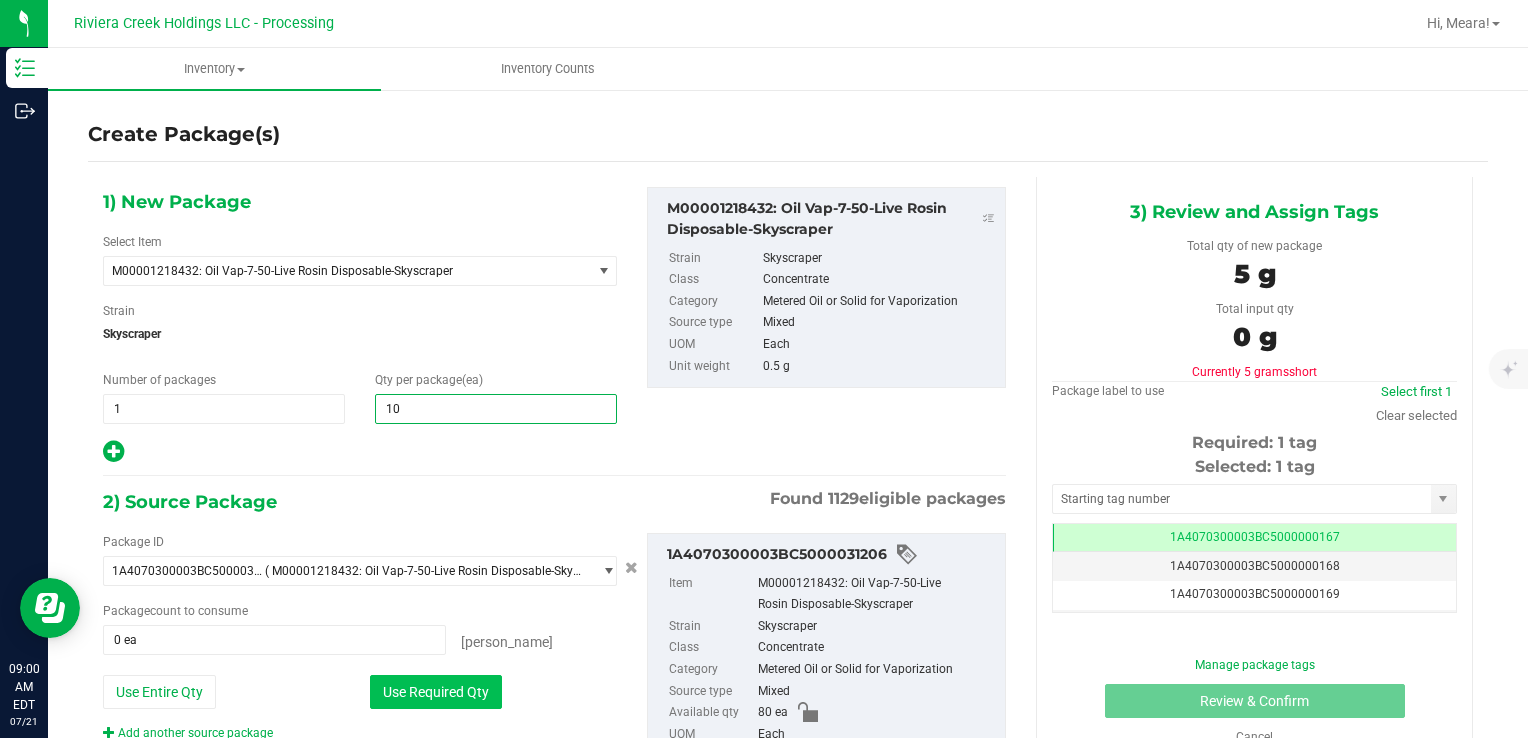click on "Use Required Qty" at bounding box center (436, 692) 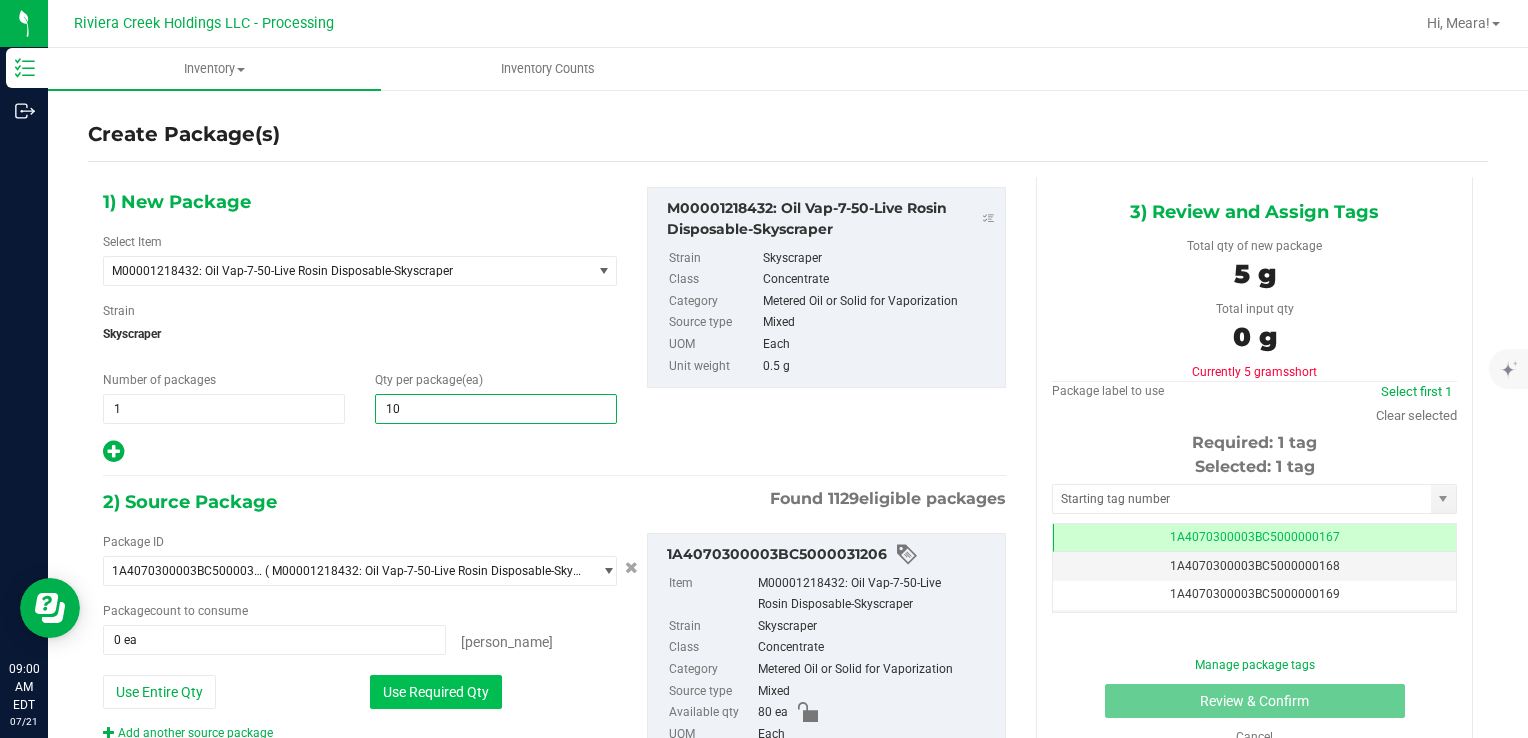 type on "10 ea" 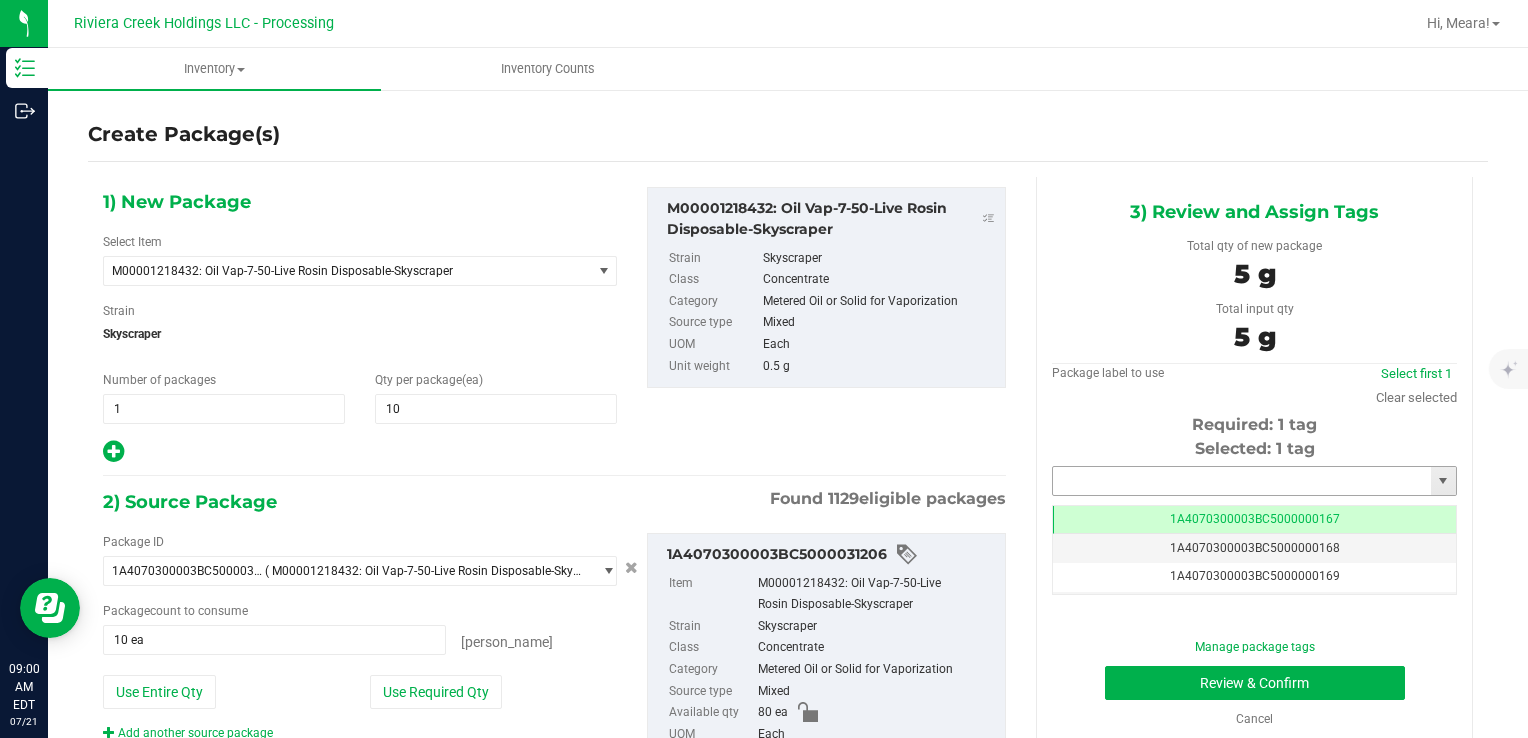 click at bounding box center [1242, 481] 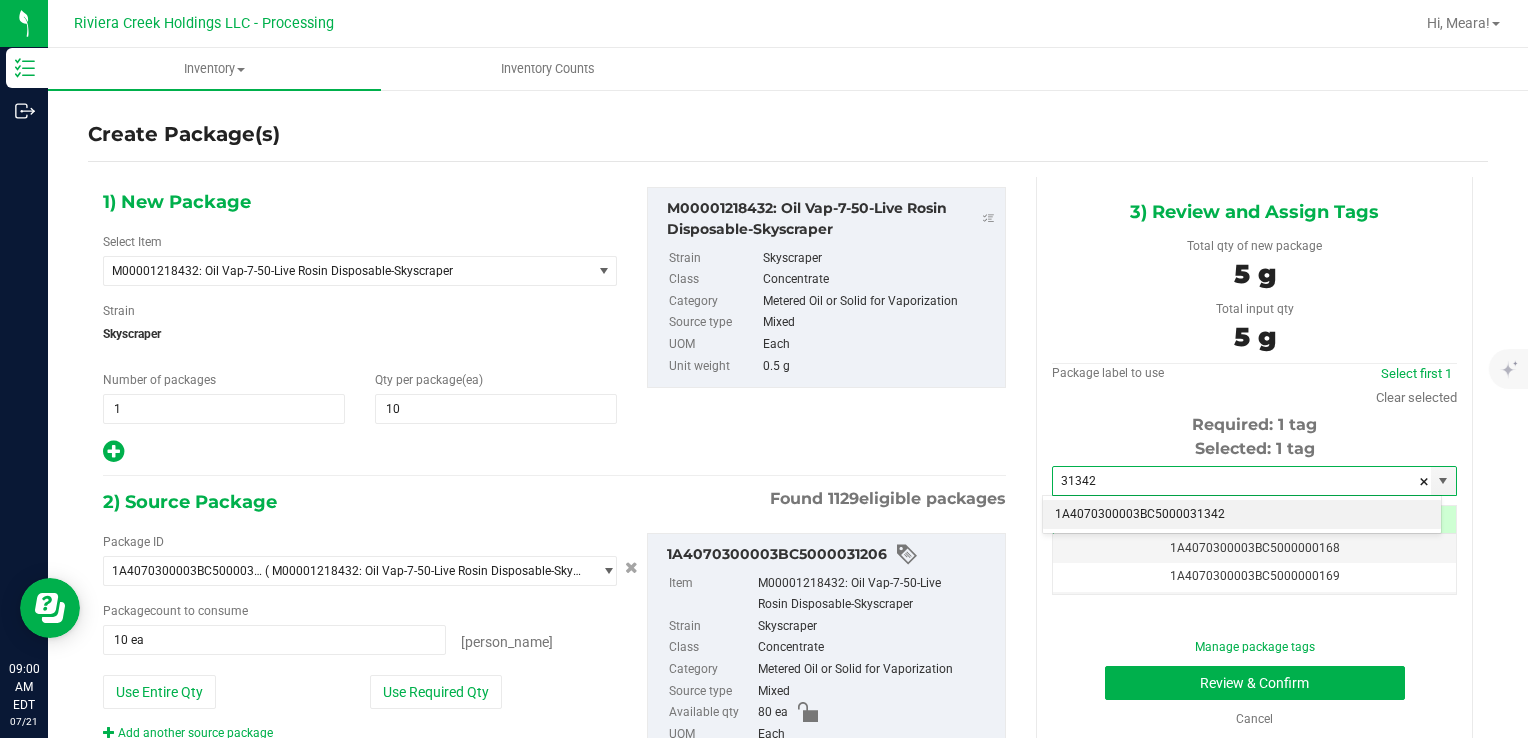 click on "1A4070300003BC5000031342" at bounding box center (1242, 515) 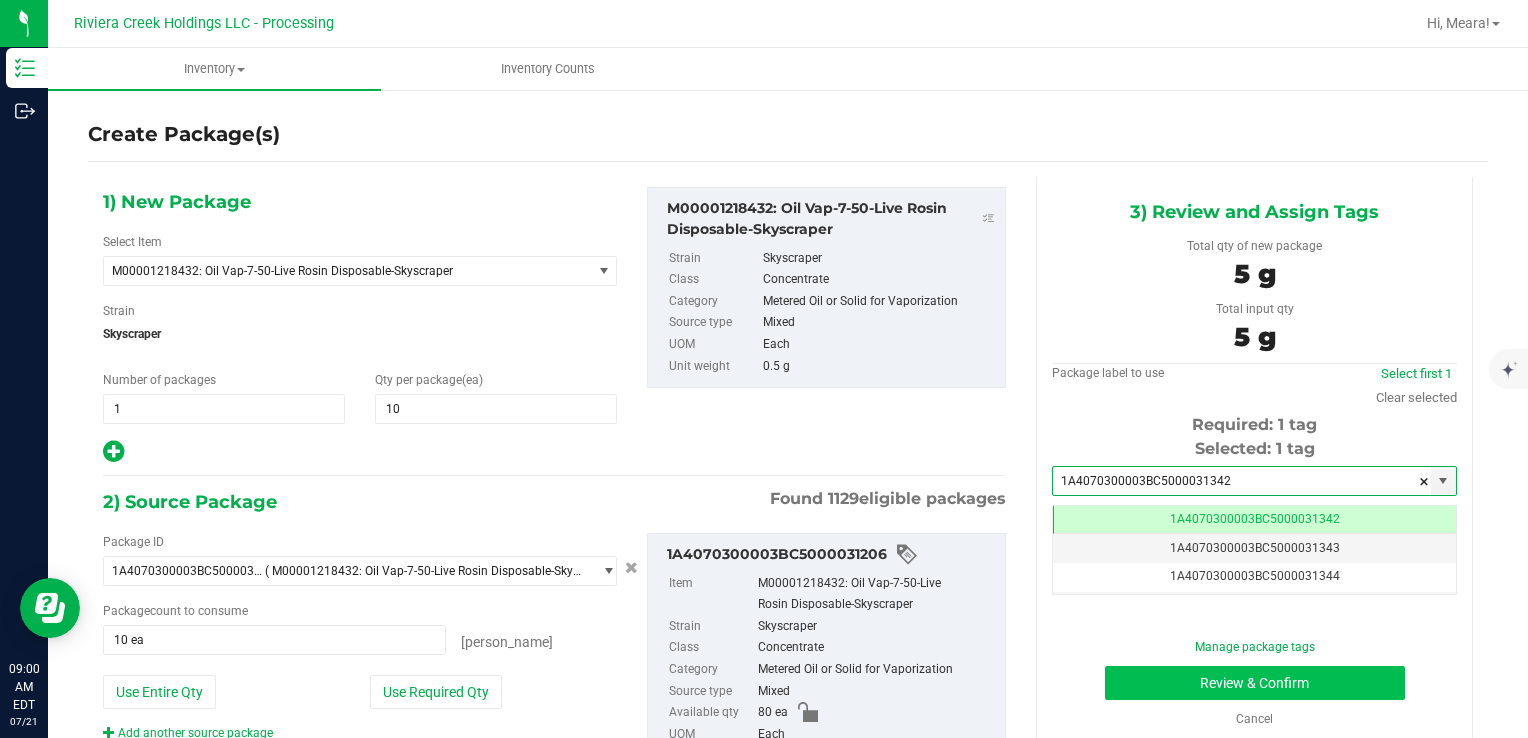 scroll, scrollTop: 0, scrollLeft: 0, axis: both 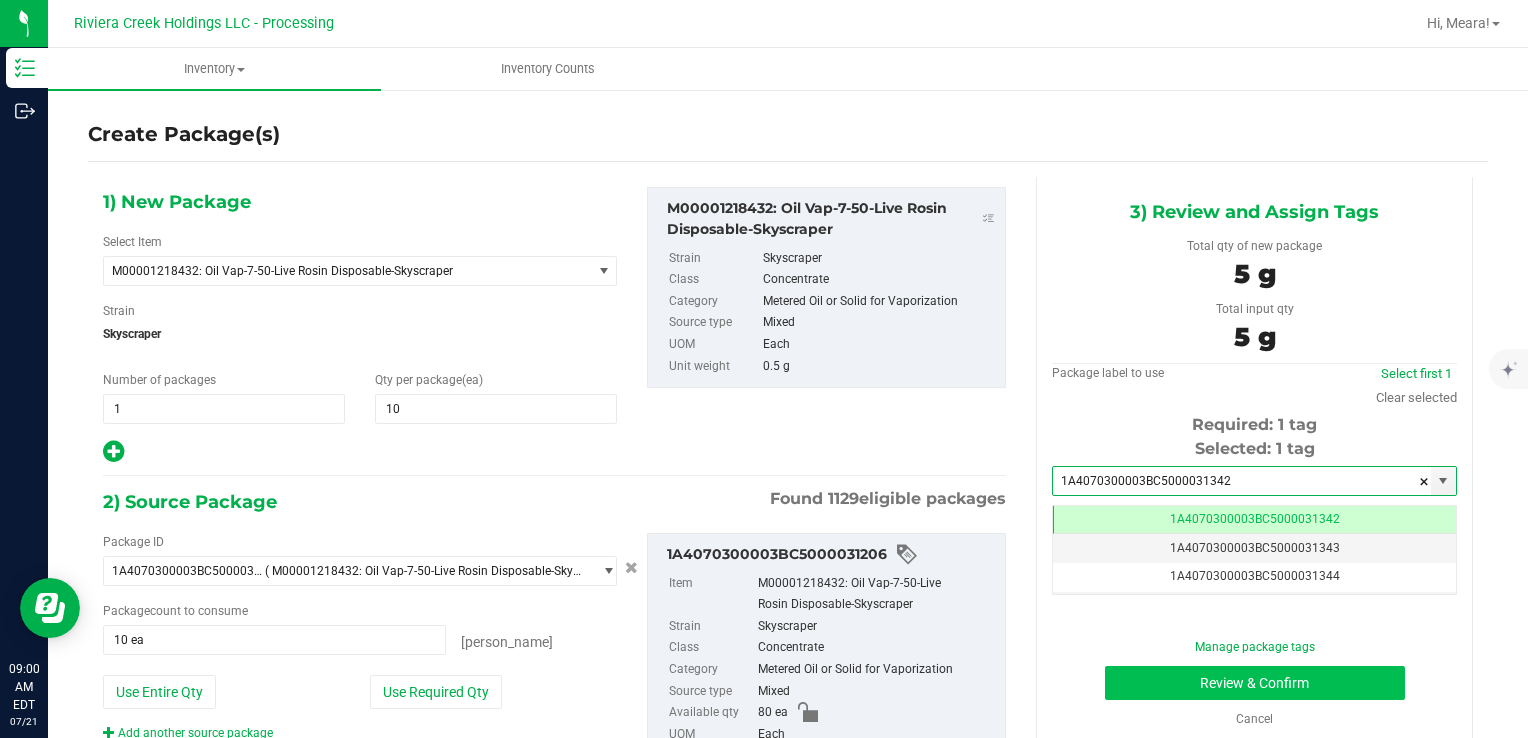 type on "1A4070300003BC5000031342" 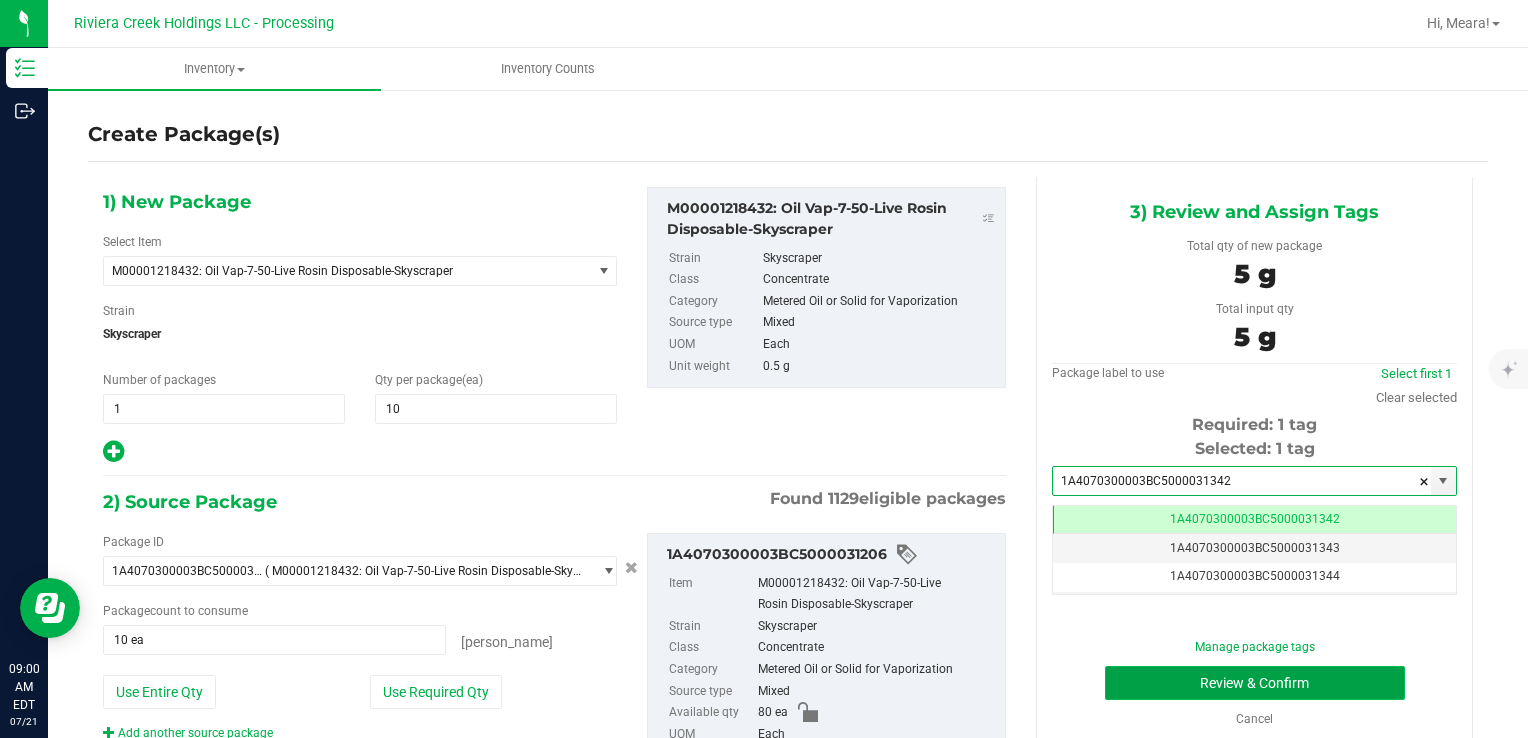 click on "Review & Confirm" at bounding box center (1255, 683) 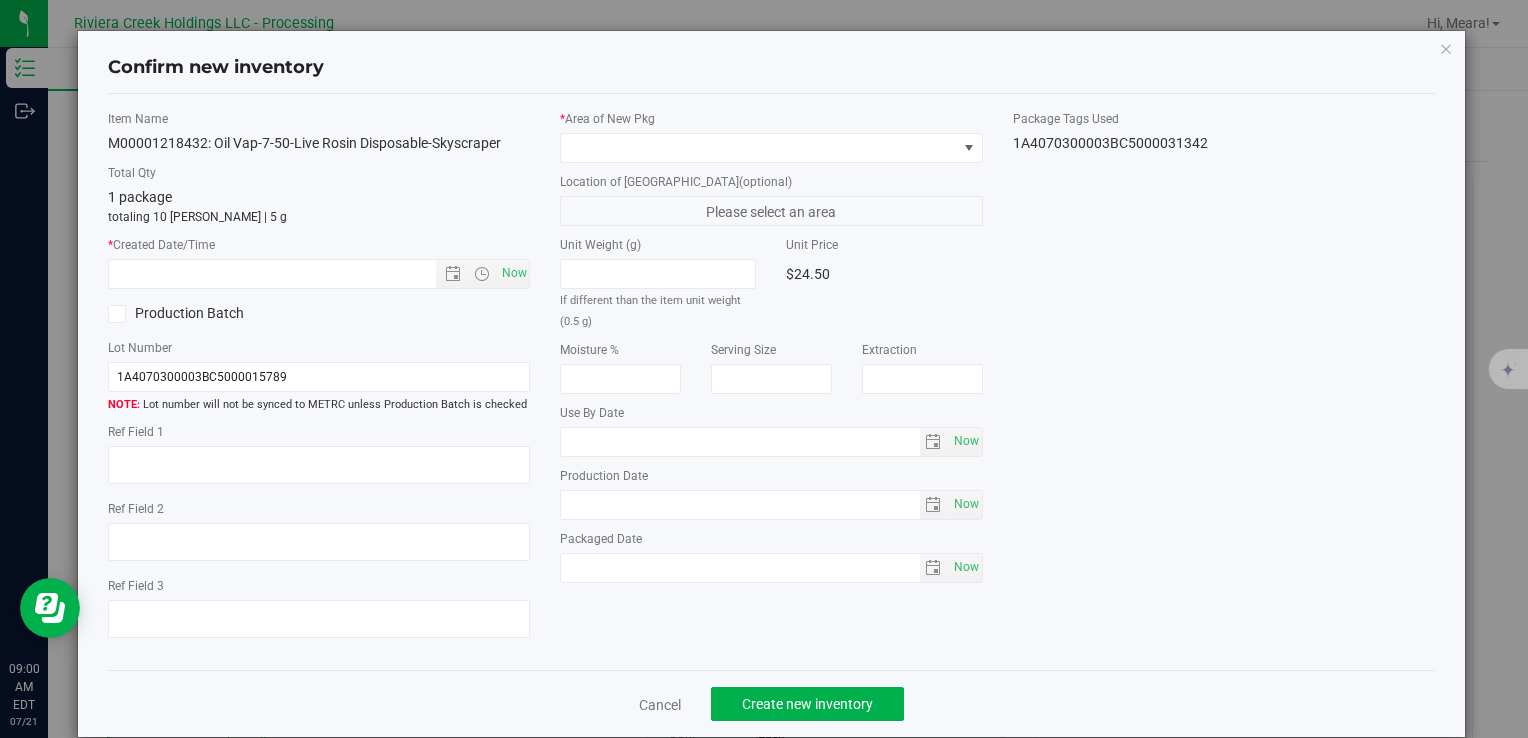 type on "[DATE]" 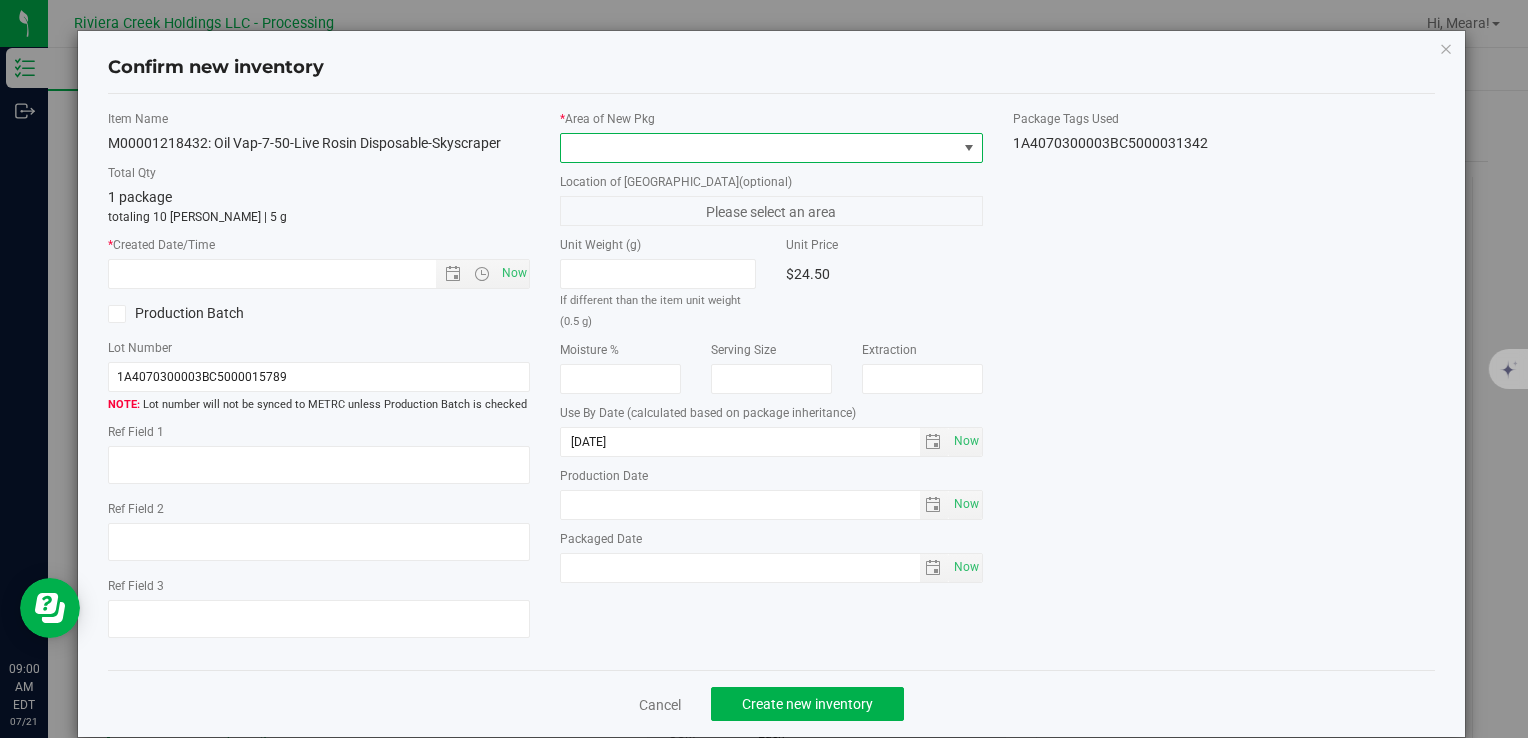 click at bounding box center (758, 148) 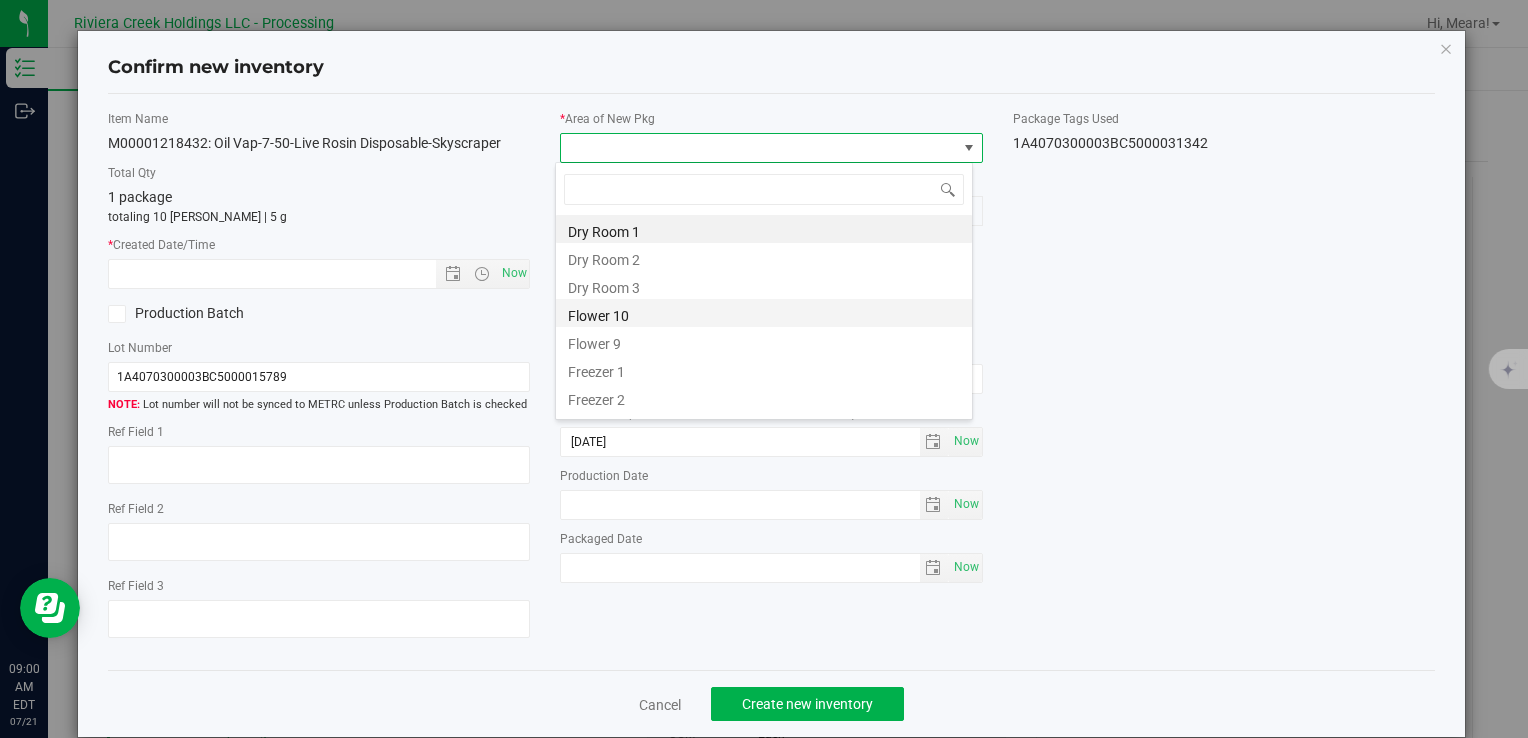 click on "Flower 10" at bounding box center (764, 313) 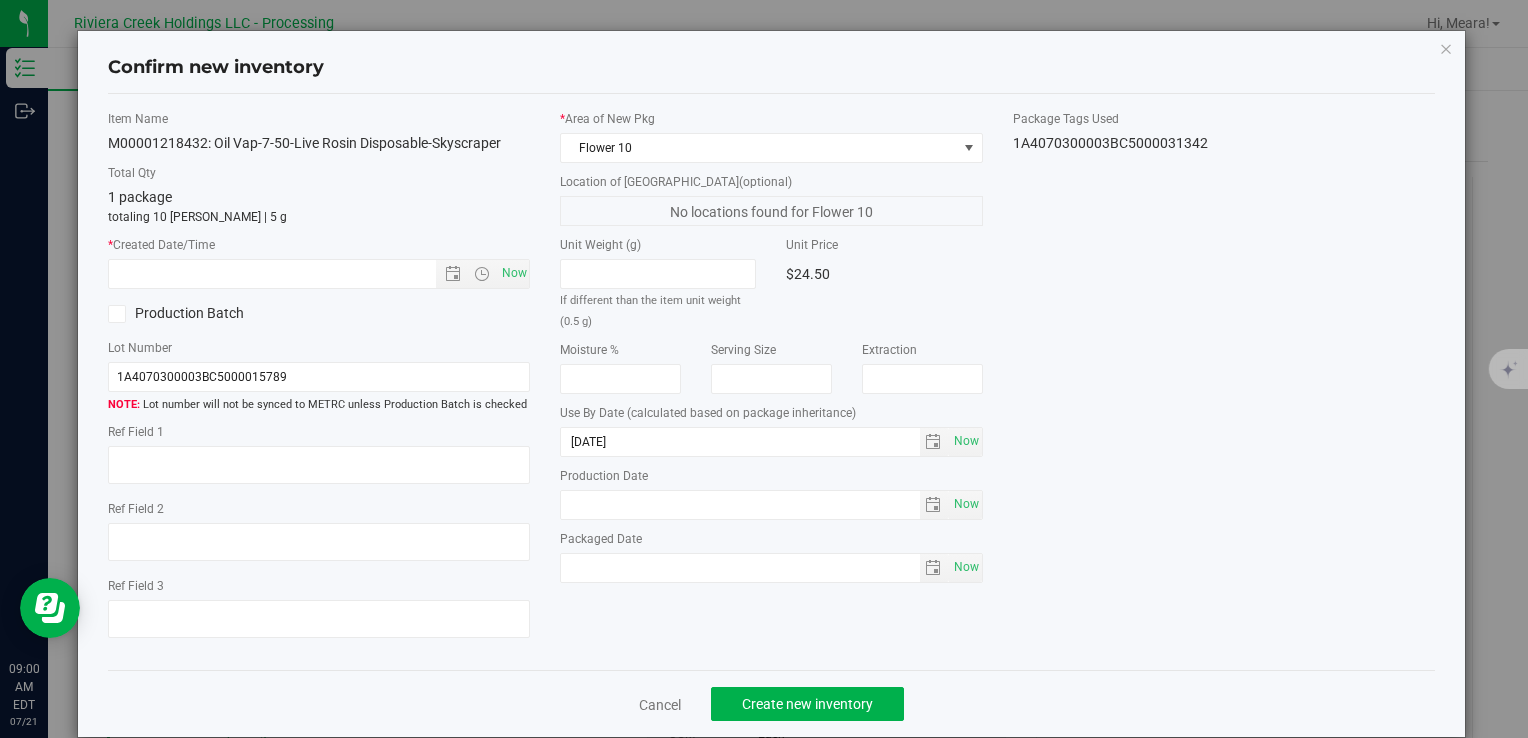 click on "*
Created Date/Time
Now" at bounding box center (319, 262) 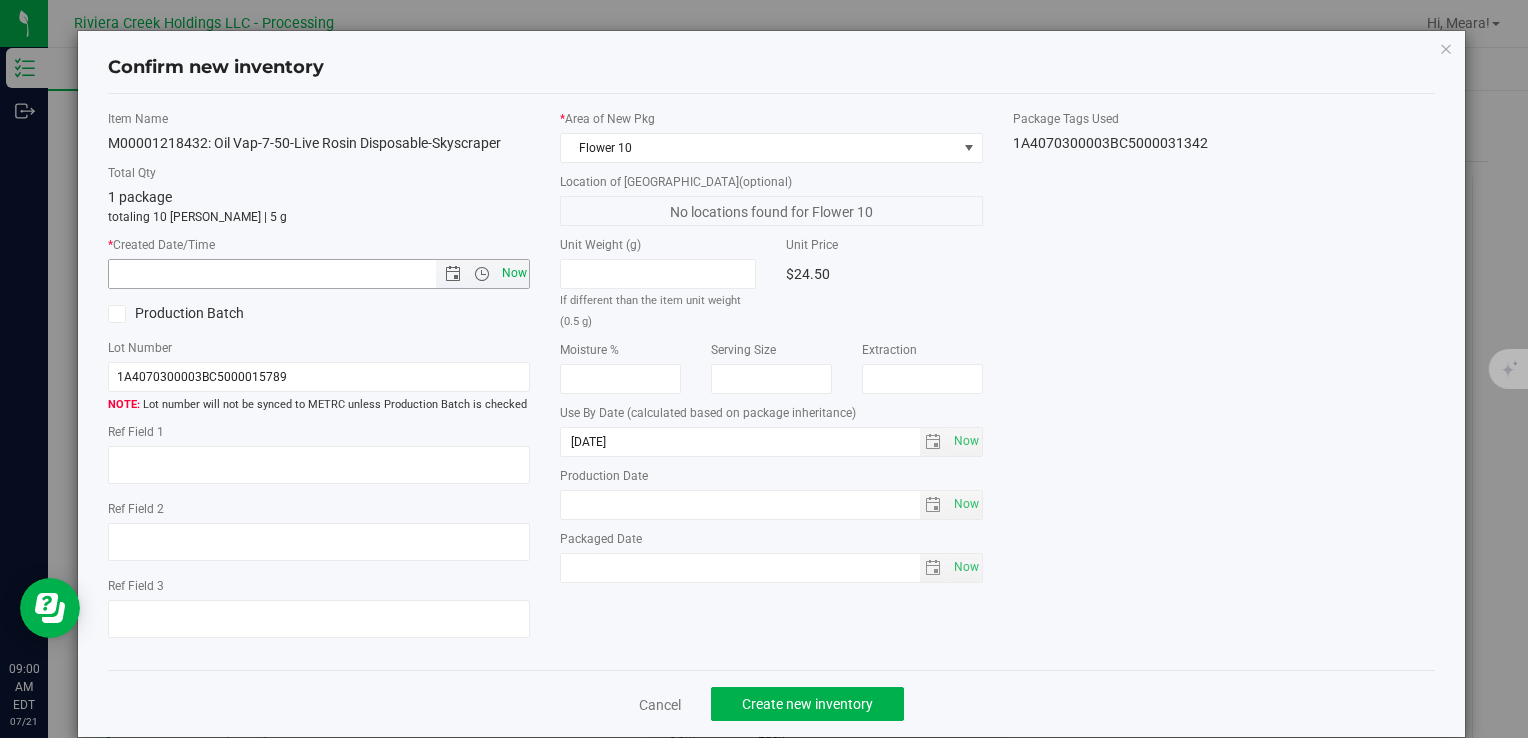 click on "Now" at bounding box center [514, 273] 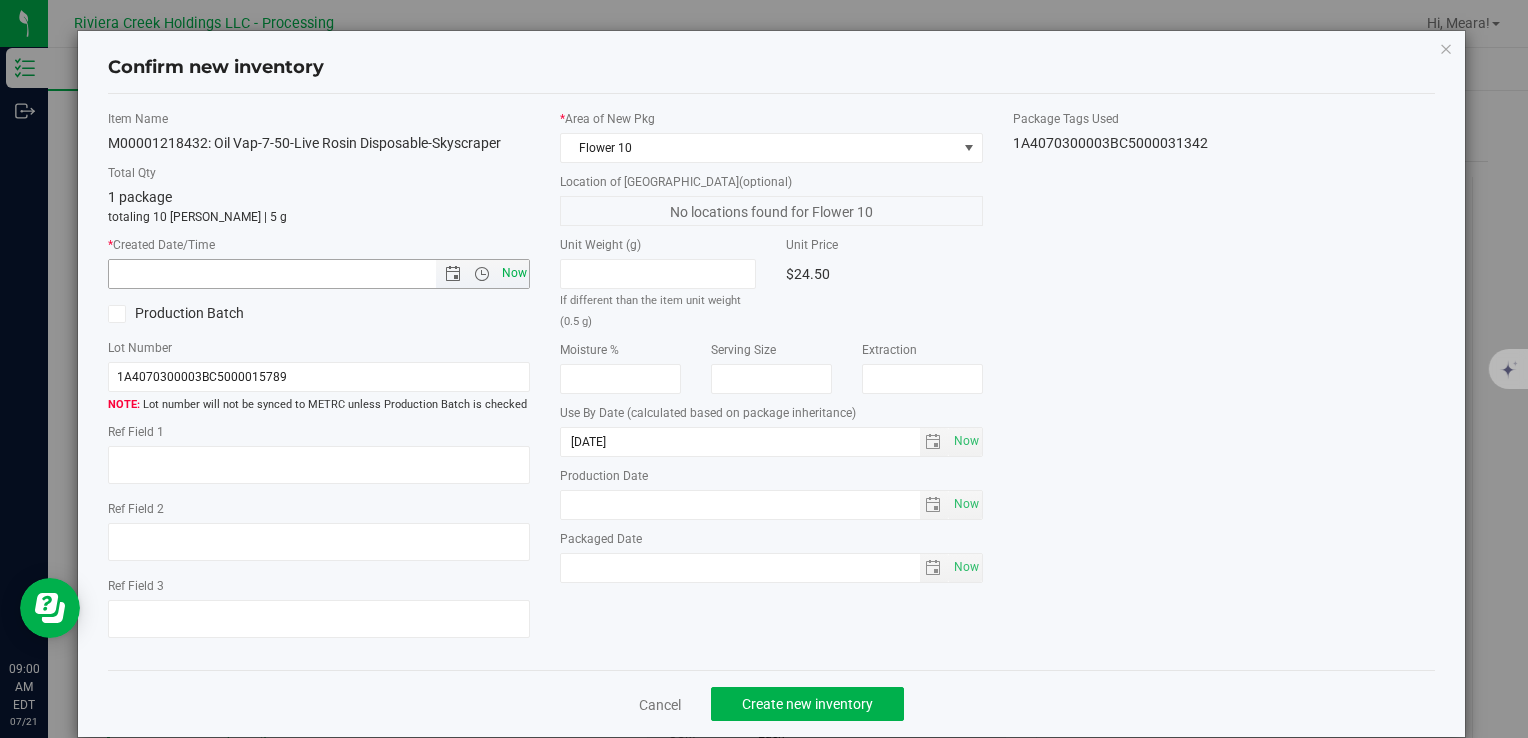 type on "7/21/2025 9:00 AM" 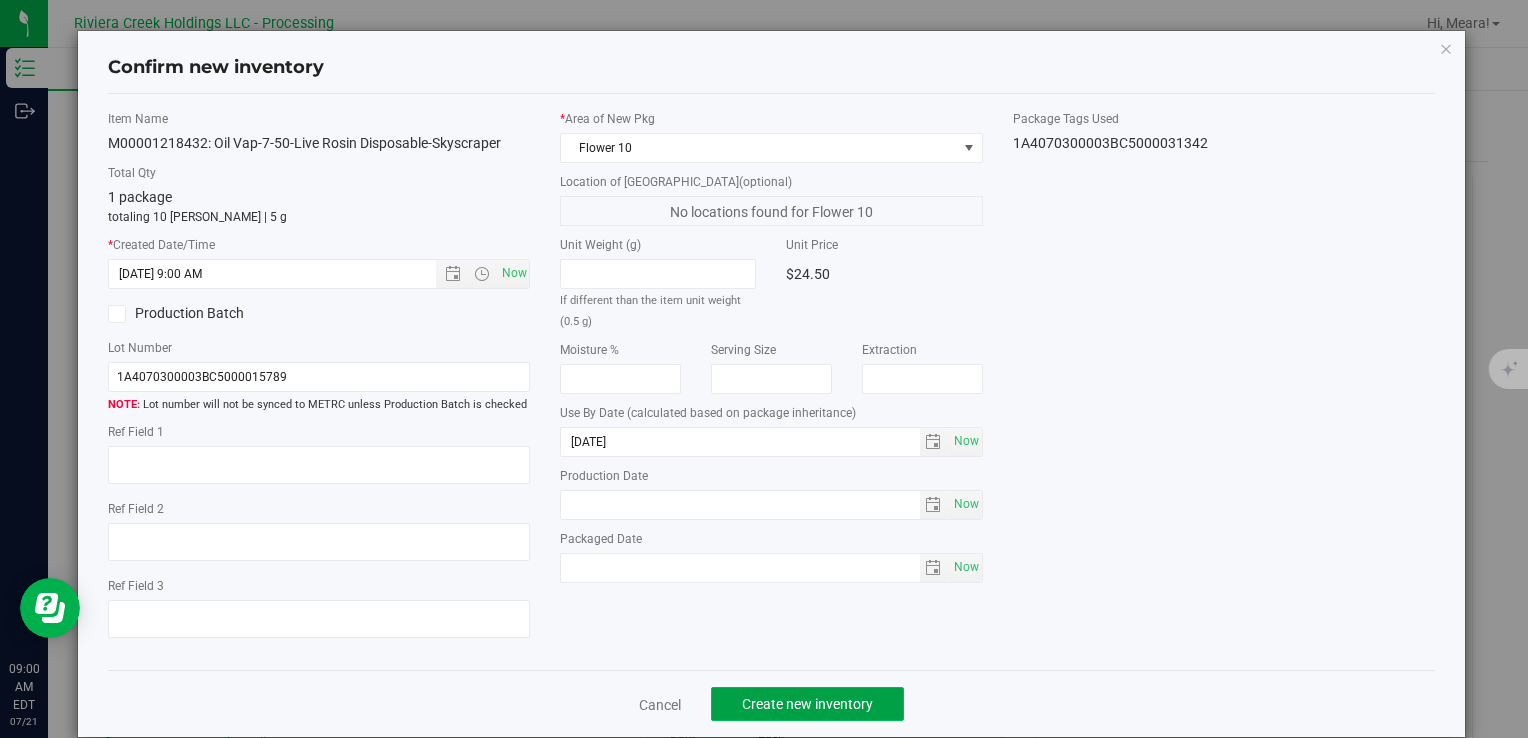 click on "Create new inventory" 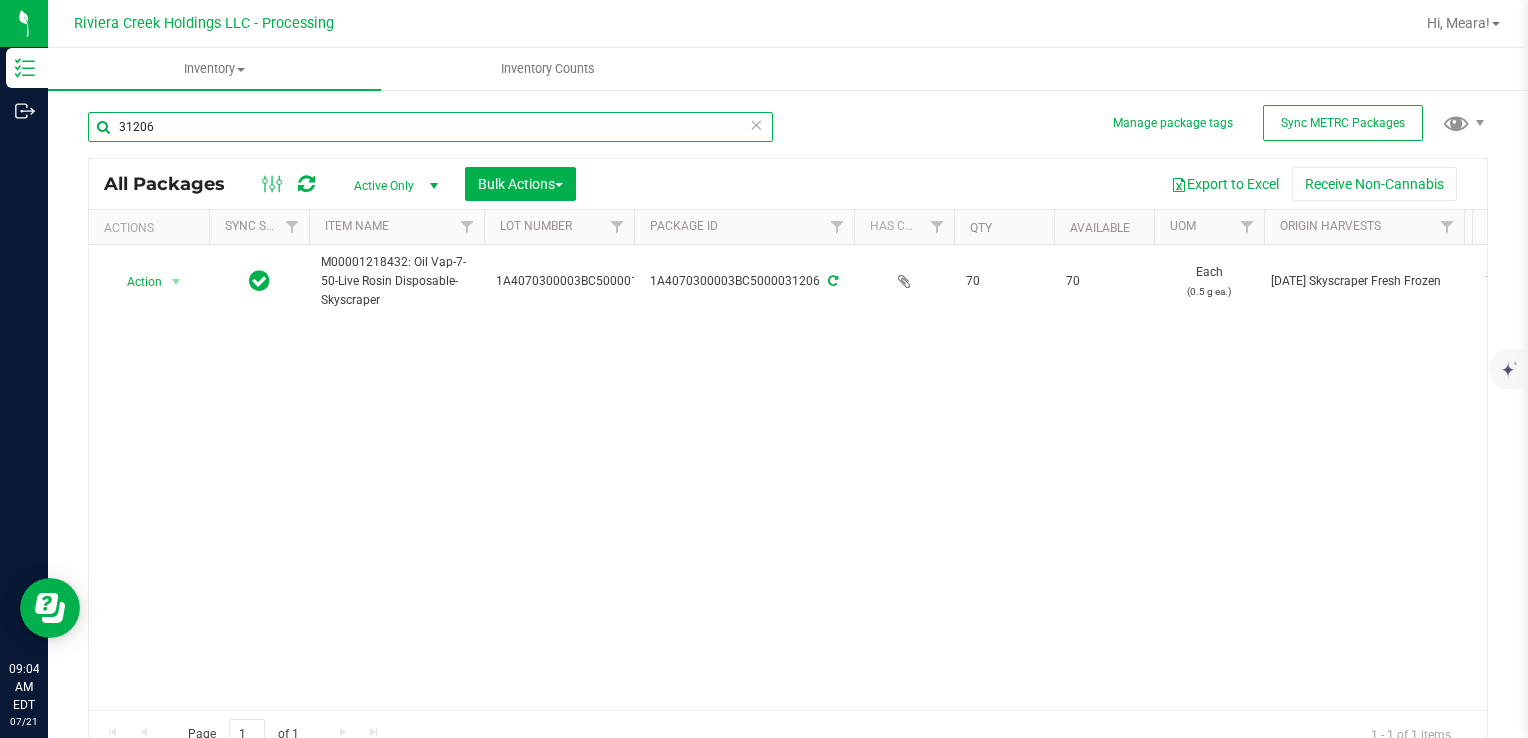 drag, startPoint x: 200, startPoint y: 137, endPoint x: 95, endPoint y: 144, distance: 105.23308 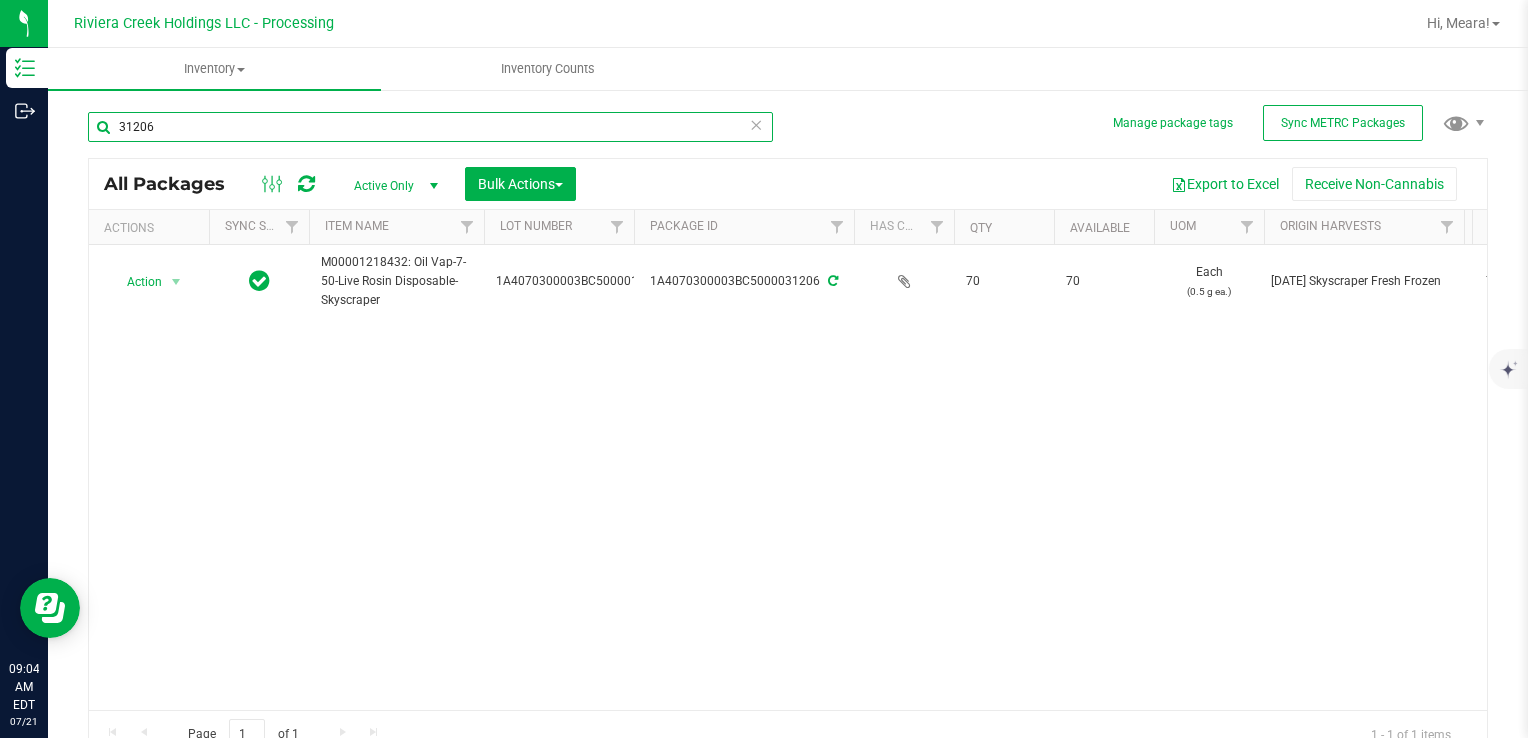 click on "31206" at bounding box center (430, 135) 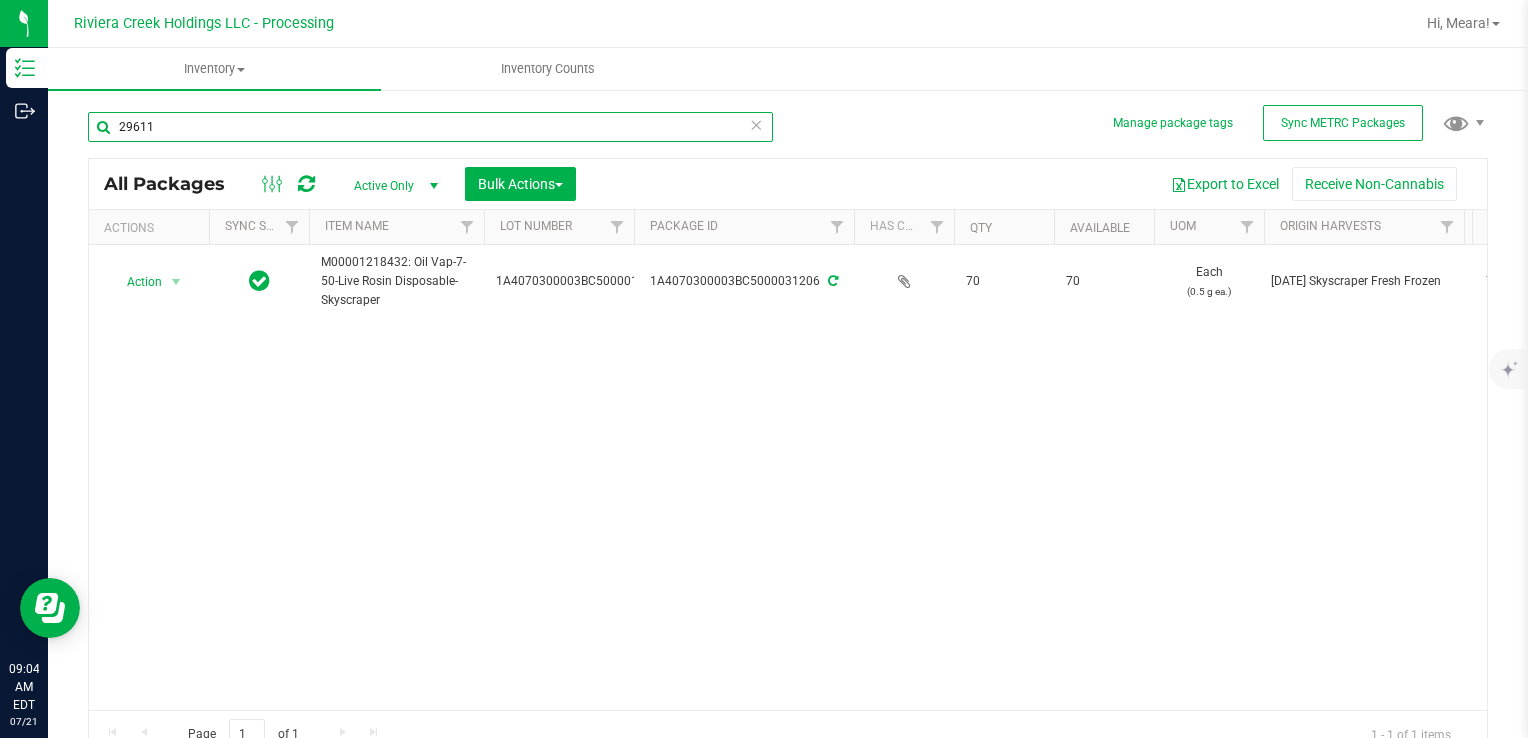 type on "29611" 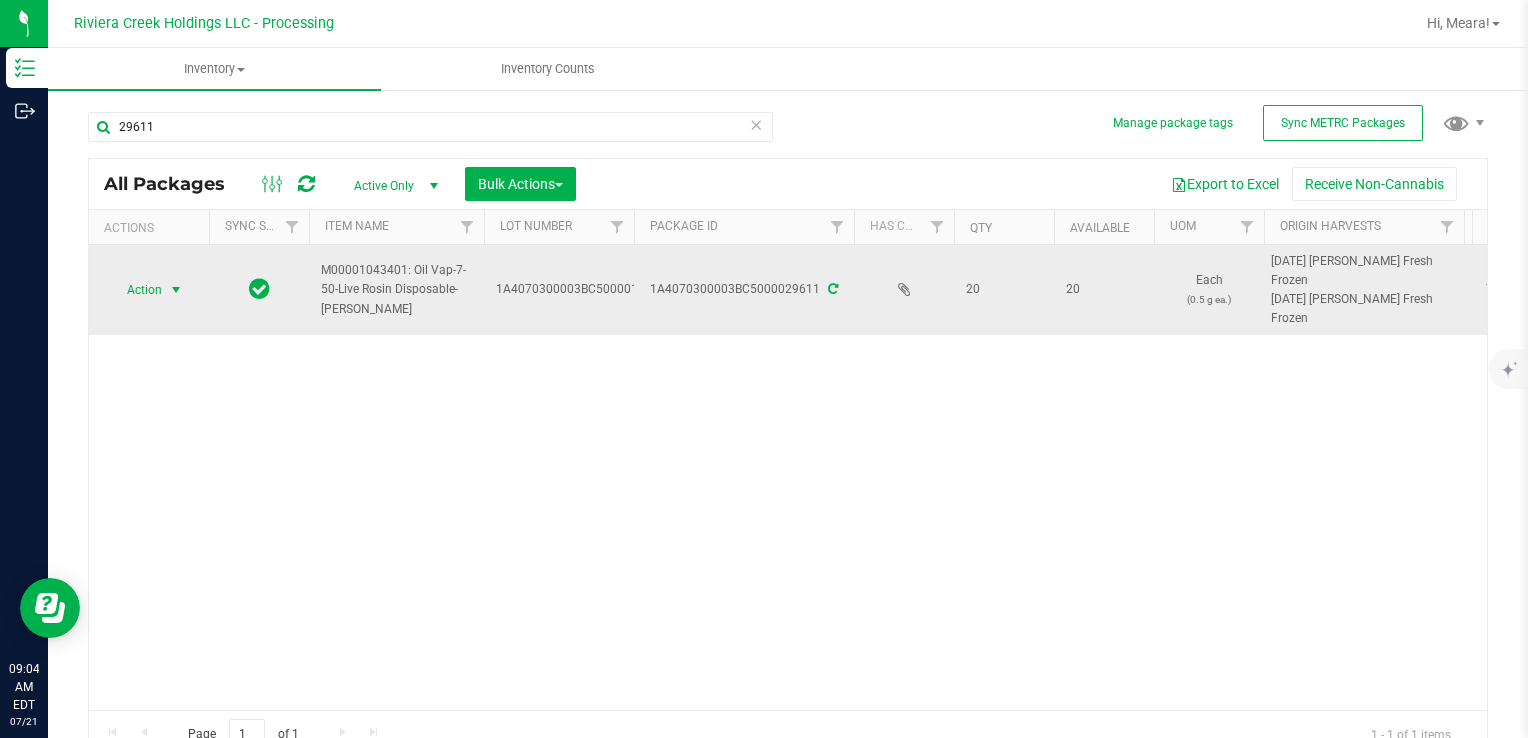click at bounding box center [176, 290] 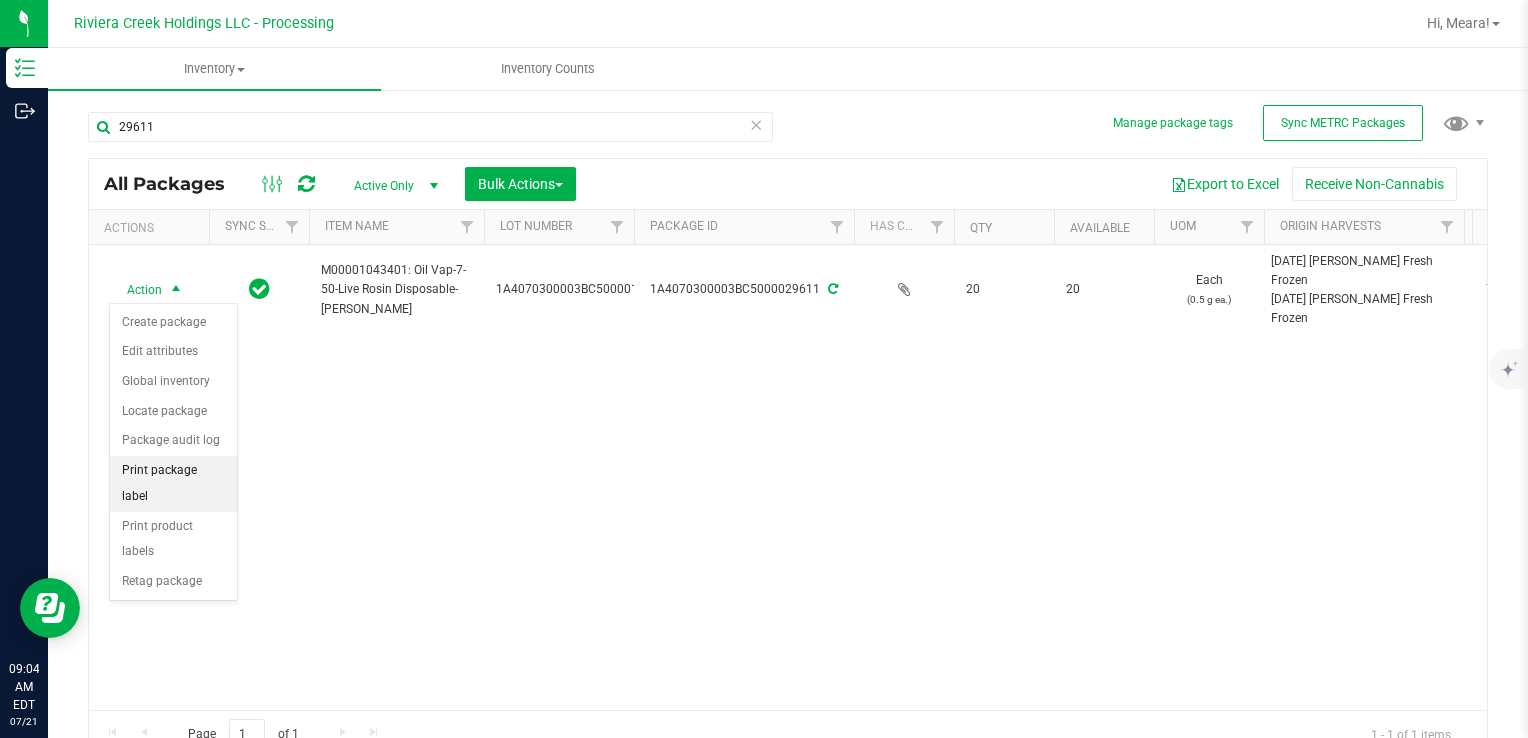 click on "Print package label" at bounding box center (173, 483) 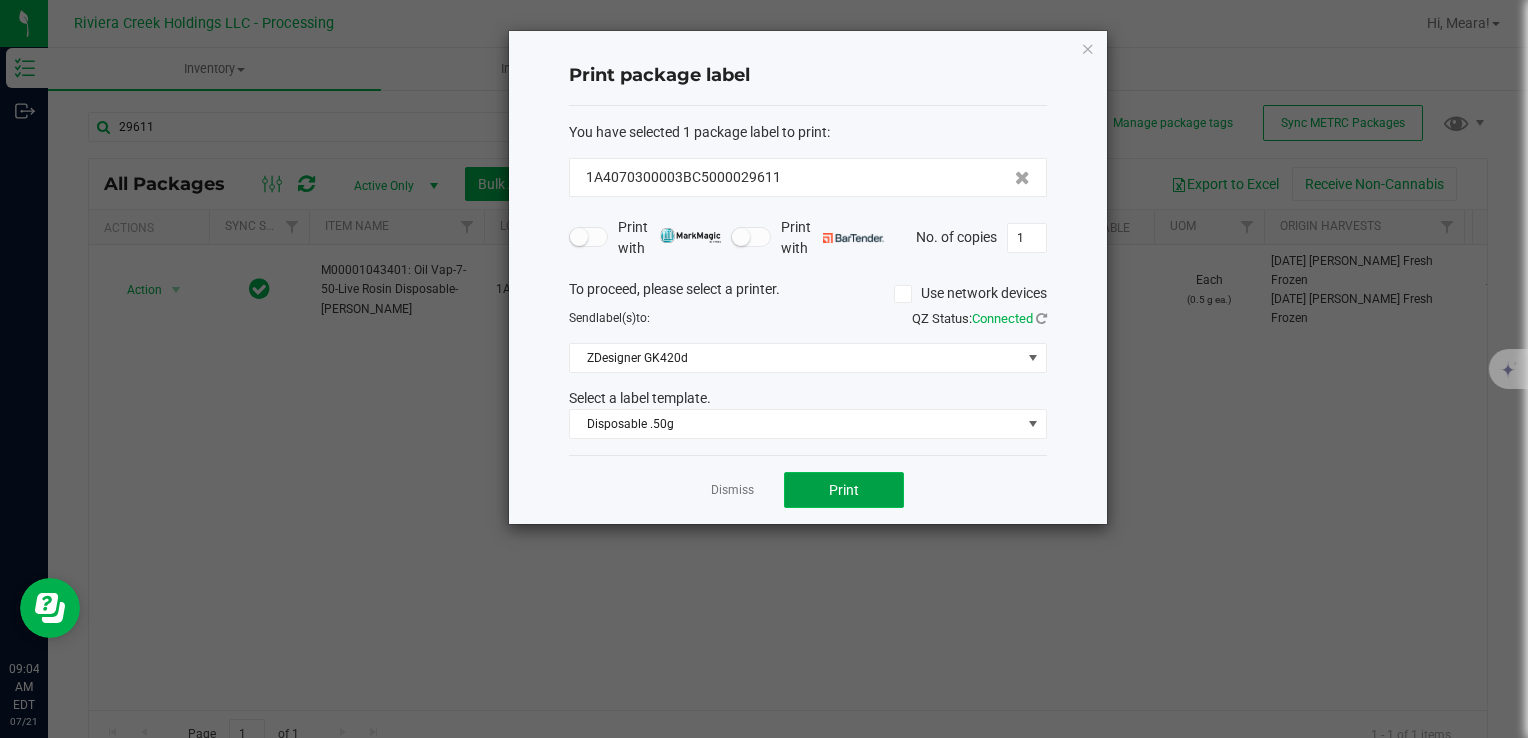 click on "Print" 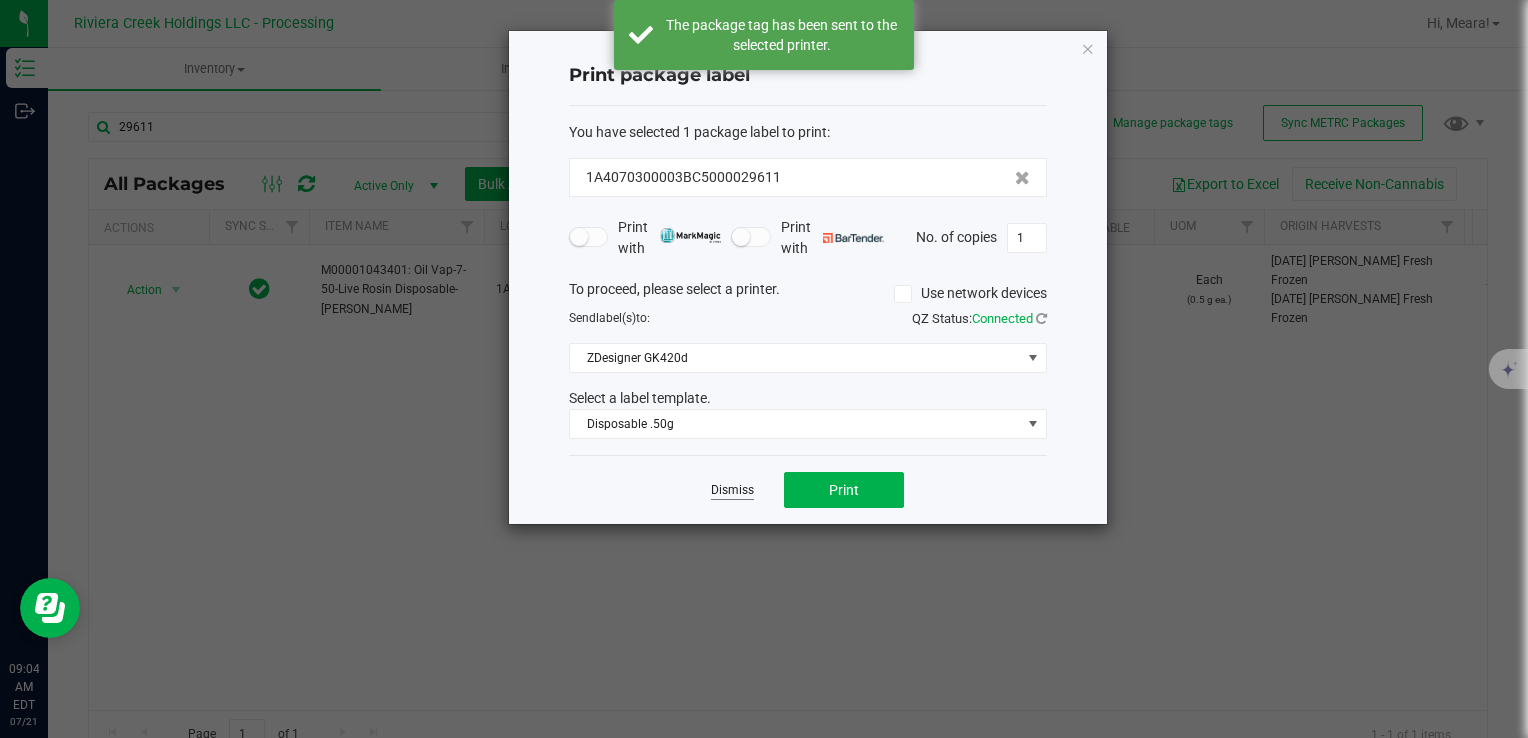 click on "Dismiss" 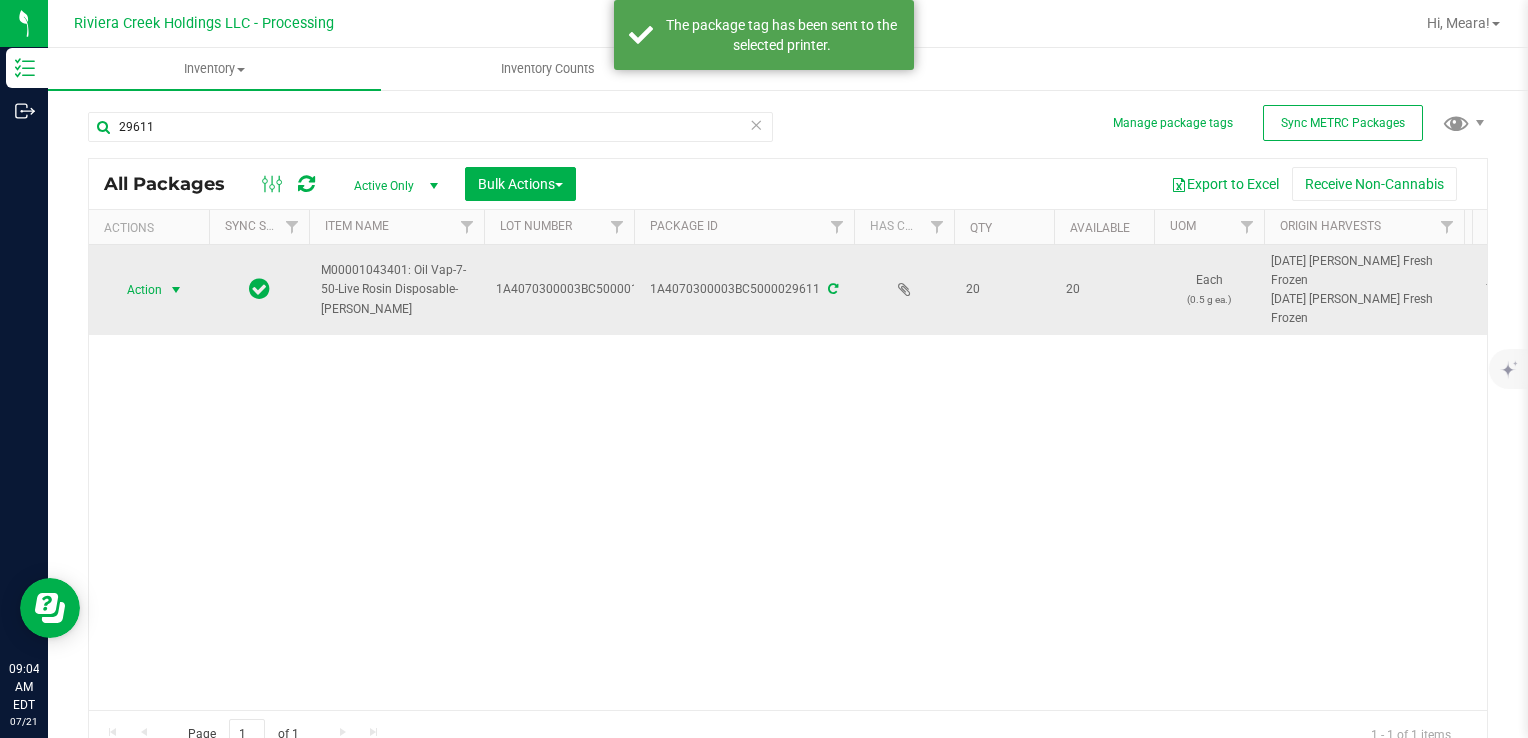 click on "Action" at bounding box center [136, 290] 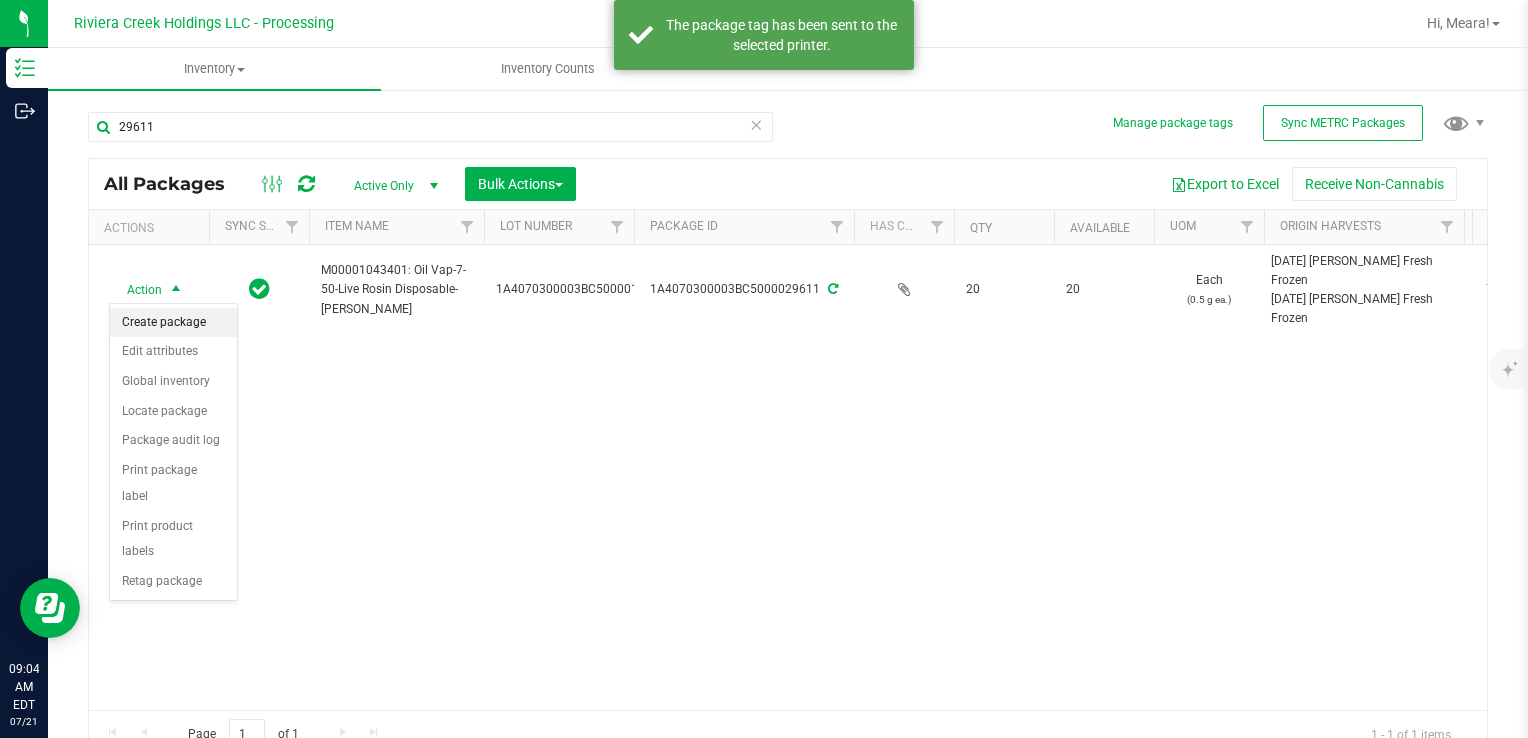 click on "Create package" at bounding box center (173, 323) 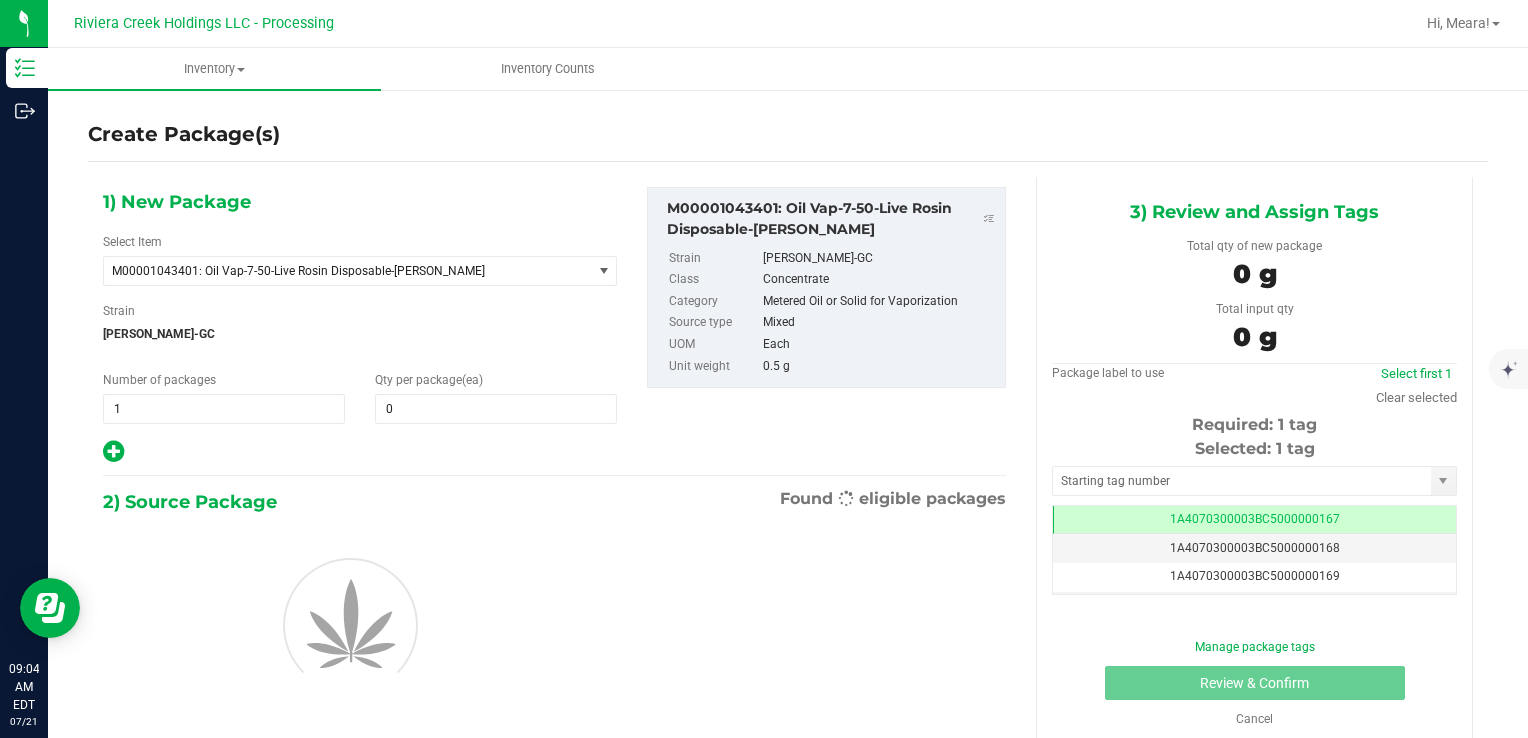 scroll, scrollTop: 0, scrollLeft: 0, axis: both 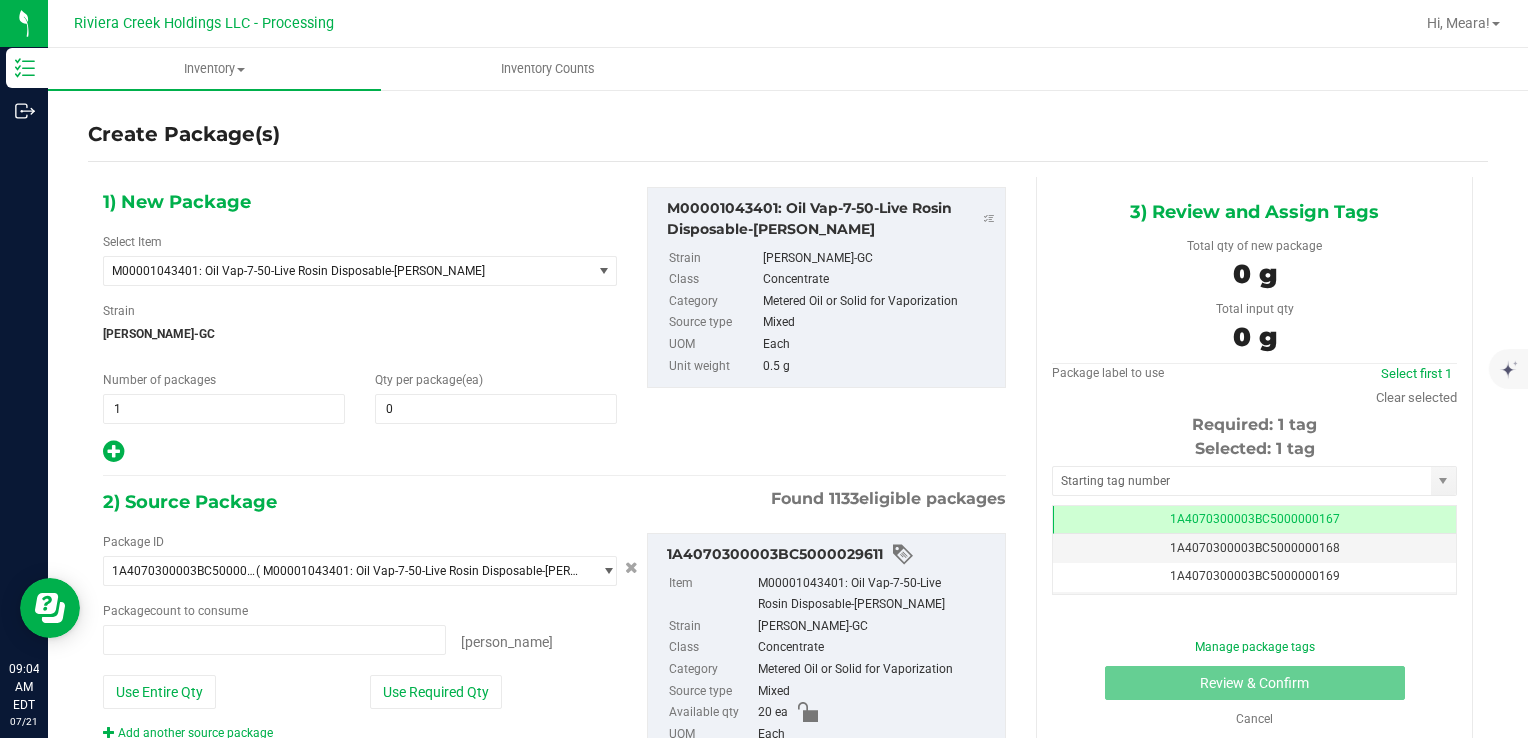 type on "0 ea" 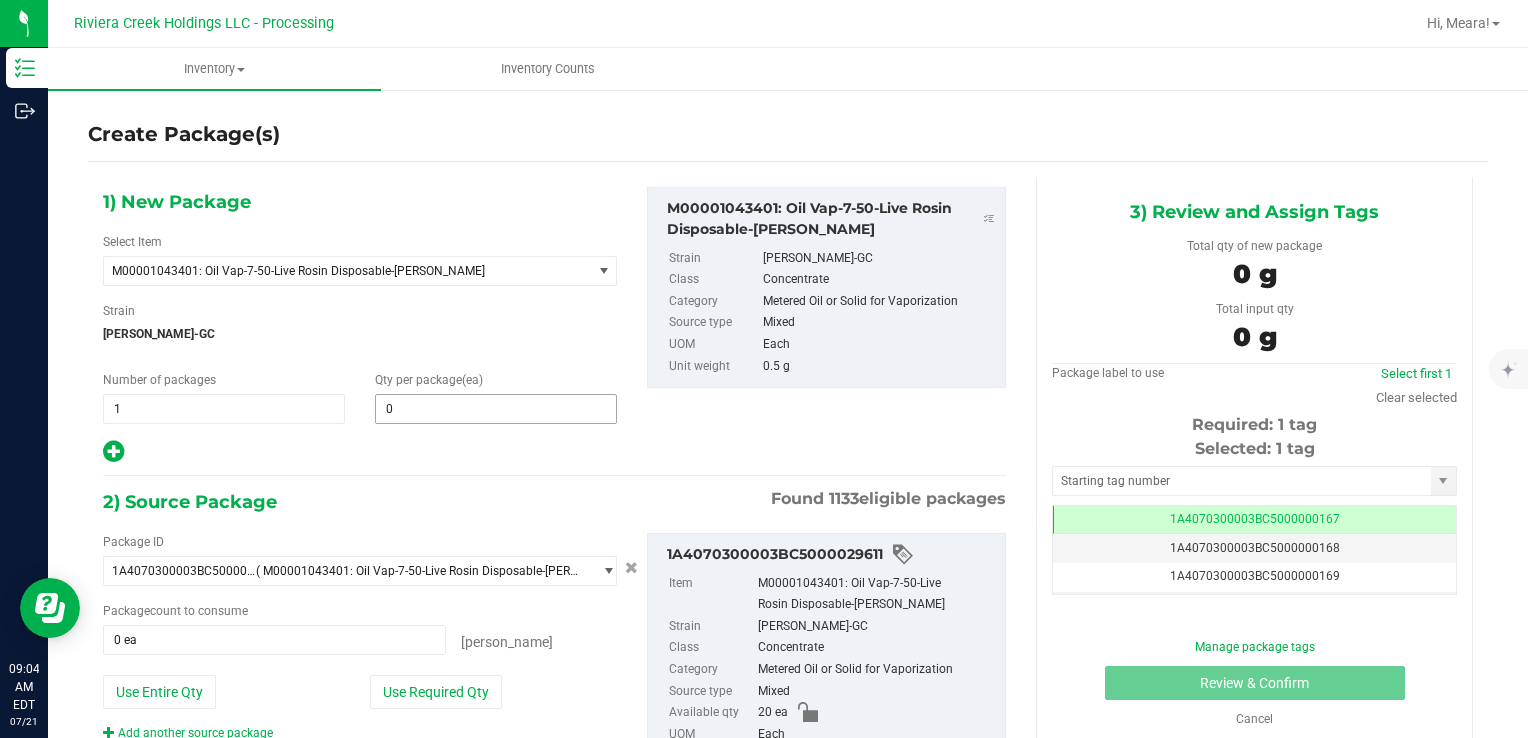 type 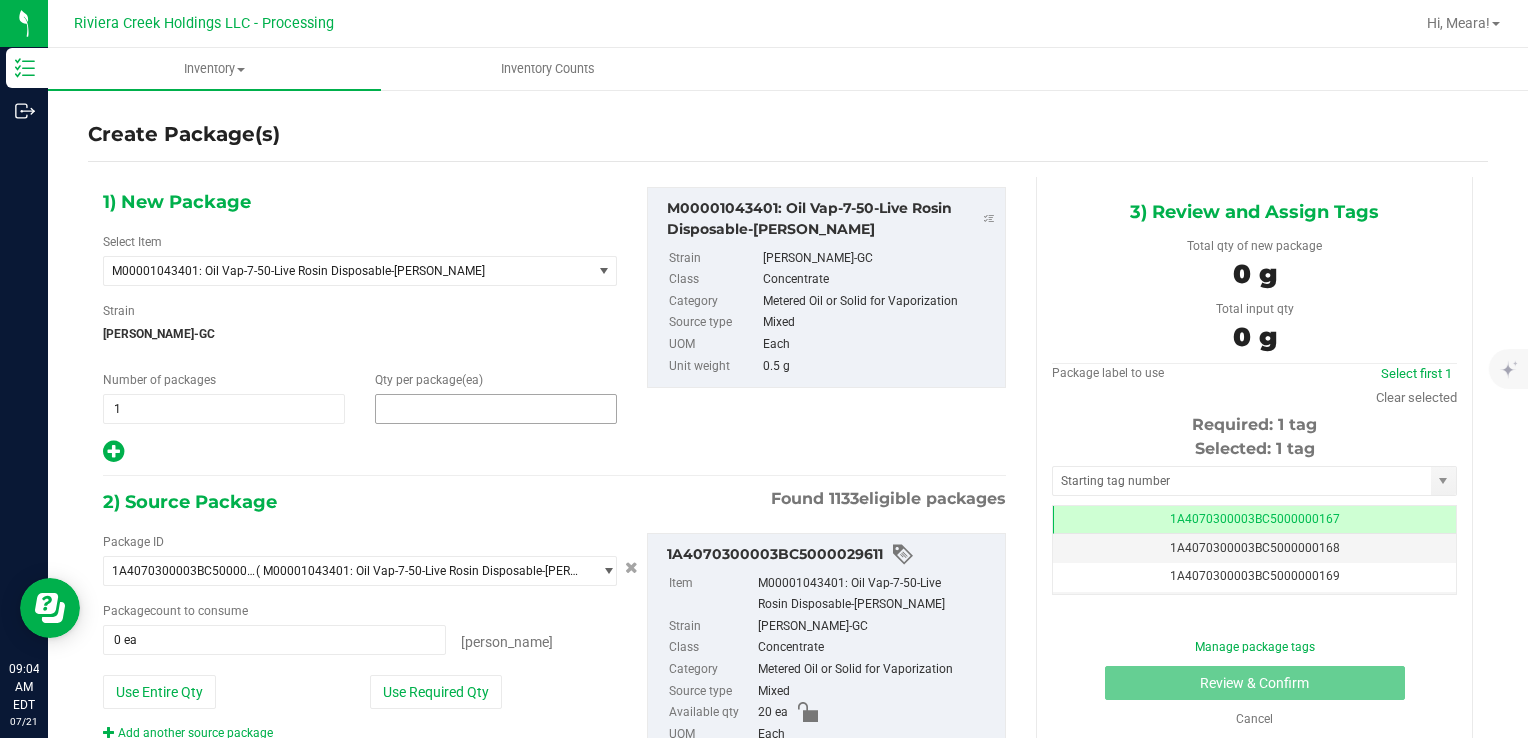click at bounding box center (496, 409) 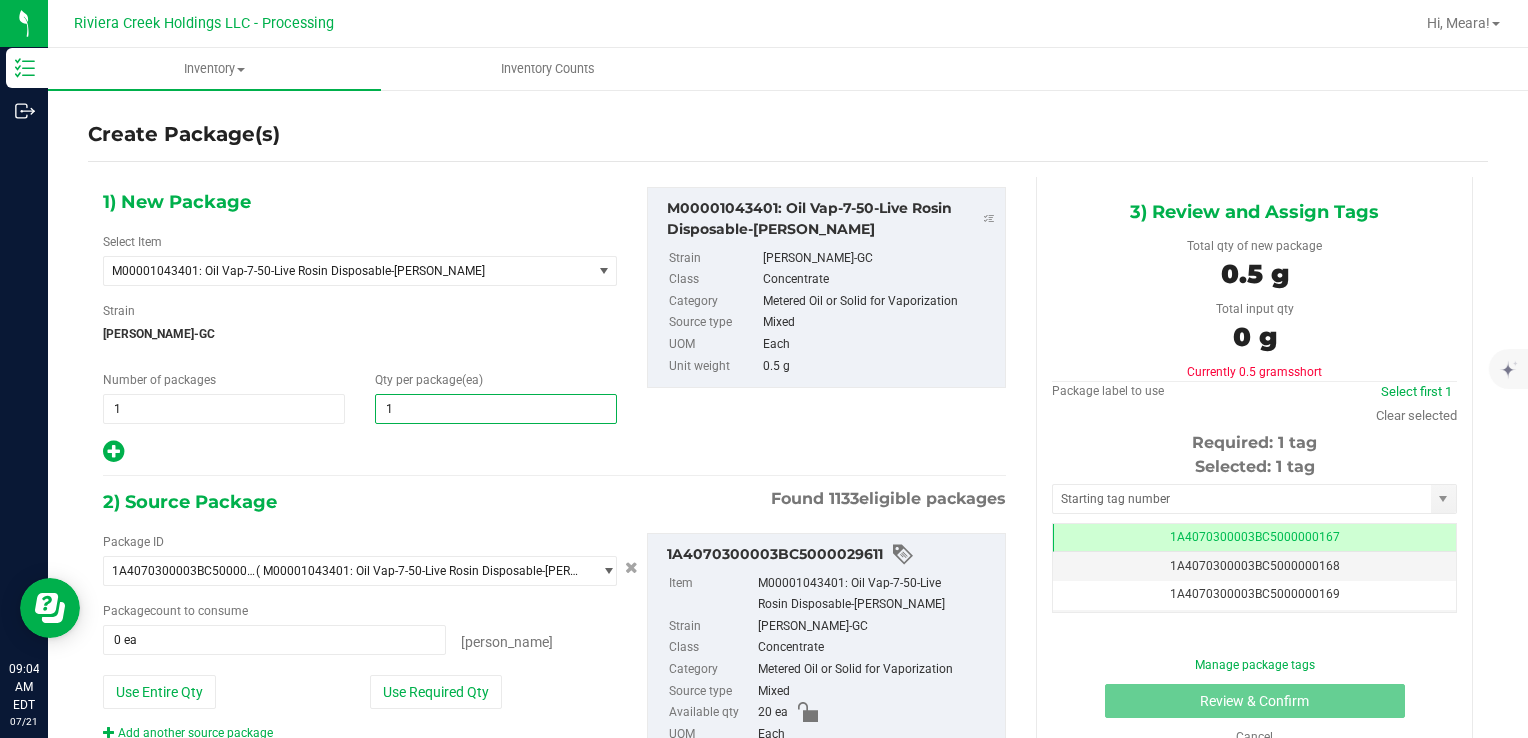 type on "15" 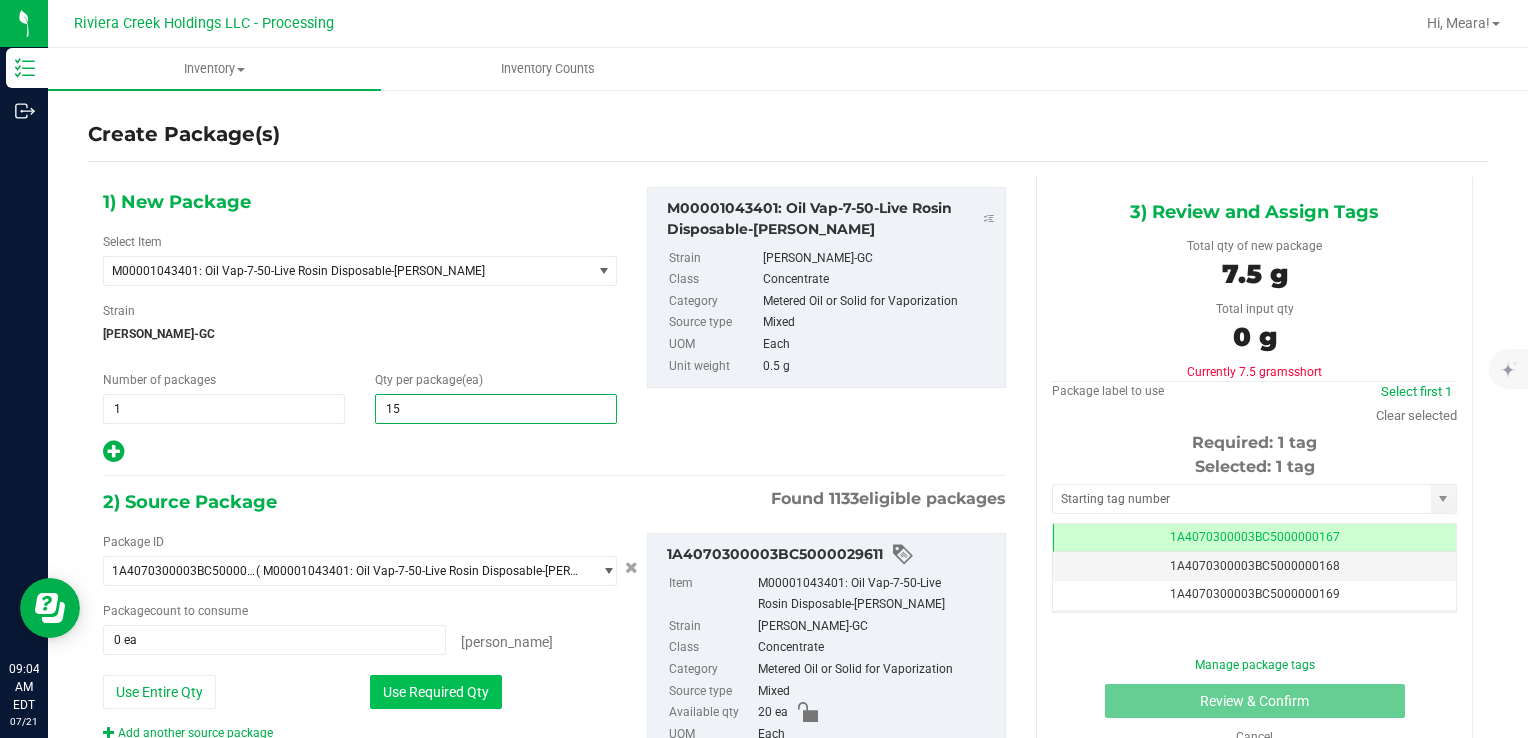 type on "15" 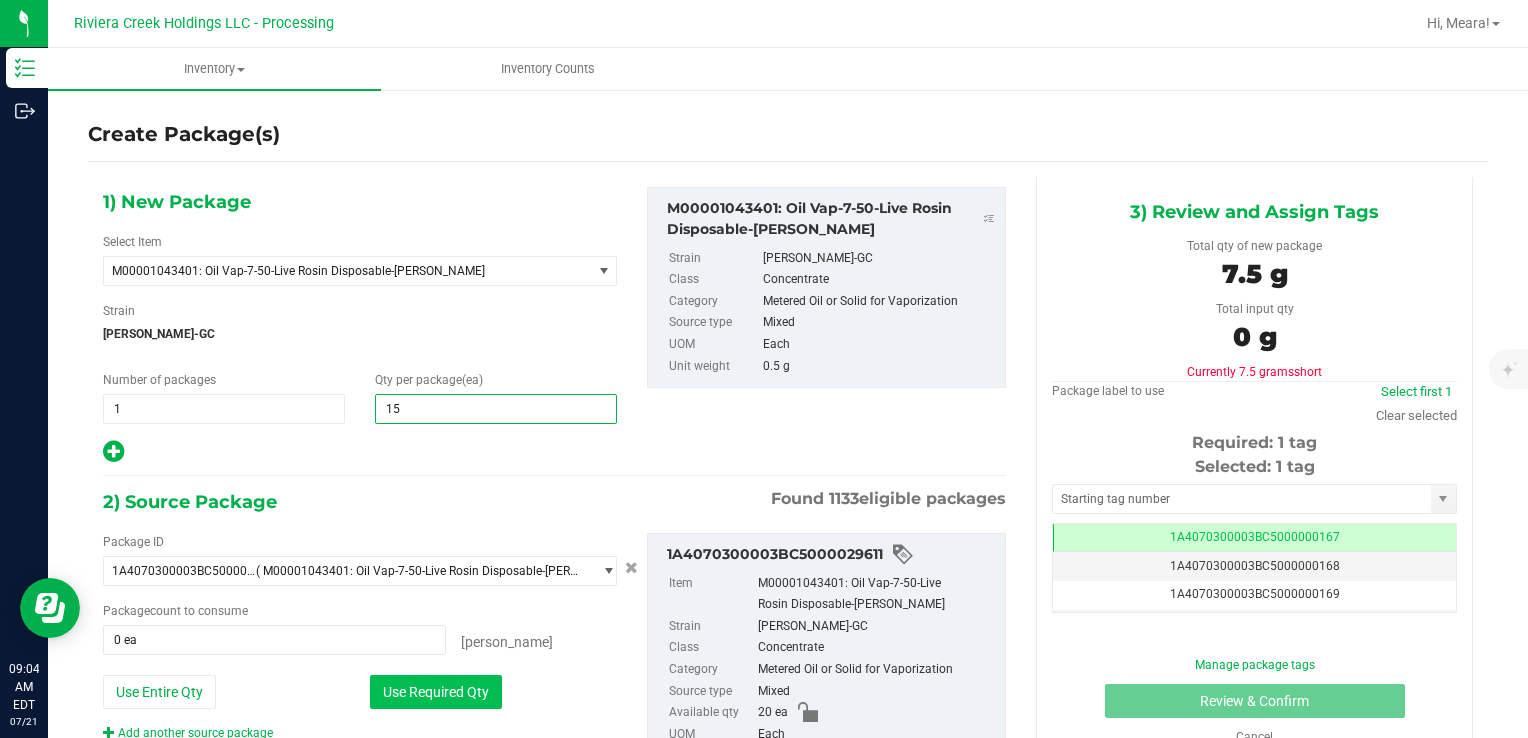 click on "Use Required Qty" at bounding box center [436, 692] 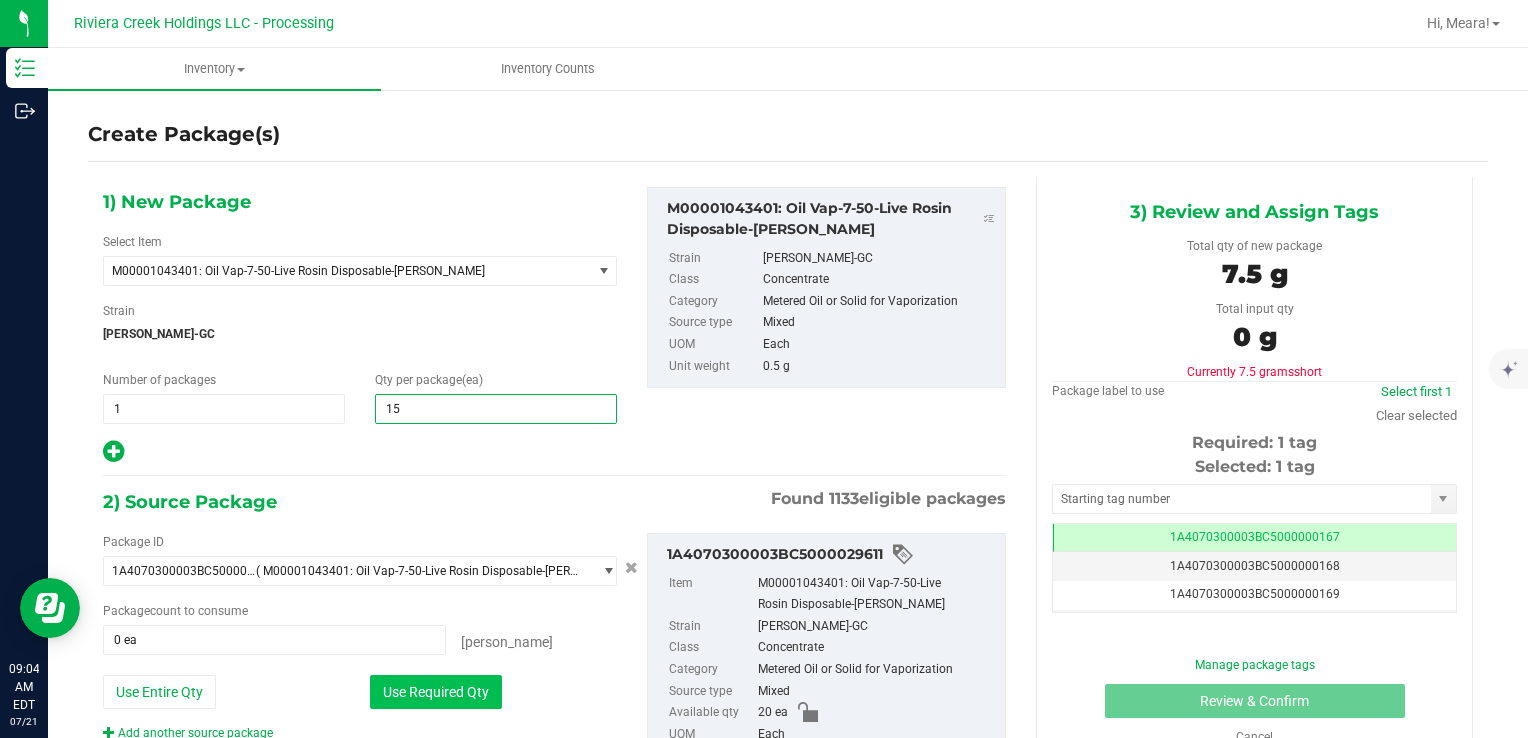 type on "15 ea" 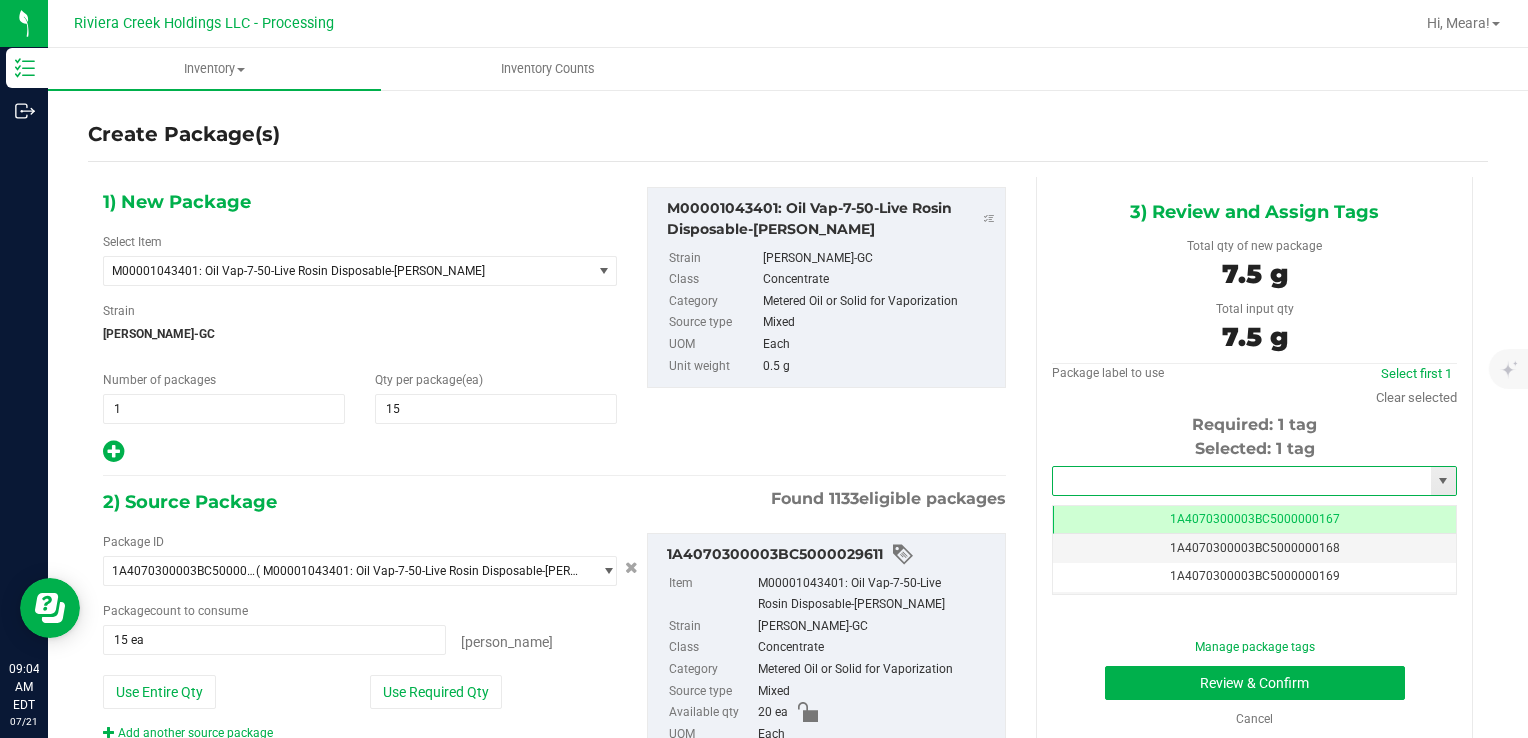 click at bounding box center (1242, 481) 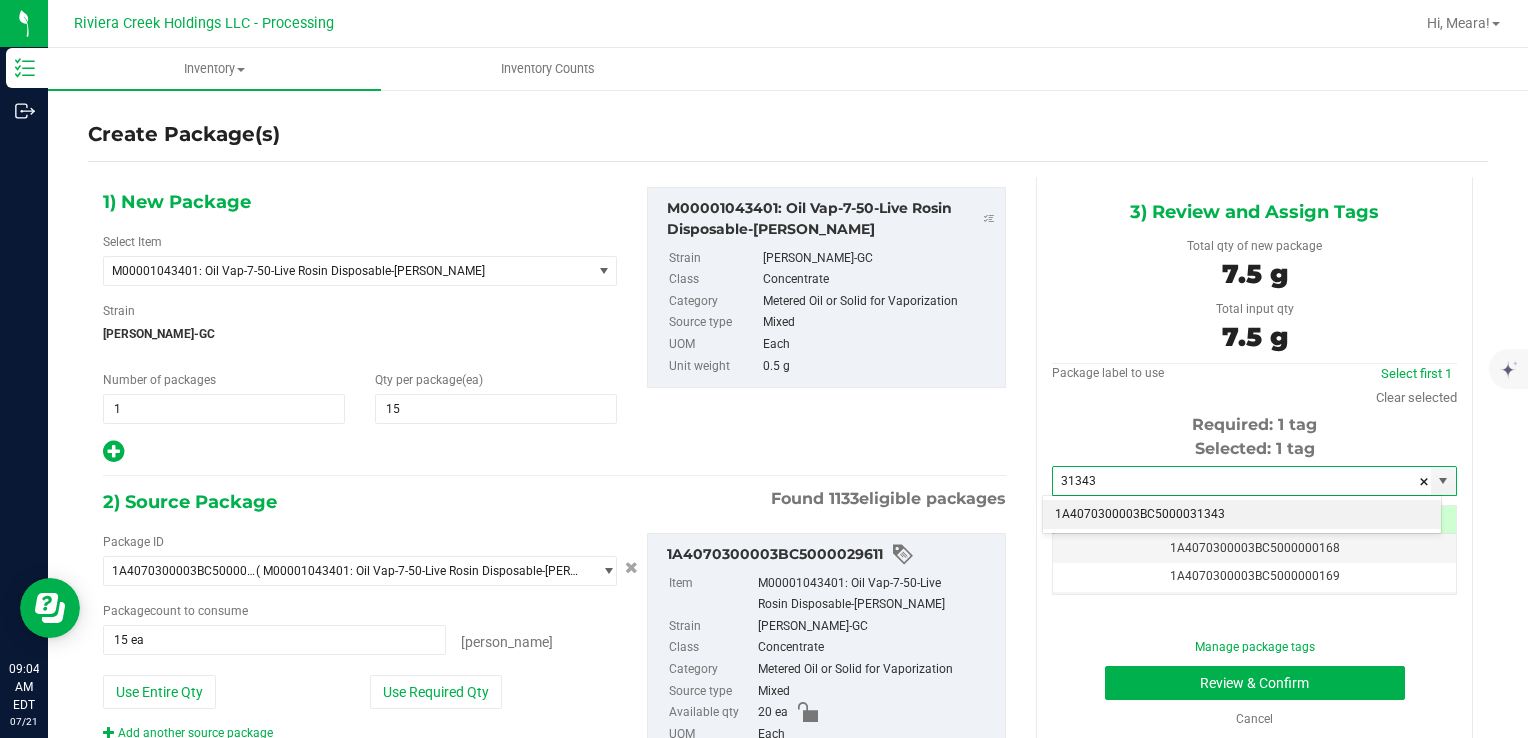 click on "1A4070300003BC5000031343" at bounding box center (1242, 515) 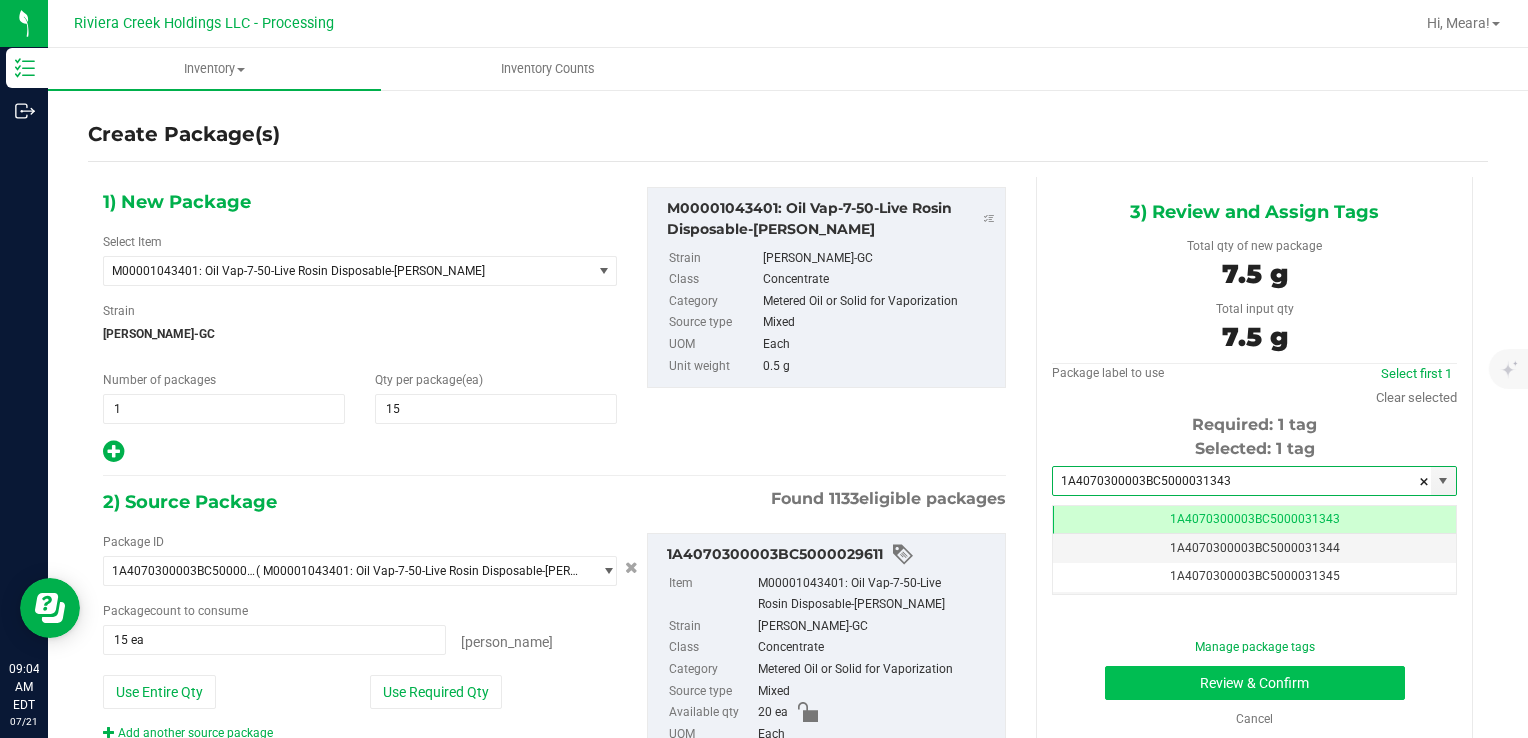 scroll, scrollTop: 0, scrollLeft: 0, axis: both 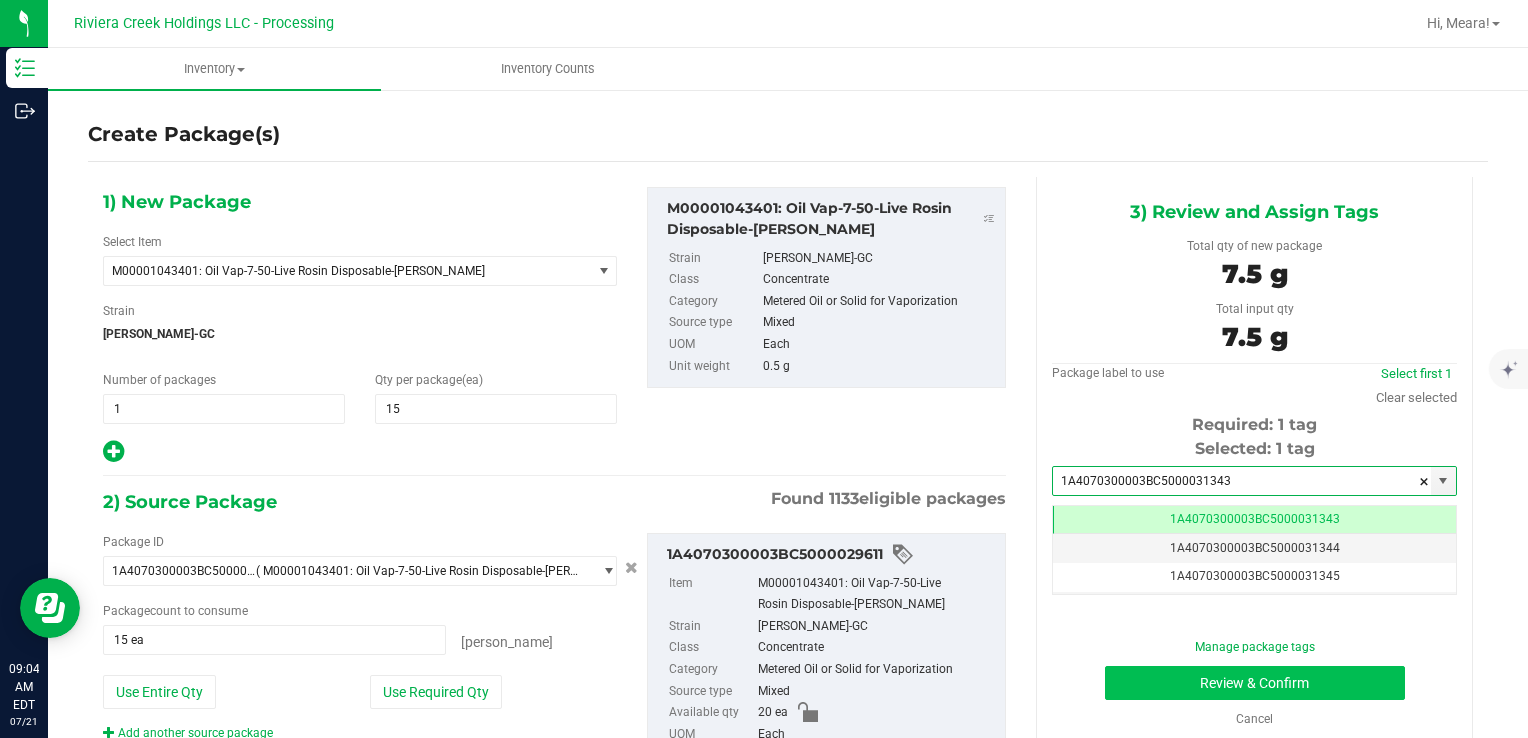 type on "1A4070300003BC5000031343" 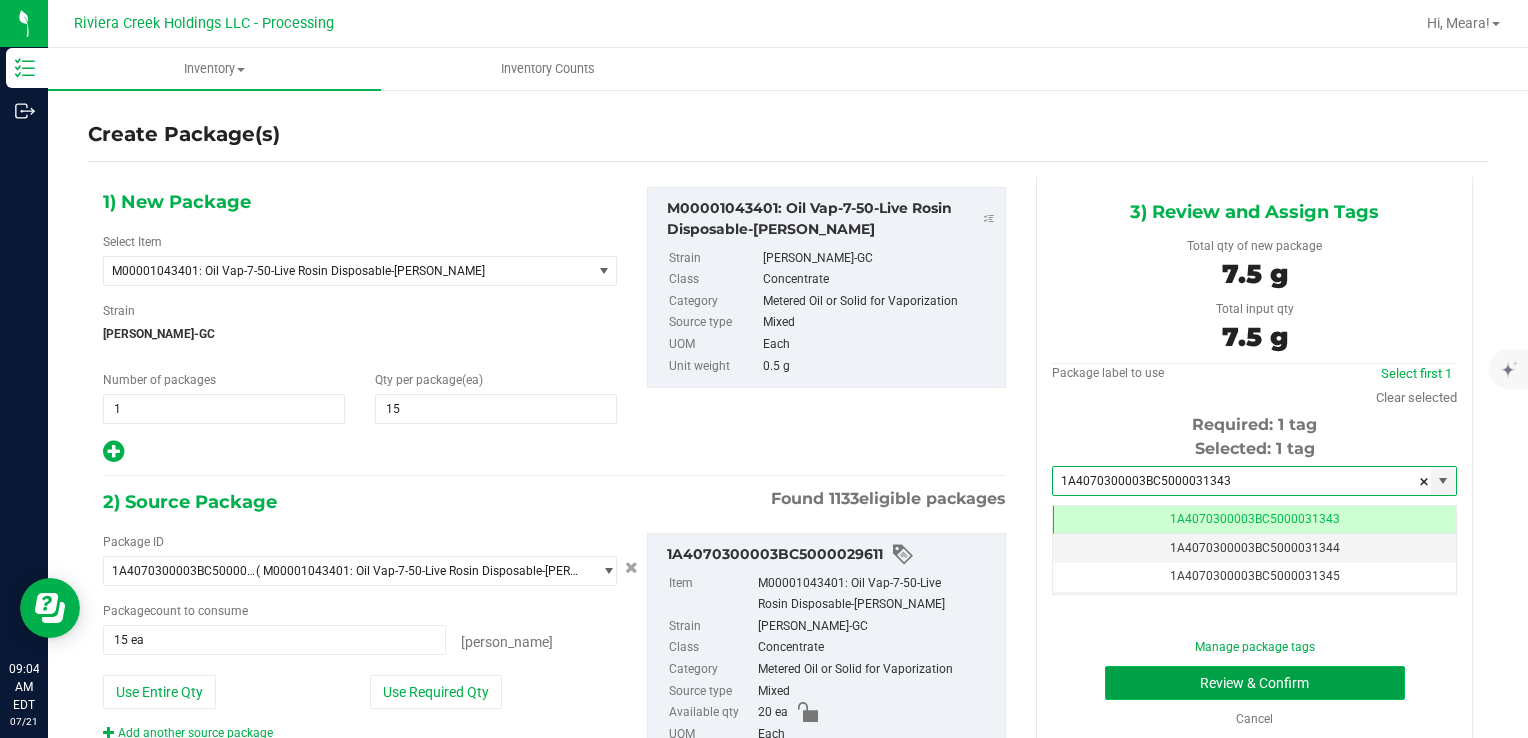 click on "Review & Confirm" at bounding box center [1255, 683] 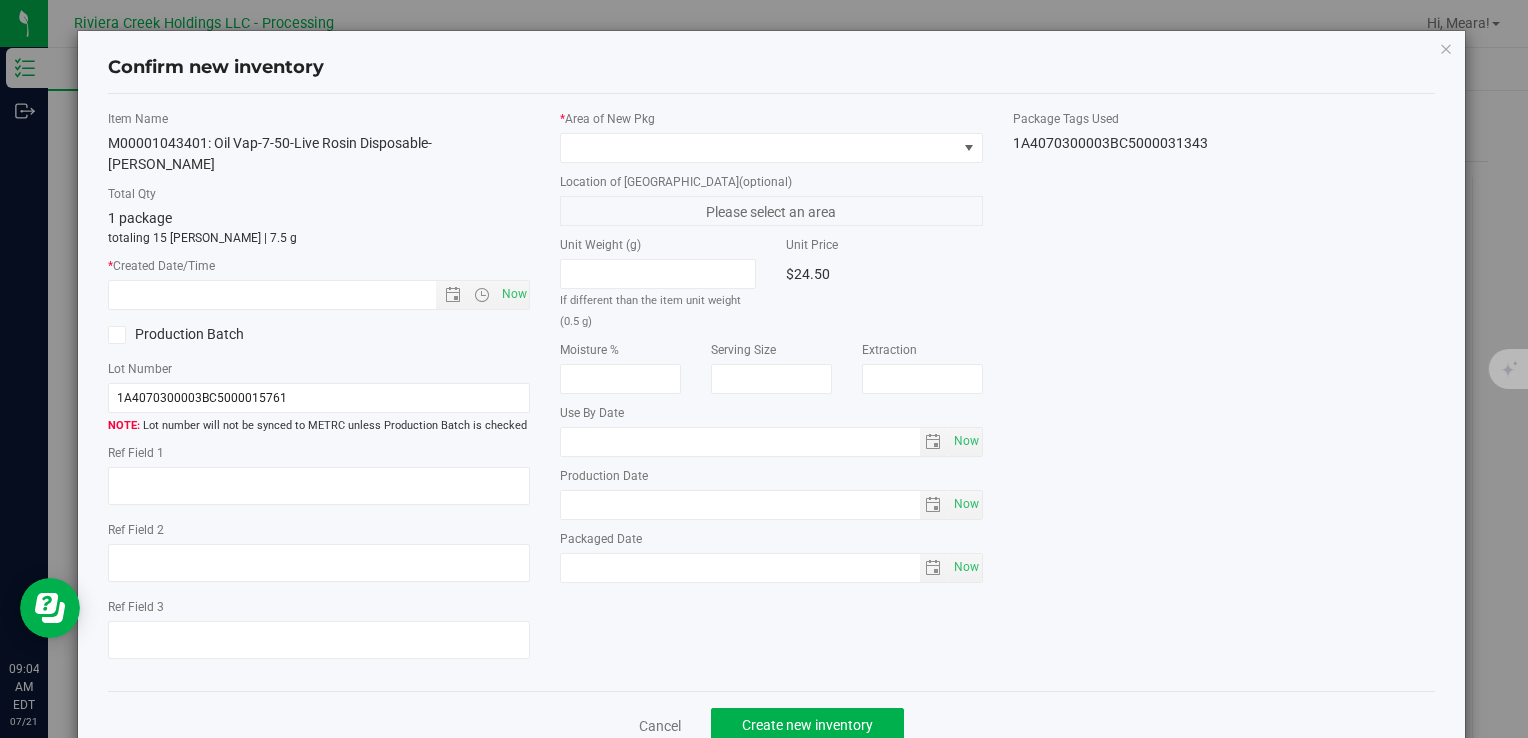 type on "[DATE]" 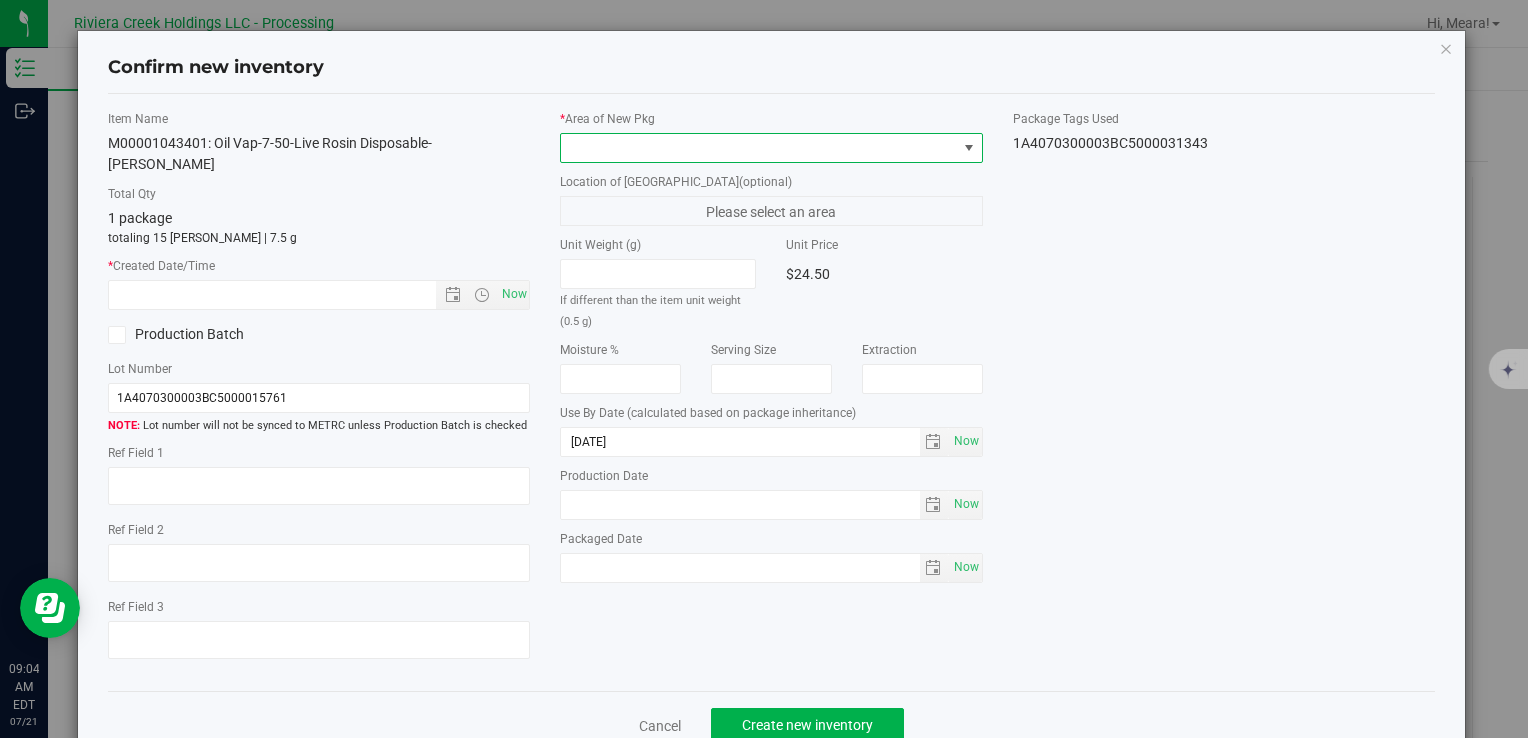 click at bounding box center (758, 148) 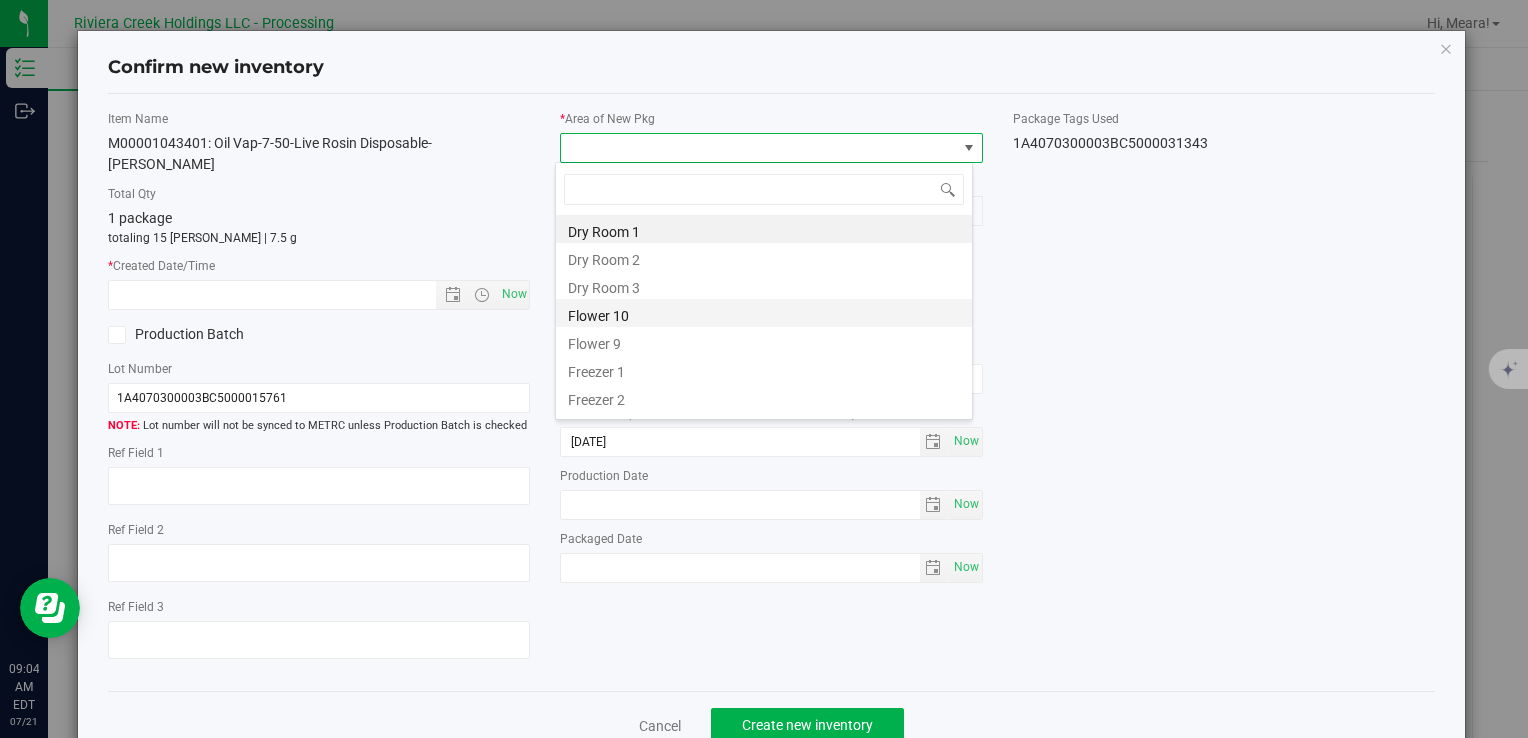 click on "Flower 10" at bounding box center (764, 313) 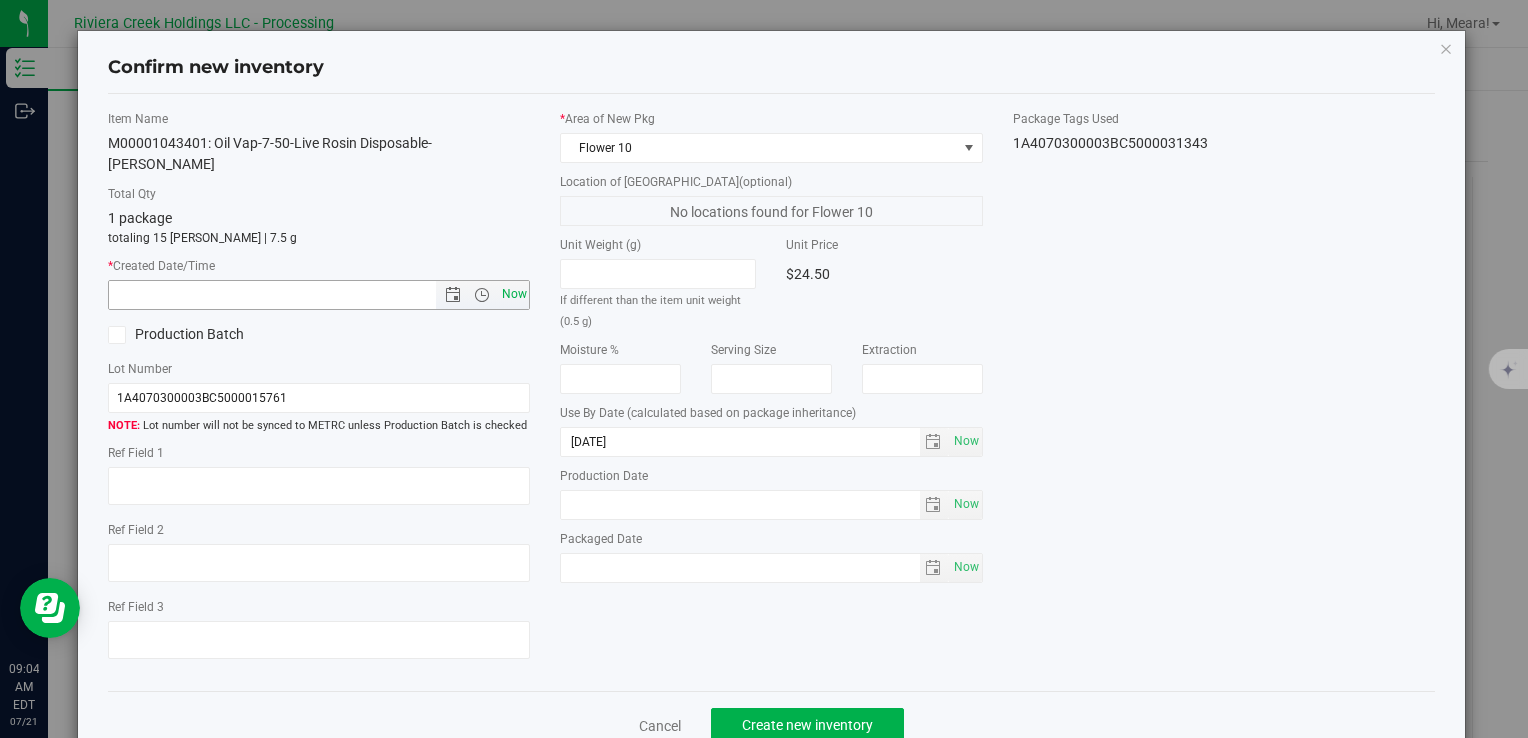 click on "Now" at bounding box center [514, 294] 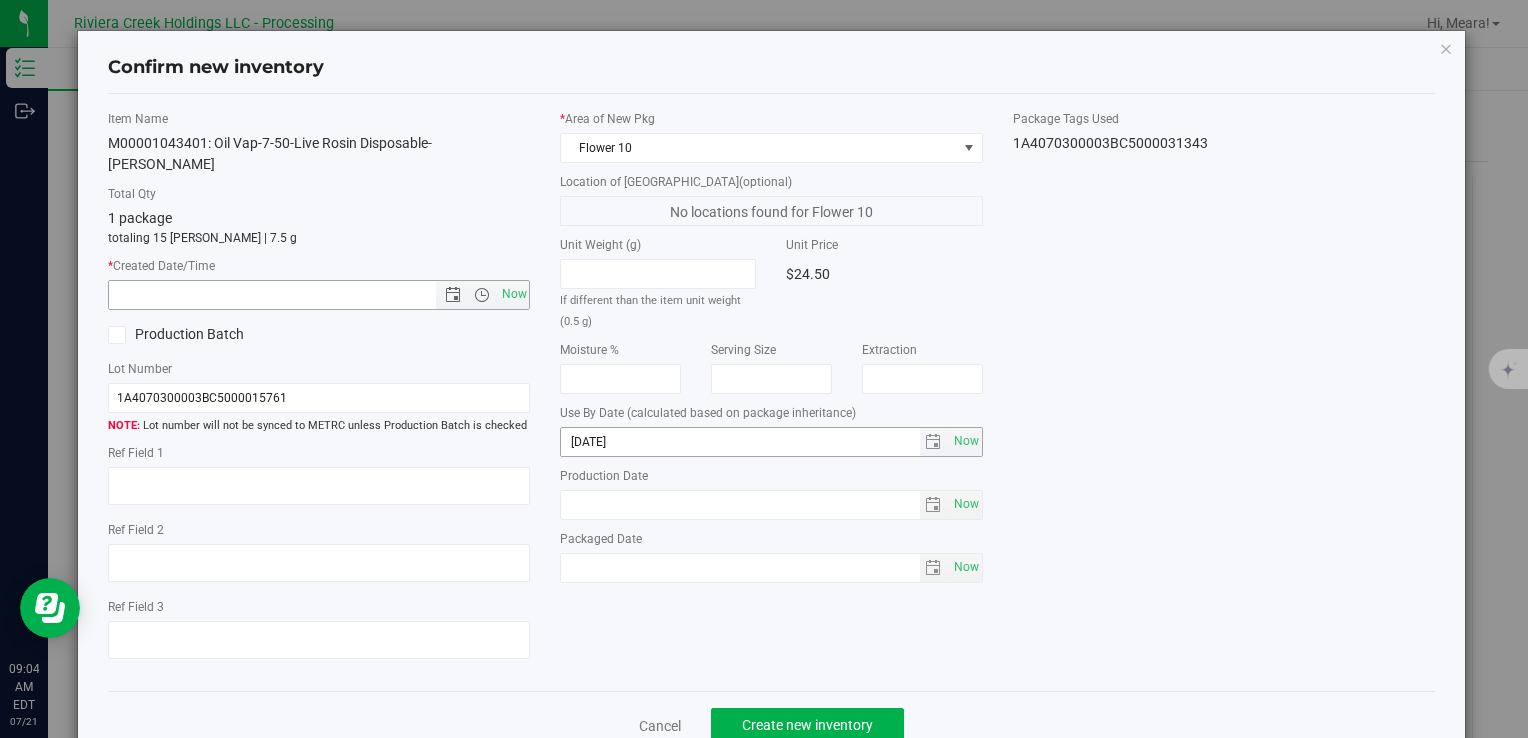 type on "7/21/2025 9:04 AM" 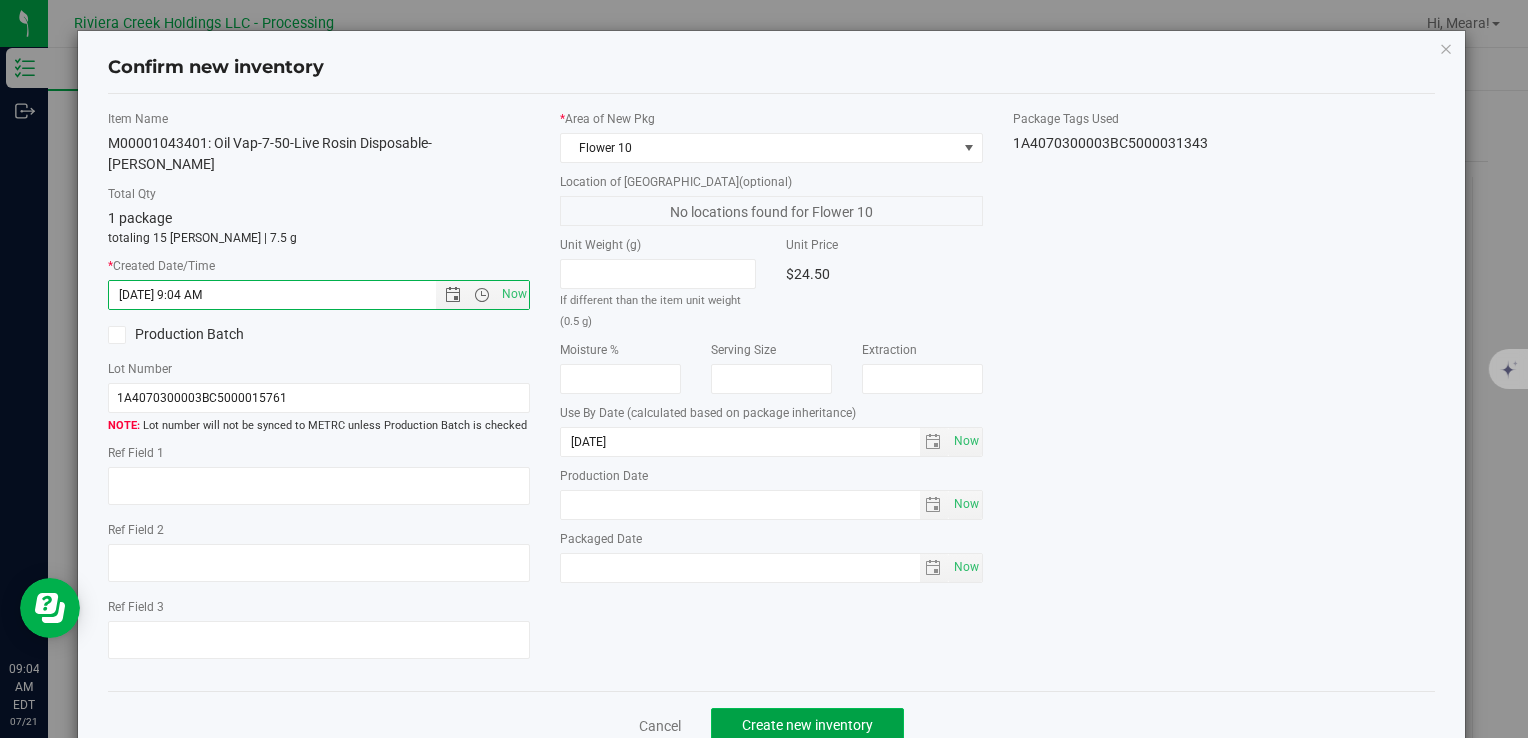 click on "Create new inventory" 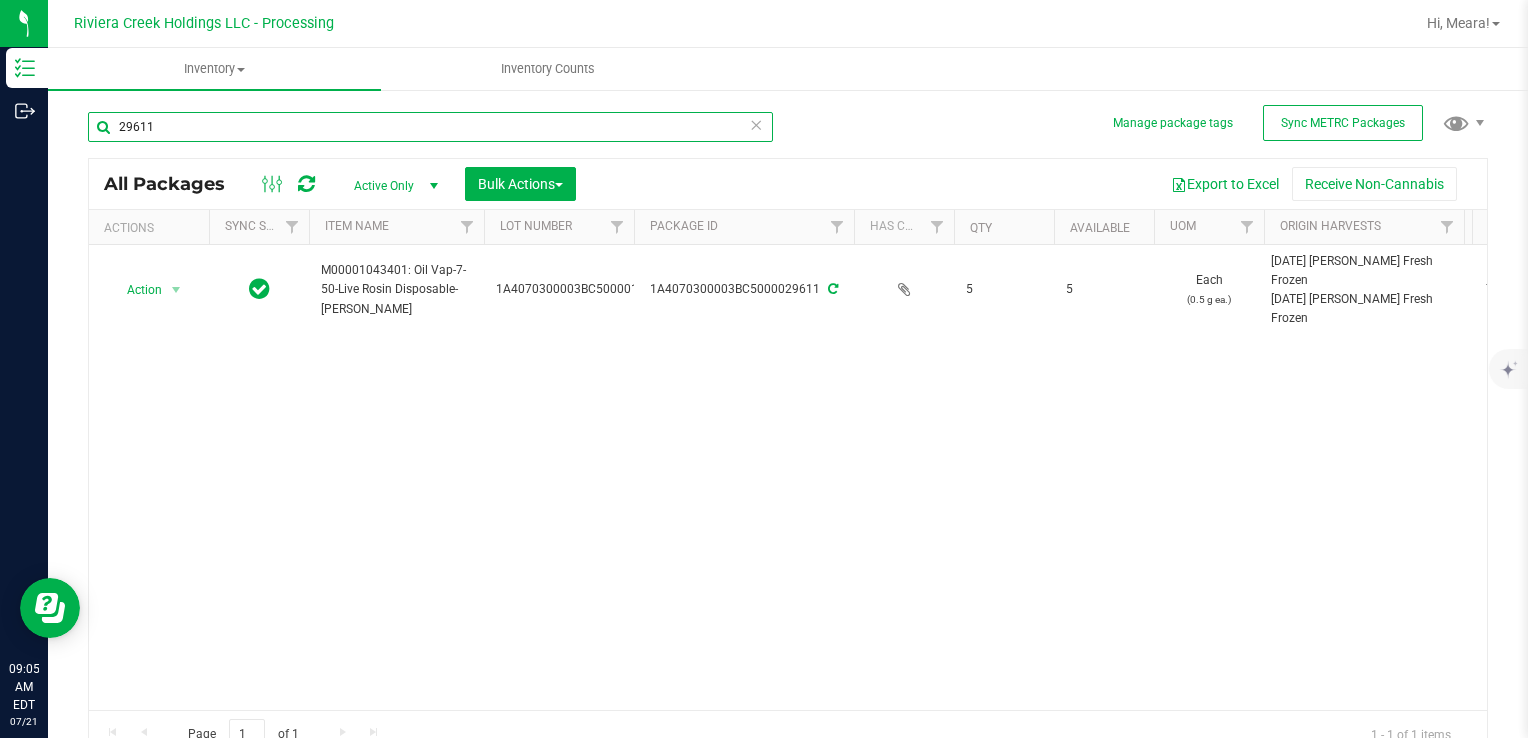 drag, startPoint x: 168, startPoint y: 126, endPoint x: 66, endPoint y: 126, distance: 102 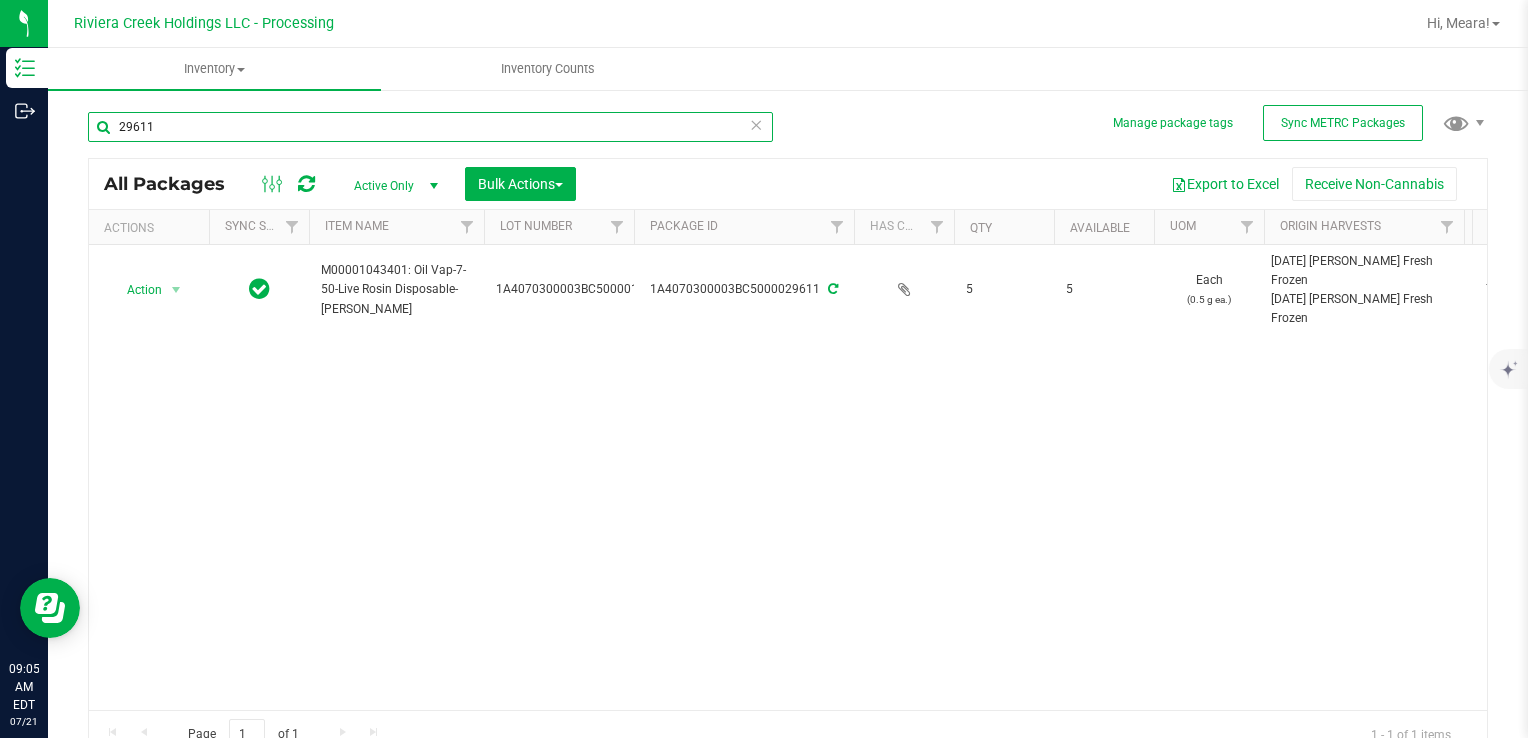 click on "Manage package tags
Sync METRC Packages
29611
All Packages
Active Only Active Only Lab Samples Locked All External Internal
Bulk Actions
Add to manufacturing run" at bounding box center [788, 393] 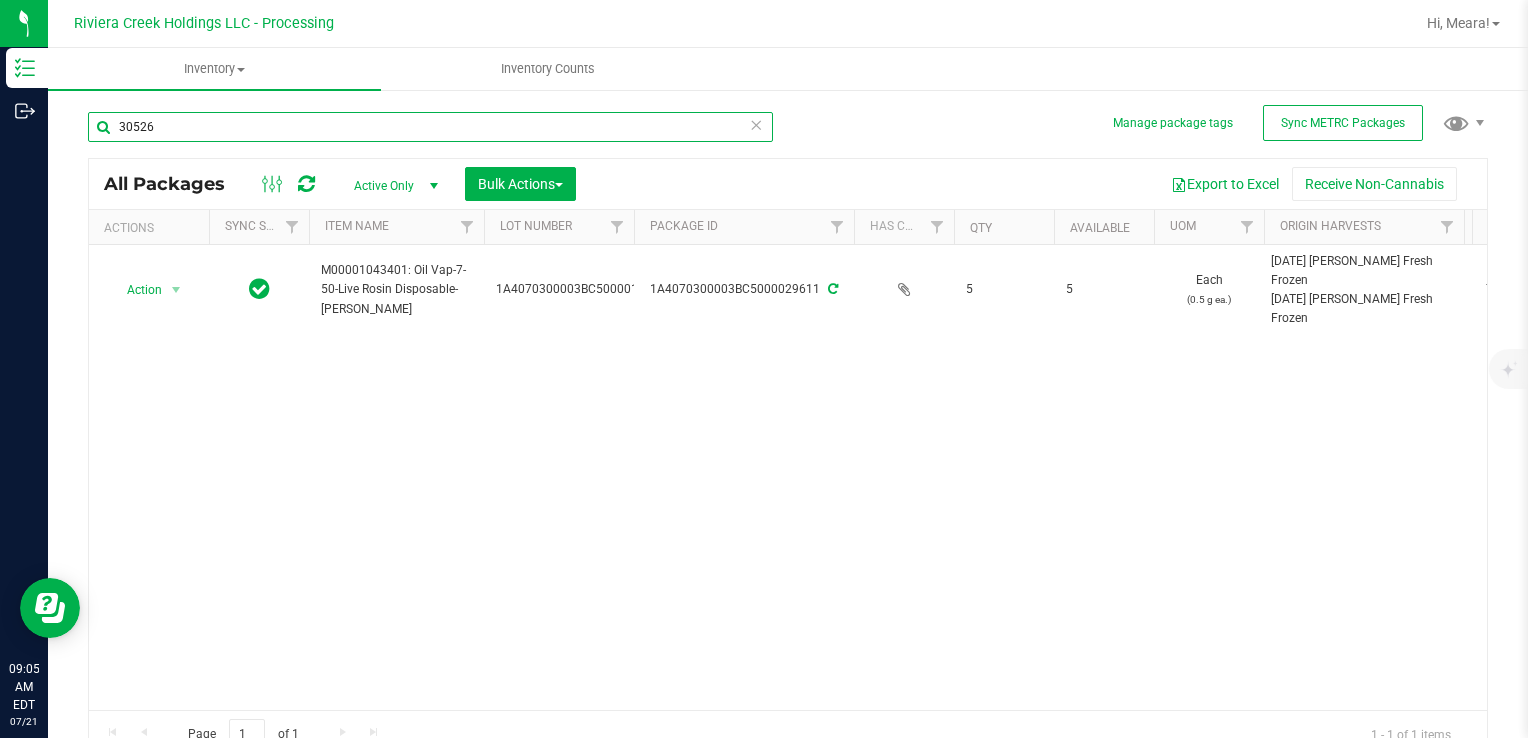 type on "30526" 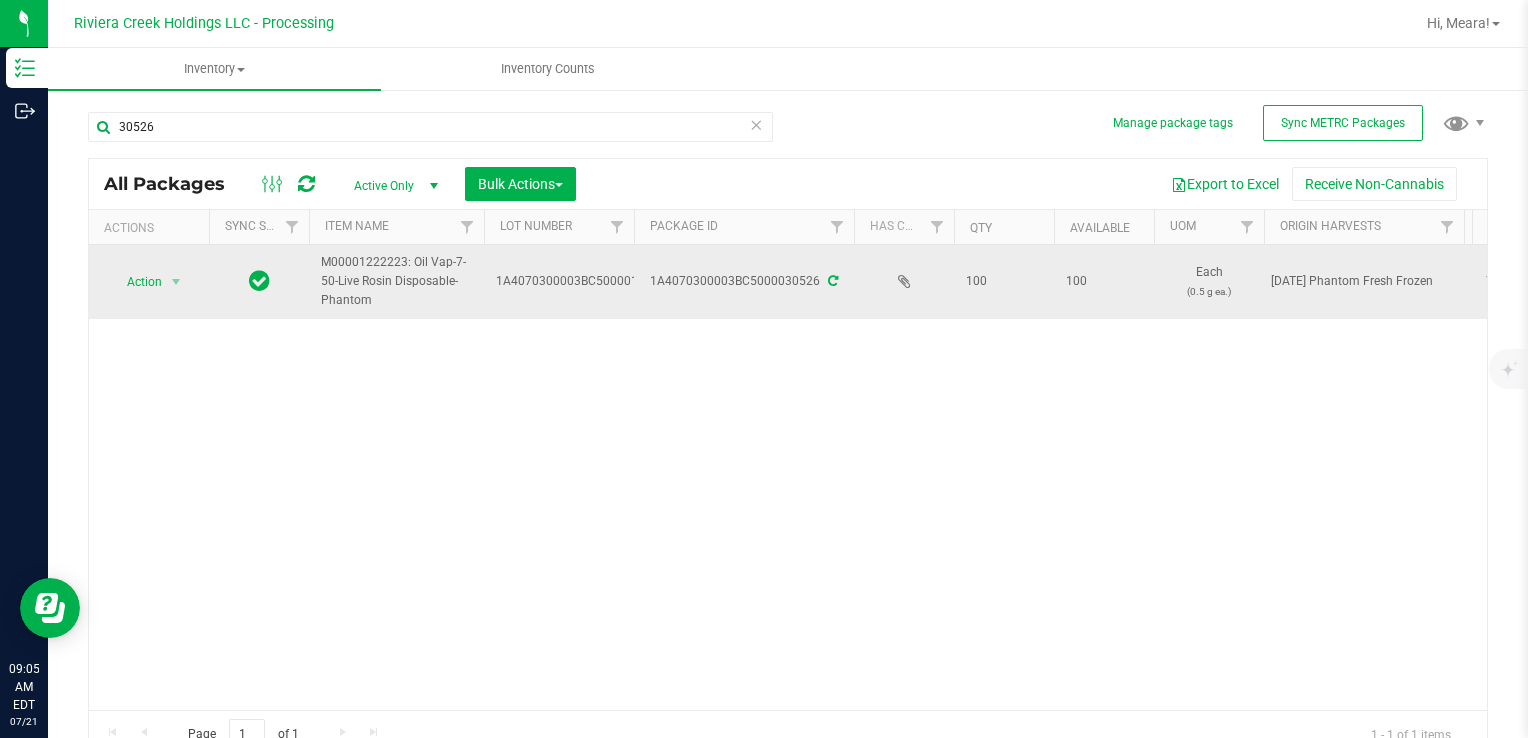 click on "Action Action Create package Edit attributes Global inventory Locate package Package audit log Print package label Print product labels Retag package" at bounding box center [149, 282] 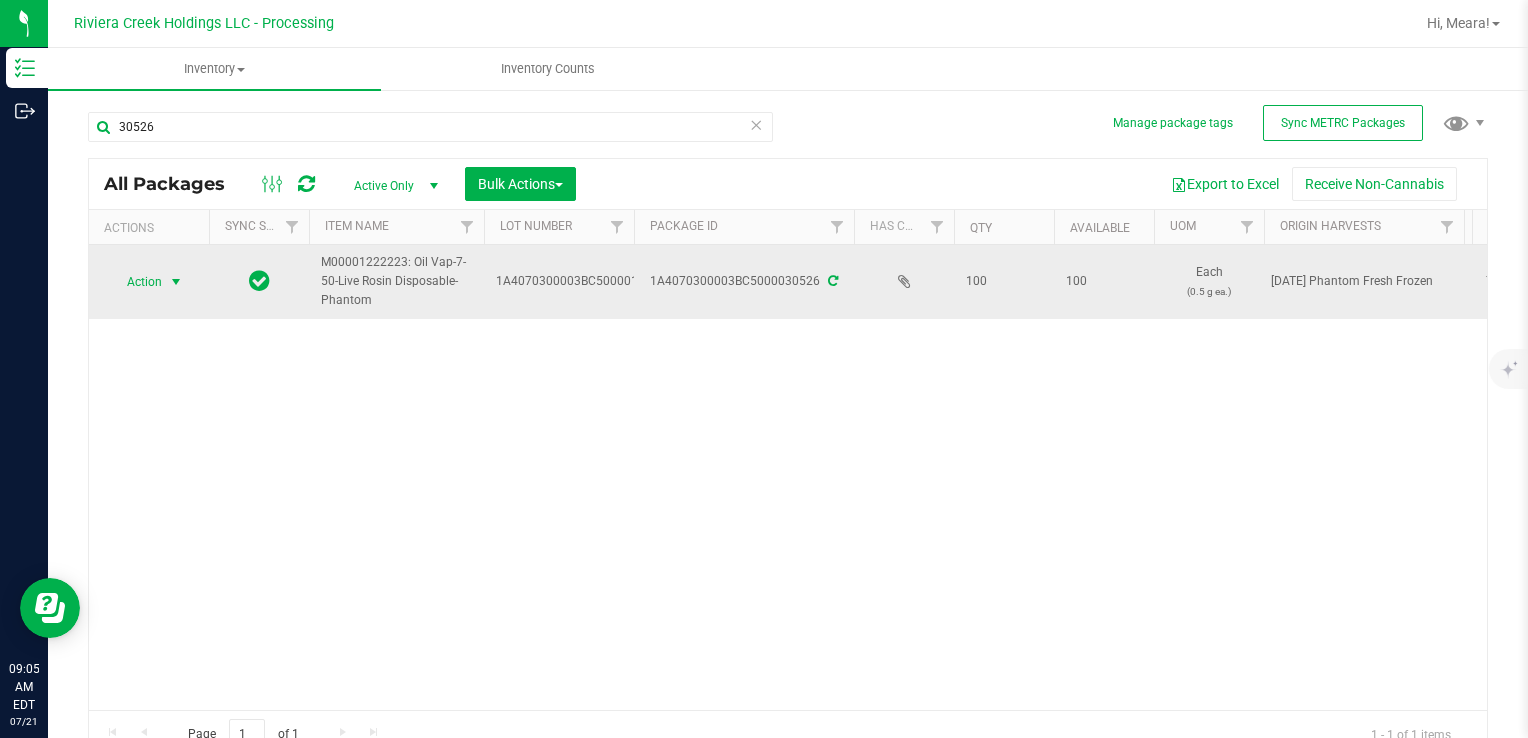 click at bounding box center (176, 282) 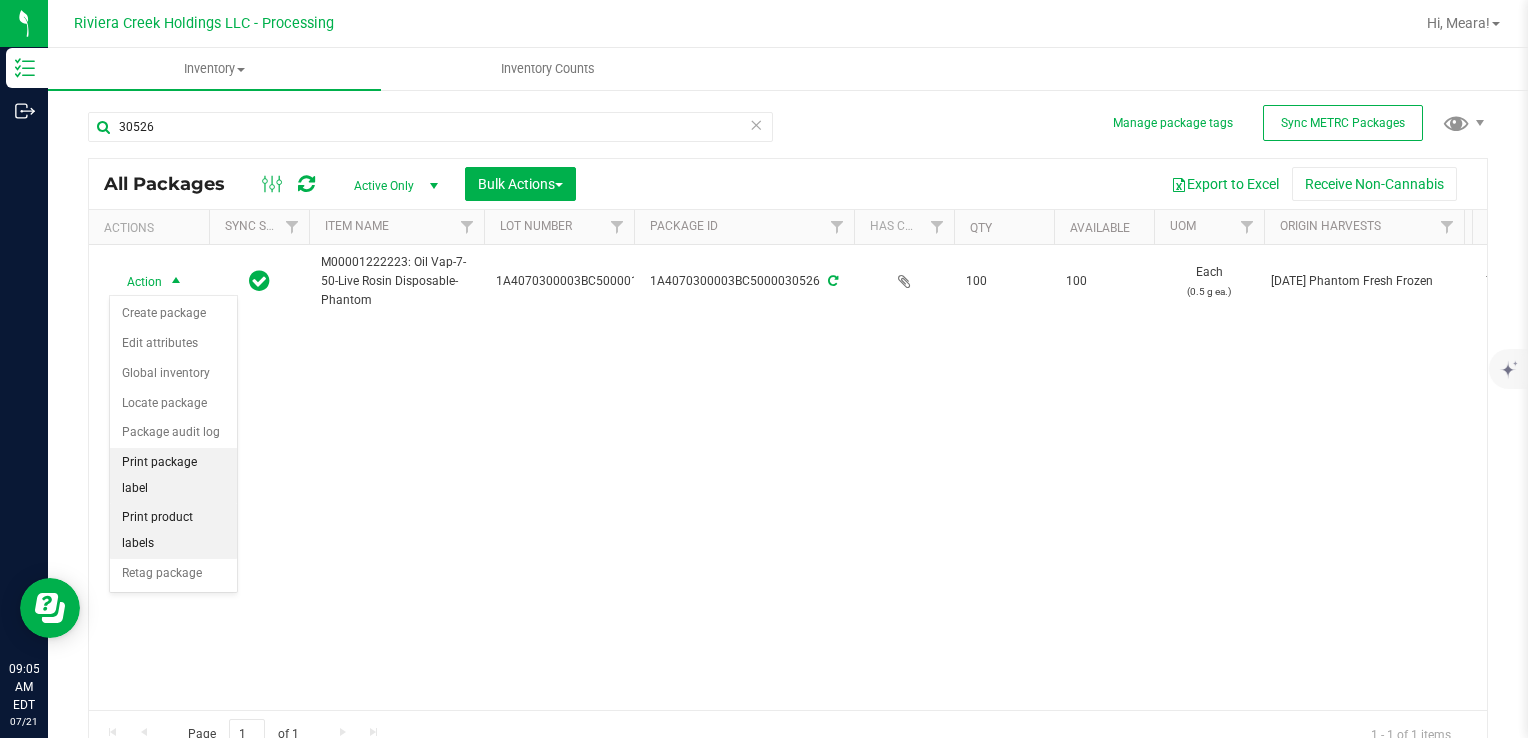 click on "Print package label" at bounding box center (173, 475) 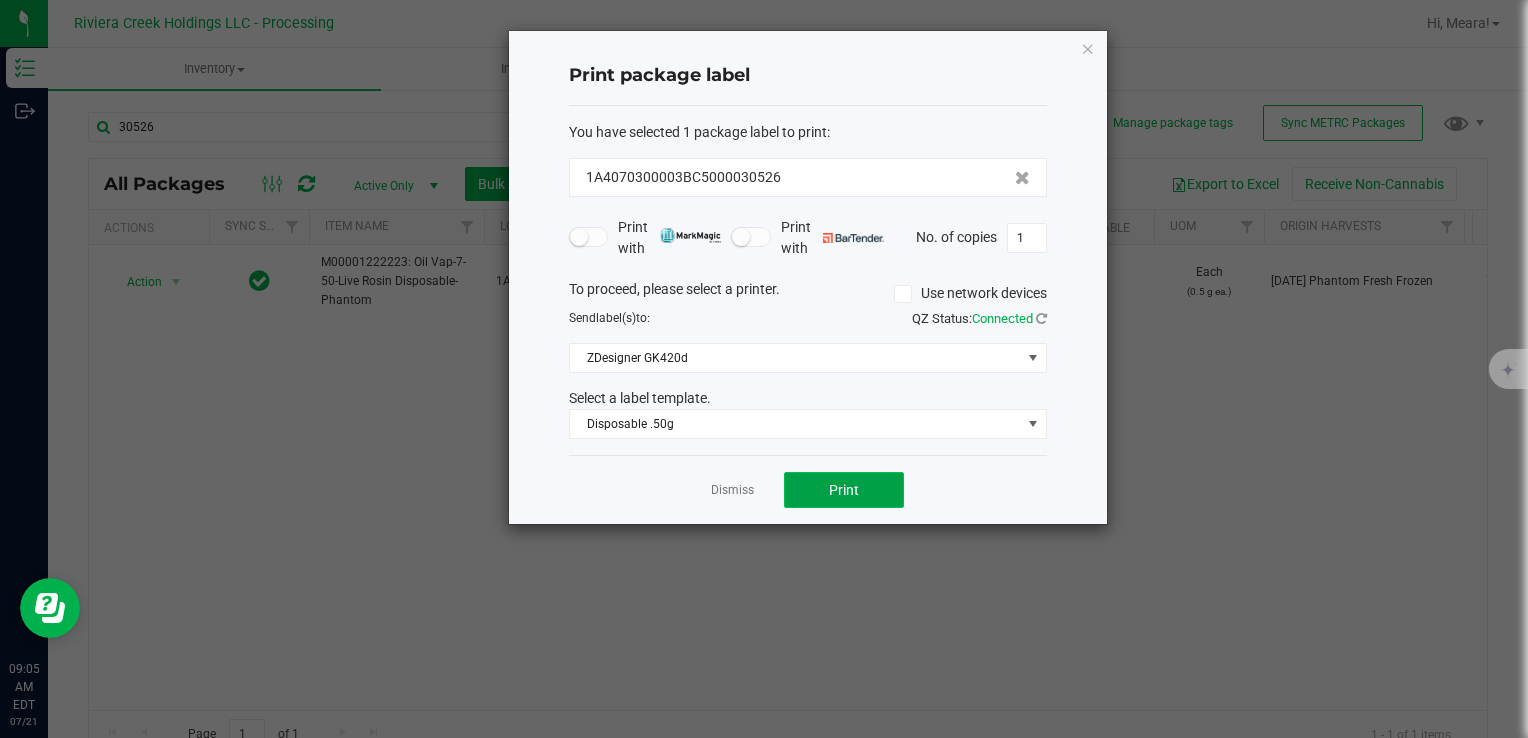 click on "Print" 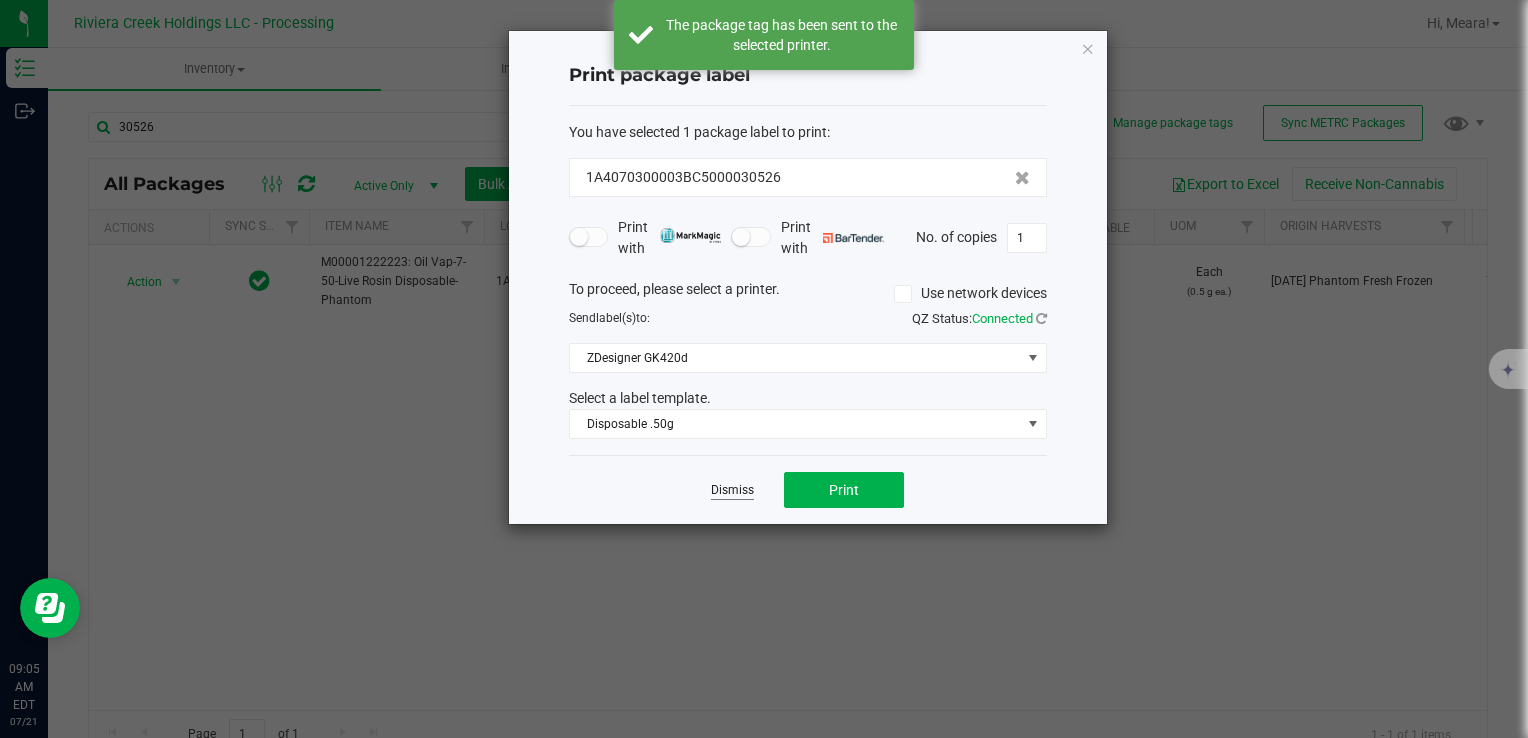 click on "Dismiss" 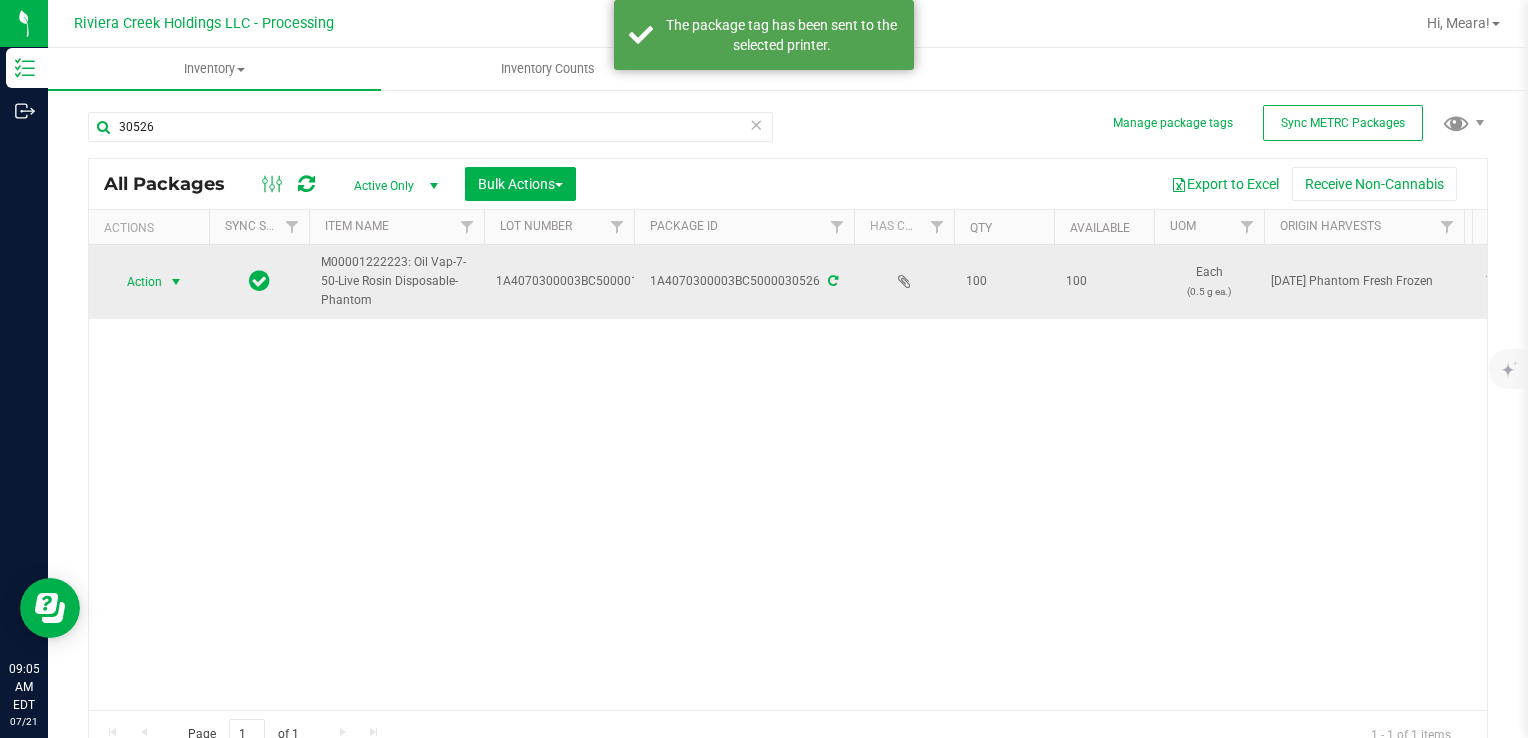 click on "Action" at bounding box center (136, 282) 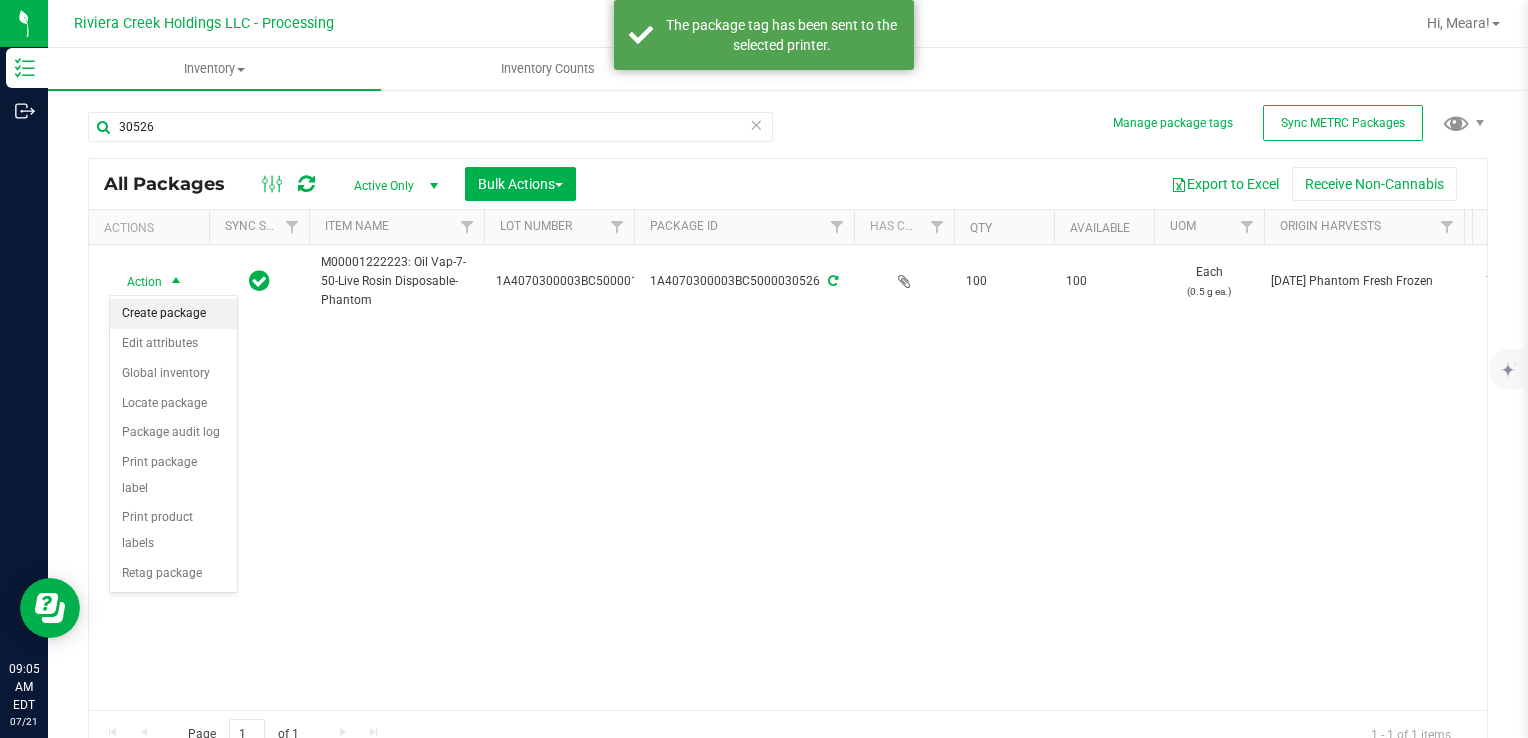 click on "Create package" at bounding box center [173, 314] 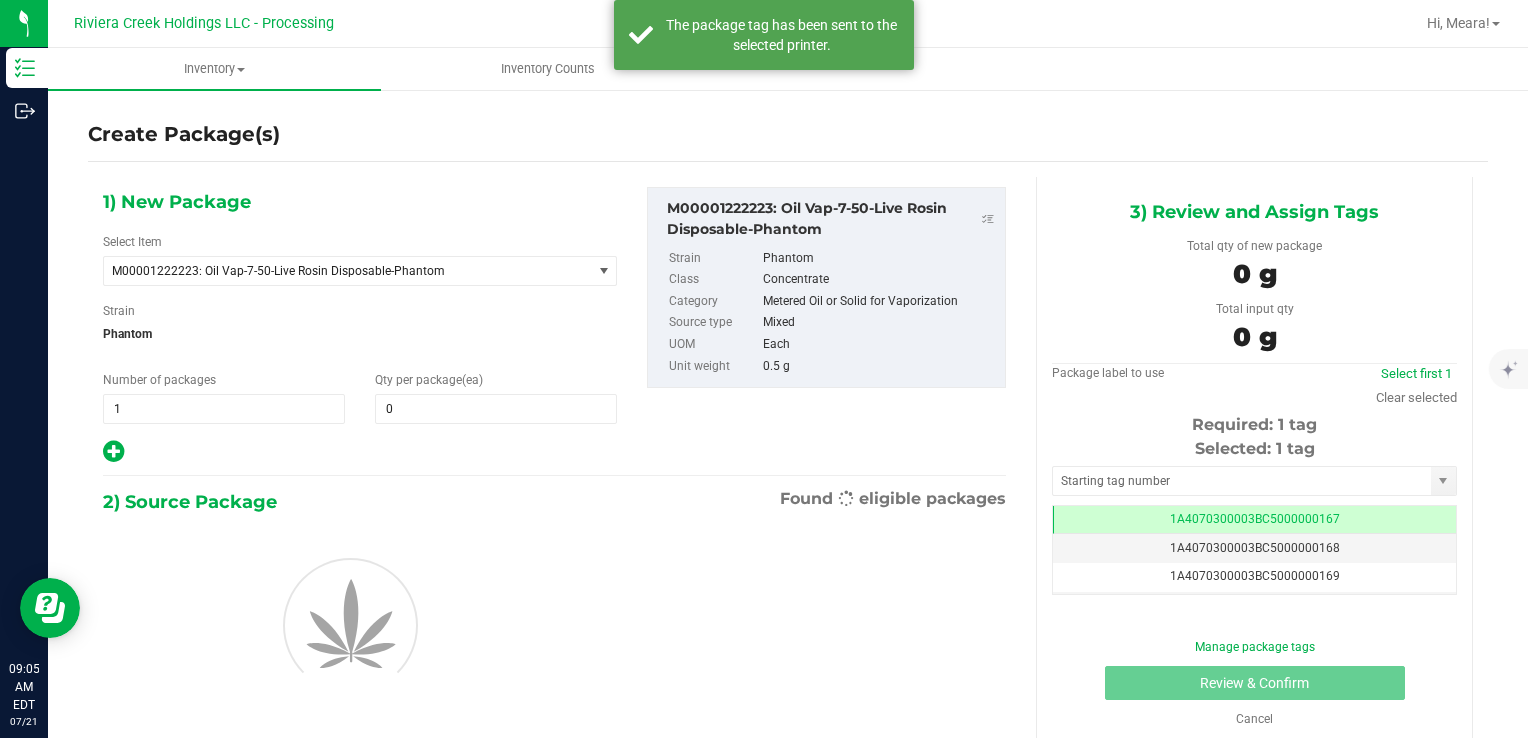 scroll, scrollTop: 0, scrollLeft: 0, axis: both 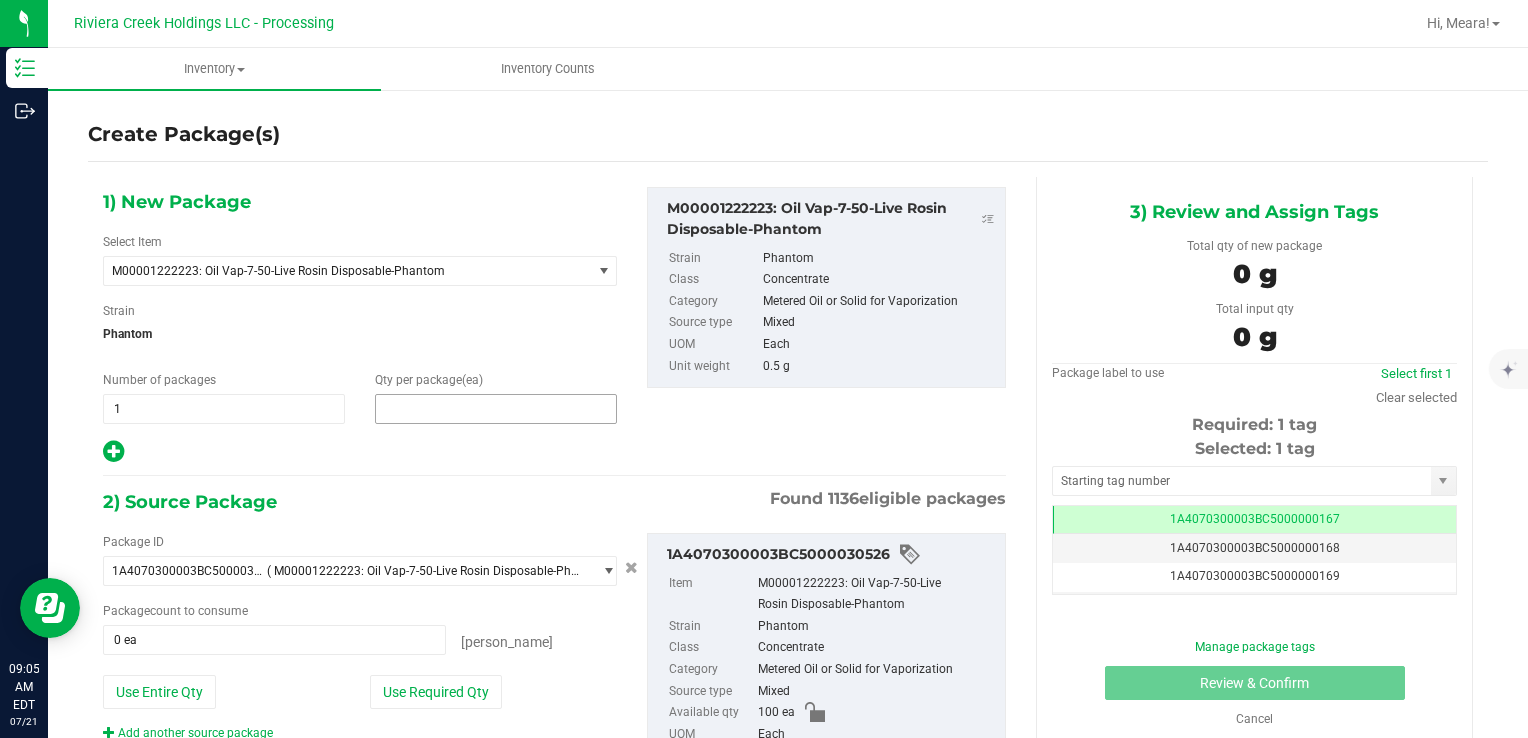 click at bounding box center [496, 409] 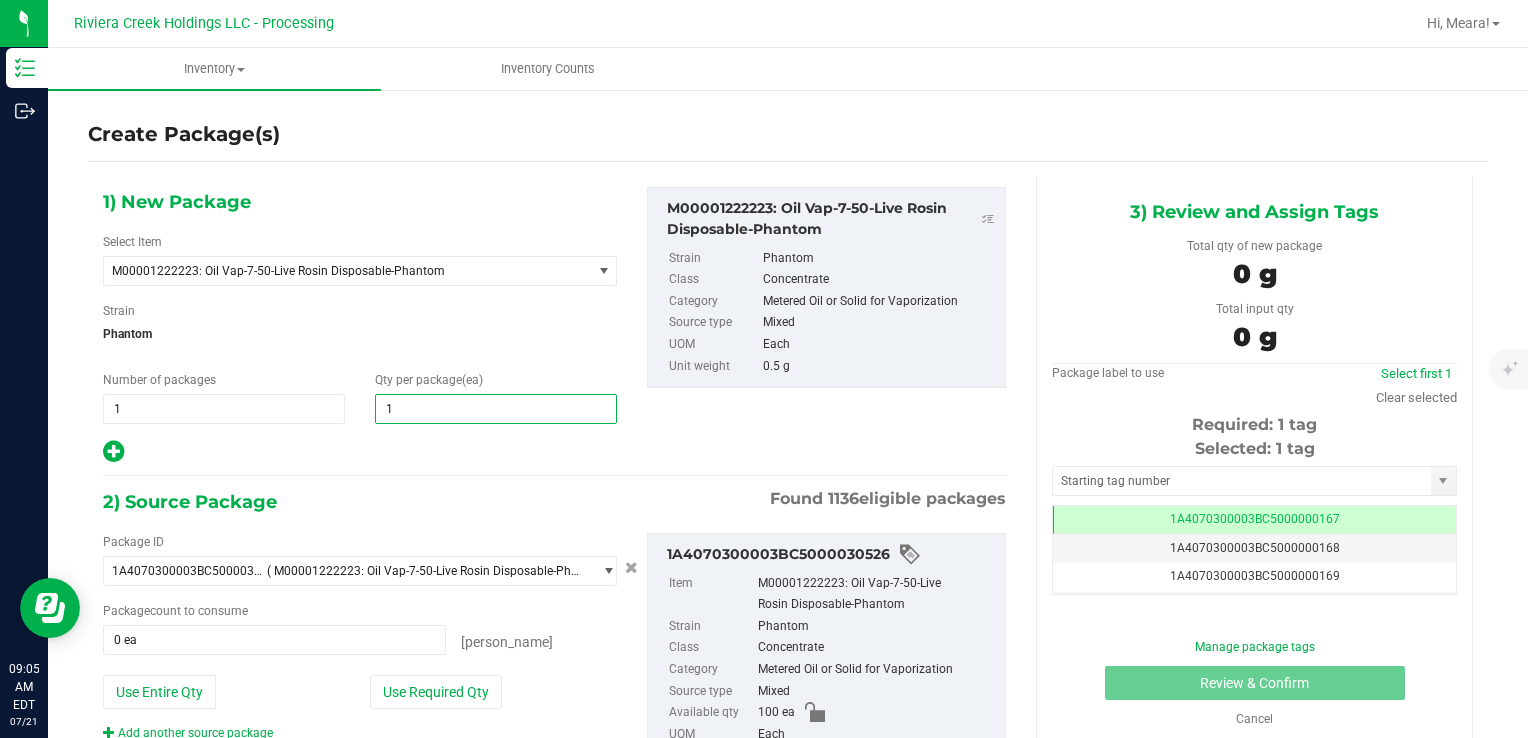 type on "10" 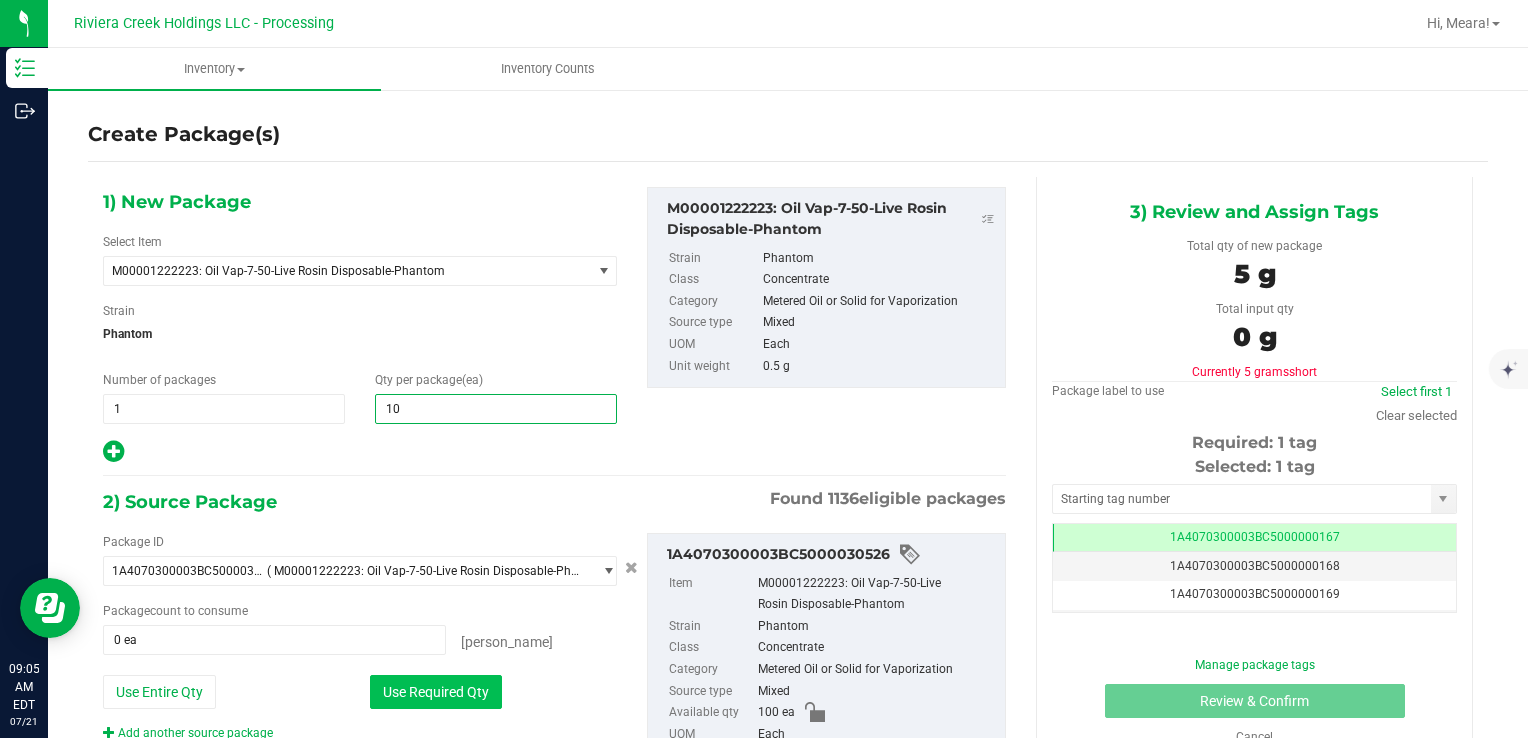type on "10" 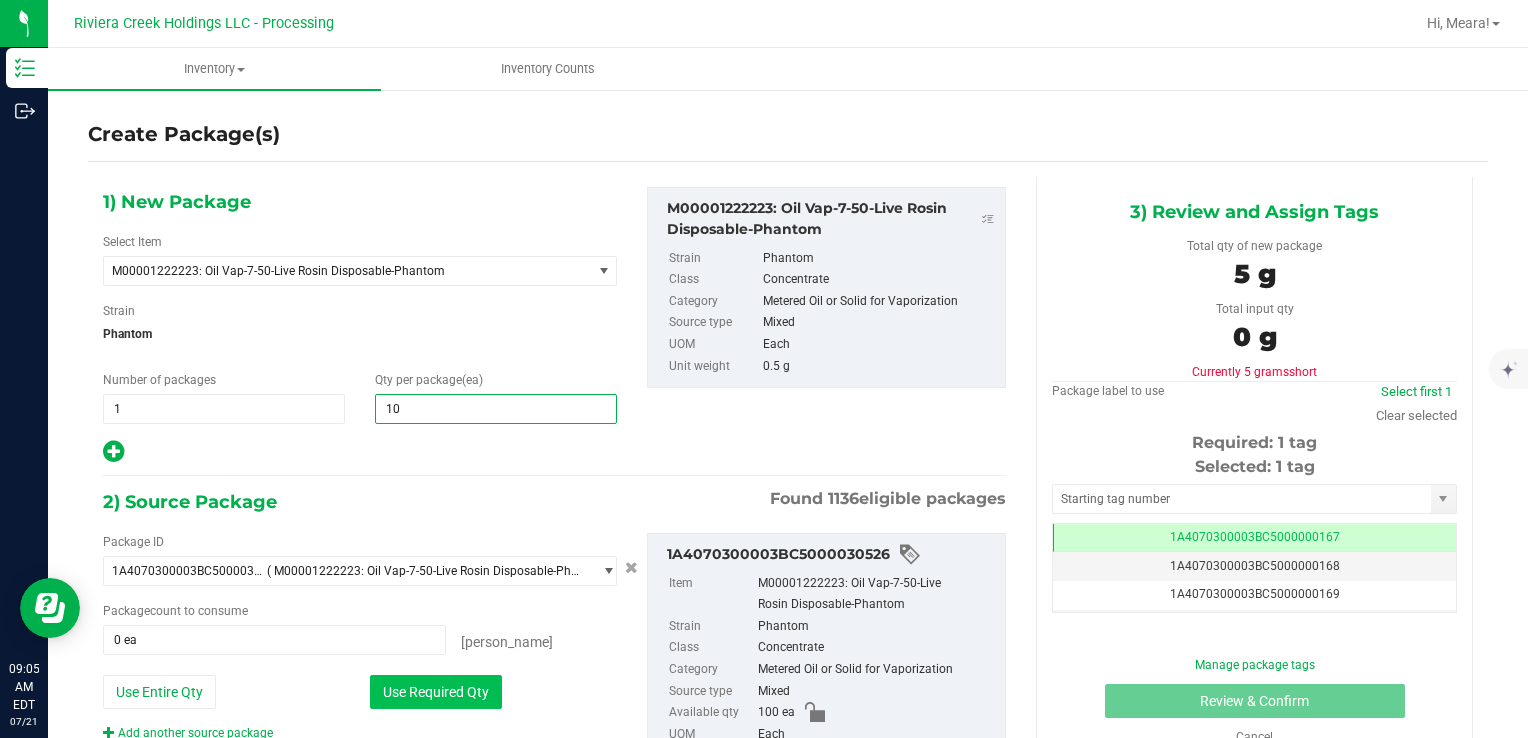 click on "Use Required Qty" at bounding box center [436, 692] 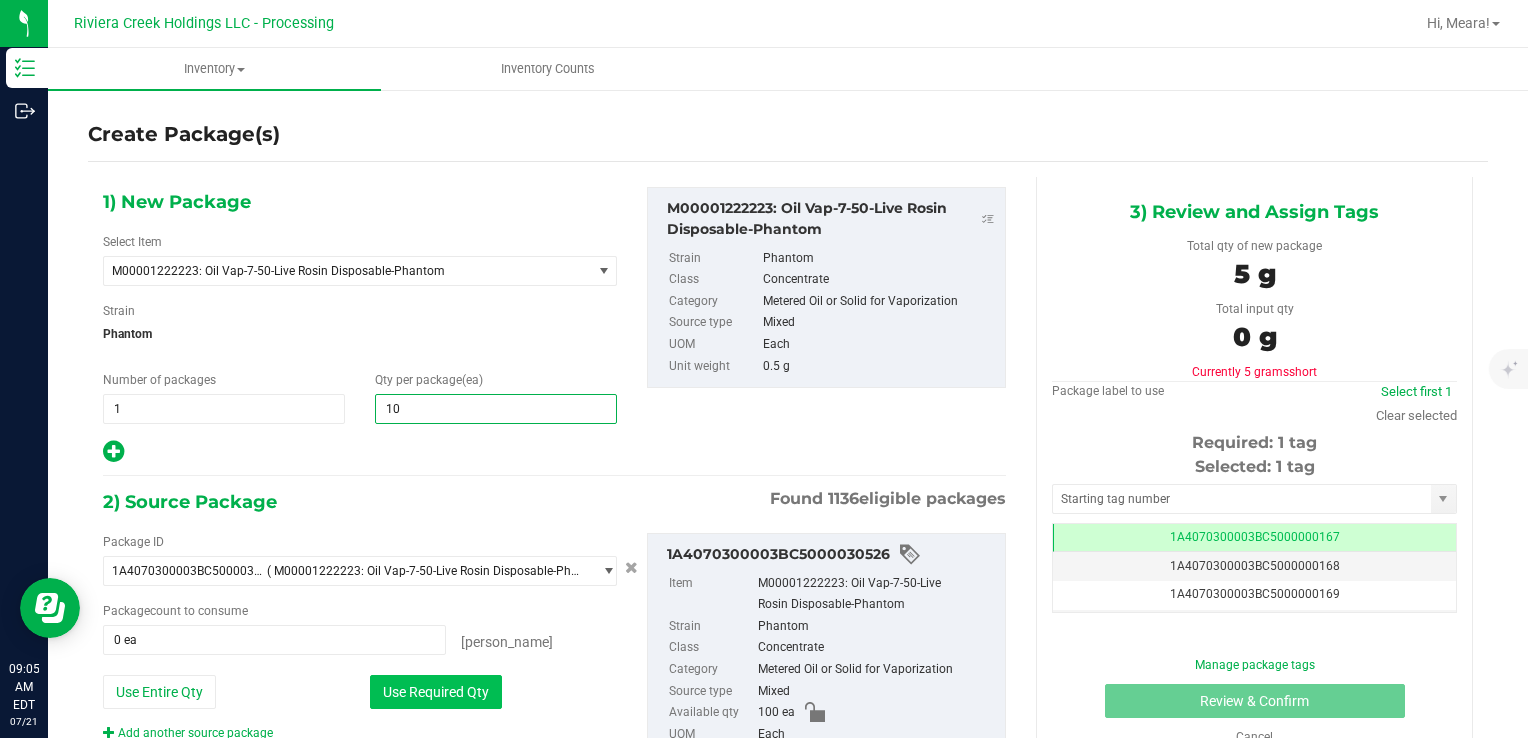 type on "10 ea" 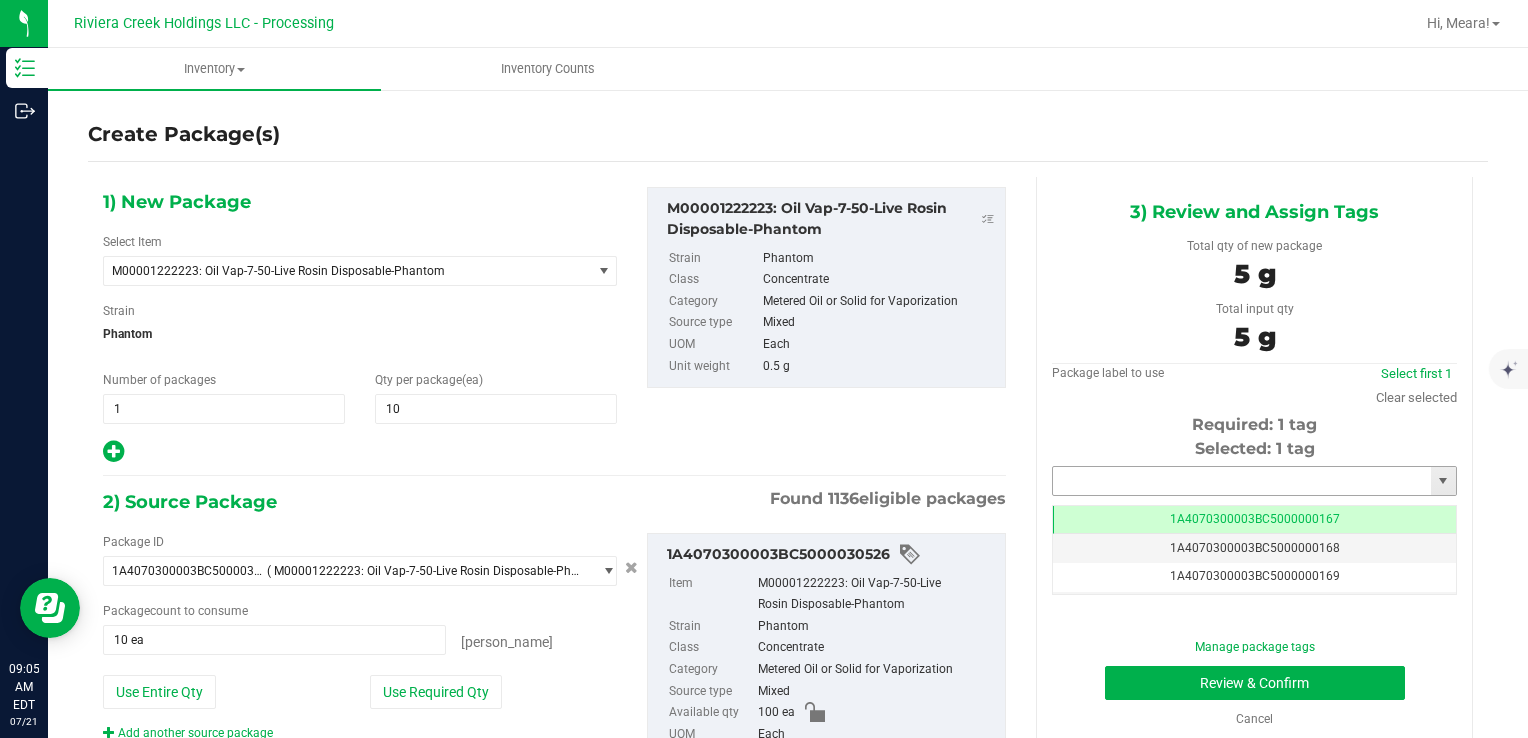 click at bounding box center (1242, 481) 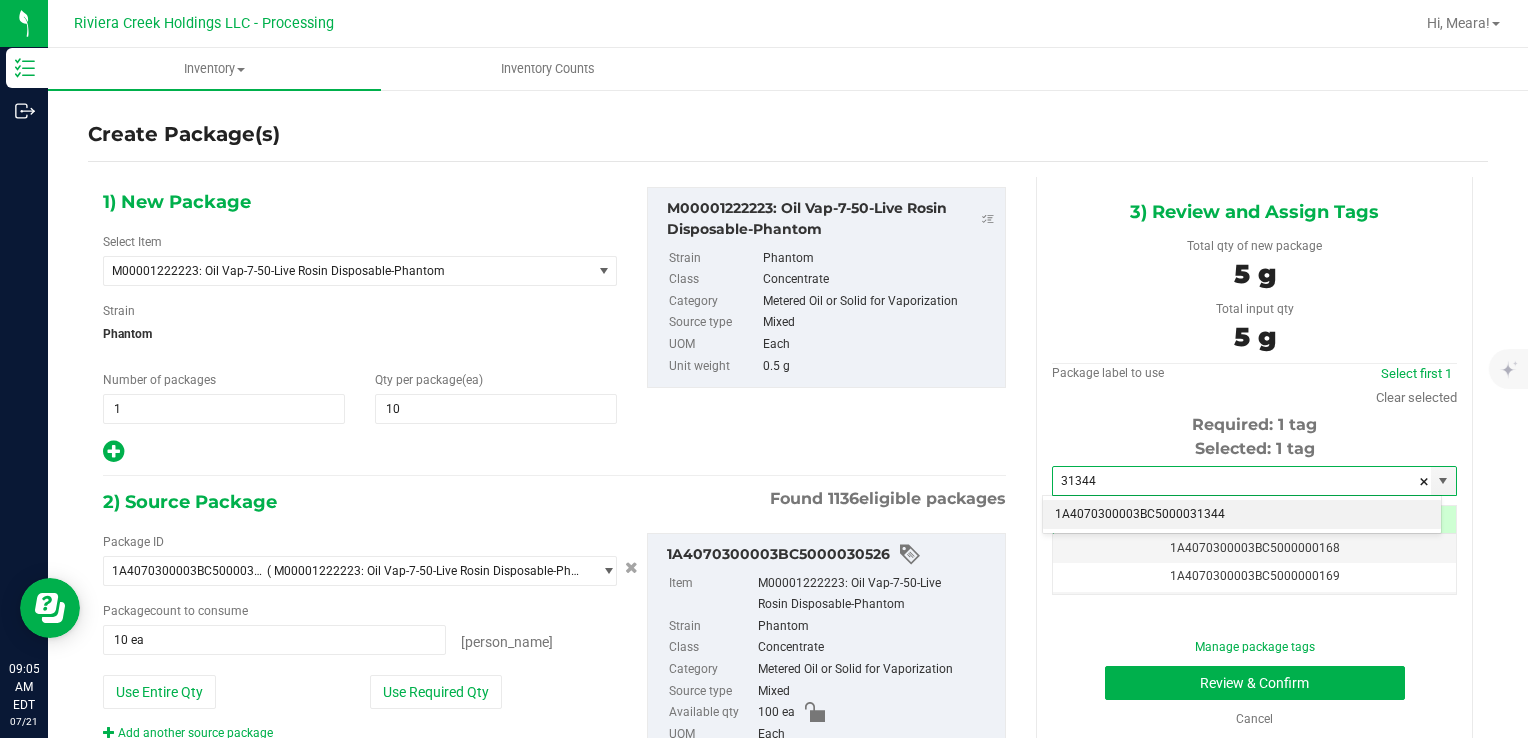 click on "1A4070300003BC5000031344" at bounding box center [1242, 515] 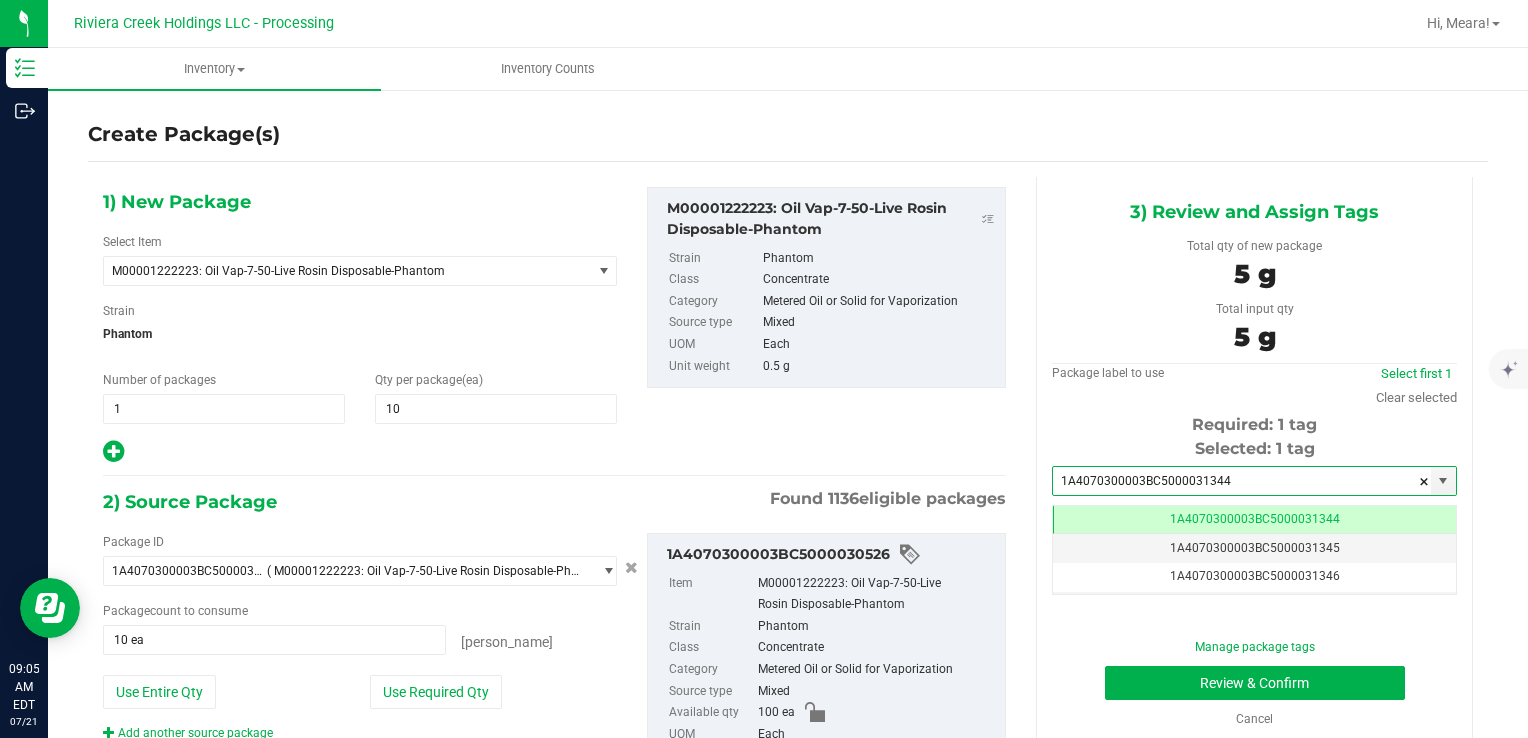 scroll, scrollTop: 0, scrollLeft: 0, axis: both 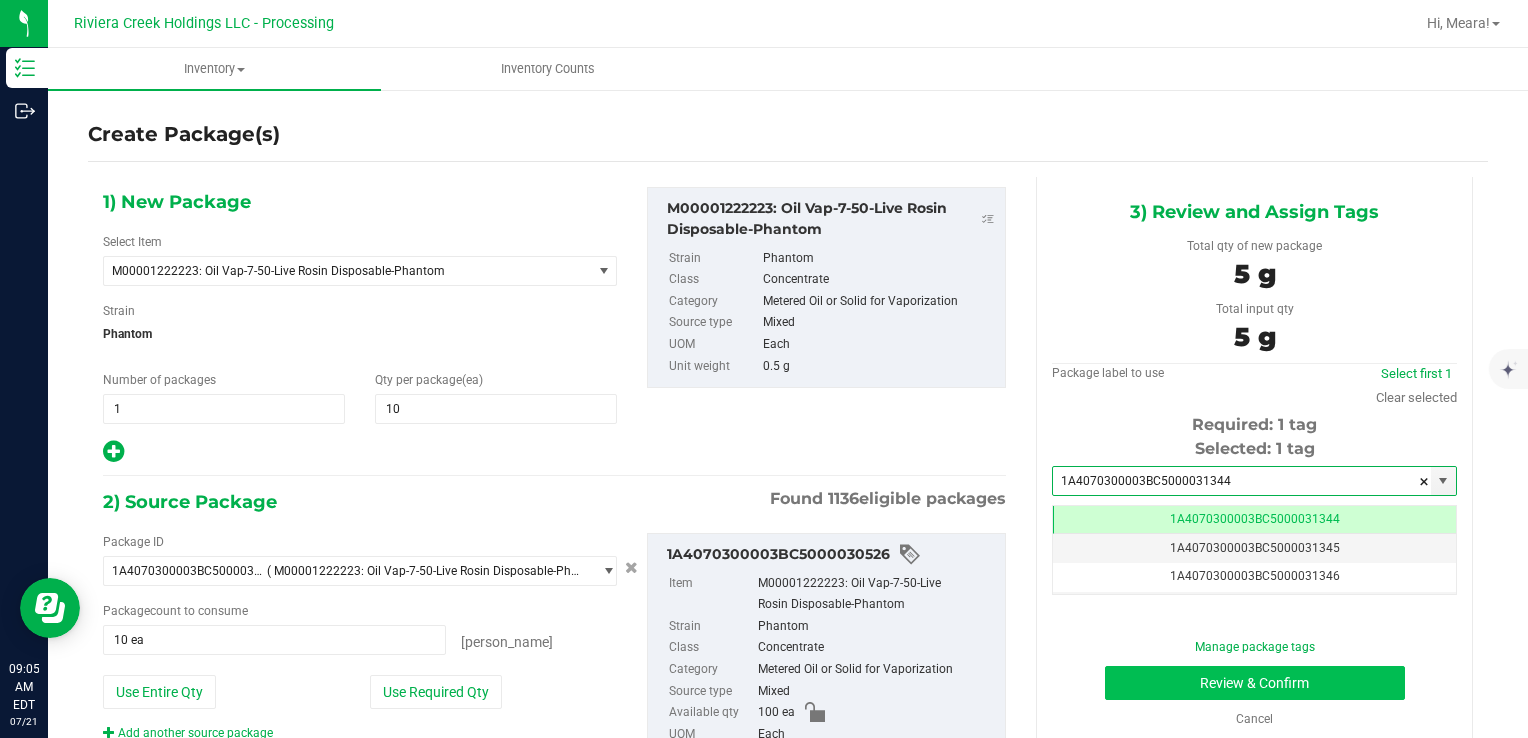 type on "1A4070300003BC5000031344" 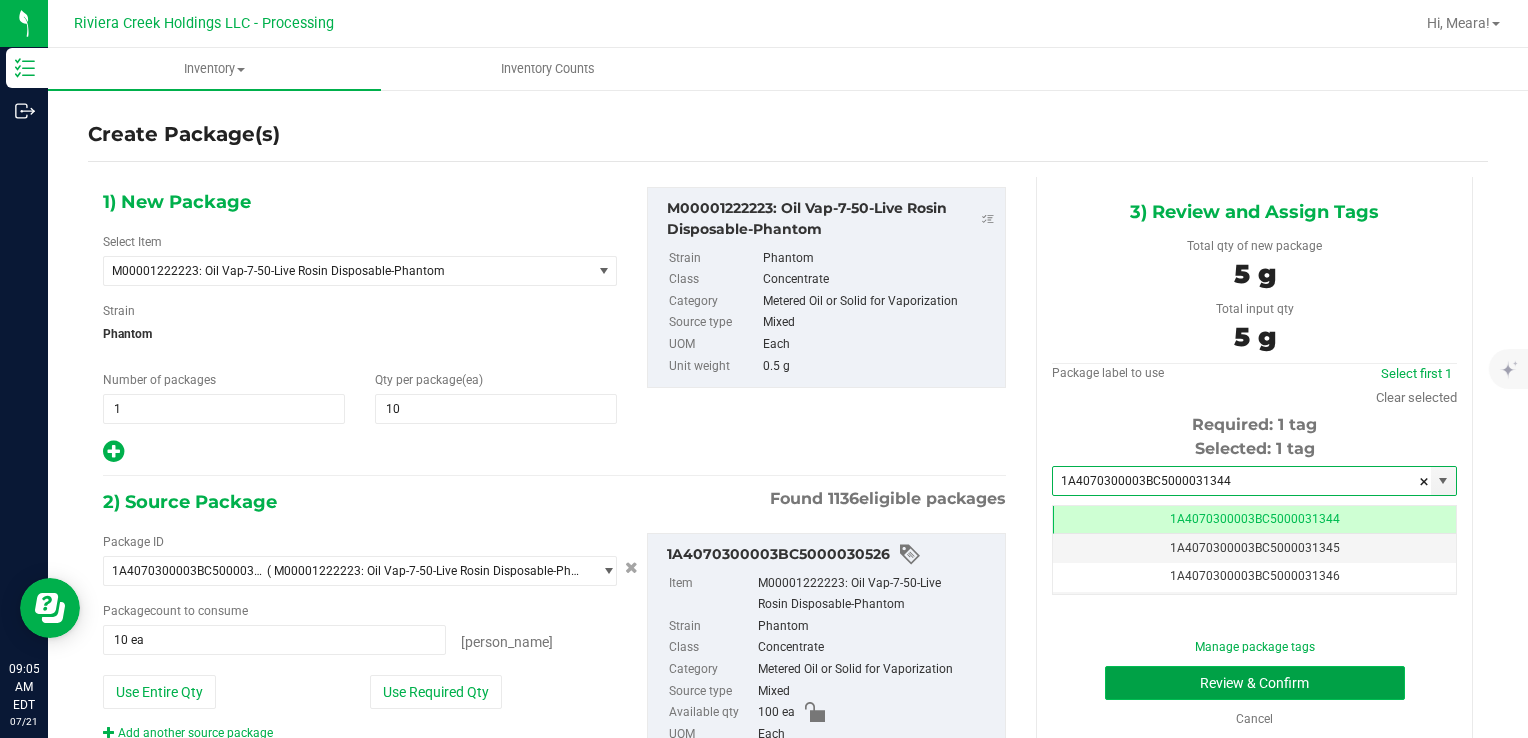 click on "Review & Confirm" at bounding box center (1255, 683) 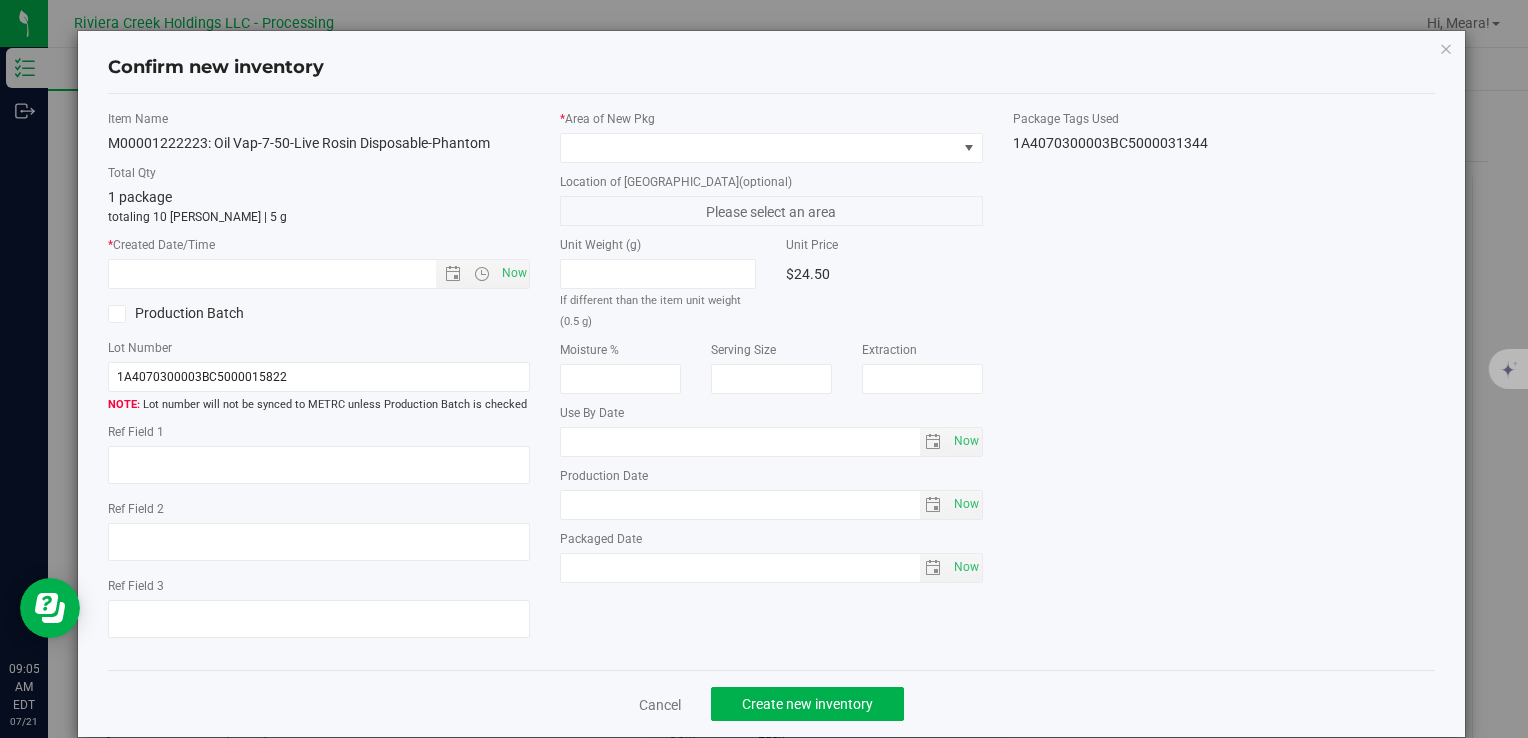 type on "2026-06-17" 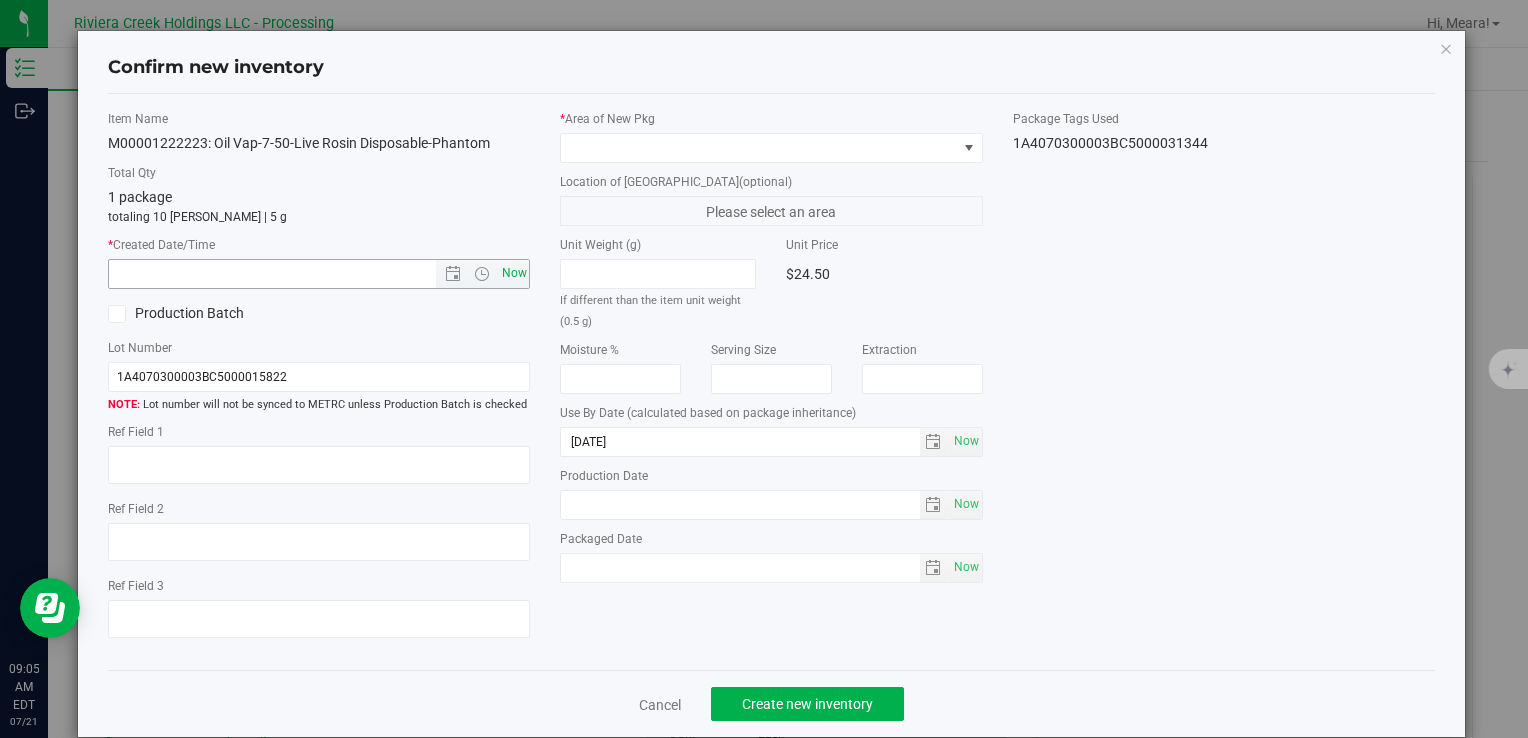 click on "Item Name
M00001222223: Oil Vap-7-50-Live Rosin Disposable-Phantom
Total Qty
1 package  totaling 10 eaches | 5 g
*
Created Date/Time
Now
Production Batch
Lot Number
1A4070300003BC5000015822" at bounding box center [319, 382] 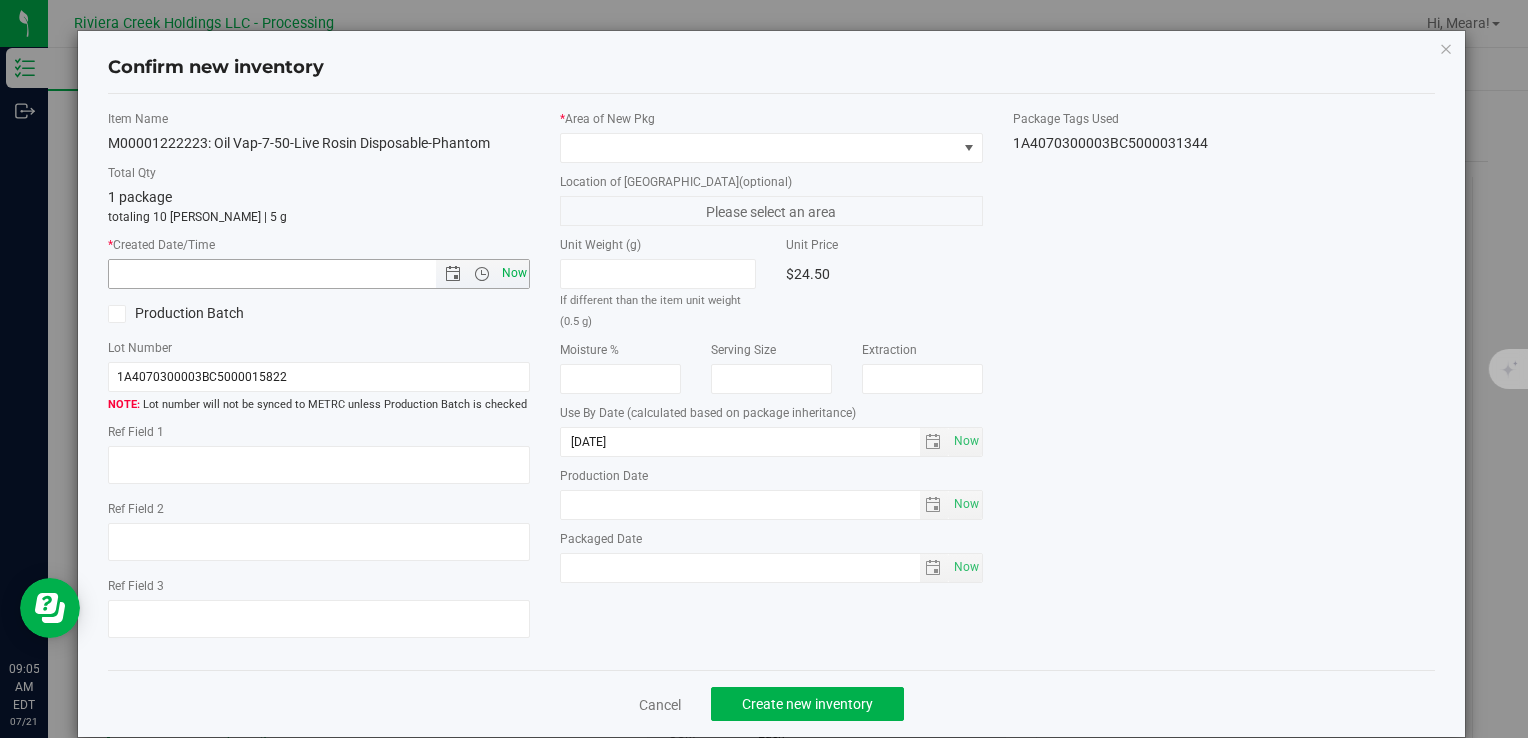 click on "Now" at bounding box center (514, 273) 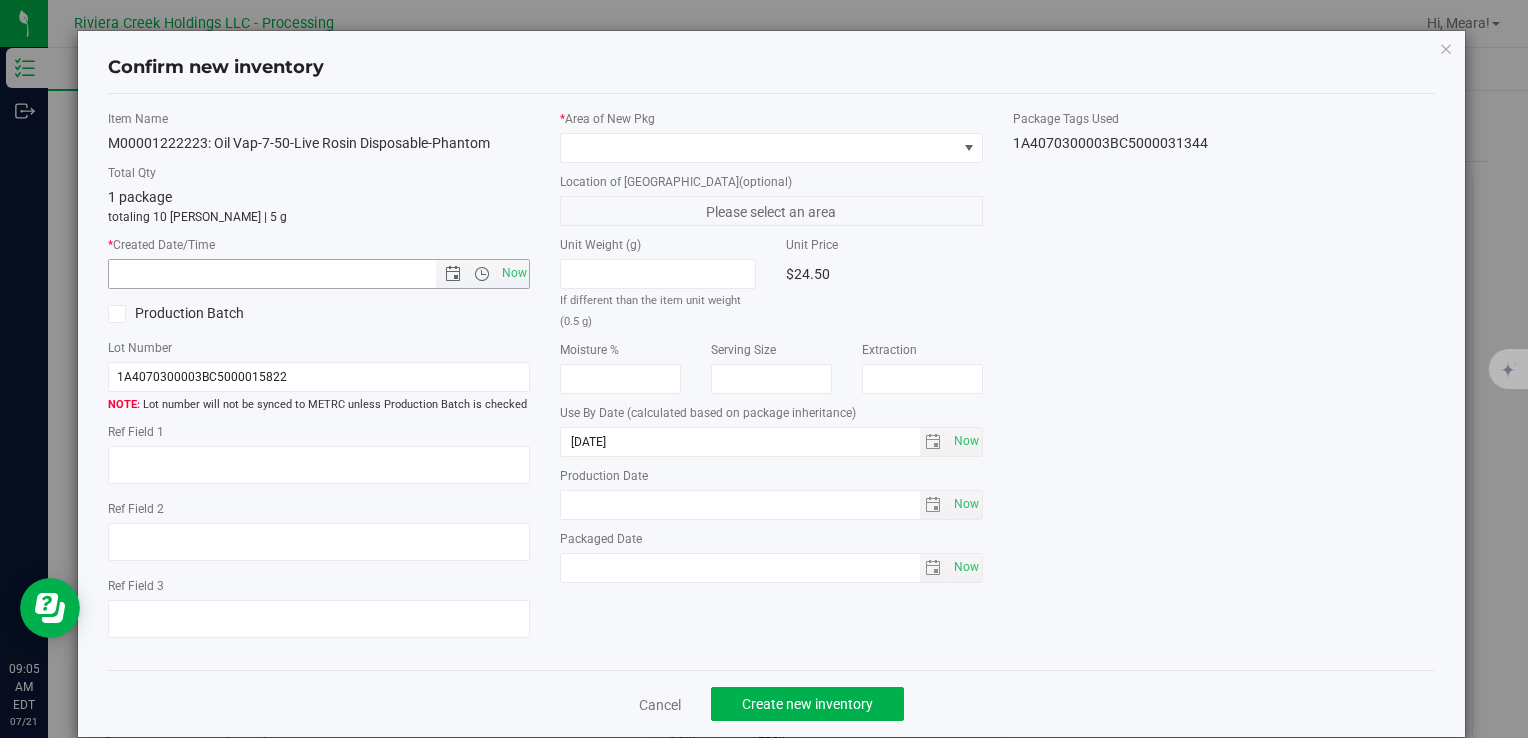 type on "7/21/2025 9:05 AM" 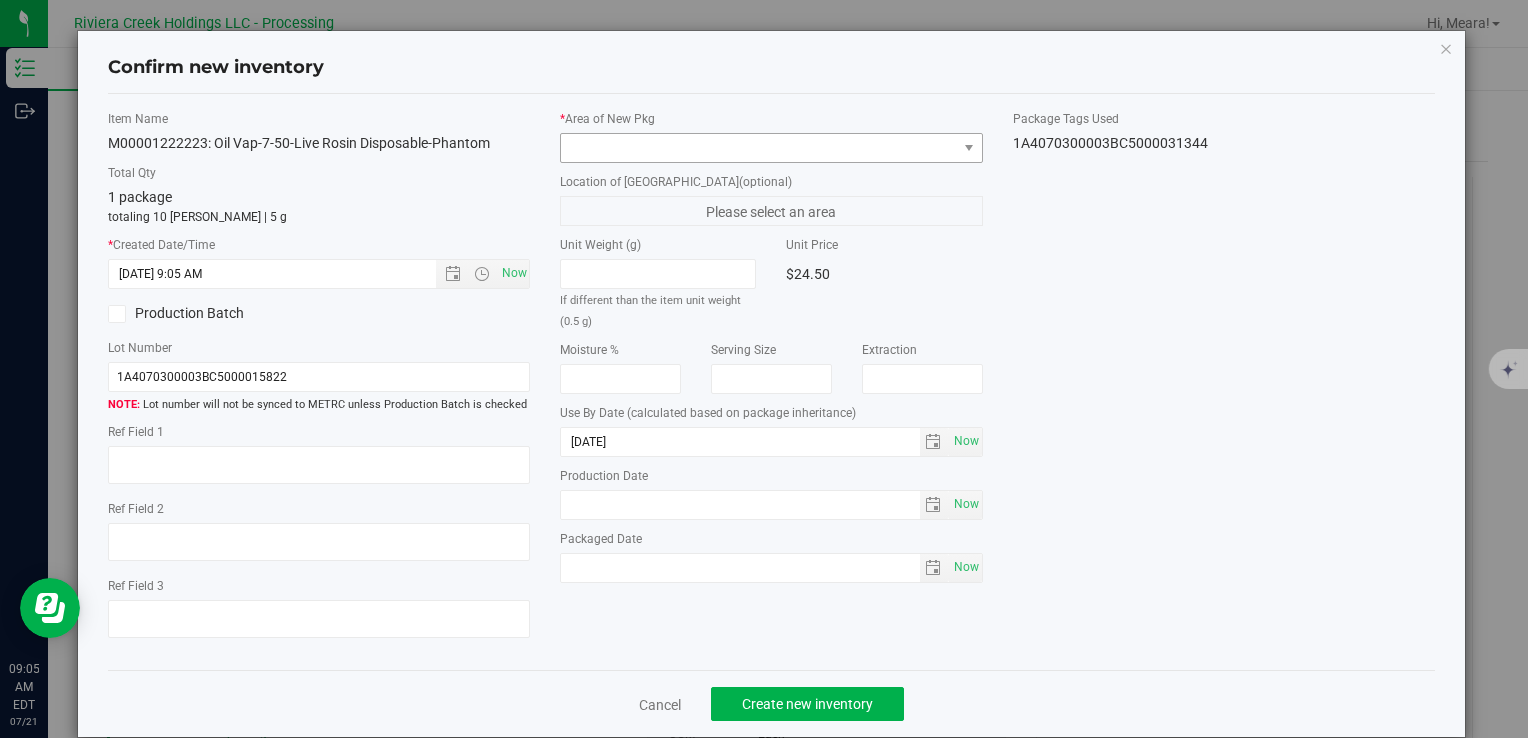 click on "*
Area of New Pkg
Location of New Pkg
(optional)
Please select an area
Unit Weight (g)
If different than the item unit weight (0.5 g)
Unit Price
$24.50
Moisture %" at bounding box center (771, 351) 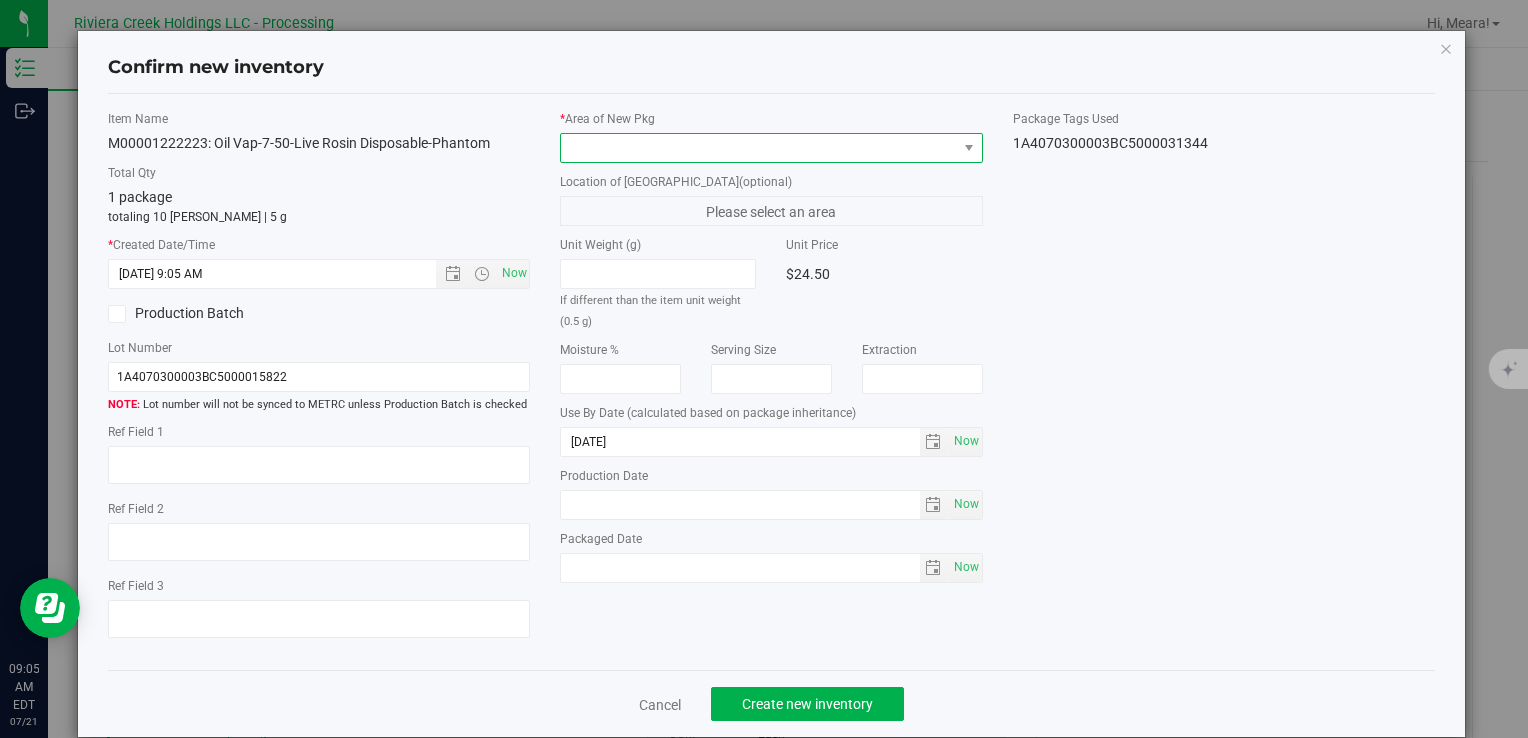 click at bounding box center (758, 148) 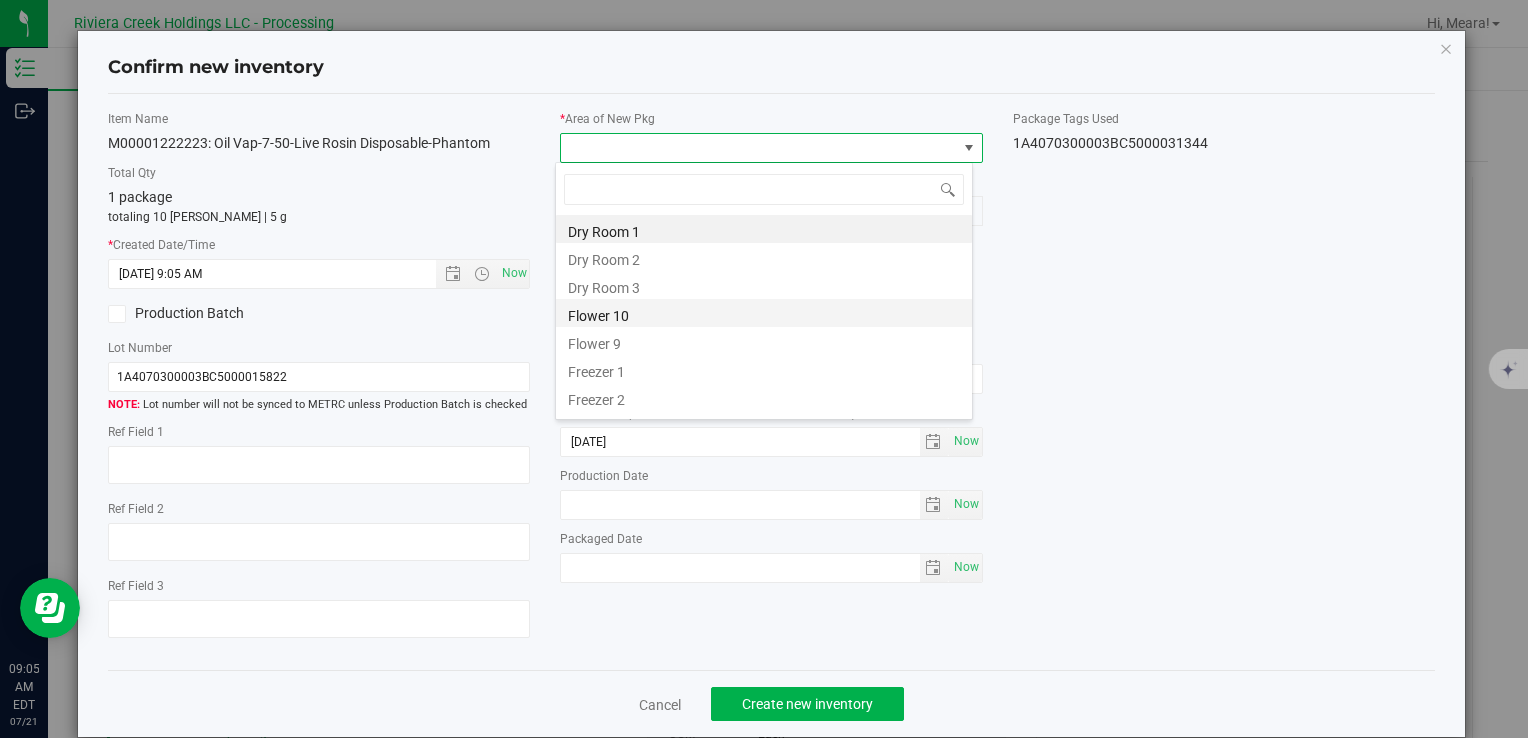 click on "Flower 10" at bounding box center [764, 313] 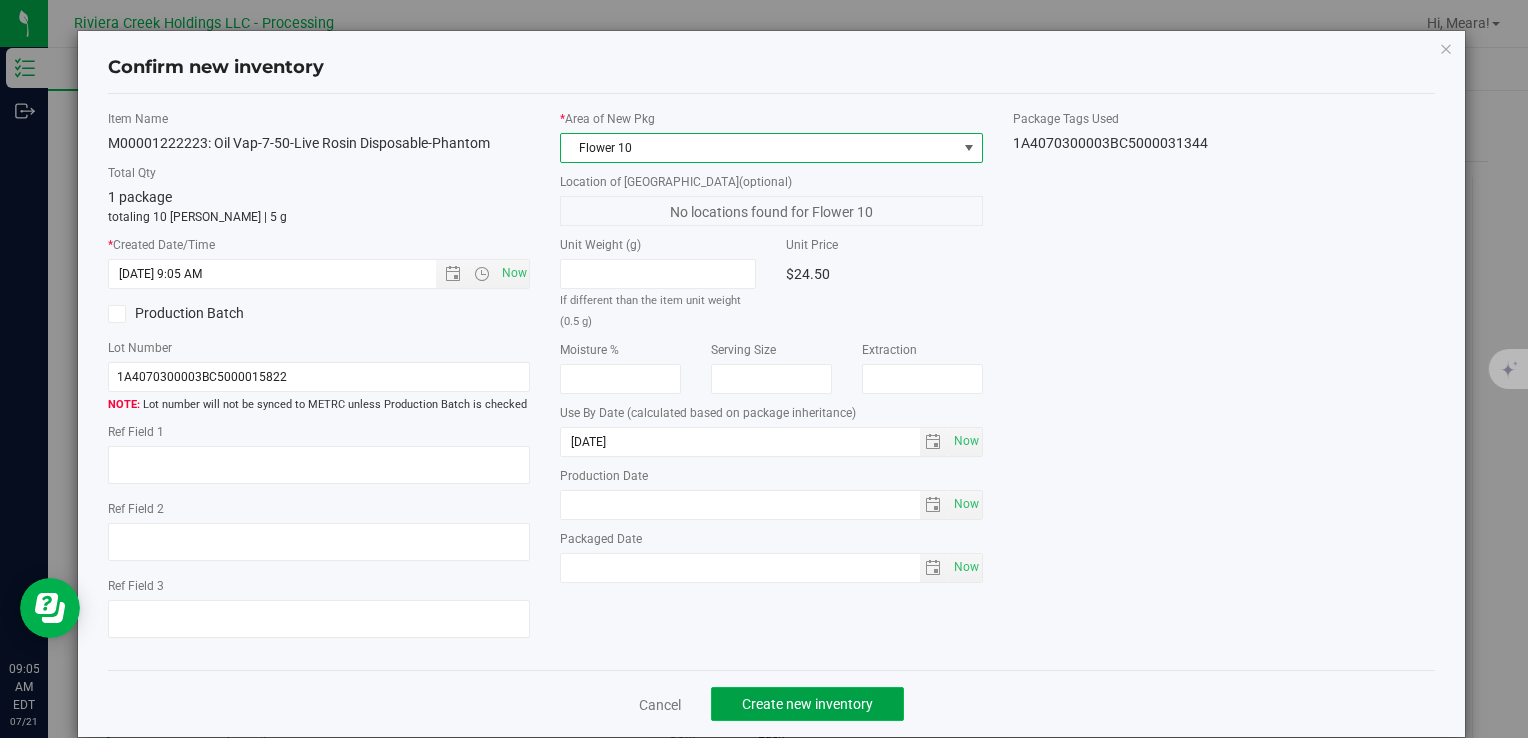 click on "Create new inventory" 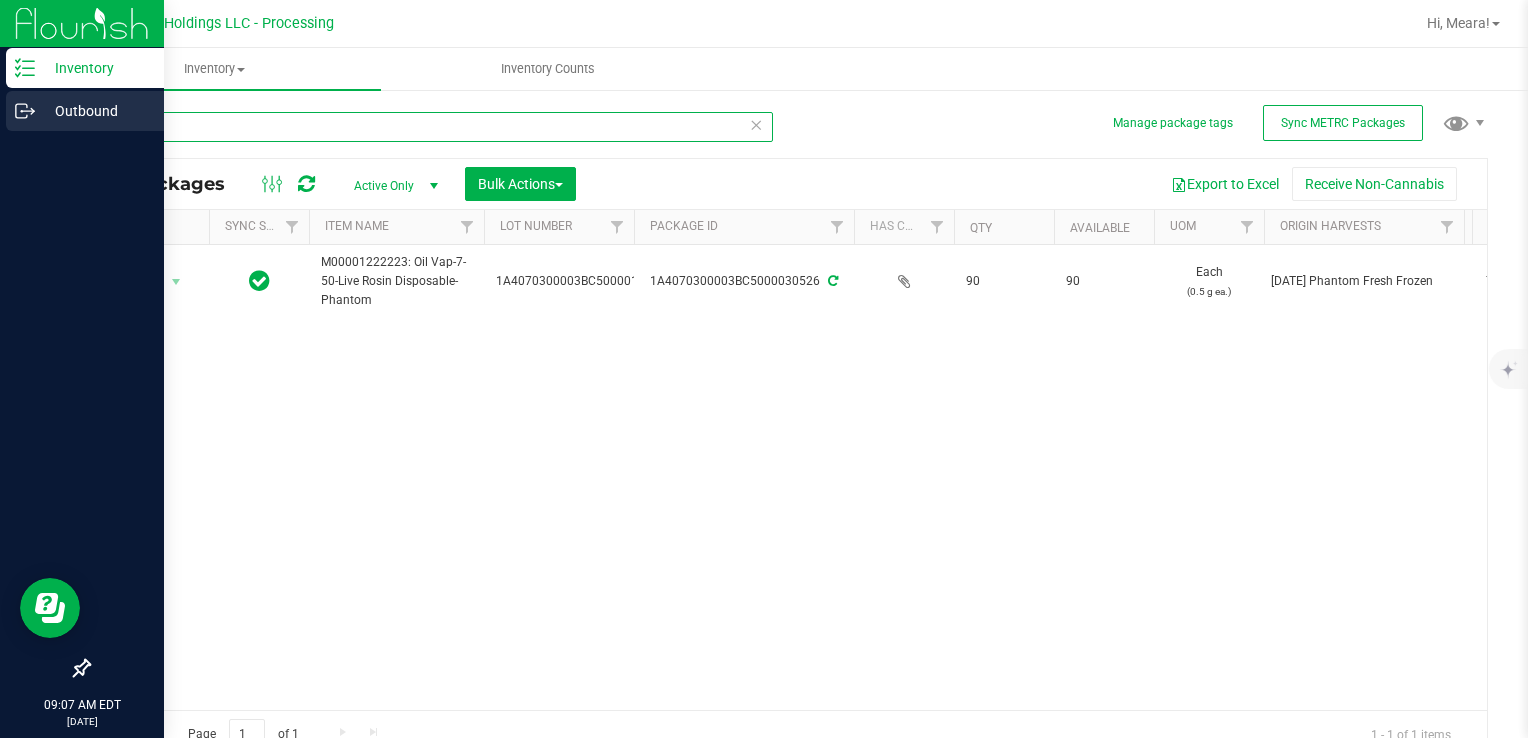 drag, startPoint x: 220, startPoint y: 122, endPoint x: 8, endPoint y: 112, distance: 212.23572 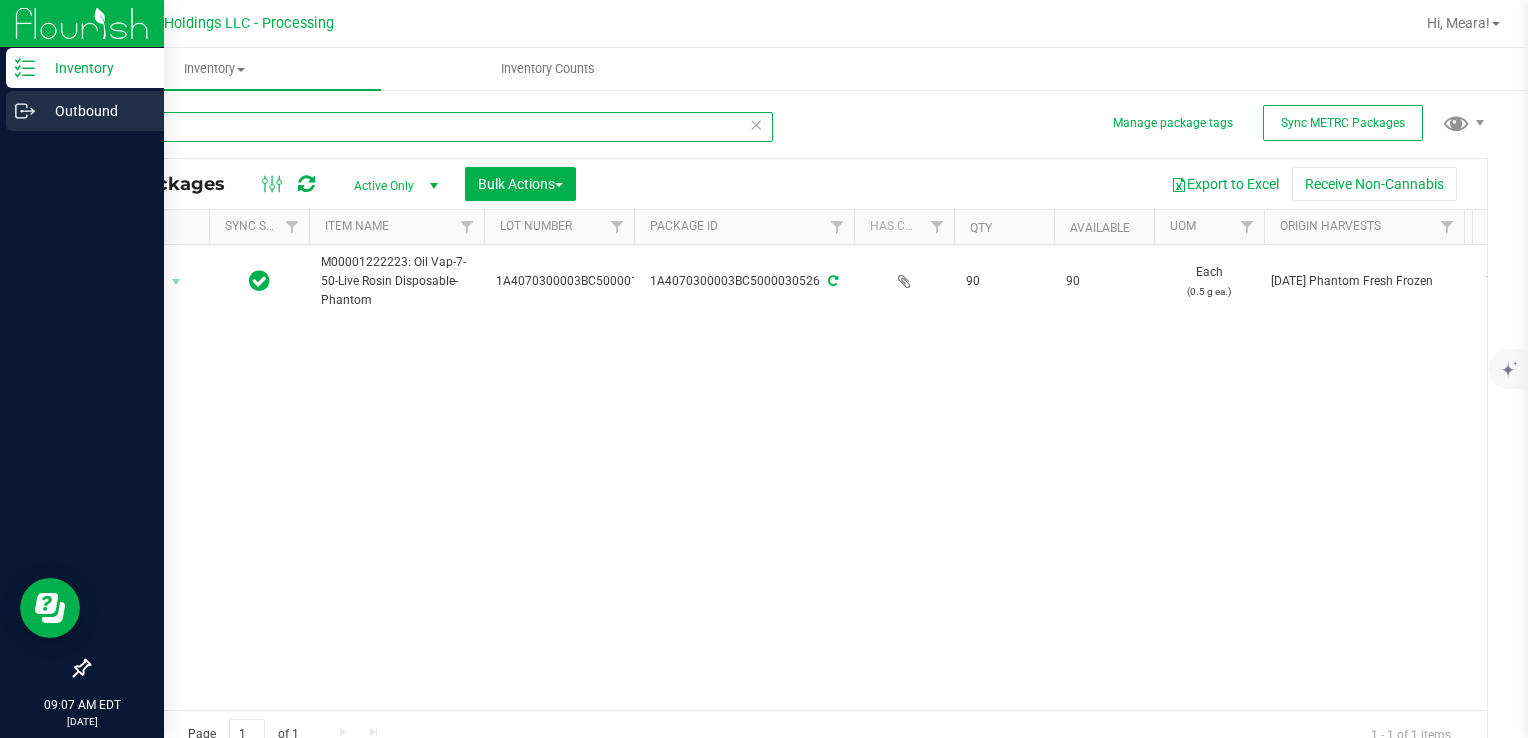 click on "Inventory Outbound 09:07 AM EDT 07/21/2025  07/21   Riviera Creek Holdings LLC - Processing   Hi, Meara!
Inventory
All packages
All inventory
Waste log
Create inventory
Inventory Counts" at bounding box center (764, 369) 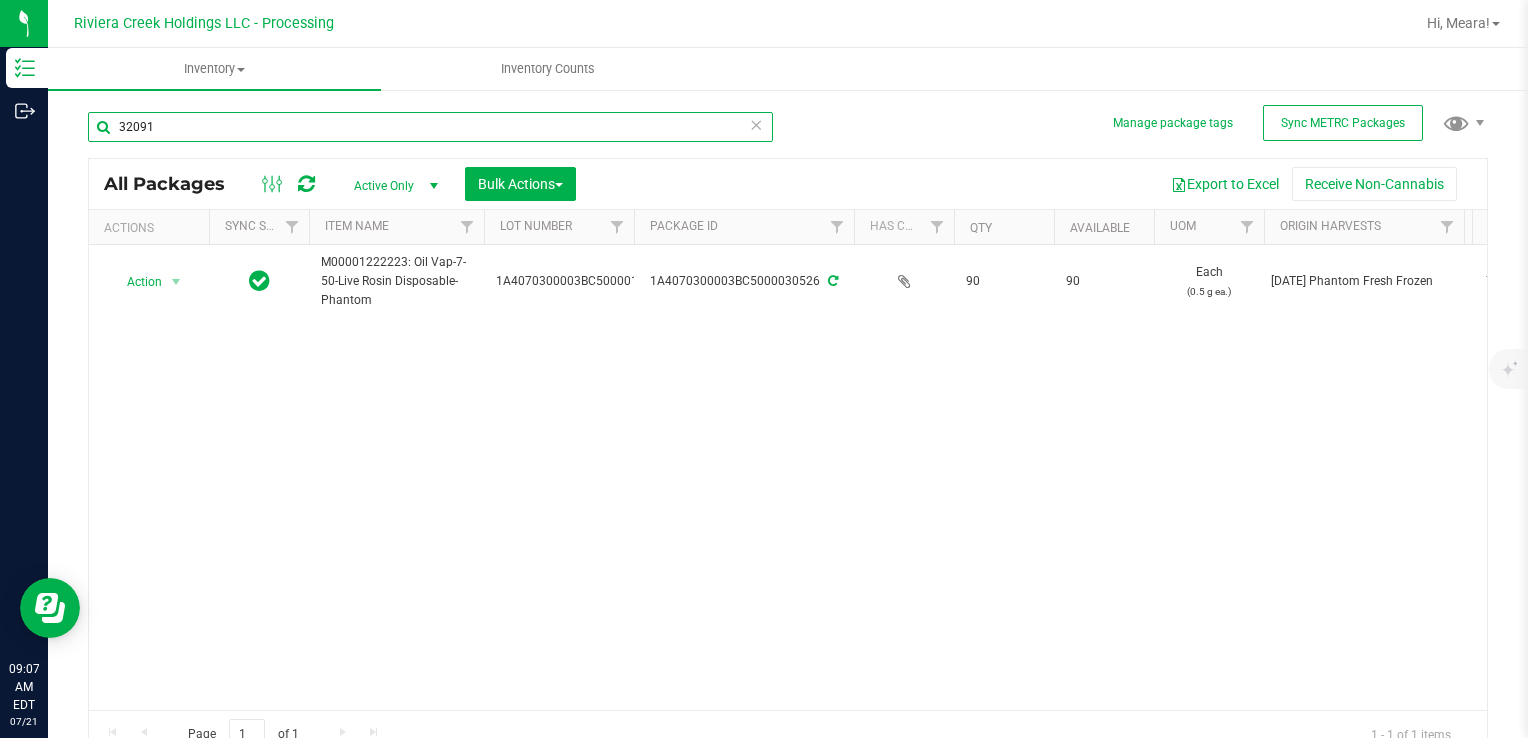 type on "32091" 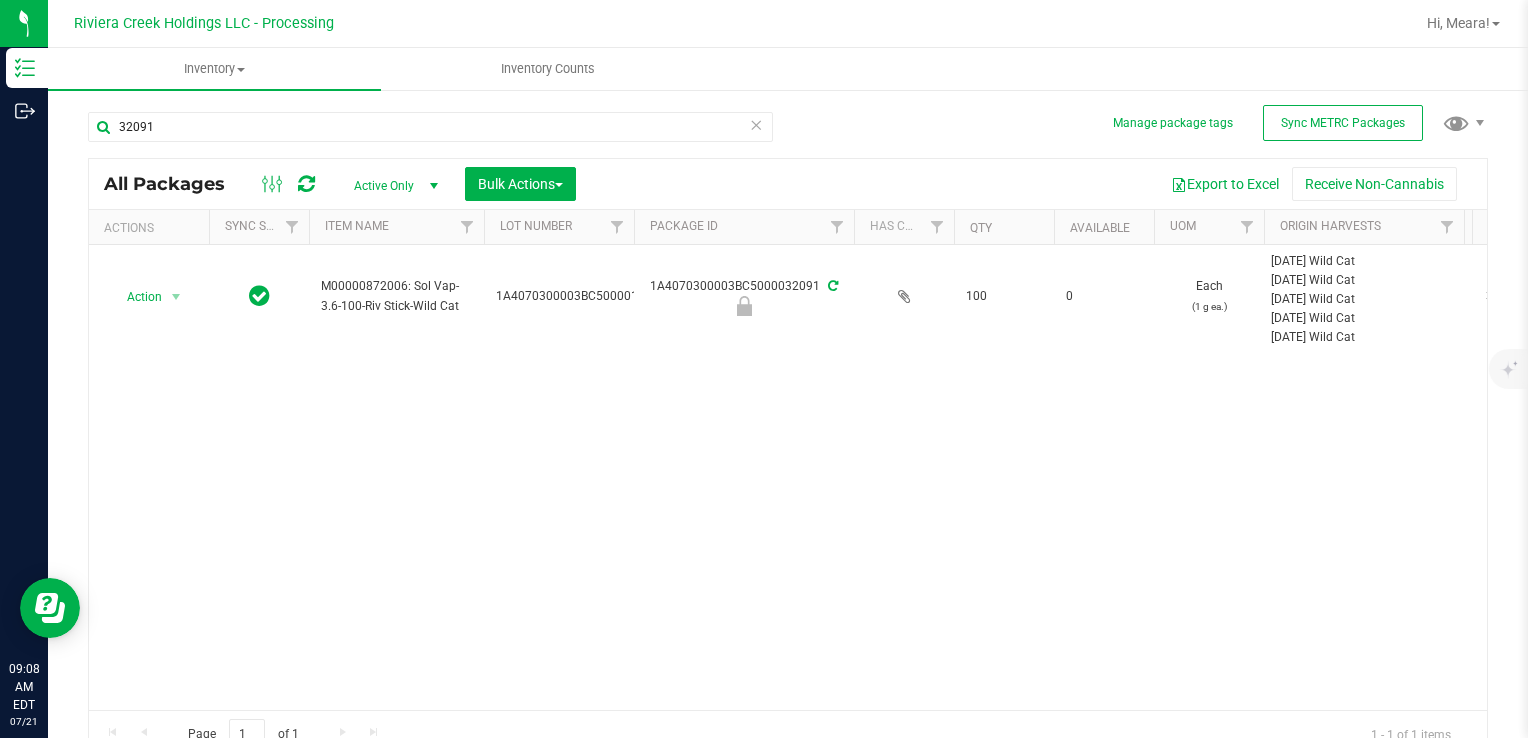 click at bounding box center (306, 184) 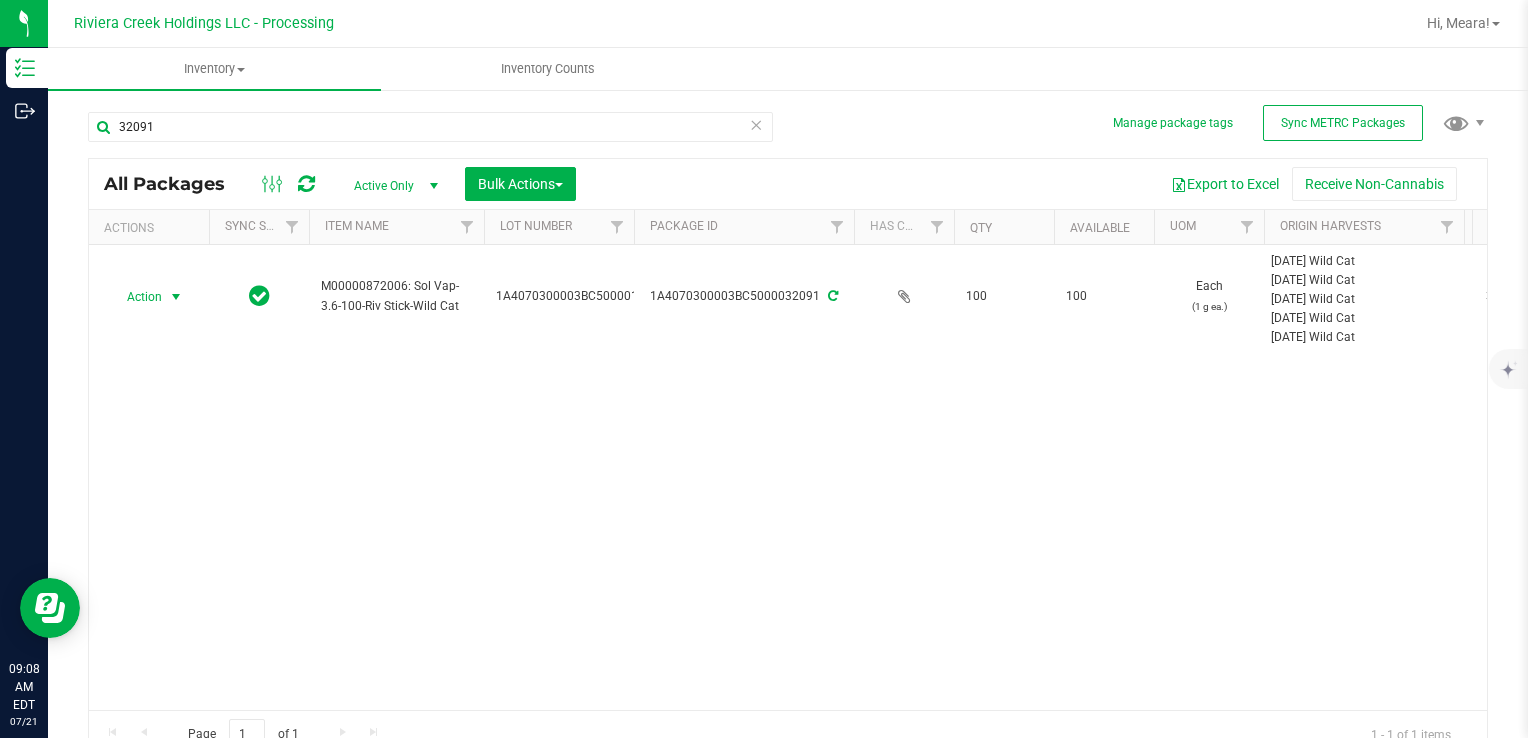 drag, startPoint x: 136, startPoint y: 291, endPoint x: 324, endPoint y: 384, distance: 209.74509 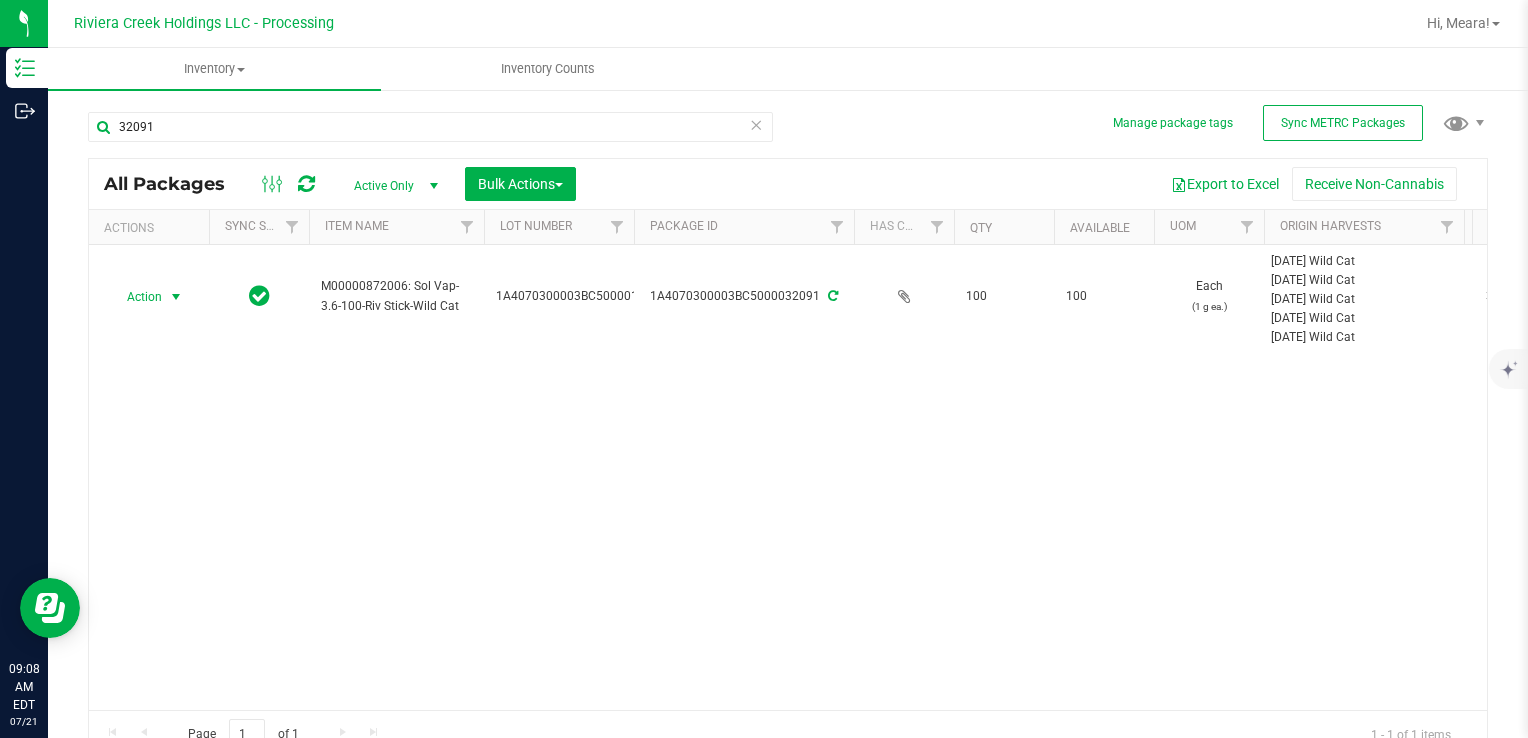 click on "Action" at bounding box center [136, 297] 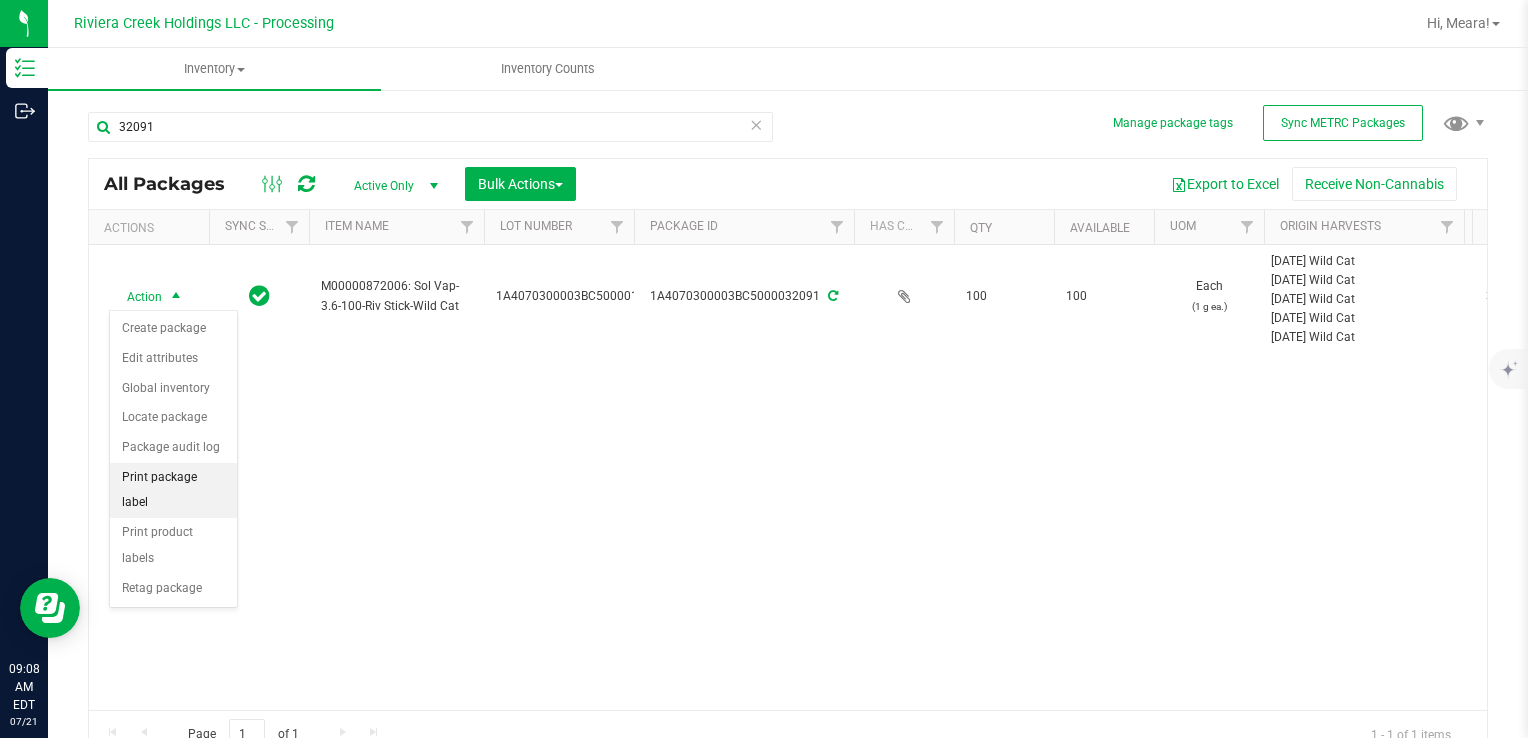click on "Print package label" at bounding box center [173, 490] 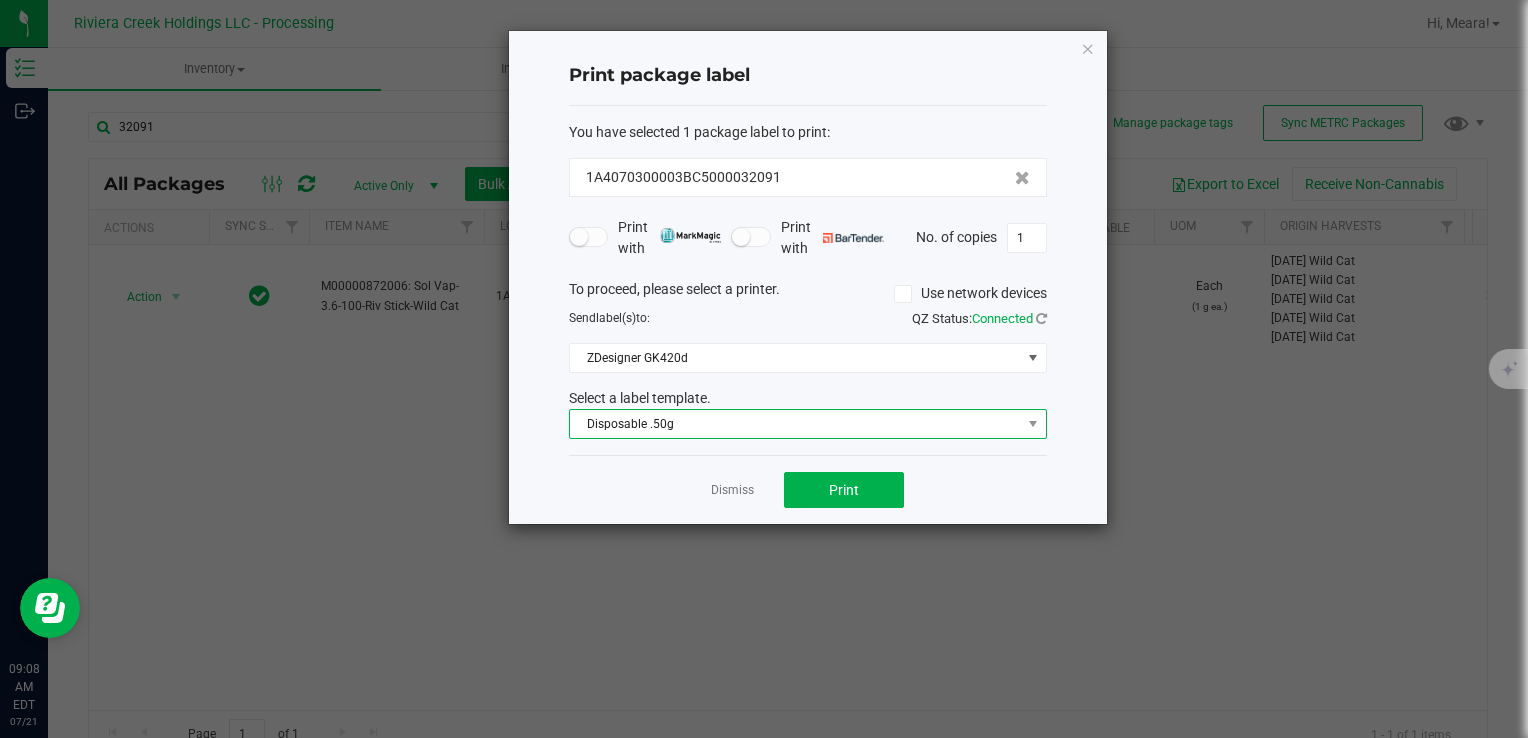 click on "Disposable .50g" at bounding box center [795, 424] 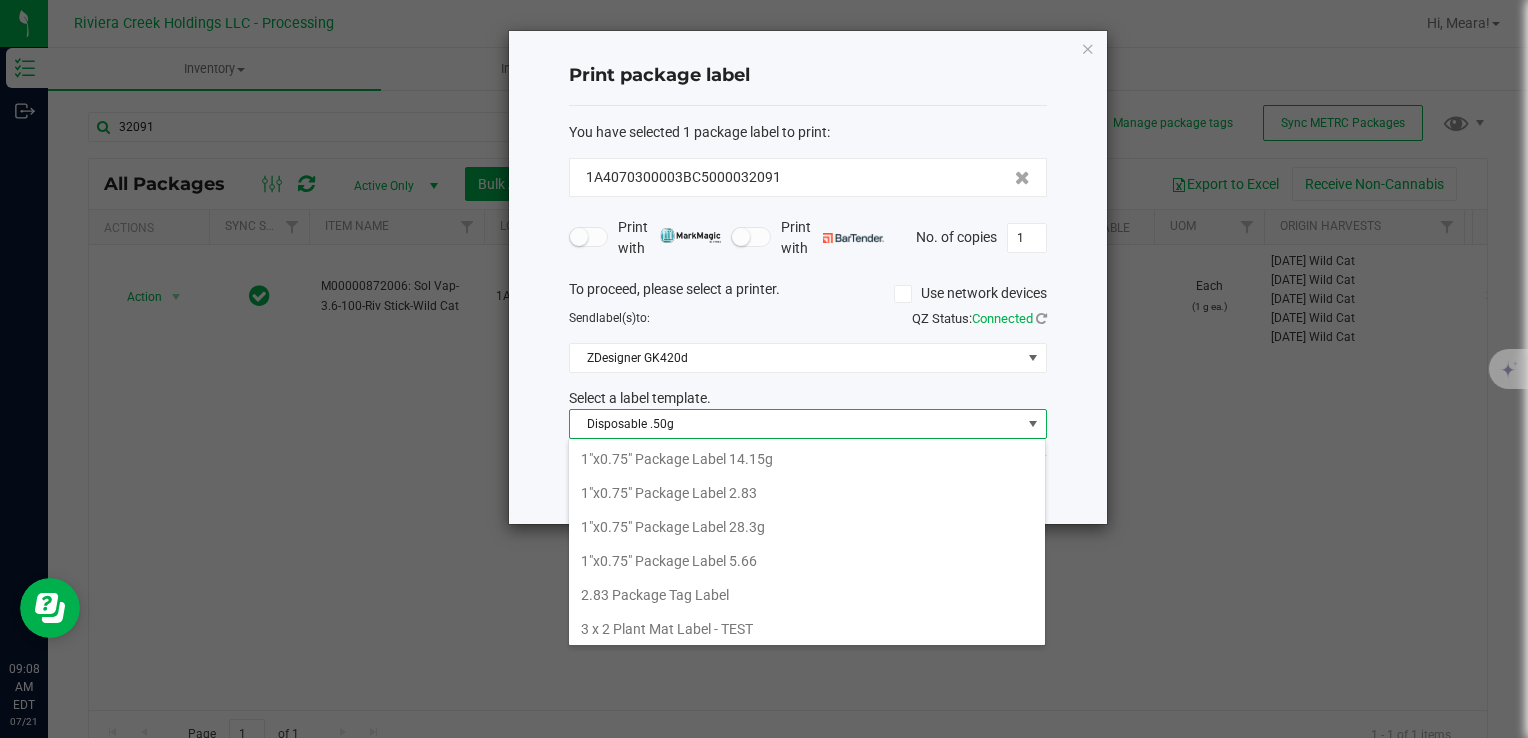scroll, scrollTop: 372, scrollLeft: 0, axis: vertical 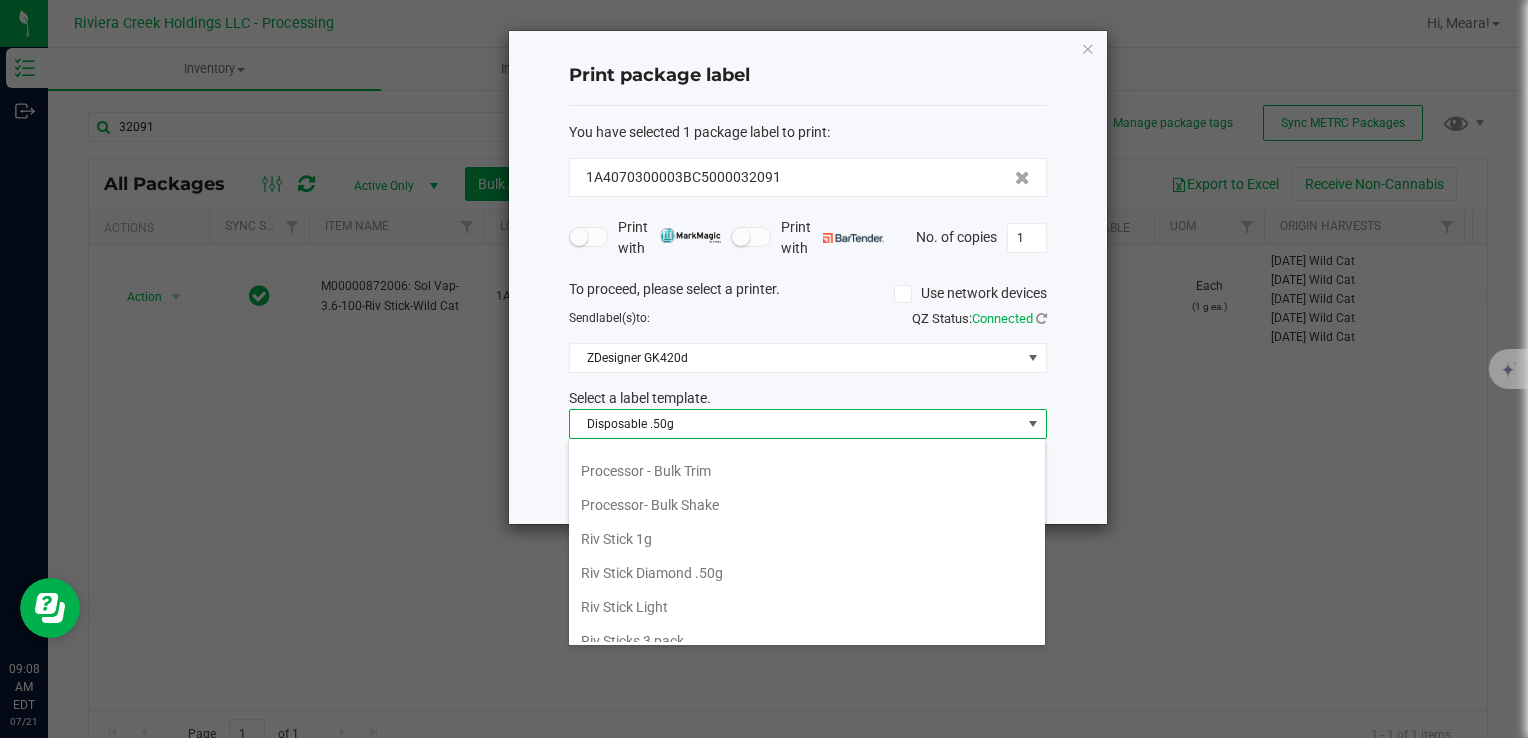 click on "Riv Stick 1g" at bounding box center [807, 539] 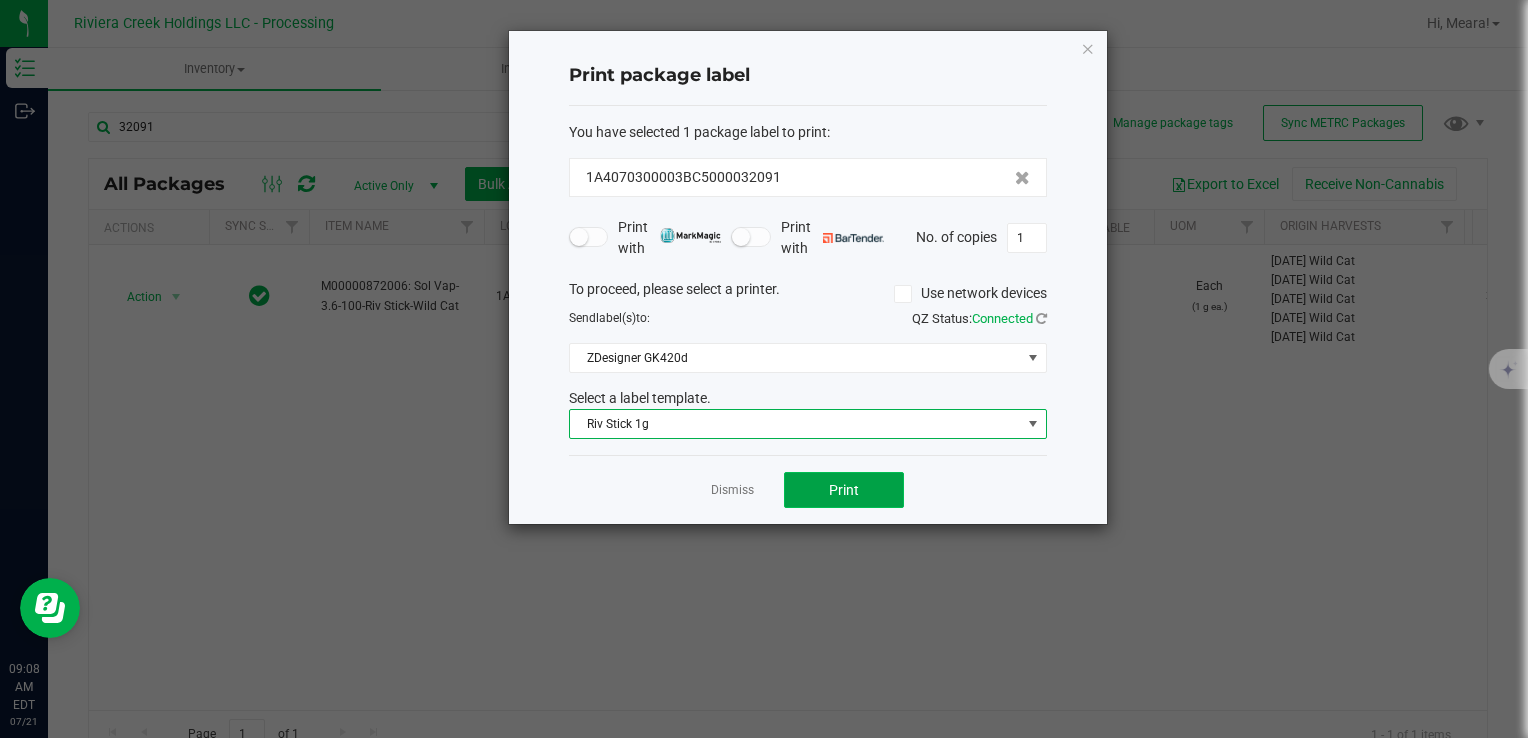 click on "Print" 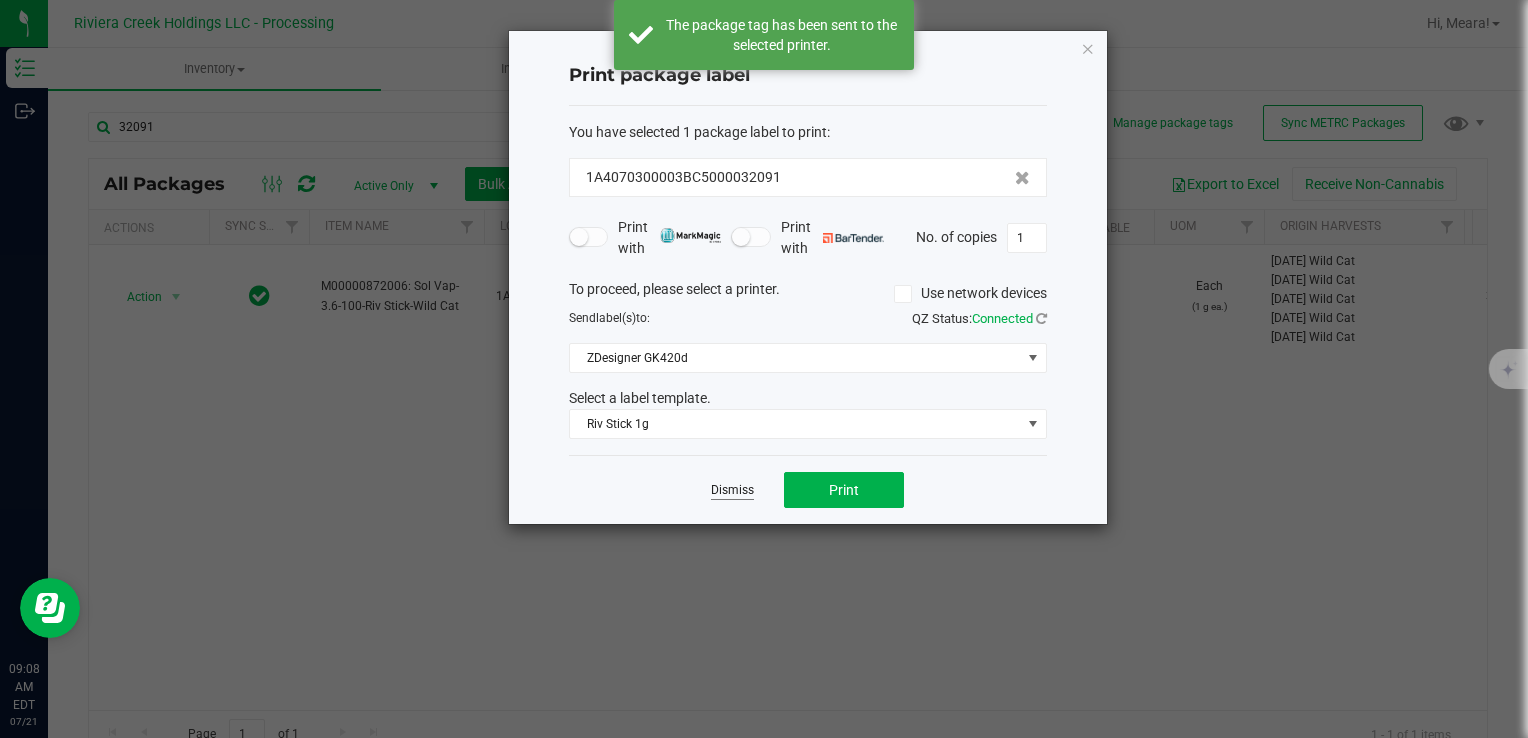 click on "Dismiss" 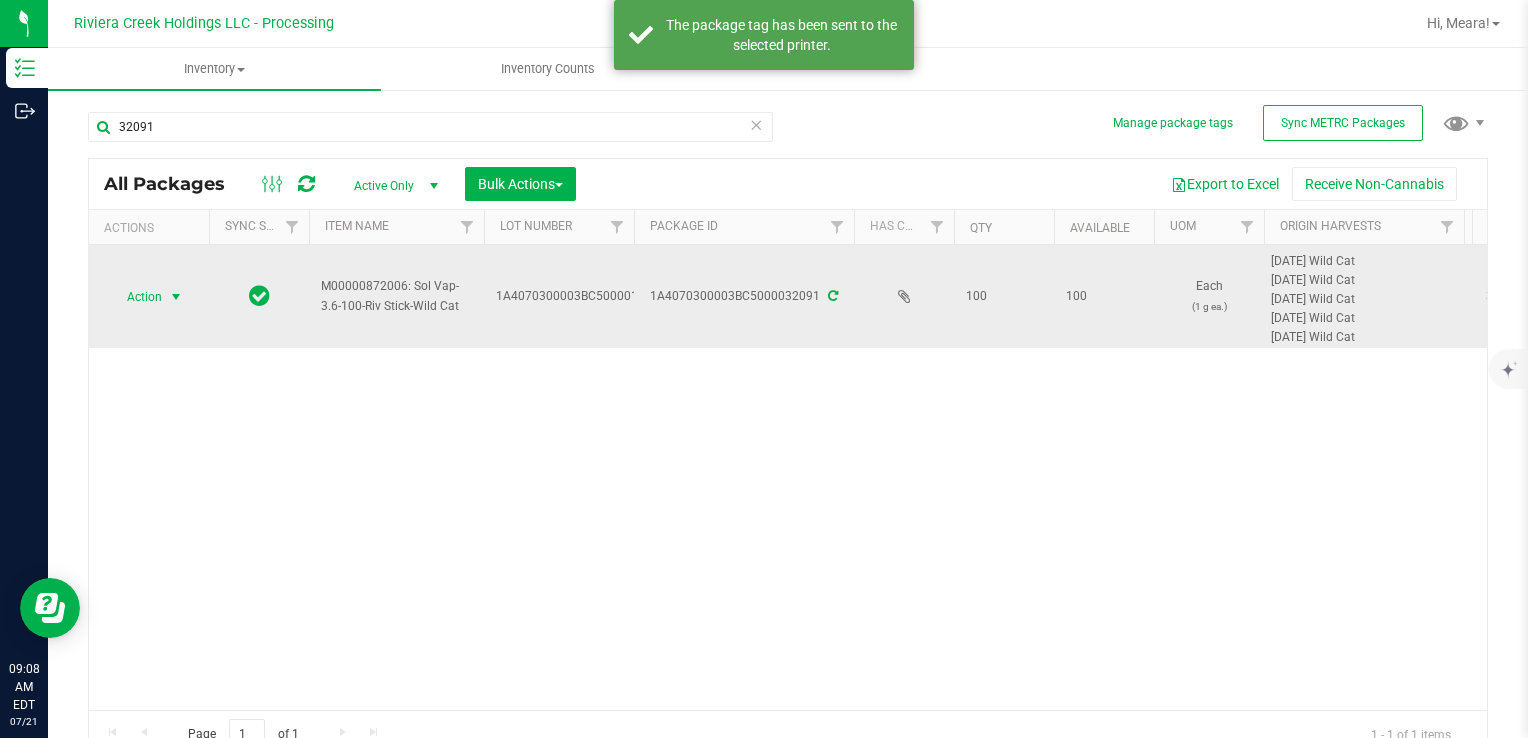 click on "Action" at bounding box center [136, 297] 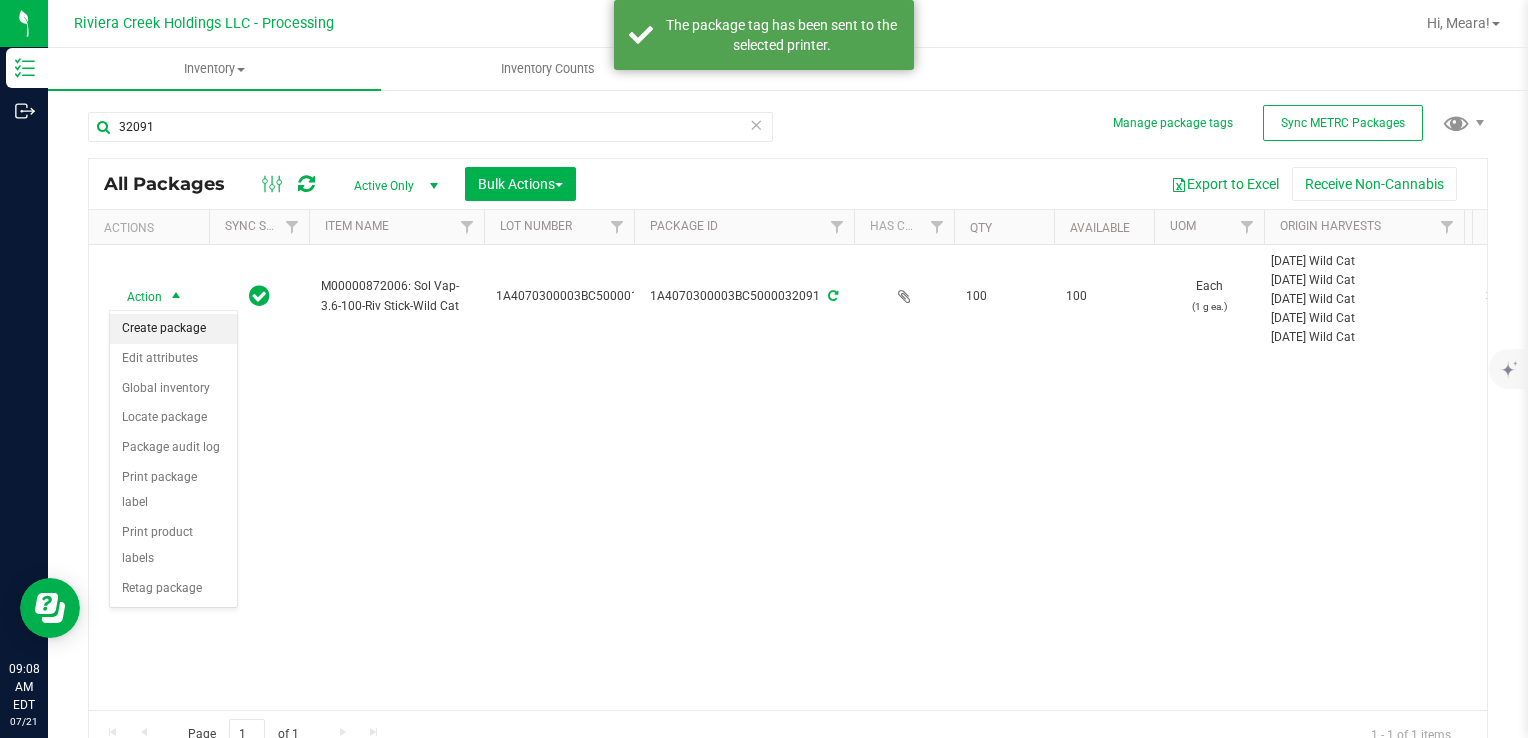 click on "Create package" at bounding box center [173, 329] 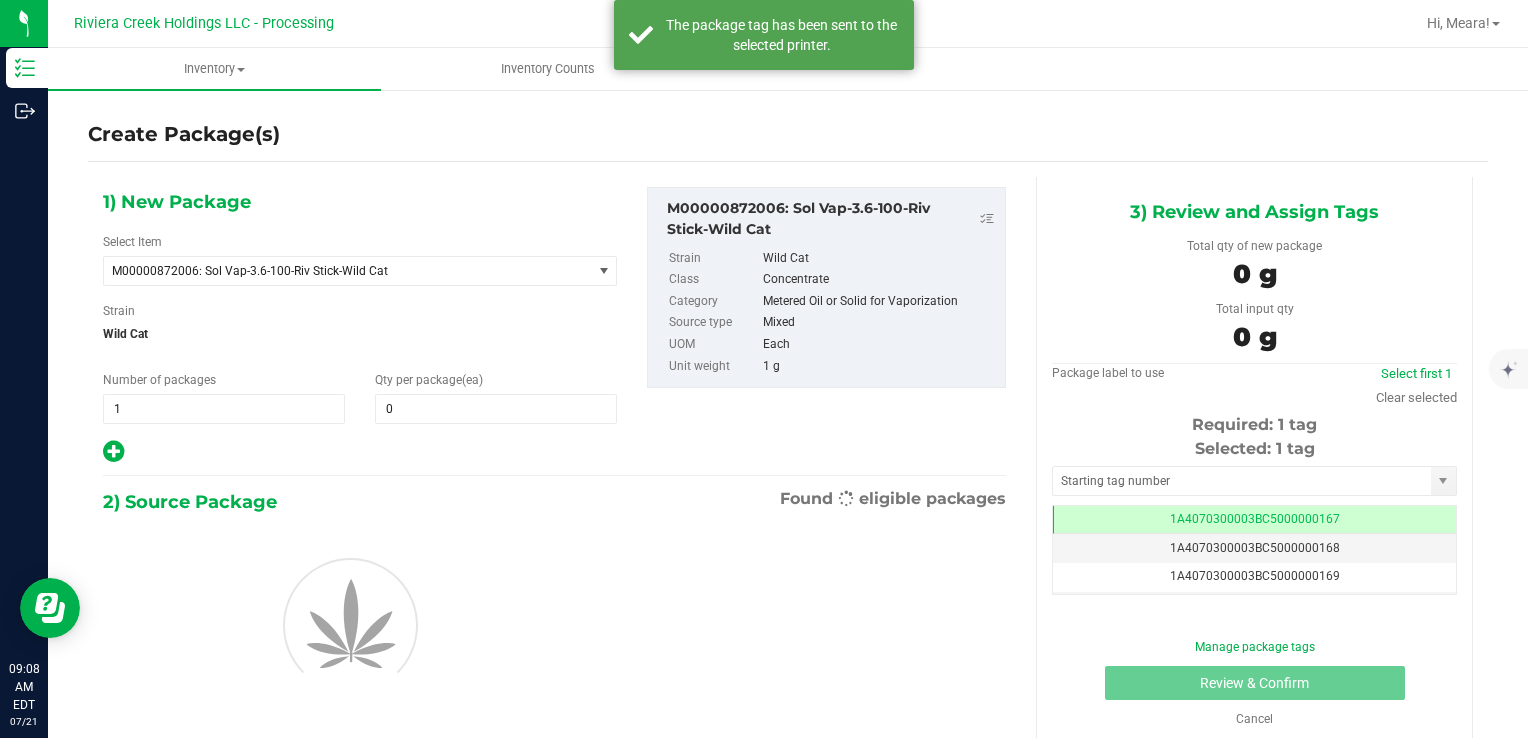 scroll, scrollTop: 0, scrollLeft: 0, axis: both 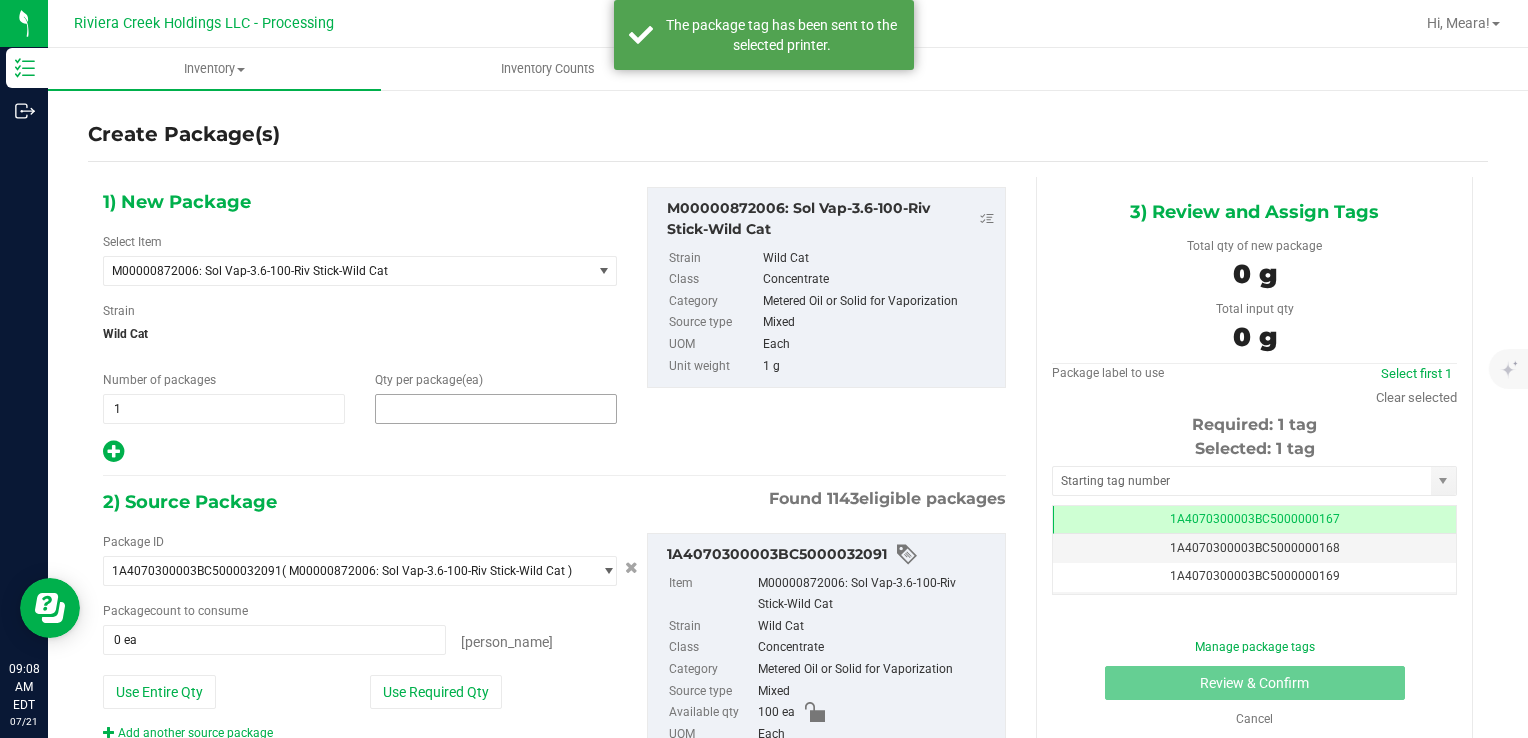 drag, startPoint x: 532, startPoint y: 401, endPoint x: 535, endPoint y: 413, distance: 12.369317 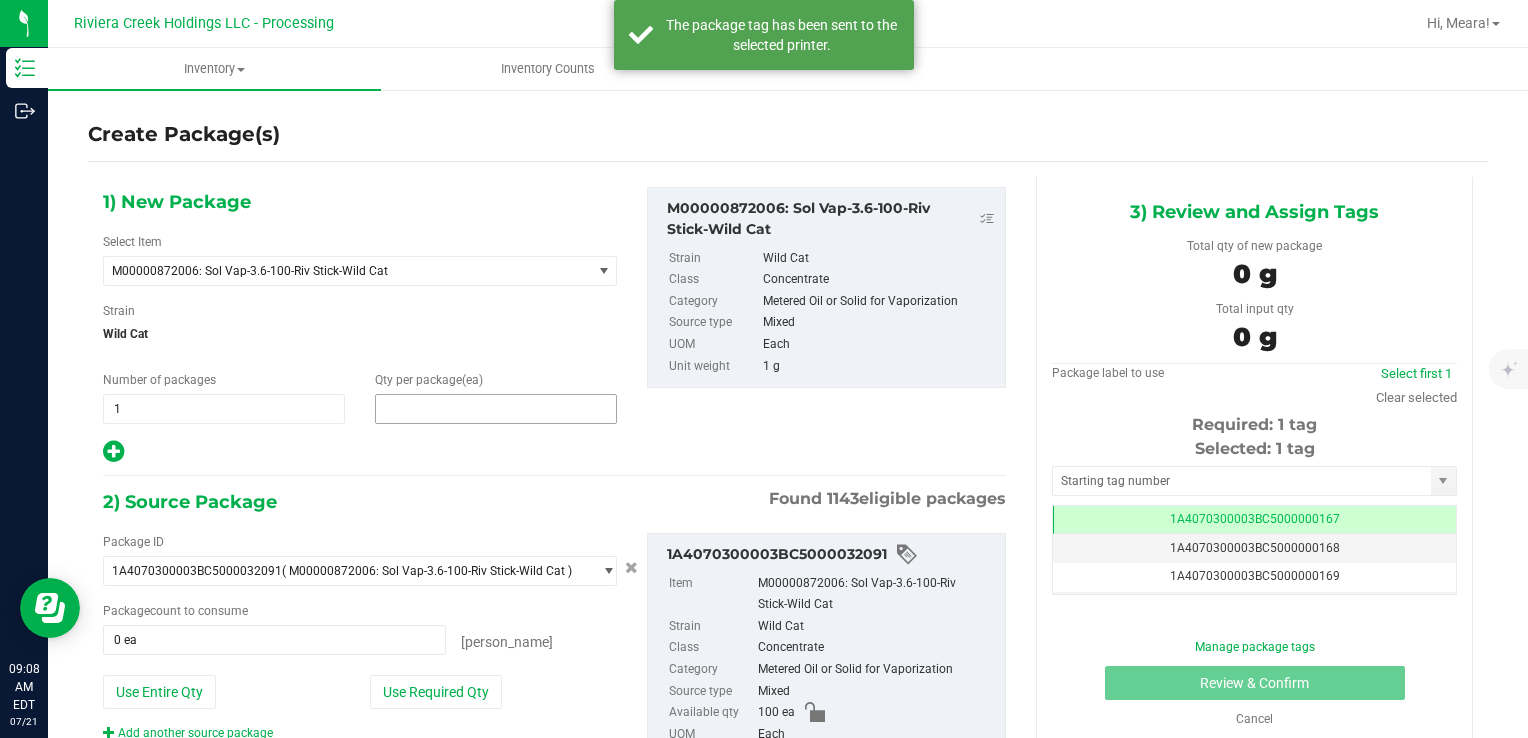 click at bounding box center (496, 409) 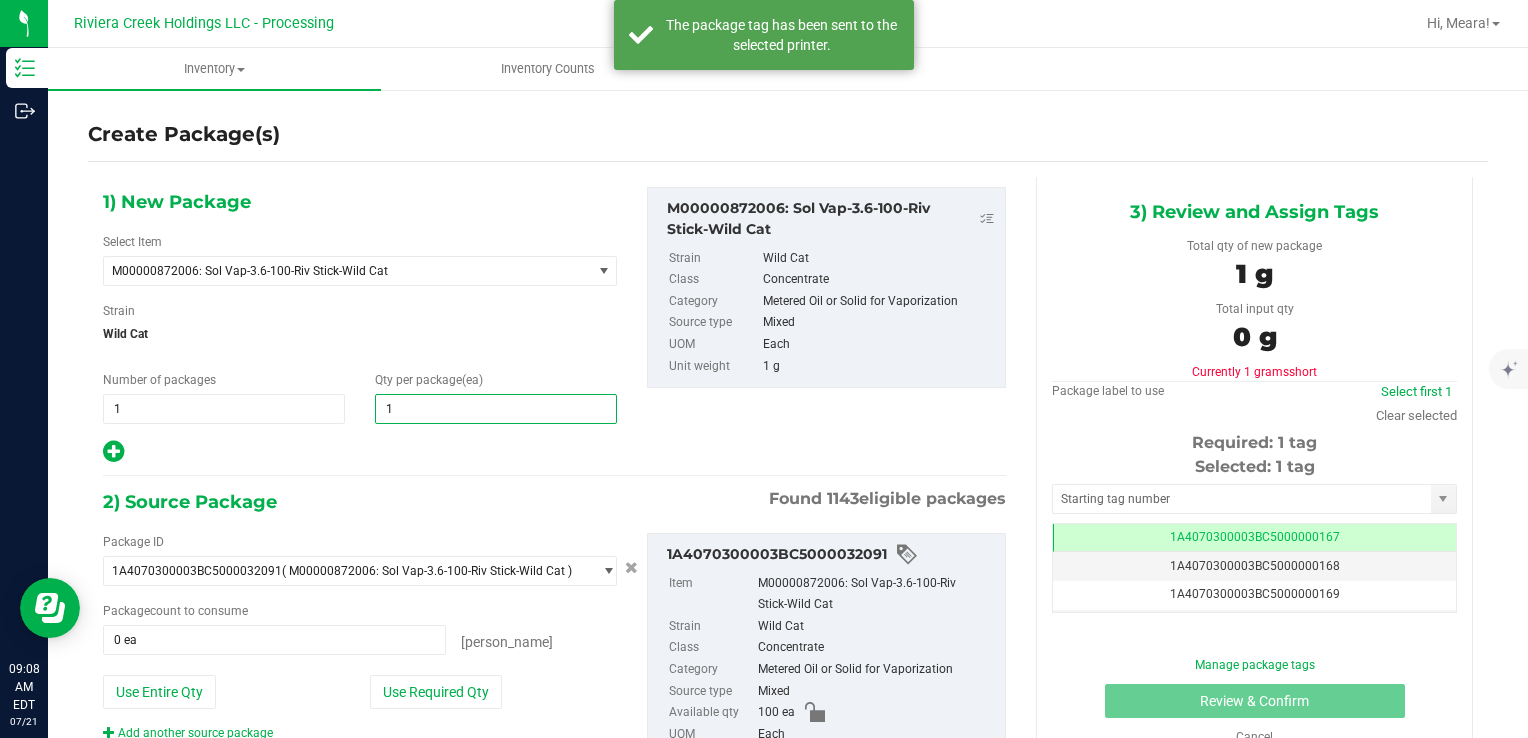 type on "10" 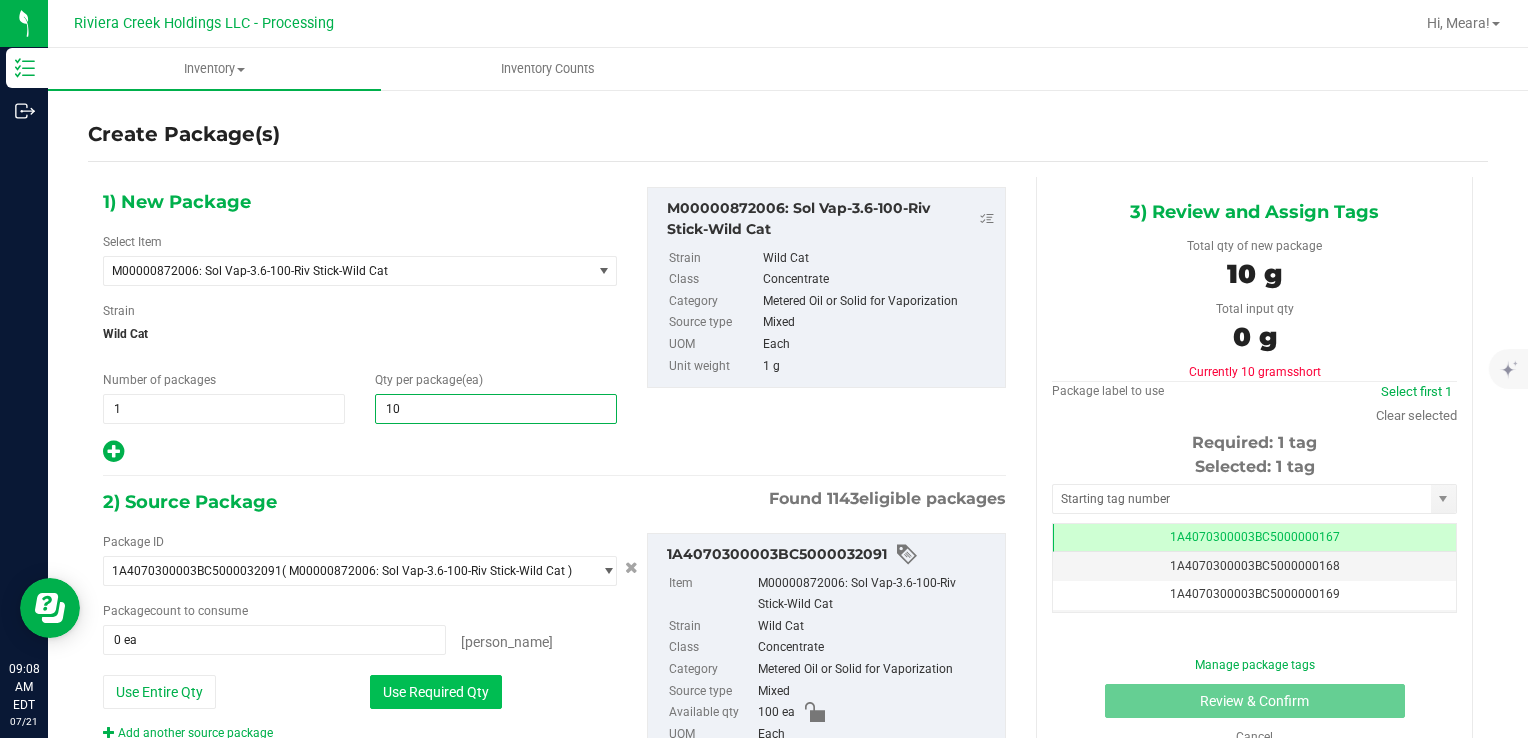 type on "10" 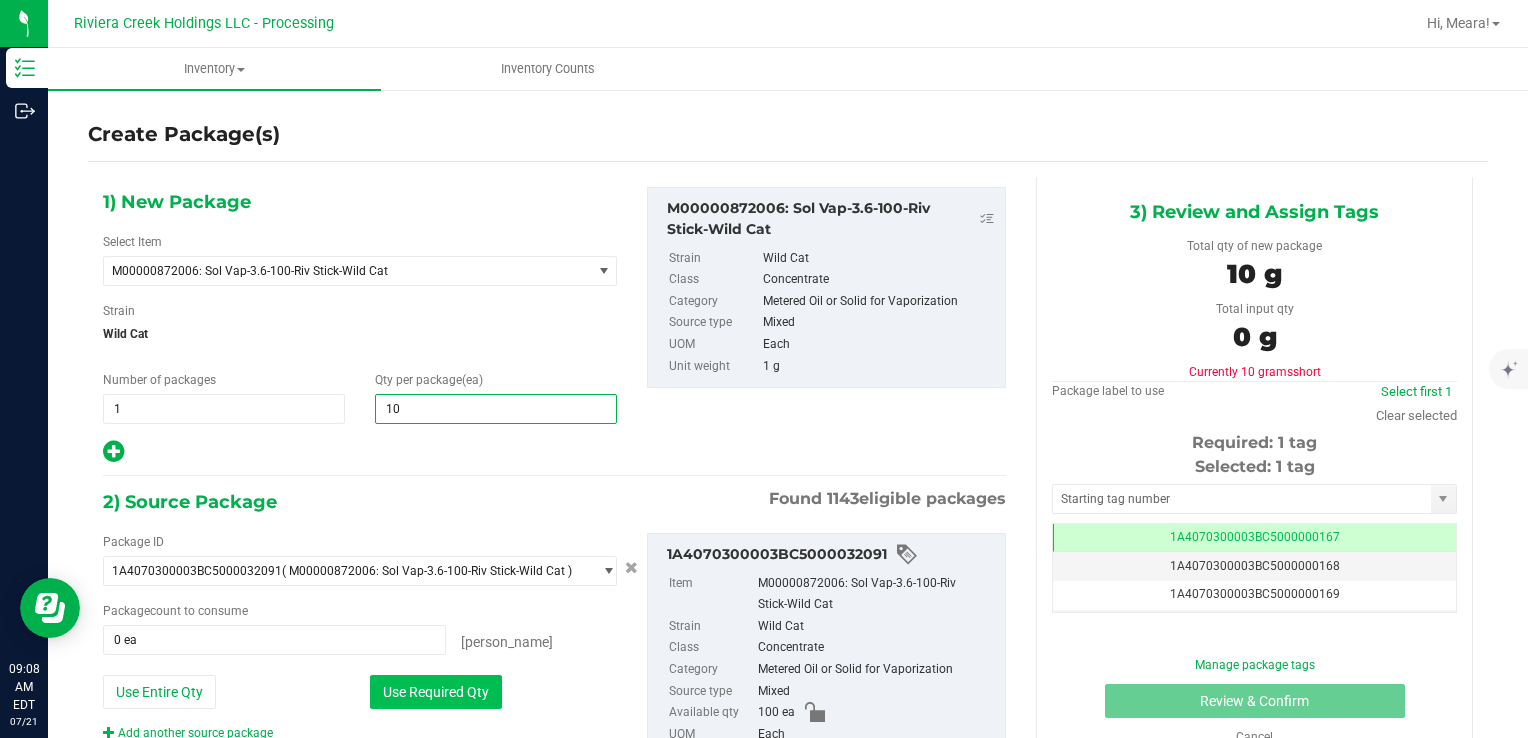 click on "Use Required Qty" at bounding box center (436, 692) 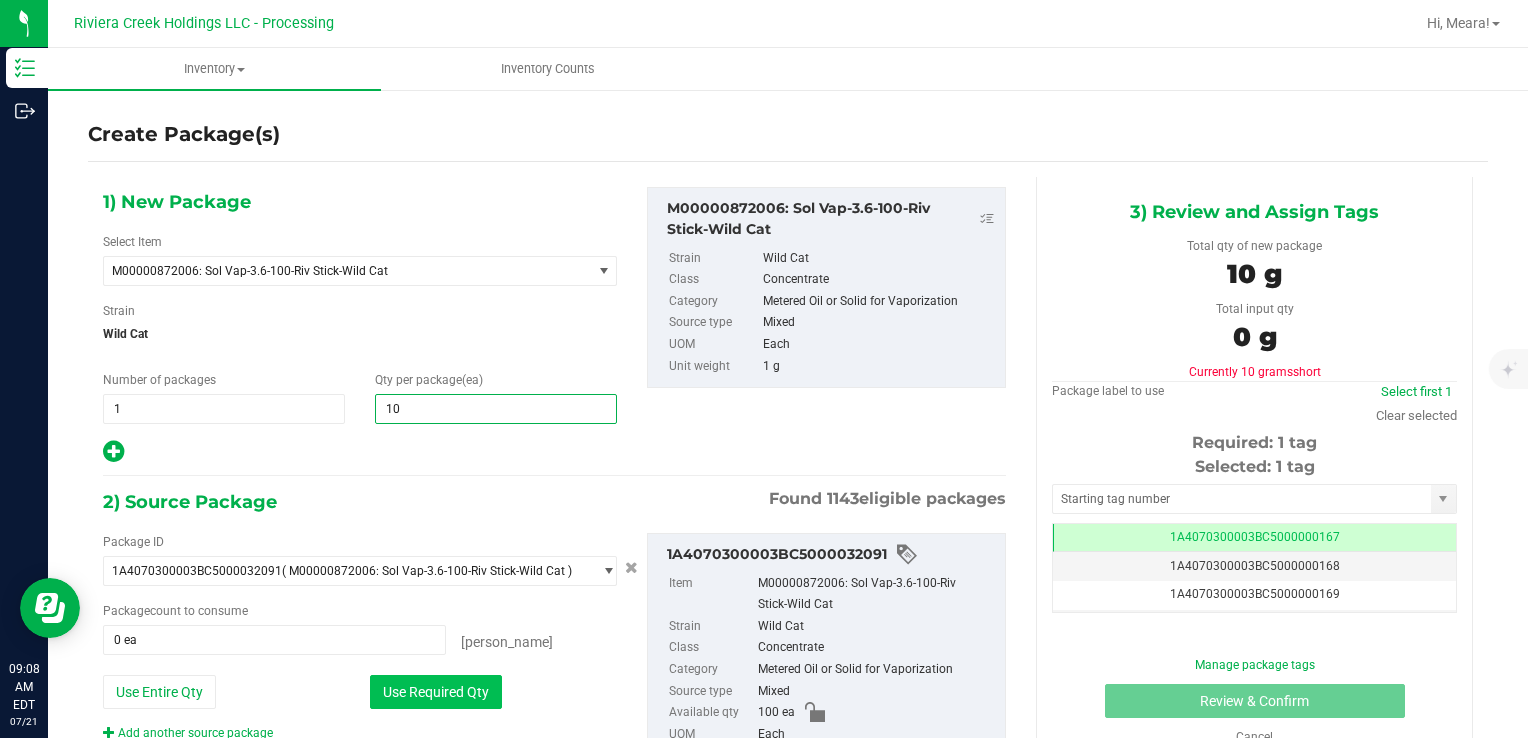 type on "10 ea" 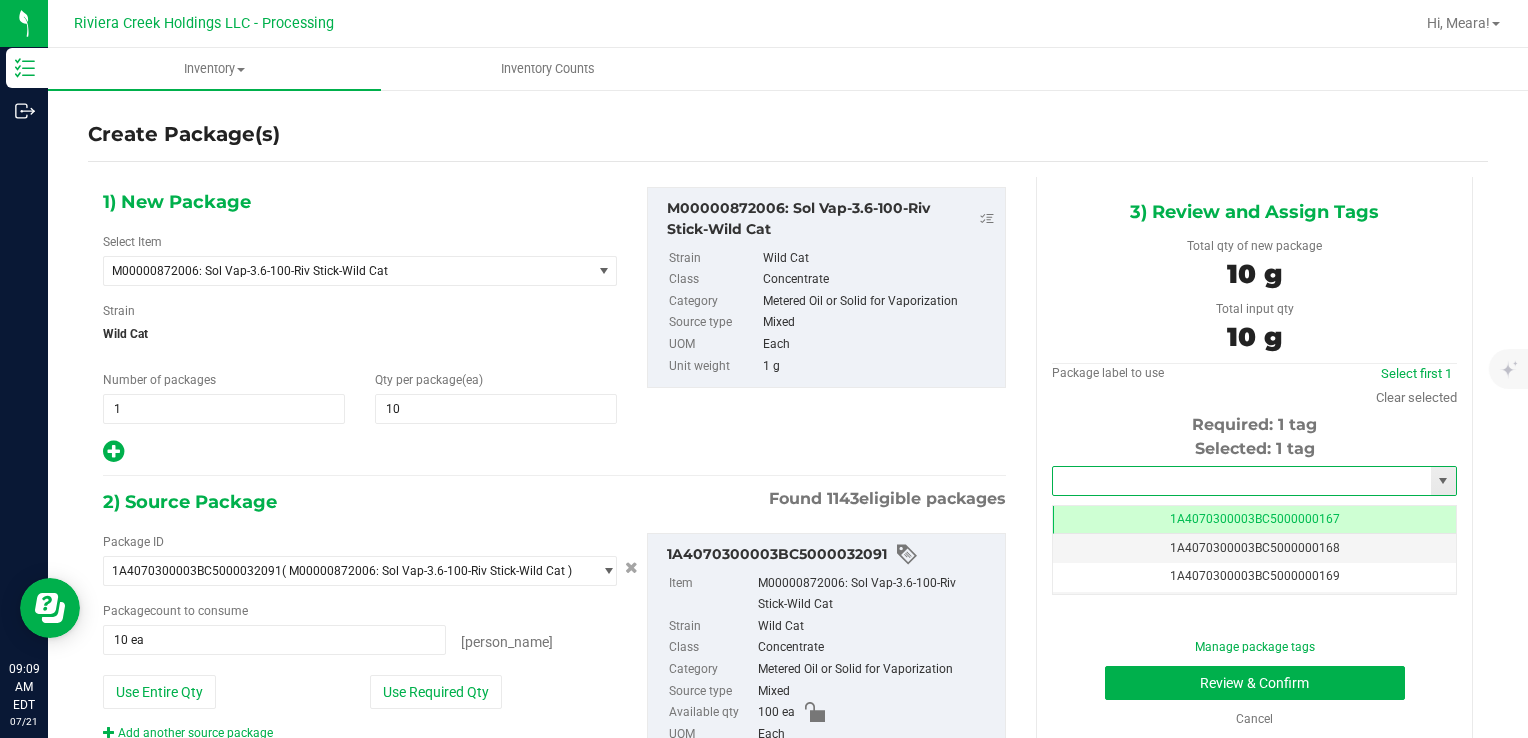 click at bounding box center [1242, 481] 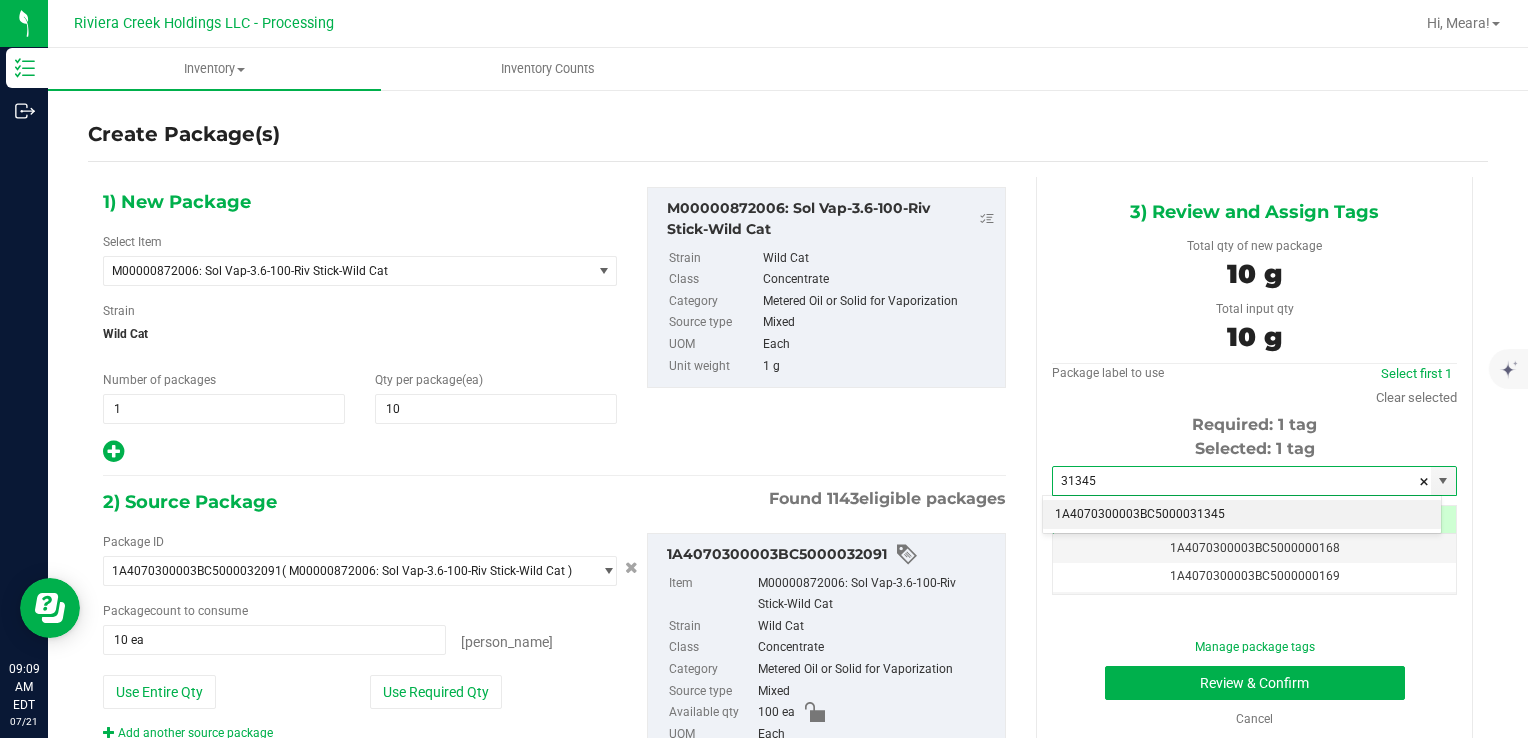 click on "1A4070300003BC5000031345" at bounding box center [1242, 515] 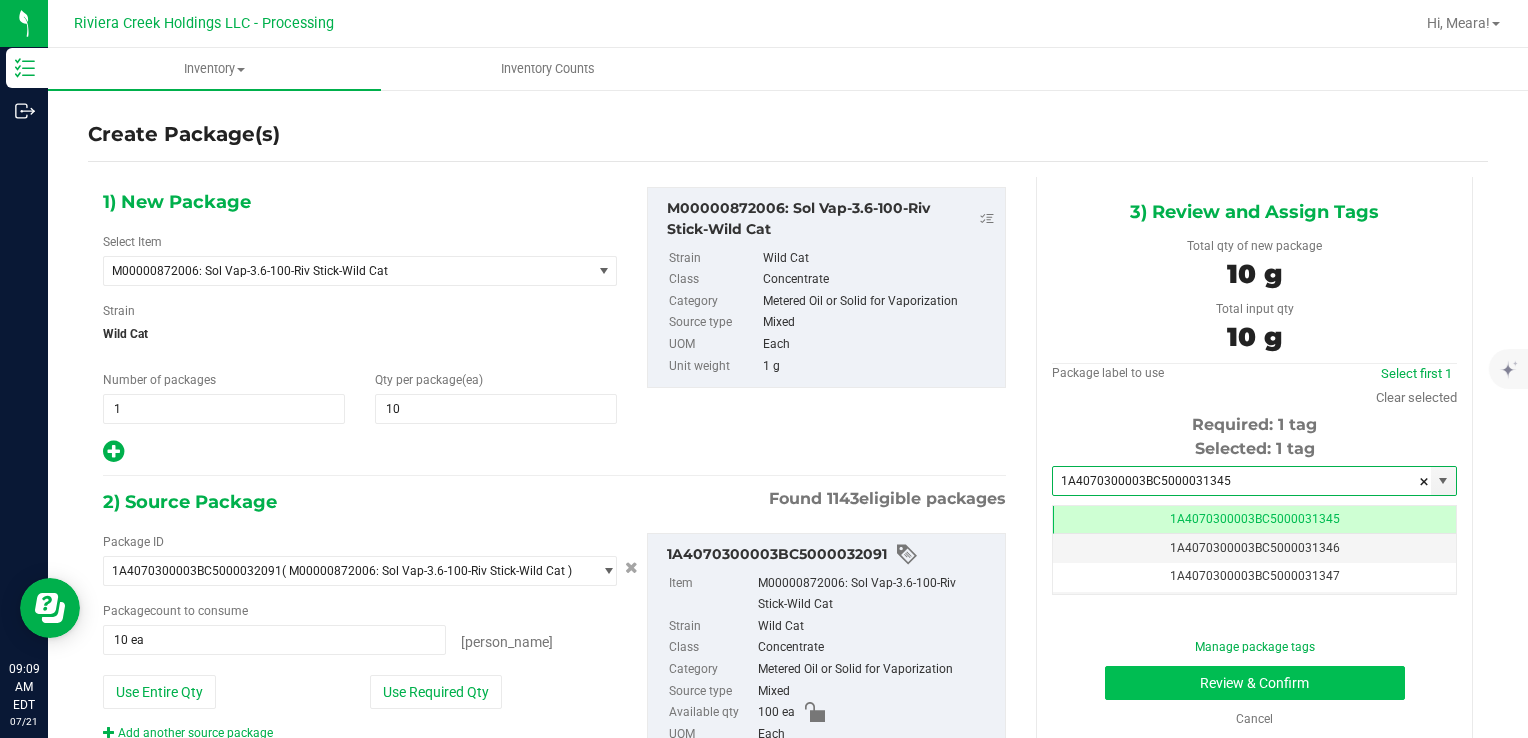 type on "1A4070300003BC5000031345" 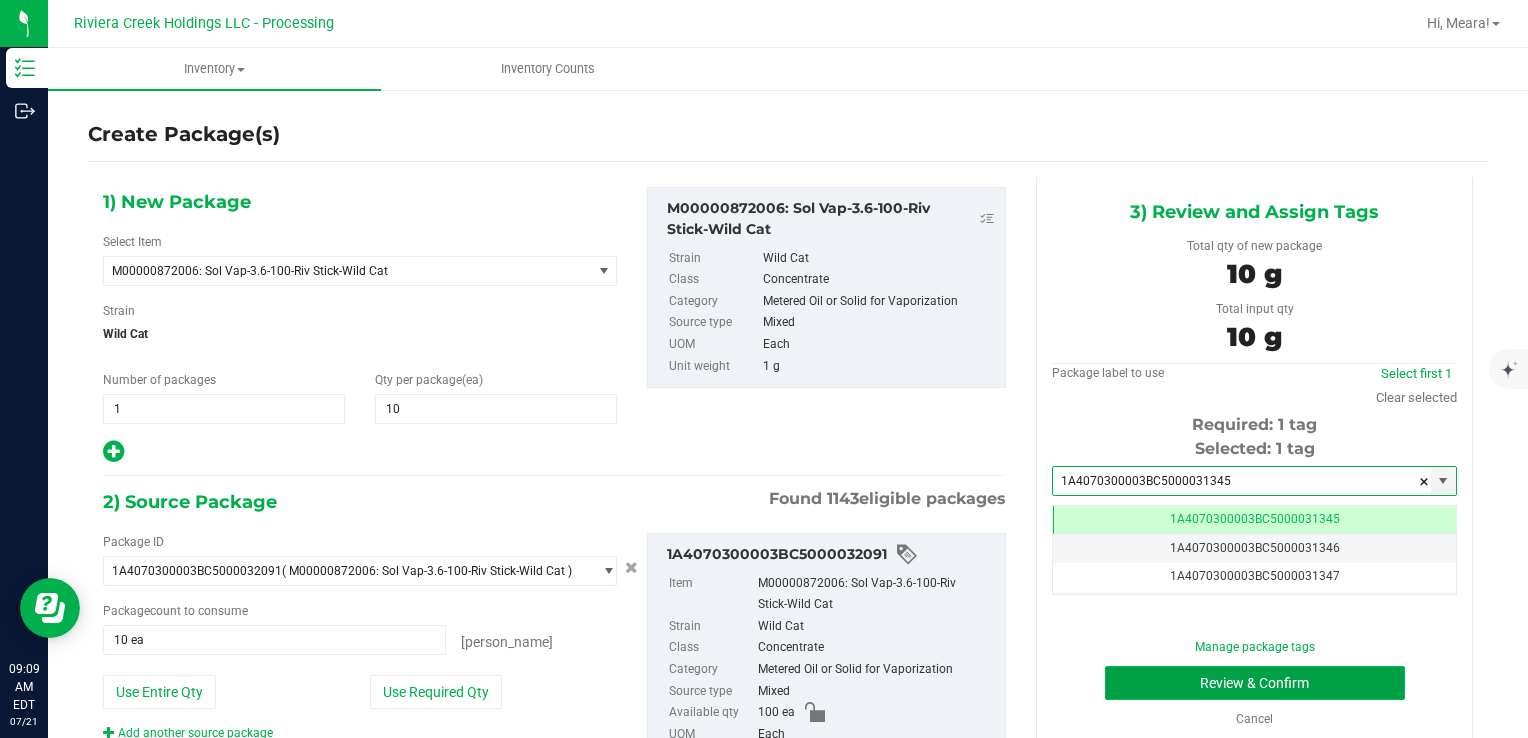click on "Review & Confirm" at bounding box center (1255, 683) 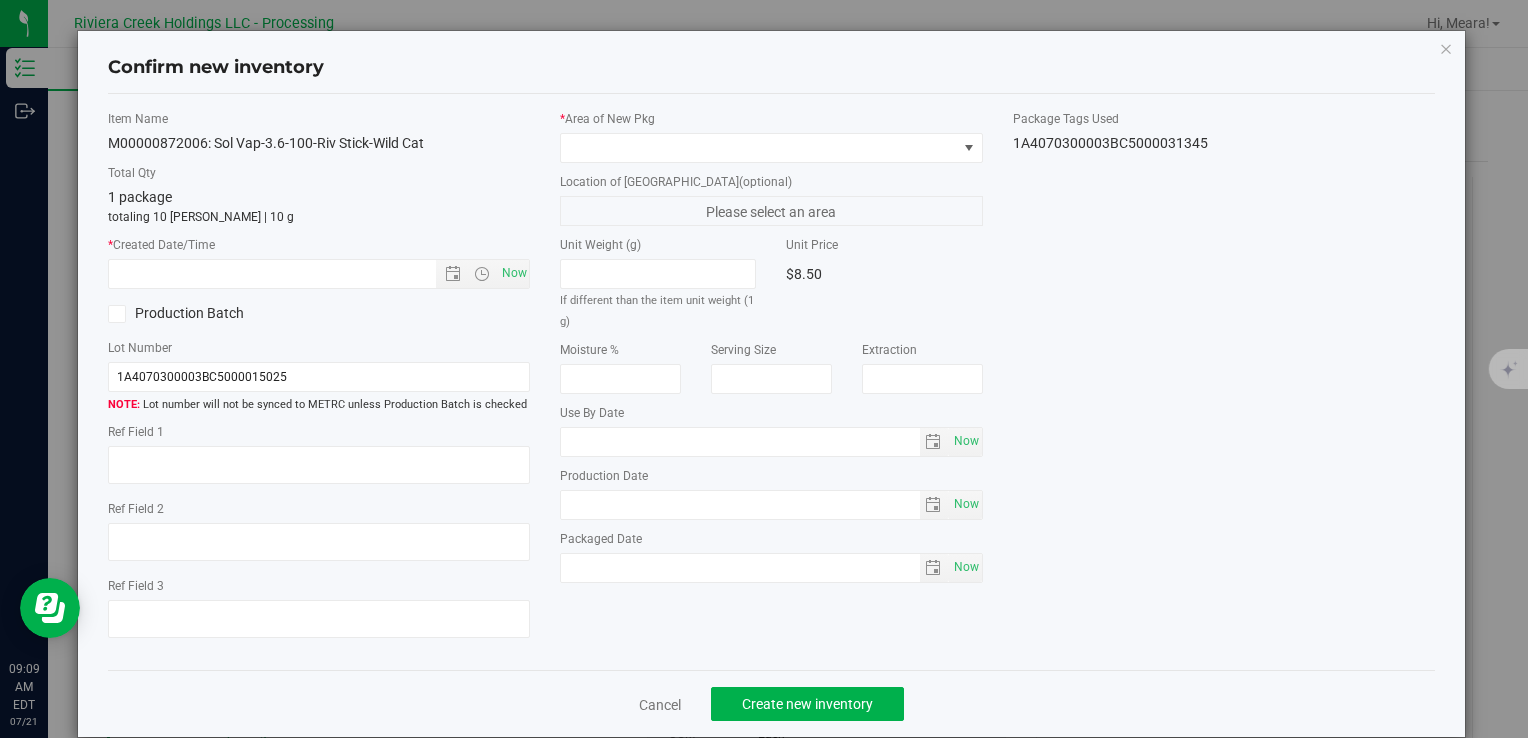 type on "2026-03-09" 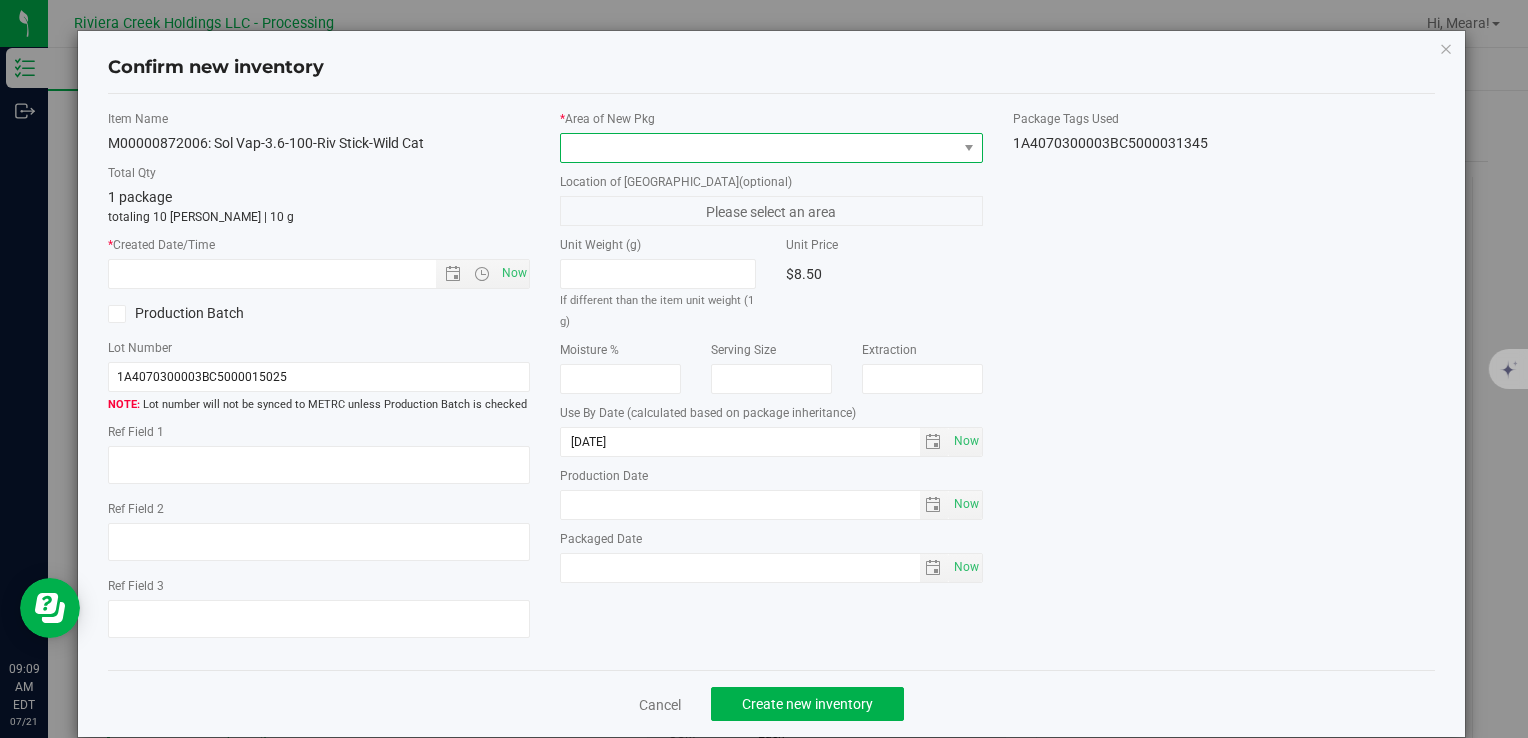 click at bounding box center (771, 148) 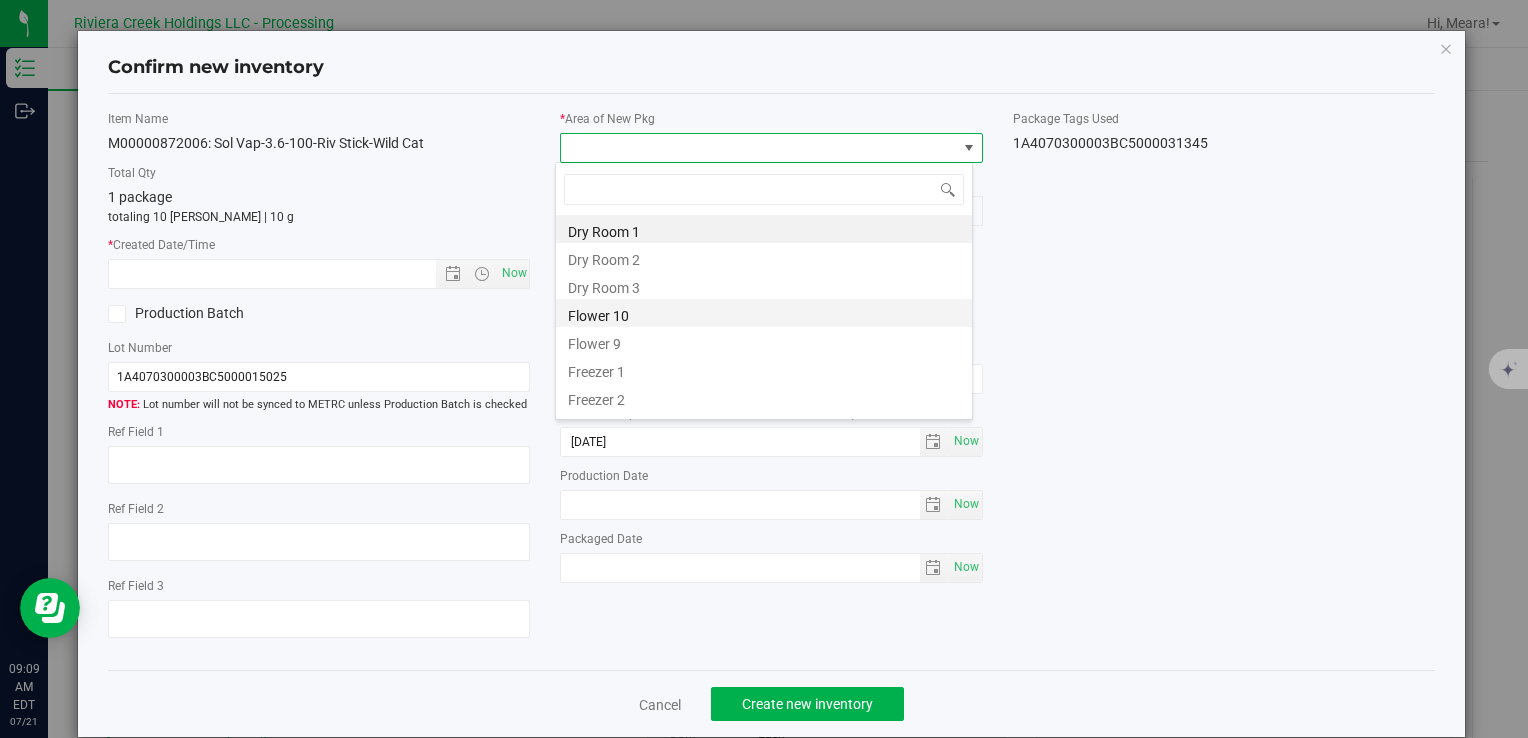 click on "Flower 10" at bounding box center (764, 313) 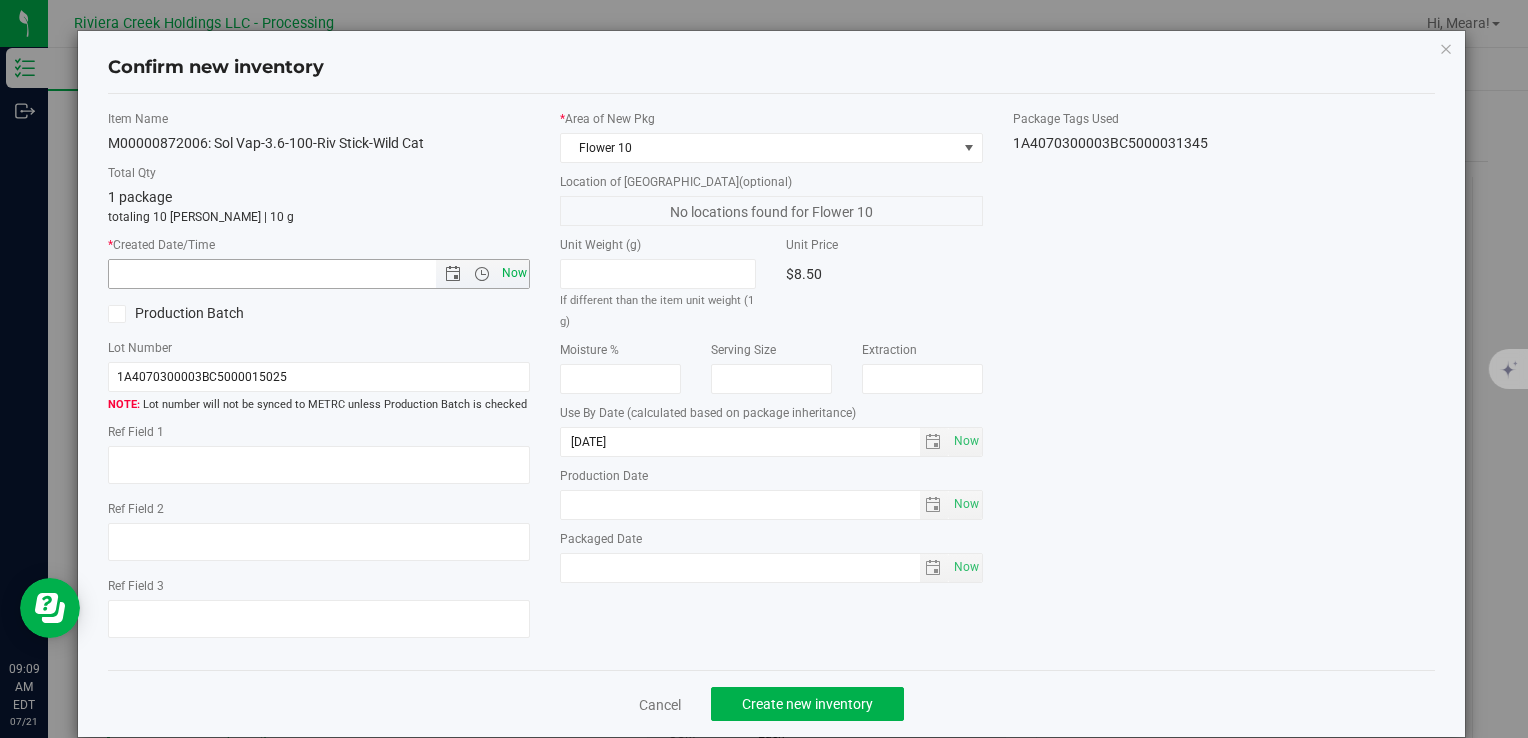 drag, startPoint x: 497, startPoint y: 271, endPoint x: 523, endPoint y: 282, distance: 28.231188 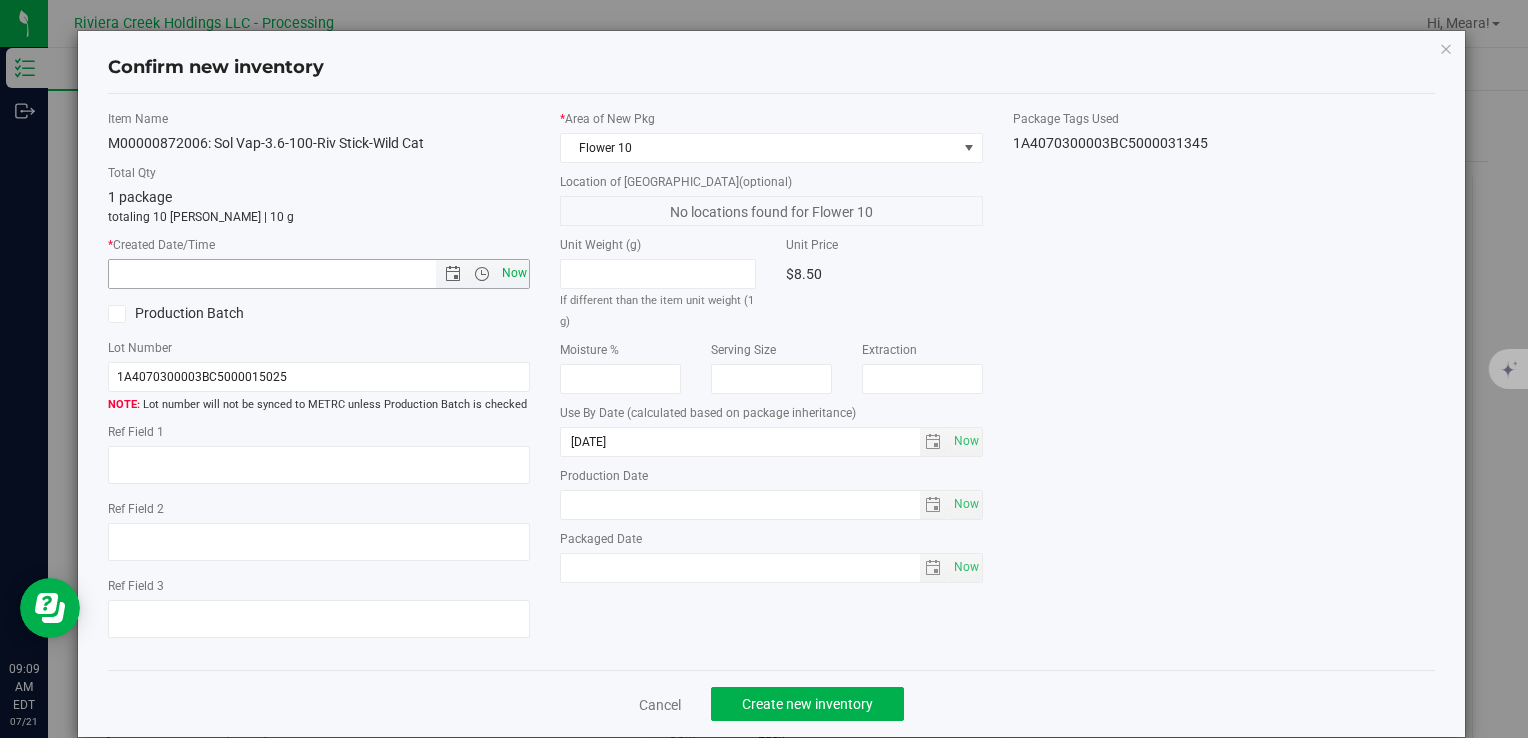 click on "Now" at bounding box center (514, 273) 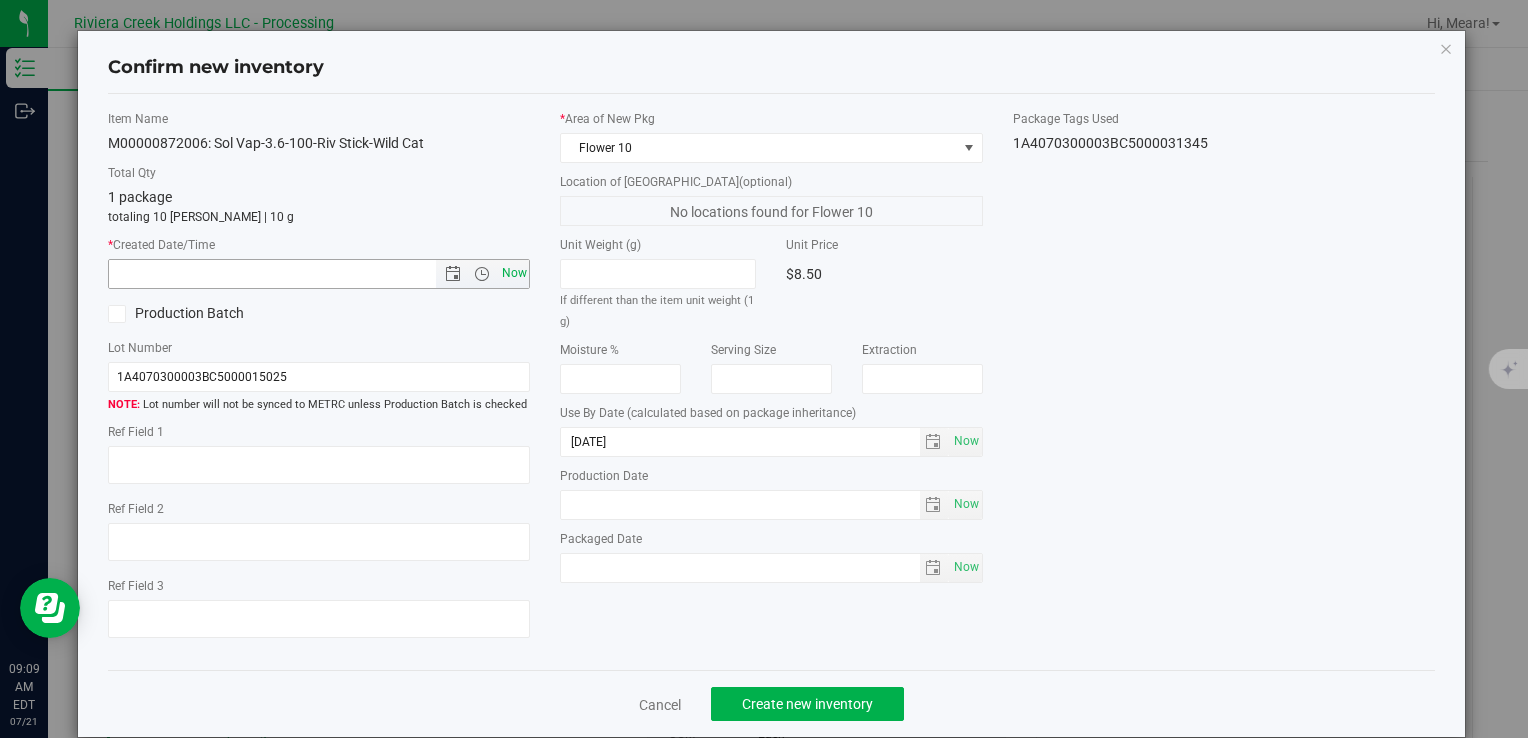 type on "7/21/2025 9:09 AM" 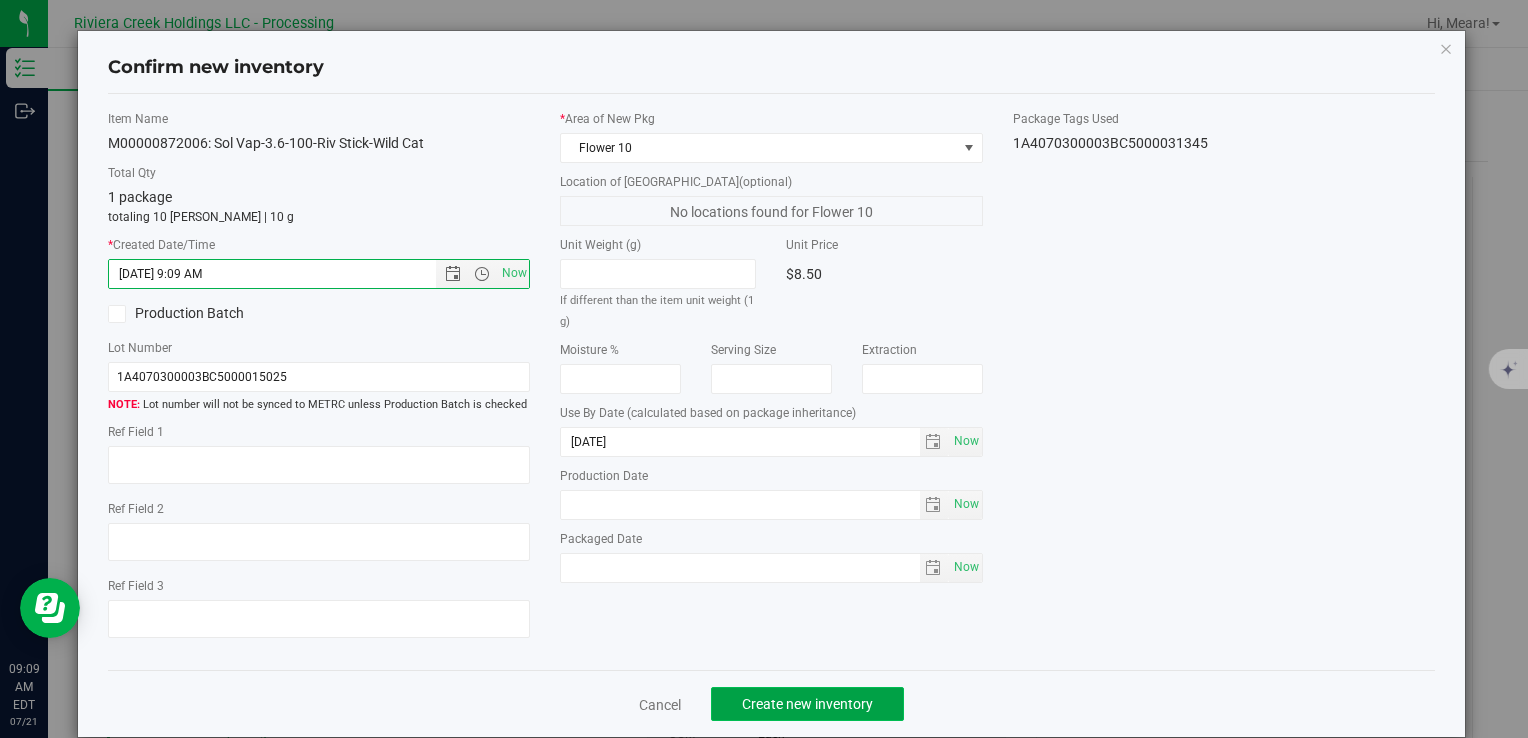 click on "Create new inventory" 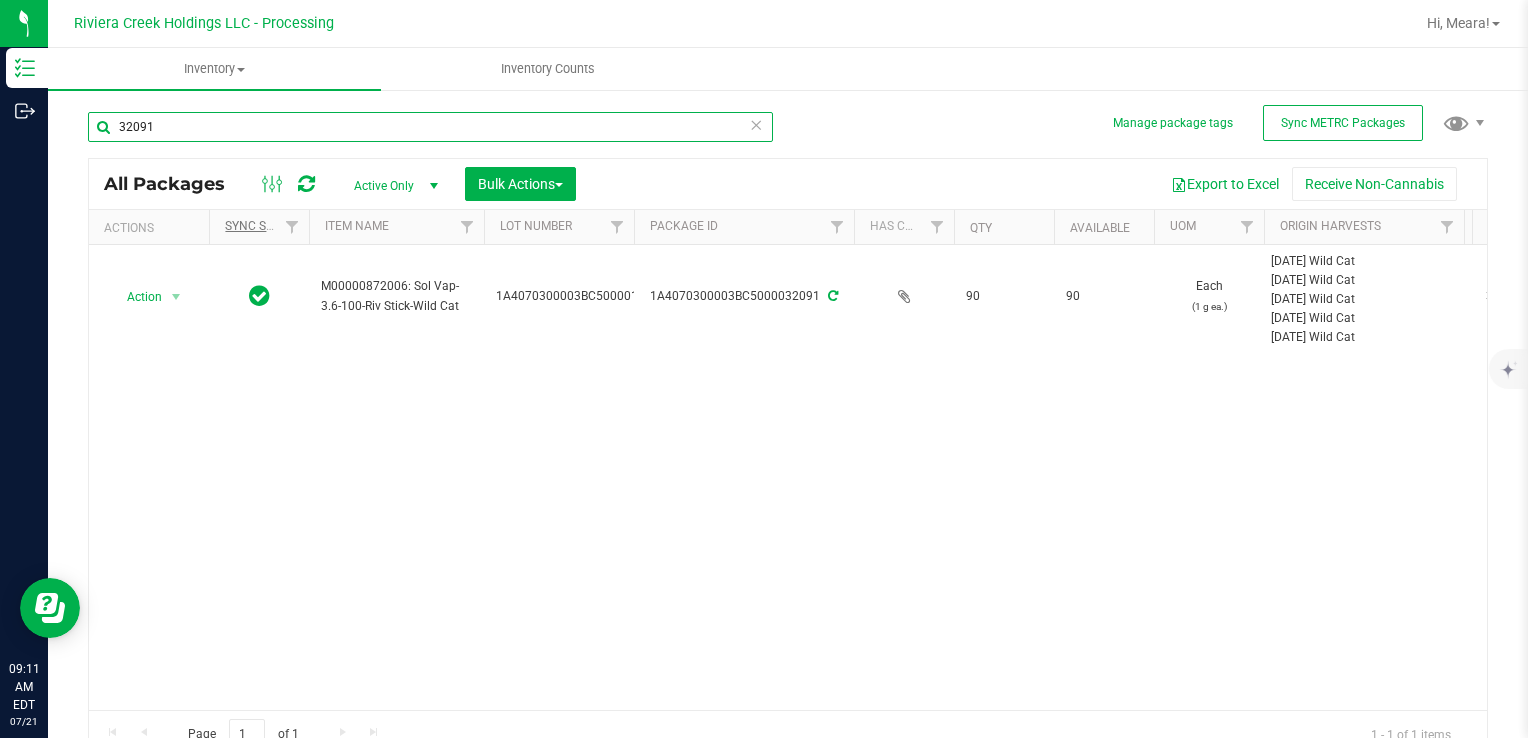 drag, startPoint x: 224, startPoint y: 122, endPoint x: 231, endPoint y: 226, distance: 104.23531 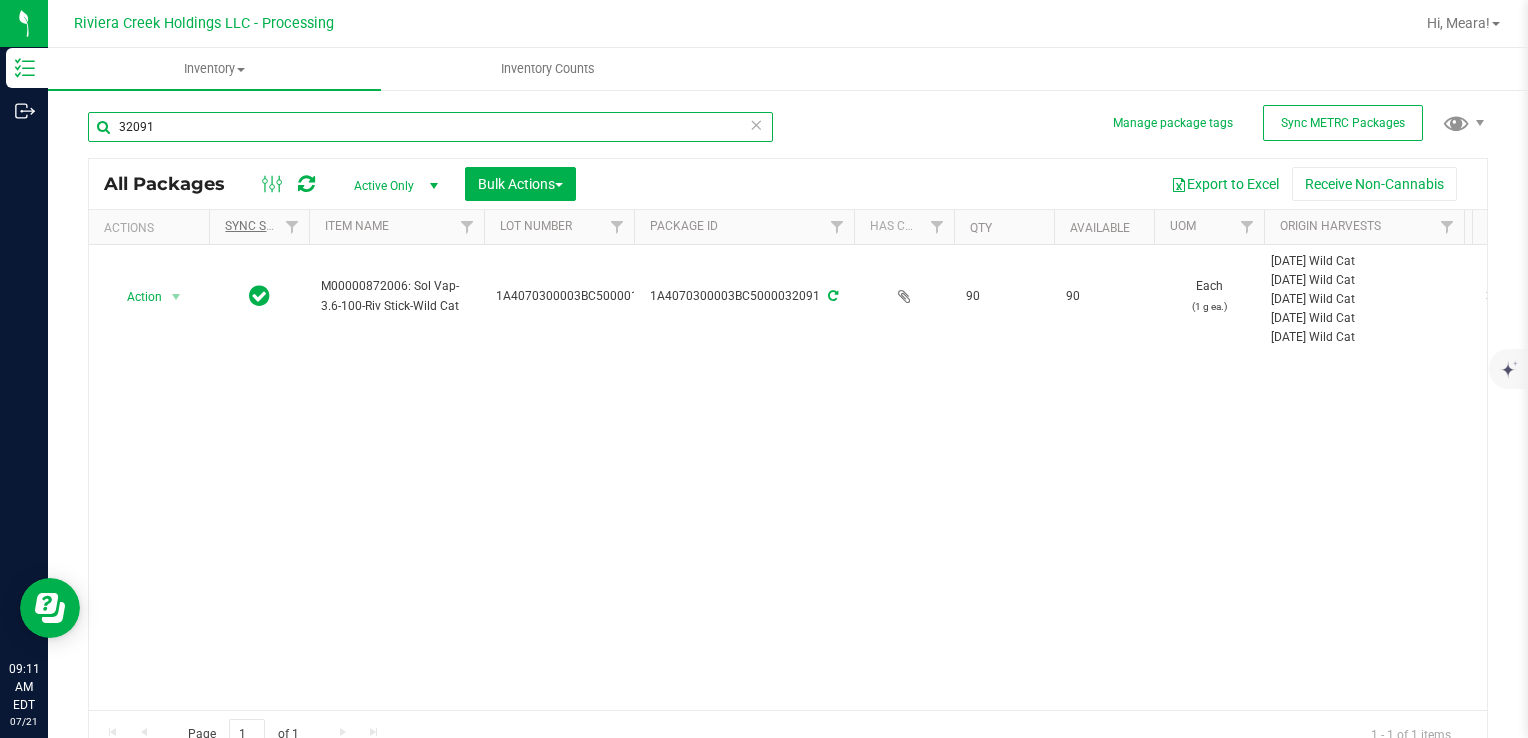 click on "Inventory Outbound 09:11 AM EDT 07/21/2025  07/21   Riviera Creek Holdings LLC - Processing   Hi, Meara!
Inventory
All packages
All inventory
Waste log
Create inventory
Inventory Counts" at bounding box center [764, 369] 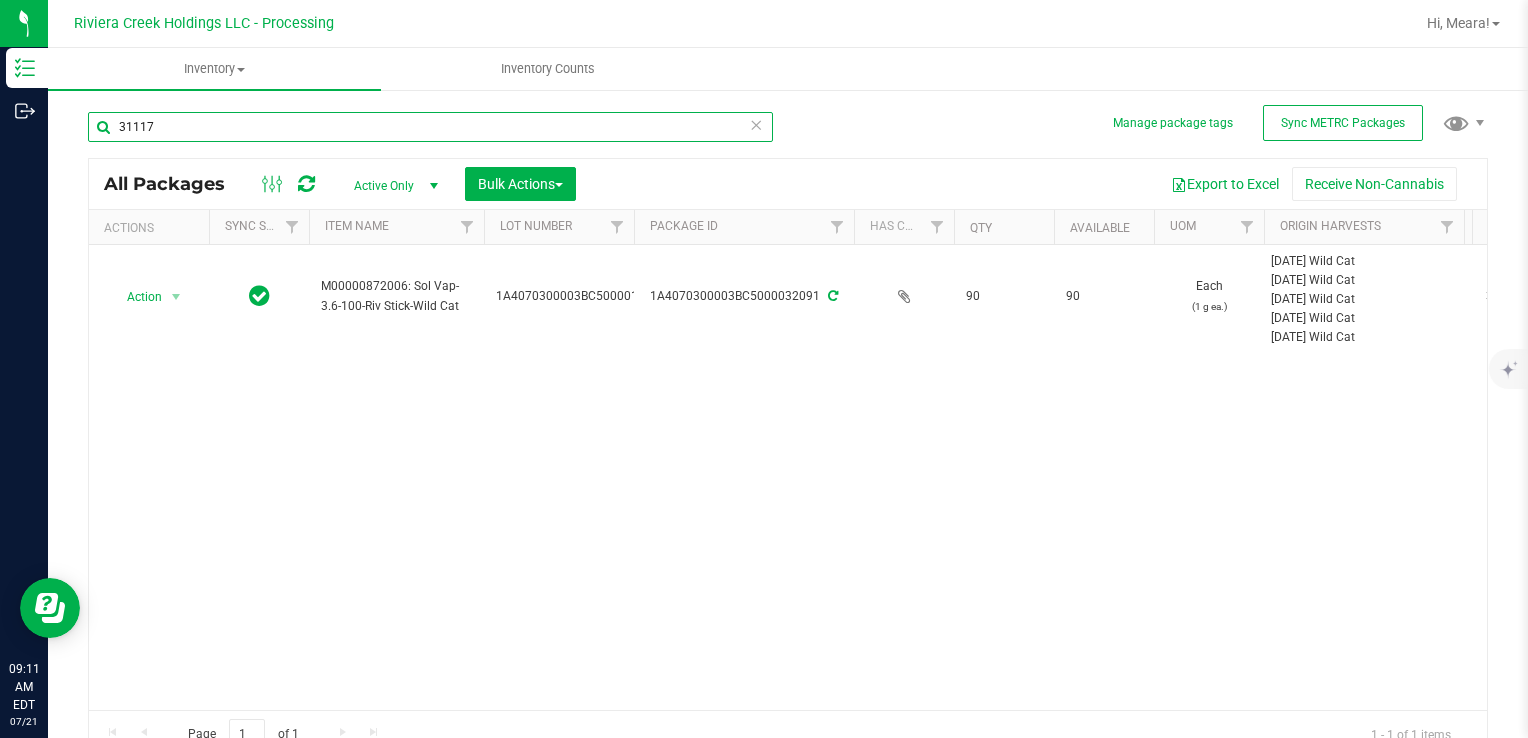 type on "31117" 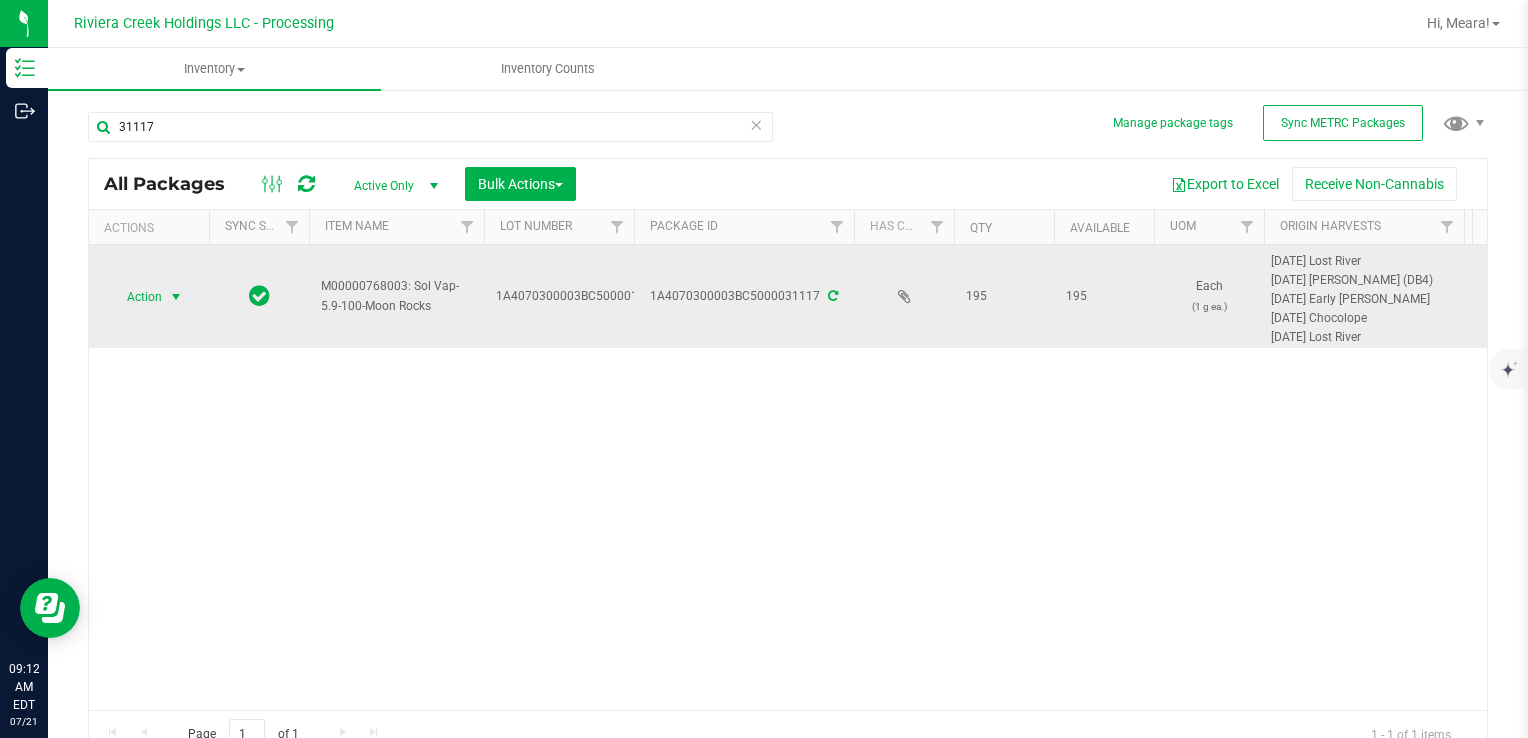 click on "Action" at bounding box center [136, 297] 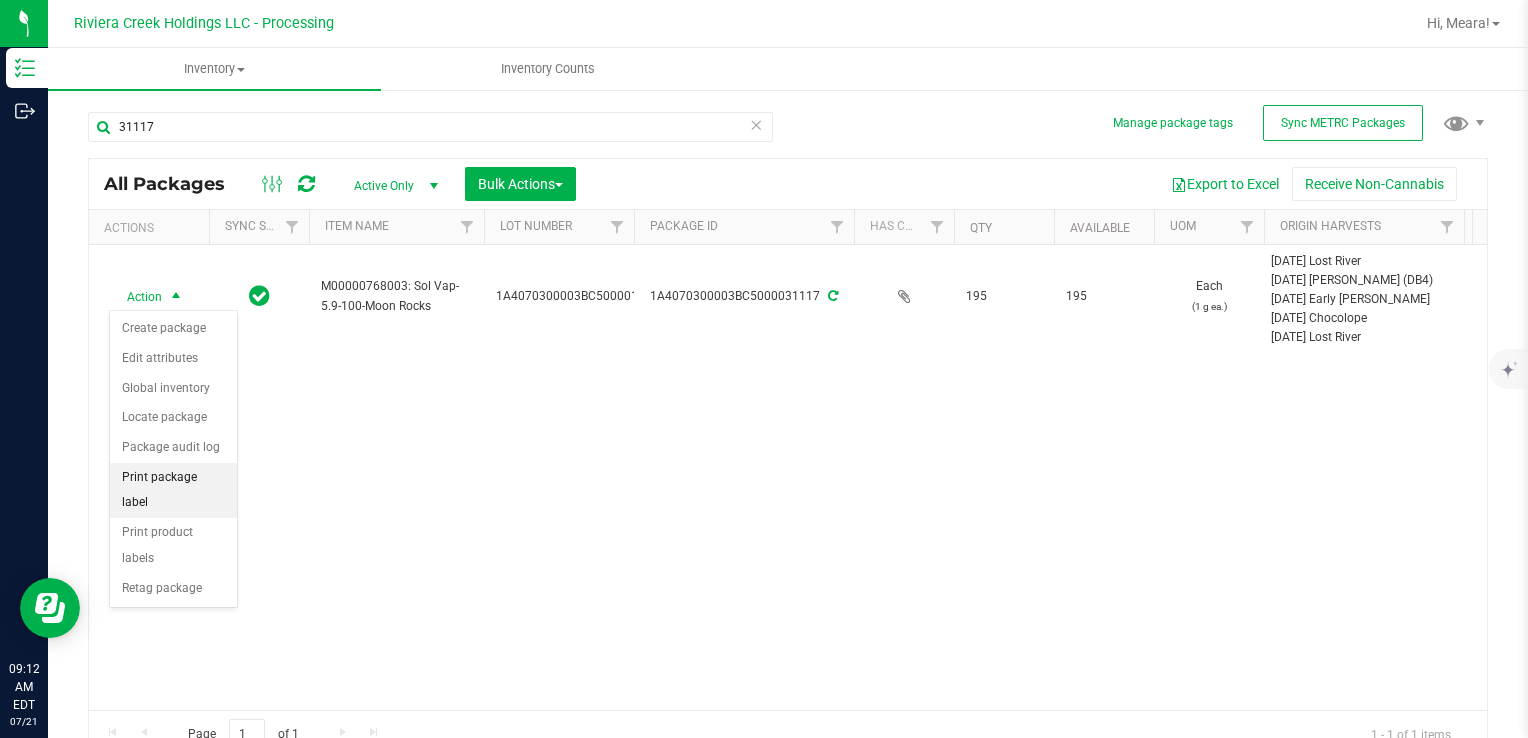 click on "Print package label" at bounding box center (173, 490) 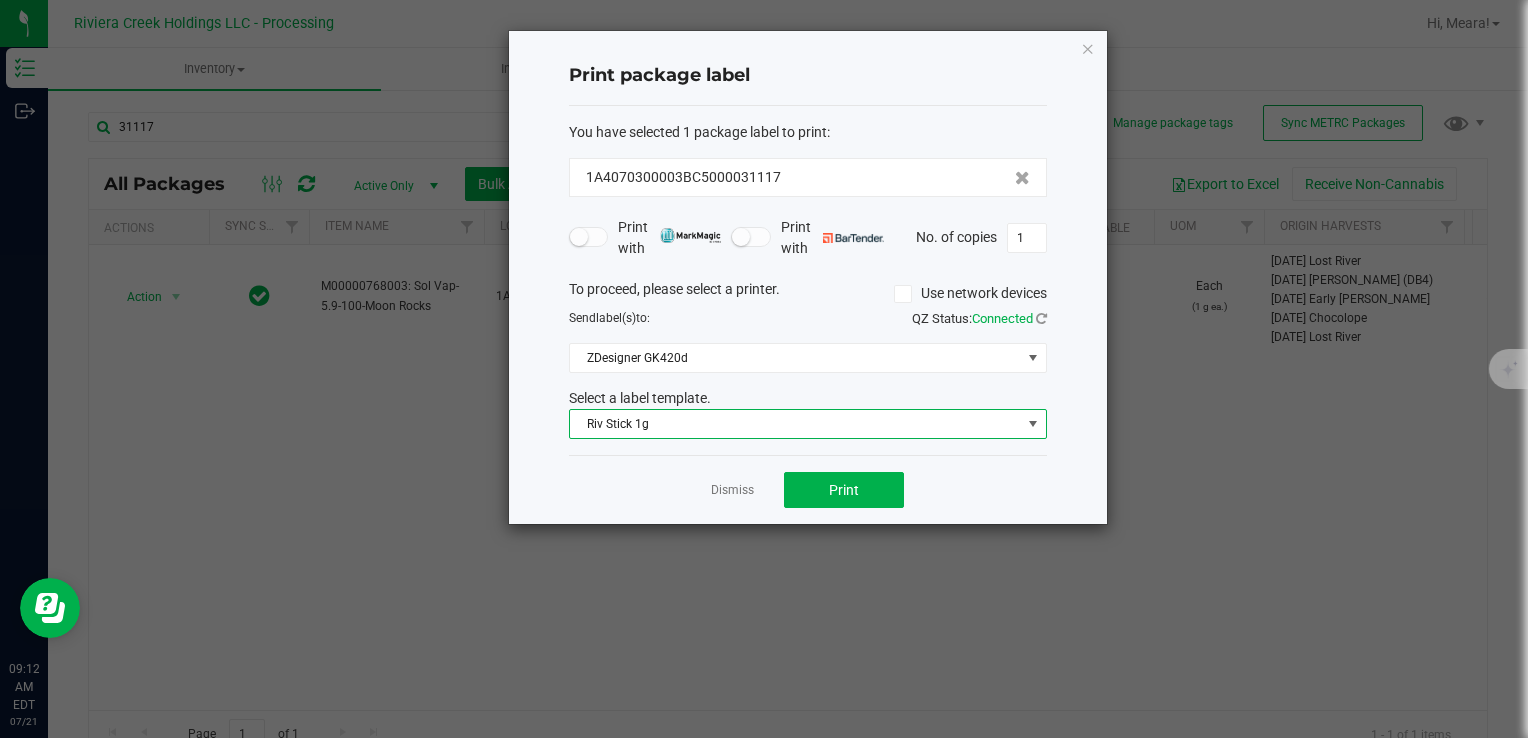 click on "Riv Stick 1g" at bounding box center (795, 424) 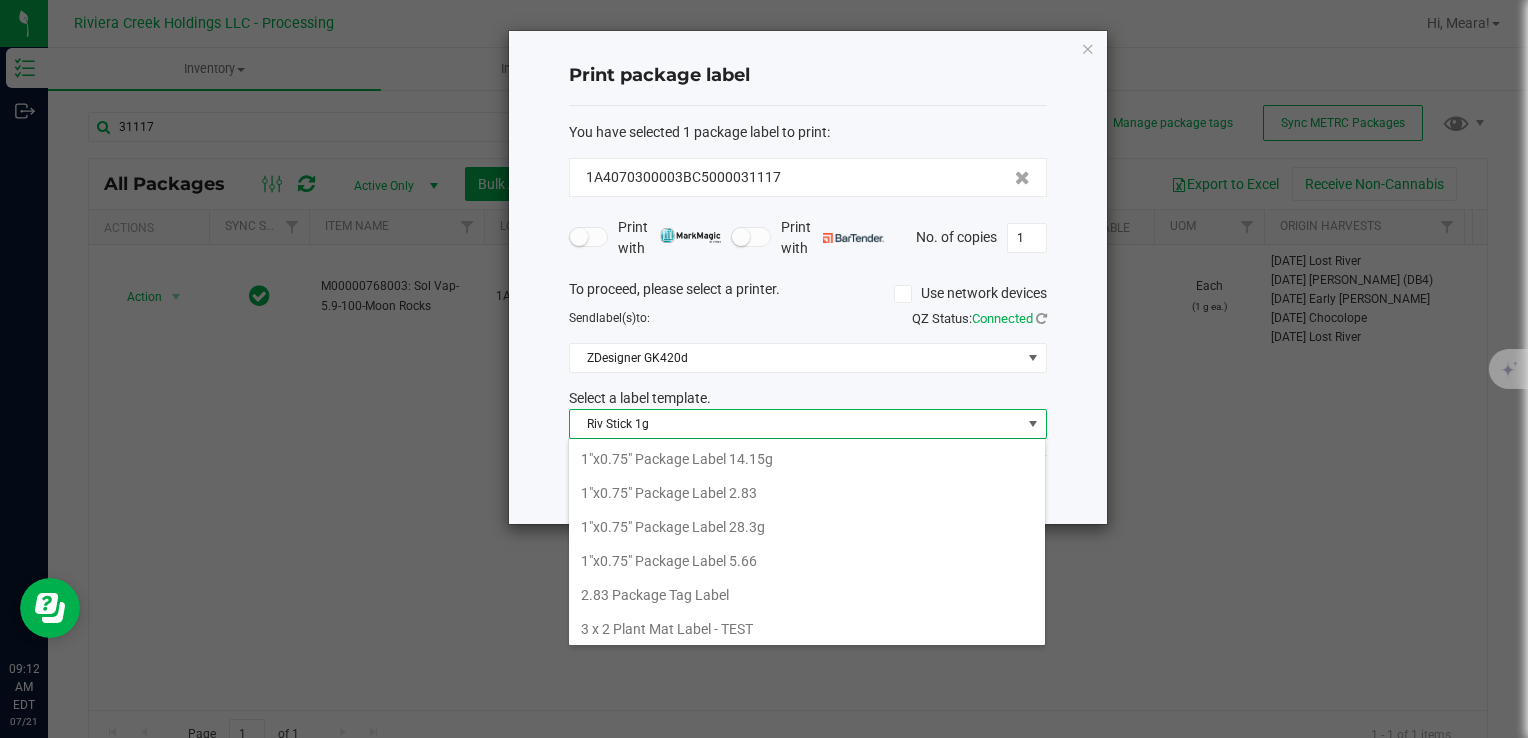scroll, scrollTop: 775, scrollLeft: 0, axis: vertical 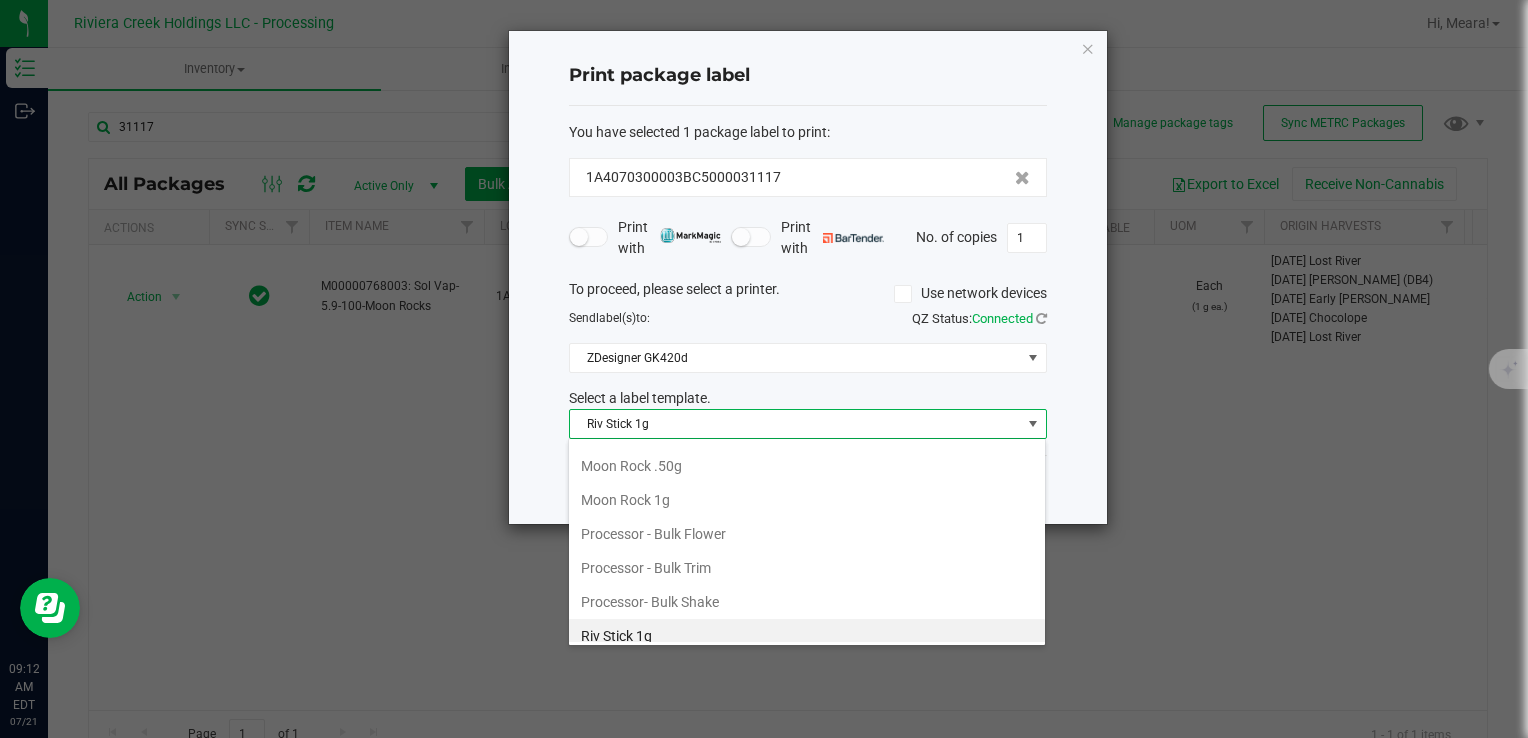 drag, startPoint x: 635, startPoint y: 484, endPoint x: 840, endPoint y: 300, distance: 275.46506 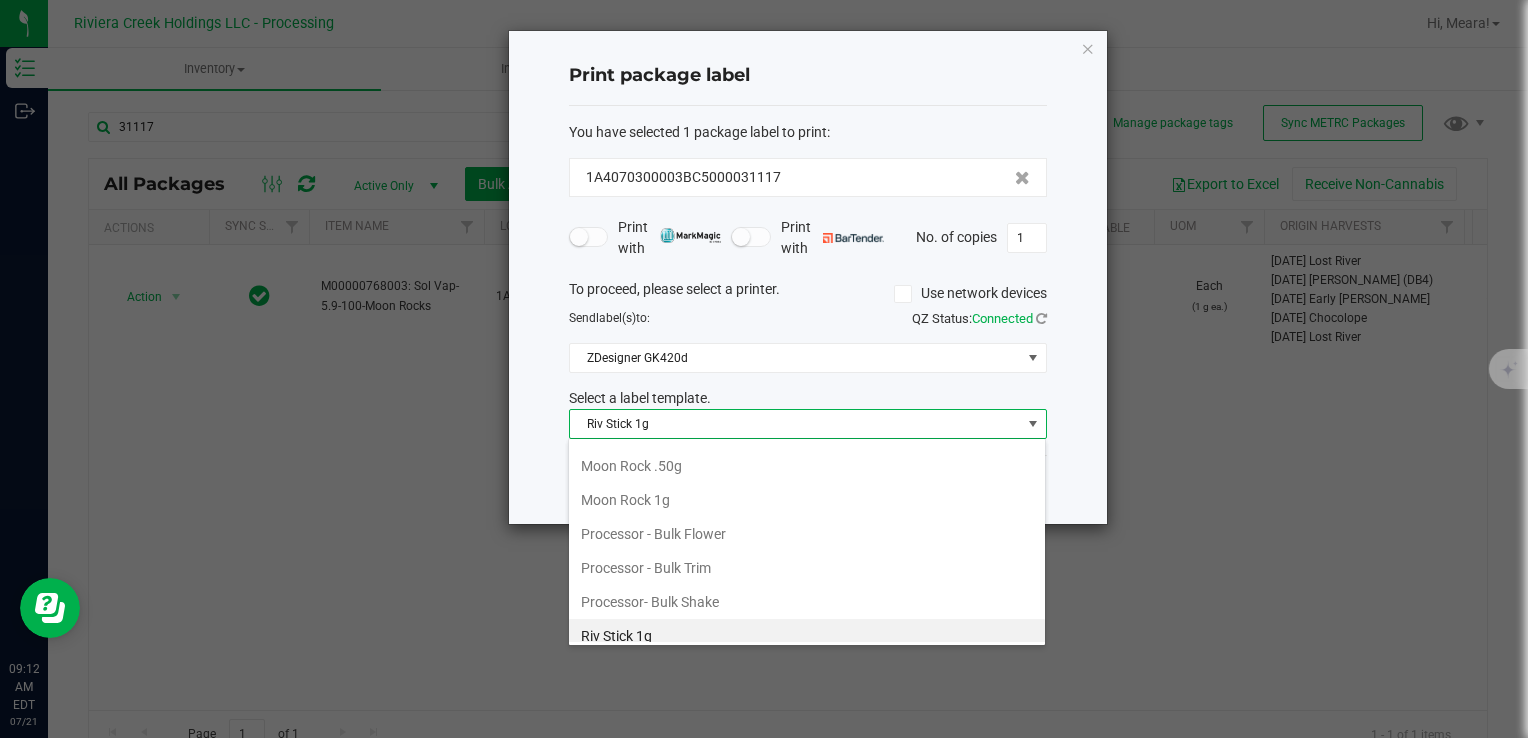 click on "Moon Rock 1g" at bounding box center (807, 500) 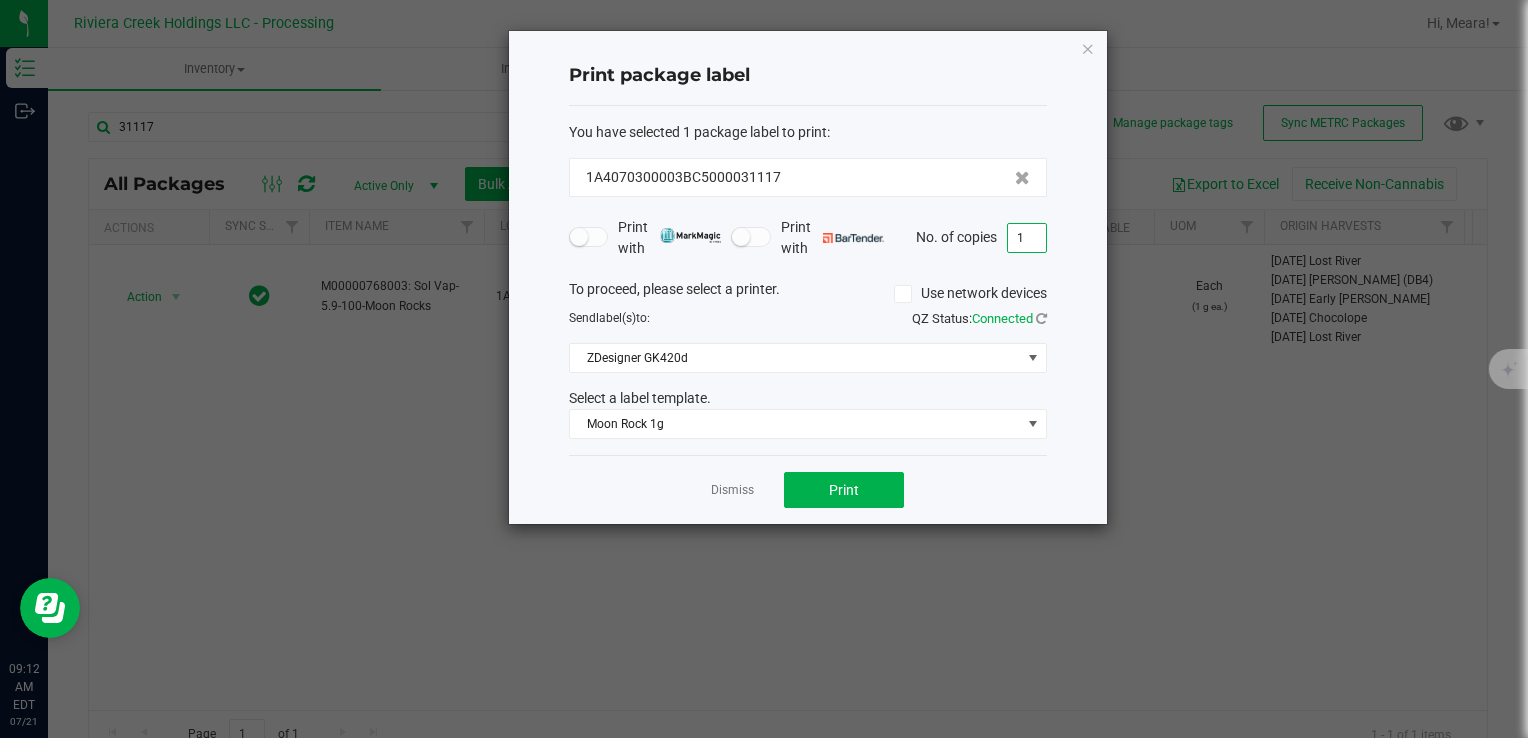 click on "1" at bounding box center (1027, 238) 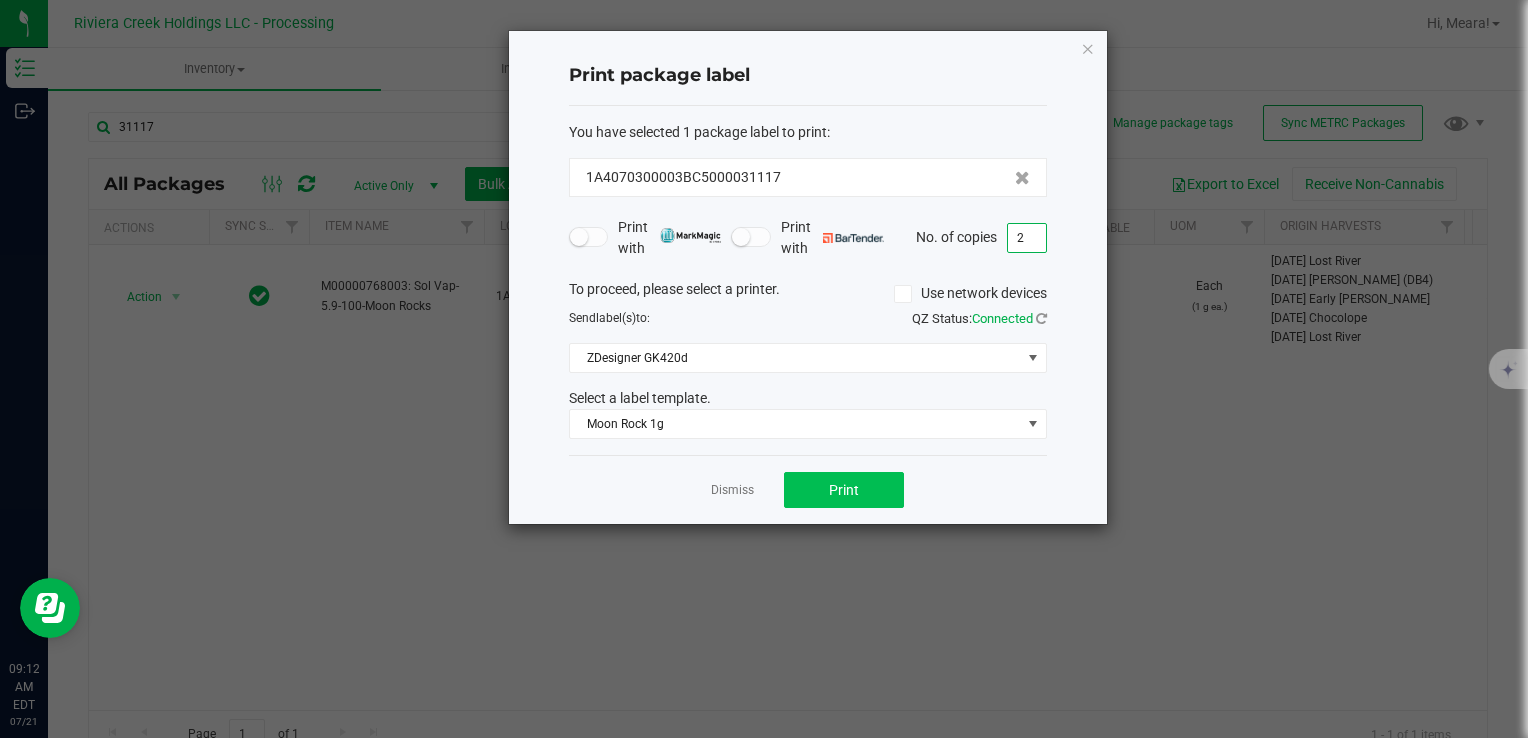 type on "2" 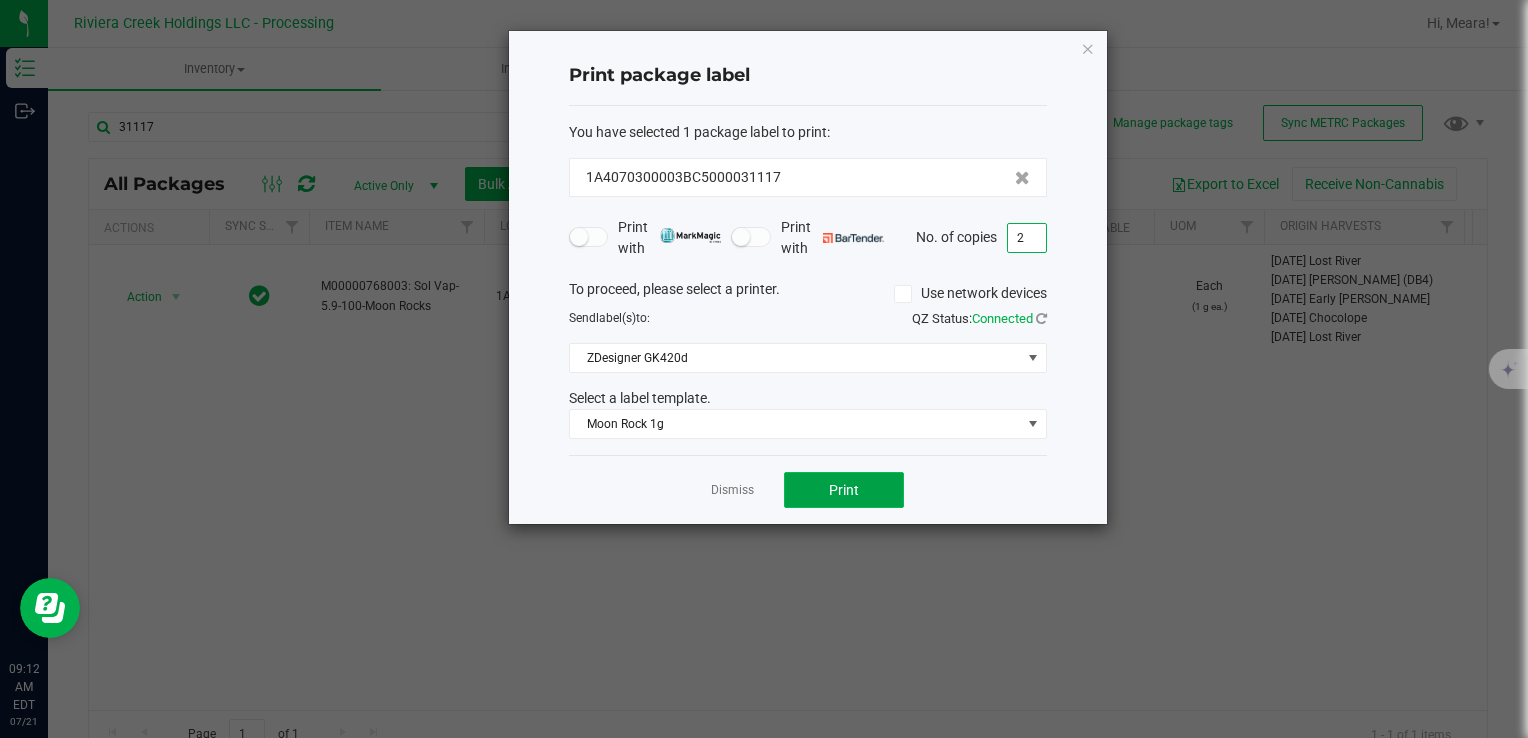 click on "Print" 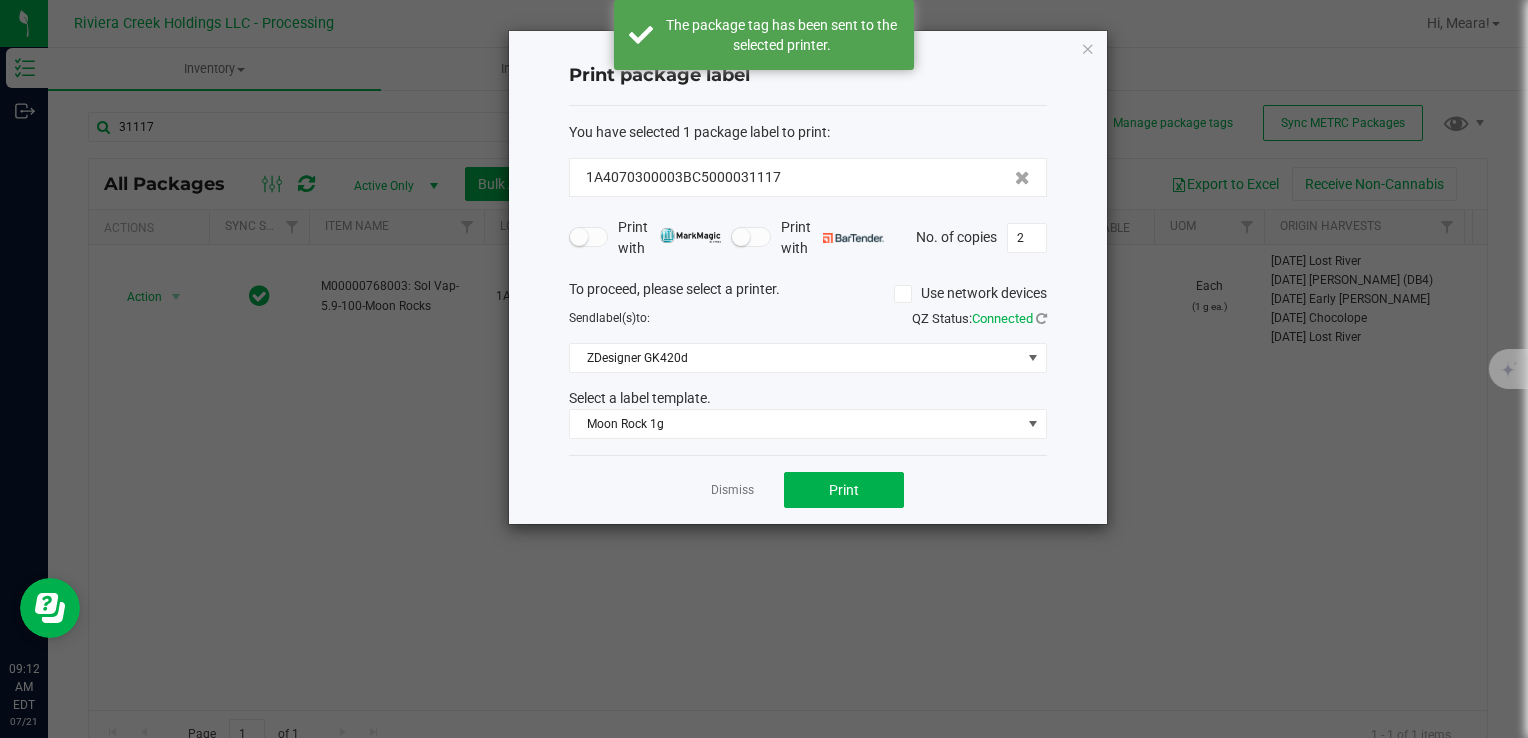 click on "Dismiss" 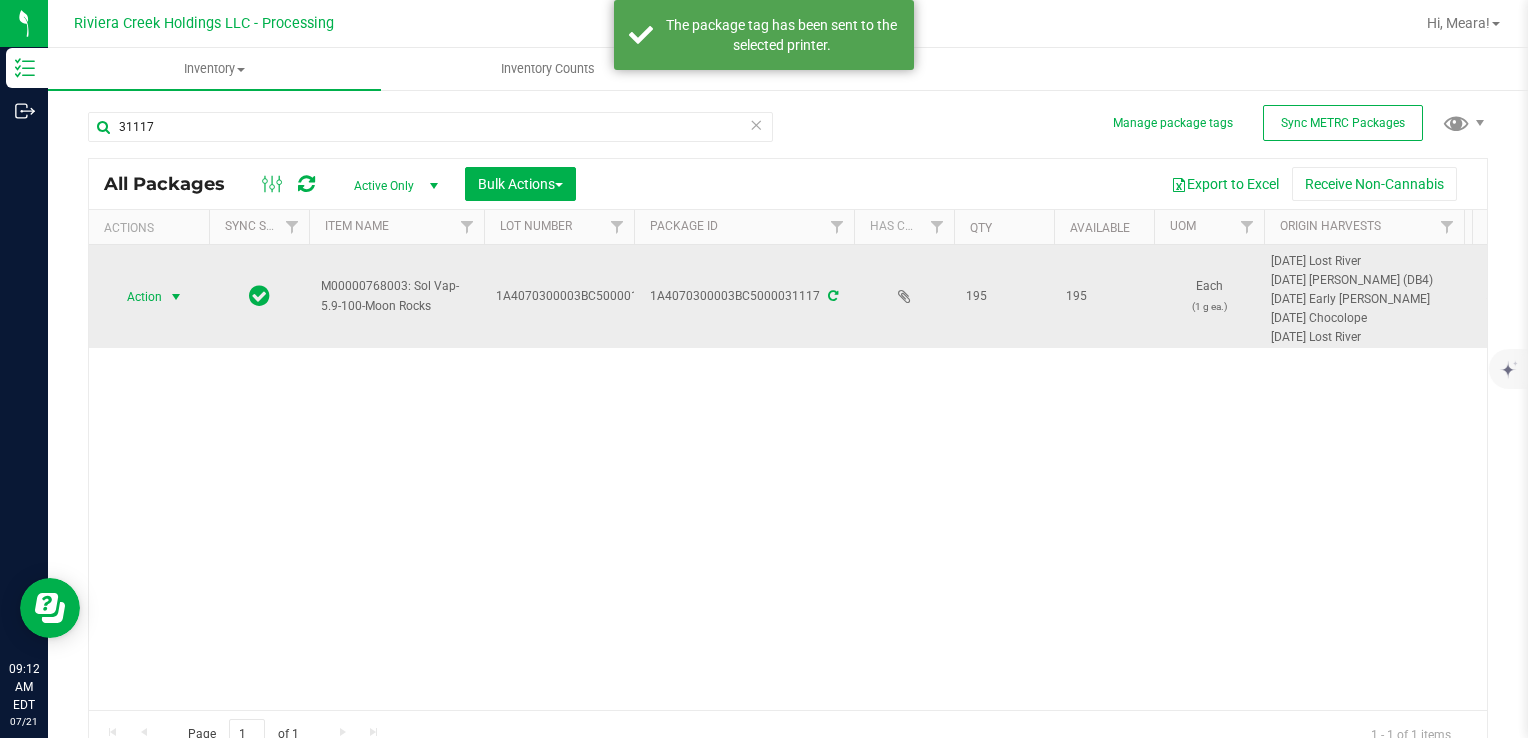 click on "Action" at bounding box center (136, 297) 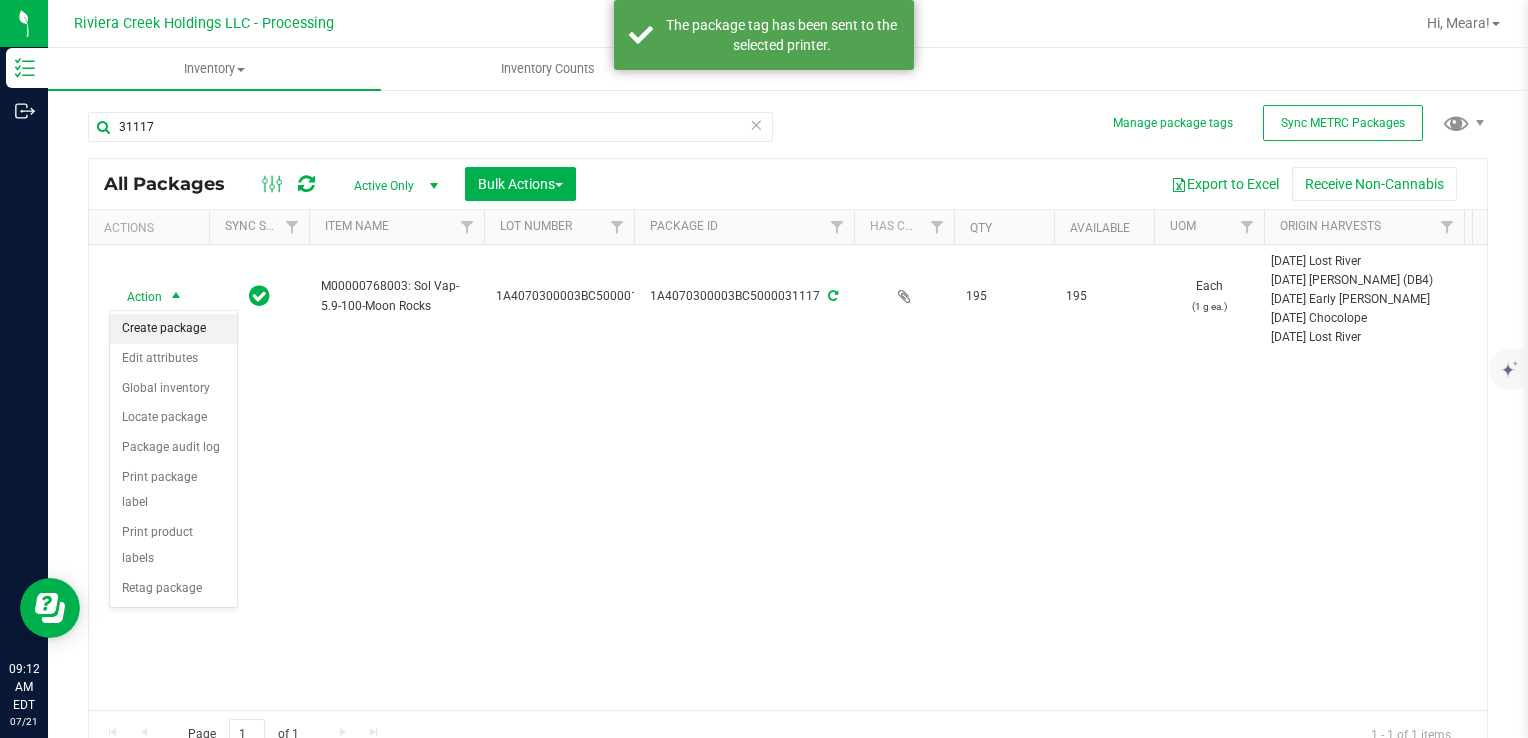 click on "Create package" at bounding box center (173, 329) 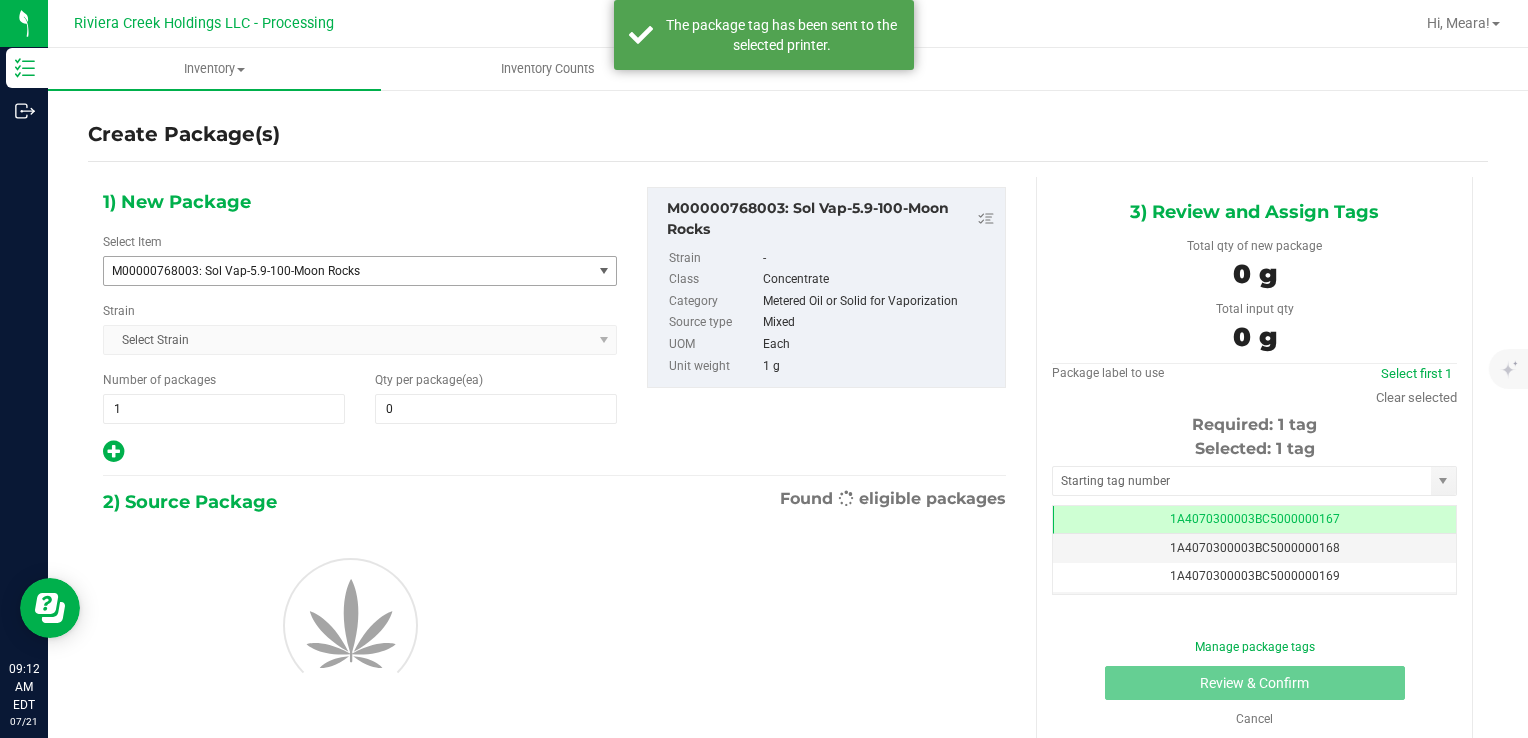 scroll, scrollTop: 0, scrollLeft: 0, axis: both 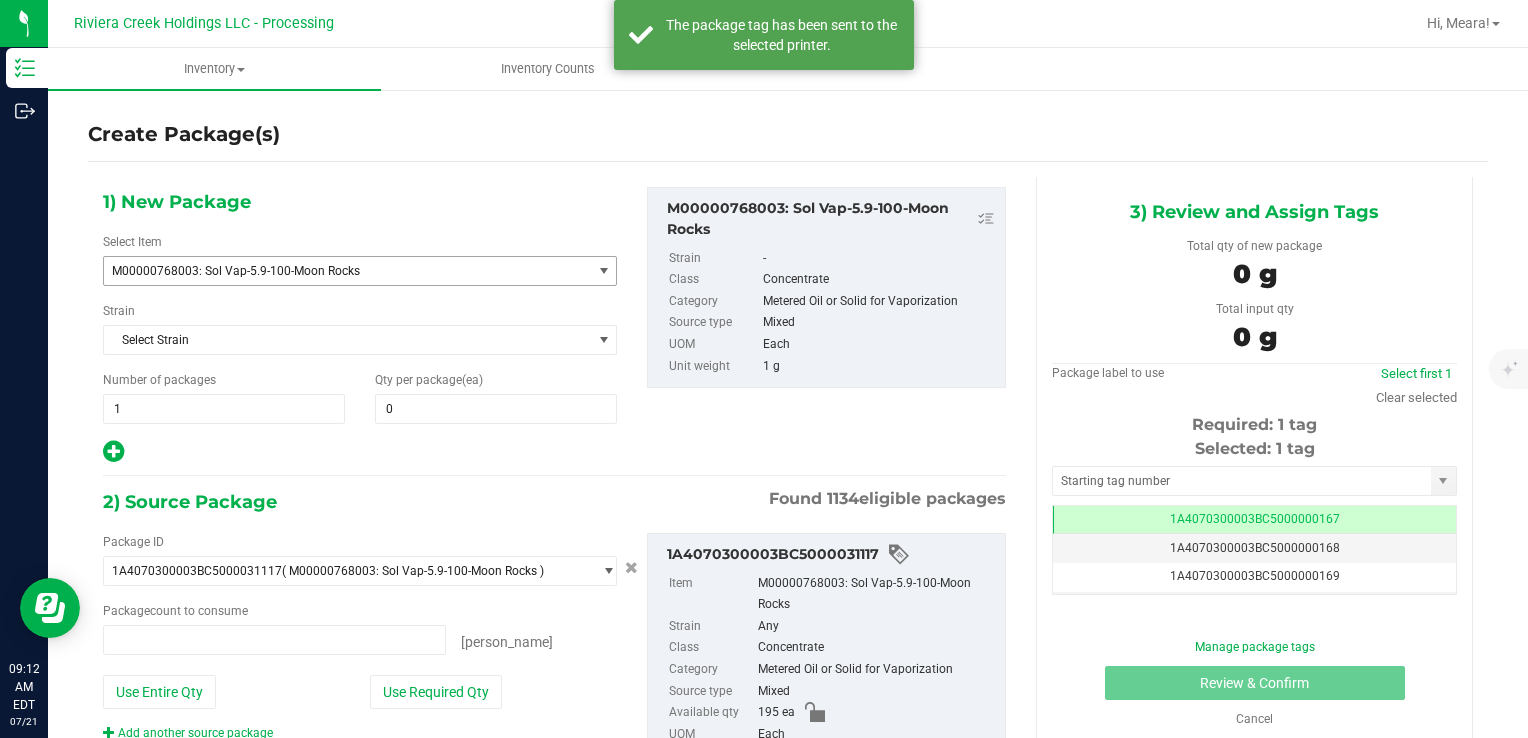 type on "0 ea" 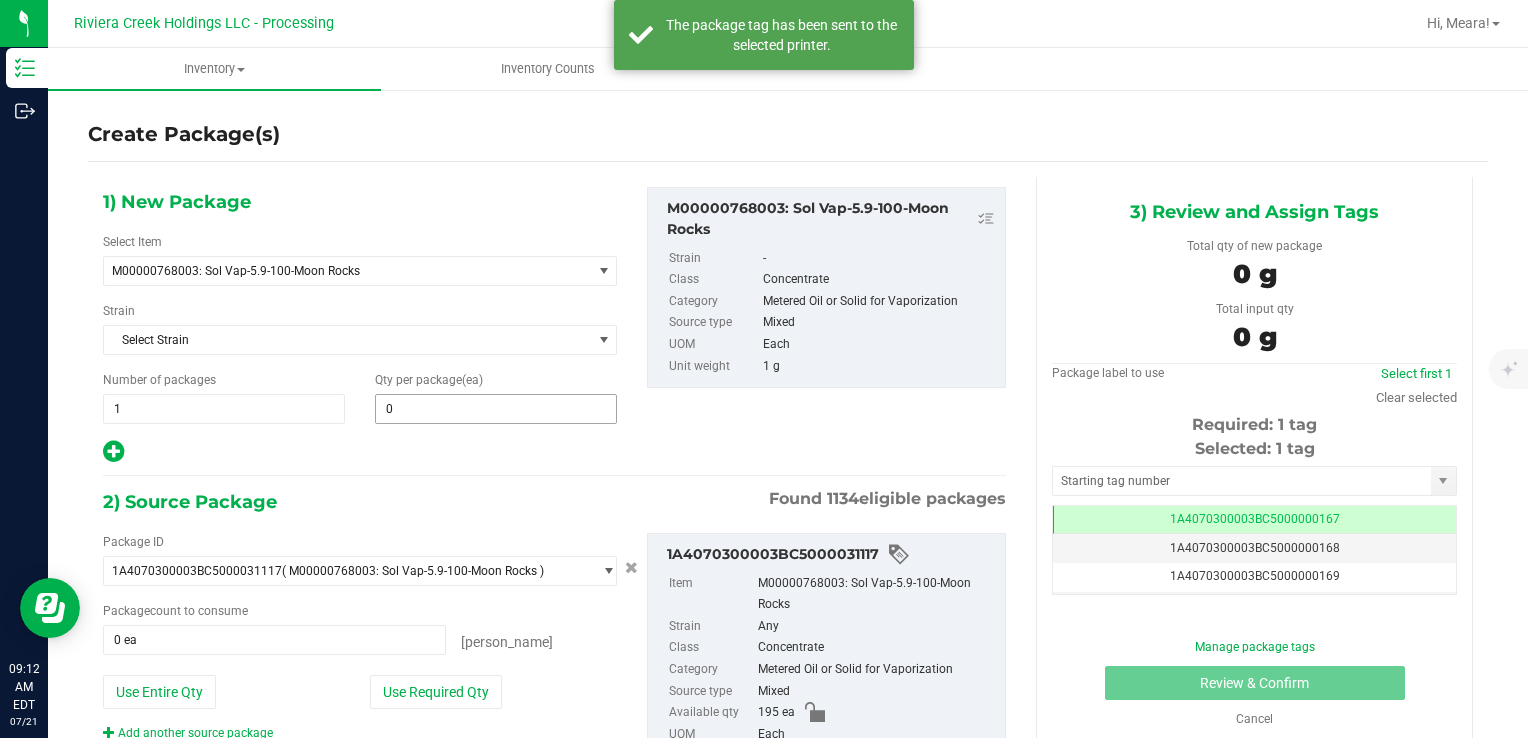 click on "Qty per package
(ea)
0 0" at bounding box center (496, 397) 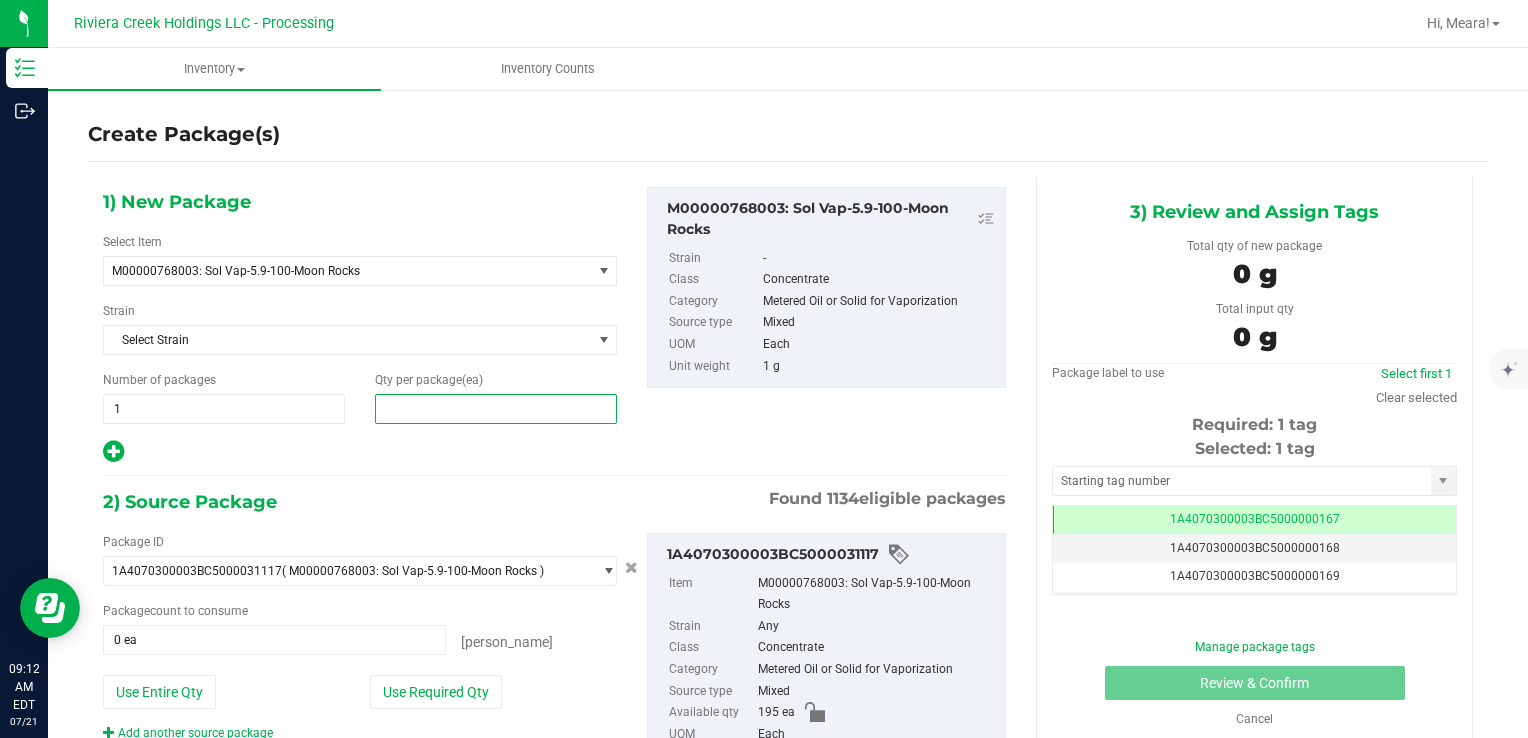 click at bounding box center (496, 409) 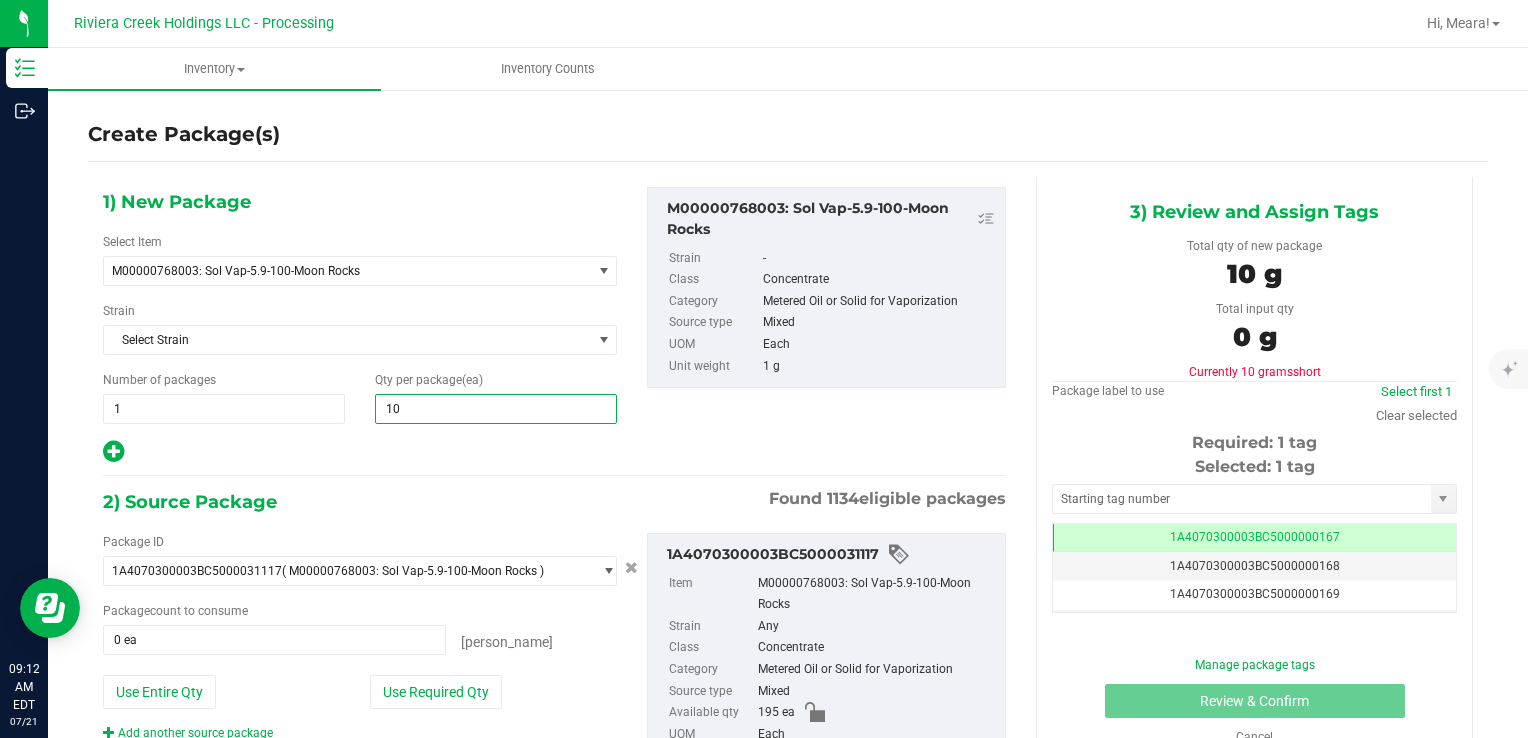 type on "100" 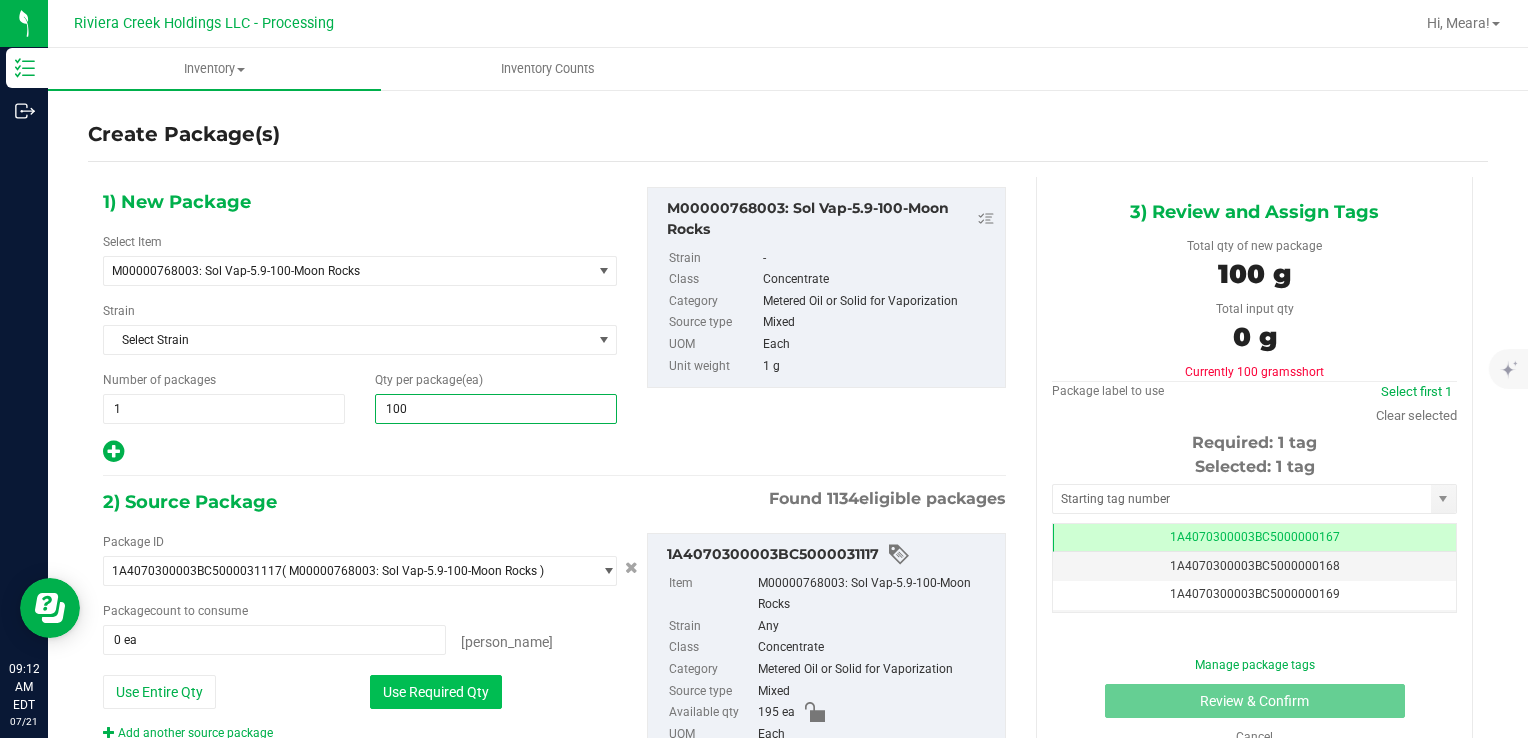 type on "100" 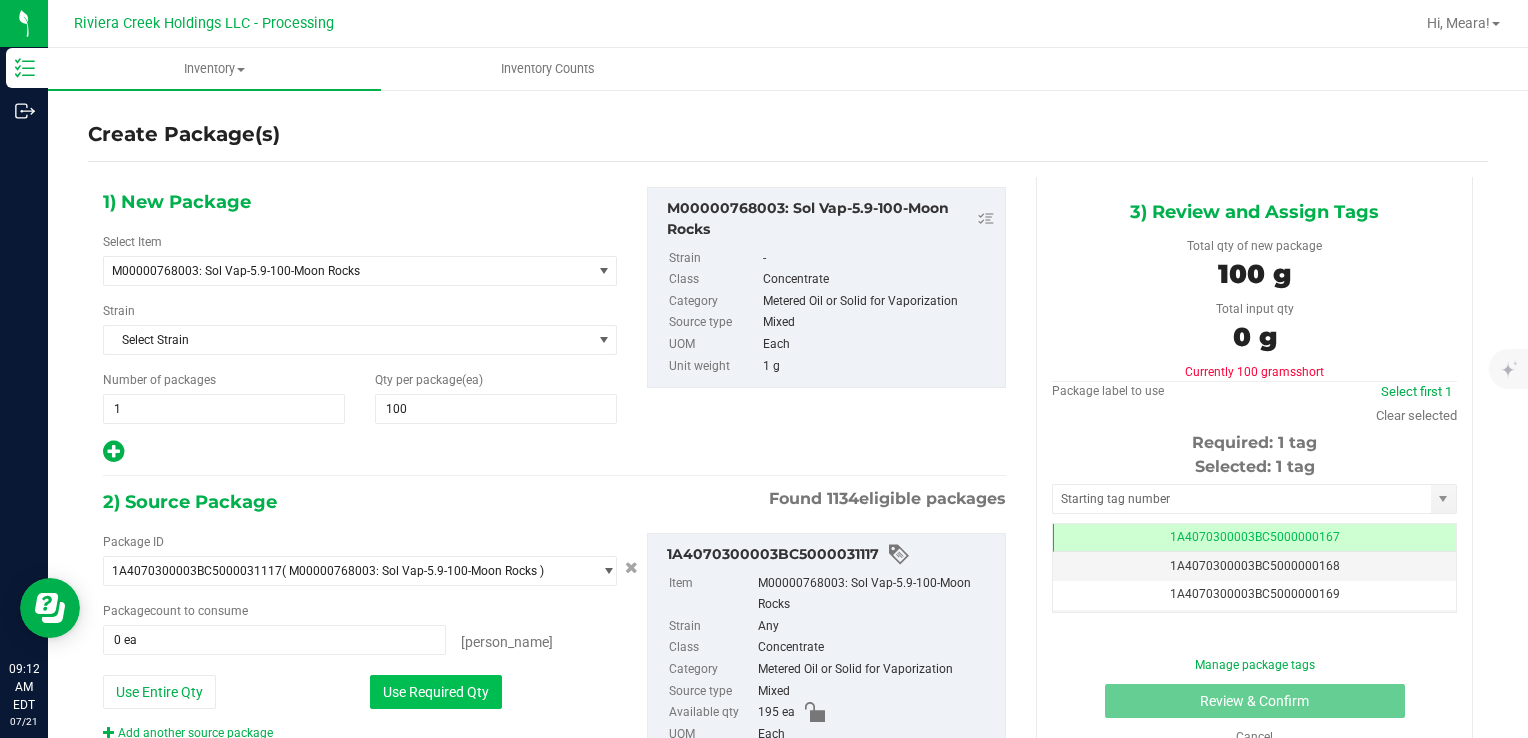 click on "Use Required Qty" at bounding box center (436, 692) 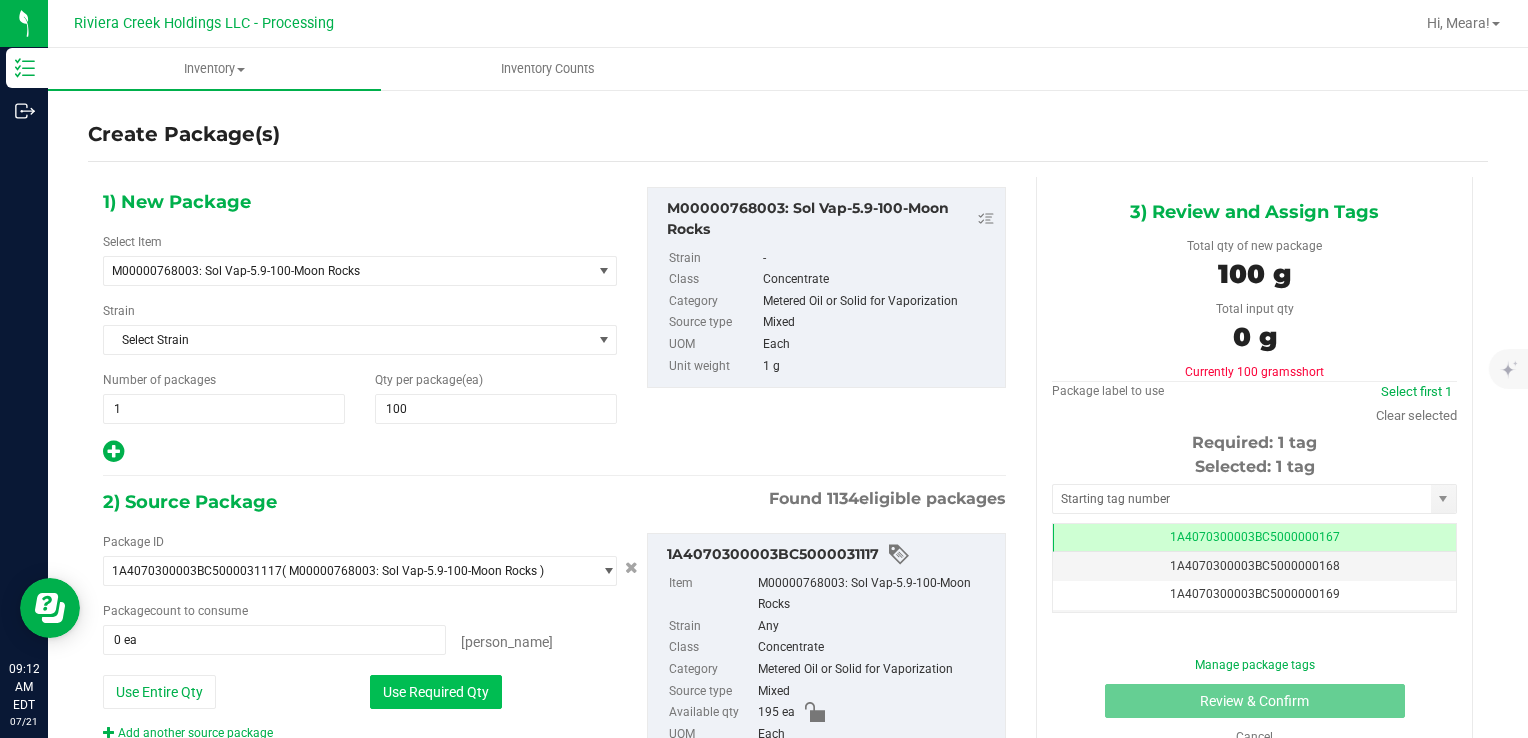type on "100 ea" 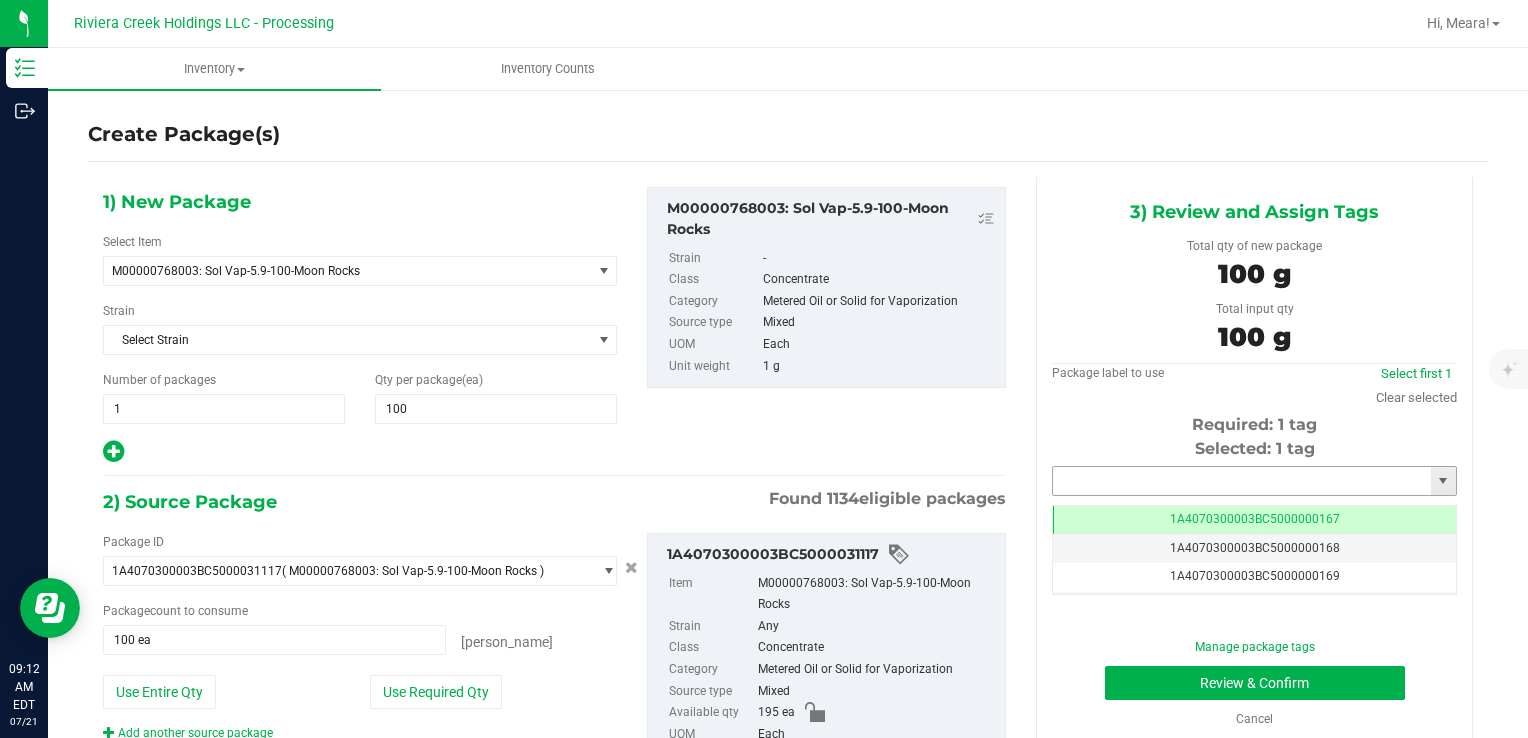 click at bounding box center [1242, 481] 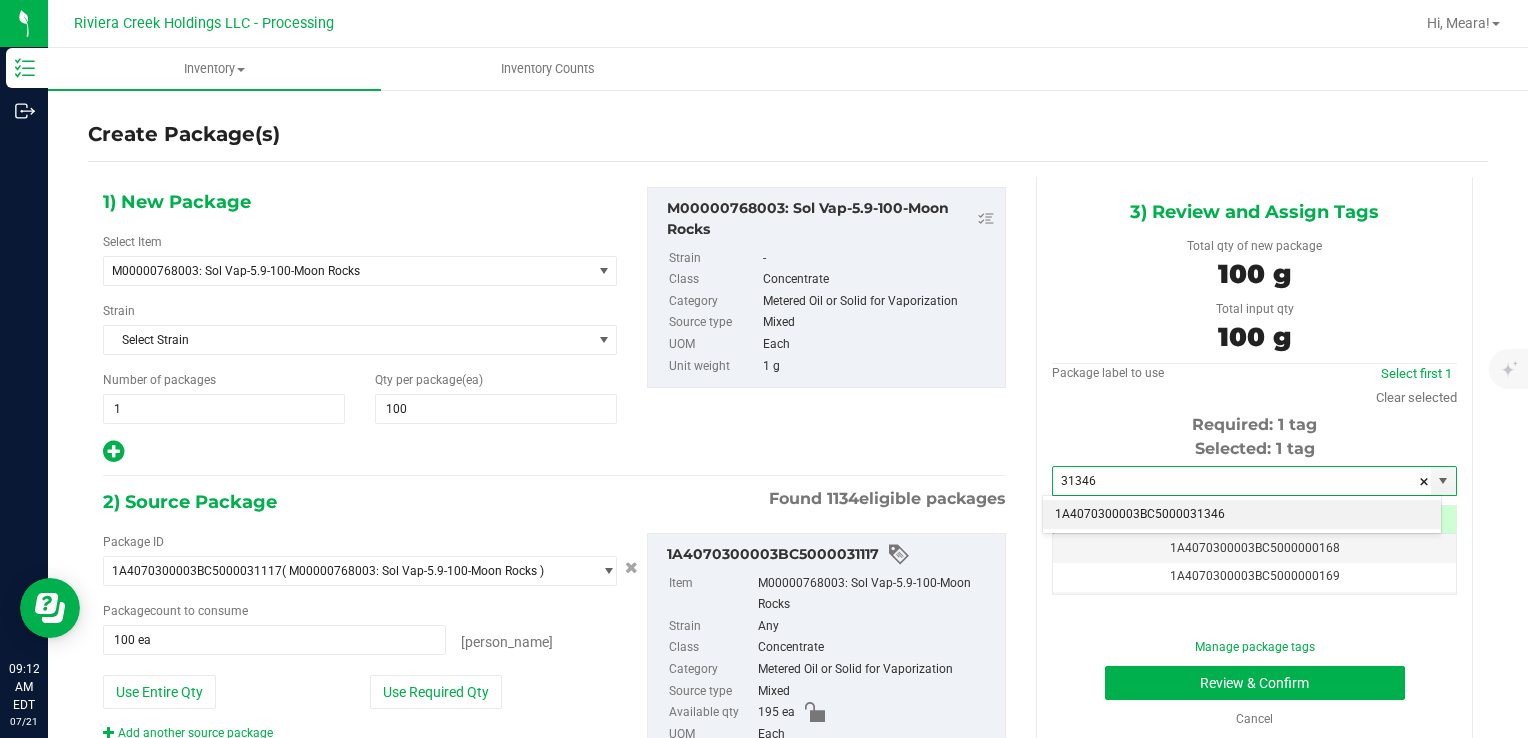 click on "1A4070300003BC5000031346" at bounding box center [1242, 515] 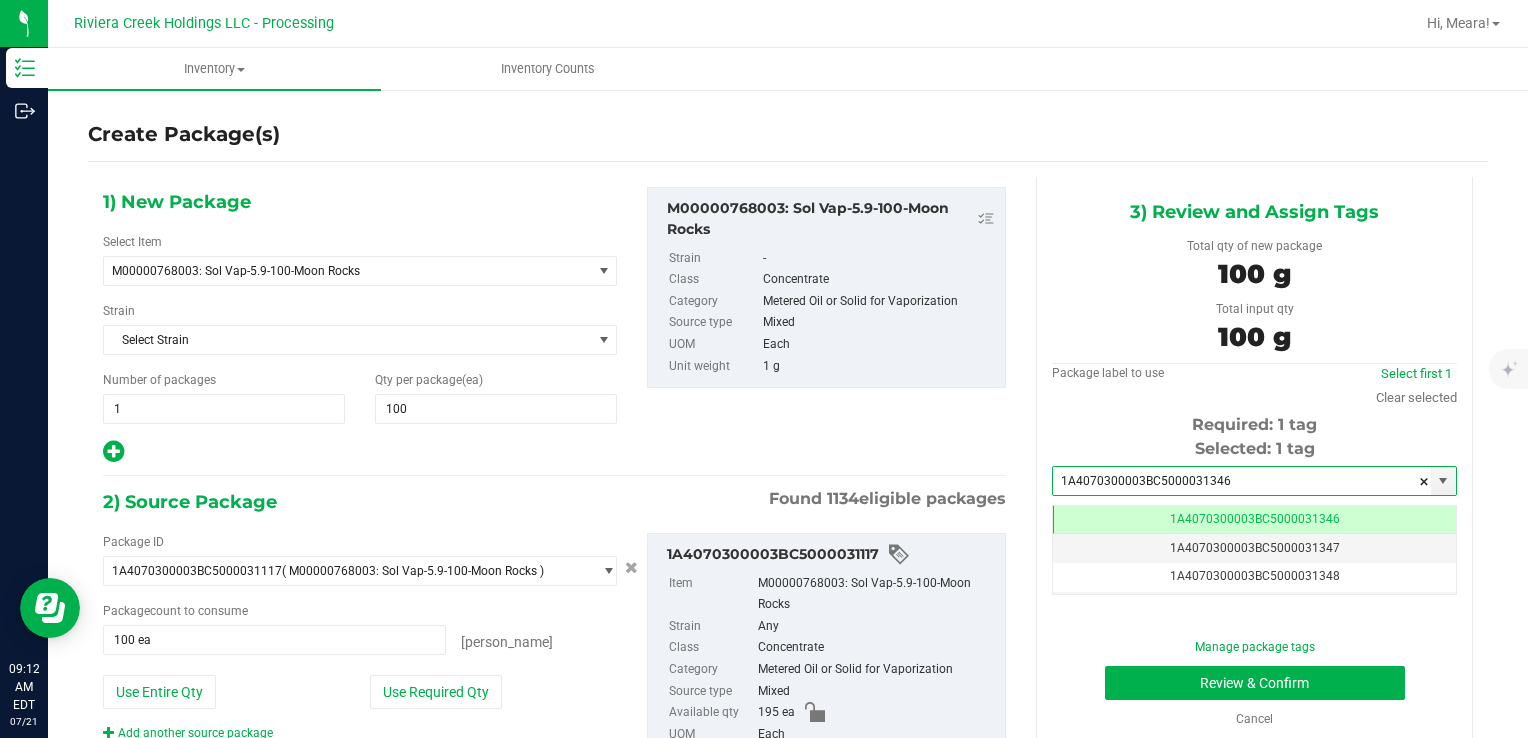 scroll, scrollTop: 0, scrollLeft: 0, axis: both 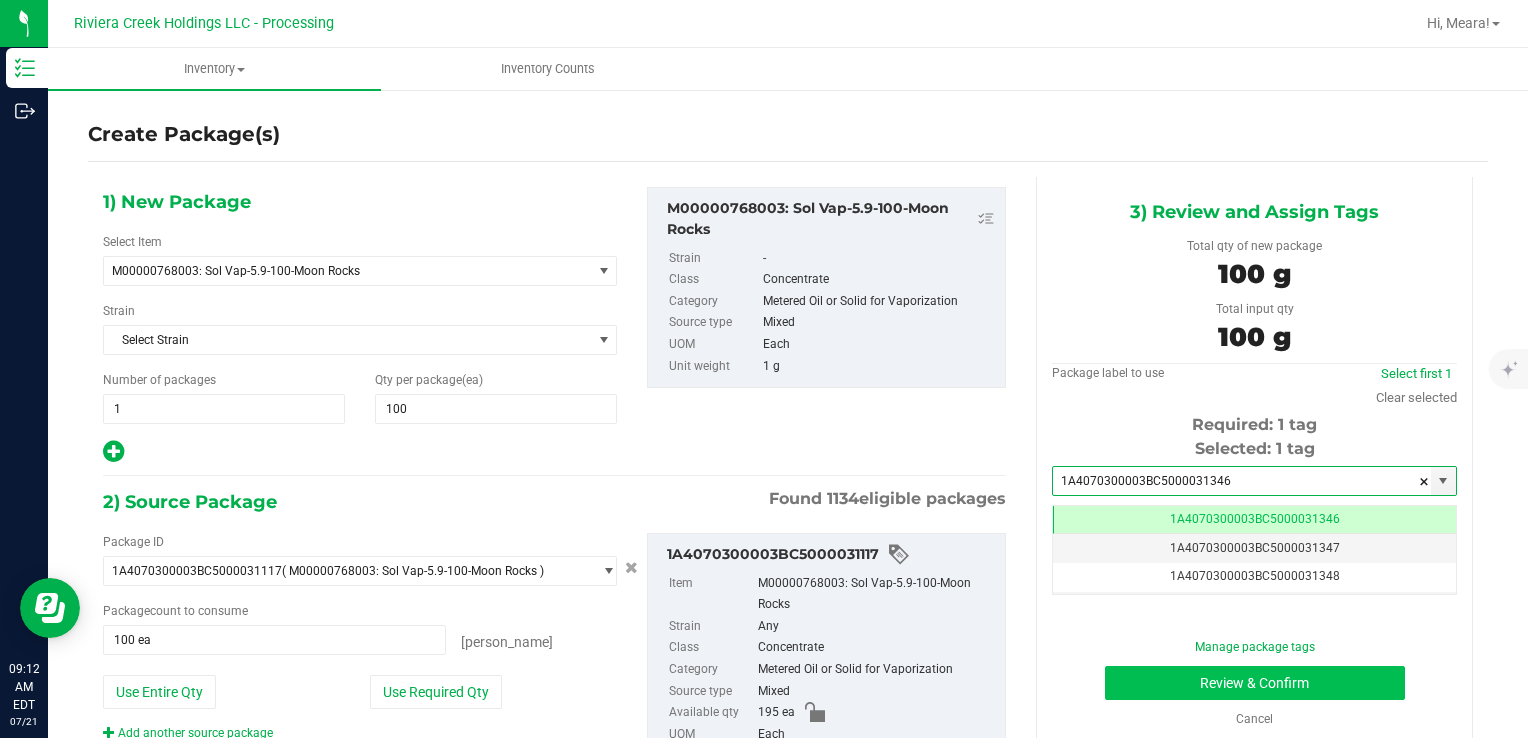 type on "1A4070300003BC5000031346" 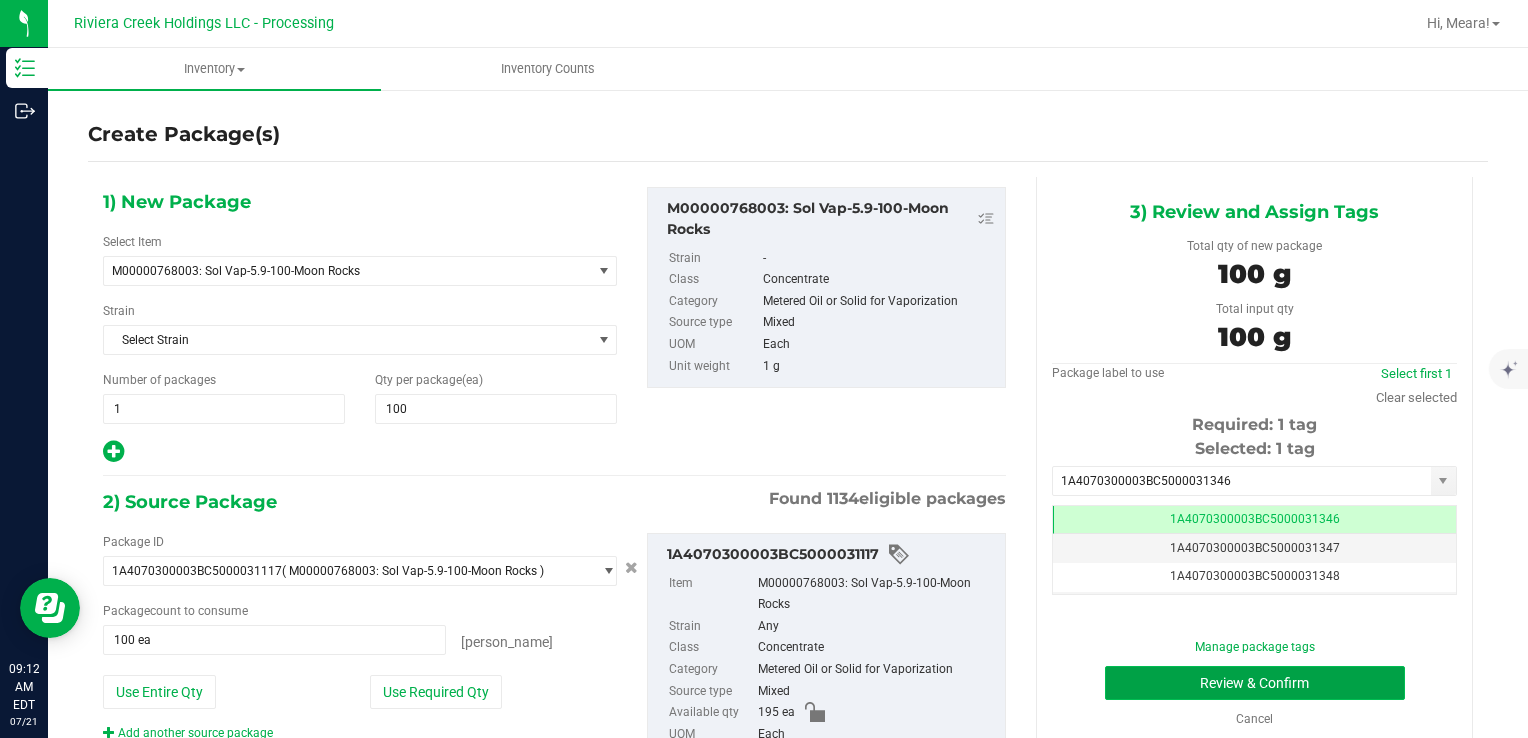 click on "Review & Confirm" at bounding box center (1255, 683) 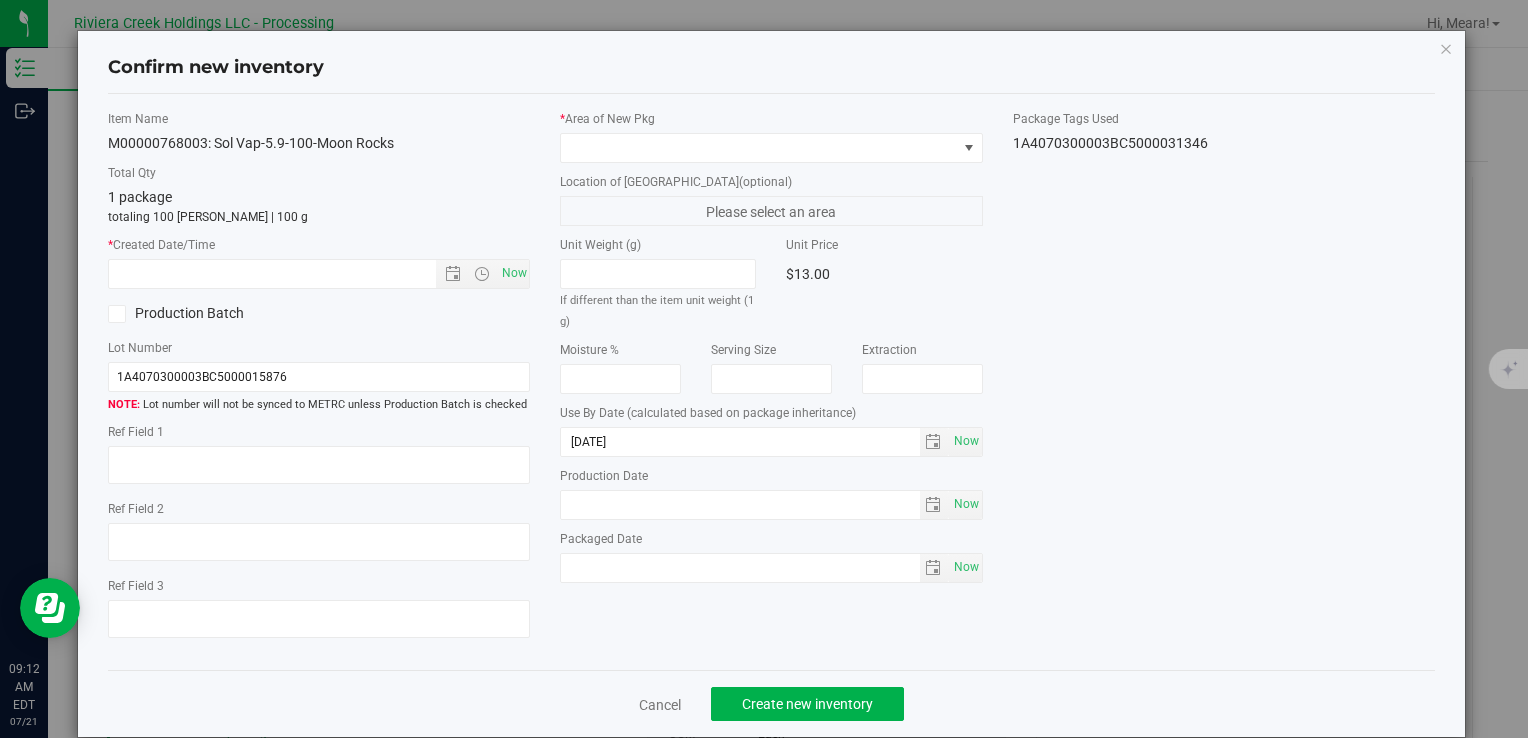 click on "*
Area of New Pkg" at bounding box center (771, 136) 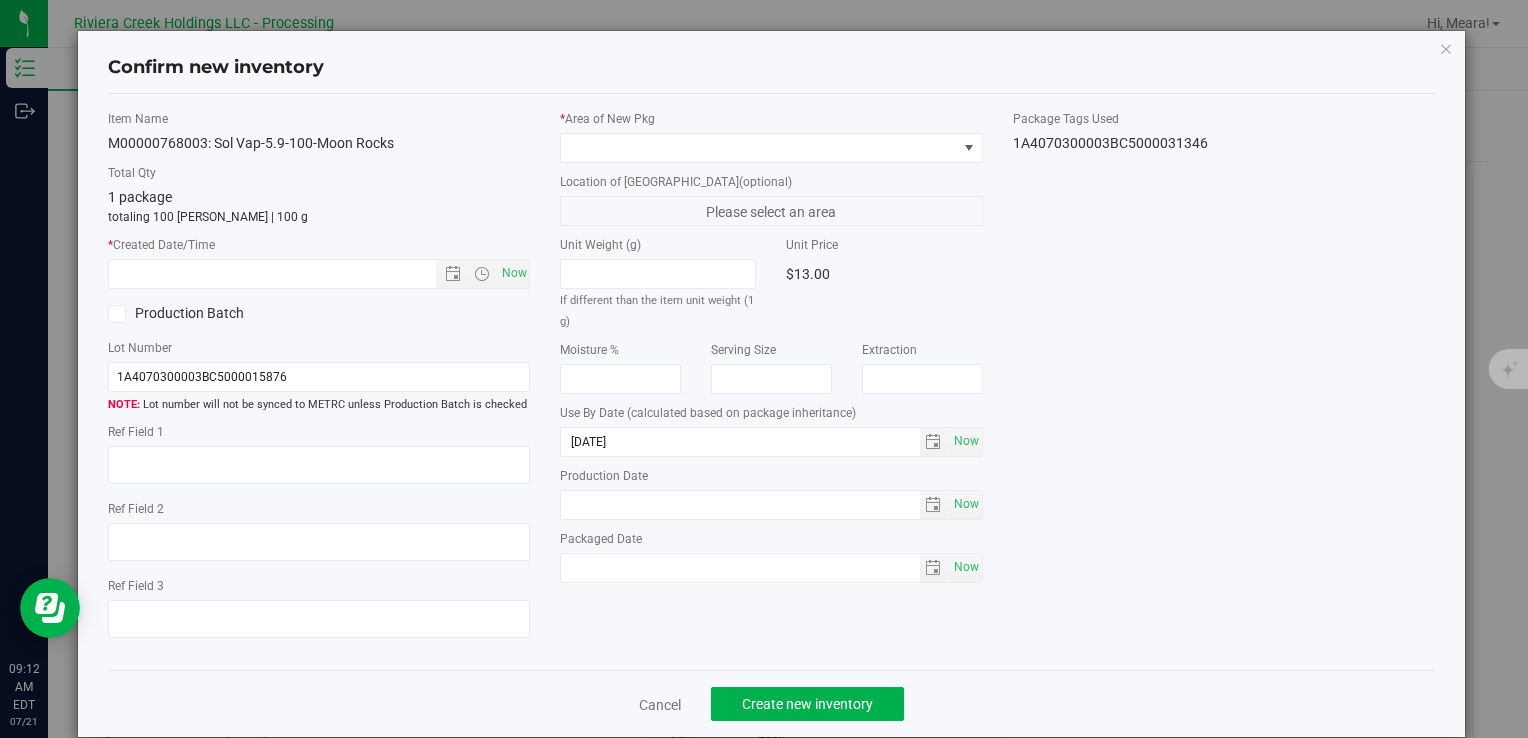 click on "*
Area of New Pkg
Location of New Pkg
(optional)
Please select an area
Unit Weight (g)
If different than the item unit weight (1 g)
Unit Price
$13.00
Moisture %" at bounding box center (771, 351) 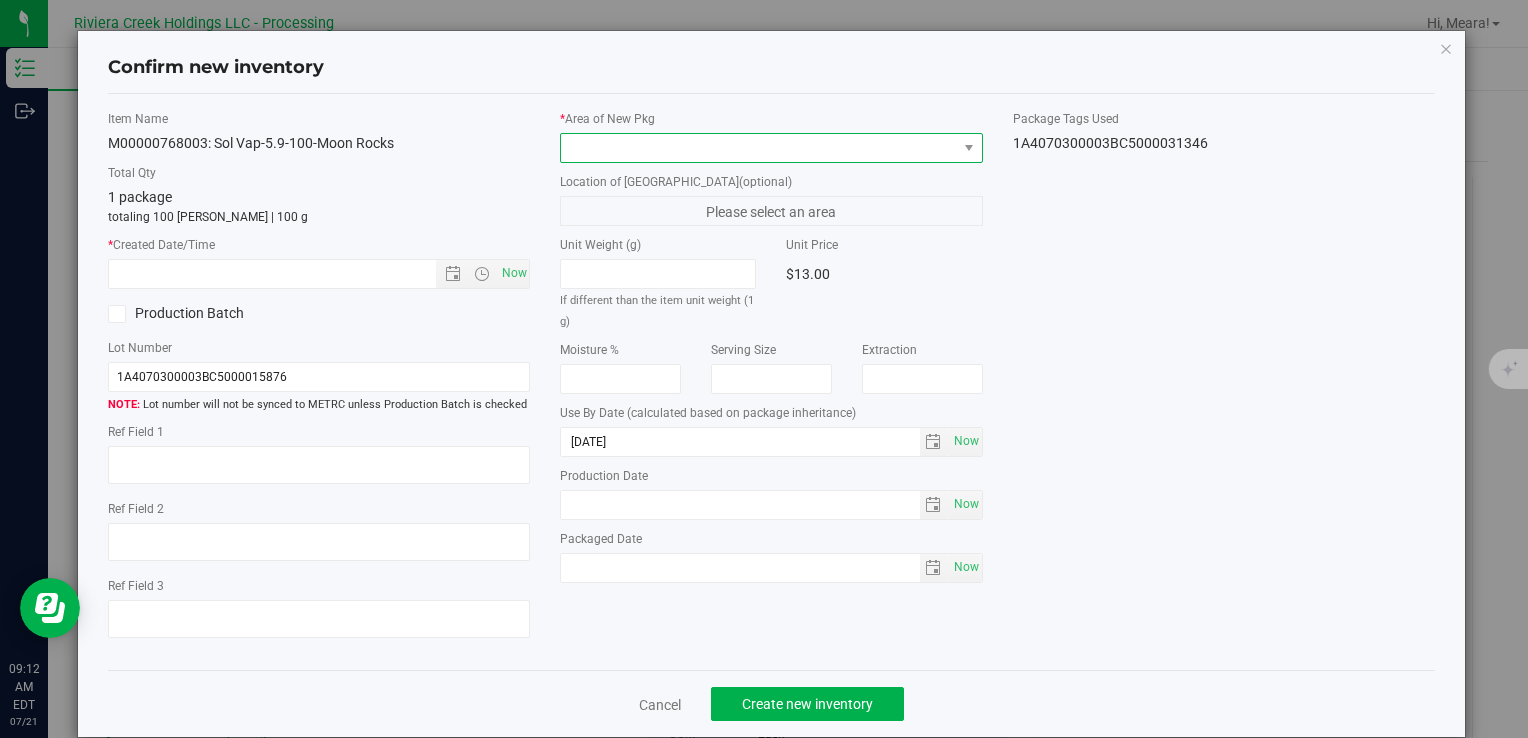 click at bounding box center (758, 148) 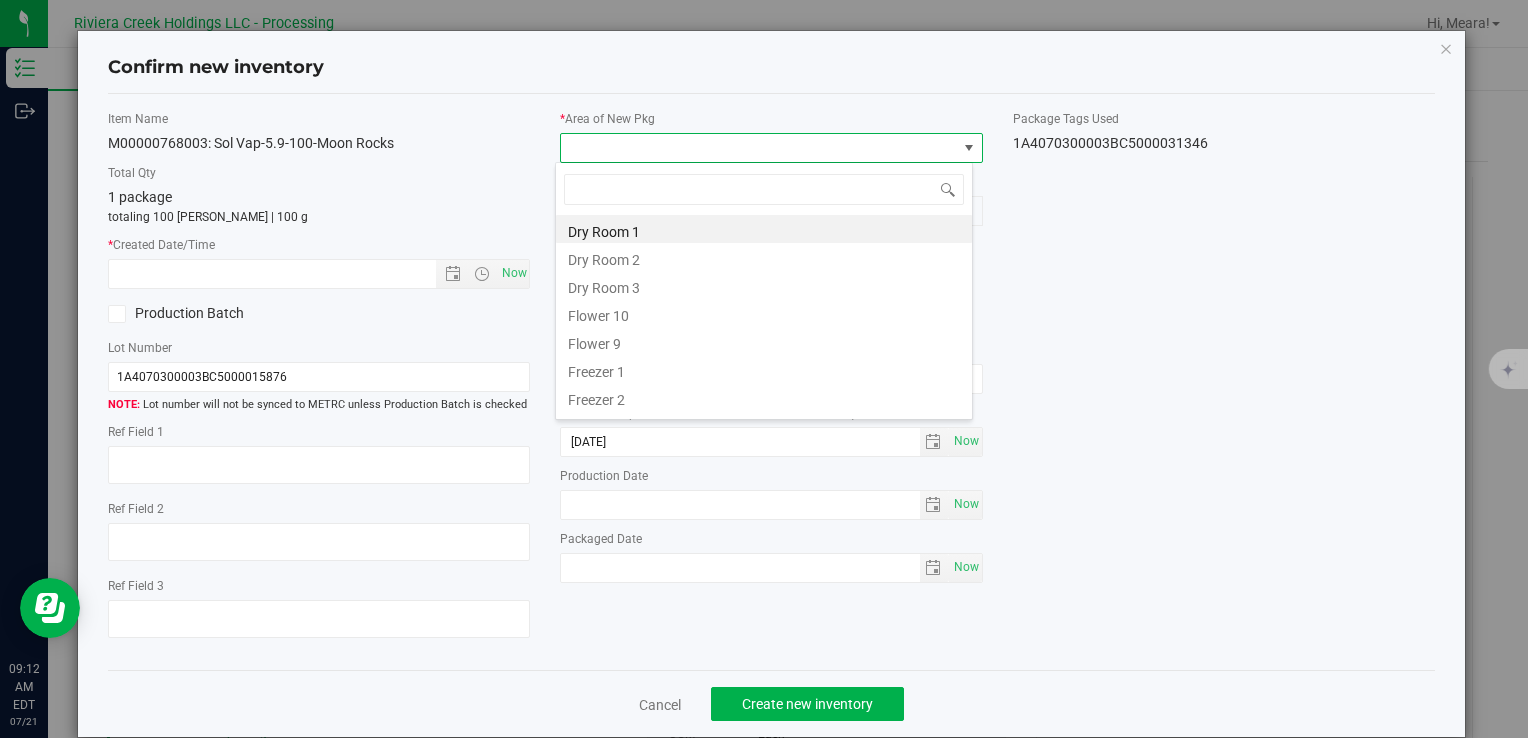 drag, startPoint x: 616, startPoint y: 314, endPoint x: 548, endPoint y: 285, distance: 73.92564 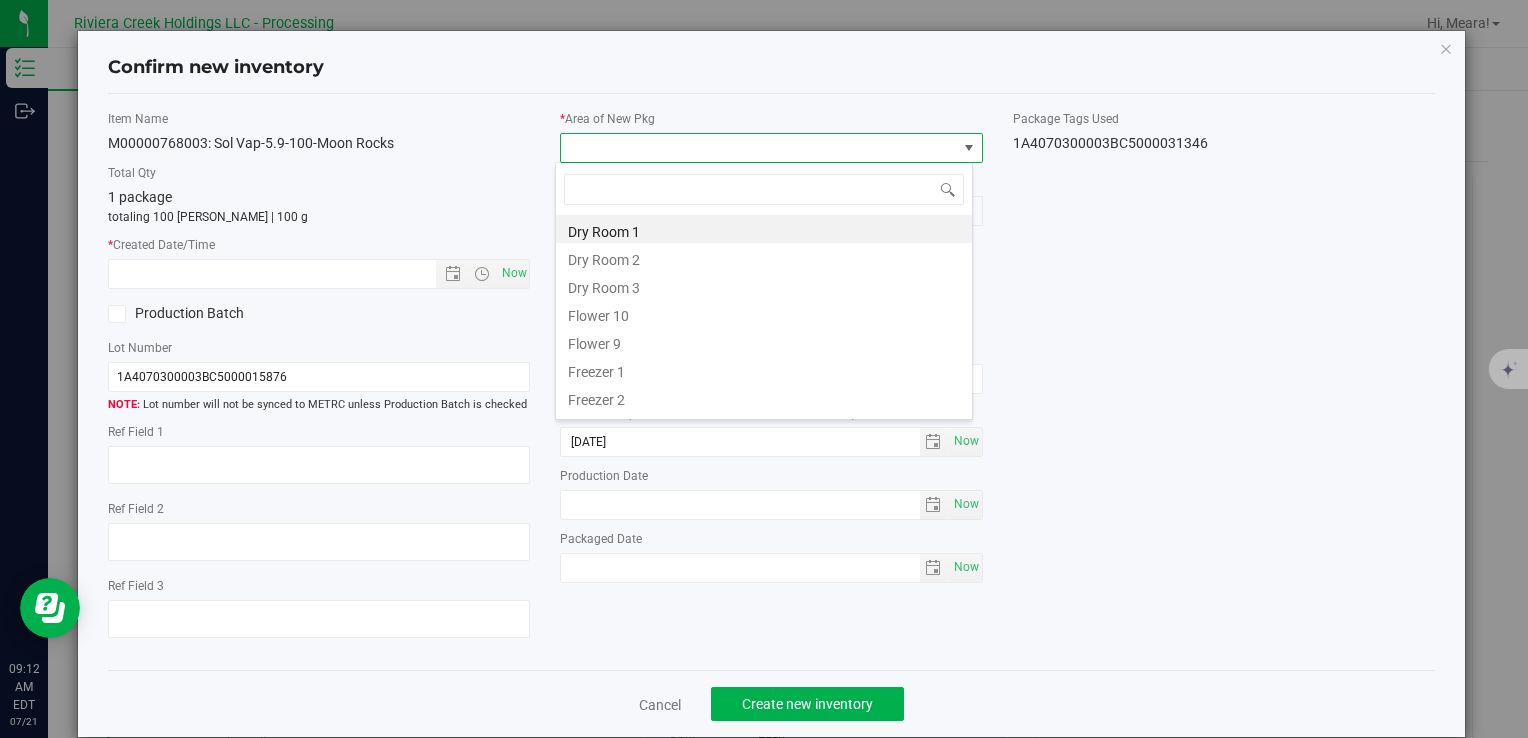 click on "Flower 10" at bounding box center [764, 313] 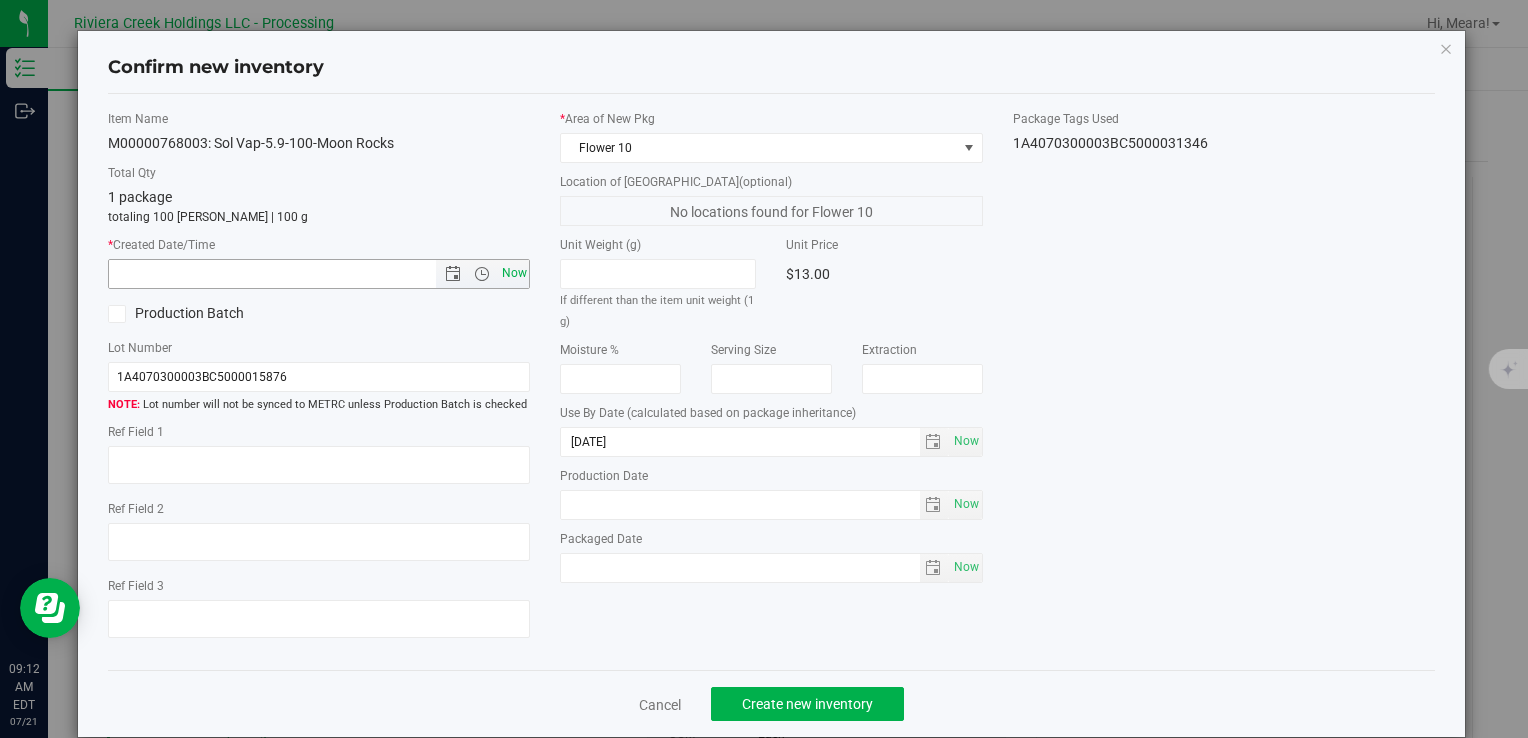 click on "Now" at bounding box center (514, 273) 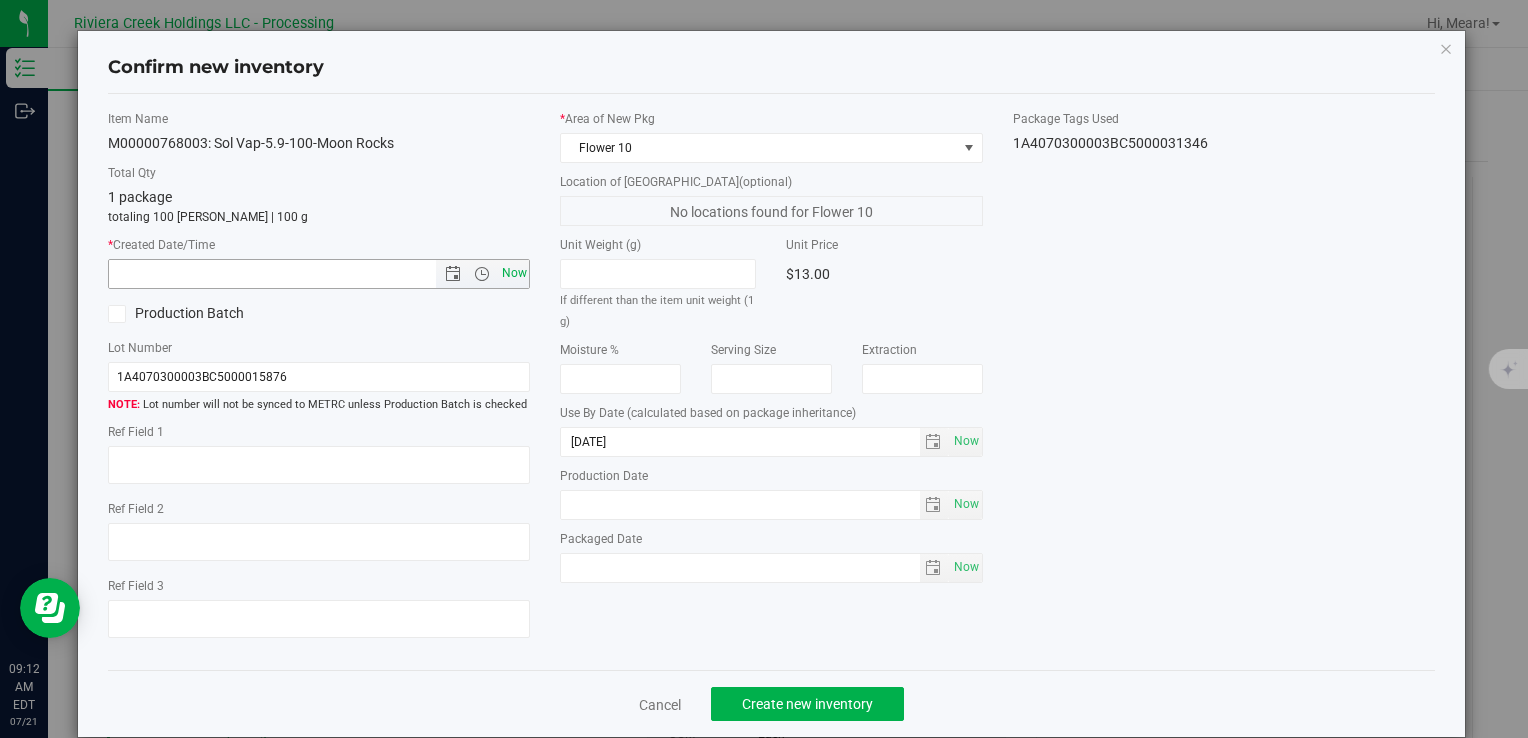 type on "7/21/2025 9:12 AM" 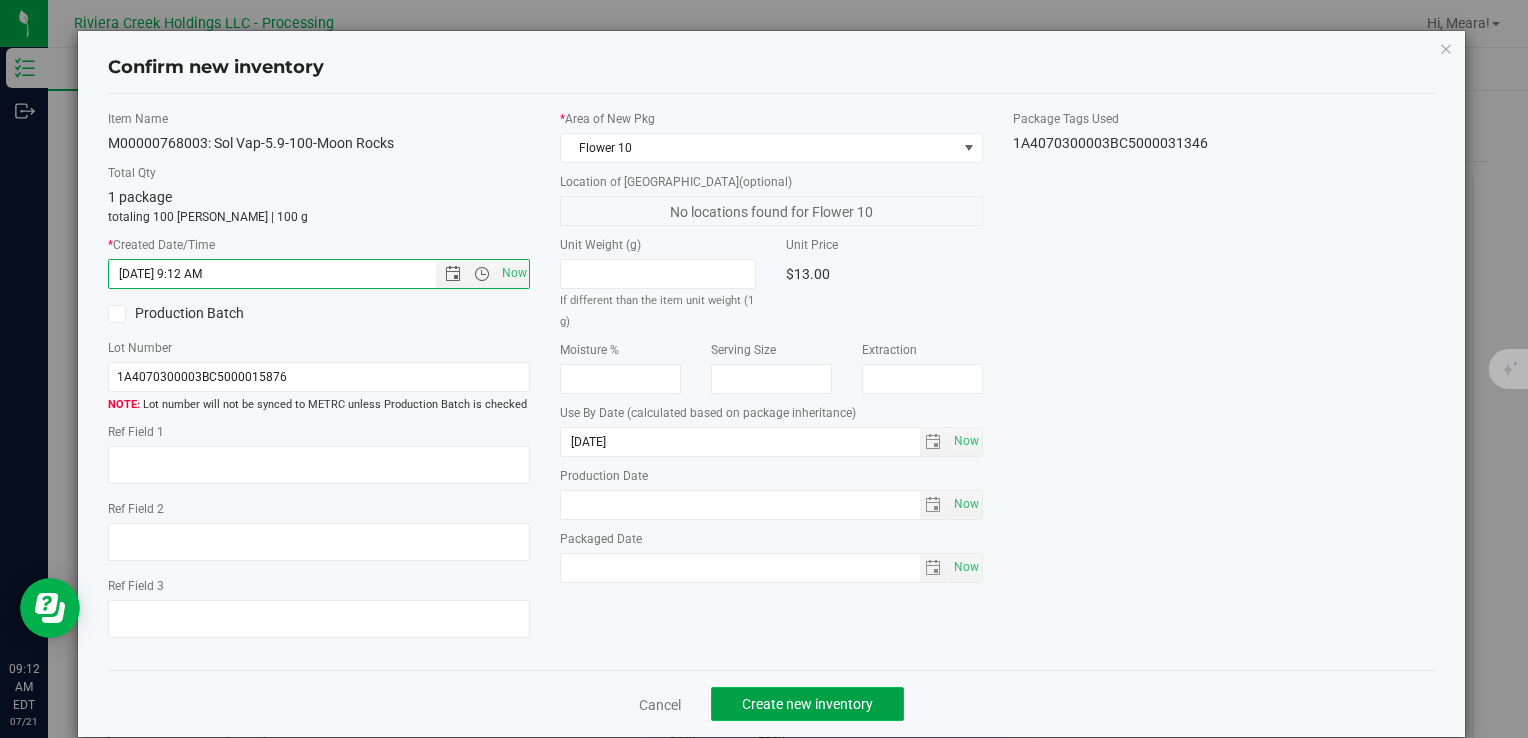 click on "Create new inventory" 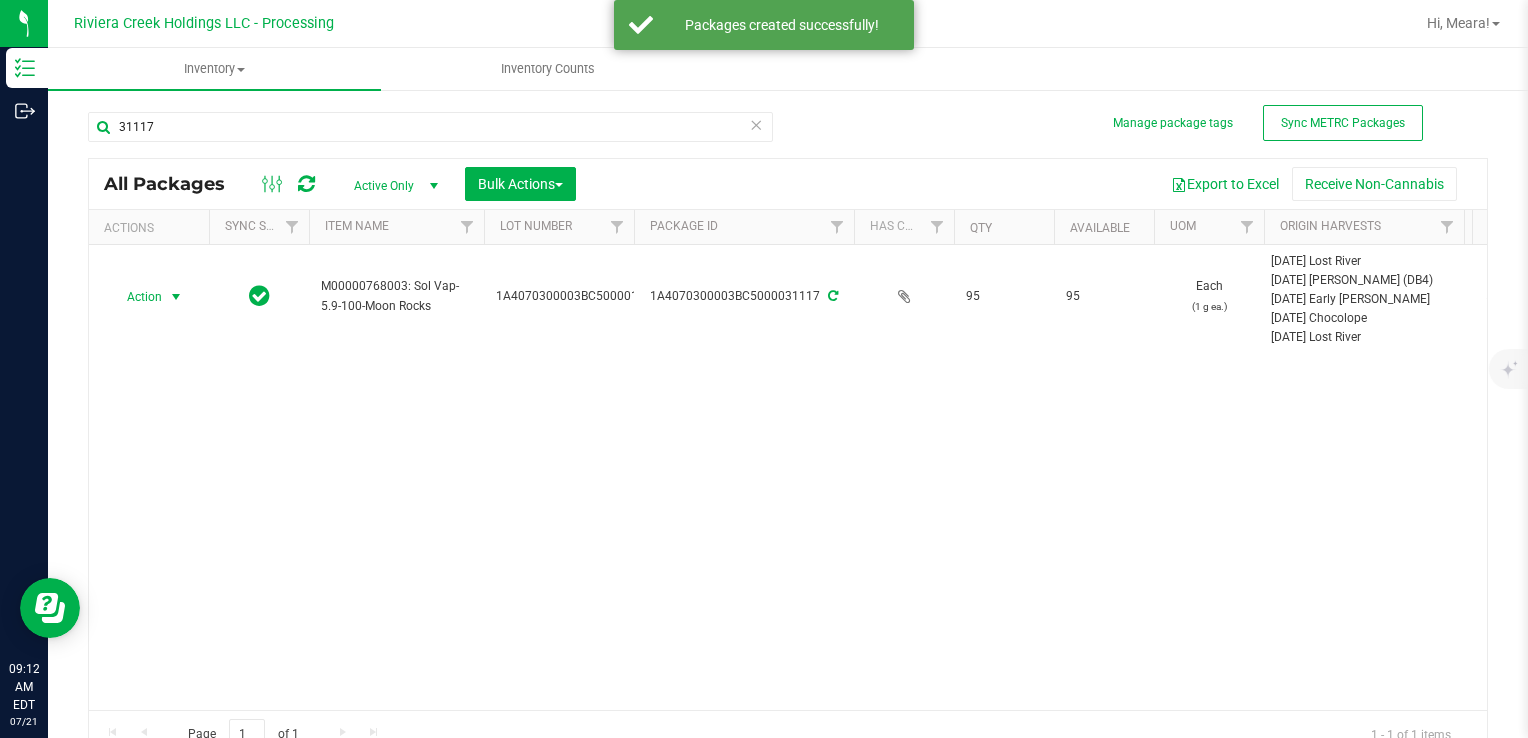 click on "Action" at bounding box center [136, 297] 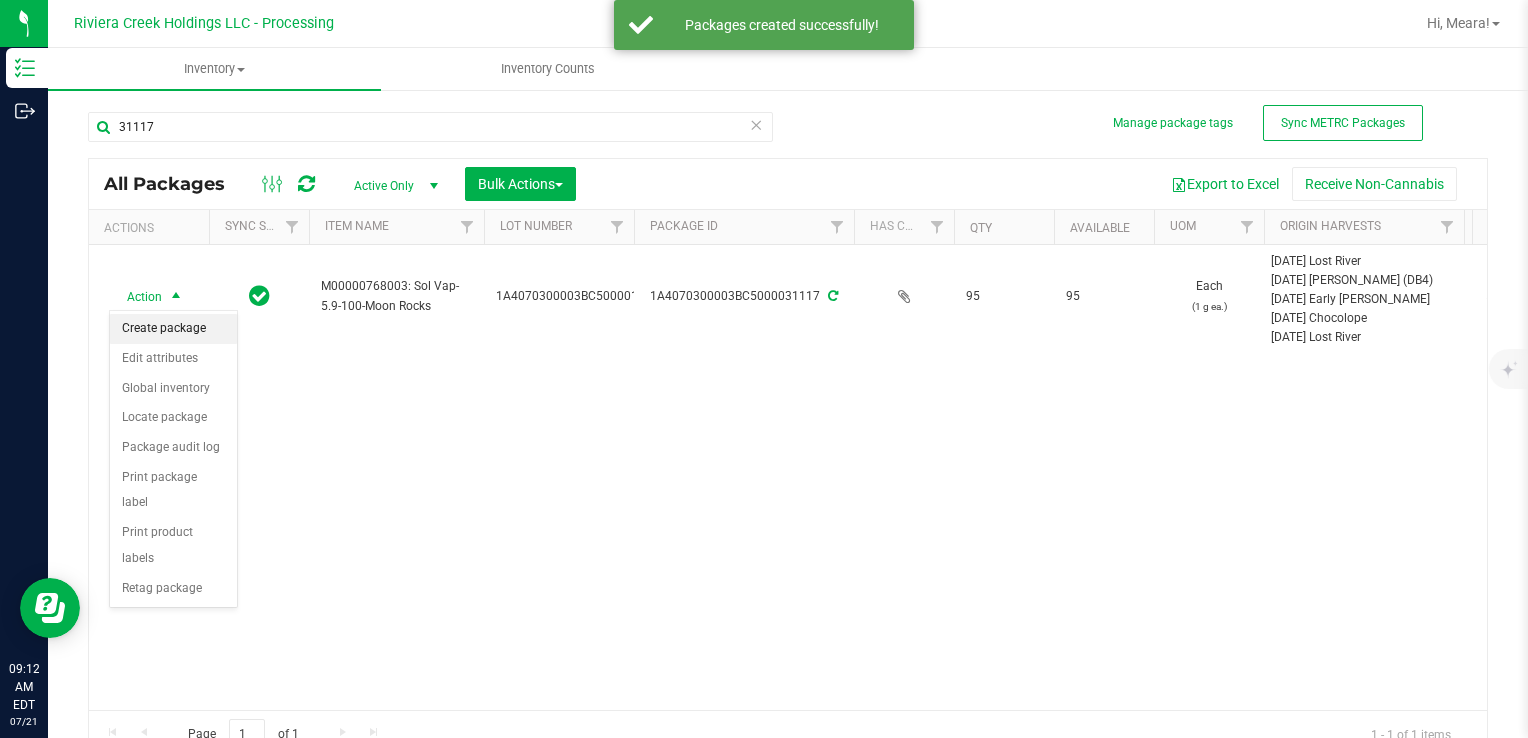 click on "Create package" at bounding box center [173, 329] 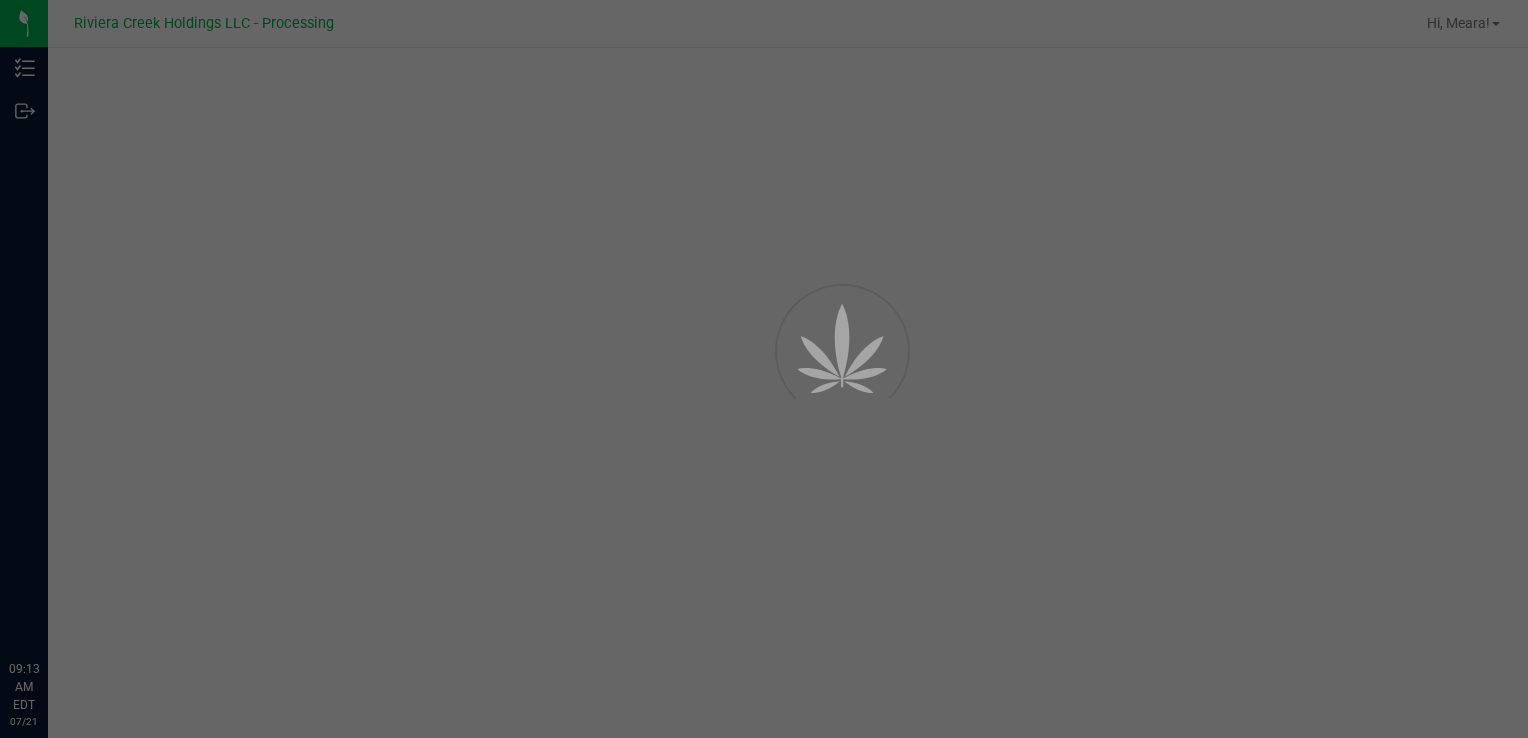 scroll, scrollTop: 0, scrollLeft: 0, axis: both 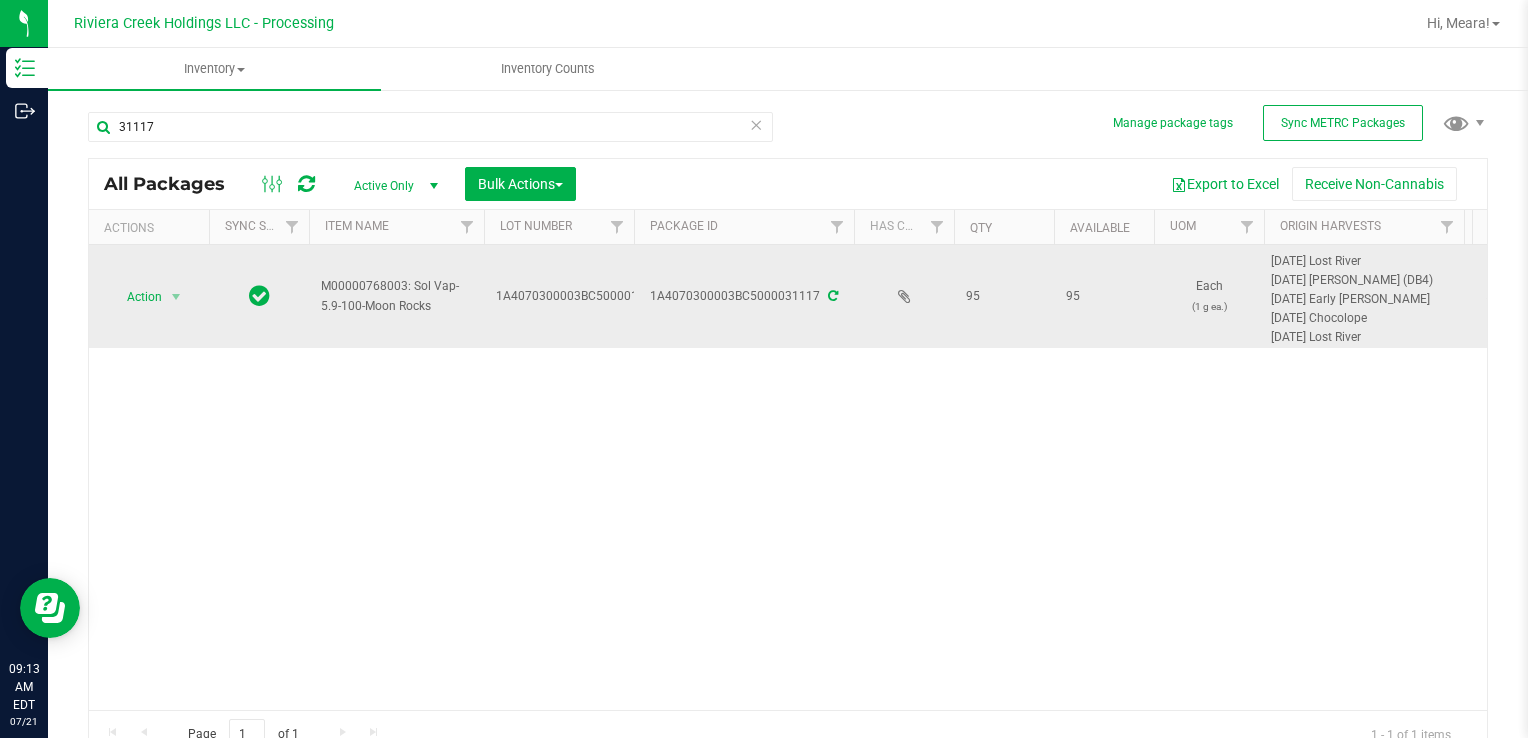 click on "Action" at bounding box center (136, 297) 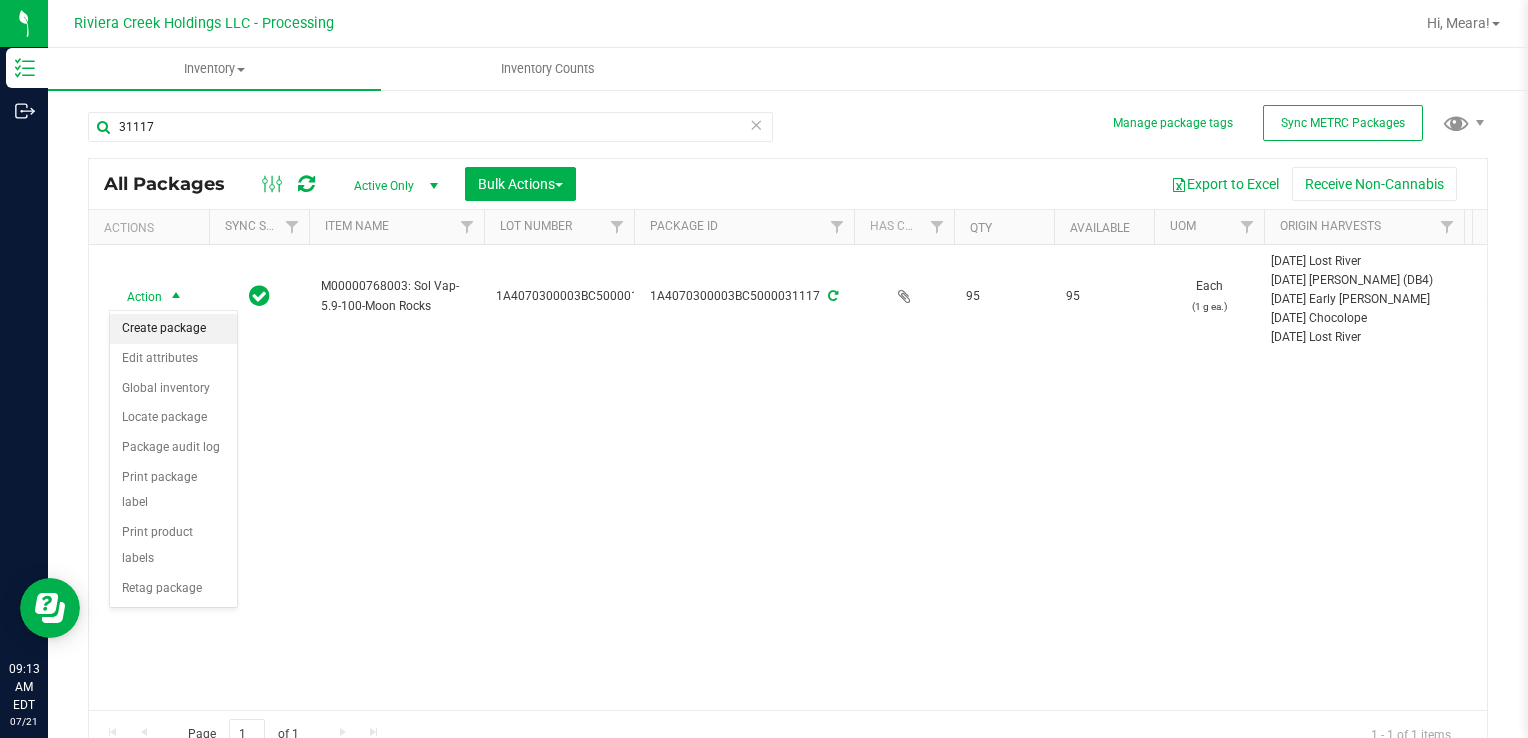 click on "Create package" at bounding box center (173, 329) 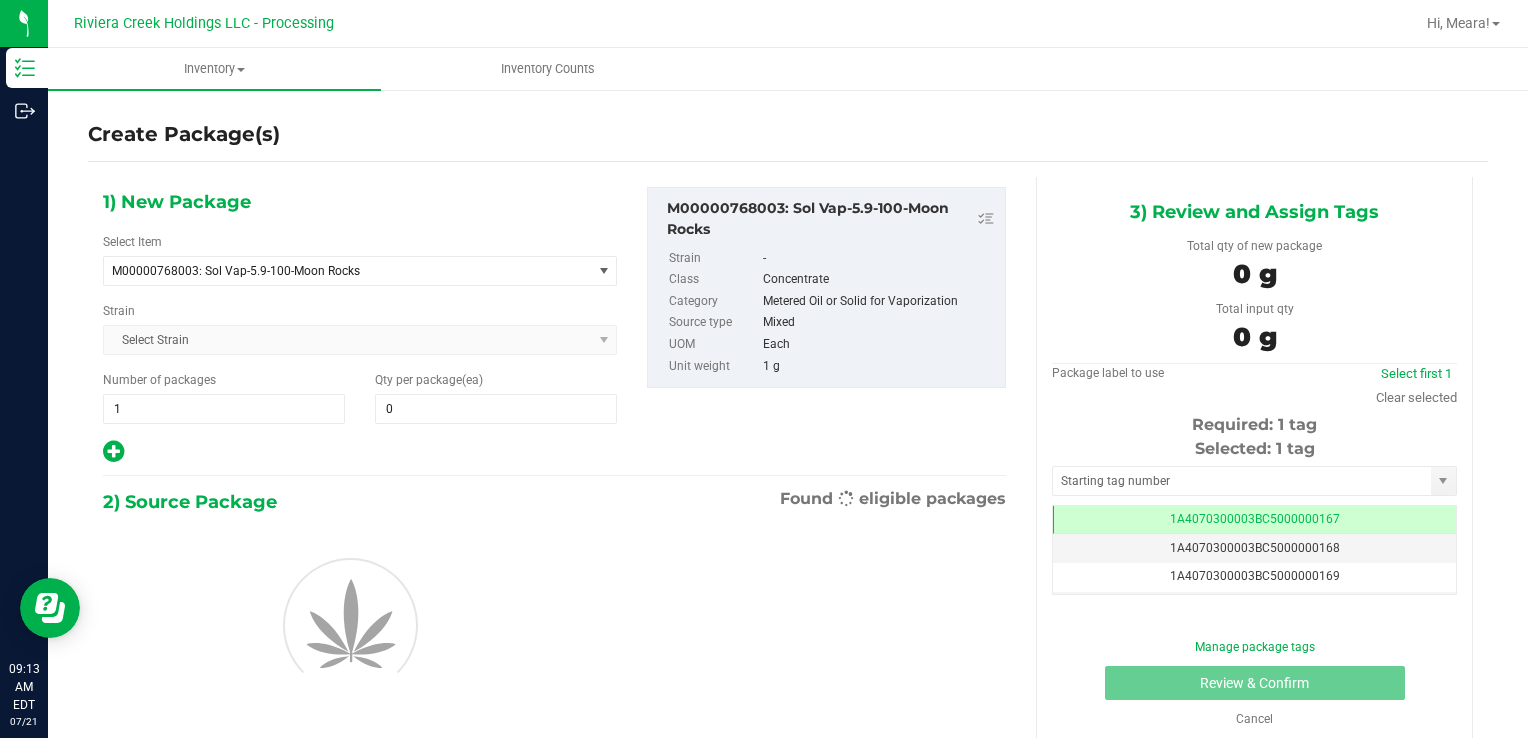 scroll, scrollTop: 0, scrollLeft: 0, axis: both 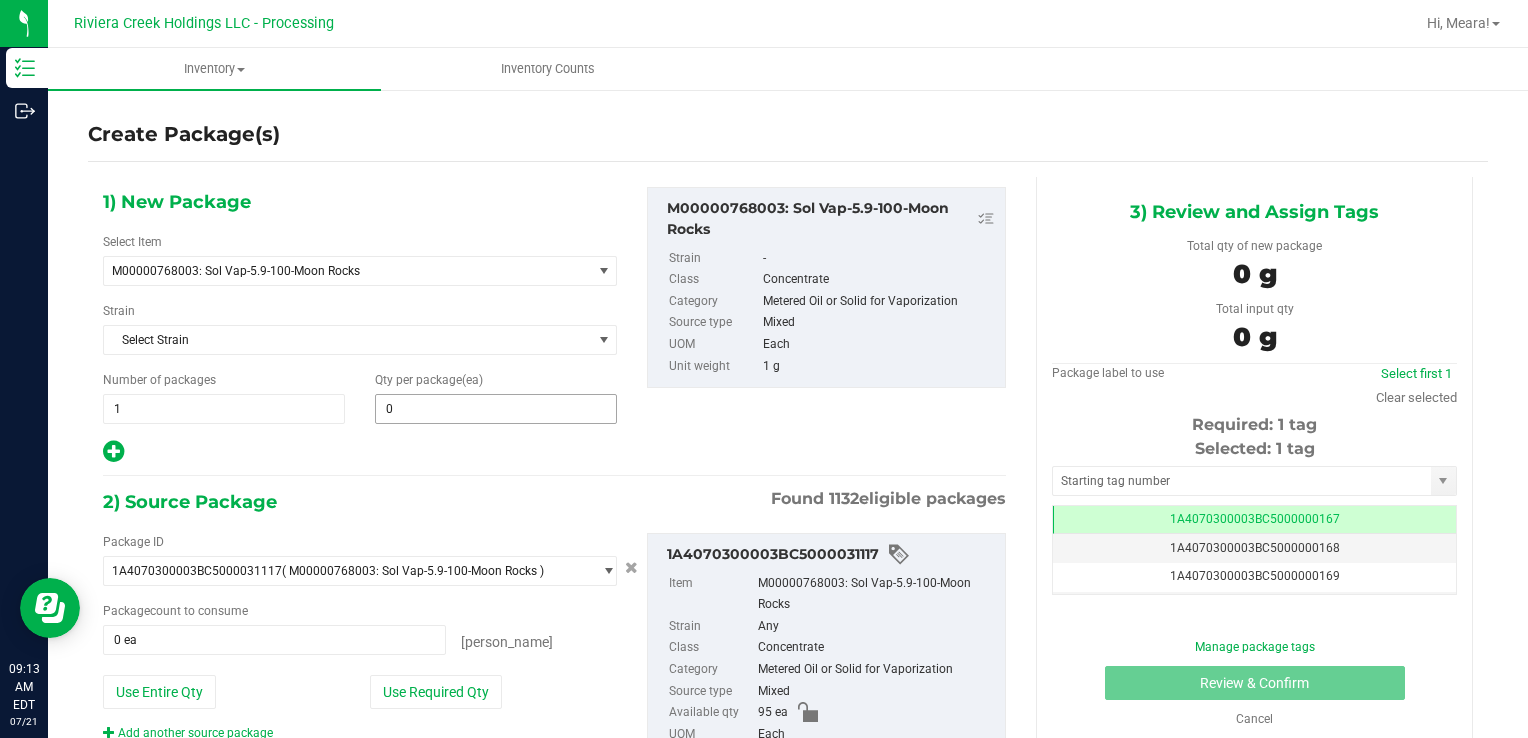drag, startPoint x: 567, startPoint y: 428, endPoint x: 556, endPoint y: 398, distance: 31.95309 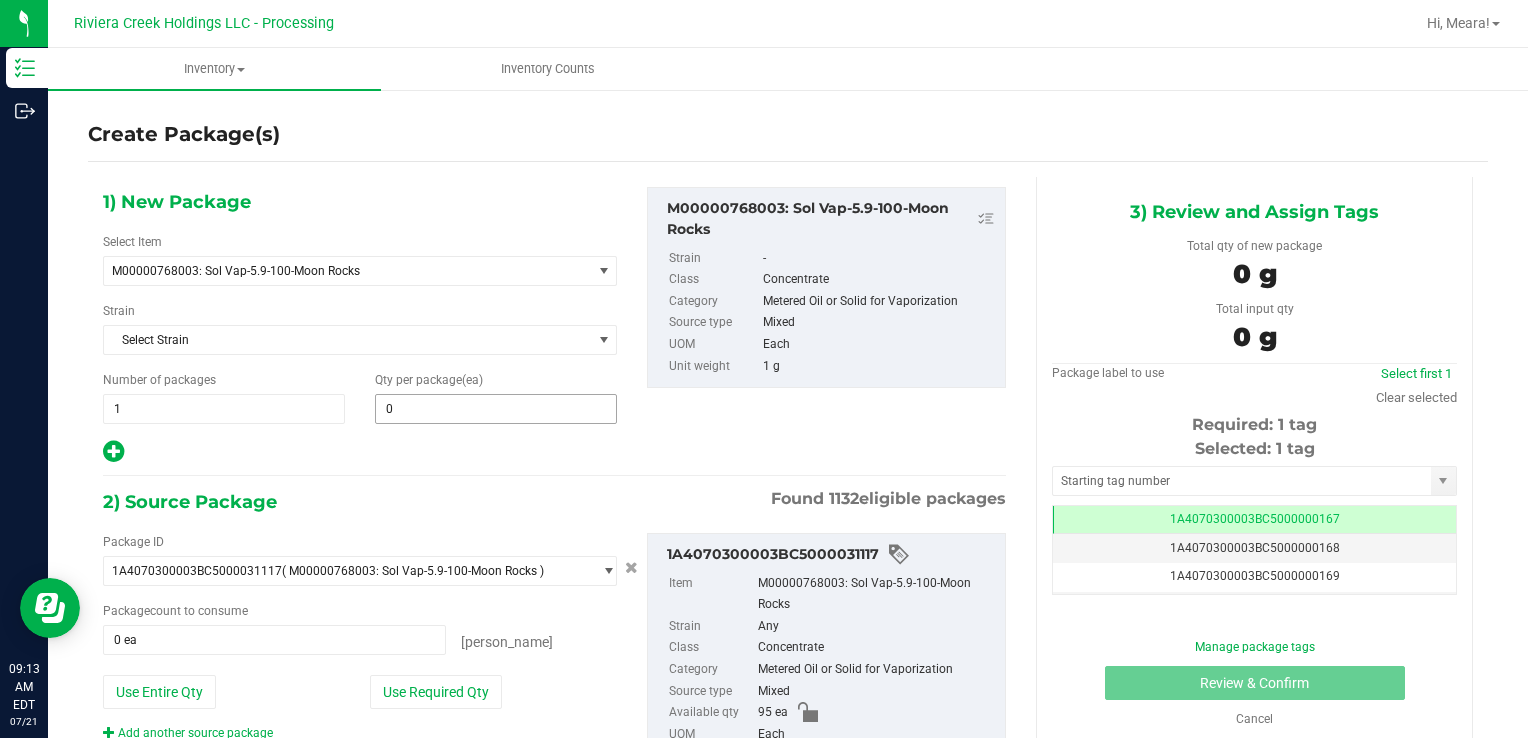 type 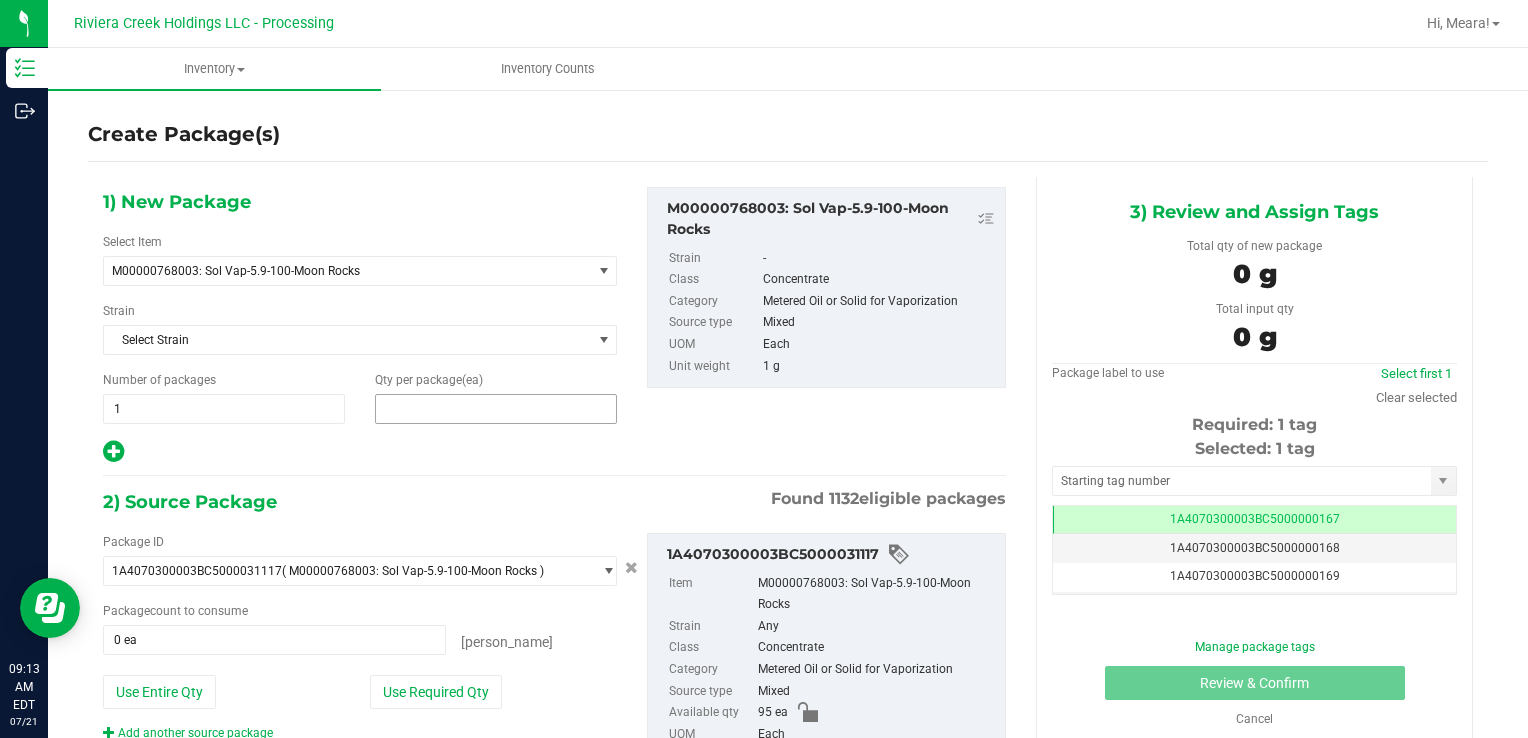 click at bounding box center (496, 409) 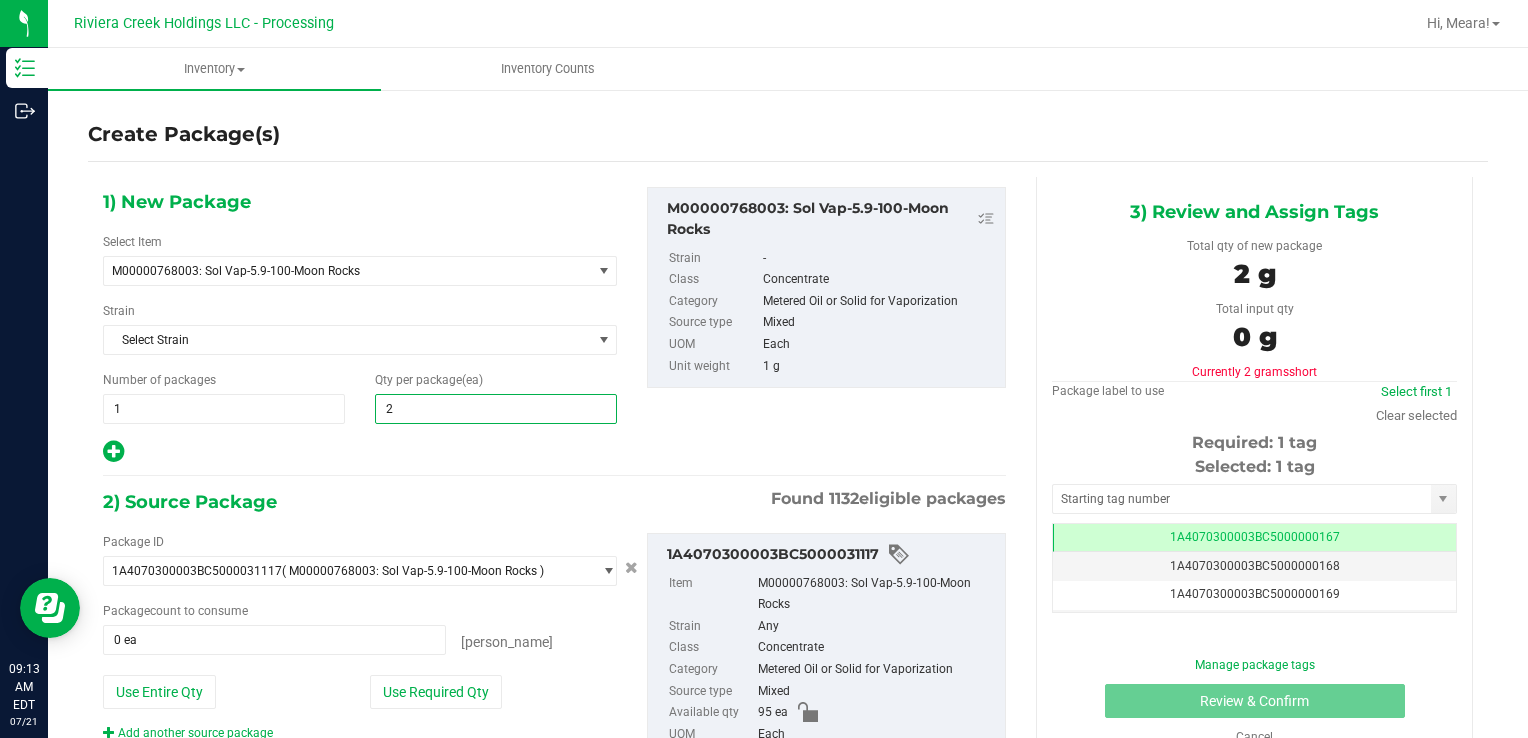 type on "20" 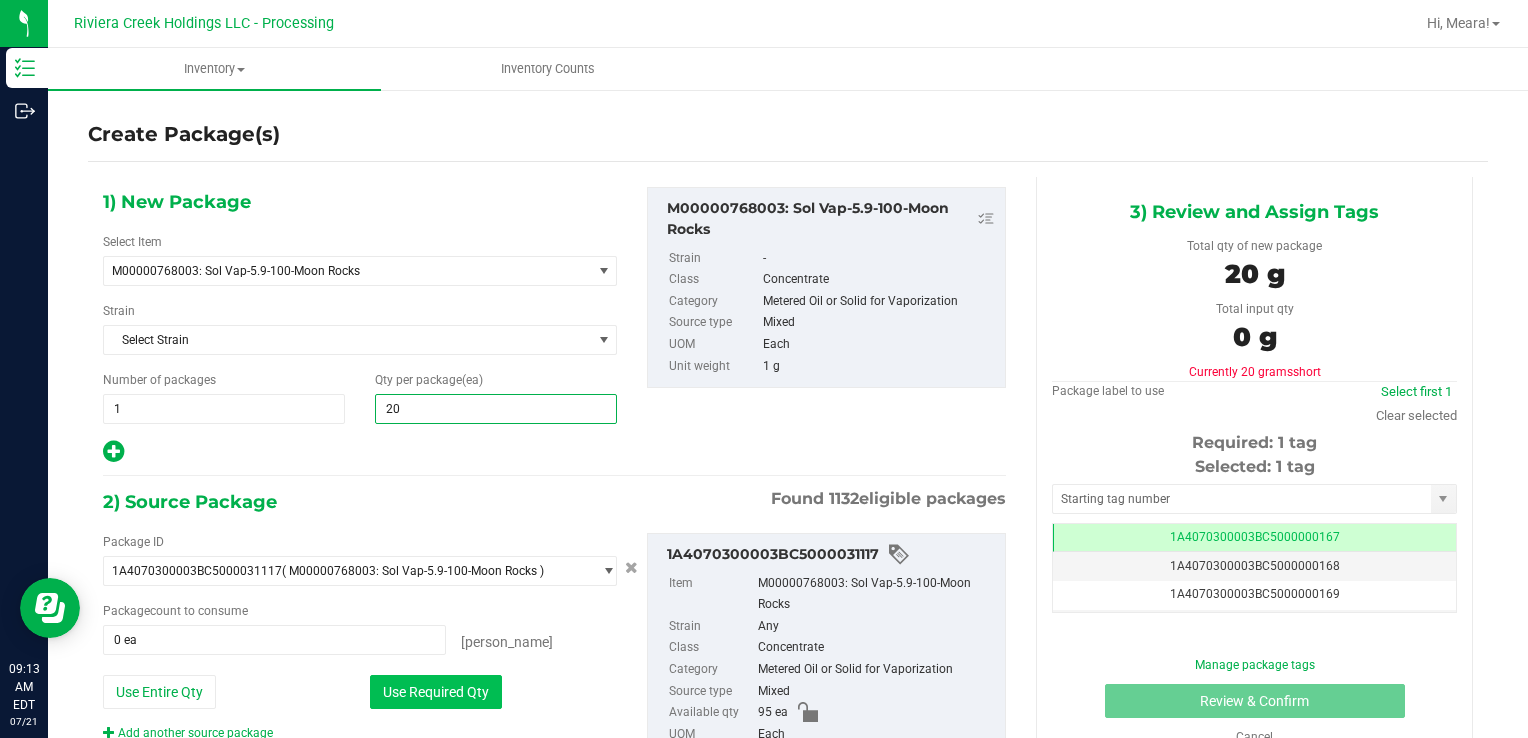 type on "20" 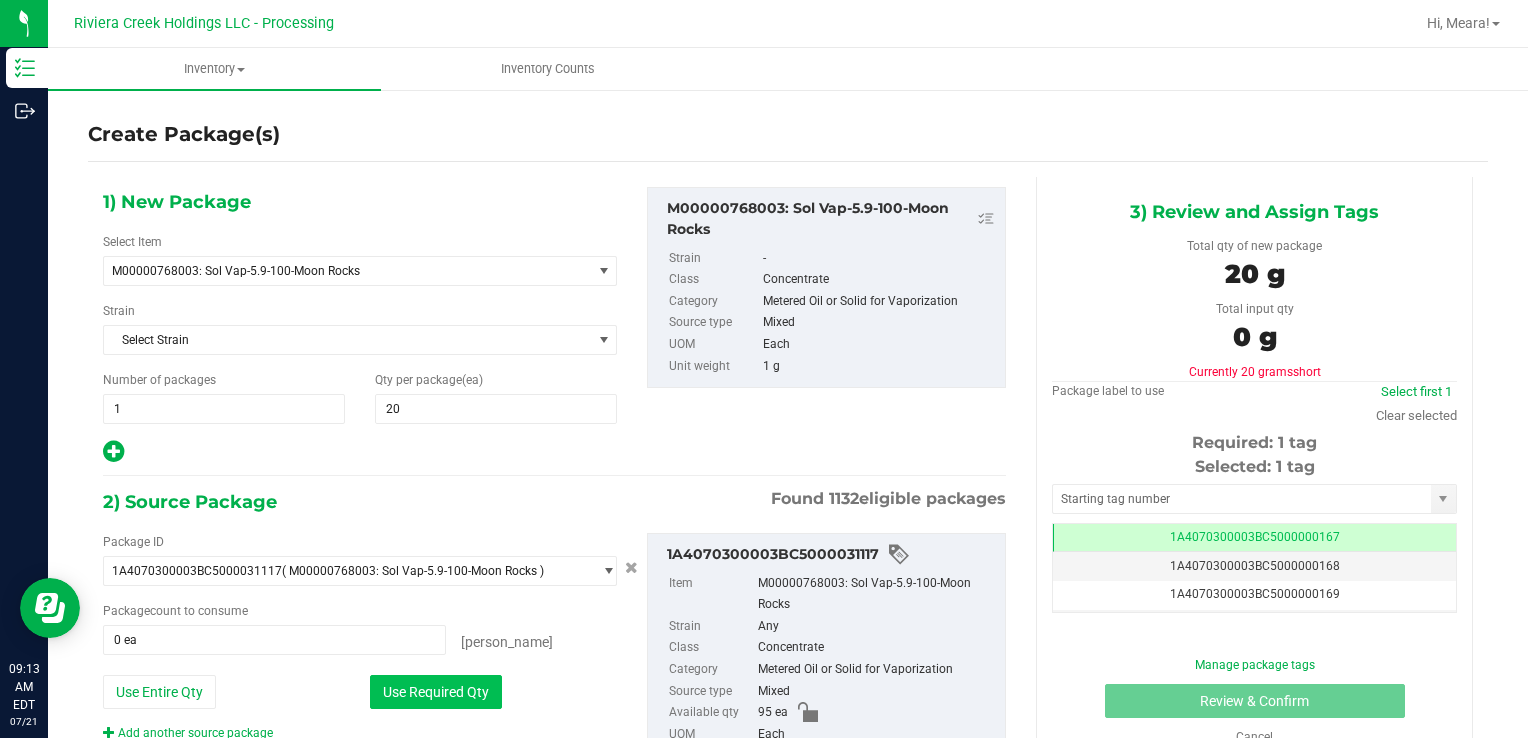 click on "Use Required Qty" at bounding box center (436, 692) 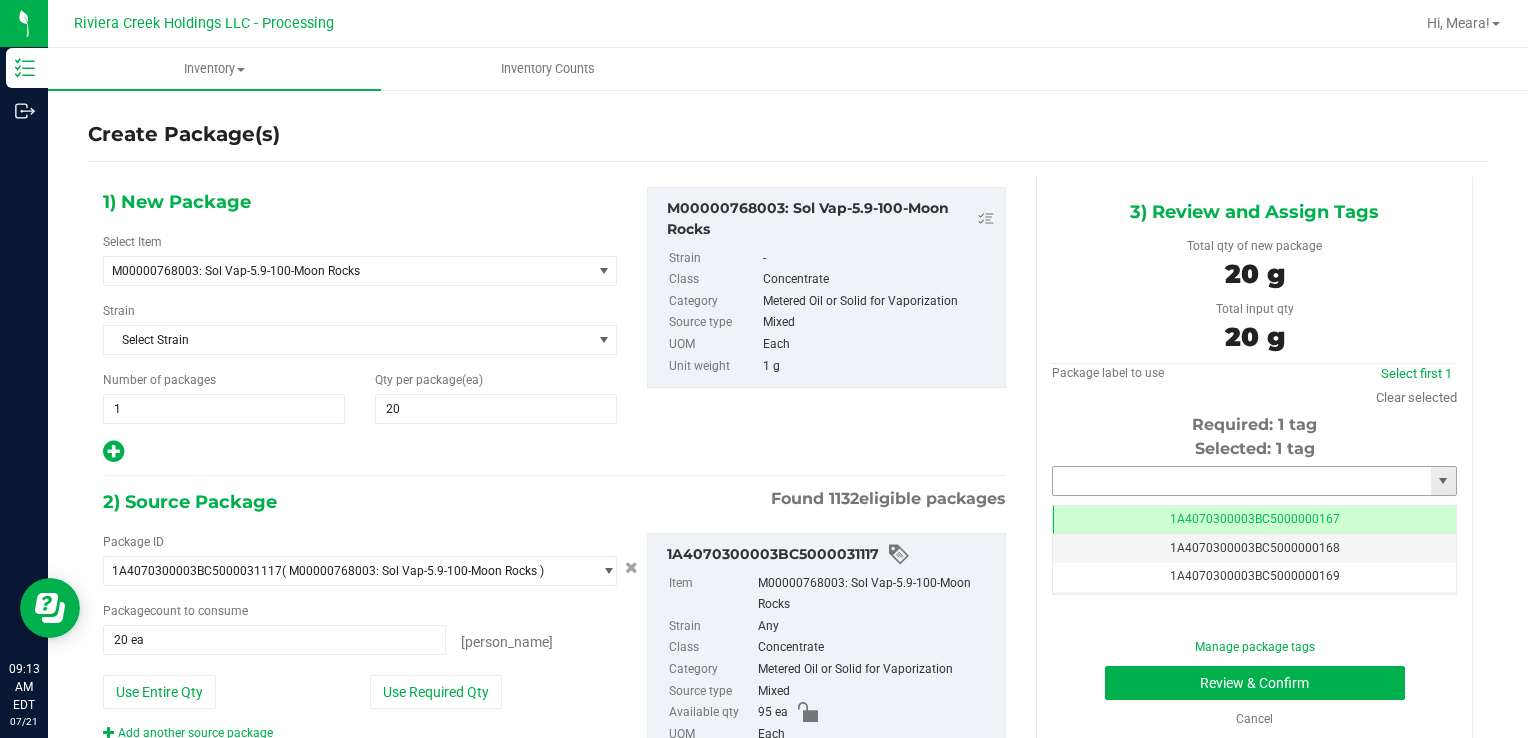 click at bounding box center [1242, 481] 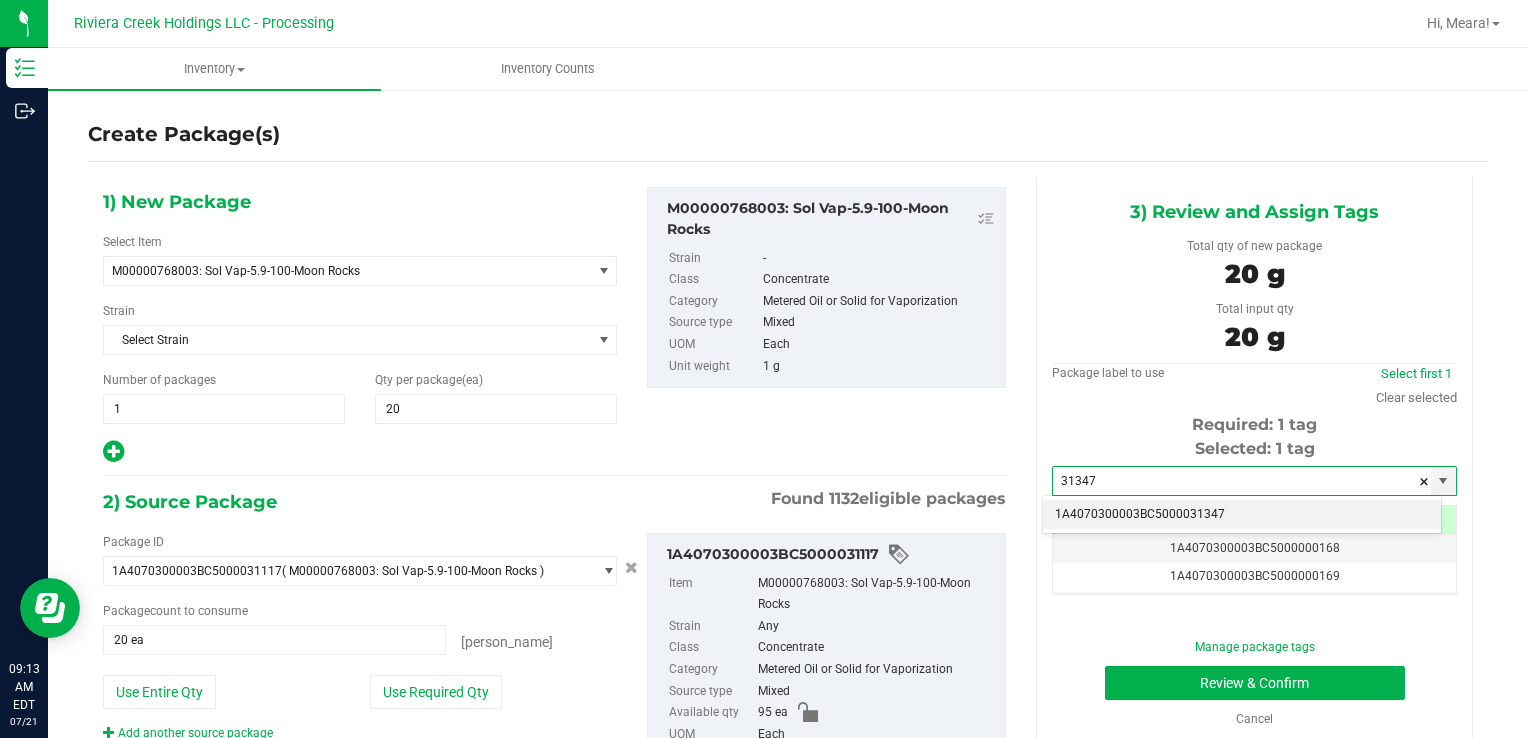 click on "1A4070300003BC5000031347" at bounding box center (1242, 515) 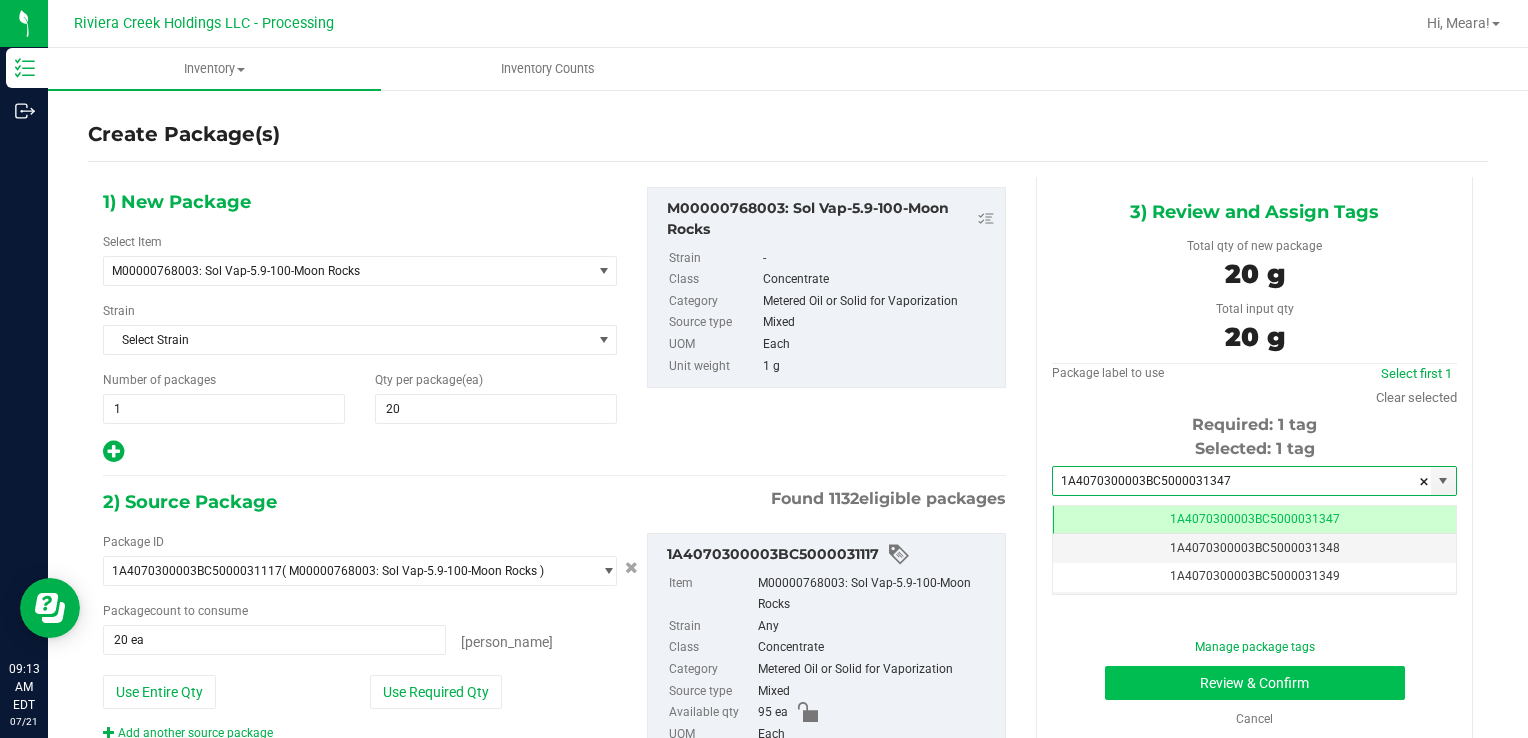 type on "1A4070300003BC5000031347" 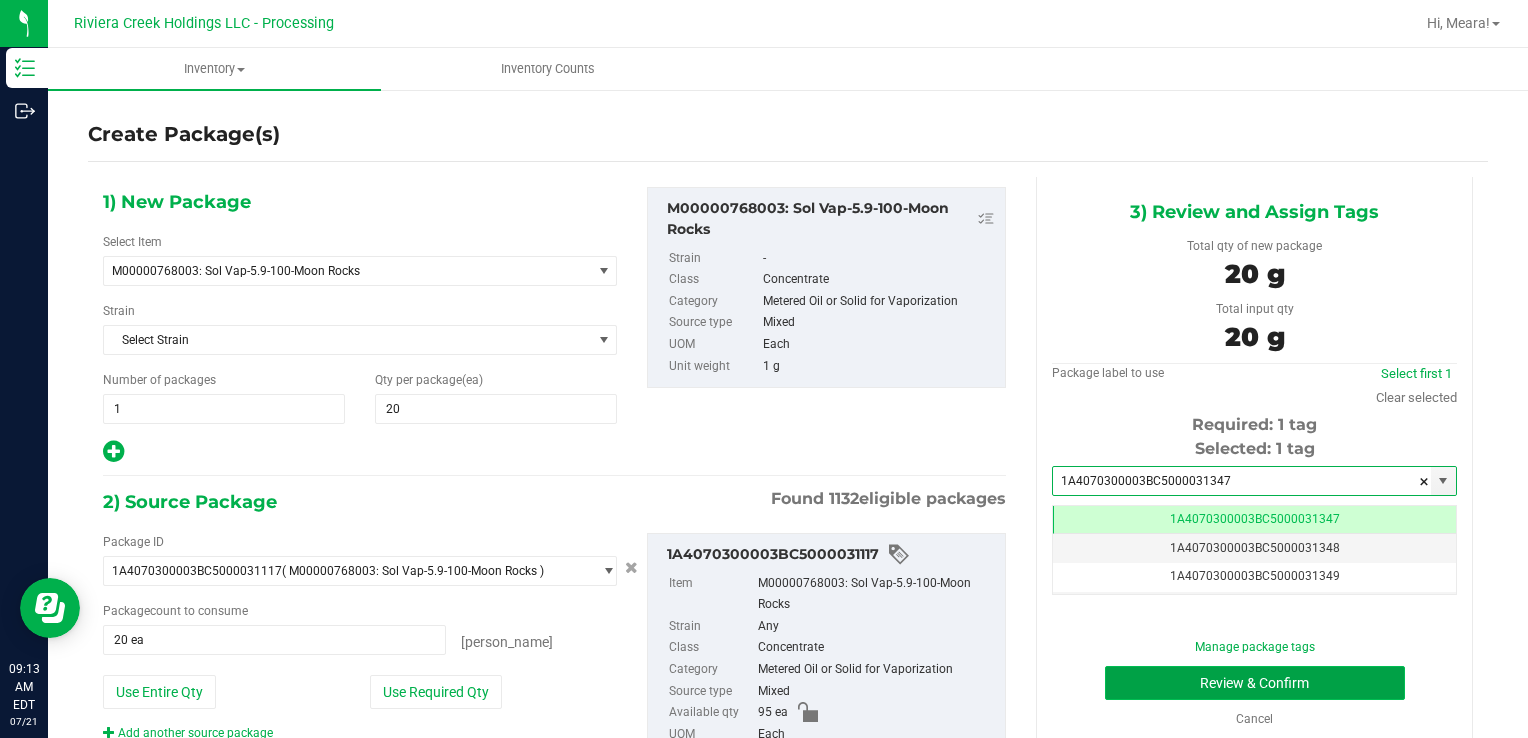 click on "Review & Confirm" at bounding box center (1255, 683) 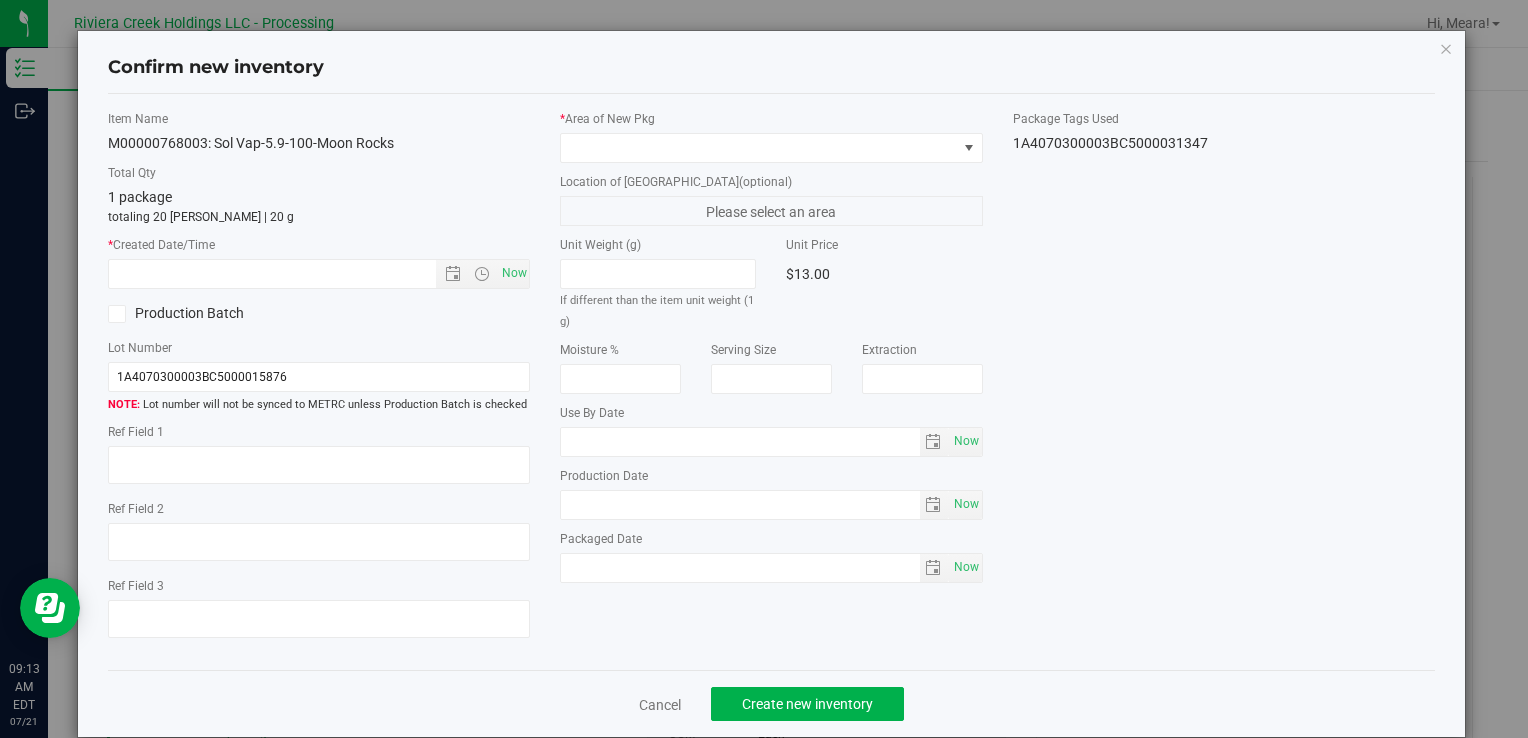 type on "[DATE]" 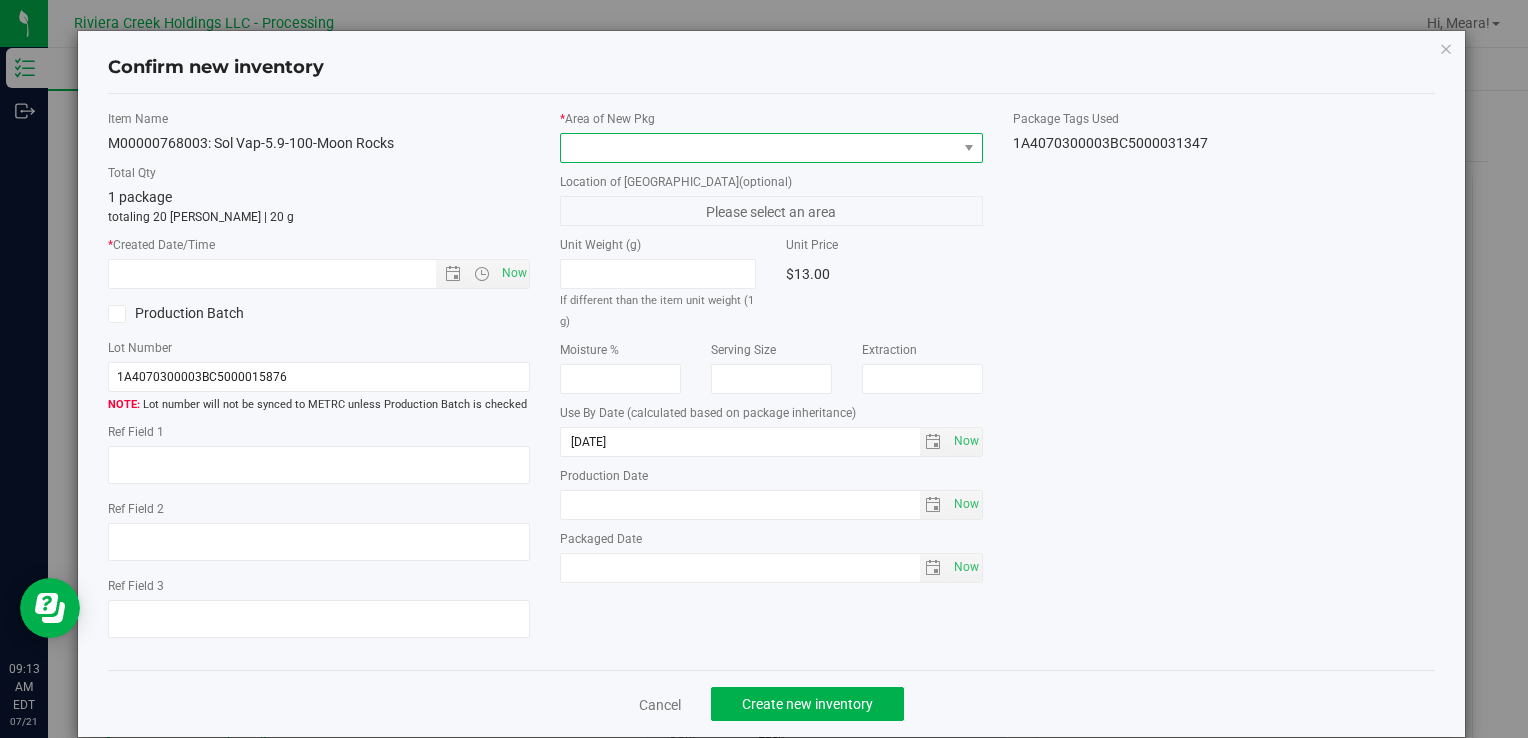 click at bounding box center [758, 148] 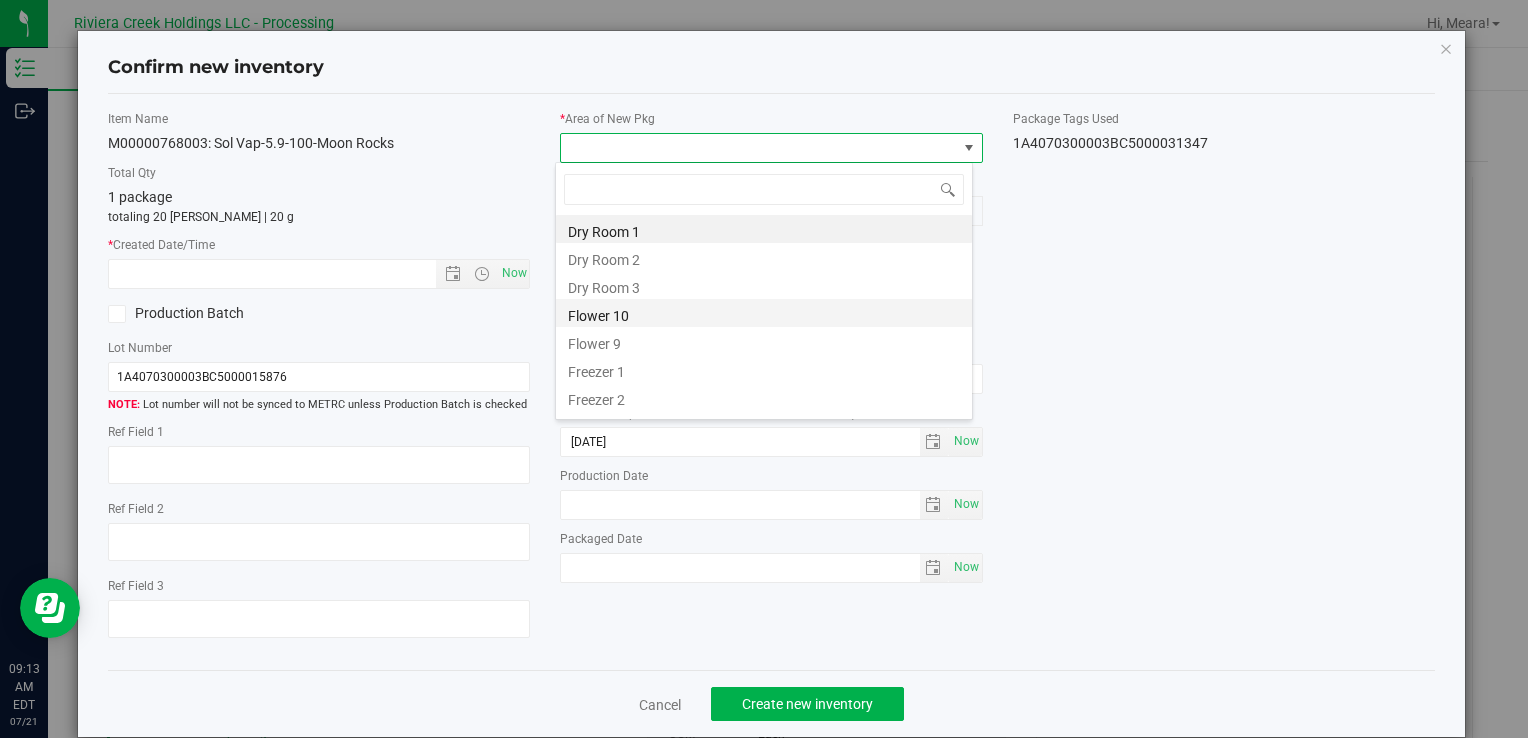 click on "Flower 10" at bounding box center (764, 313) 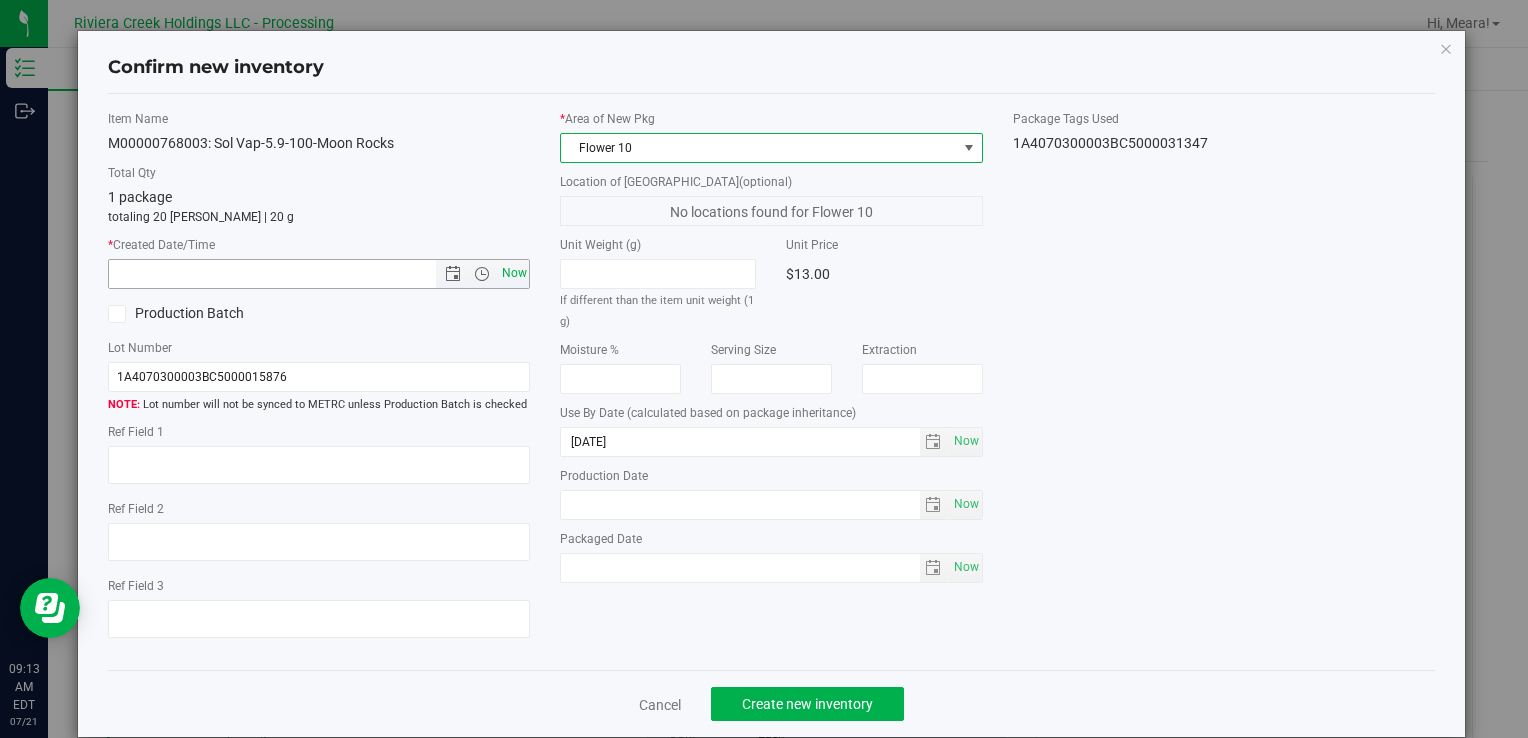 click on "Now" at bounding box center (514, 273) 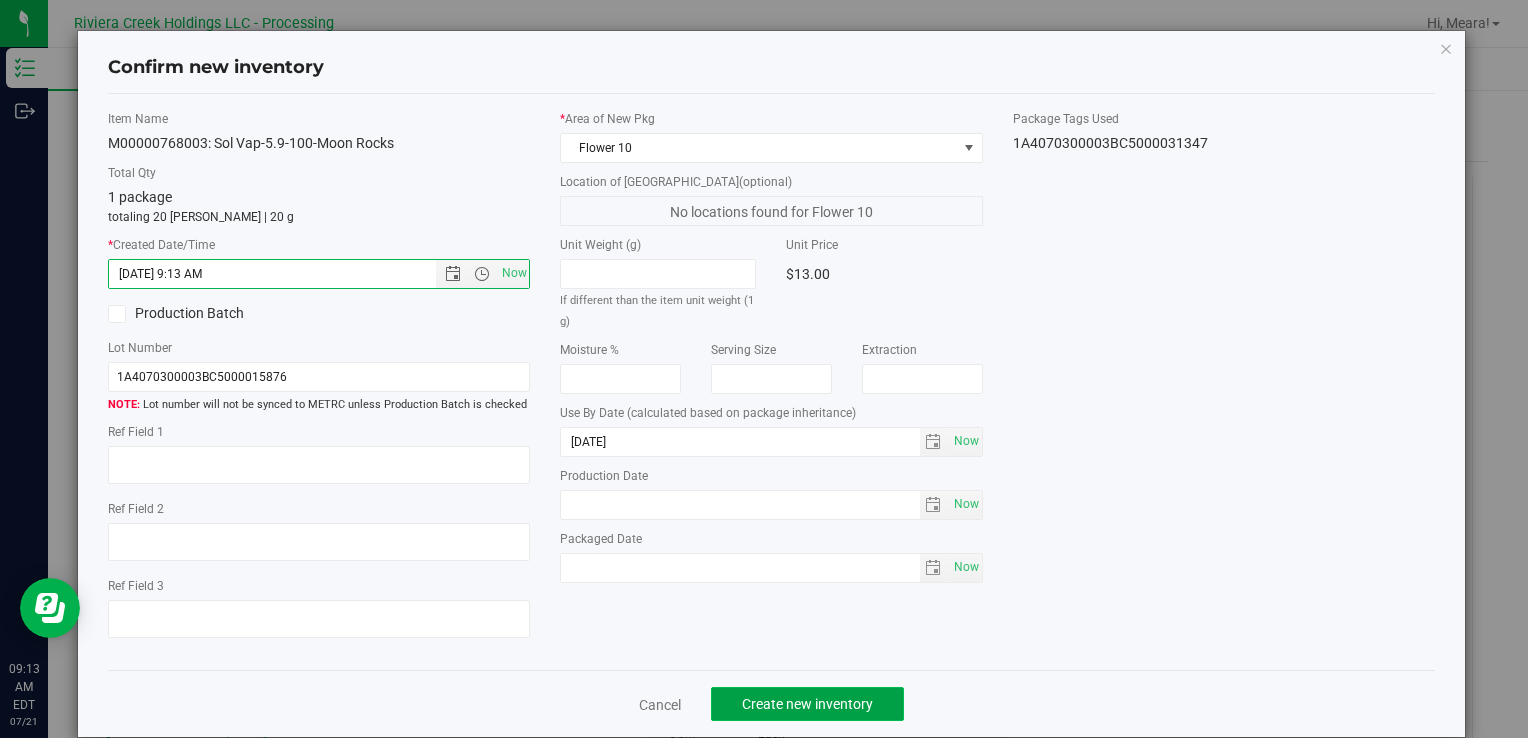 click on "Create new inventory" 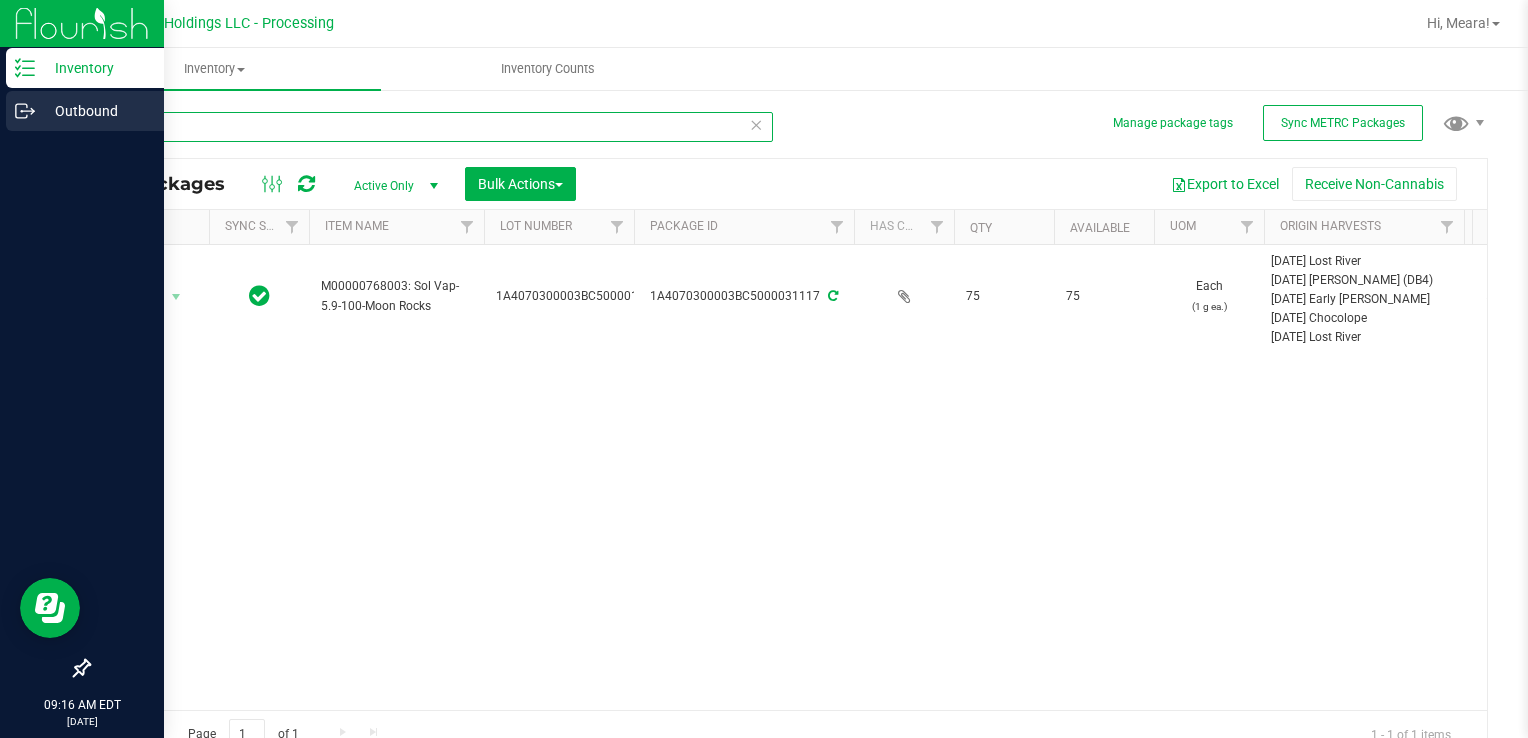 drag, startPoint x: 250, startPoint y: 118, endPoint x: 6, endPoint y: 116, distance: 244.0082 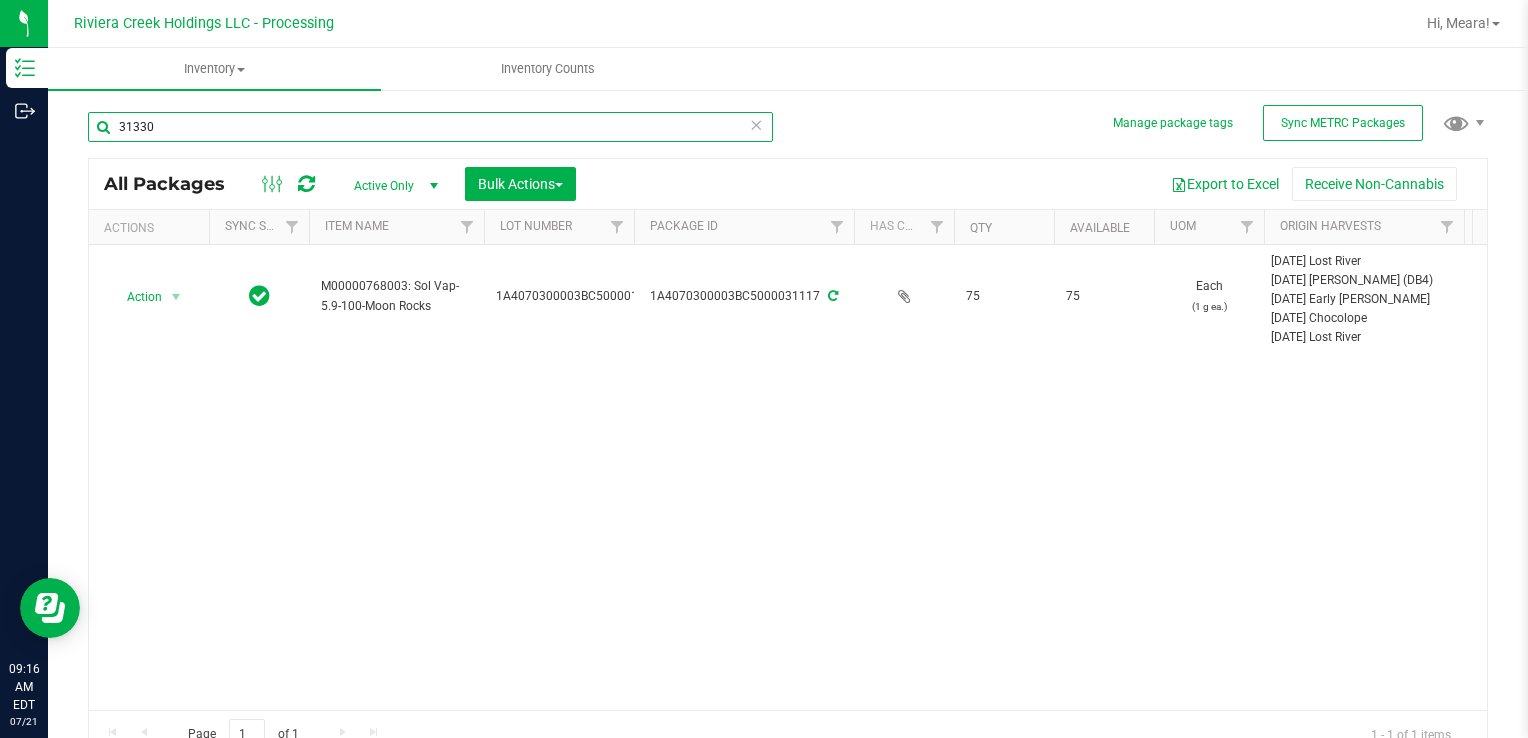 type on "31330" 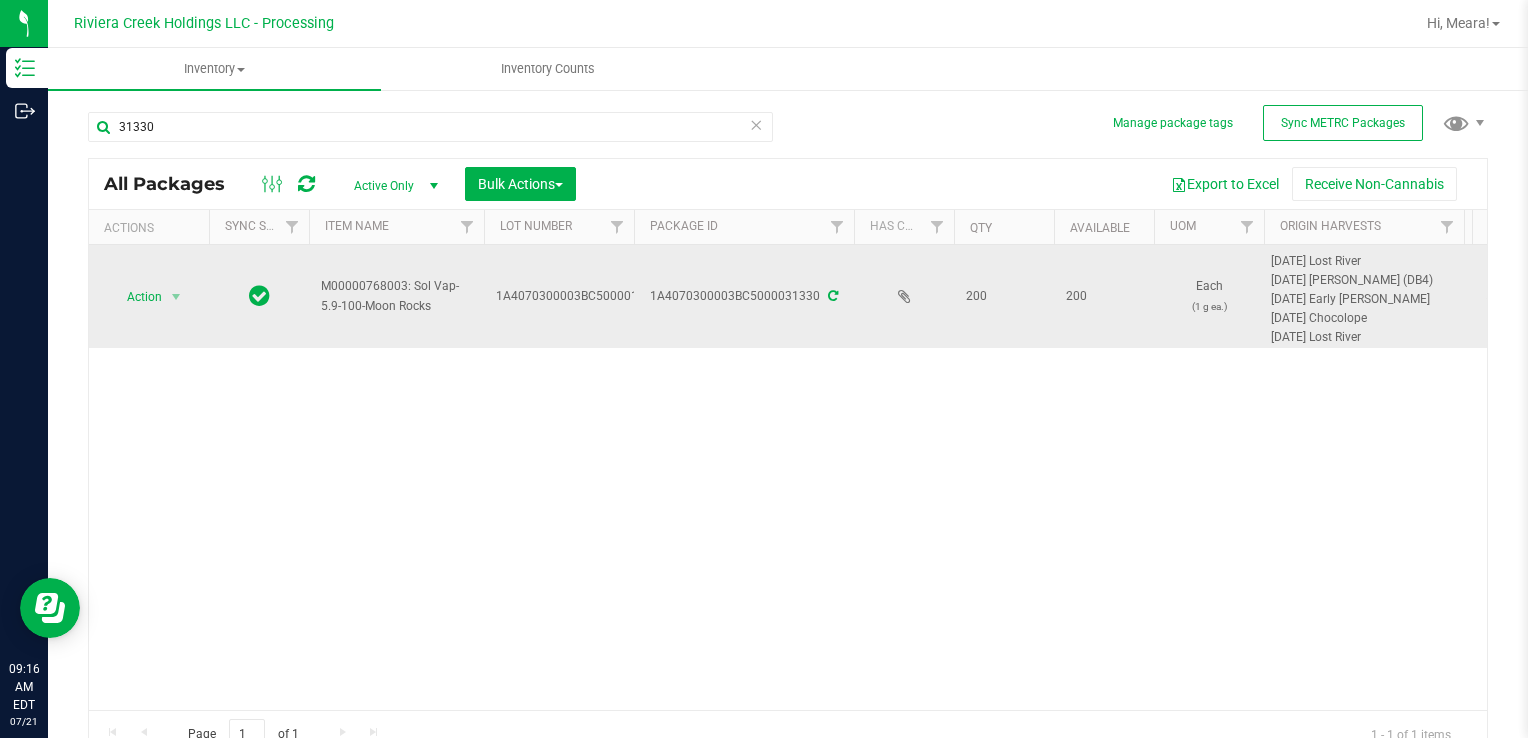 click on "Action Action Create package Edit attributes Global inventory Locate package Package audit log Print package label Print product labels Retag package" at bounding box center [149, 296] 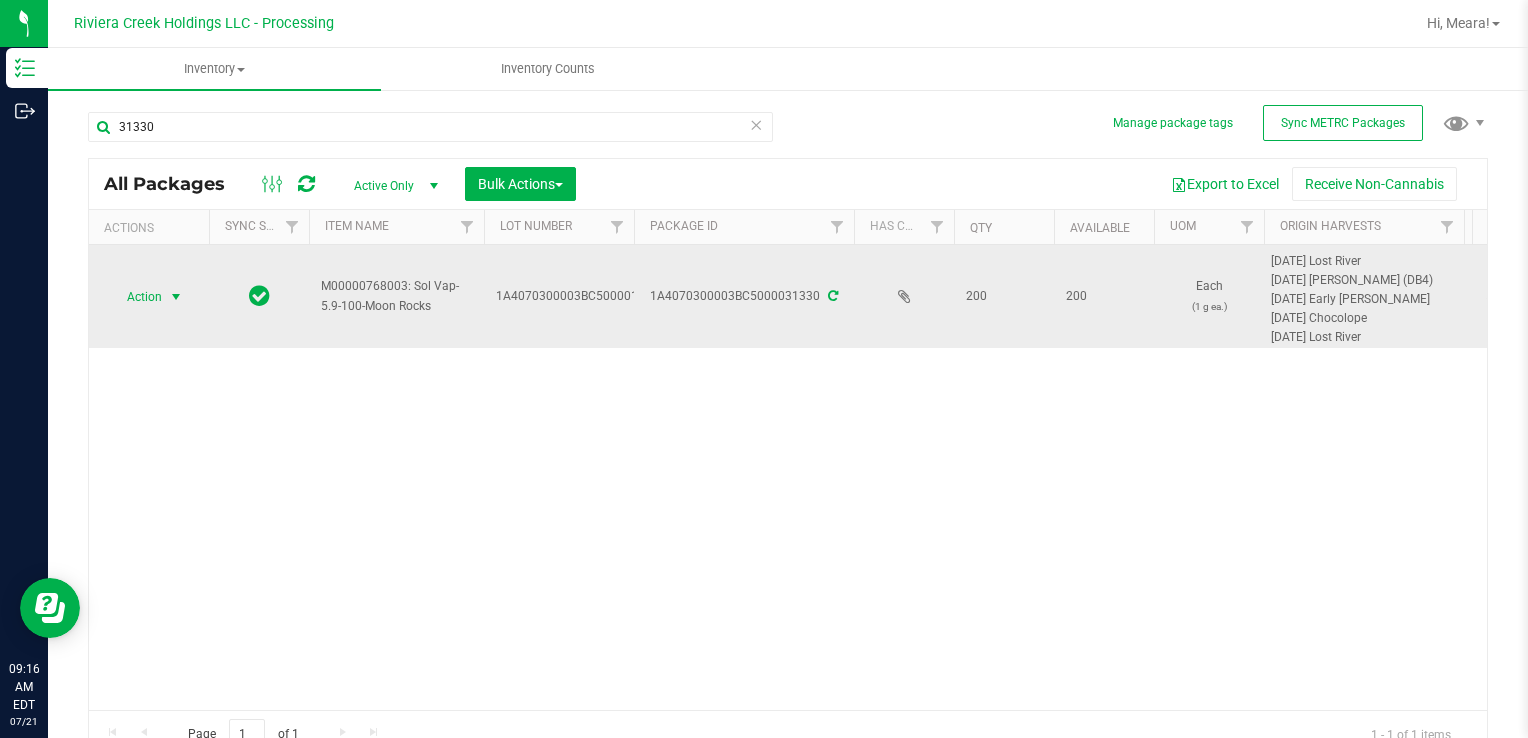 drag, startPoint x: 169, startPoint y: 294, endPoint x: 165, endPoint y: 306, distance: 12.649111 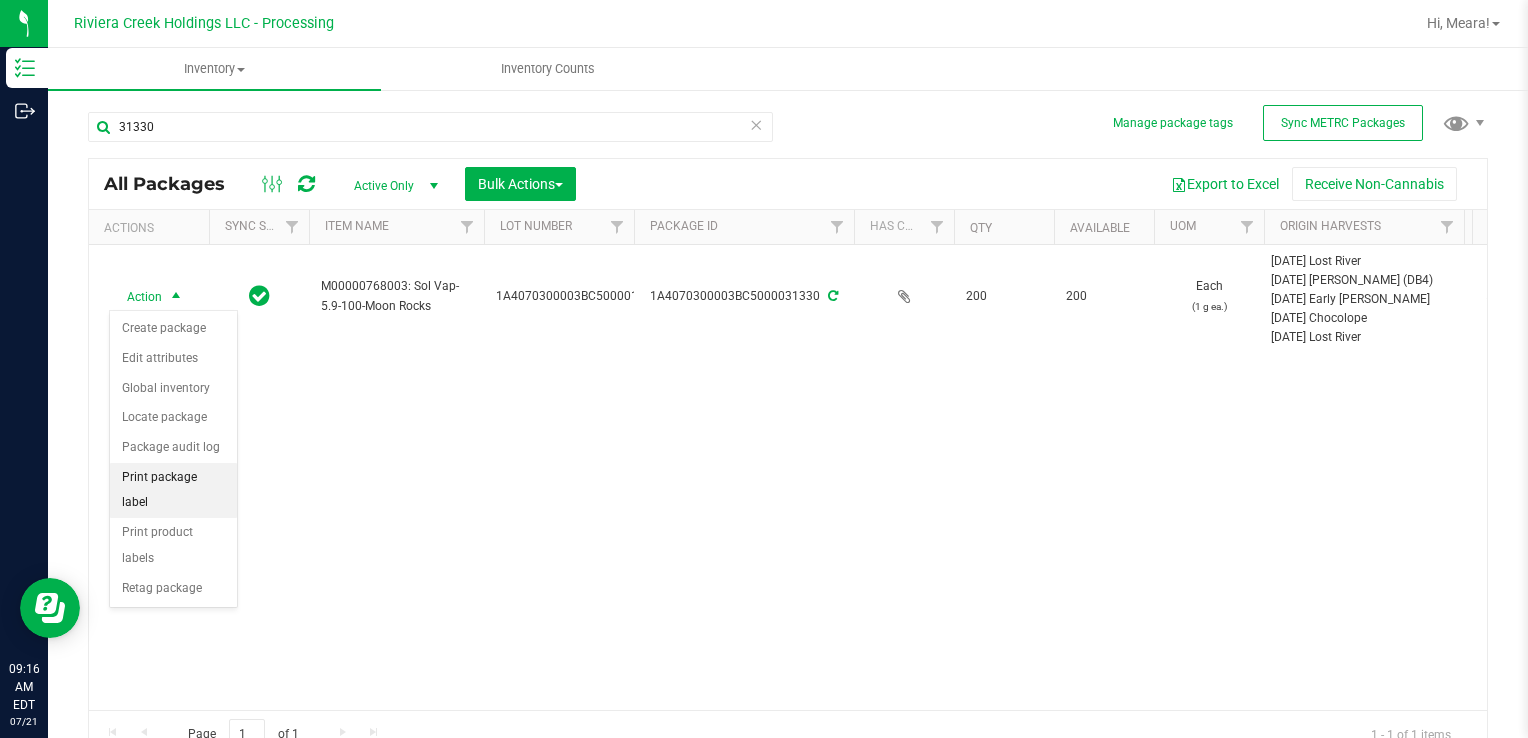 click on "Print package label" at bounding box center (173, 490) 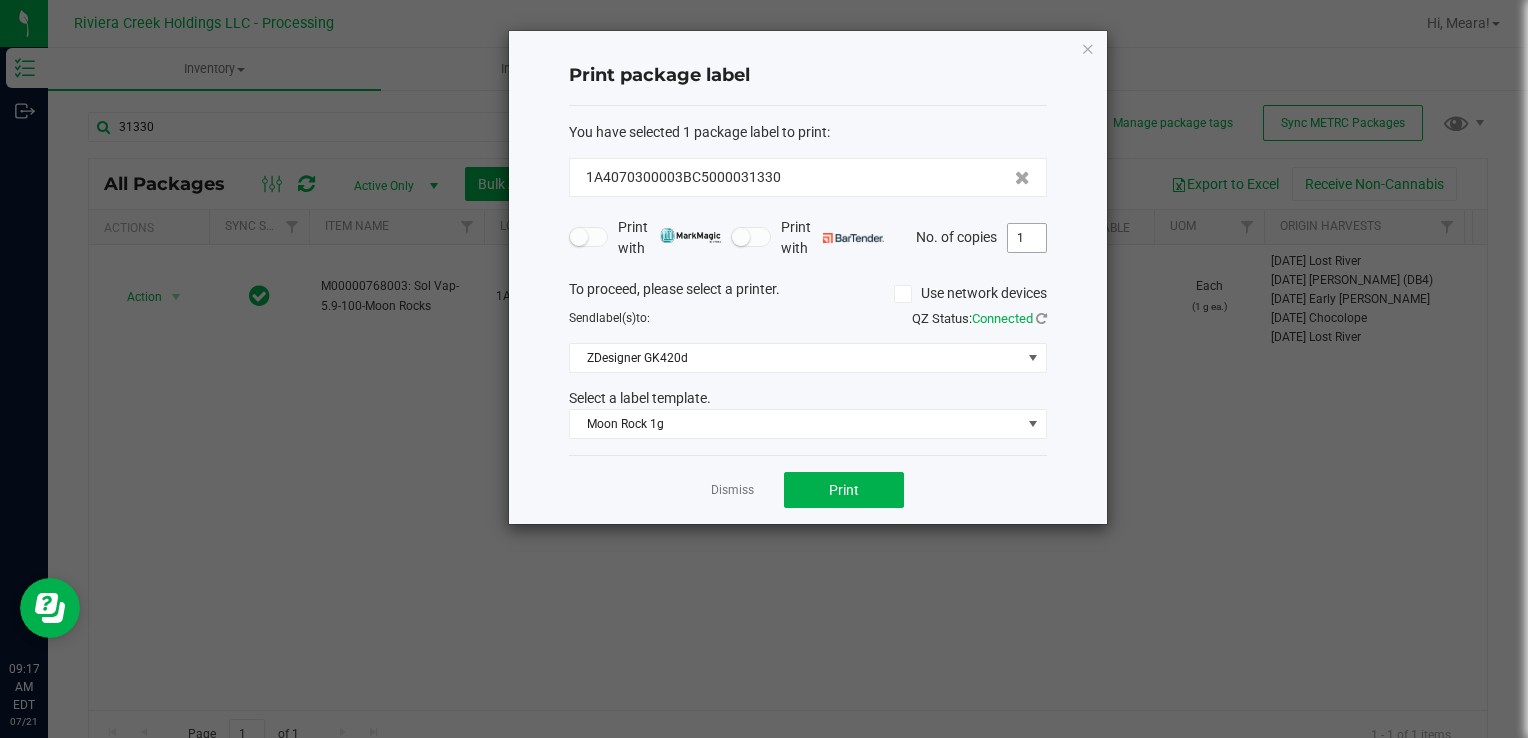 click on "Print package label  You have selected 1 package label to print  :   1A4070300003BC5000031330   Print with   Print with   No. of copies  1  To proceed, please select a printer.   Use network devices  Send  label(s)  to:  QZ Status:   Connected  ZDesigner GK420d  Select a label template.  Moon Rock 1g  Dismiss   Print" 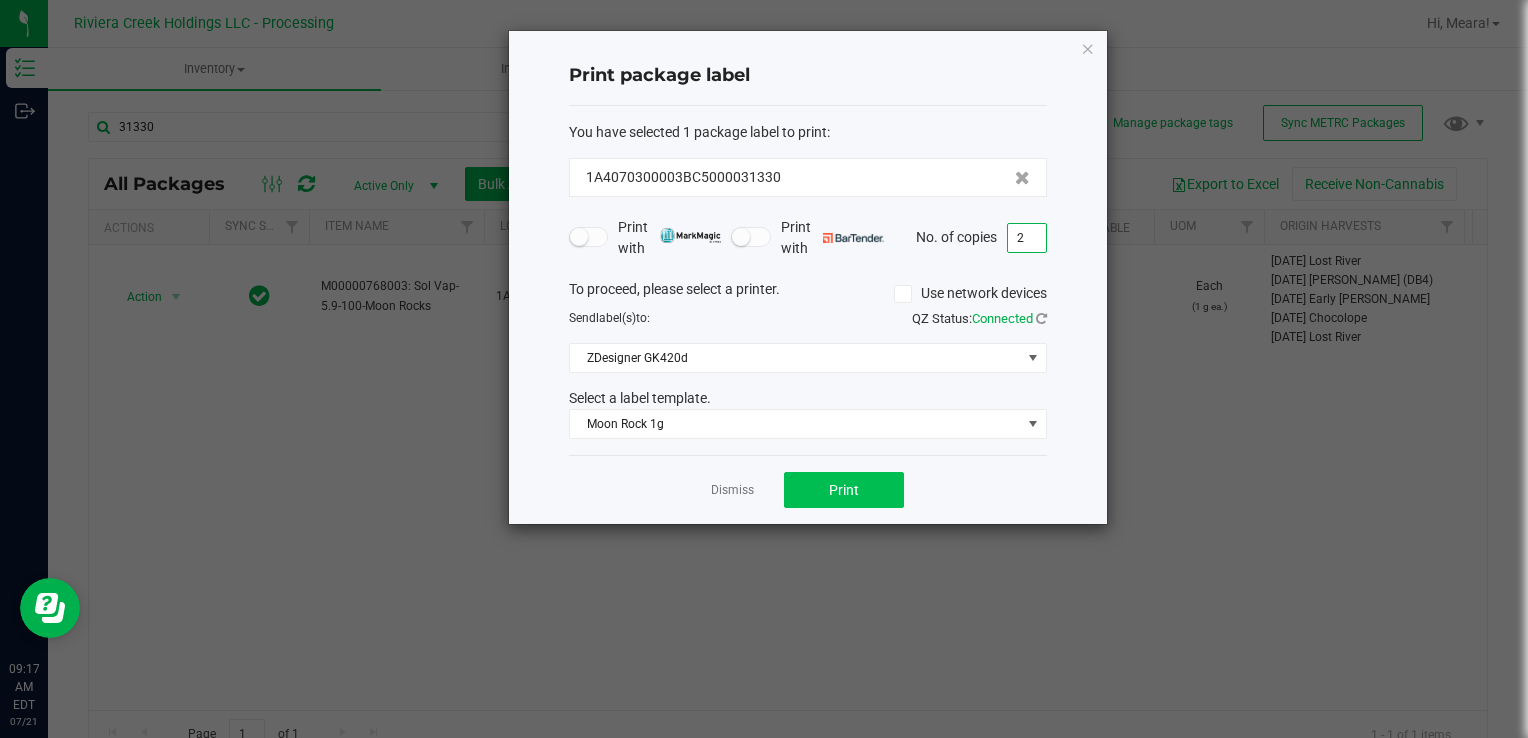 type on "2" 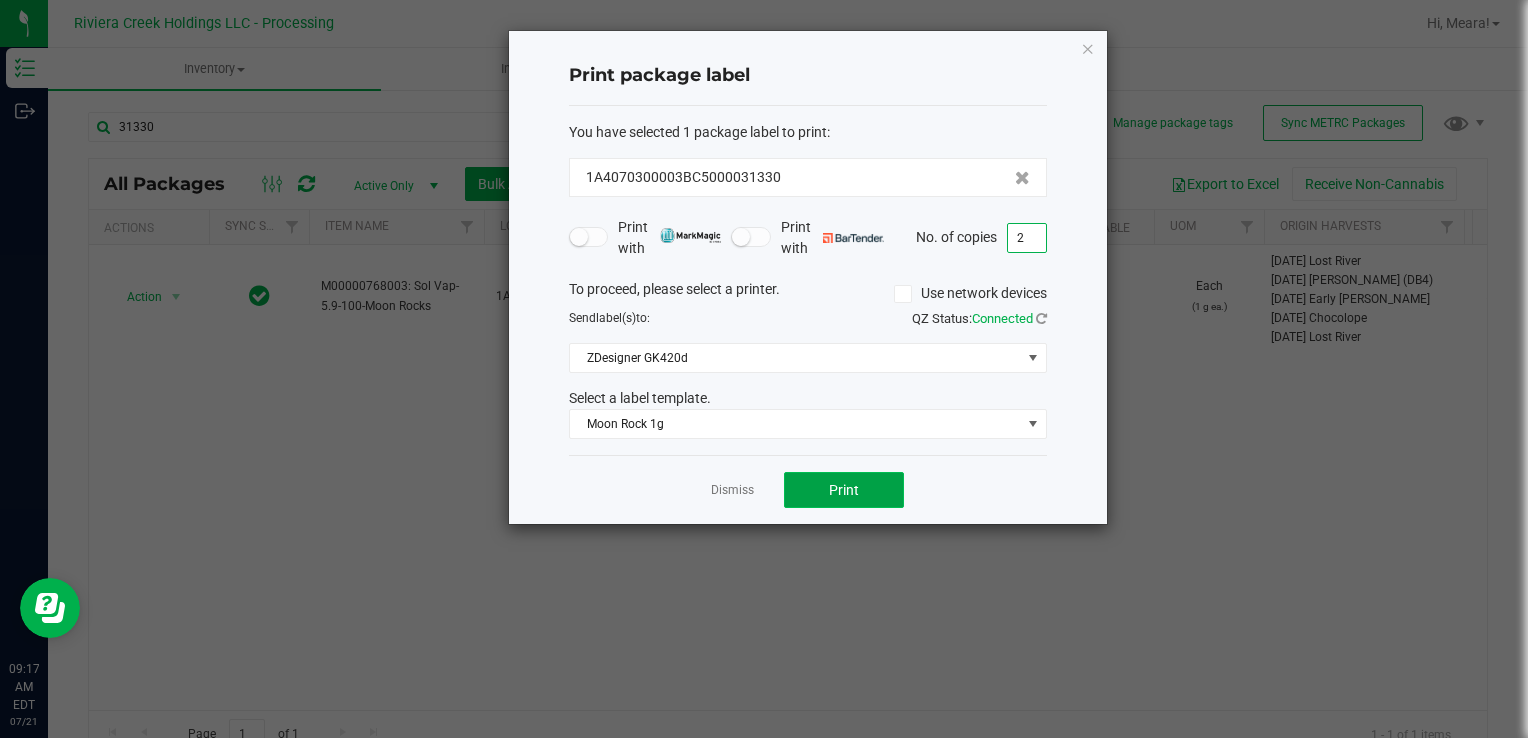 click on "Print" 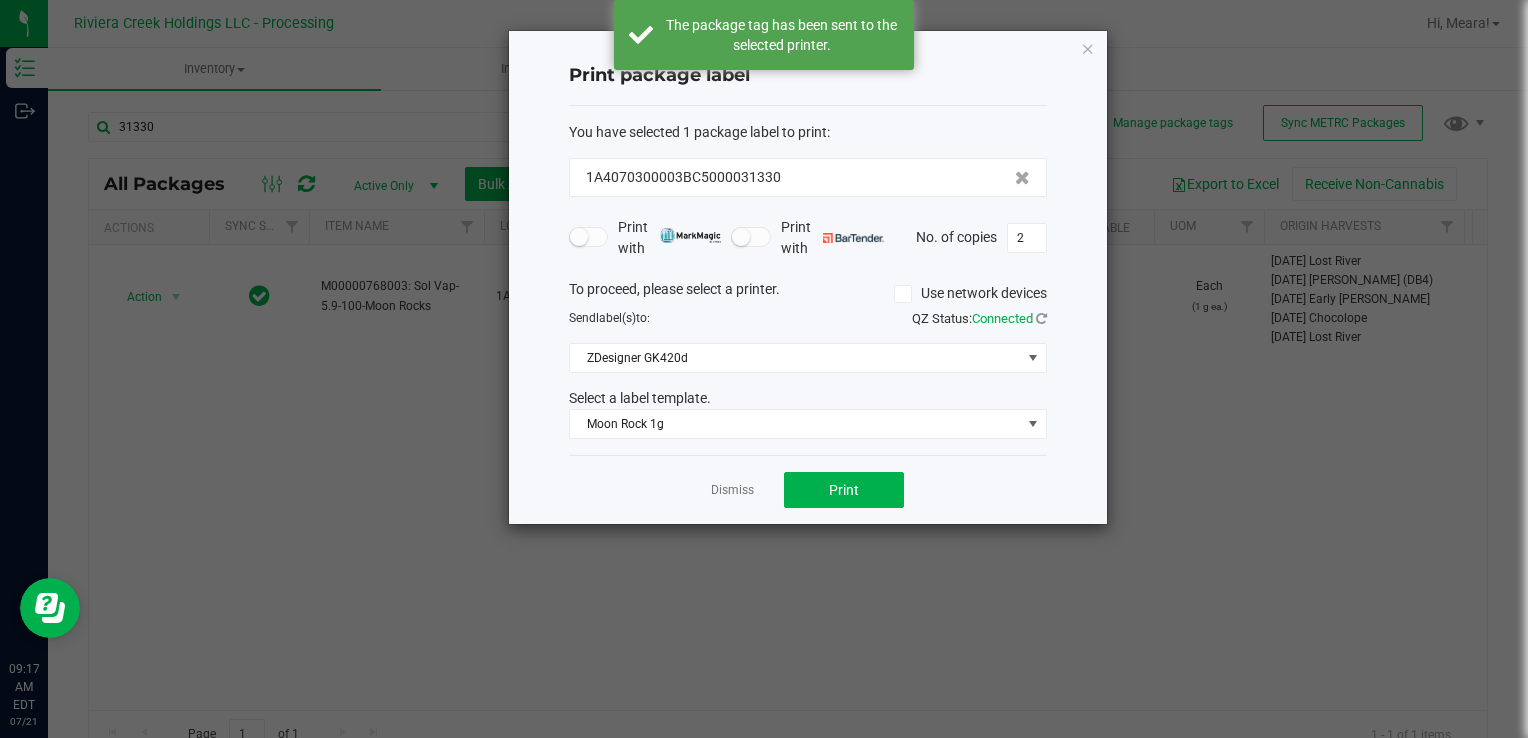 drag, startPoint x: 730, startPoint y: 484, endPoint x: 552, endPoint y: 385, distance: 203.67867 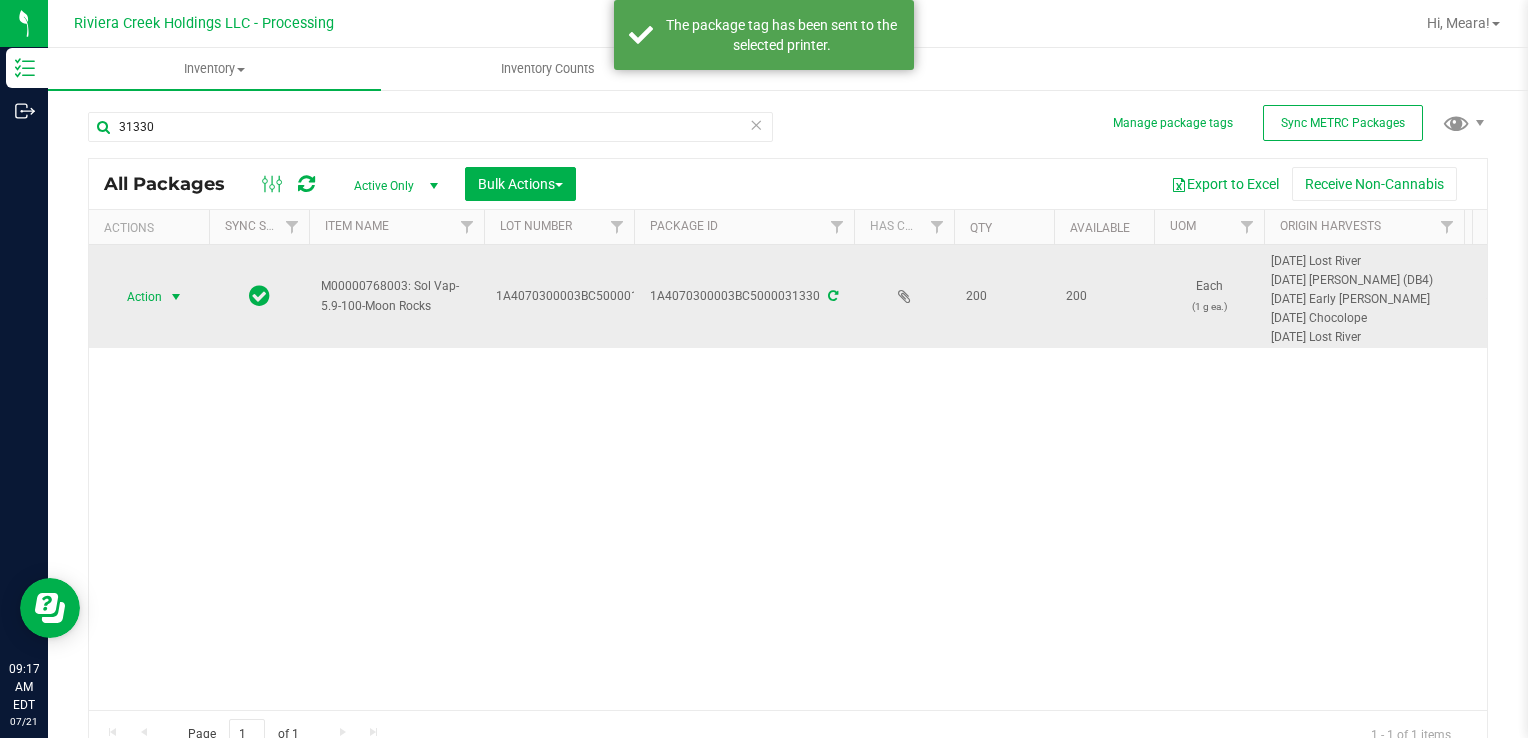click at bounding box center (176, 297) 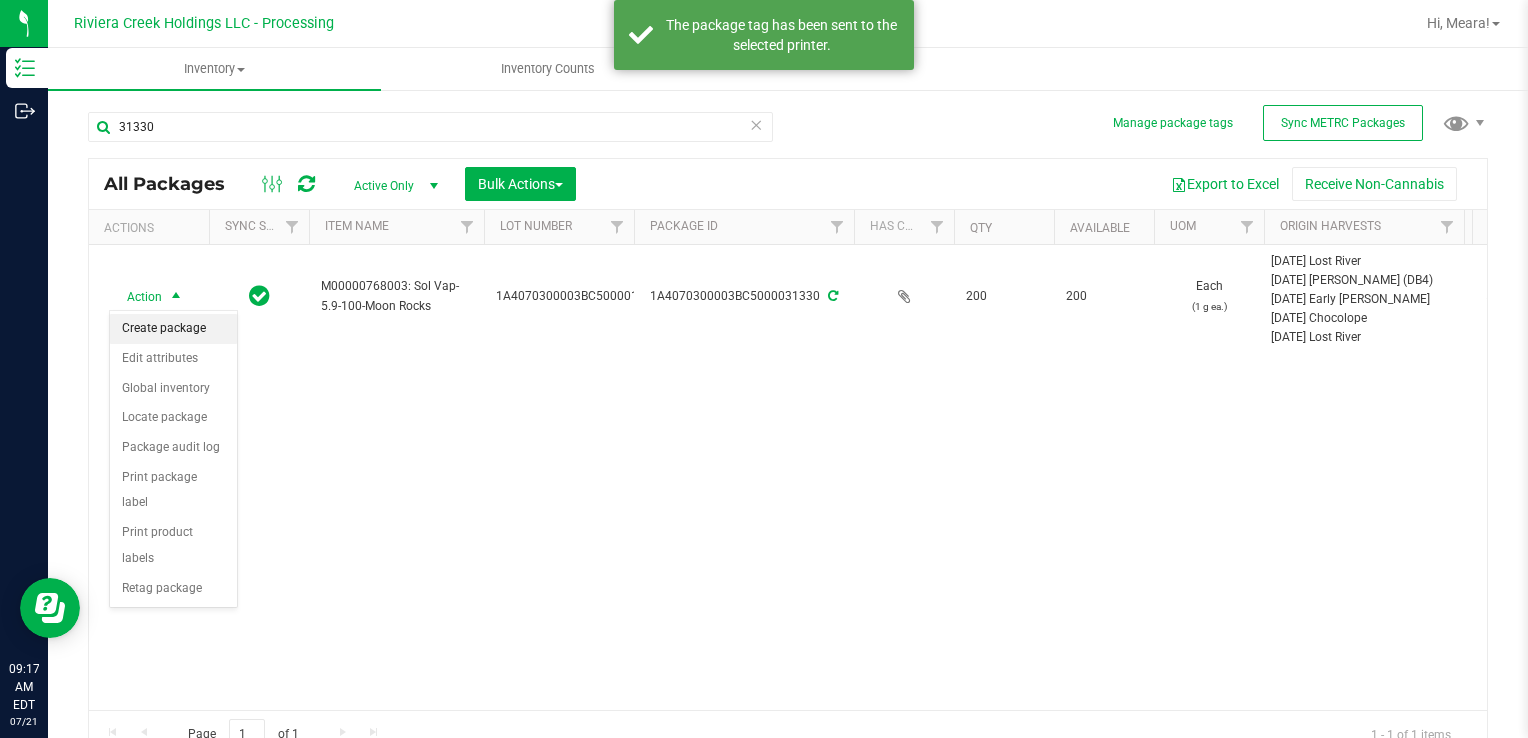 click on "Create package" at bounding box center [173, 329] 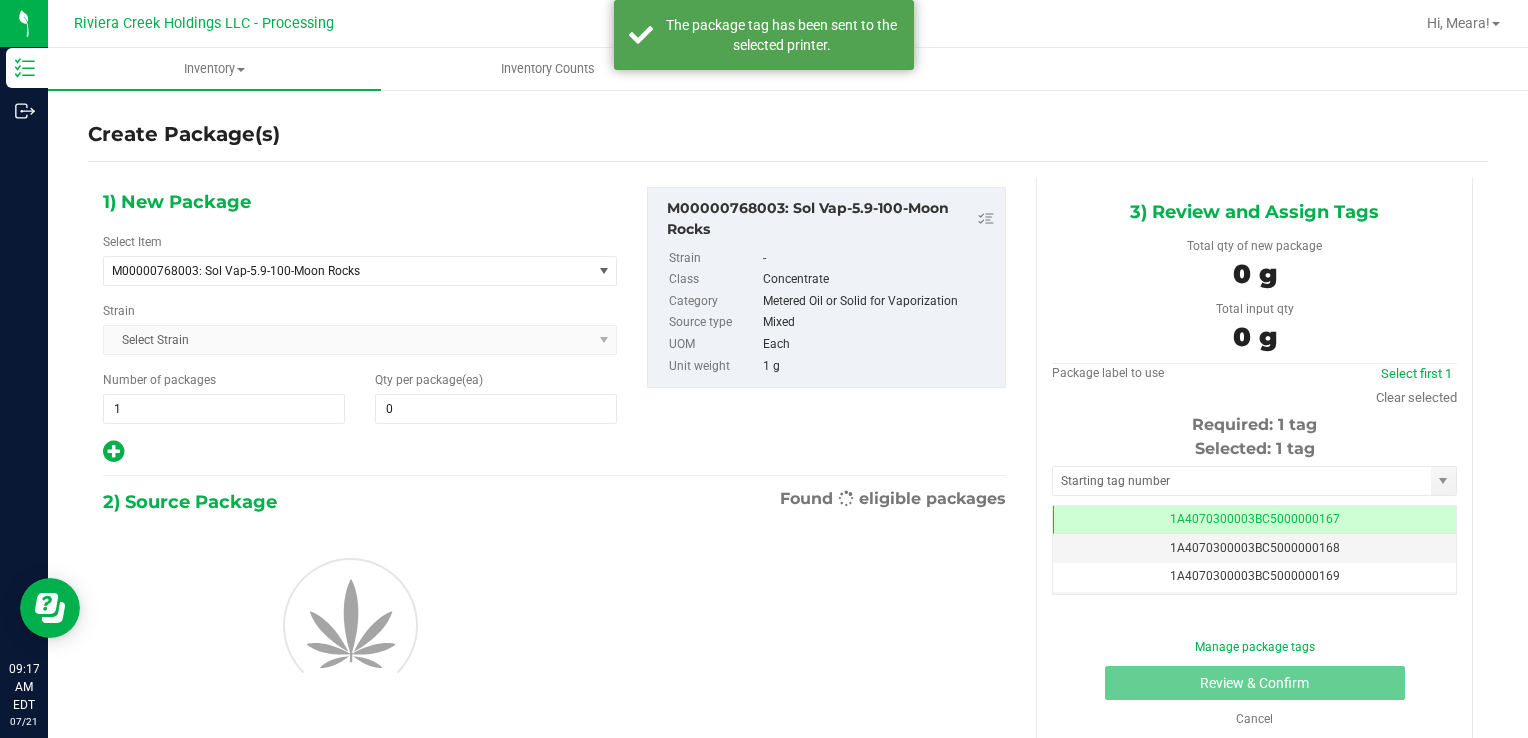 scroll, scrollTop: 0, scrollLeft: 0, axis: both 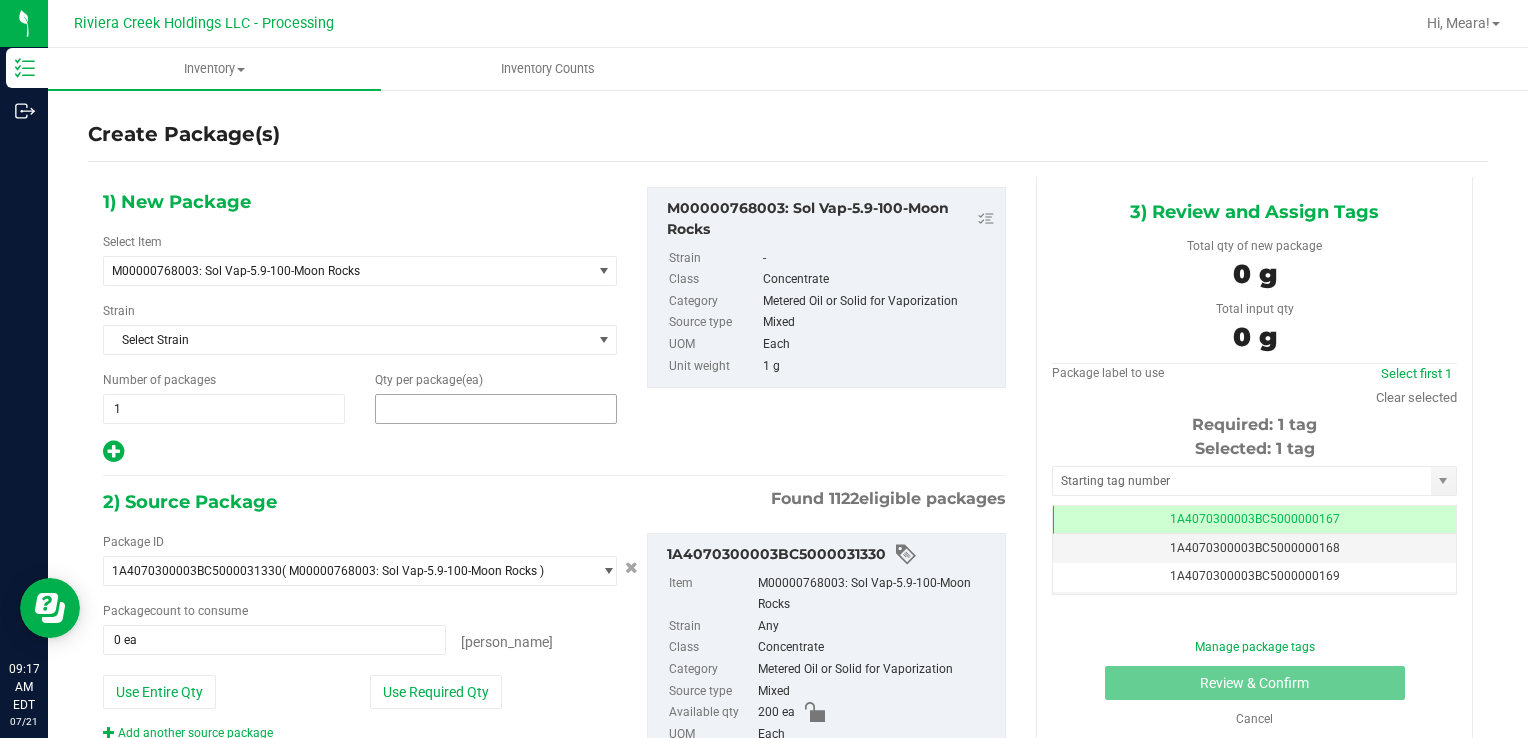 click at bounding box center [496, 409] 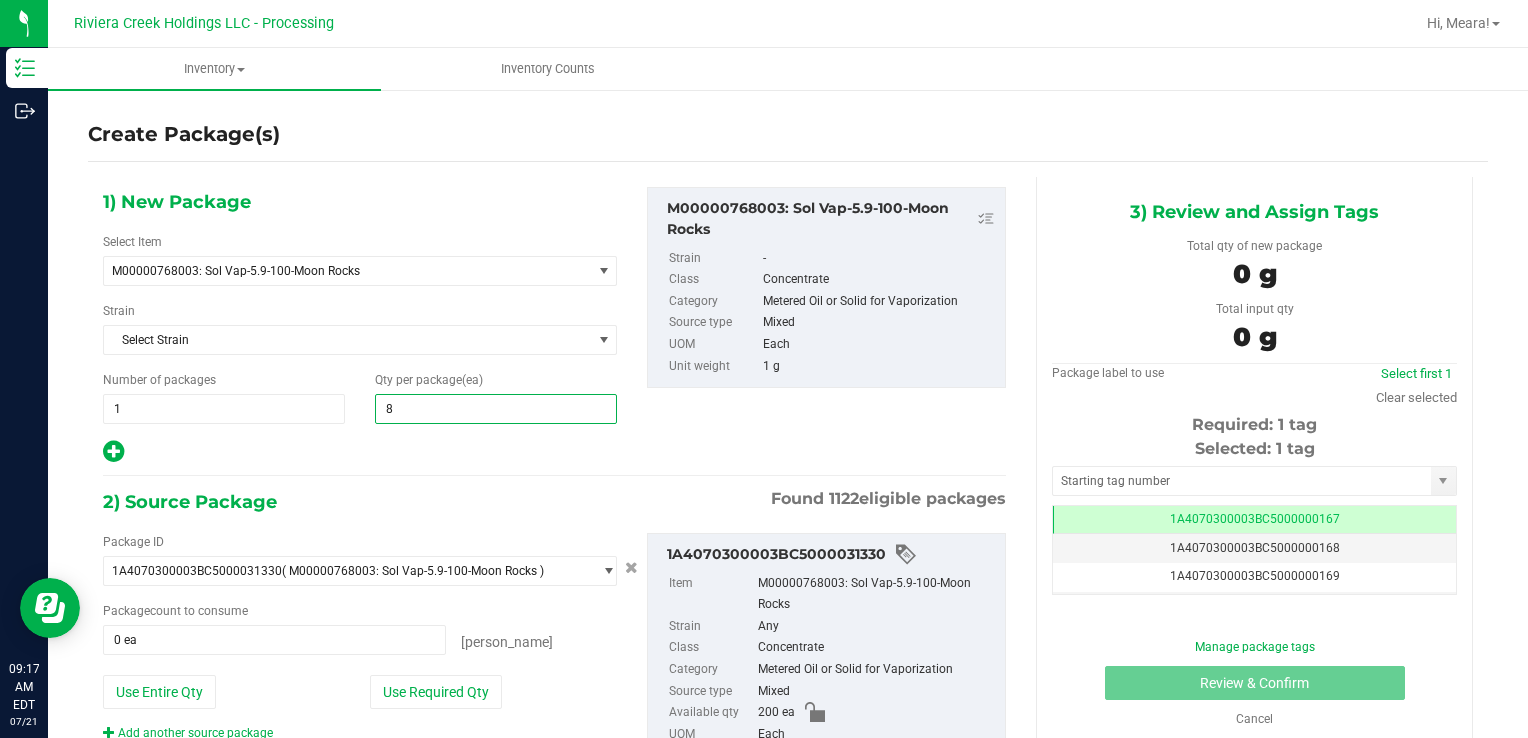 type on "80" 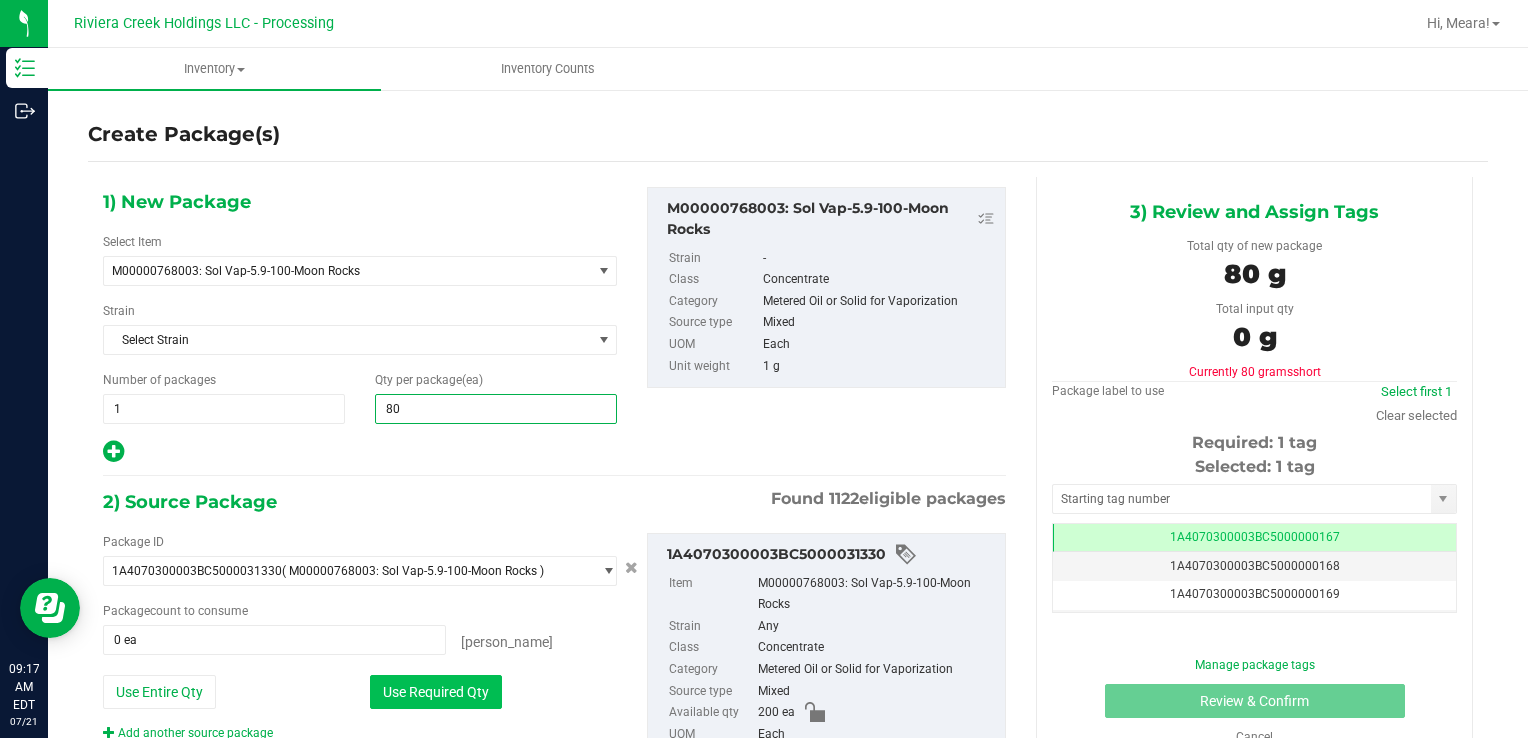 type on "80" 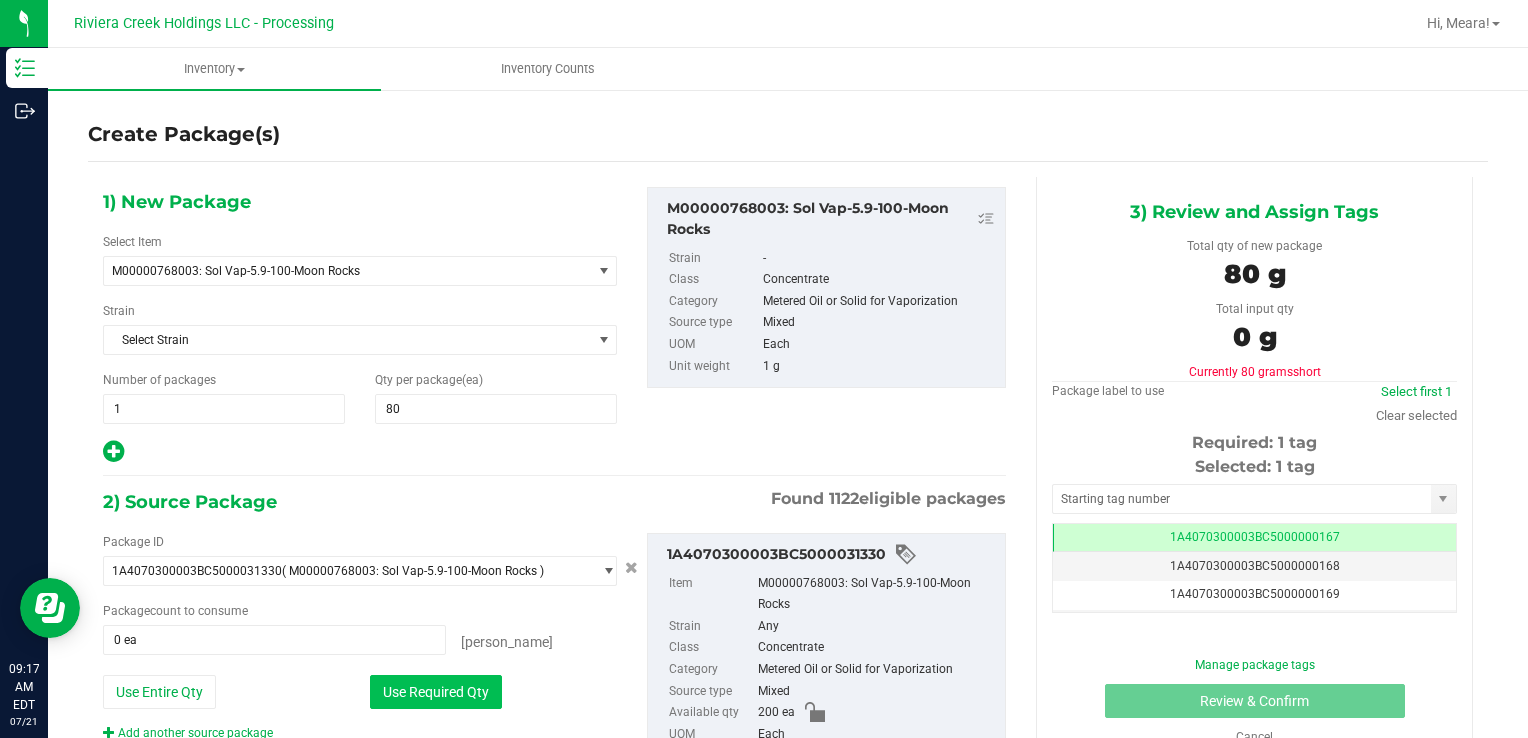 click on "Use Required Qty" at bounding box center [436, 692] 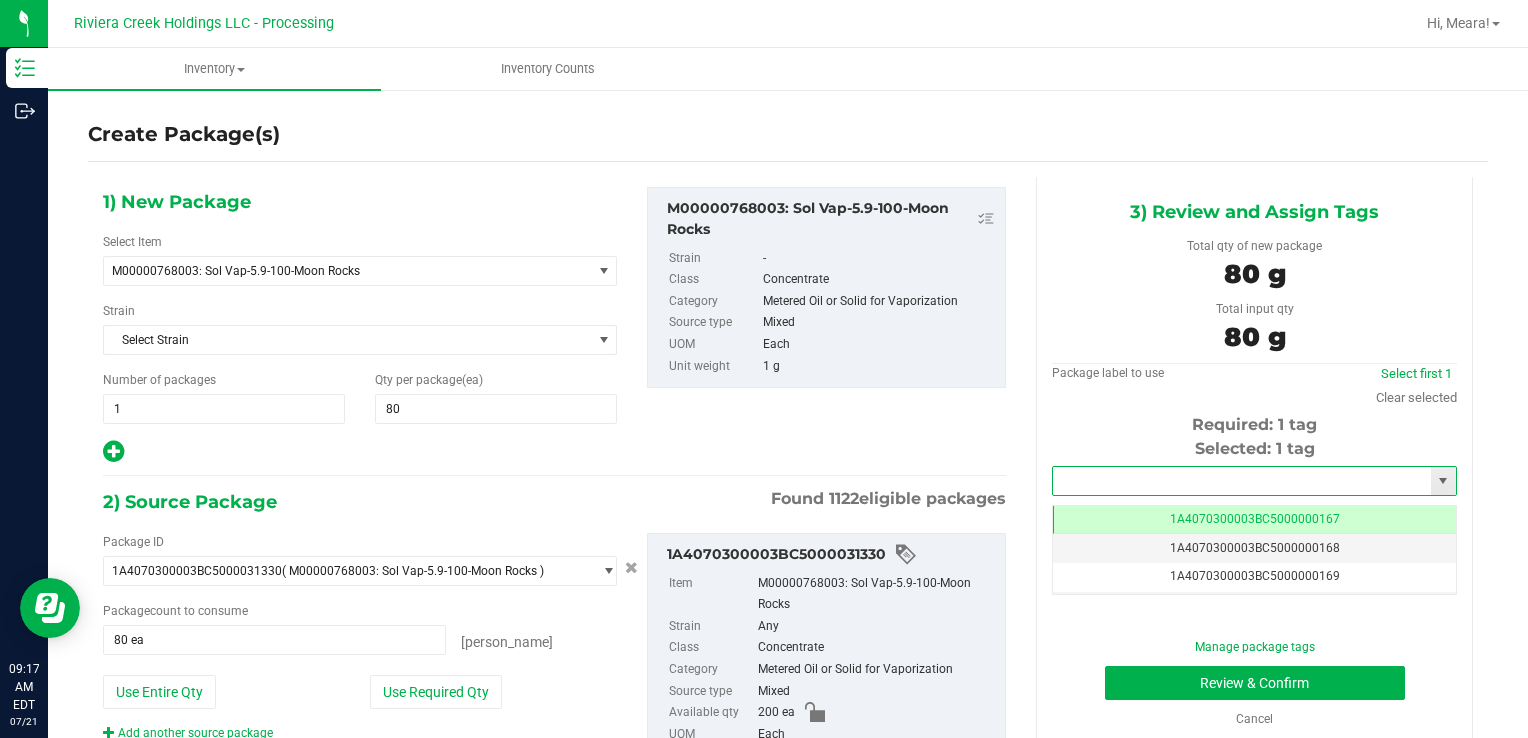 click at bounding box center (1242, 481) 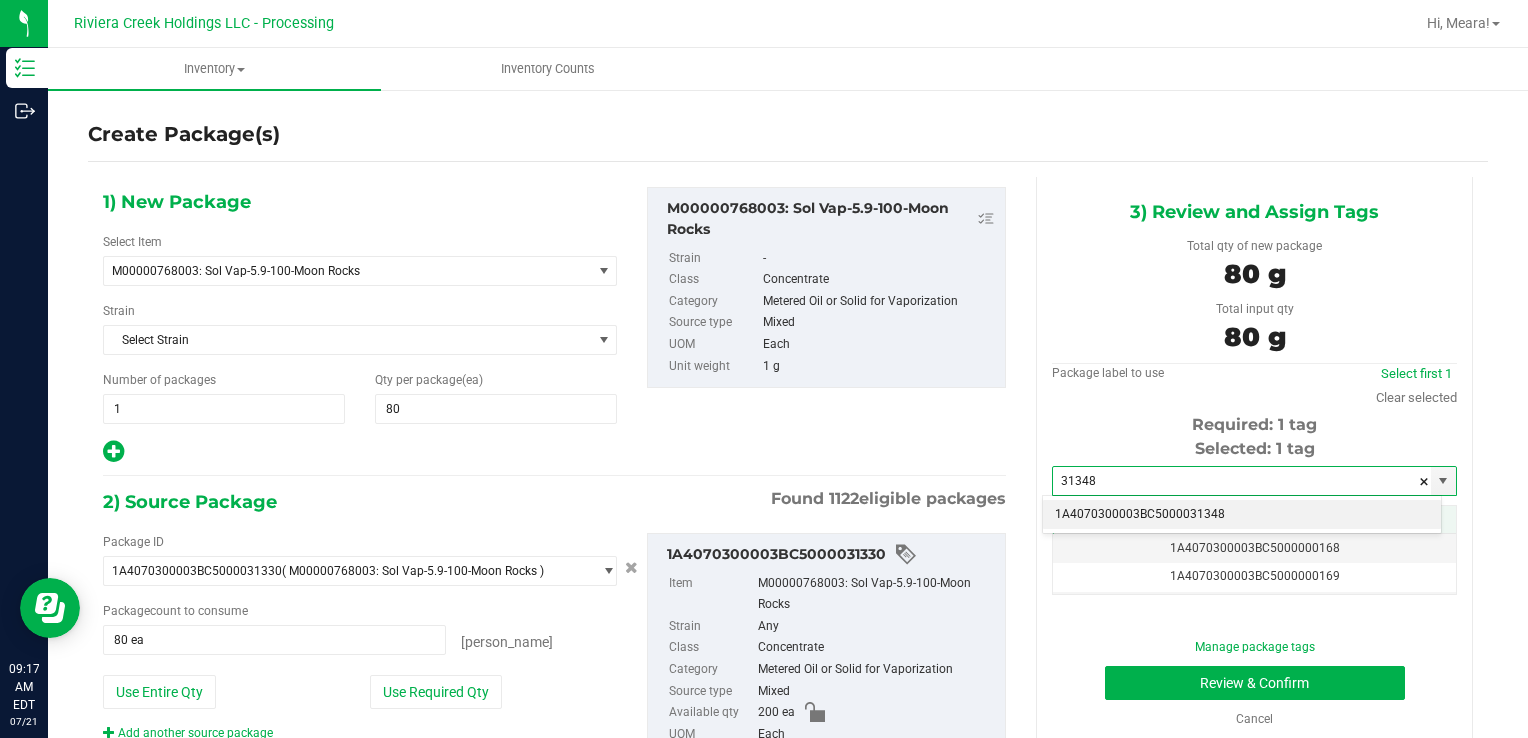 click on "1A4070300003BC5000031348" at bounding box center (1242, 515) 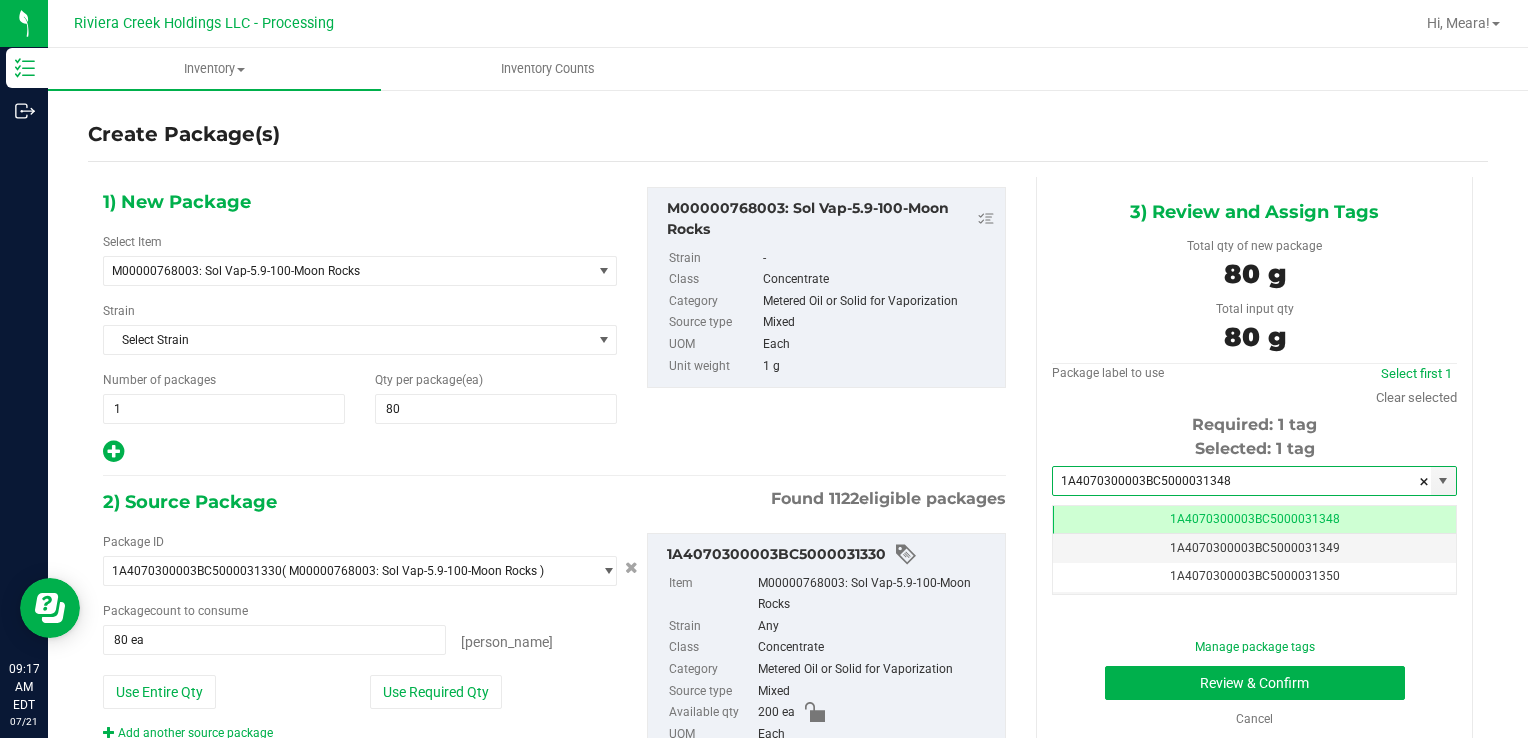 scroll, scrollTop: 0, scrollLeft: 0, axis: both 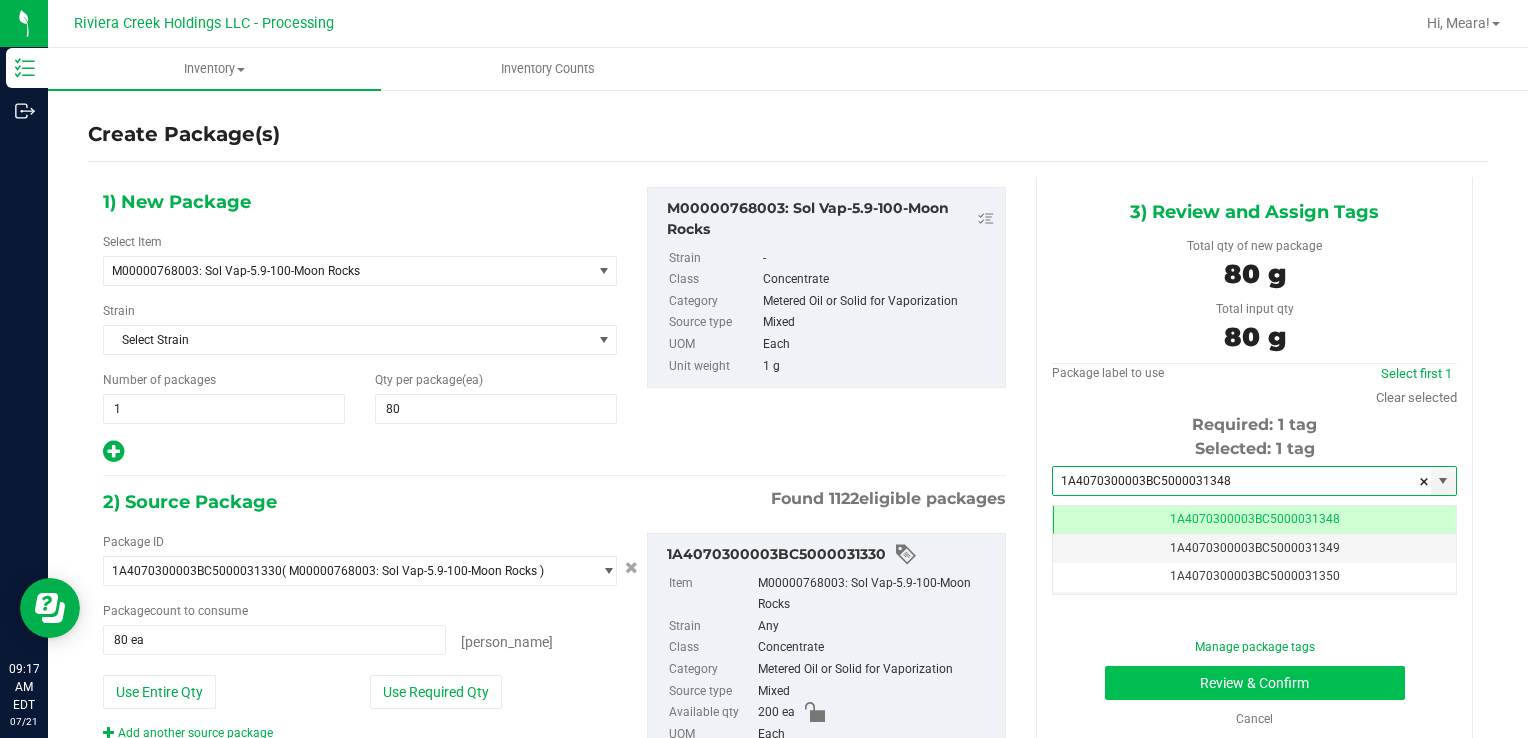 type on "1A4070300003BC5000031348" 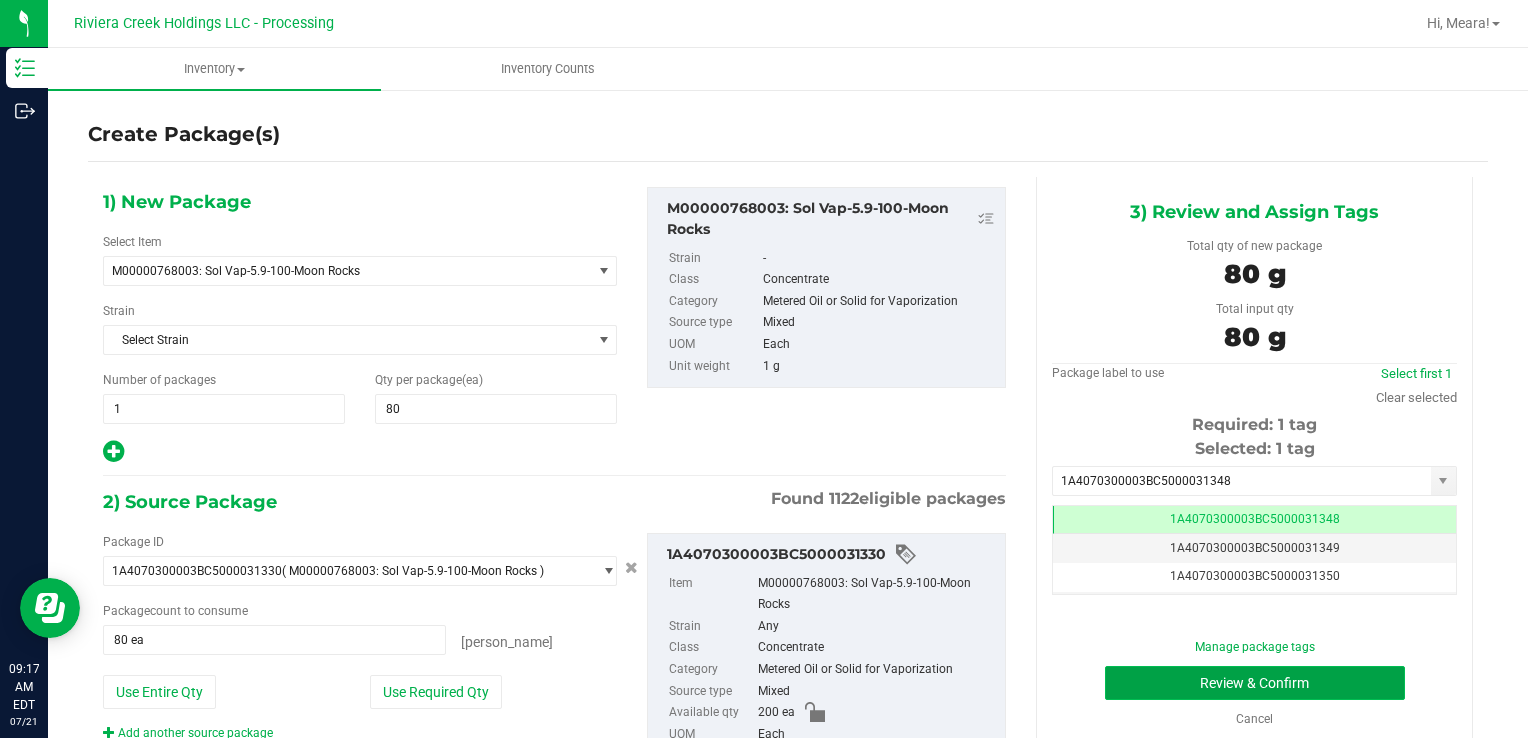 click on "Review & Confirm" at bounding box center [1255, 683] 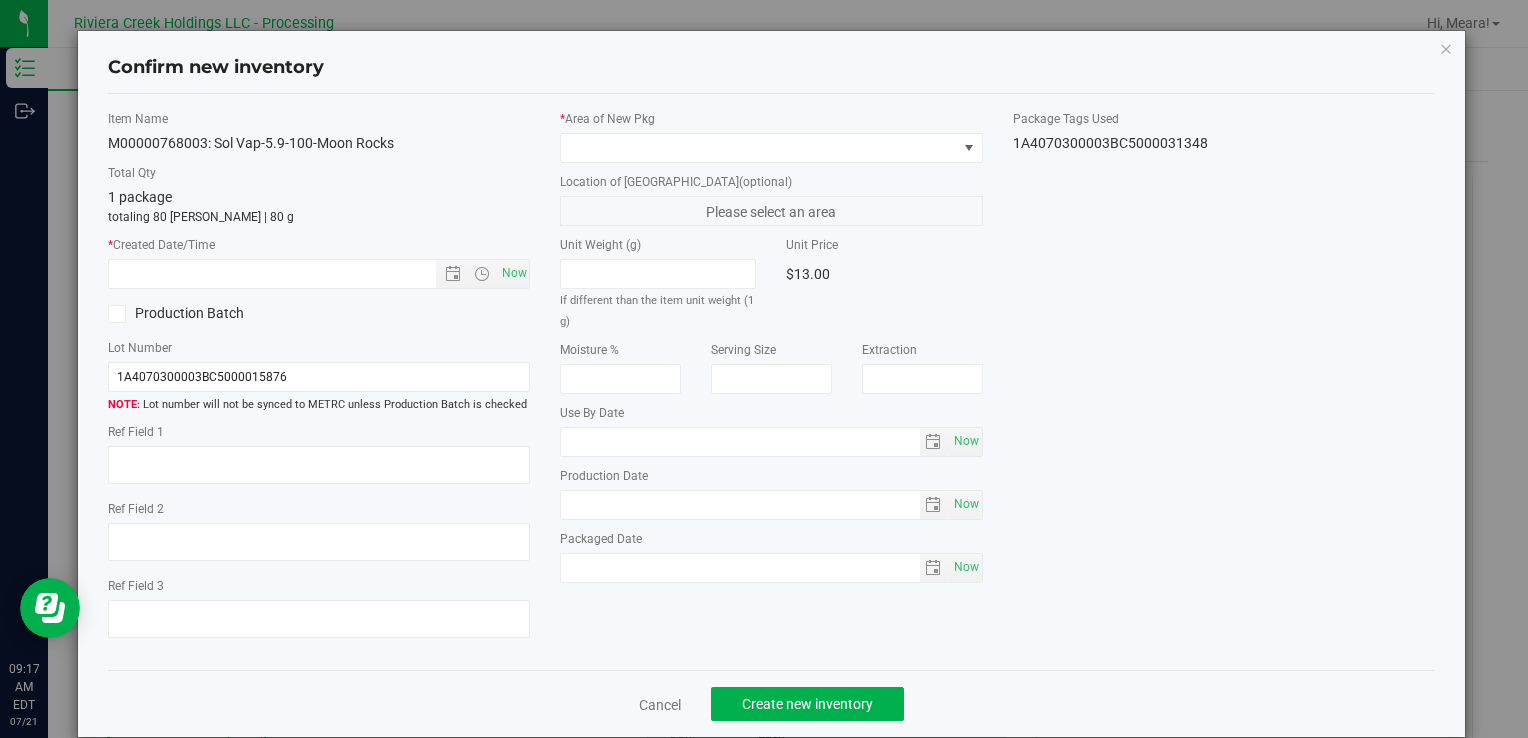 type on "[DATE]" 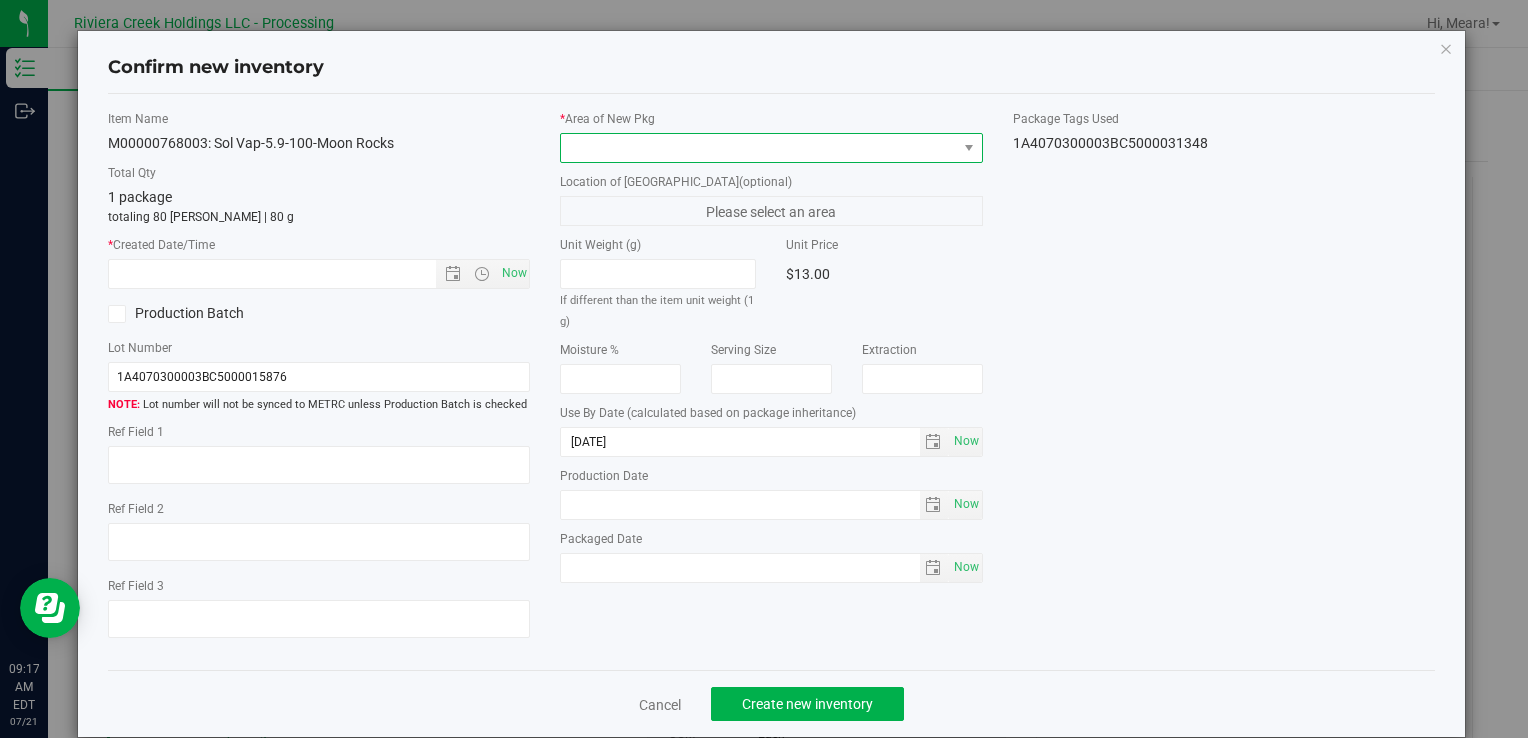 click at bounding box center [968, 148] 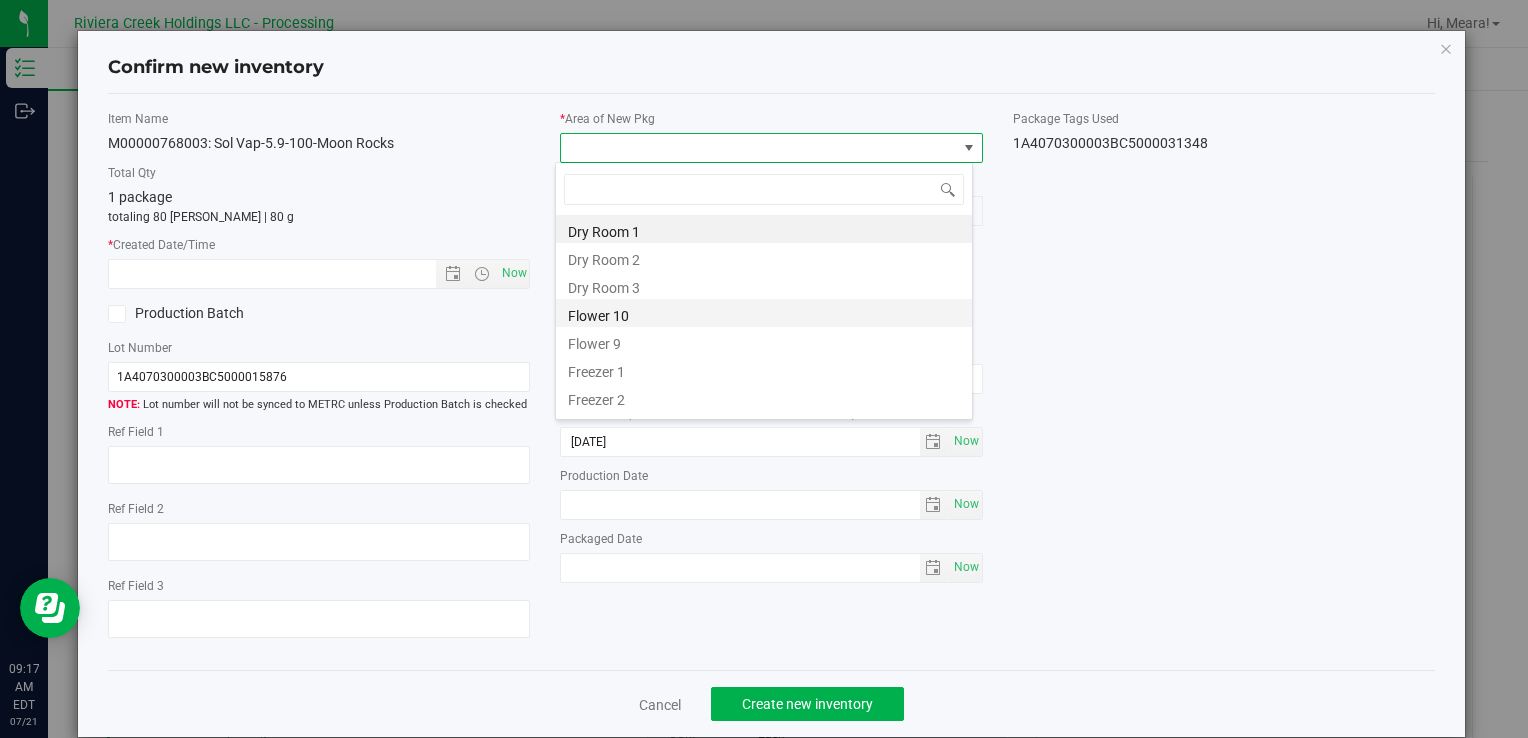 drag, startPoint x: 650, startPoint y: 317, endPoint x: 570, endPoint y: 290, distance: 84.4334 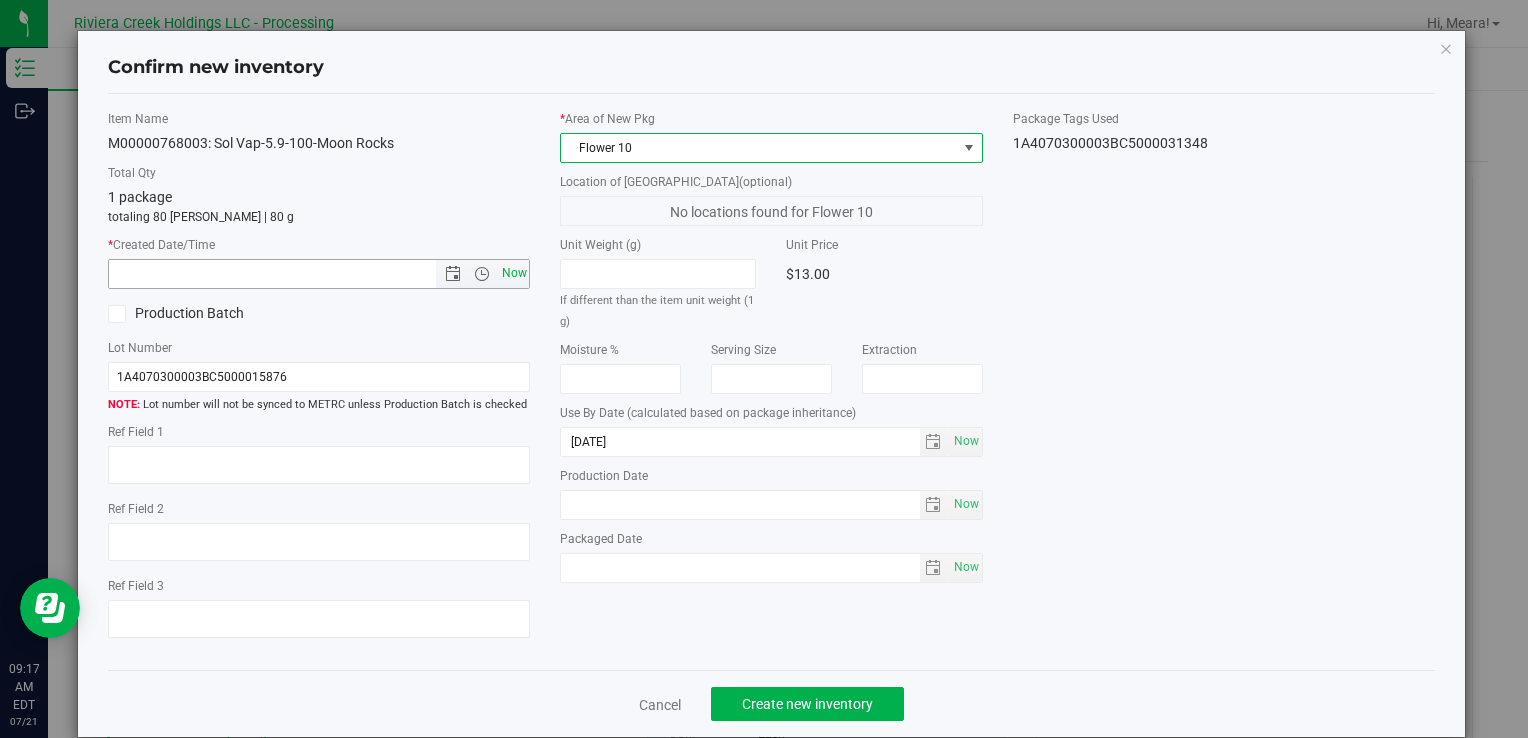 click on "Now" at bounding box center (514, 273) 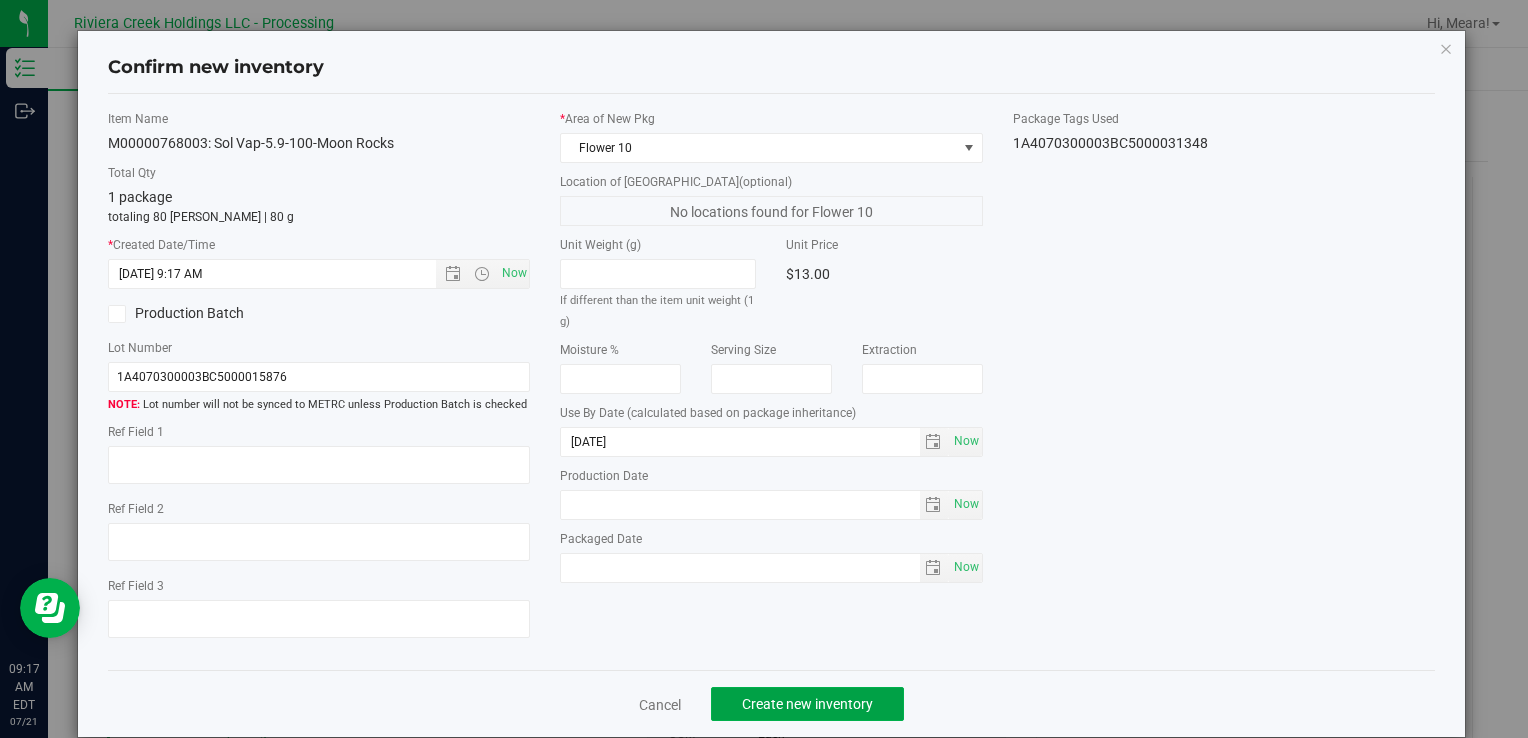 drag, startPoint x: 865, startPoint y: 698, endPoint x: 910, endPoint y: 613, distance: 96.17692 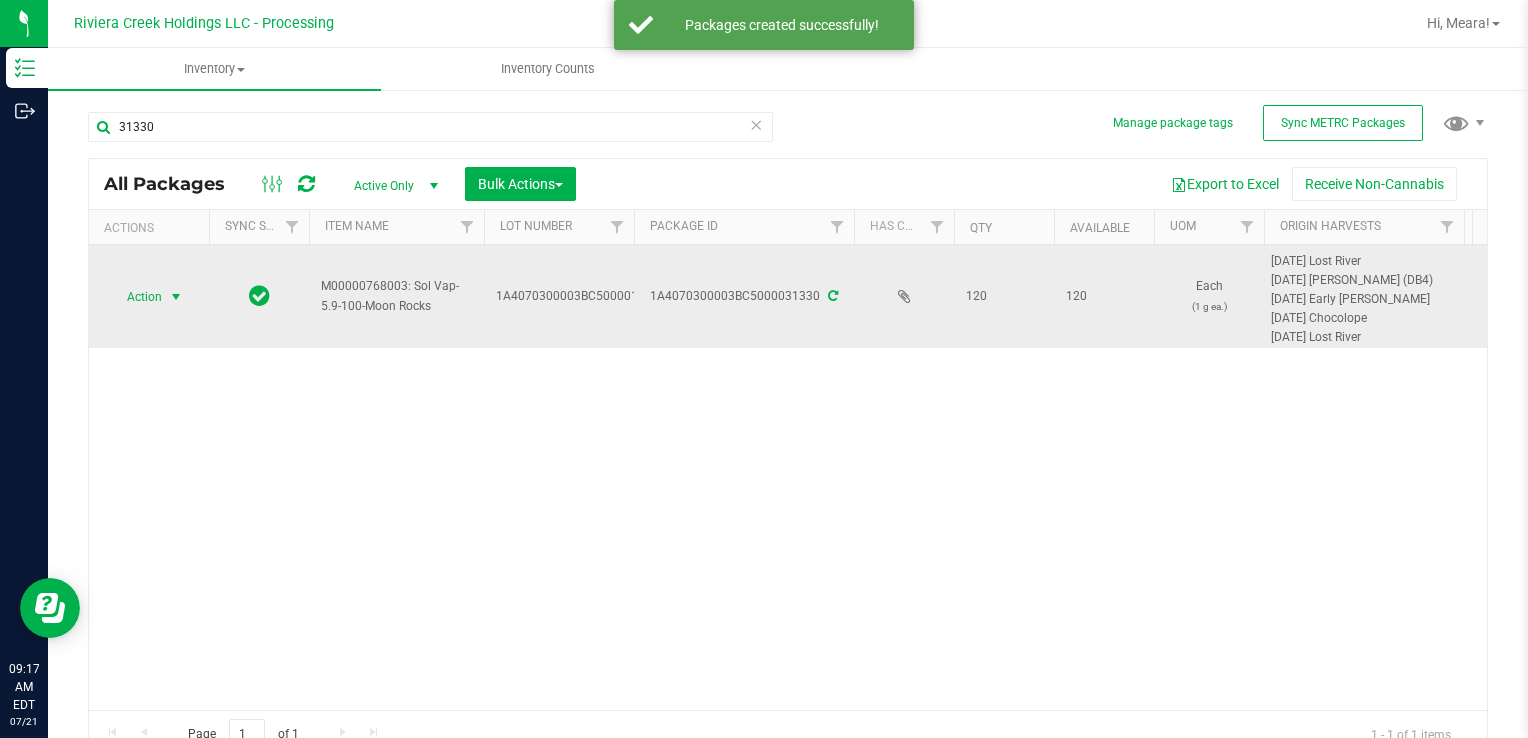 click at bounding box center (176, 297) 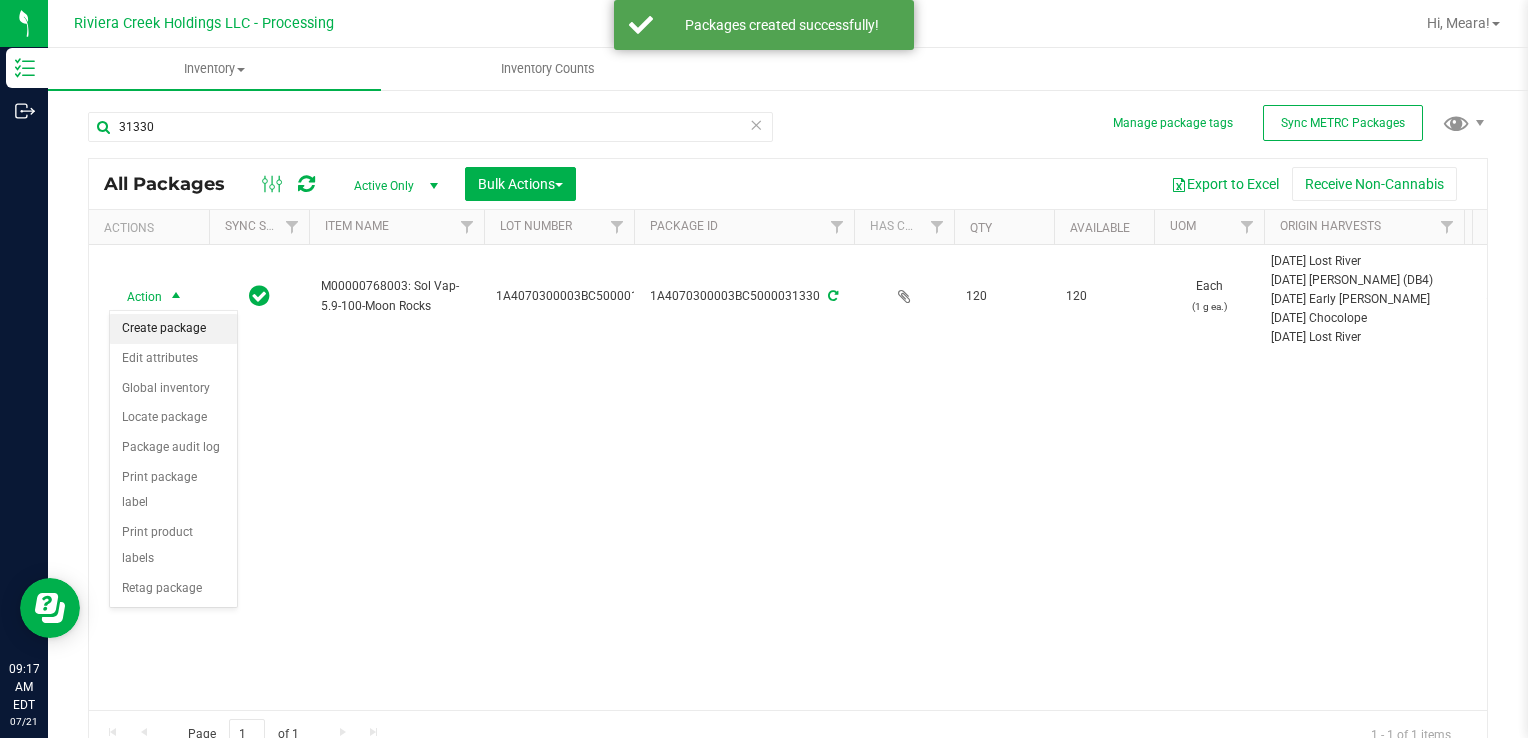 click on "Create package" at bounding box center [173, 329] 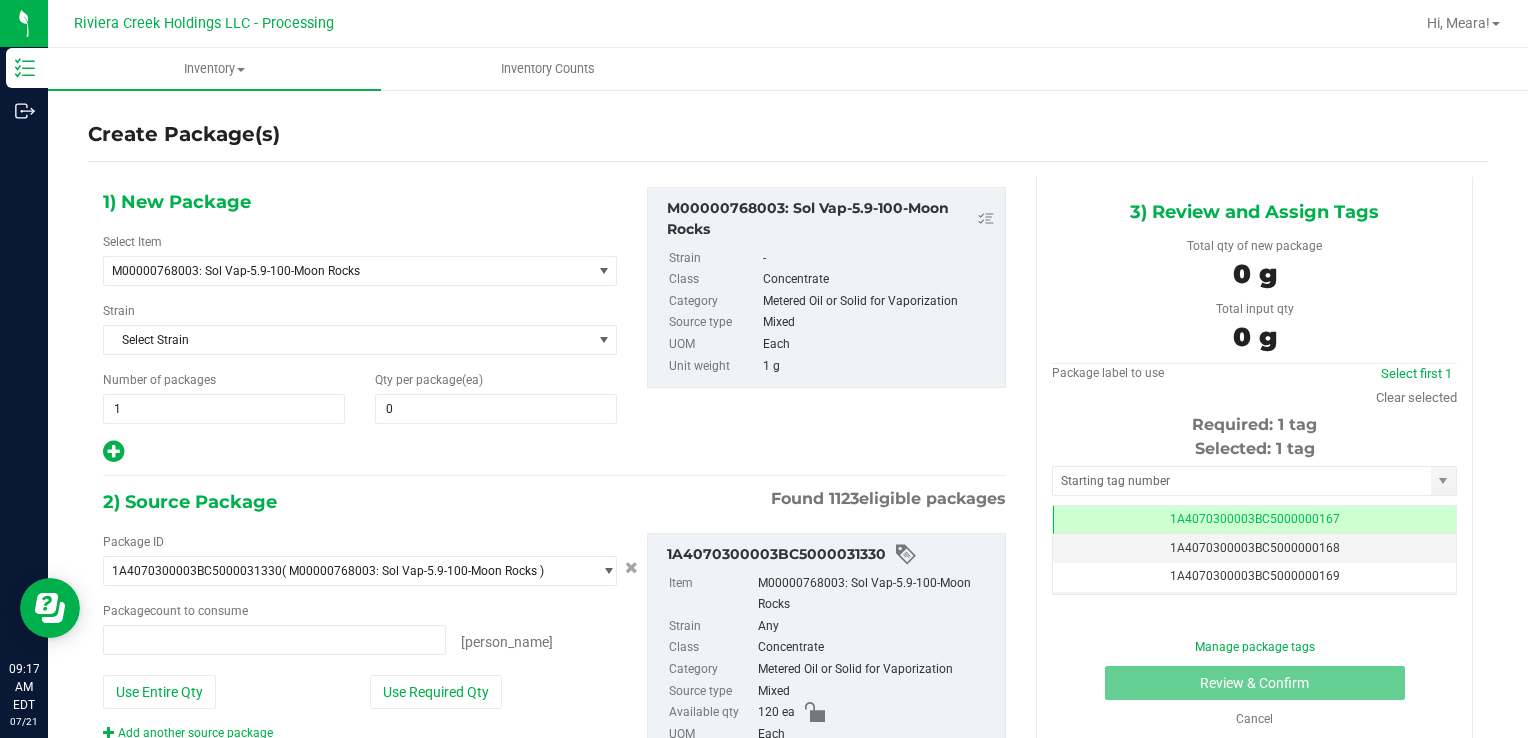 type on "0 ea" 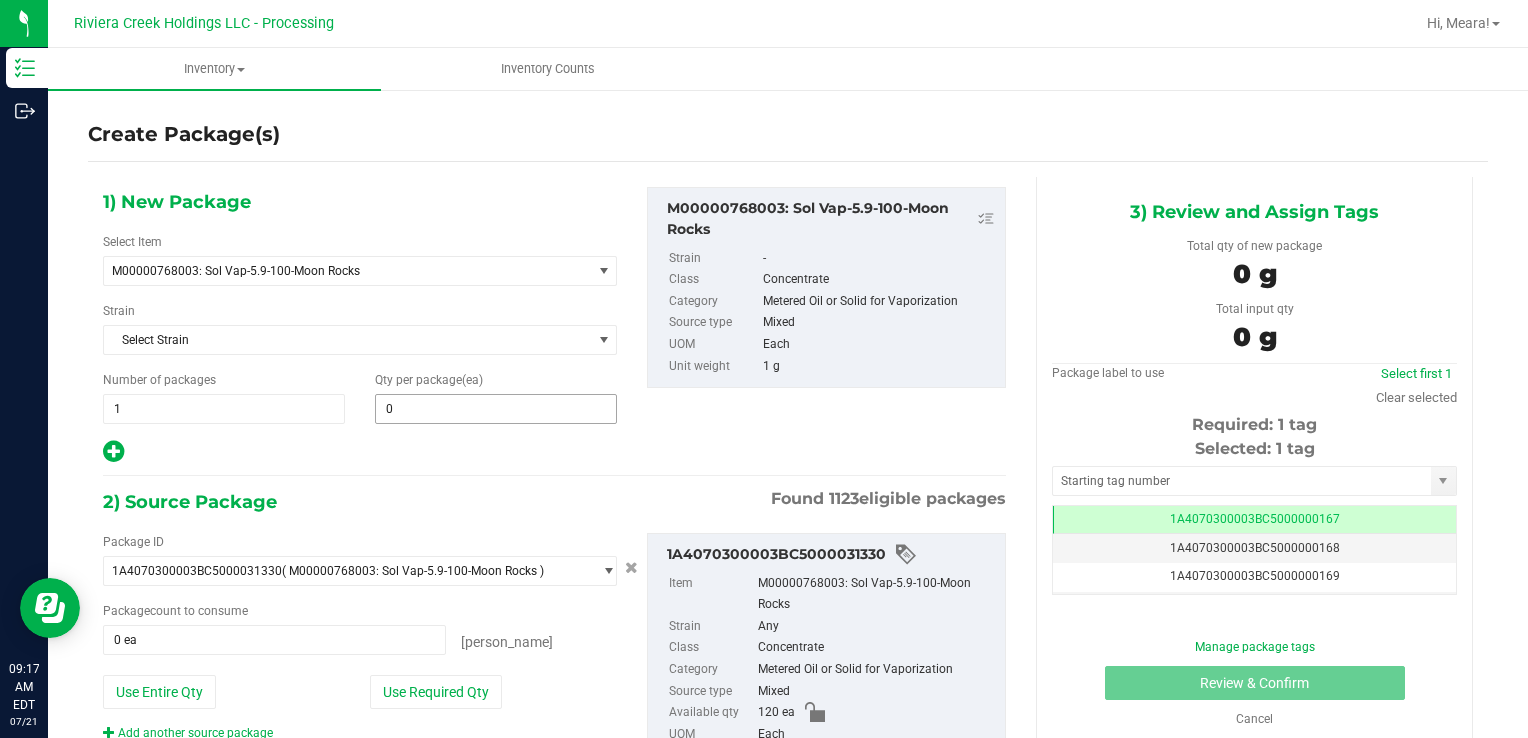type 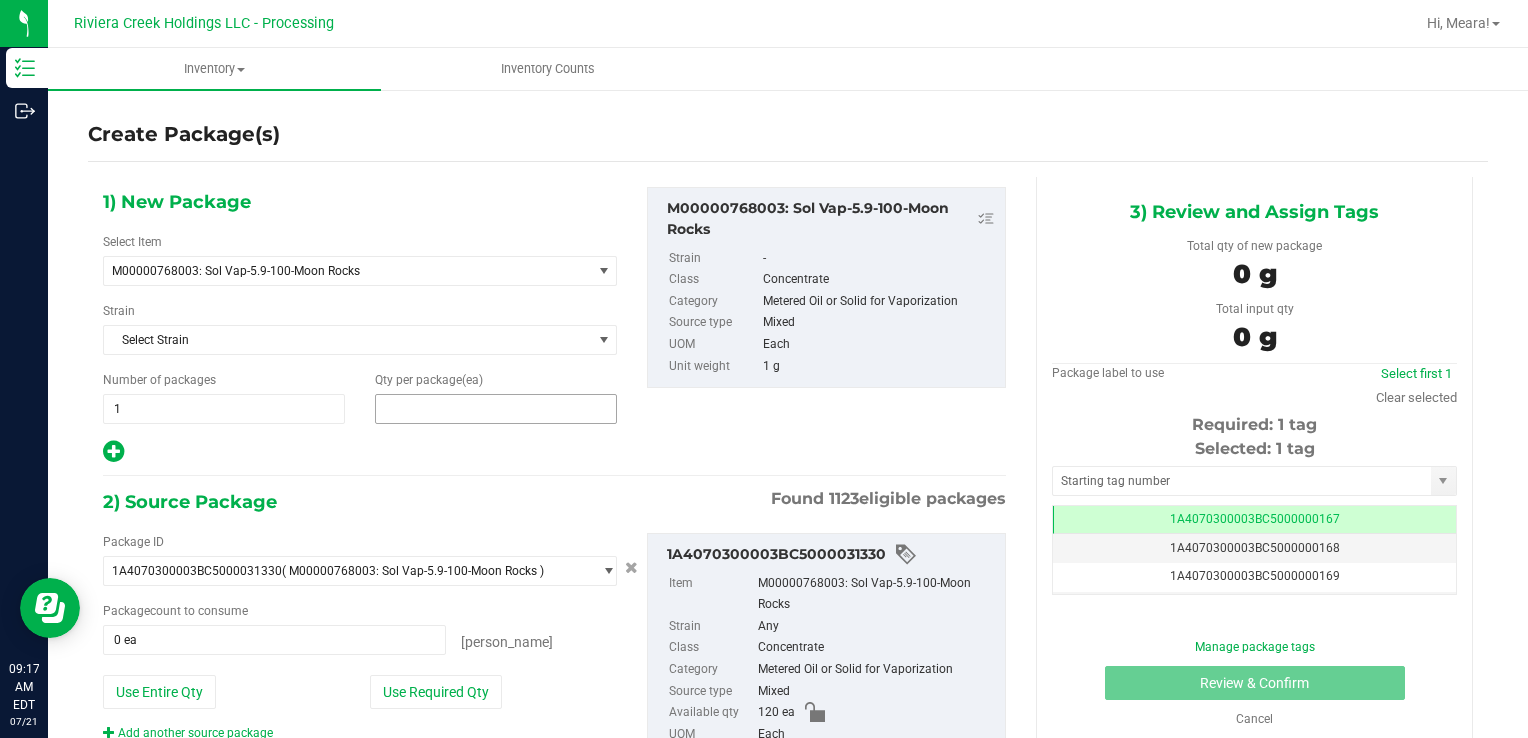 click at bounding box center (496, 409) 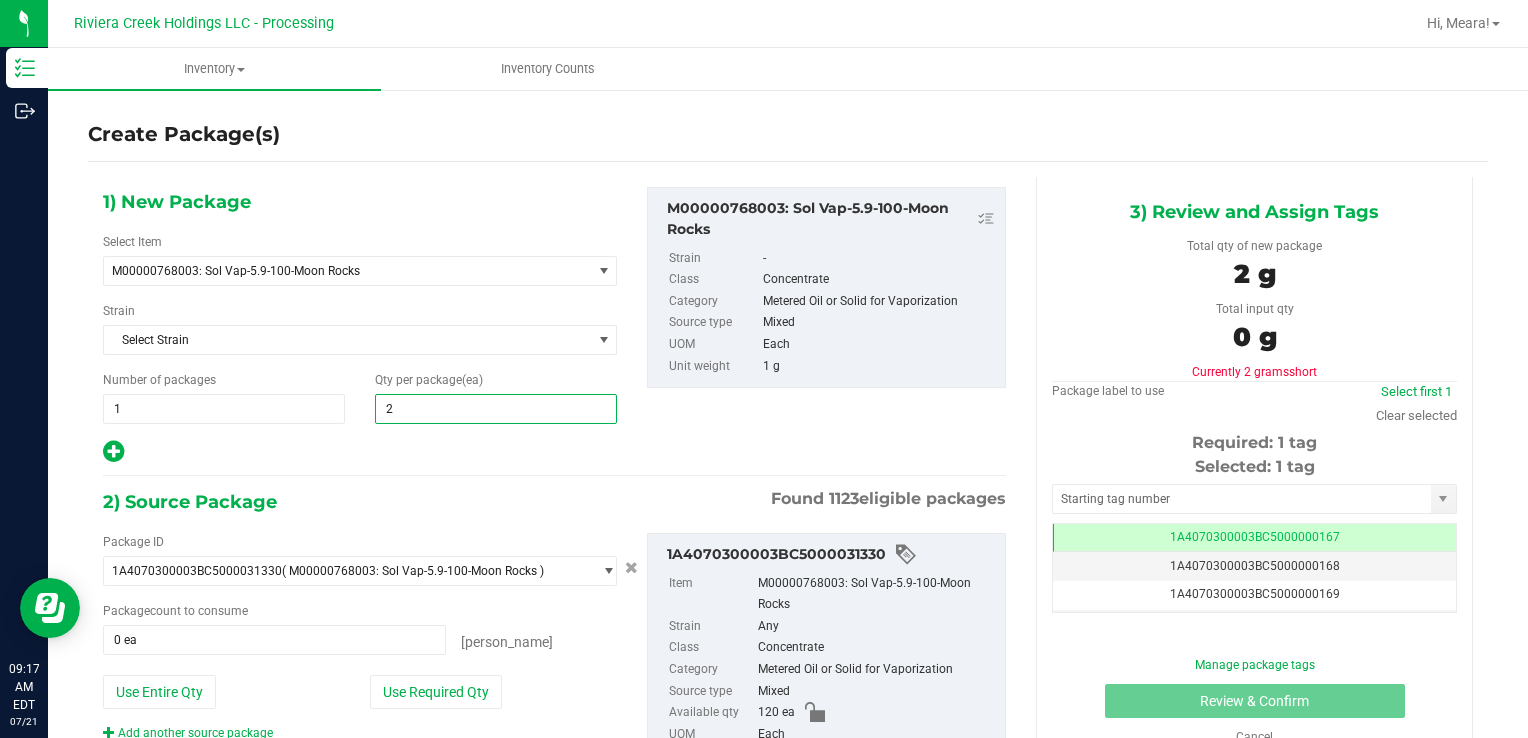 type on "20" 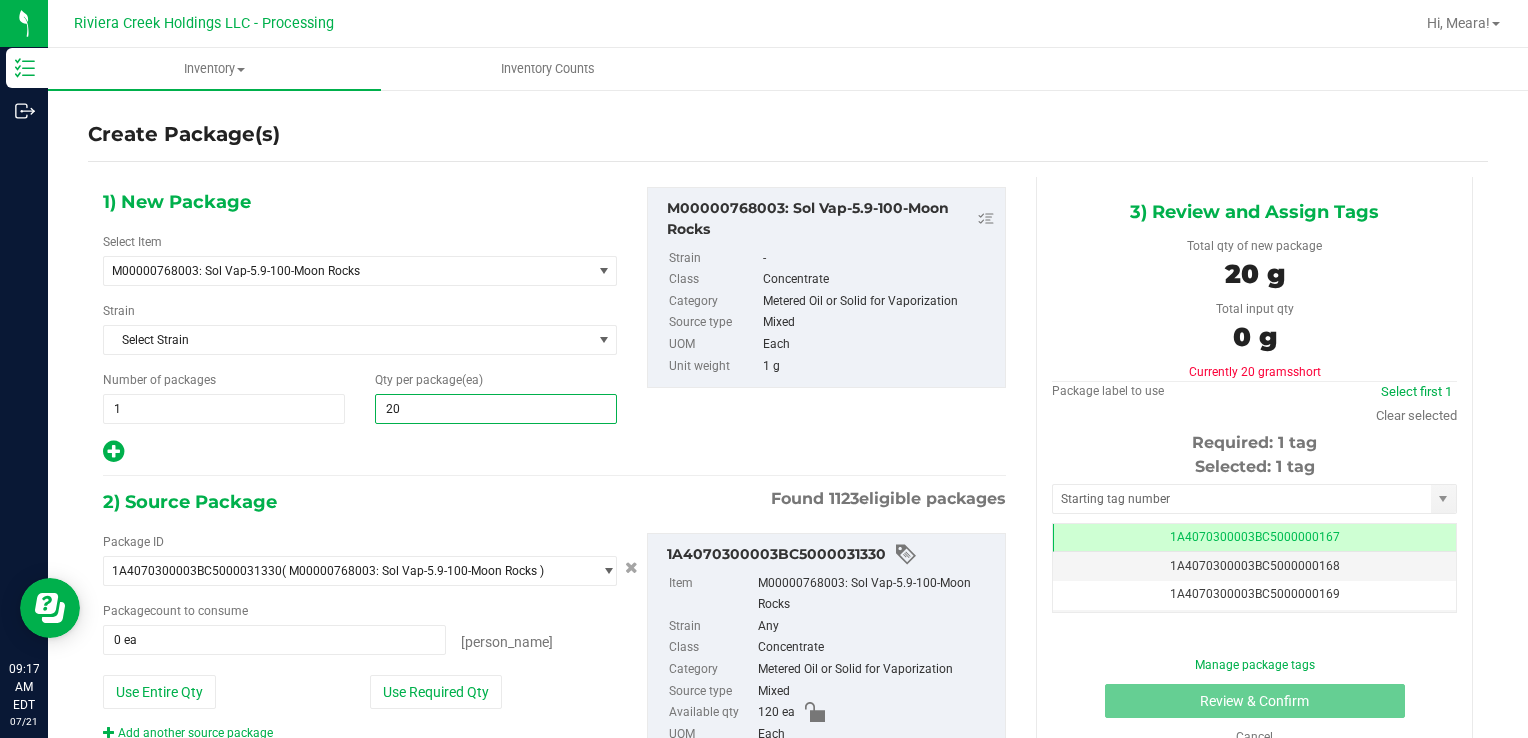 type on "20" 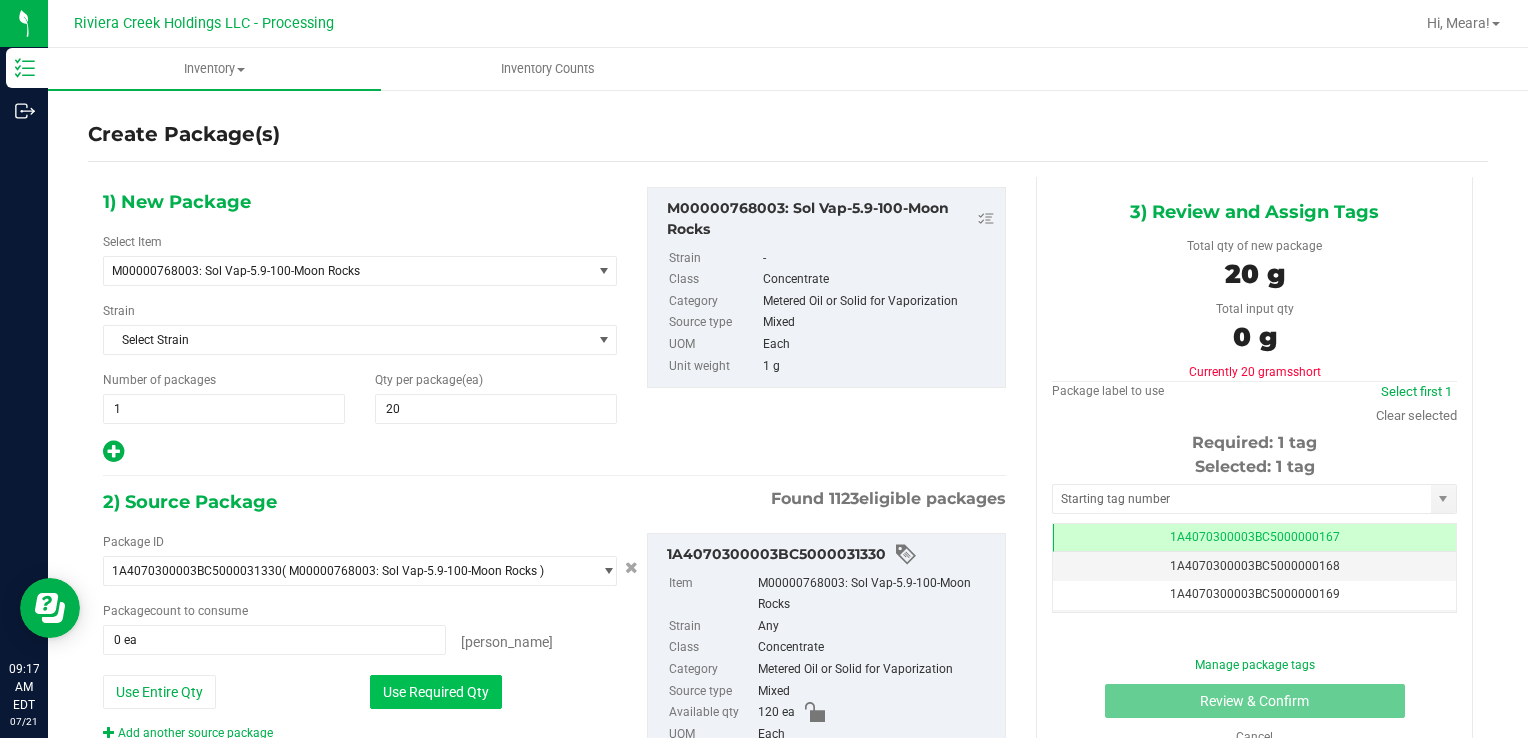 click on "Use Required Qty" at bounding box center (436, 692) 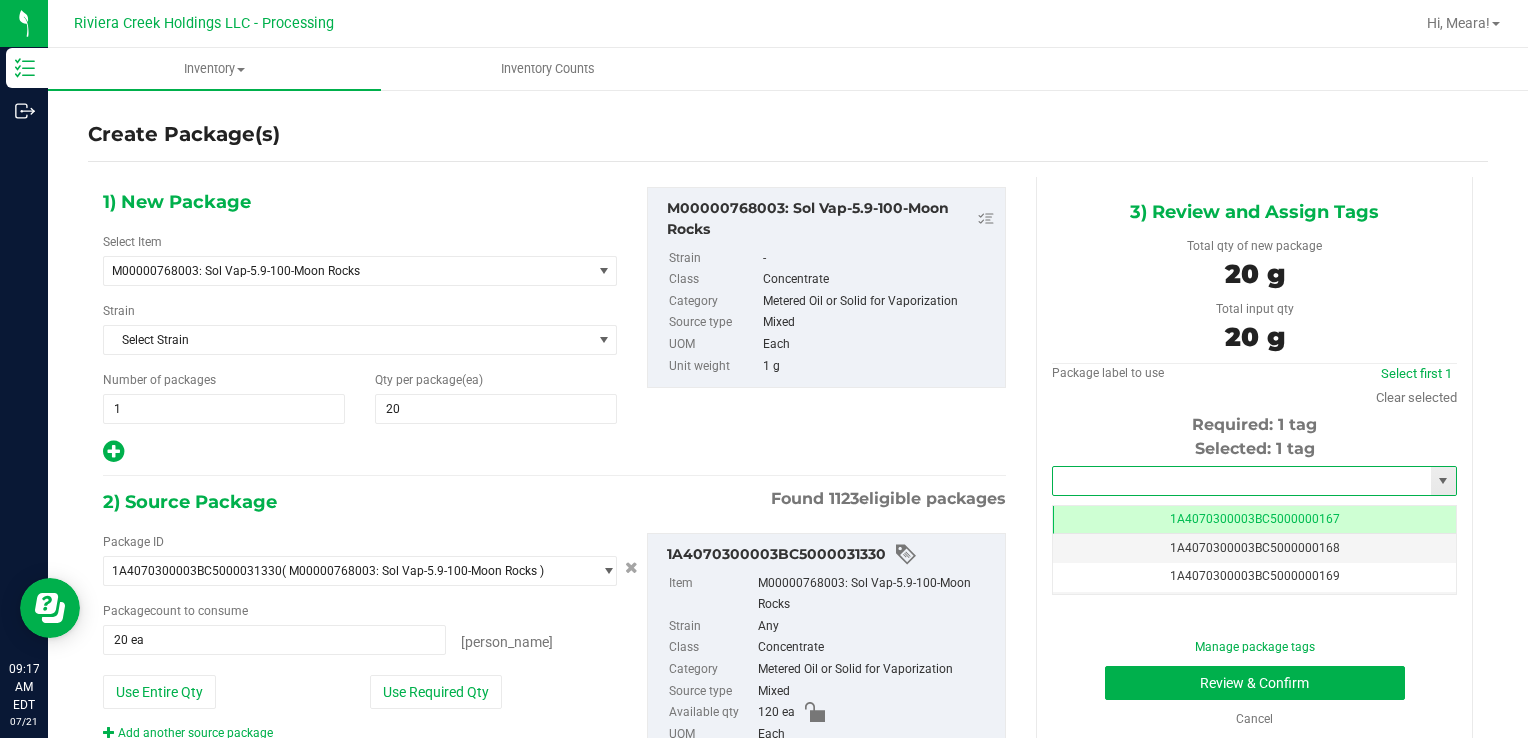 click at bounding box center [1242, 481] 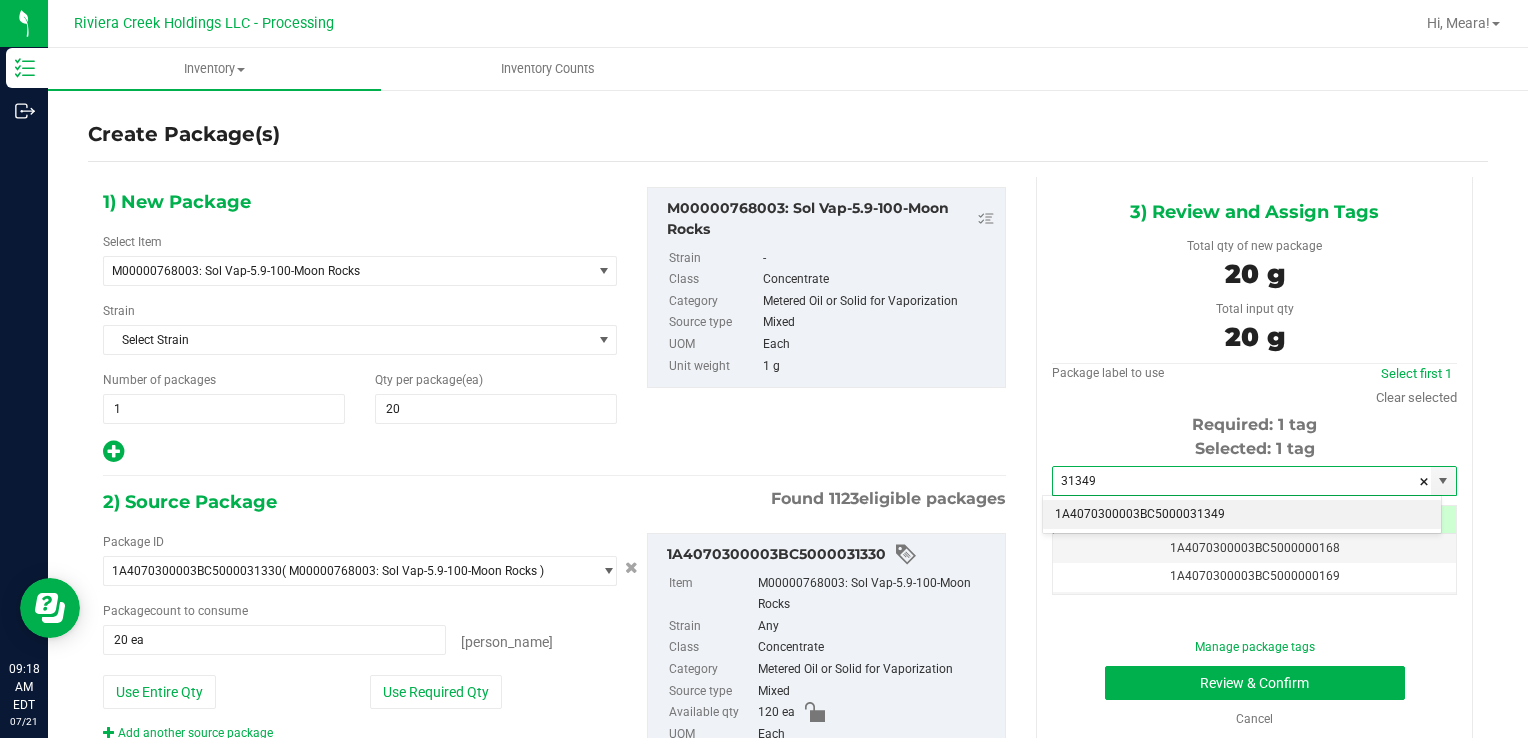 click on "1A4070300003BC5000031349" at bounding box center [1242, 515] 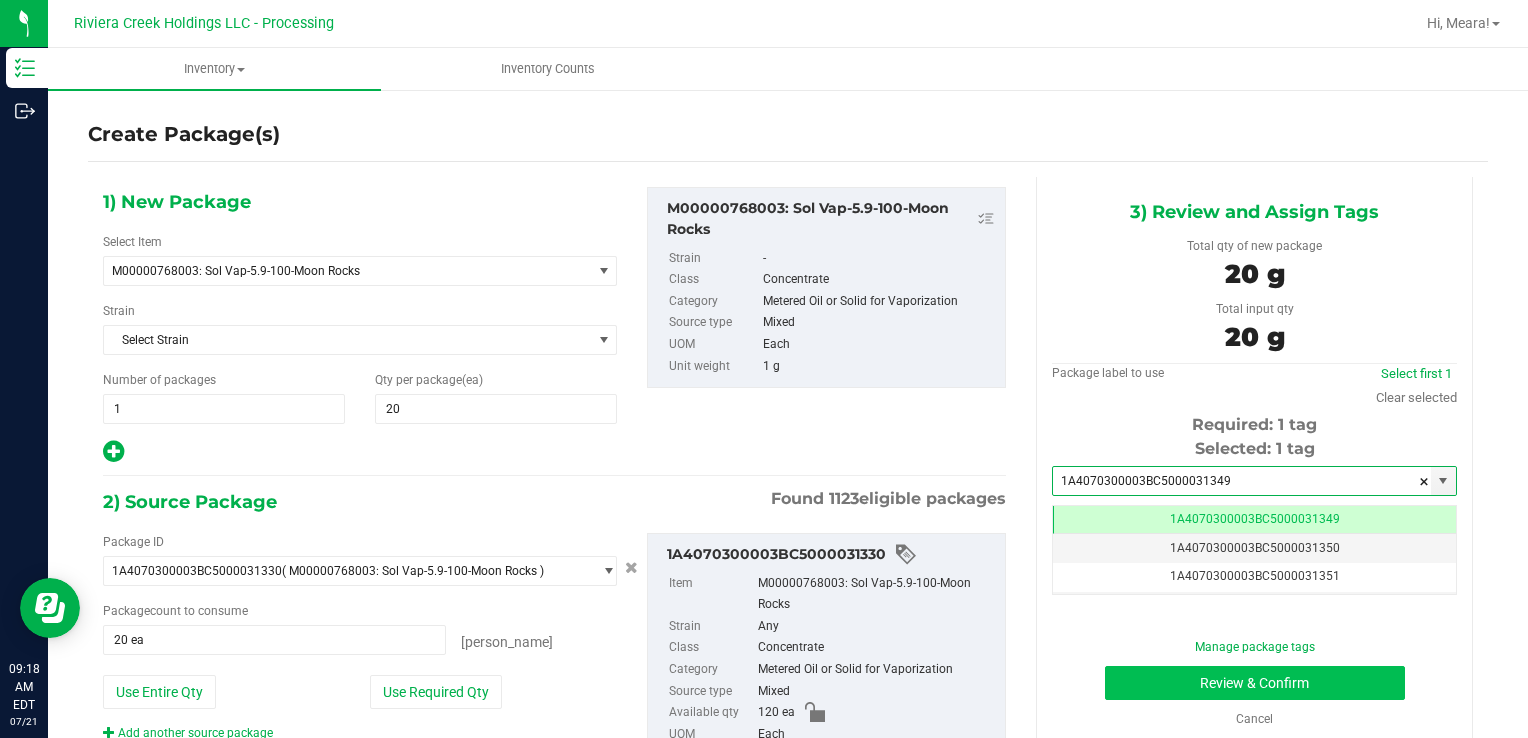type on "1A4070300003BC5000031349" 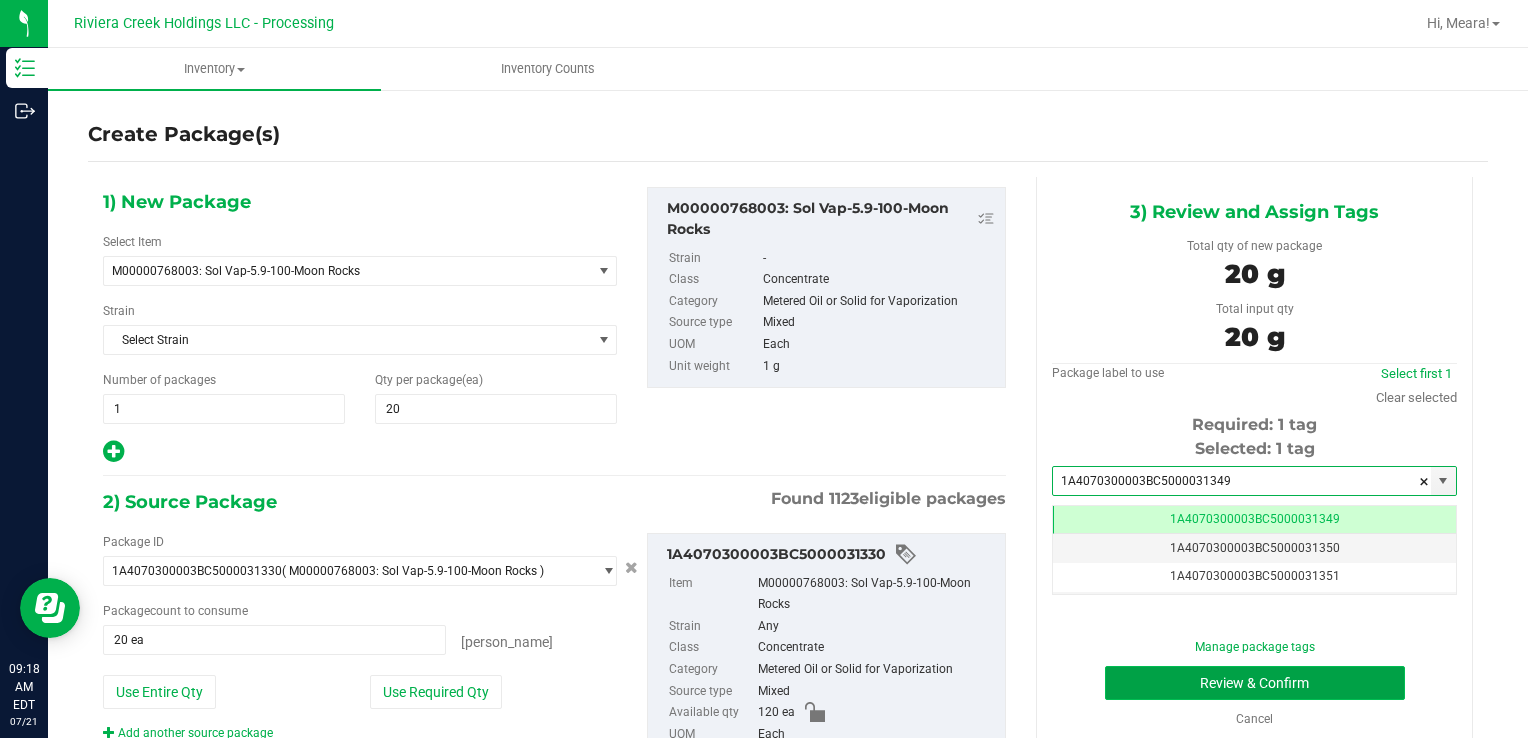 click on "Review & Confirm" at bounding box center [1255, 683] 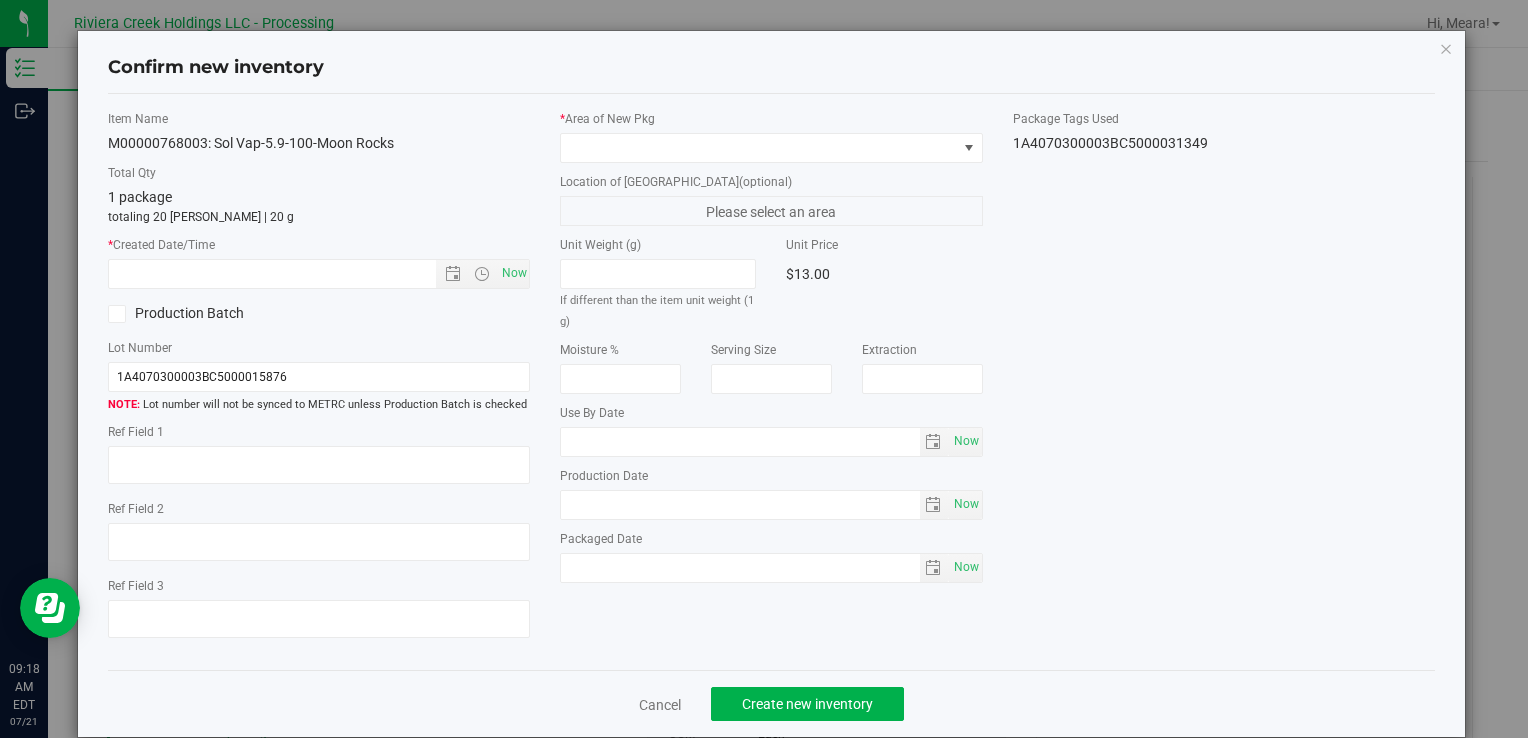 type on "[DATE]" 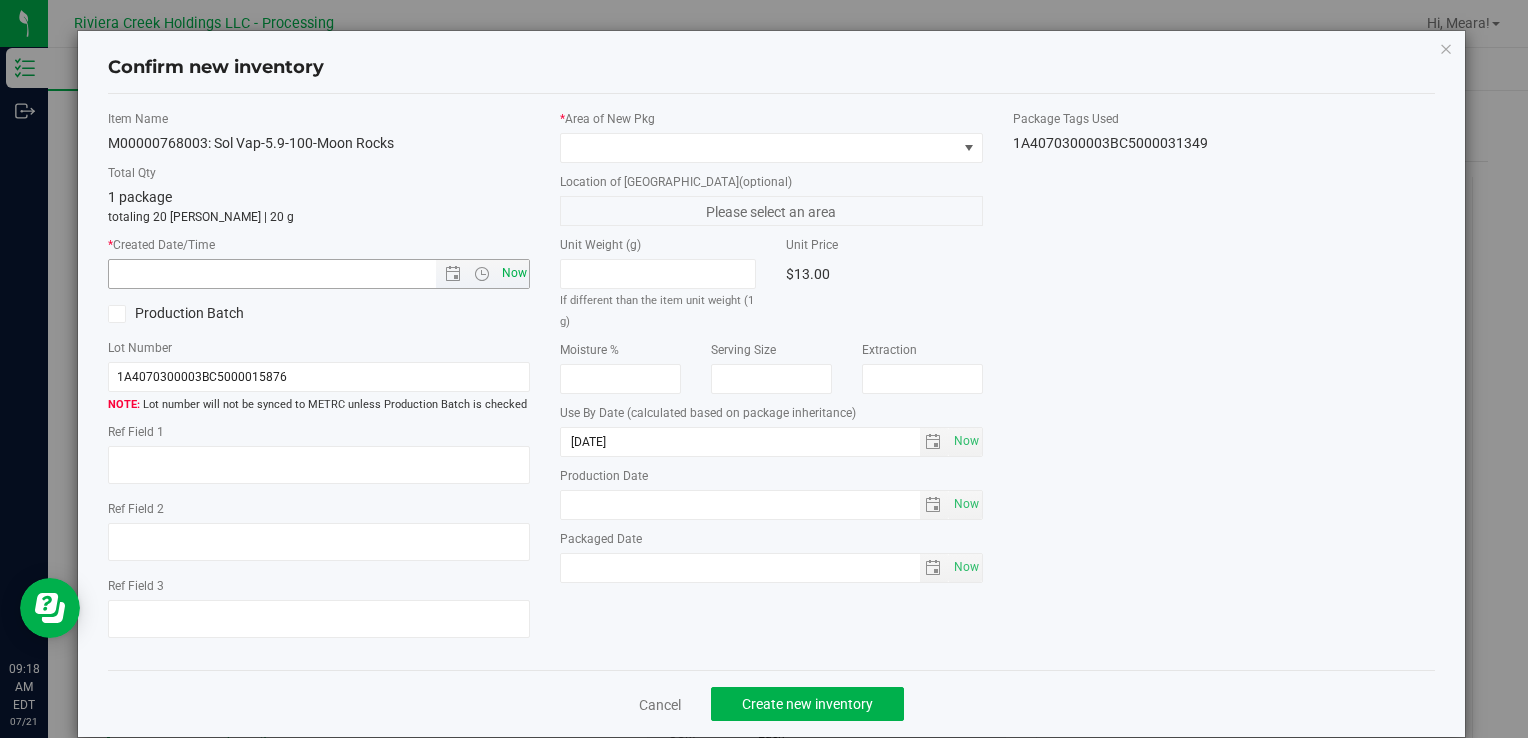 click on "Now" at bounding box center [514, 273] 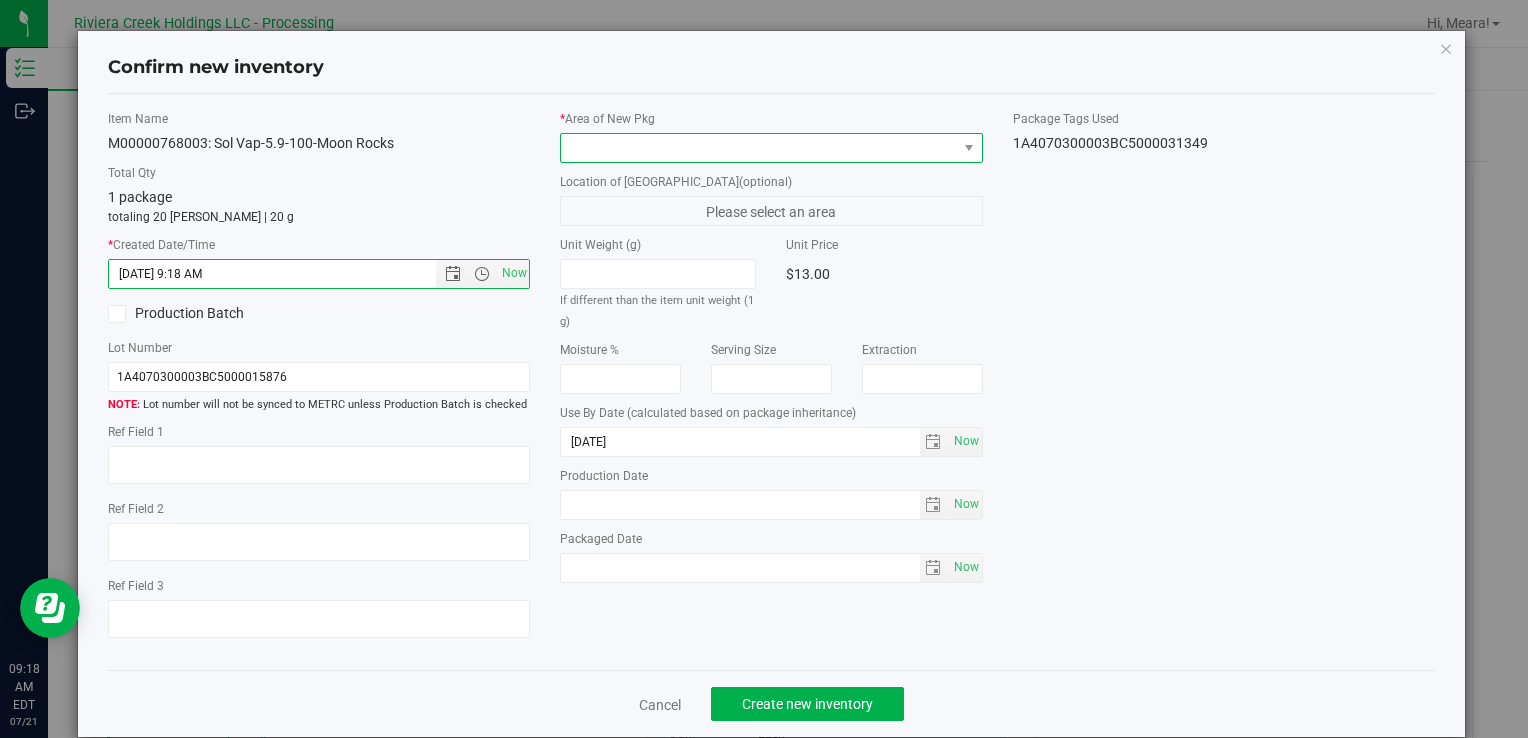 click at bounding box center (758, 148) 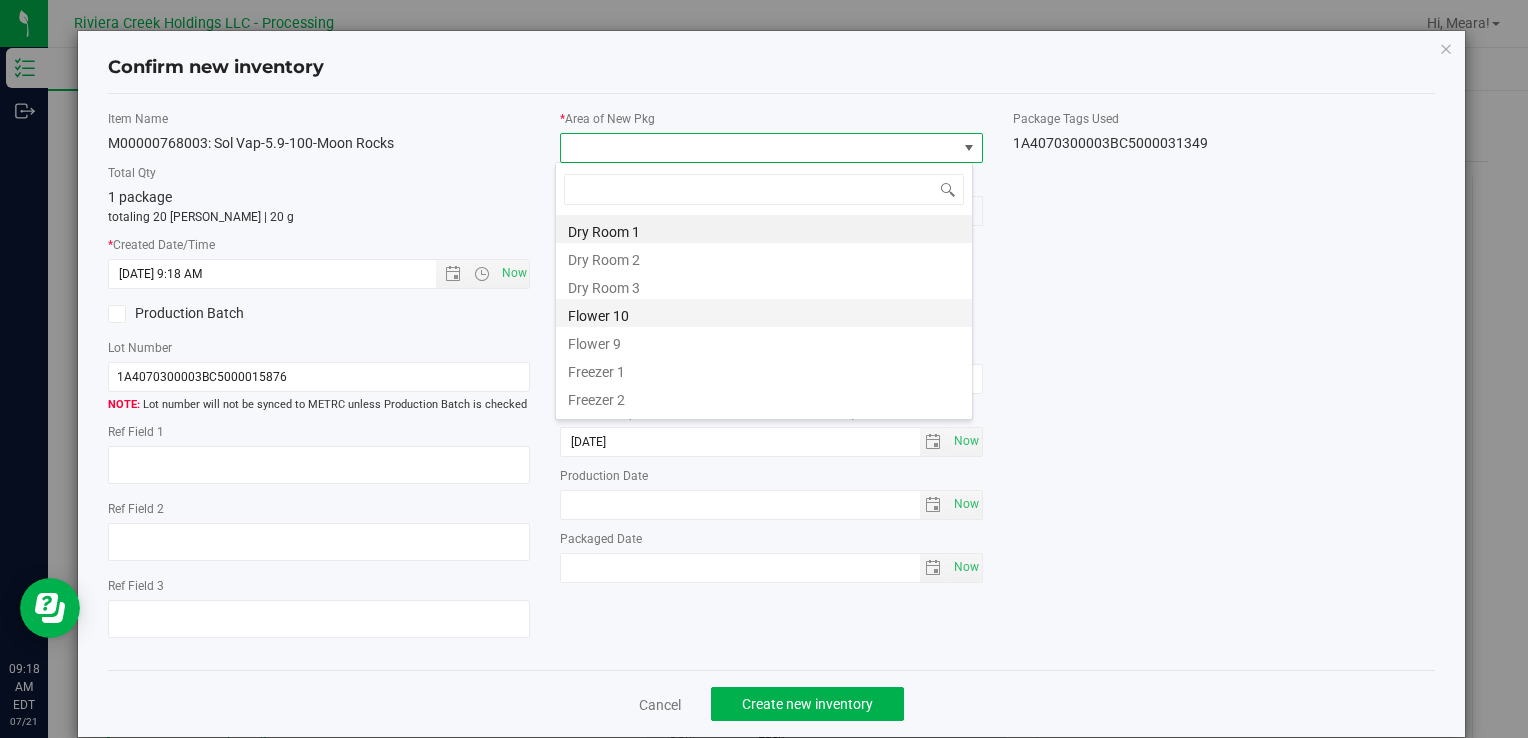 click on "Flower 10" at bounding box center (764, 313) 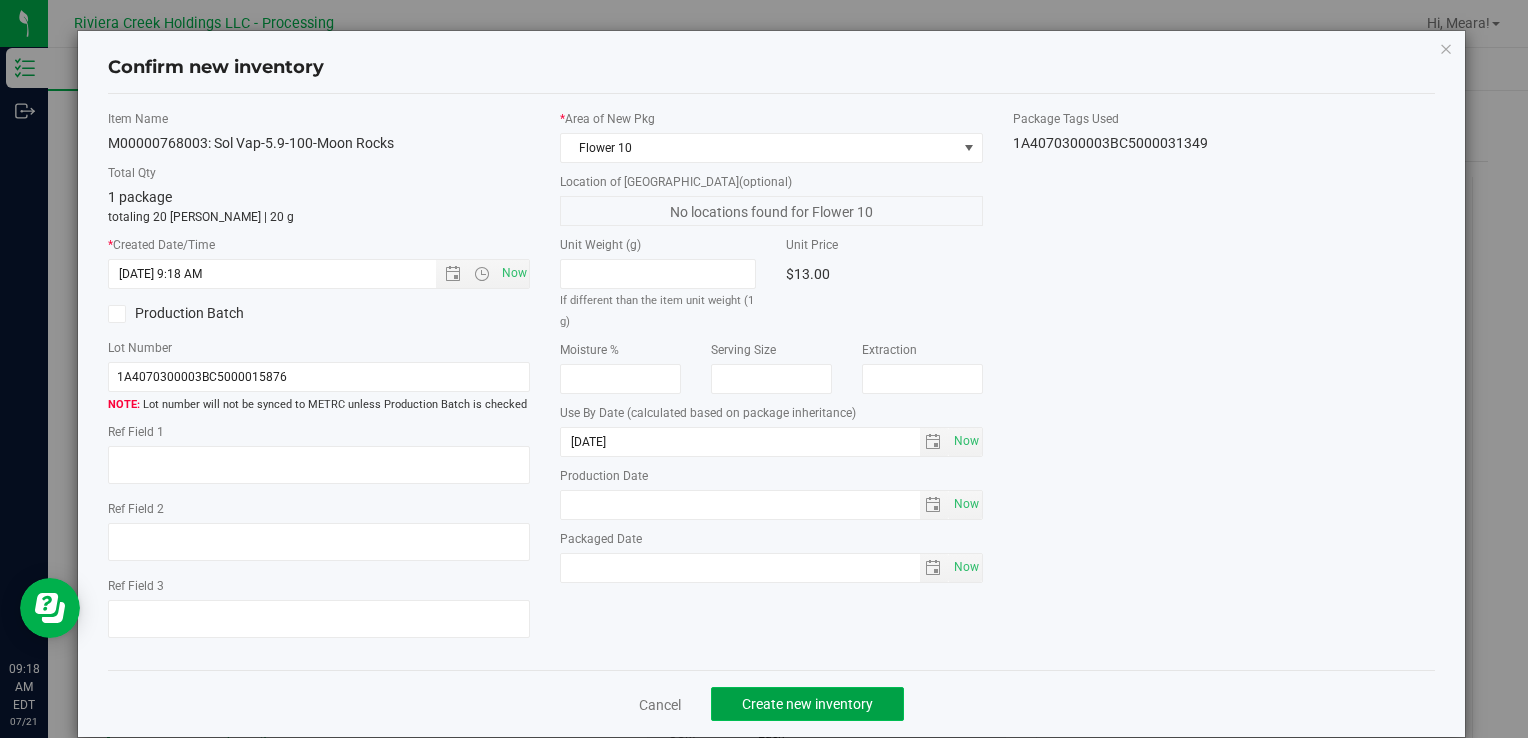 click on "Create new inventory" 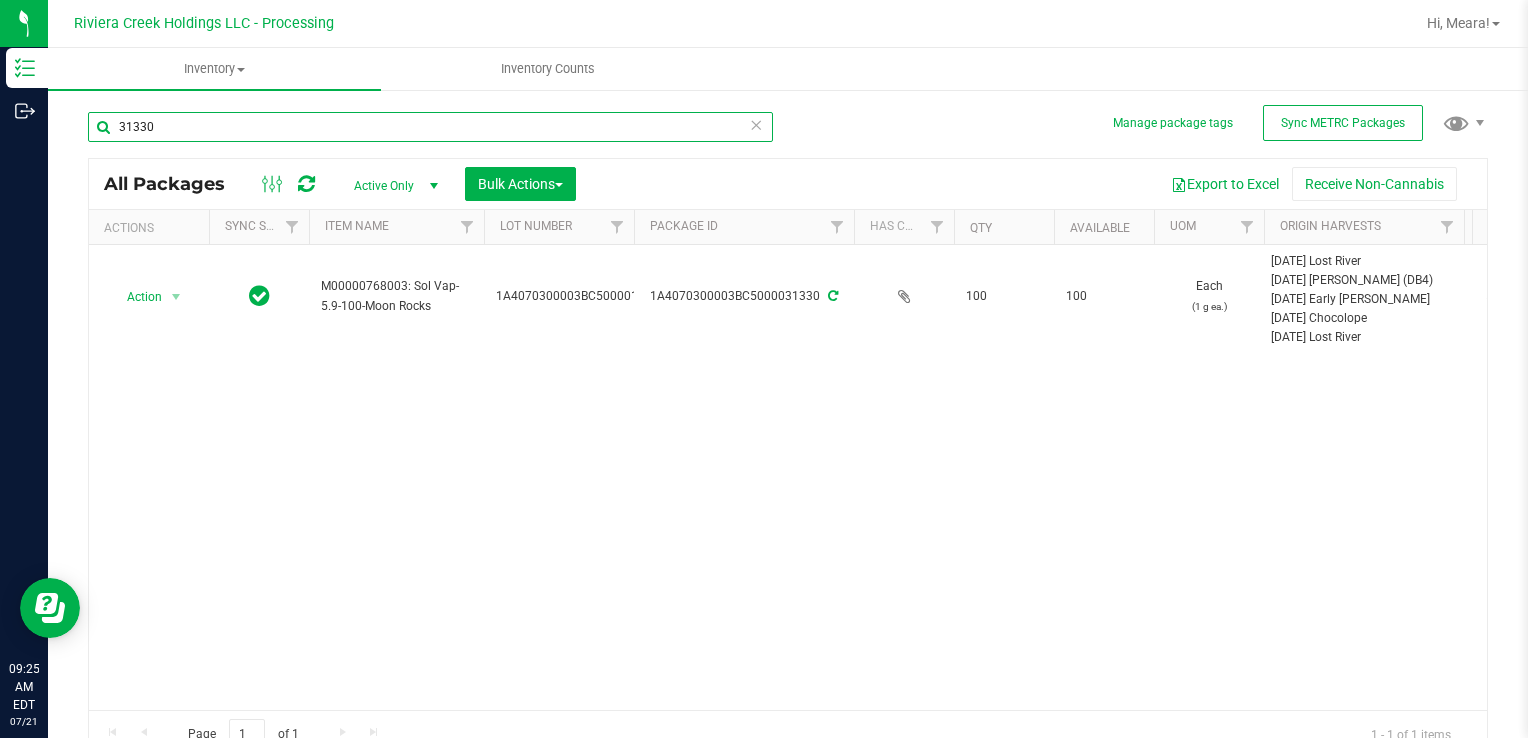 click on "31330" at bounding box center (430, 127) 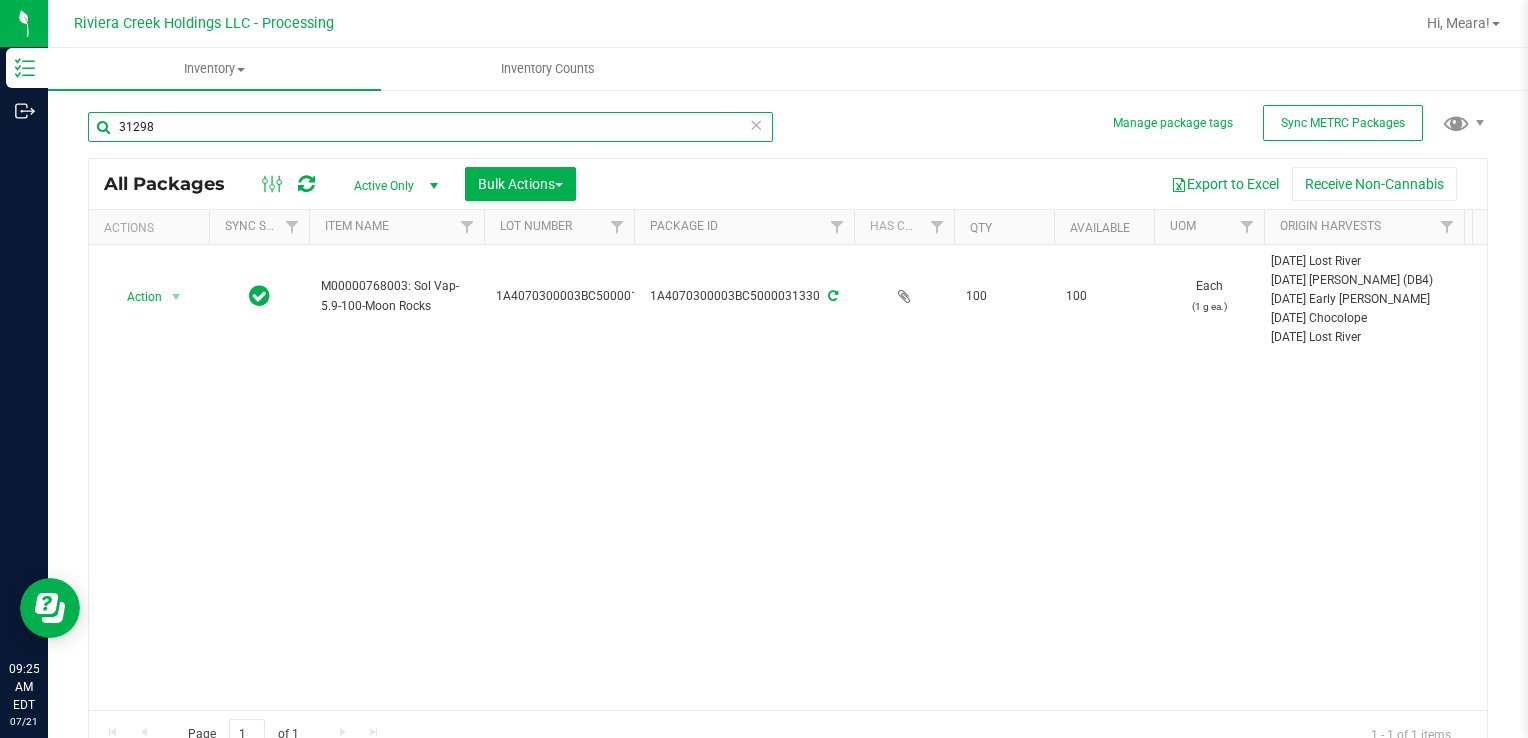type on "31298" 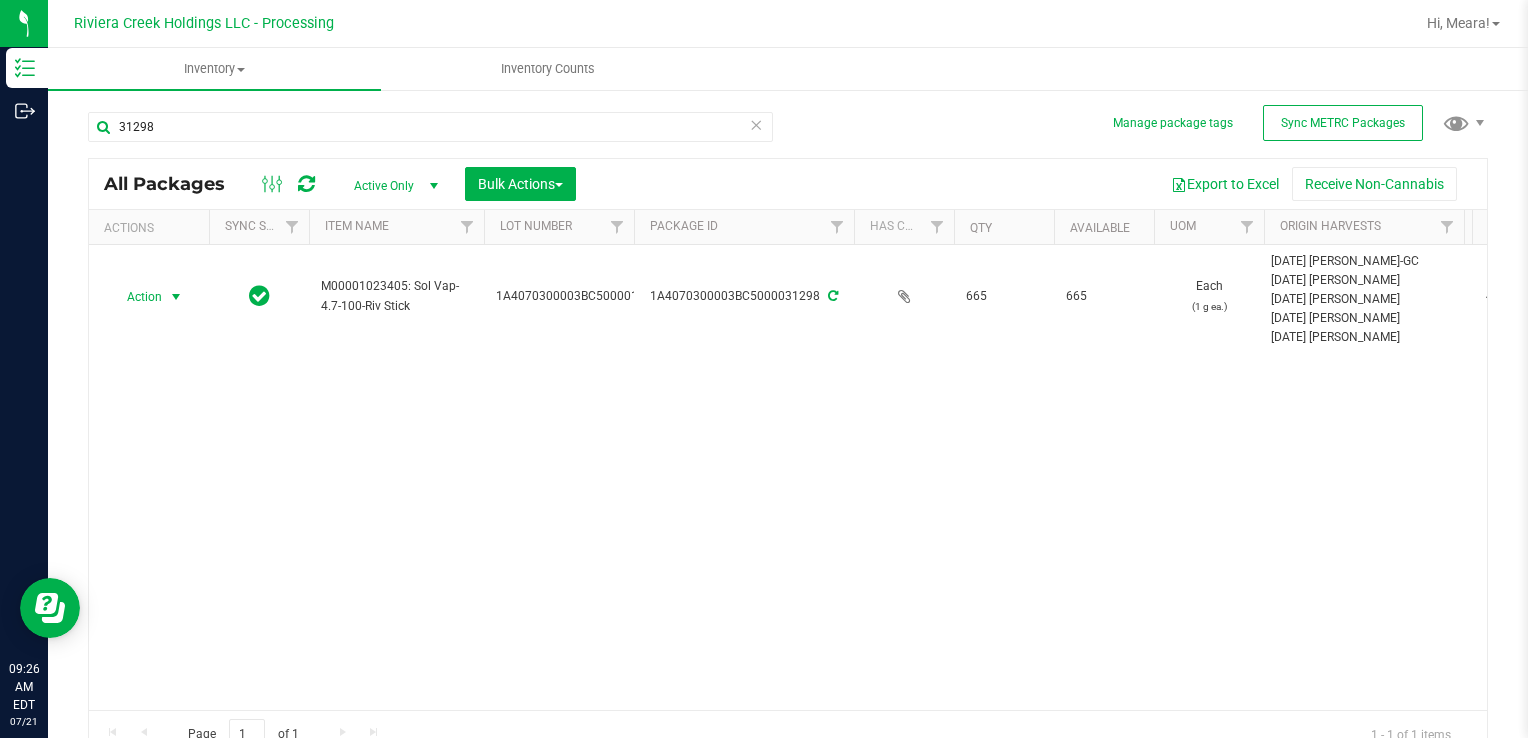 drag, startPoint x: 169, startPoint y: 291, endPoint x: 254, endPoint y: 362, distance: 110.751976 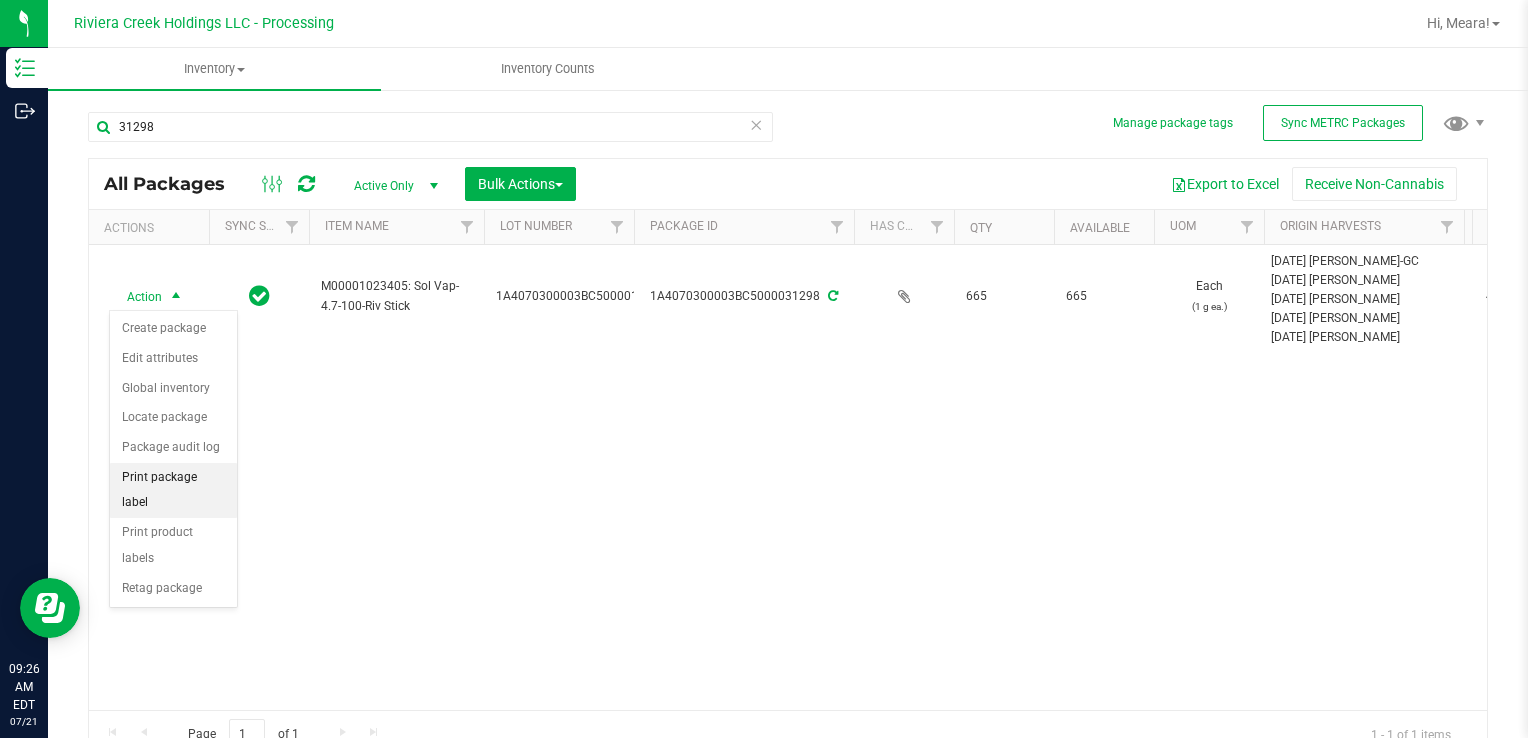 click on "Print package label" at bounding box center [173, 490] 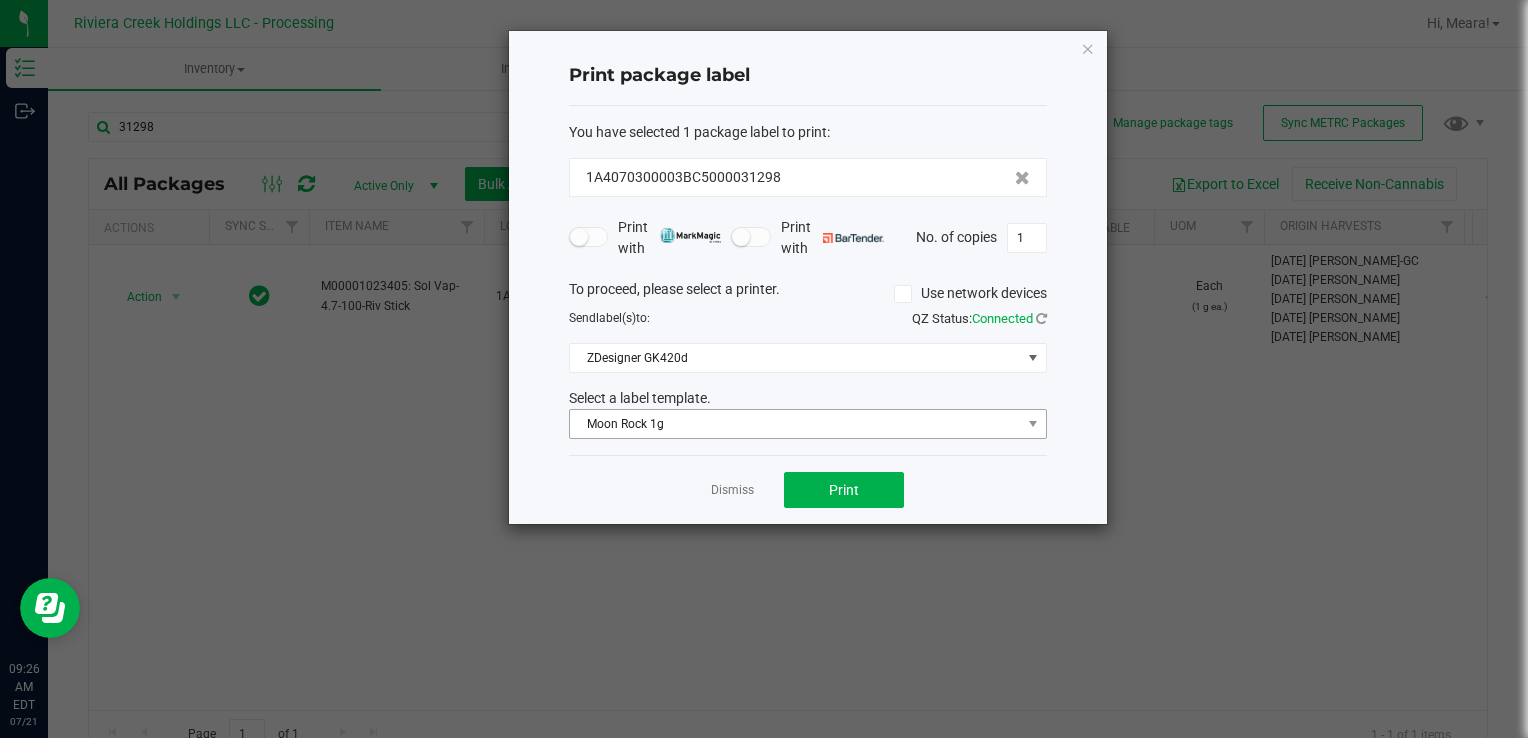 drag, startPoint x: 688, startPoint y: 406, endPoint x: 689, endPoint y: 425, distance: 19.026299 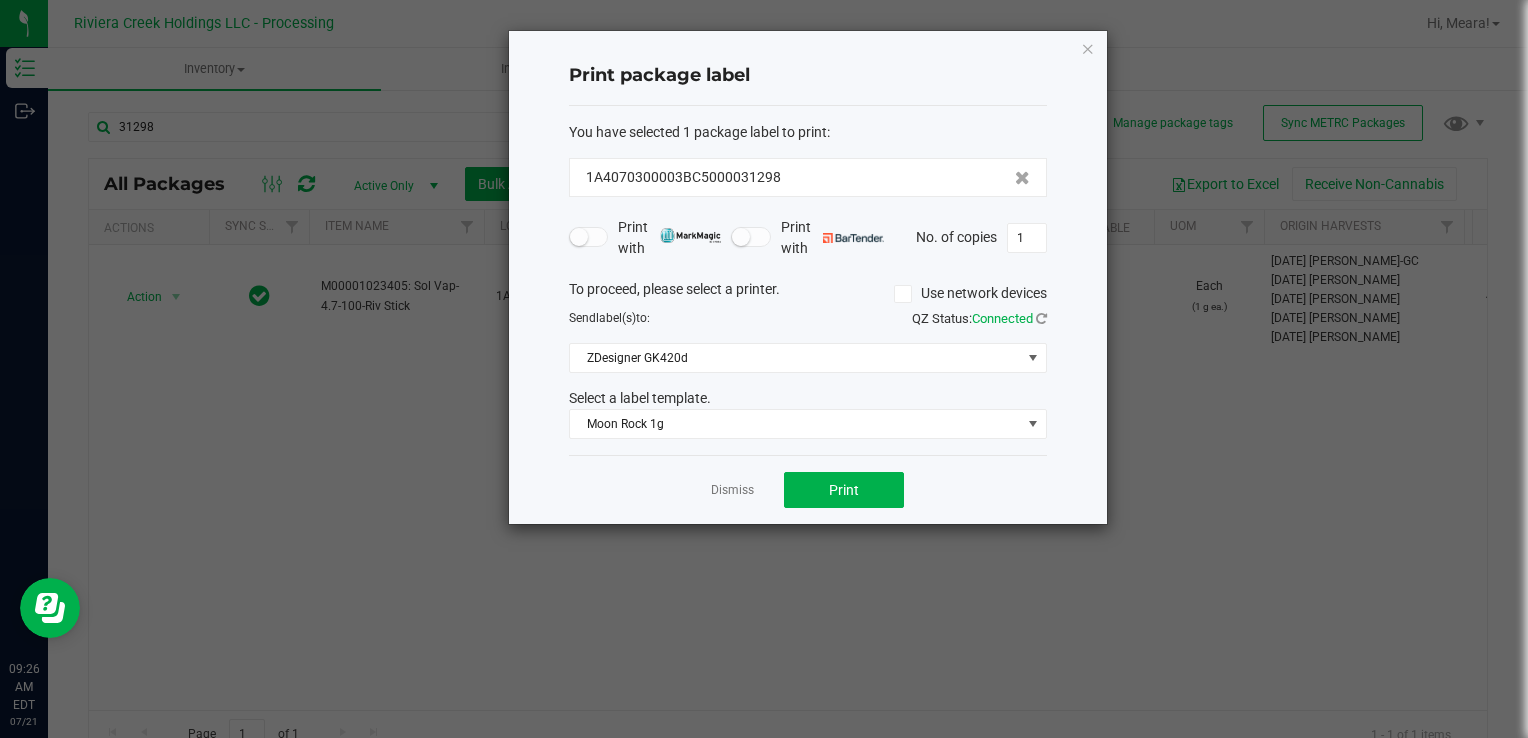 drag, startPoint x: 689, startPoint y: 425, endPoint x: 683, endPoint y: 440, distance: 16.155495 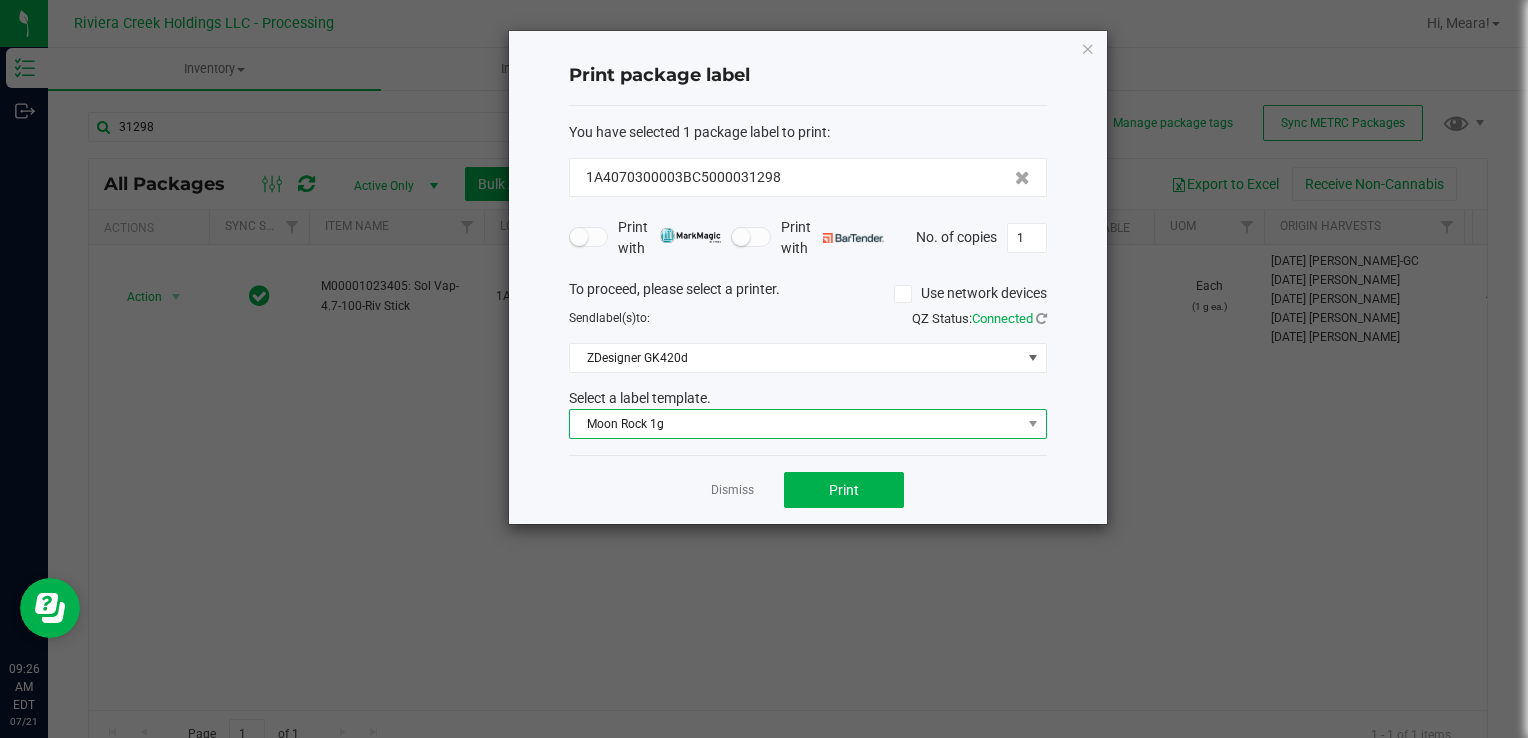 click on "Moon Rock 1g" at bounding box center [795, 424] 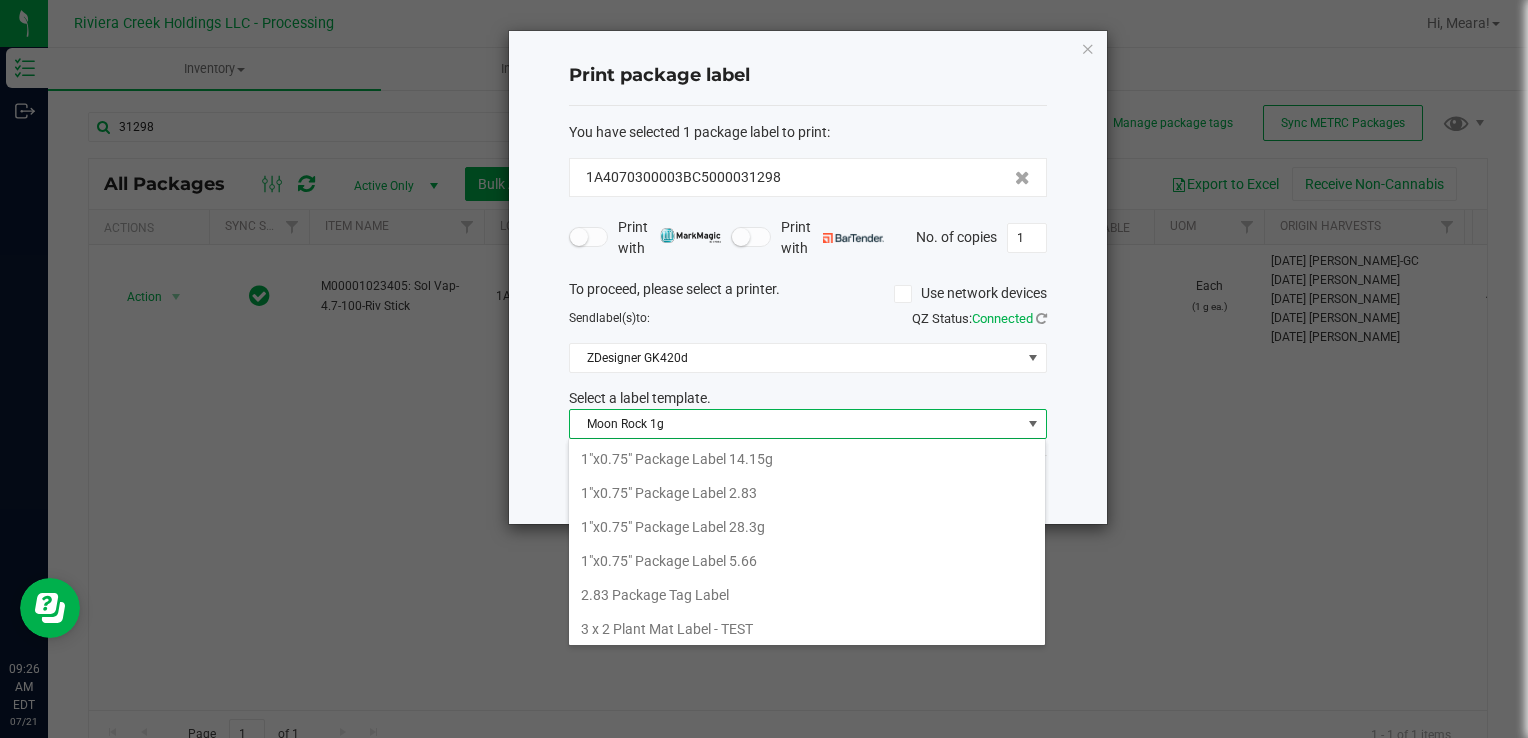 scroll, scrollTop: 640, scrollLeft: 0, axis: vertical 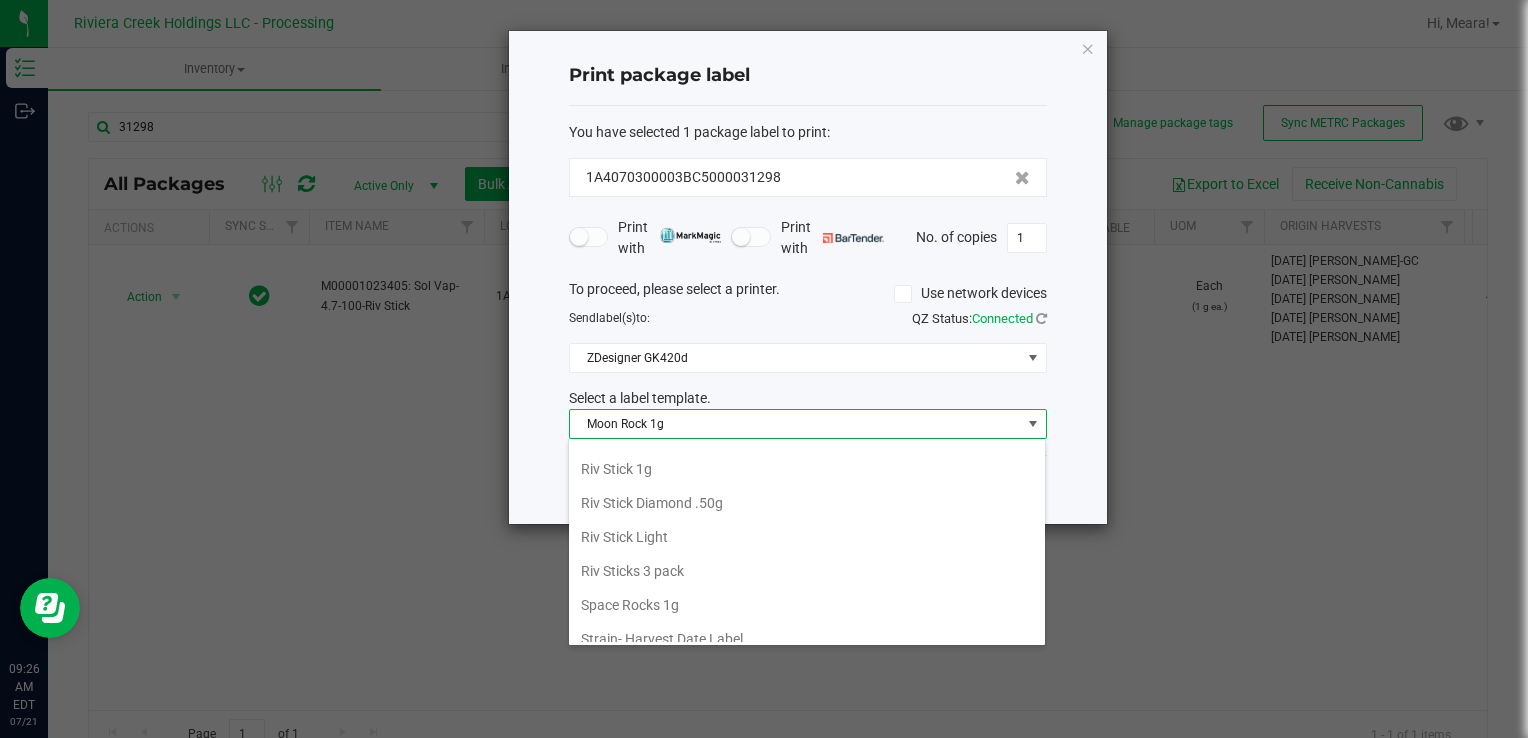 click on "Riv Stick 1g" at bounding box center (807, 469) 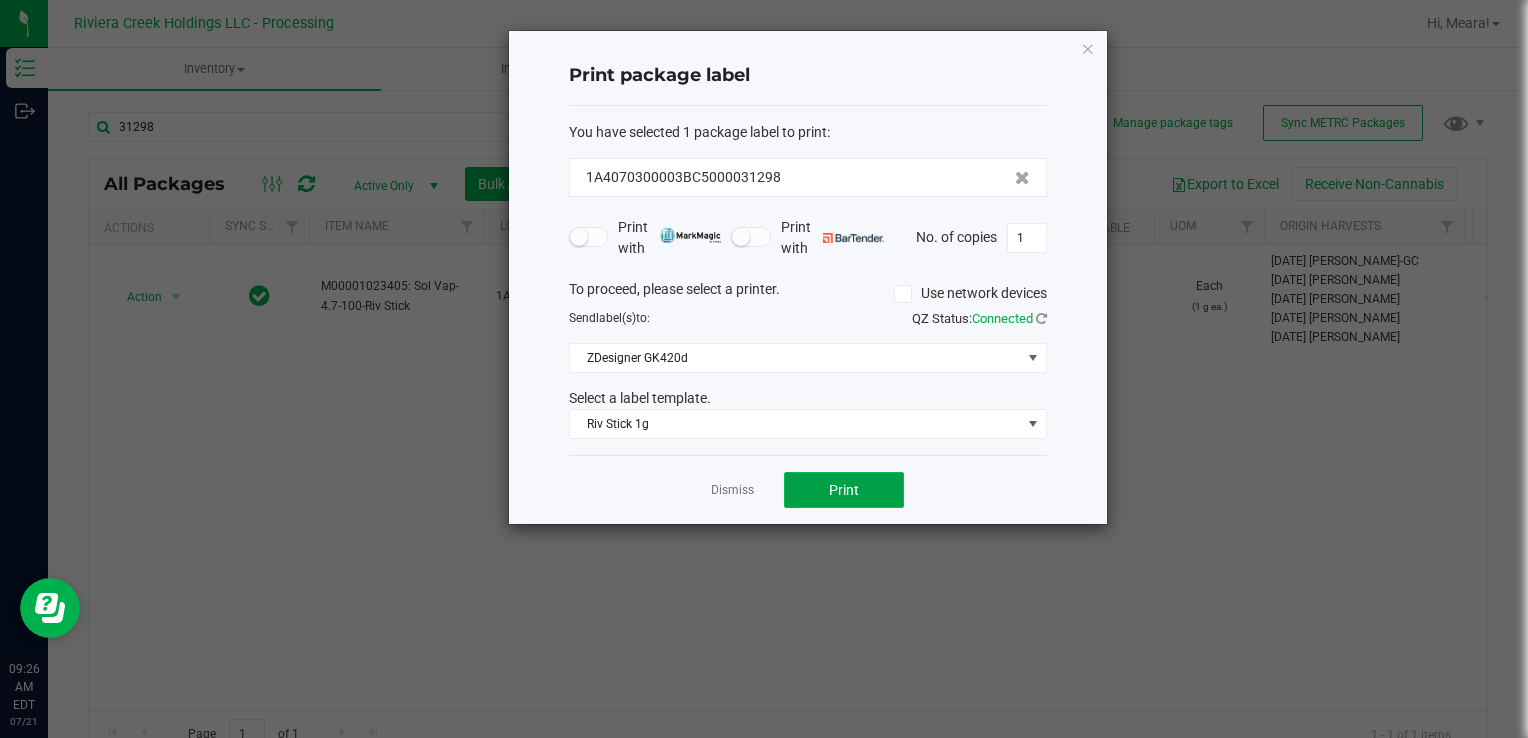 click on "Print" 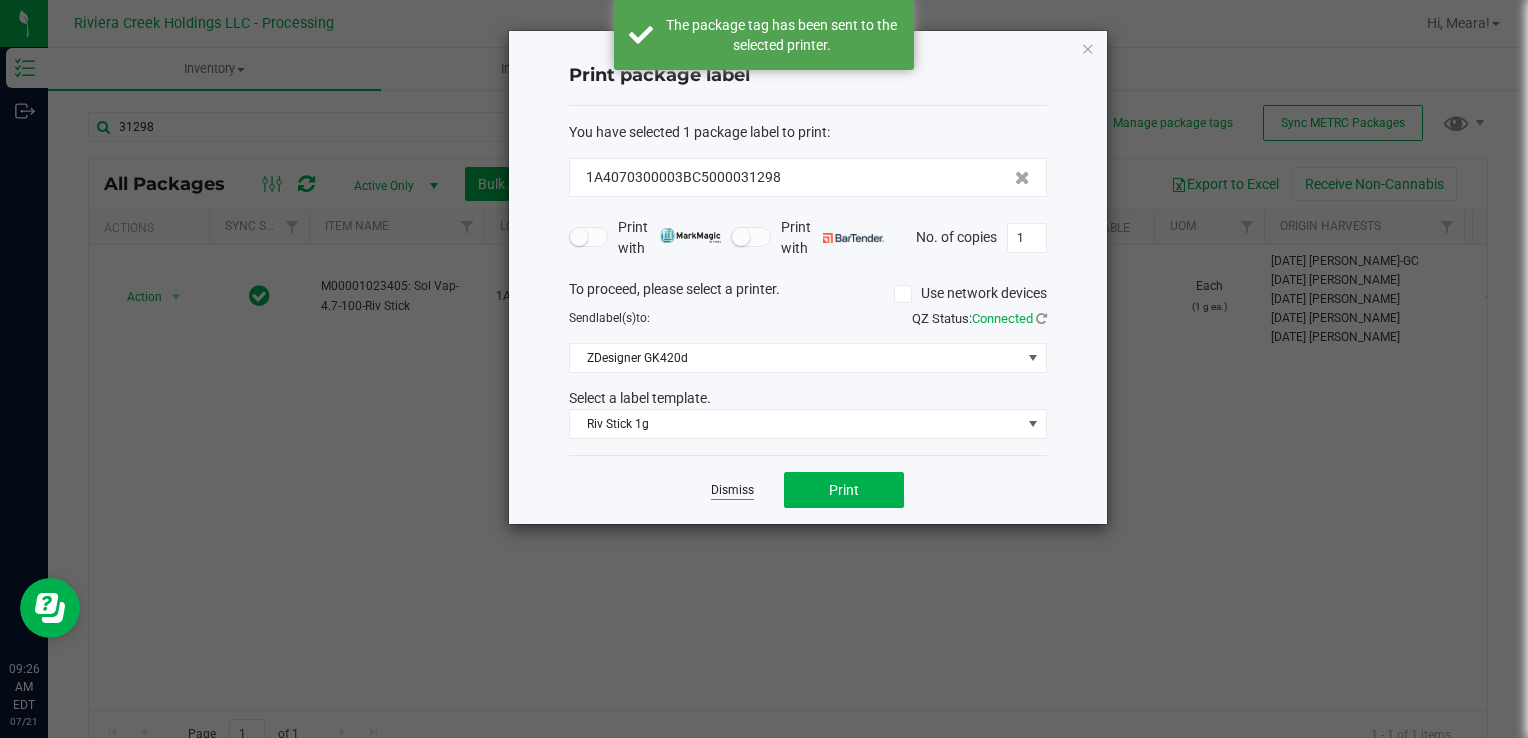 click on "Dismiss" 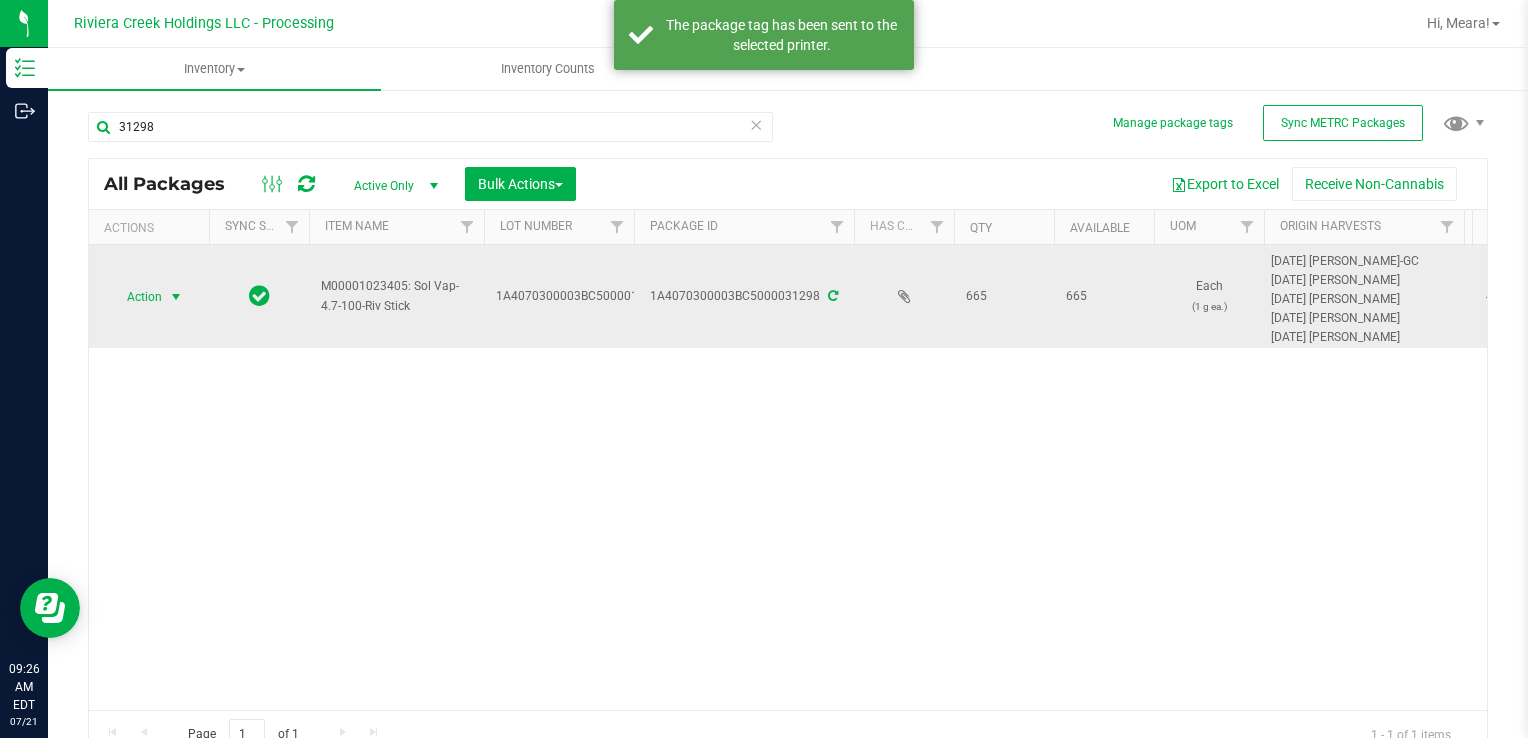 drag, startPoint x: 158, startPoint y: 292, endPoint x: 161, endPoint y: 303, distance: 11.401754 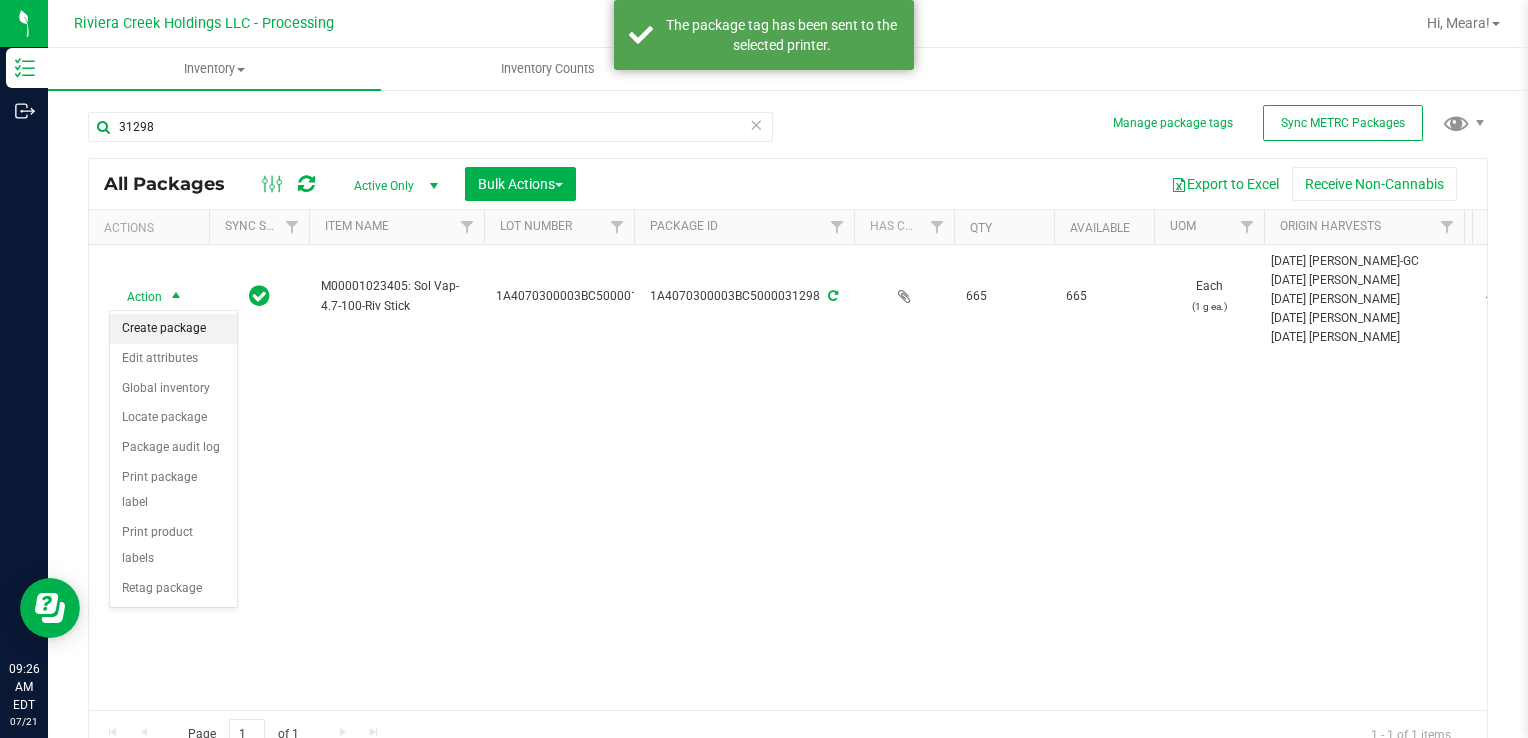 click on "Create package" at bounding box center [173, 329] 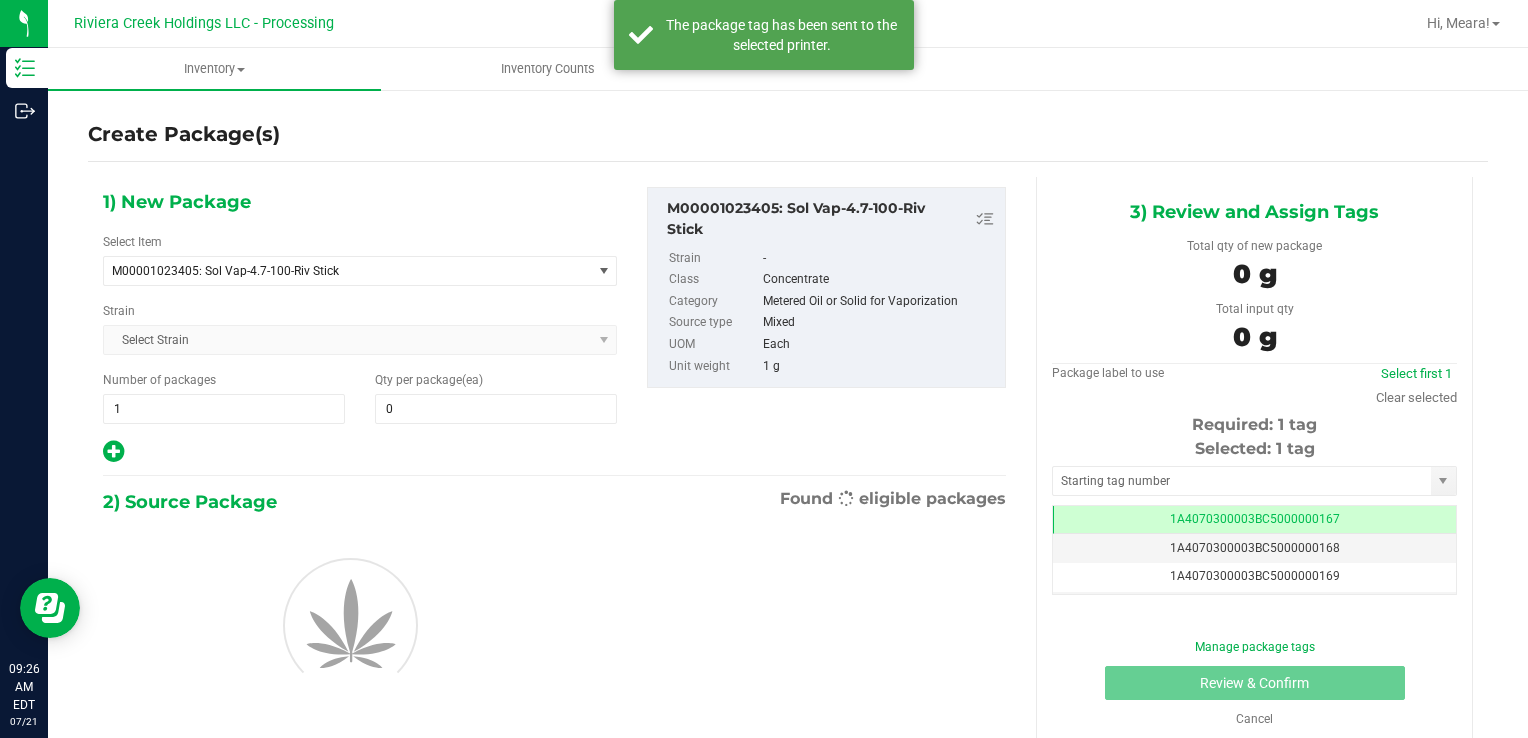 scroll, scrollTop: 0, scrollLeft: 0, axis: both 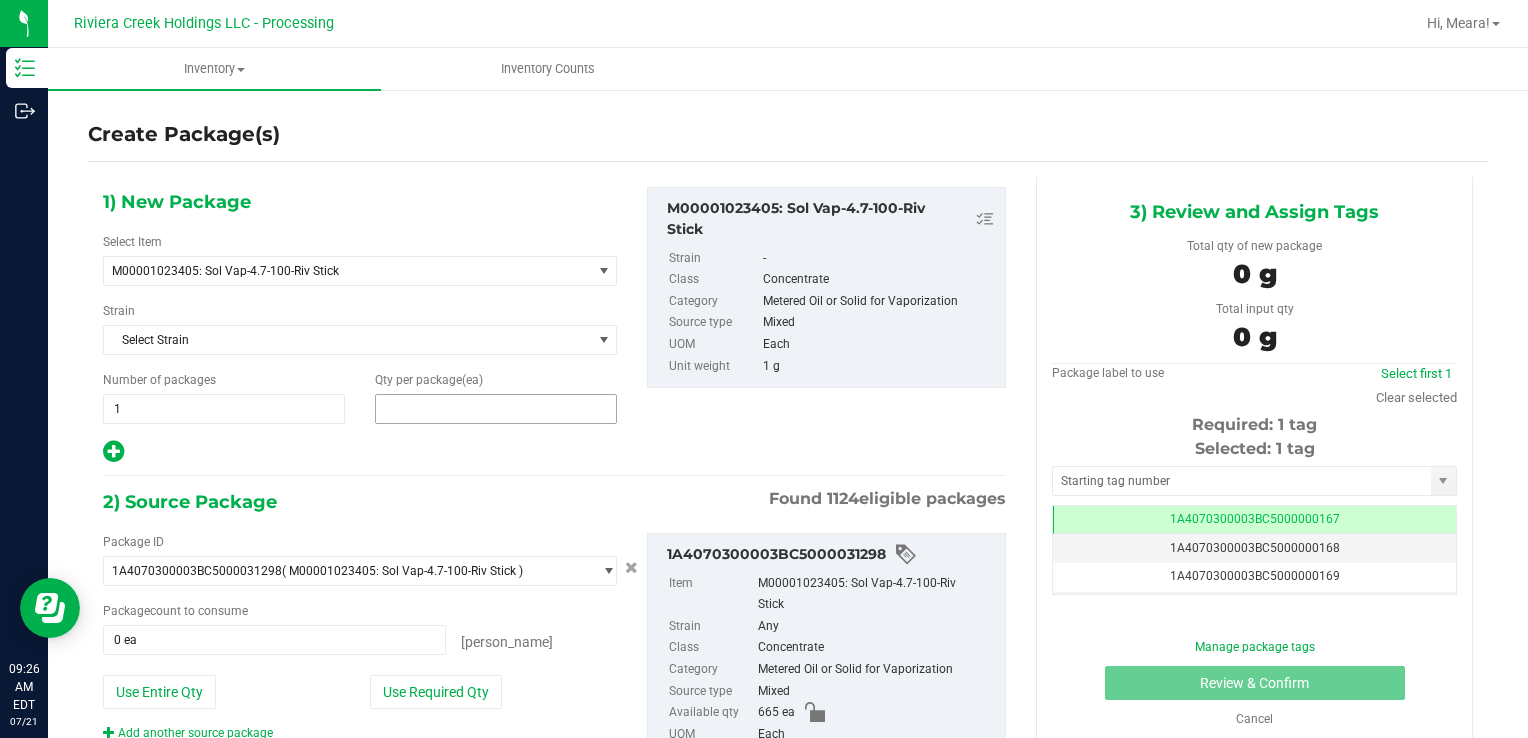 click at bounding box center (496, 409) 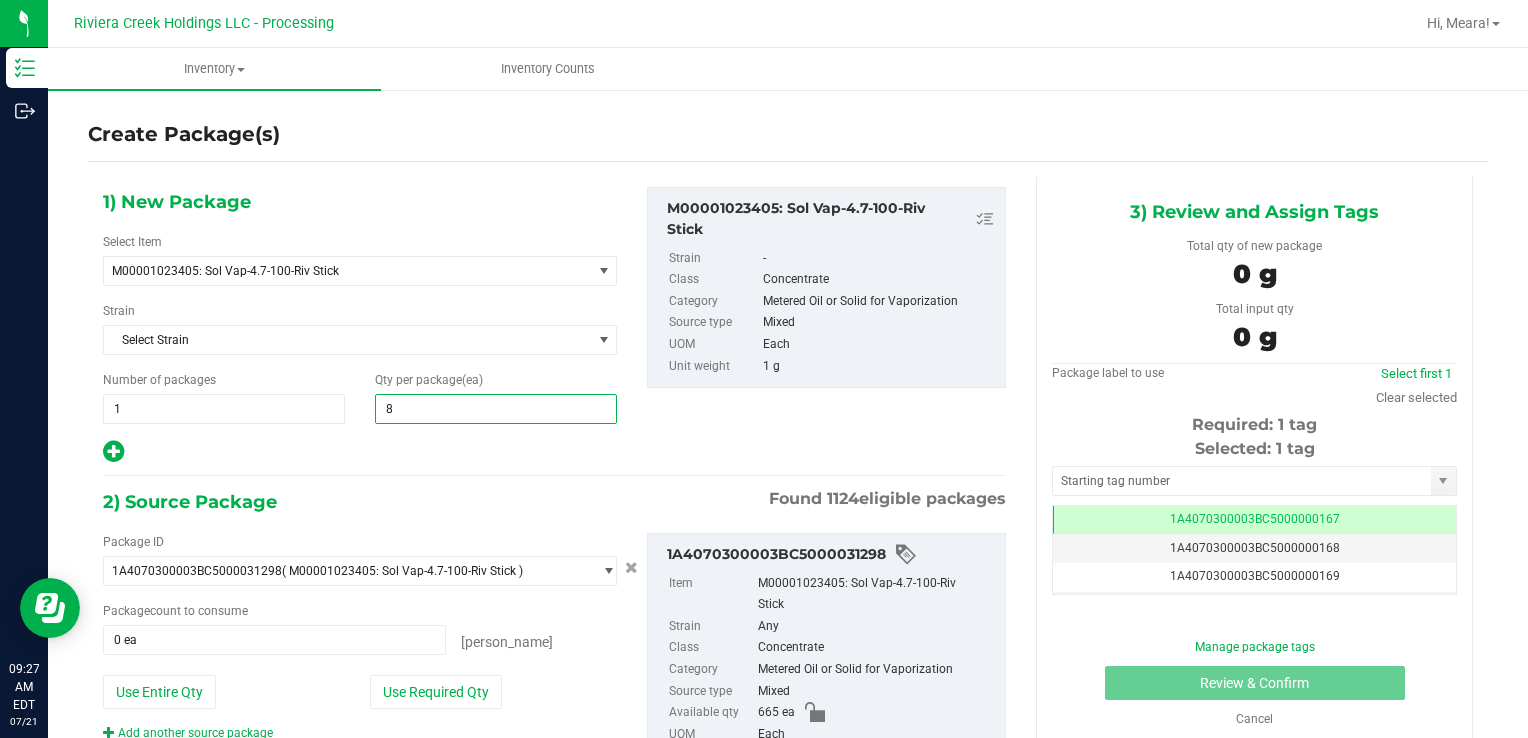 type on "80" 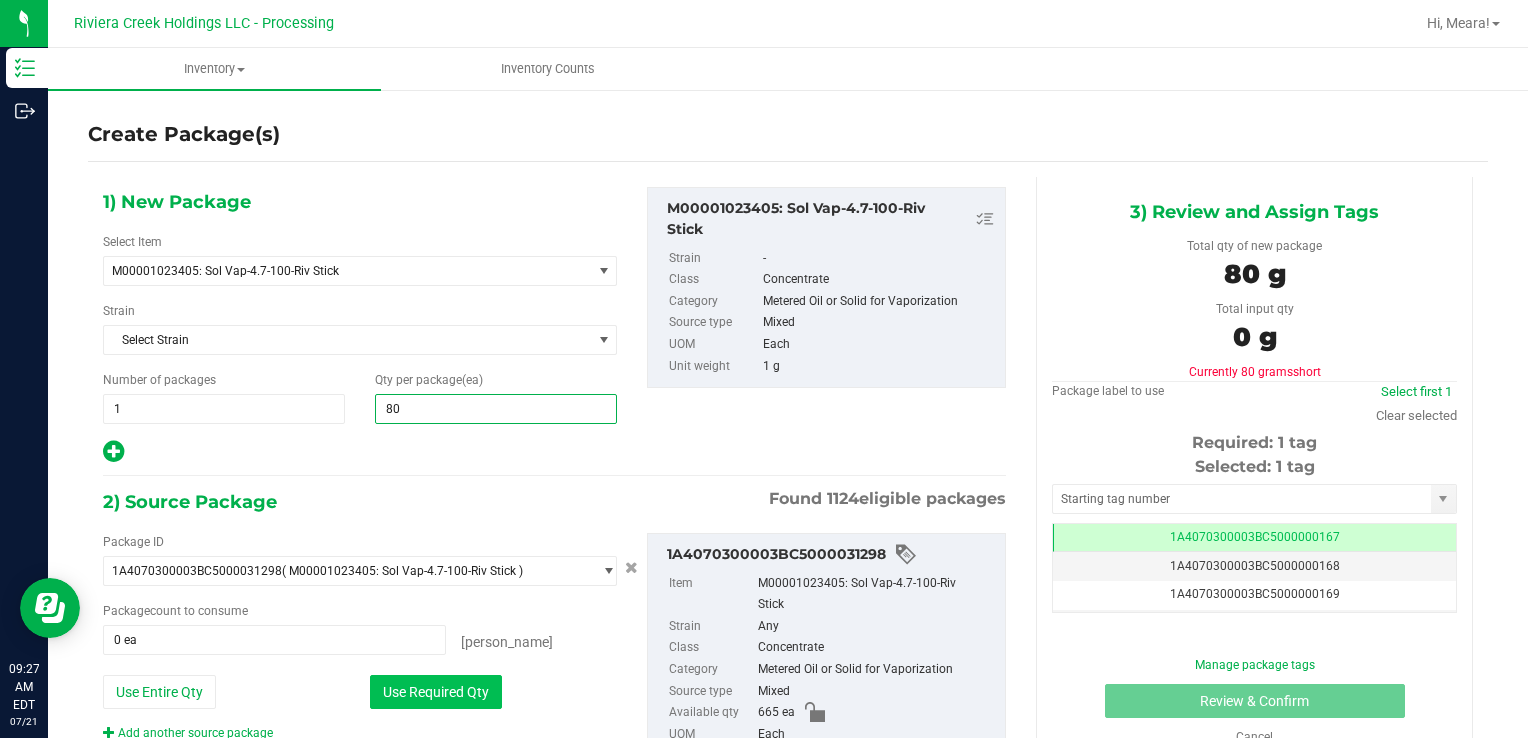 type on "80" 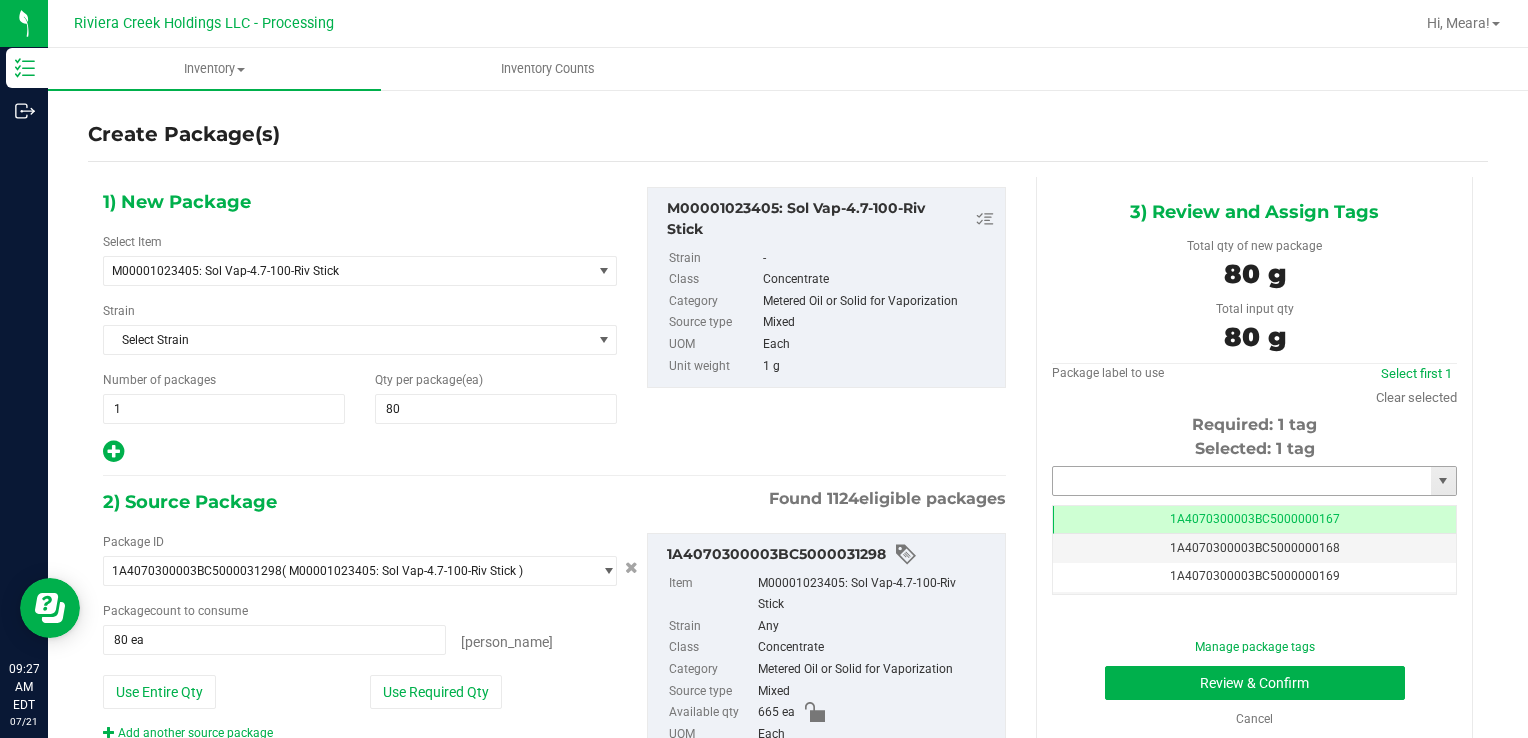 click at bounding box center [1242, 481] 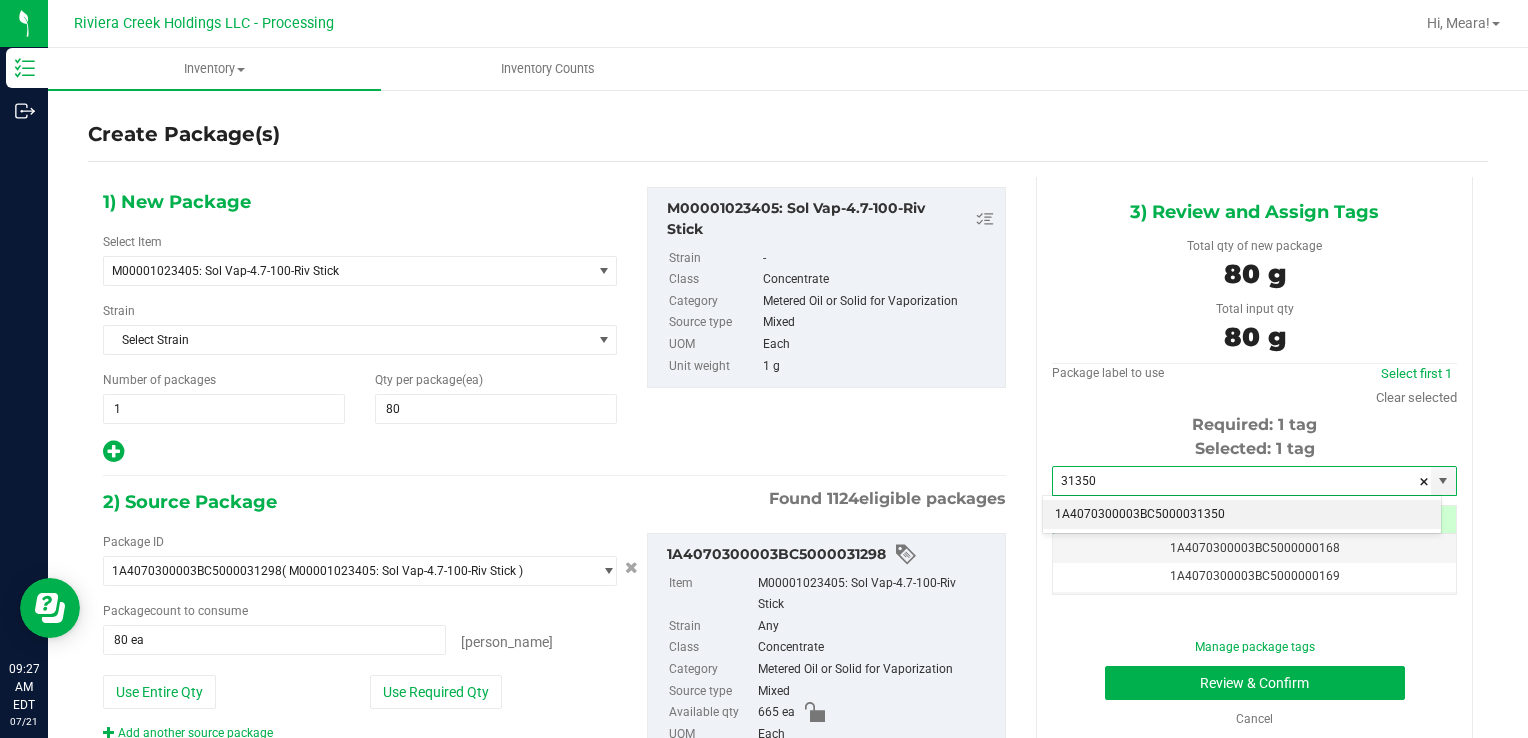 click on "1A4070300003BC5000031350" at bounding box center (1242, 515) 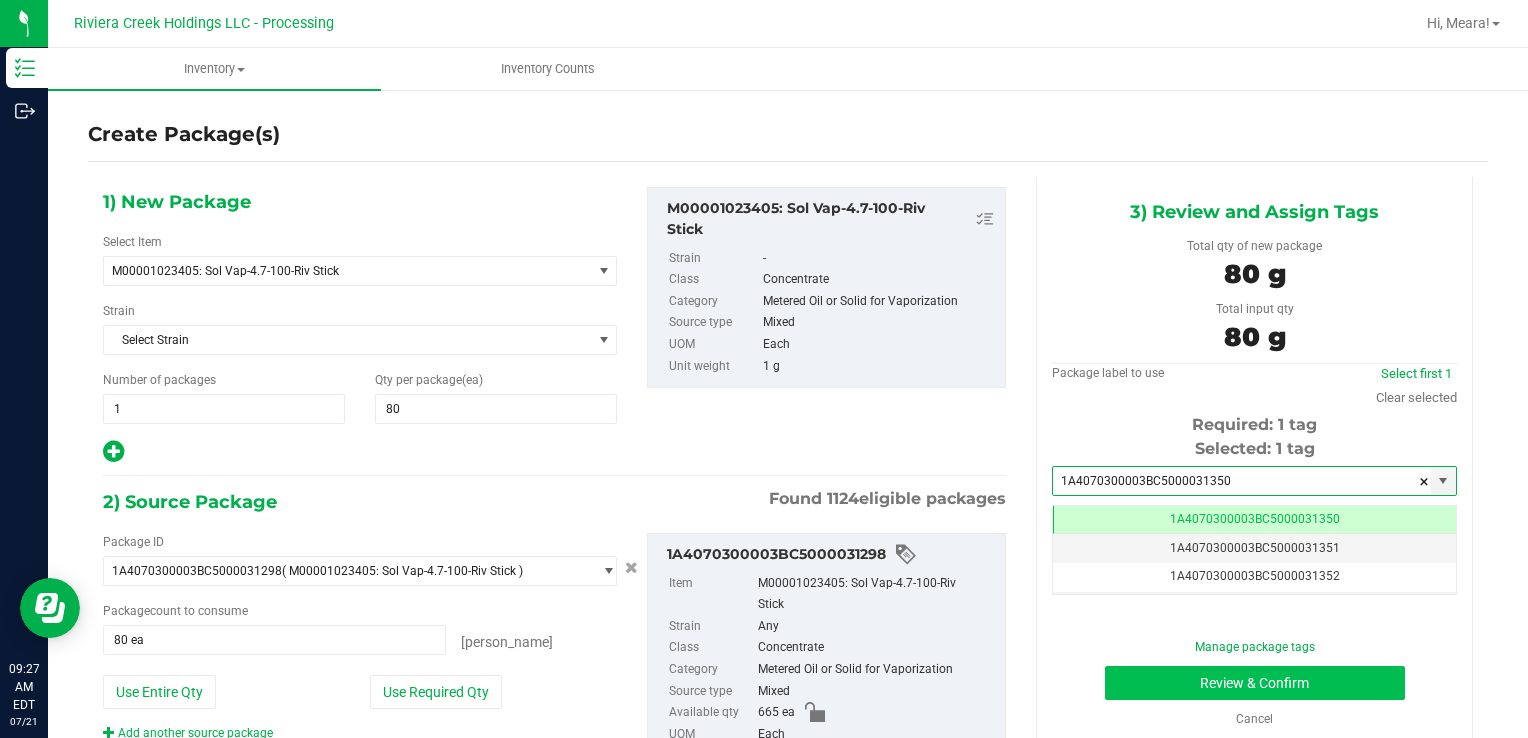 scroll, scrollTop: 0, scrollLeft: 0, axis: both 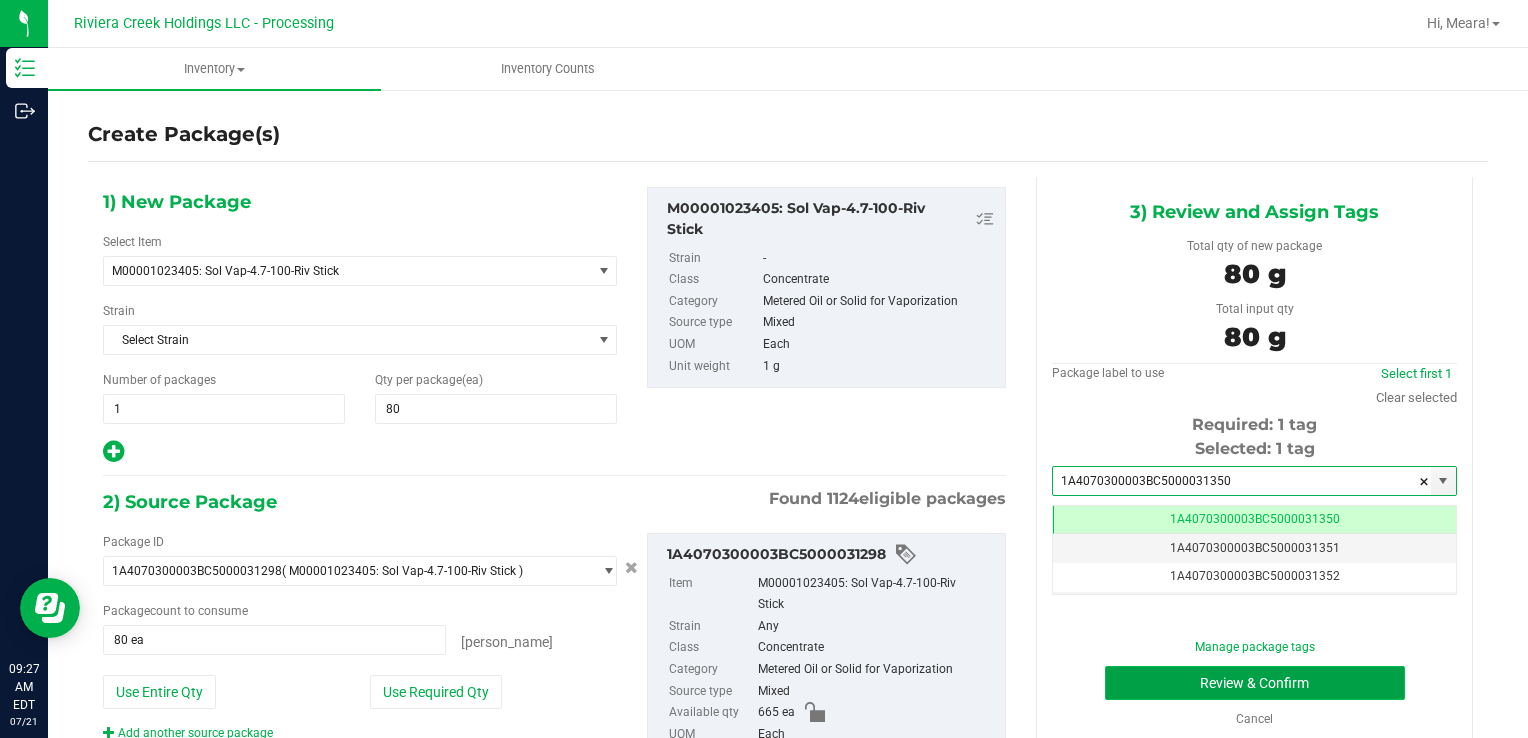 click on "Review & Confirm" at bounding box center (1255, 683) 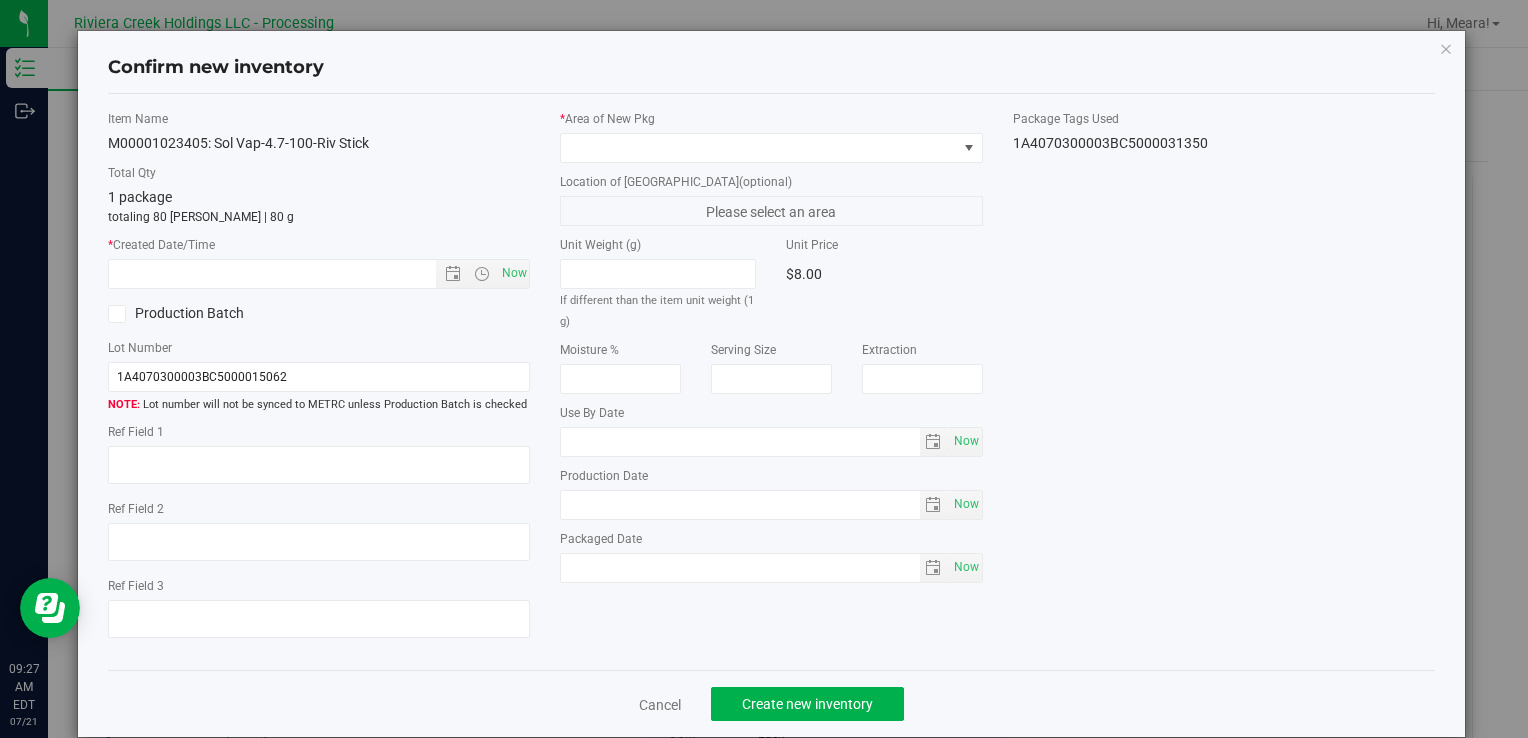 type on "[DATE]" 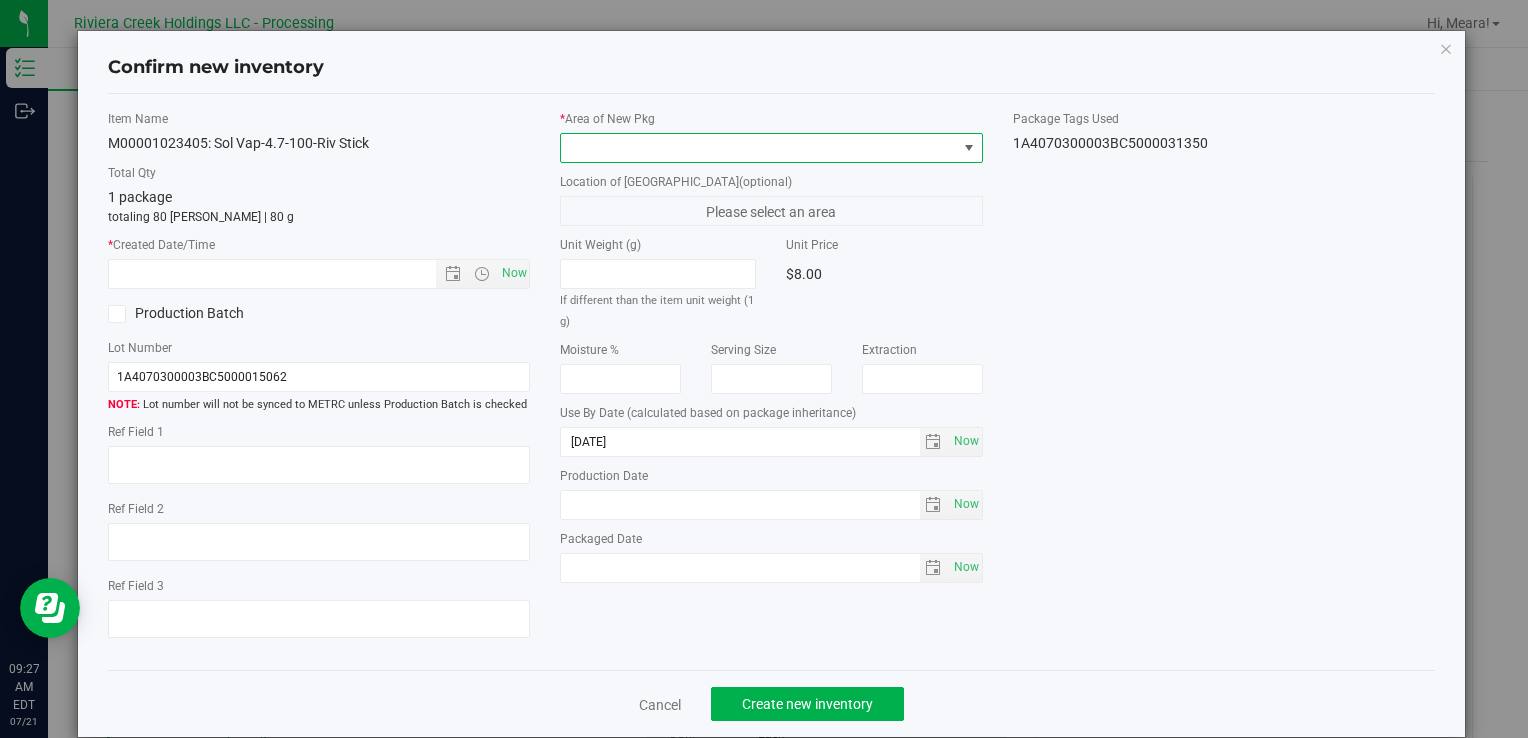 click at bounding box center [758, 148] 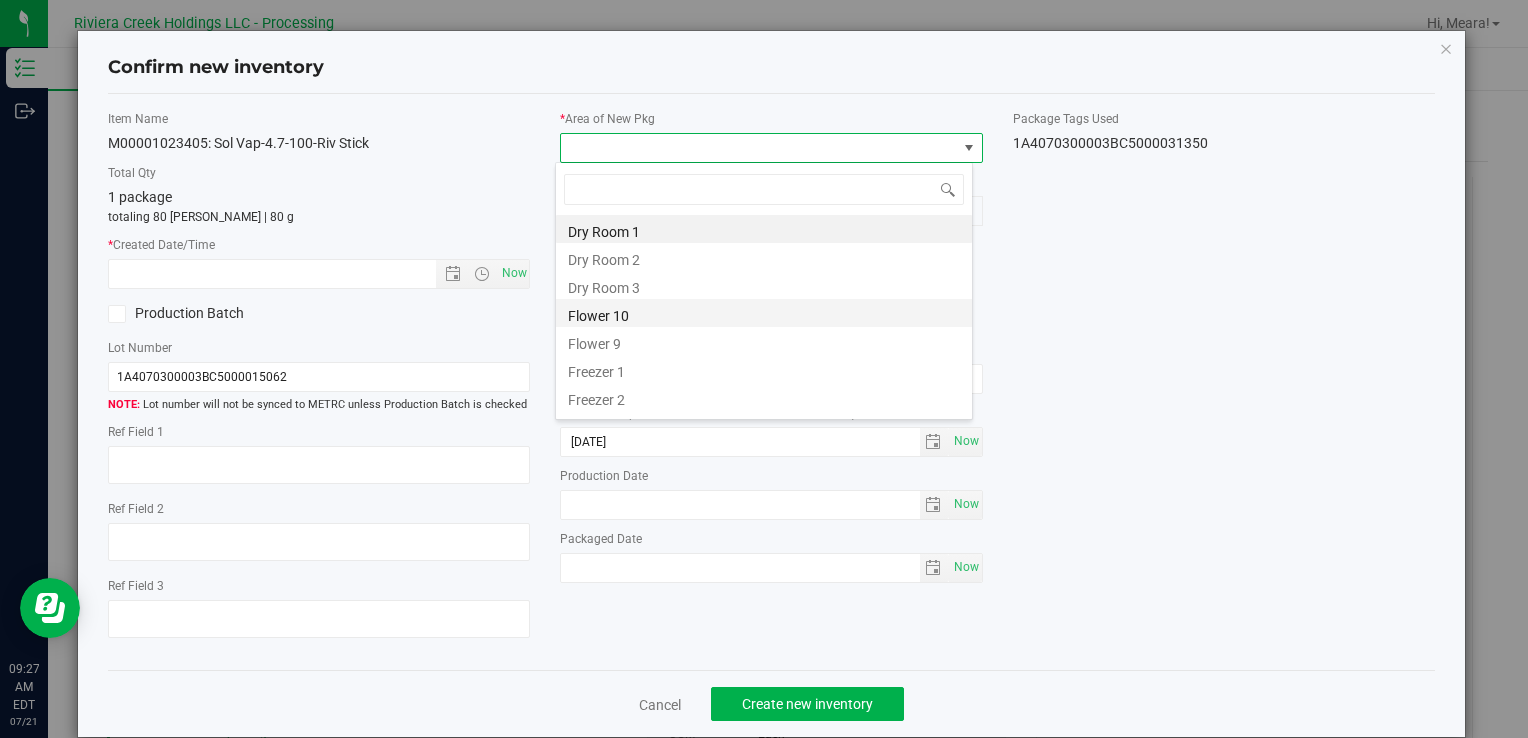 scroll, scrollTop: 99970, scrollLeft: 99582, axis: both 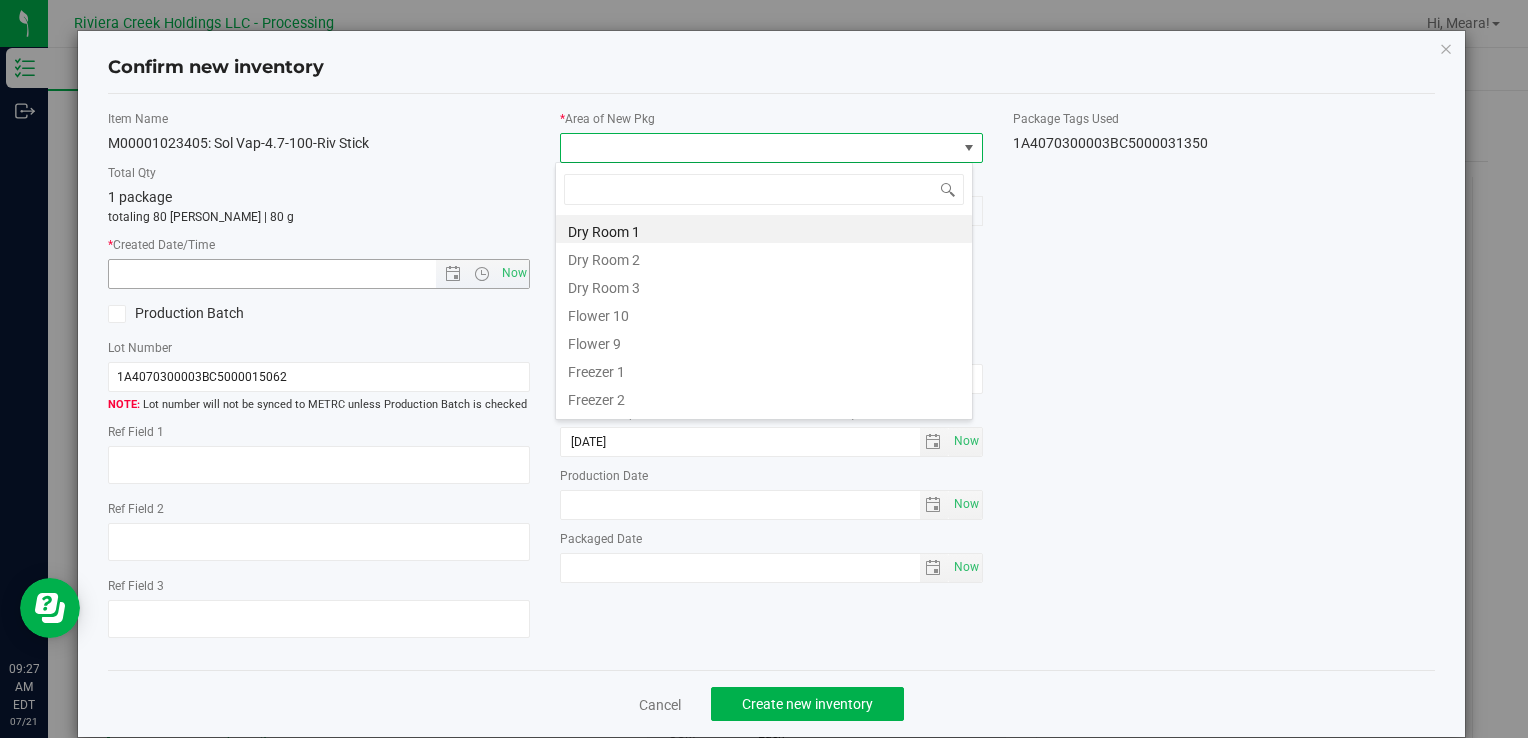 drag, startPoint x: 625, startPoint y: 310, endPoint x: 524, endPoint y: 277, distance: 106.25441 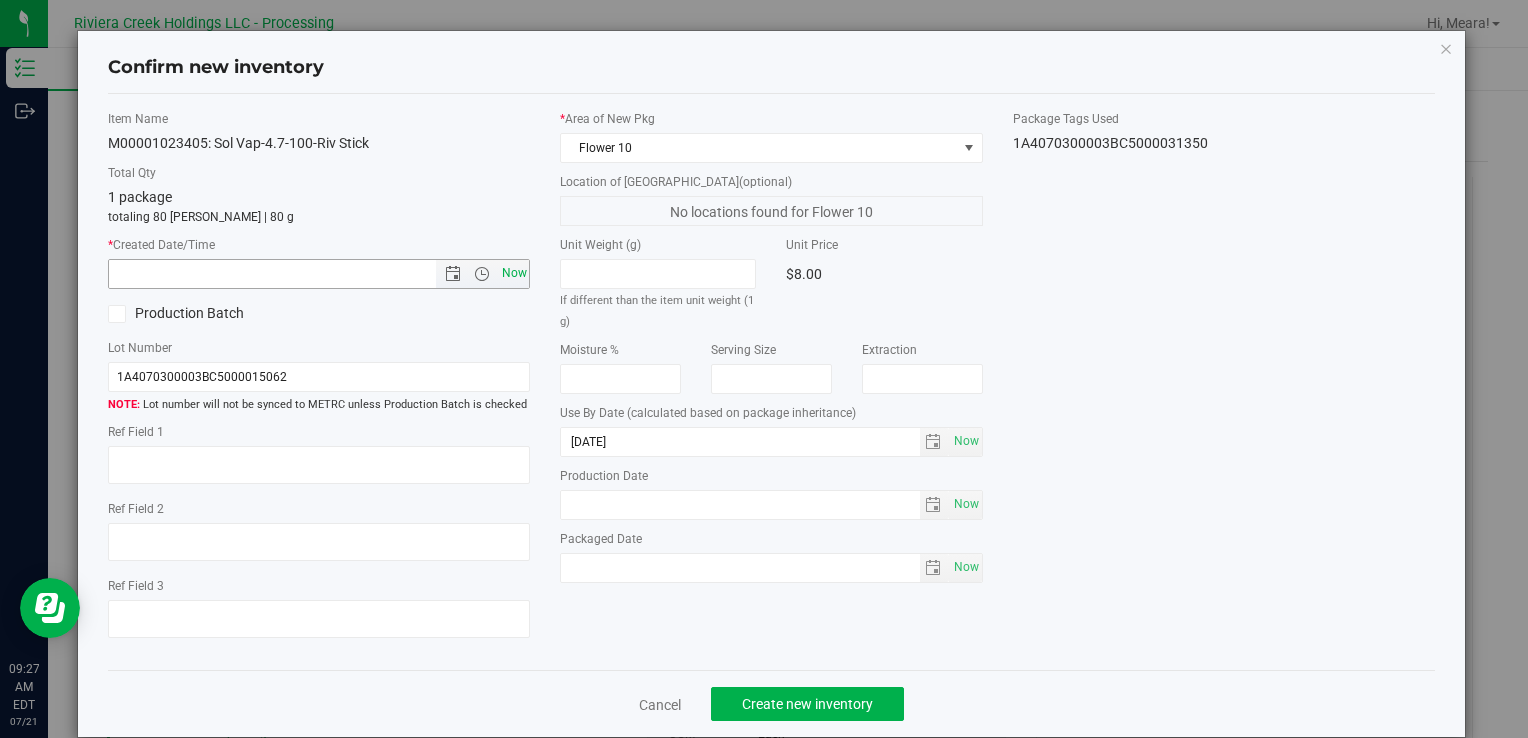 click on "Now" at bounding box center [514, 273] 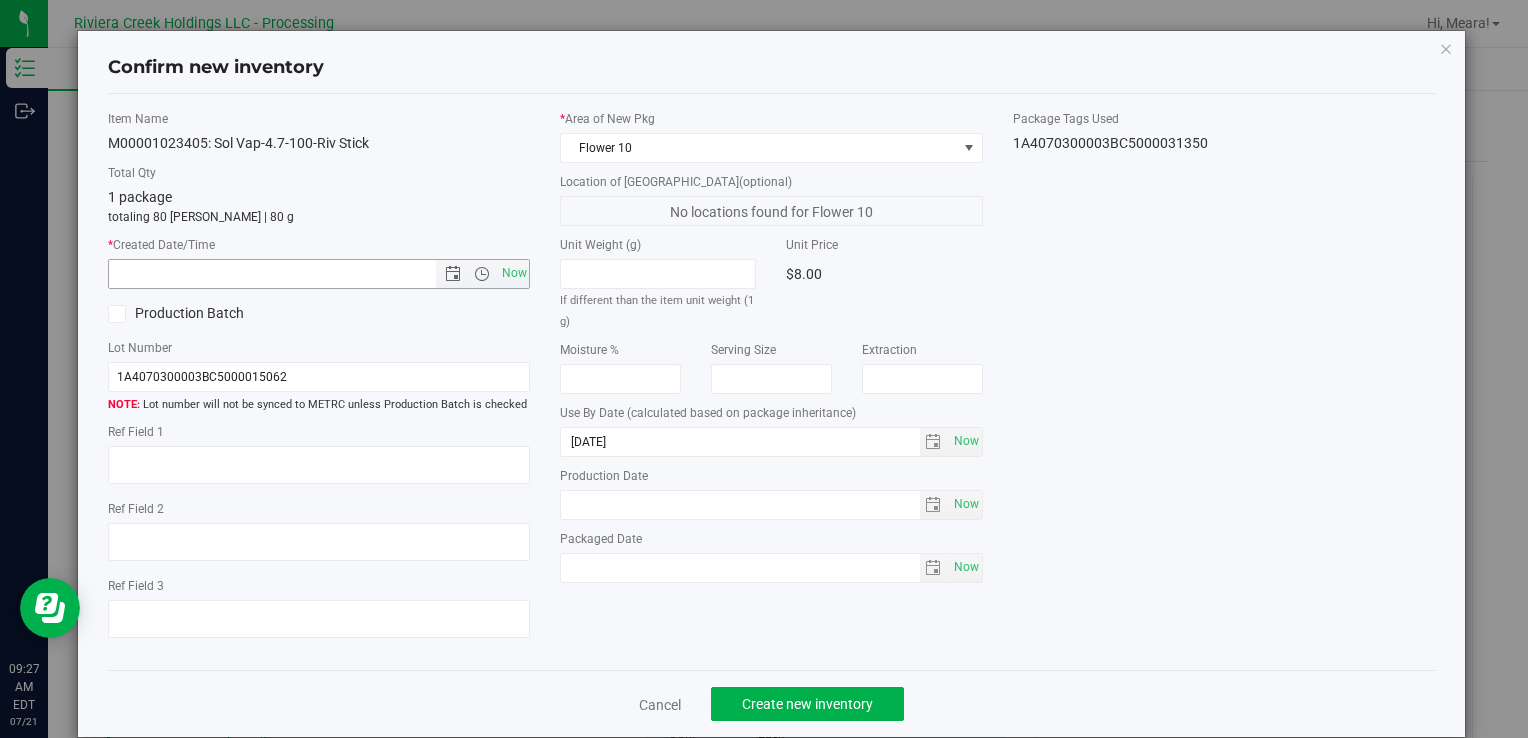 type on "[DATE] 9:27 AM" 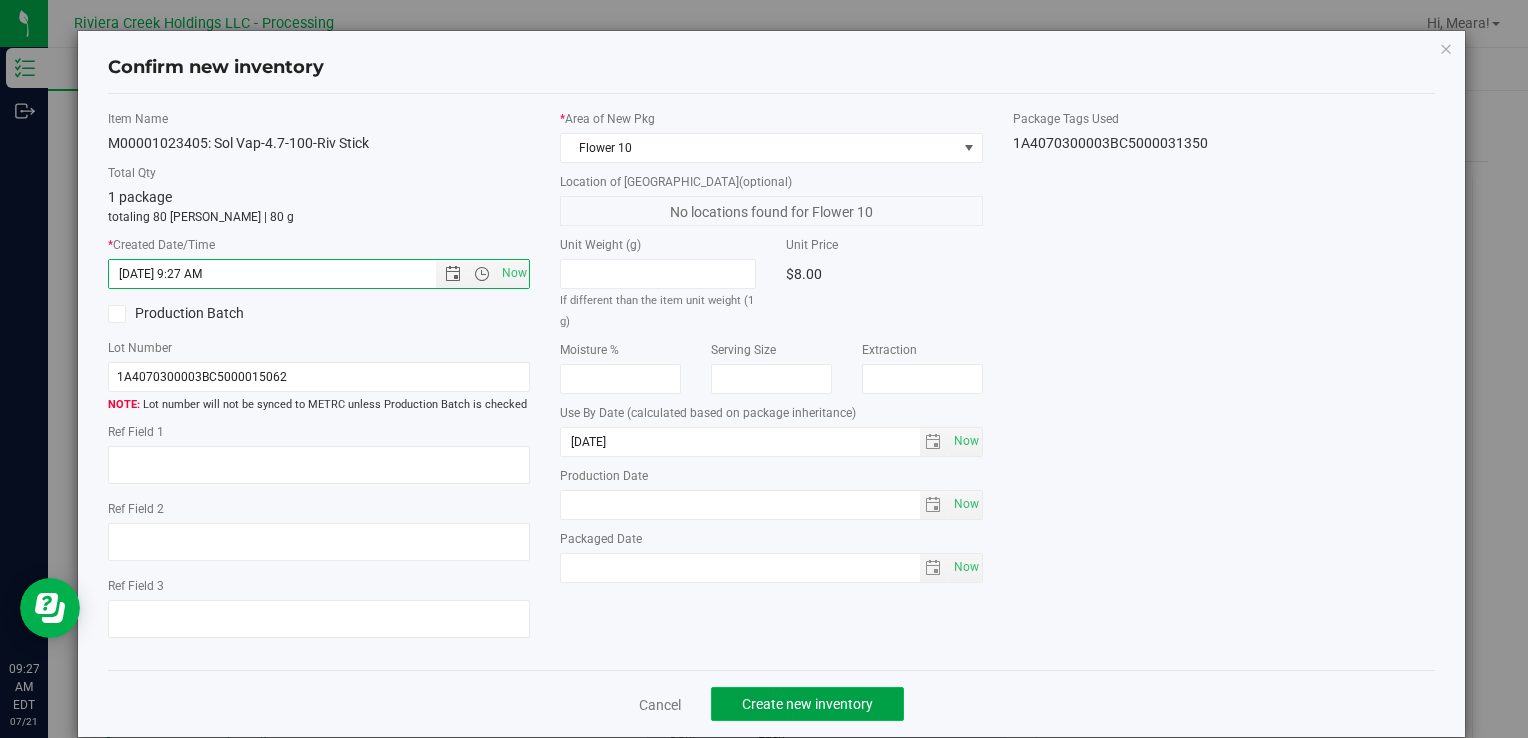 drag, startPoint x: 874, startPoint y: 689, endPoint x: 882, endPoint y: 680, distance: 12.0415945 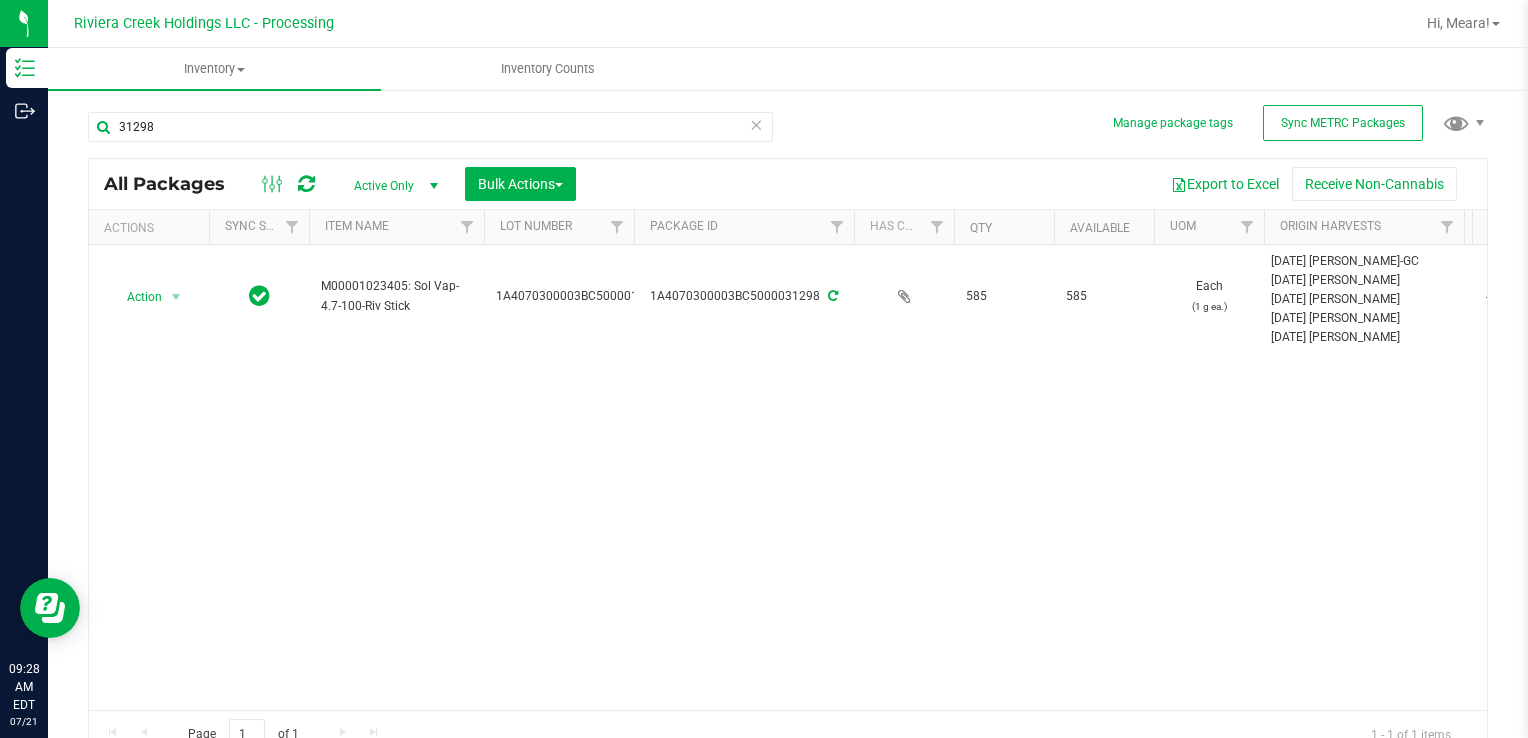drag, startPoint x: 259, startPoint y: 388, endPoint x: 258, endPoint y: 378, distance: 10.049875 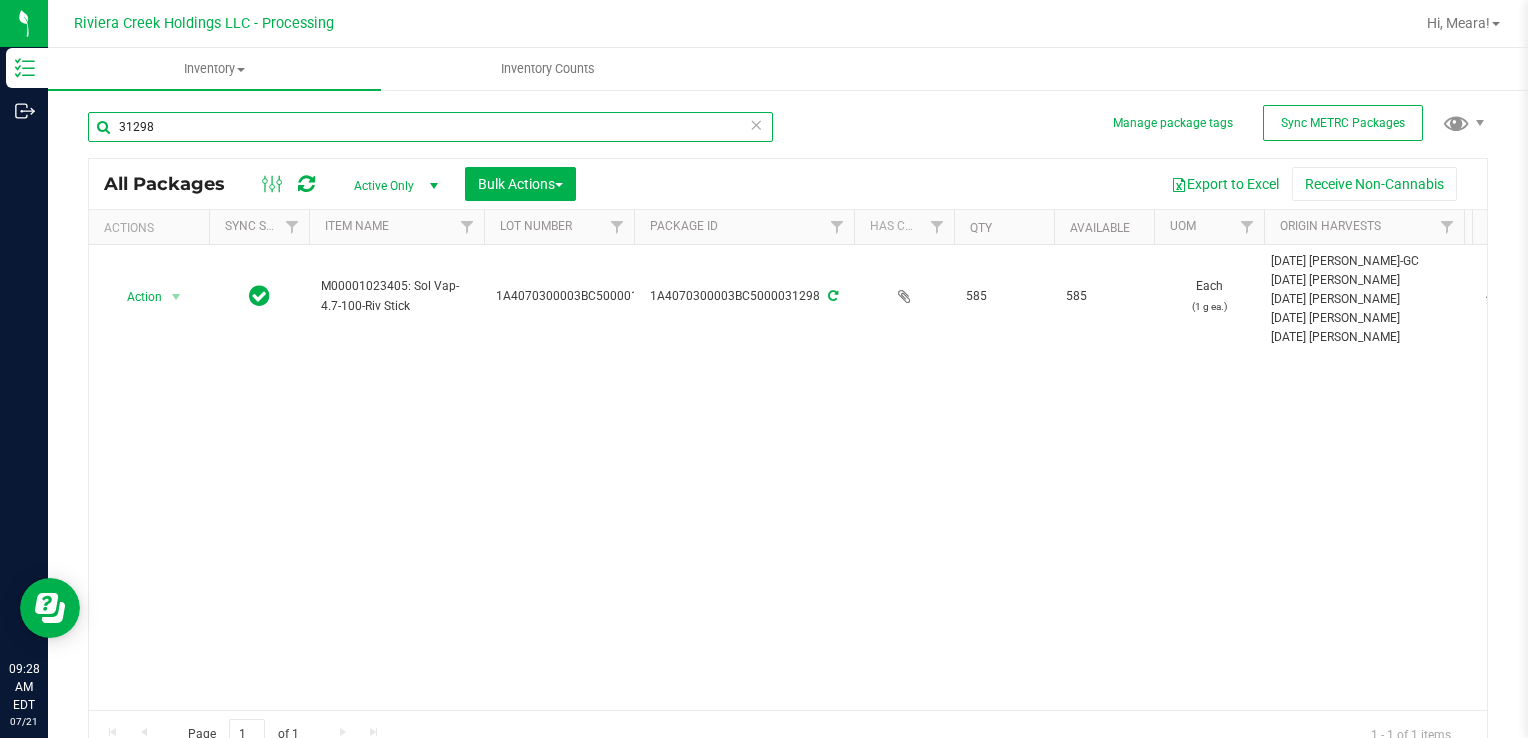 drag, startPoint x: 198, startPoint y: 124, endPoint x: 112, endPoint y: 123, distance: 86.00581 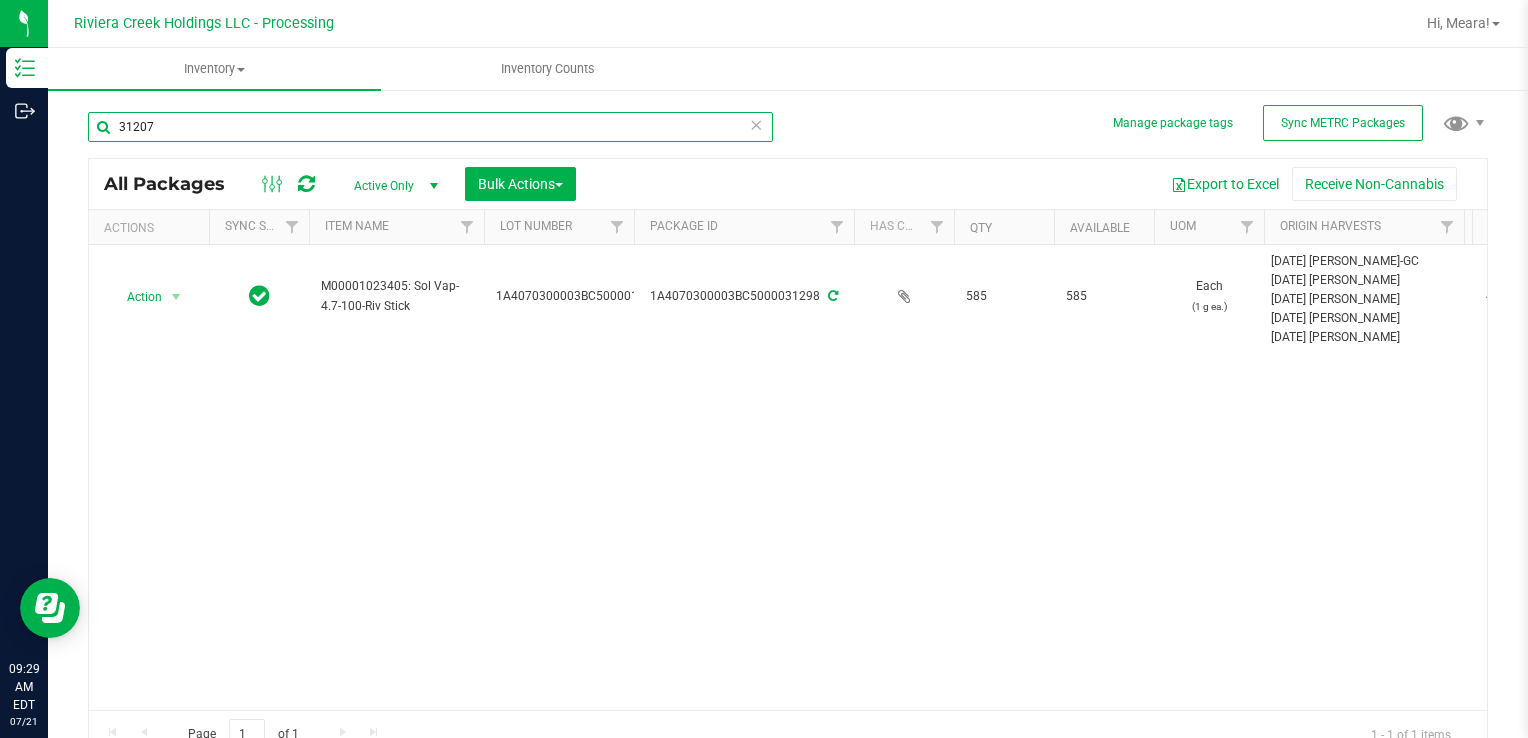 type on "31207" 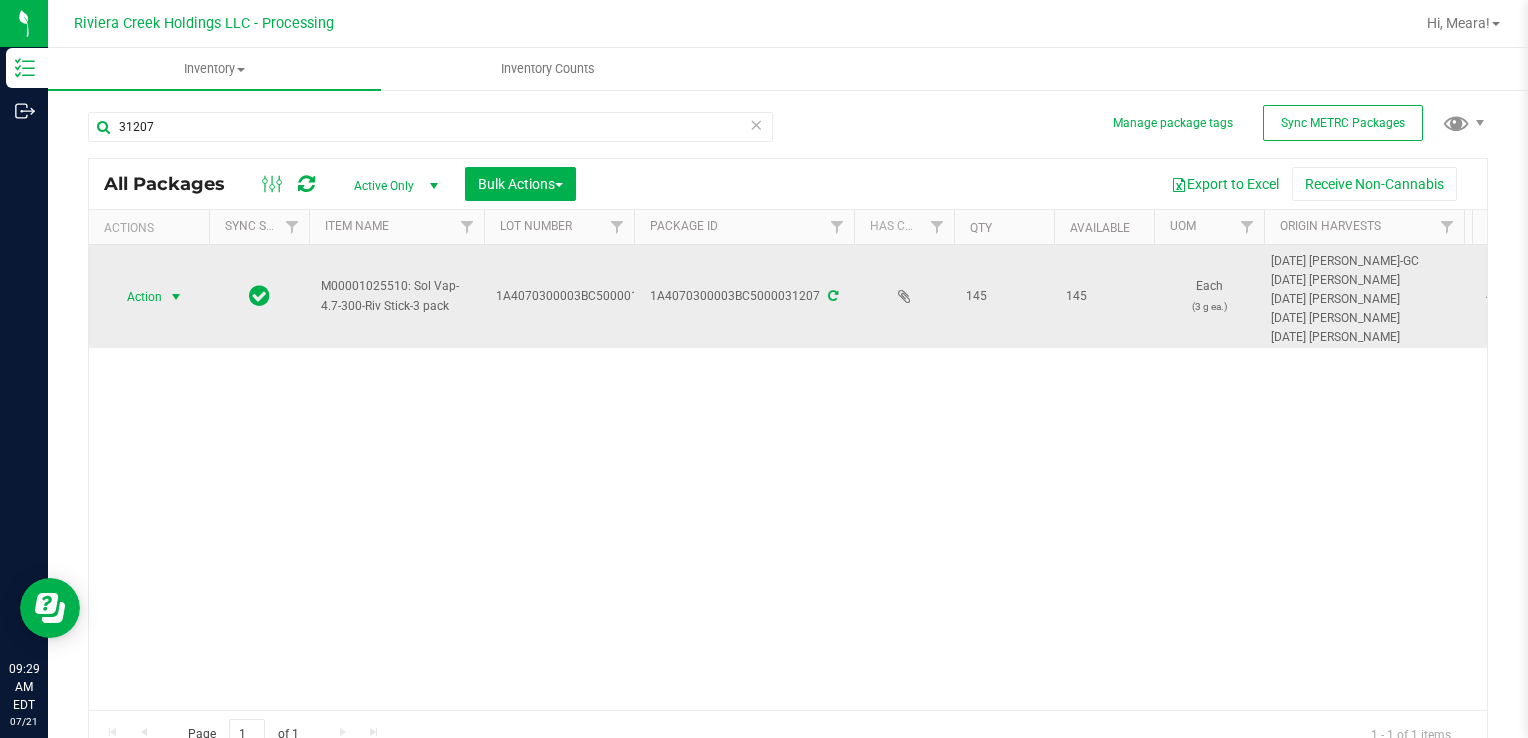 click at bounding box center (176, 297) 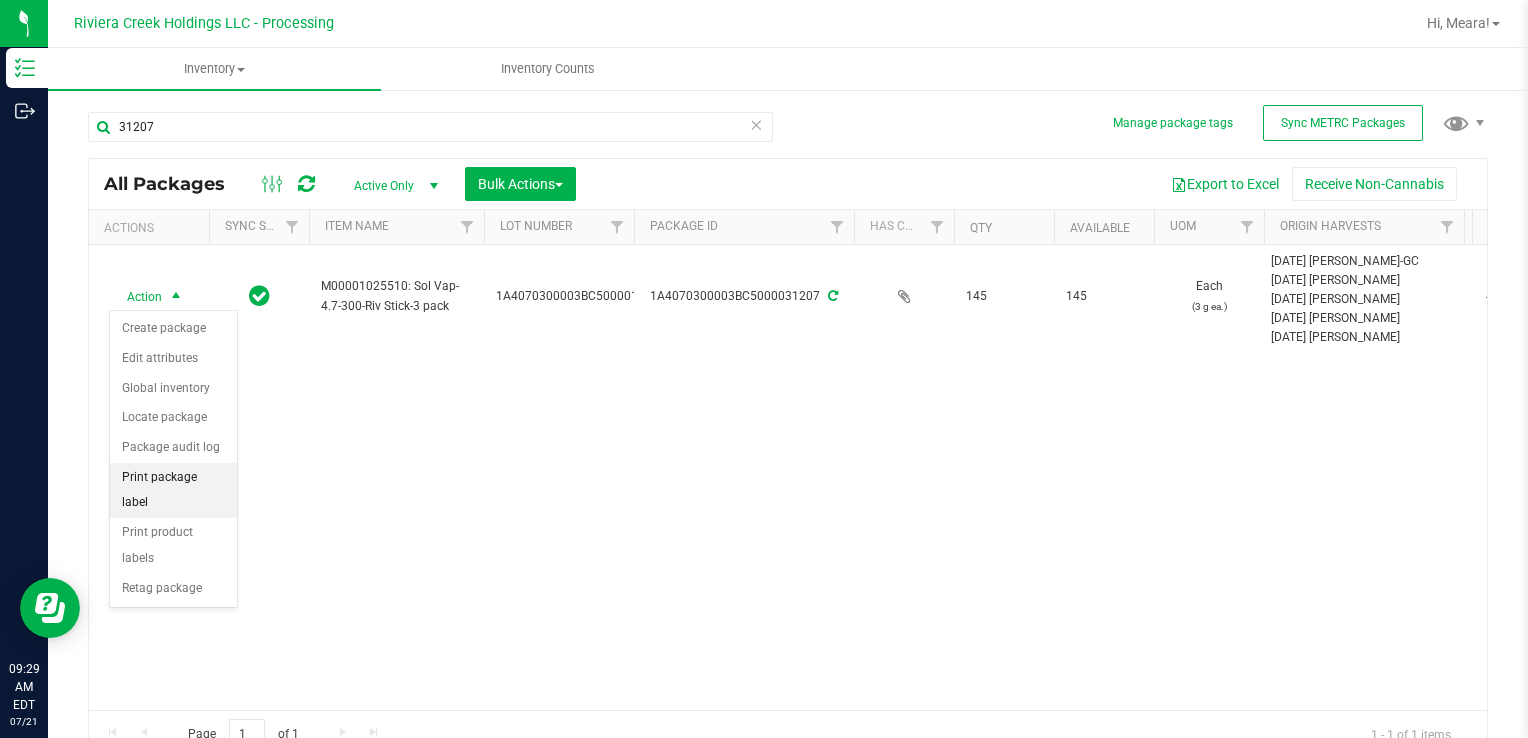 drag, startPoint x: 212, startPoint y: 474, endPoint x: 225, endPoint y: 478, distance: 13.601471 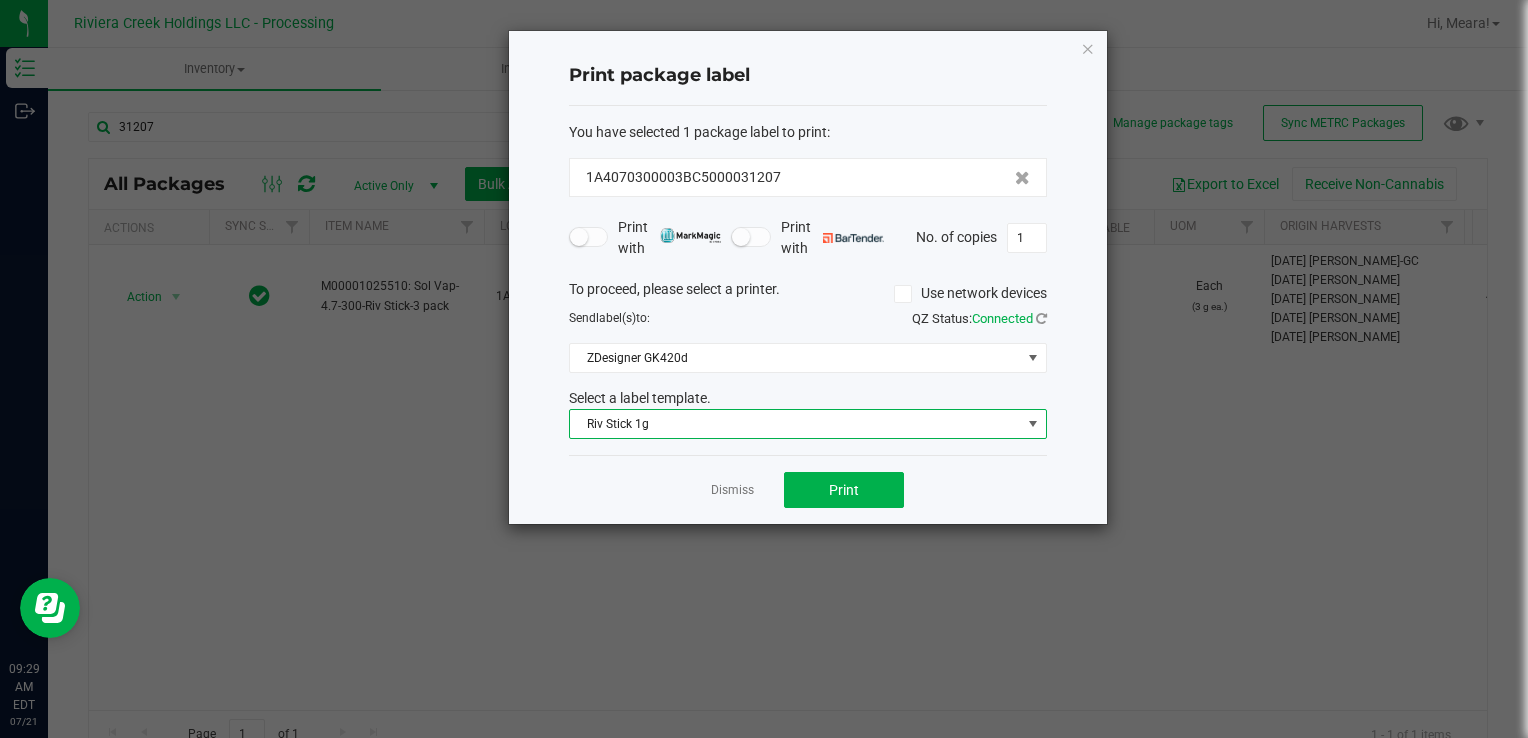 drag, startPoint x: 676, startPoint y: 416, endPoint x: 681, endPoint y: 426, distance: 11.18034 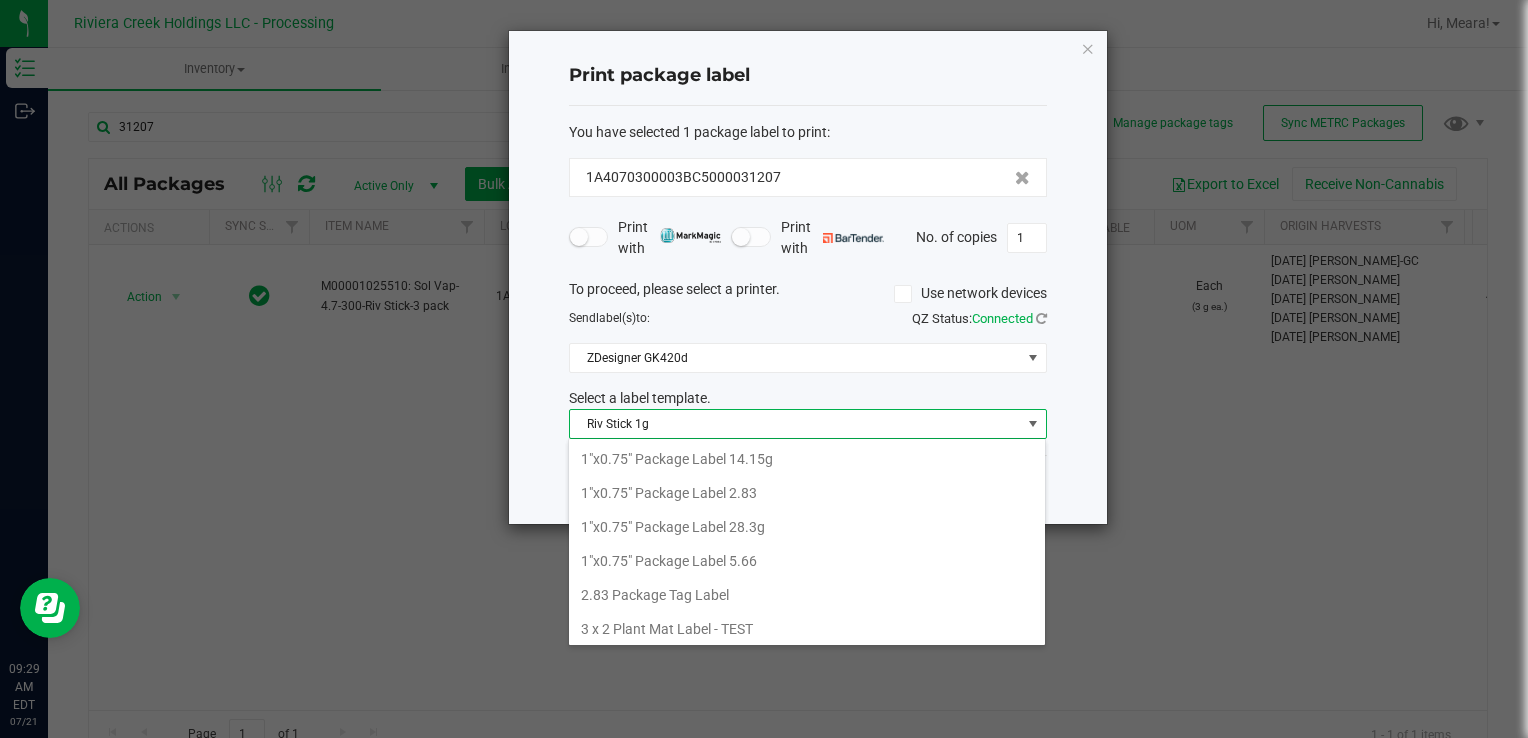 scroll, scrollTop: 775, scrollLeft: 0, axis: vertical 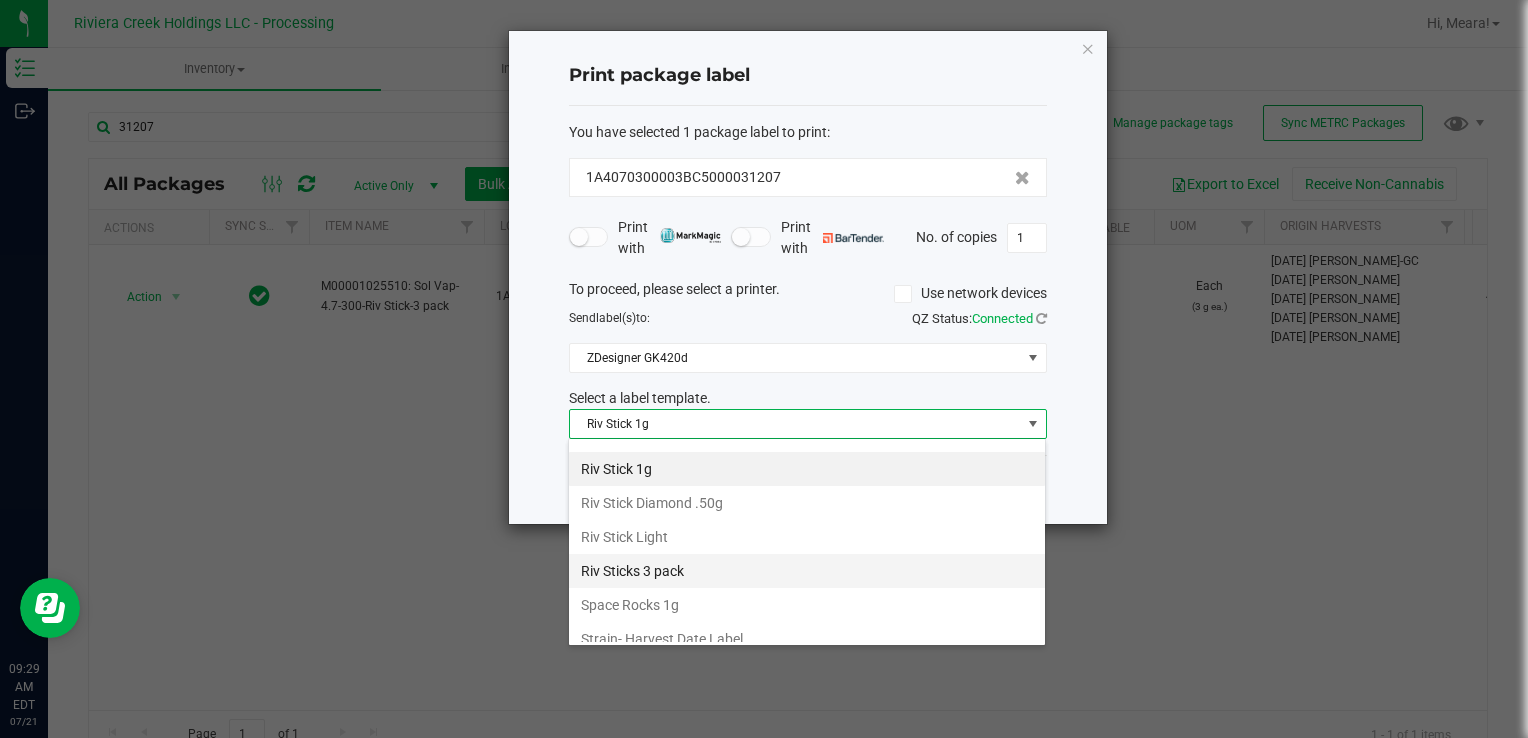 click on "Riv Sticks 3 pack" at bounding box center (807, 571) 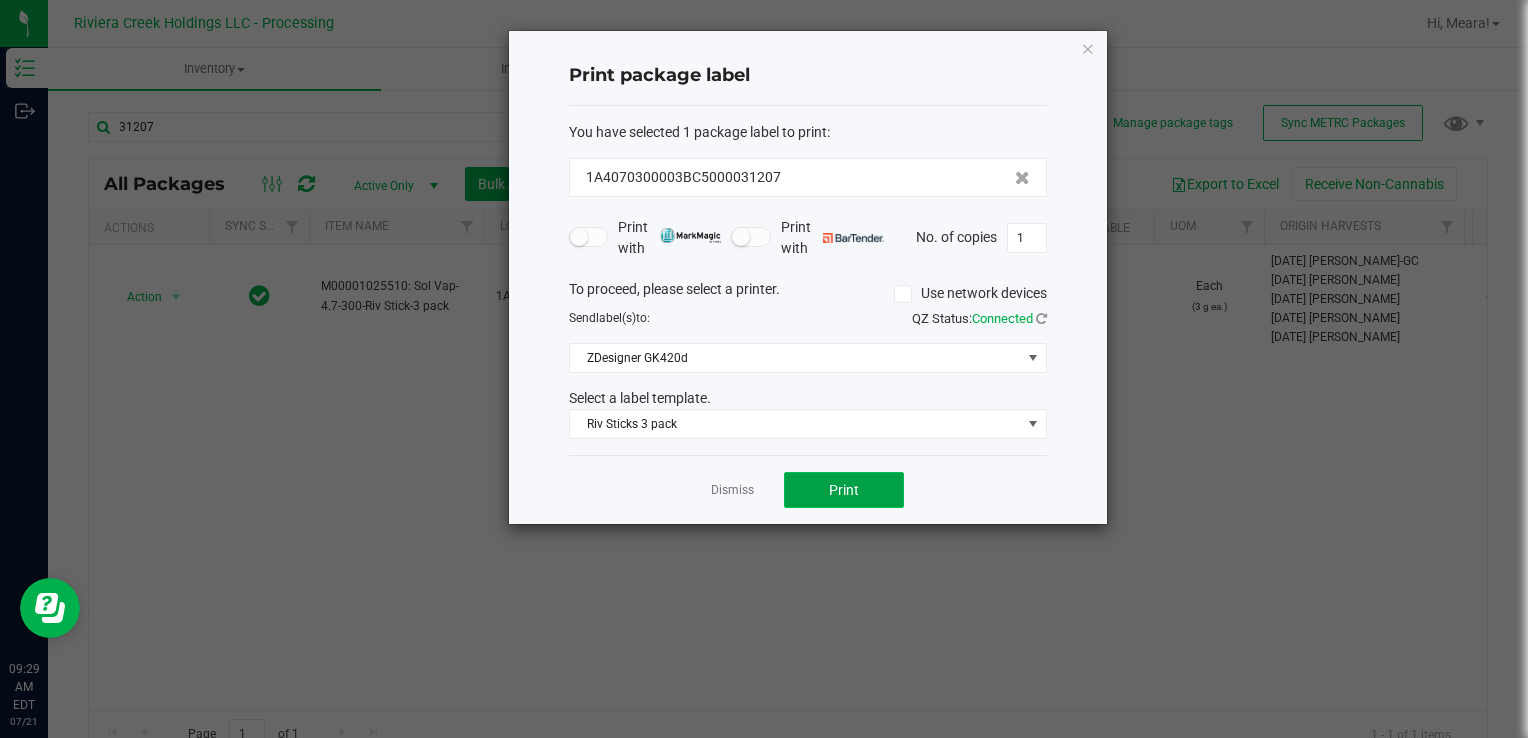 click on "Print" 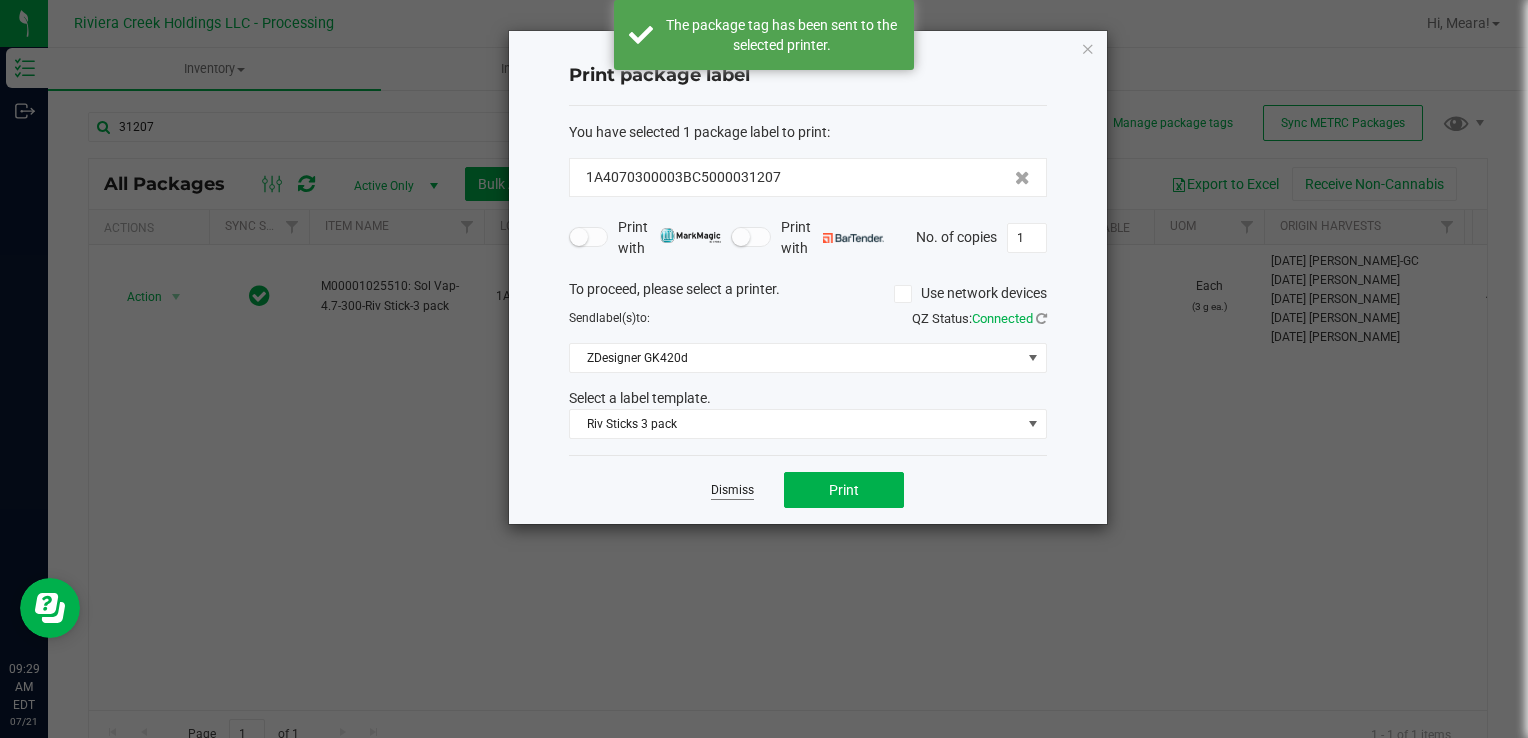 click on "Dismiss" 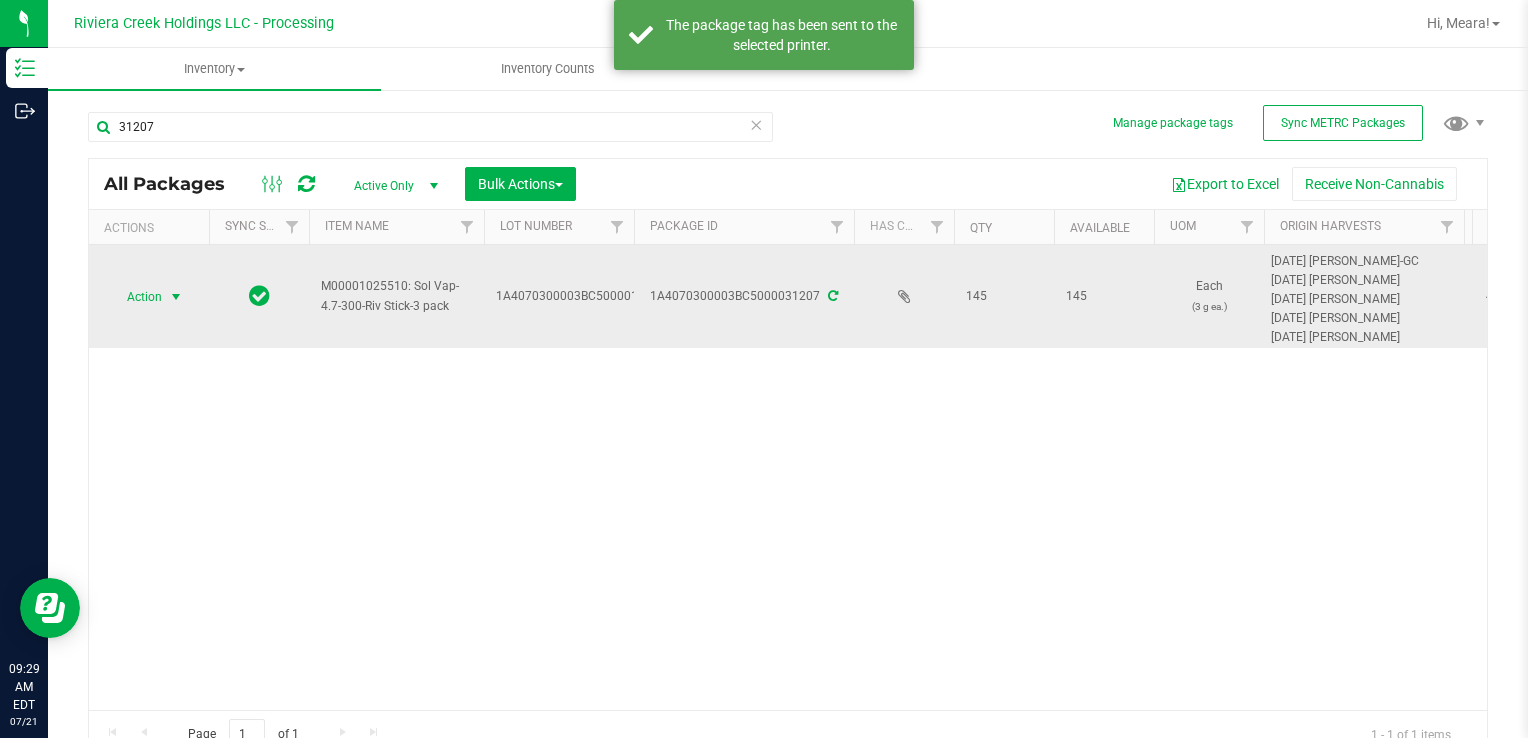 click at bounding box center [176, 297] 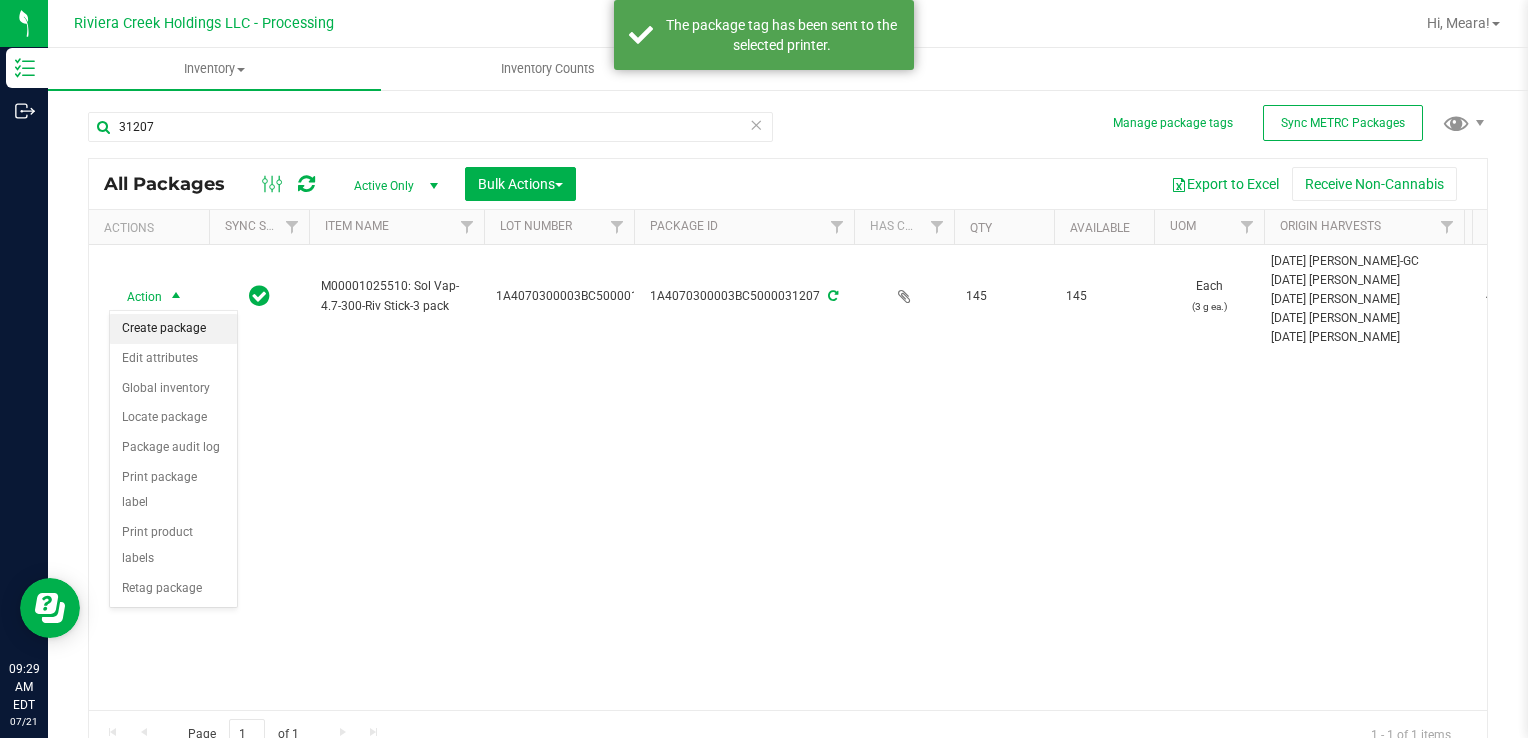 click on "Create package" at bounding box center (173, 329) 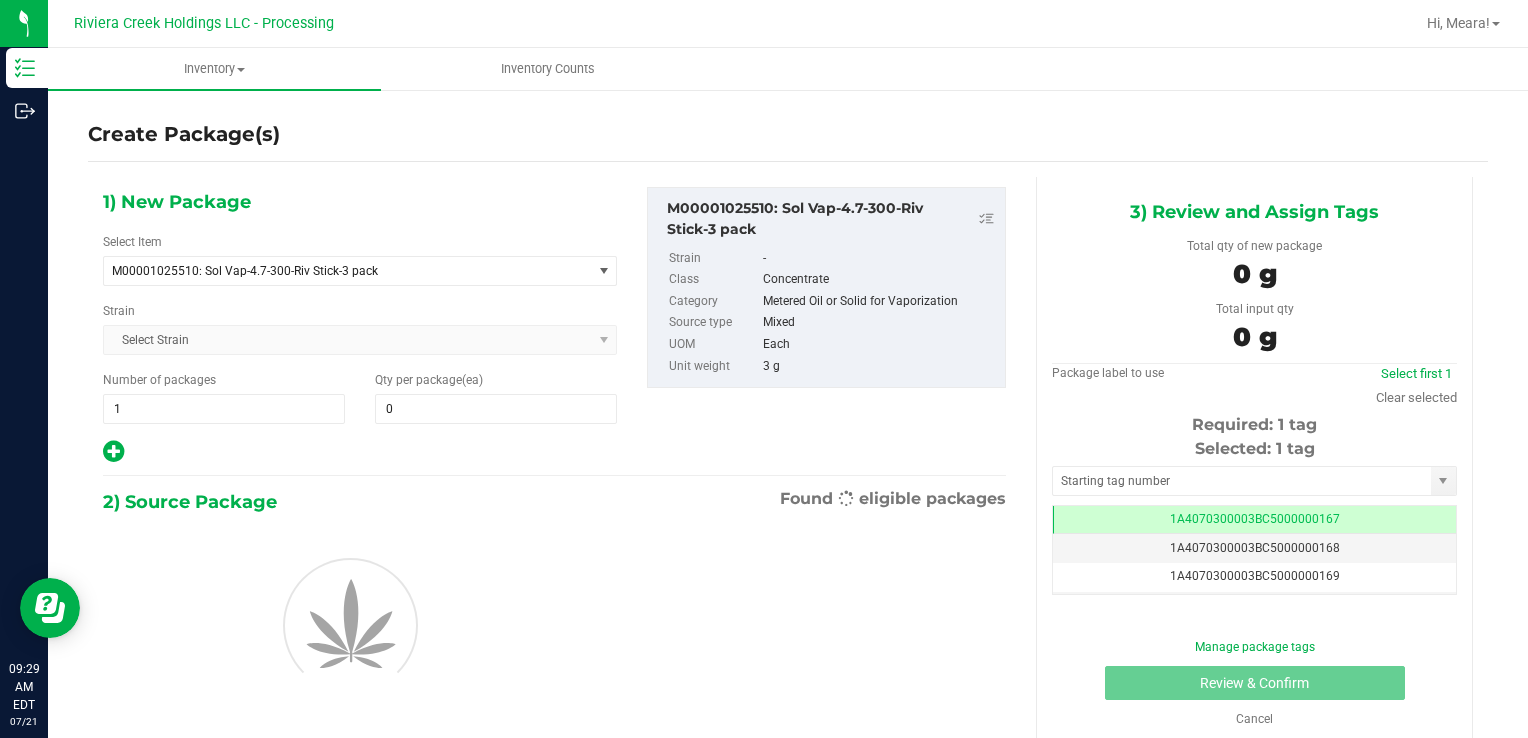 scroll, scrollTop: 0, scrollLeft: 0, axis: both 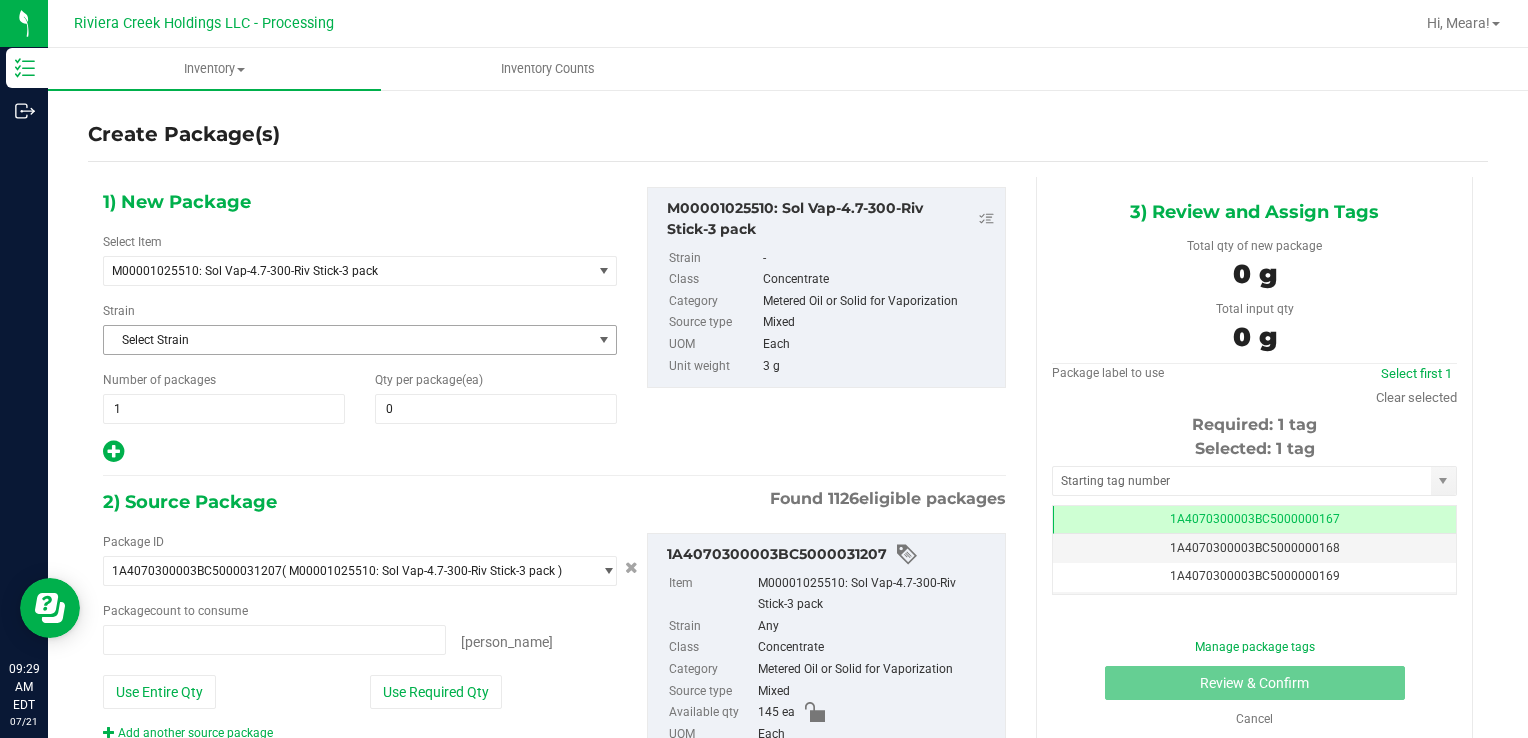 type on "0 ea" 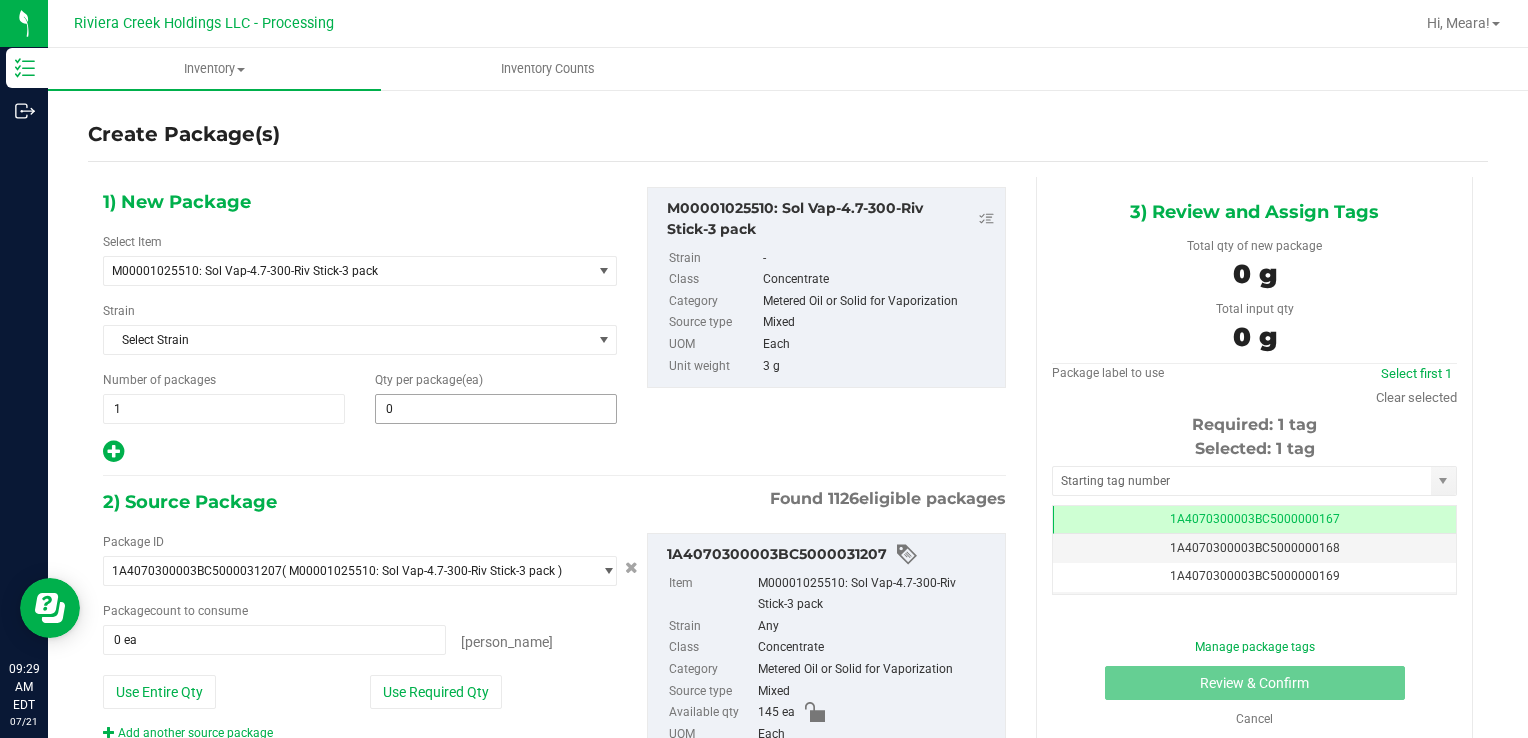 type 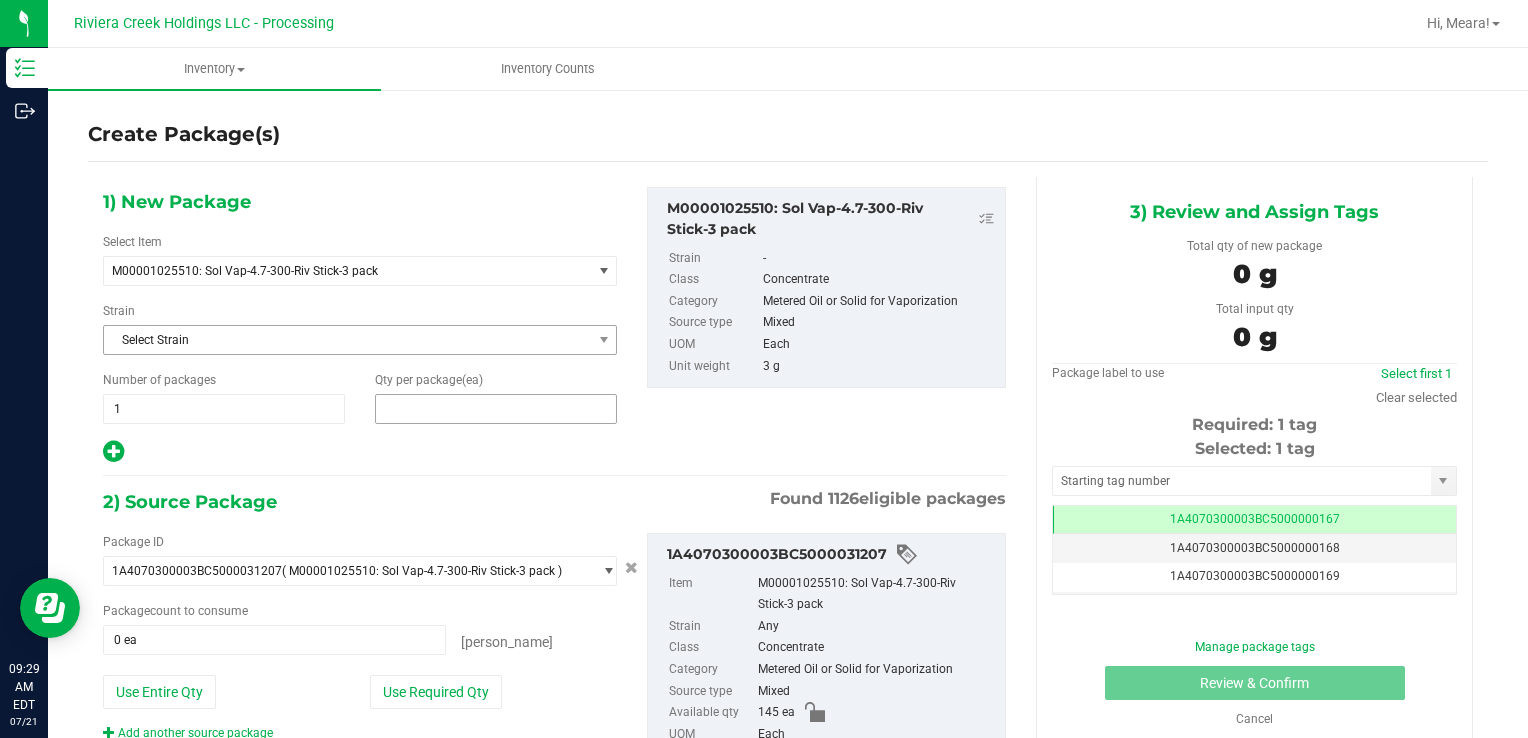 drag, startPoint x: 568, startPoint y: 398, endPoint x: 544, endPoint y: 349, distance: 54.56189 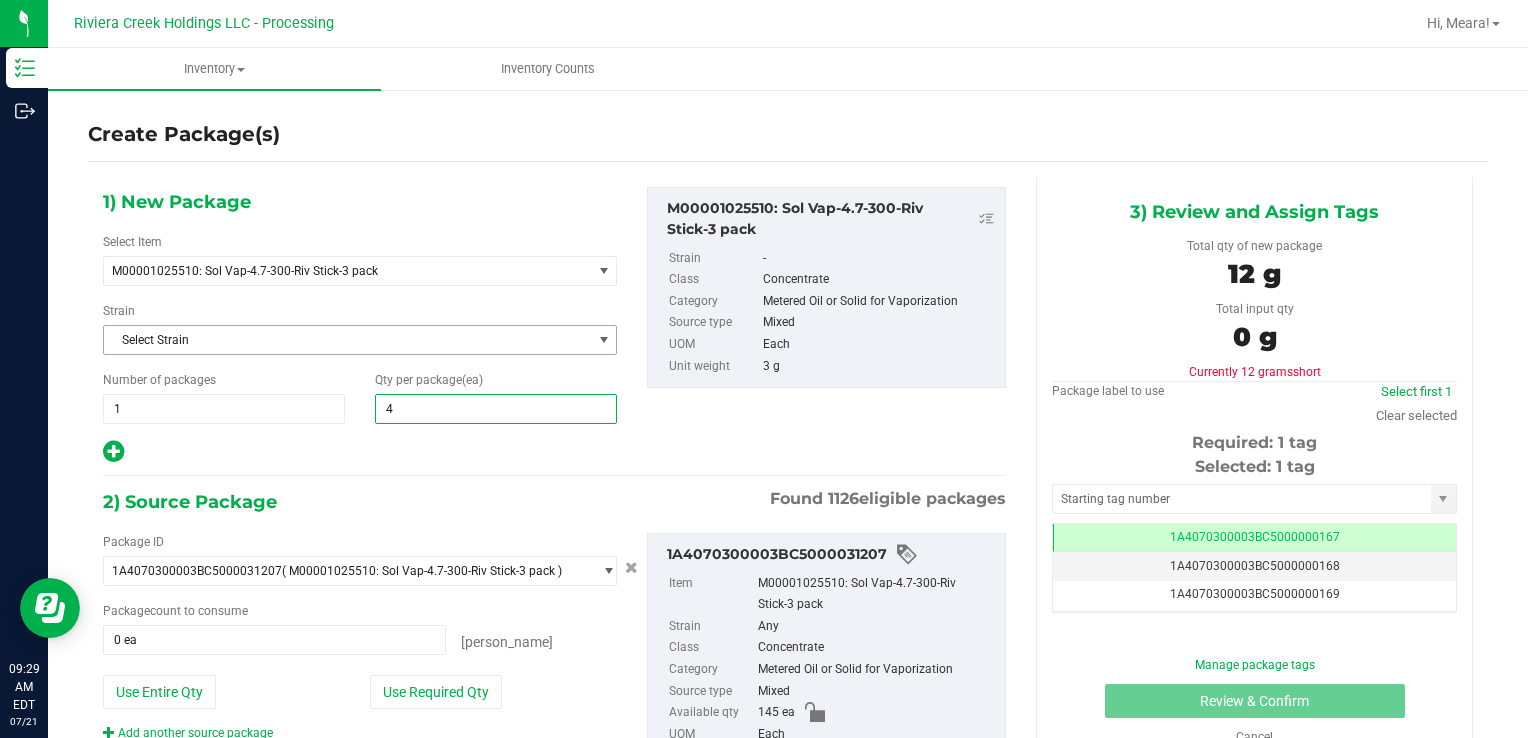 type on "40" 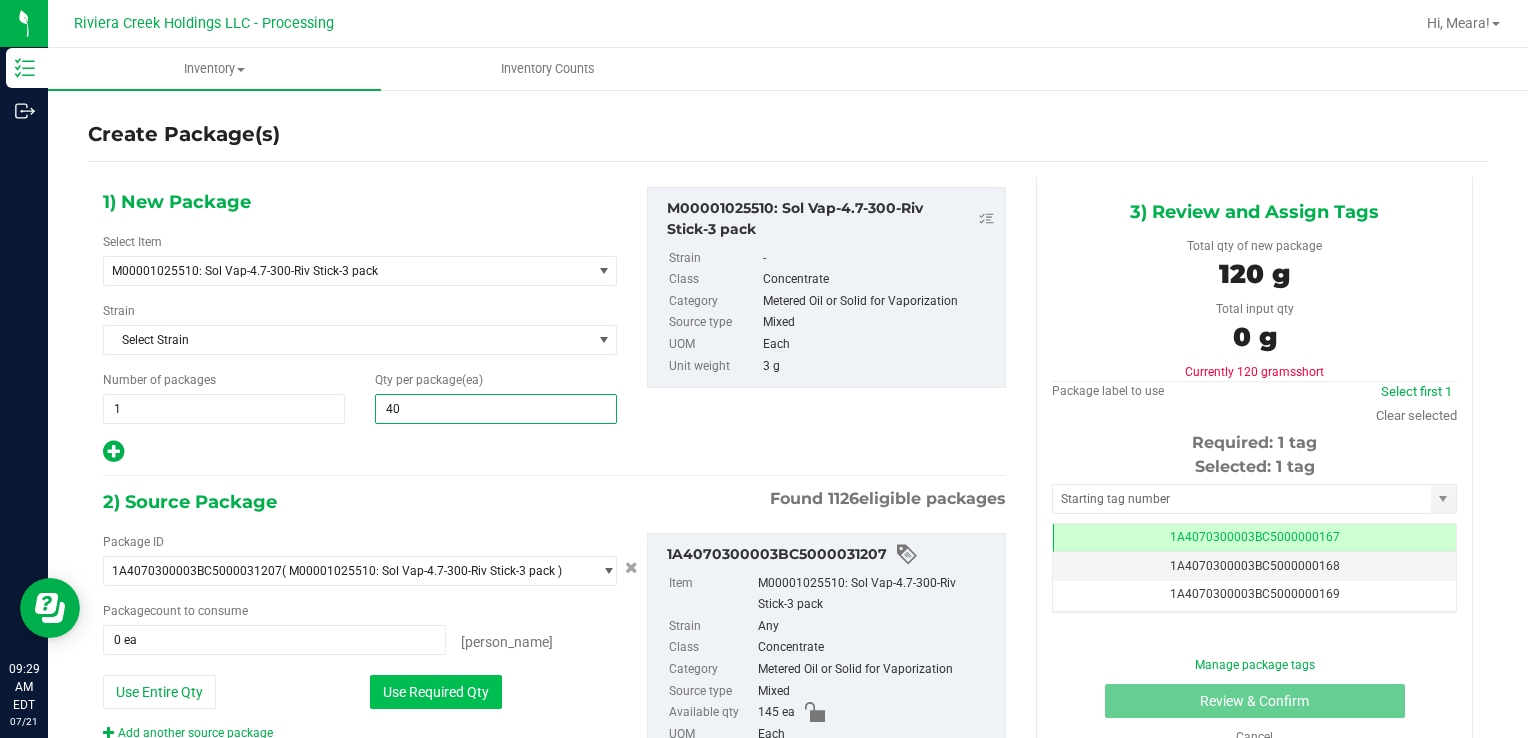 type on "40" 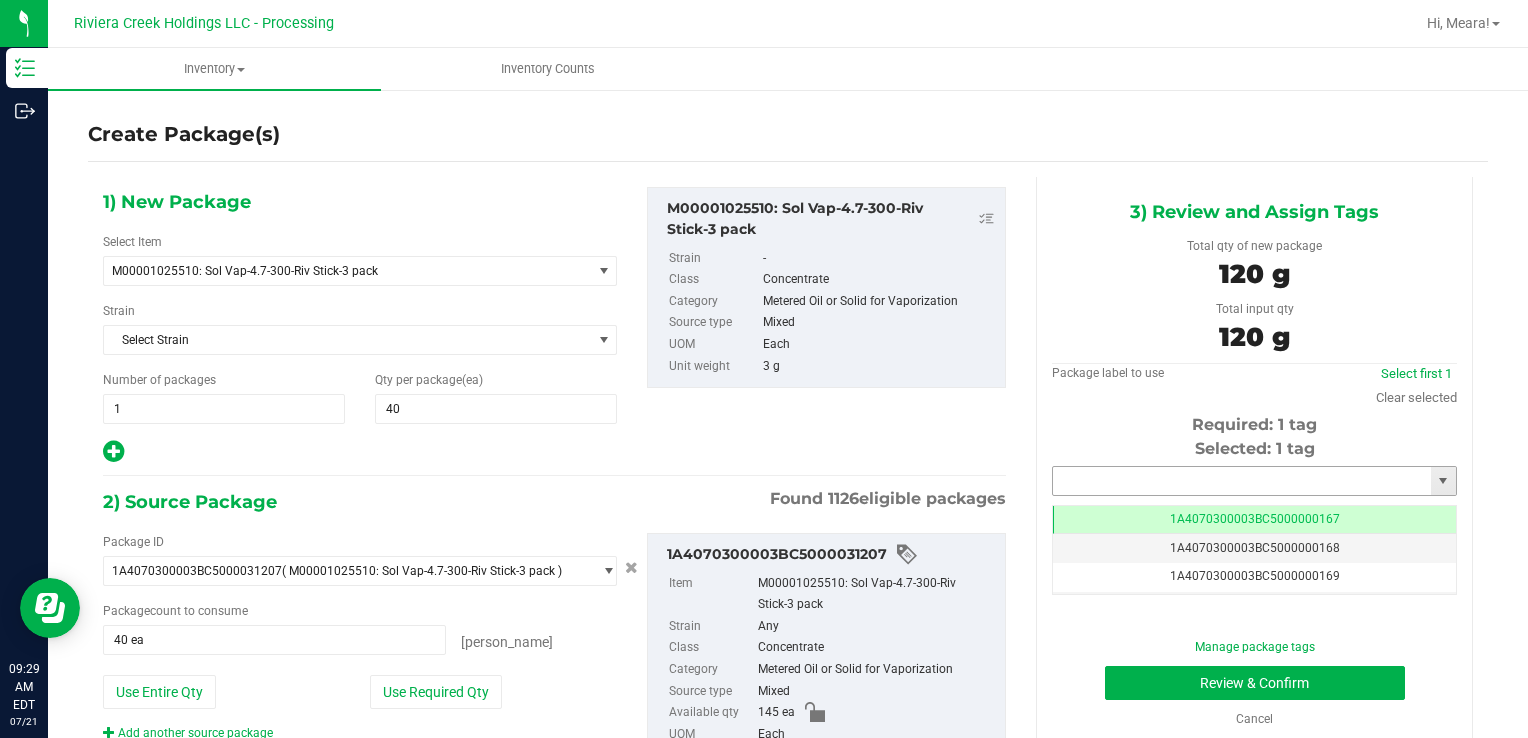 click at bounding box center [1242, 481] 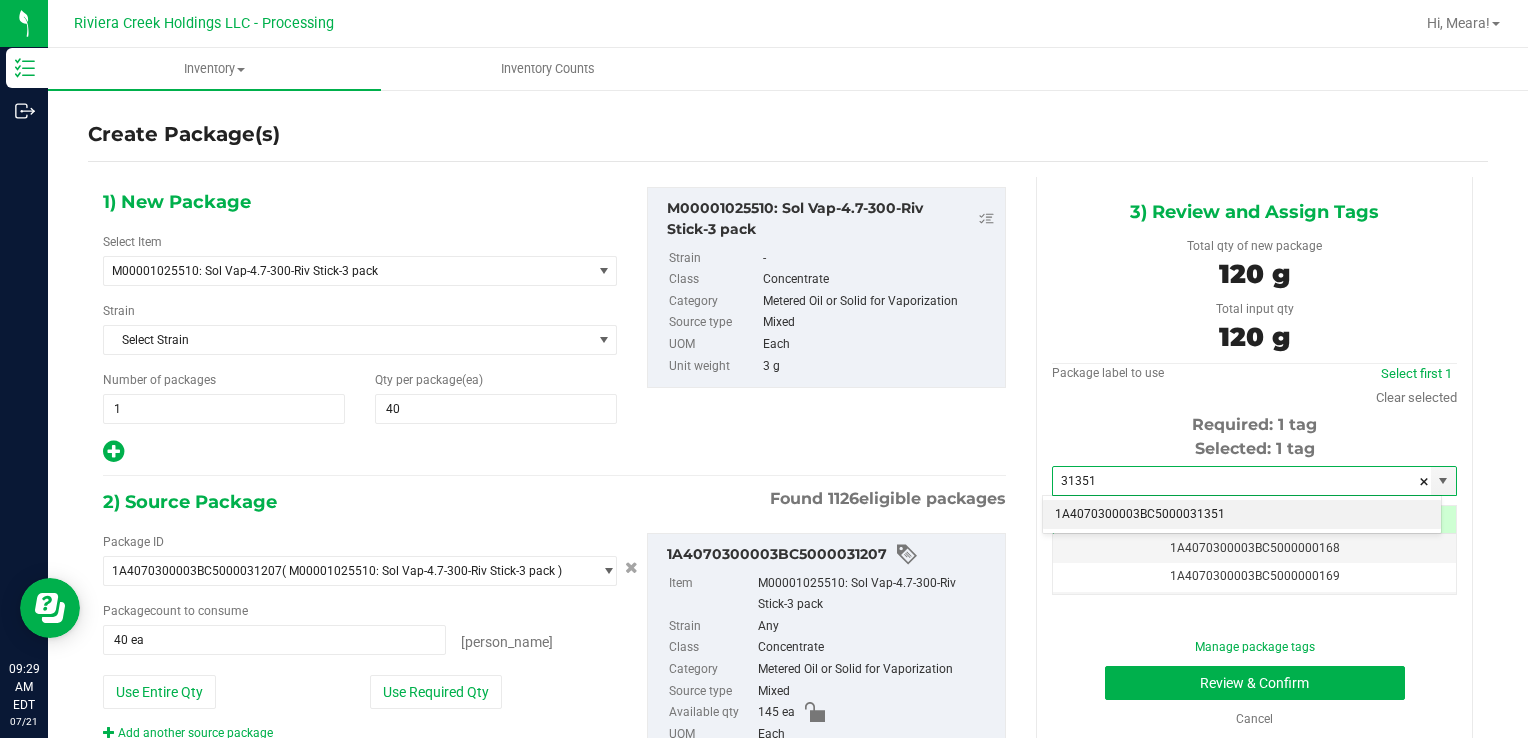 click on "1A4070300003BC5000031351" at bounding box center [1242, 515] 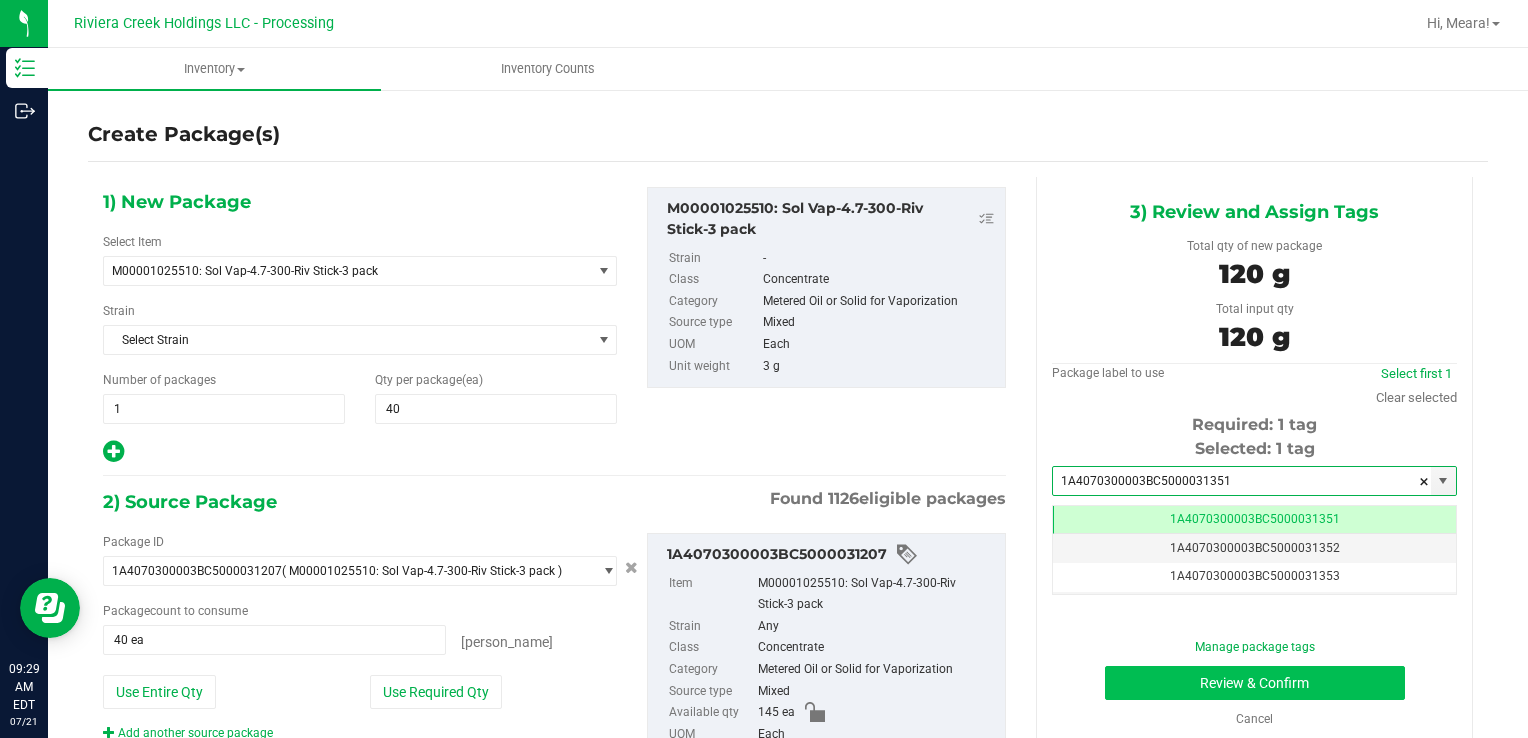 type on "1A4070300003BC5000031351" 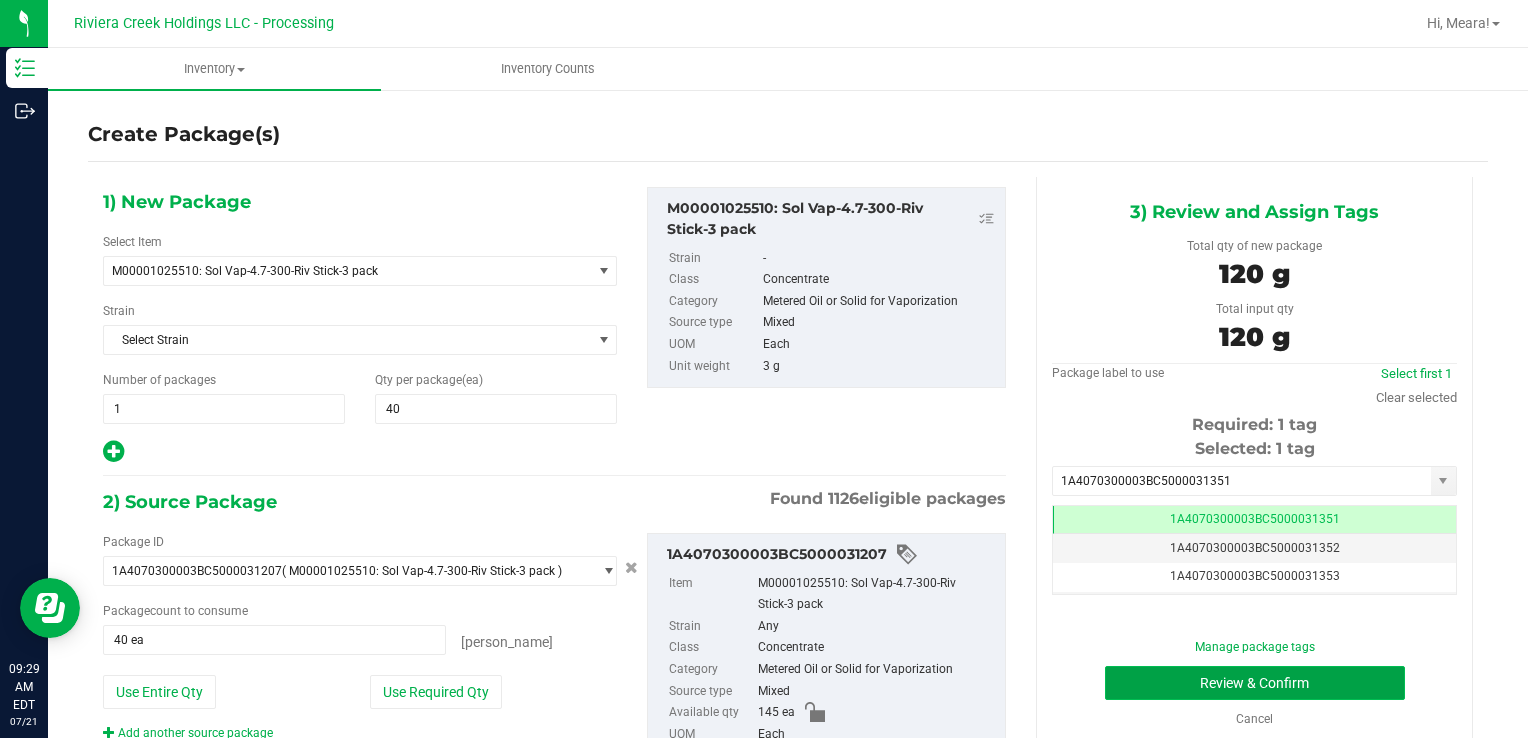 click on "Review & Confirm" at bounding box center [1255, 683] 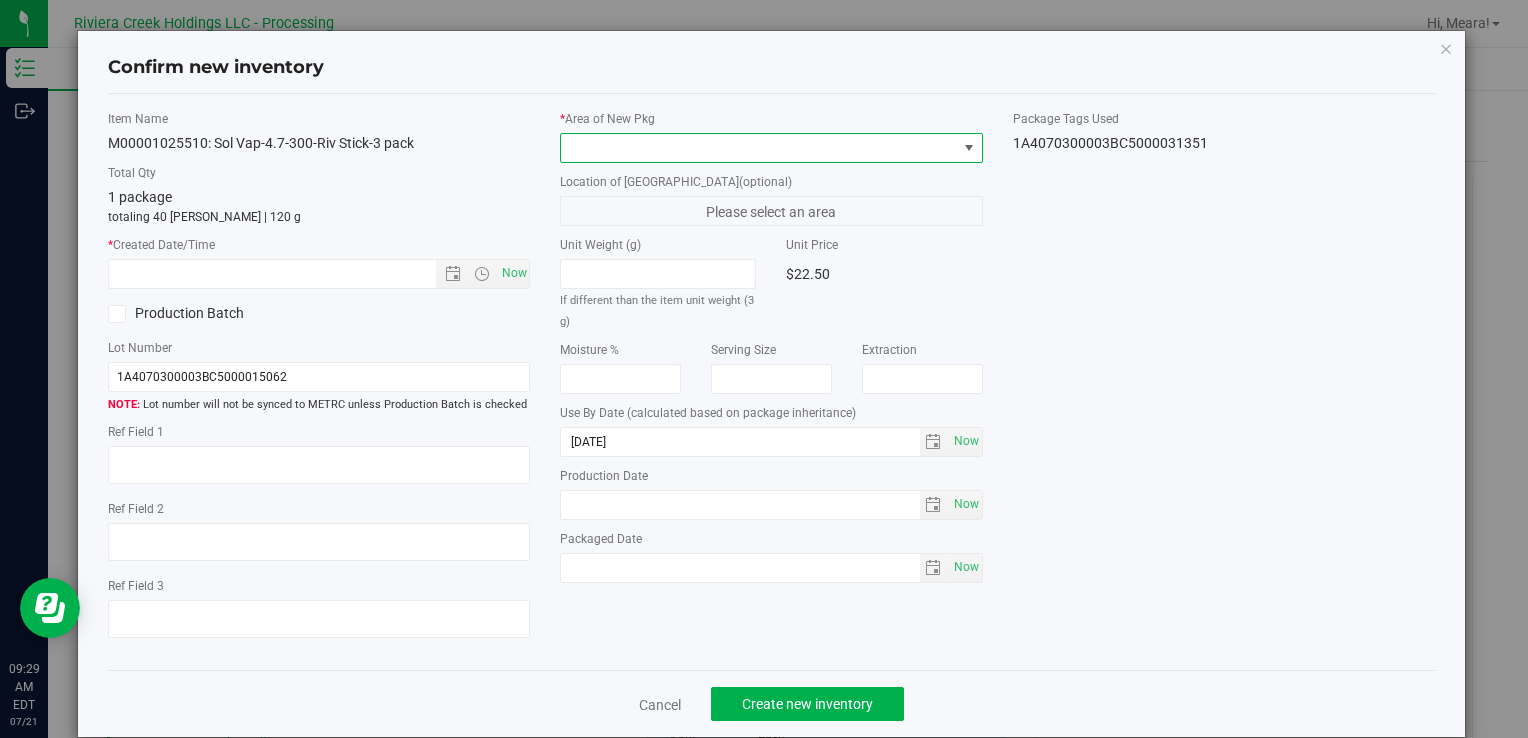 drag, startPoint x: 939, startPoint y: 149, endPoint x: 925, endPoint y: 157, distance: 16.124516 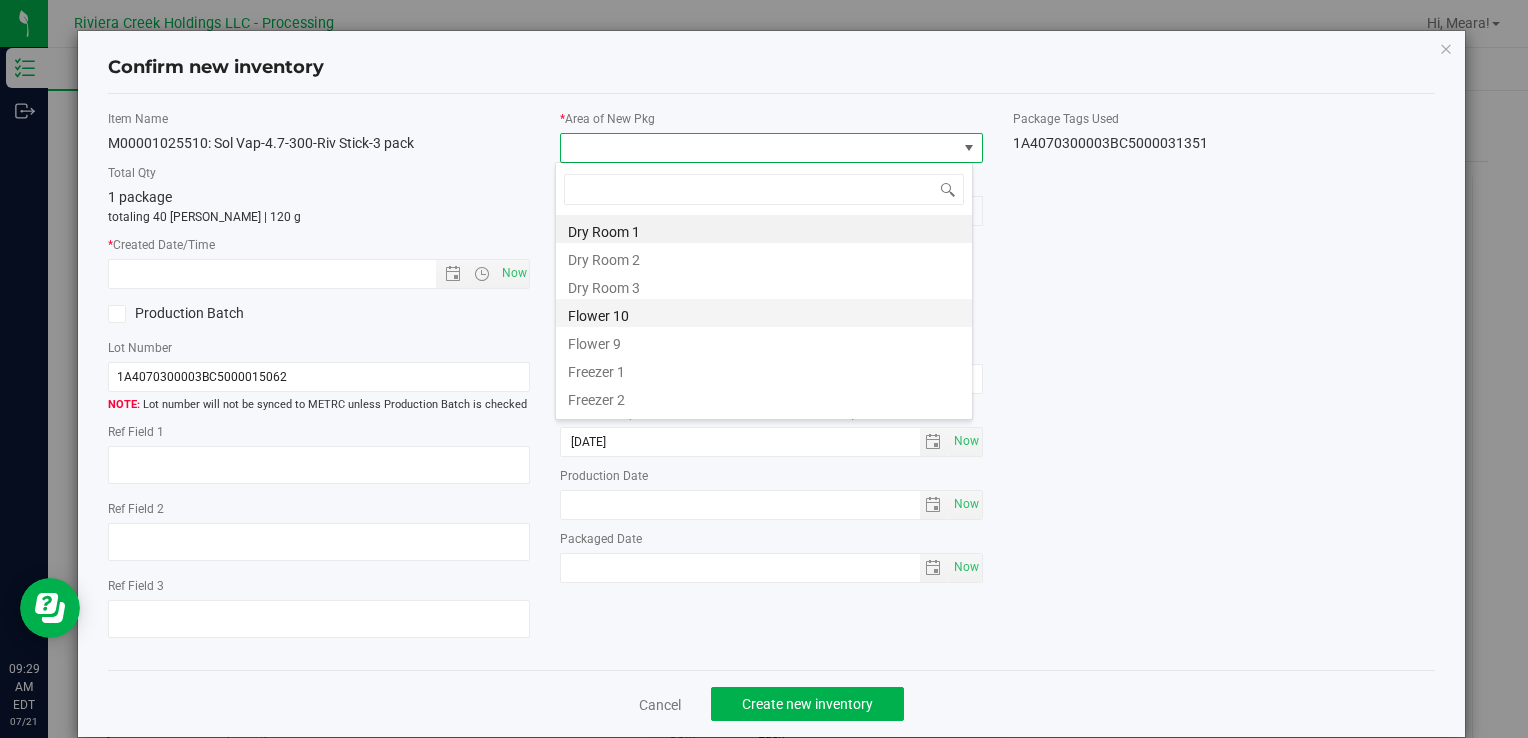 click on "Flower 10" at bounding box center [764, 313] 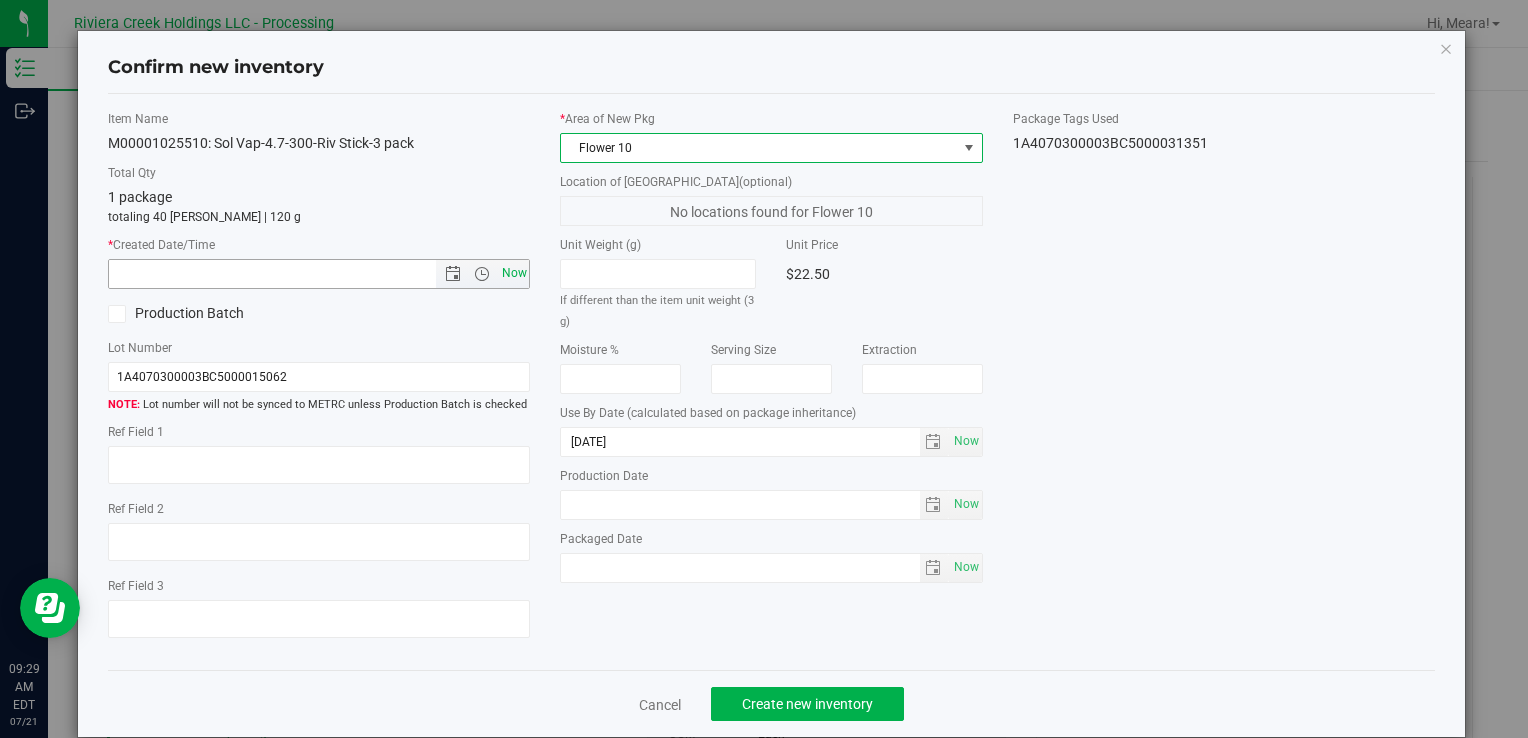 click on "Now" at bounding box center [514, 273] 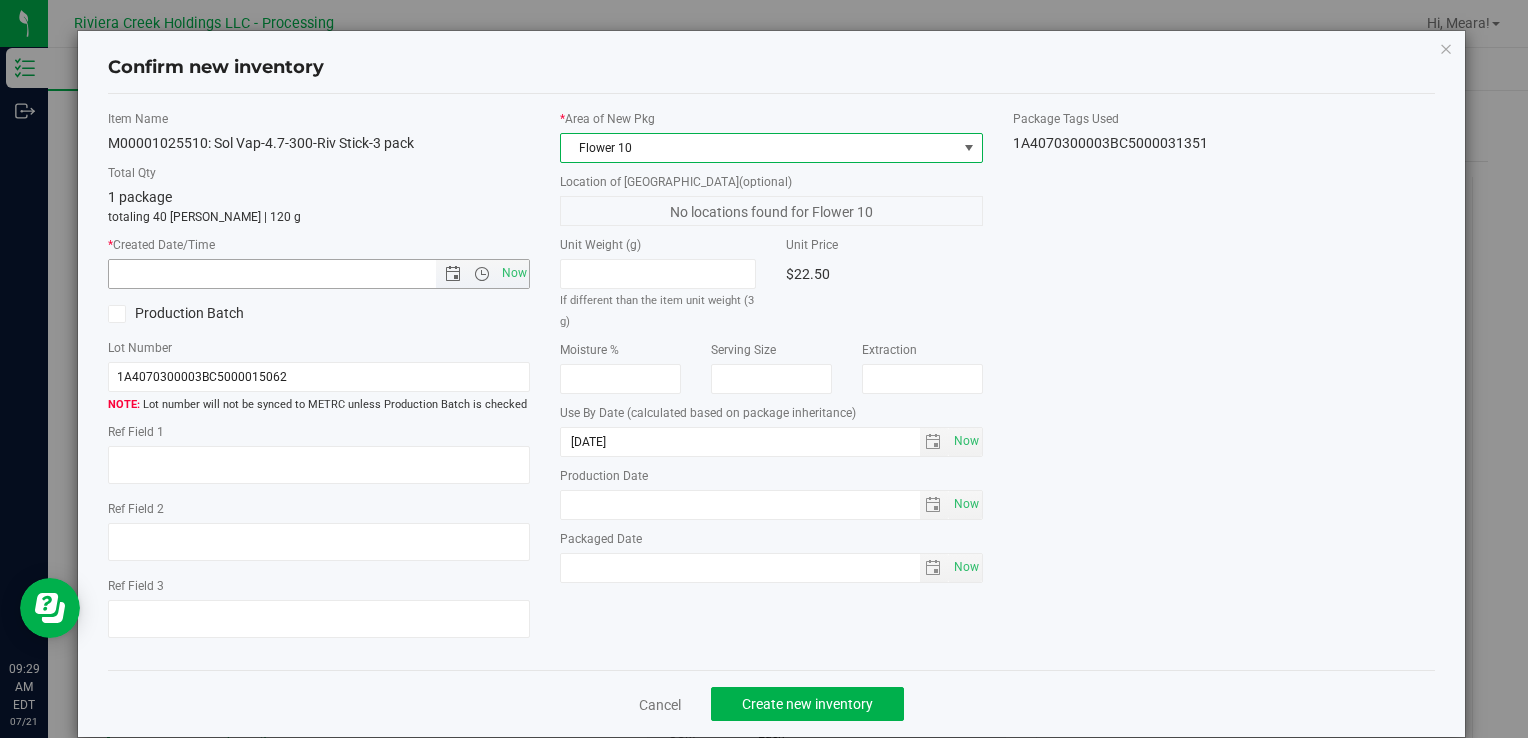 type on "[DATE] 9:29 AM" 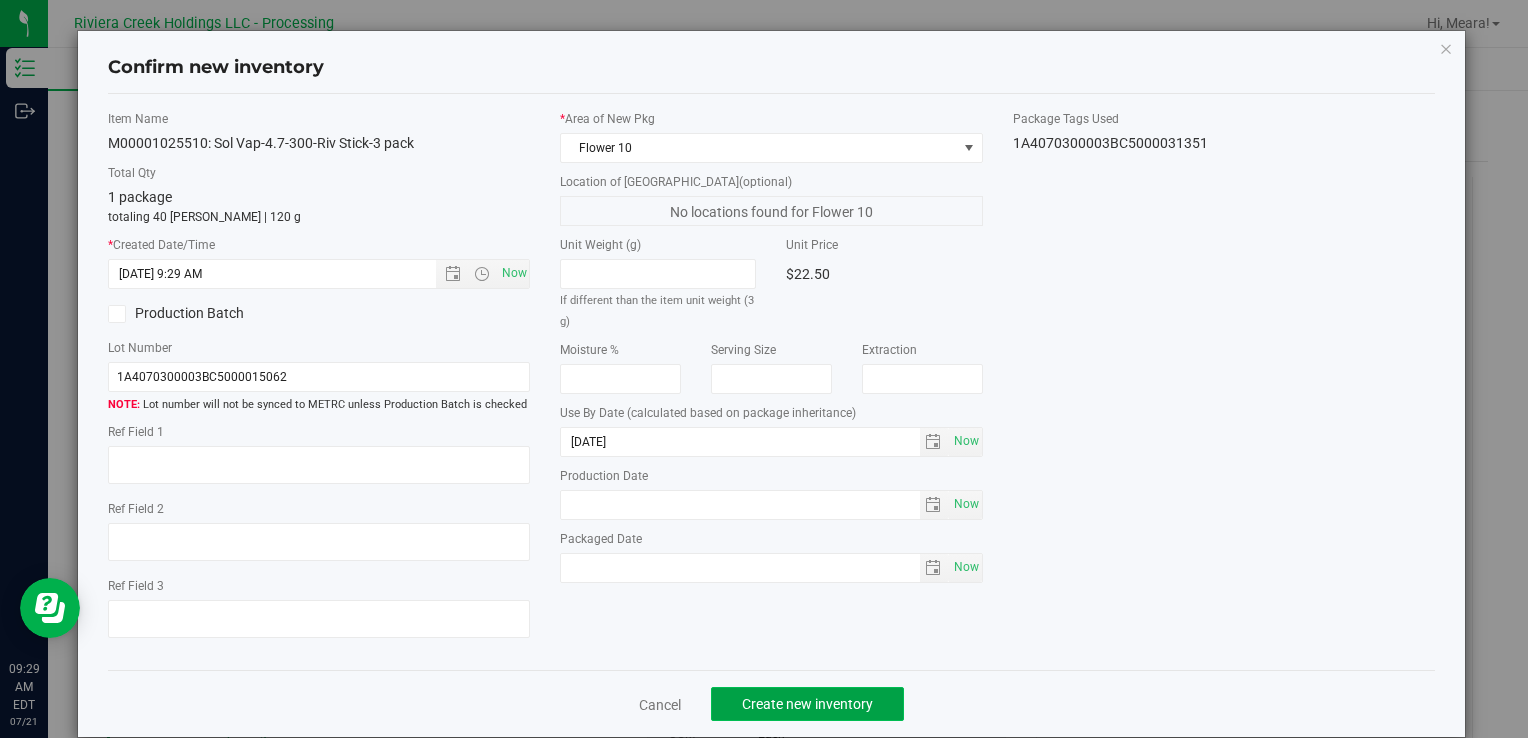 click on "Create new inventory" 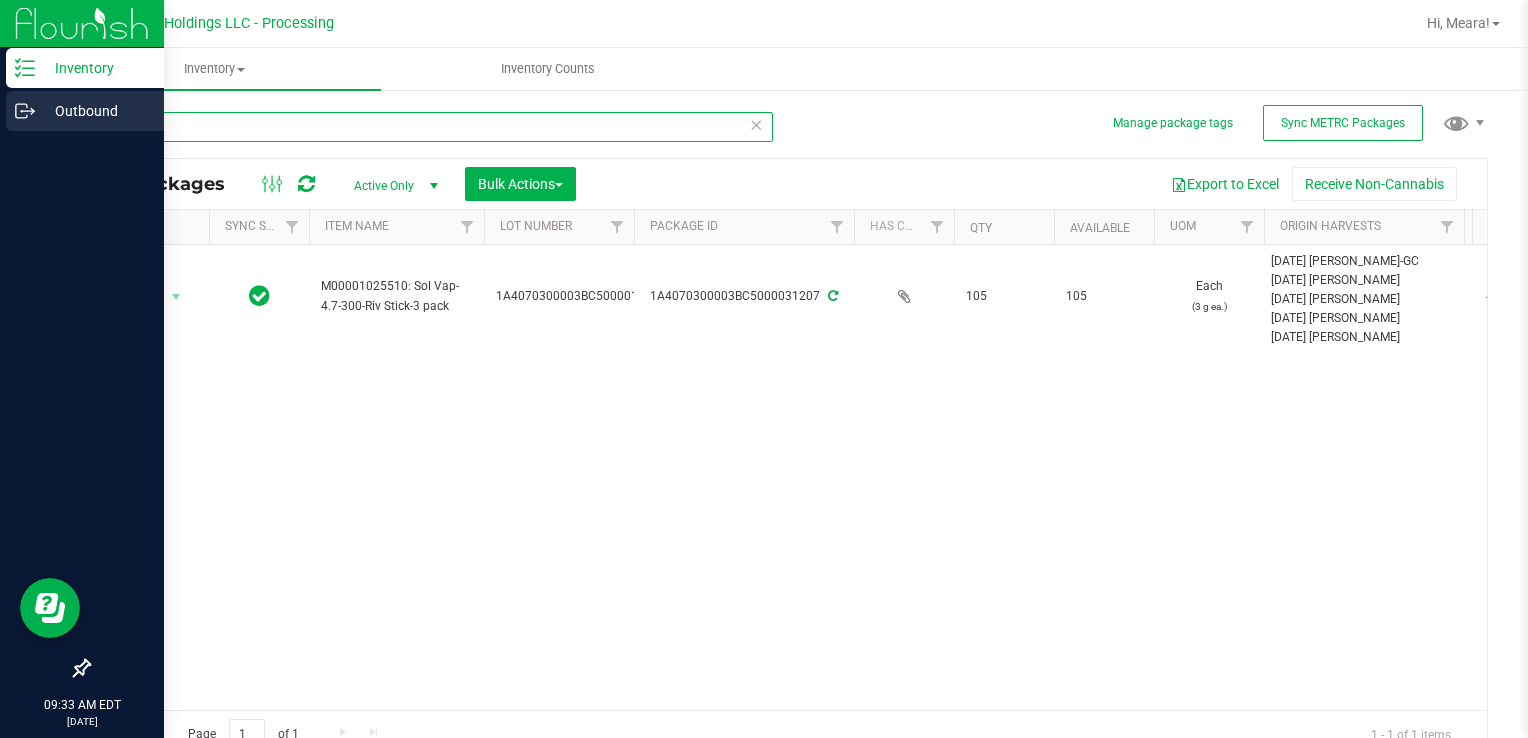 drag, startPoint x: 115, startPoint y: 114, endPoint x: 30, endPoint y: 110, distance: 85.09406 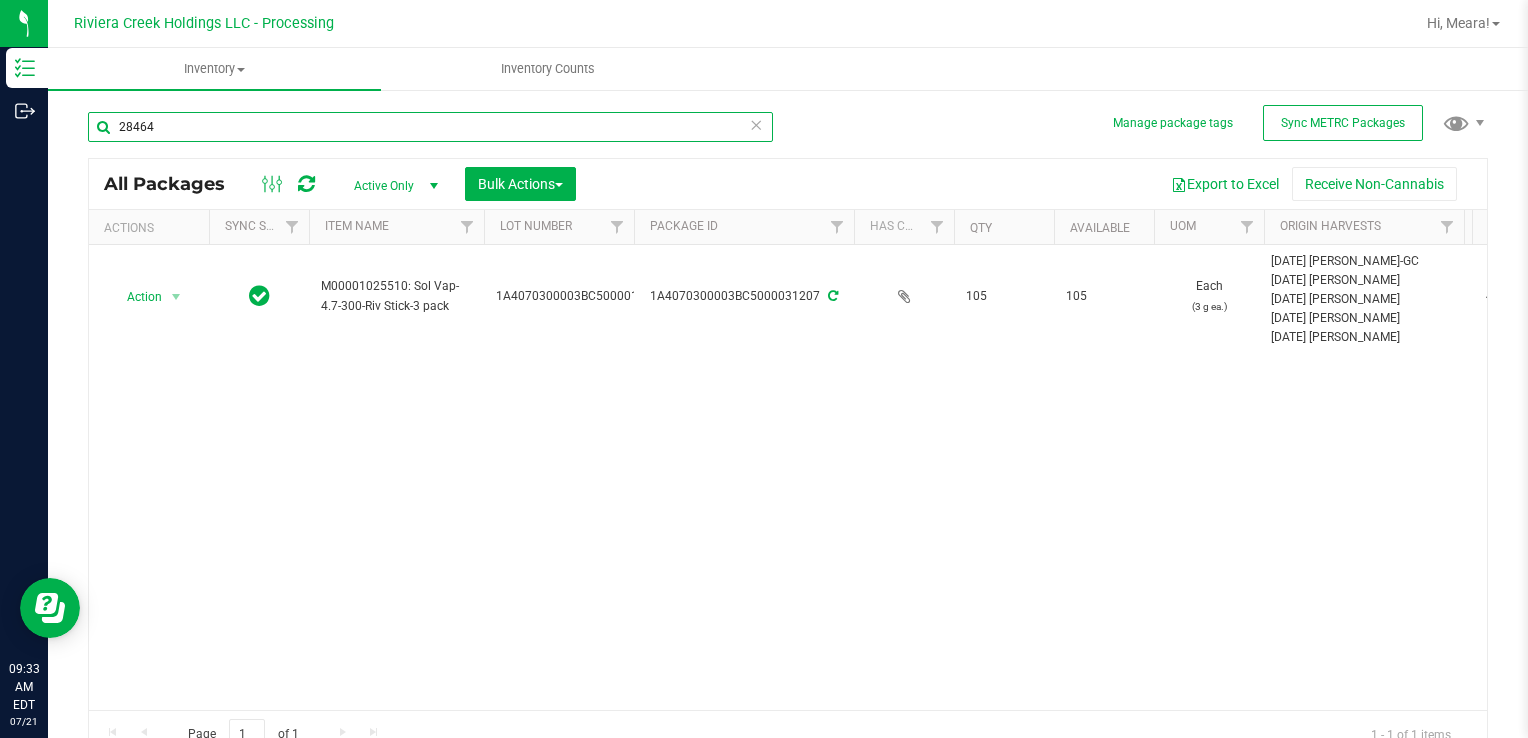 type on "28464" 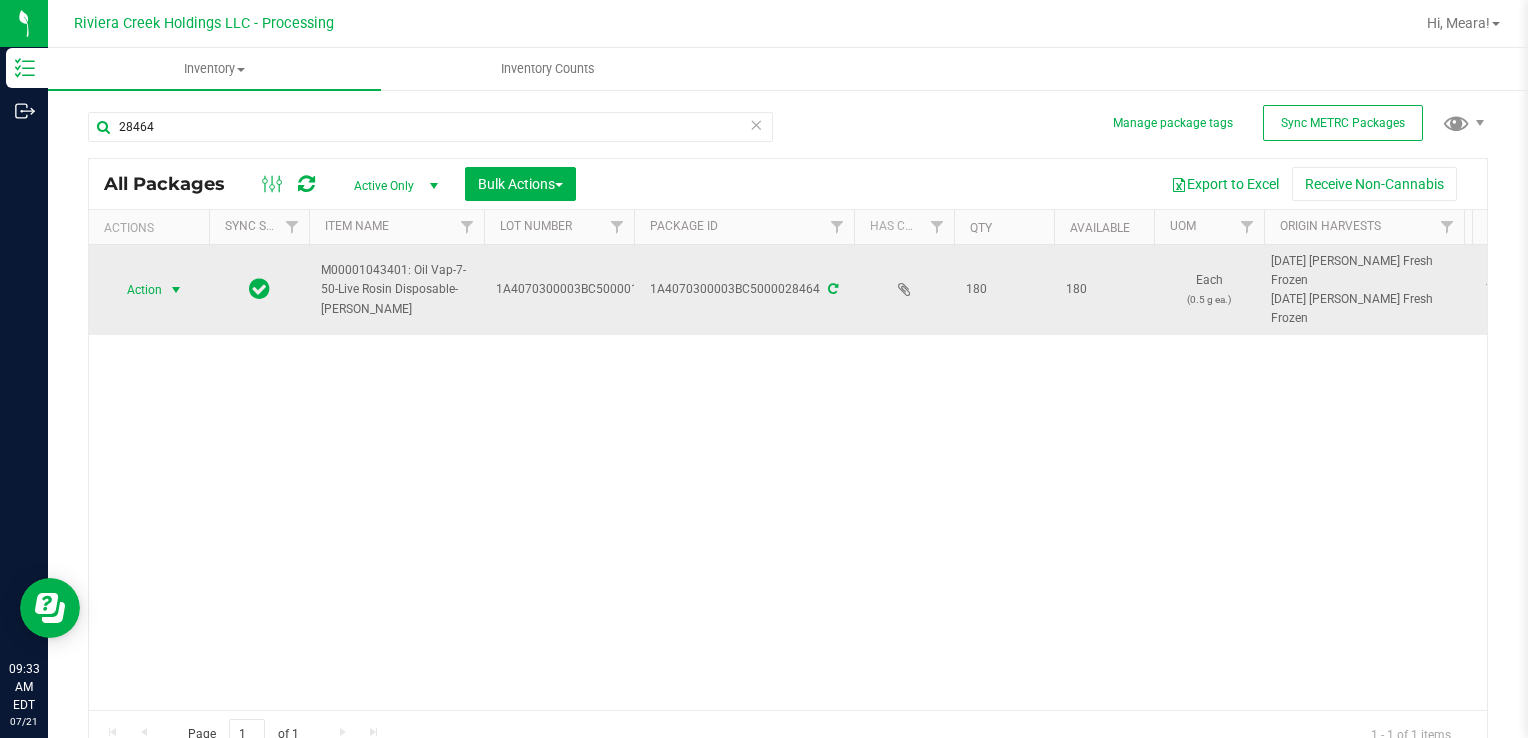 click on "Action" at bounding box center [136, 290] 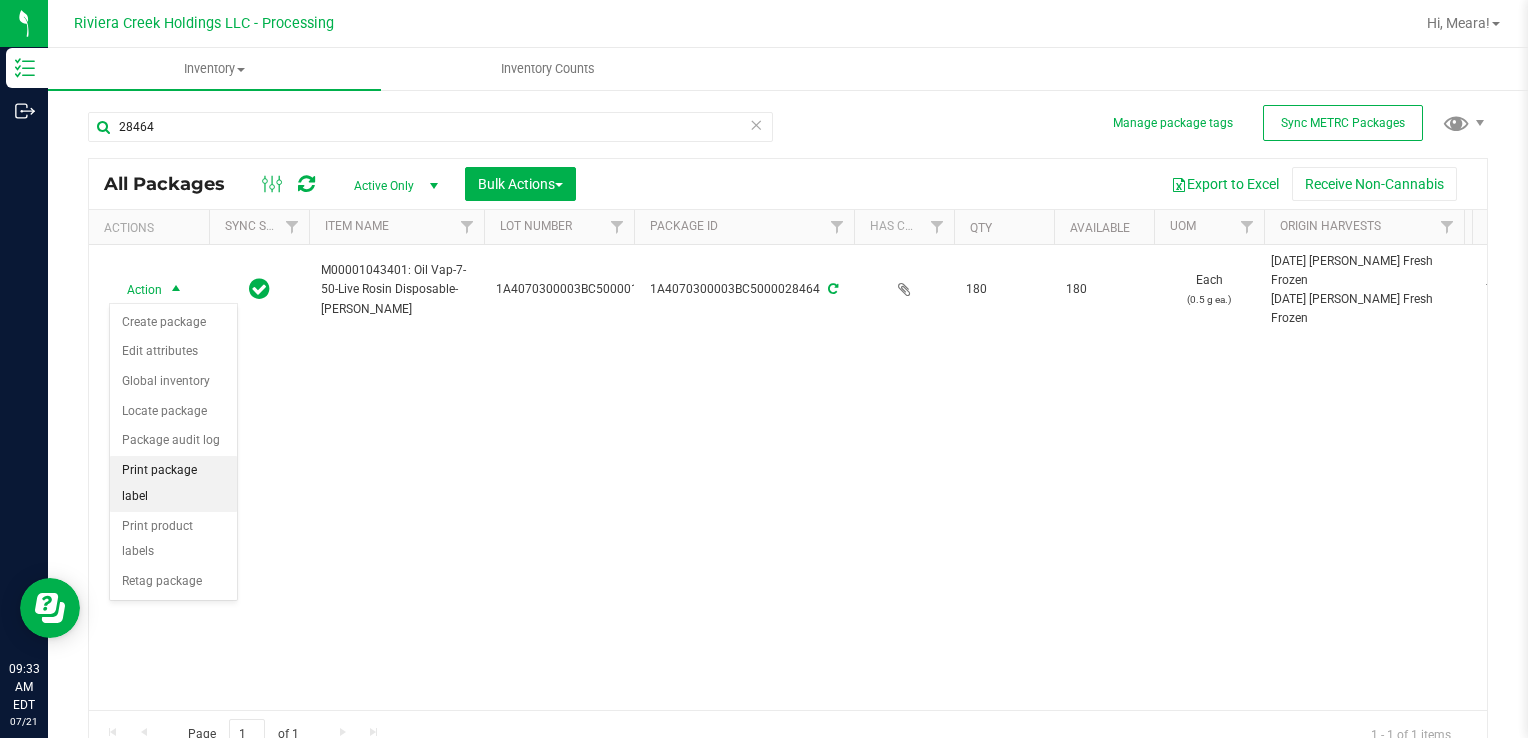 click on "Print package label" at bounding box center (173, 483) 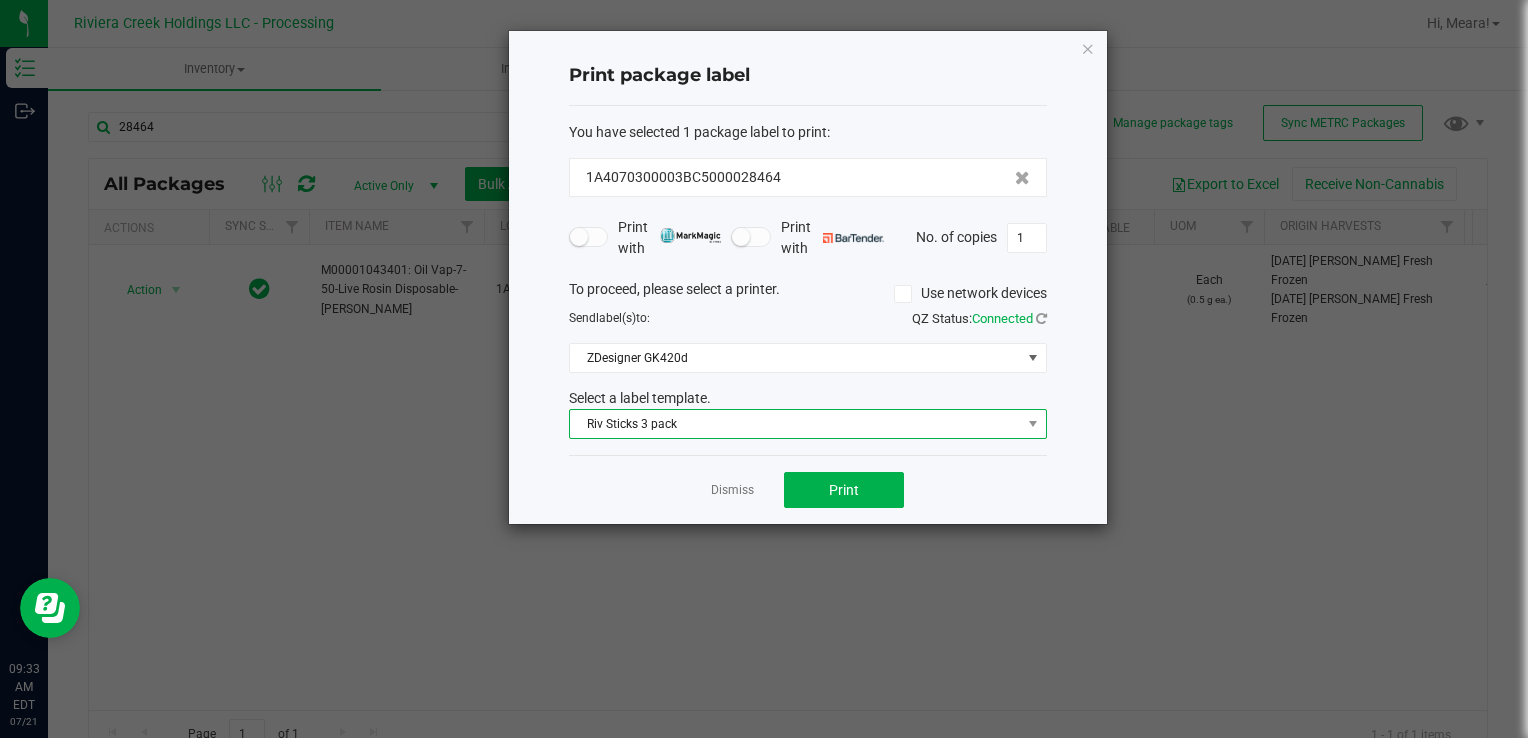 click on "Riv Sticks 3 pack" at bounding box center (795, 424) 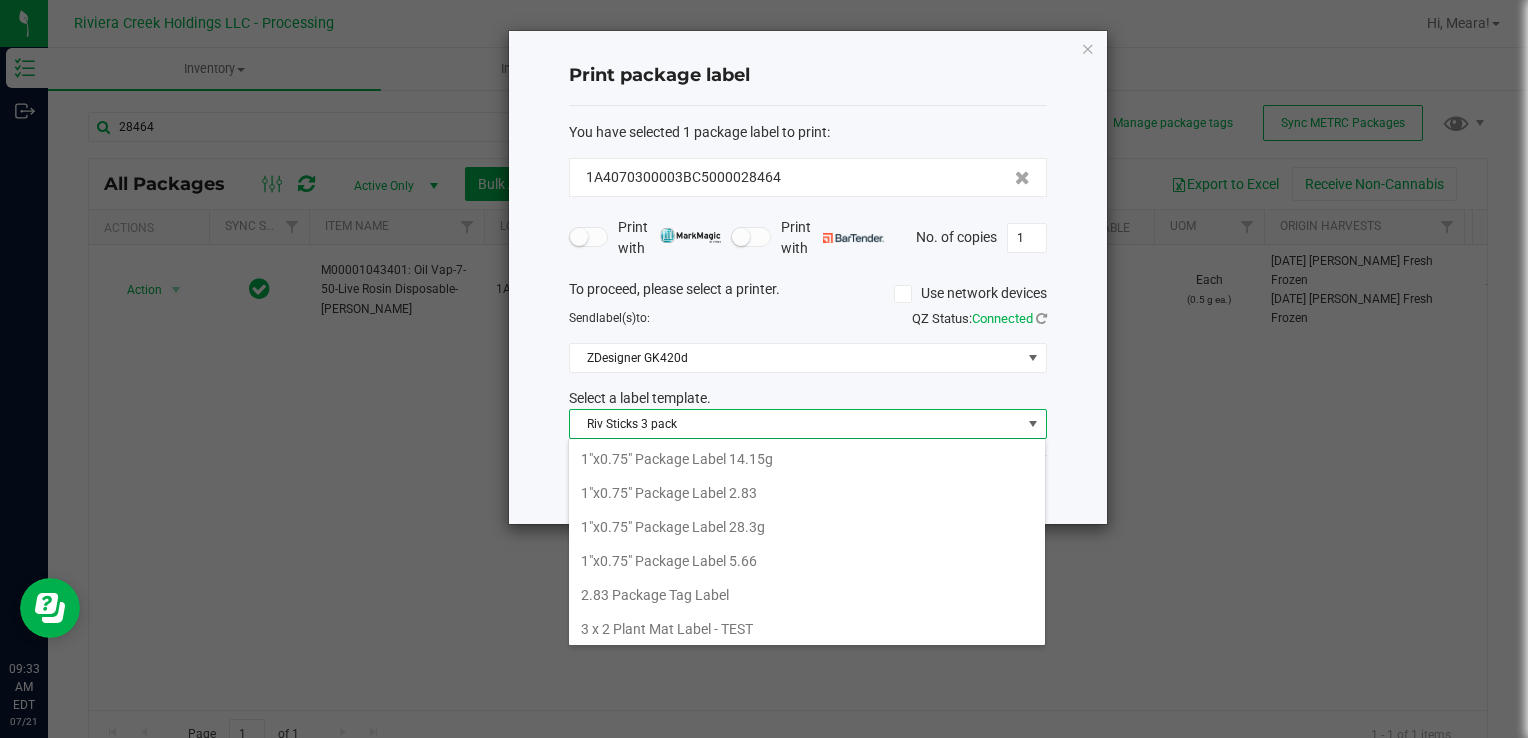 scroll, scrollTop: 876, scrollLeft: 0, axis: vertical 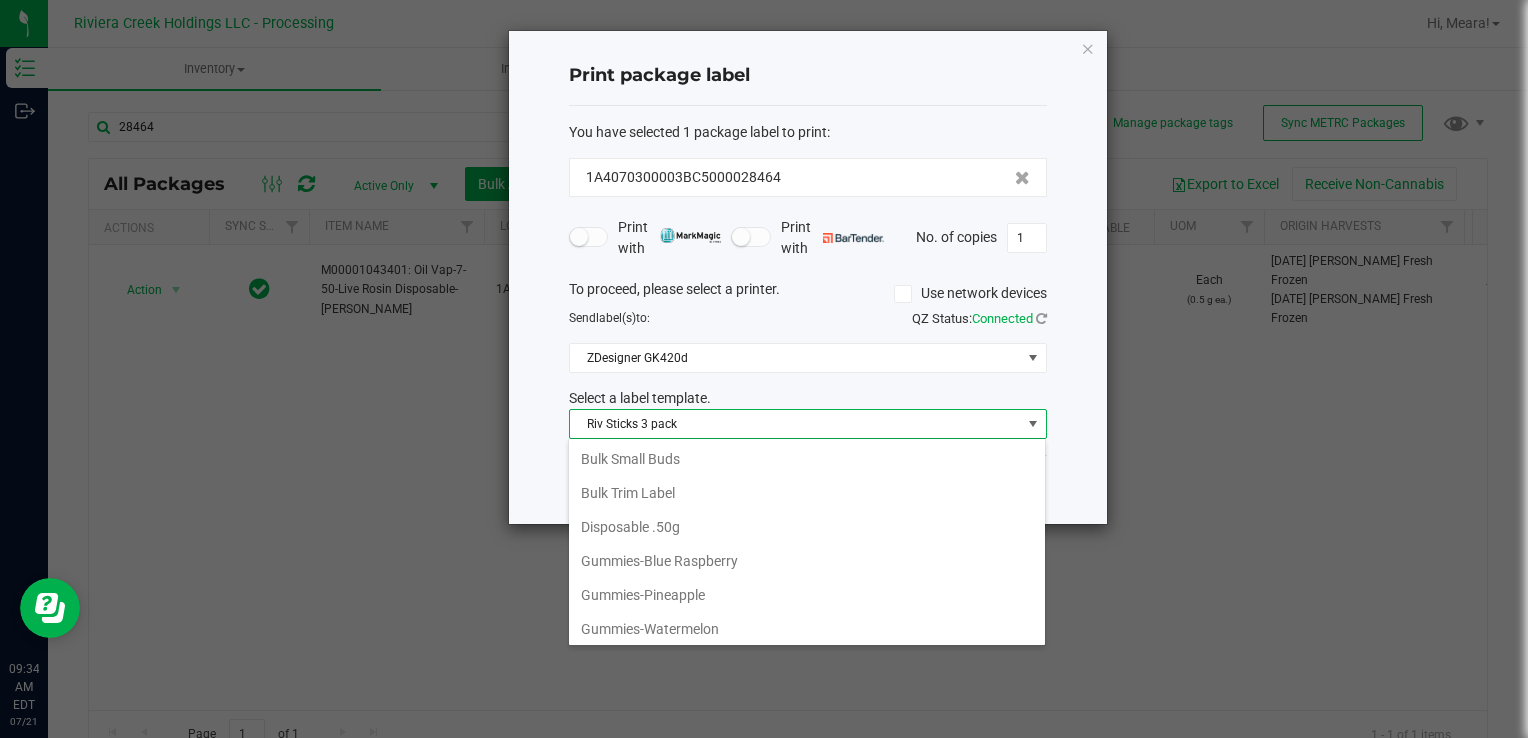 drag, startPoint x: 664, startPoint y: 513, endPoint x: 692, endPoint y: 512, distance: 28.01785 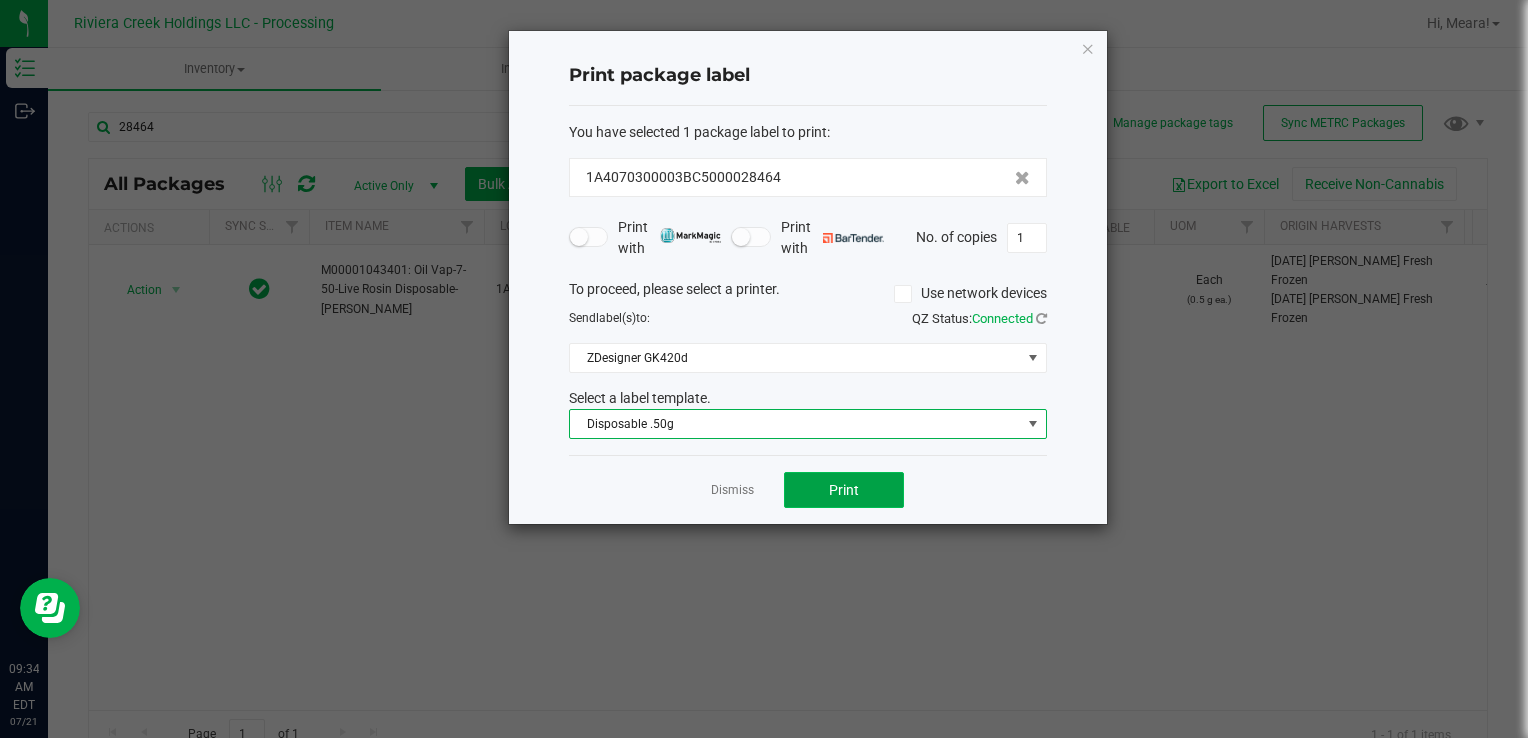 click on "Print" 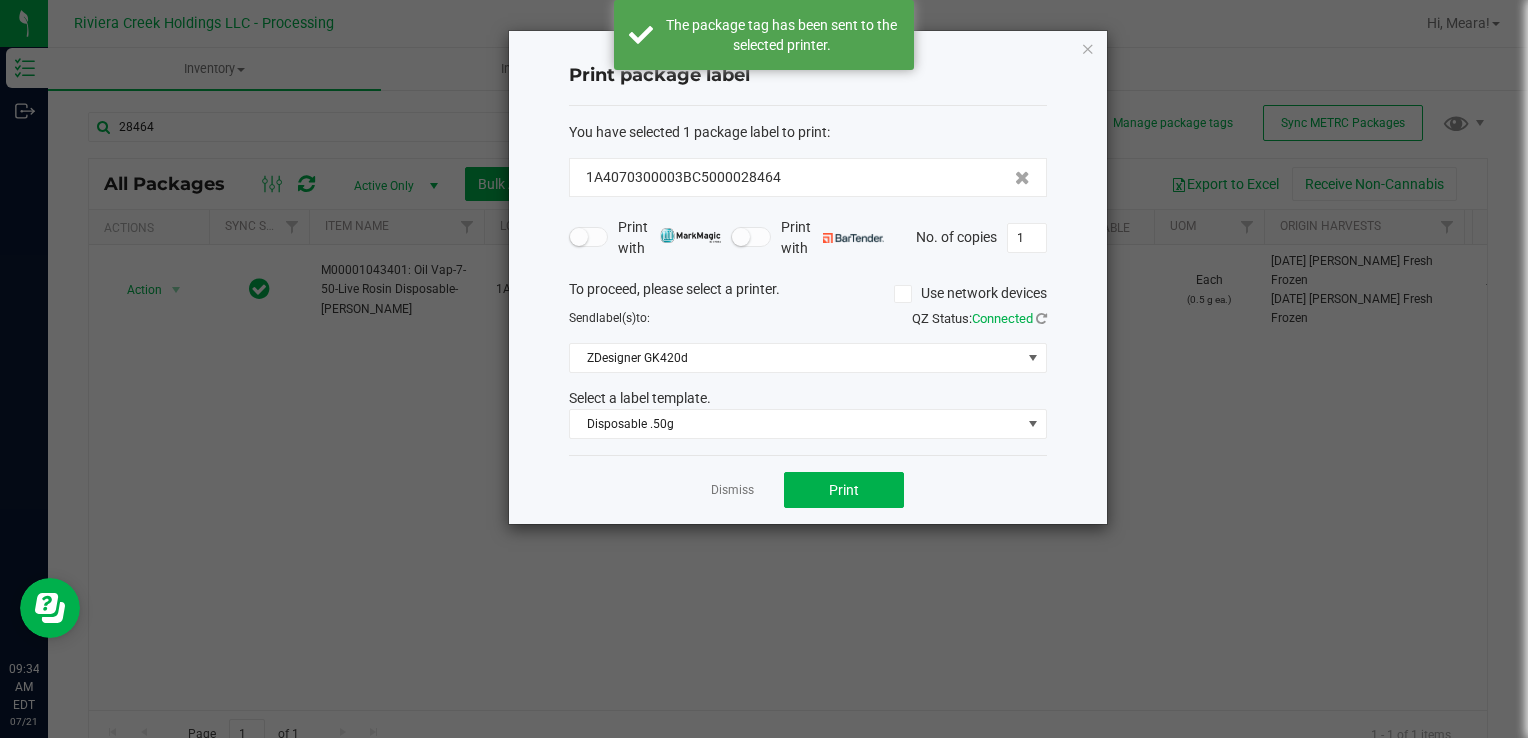 click on "Dismiss" 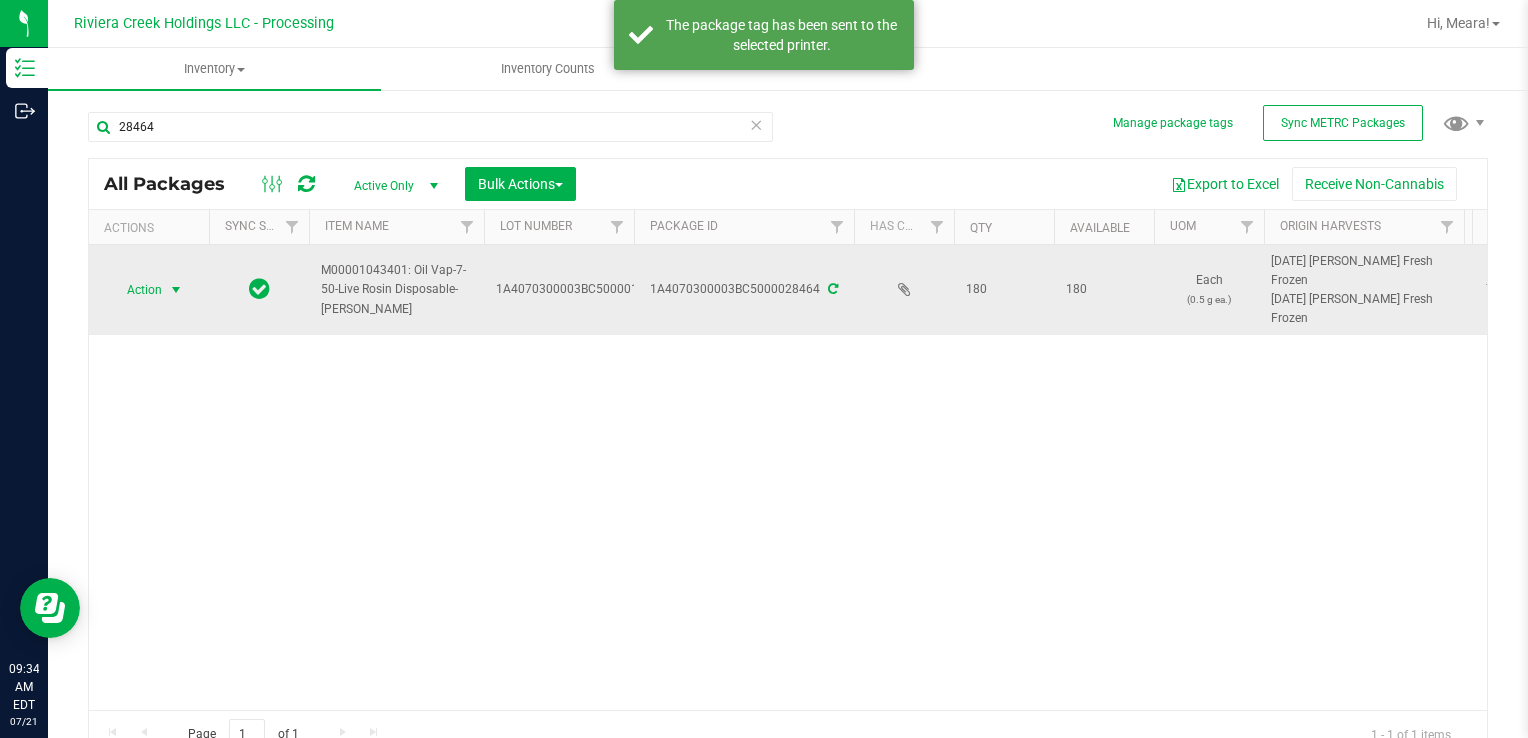 click on "Action" at bounding box center (136, 290) 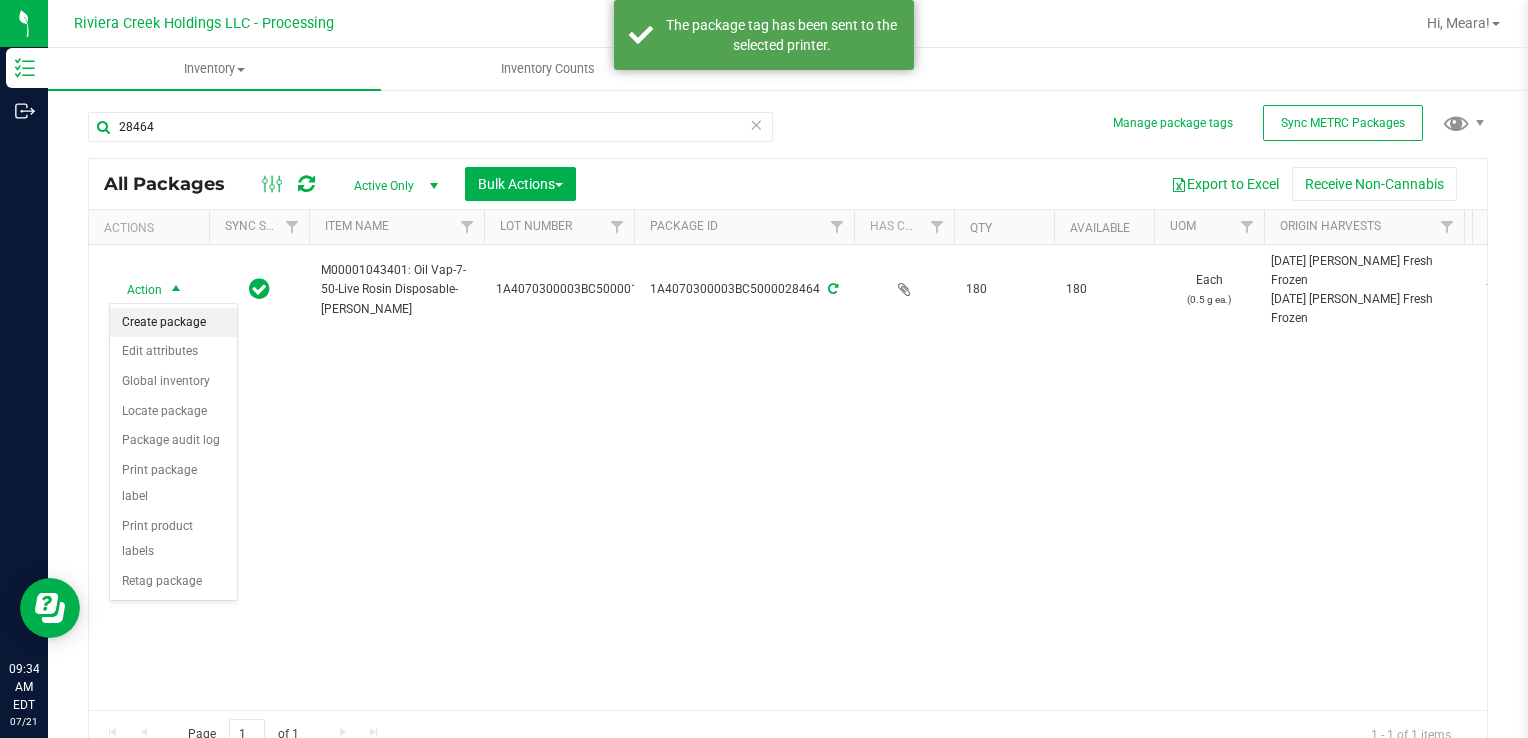 click on "Create package" at bounding box center [173, 323] 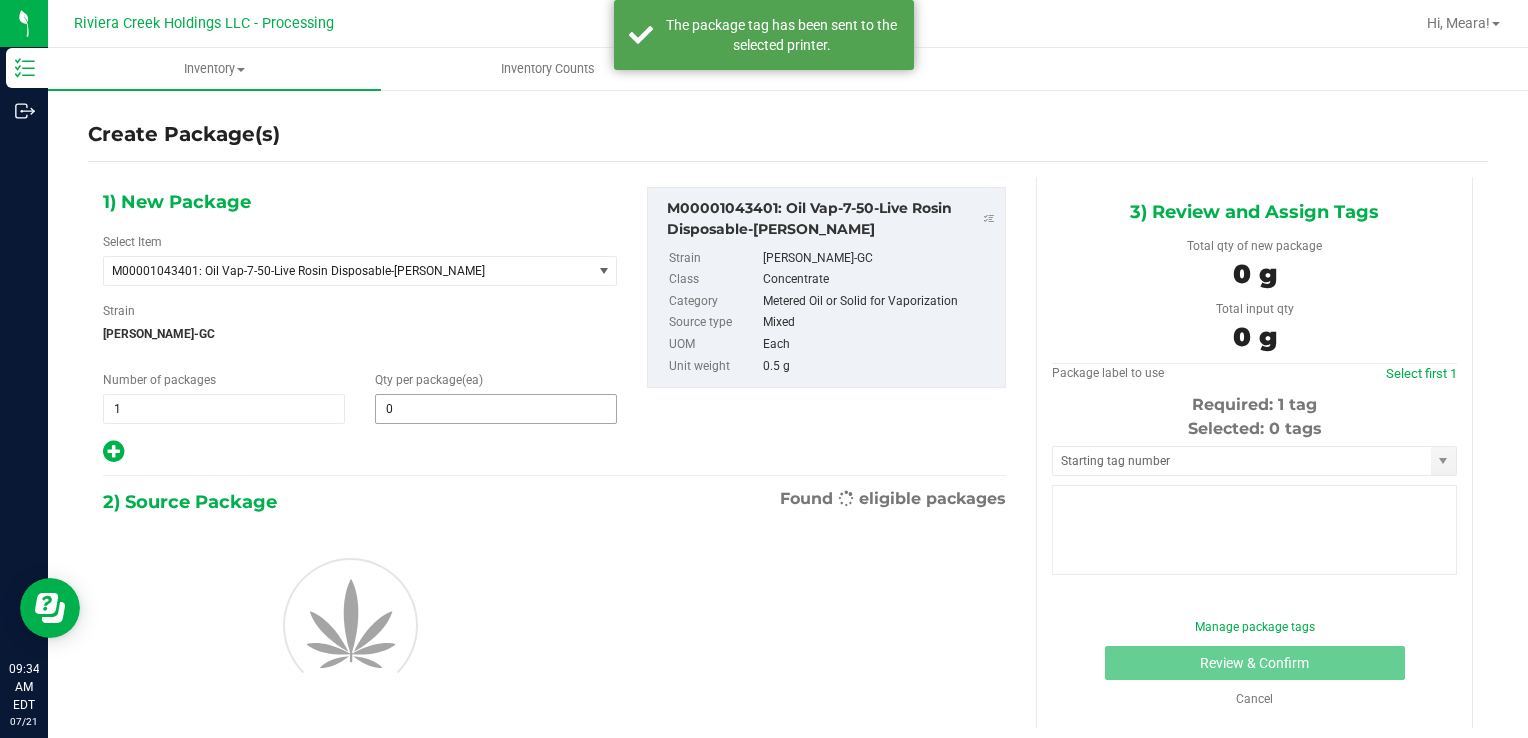 type on "0" 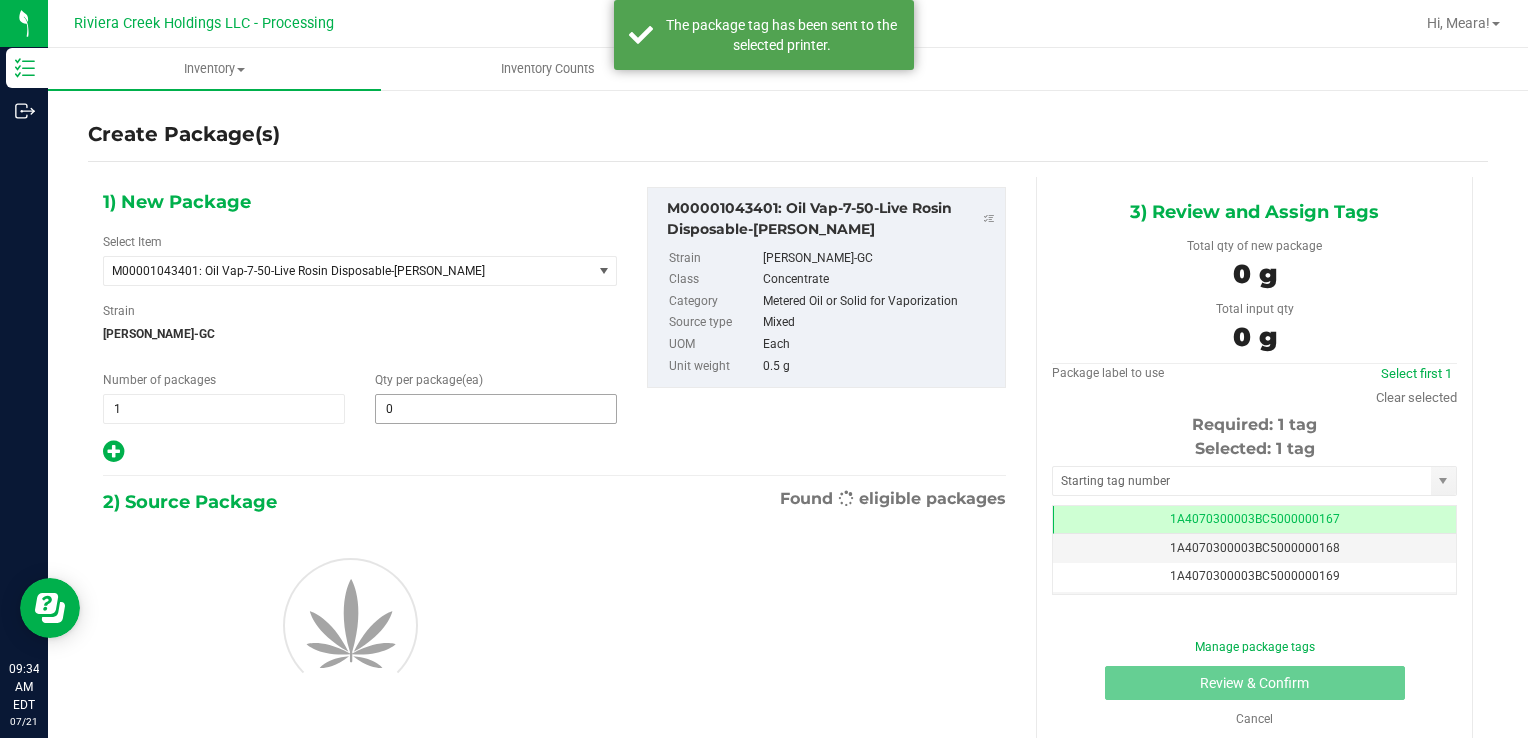scroll, scrollTop: 0, scrollLeft: 0, axis: both 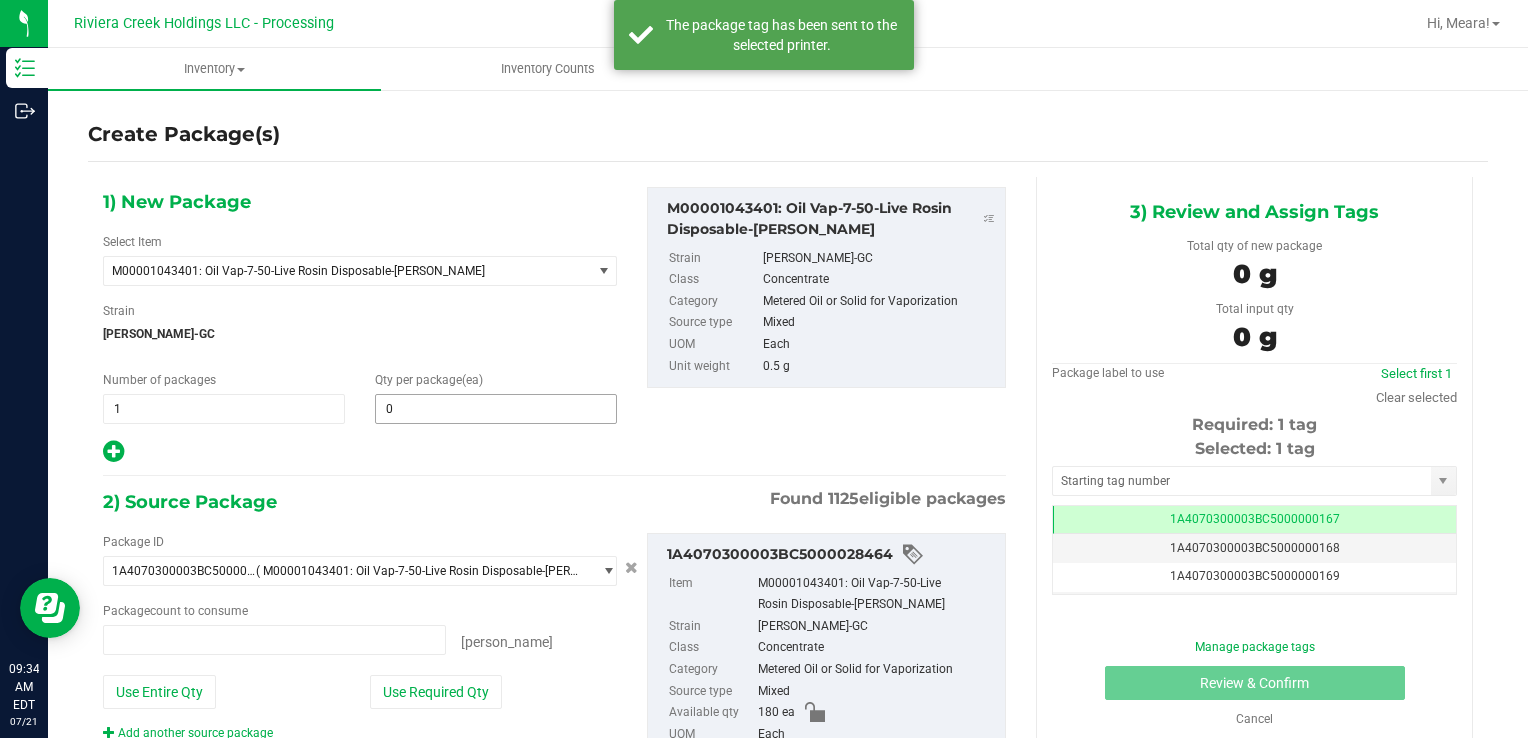 type on "0 ea" 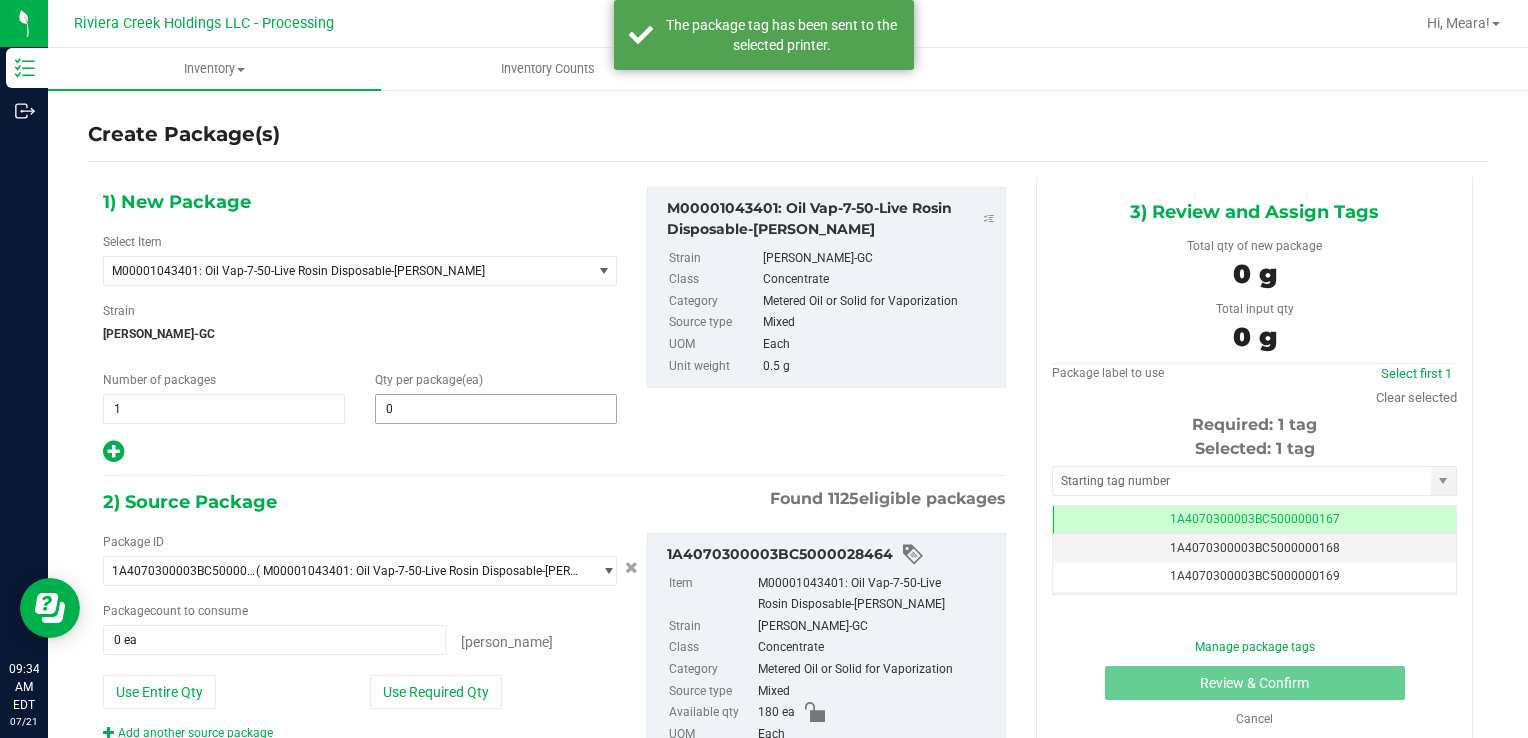type 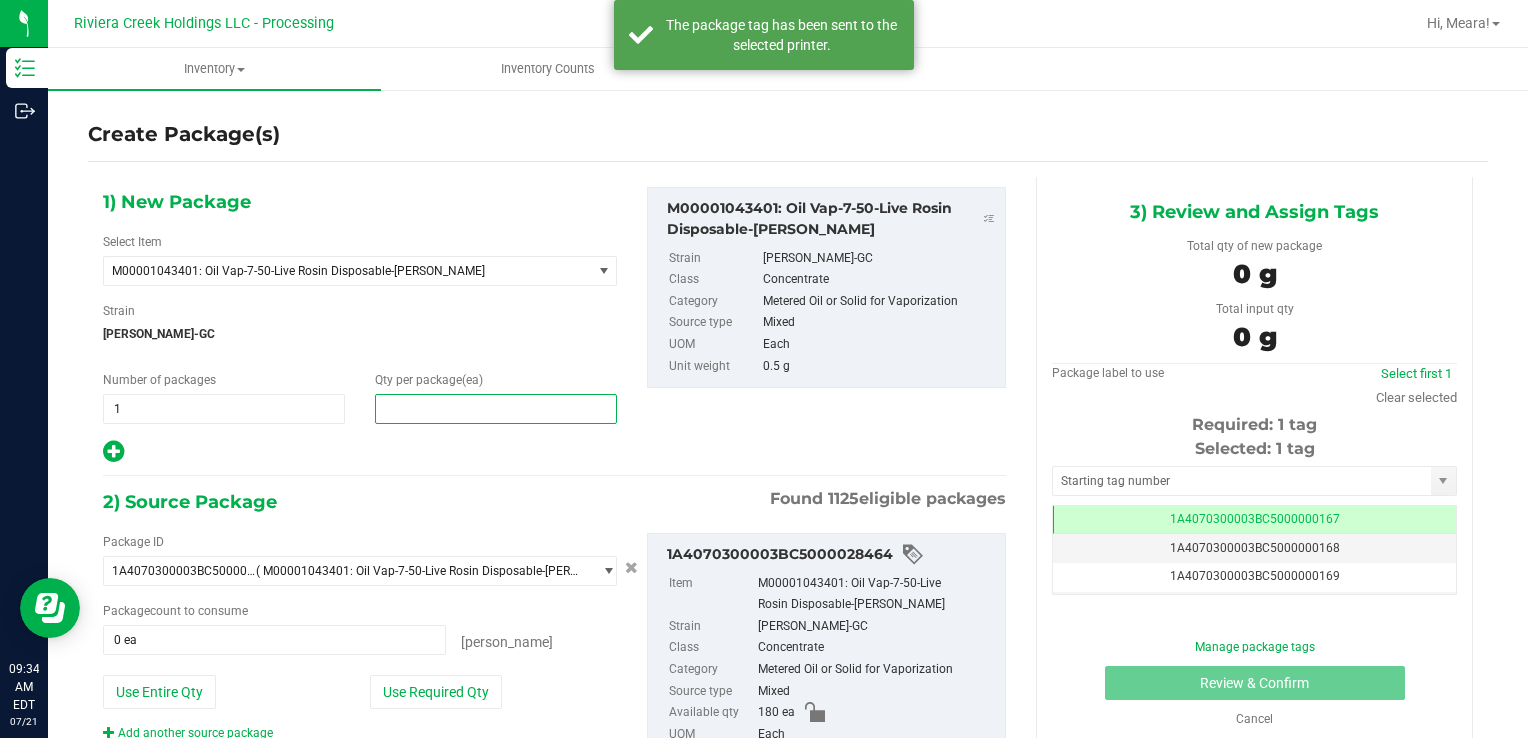 click at bounding box center [496, 409] 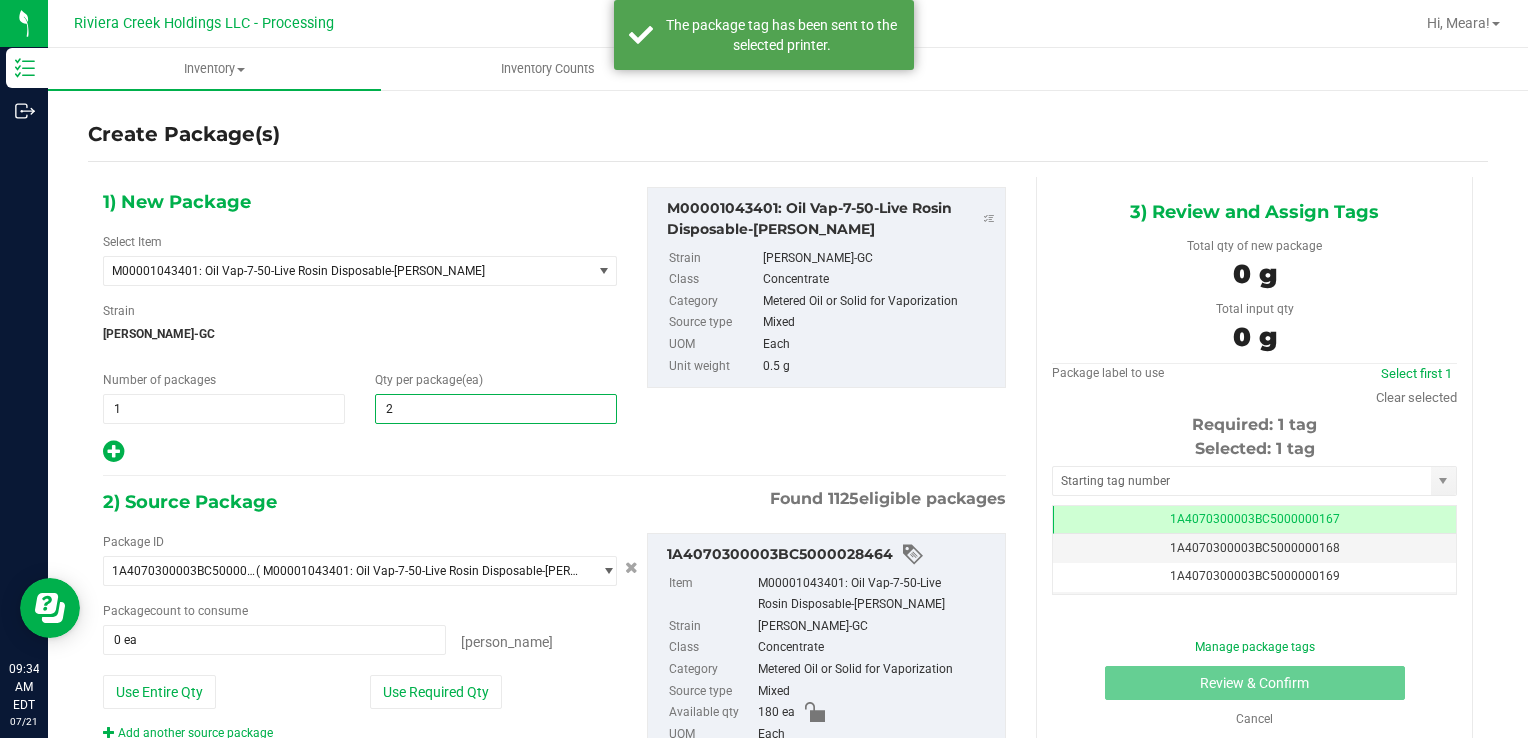 type on "20" 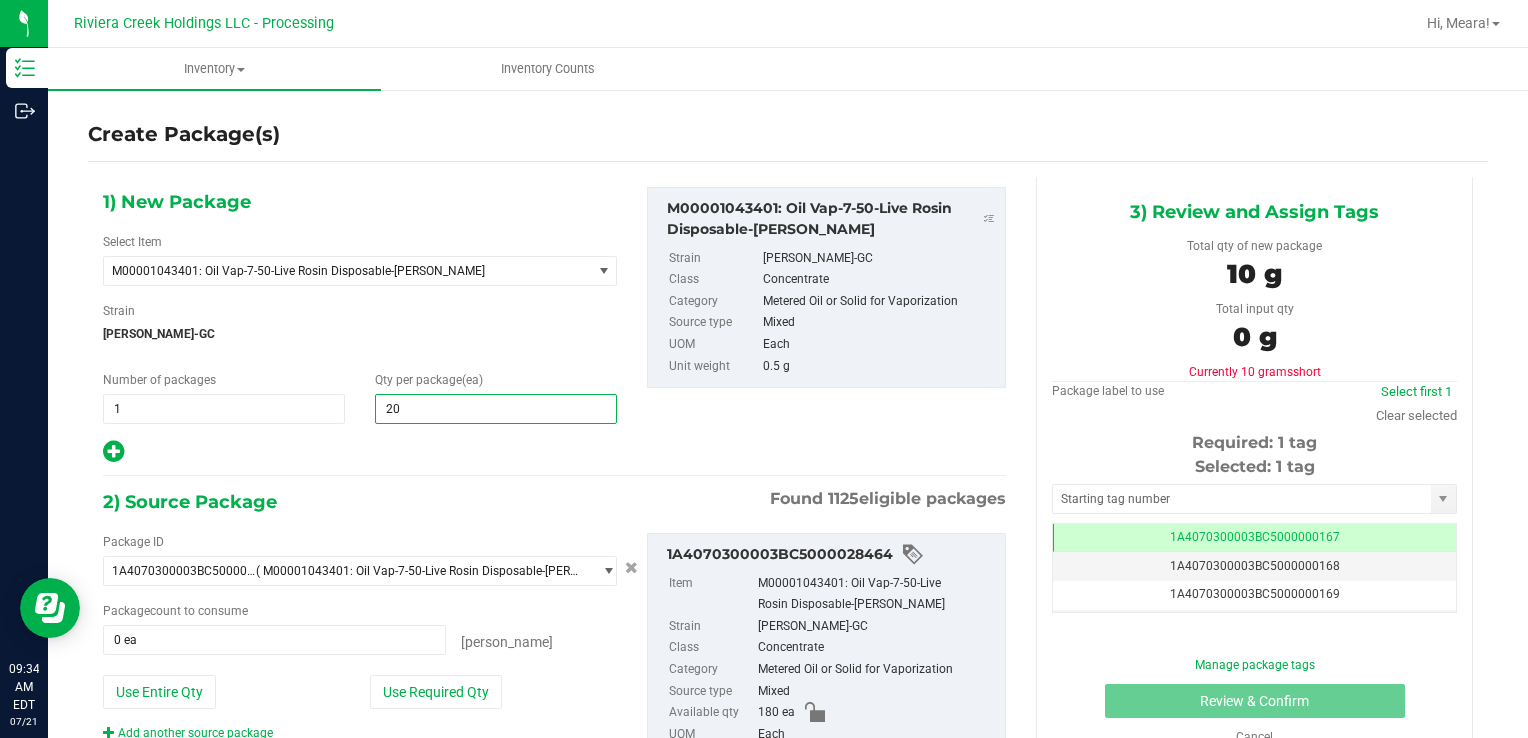 type on "20" 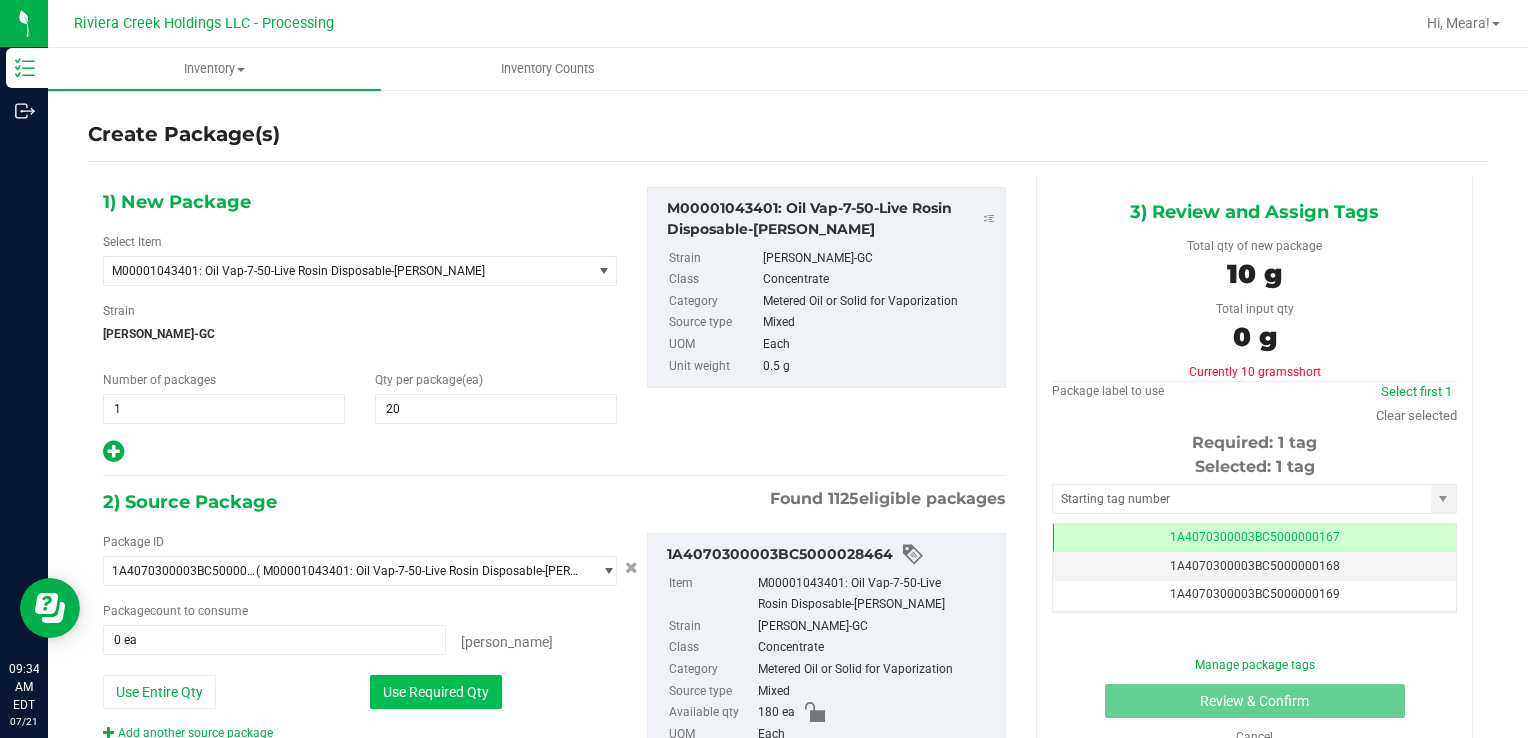 click on "Use Required Qty" at bounding box center (436, 692) 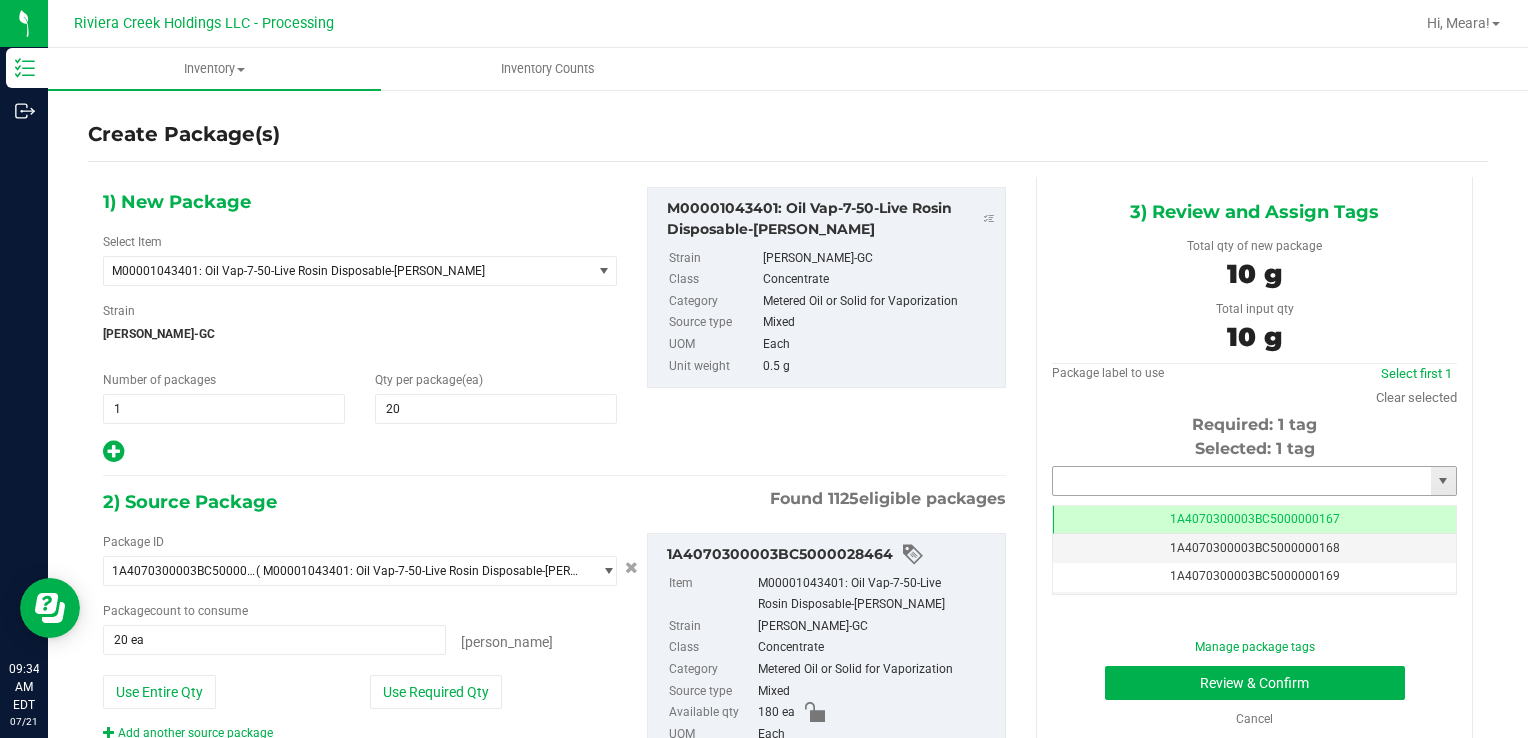 click at bounding box center [1242, 481] 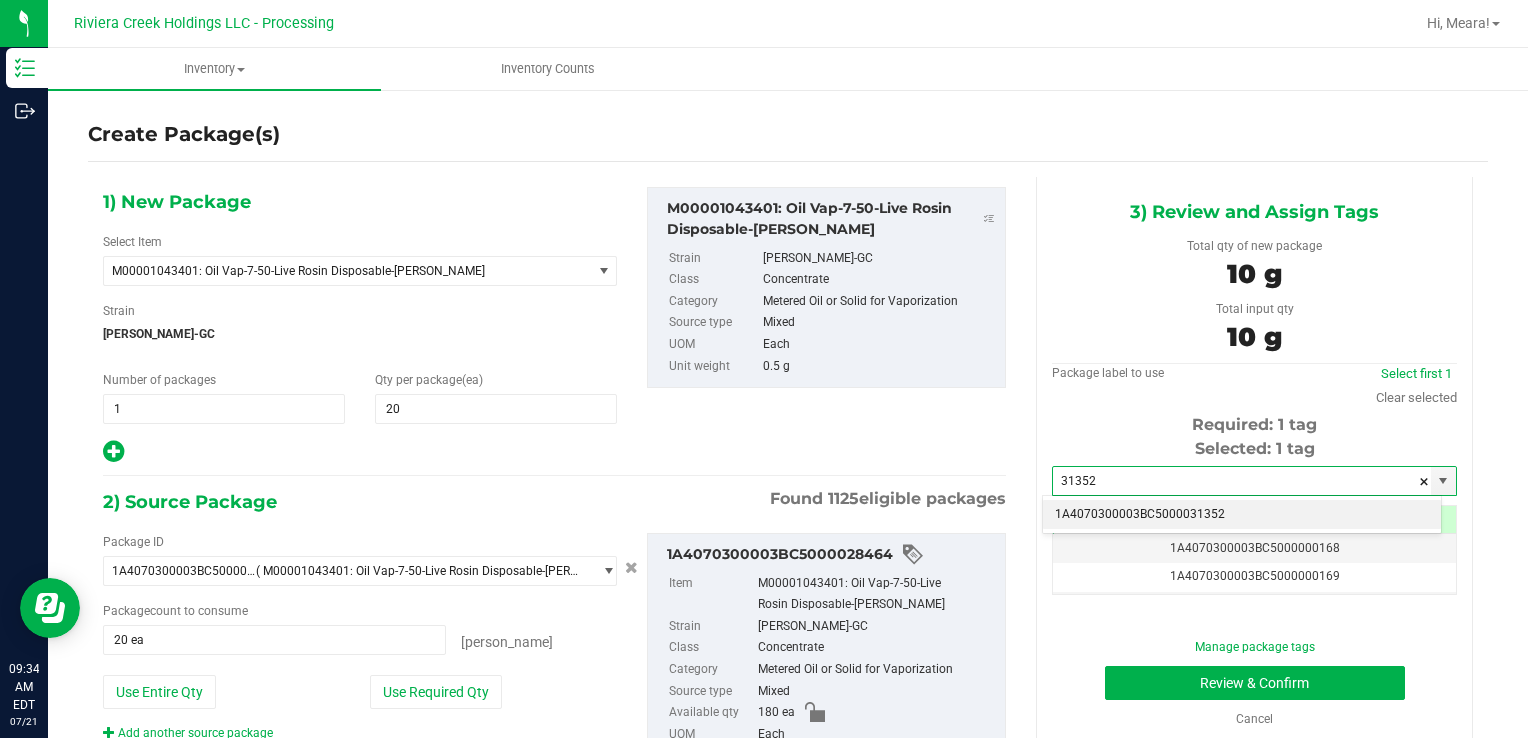 click on "1A4070300003BC5000031352" at bounding box center [1242, 515] 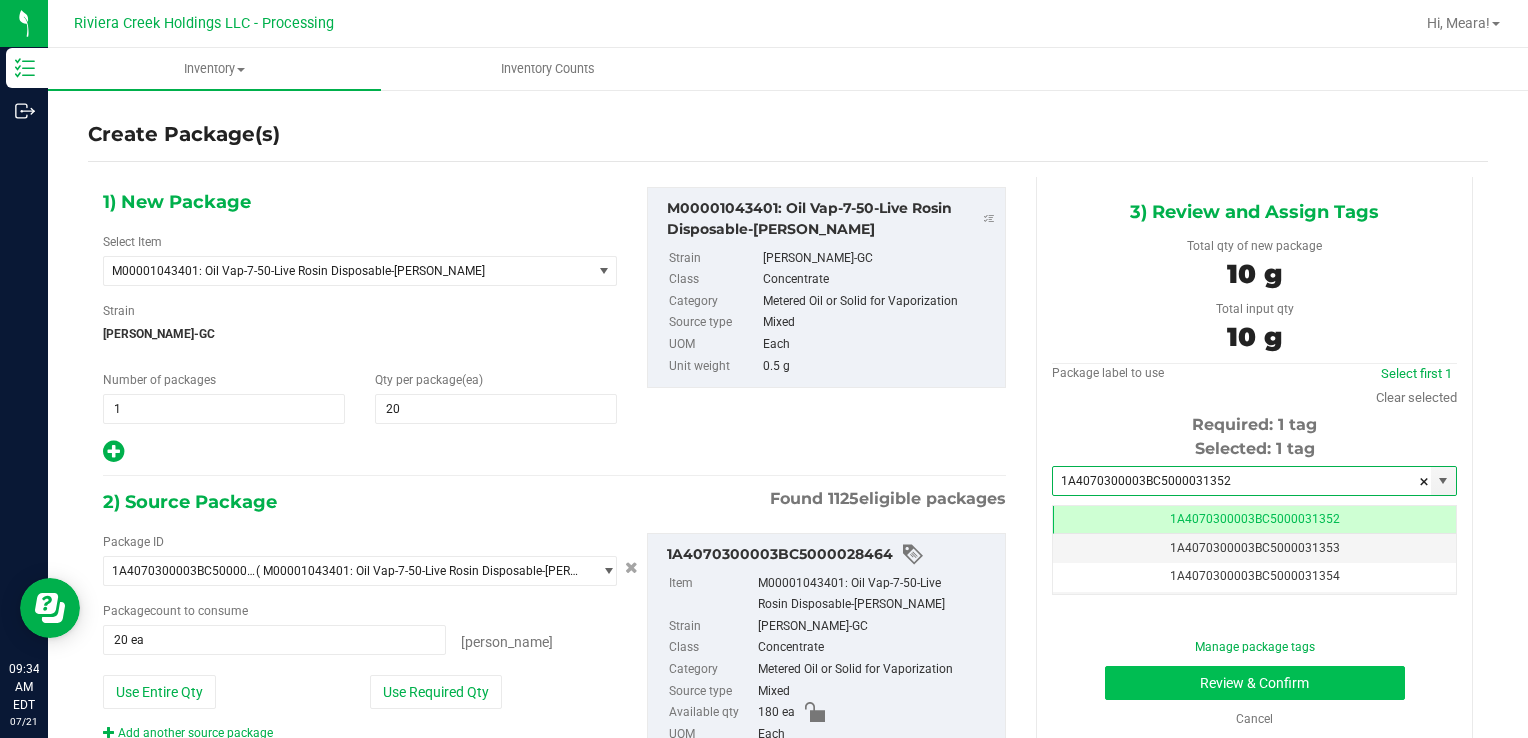 type on "1A4070300003BC5000031352" 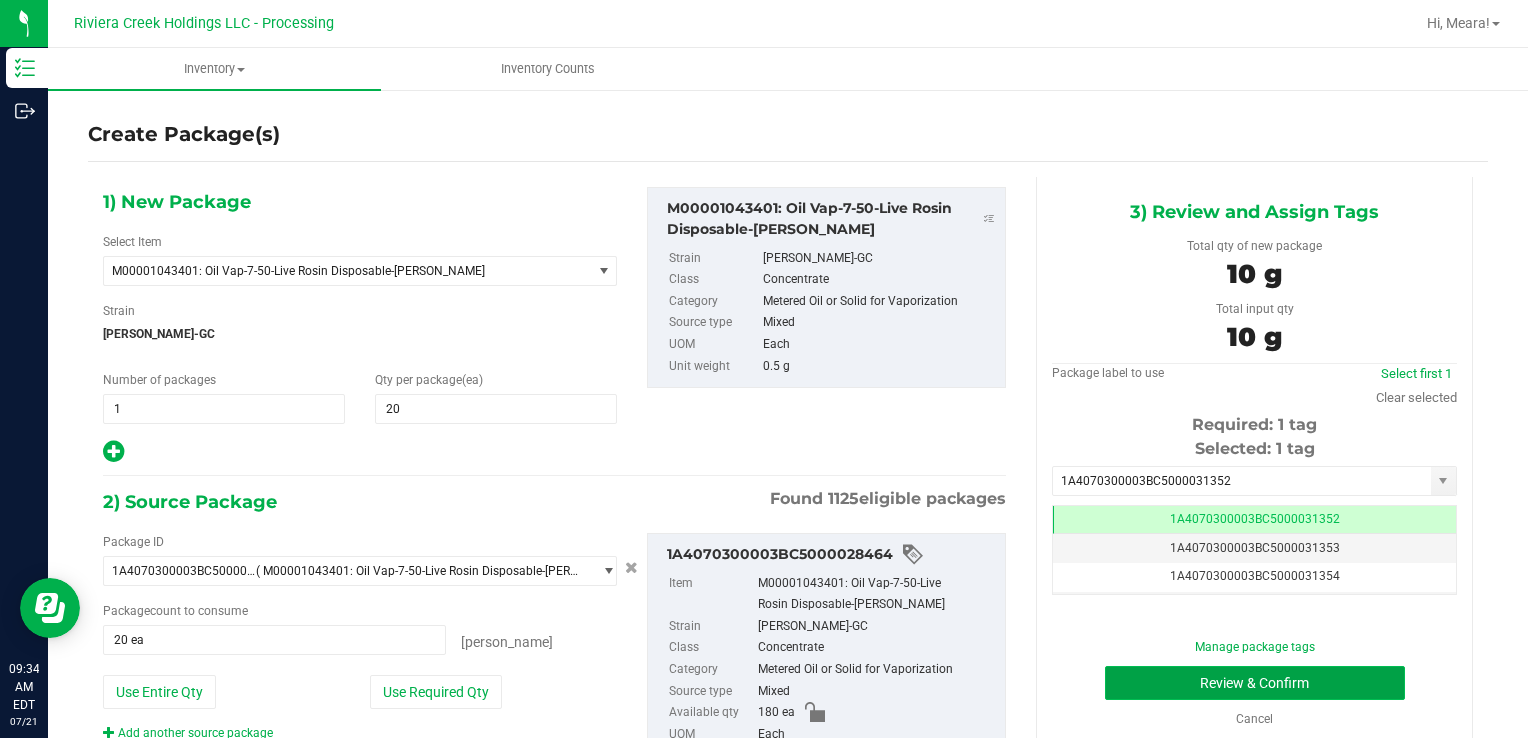 click on "Review & Confirm" at bounding box center (1255, 683) 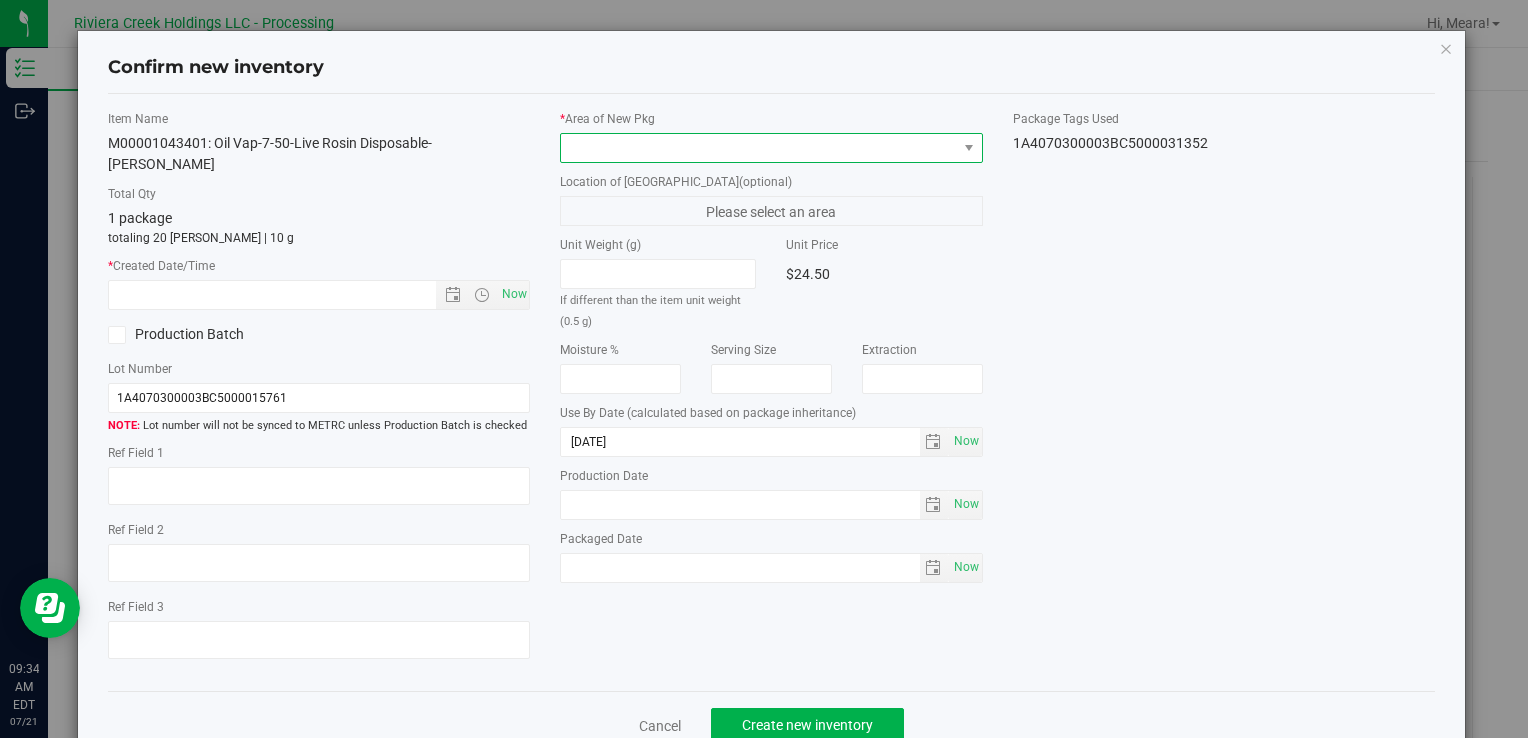 click at bounding box center [758, 148] 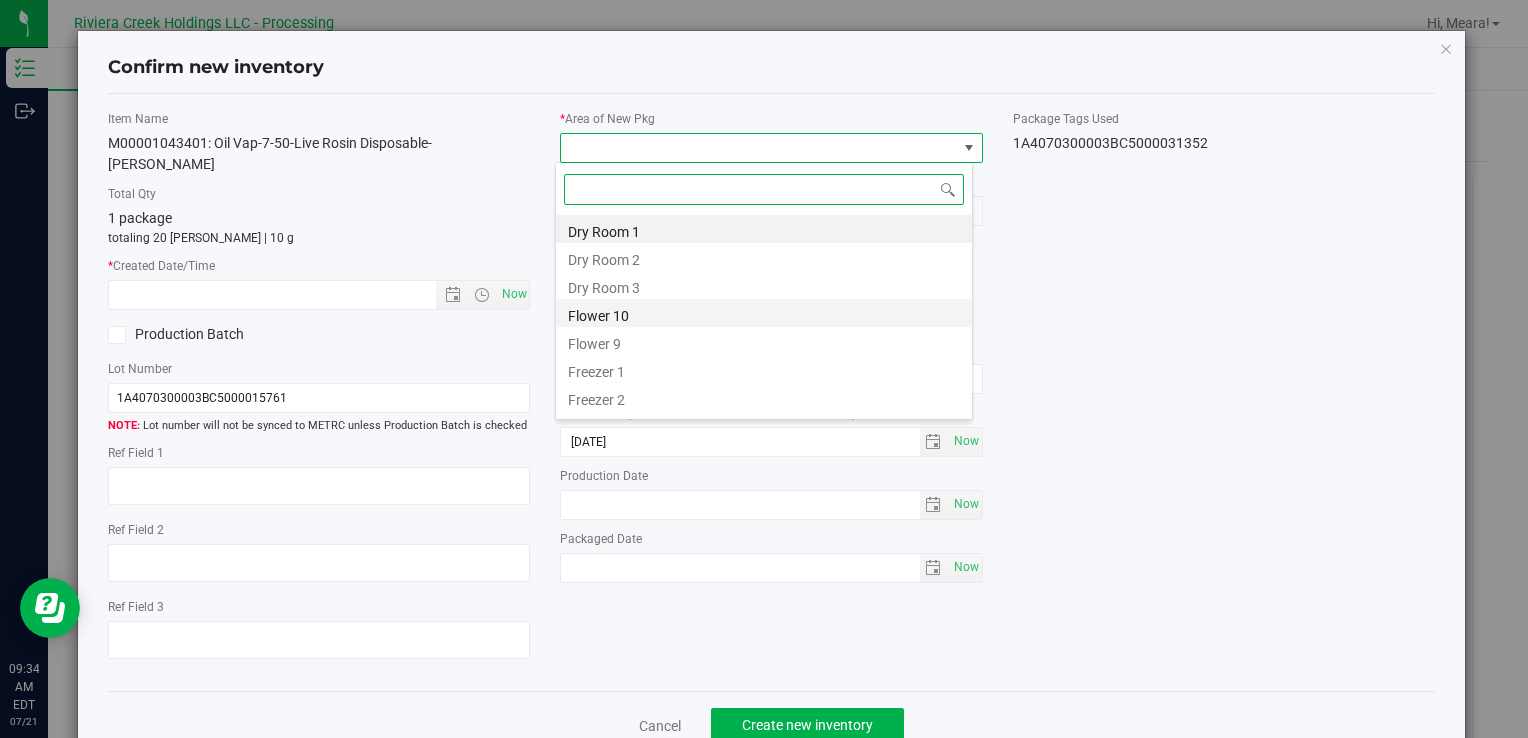 click on "Flower 10" at bounding box center (764, 313) 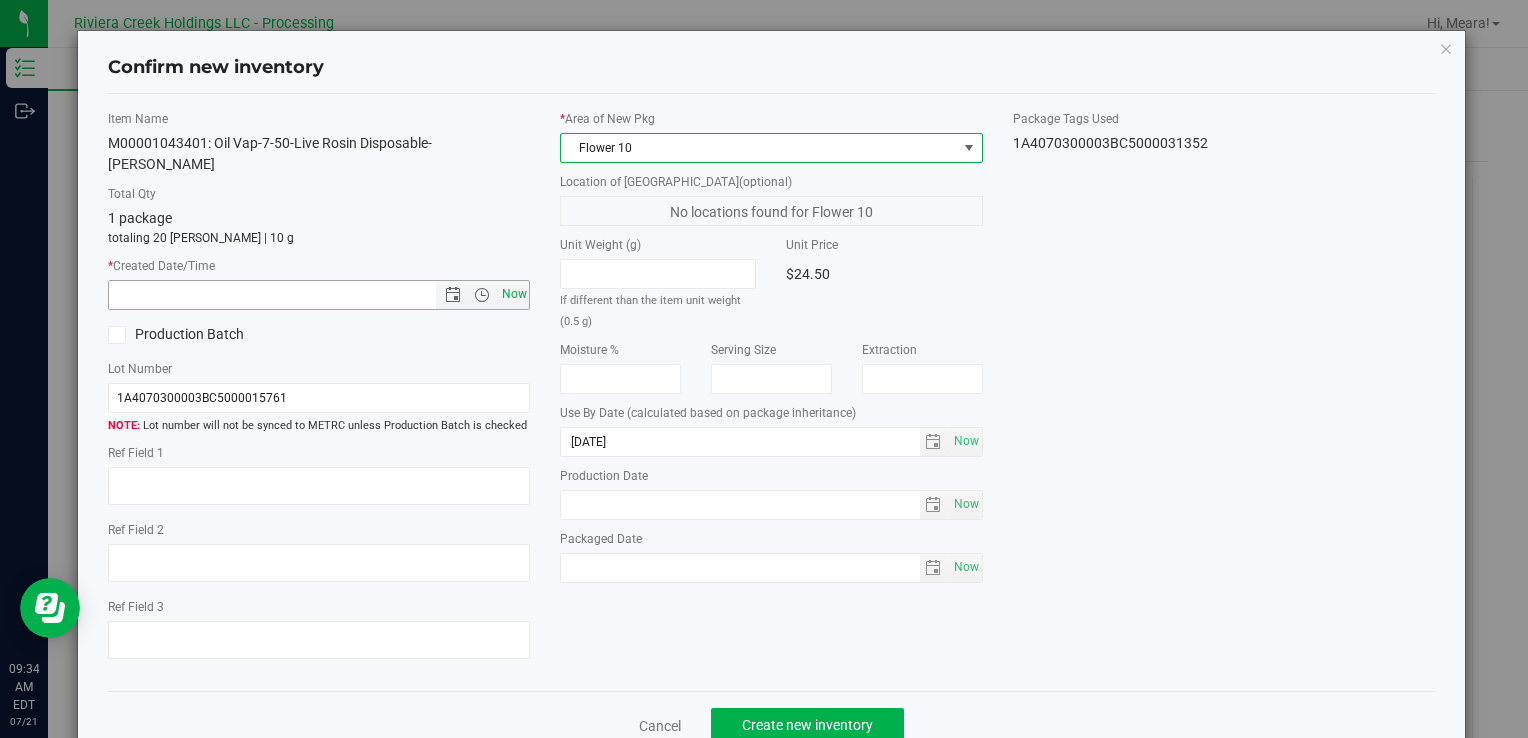 click on "Now" at bounding box center [514, 294] 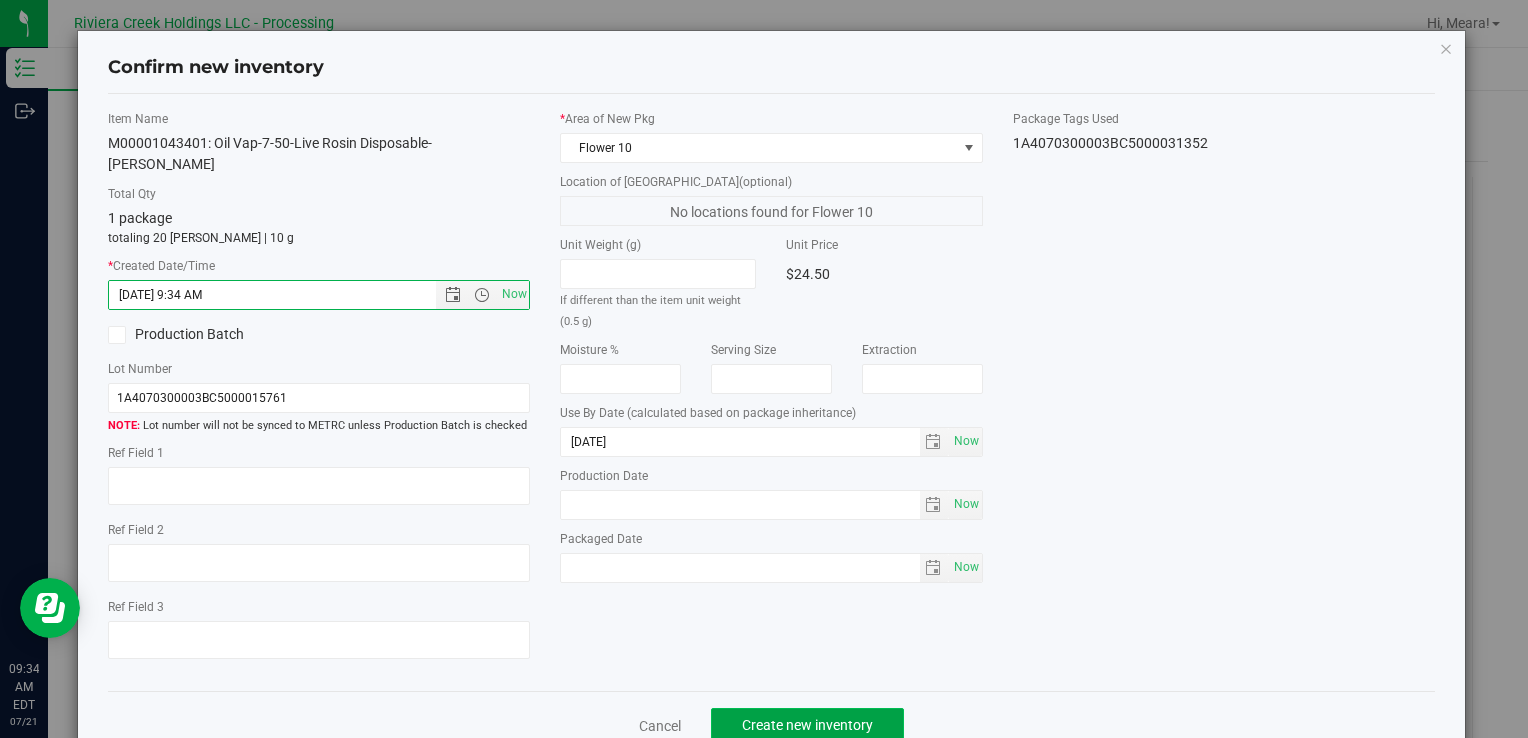 click on "Create new inventory" 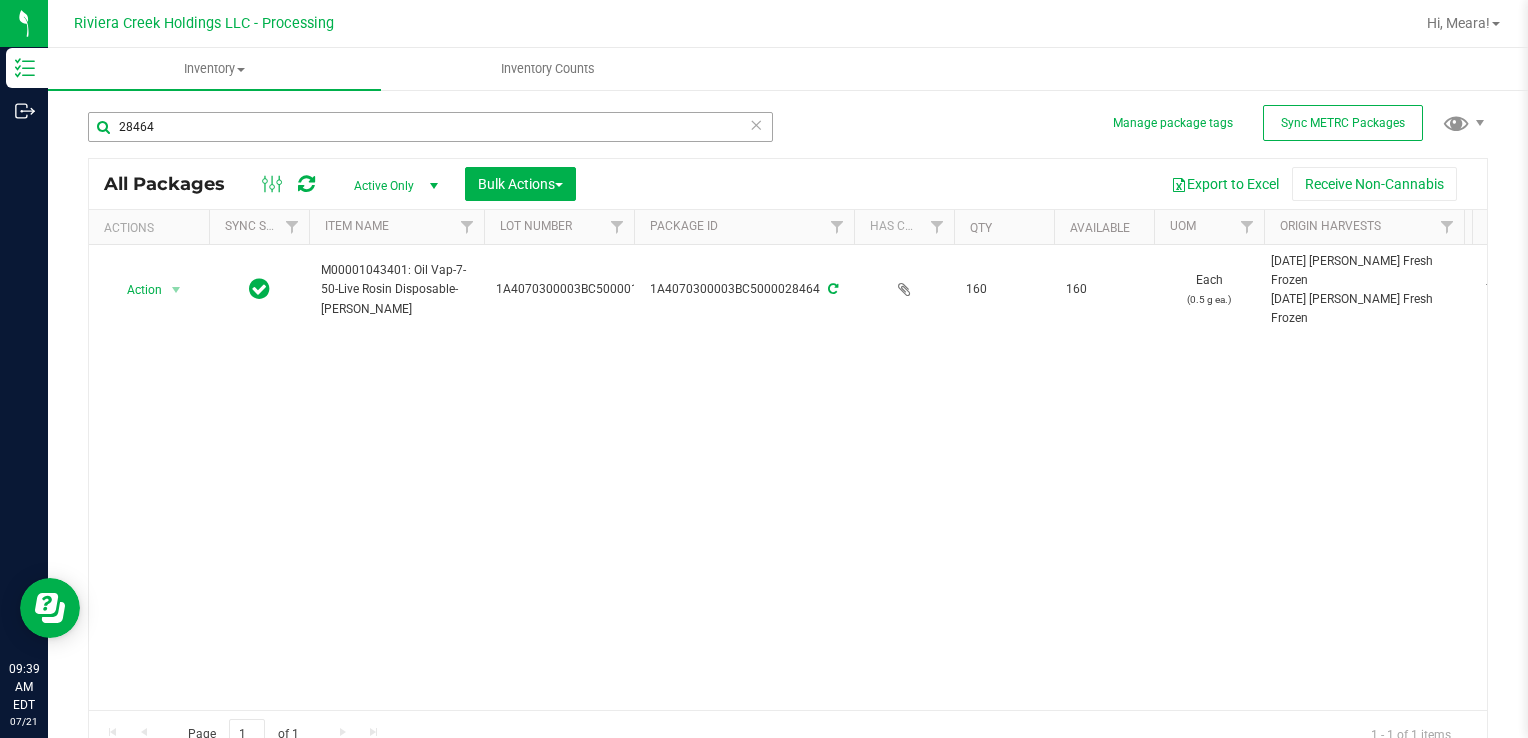 drag, startPoint x: 217, startPoint y: 142, endPoint x: 194, endPoint y: 126, distance: 28.01785 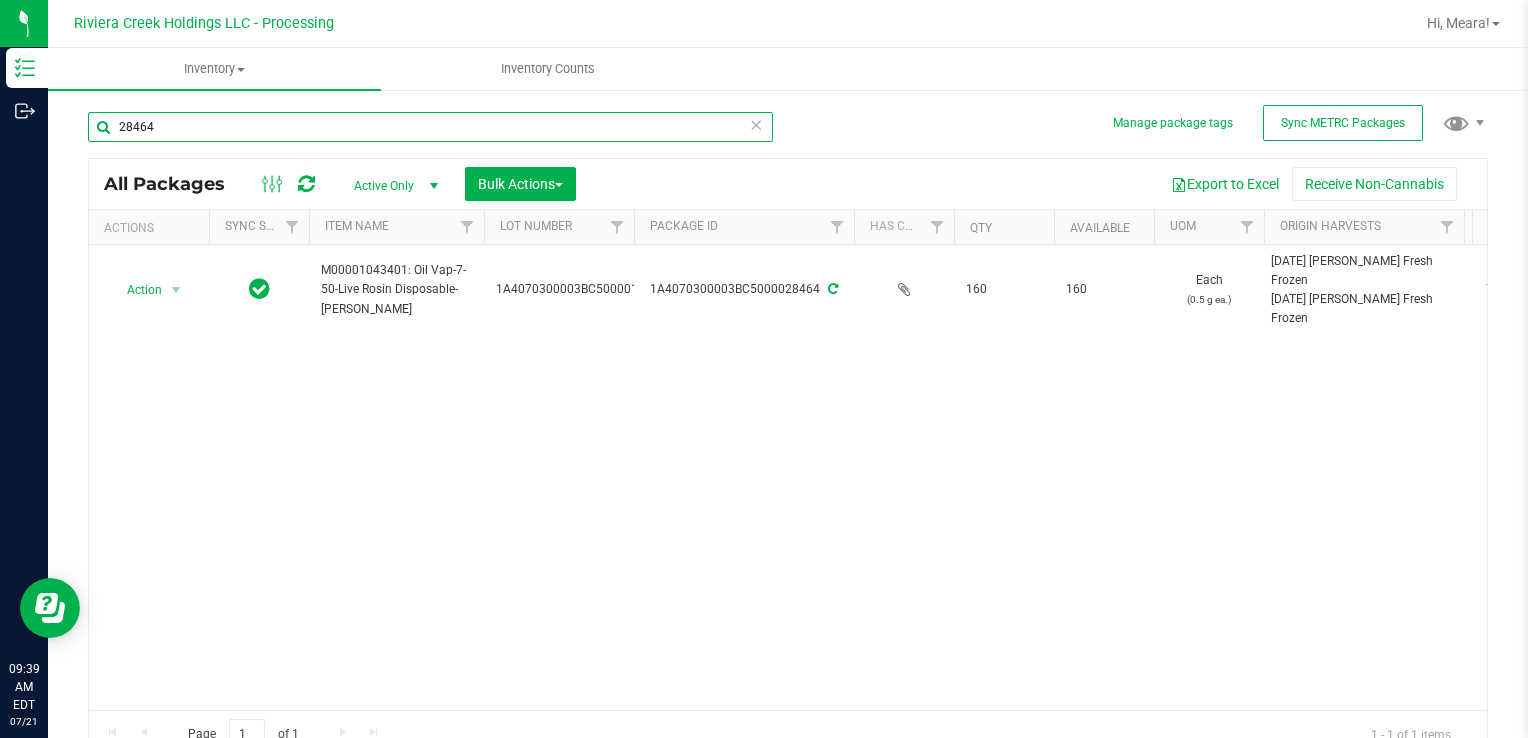 drag, startPoint x: 193, startPoint y: 126, endPoint x: 50, endPoint y: 122, distance: 143.05594 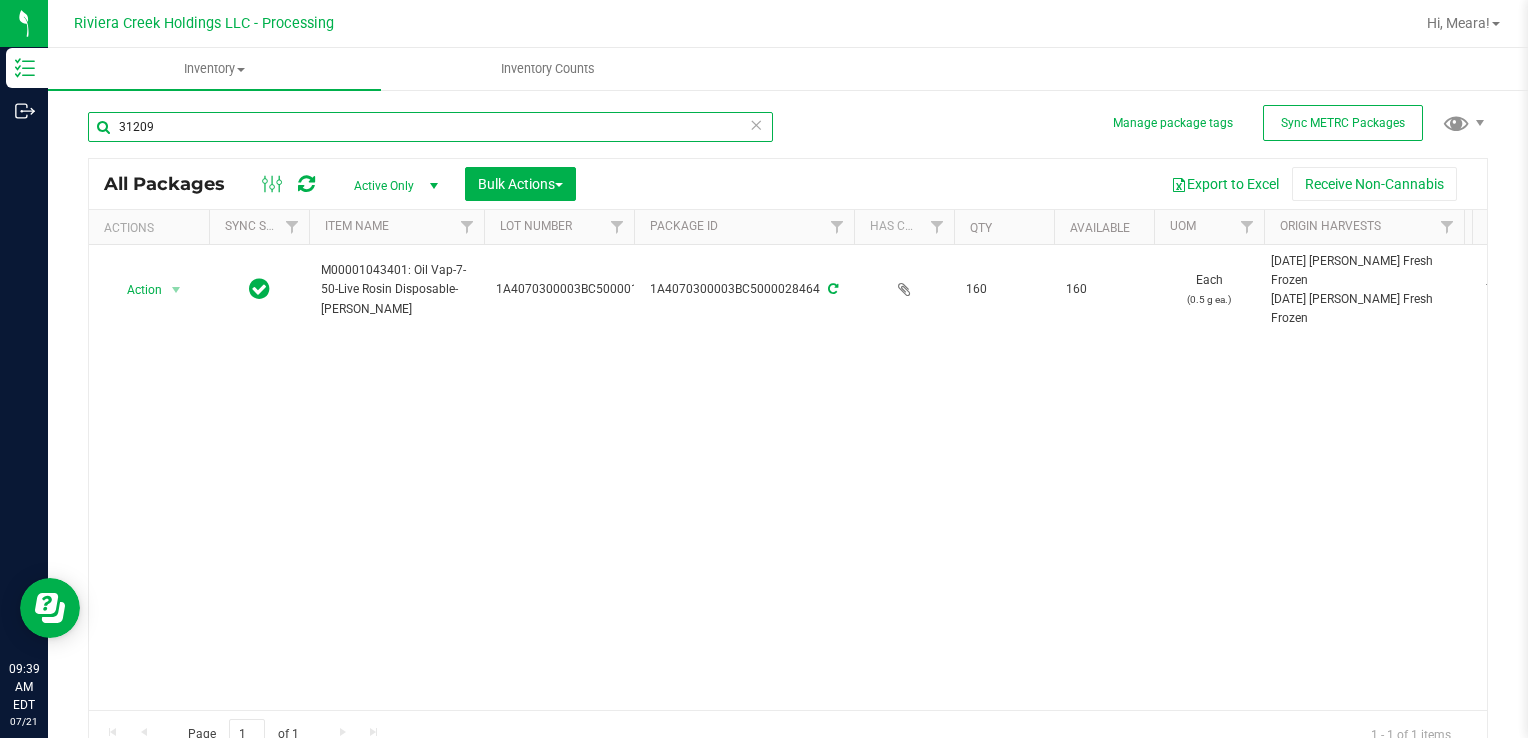 type on "31209" 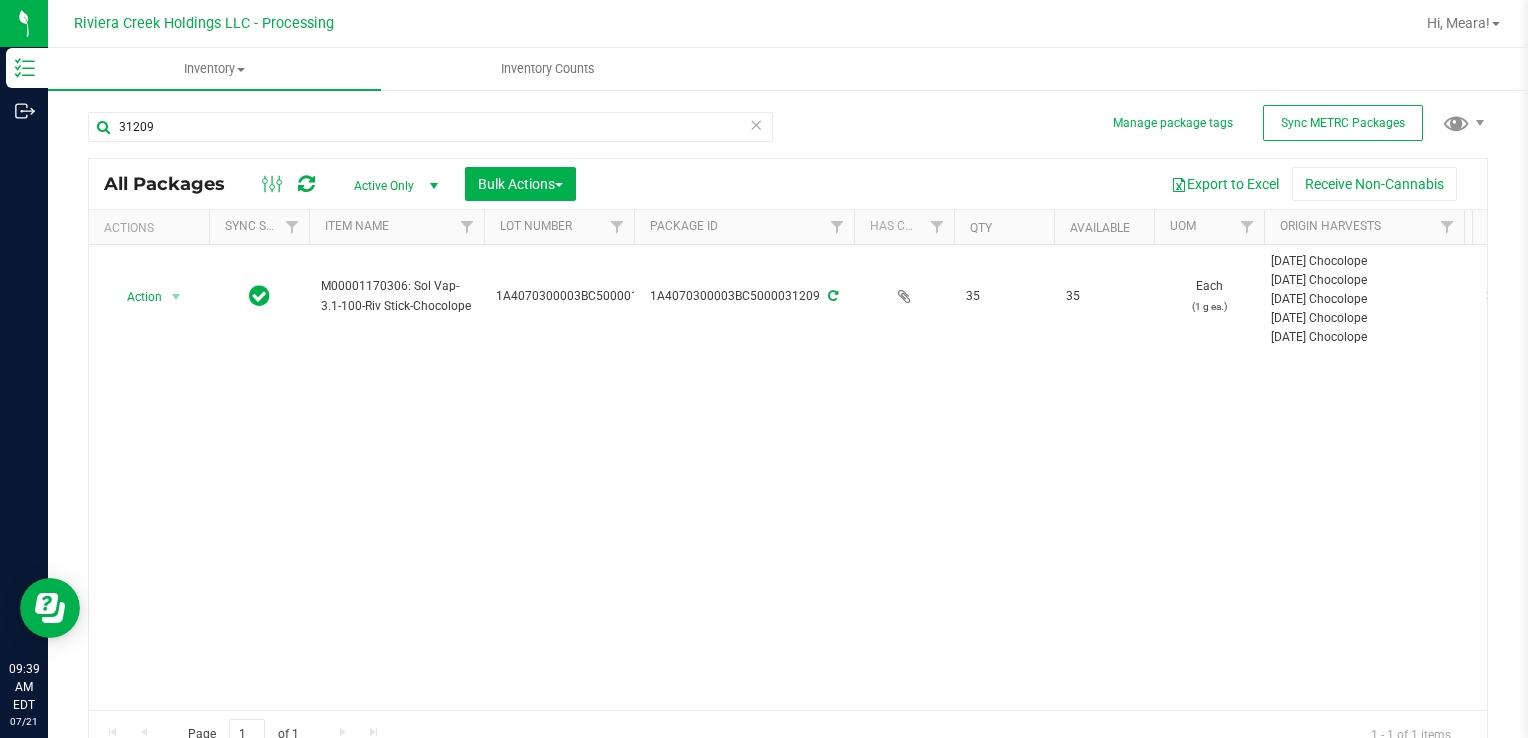 click on "Action Action Create package Edit attributes Global inventory Locate package Package audit log Print package label Print product labels Retag package
M00001170306: Sol Vap-3.1-100-Riv Stick-Chocolope
1A4070300003BC5000015007
1A4070300003BC5000031209
35
35
Each
(1 g ea.)
[DATE] Chocolope [DATE] Chocolope [DATE] Chocolope [DATE] Chocolope [DATE] Chocolope [DATE] Chocolope [DATE] Chocolope [DATE] Chocolope [DATE] Chocolope [DATE] Chocolope 30.1964
Flower 10
Pass
[DATE]" at bounding box center (788, 477) 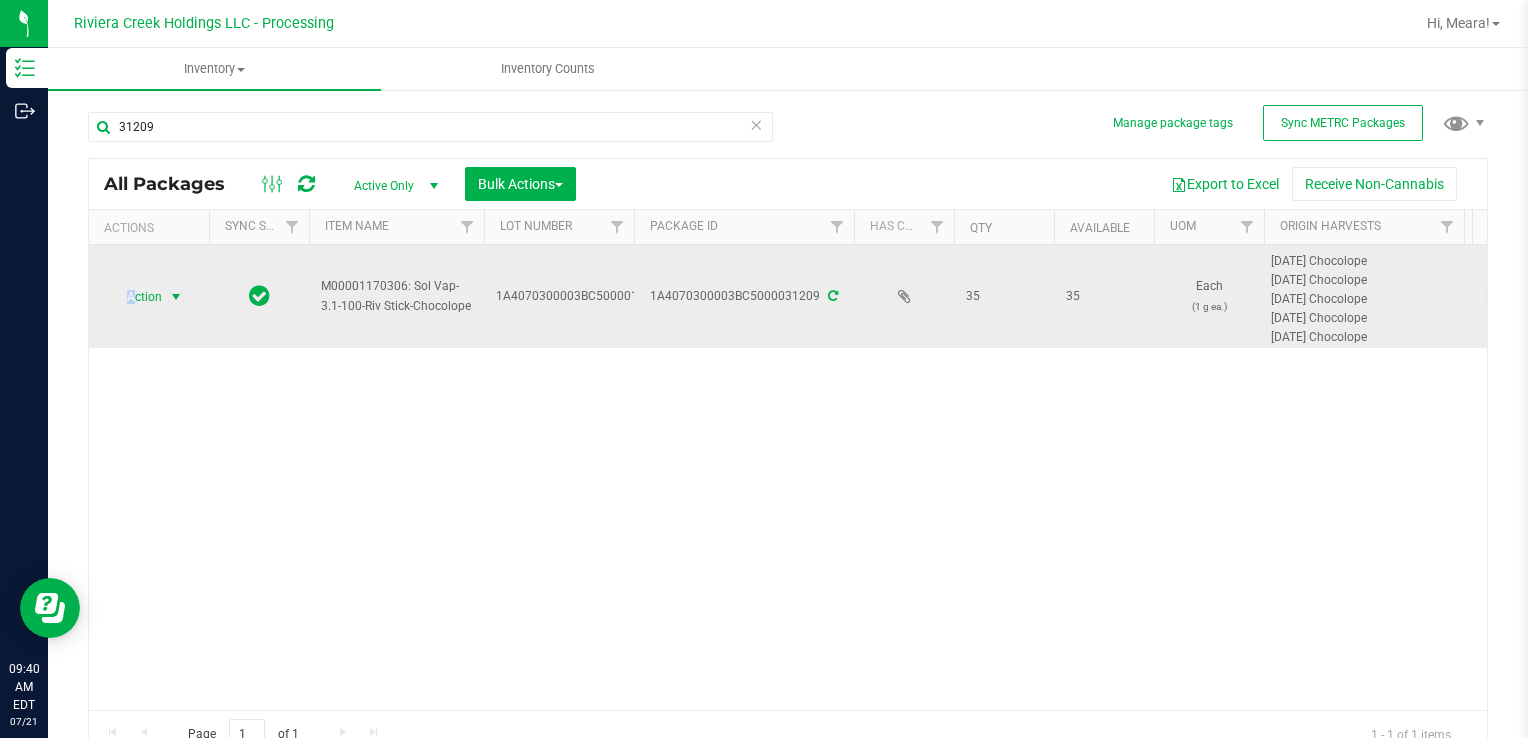 drag, startPoint x: 130, startPoint y: 284, endPoint x: 243, endPoint y: 332, distance: 122.77215 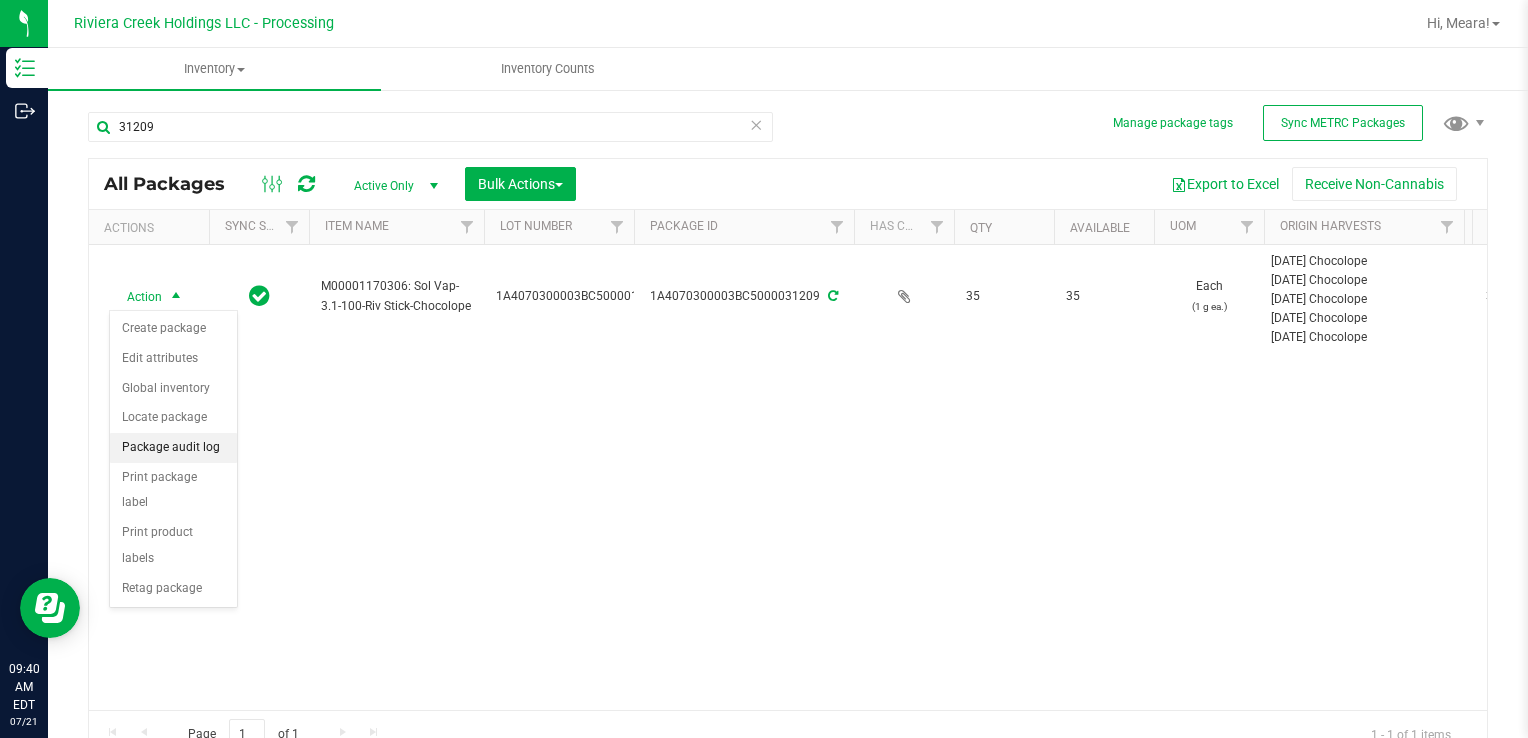 click on "Package audit log" at bounding box center [173, 448] 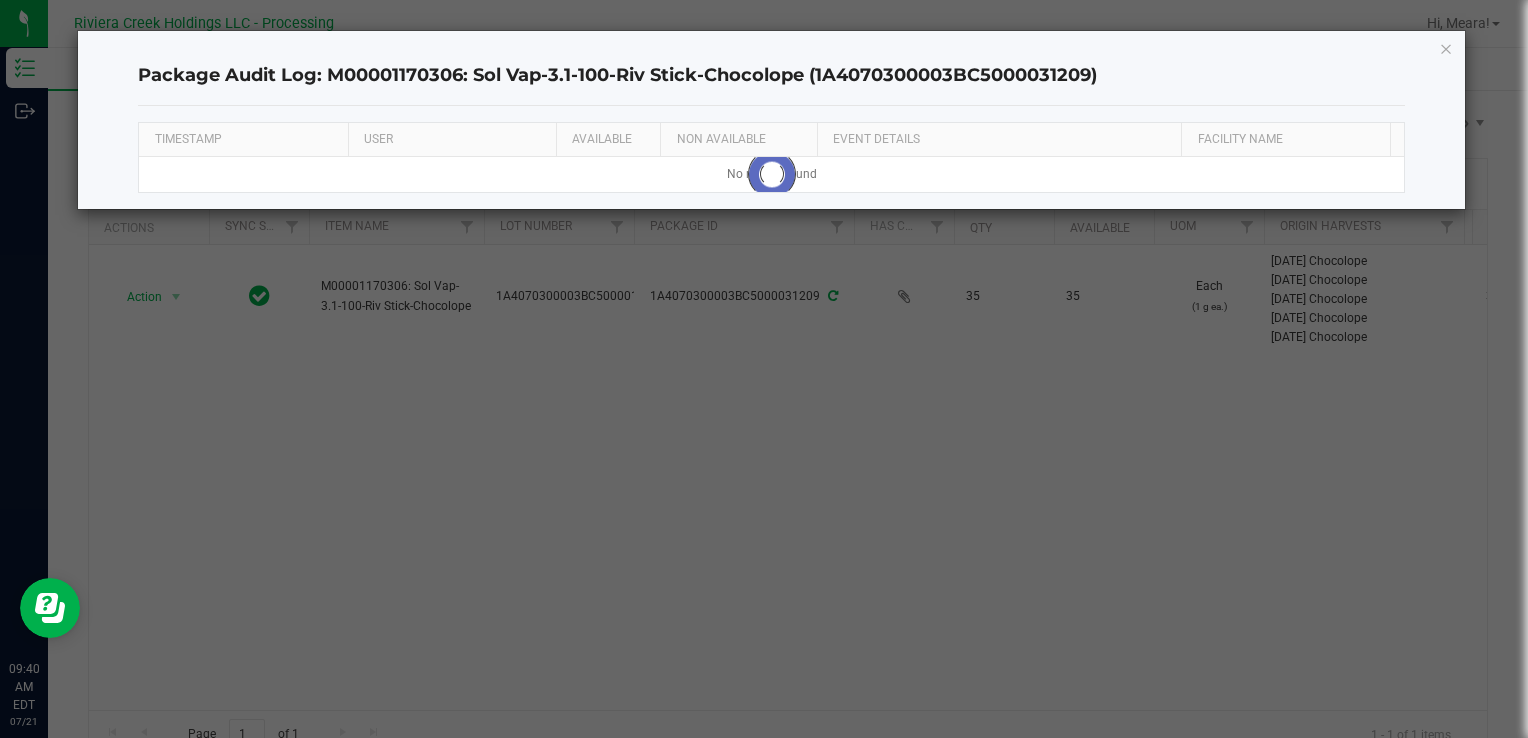 drag, startPoint x: 1447, startPoint y: 42, endPoint x: 1229, endPoint y: 82, distance: 221.63934 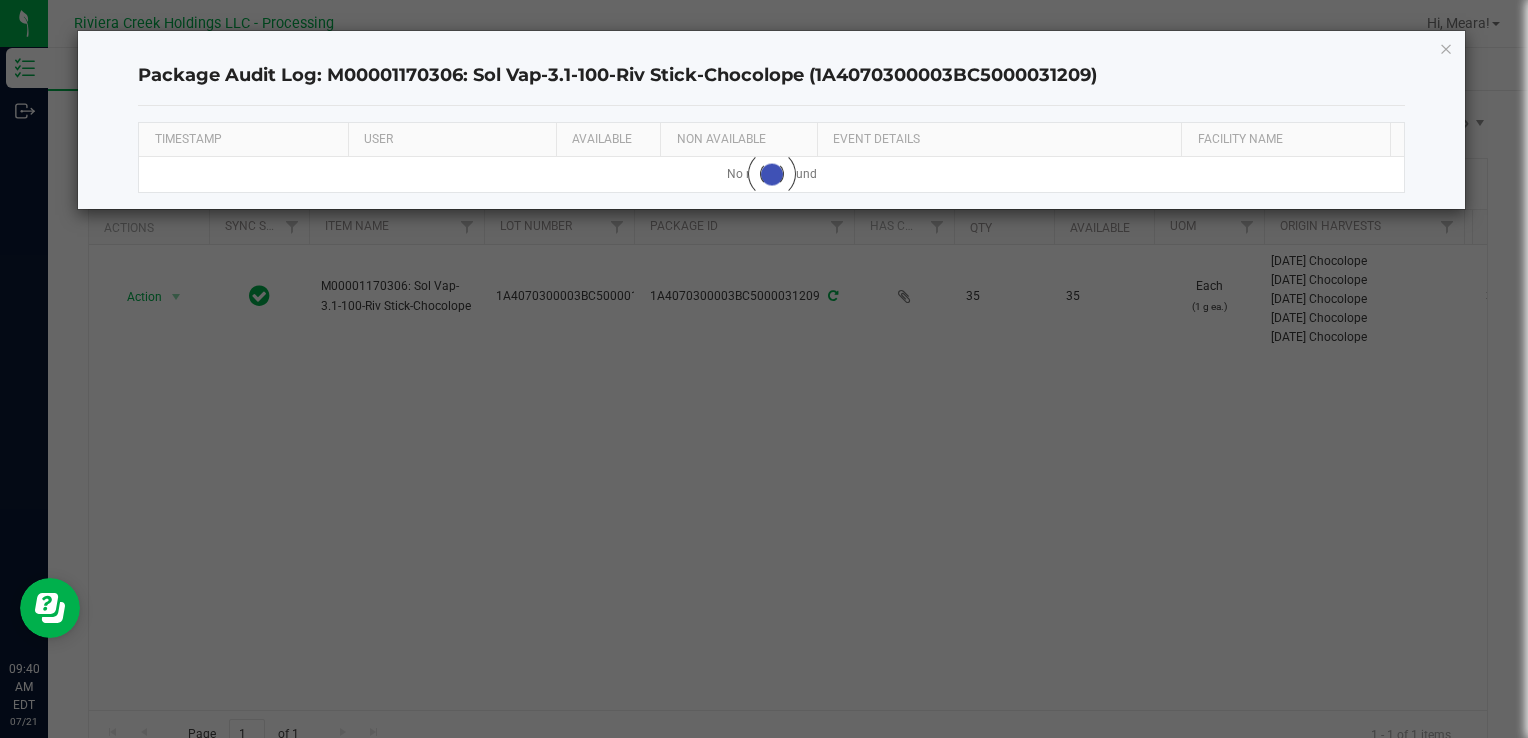 click 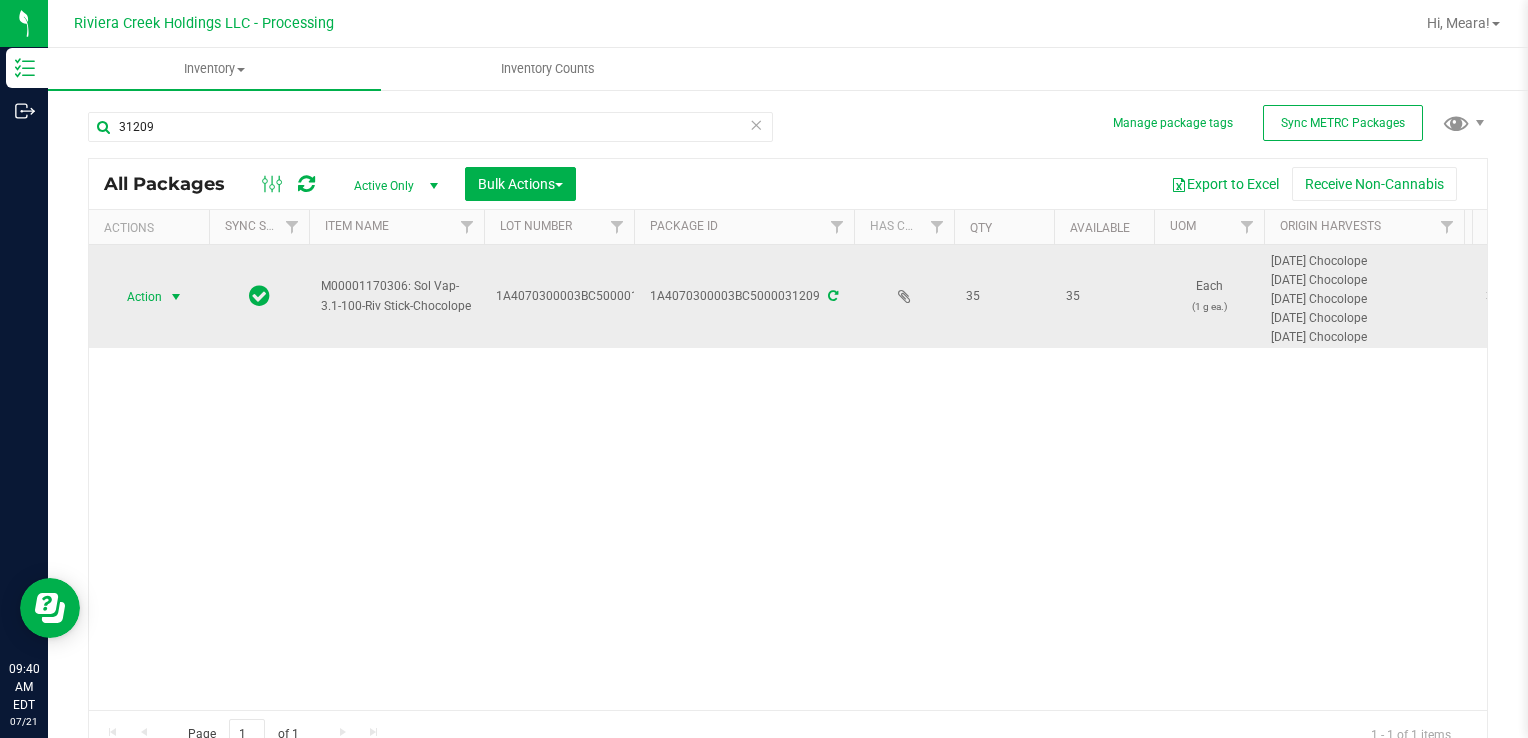 click on "Action" at bounding box center (136, 297) 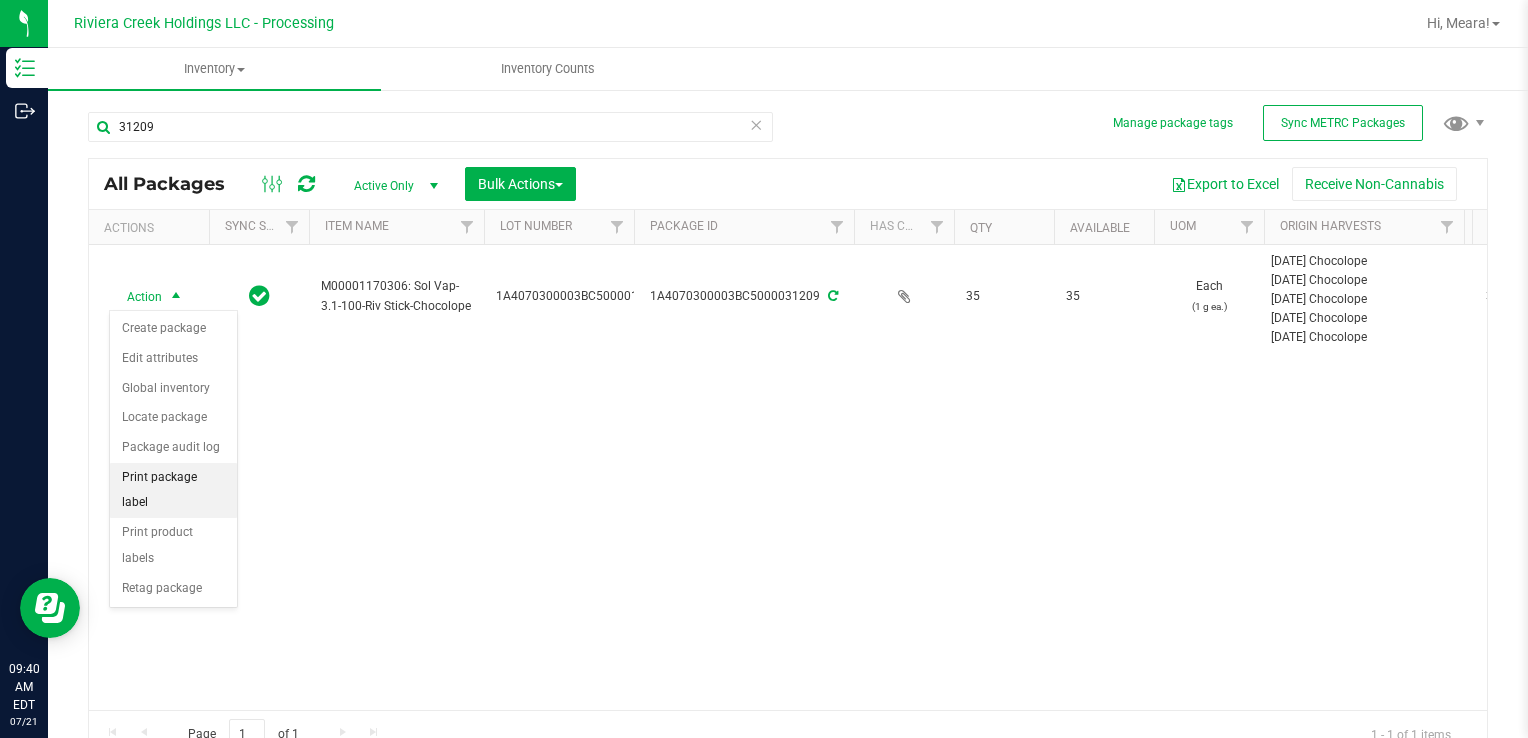 drag, startPoint x: 210, startPoint y: 477, endPoint x: 235, endPoint y: 463, distance: 28.653097 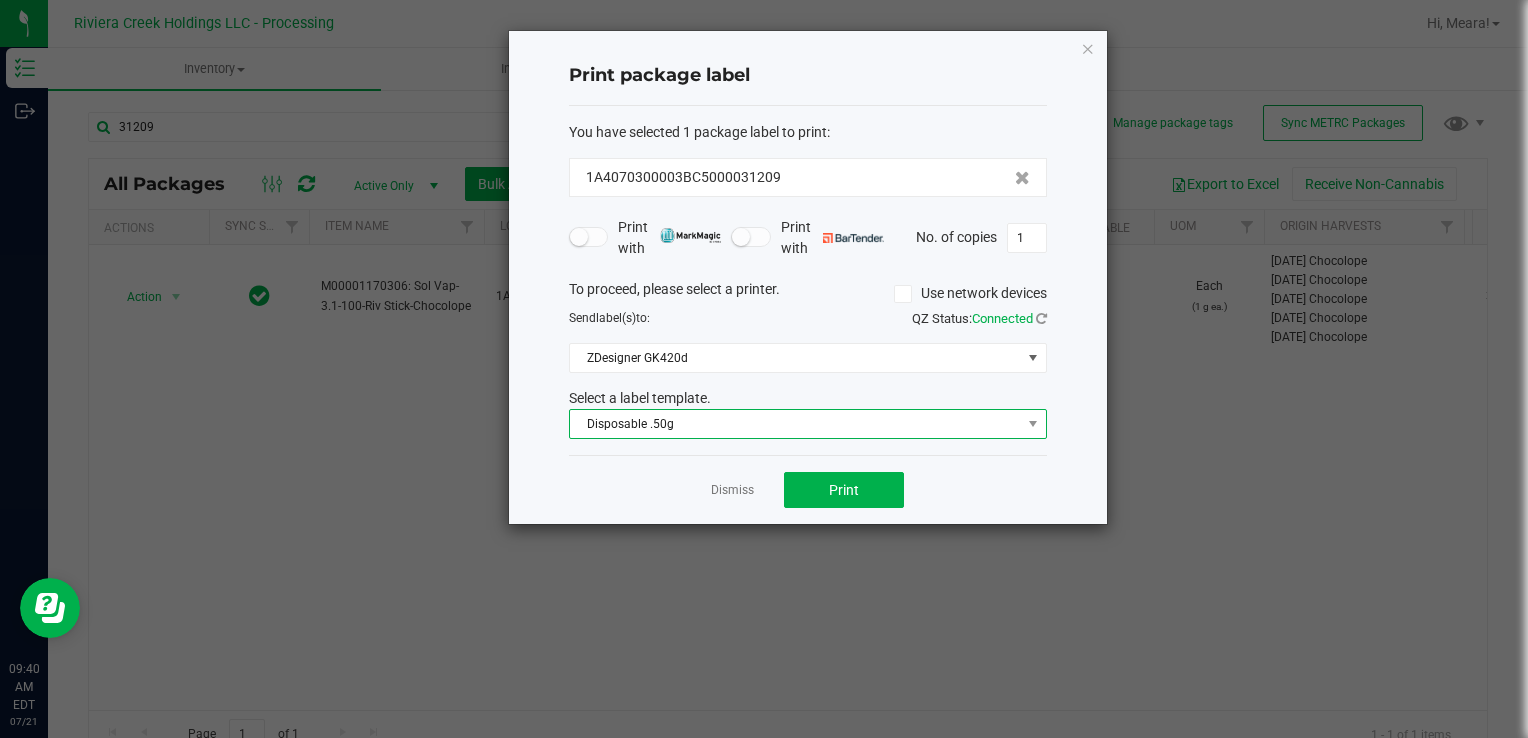 click on "Disposable .50g" at bounding box center (795, 424) 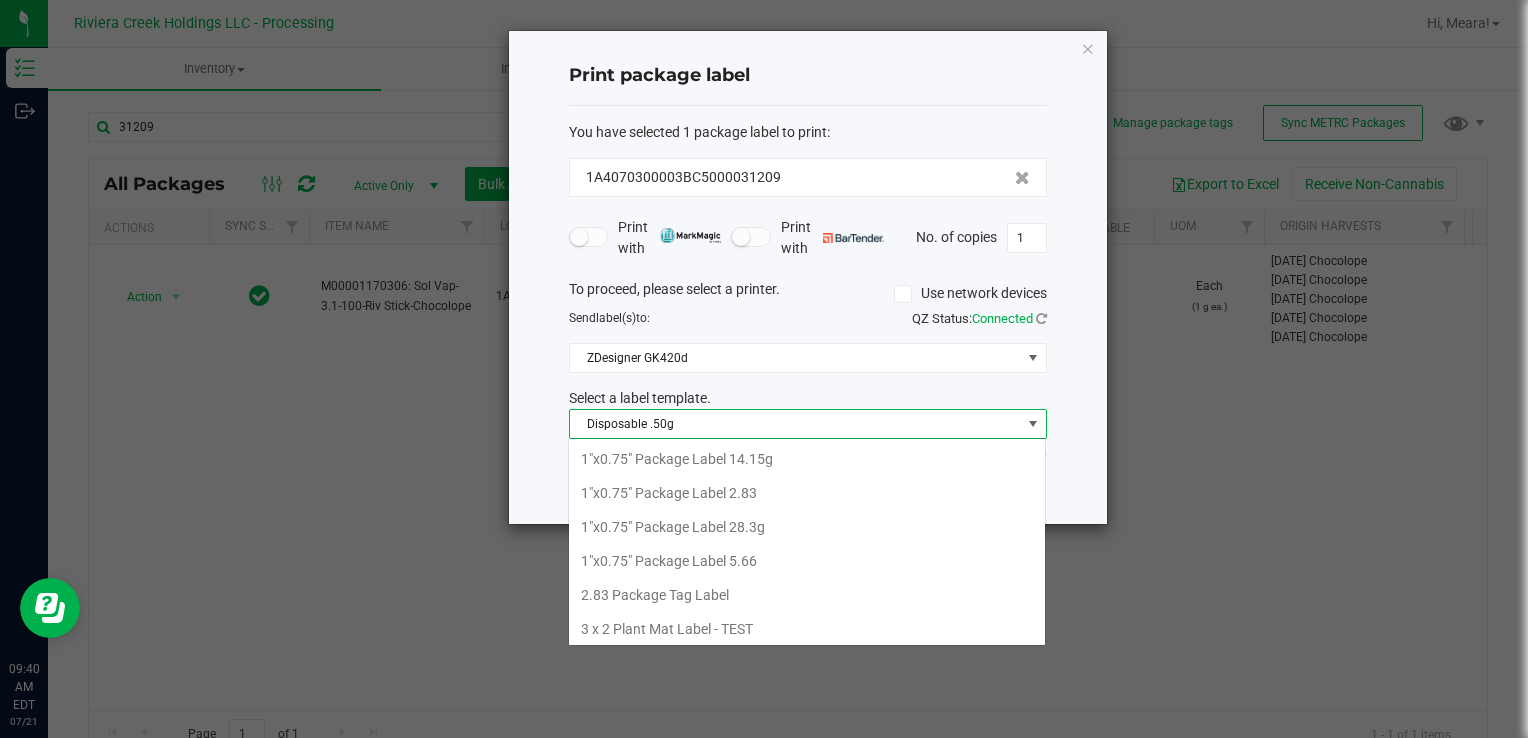 scroll, scrollTop: 372, scrollLeft: 0, axis: vertical 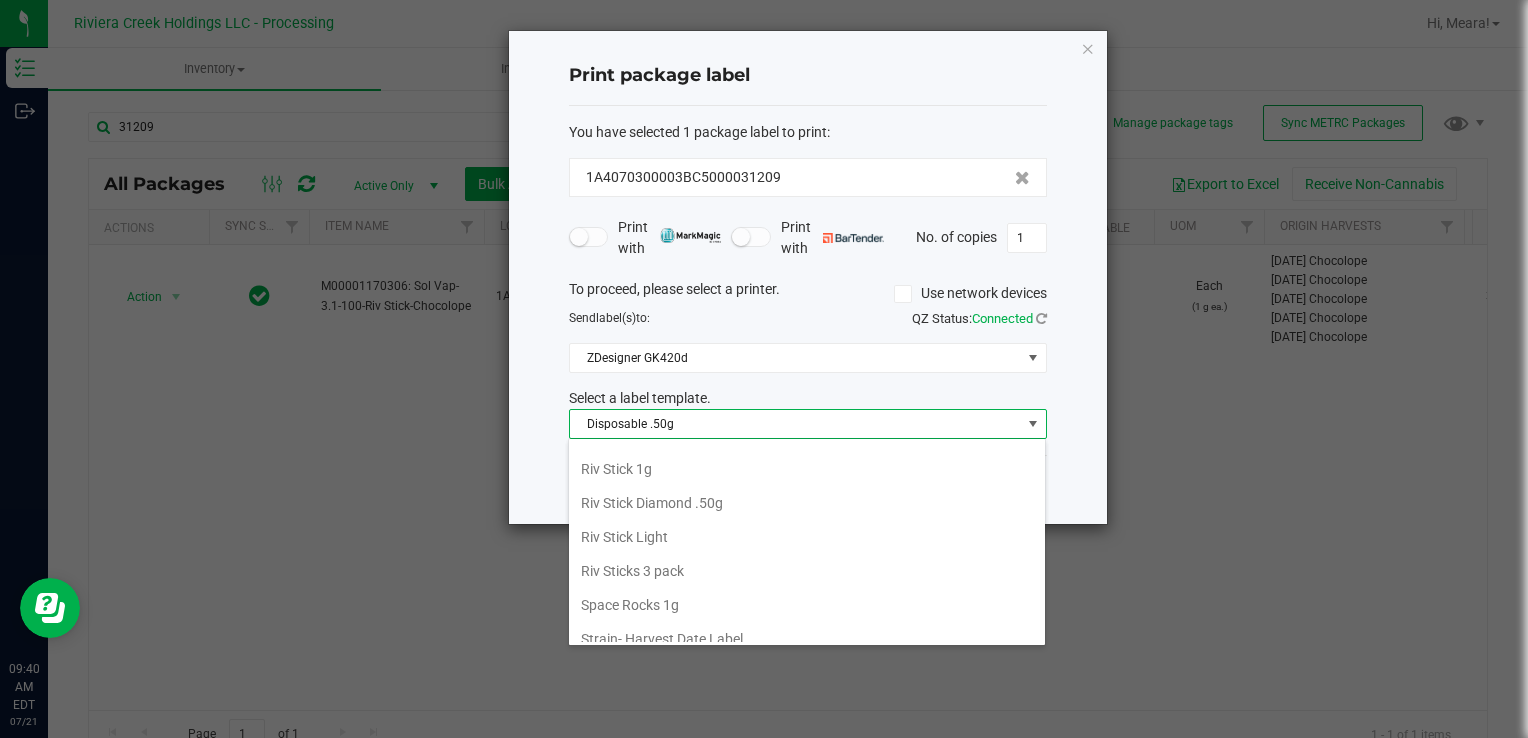 drag, startPoint x: 615, startPoint y: 451, endPoint x: 627, endPoint y: 451, distance: 12 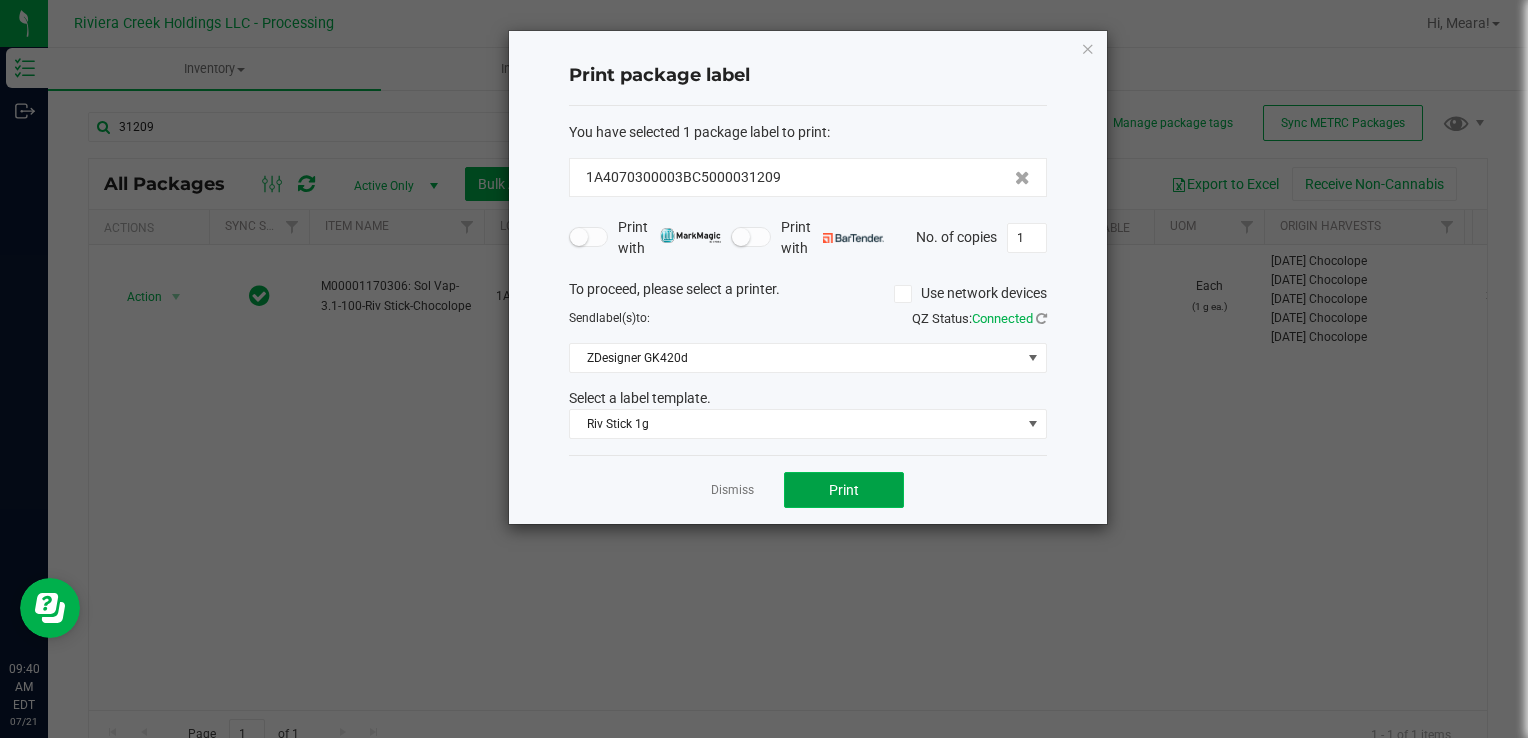 click on "Print" 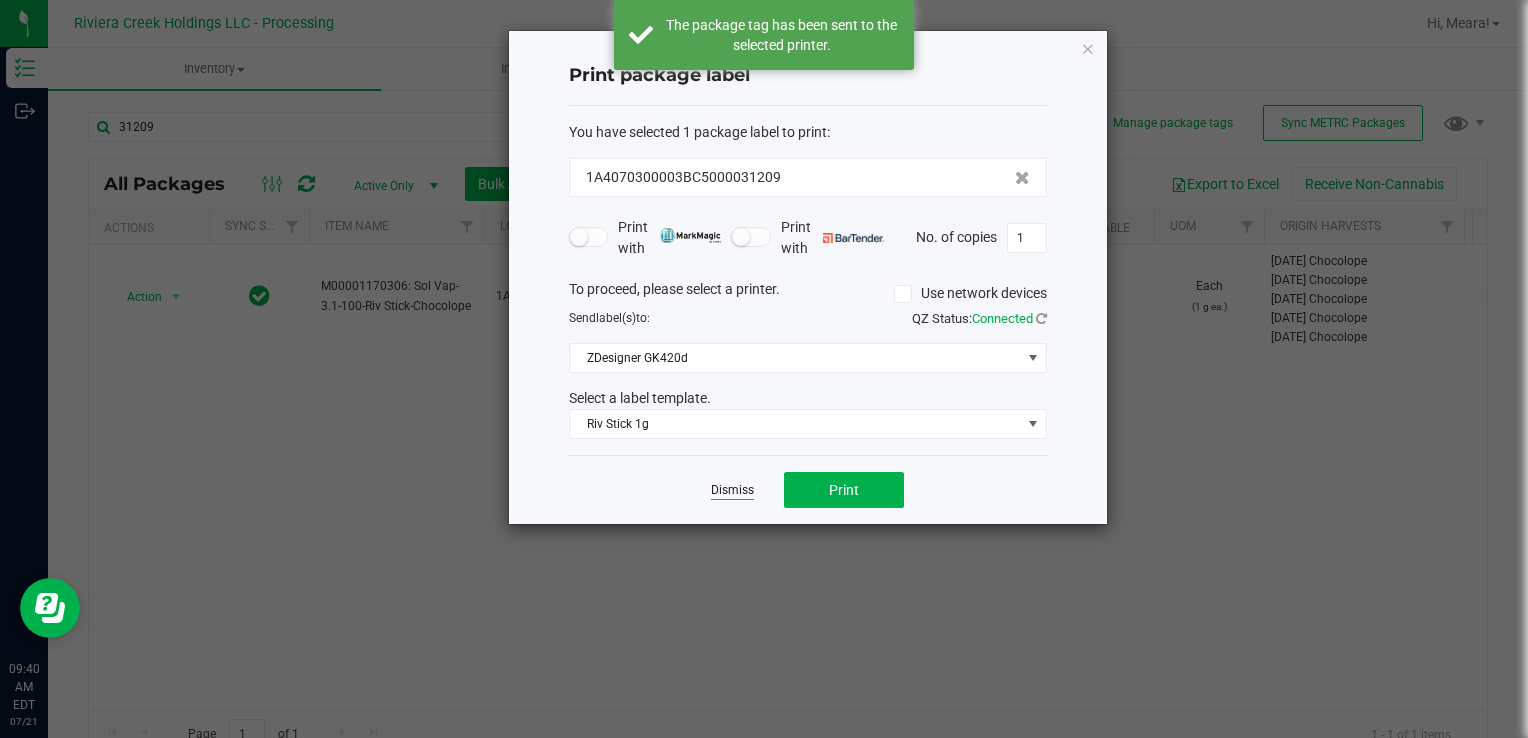 click on "Dismiss" 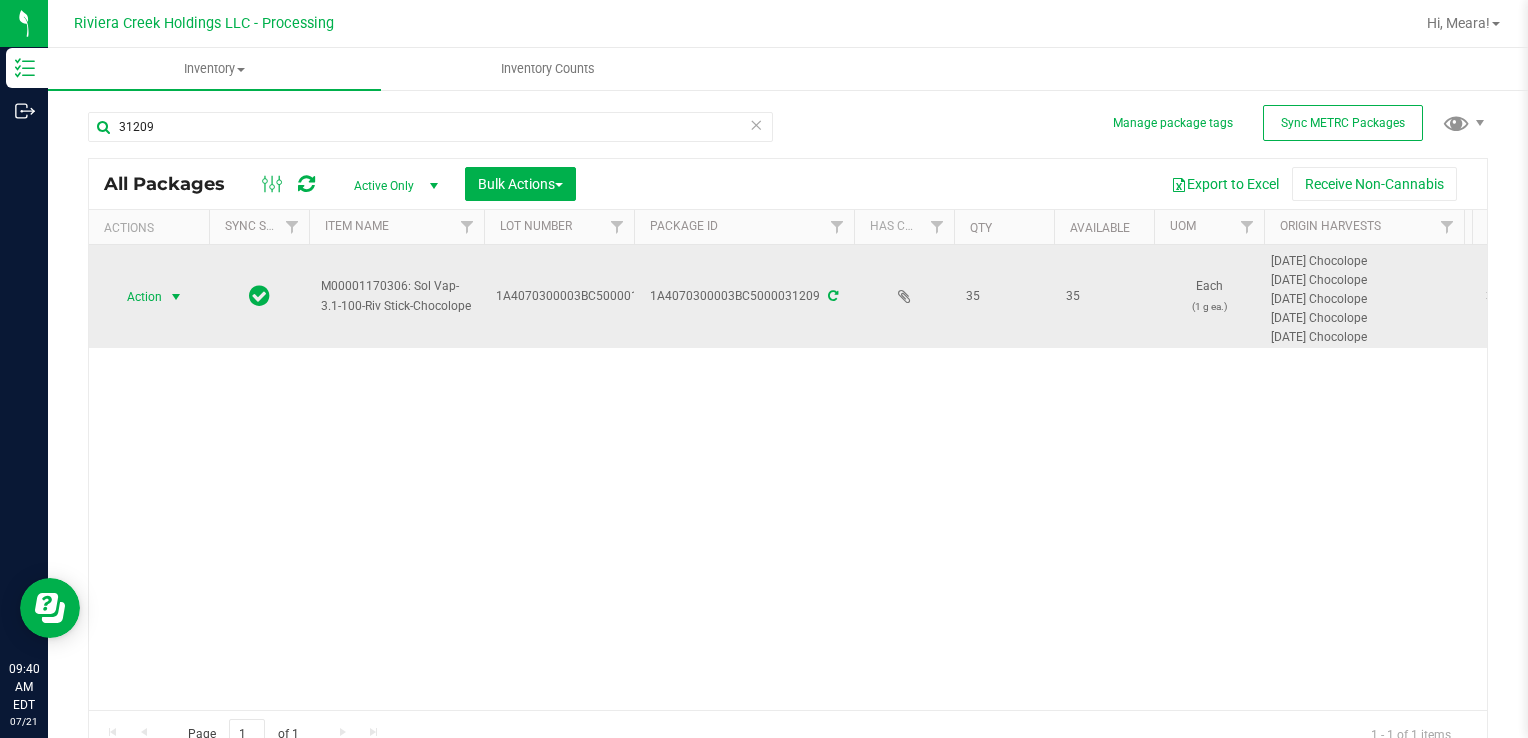 click on "Action" at bounding box center (136, 297) 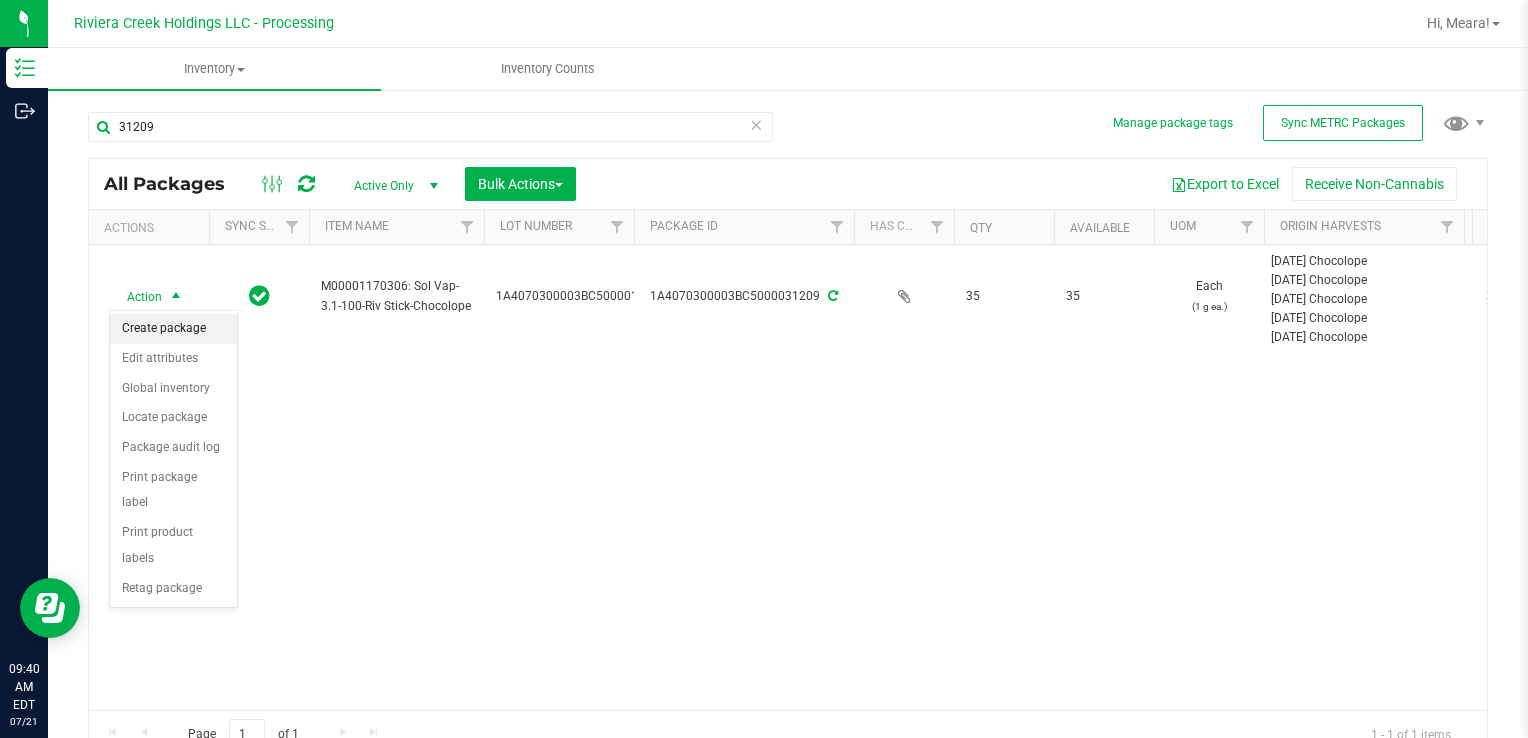 click on "Create package" at bounding box center [173, 329] 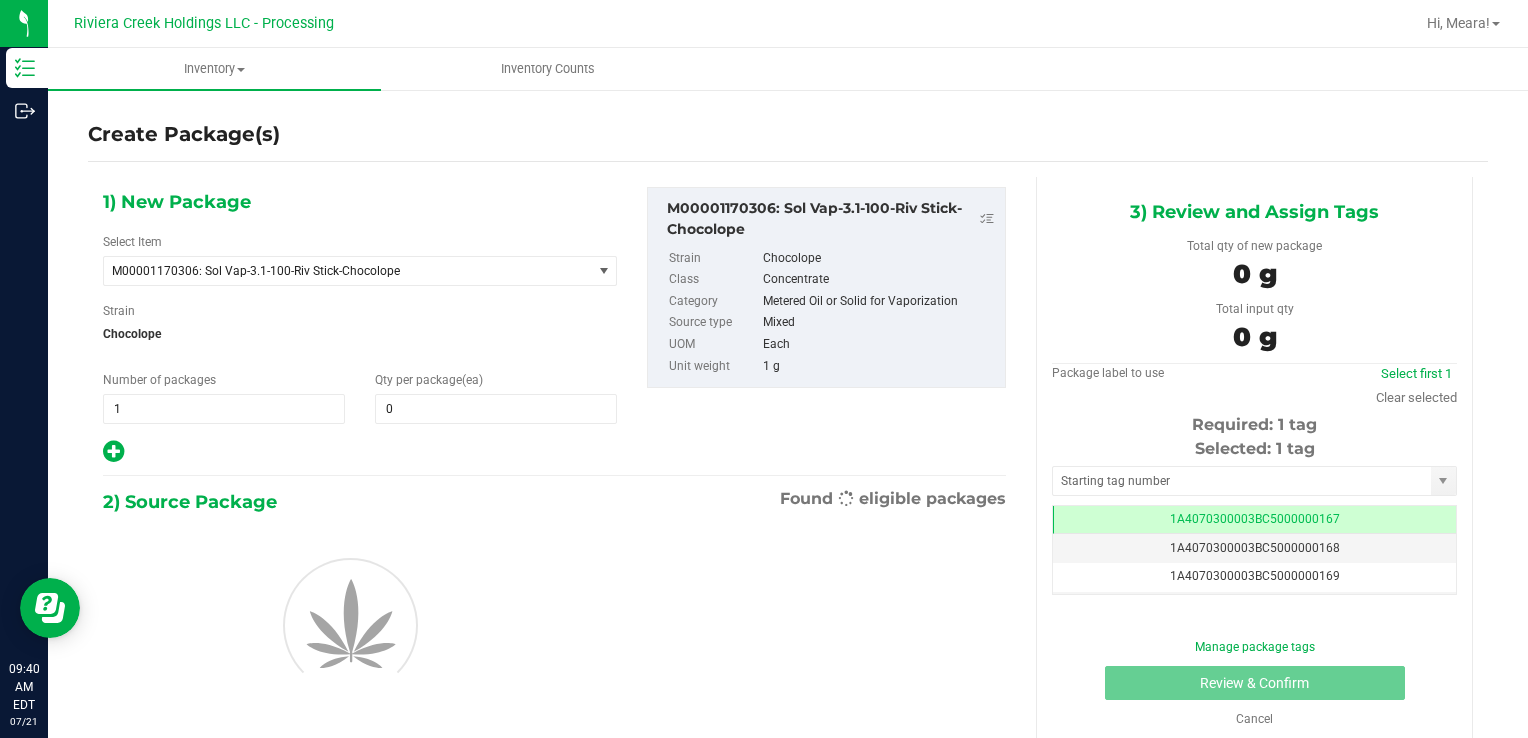 scroll, scrollTop: 0, scrollLeft: 0, axis: both 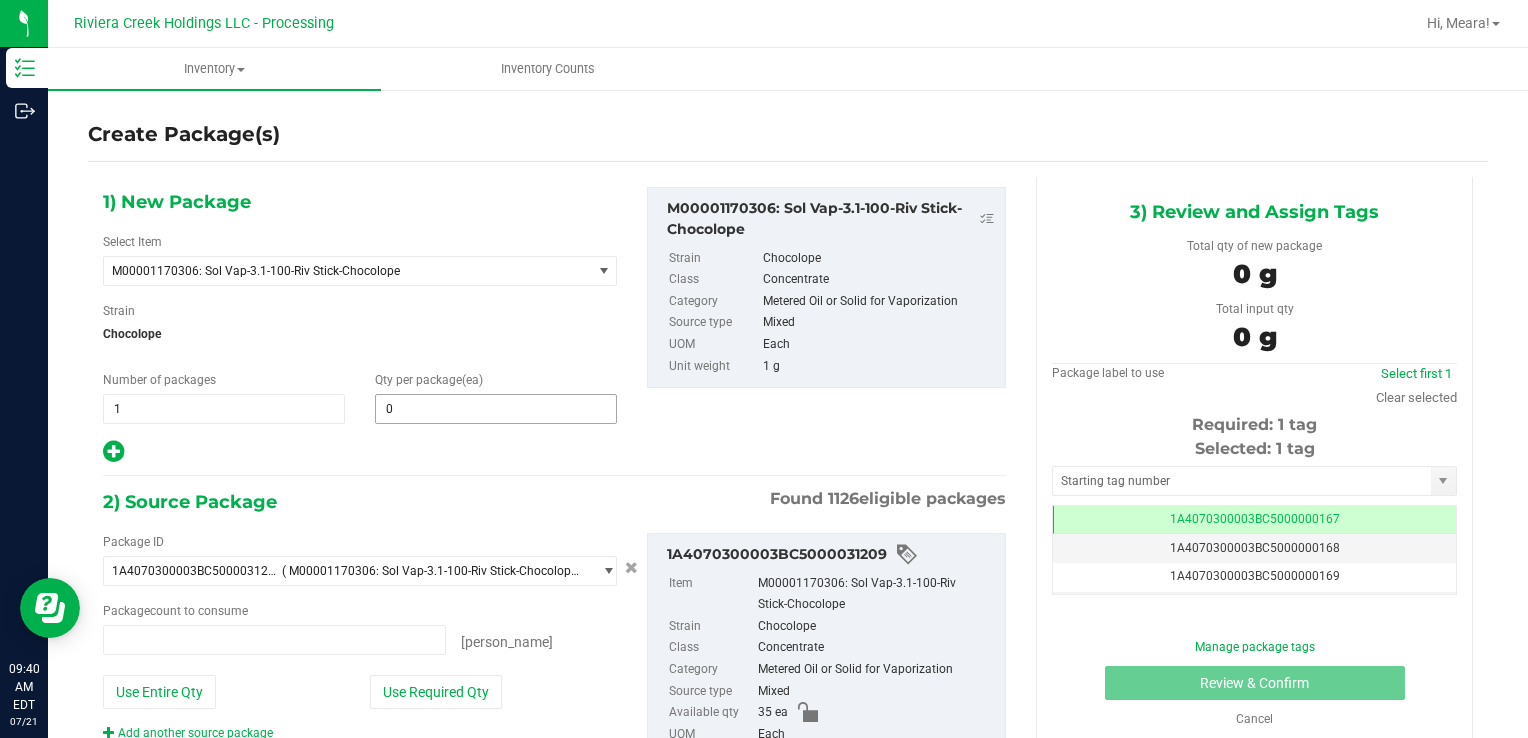 type on "0 ea" 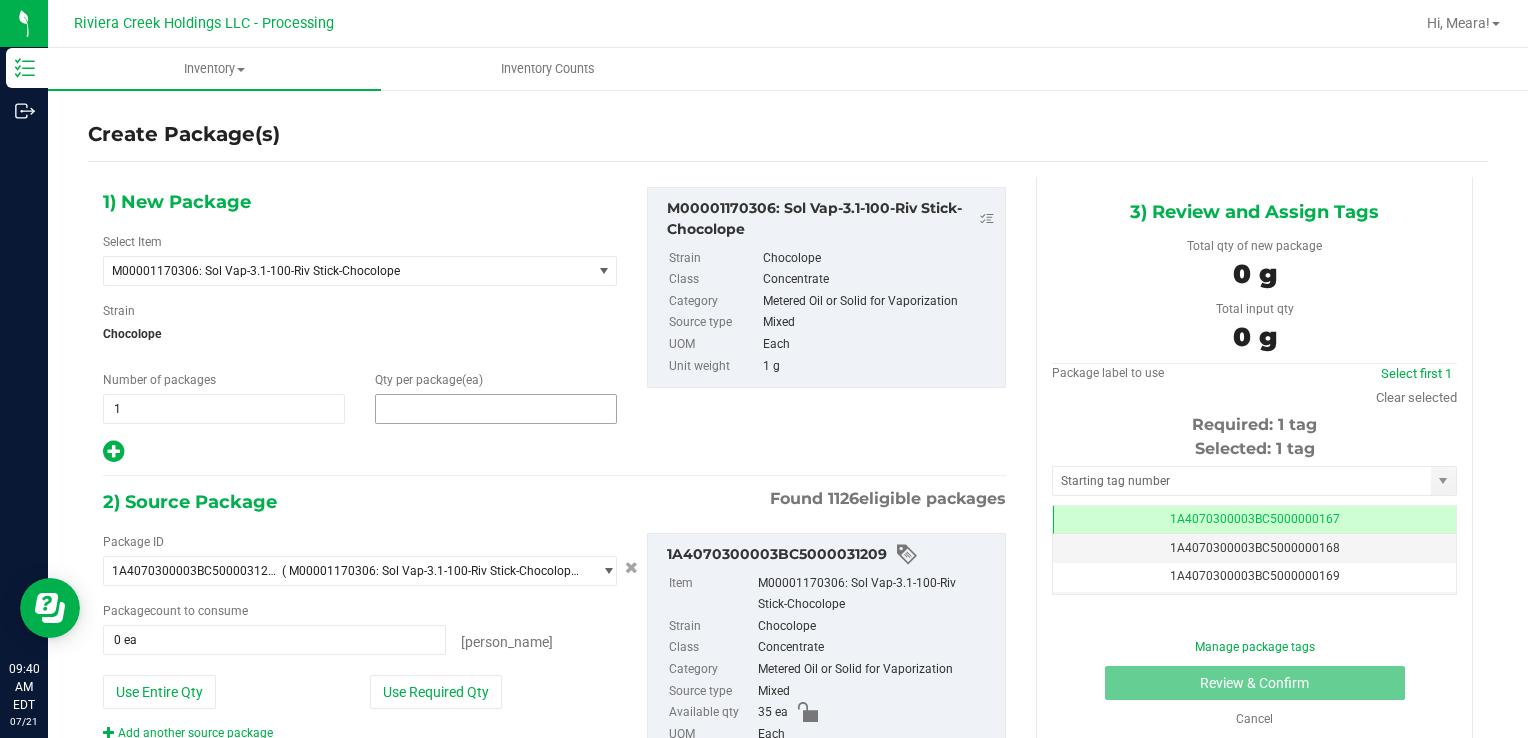 click at bounding box center (496, 409) 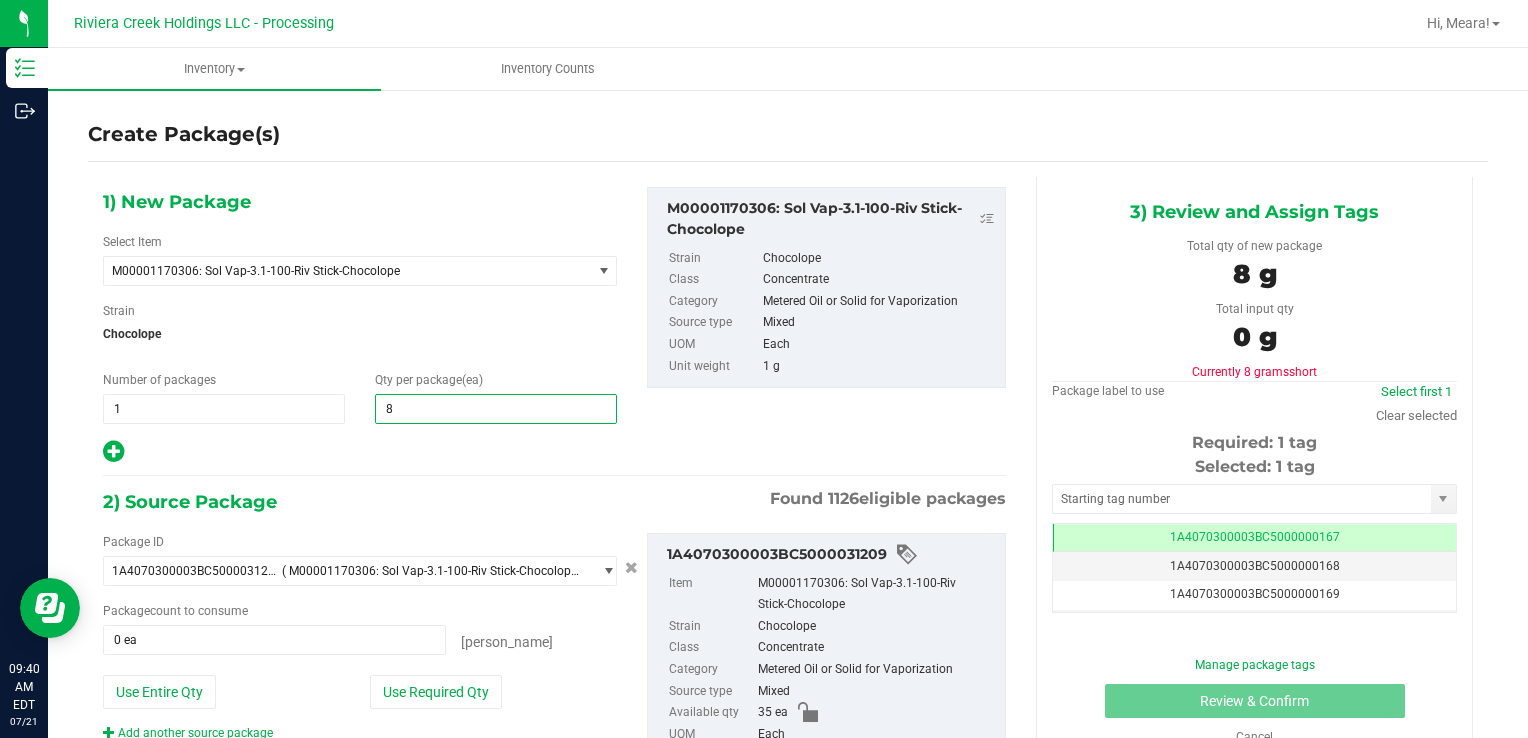 type on "80" 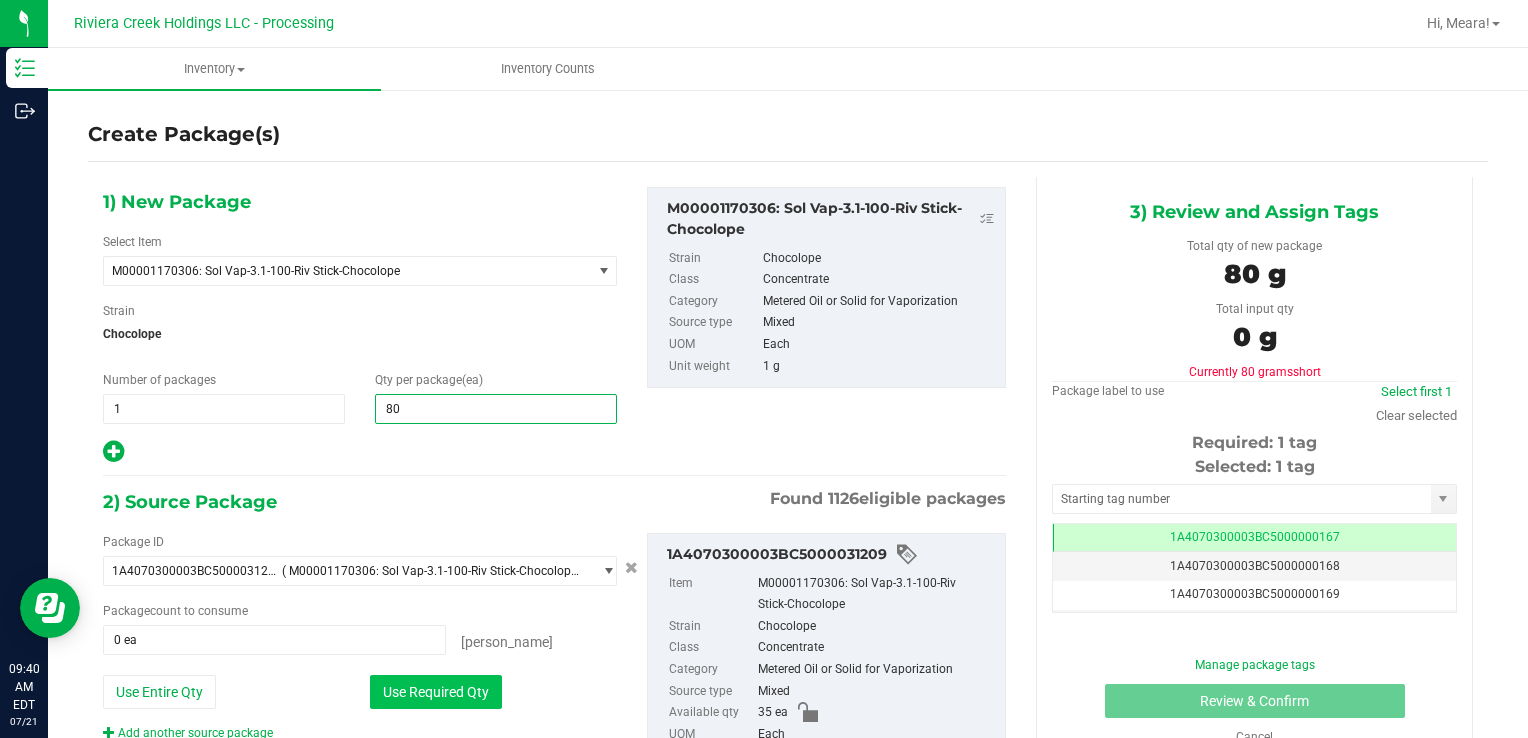 type on "80" 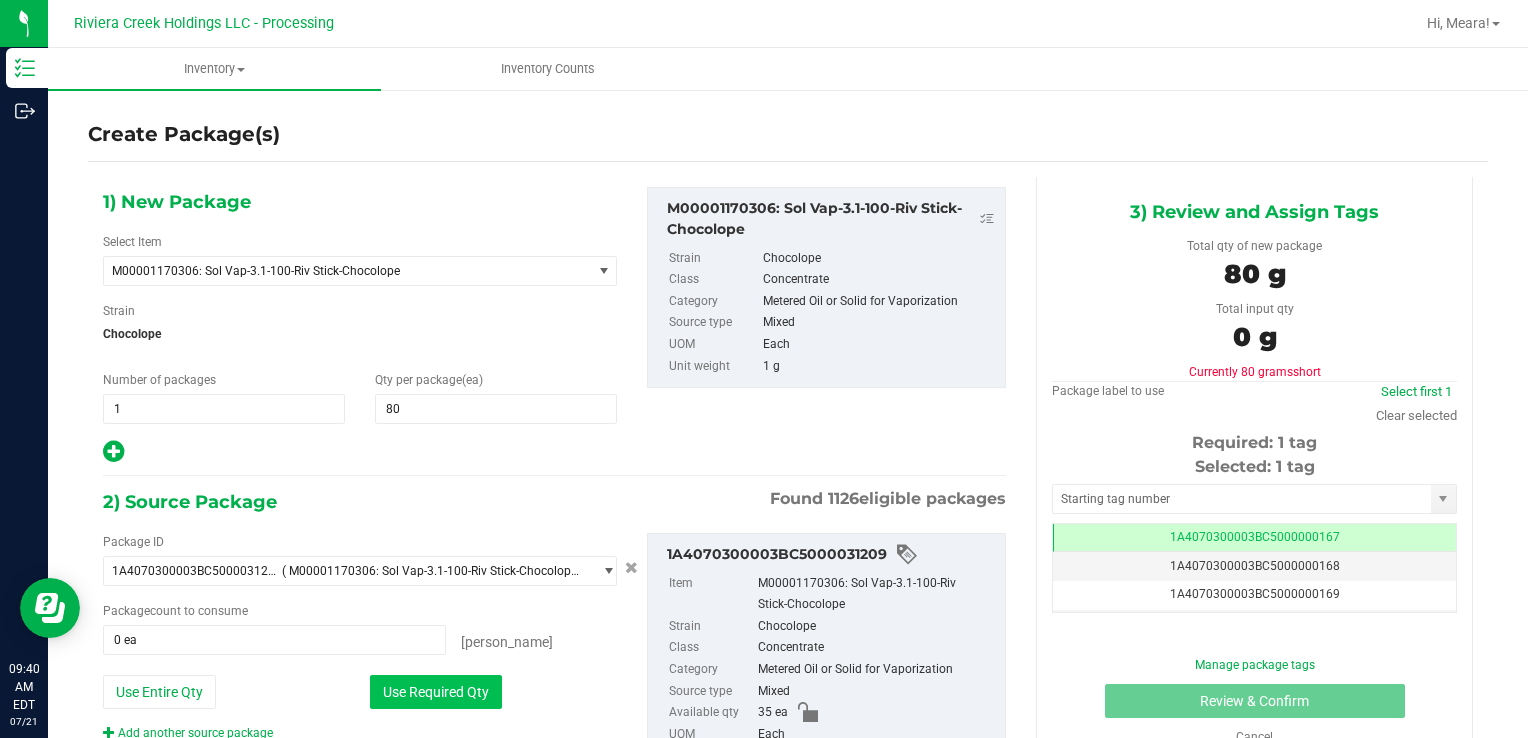 click on "Use Required Qty" at bounding box center (436, 692) 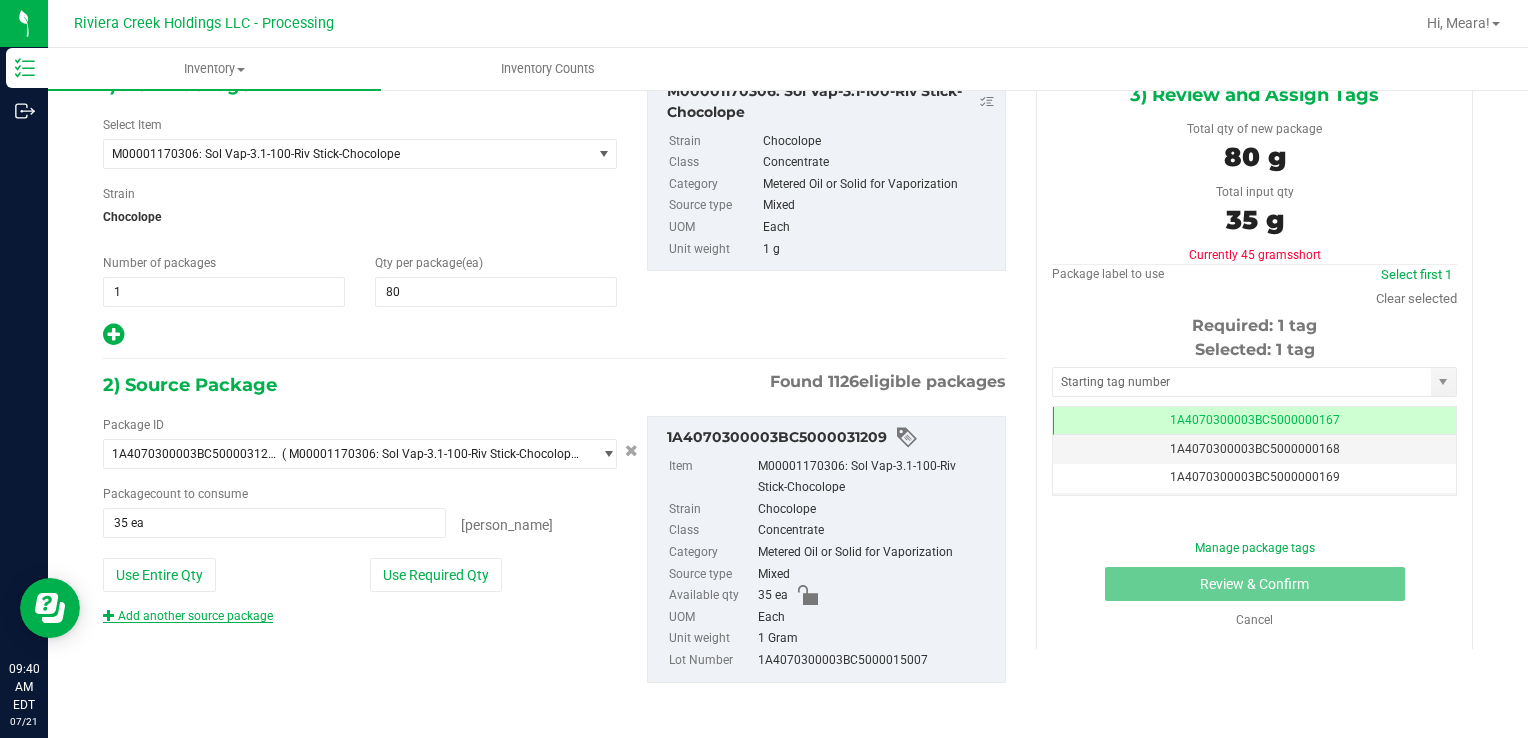 click on "Add another source package" at bounding box center (188, 616) 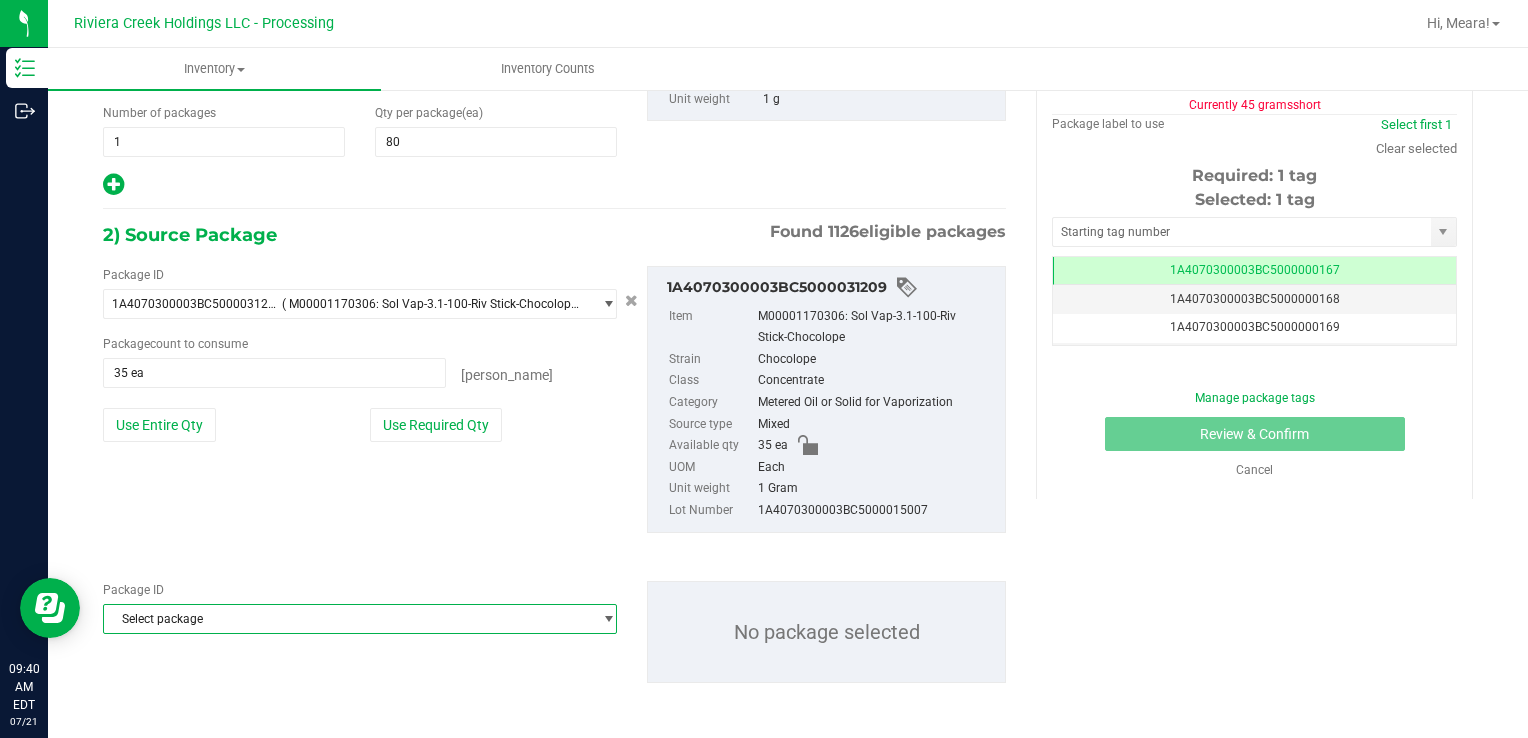 click on "Select package" at bounding box center (347, 619) 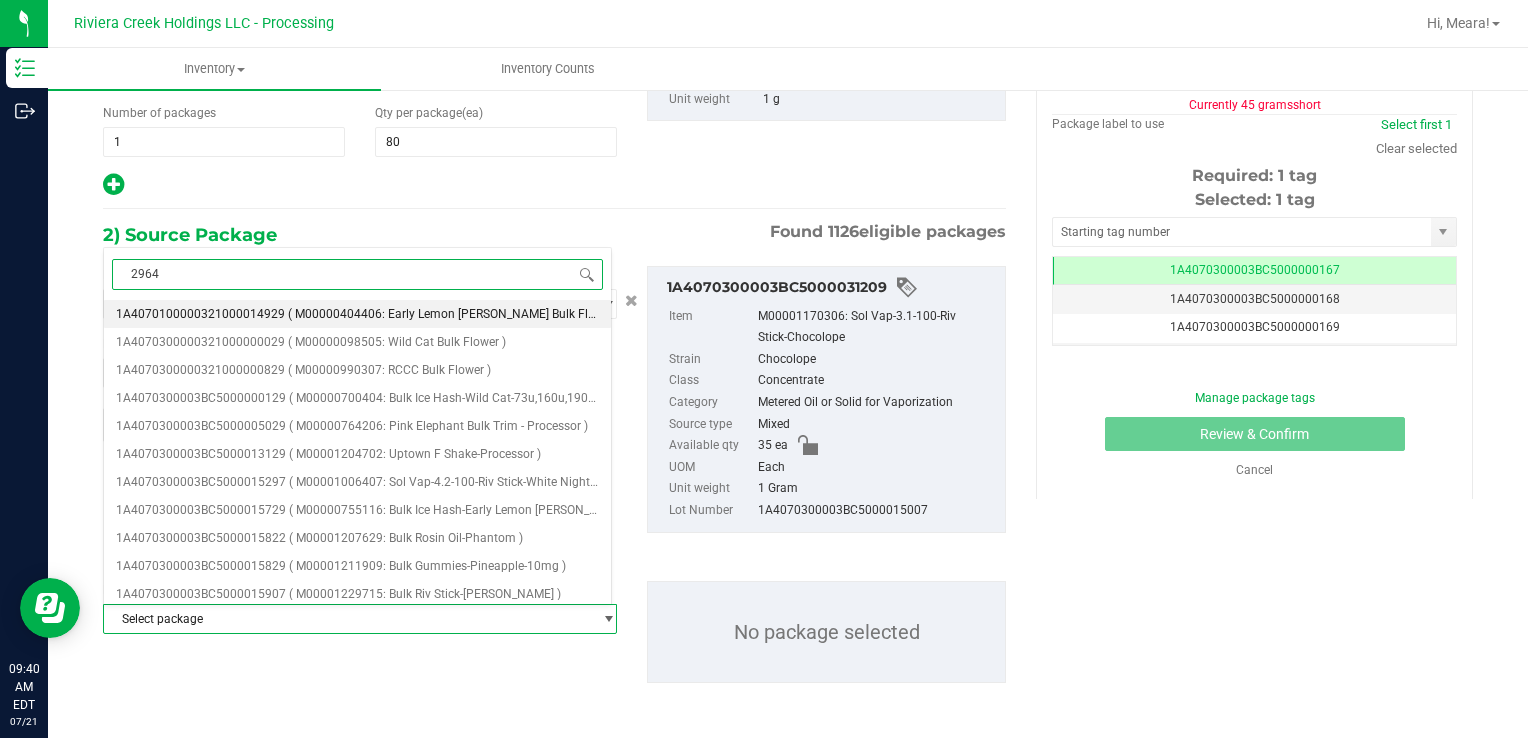 type on "29644" 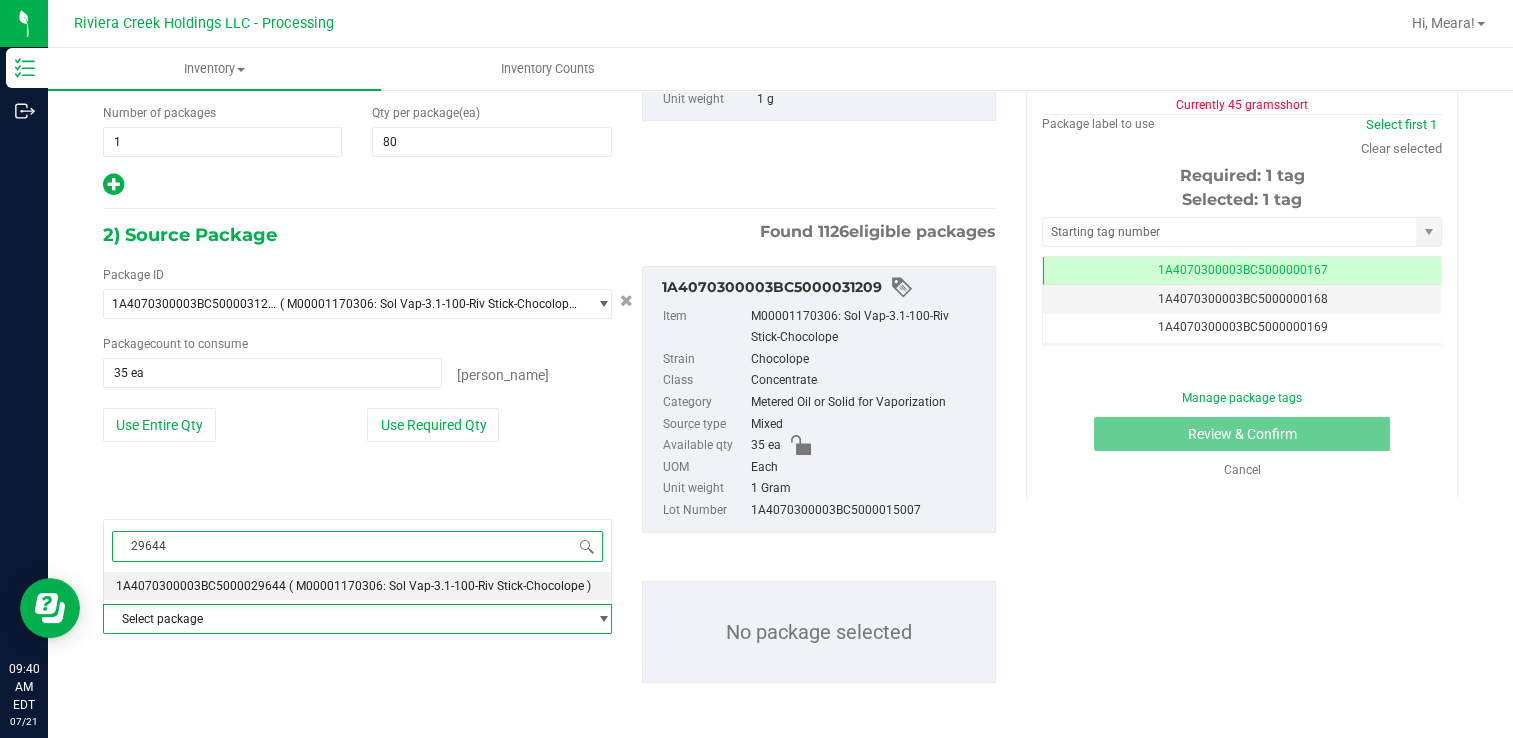 drag, startPoint x: 240, startPoint y: 580, endPoint x: 244, endPoint y: 593, distance: 13.601471 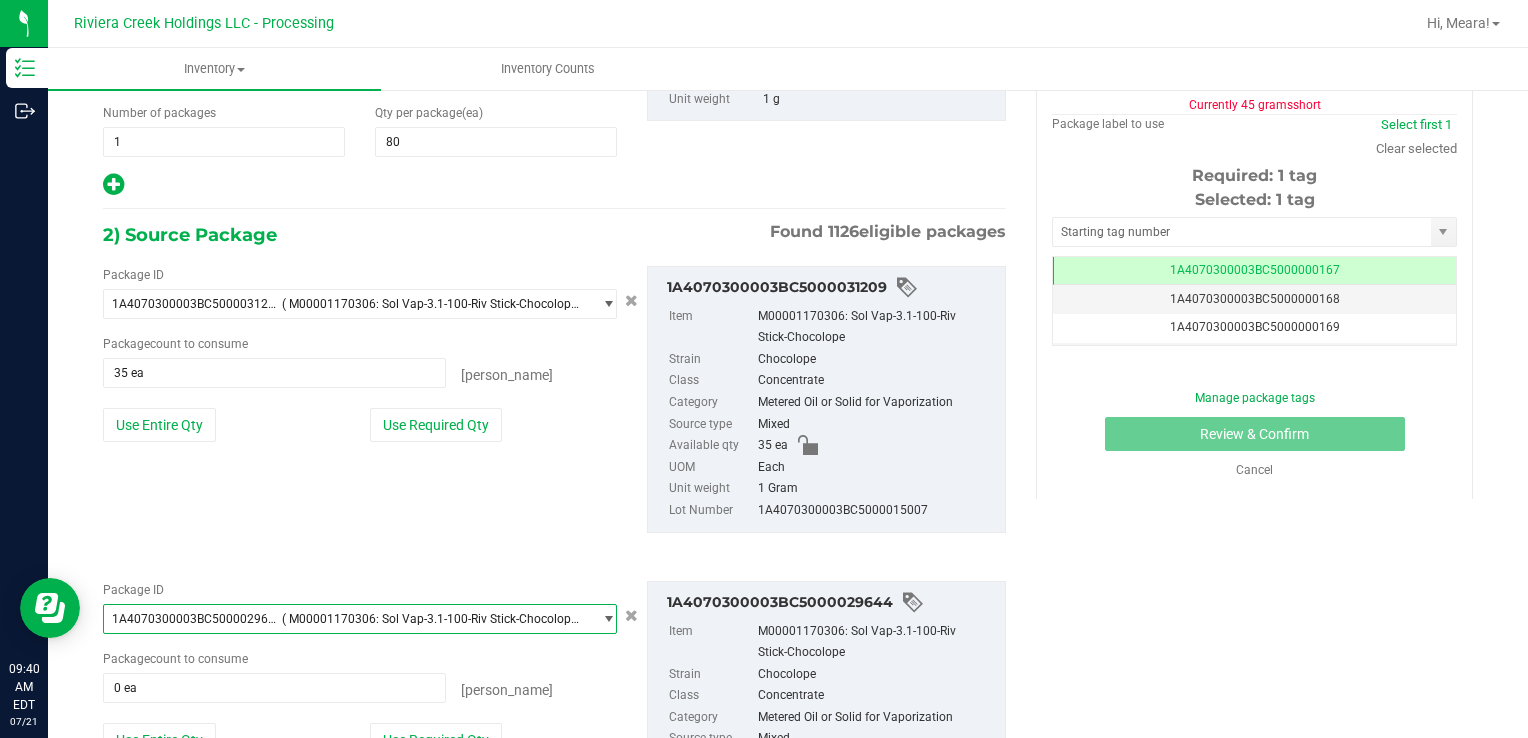 click on "Package ID" at bounding box center (360, 590) 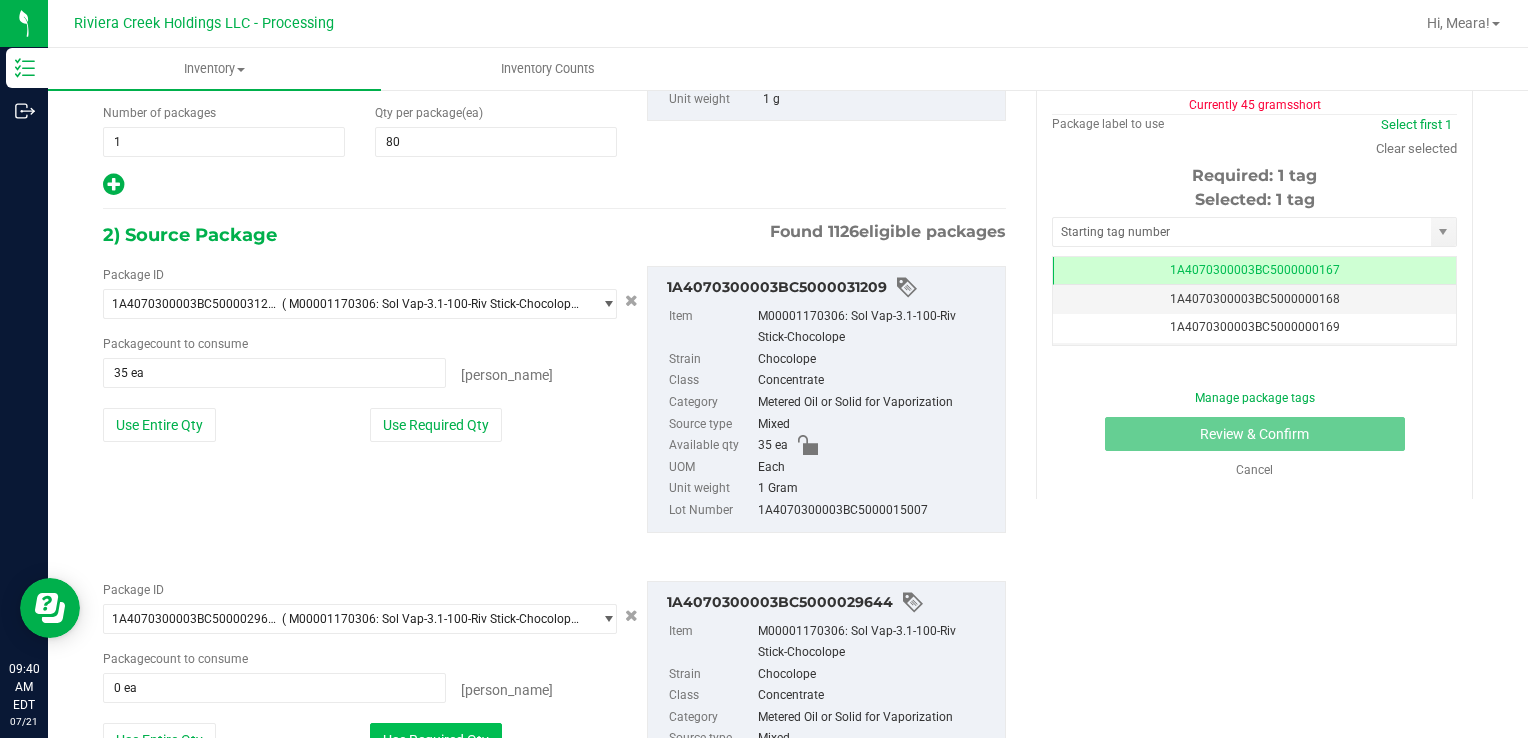 click on "Inventory Outbound 09:40 AM EDT [DATE]  07/21   Riviera Creek Holdings LLC - Processing   Hi, [GEOGRAPHIC_DATA]!
Inventory
All packages
All inventory
Waste log
Create inventory
Inventory Counts" at bounding box center [764, 369] 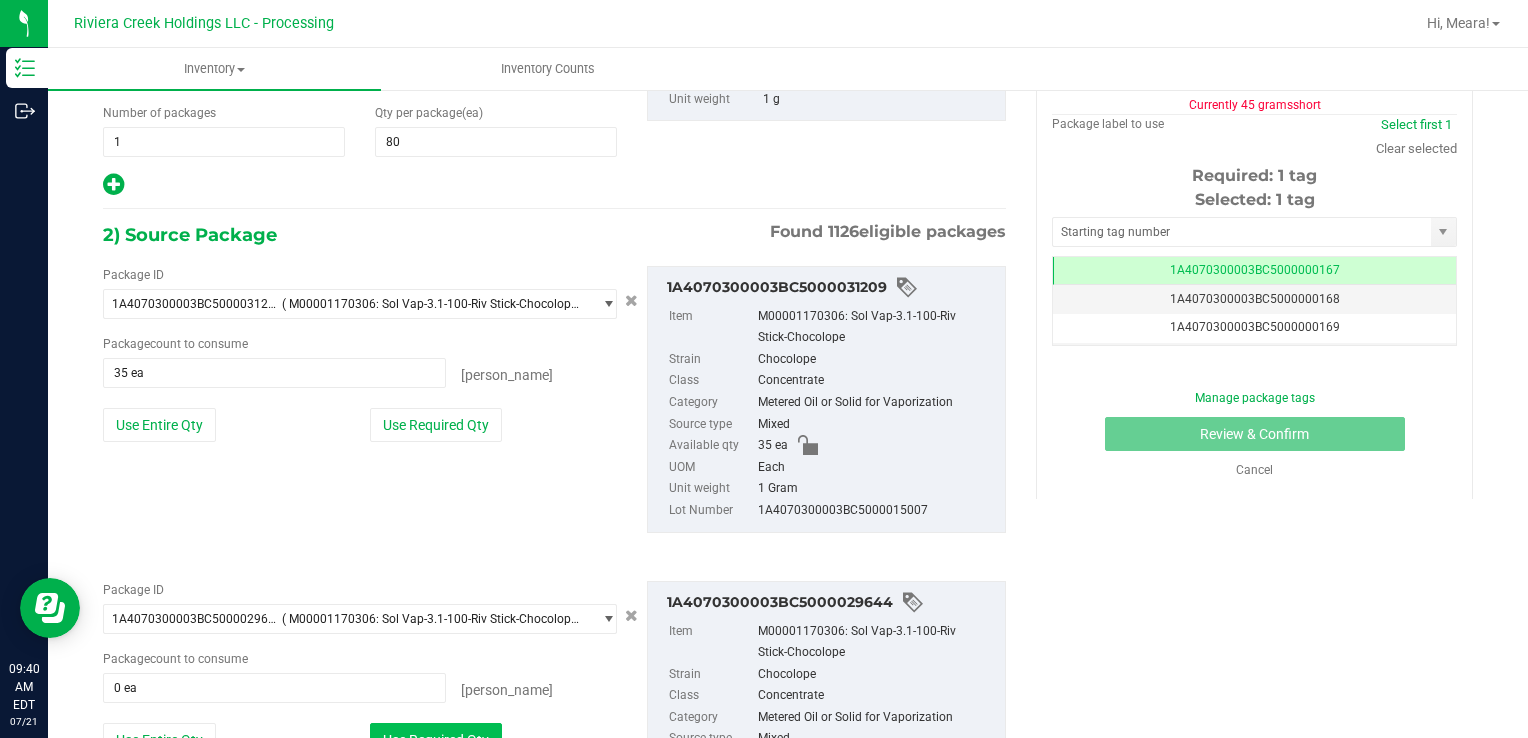 click on "Use Required Qty" at bounding box center [436, 740] 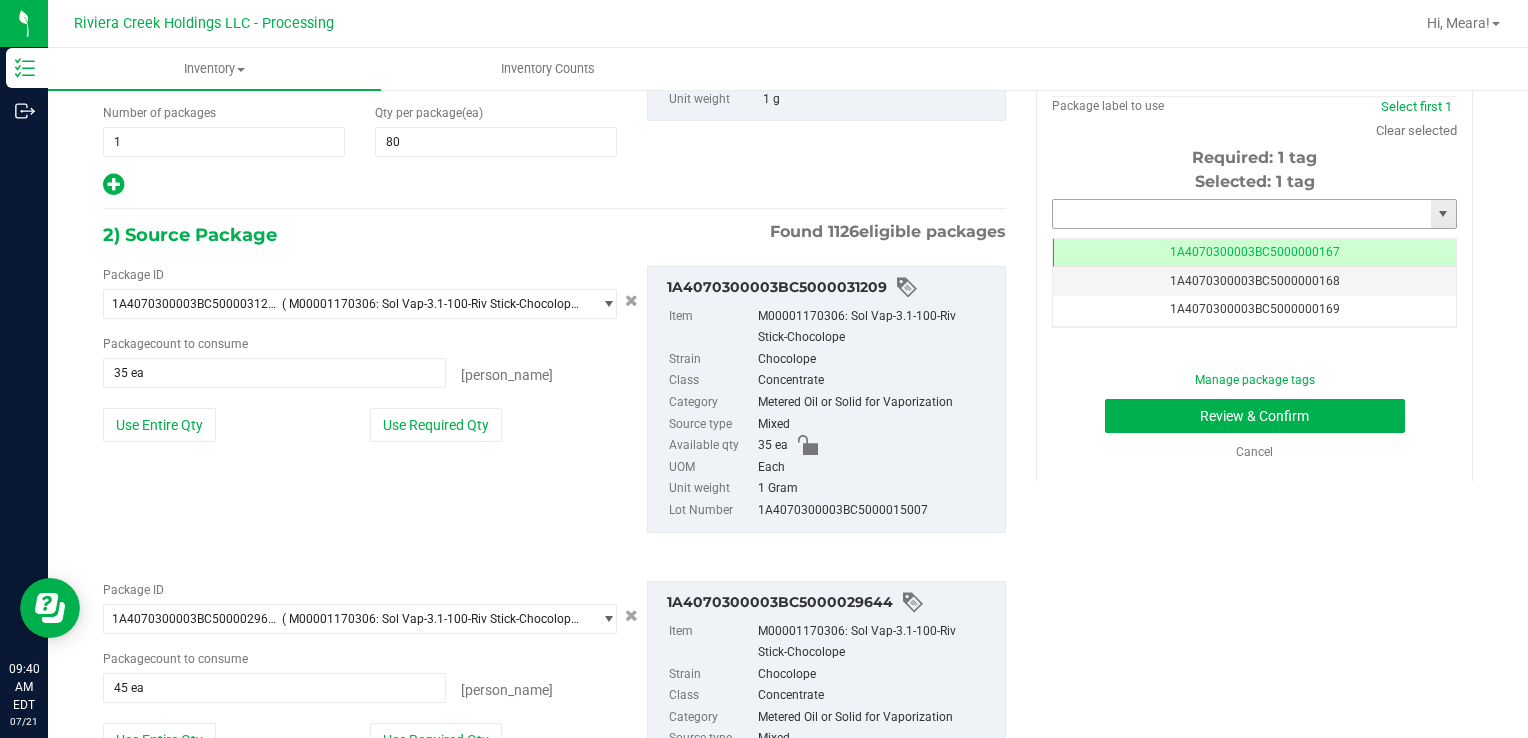 click at bounding box center (1242, 214) 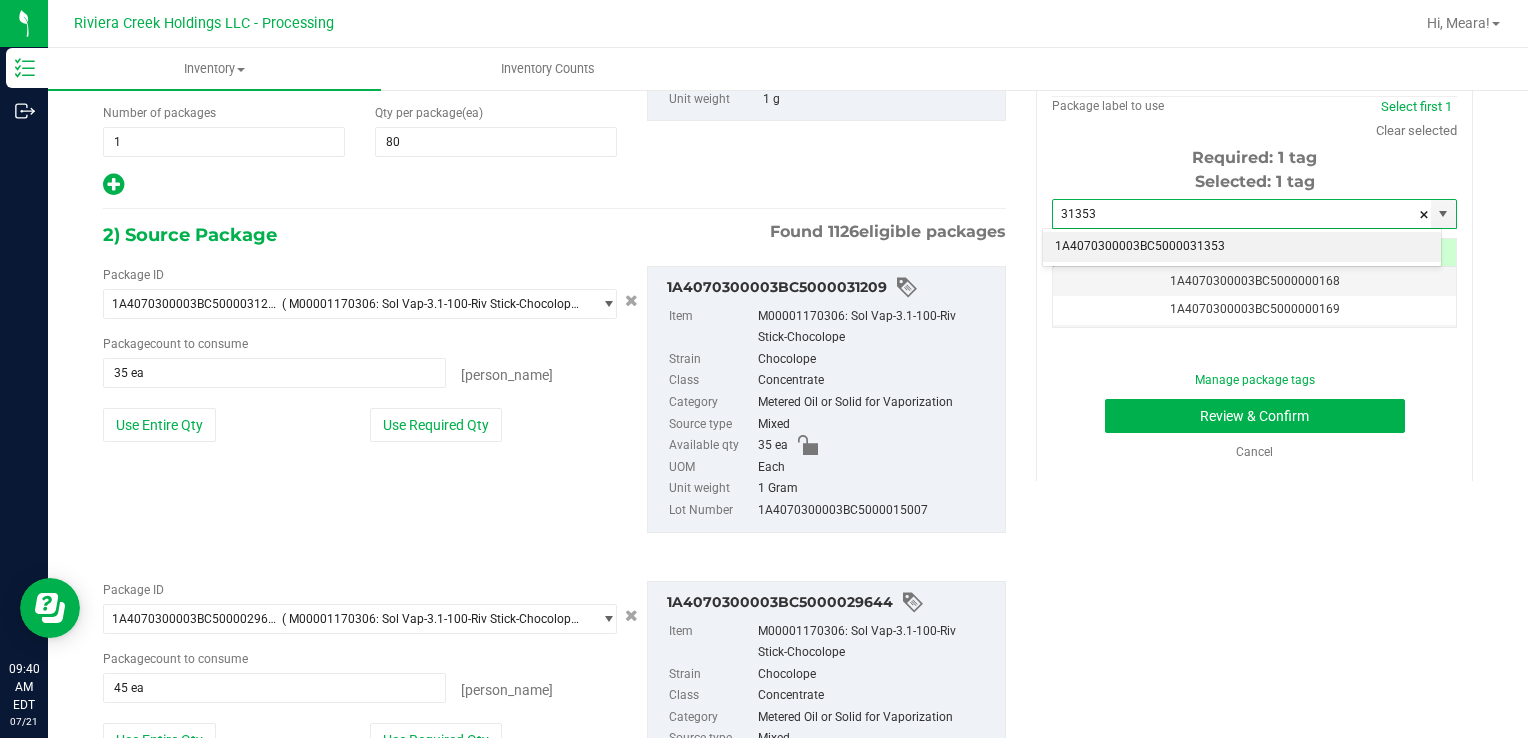 click on "1A4070300003BC5000031353" at bounding box center (1242, 247) 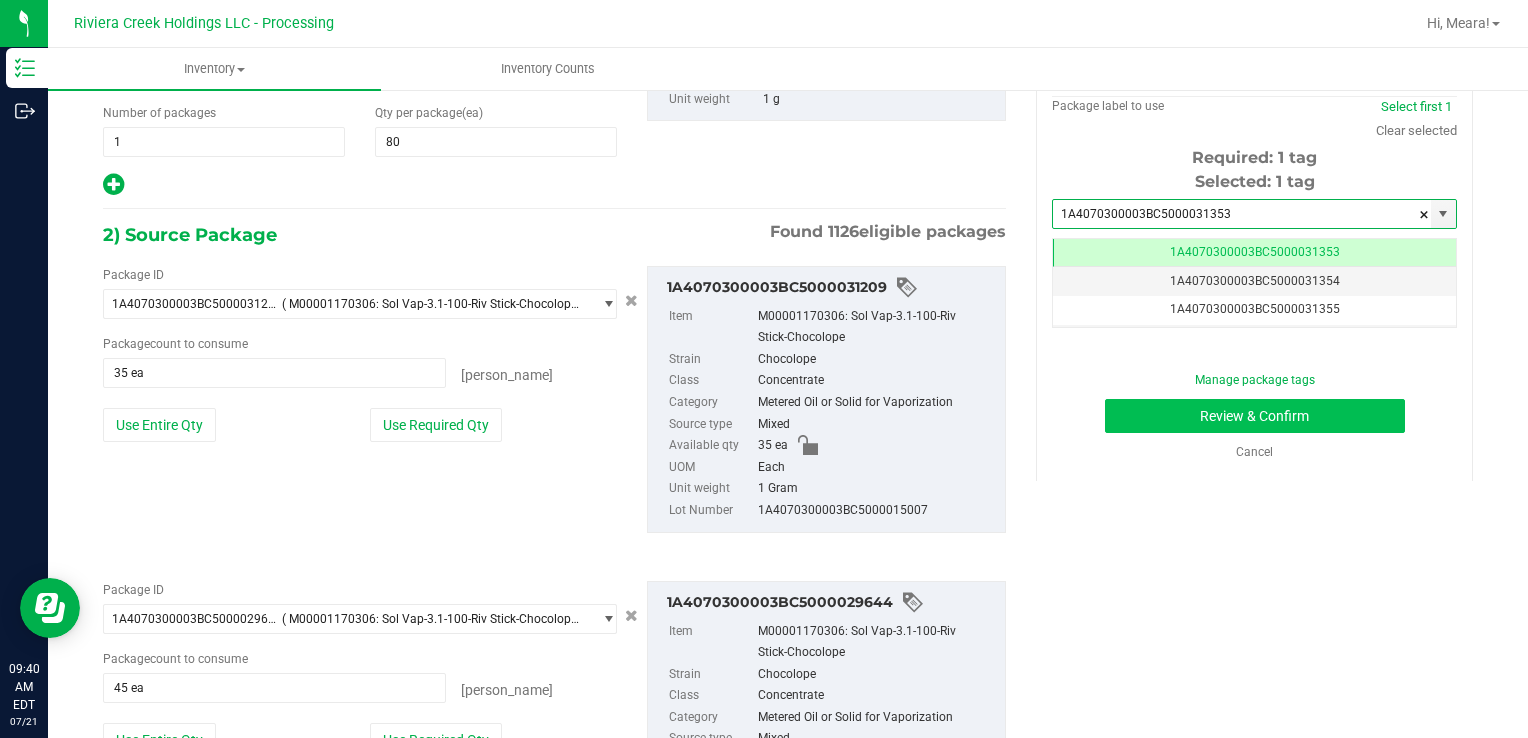 type on "1A4070300003BC5000031353" 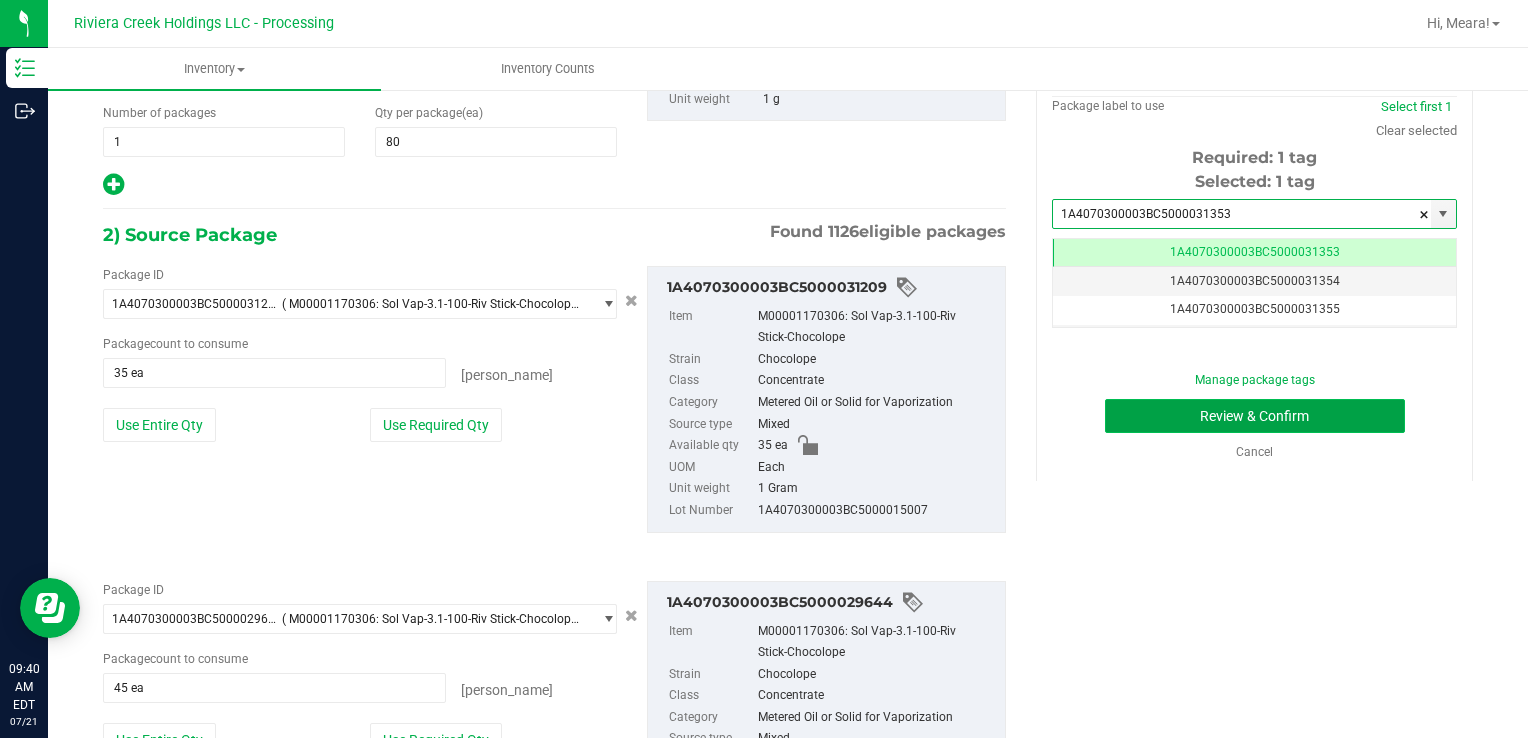 click on "Review & Confirm" at bounding box center (1255, 416) 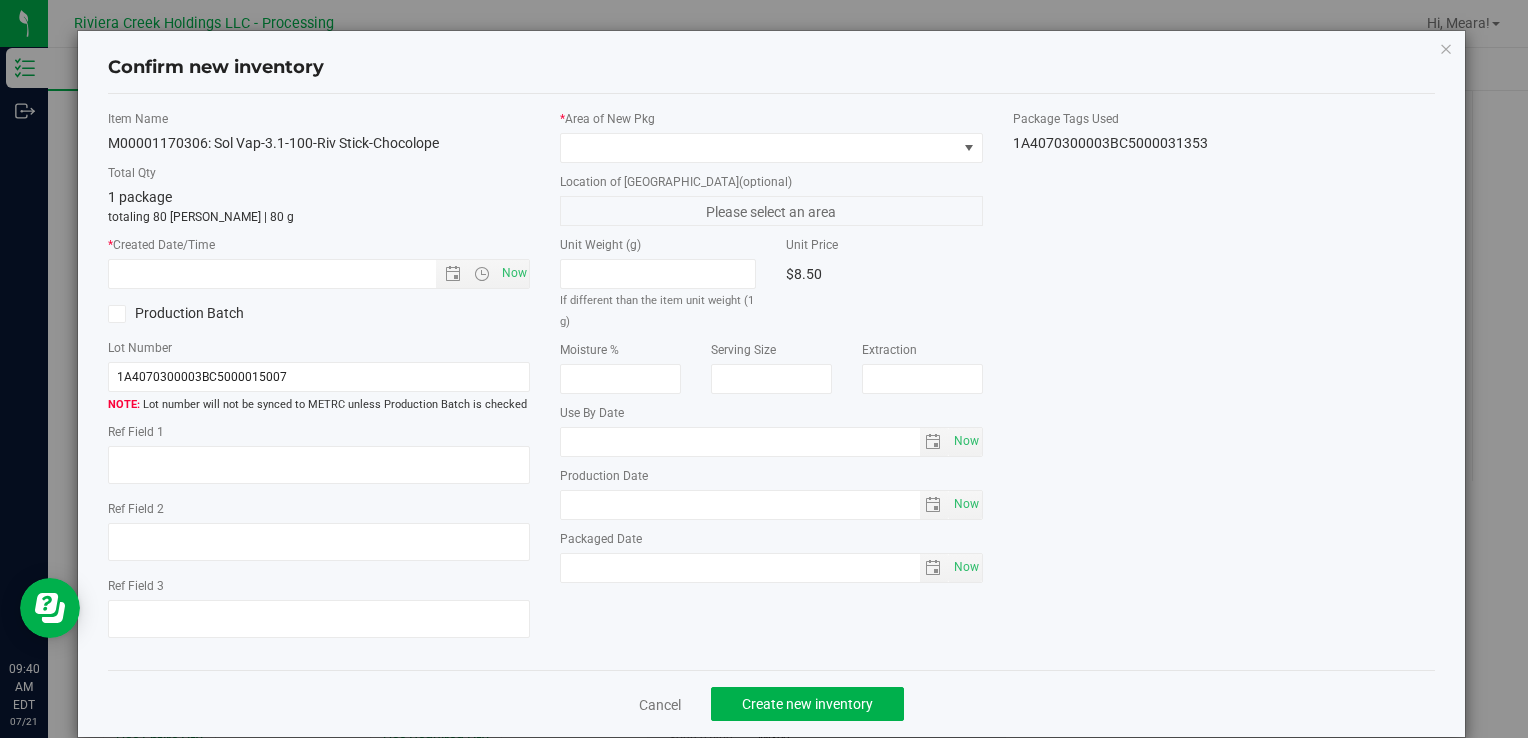 type on "[DATE]" 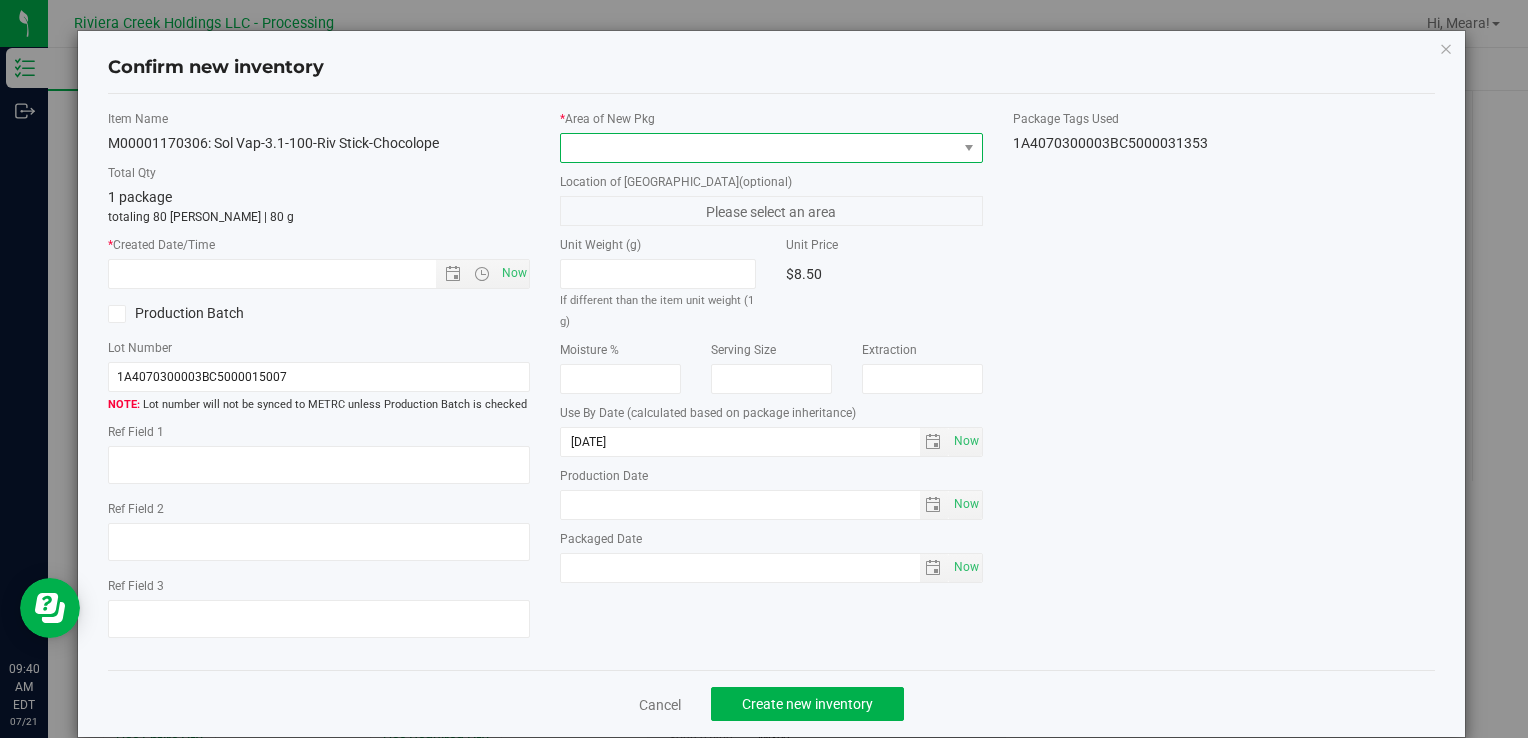 click at bounding box center [758, 148] 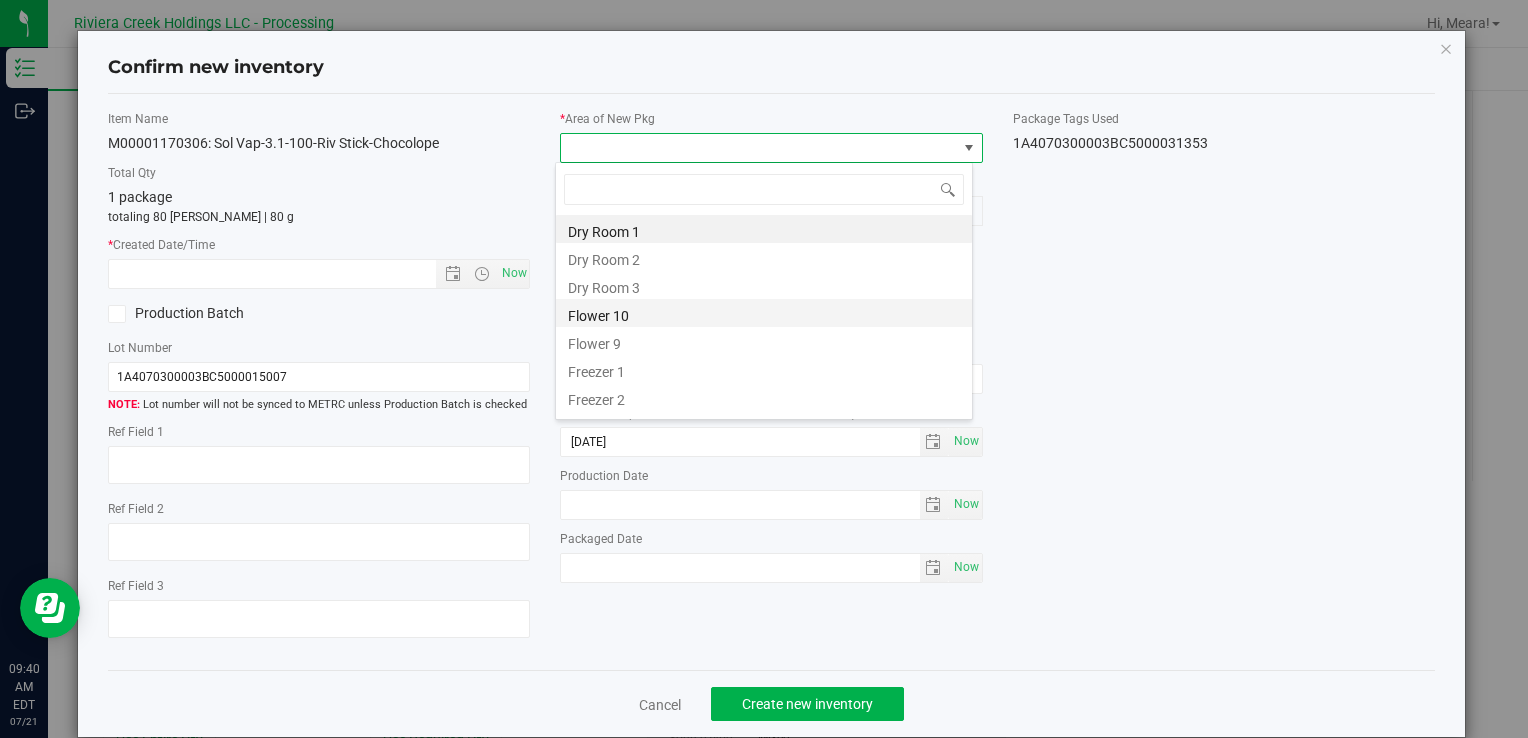 click on "Flower 10" at bounding box center (764, 313) 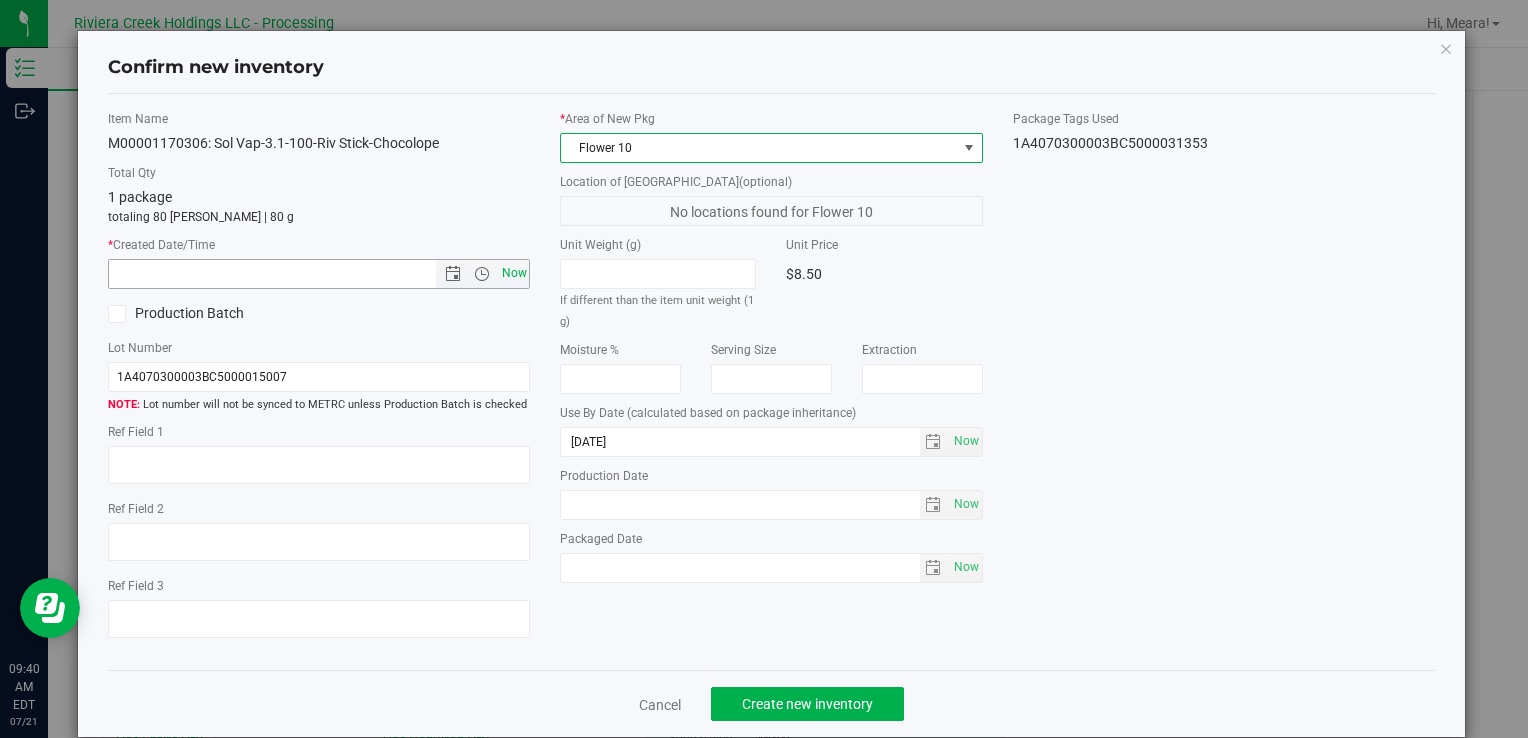 click on "Now" at bounding box center [514, 273] 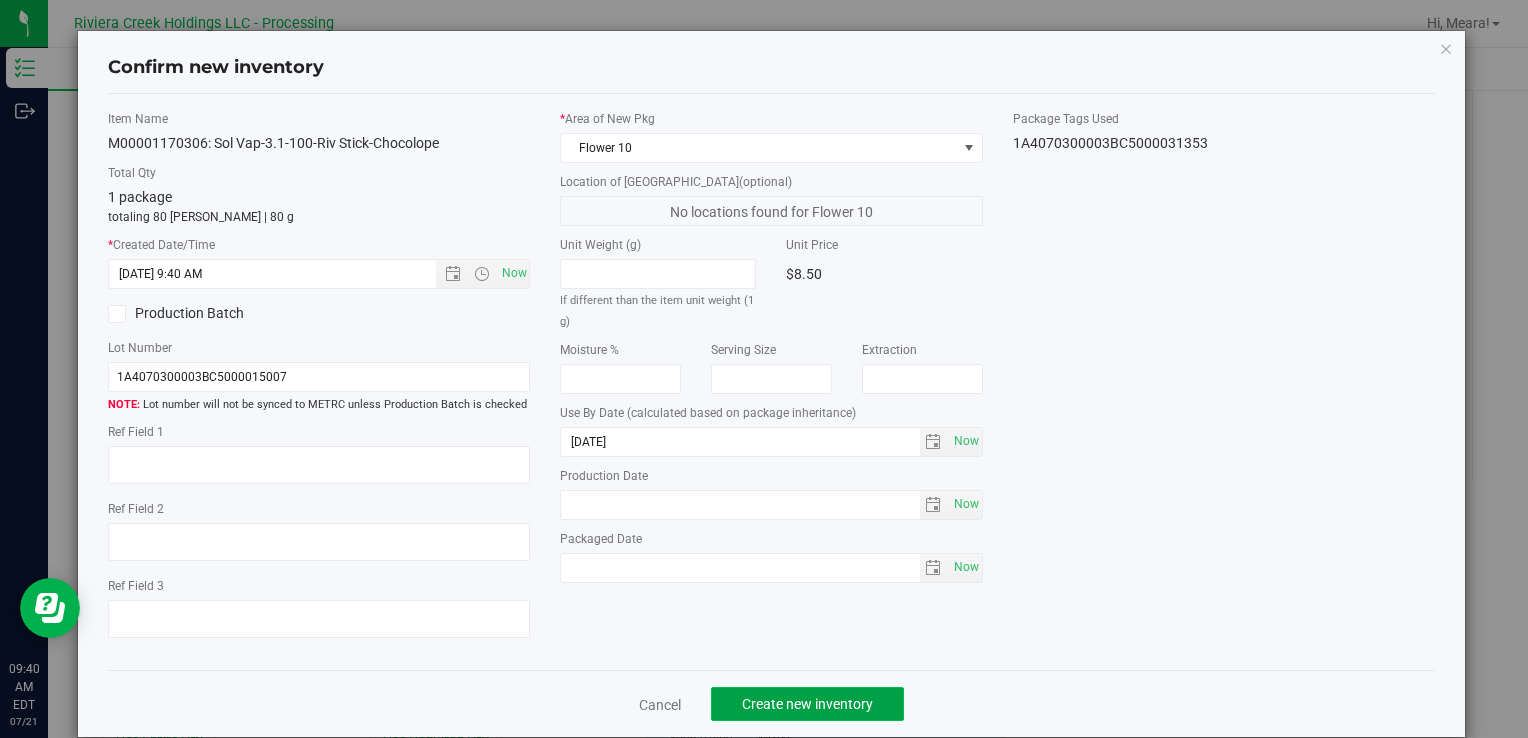 click on "Create new inventory" 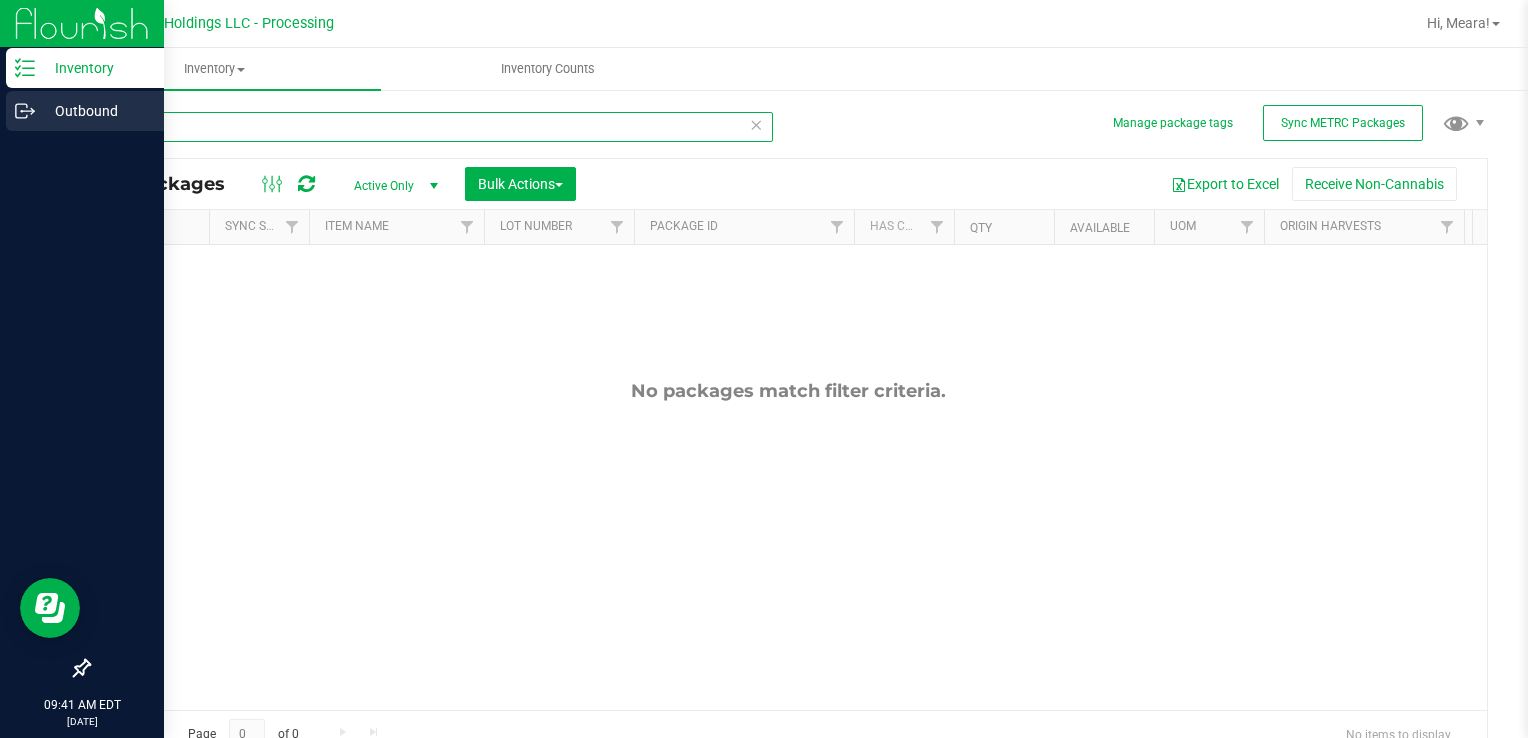 drag, startPoint x: 164, startPoint y: 132, endPoint x: 22, endPoint y: 114, distance: 143.13629 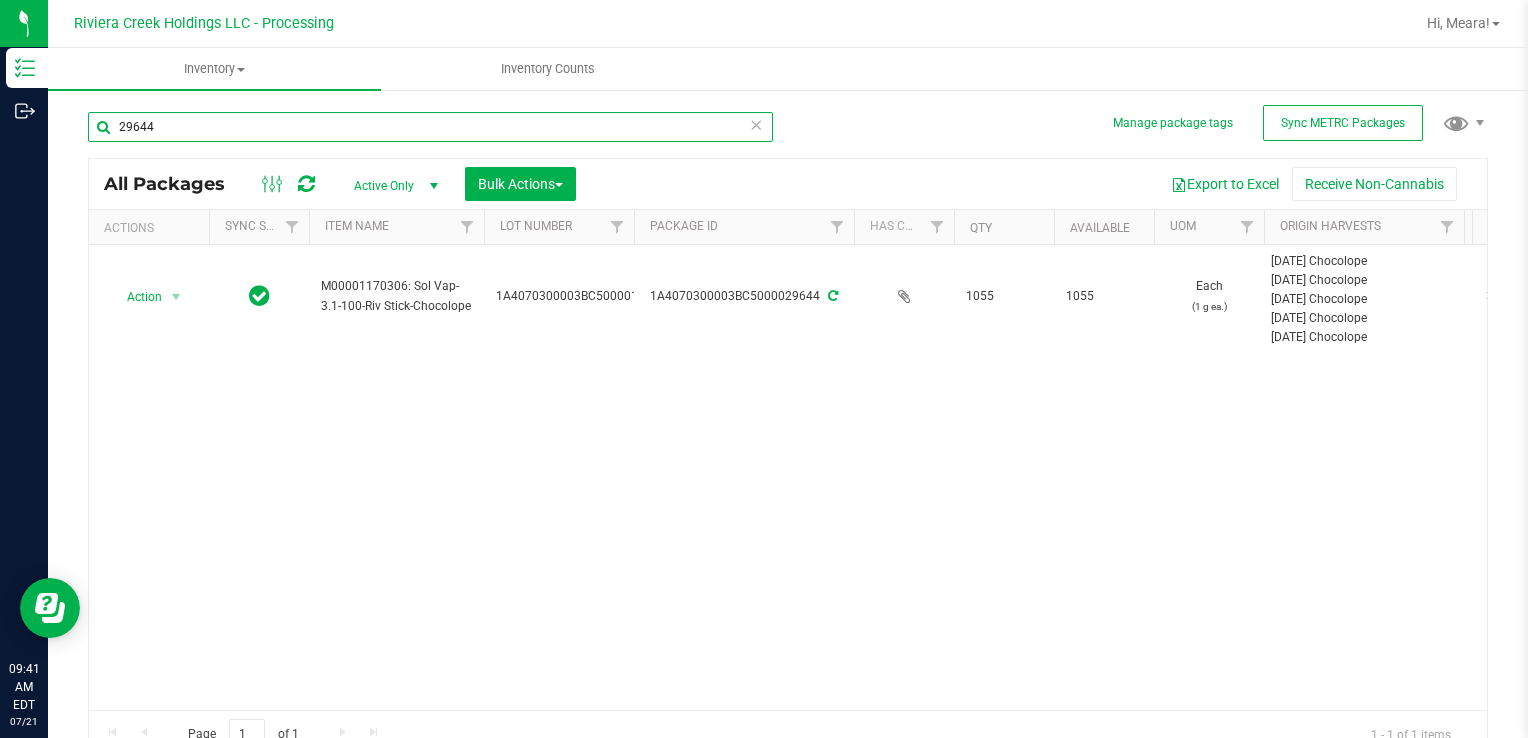 drag, startPoint x: 188, startPoint y: 127, endPoint x: 96, endPoint y: 145, distance: 93.74433 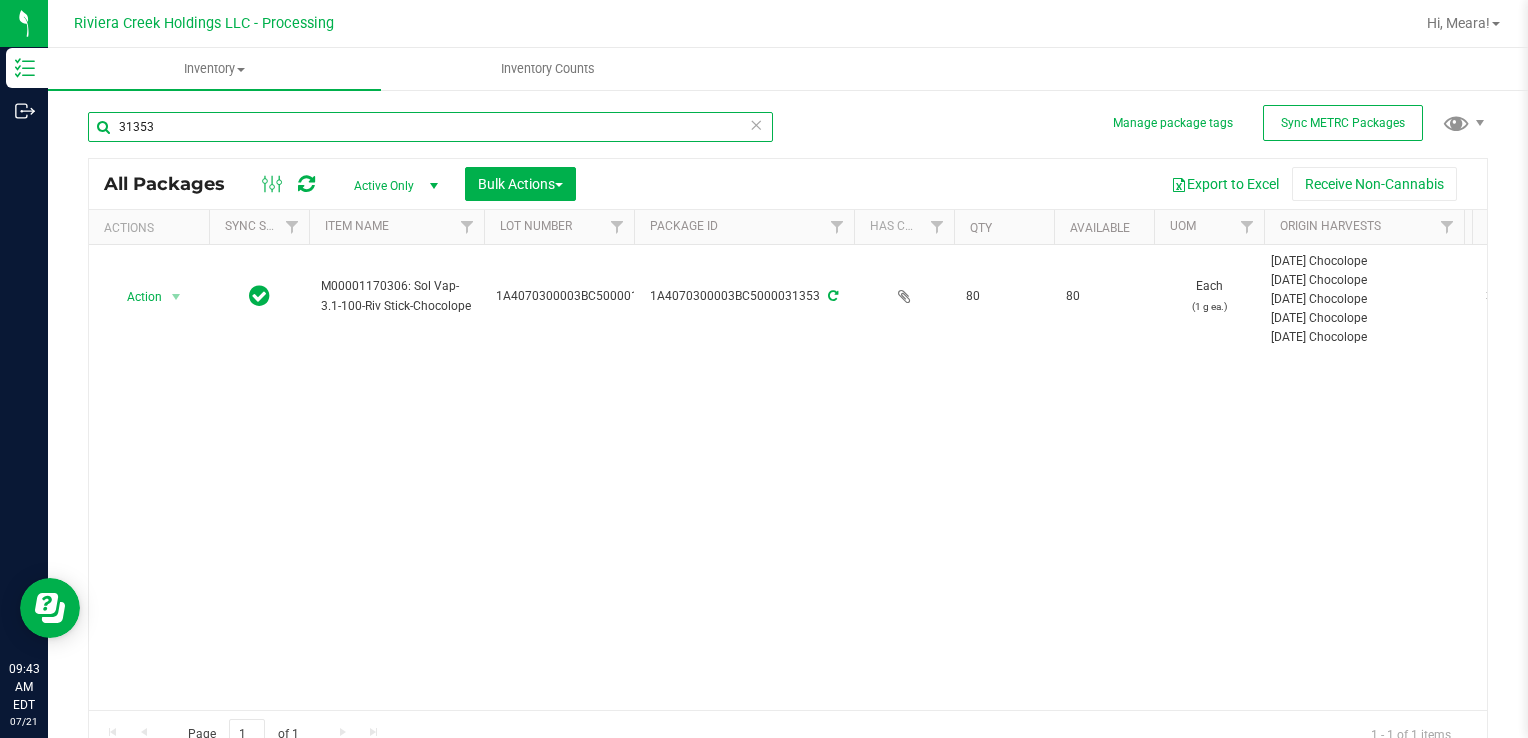 drag, startPoint x: 198, startPoint y: 118, endPoint x: 48, endPoint y: 118, distance: 150 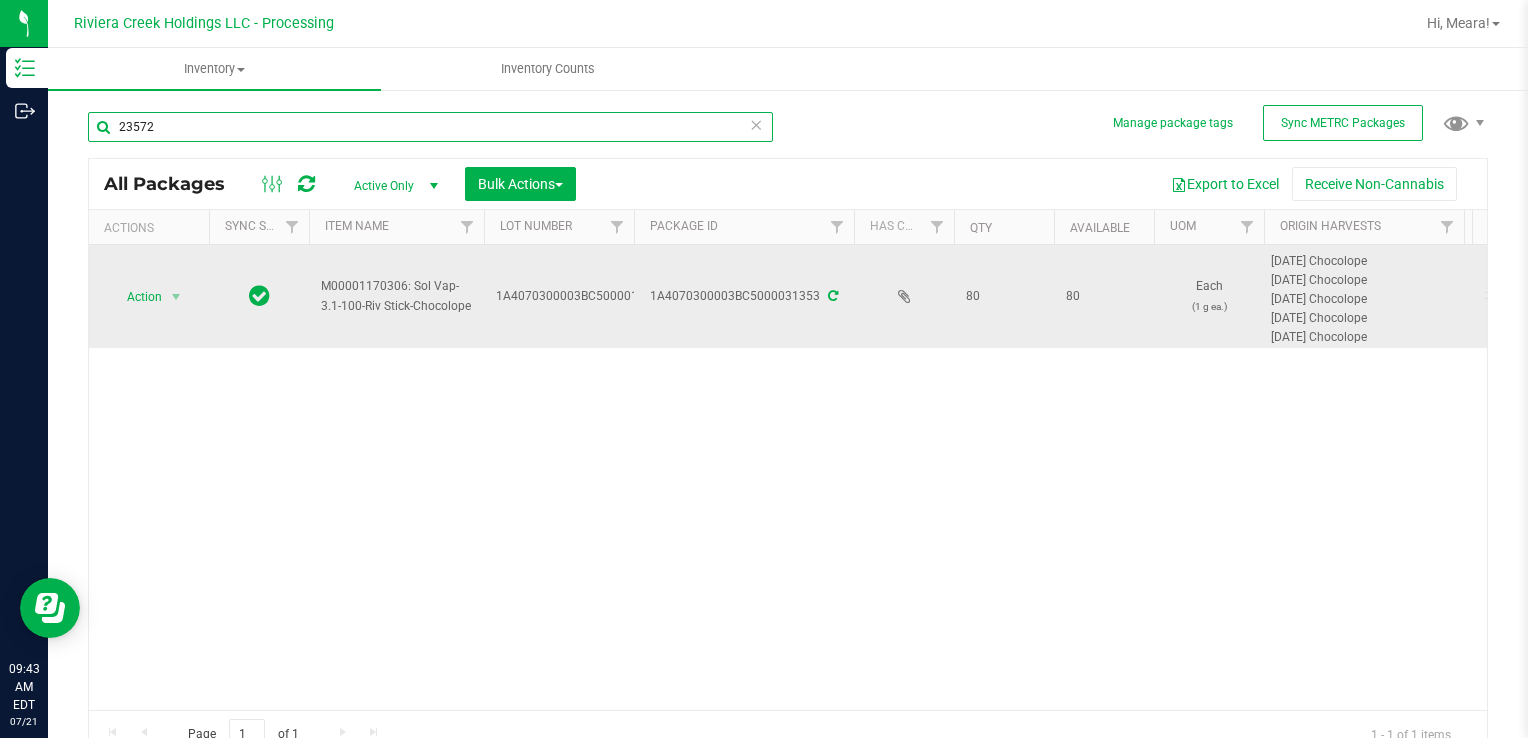 type on "23572" 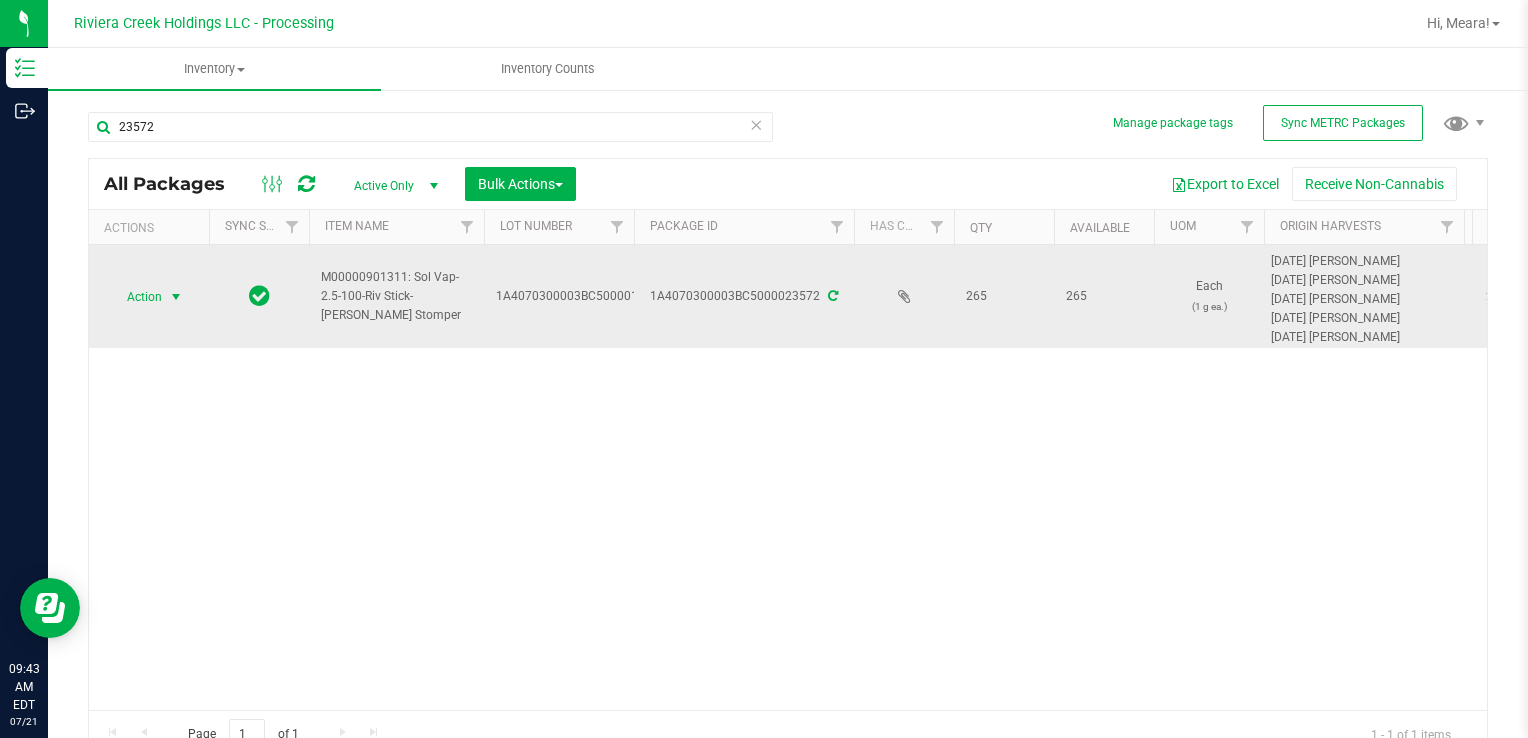 click on "Action" at bounding box center [136, 297] 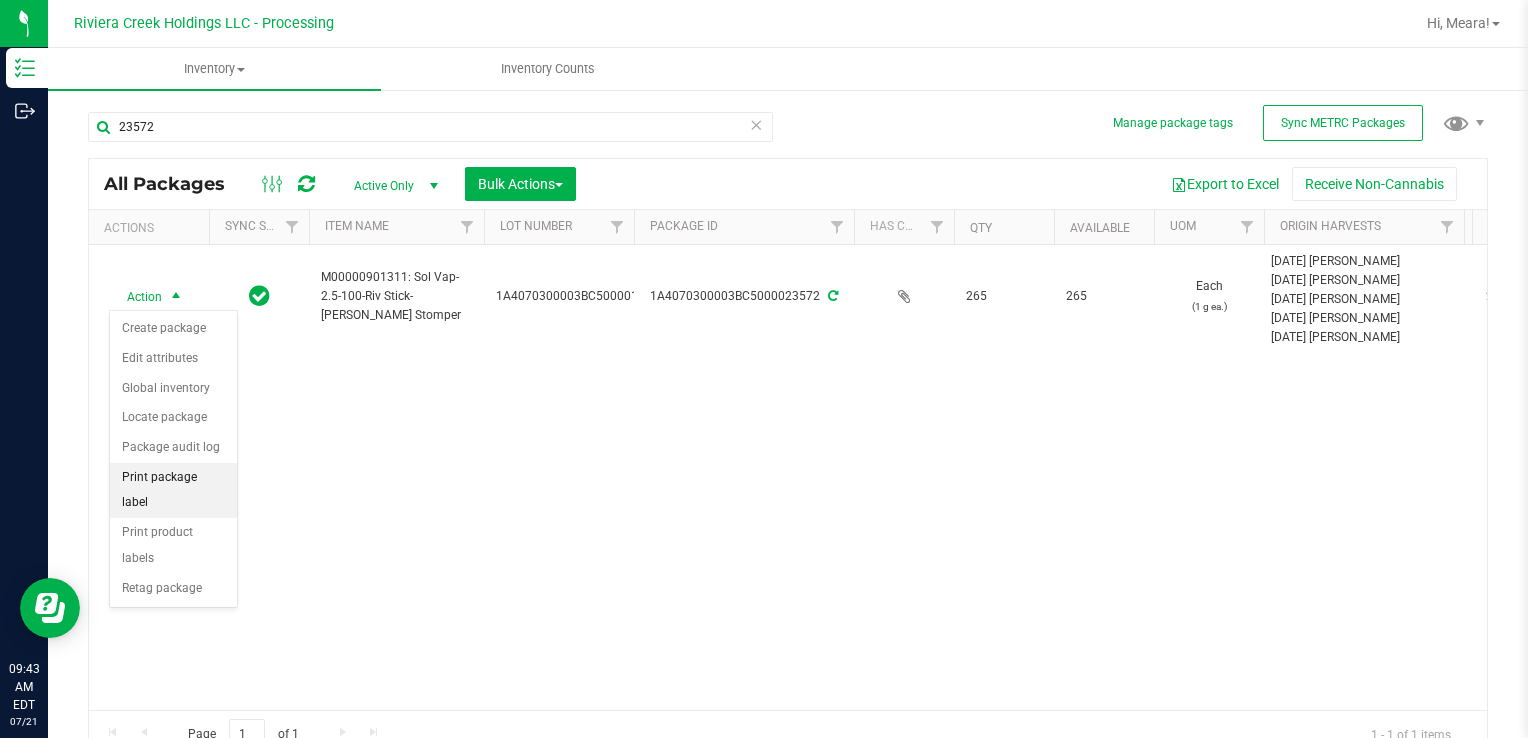 click on "Print package label" at bounding box center (173, 490) 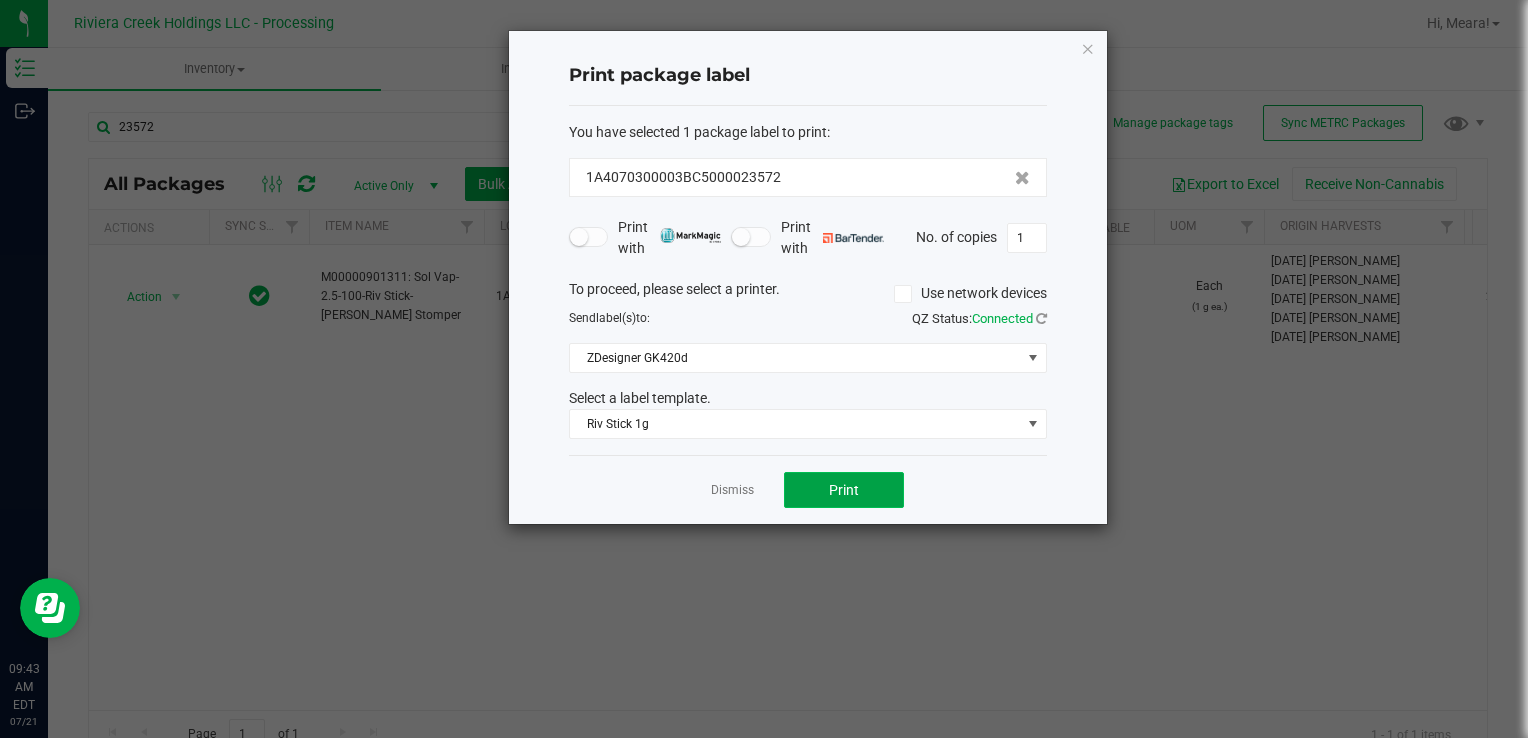 click on "Print" 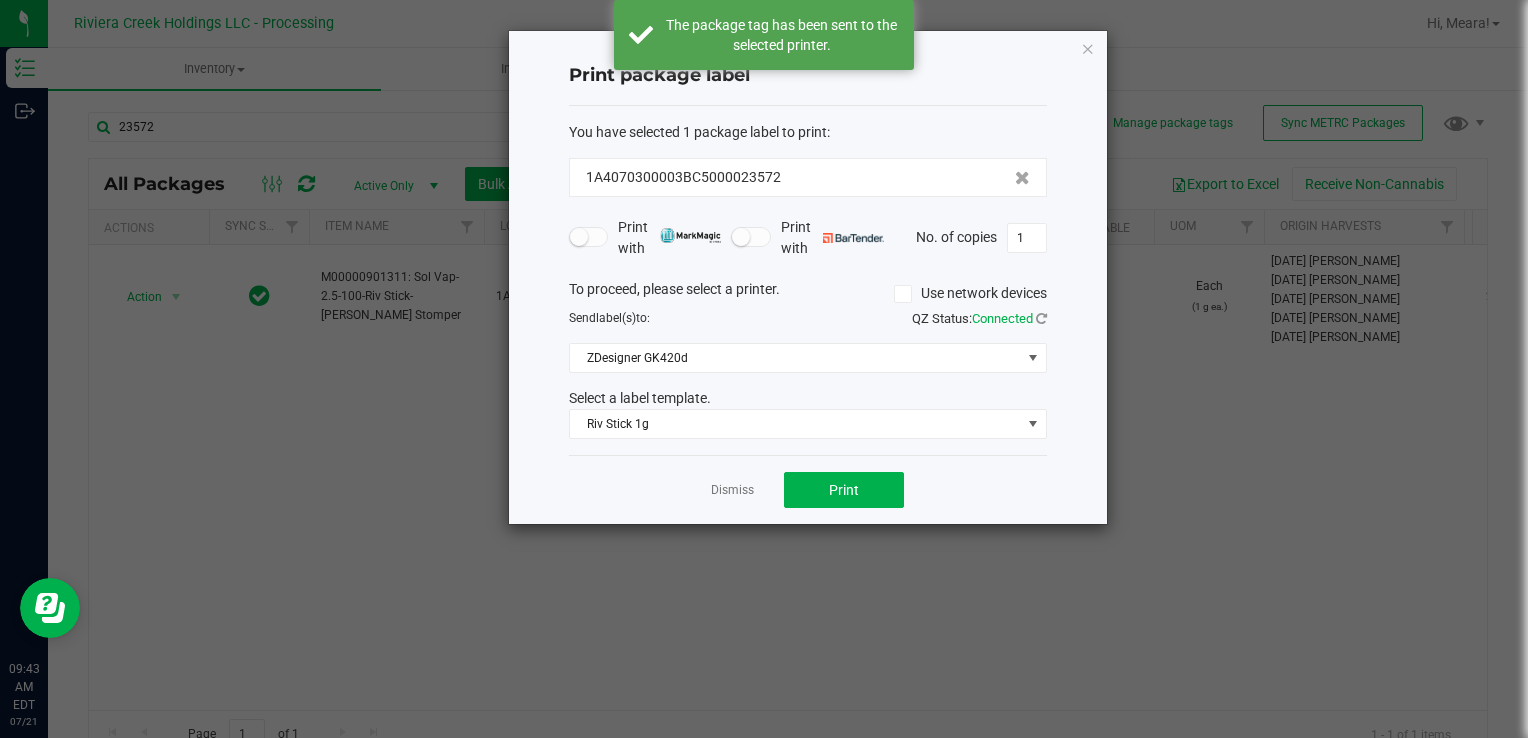 click on "Dismiss" 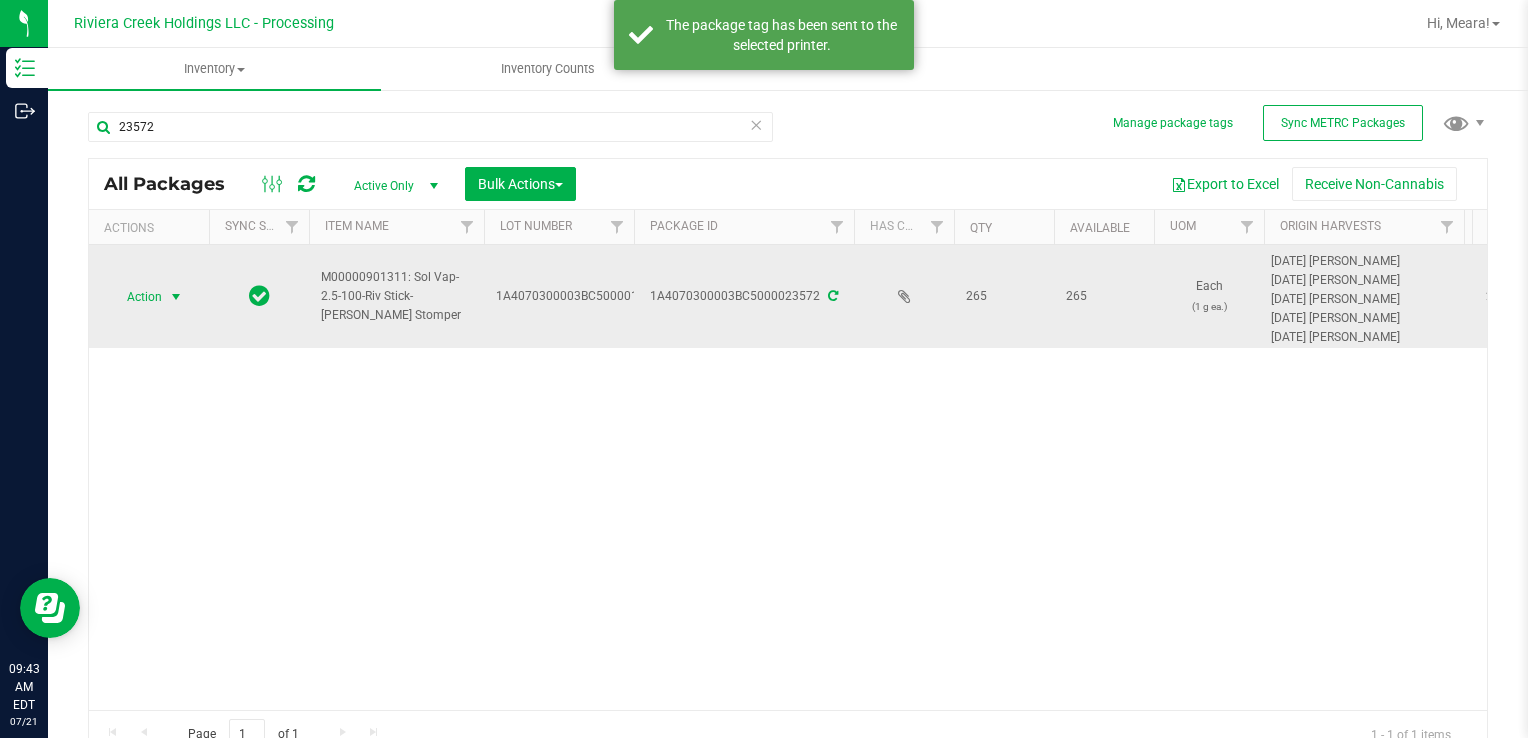 drag, startPoint x: 162, startPoint y: 295, endPoint x: 164, endPoint y: 306, distance: 11.18034 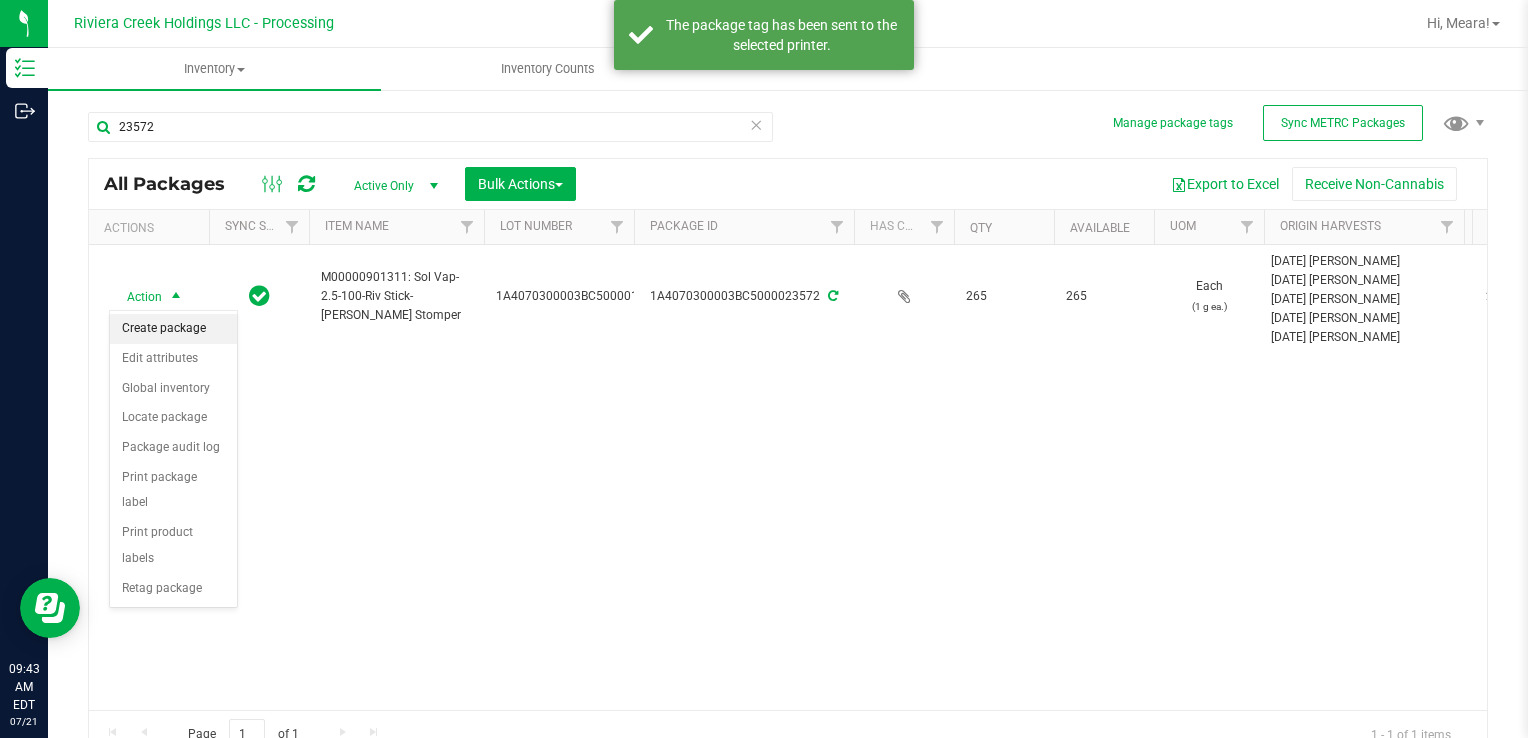 click on "Create package" at bounding box center (173, 329) 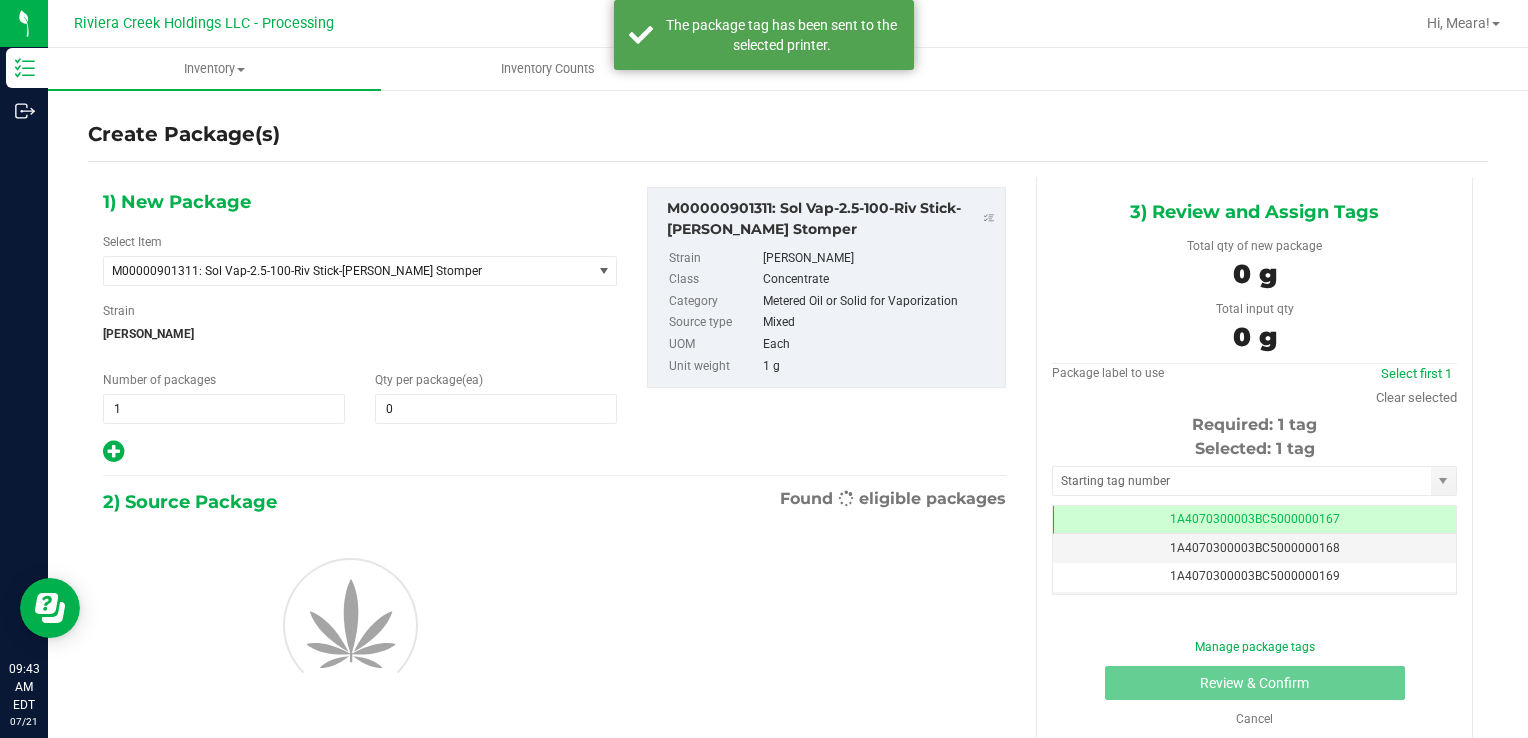 scroll, scrollTop: 0, scrollLeft: 0, axis: both 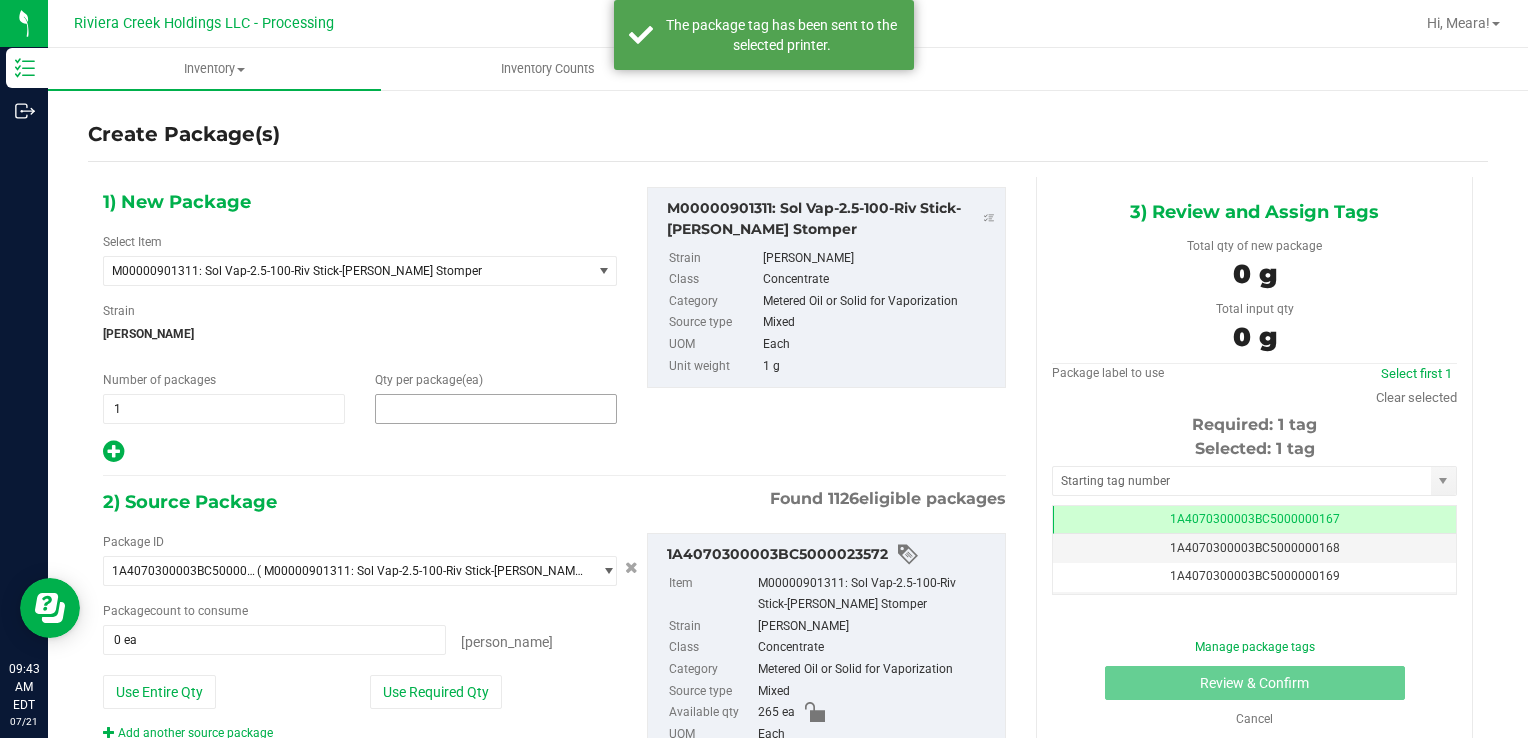 click at bounding box center [496, 409] 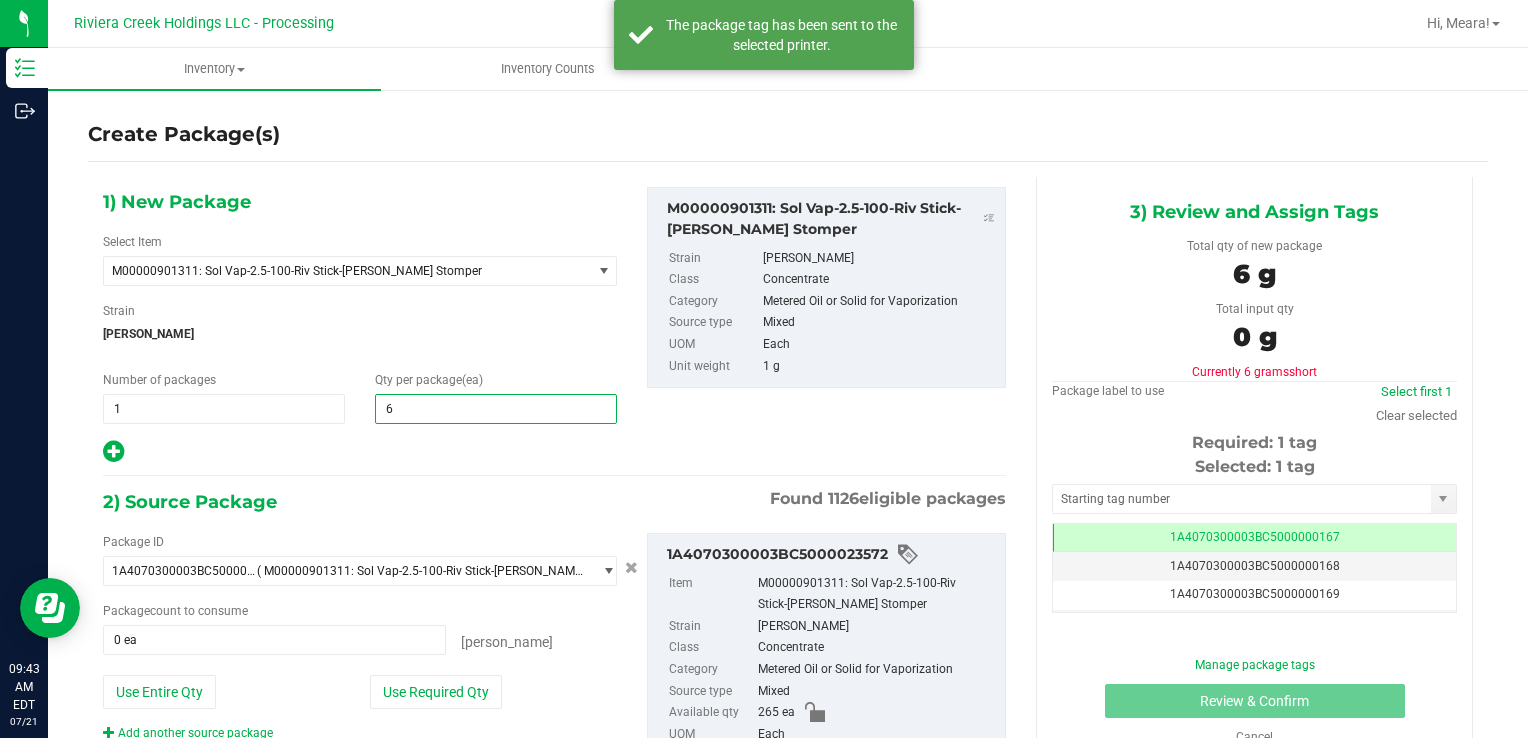 type on "60" 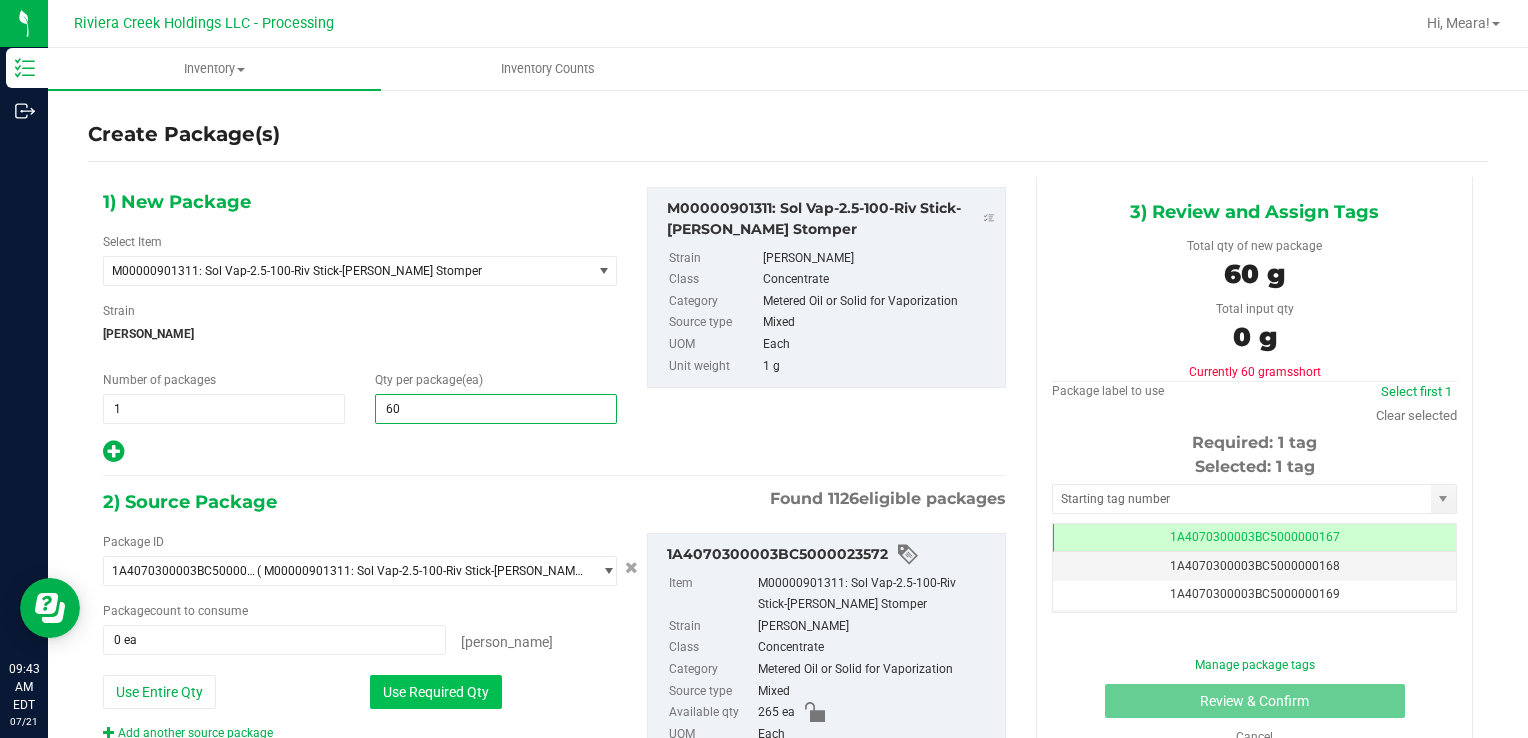 type on "60" 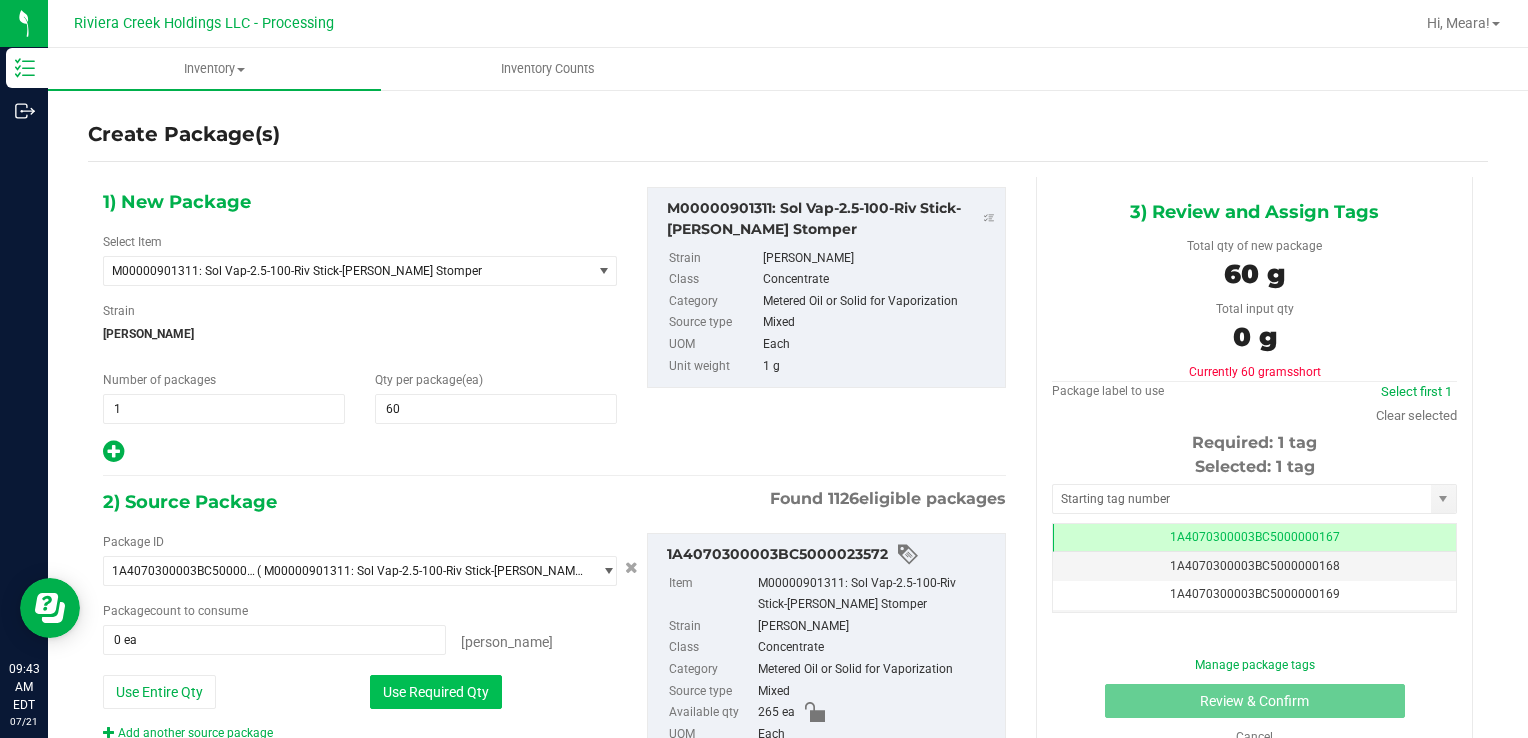 click on "Use Required Qty" at bounding box center (436, 692) 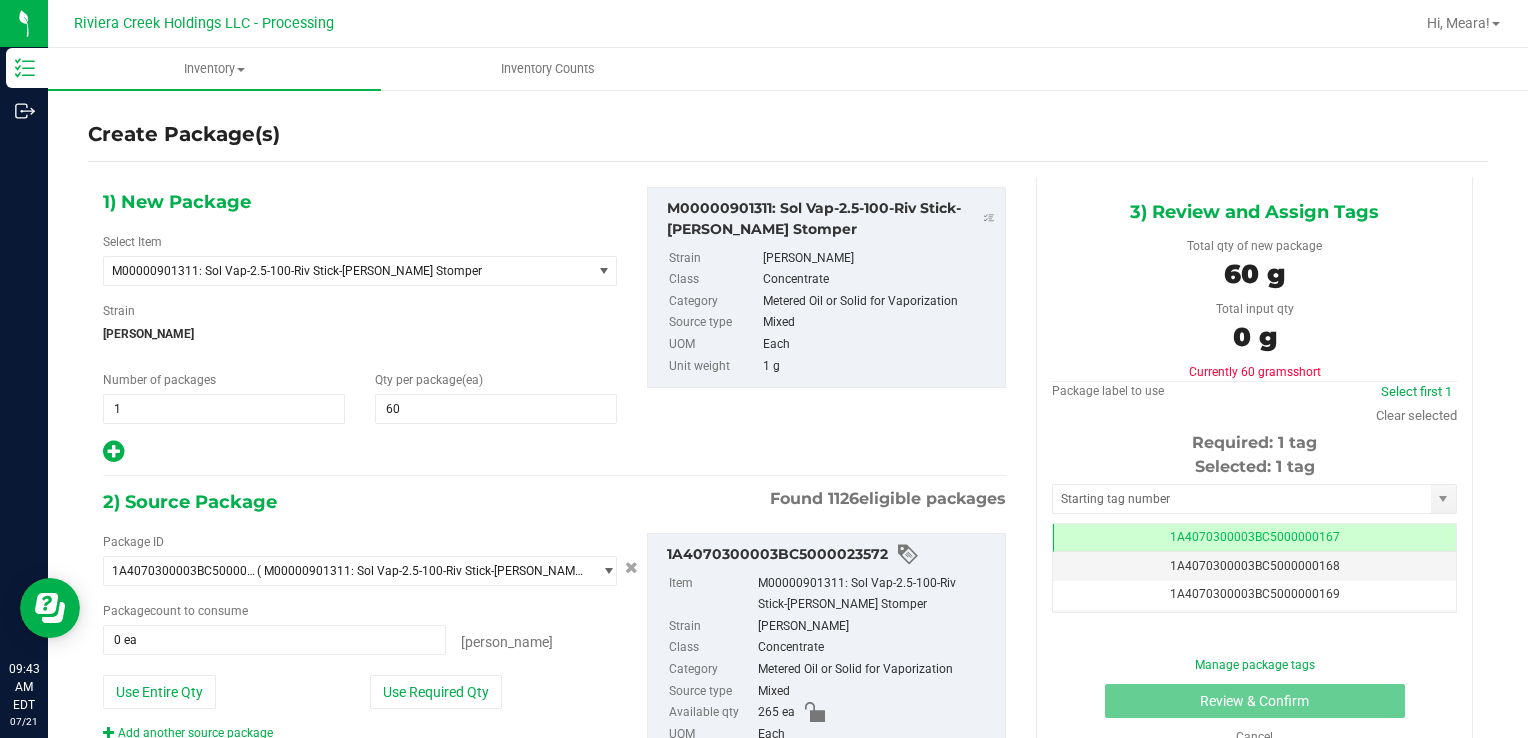 type on "60 ea" 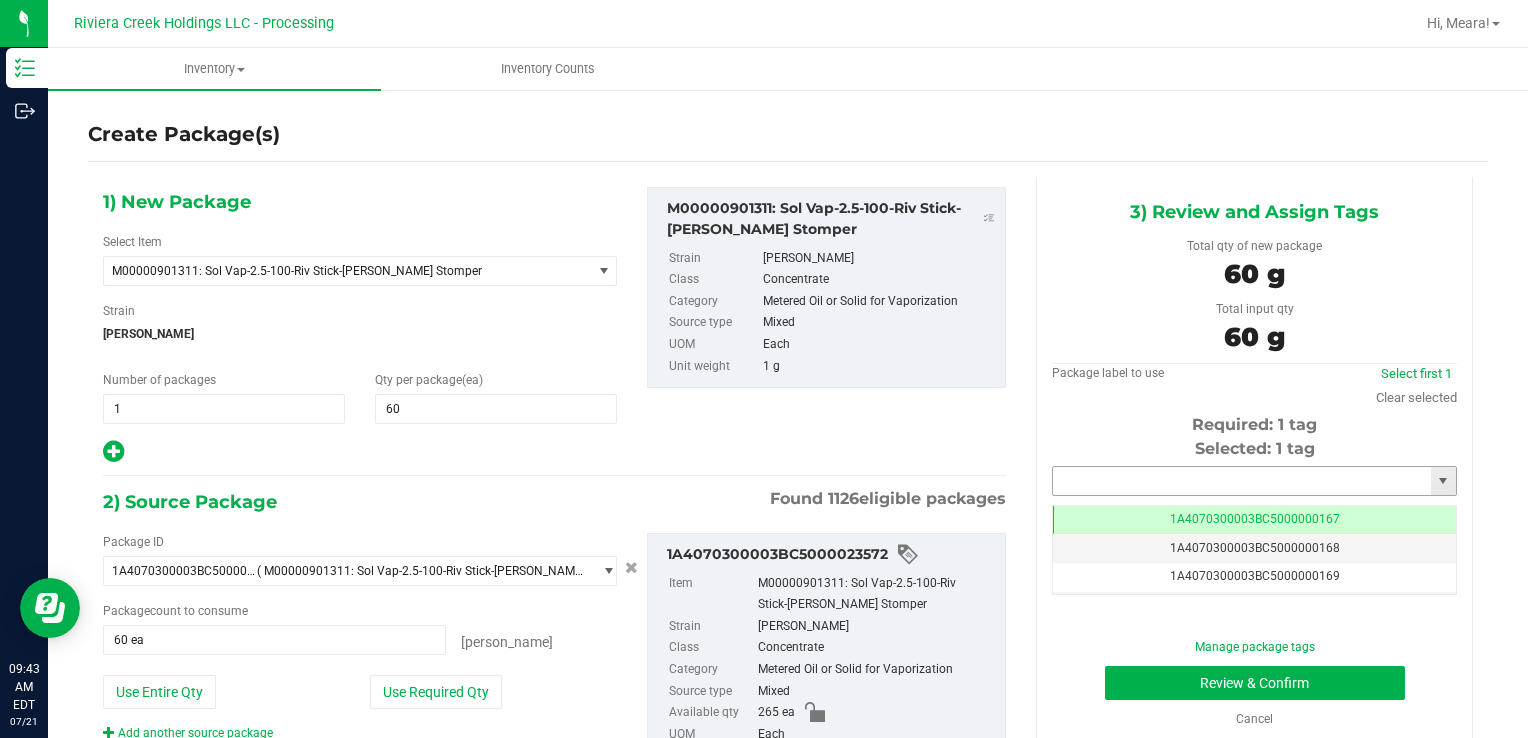 click at bounding box center (1242, 481) 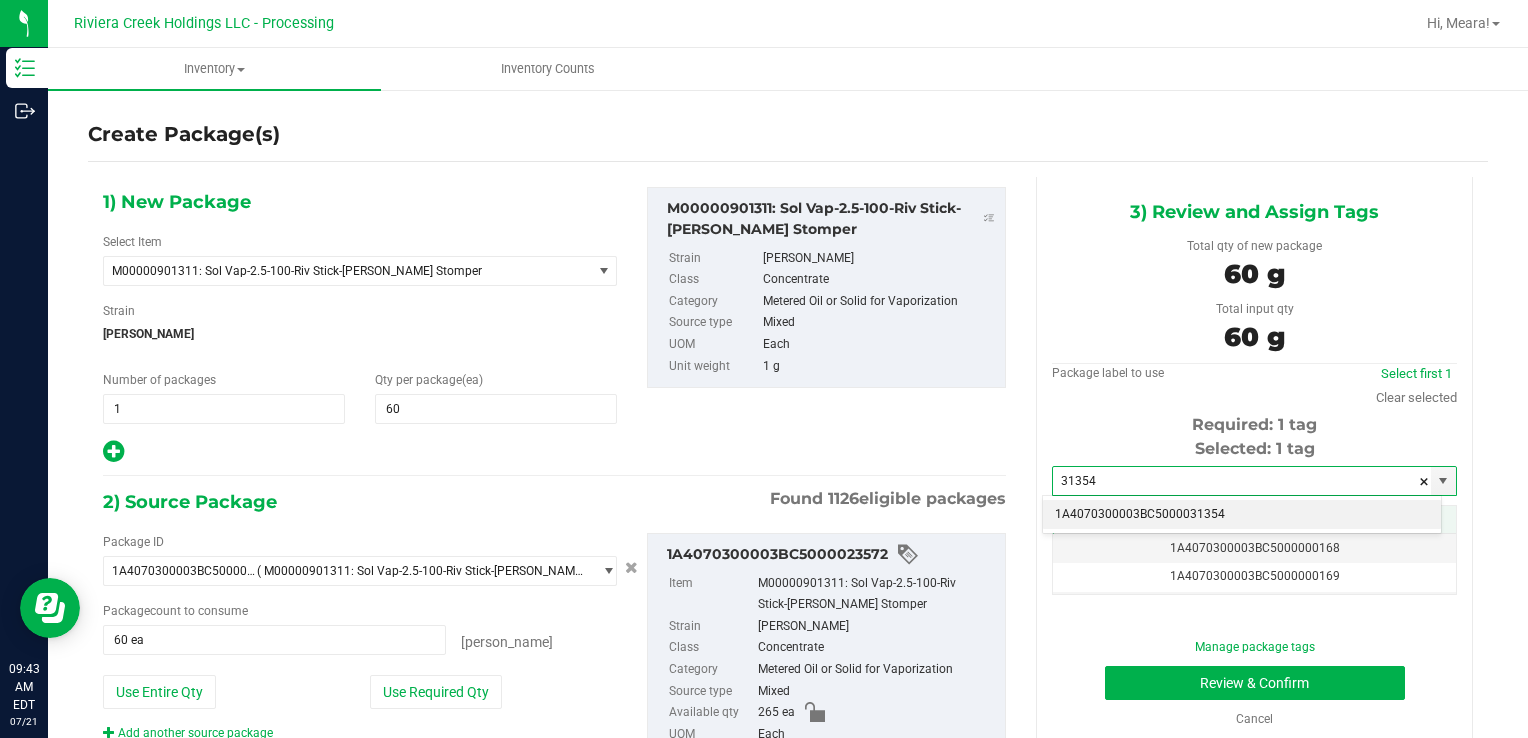 drag, startPoint x: 1124, startPoint y: 509, endPoint x: 1118, endPoint y: 518, distance: 10.816654 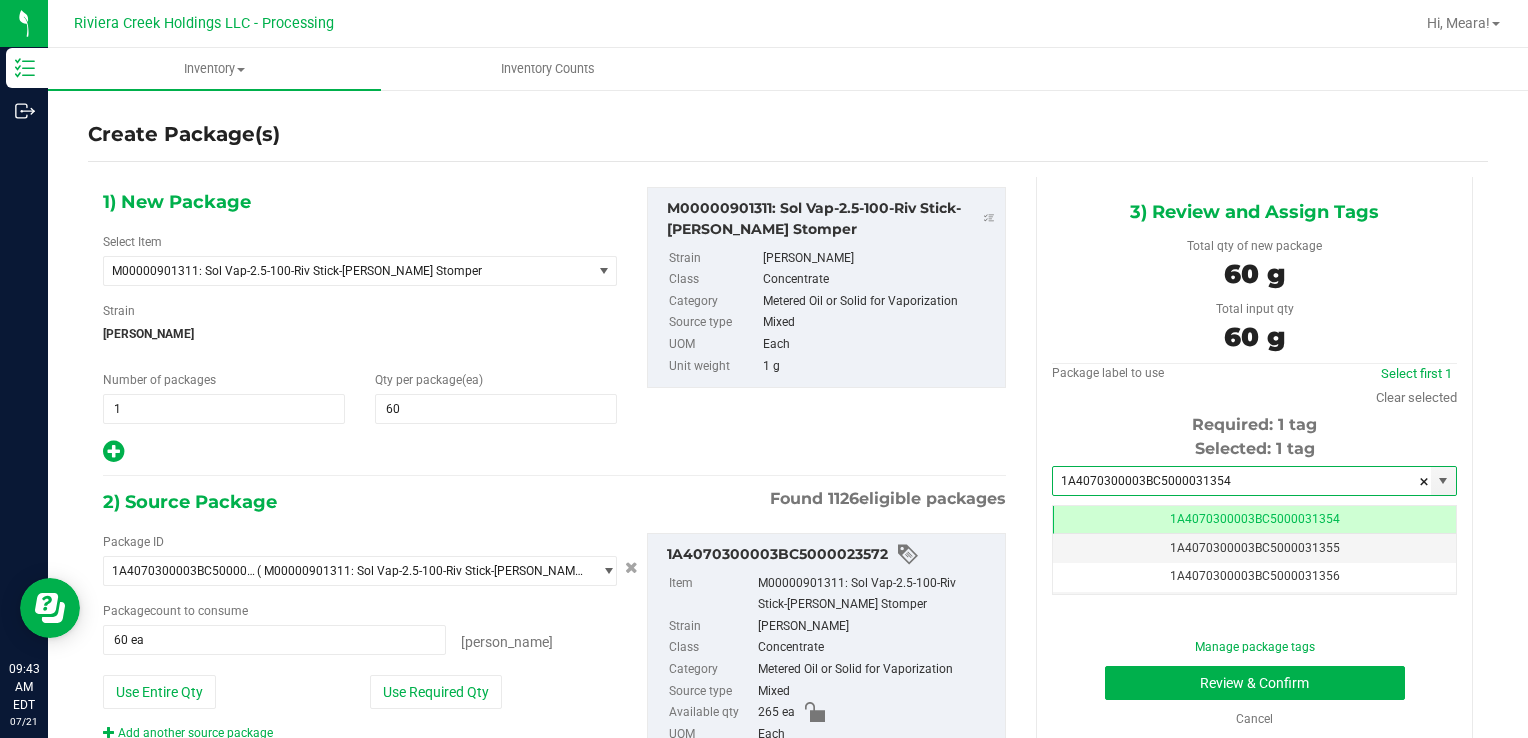 scroll, scrollTop: 0, scrollLeft: 0, axis: both 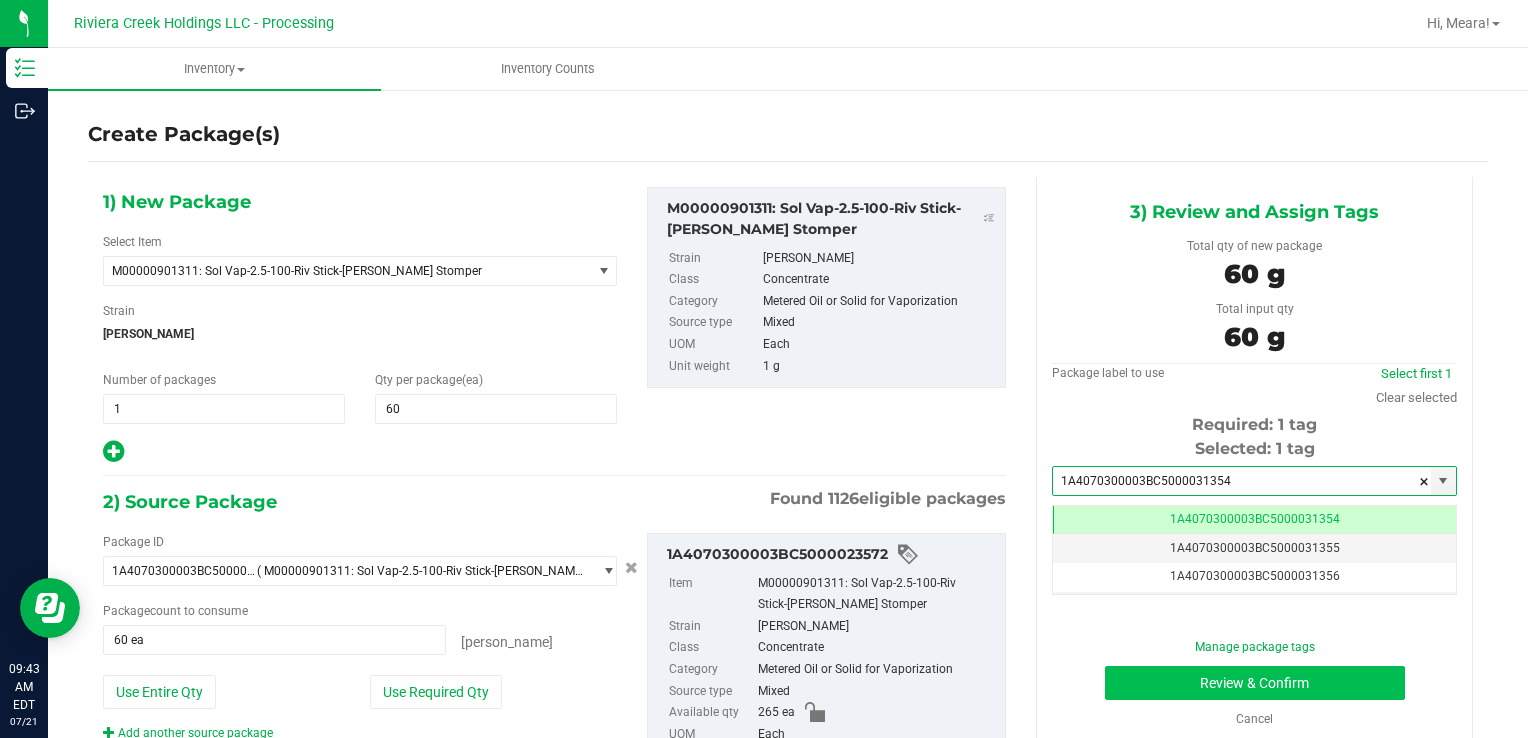 type on "1A4070300003BC5000031354" 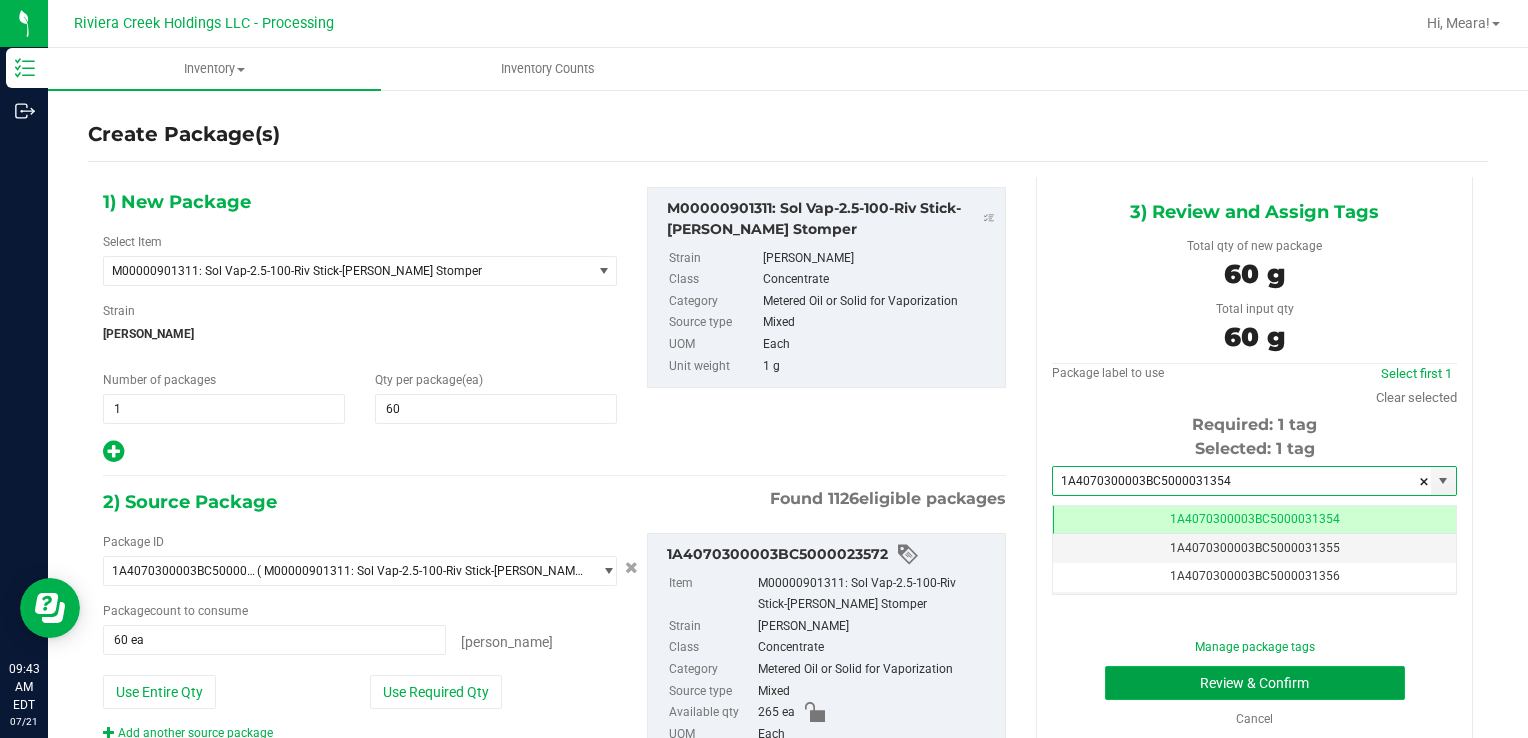 click on "Review & Confirm" at bounding box center (1255, 683) 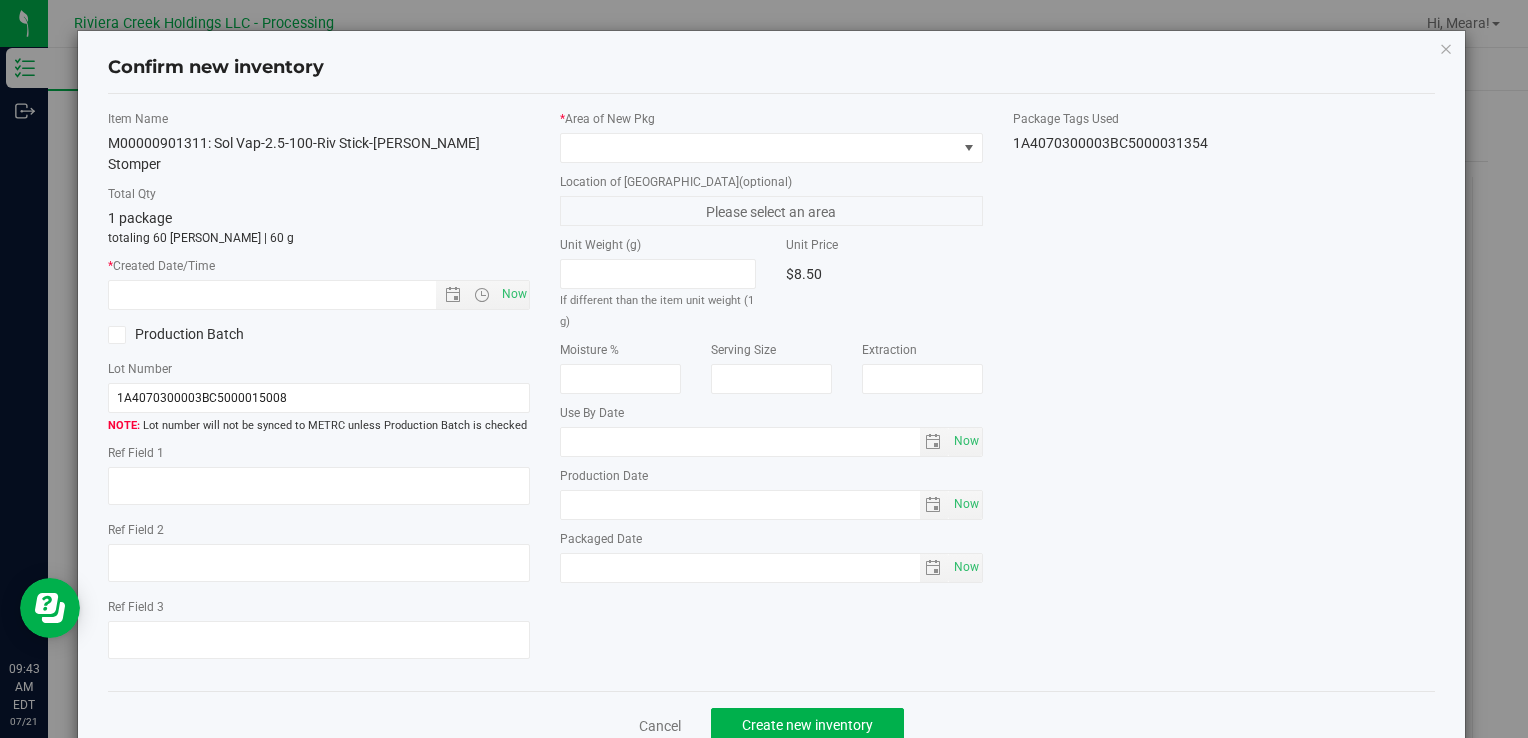 type on "[DATE]" 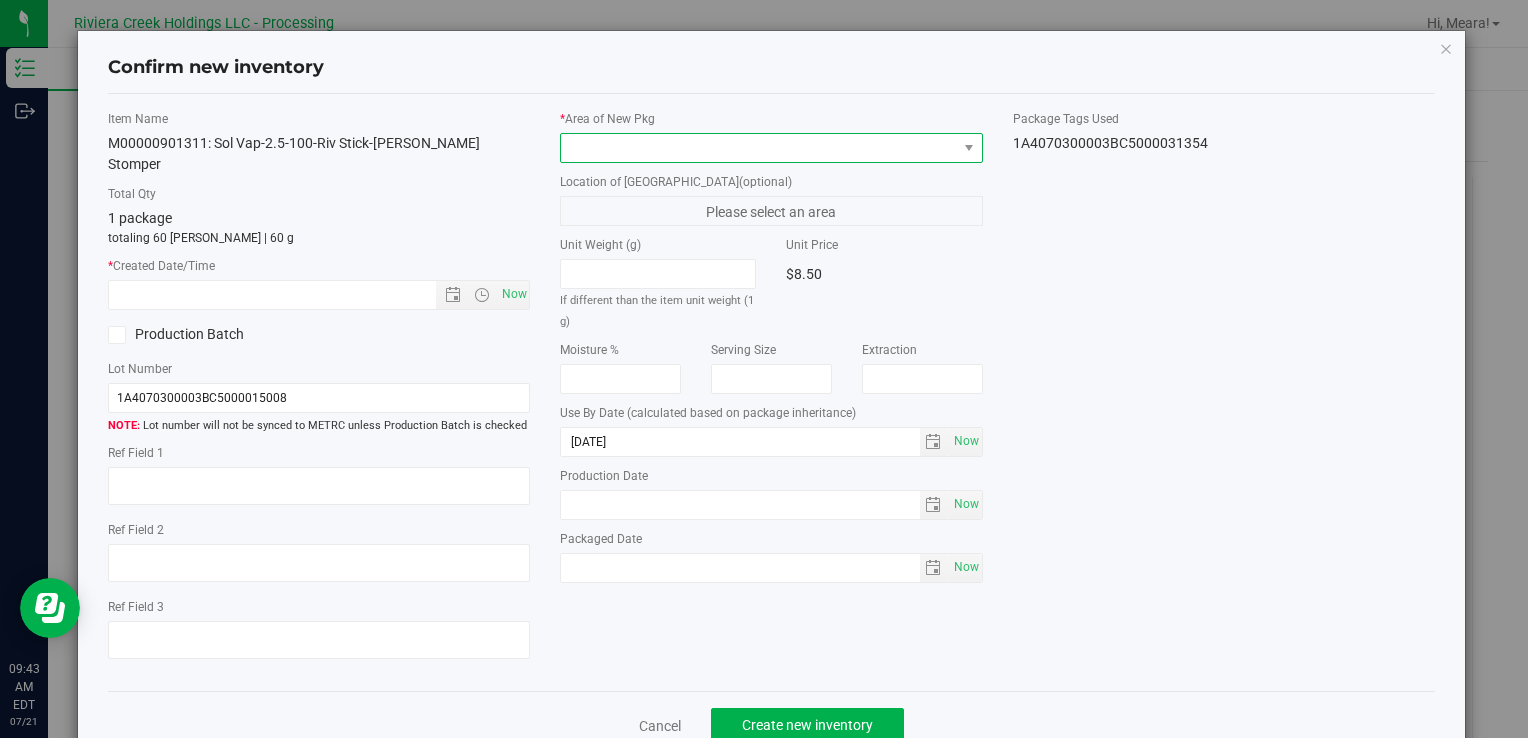 click at bounding box center (758, 148) 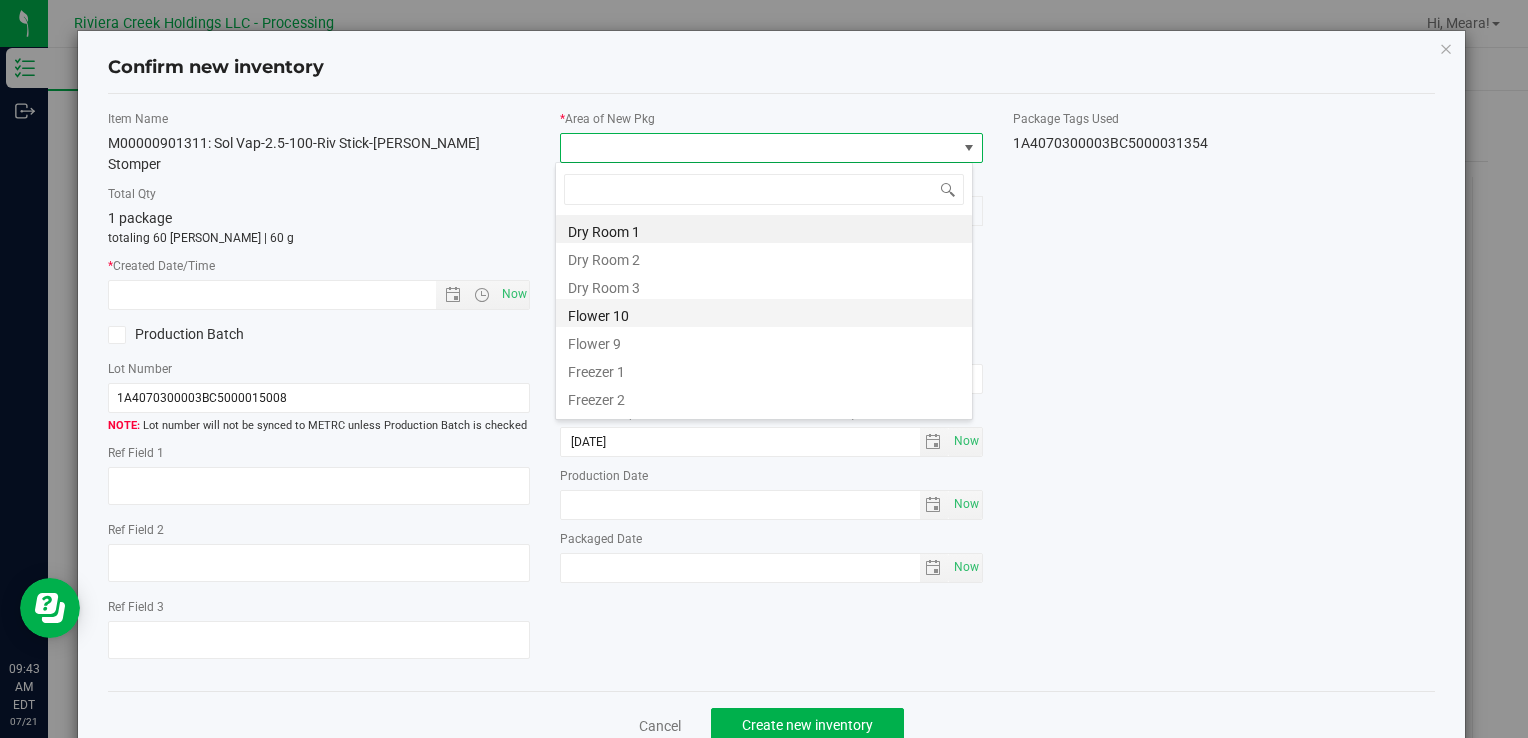 click on "Flower 10" at bounding box center [764, 313] 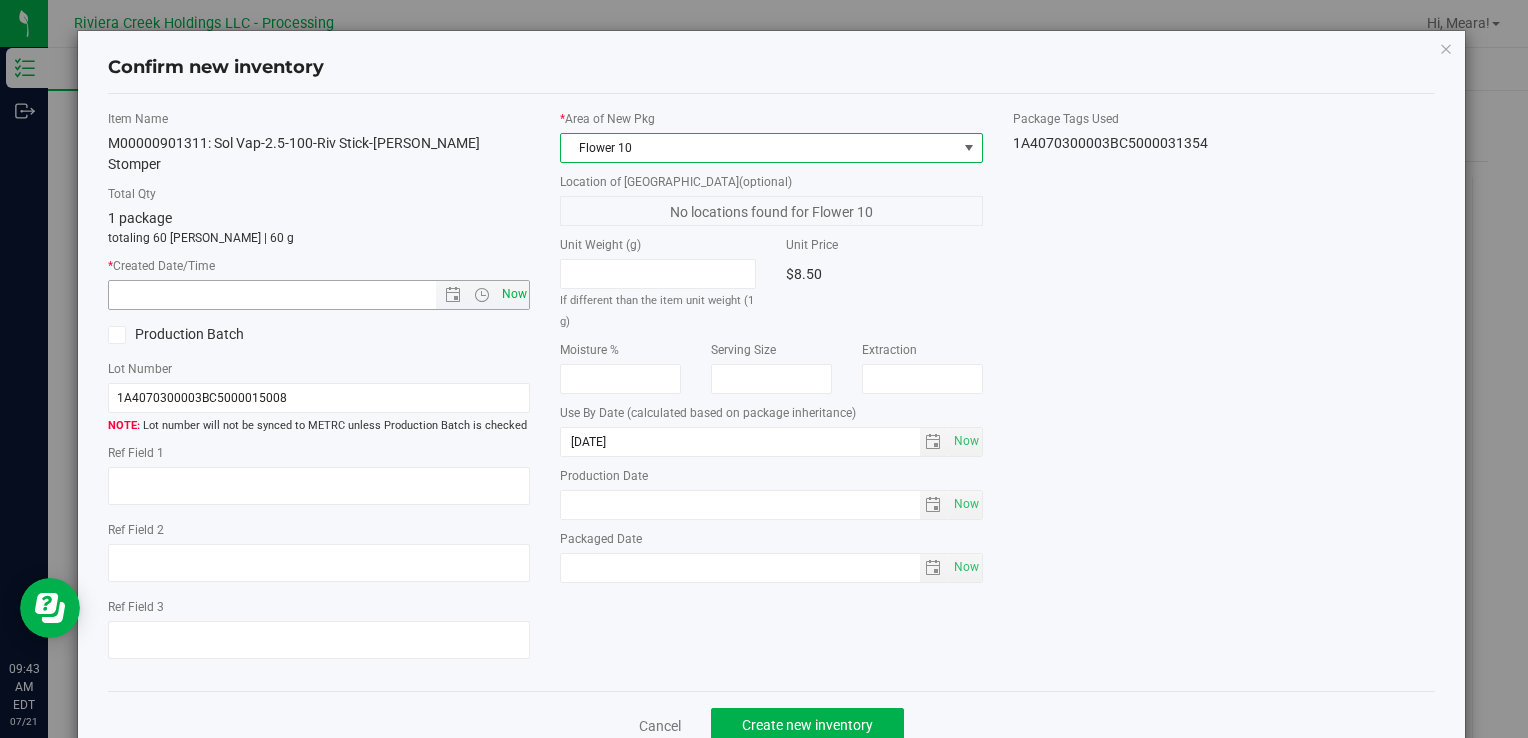drag, startPoint x: 527, startPoint y: 270, endPoint x: 502, endPoint y: 271, distance: 25.019993 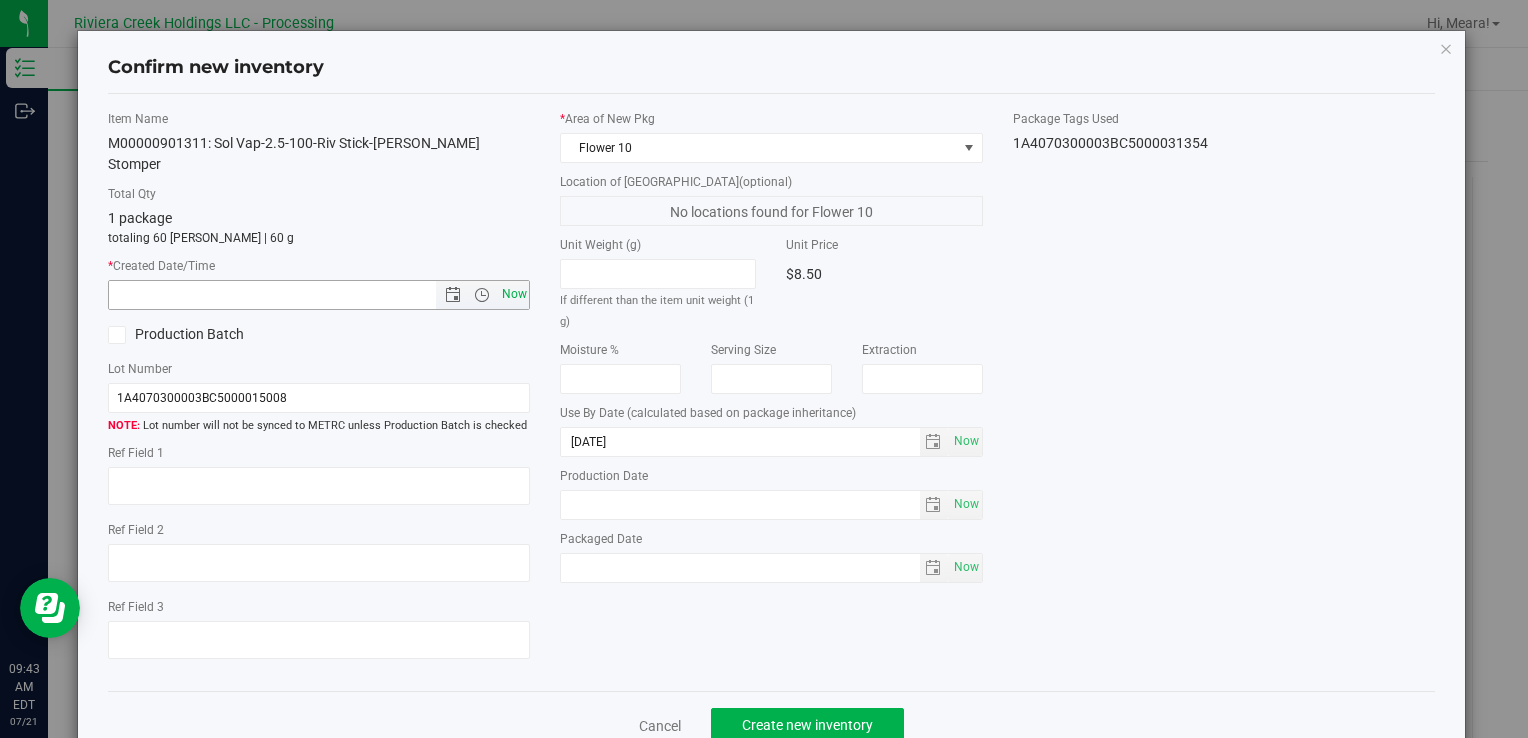 click on "Now" at bounding box center (514, 294) 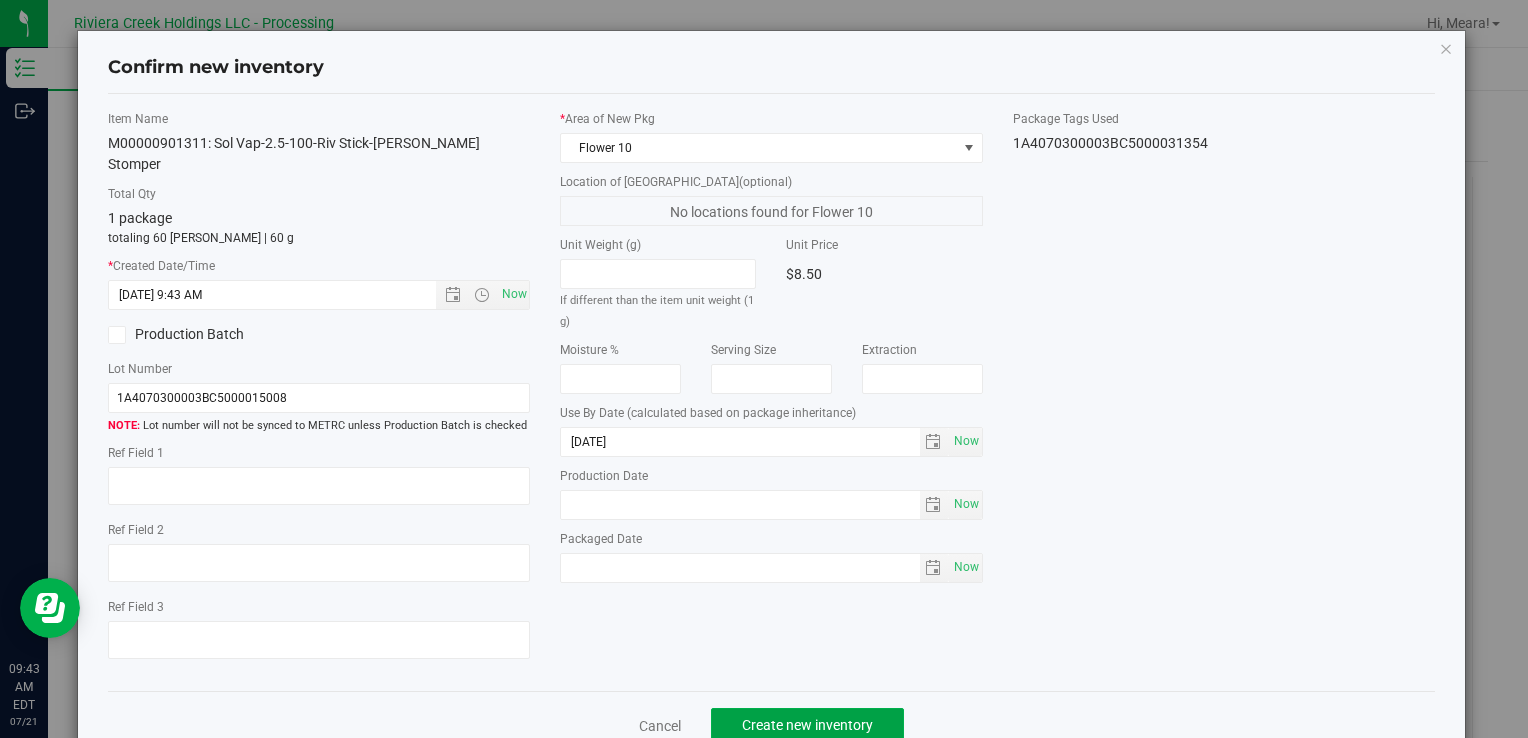 drag, startPoint x: 781, startPoint y: 708, endPoint x: 793, endPoint y: 636, distance: 72.99315 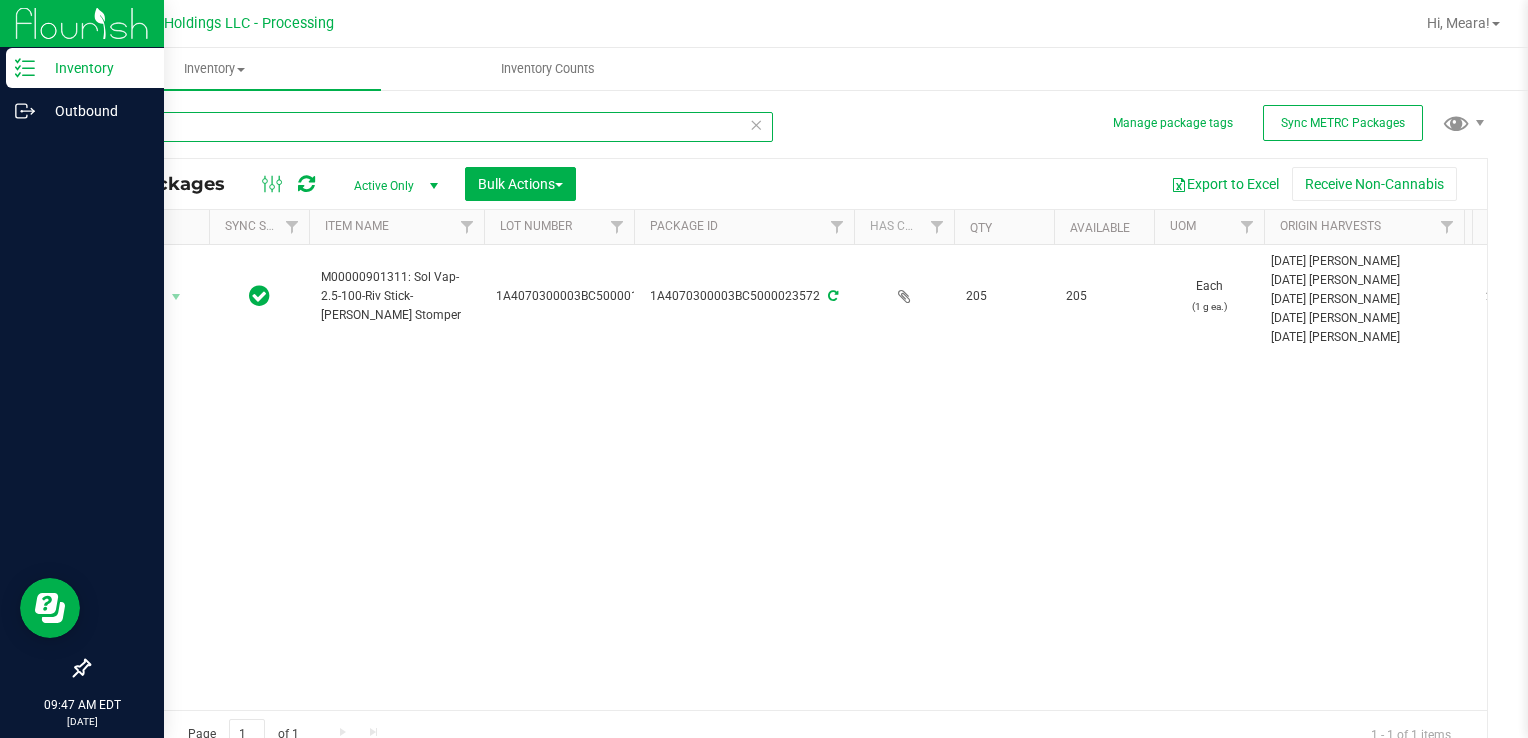 drag, startPoint x: 224, startPoint y: 114, endPoint x: 2, endPoint y: 147, distance: 224.4393 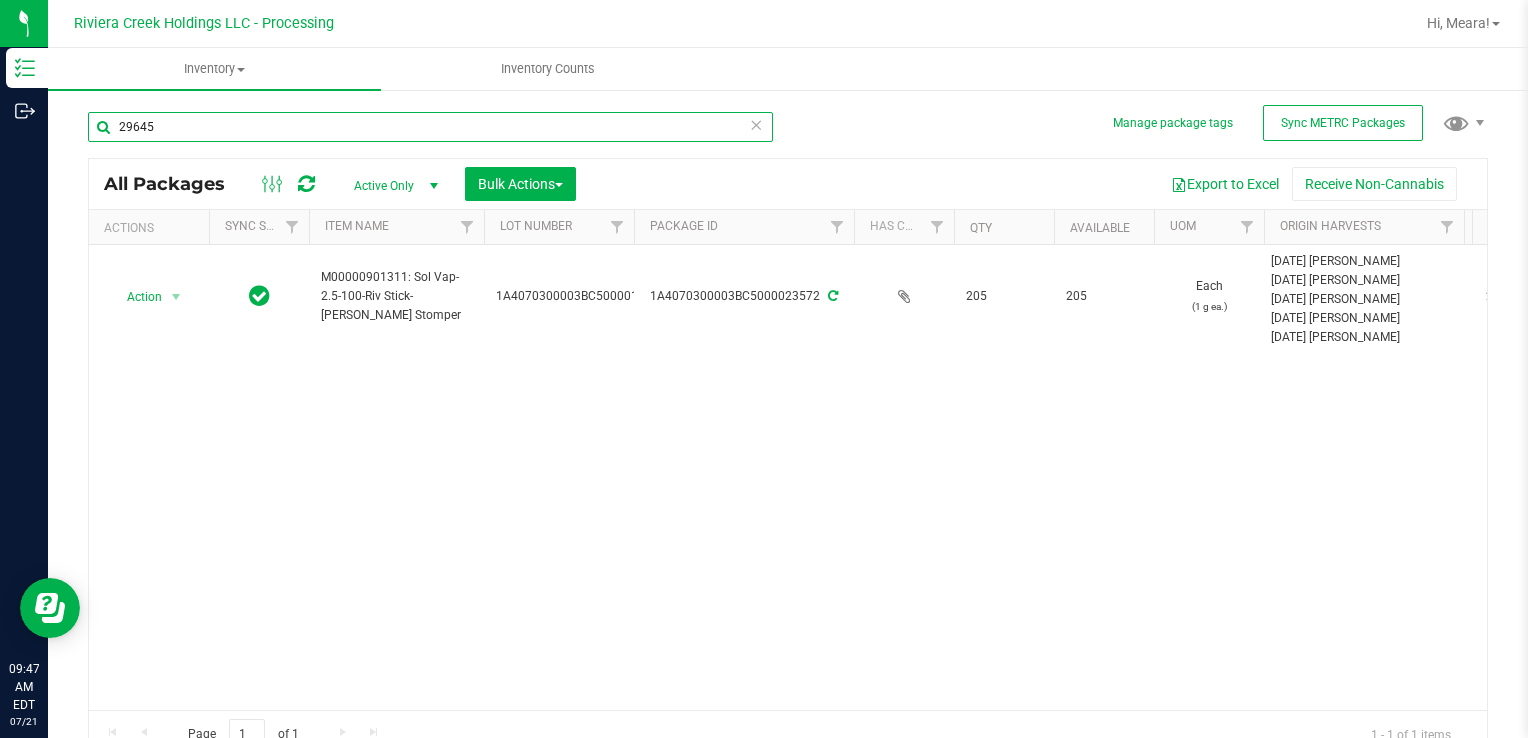 type on "29645" 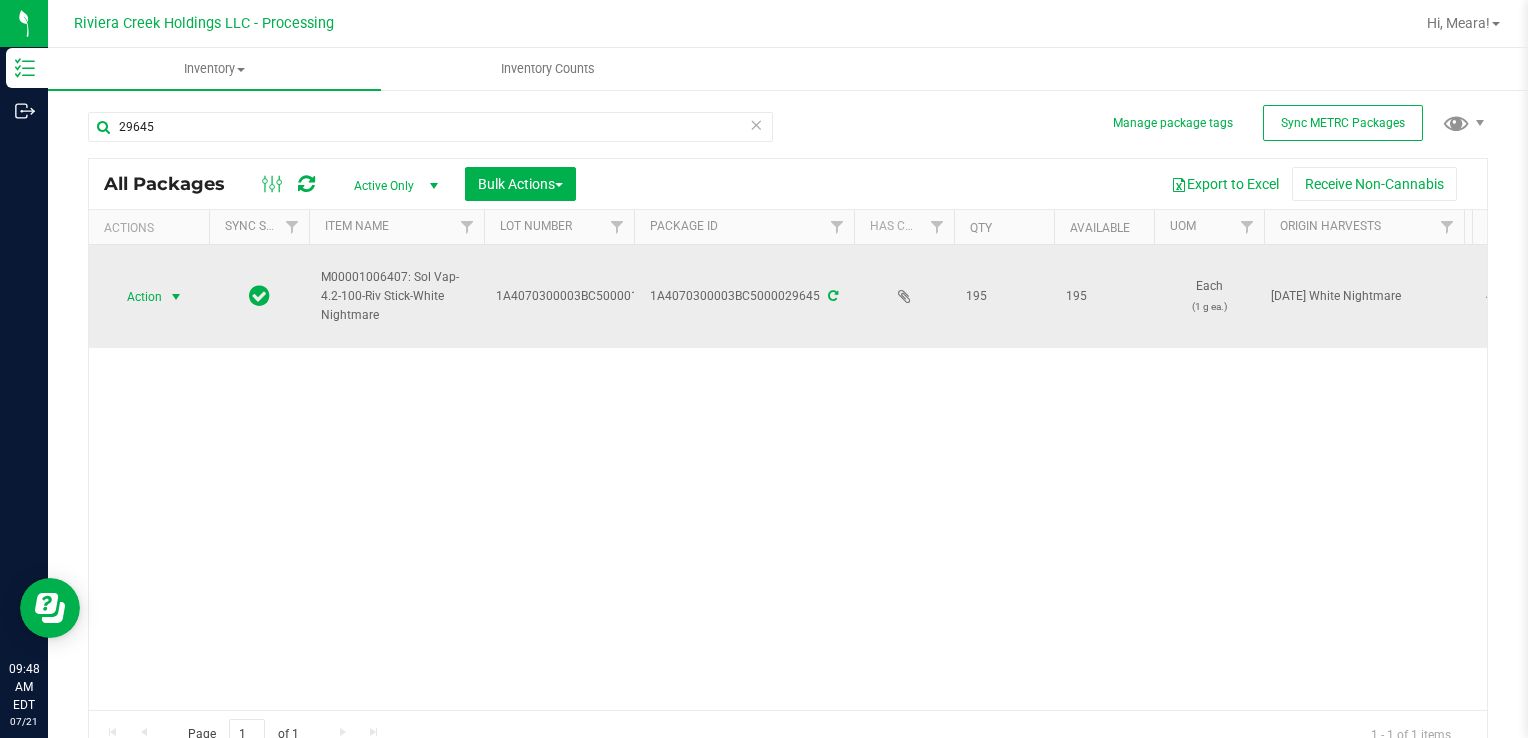 click on "Action" at bounding box center (136, 297) 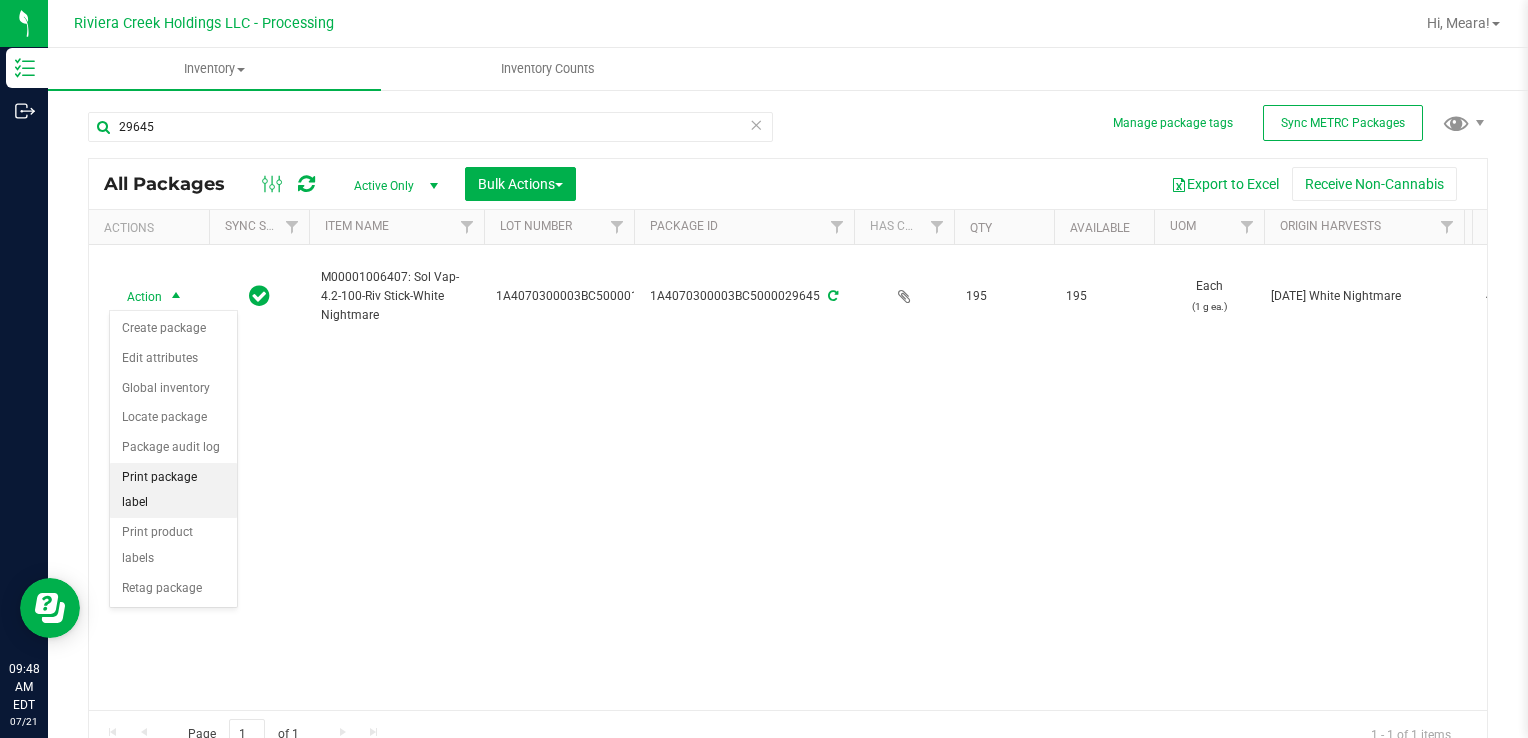 click on "Print package label" at bounding box center [173, 490] 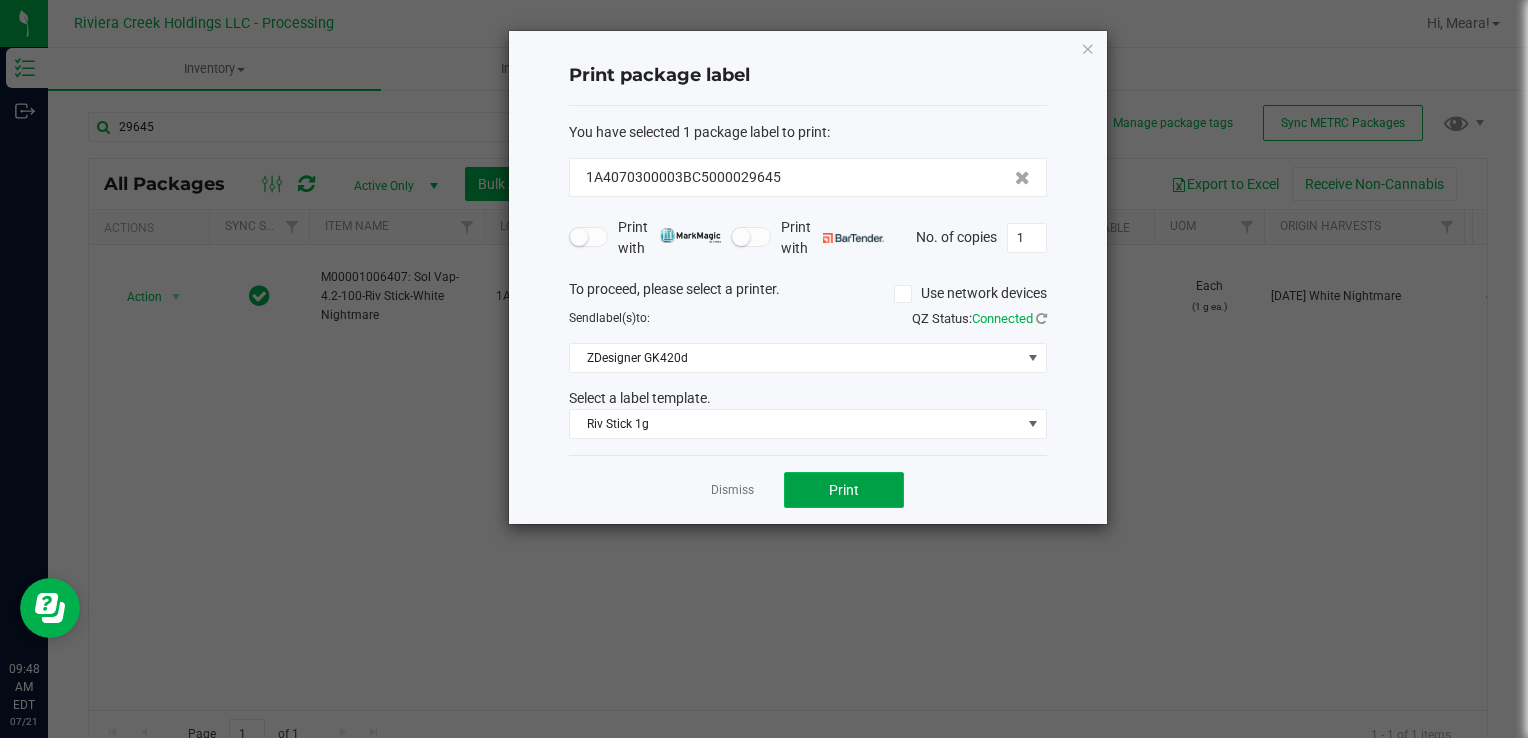 click on "Print" 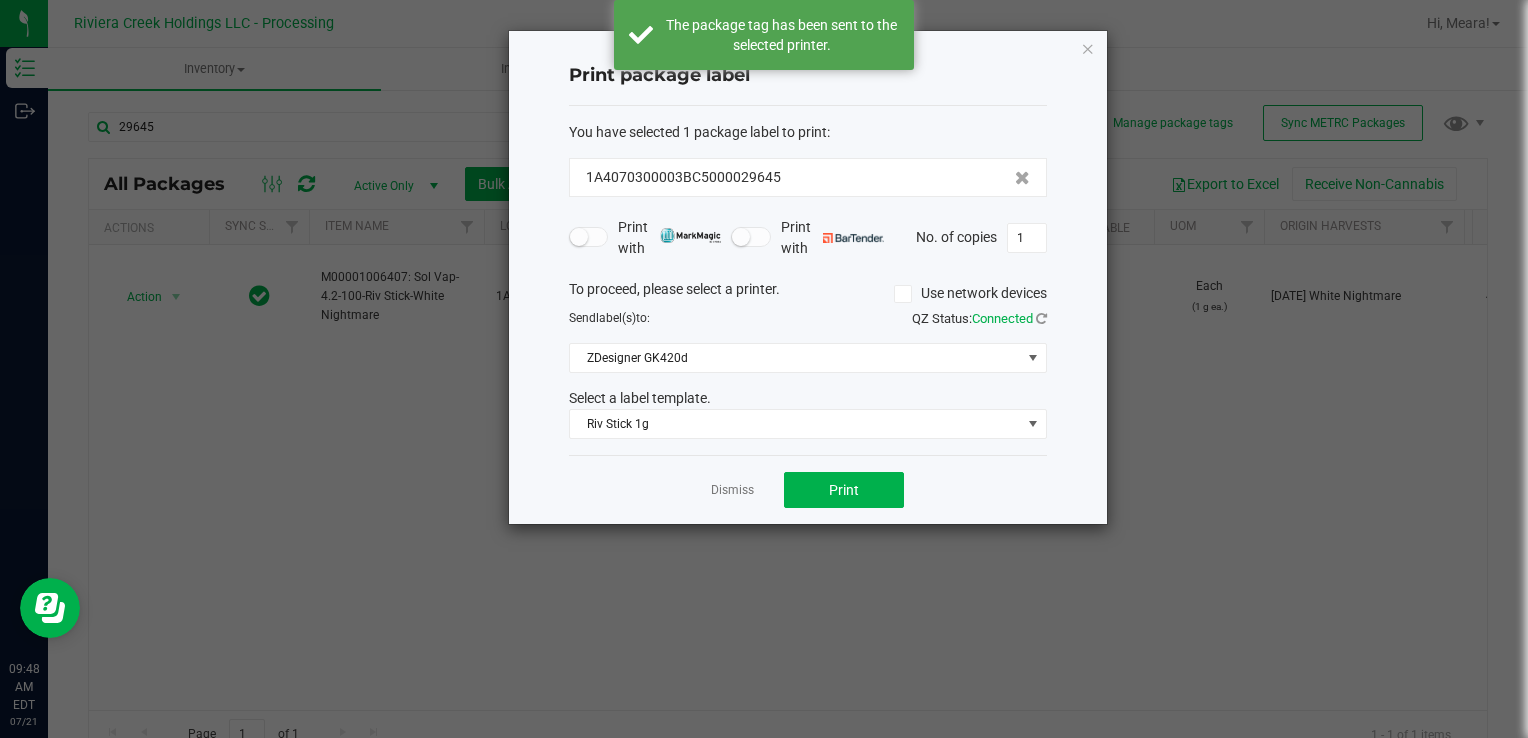click on "Dismiss" 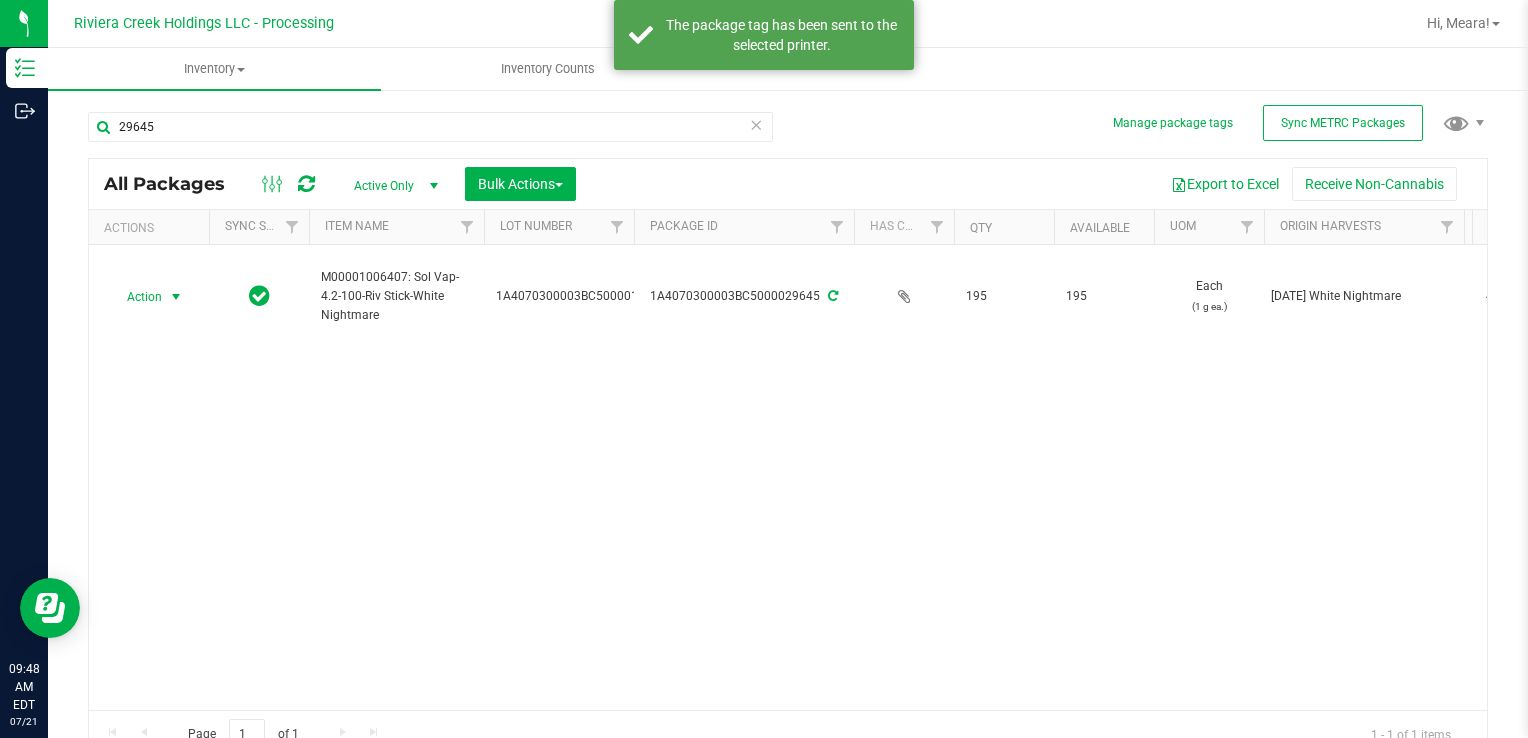 click on "Sync Status" at bounding box center (259, 227) 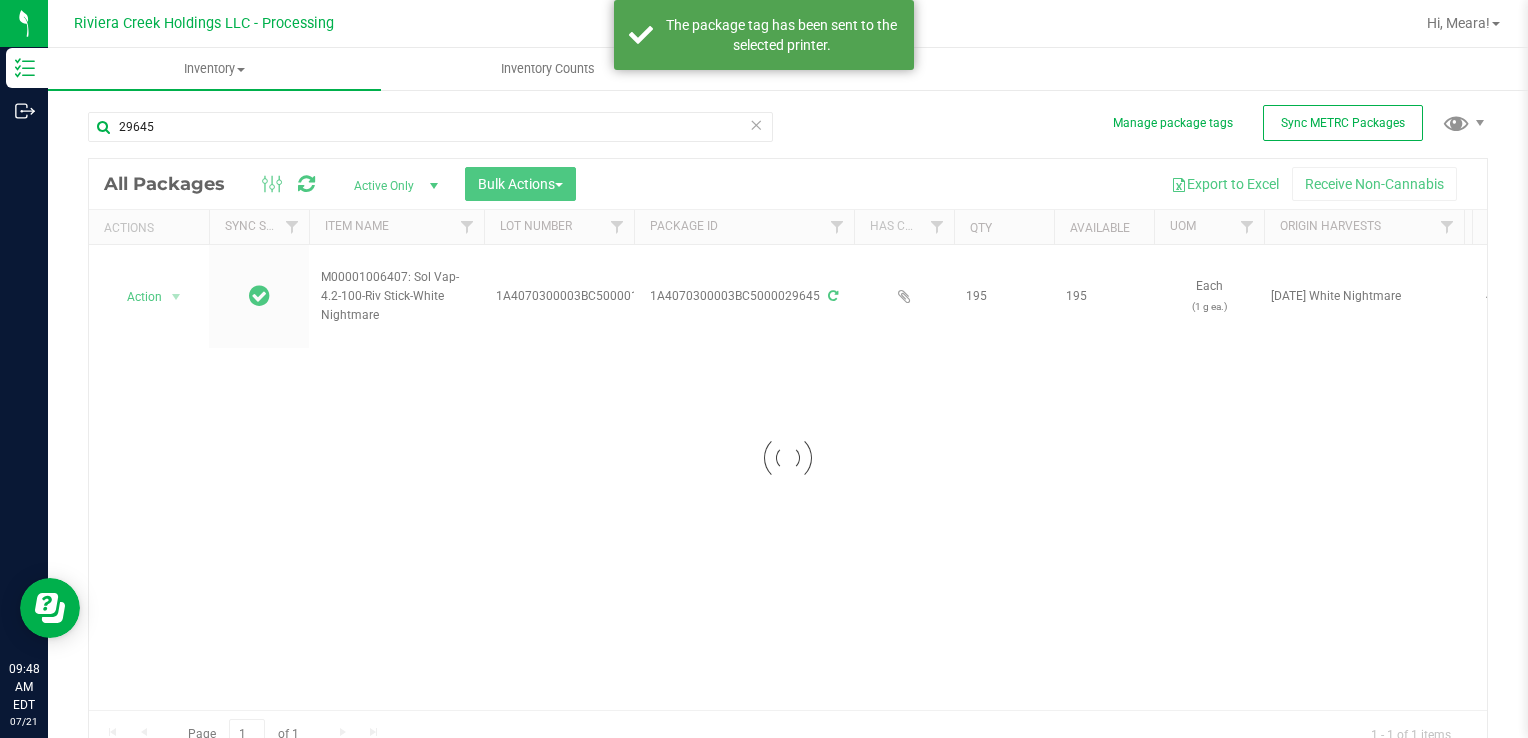 click at bounding box center [788, 458] 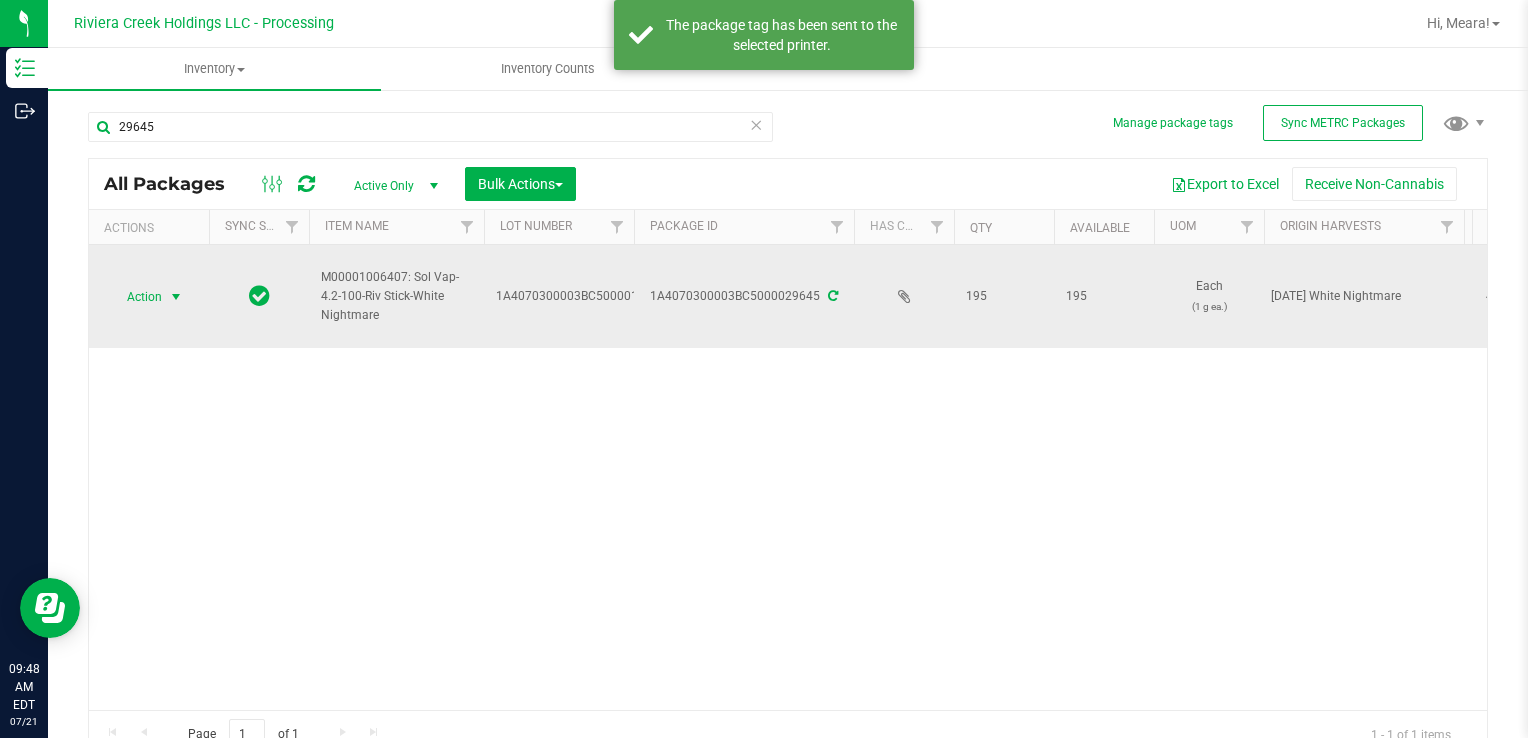 click on "Action" at bounding box center [136, 297] 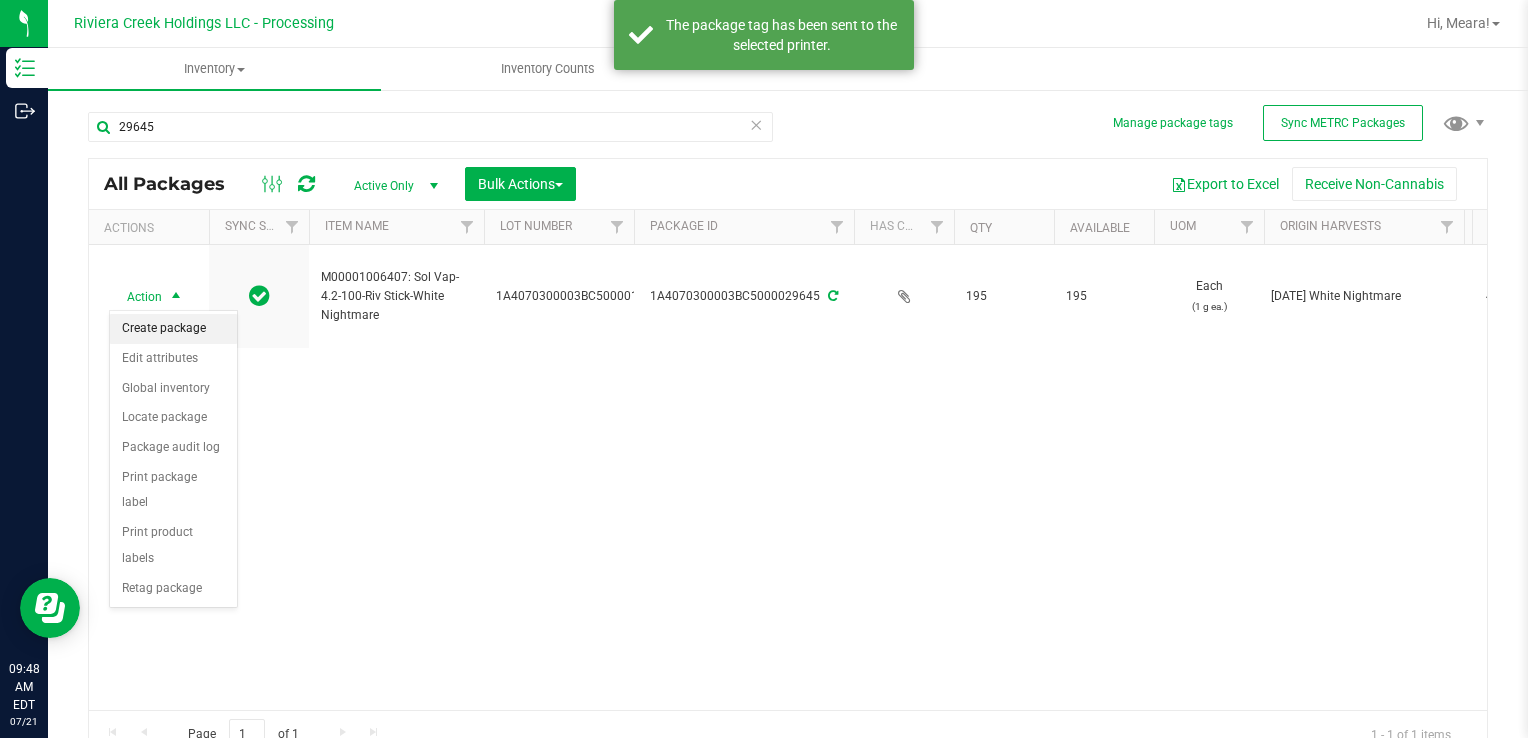 click on "Create package" at bounding box center [173, 329] 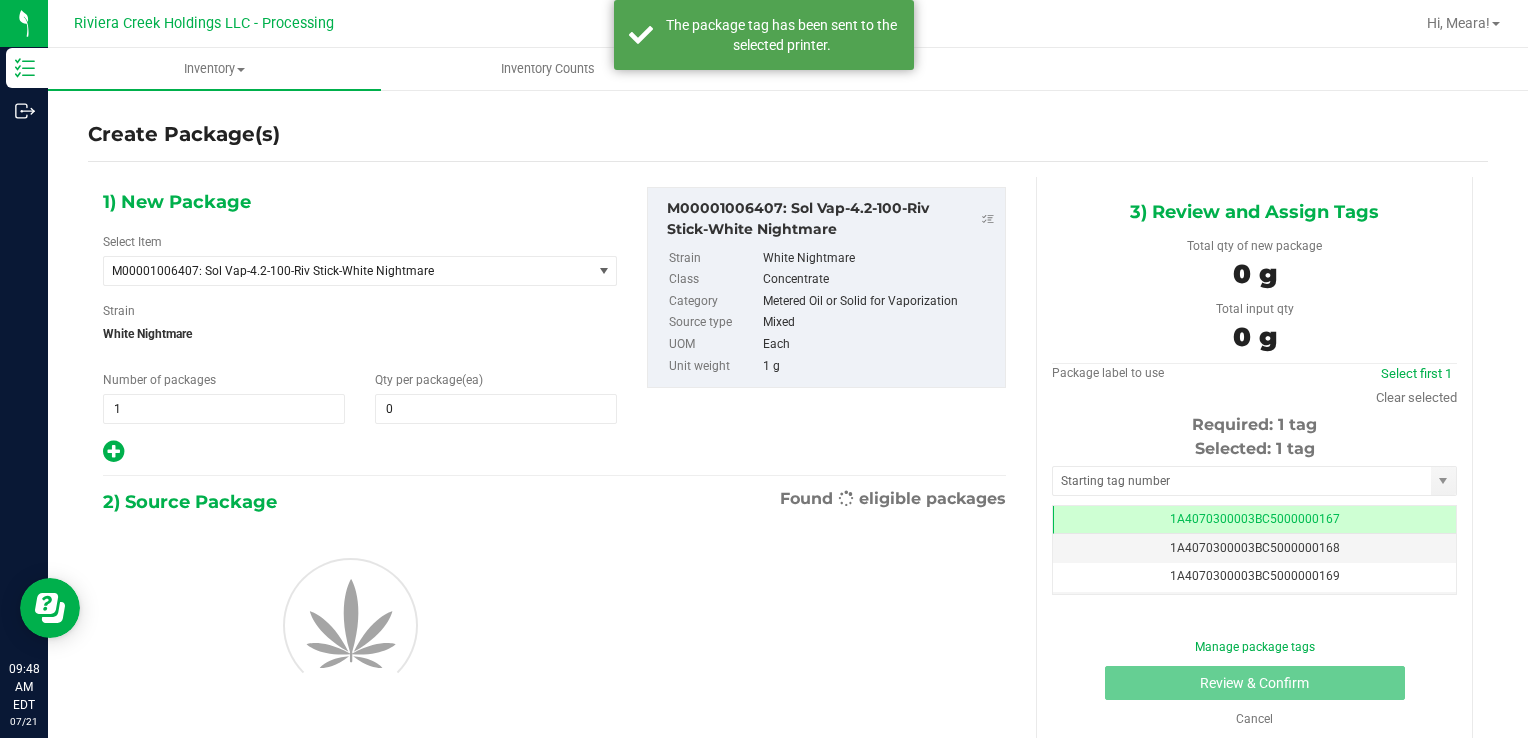 scroll, scrollTop: 0, scrollLeft: 0, axis: both 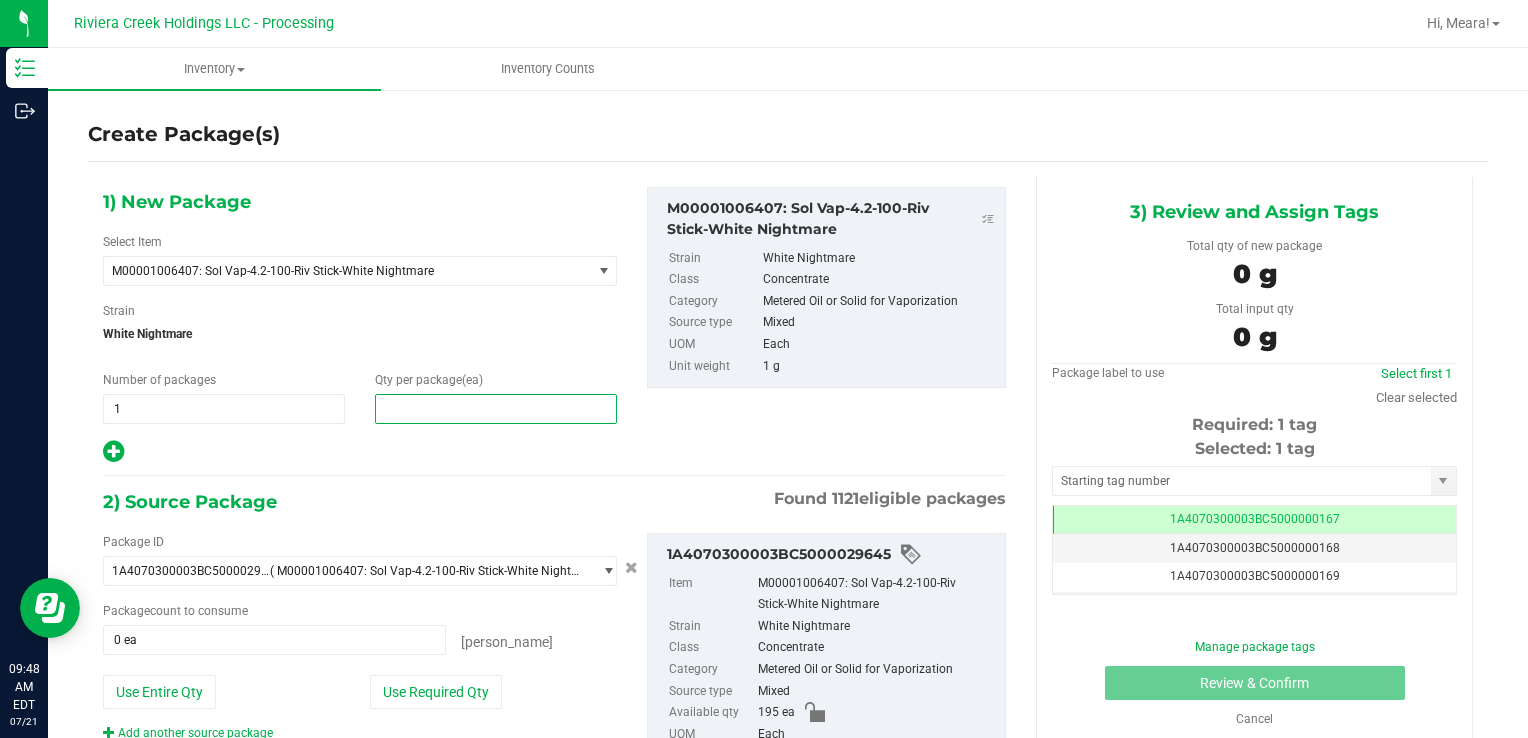 click at bounding box center [496, 409] 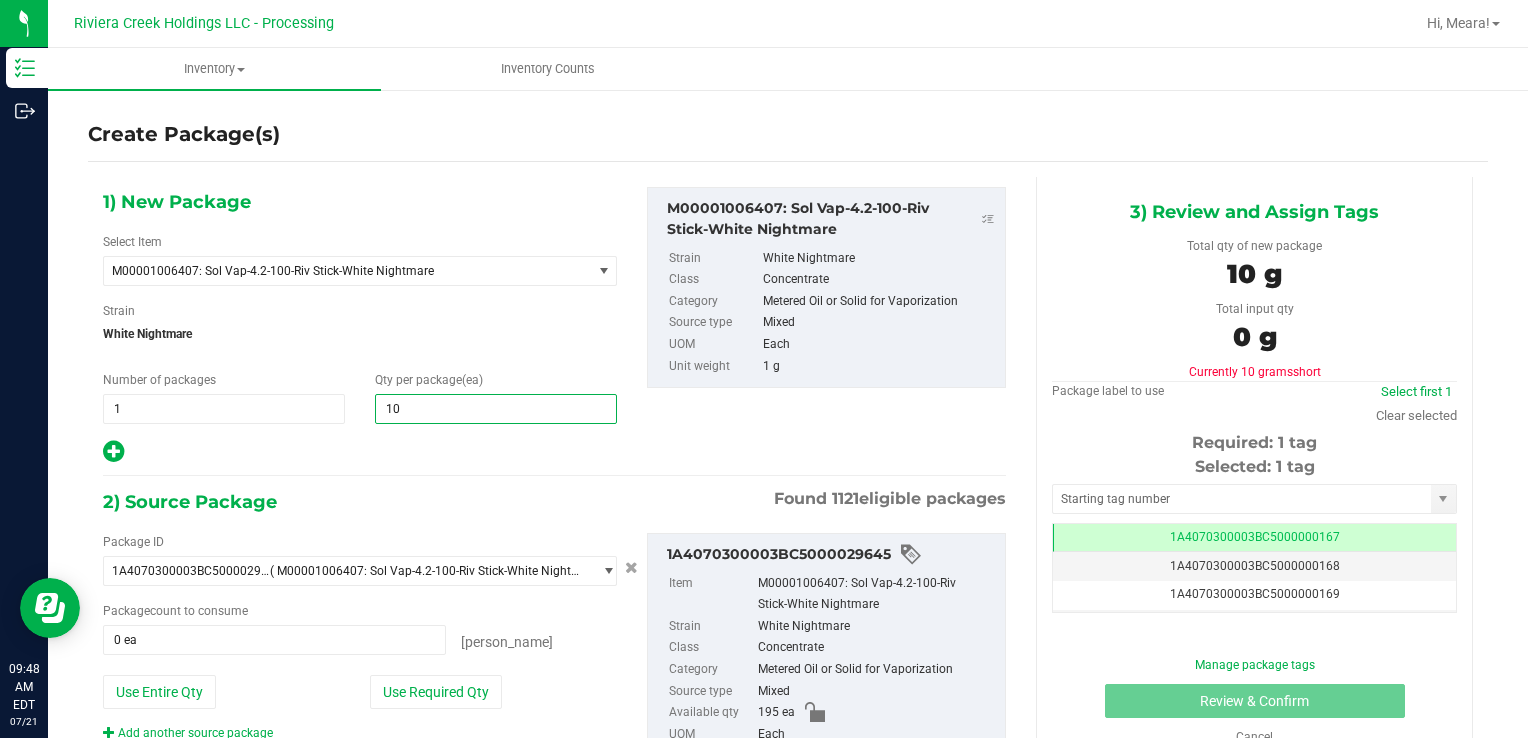 type on "100" 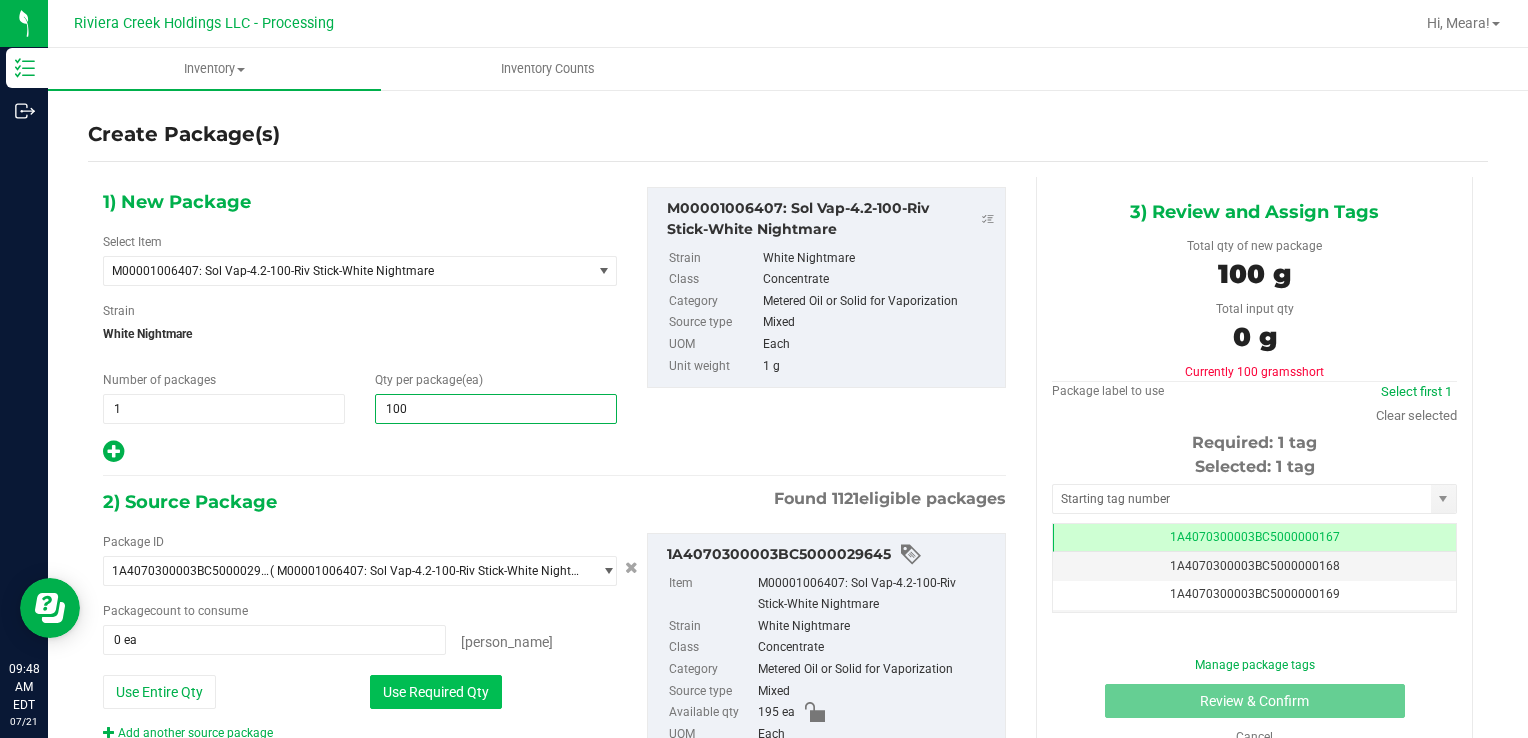 type on "100" 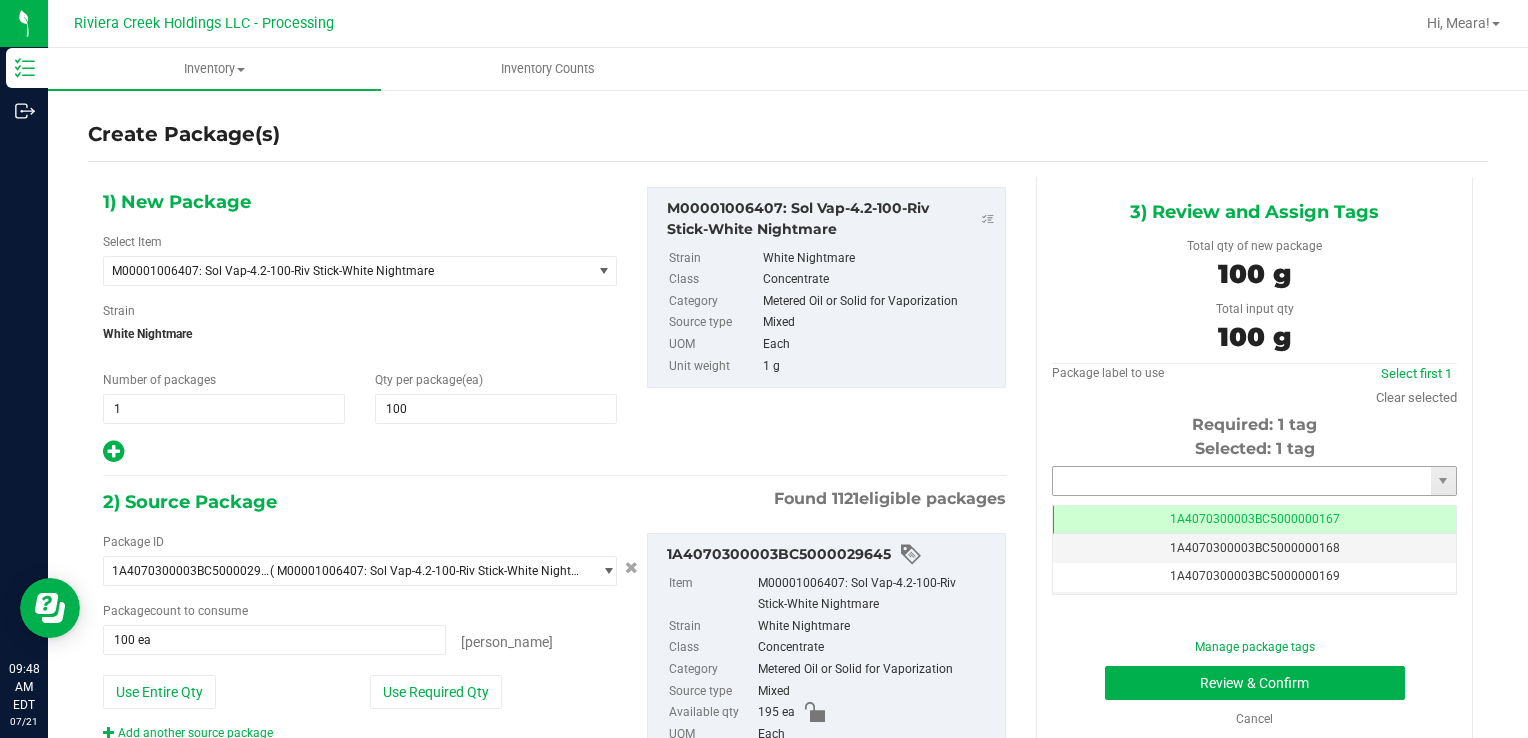 click at bounding box center (1242, 481) 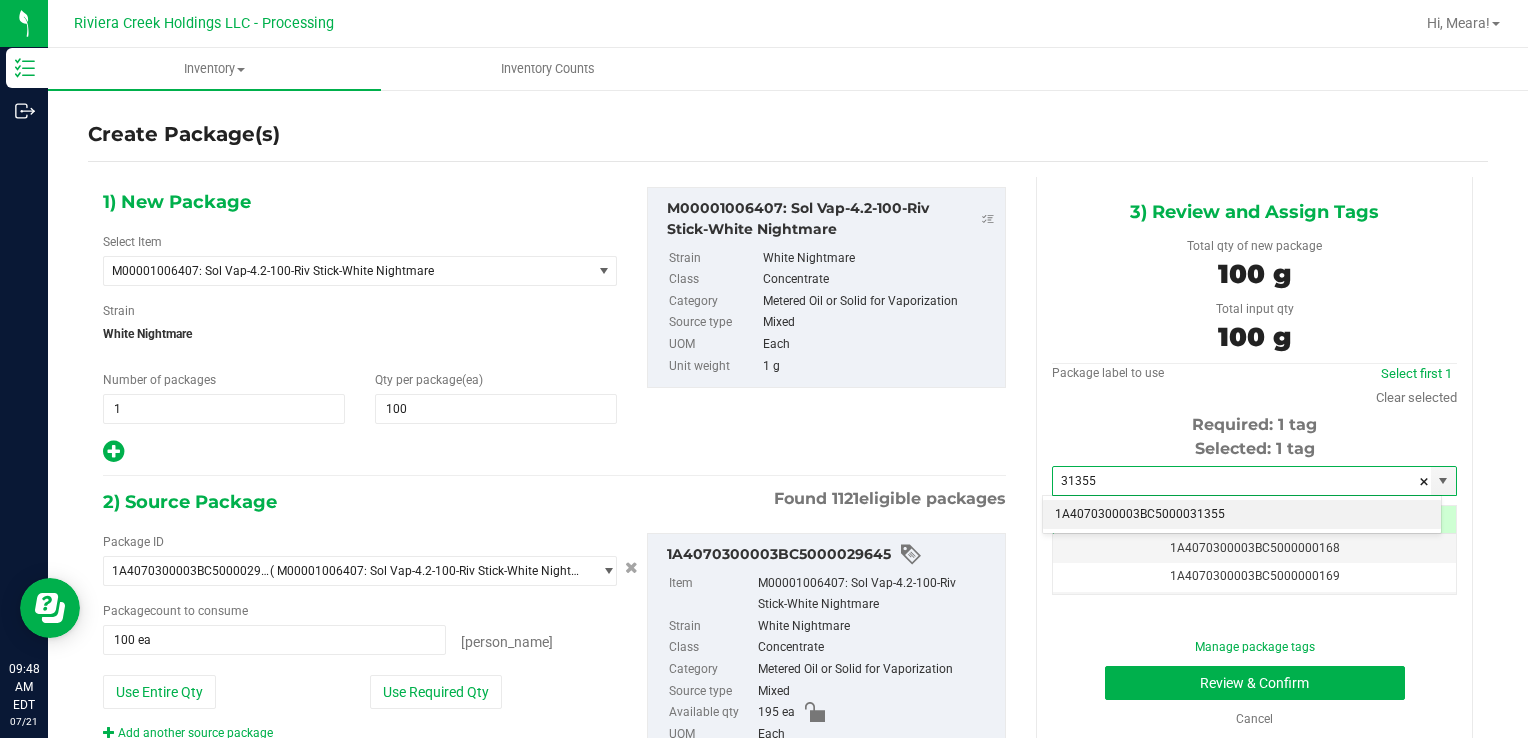 click on "1A4070300003BC5000031355" at bounding box center (1242, 515) 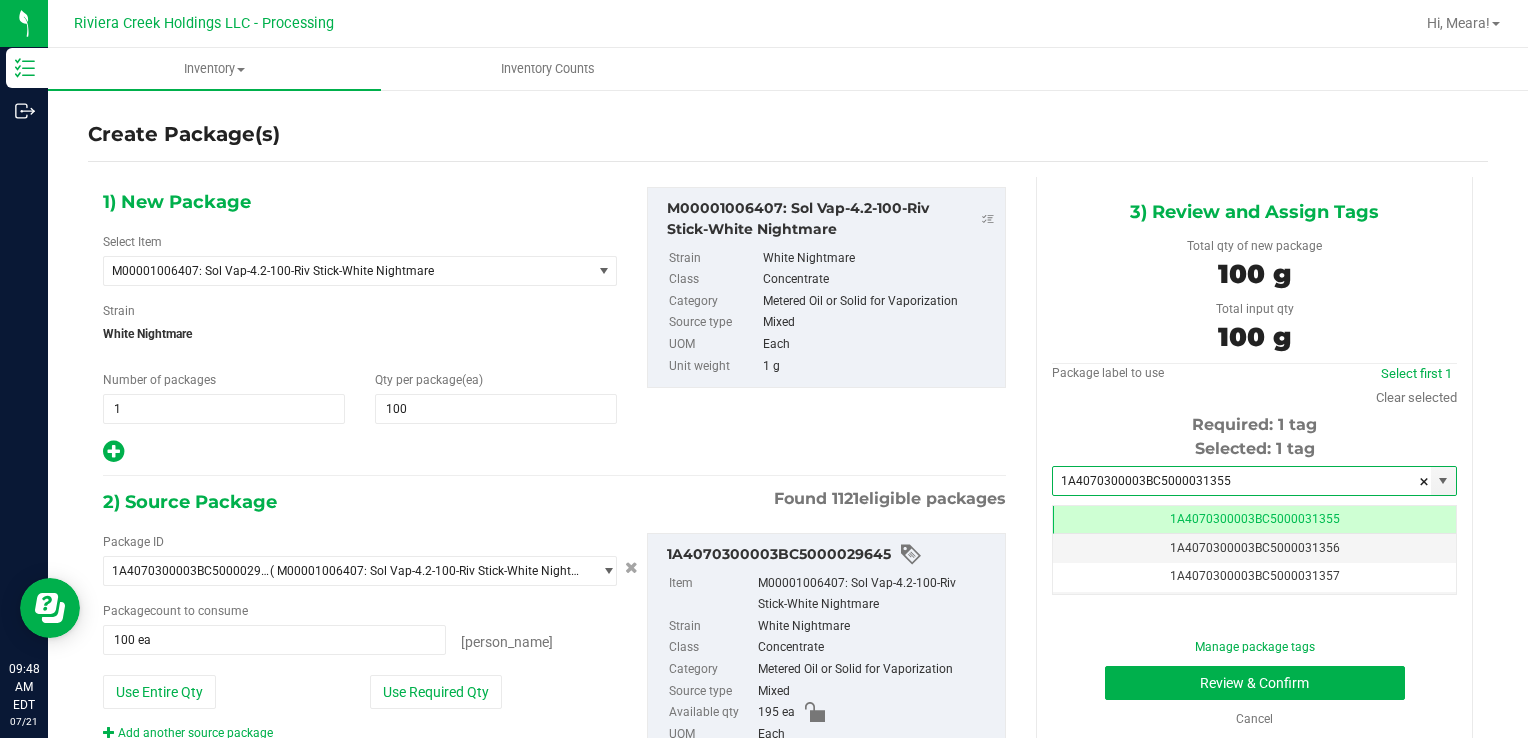 scroll, scrollTop: 0, scrollLeft: 0, axis: both 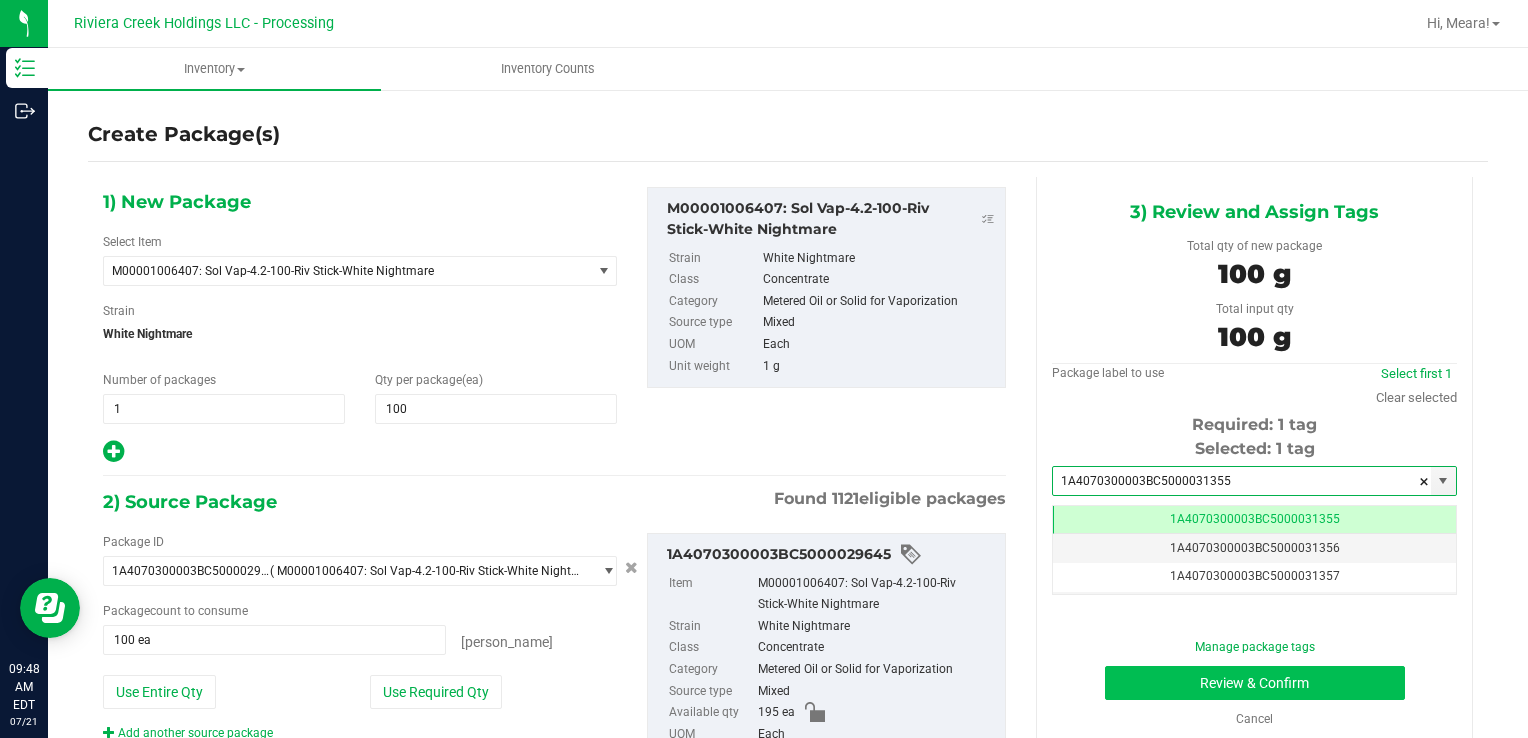 type on "1A4070300003BC5000031355" 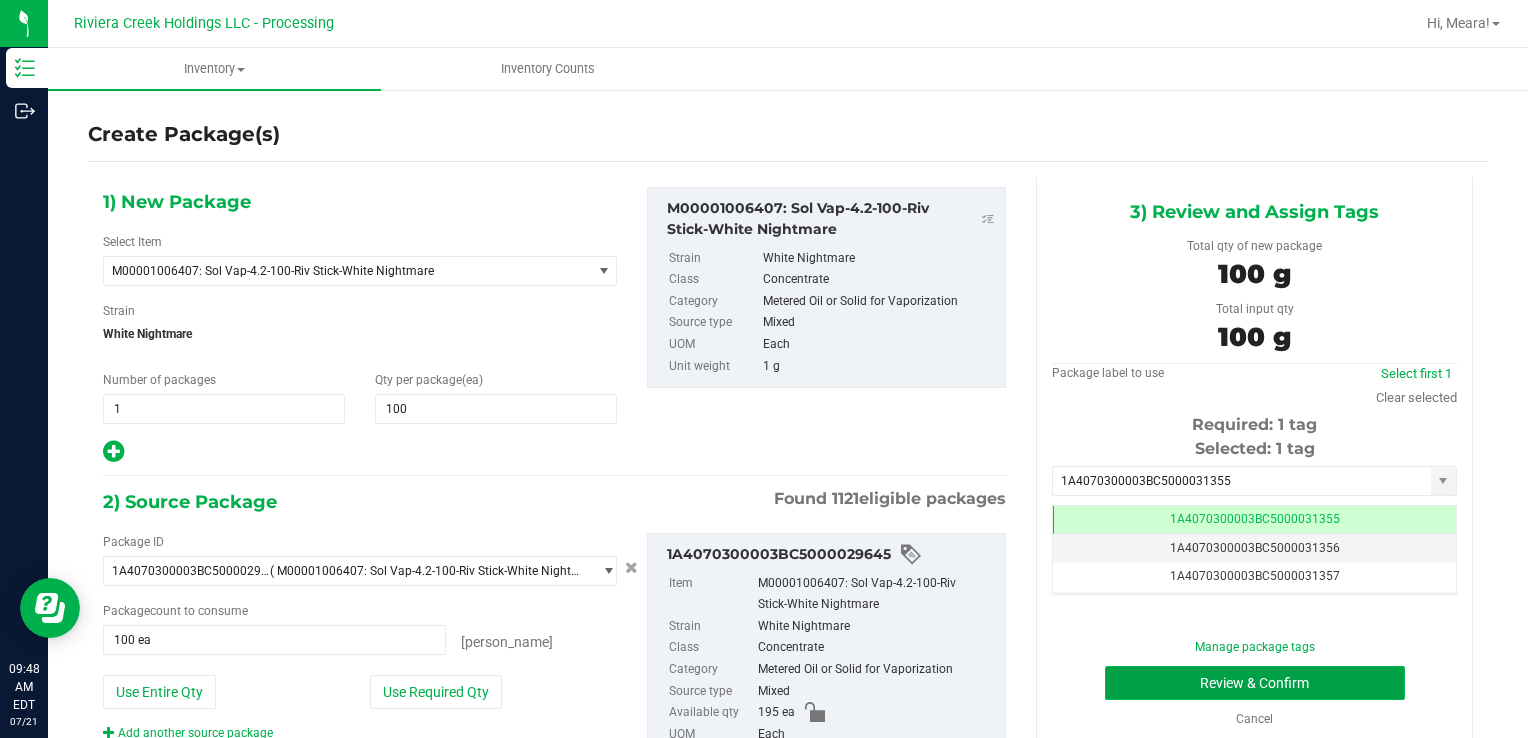 click on "Review & Confirm" at bounding box center [1255, 683] 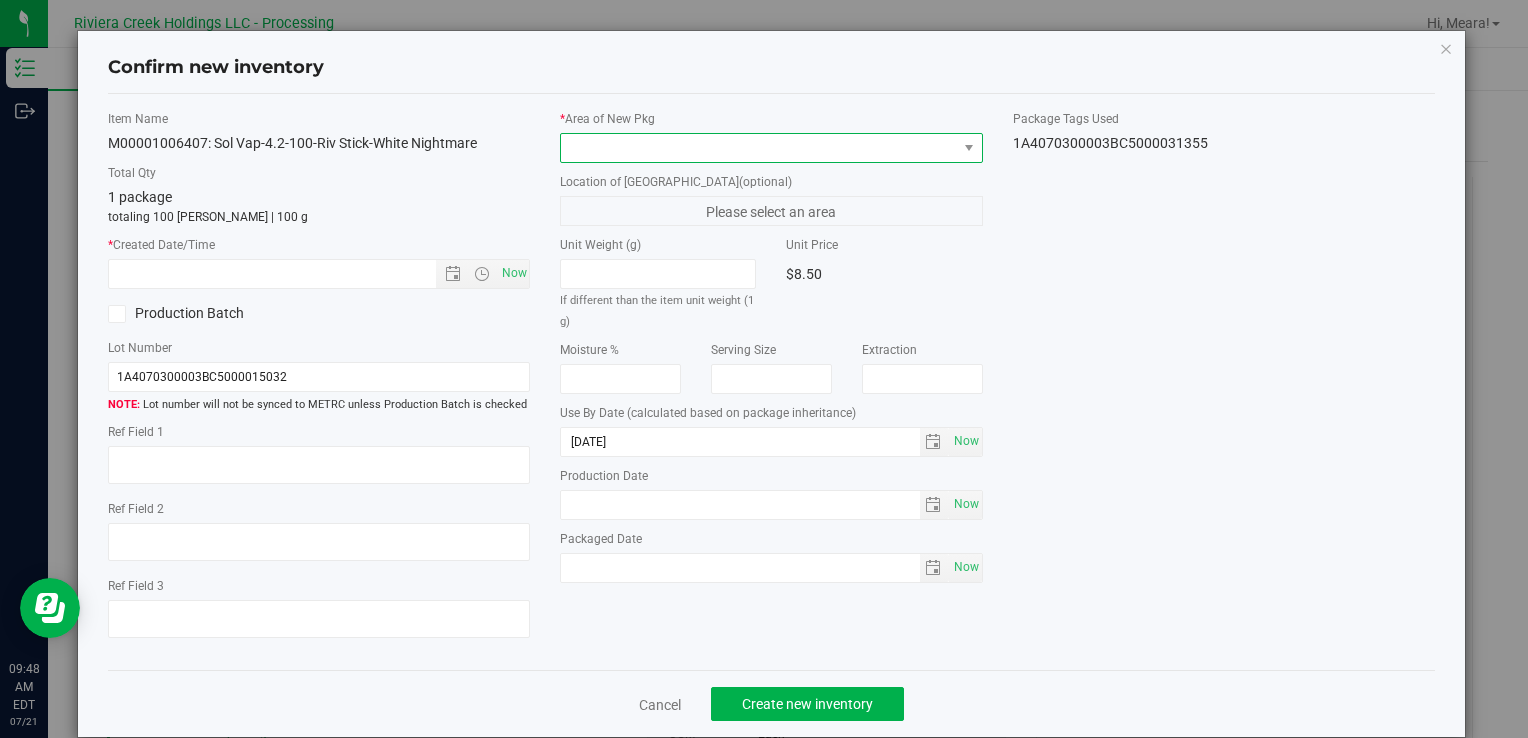 click at bounding box center (758, 148) 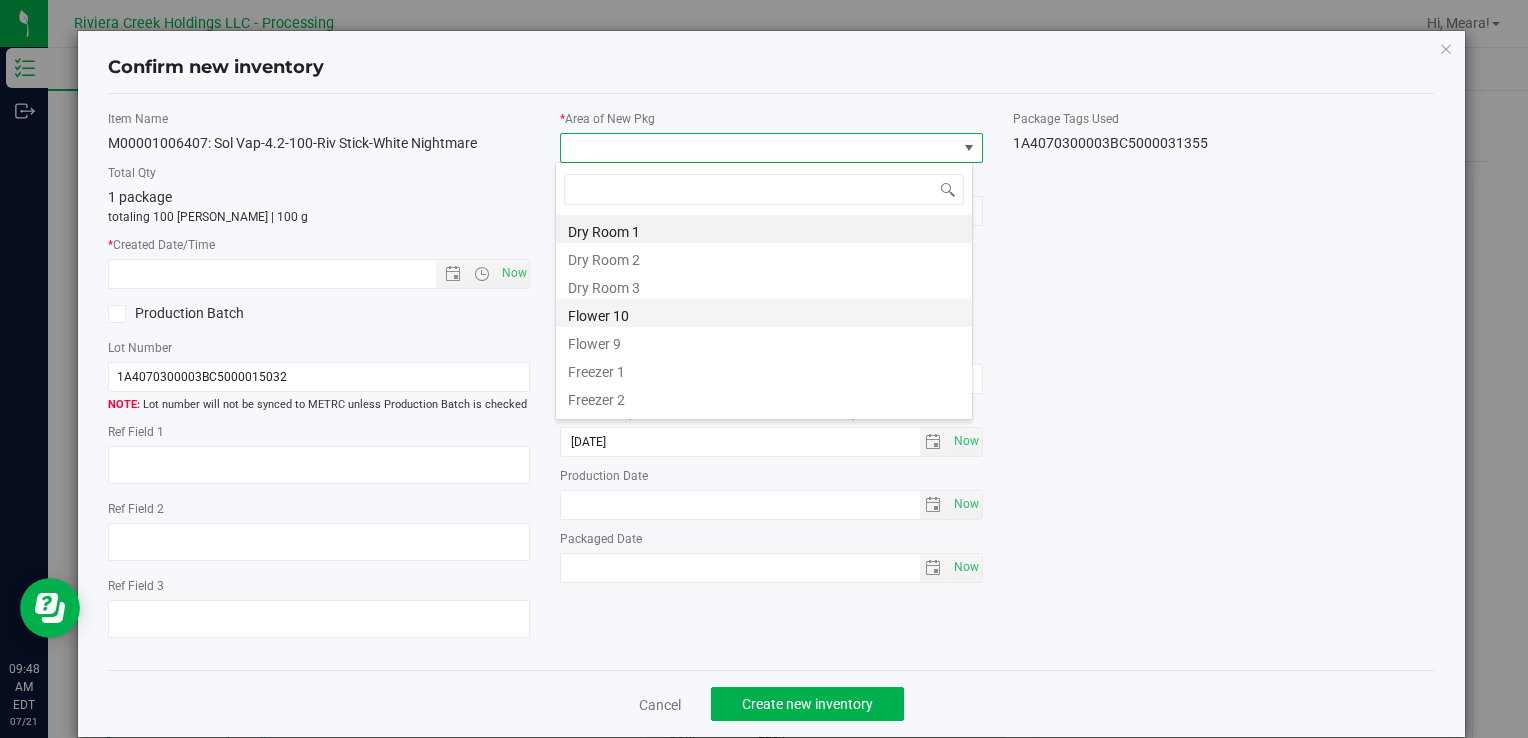 click on "Flower 10" at bounding box center [764, 313] 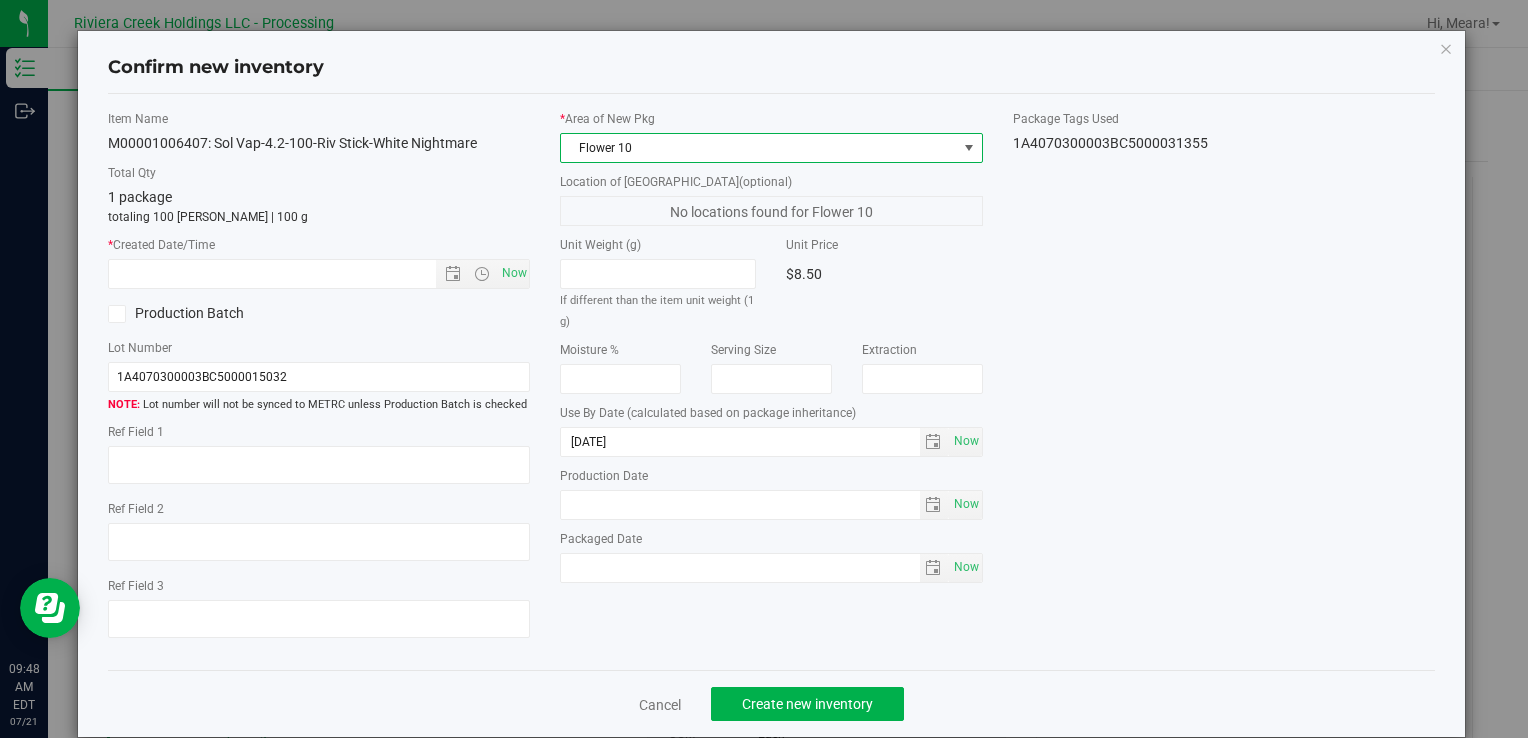 drag, startPoint x: 509, startPoint y: 270, endPoint x: 524, endPoint y: 289, distance: 24.207438 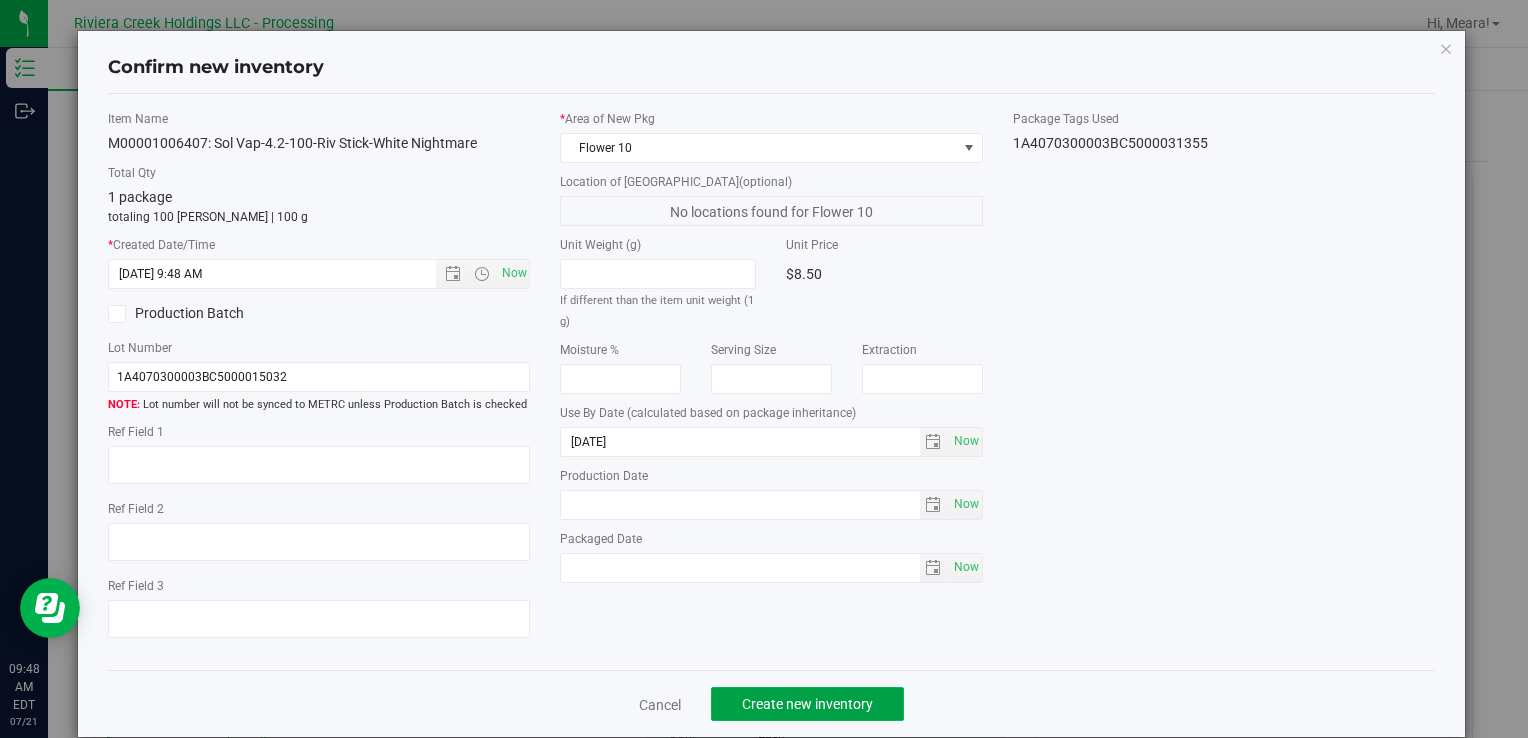 click on "Create new inventory" 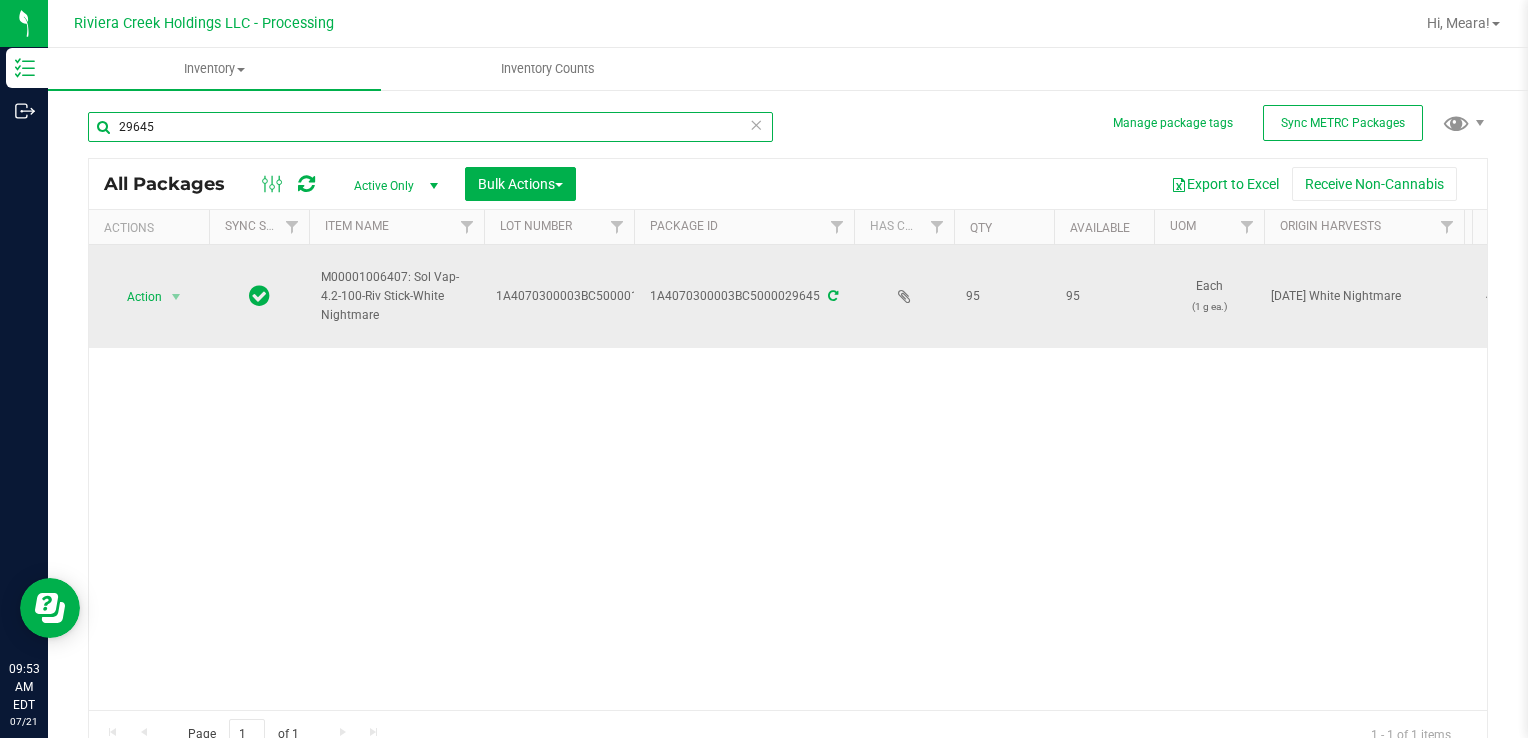 drag, startPoint x: 220, startPoint y: 139, endPoint x: 1087, endPoint y: 319, distance: 885.488 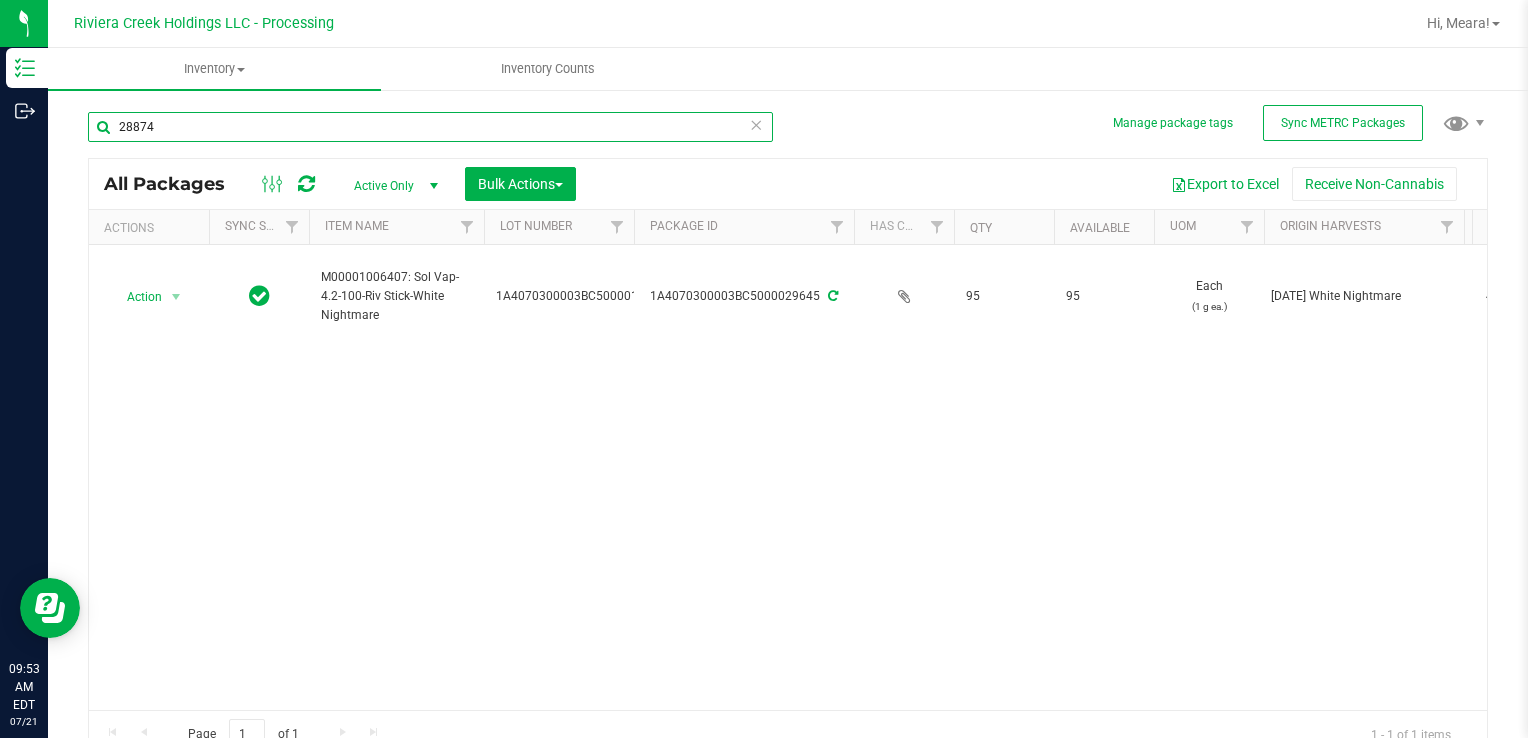 type on "28874" 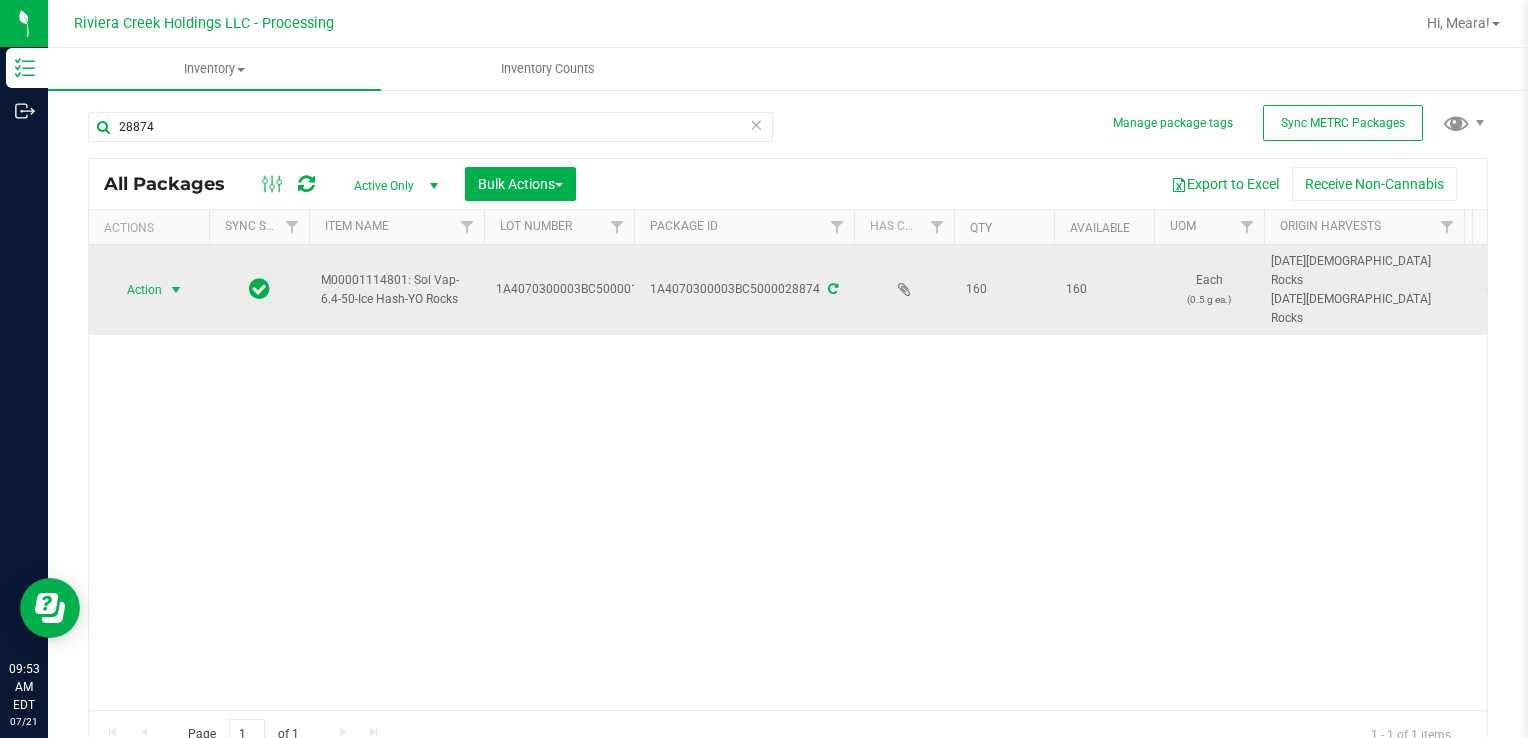click on "Action" at bounding box center [136, 290] 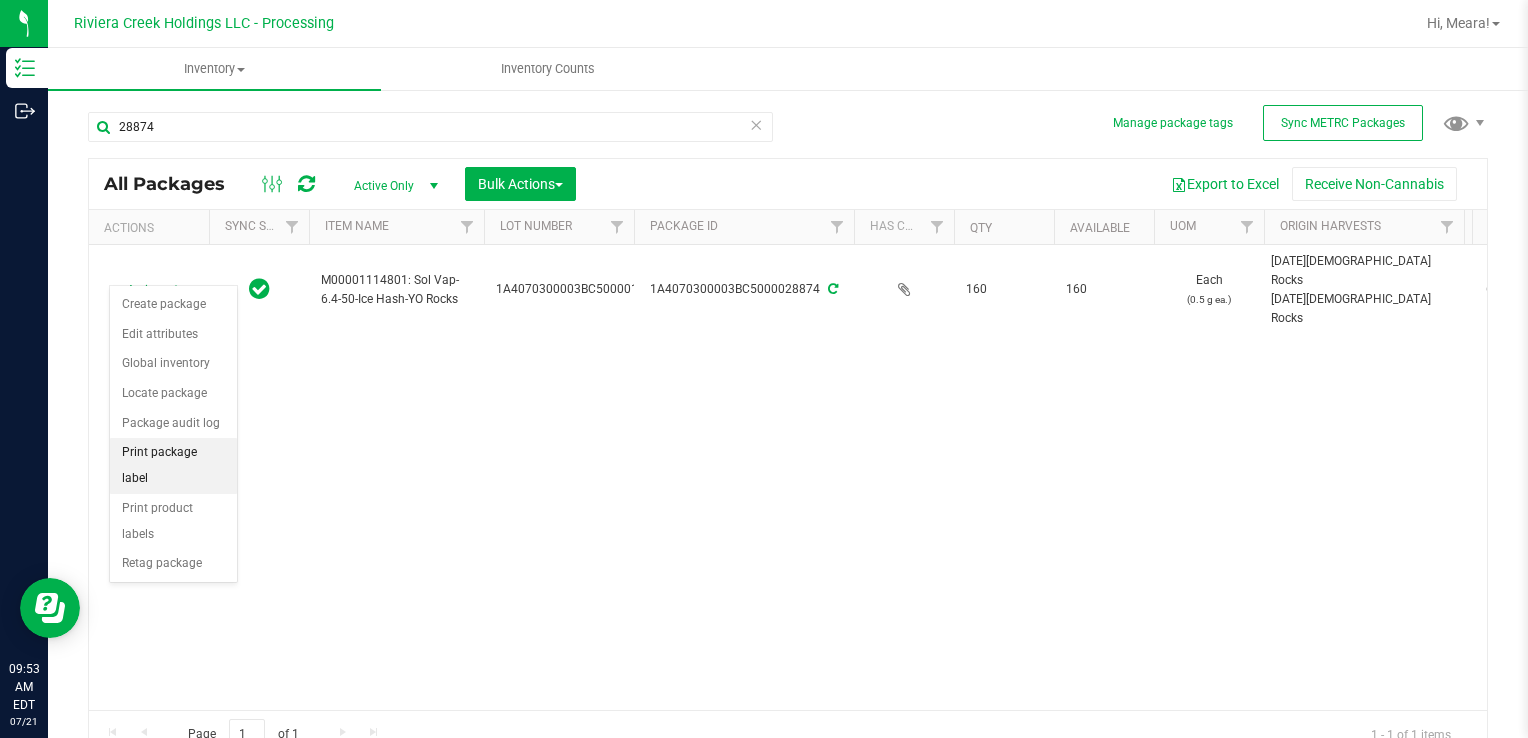 click on "Print package label" at bounding box center [173, 465] 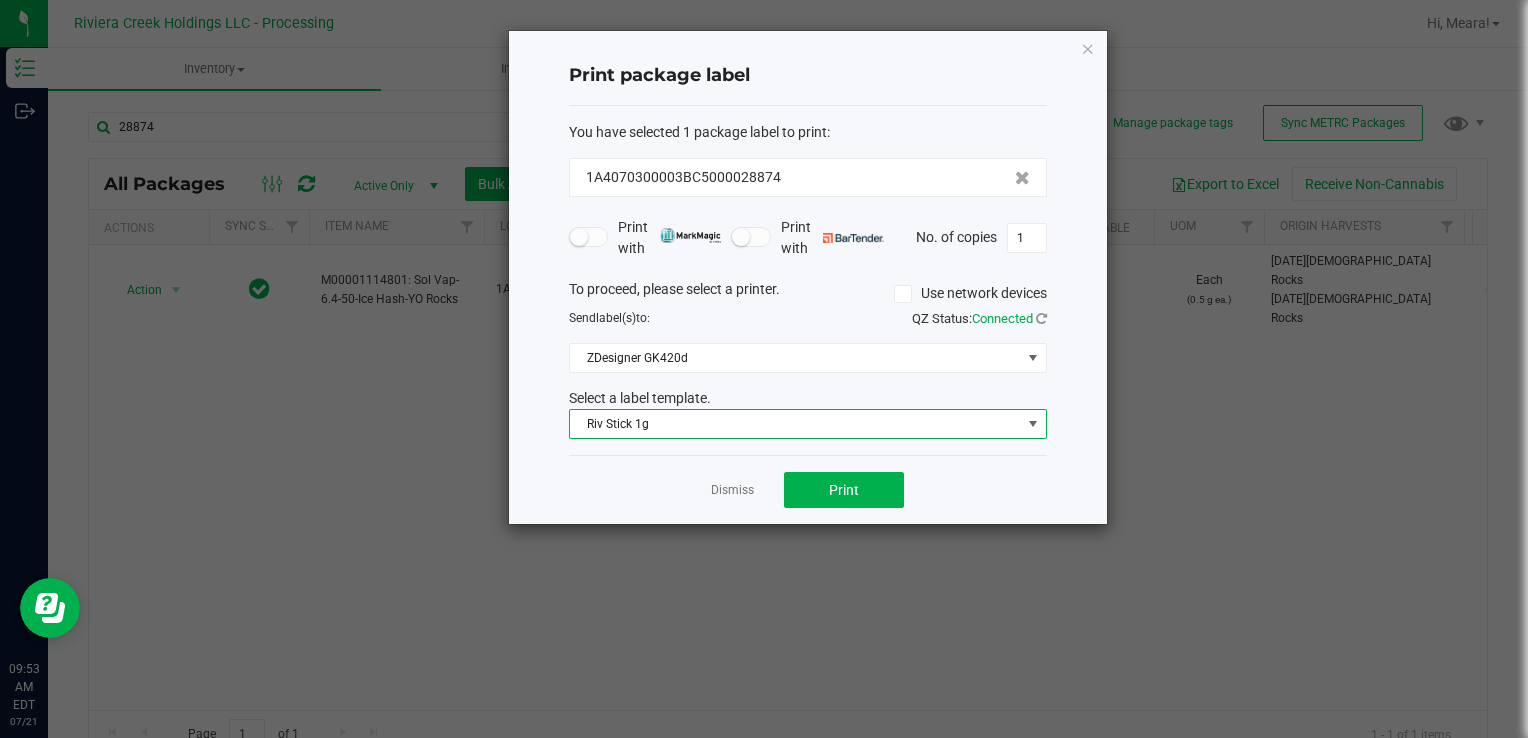 click on "Riv Stick 1g" at bounding box center [795, 424] 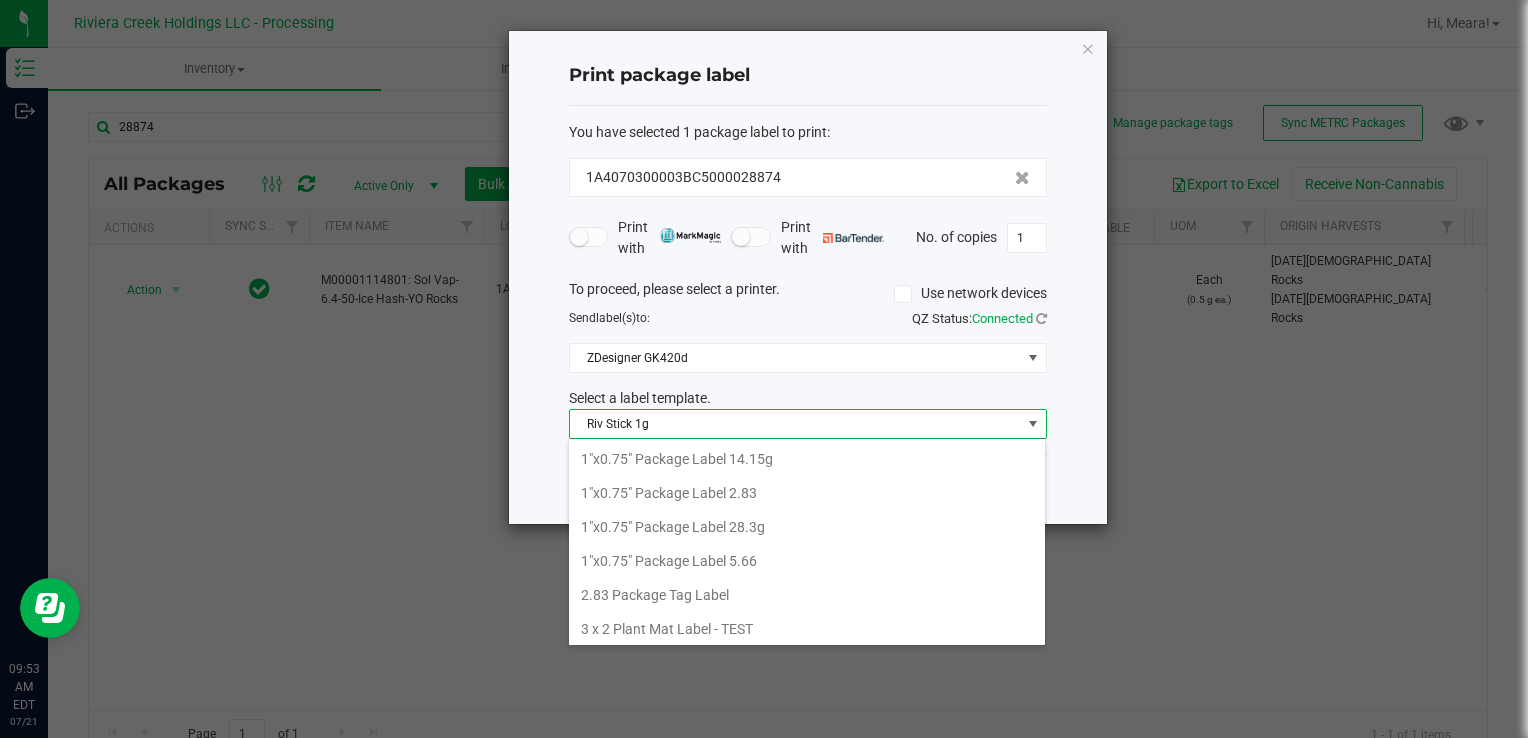 scroll, scrollTop: 775, scrollLeft: 0, axis: vertical 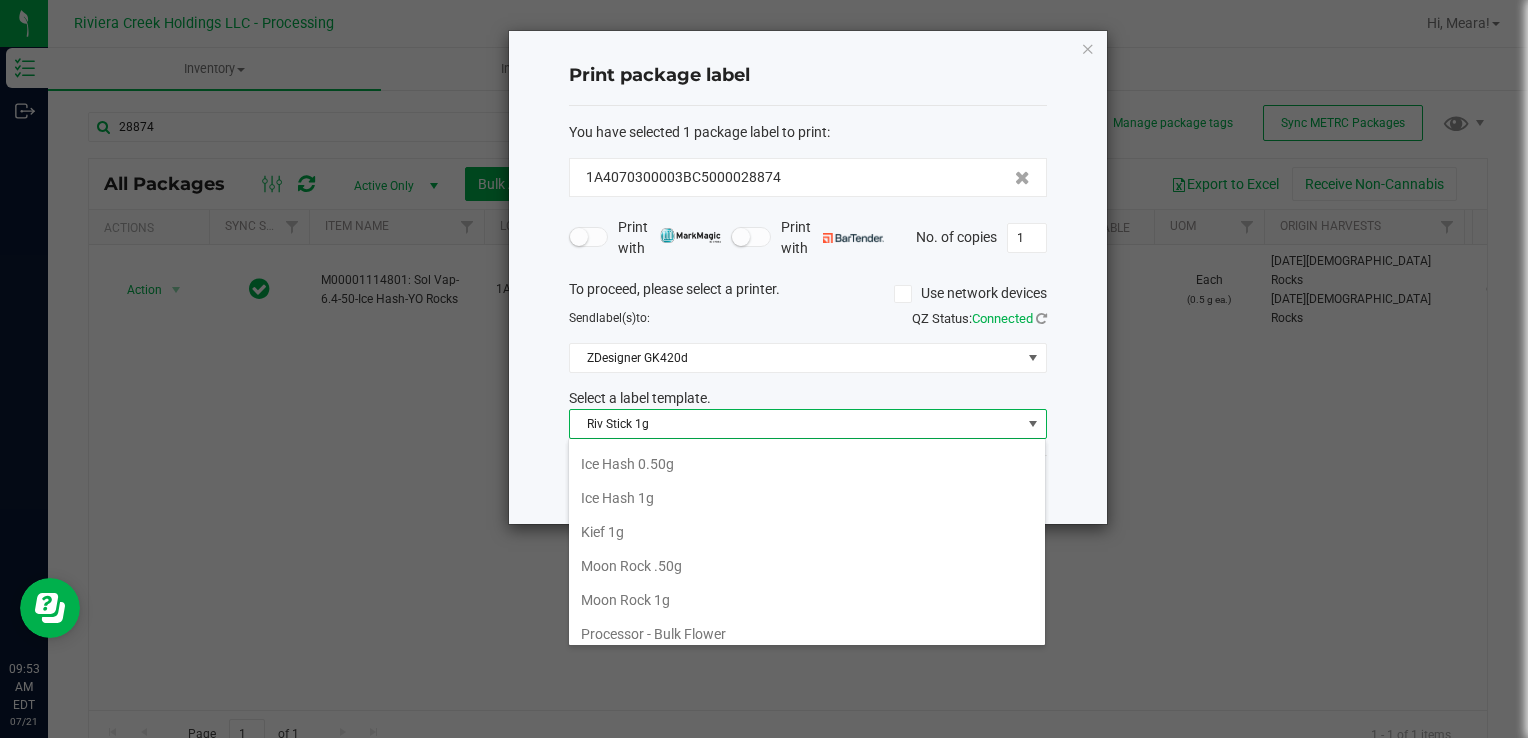 drag, startPoint x: 642, startPoint y: 447, endPoint x: 717, endPoint y: 449, distance: 75.026665 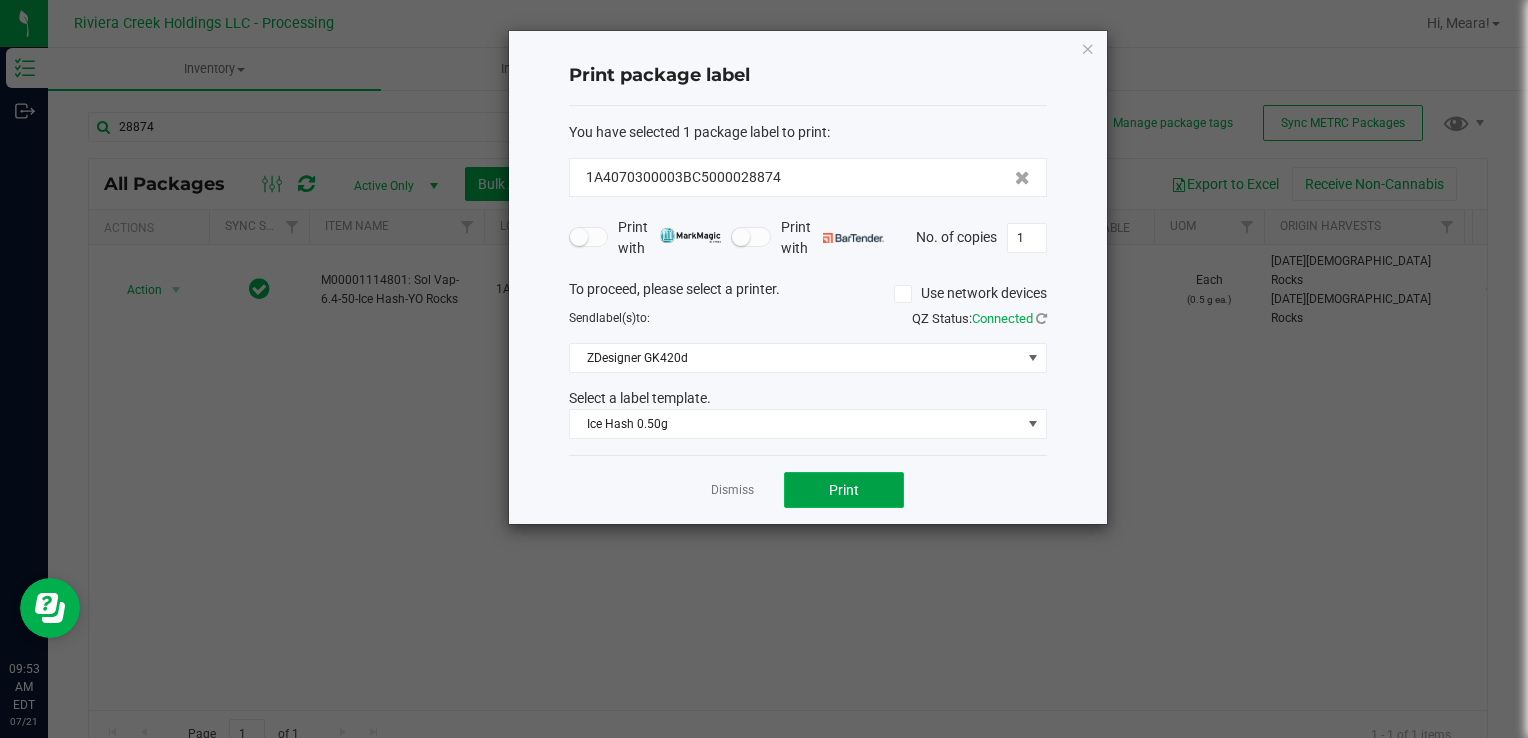click on "Print" 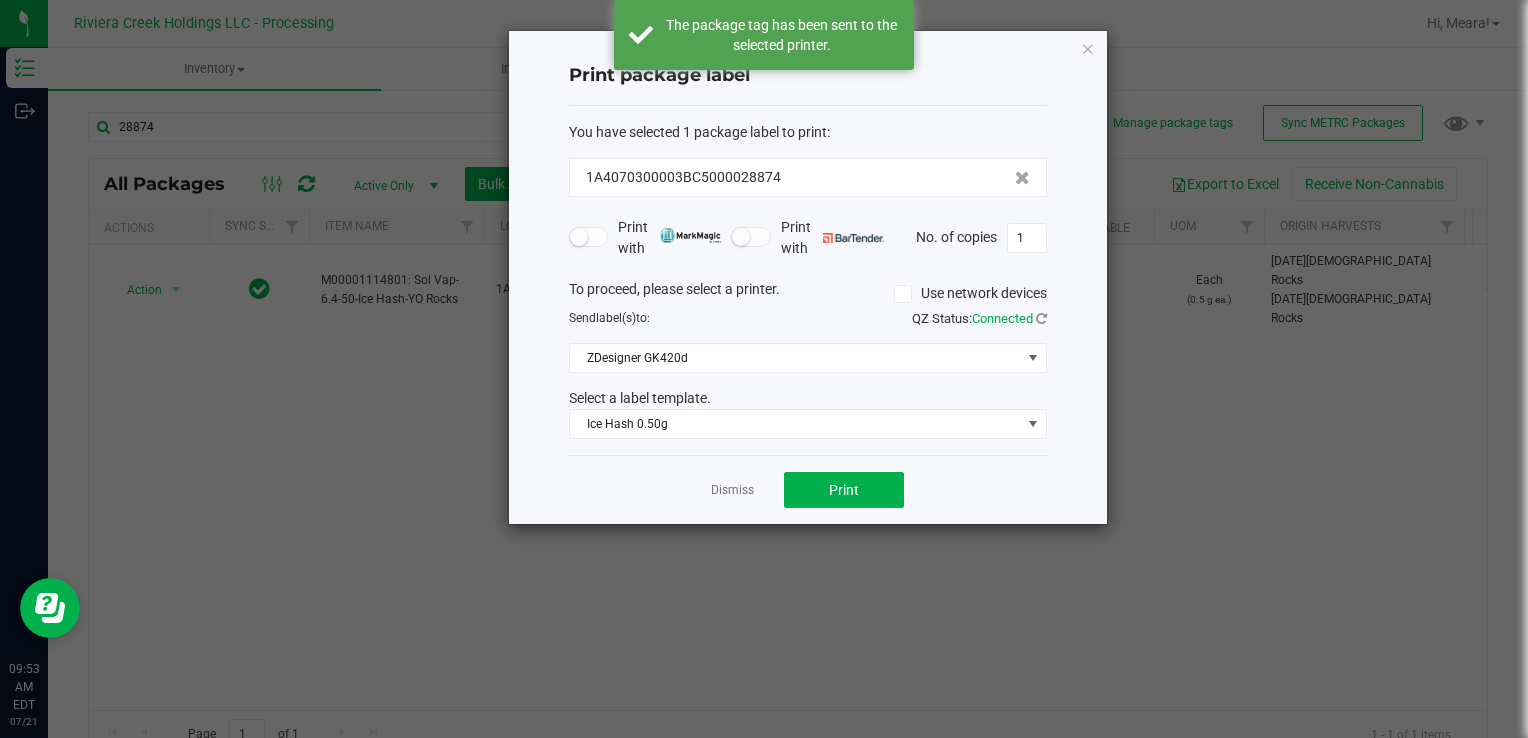click on "Dismiss" 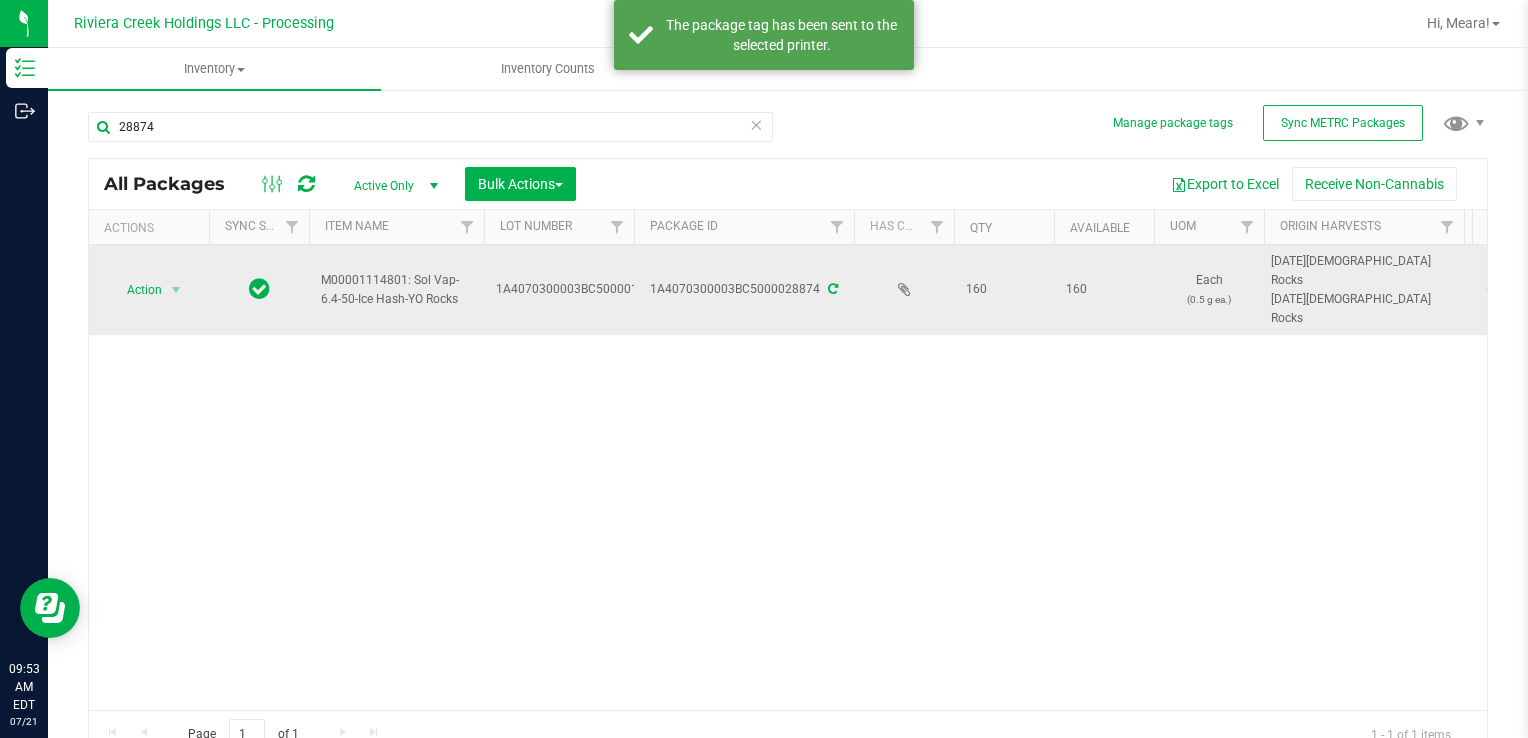 click on "Action Action Create package Edit attributes Global inventory Locate package Package audit log Print package label Print product labels Retag package" at bounding box center [149, 290] 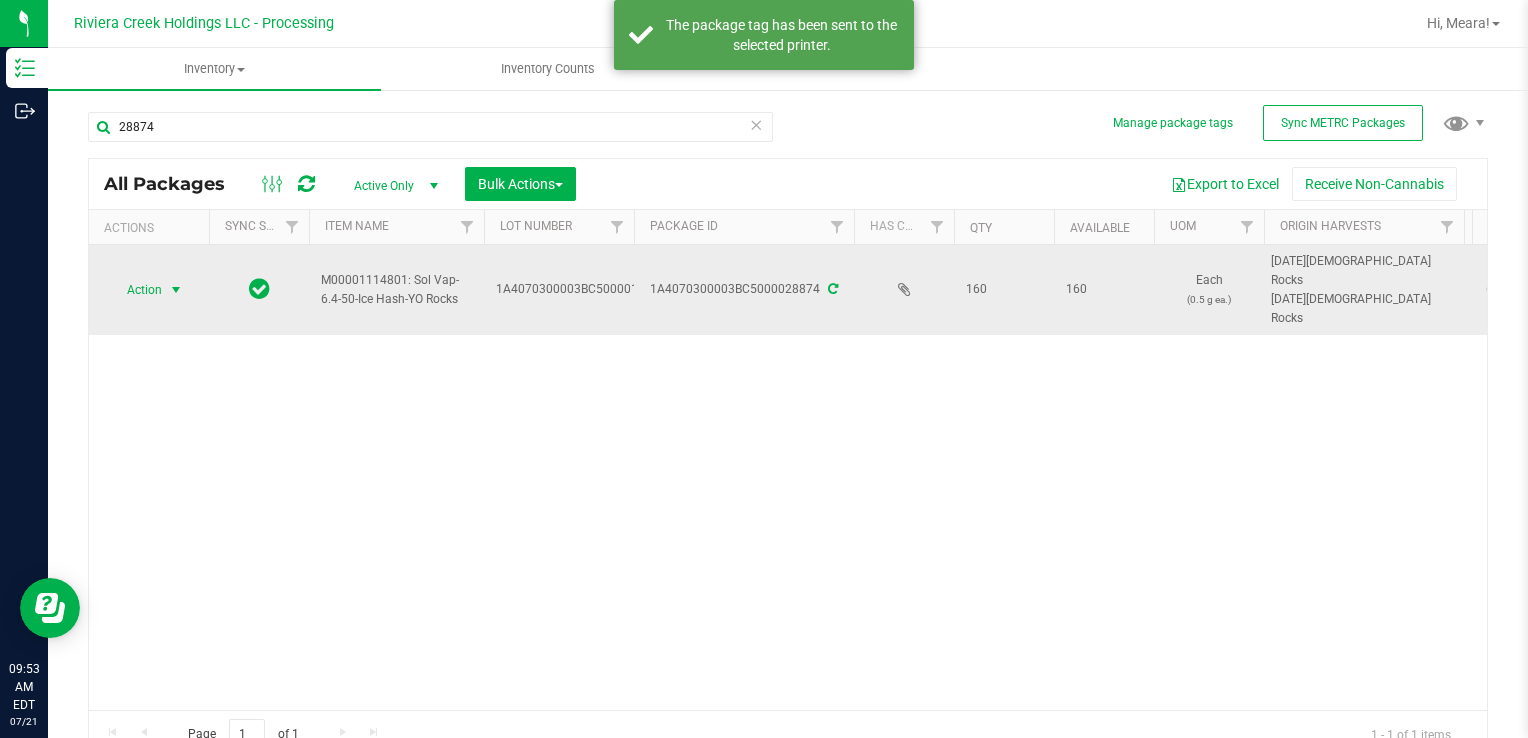 click on "Action" at bounding box center [136, 290] 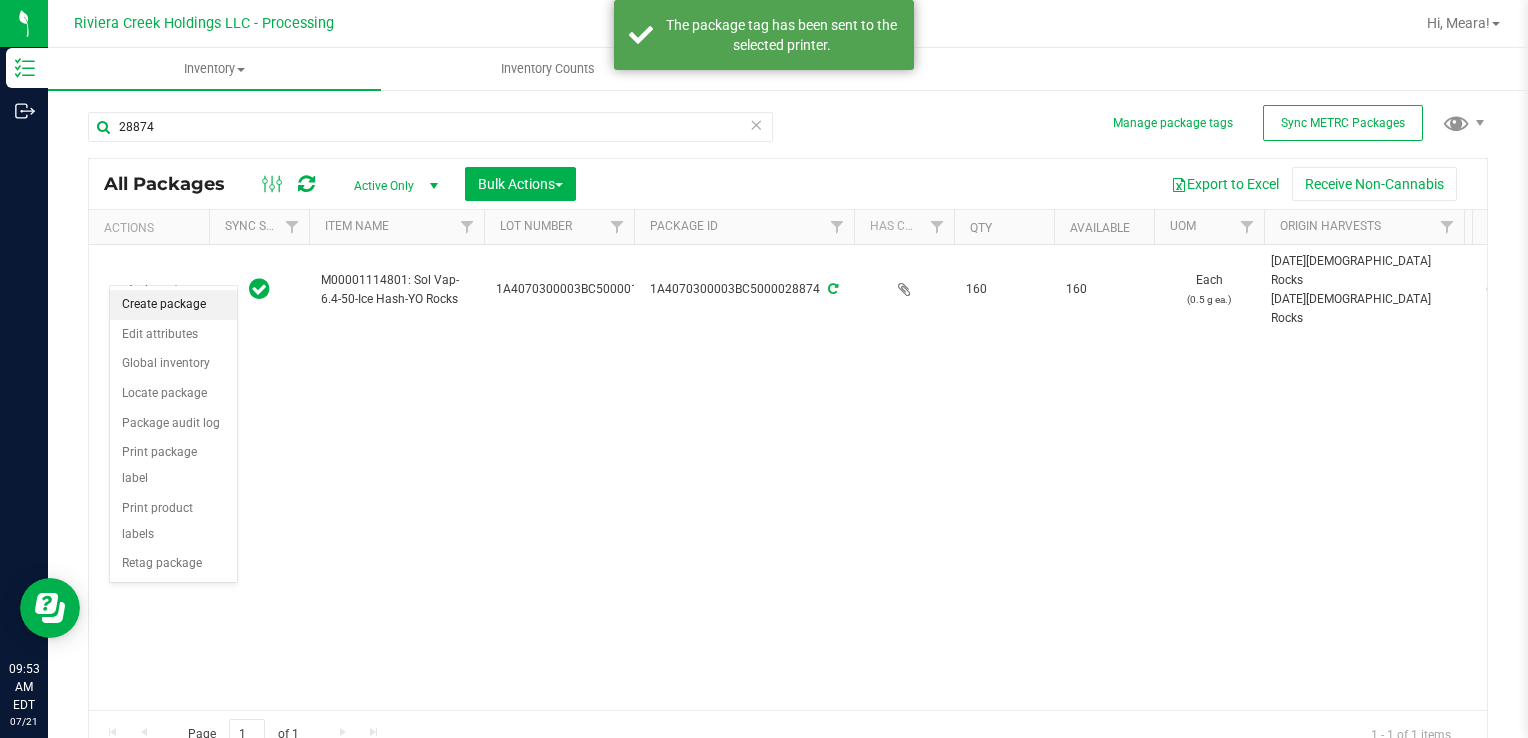 click on "Create package" at bounding box center [173, 305] 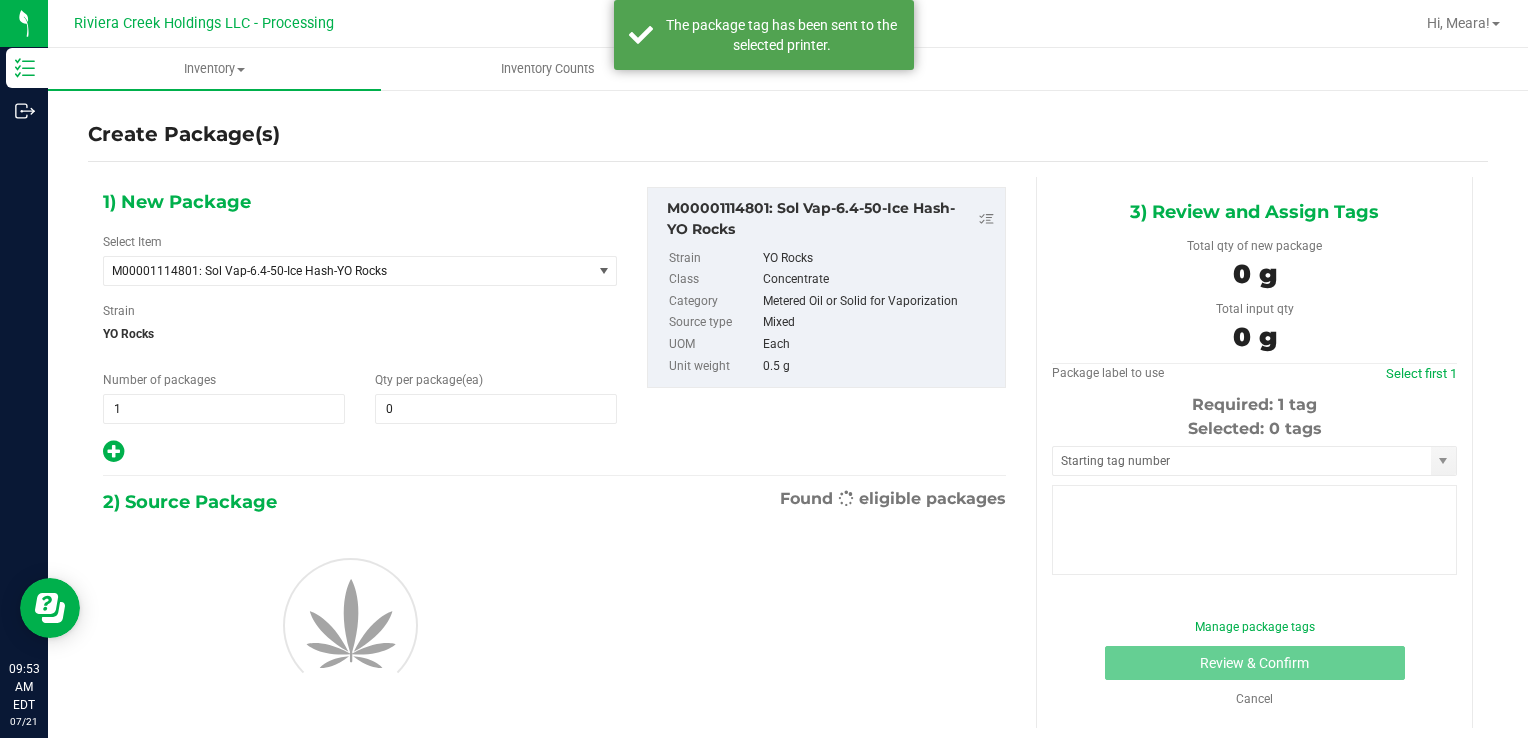 type on "0" 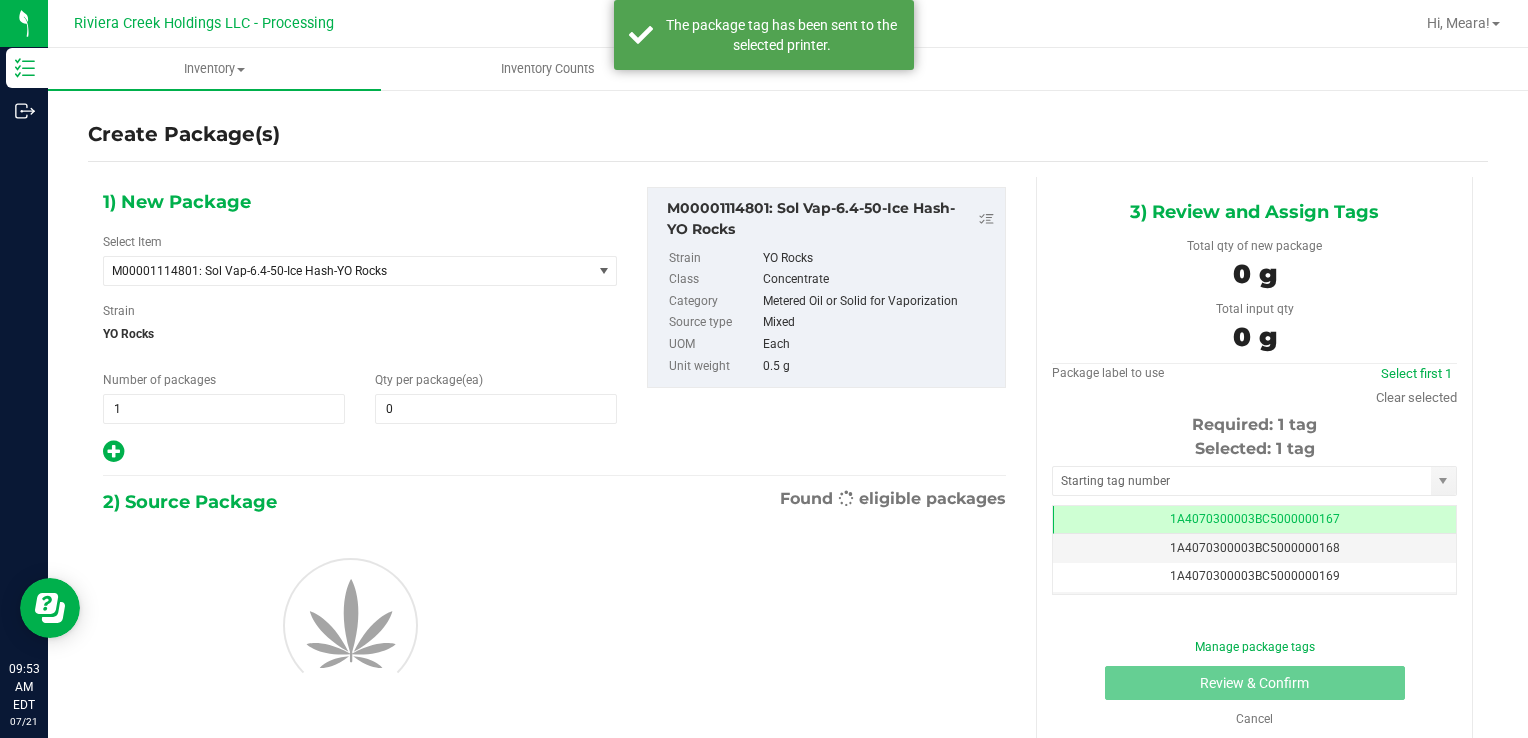 scroll, scrollTop: 0, scrollLeft: 0, axis: both 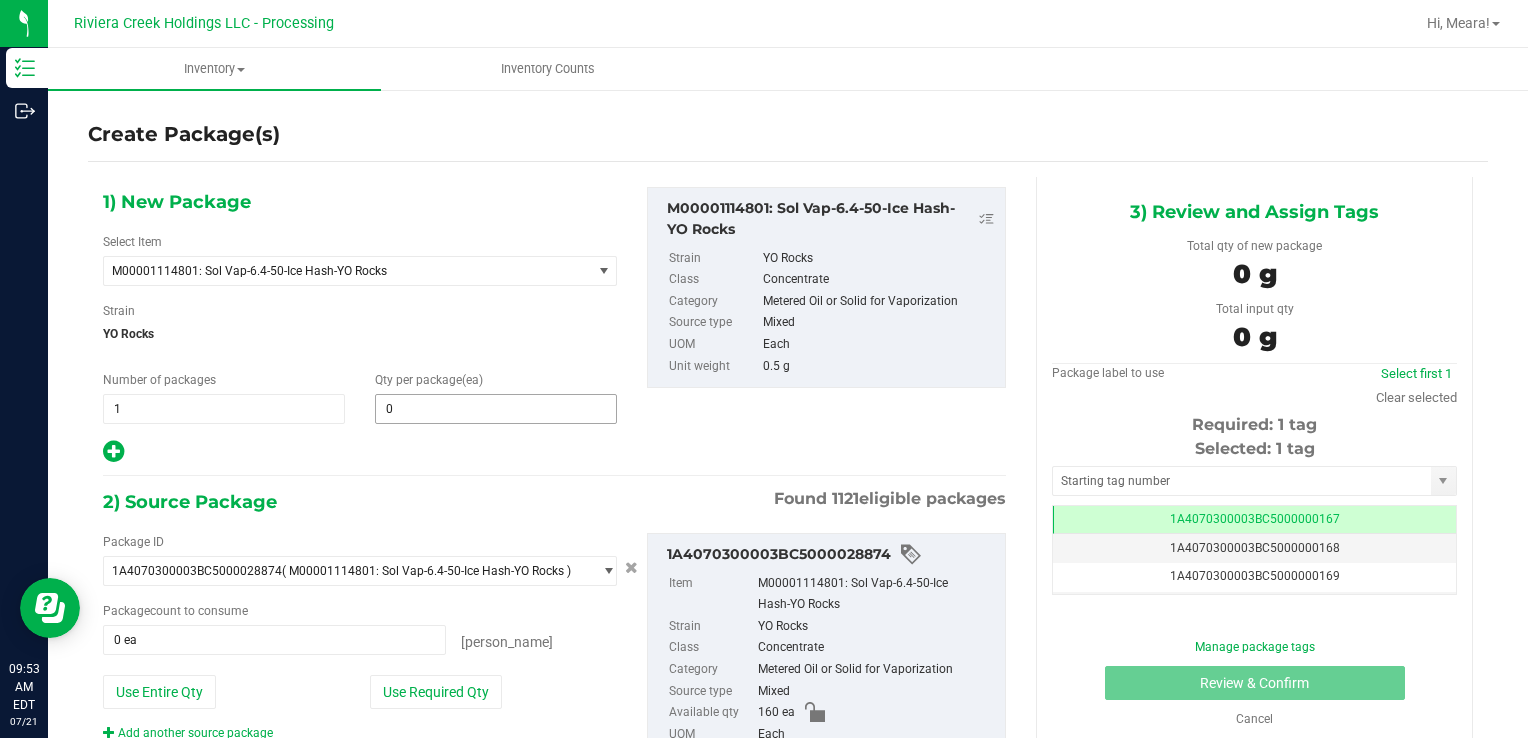 type 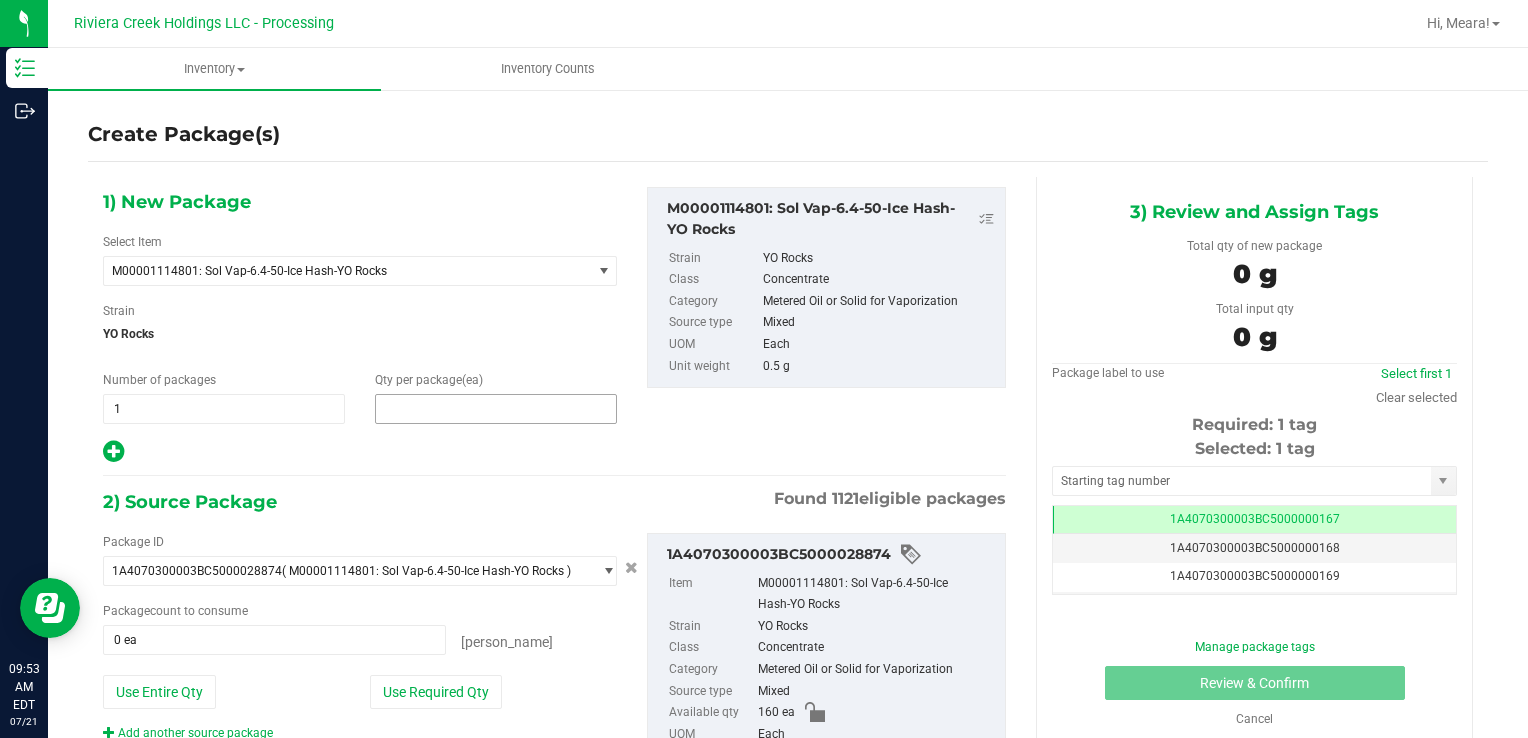 click at bounding box center [496, 409] 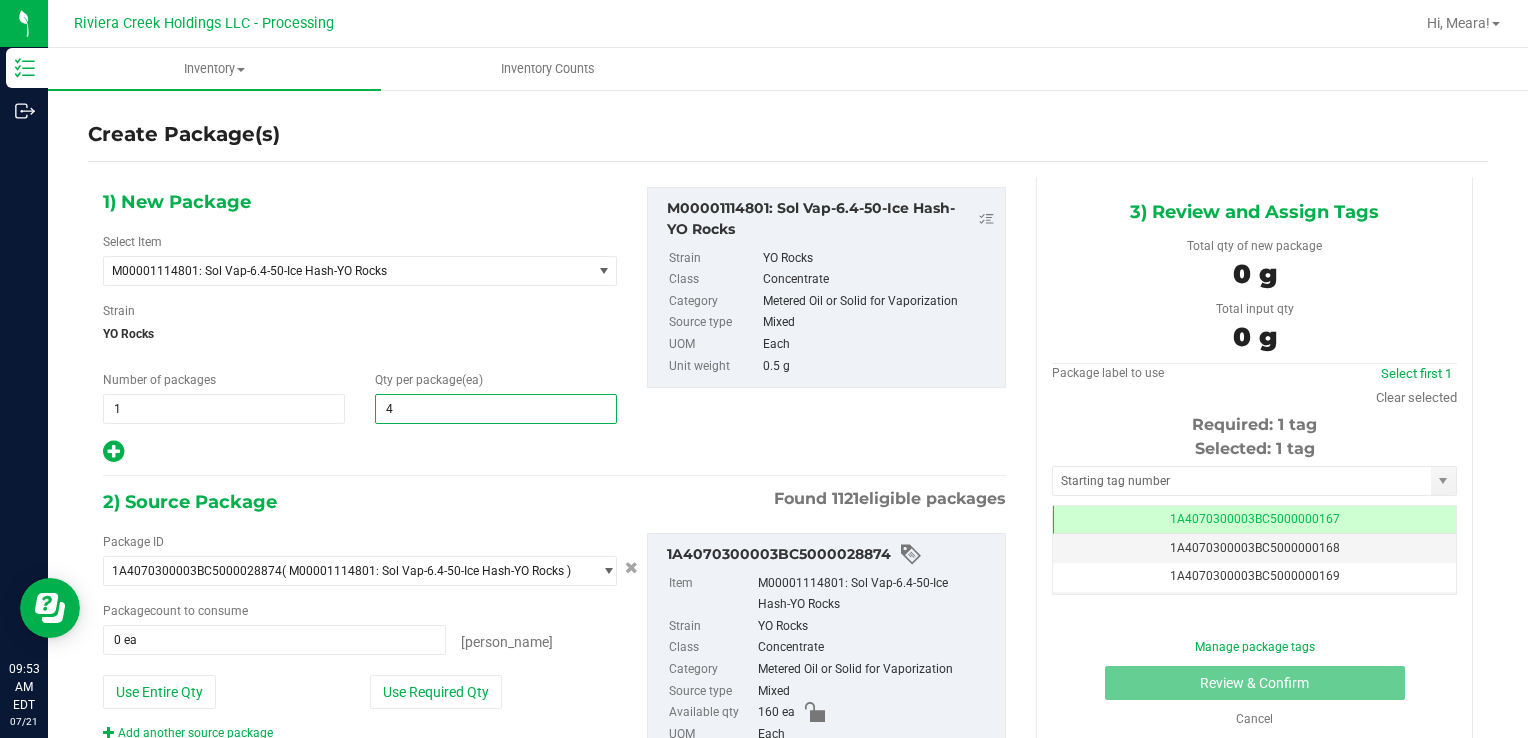 type on "40" 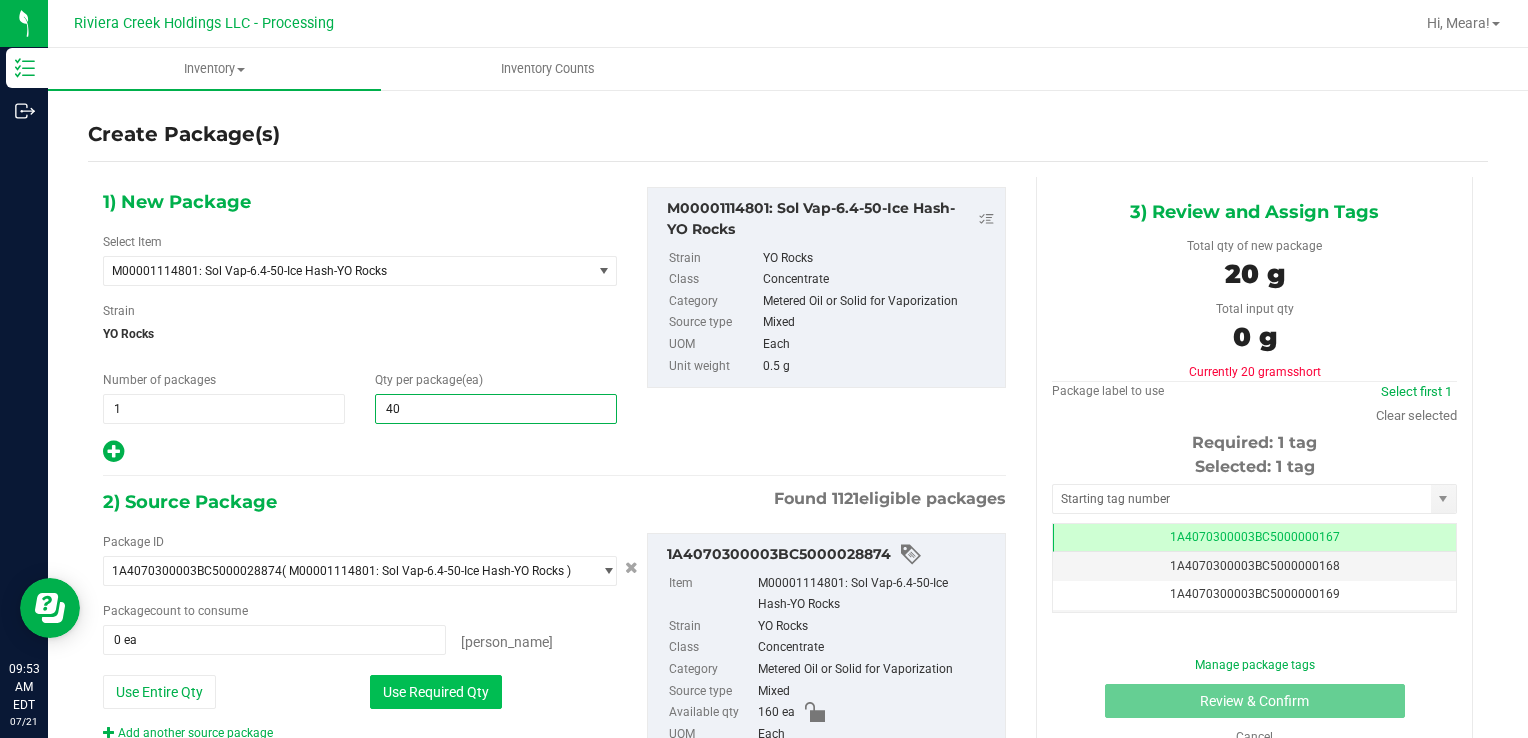 type on "40" 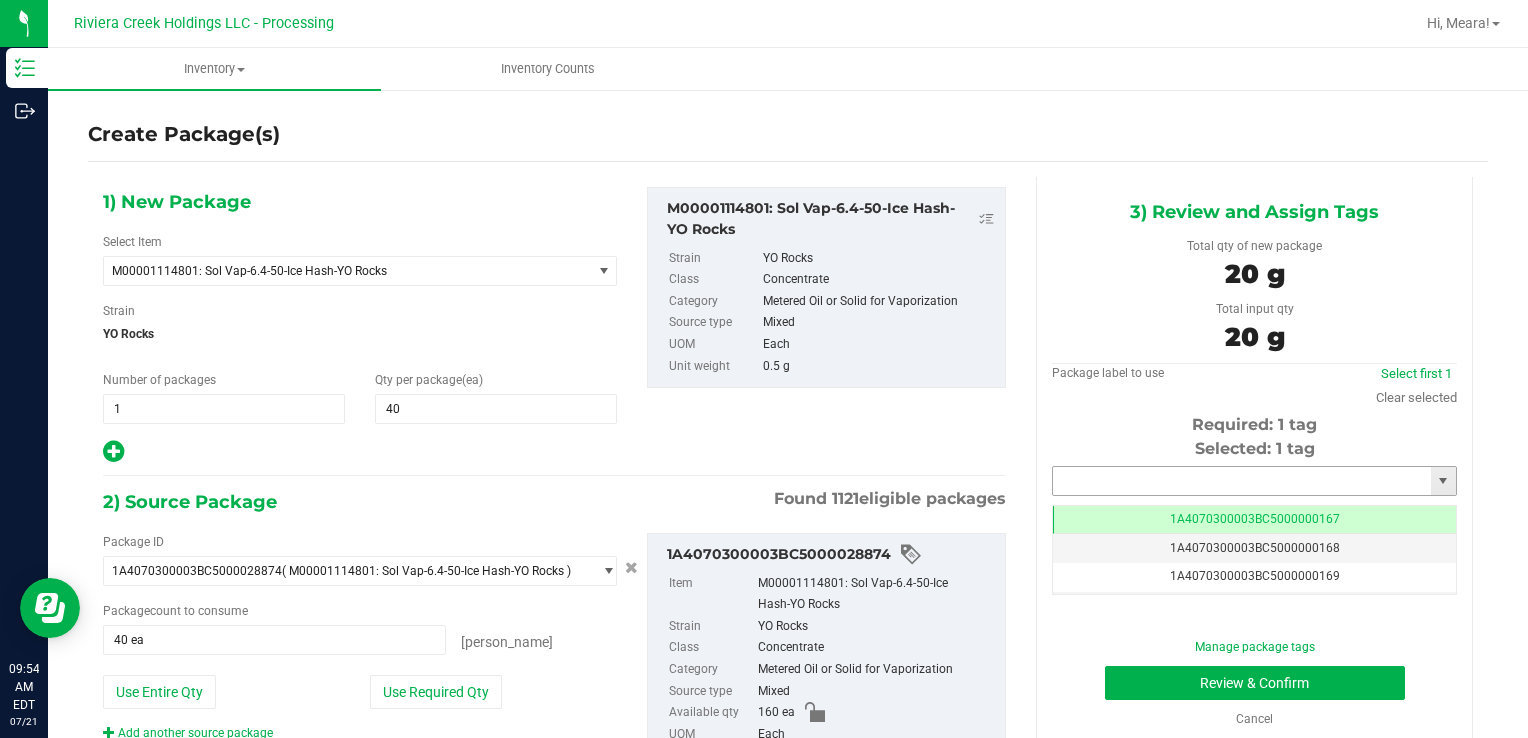 drag, startPoint x: 1083, startPoint y: 473, endPoint x: 1052, endPoint y: 474, distance: 31.016125 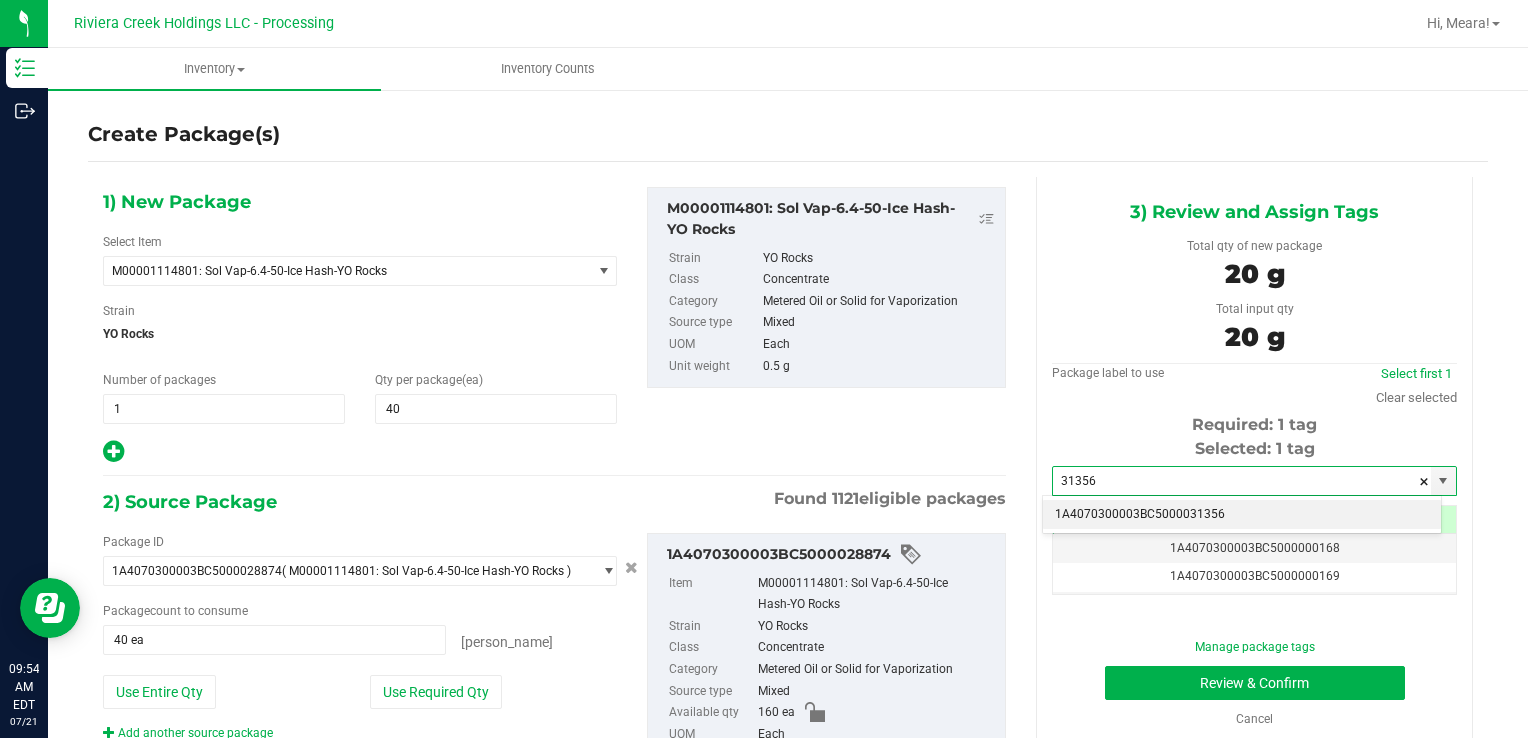 click on "1A4070300003BC5000031356" at bounding box center (1242, 515) 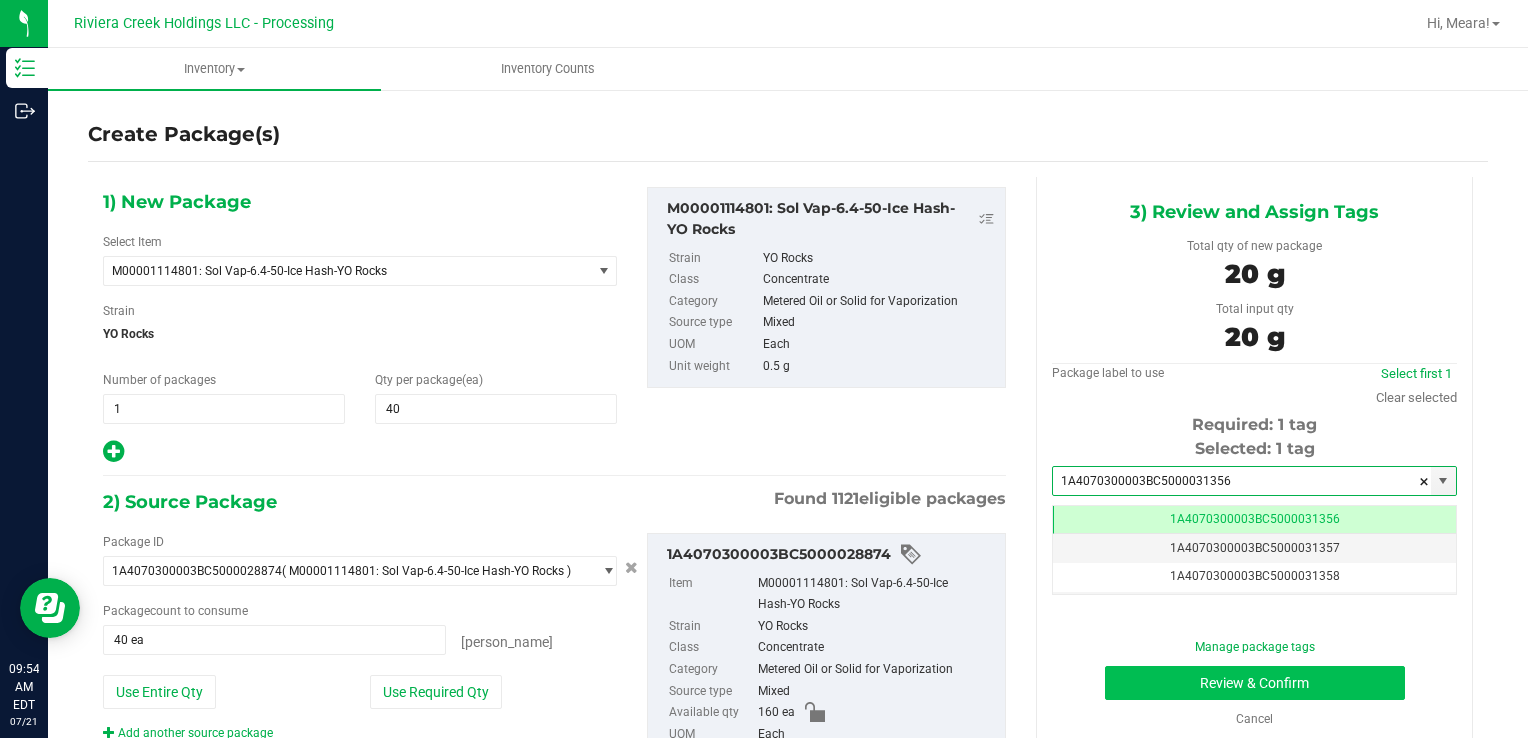 type on "1A4070300003BC5000031356" 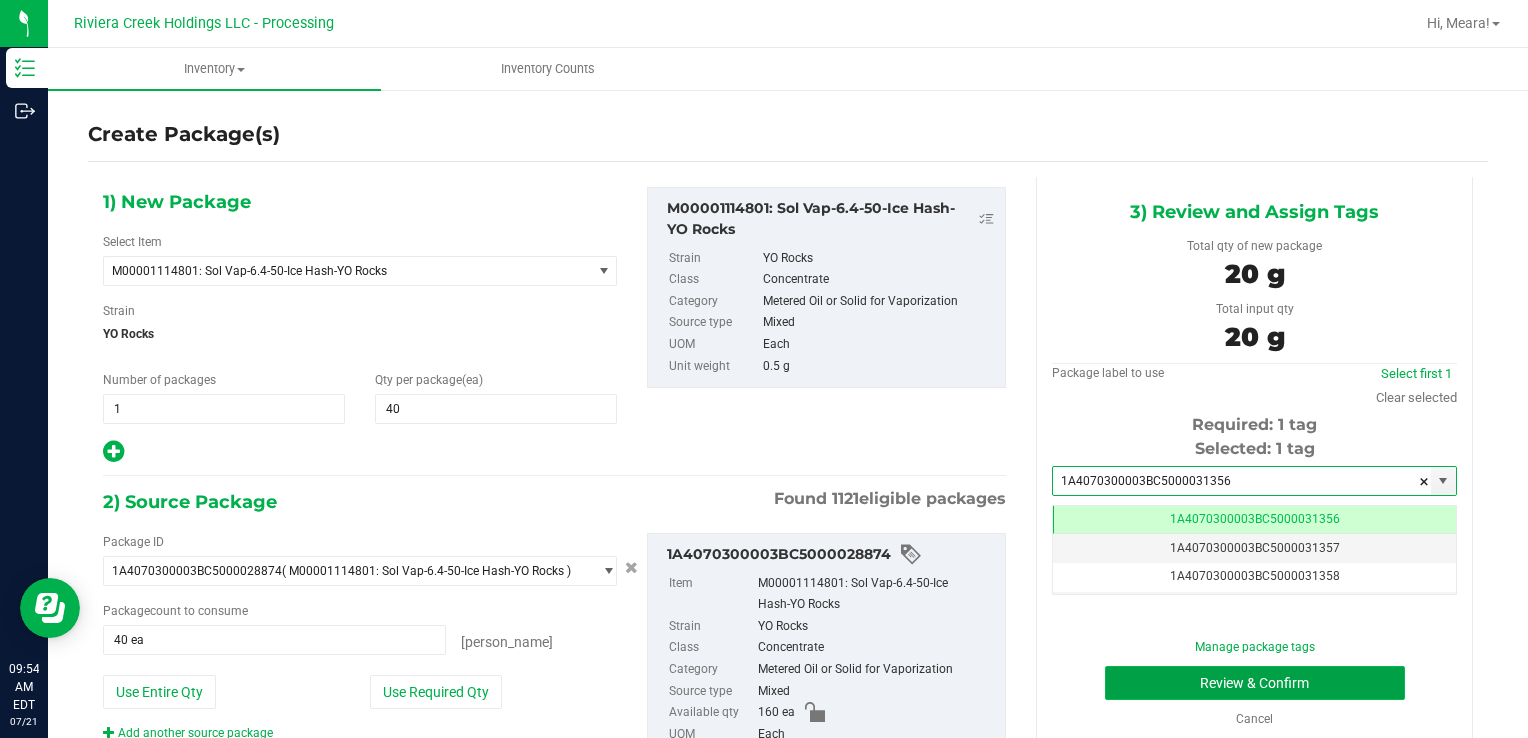 click on "Review & Confirm" at bounding box center [1255, 683] 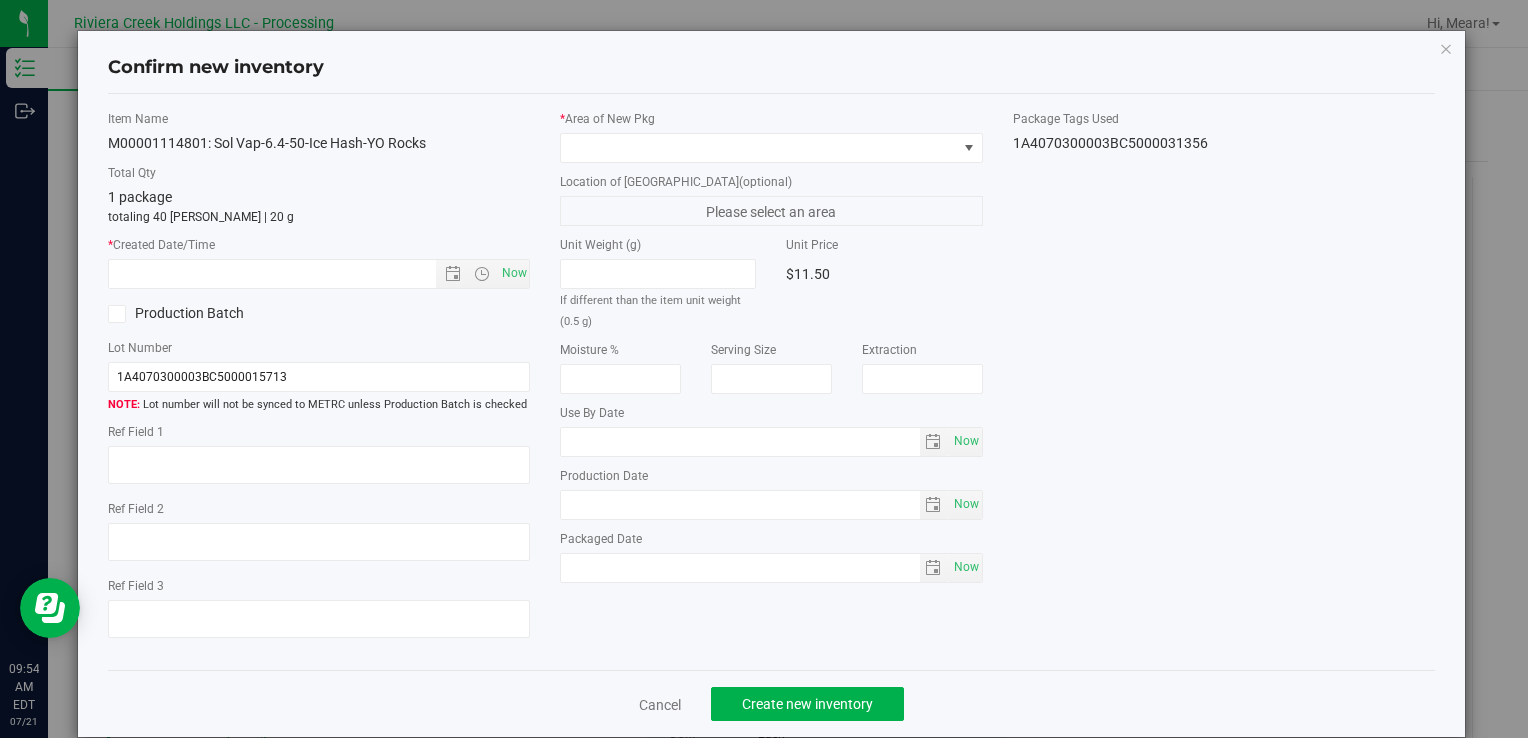 type on "[DATE]" 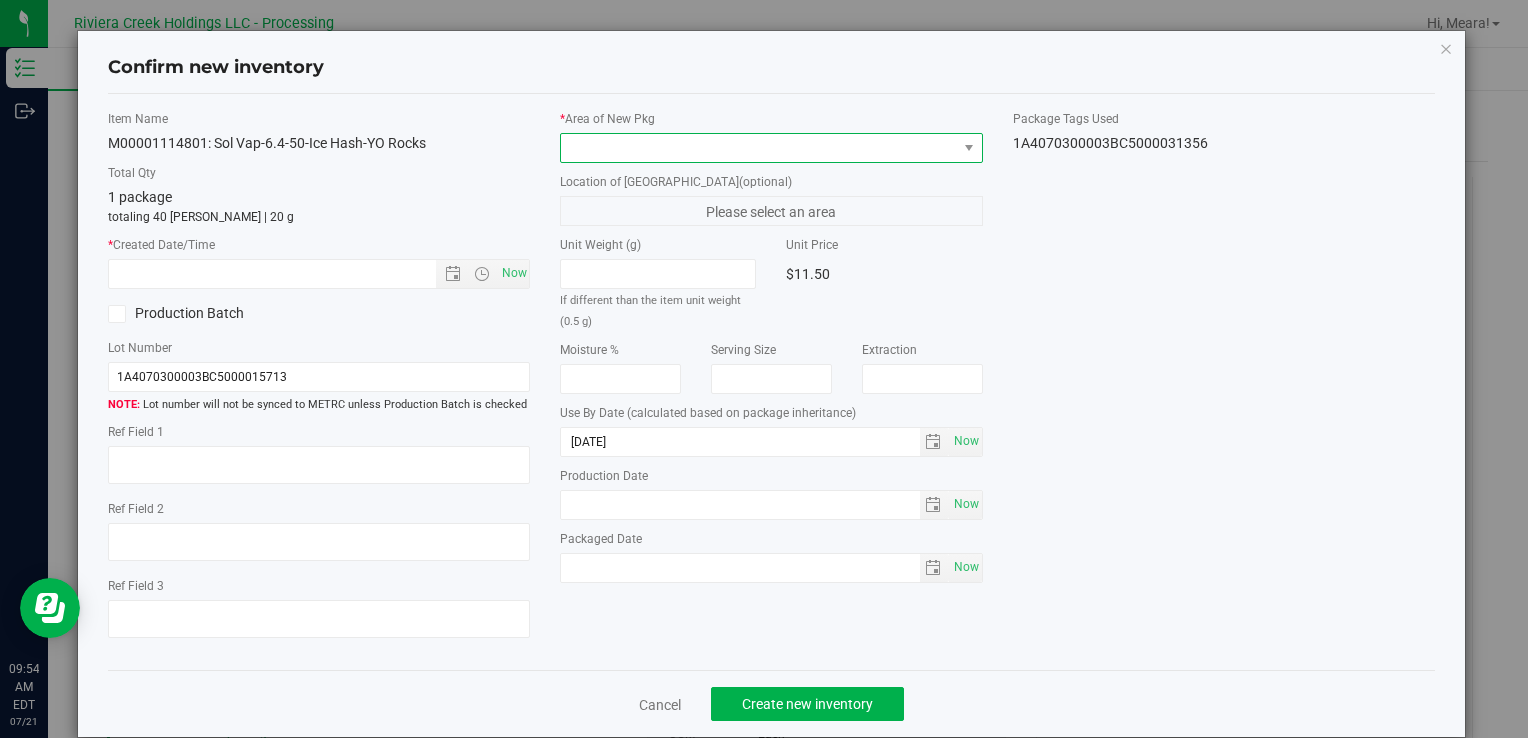 click at bounding box center (771, 148) 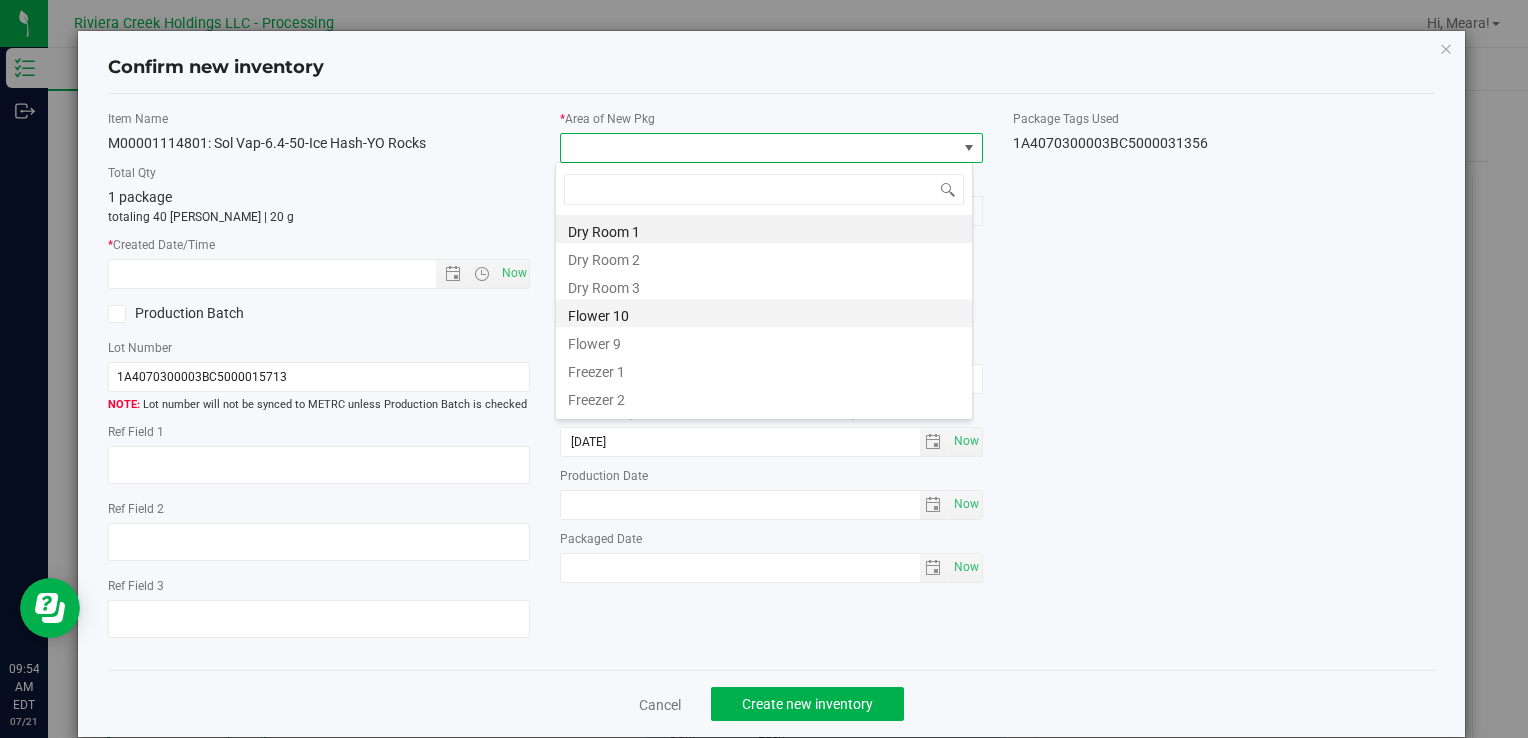 click on "Flower 10" at bounding box center (764, 313) 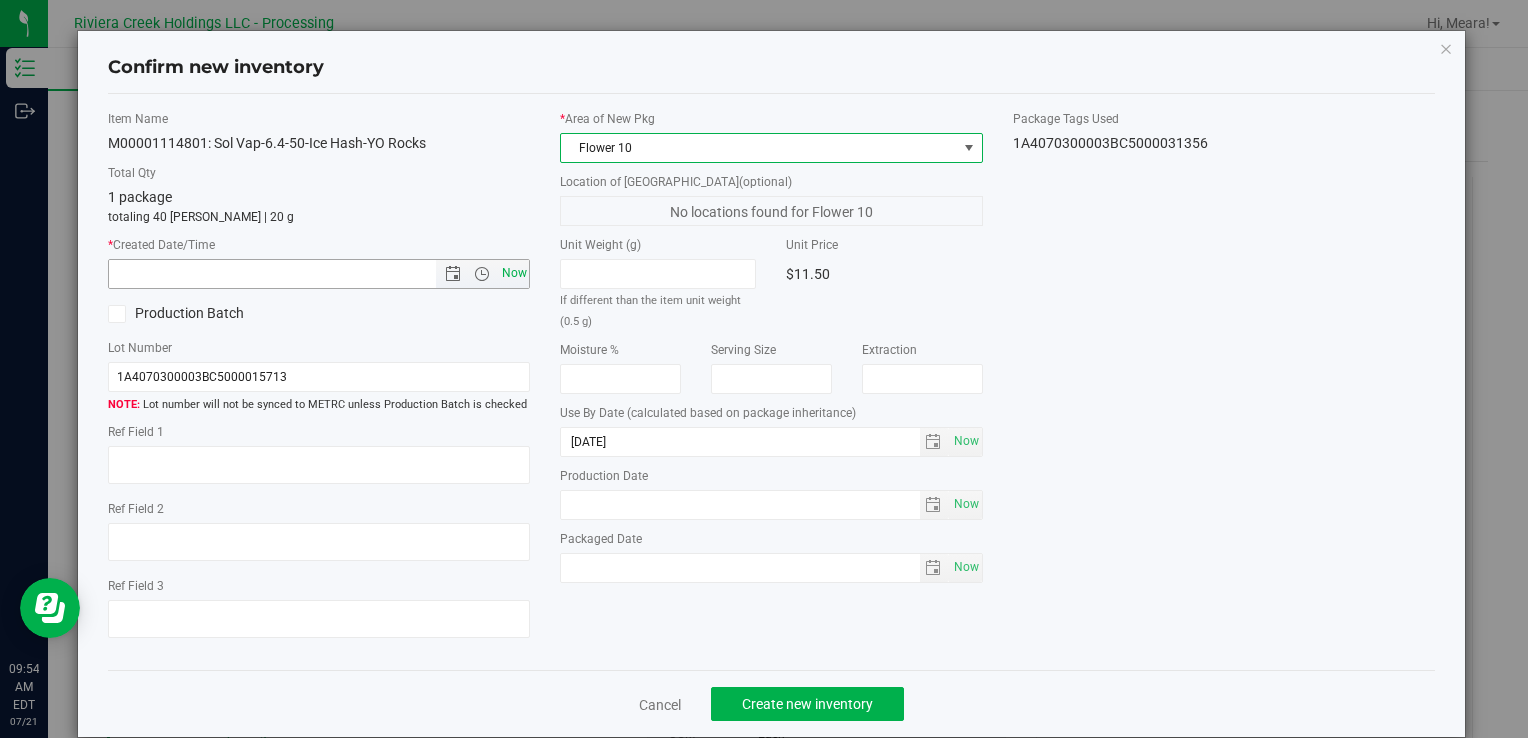 click on "Now" at bounding box center (514, 273) 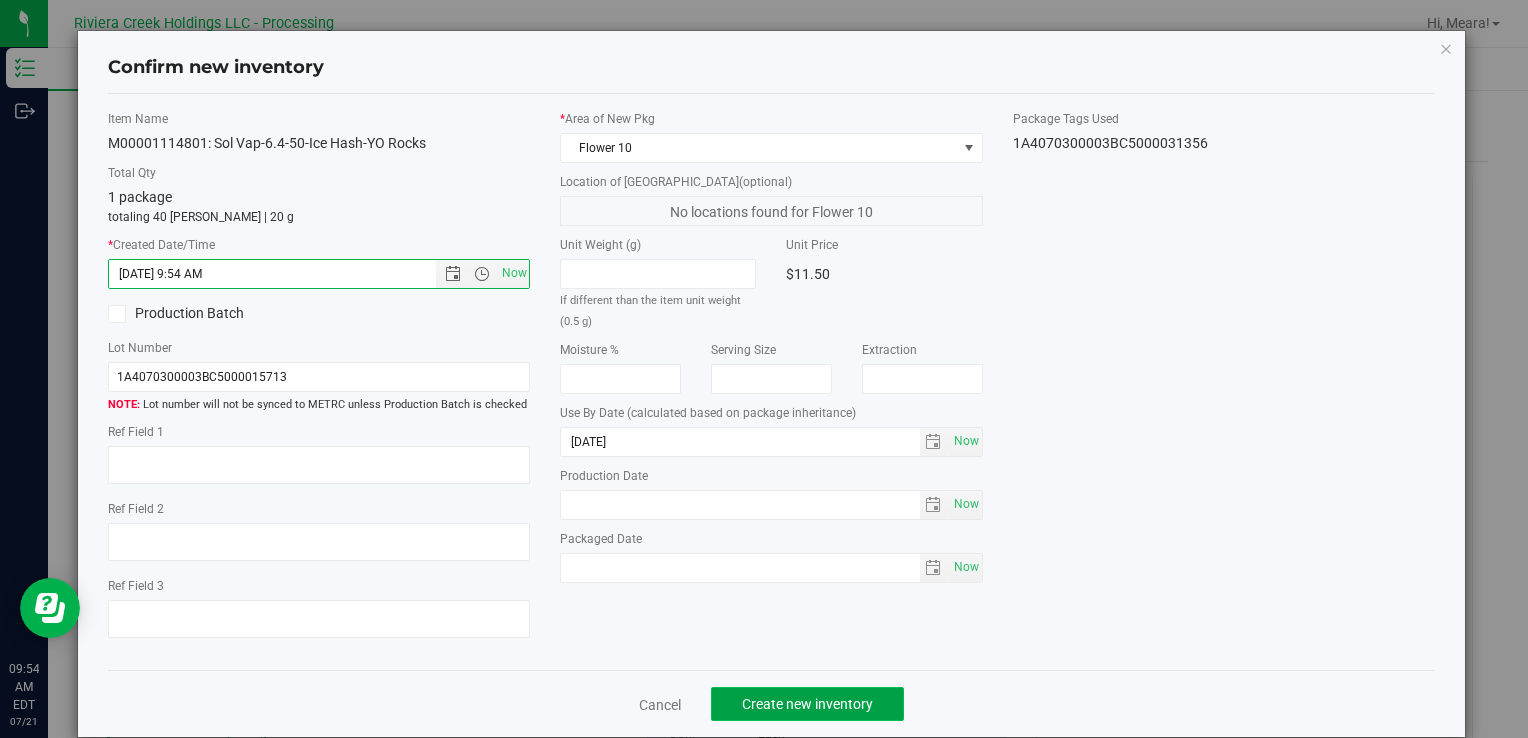 click on "Create new inventory" 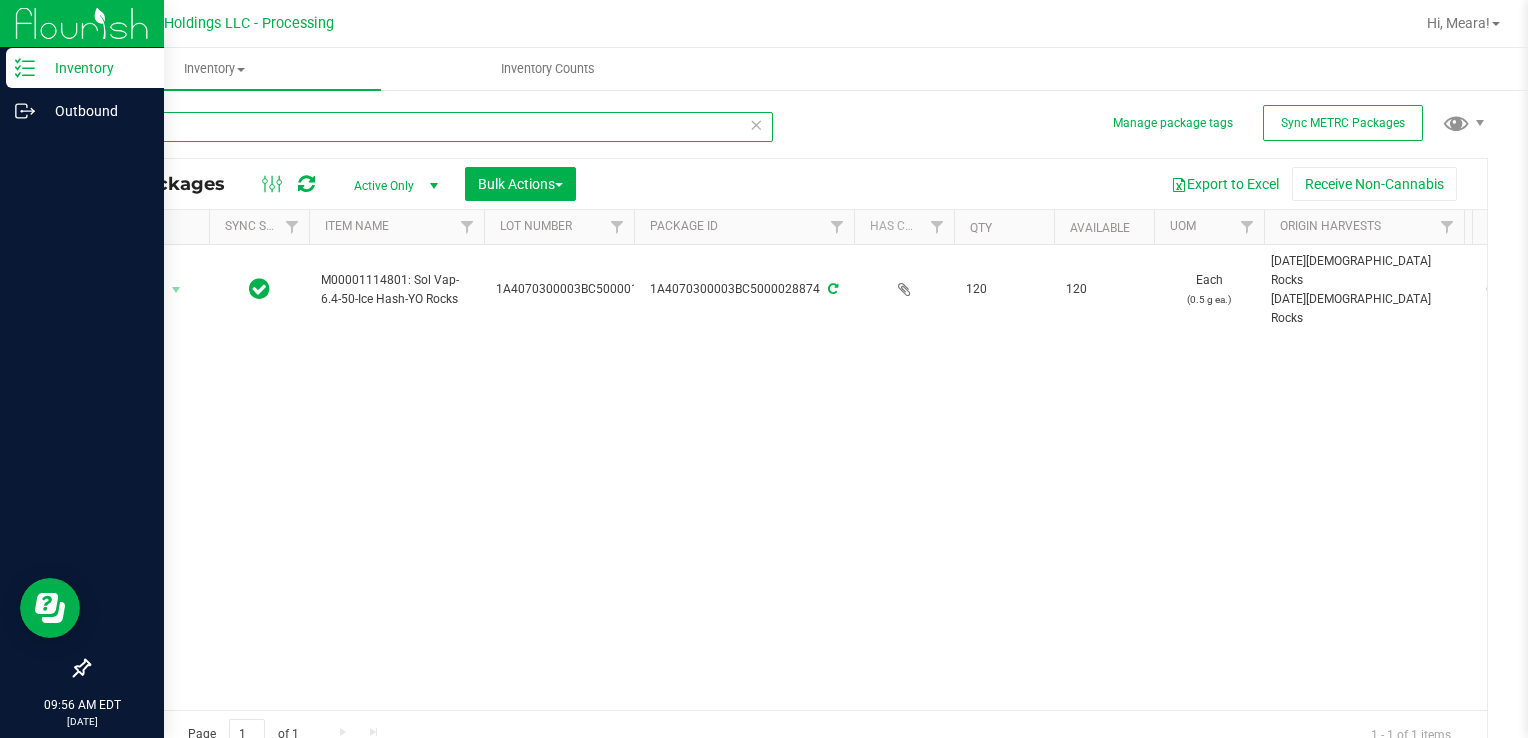 drag, startPoint x: 184, startPoint y: 136, endPoint x: 64, endPoint y: 147, distance: 120.50311 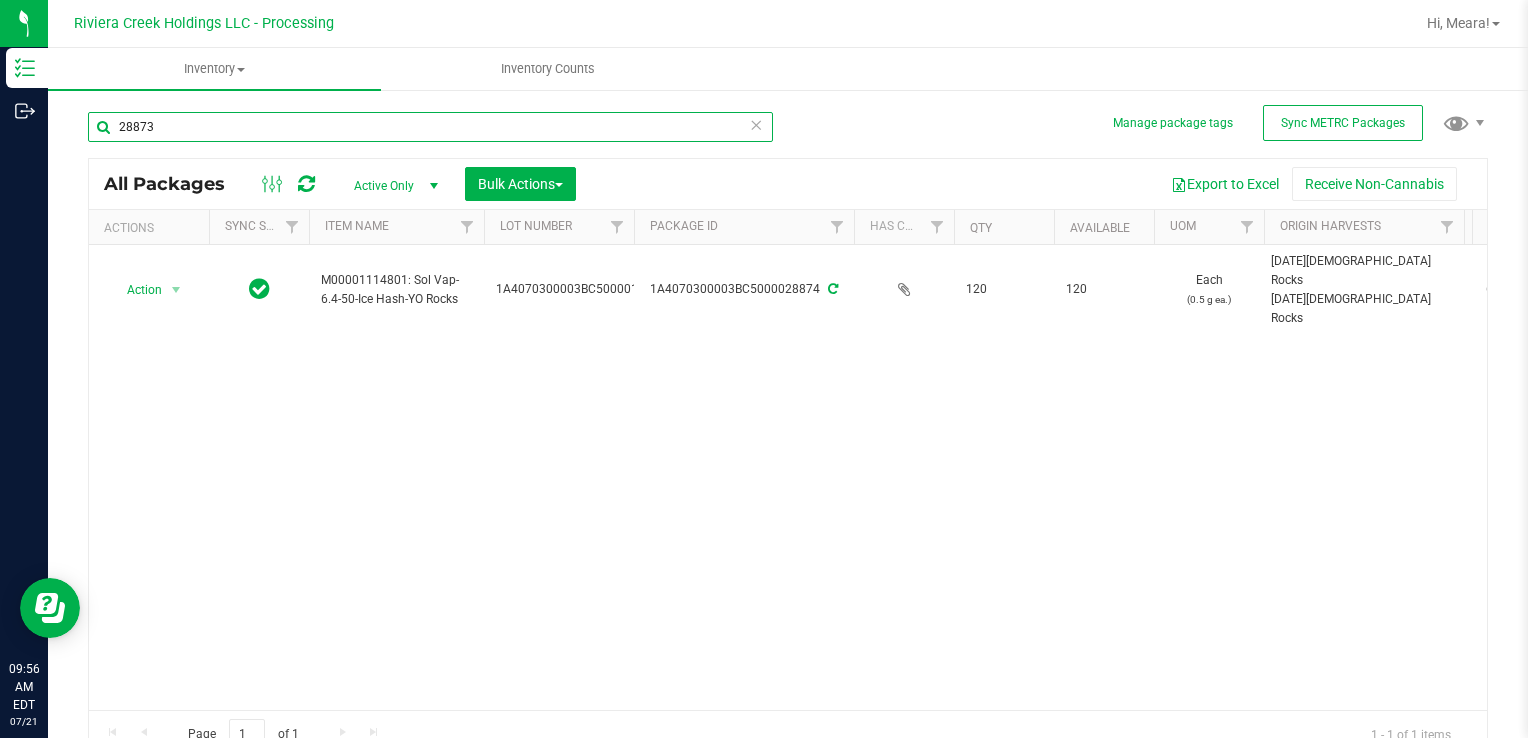 type on "28873" 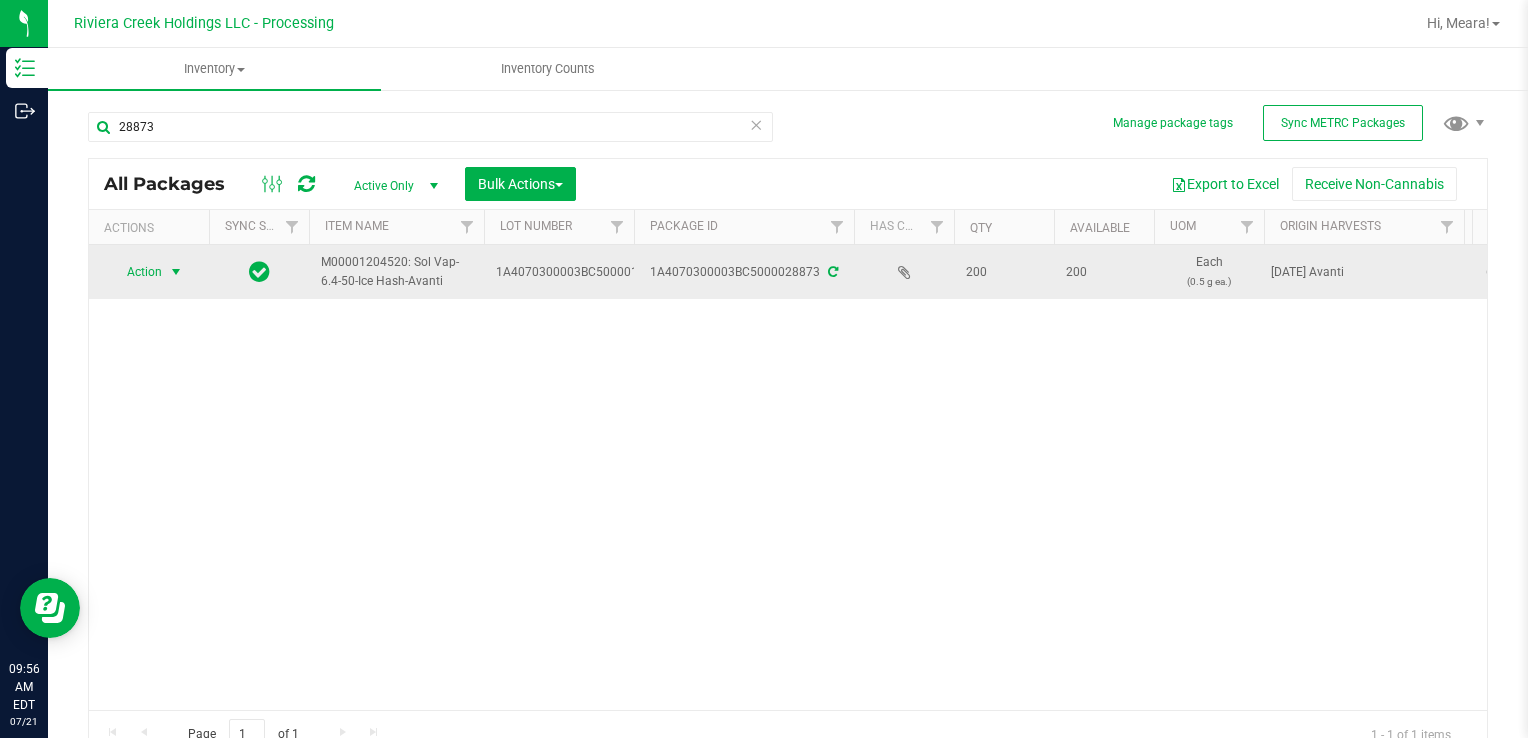 click on "Action" at bounding box center [136, 272] 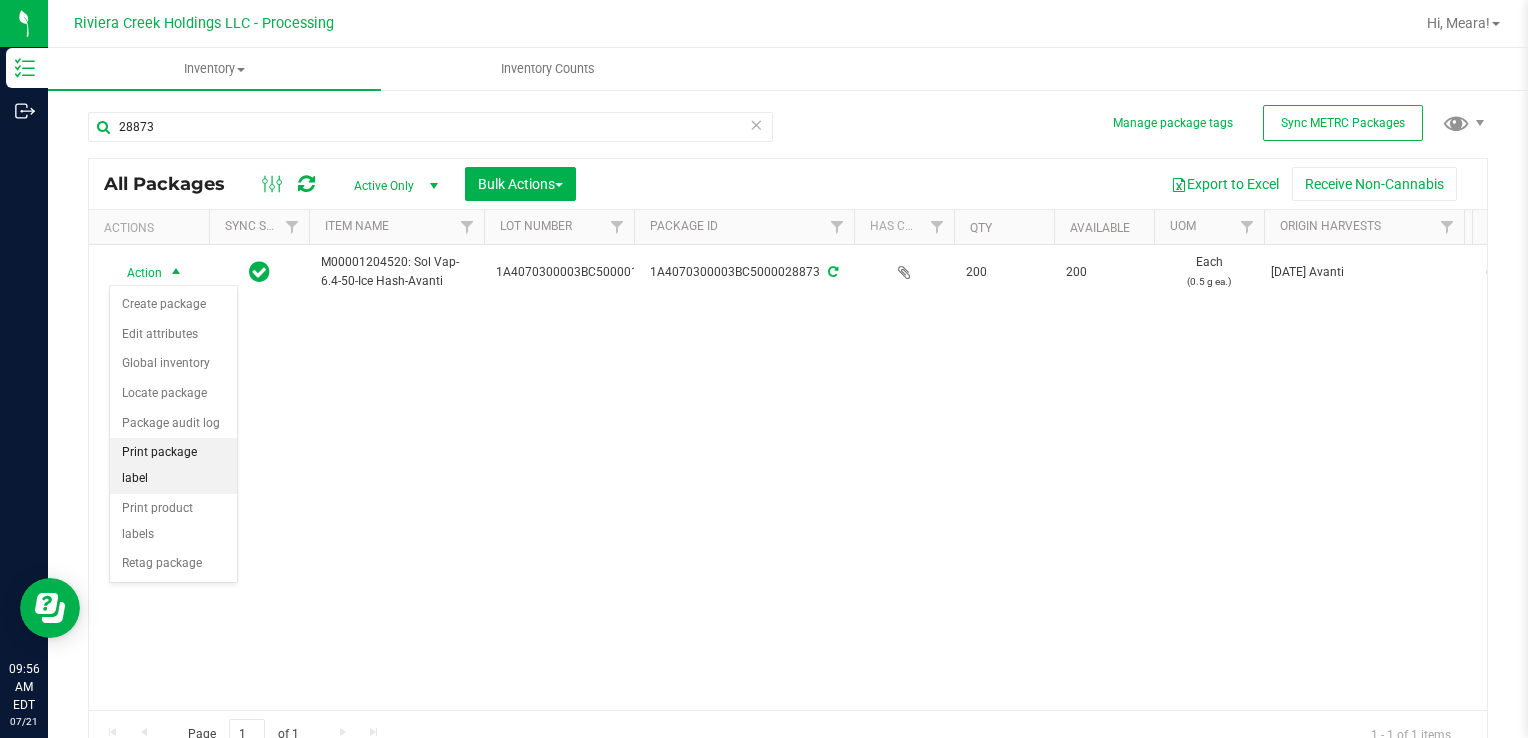 drag, startPoint x: 199, startPoint y: 448, endPoint x: 237, endPoint y: 442, distance: 38.470768 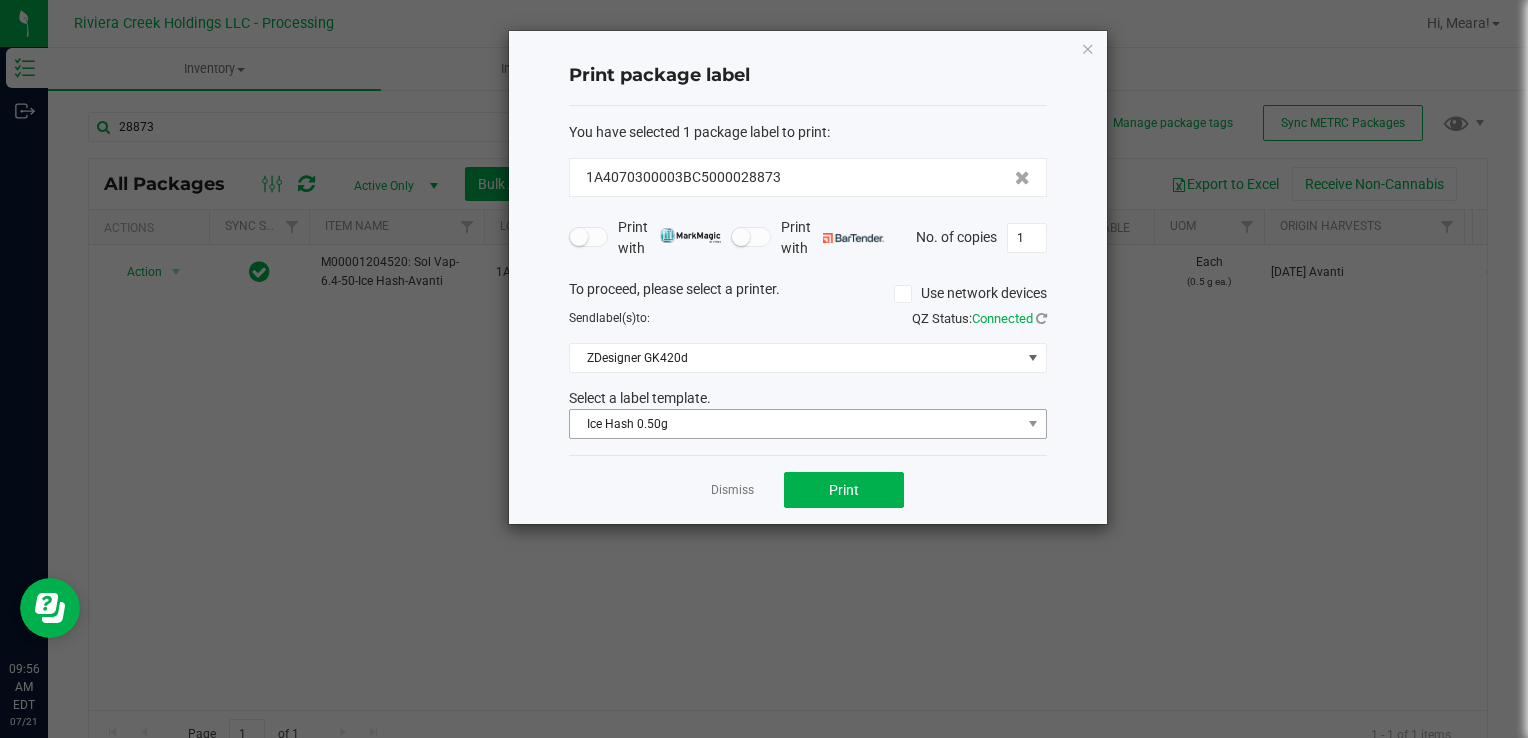 click on "Select a label template." 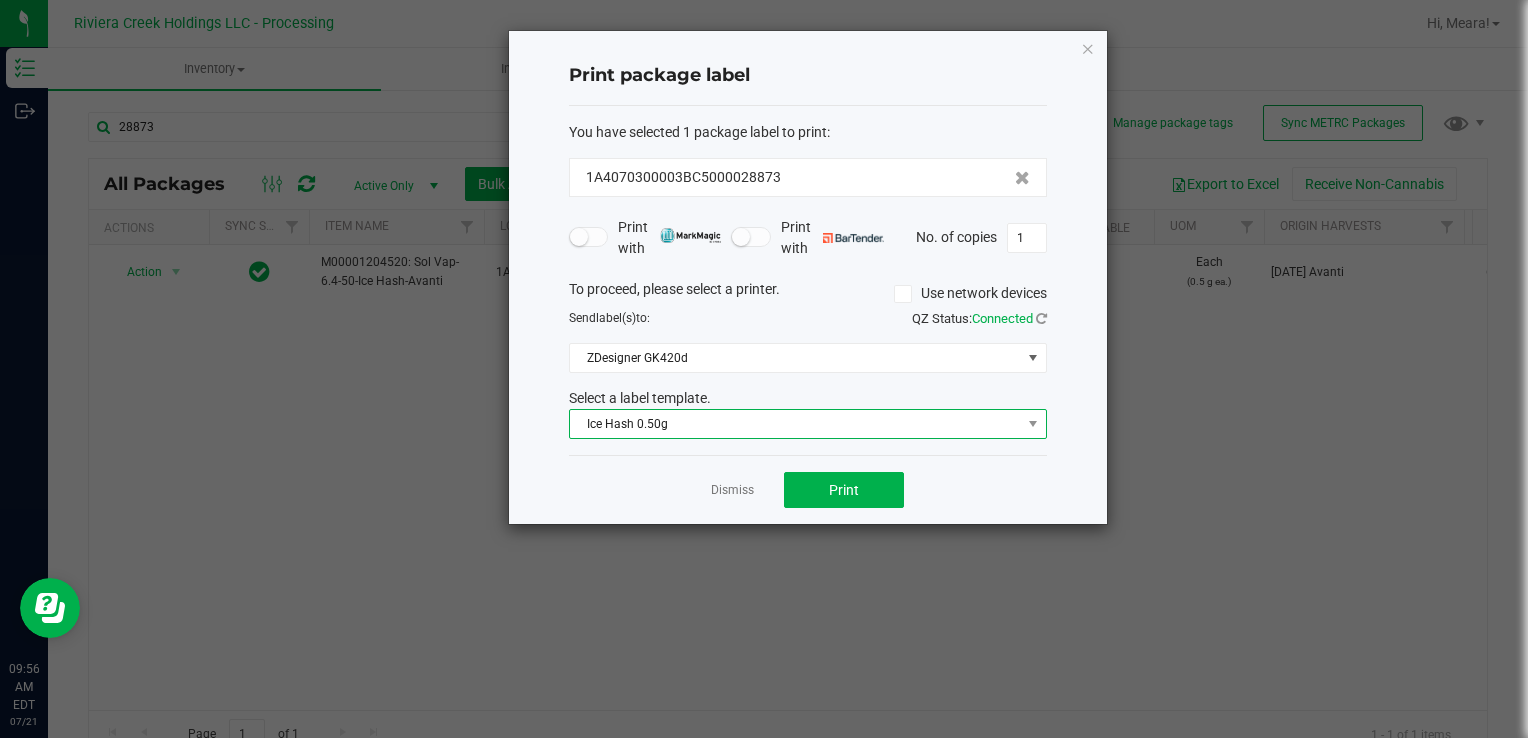 click on "Ice Hash 0.50g" at bounding box center [795, 424] 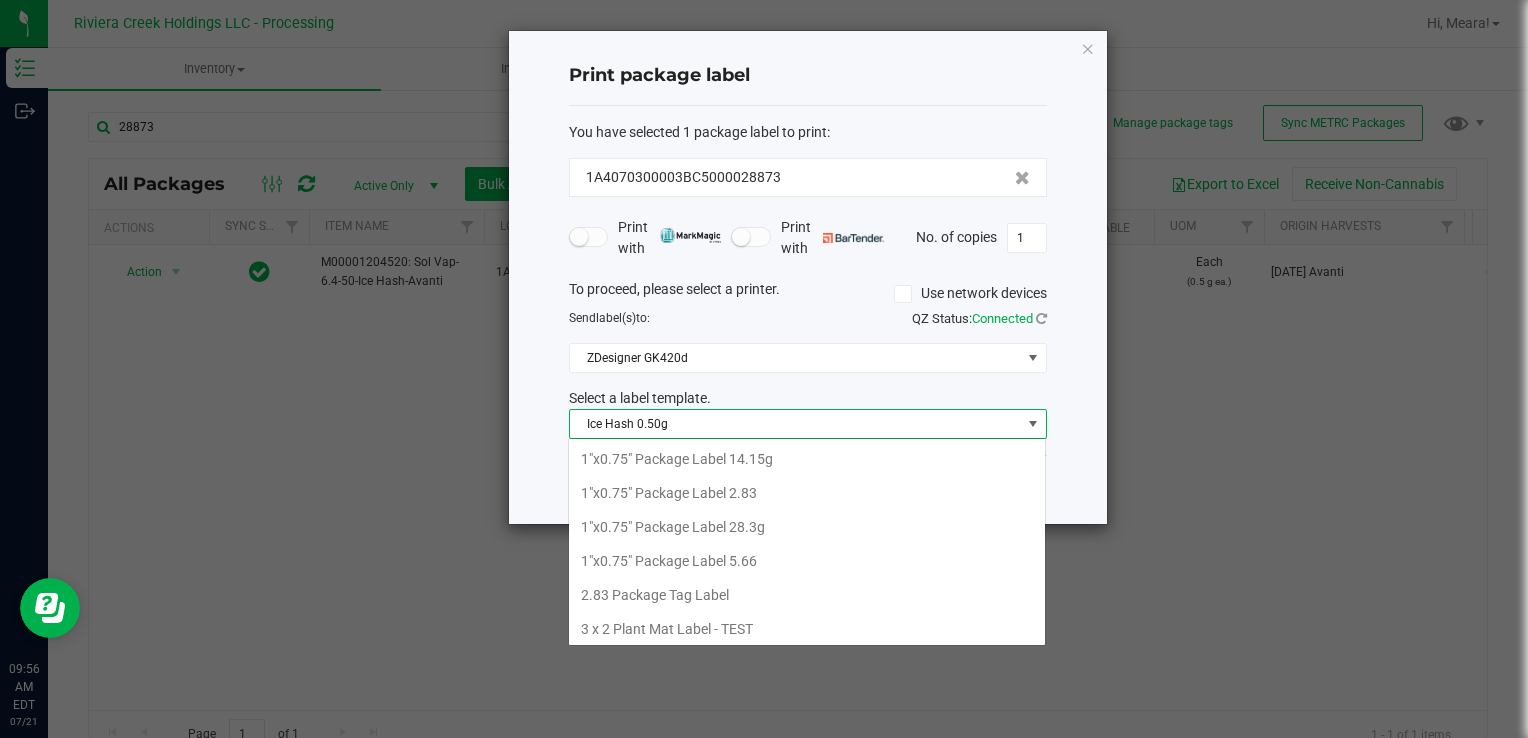 scroll, scrollTop: 506, scrollLeft: 0, axis: vertical 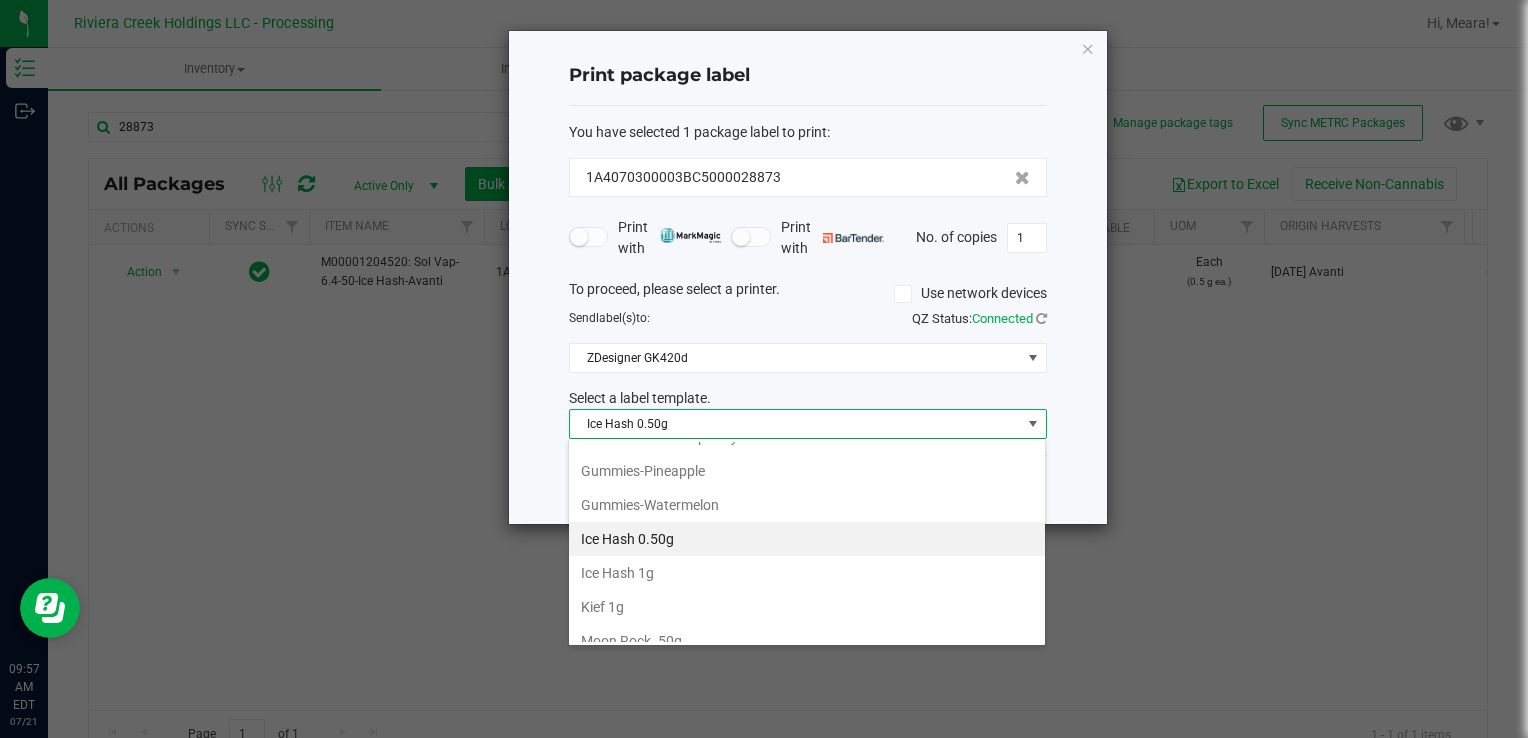 drag, startPoint x: 688, startPoint y: 533, endPoint x: 832, endPoint y: 495, distance: 148.92952 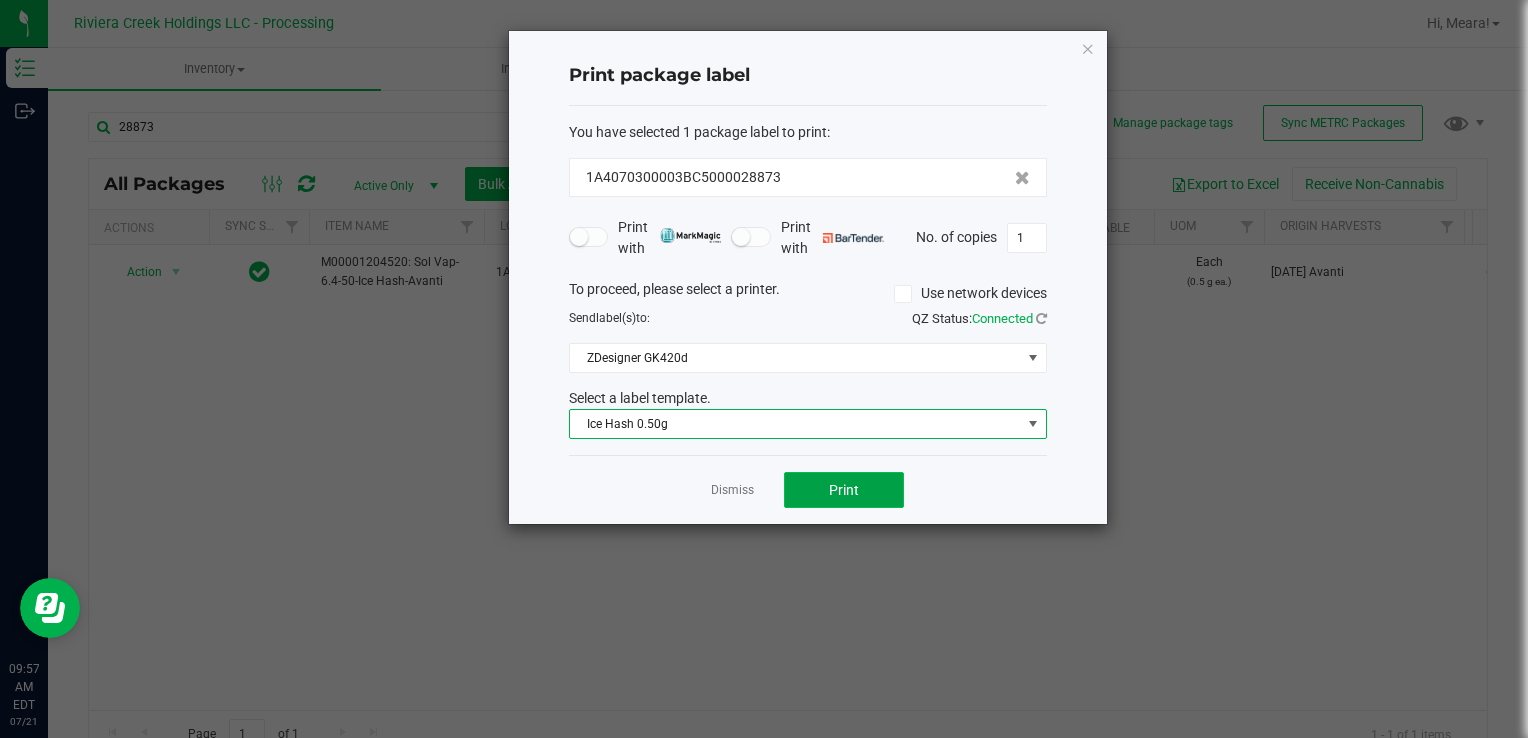 click on "Print" 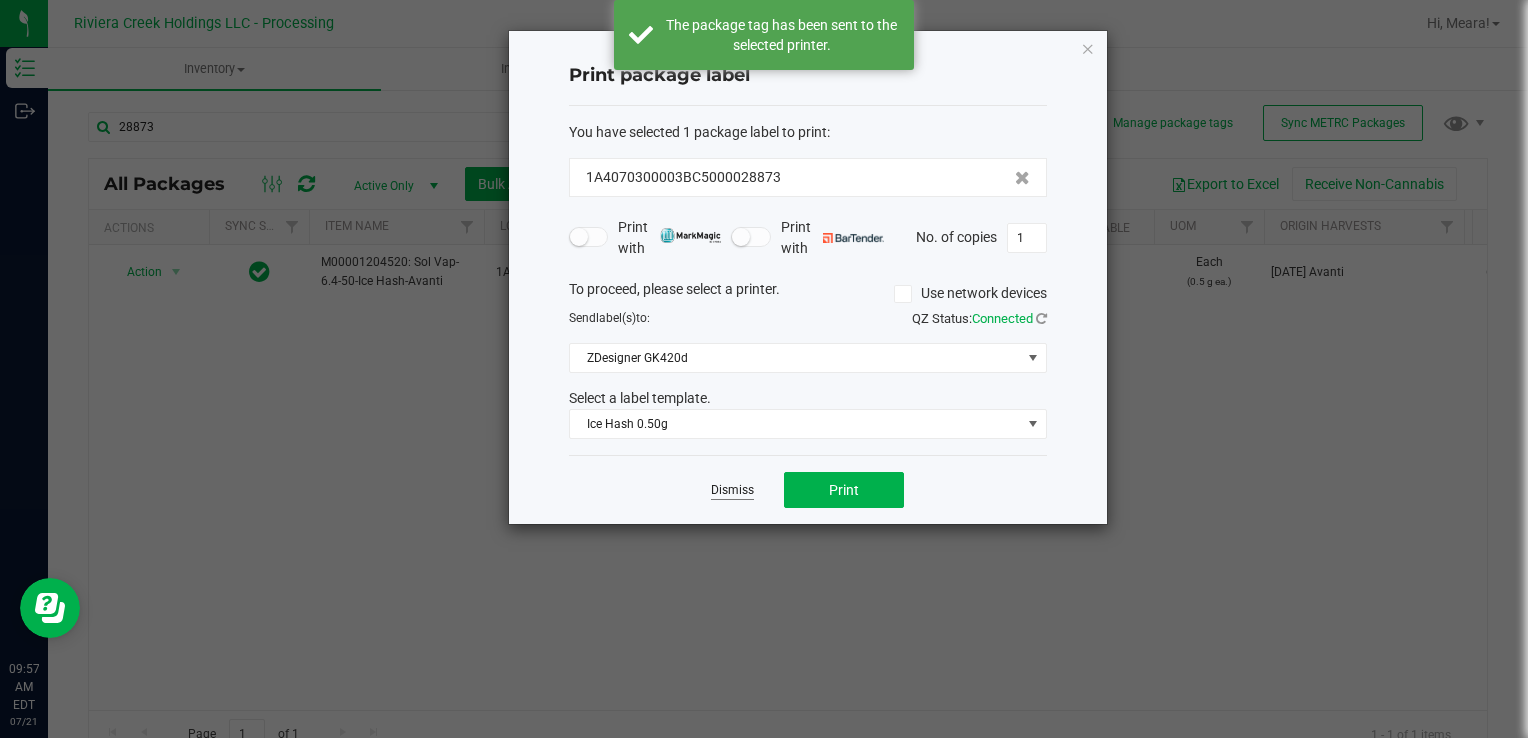 click on "Dismiss" 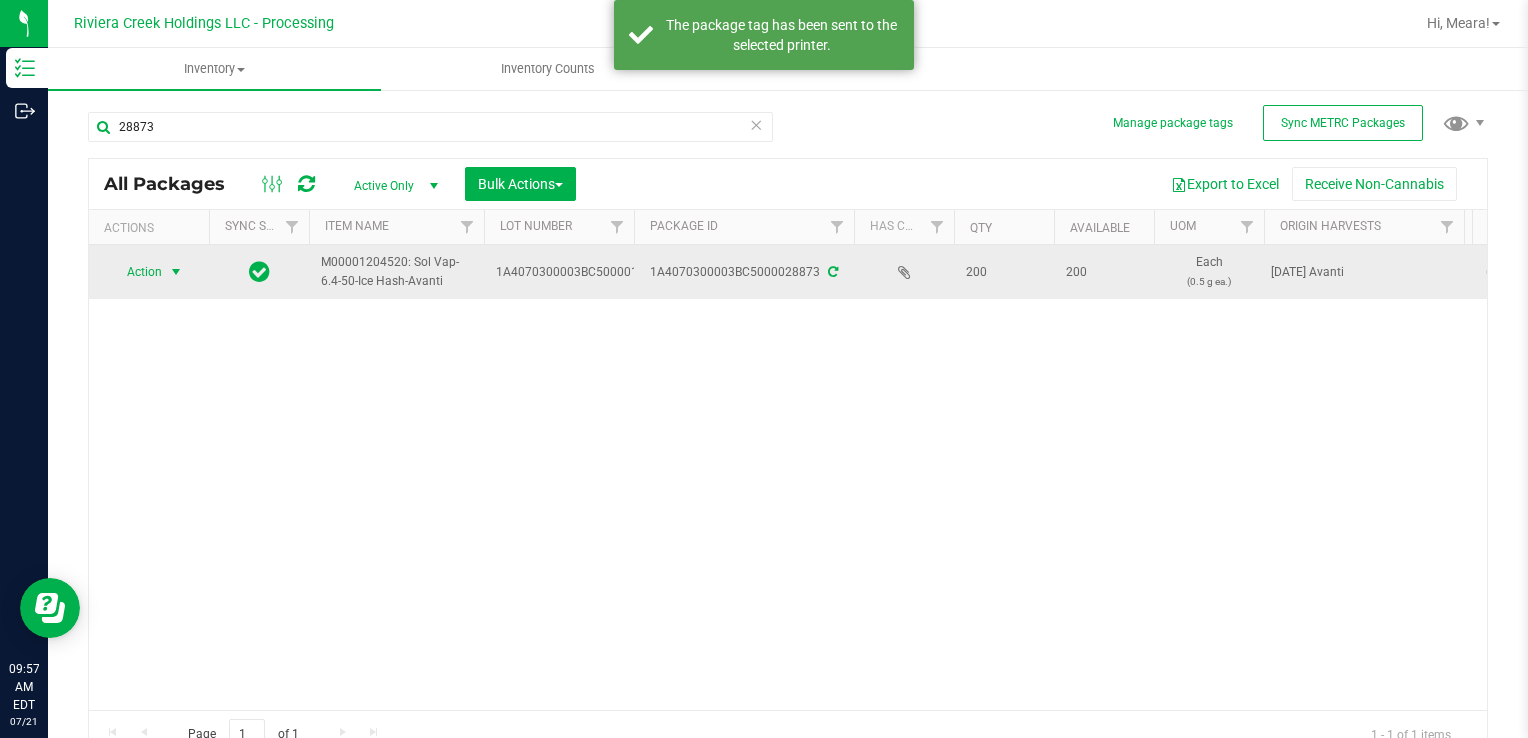 click on "Action" at bounding box center [136, 272] 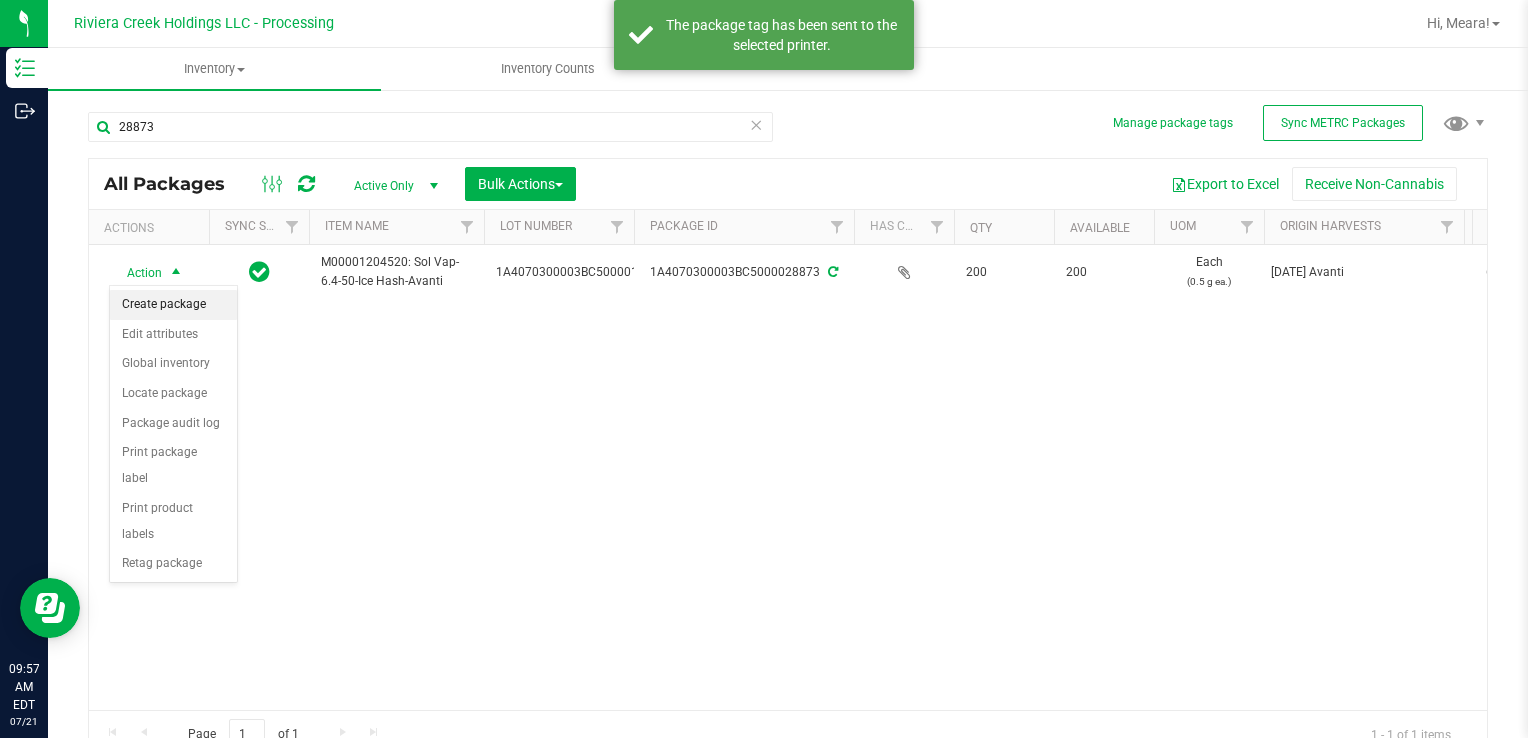click on "Create package" at bounding box center [173, 305] 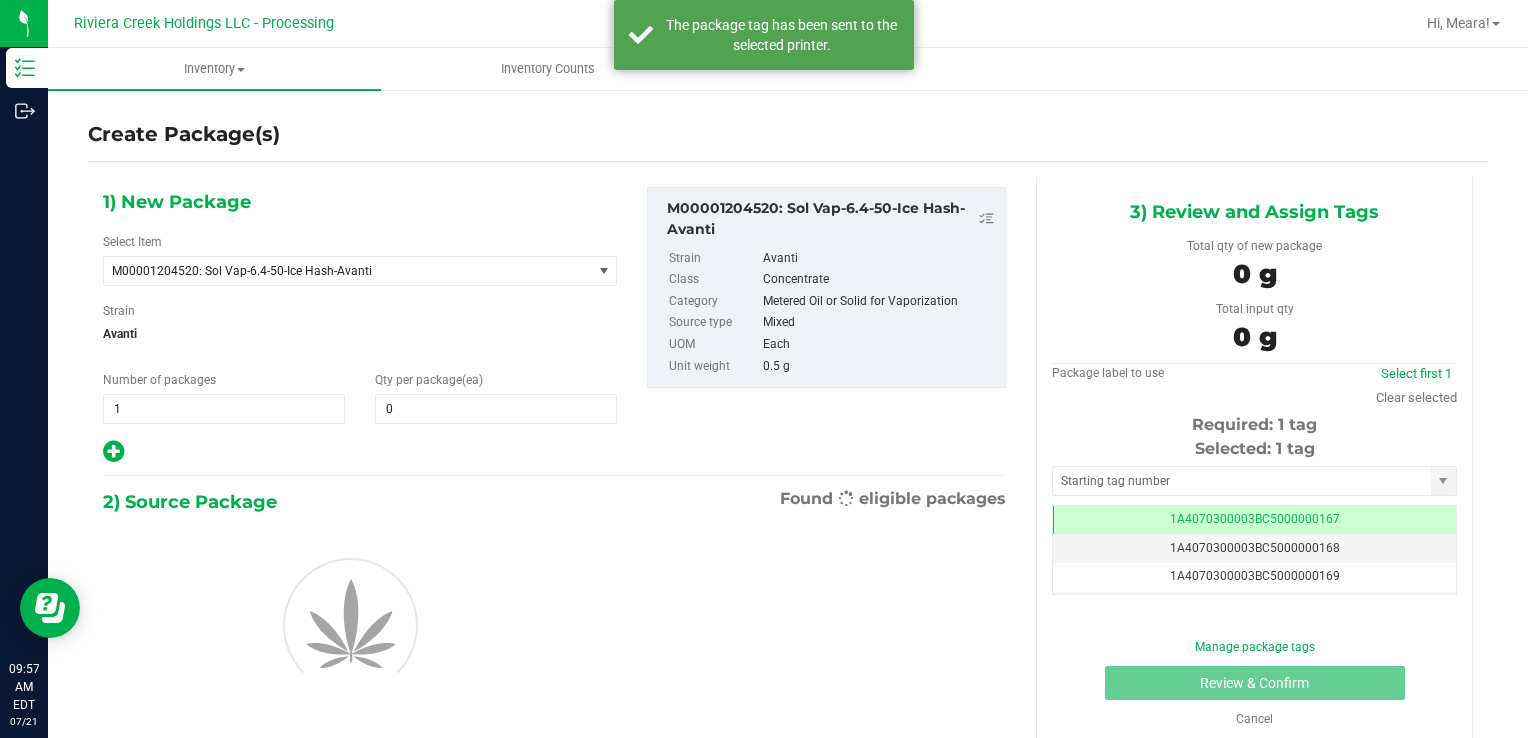 scroll, scrollTop: 0, scrollLeft: 0, axis: both 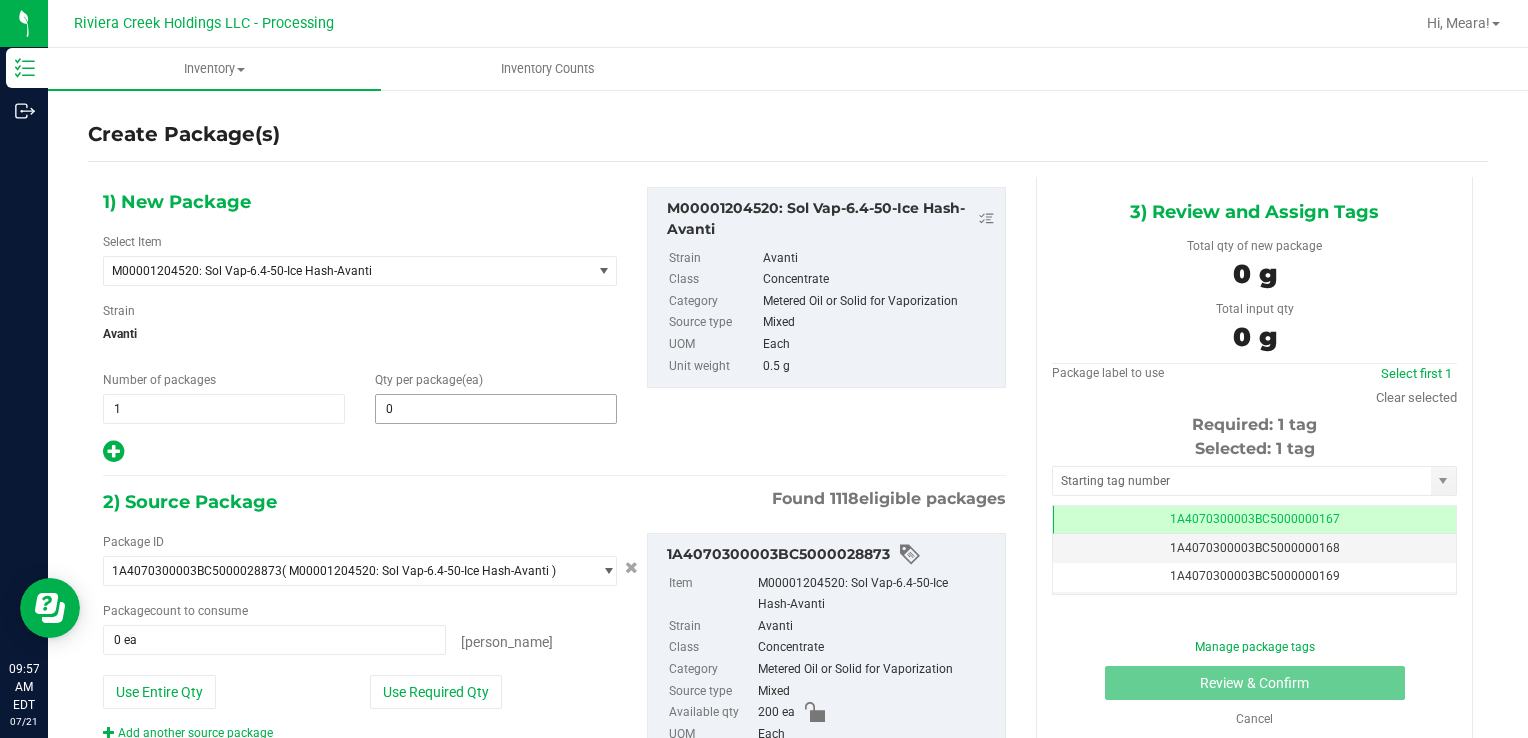 drag, startPoint x: 524, startPoint y: 386, endPoint x: 526, endPoint y: 405, distance: 19.104973 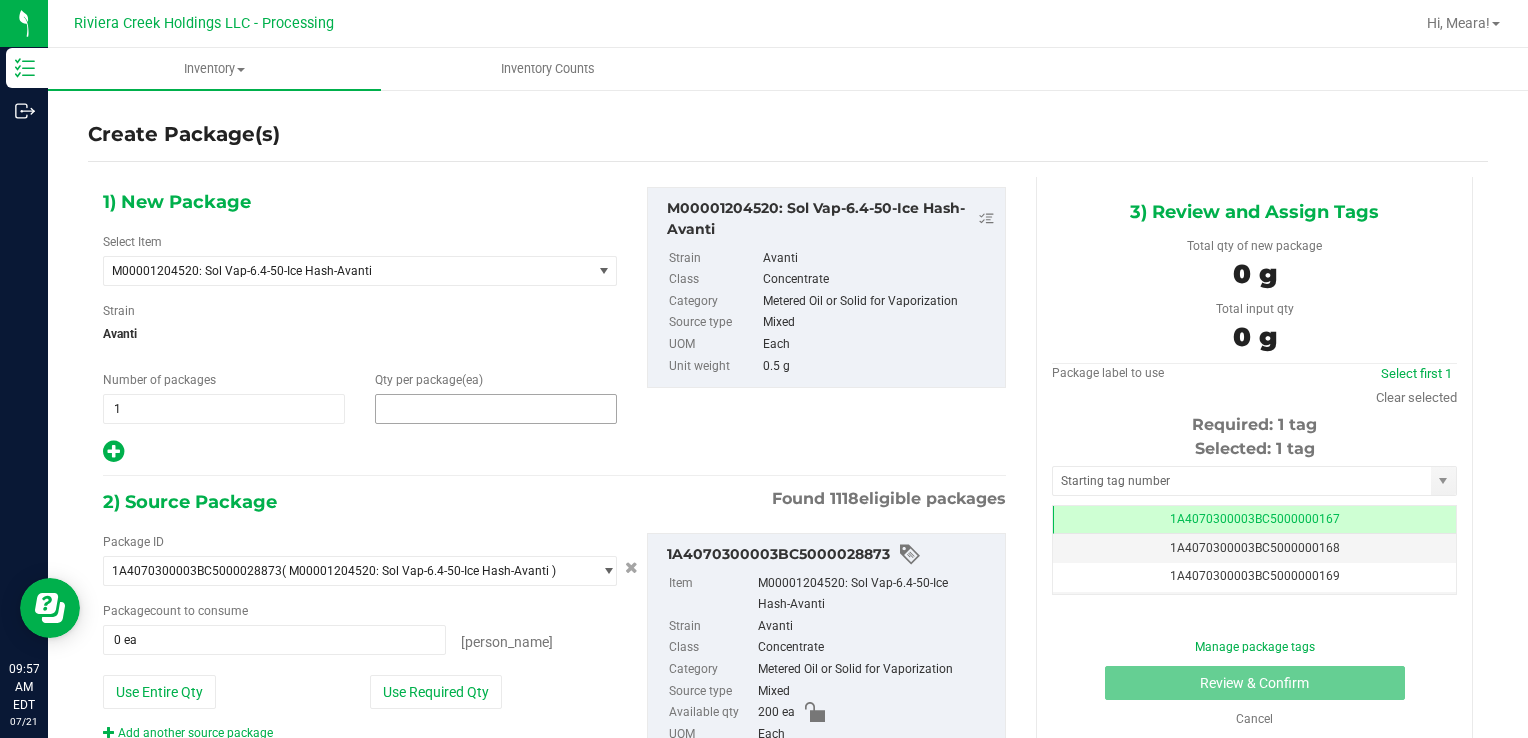click at bounding box center (496, 409) 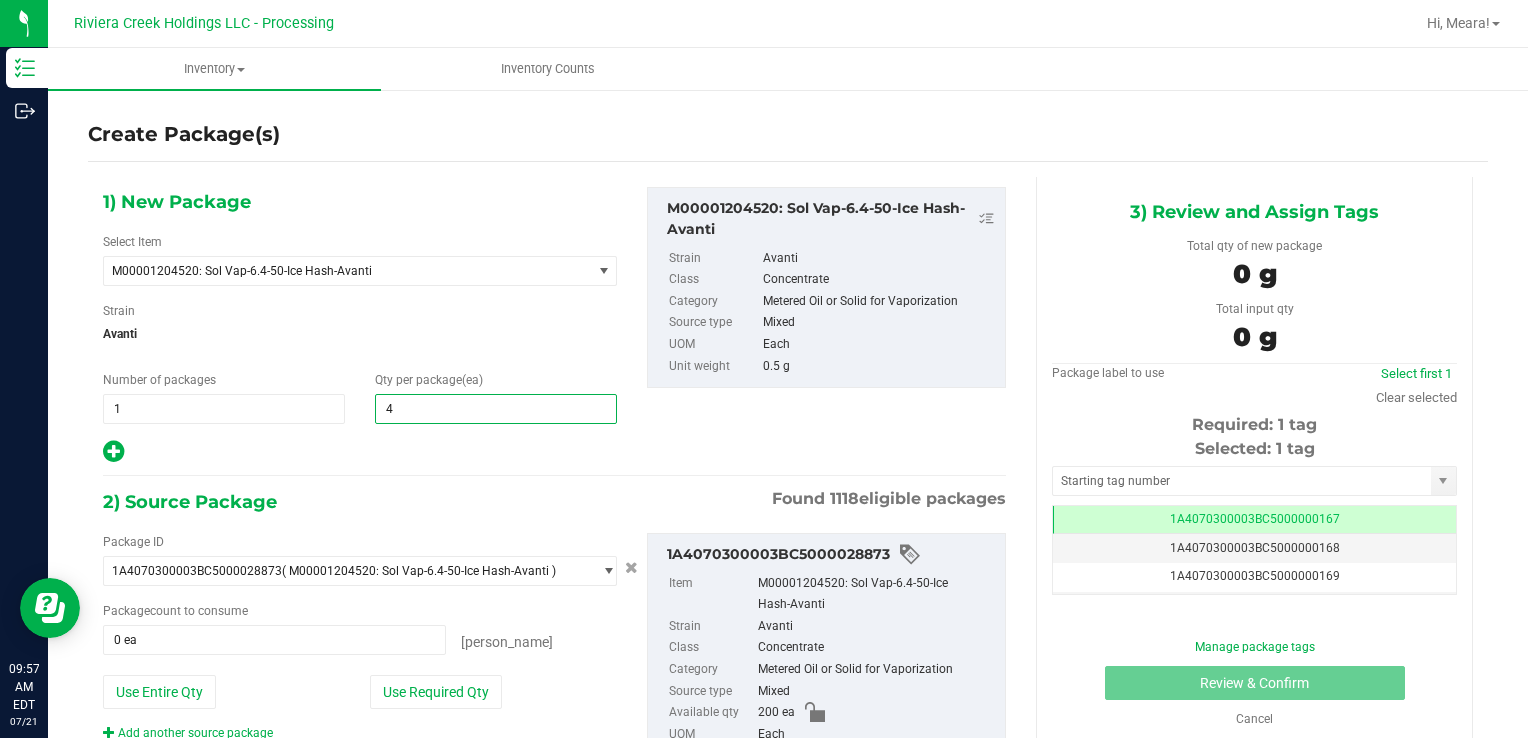 type on "40" 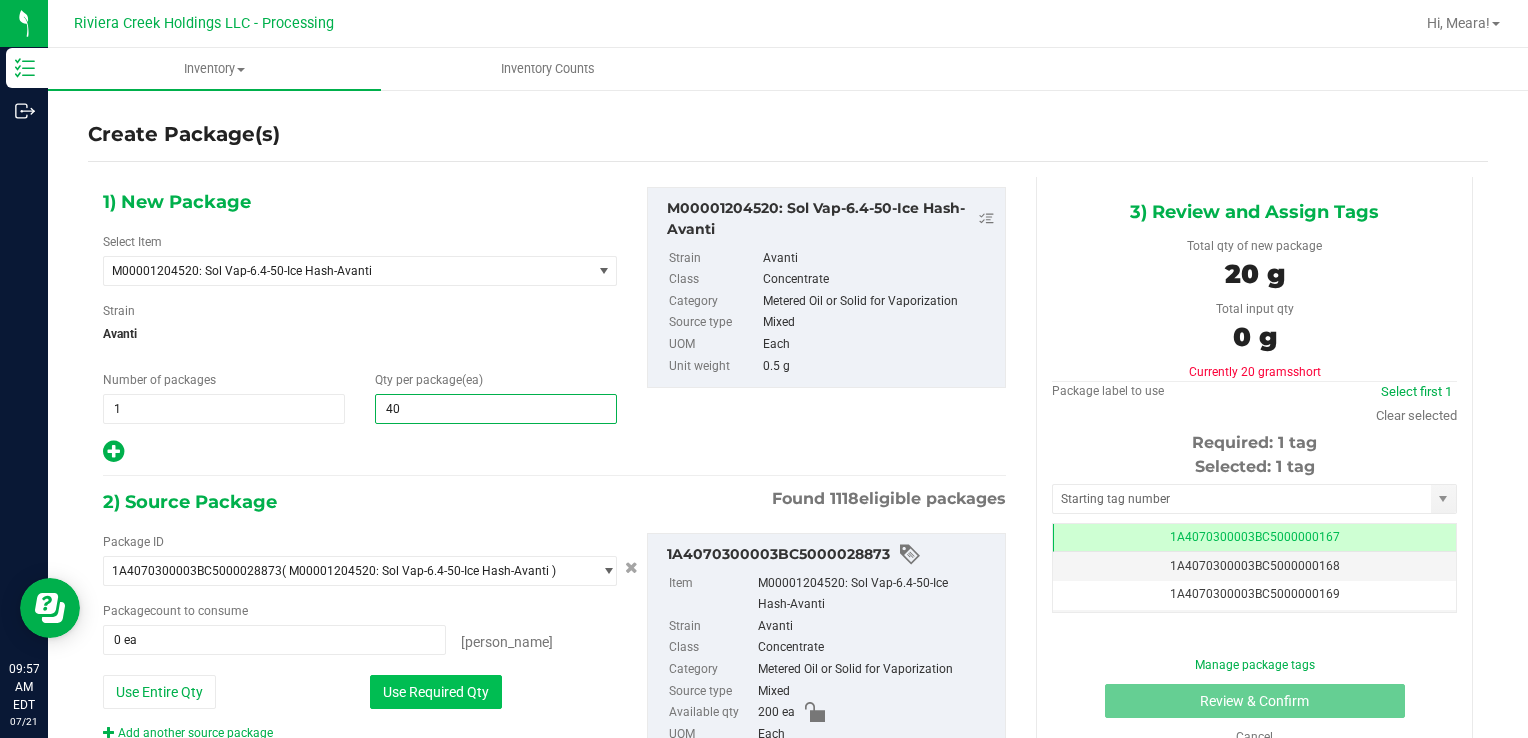 type on "40" 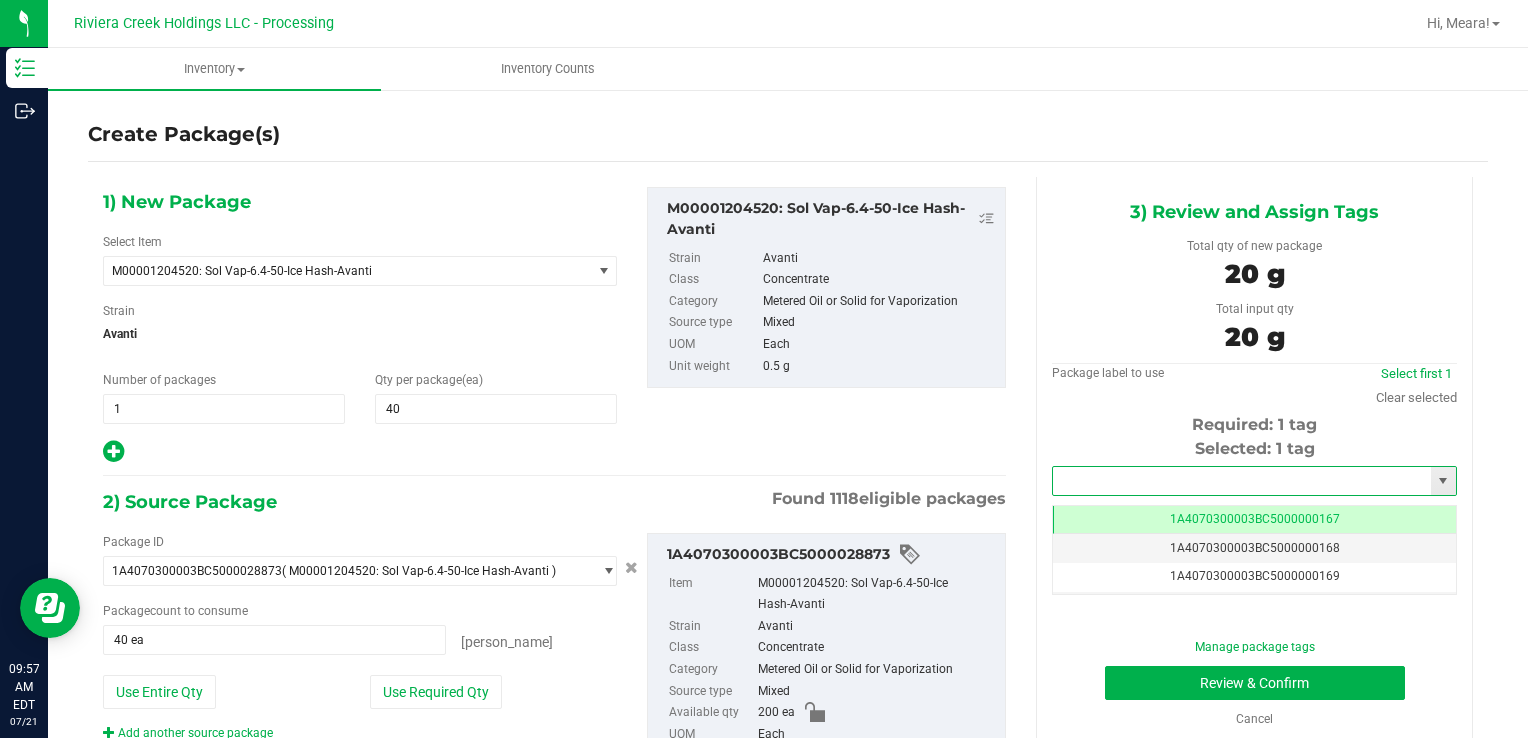 click at bounding box center (1242, 481) 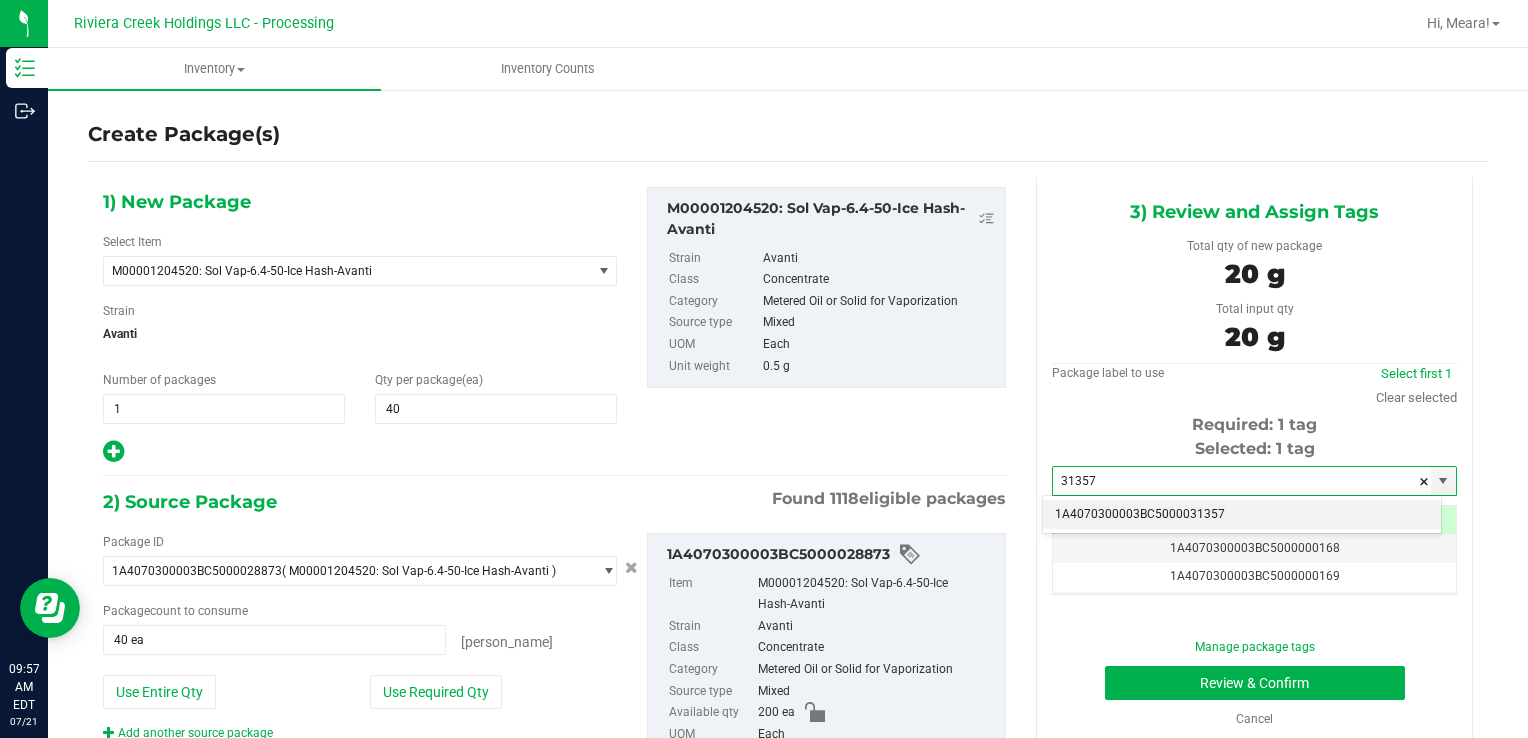 click on "1A4070300003BC5000031357" at bounding box center (1242, 515) 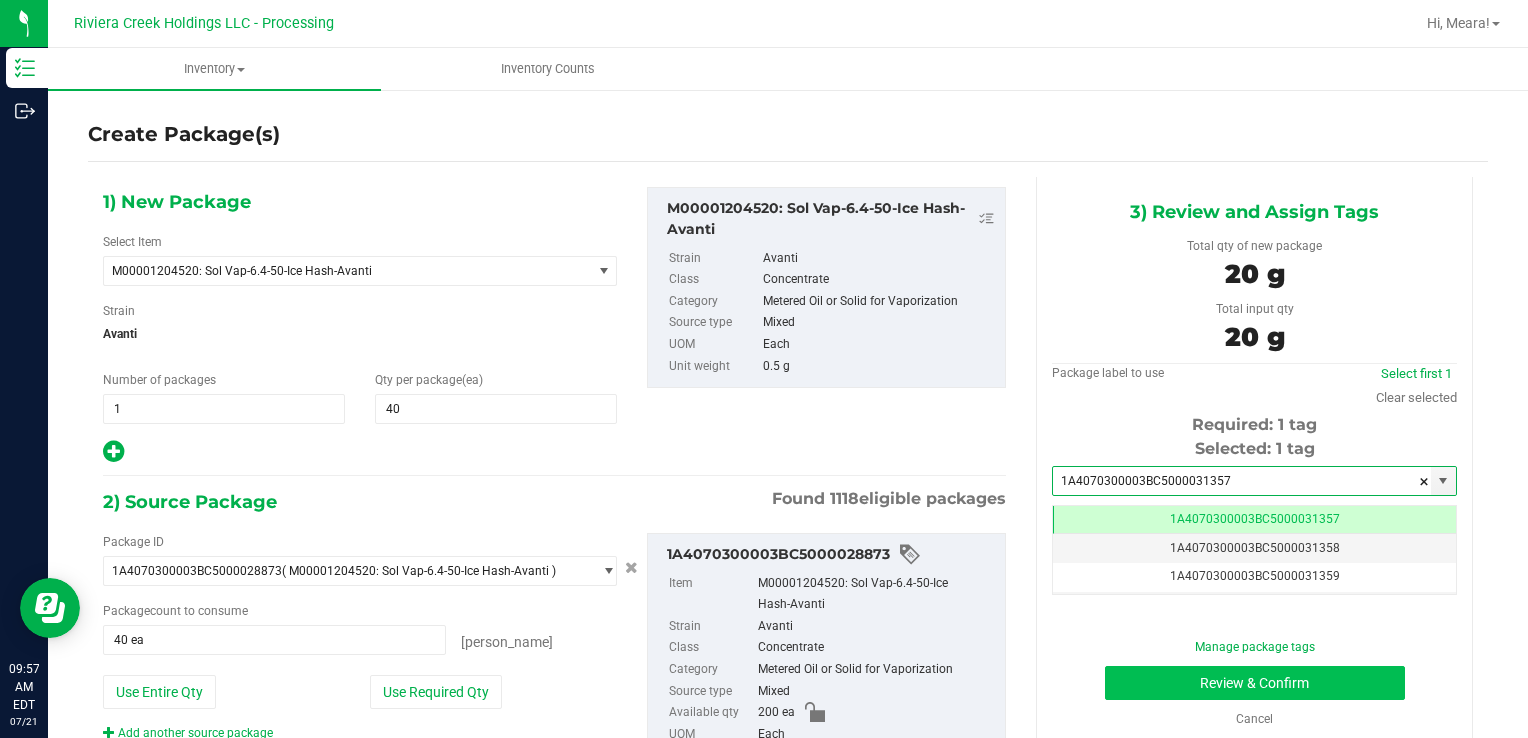 type on "1A4070300003BC5000031357" 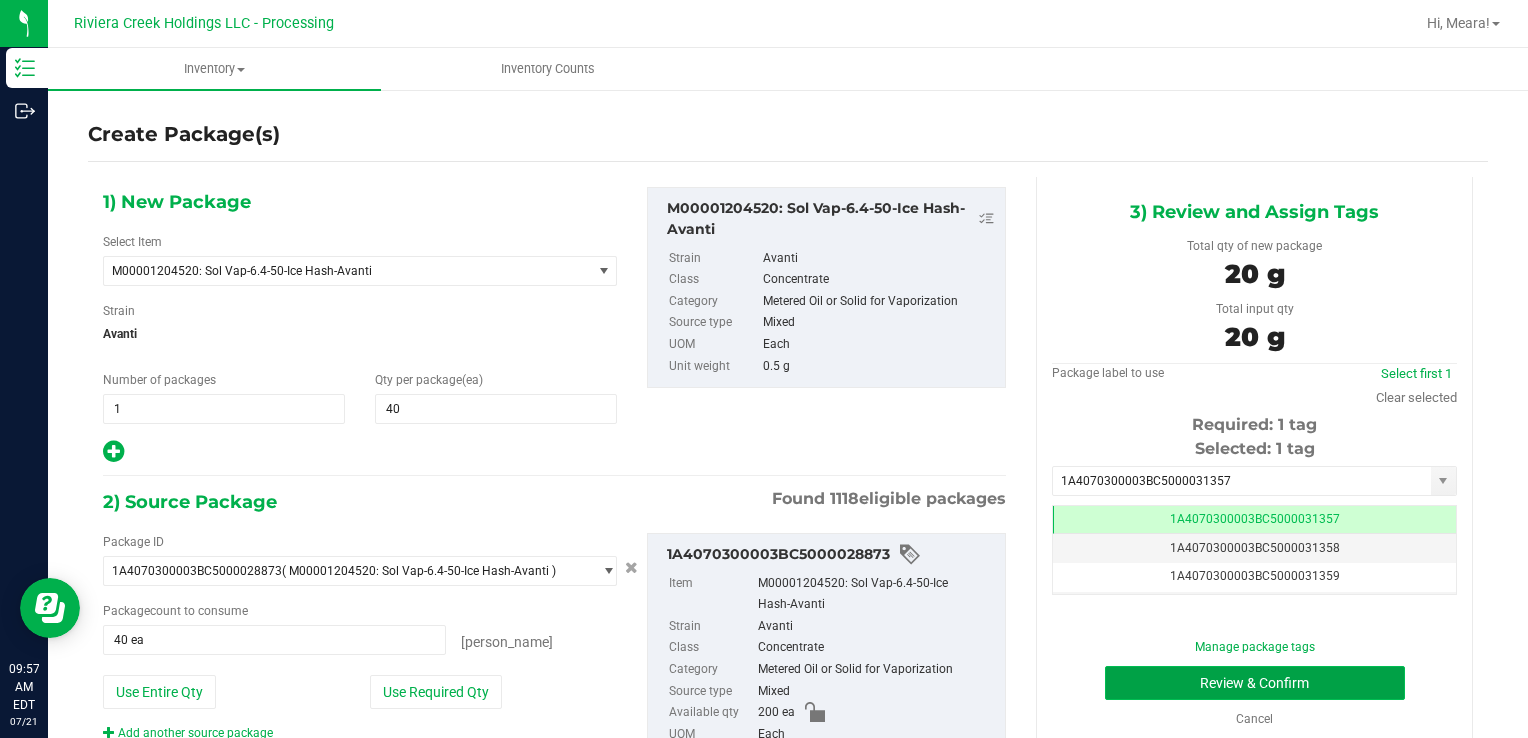 click on "Review & Confirm" at bounding box center [1255, 683] 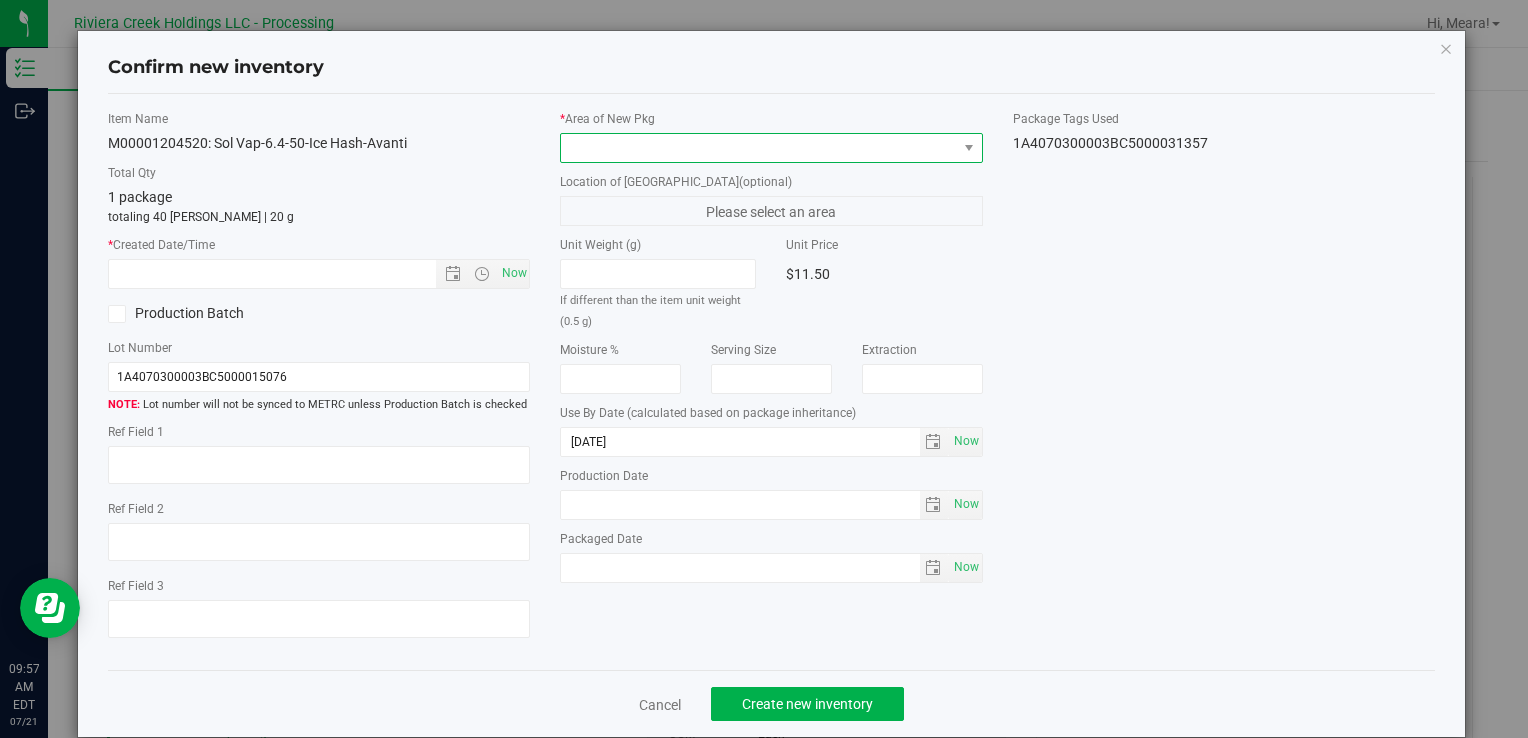 click at bounding box center (758, 148) 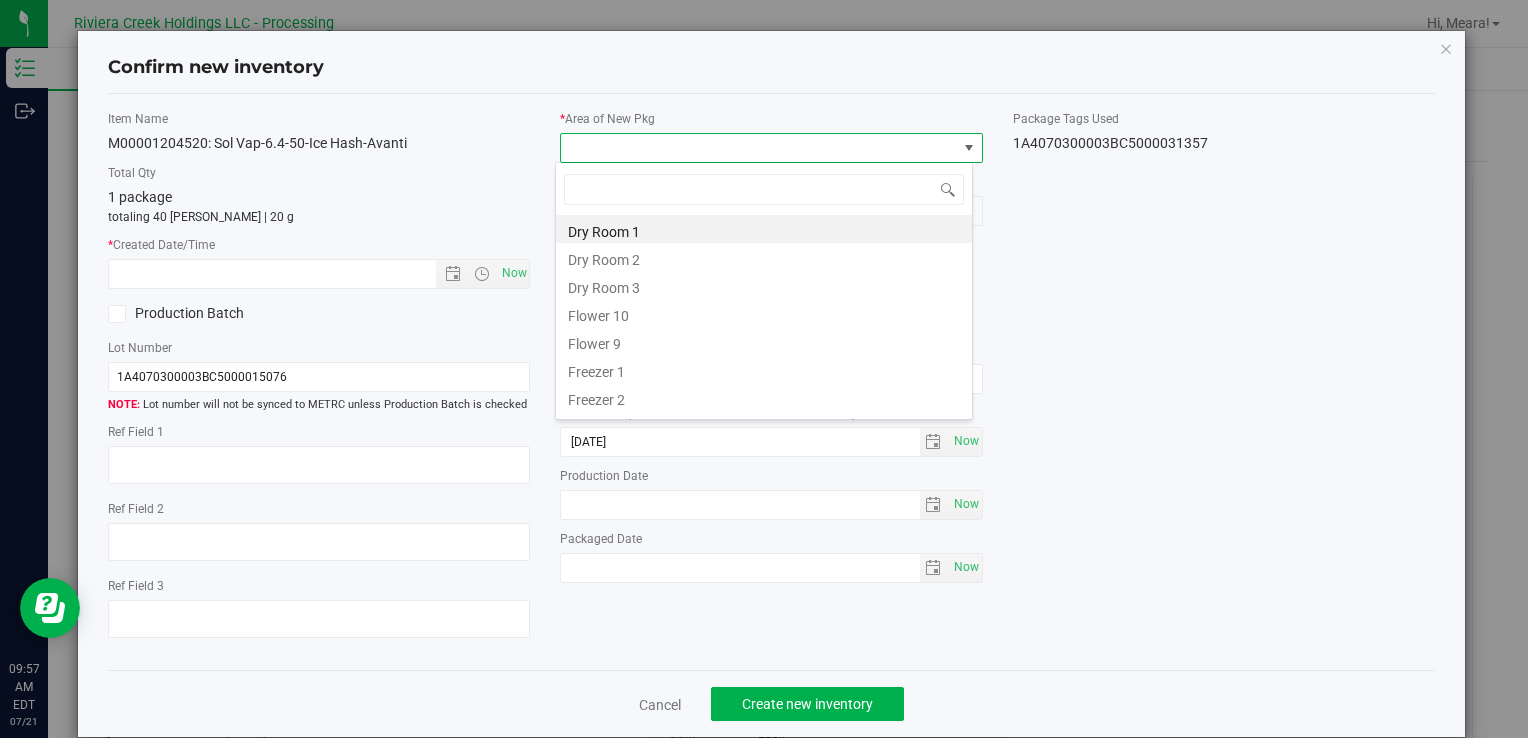 click on "Flower 10" at bounding box center (764, 313) 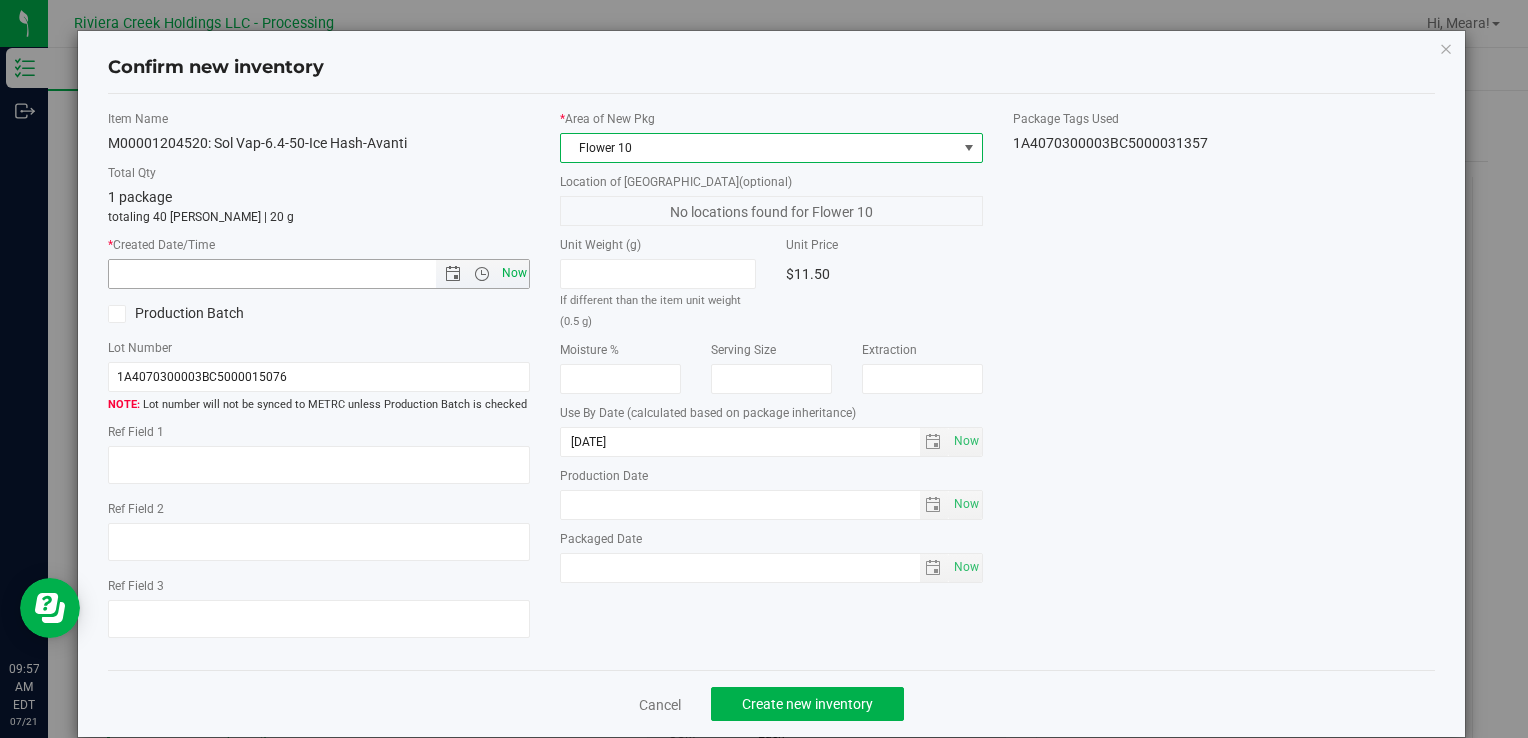 drag, startPoint x: 511, startPoint y: 282, endPoint x: 513, endPoint y: 306, distance: 24.083189 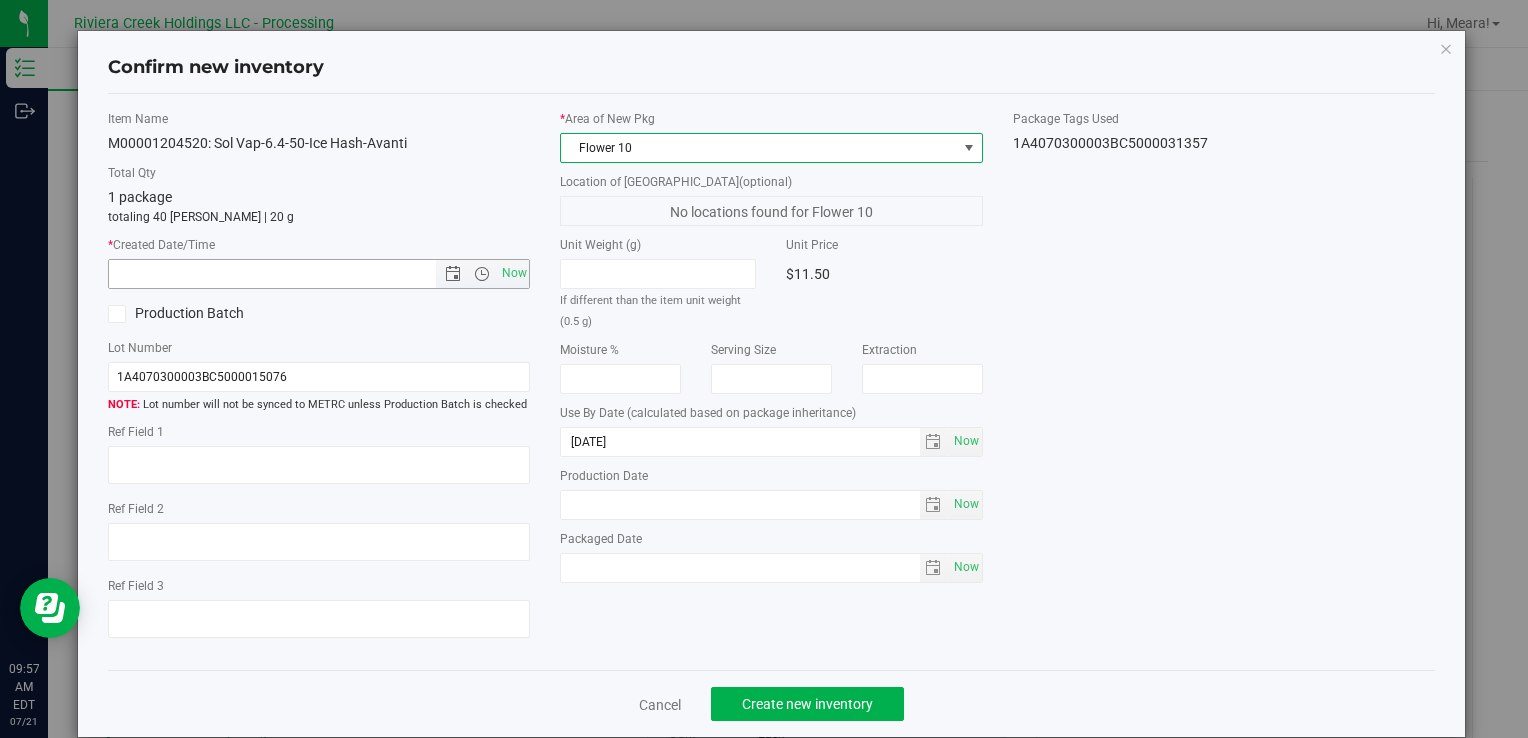 type on "[DATE] 9:57 AM" 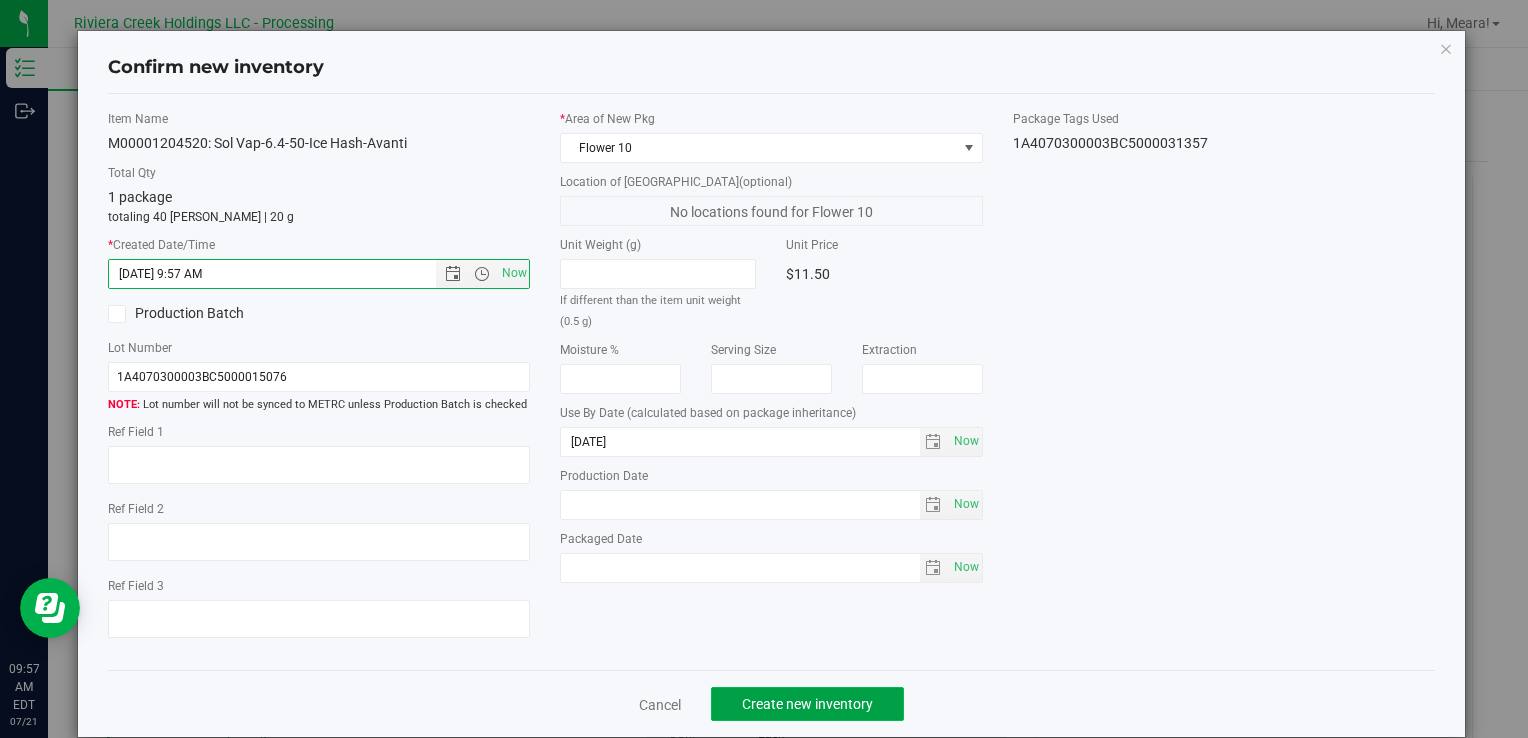 click on "Create new inventory" 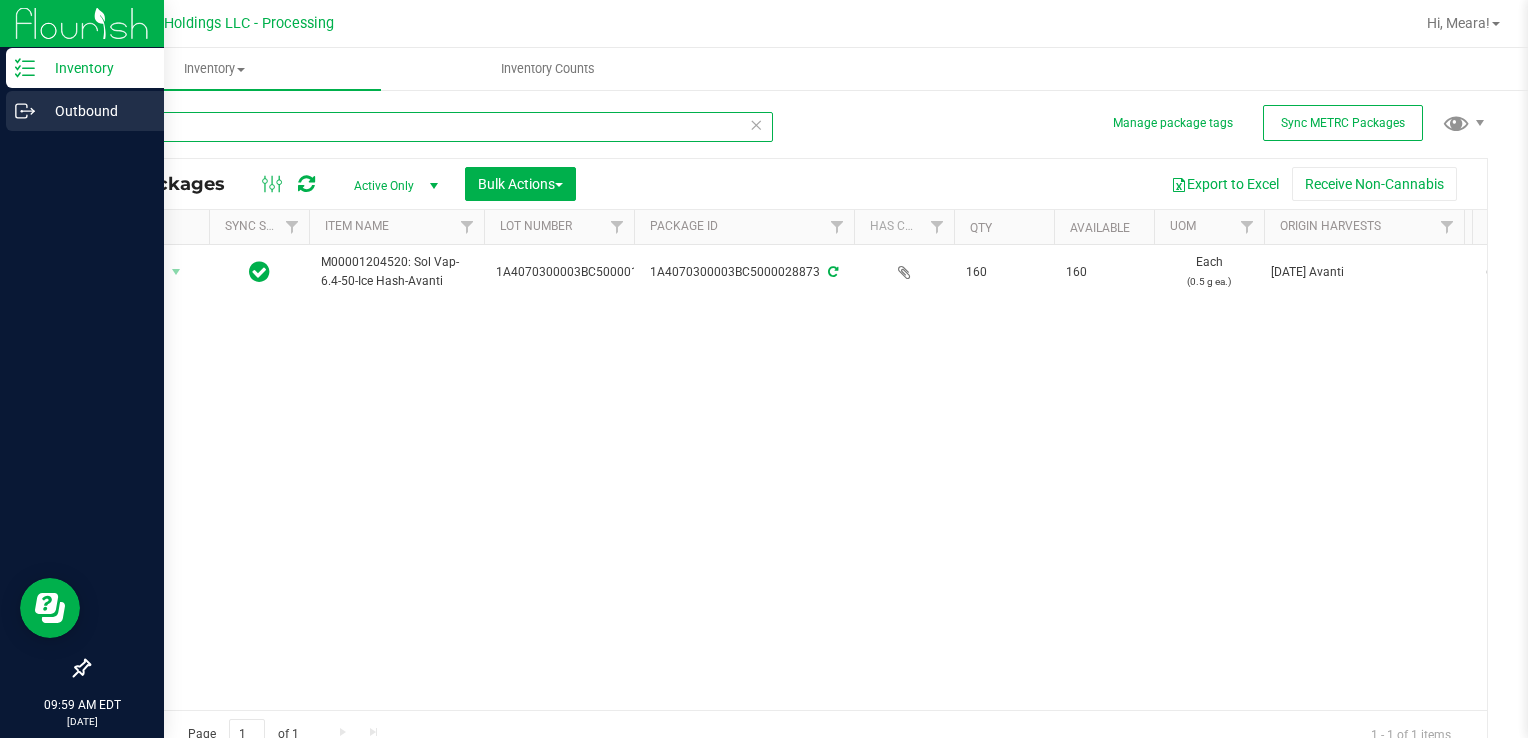 drag, startPoint x: 188, startPoint y: 115, endPoint x: 21, endPoint y: 130, distance: 167.6723 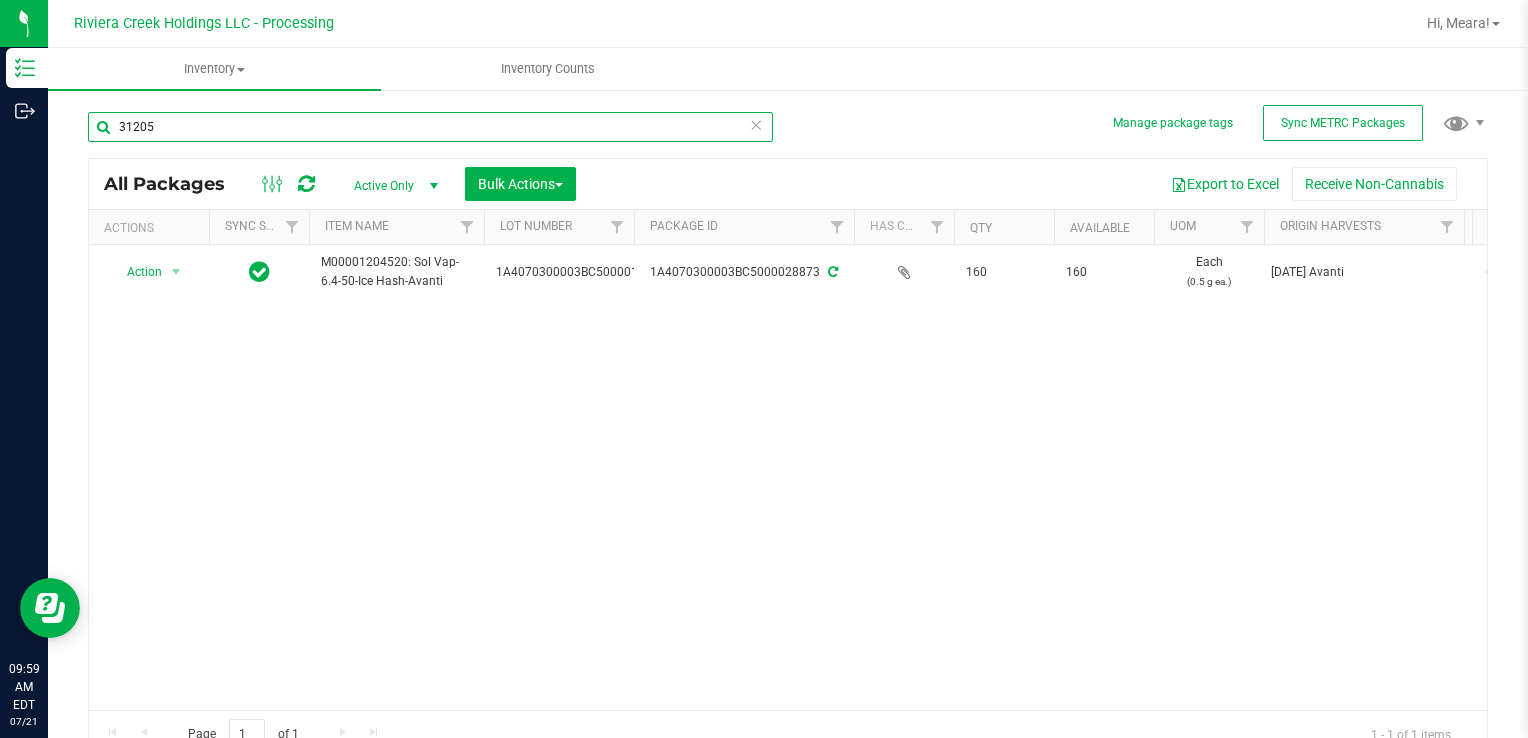 type on "31205" 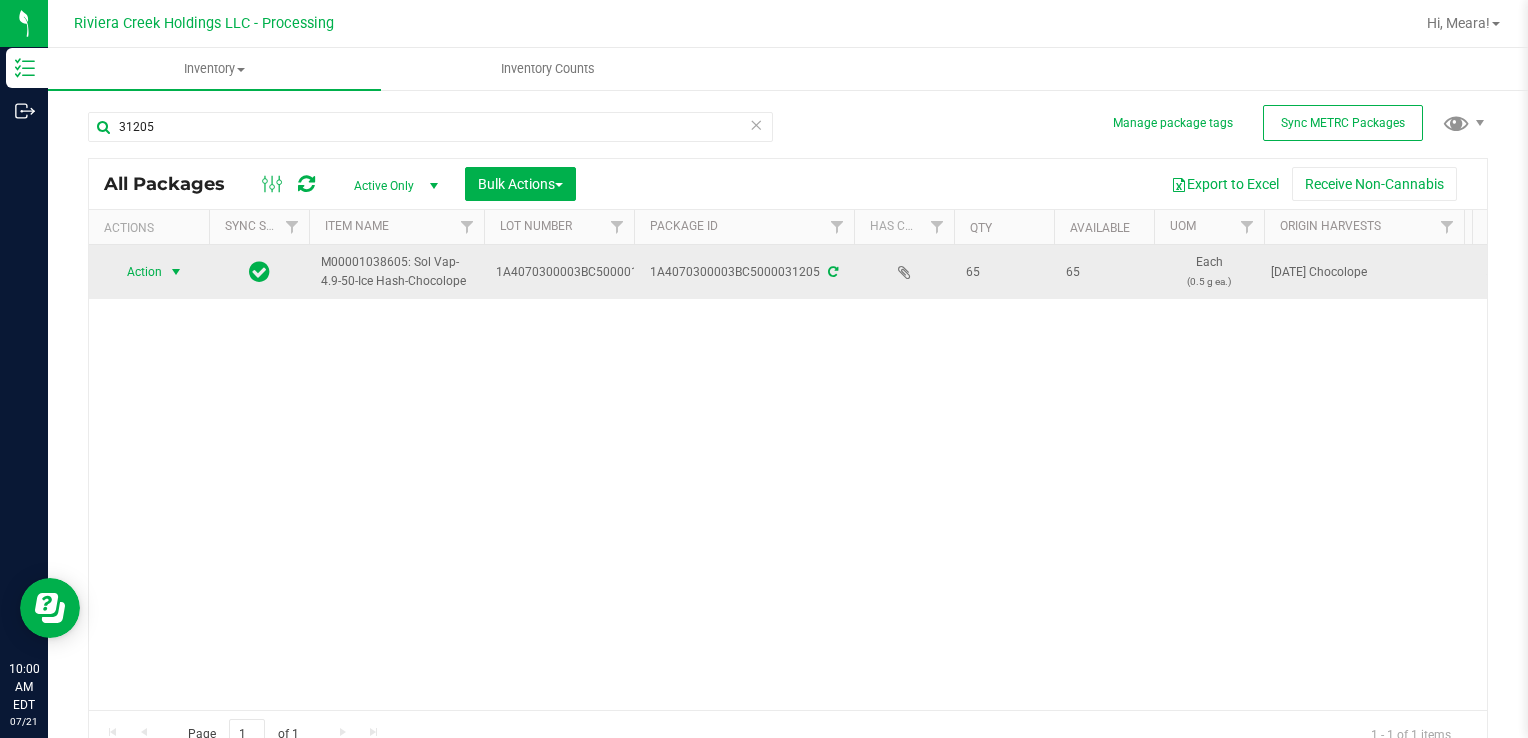 click at bounding box center (176, 272) 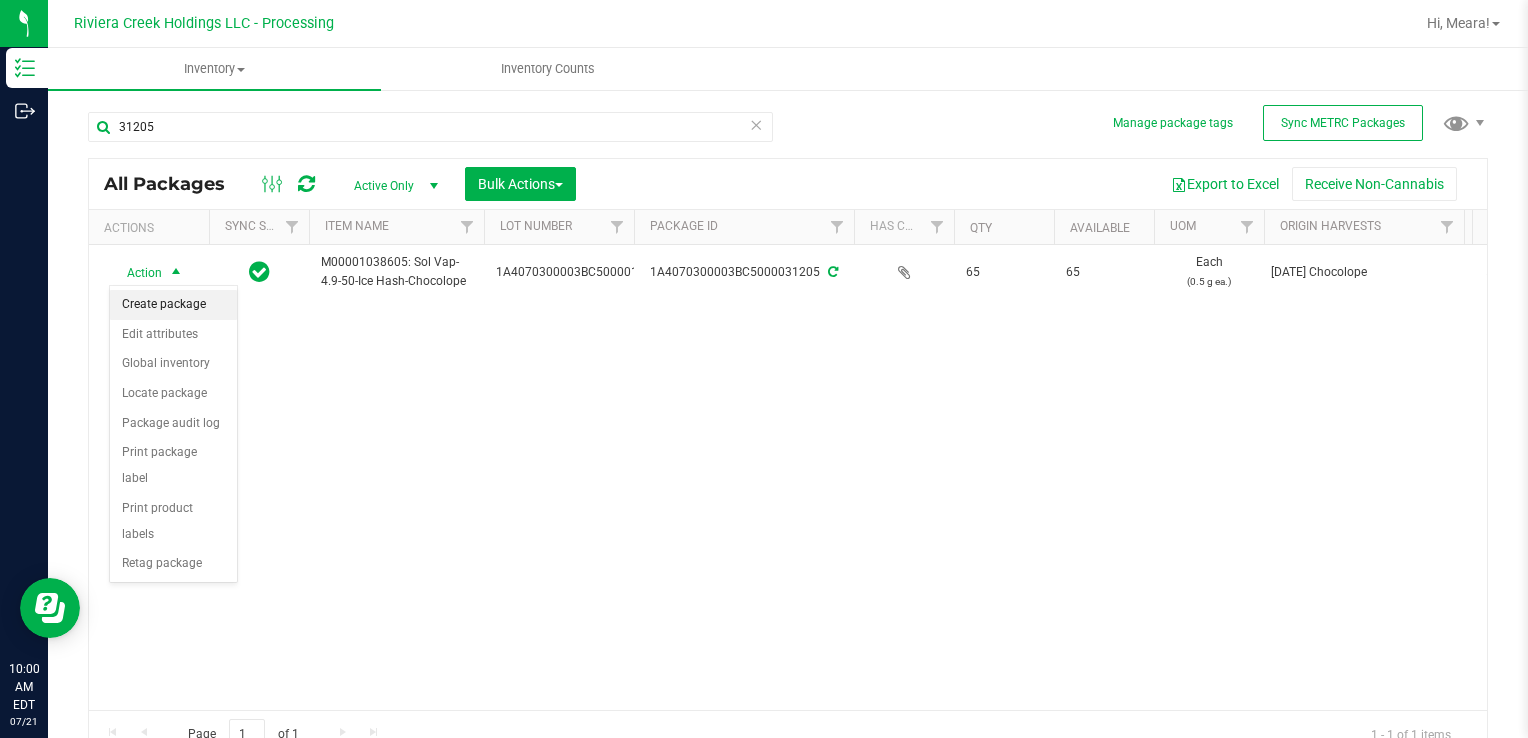 click on "Create package" at bounding box center (173, 305) 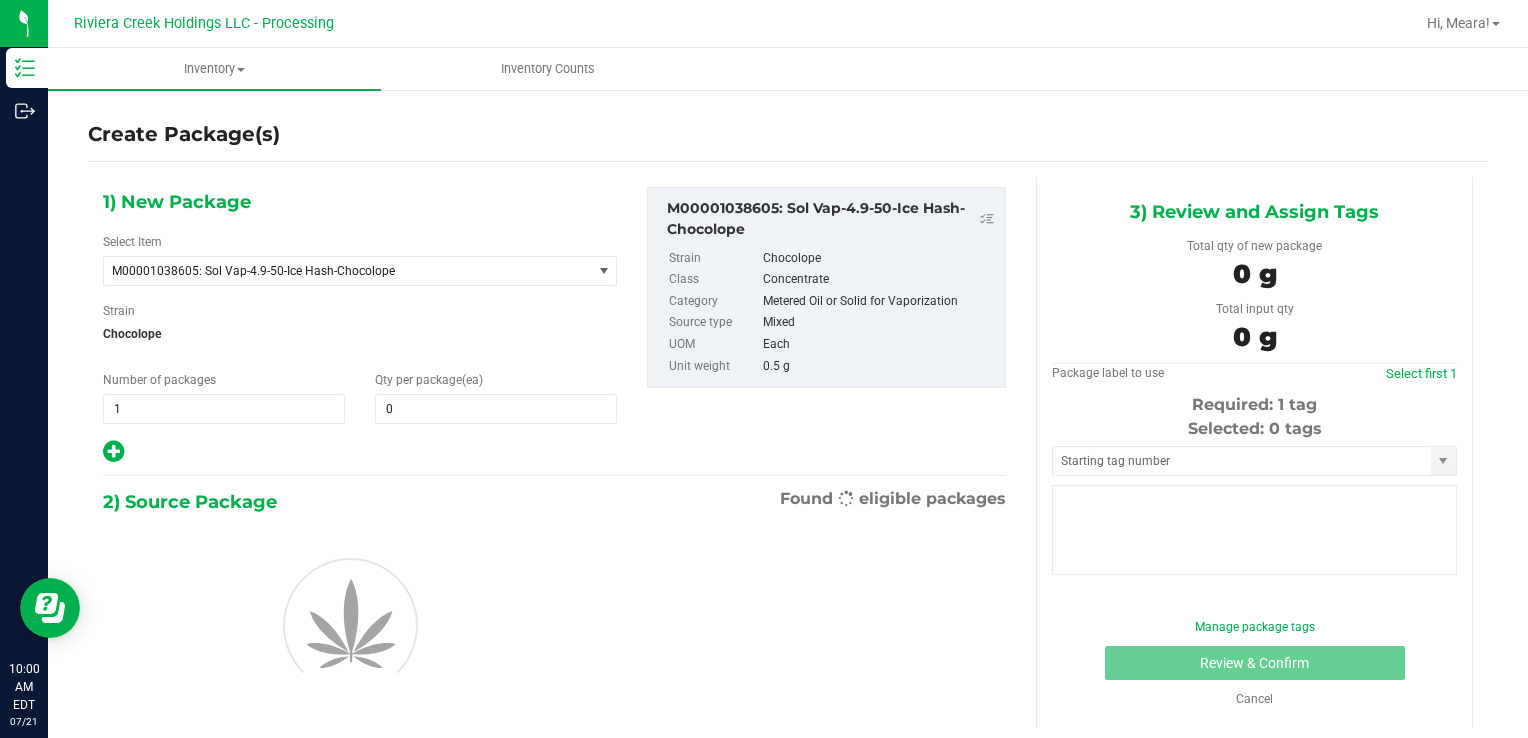 type on "0" 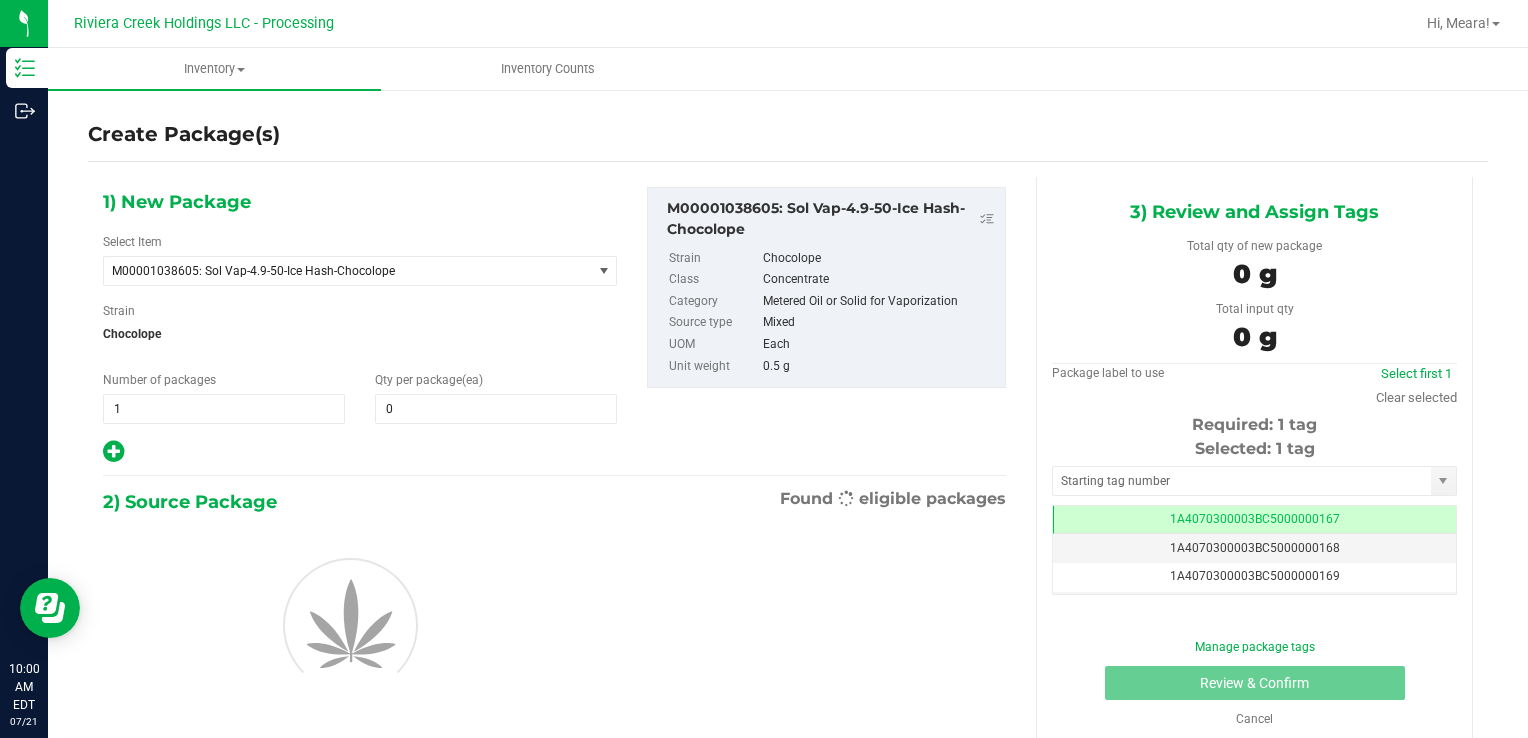 scroll, scrollTop: 0, scrollLeft: 0, axis: both 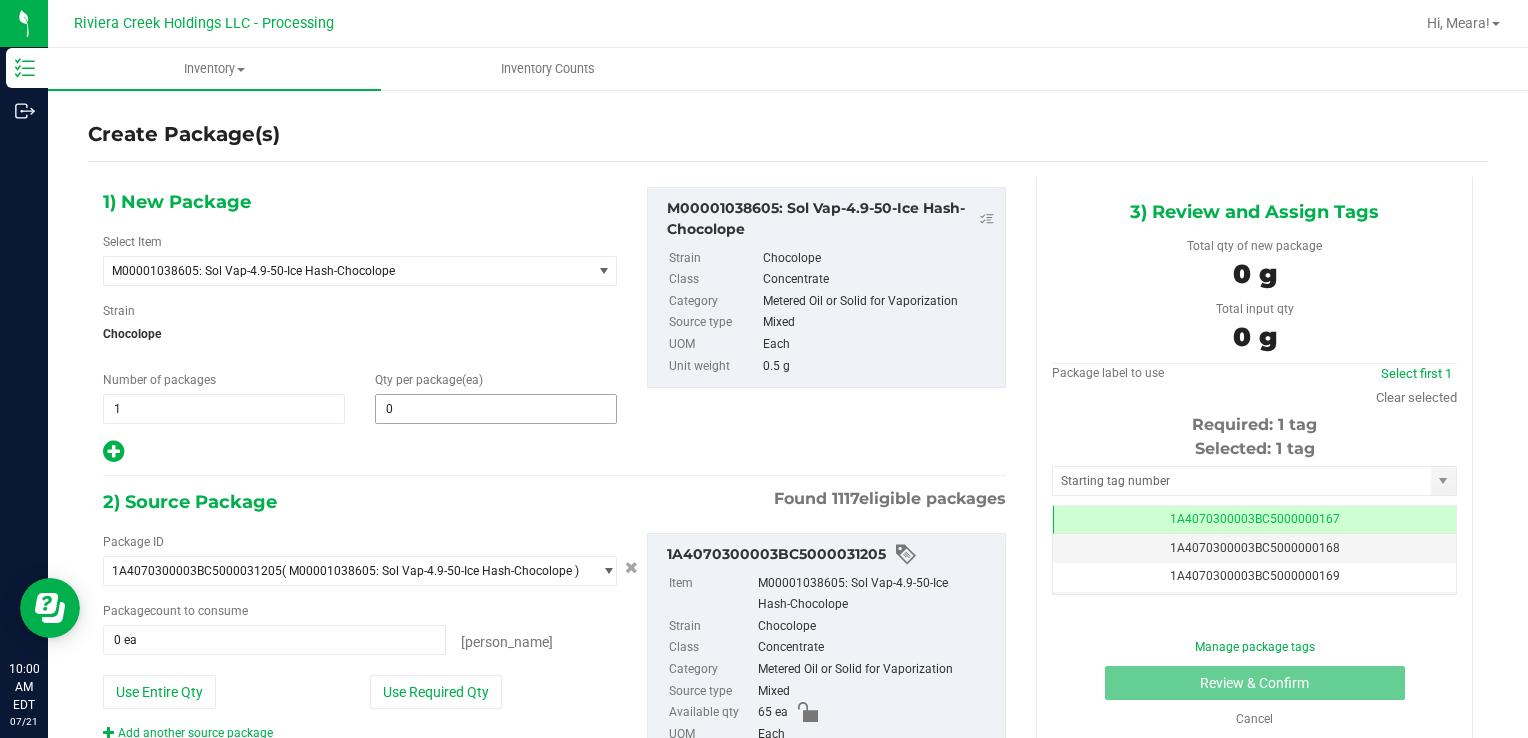 type 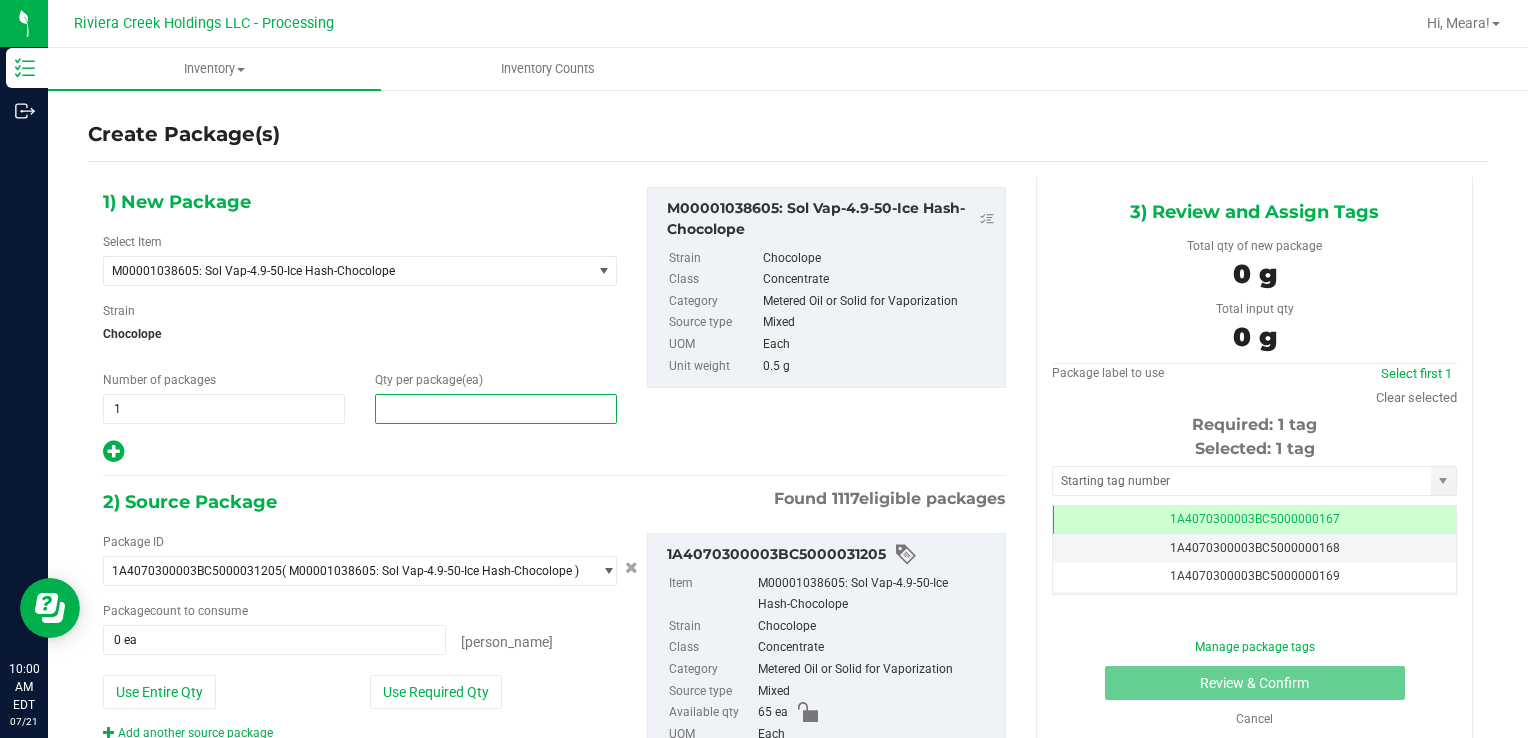 click at bounding box center [496, 409] 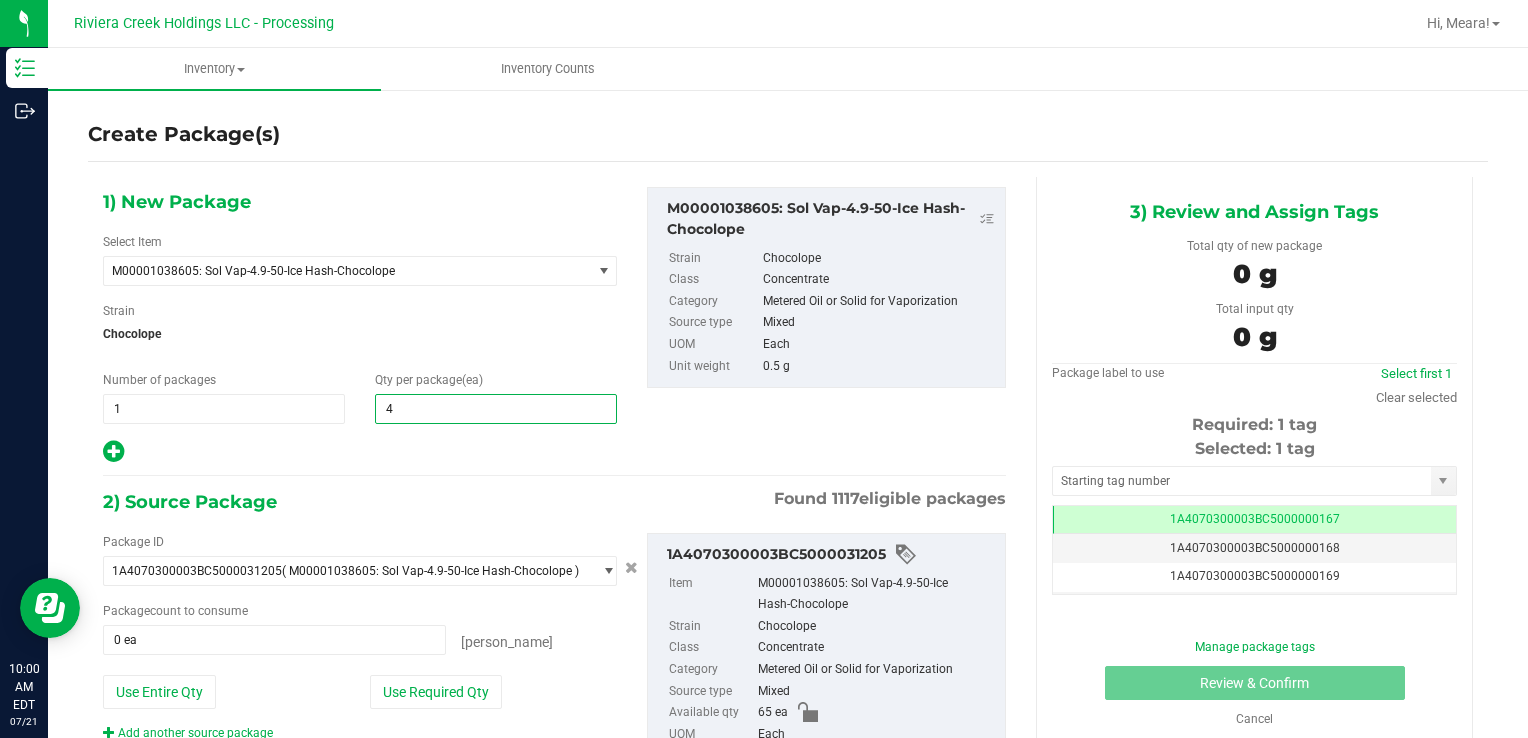 type on "40" 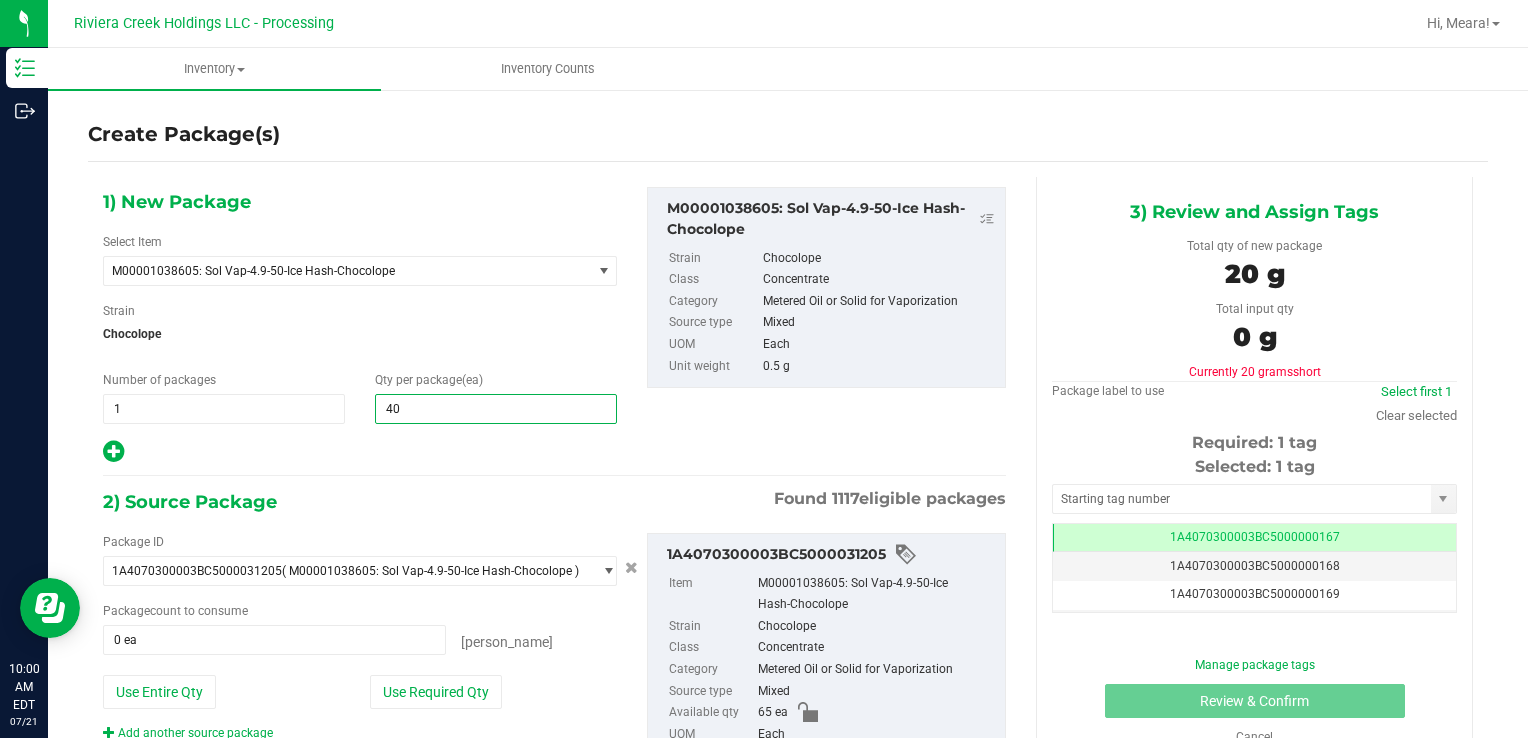 type on "40" 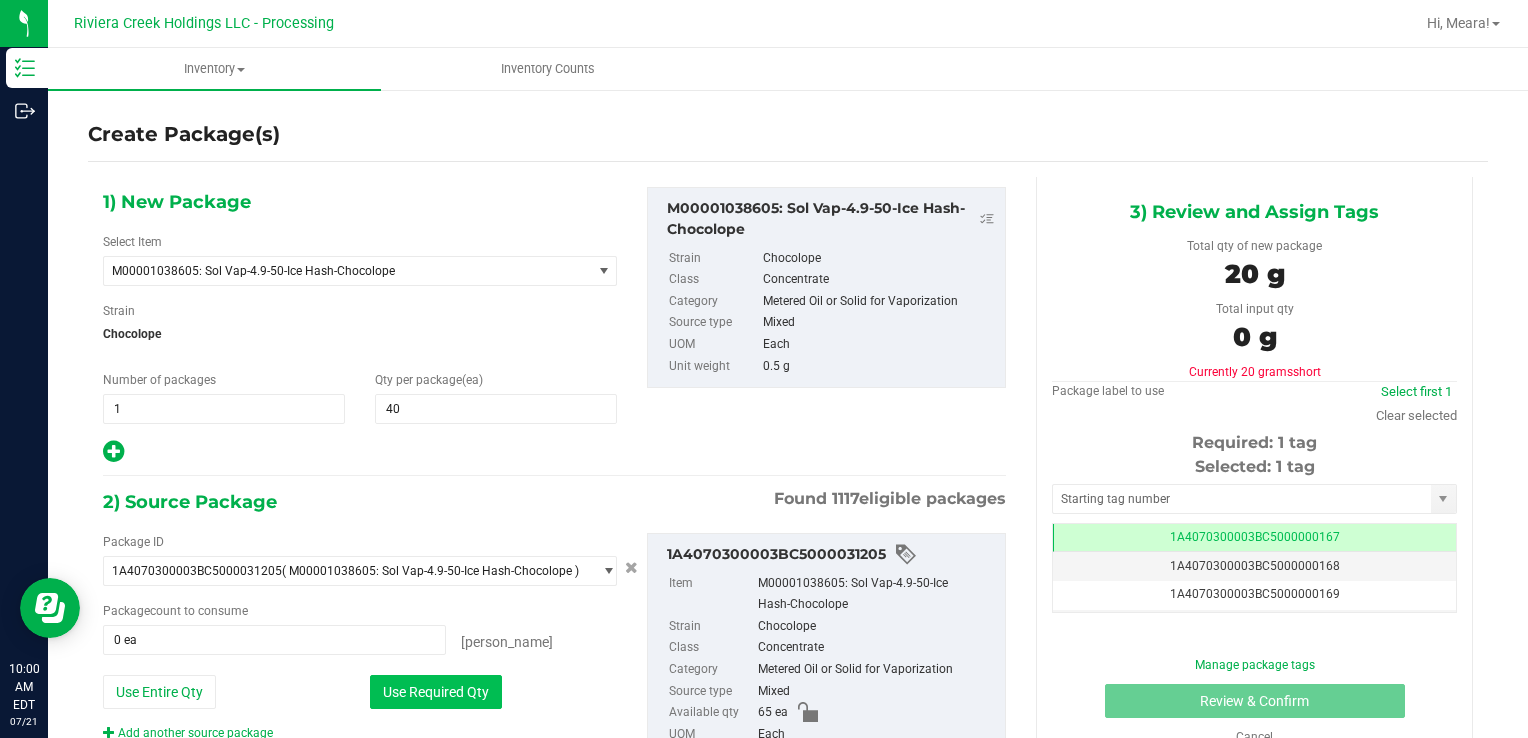 click on "Use Required Qty" at bounding box center (436, 692) 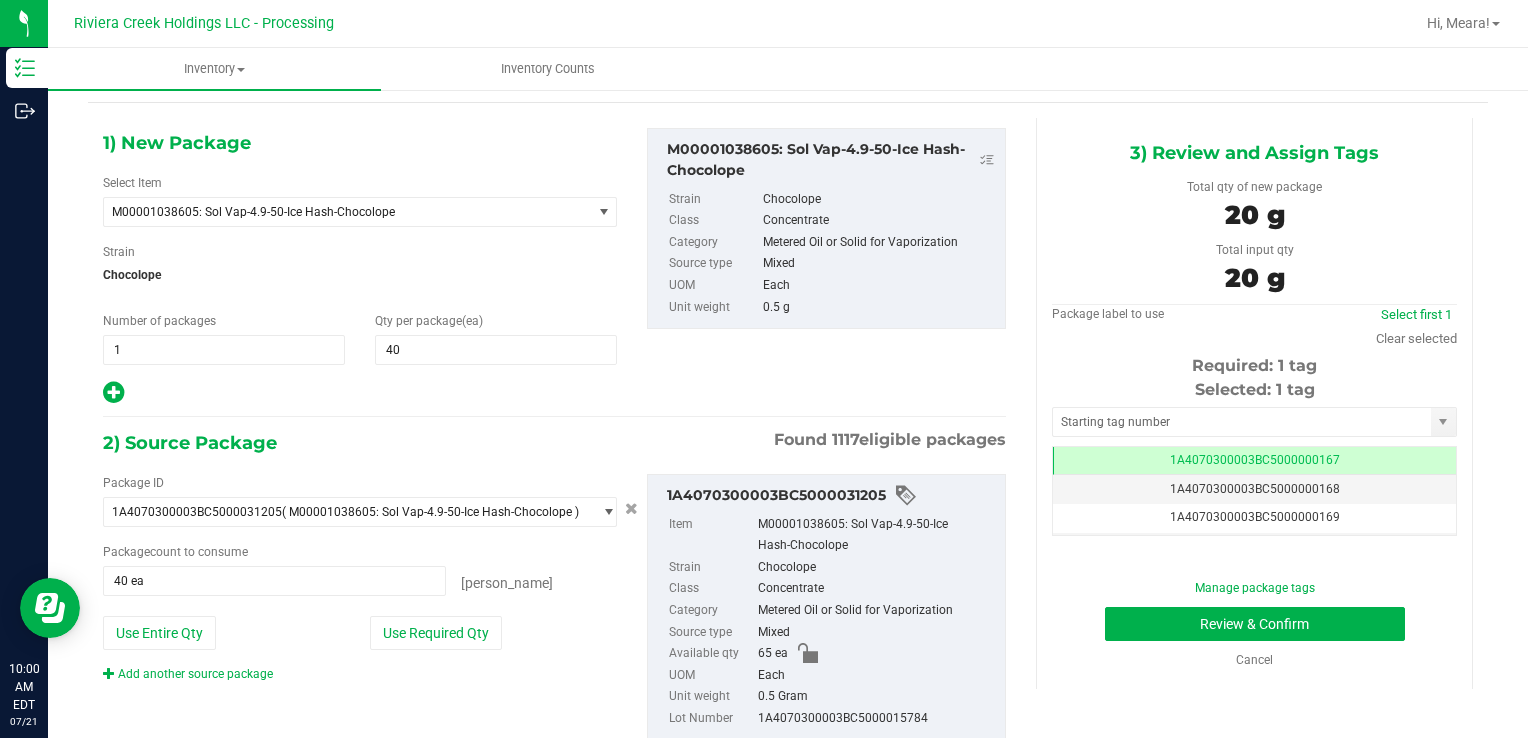 scroll, scrollTop: 117, scrollLeft: 0, axis: vertical 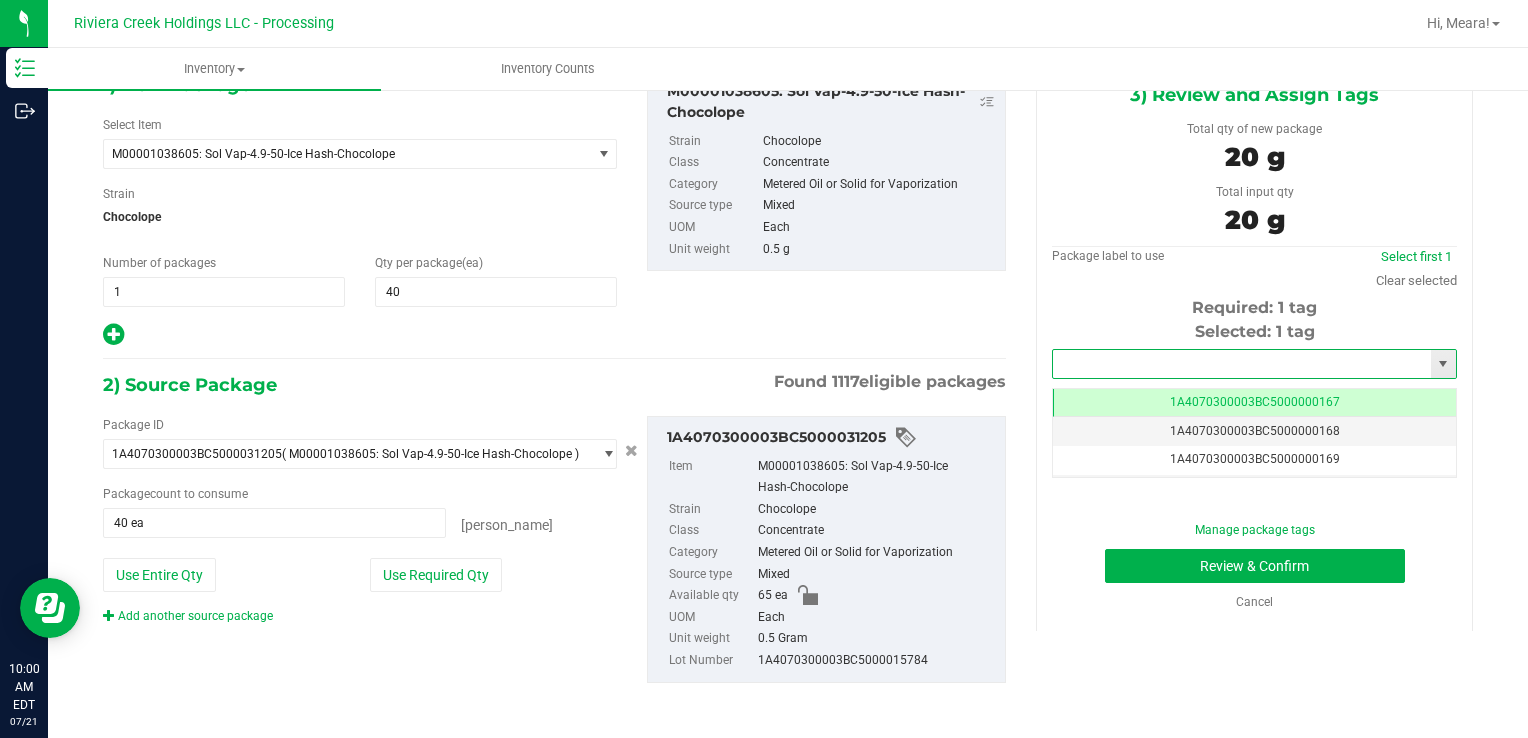 click at bounding box center (1242, 364) 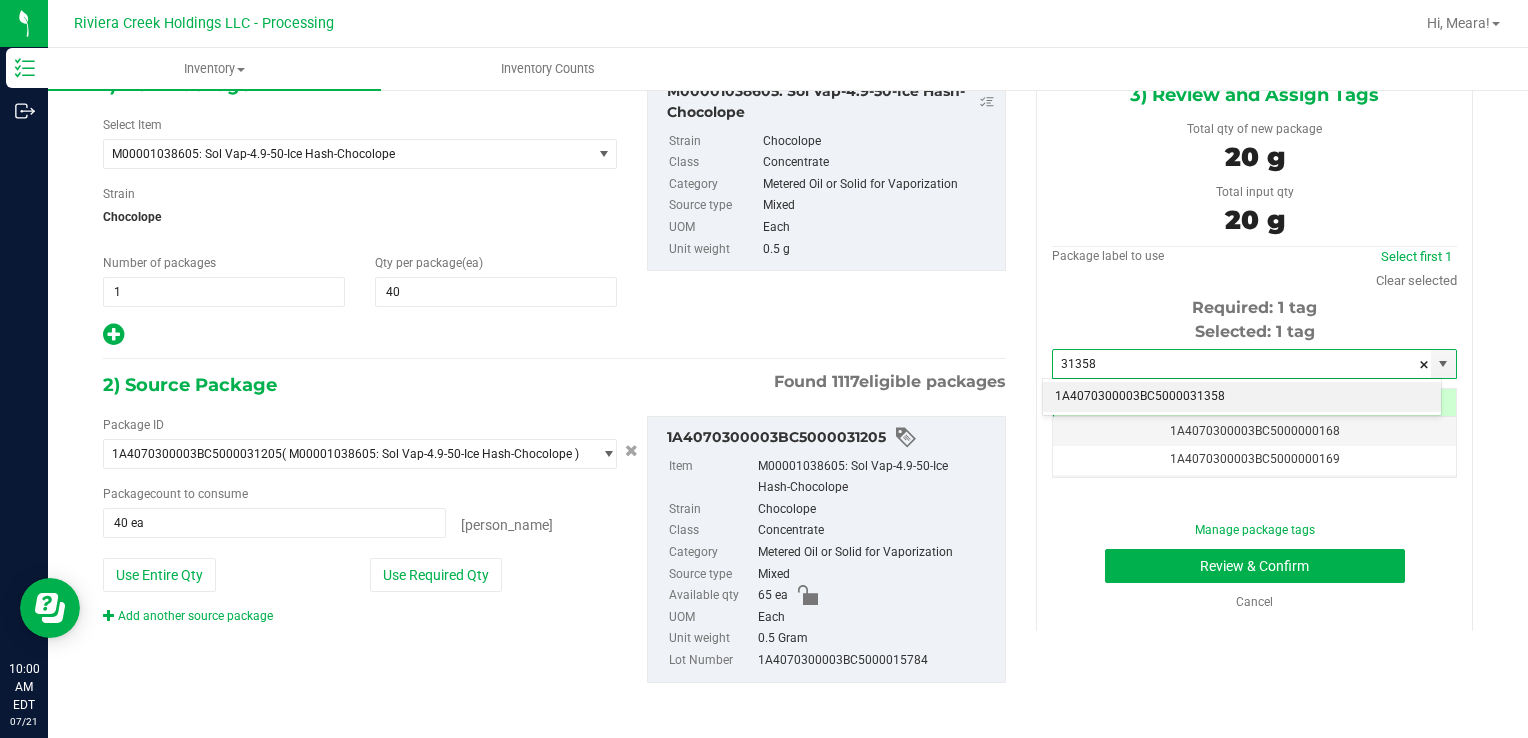 click on "1A4070300003BC5000031358" at bounding box center [1242, 397] 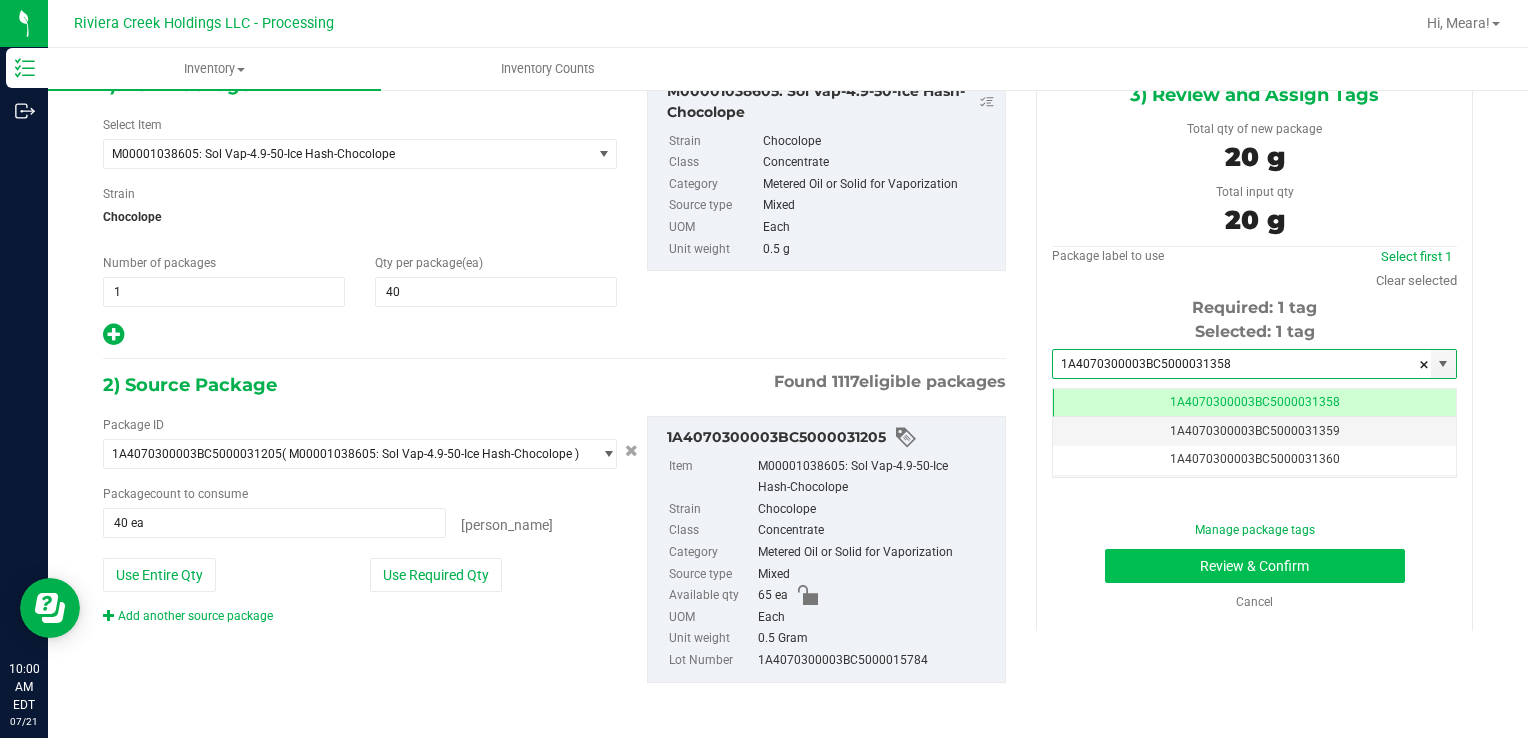 scroll, scrollTop: 0, scrollLeft: 0, axis: both 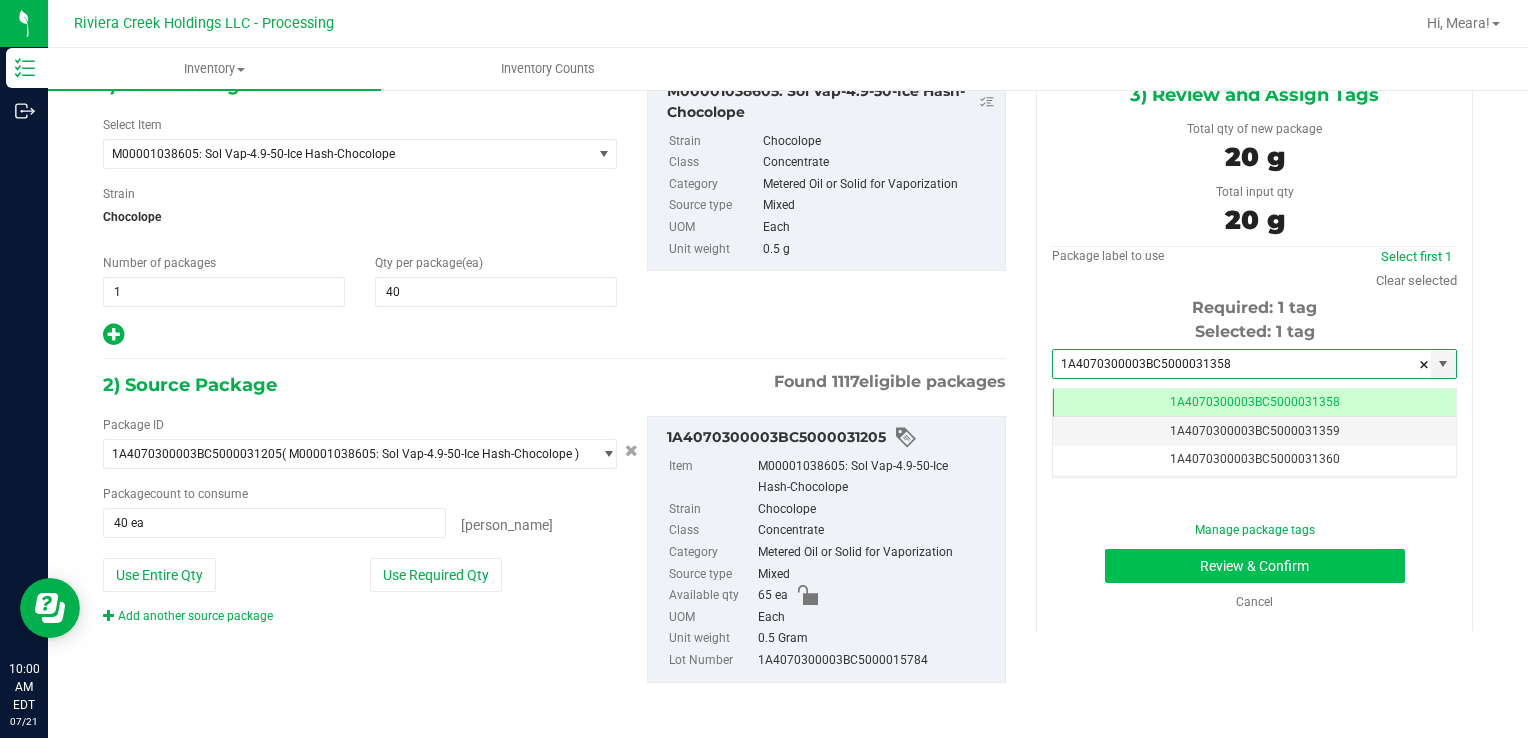type on "1A4070300003BC5000031358" 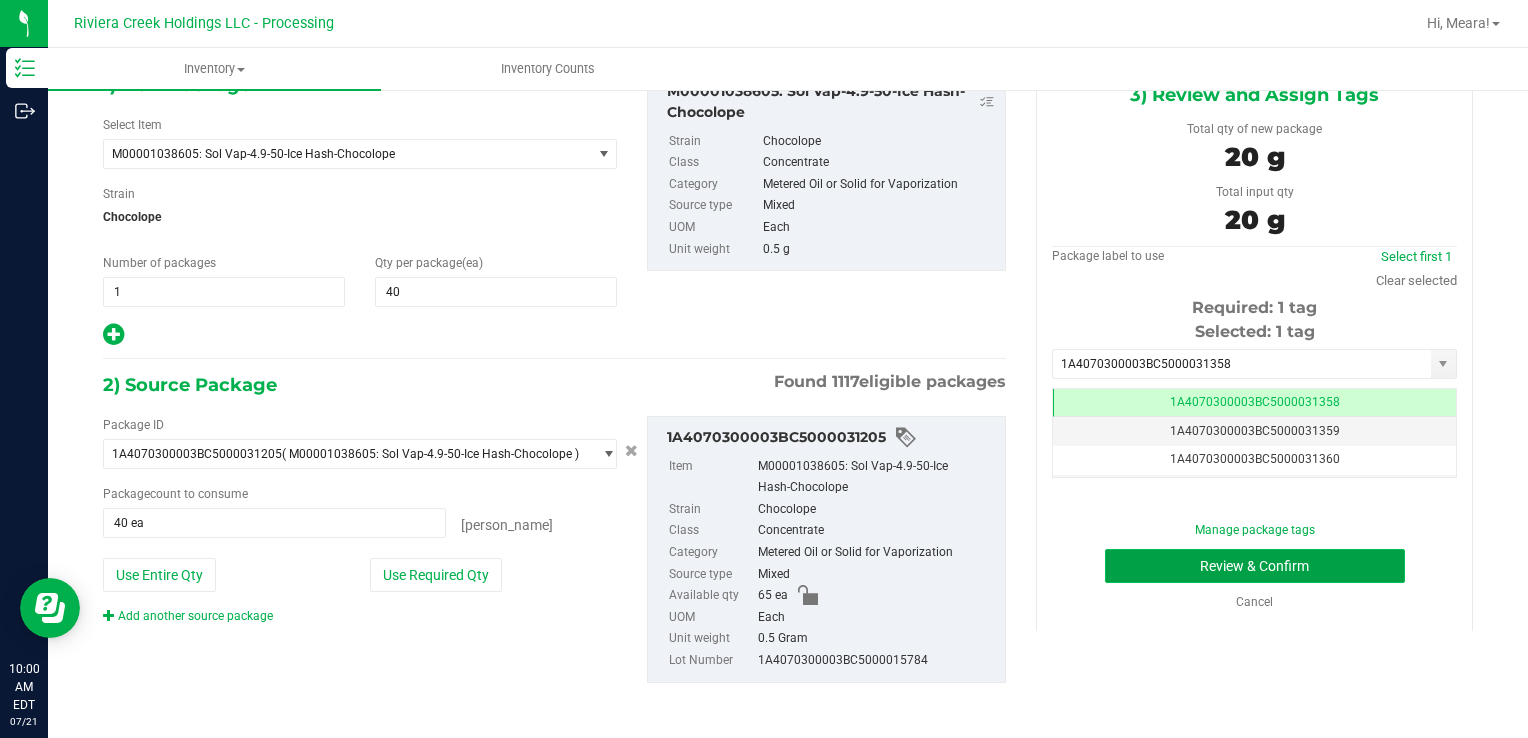 click on "Review & Confirm" at bounding box center (1255, 566) 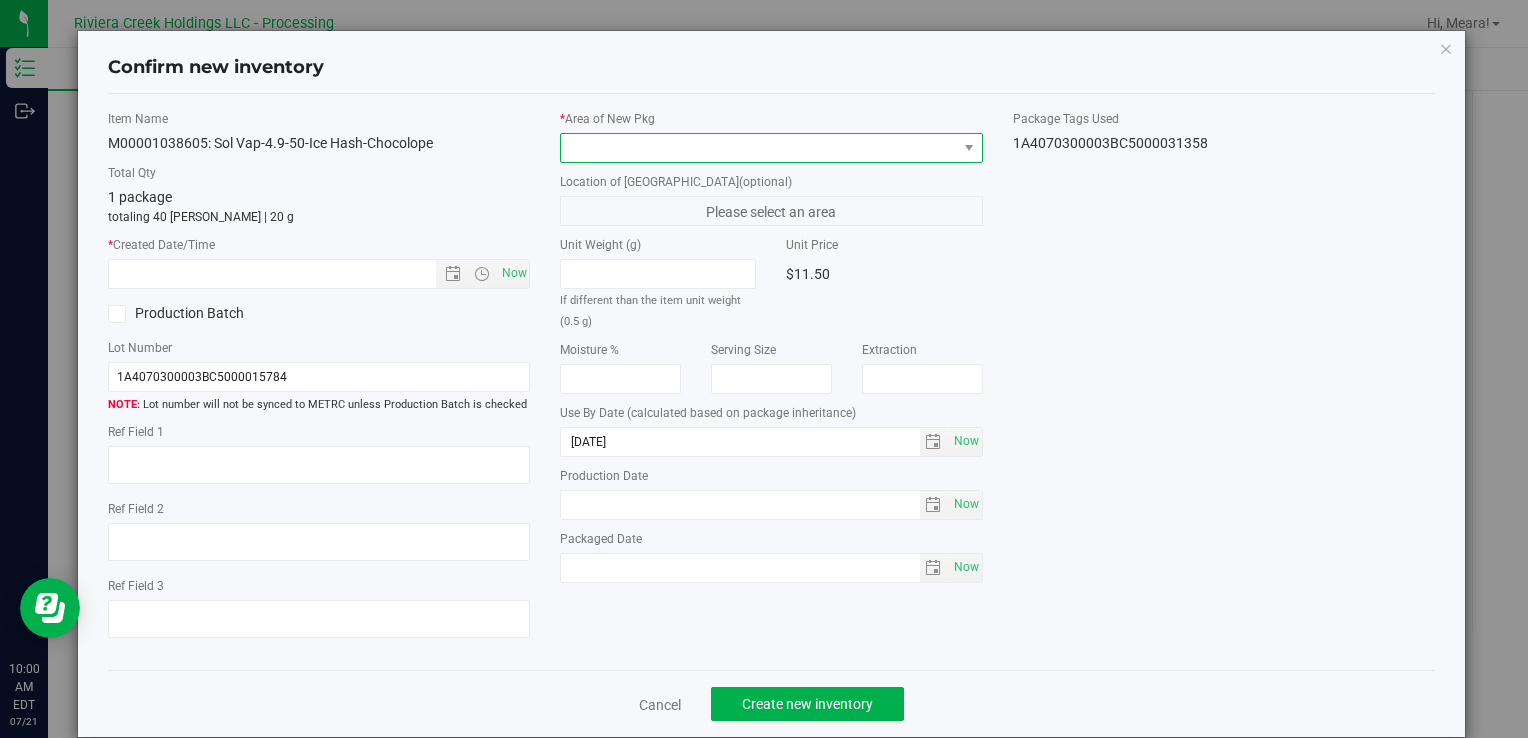 click at bounding box center [758, 148] 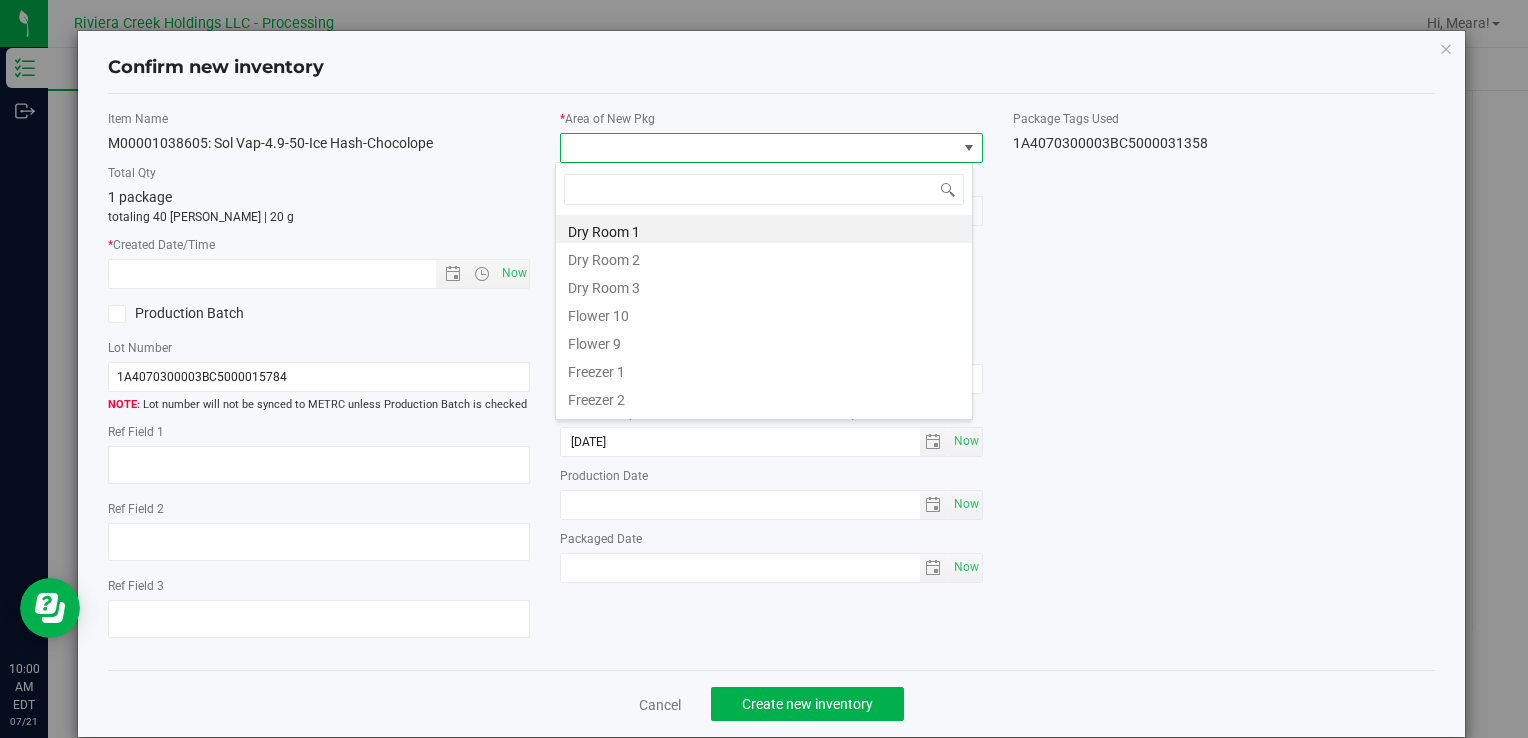 drag, startPoint x: 638, startPoint y: 318, endPoint x: 587, endPoint y: 306, distance: 52.392746 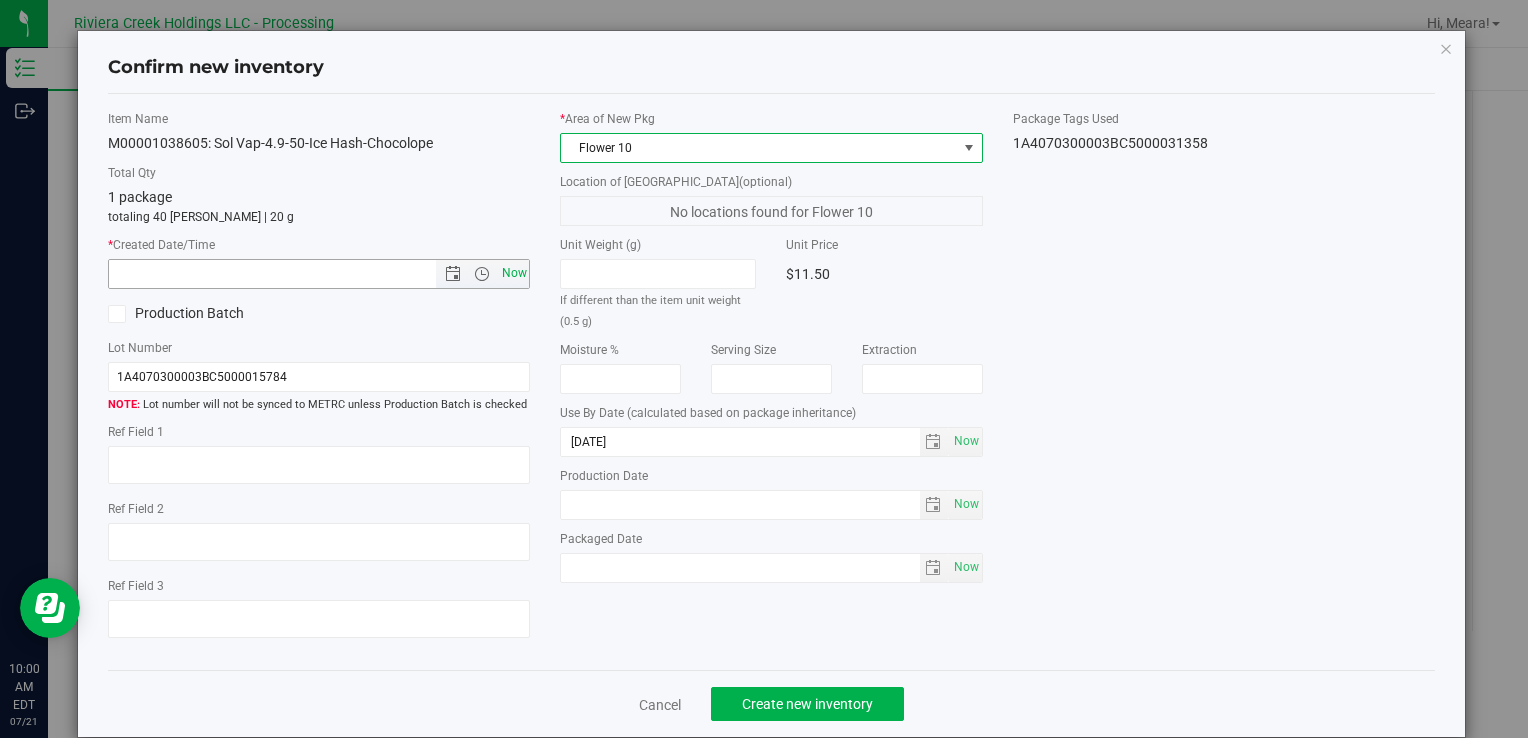 click on "Now" at bounding box center [514, 273] 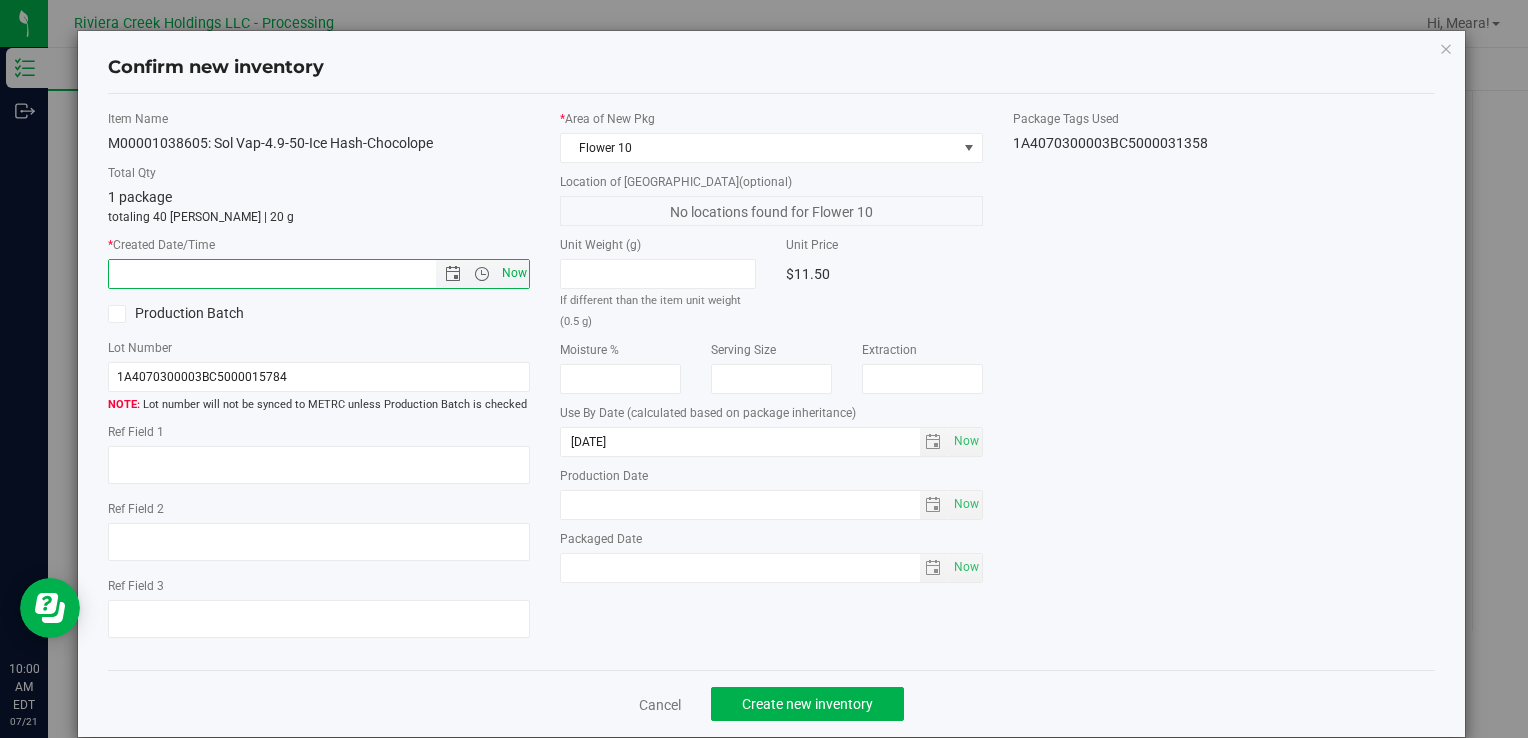 type on "[DATE] 10:00 AM" 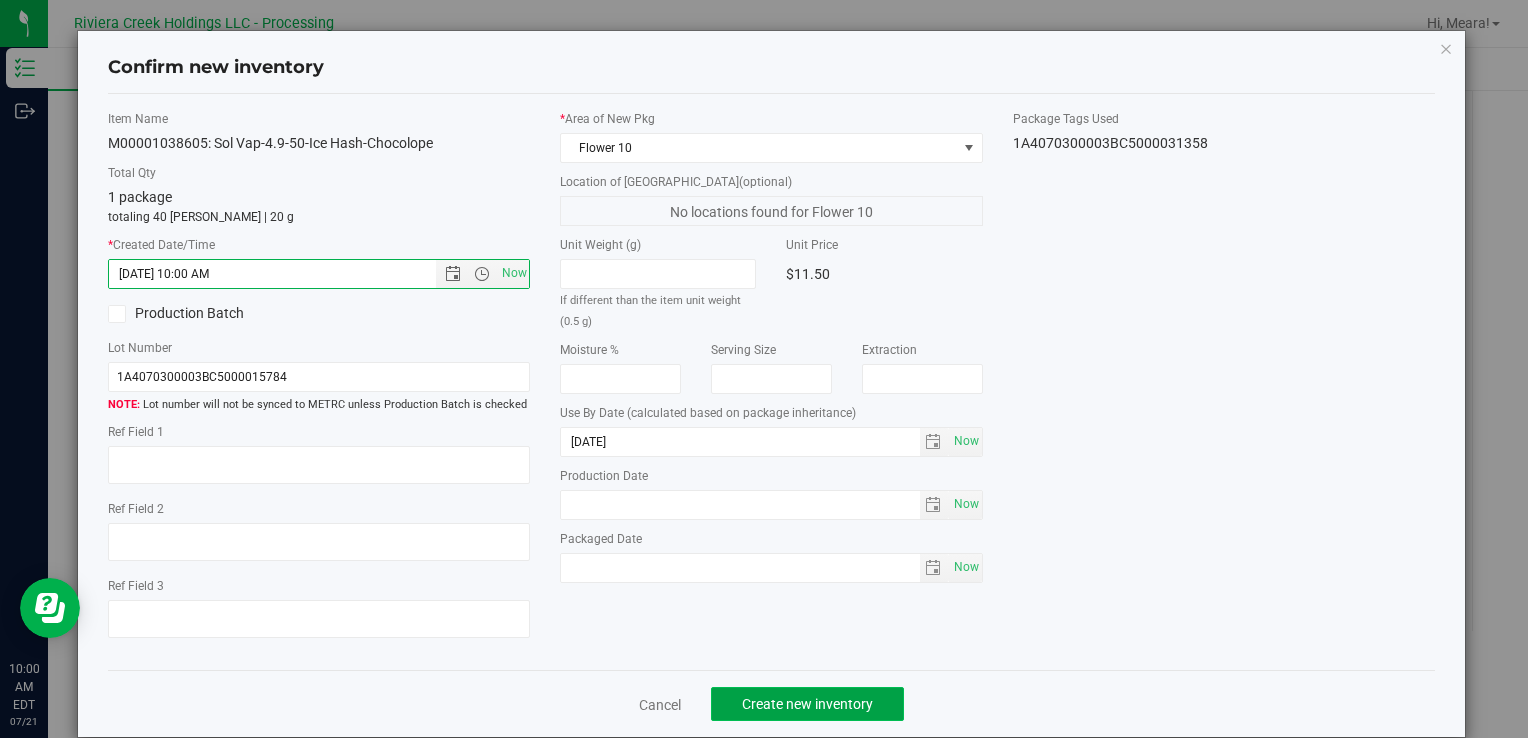 click on "Create new inventory" 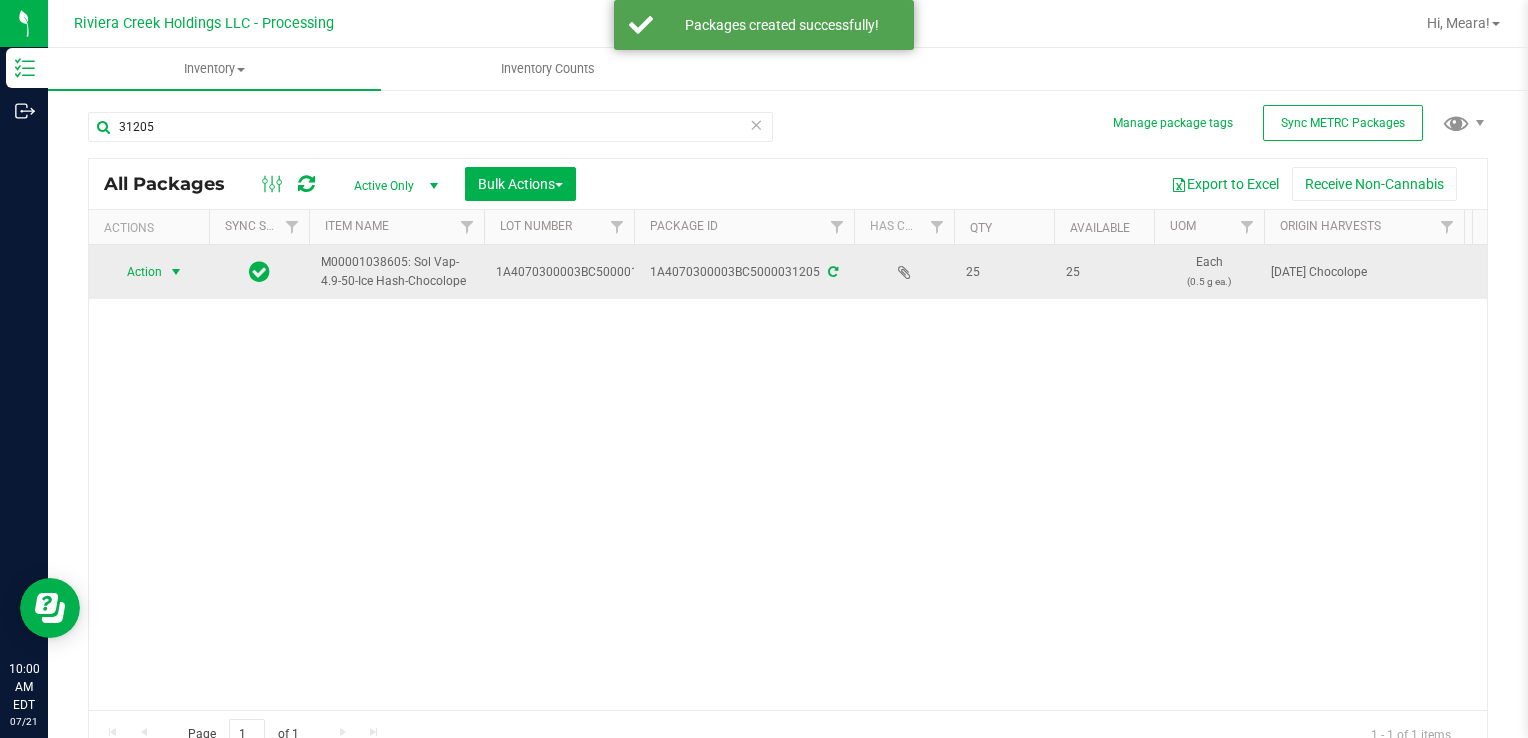 click at bounding box center [176, 272] 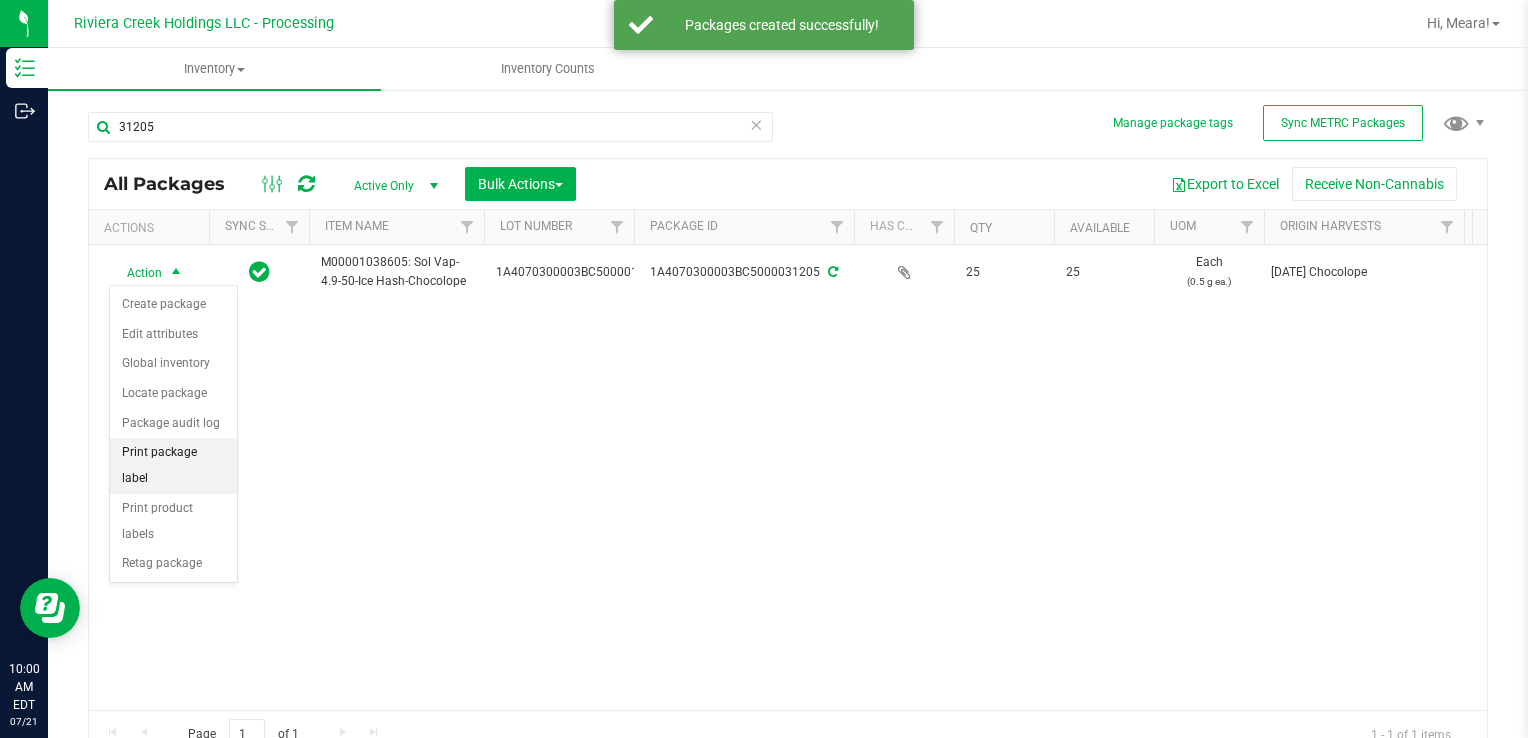 click on "Print package label" at bounding box center (173, 465) 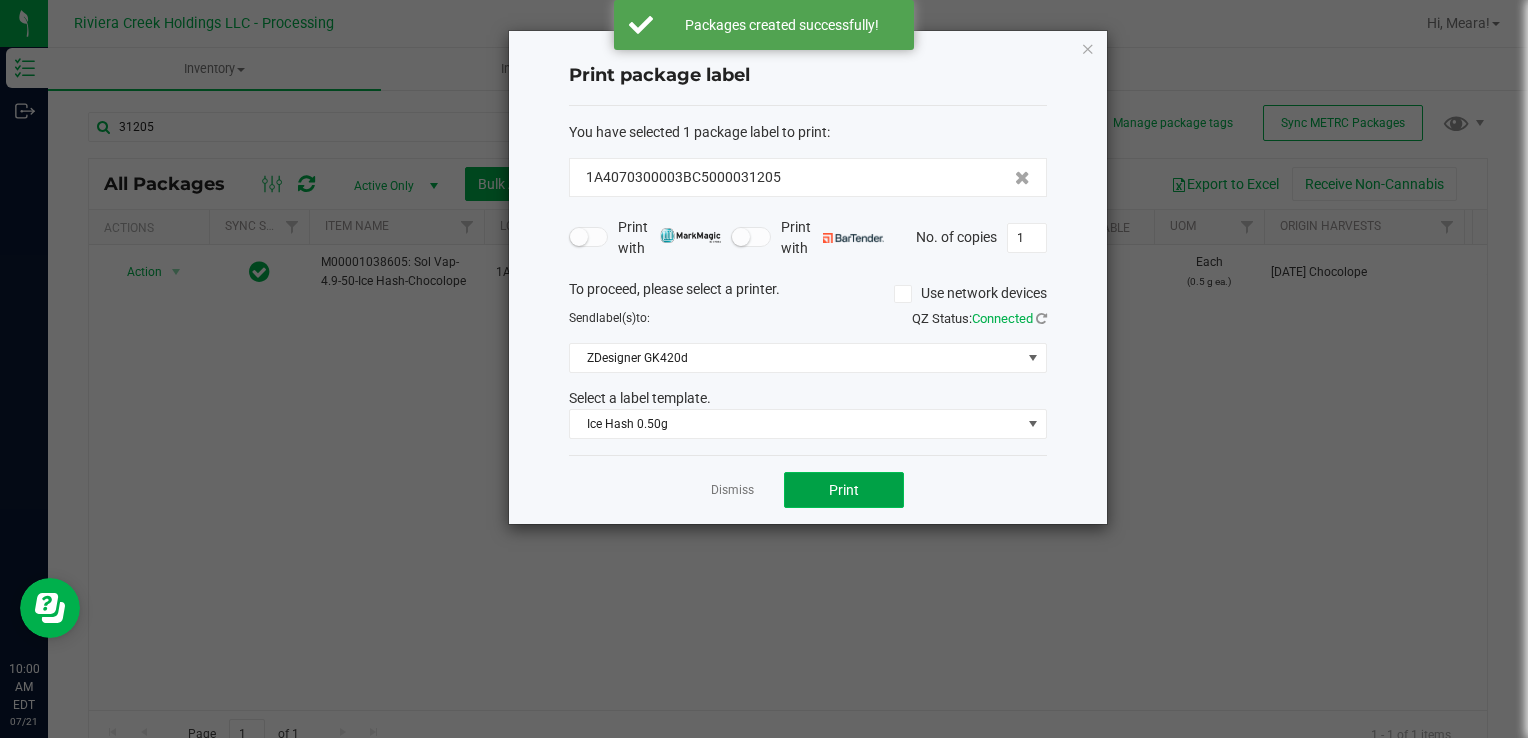 click on "Print" 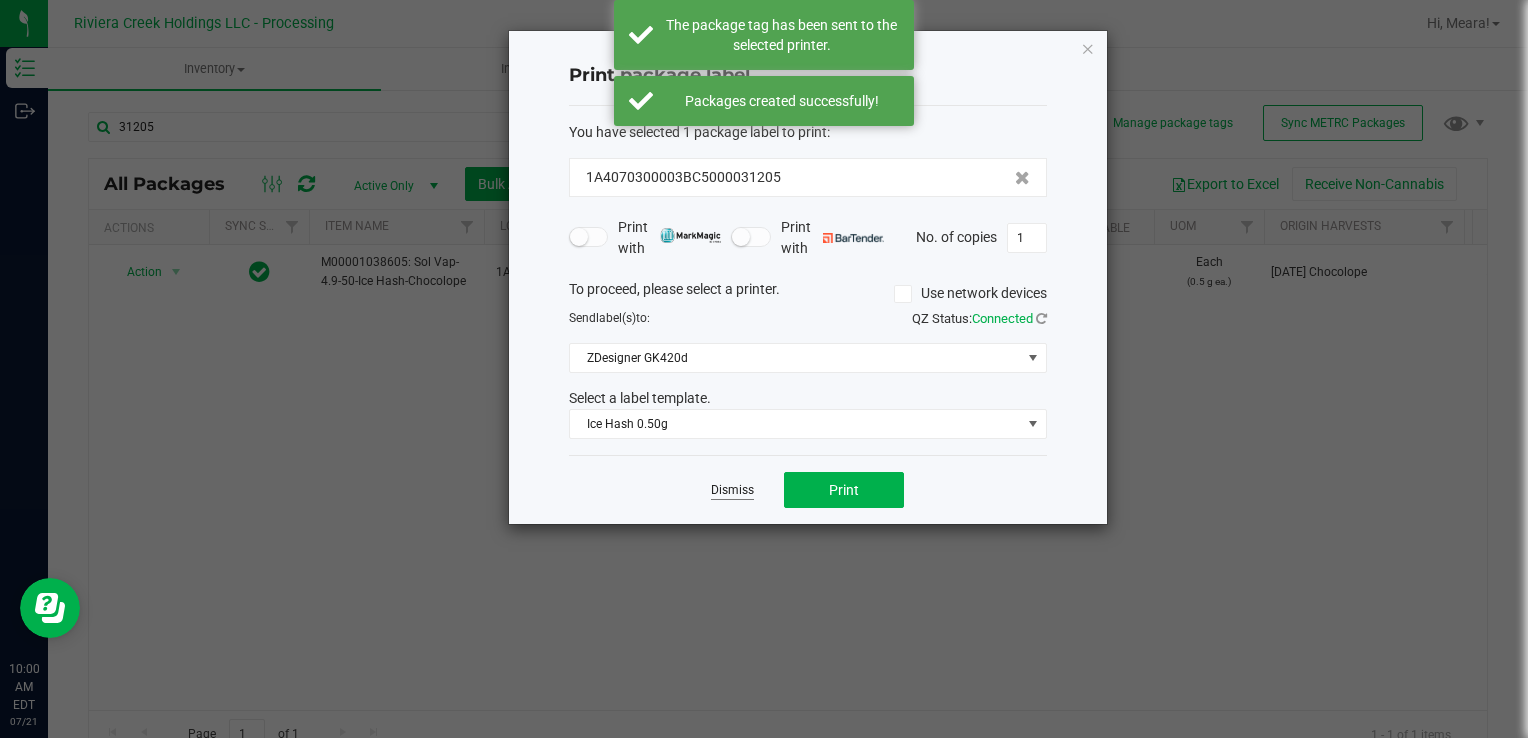 click on "Dismiss" 